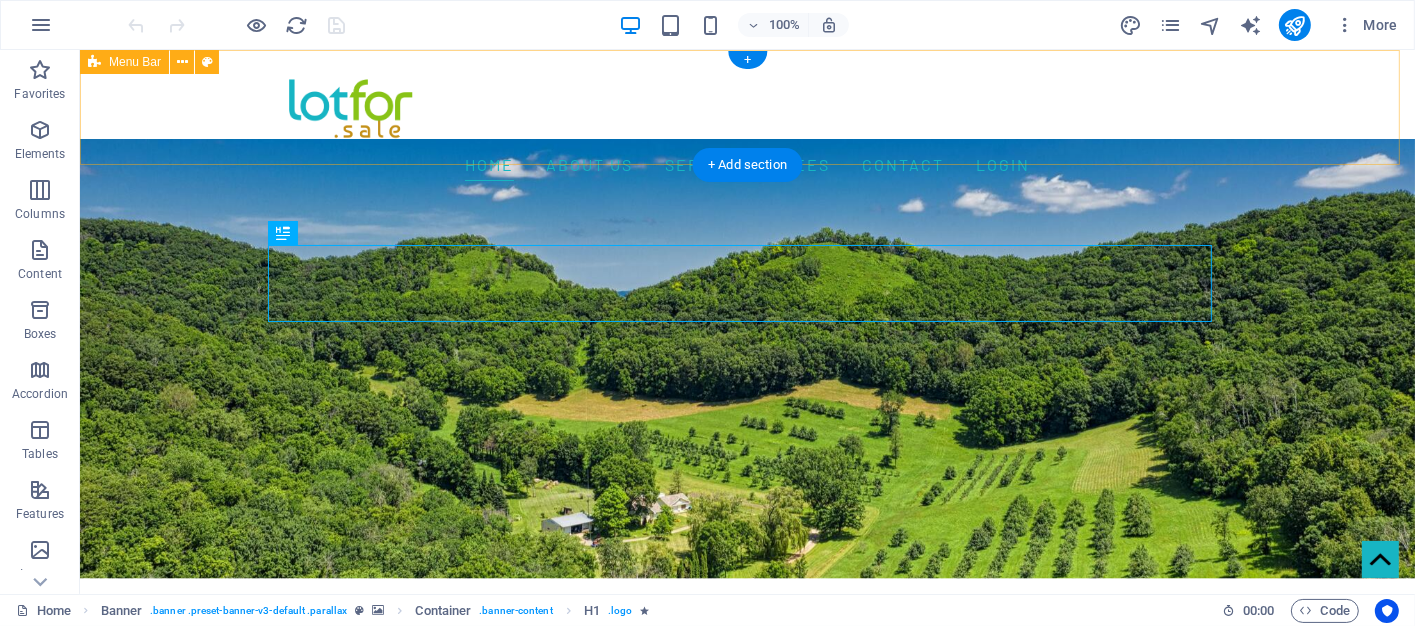 scroll, scrollTop: 0, scrollLeft: 0, axis: both 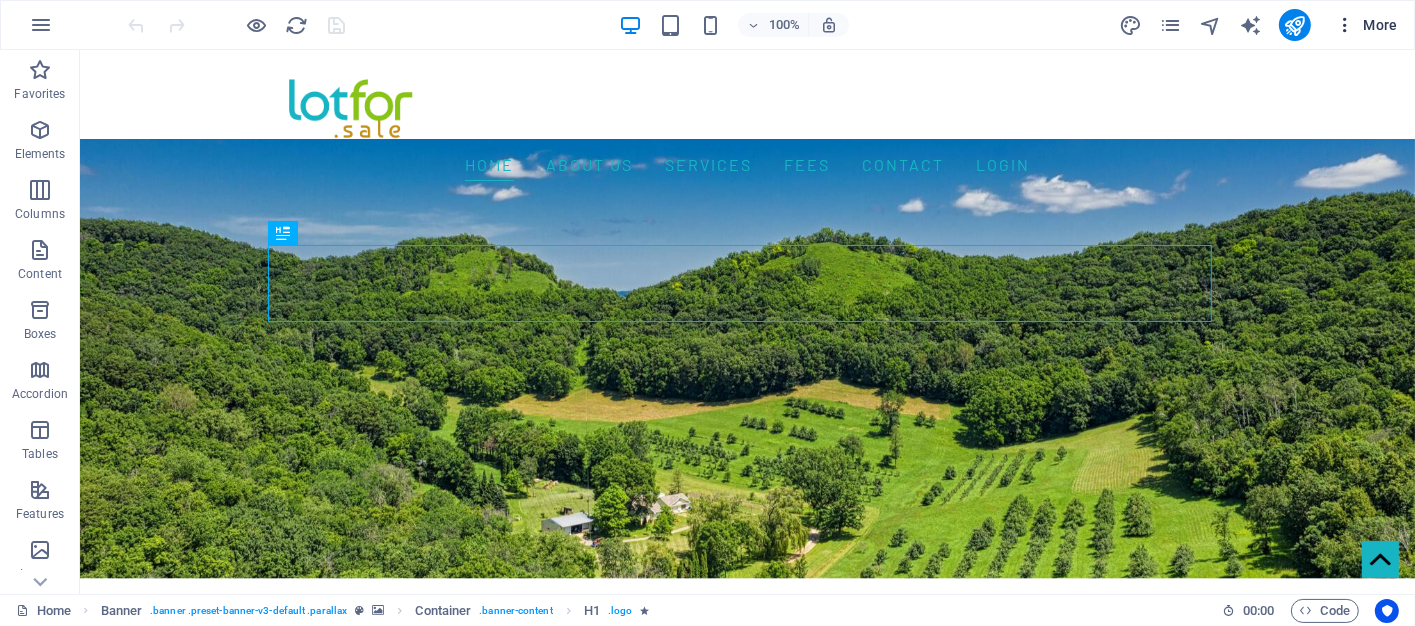 click on "More" at bounding box center (1366, 25) 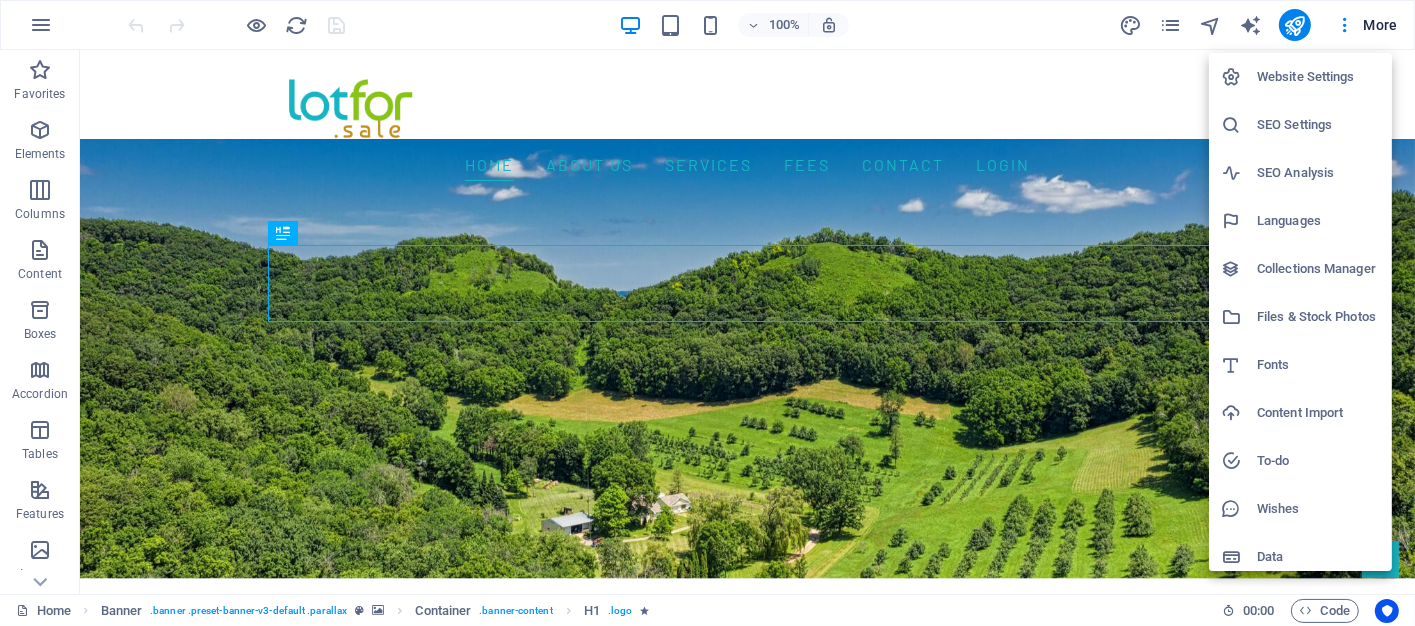 click on "SEO Analysis" at bounding box center (1318, 173) 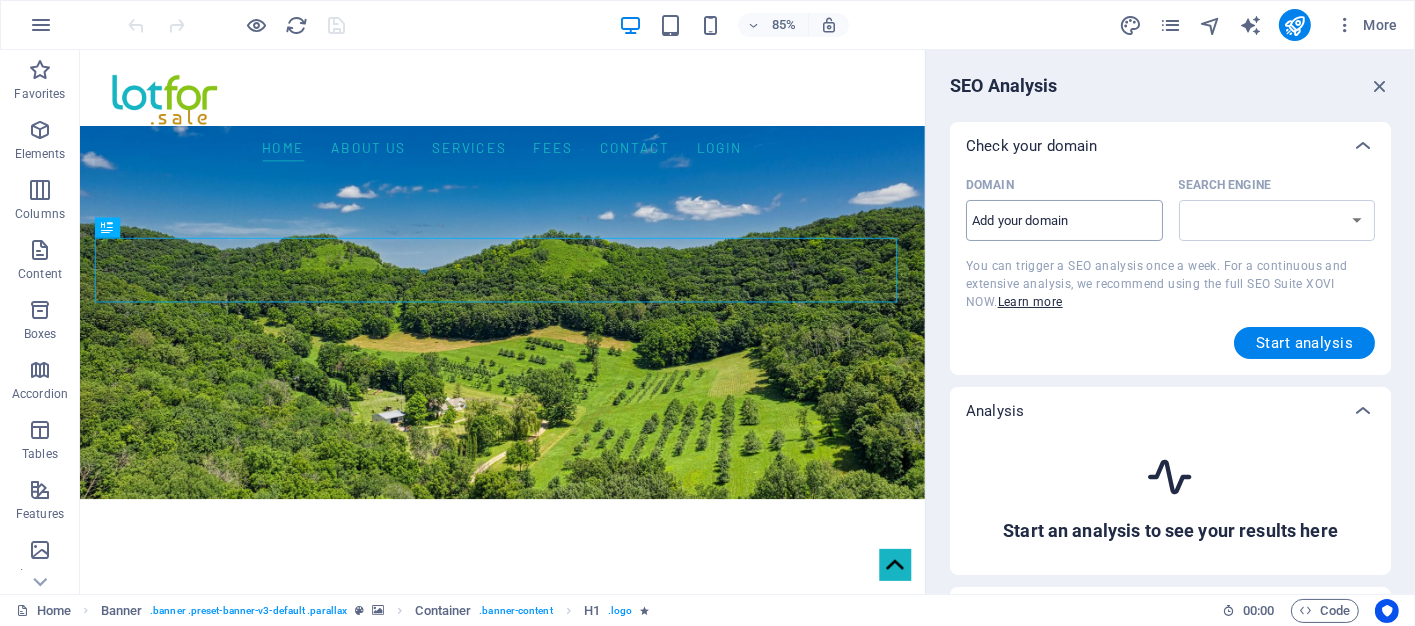 select on "google.com" 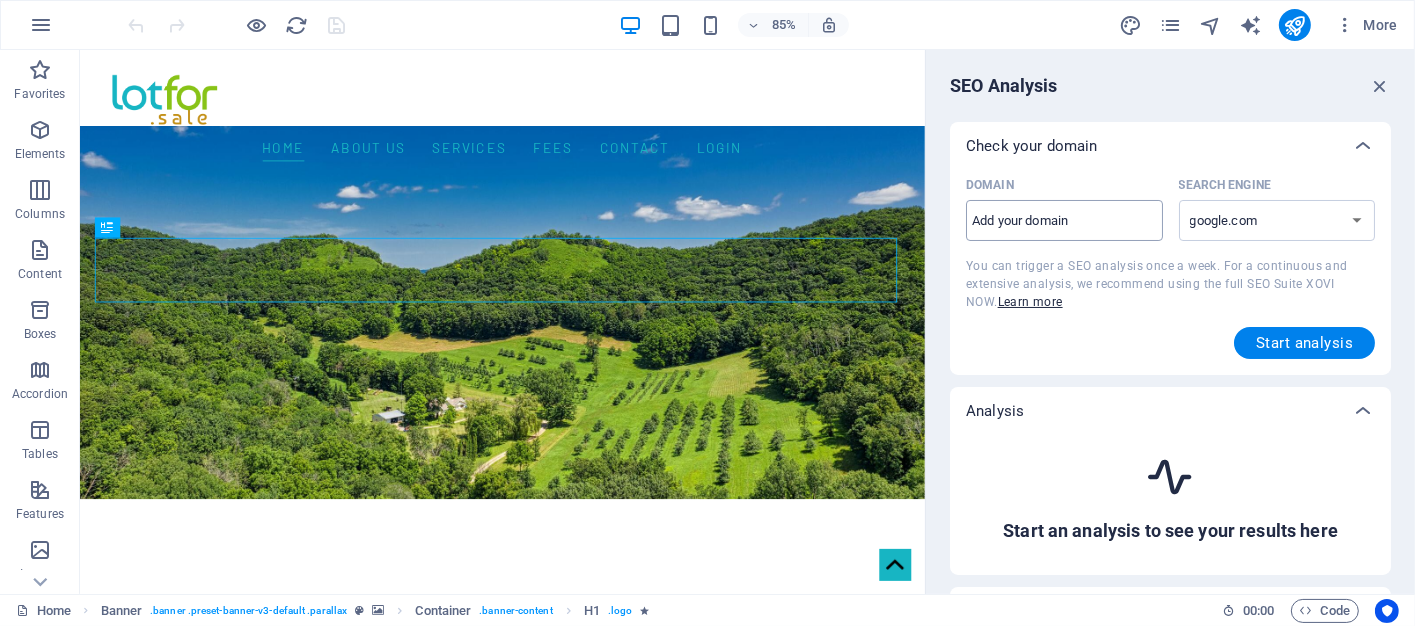 click on "Domain ​" at bounding box center (1064, 221) 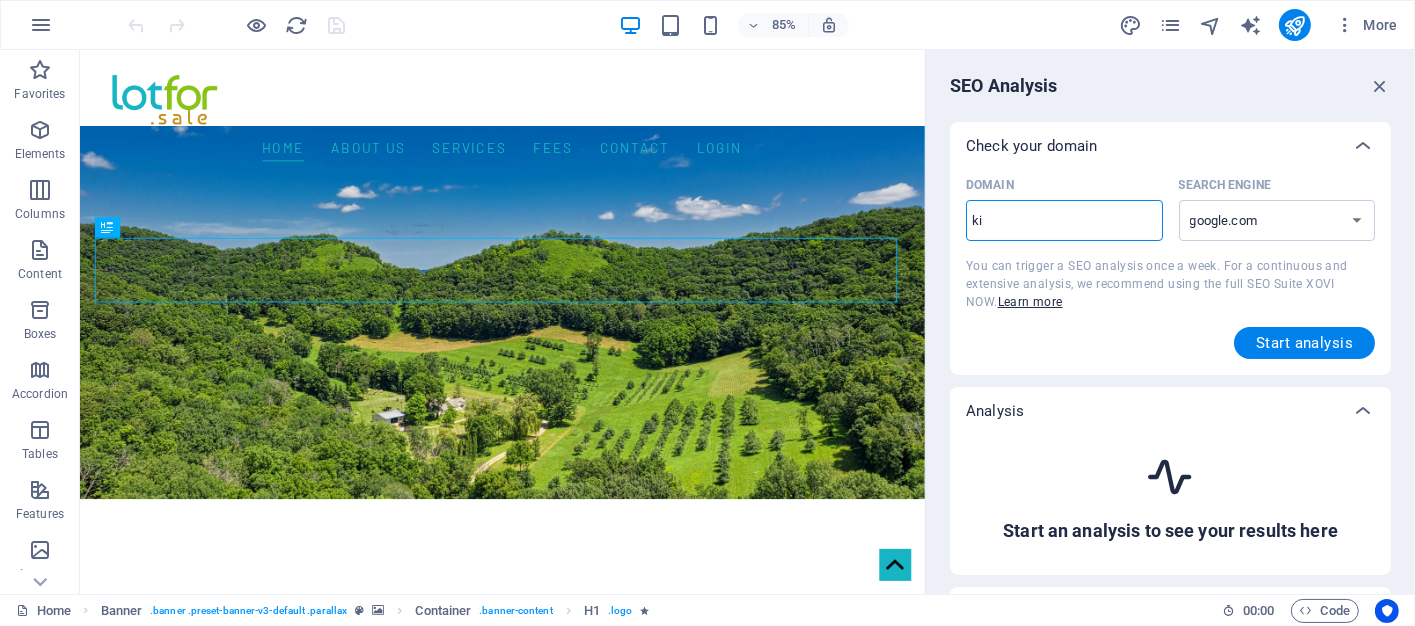 type on "k" 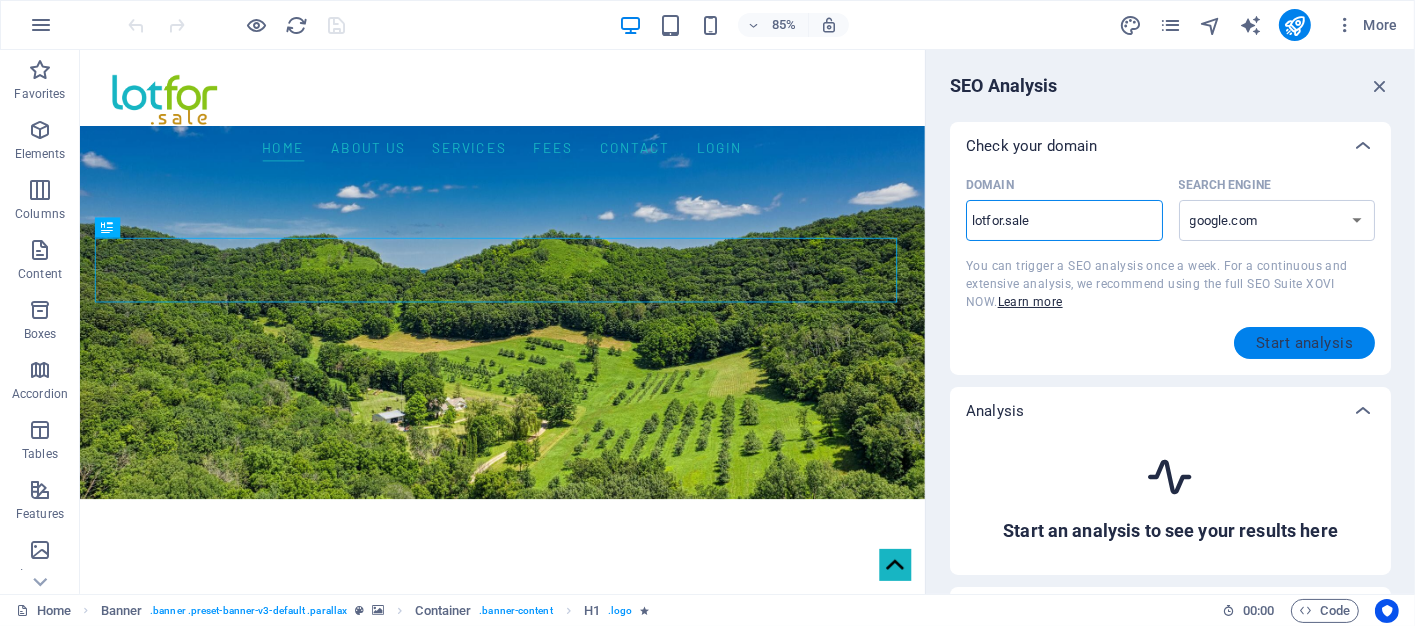 type on "lotfor.sale" 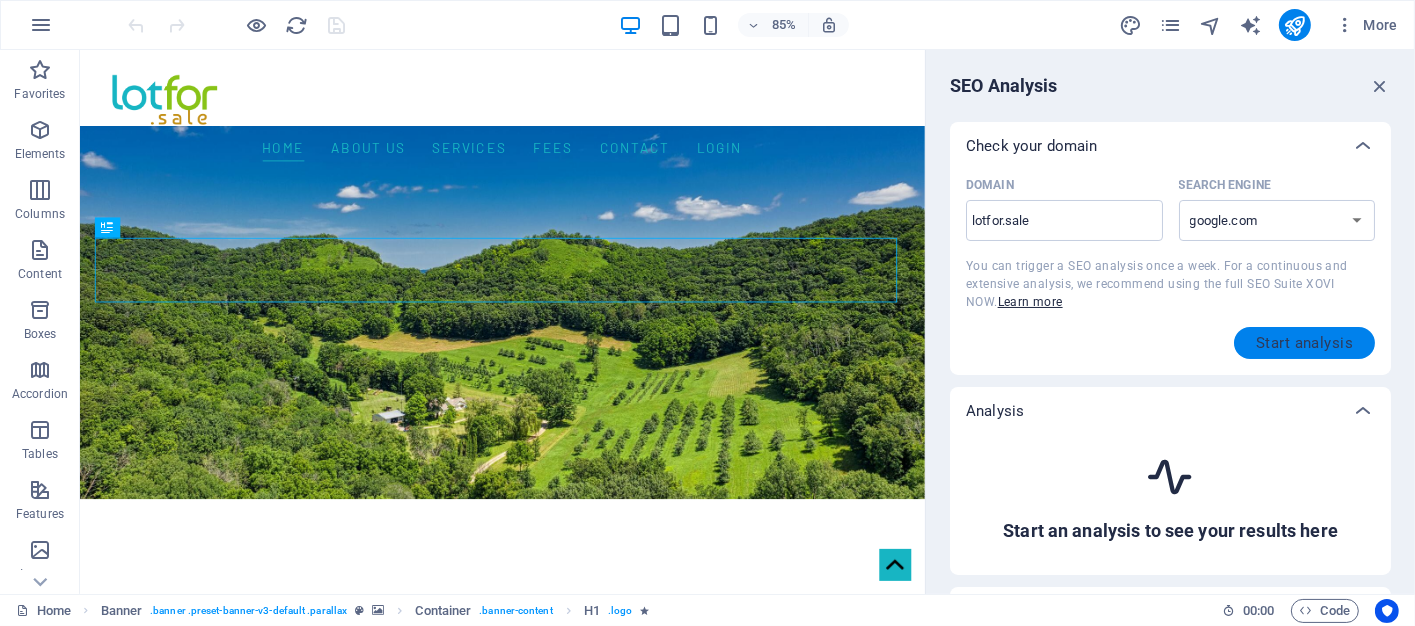 click on "Start analysis" at bounding box center [1304, 343] 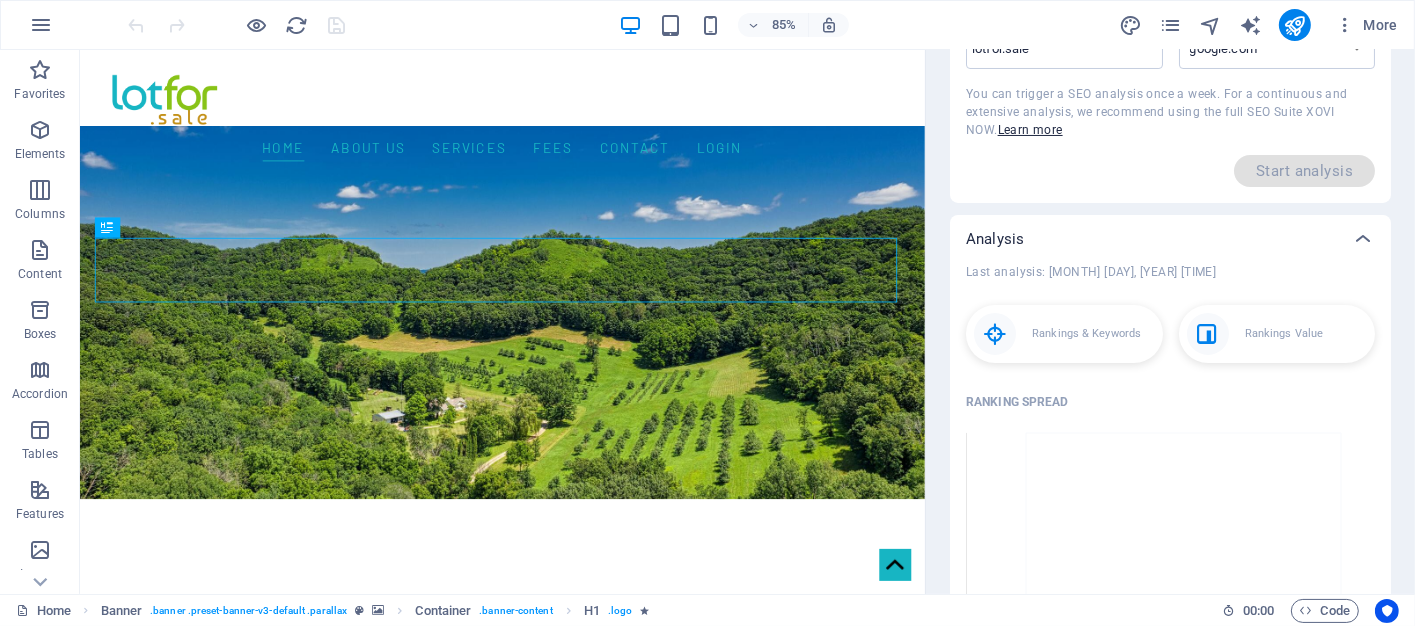 scroll, scrollTop: 0, scrollLeft: 0, axis: both 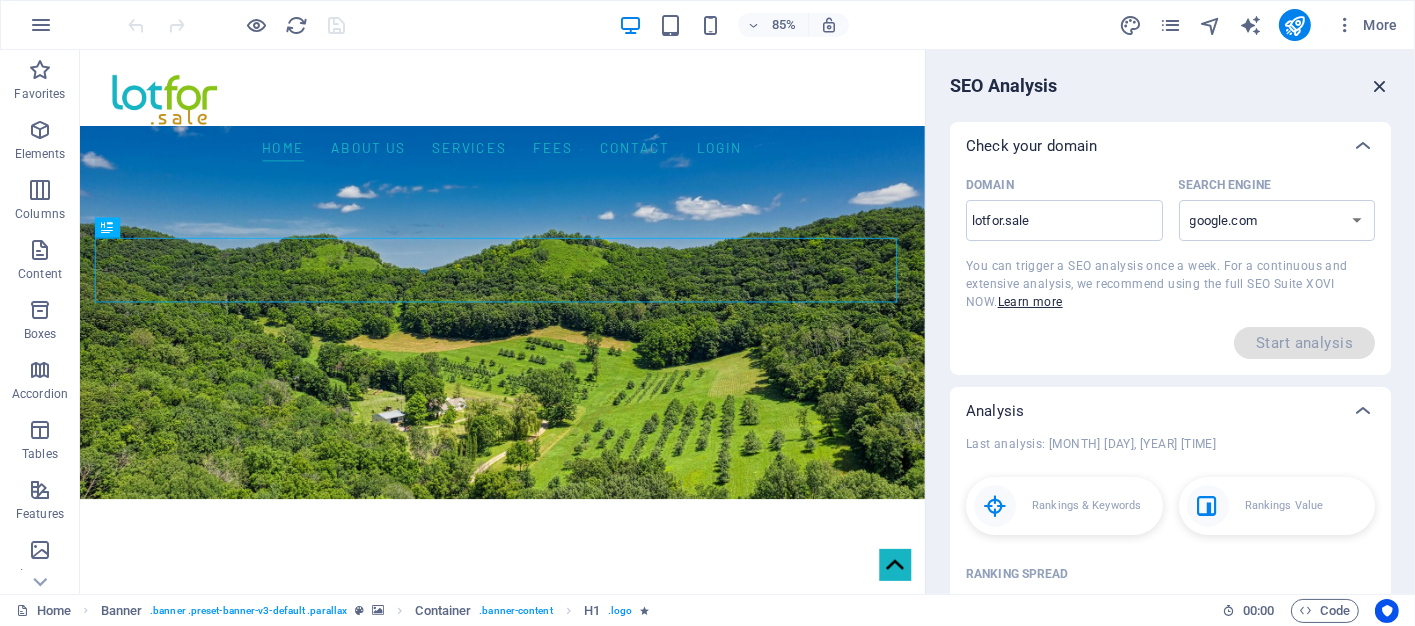 click at bounding box center [1380, 86] 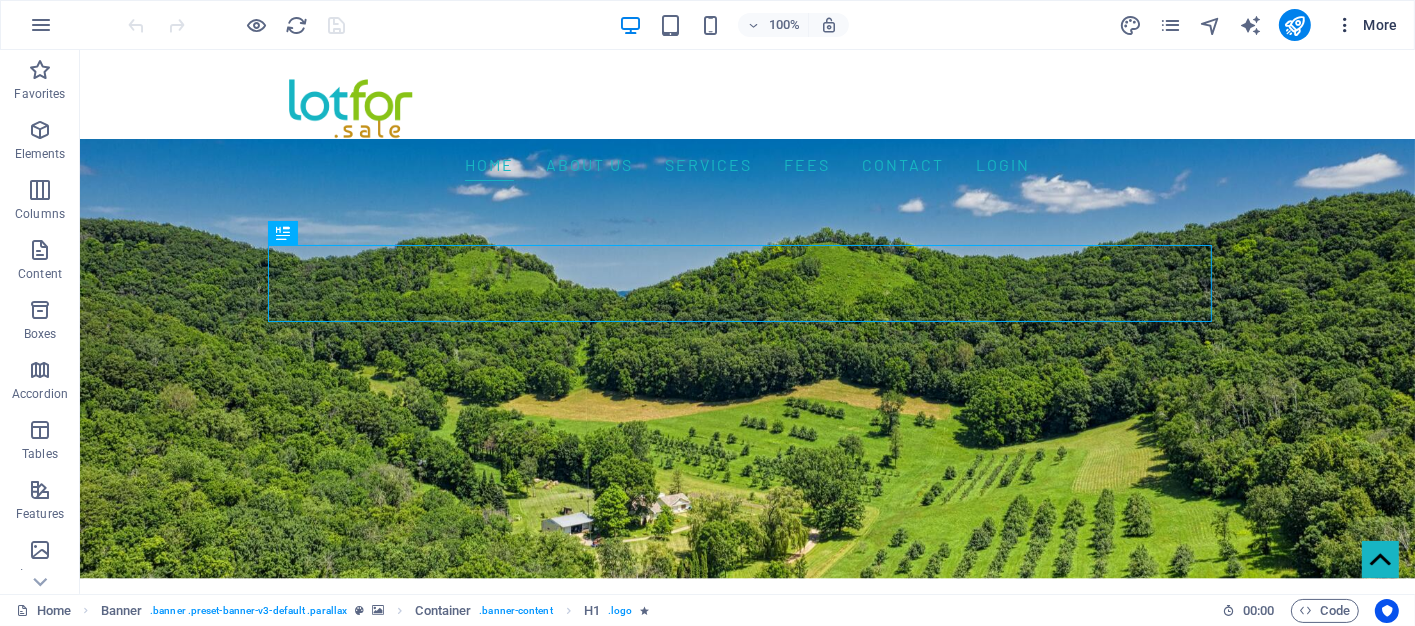 click on "More" at bounding box center (1366, 25) 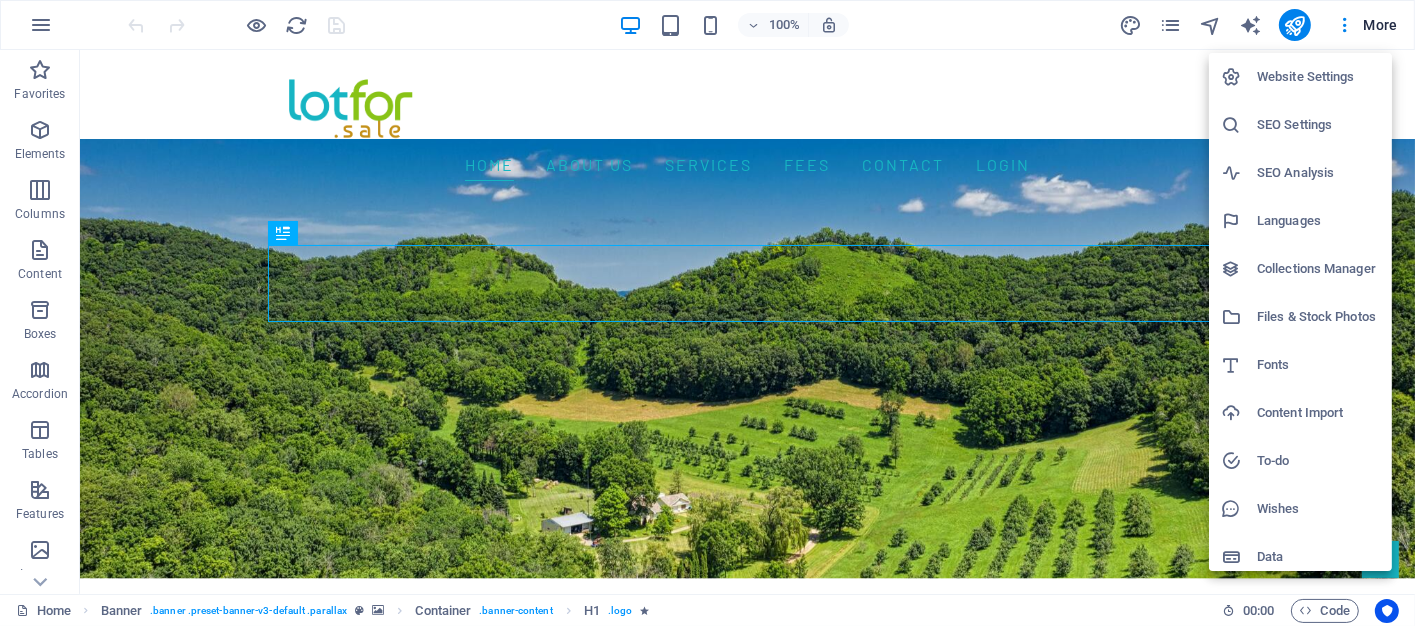 click on "SEO Settings" at bounding box center [1318, 125] 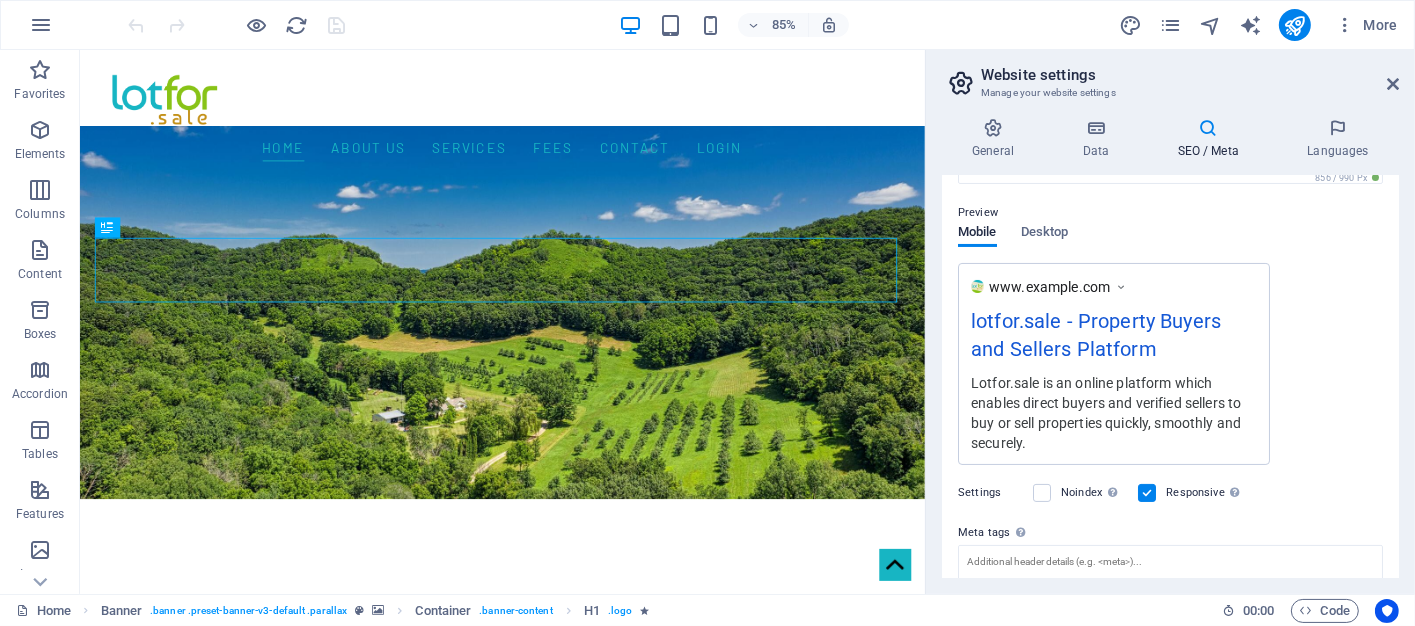 scroll, scrollTop: 120, scrollLeft: 0, axis: vertical 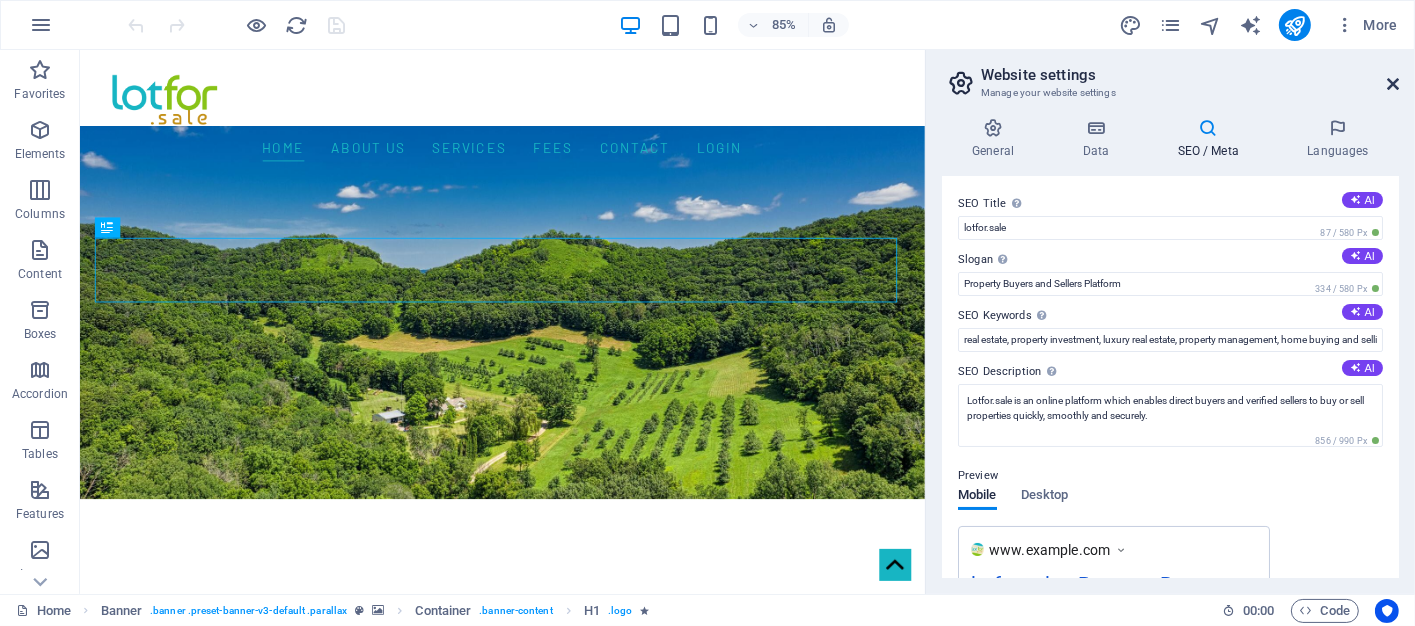 click at bounding box center (1393, 84) 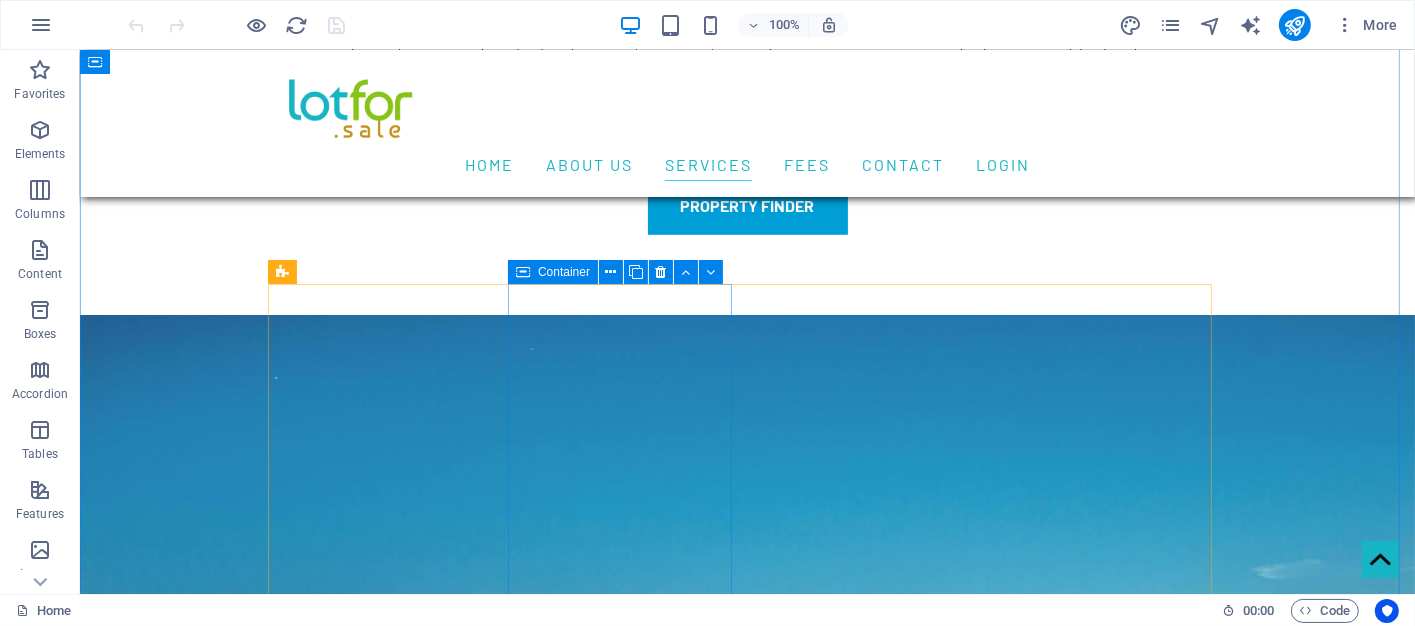 scroll, scrollTop: 1500, scrollLeft: 0, axis: vertical 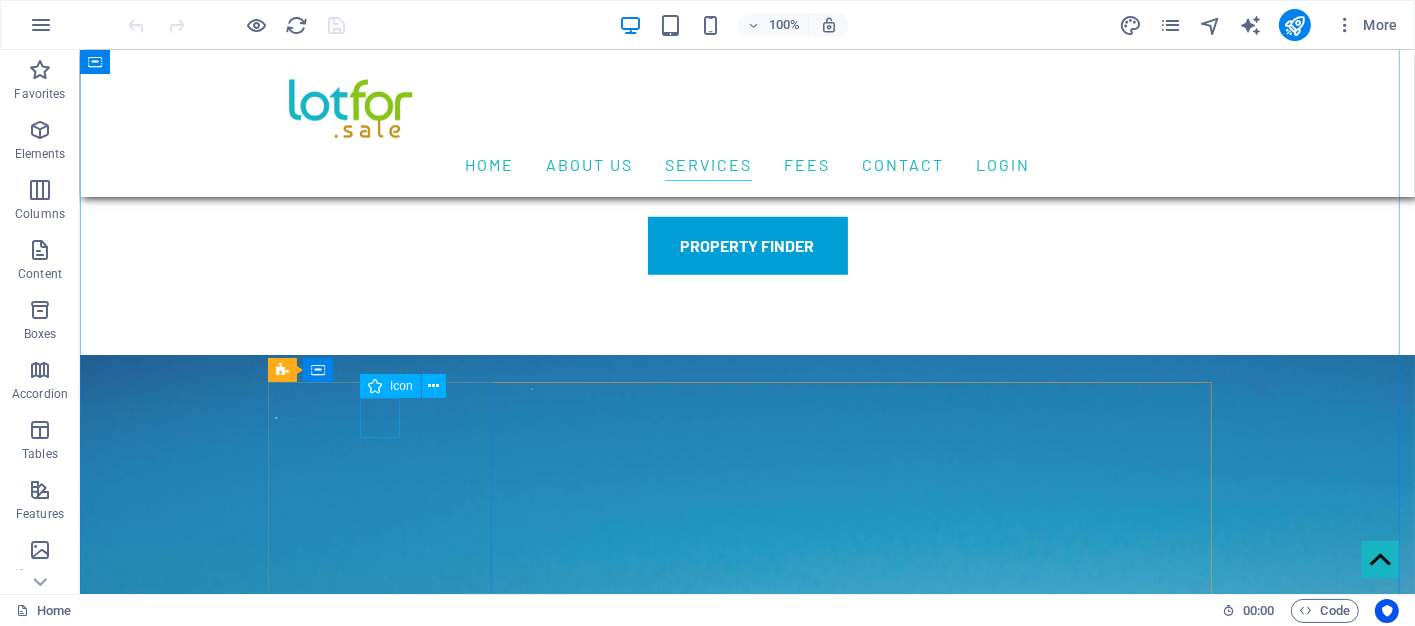 click at bounding box center [387, 1906] 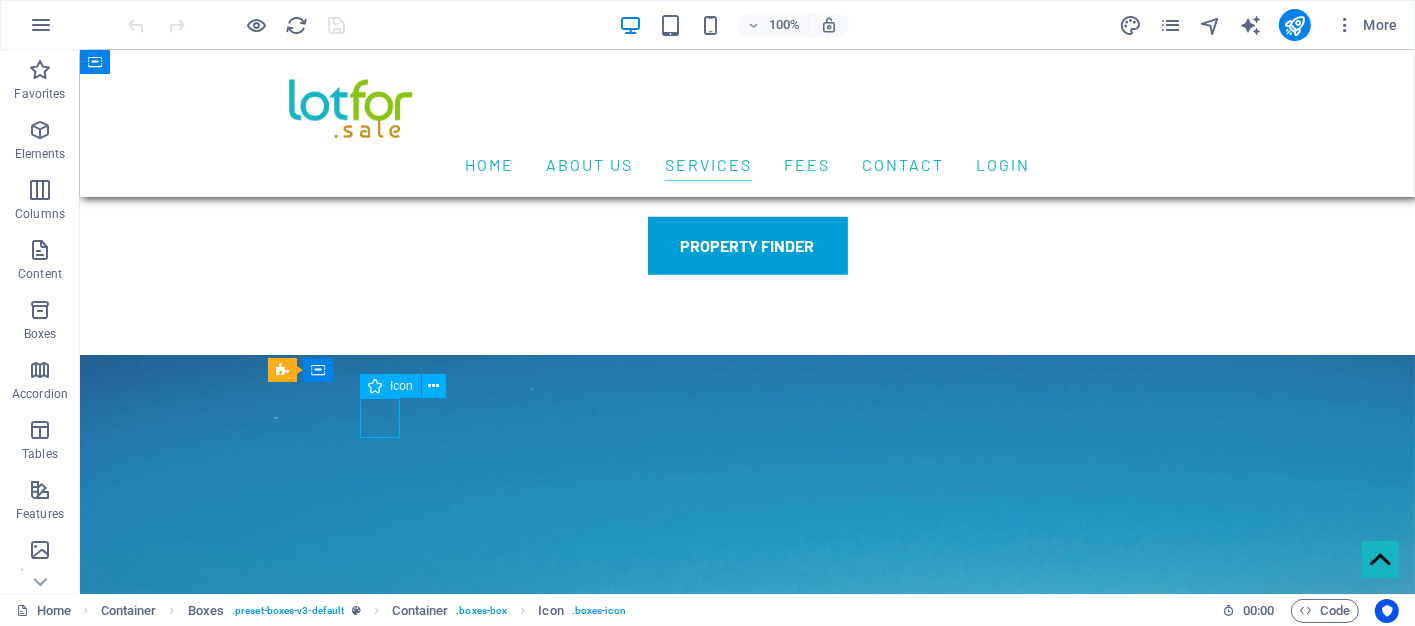 click at bounding box center (387, 1906) 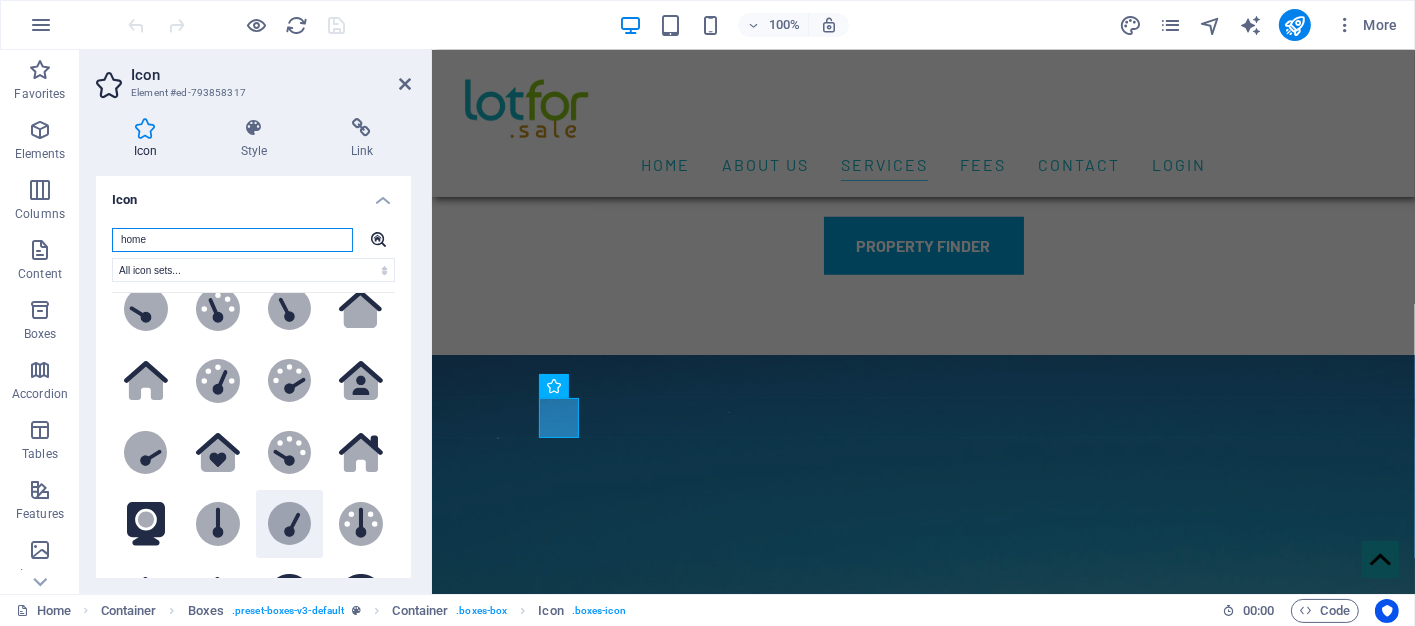 scroll, scrollTop: 200, scrollLeft: 0, axis: vertical 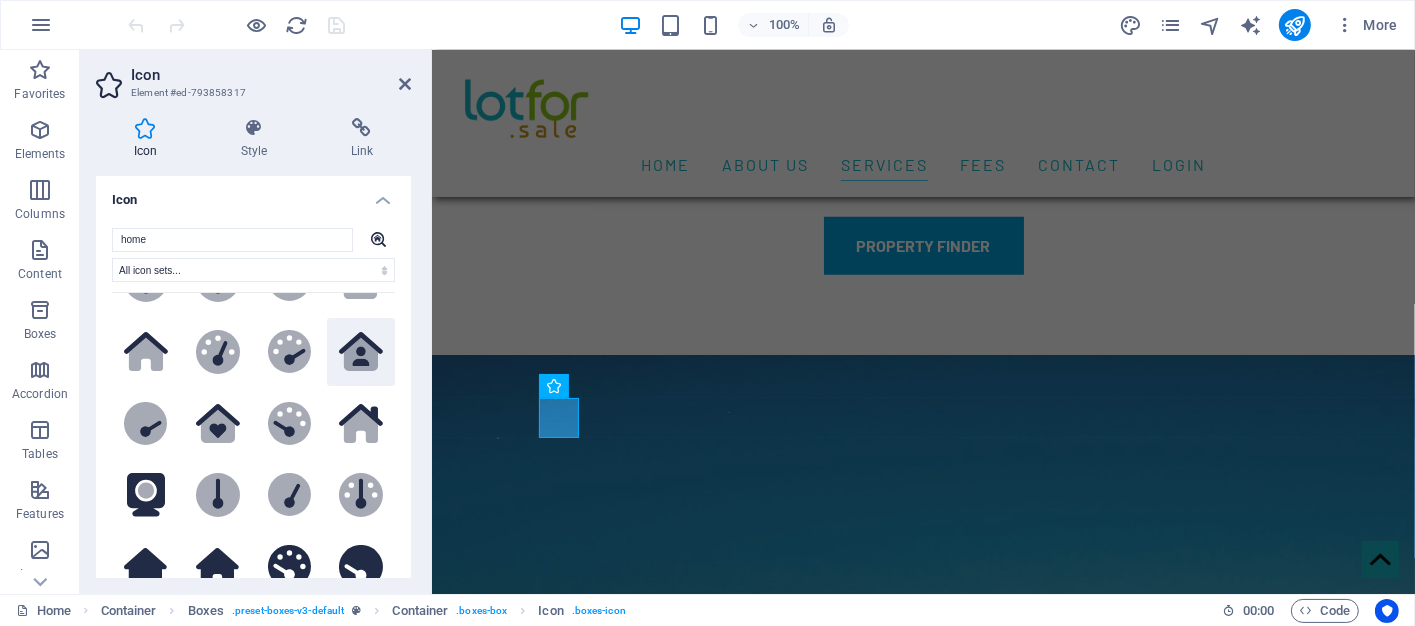 click 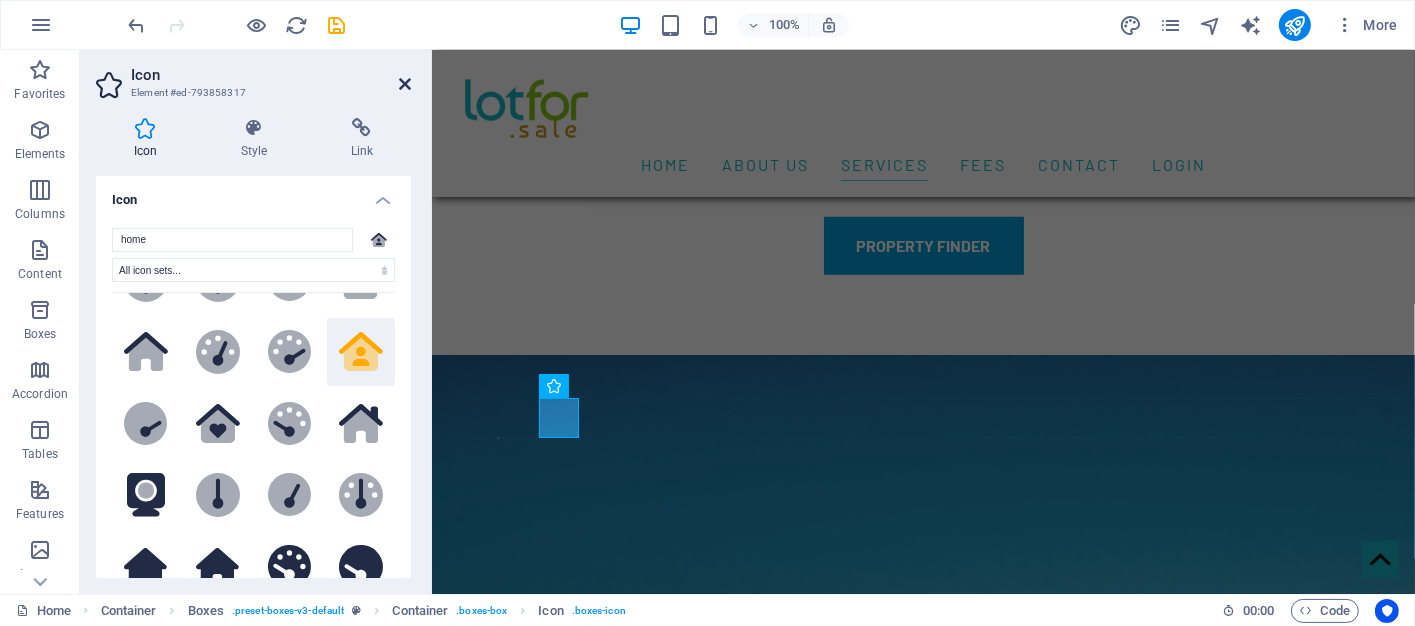 drag, startPoint x: 399, startPoint y: 81, endPoint x: 316, endPoint y: 31, distance: 96.89685 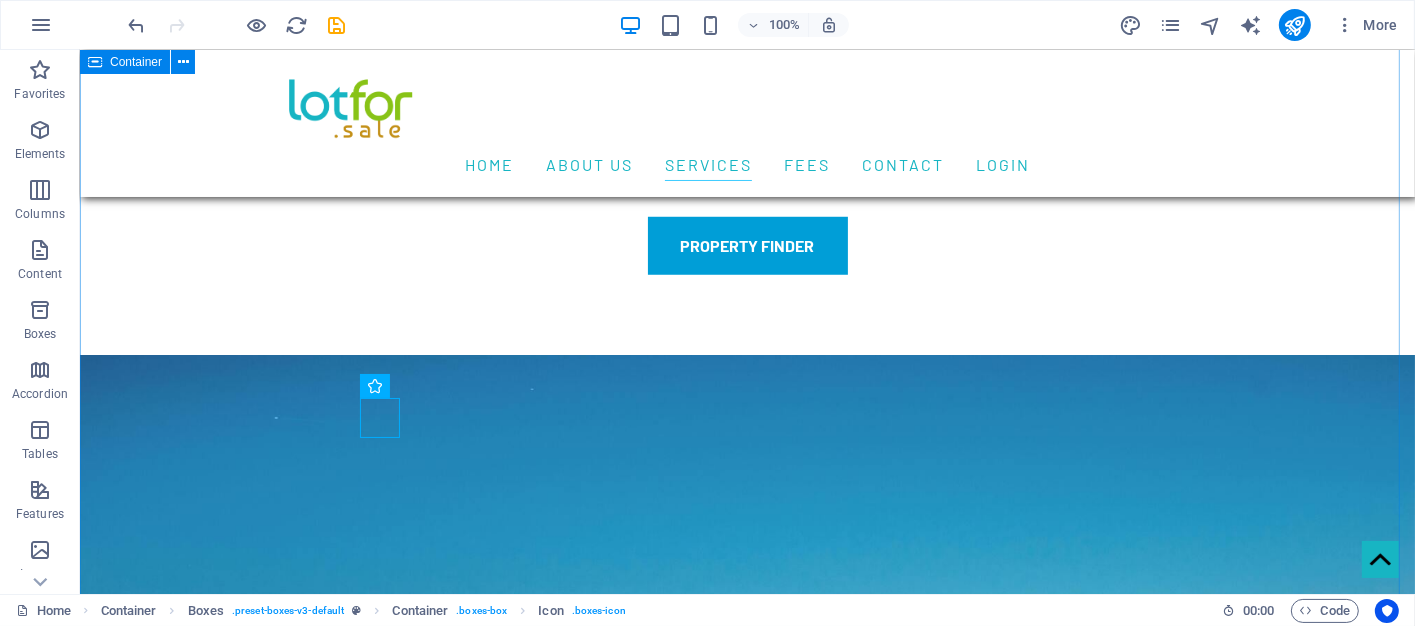 click on "Services Your Trusted Property Connector More Than Listings—We Build Confidence In today’s fast-moving real estate world, finding the right match shouldn't feel like searching for a needle in a haystack. Our mission is simple: empower people to make informed property decisions. With a suite of intuitive tools and rigorous seller verification protocols,  Lotfor .sale   ensures you're never left wondering if a listing is legitimate or a buyer is serious.  .fa-secondary{opacity:.4} FOR BUYERS Explore a marketplace built with integrity. Whether you're seeking a home, a serene retreat, or an investment-ready property,  Lotfor .sale   simplifies the journey and shortens the distance between dreams and reality.  .fa-secondary{opacity:.4} for sellers Showcase your property to a pool of genuine, motivated buyers. Our platform helps you stand out while maintaining complete control over the selling process. Verify your listing to build trust and confidence.  .fa-secondary{opacity:.4} for agents features Here at" at bounding box center (746, 2226) 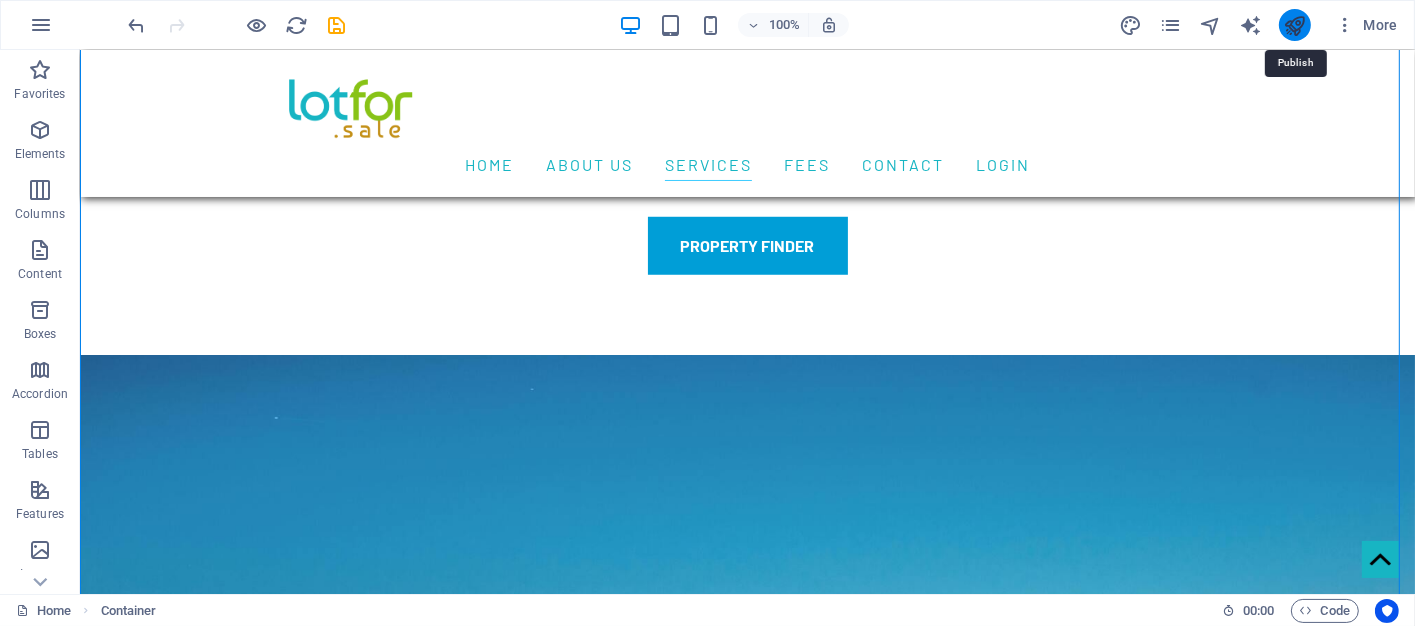 click at bounding box center [1294, 25] 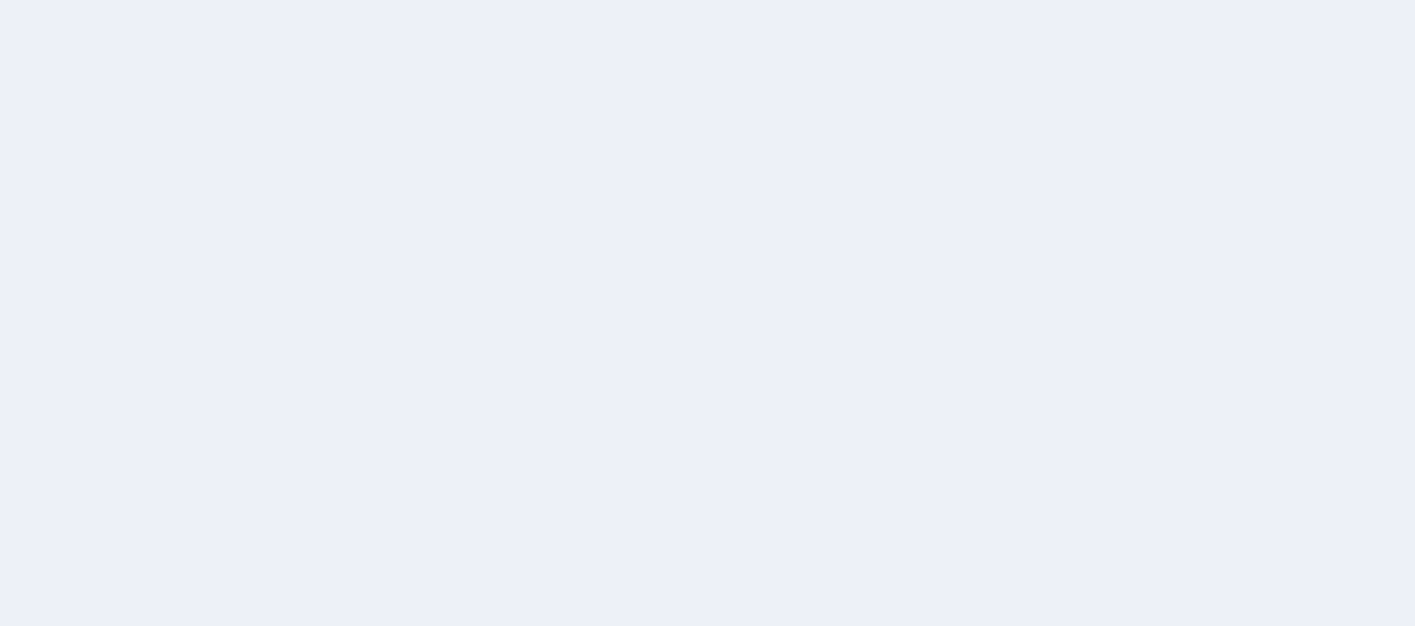 scroll, scrollTop: 0, scrollLeft: 0, axis: both 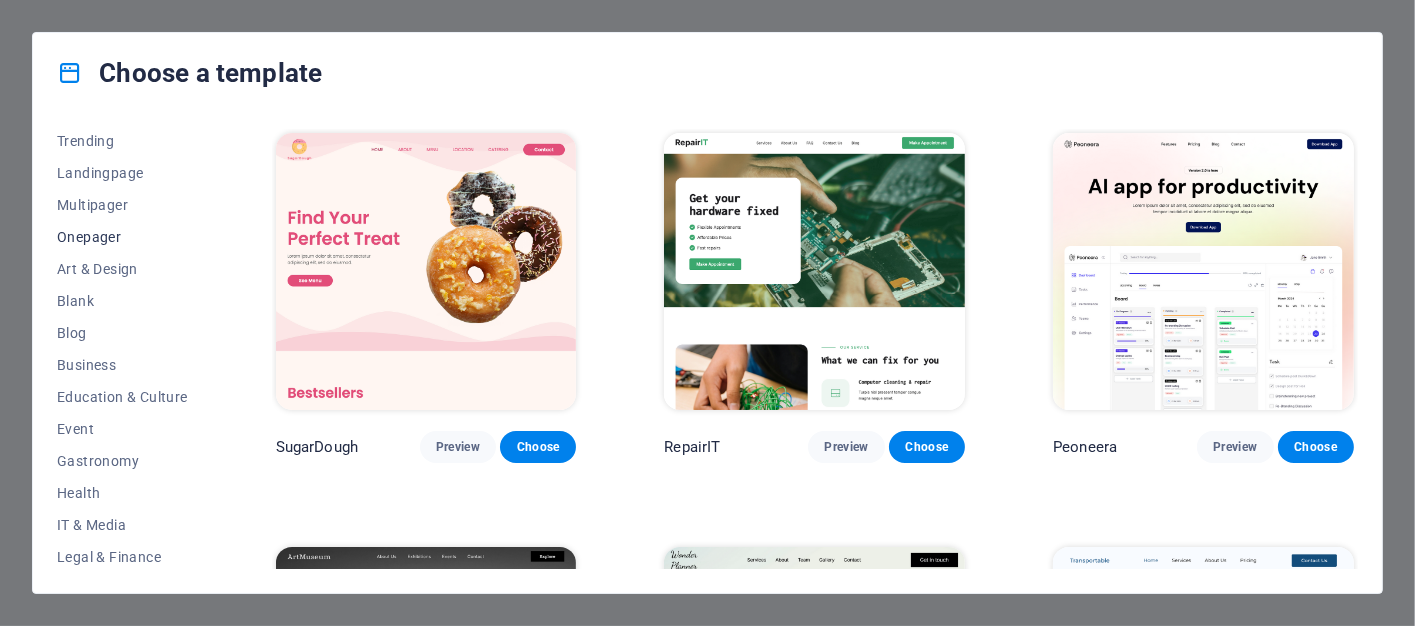 click on "Onepager" at bounding box center [122, 237] 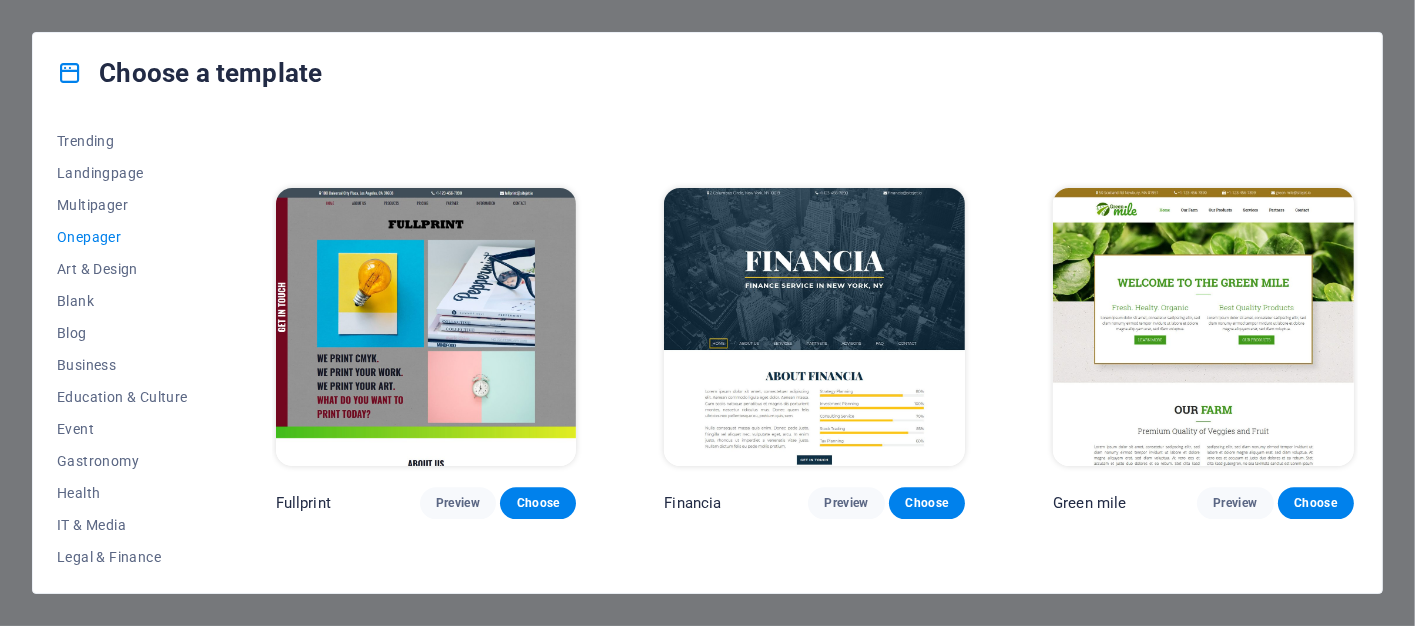 scroll, scrollTop: 4600, scrollLeft: 0, axis: vertical 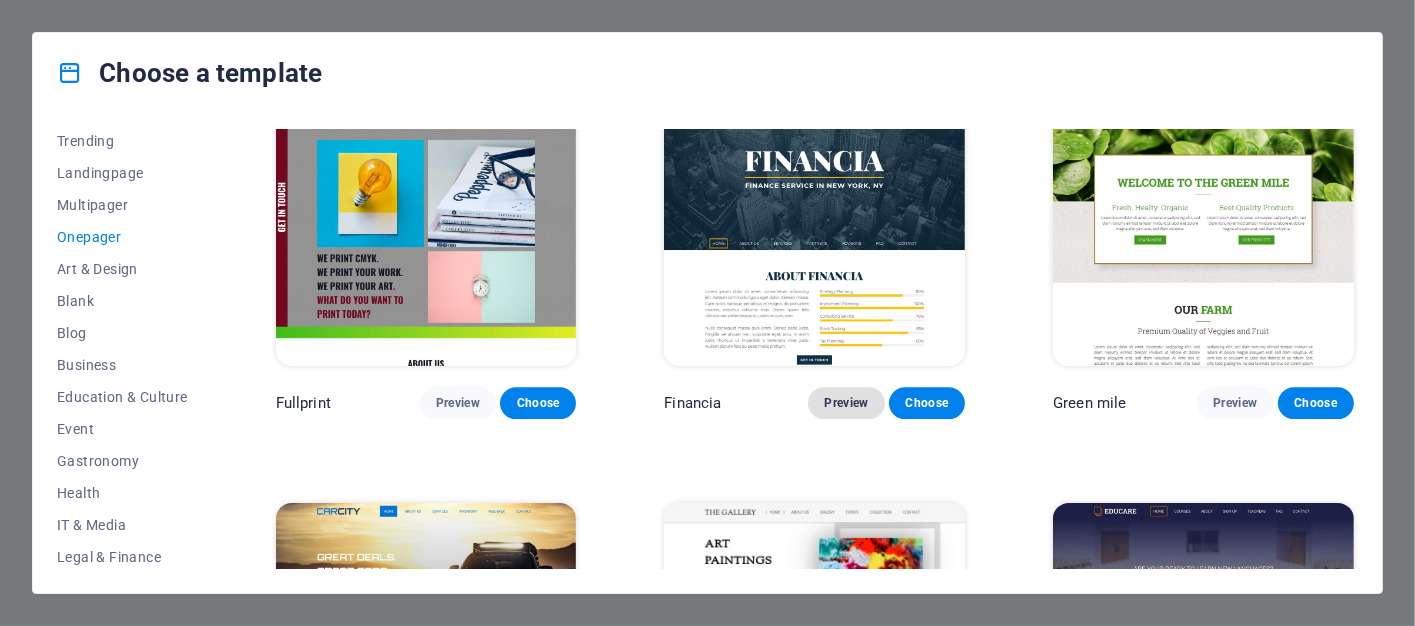 click on "Preview" at bounding box center [846, 403] 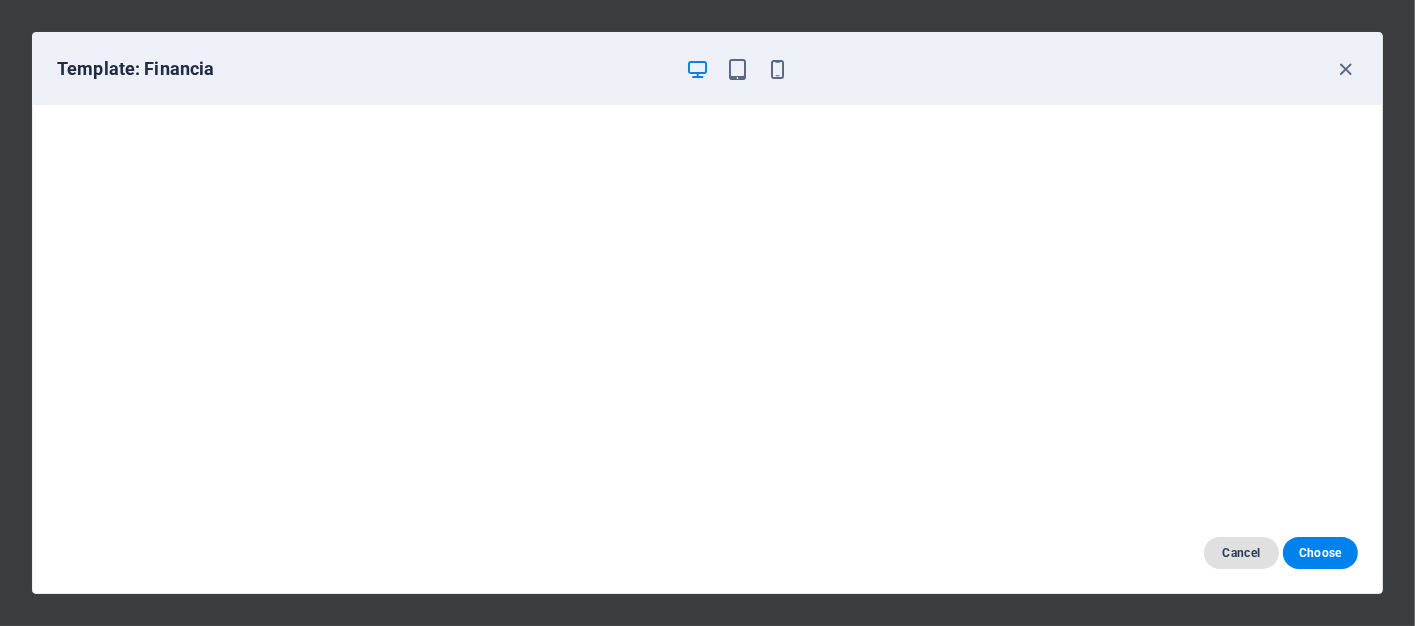 click on "Cancel" at bounding box center [1241, 553] 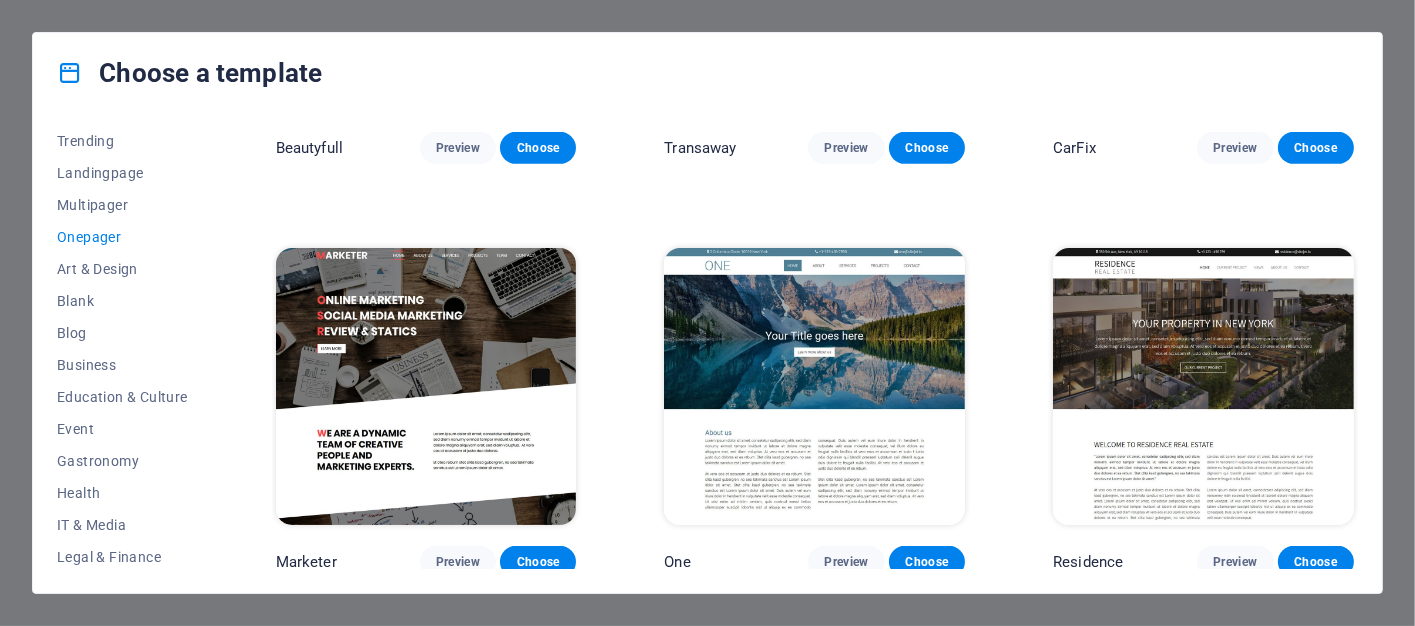 scroll, scrollTop: 8200, scrollLeft: 0, axis: vertical 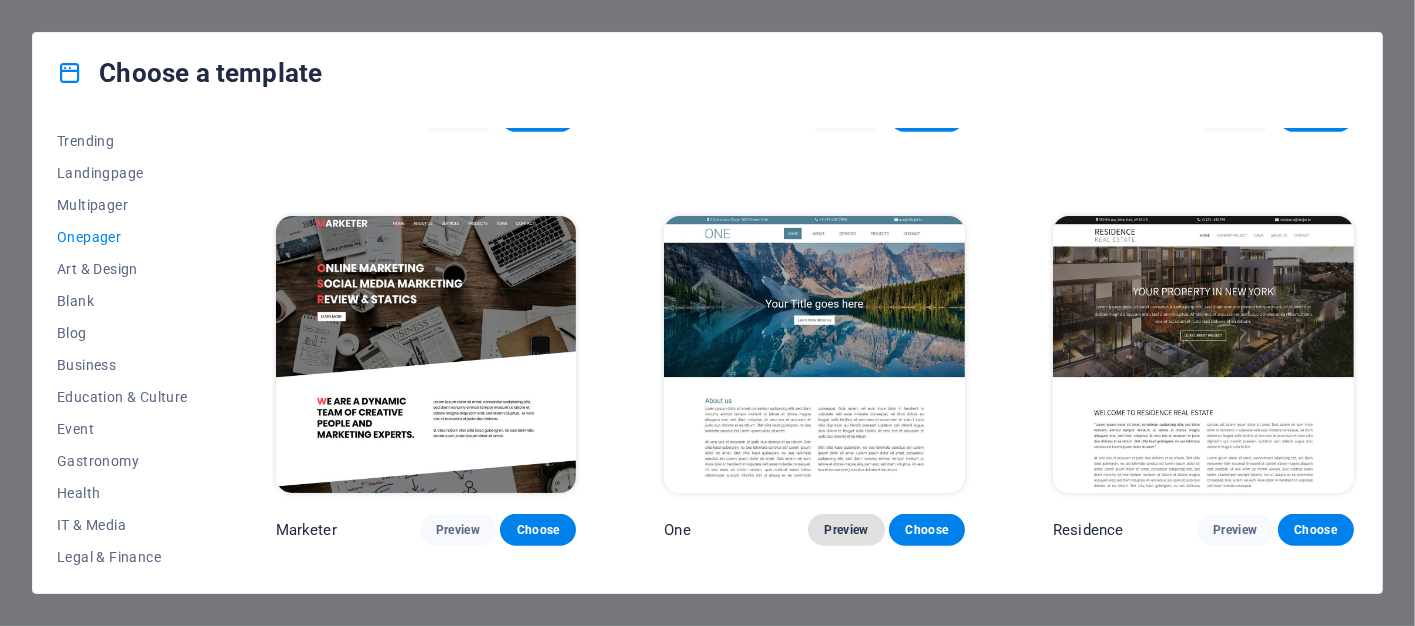 click on "Preview" at bounding box center [846, 530] 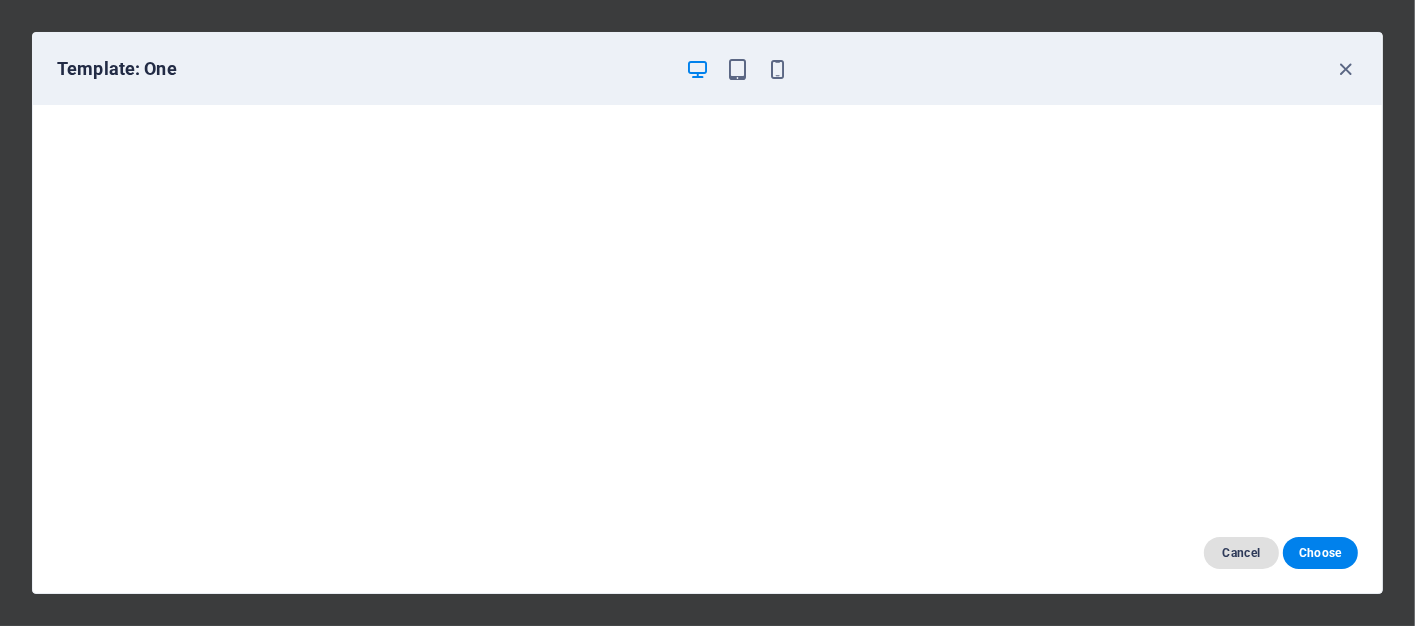 click on "Cancel" at bounding box center (1241, 553) 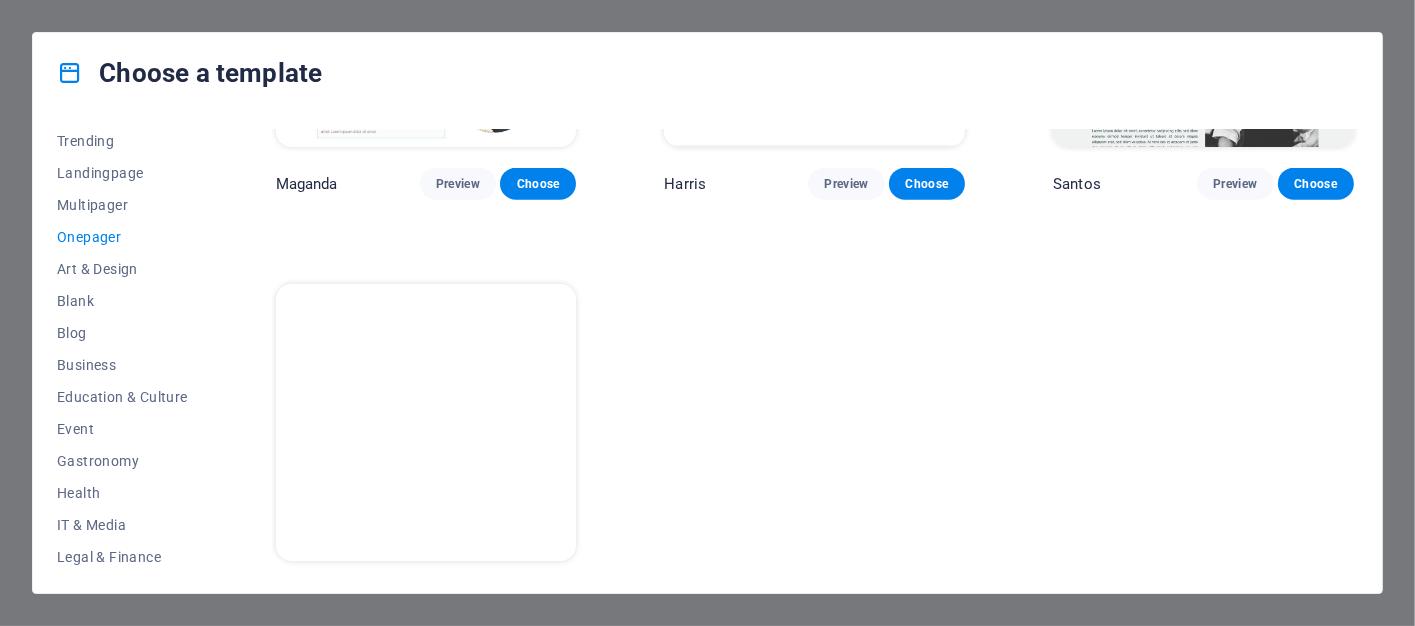 scroll, scrollTop: 8974, scrollLeft: 0, axis: vertical 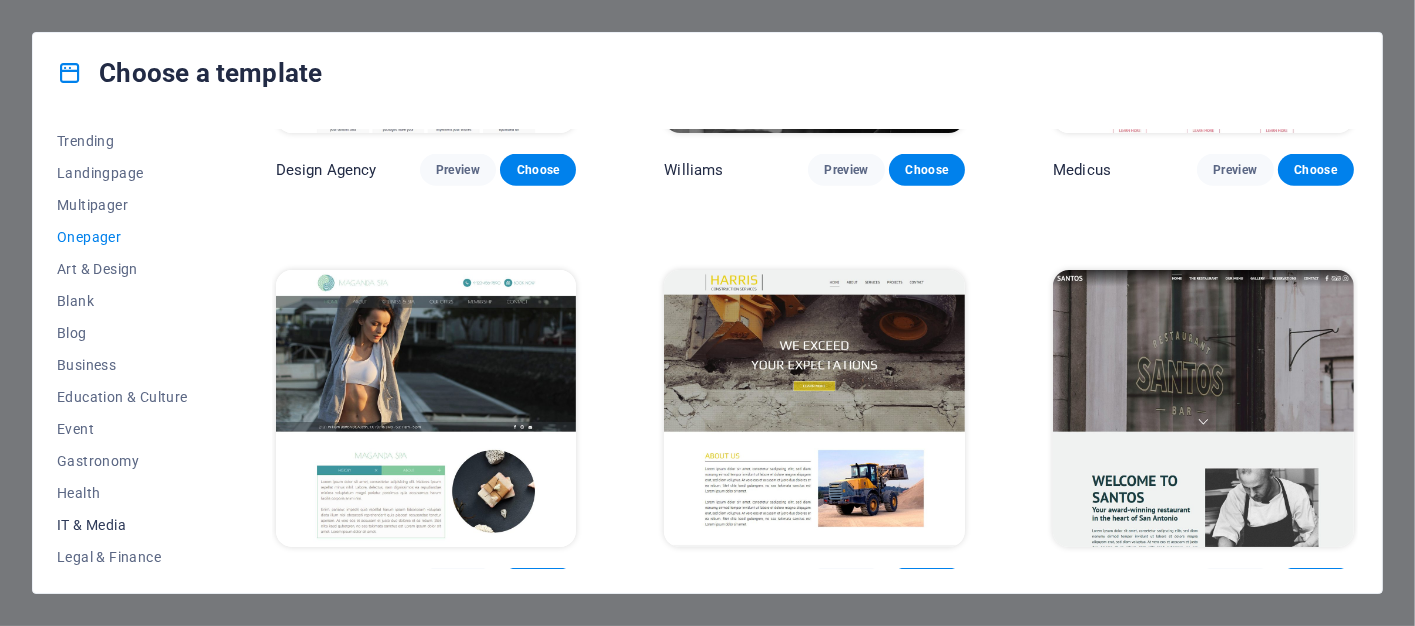 click on "IT & Media" at bounding box center [122, 525] 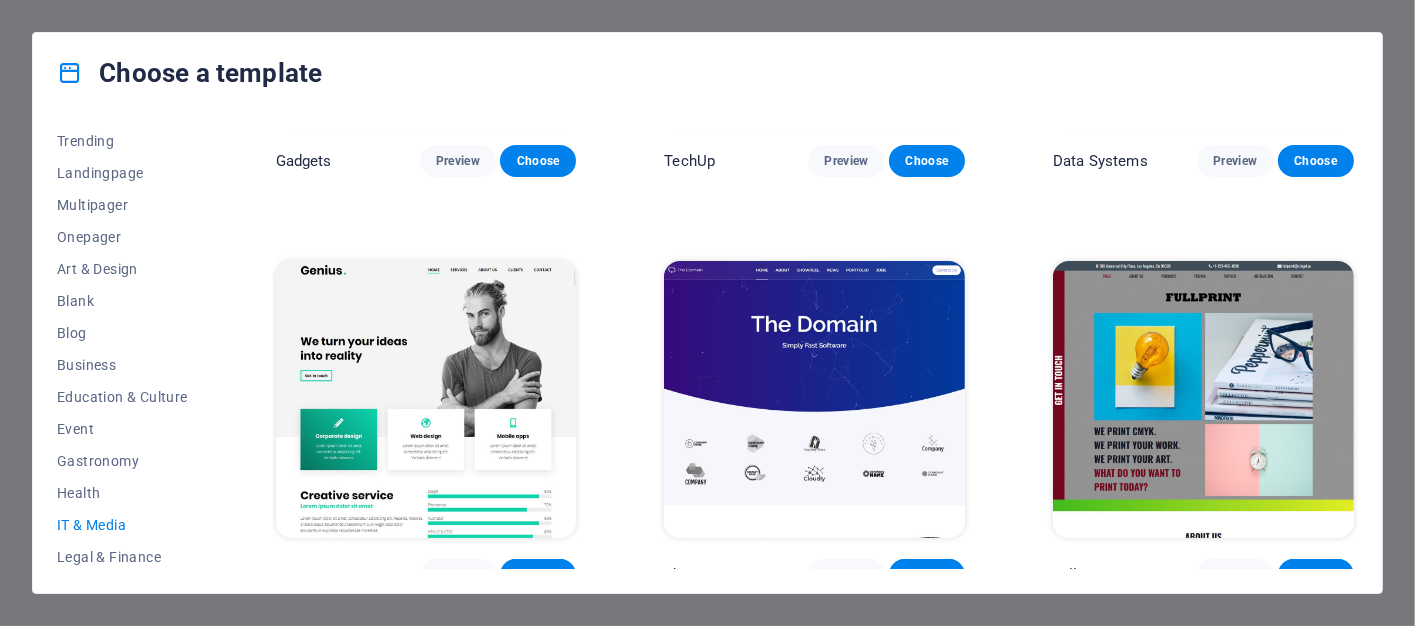 scroll, scrollTop: 728, scrollLeft: 0, axis: vertical 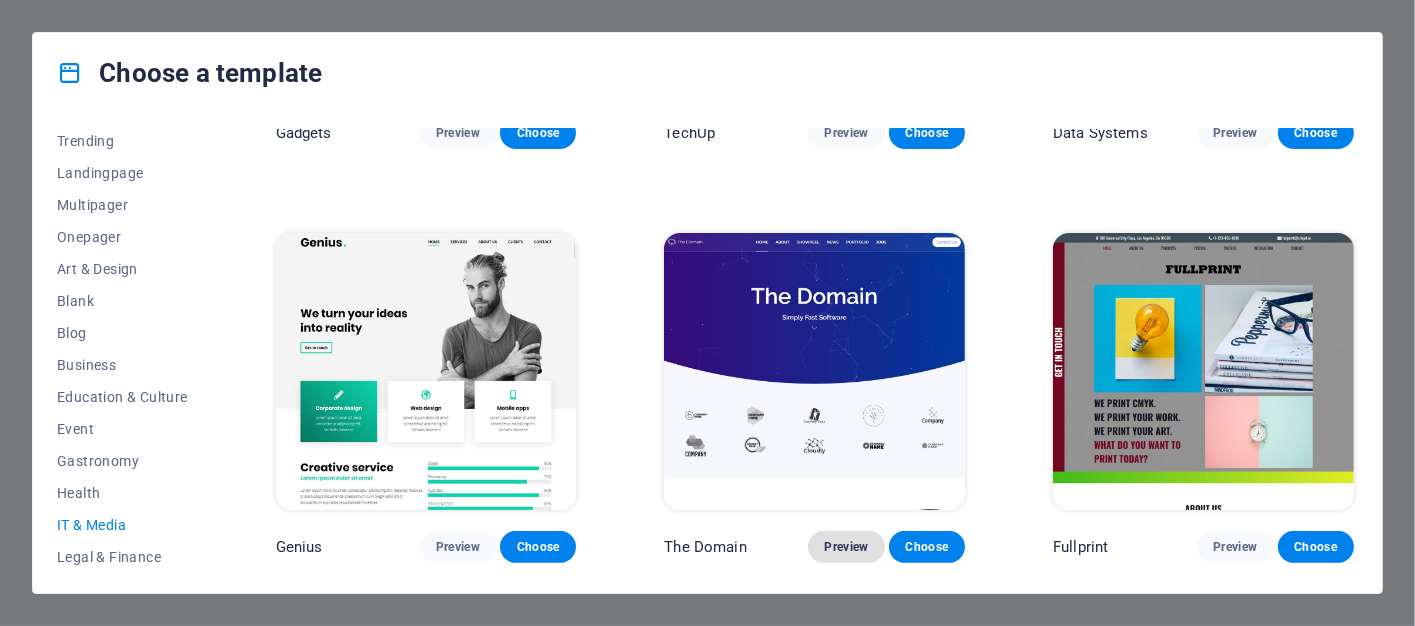 click on "Preview" at bounding box center (846, 547) 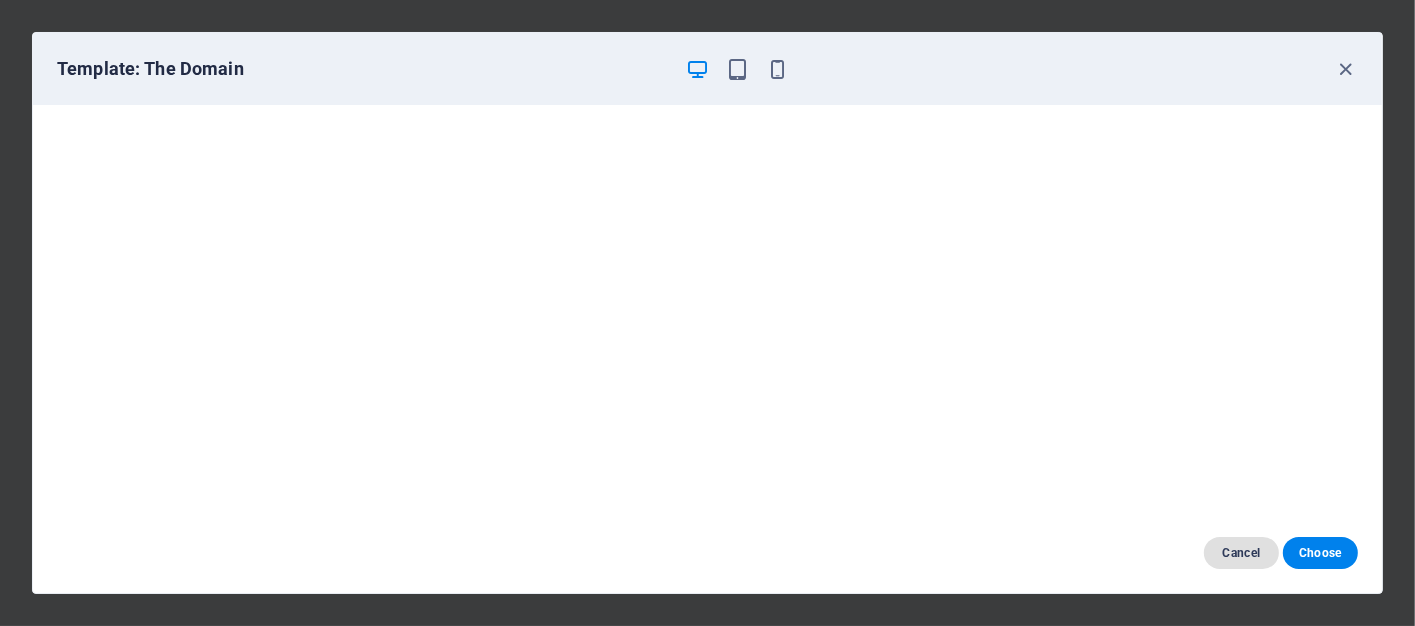 click on "Cancel" at bounding box center [1241, 553] 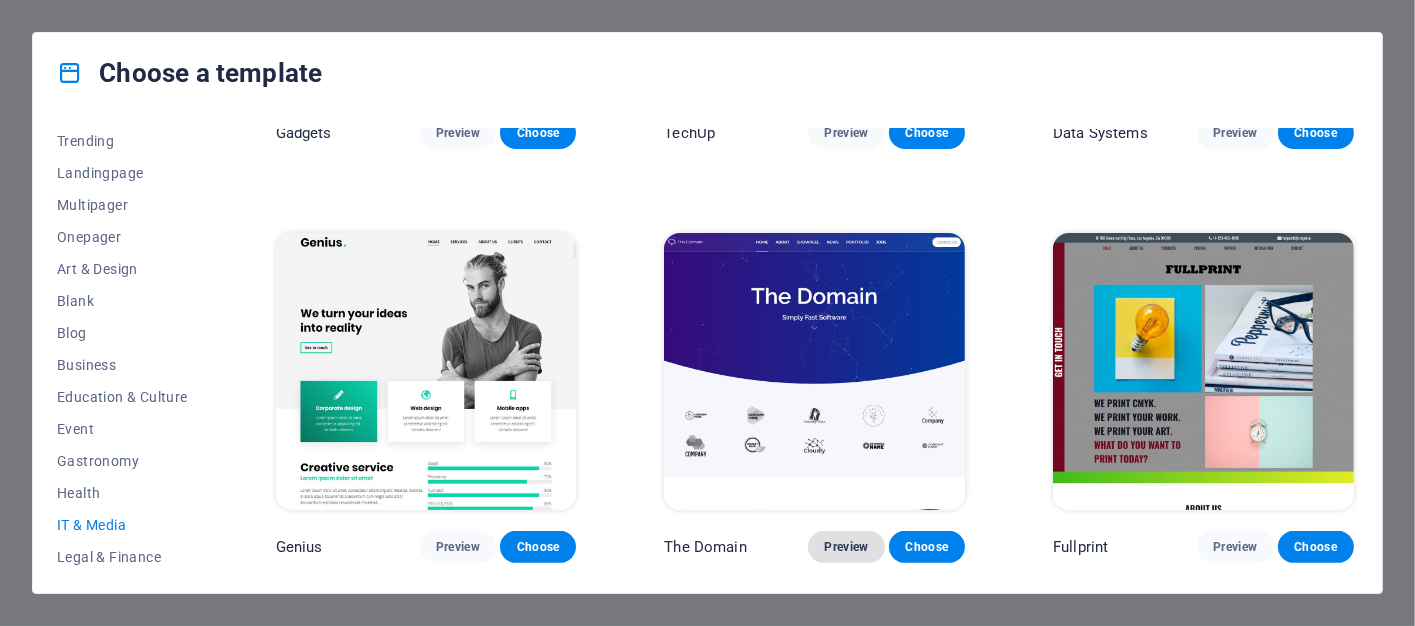 click on "Preview" at bounding box center (846, 547) 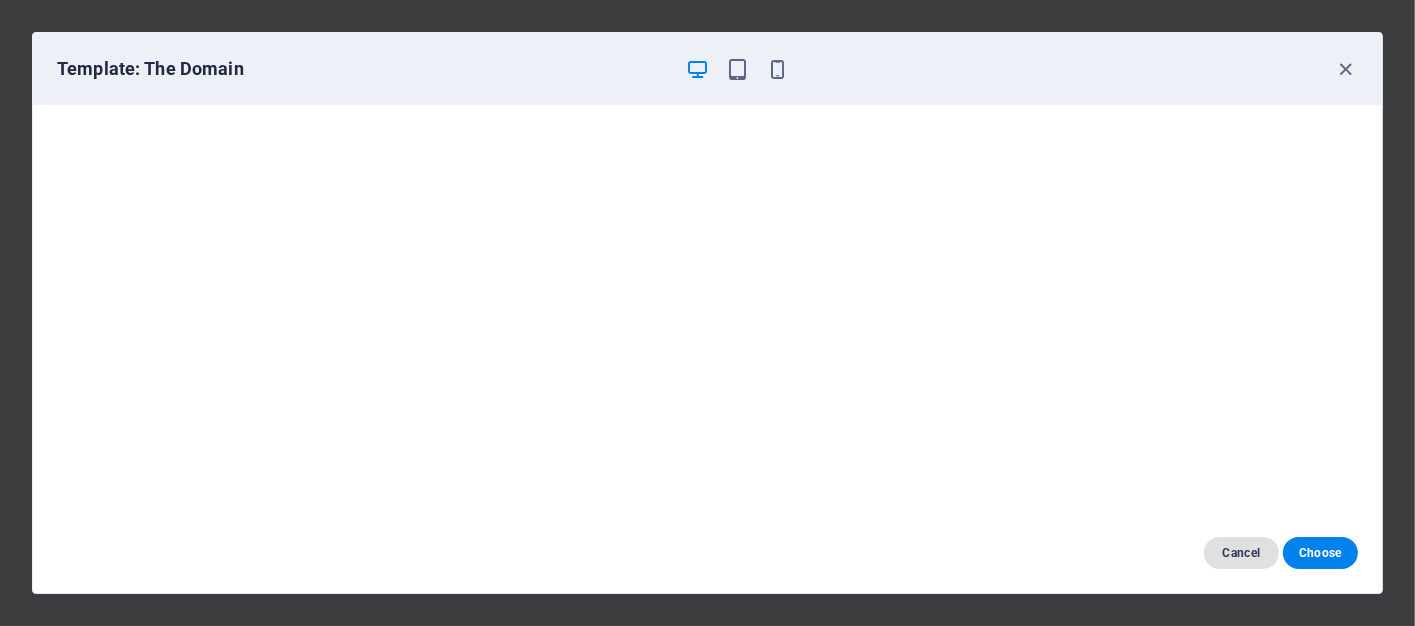 click on "Cancel" at bounding box center (1241, 553) 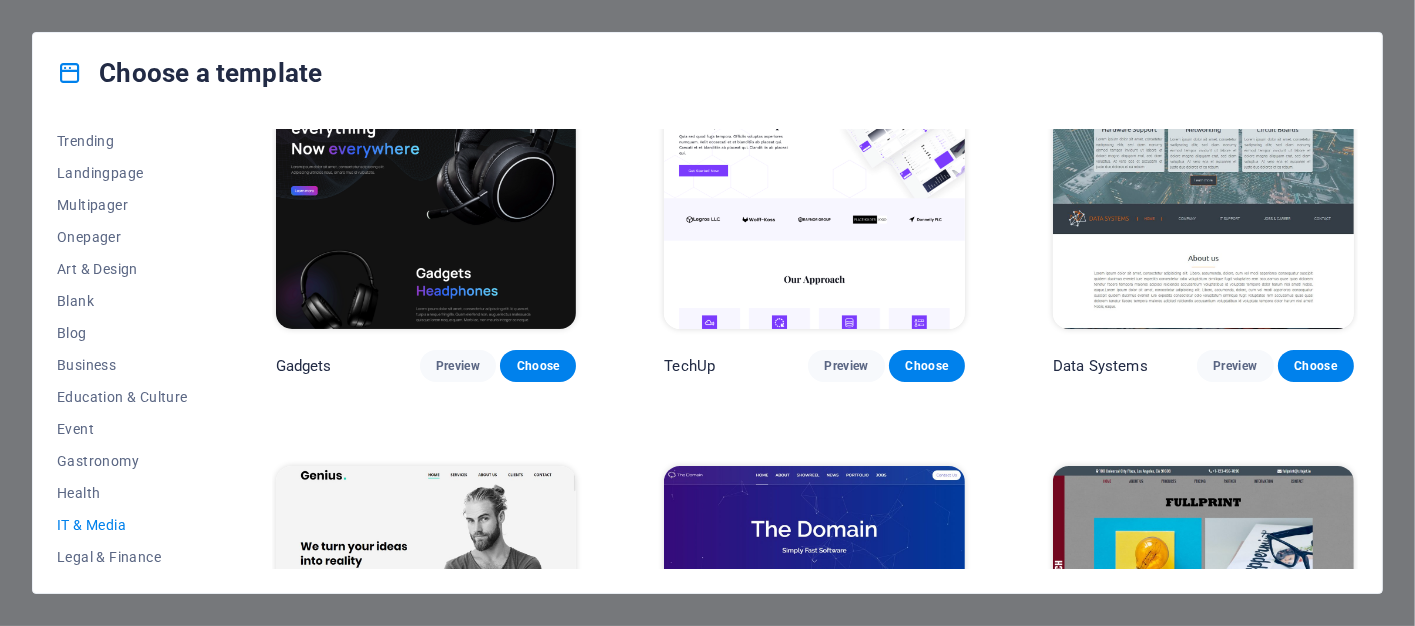 scroll, scrollTop: 328, scrollLeft: 0, axis: vertical 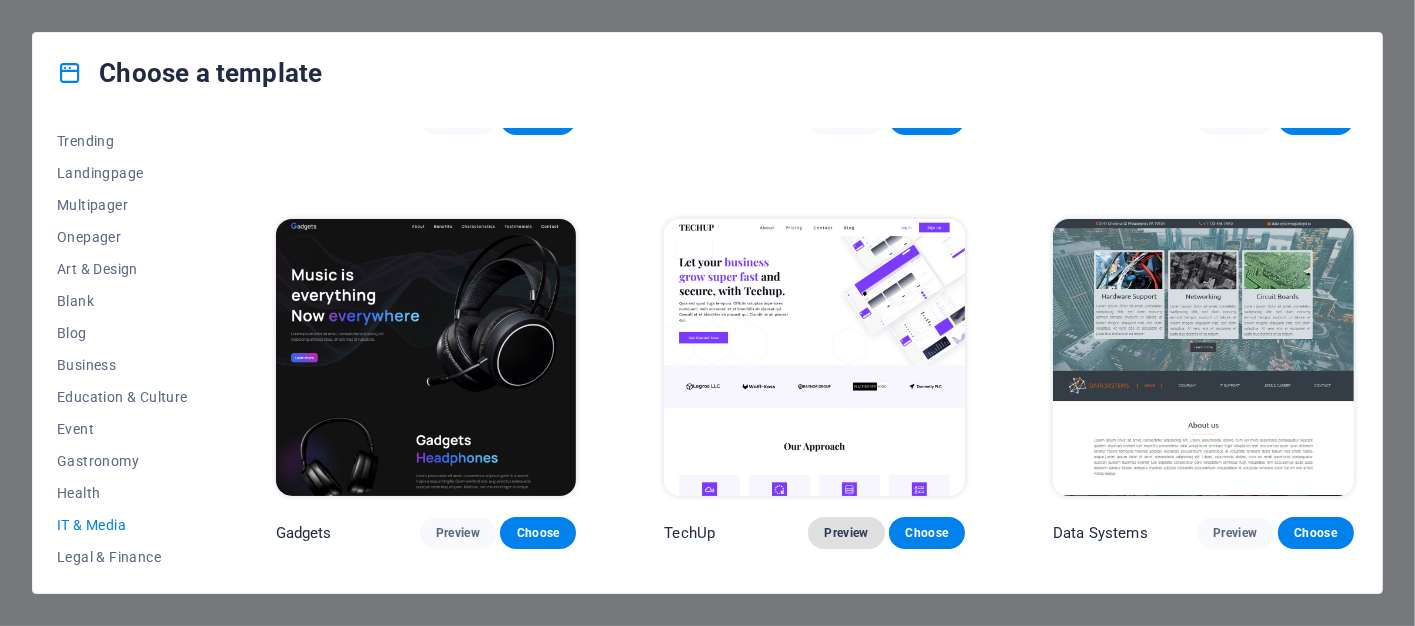 click on "Preview" at bounding box center (846, 533) 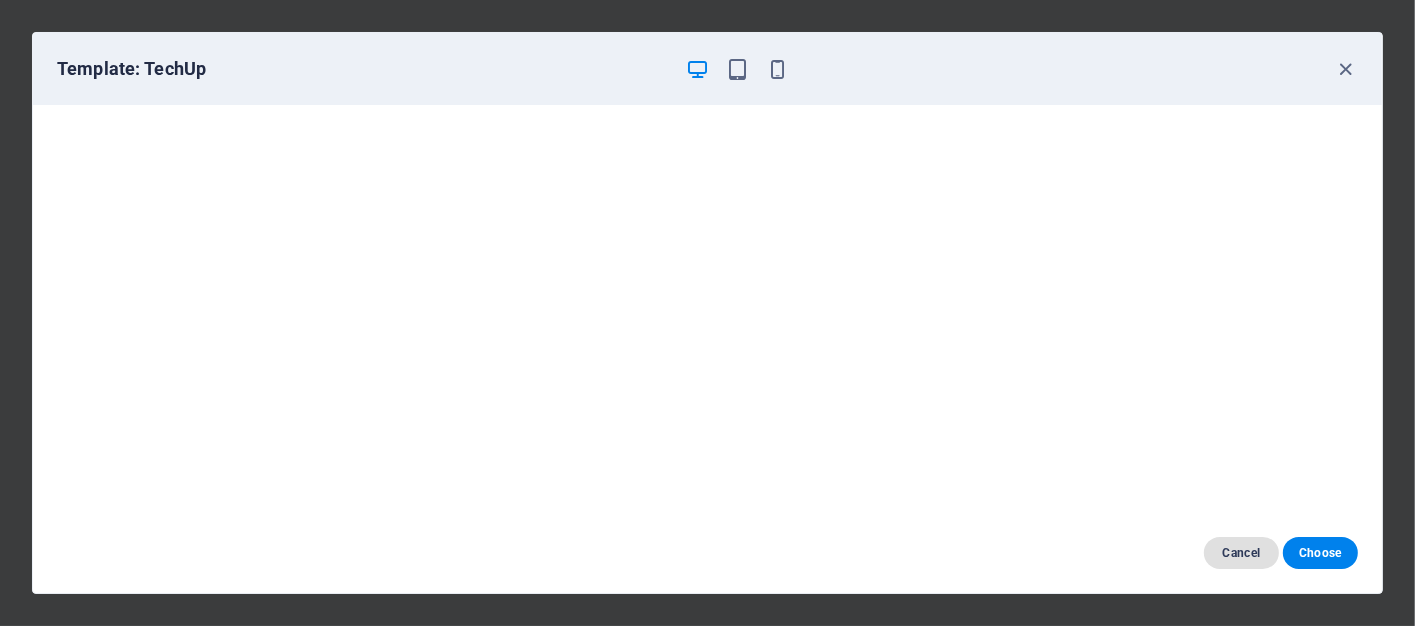 click on "Cancel" at bounding box center (1241, 553) 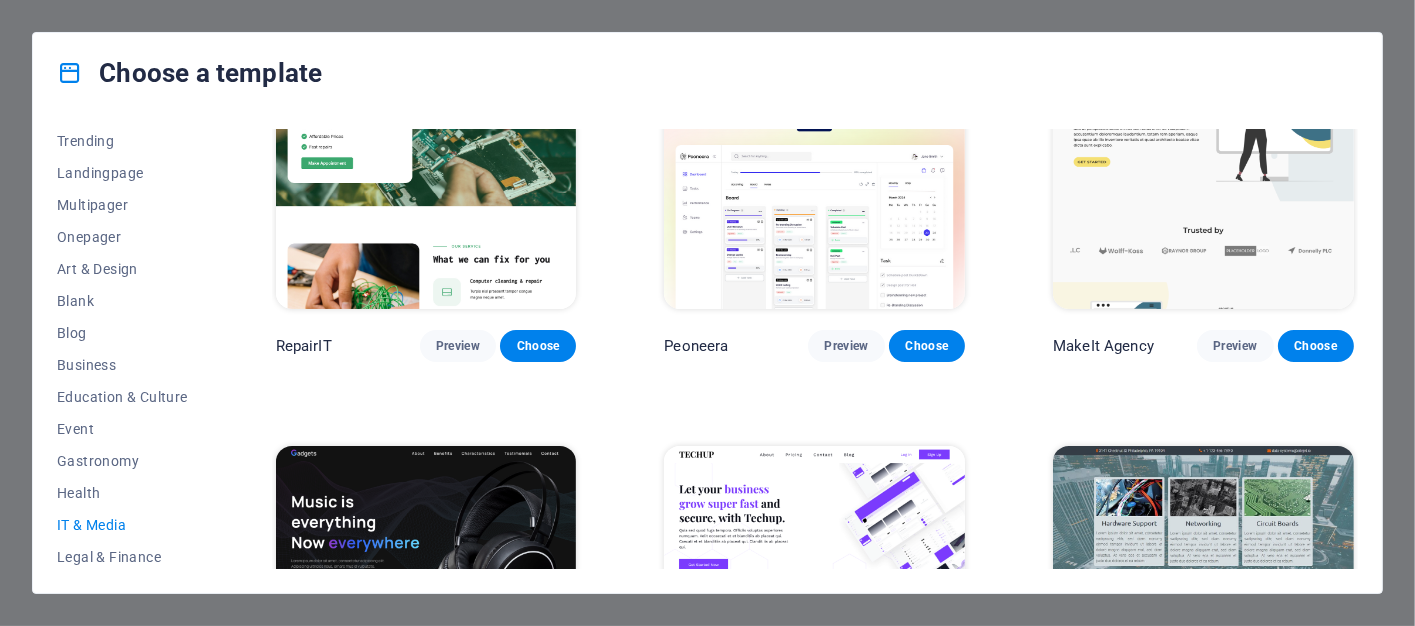 scroll, scrollTop: 0, scrollLeft: 0, axis: both 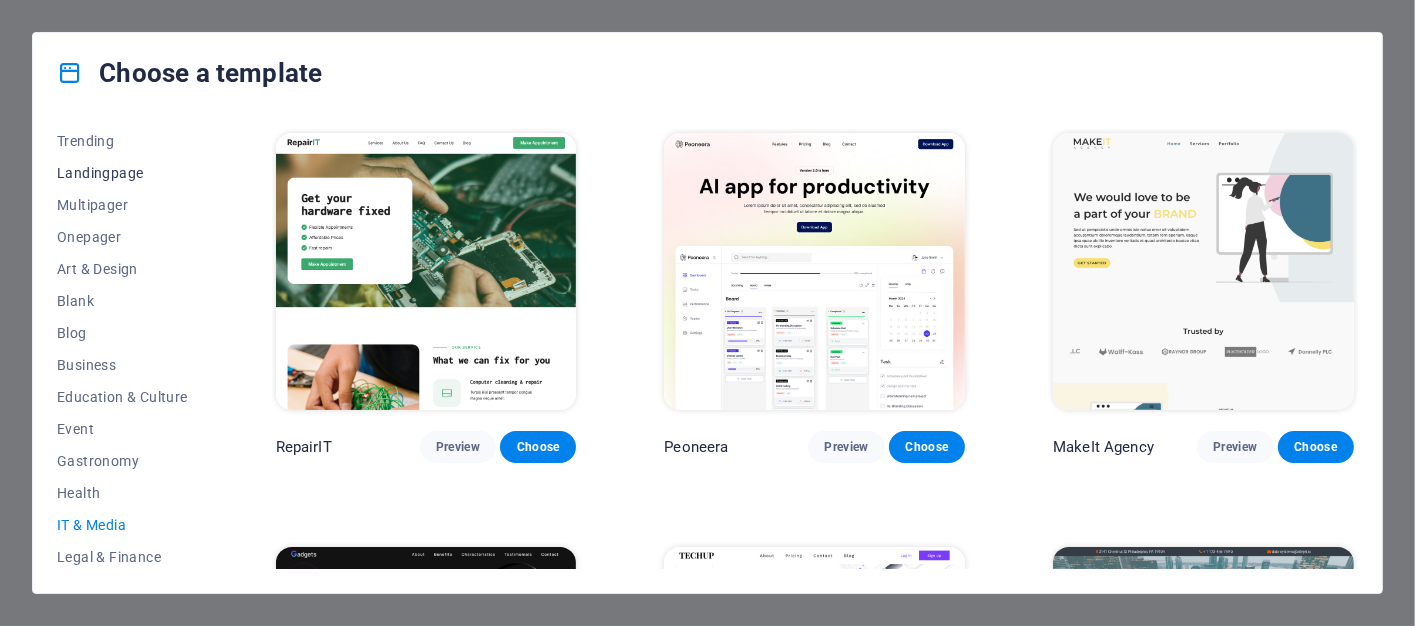 click on "Landingpage" at bounding box center (122, 173) 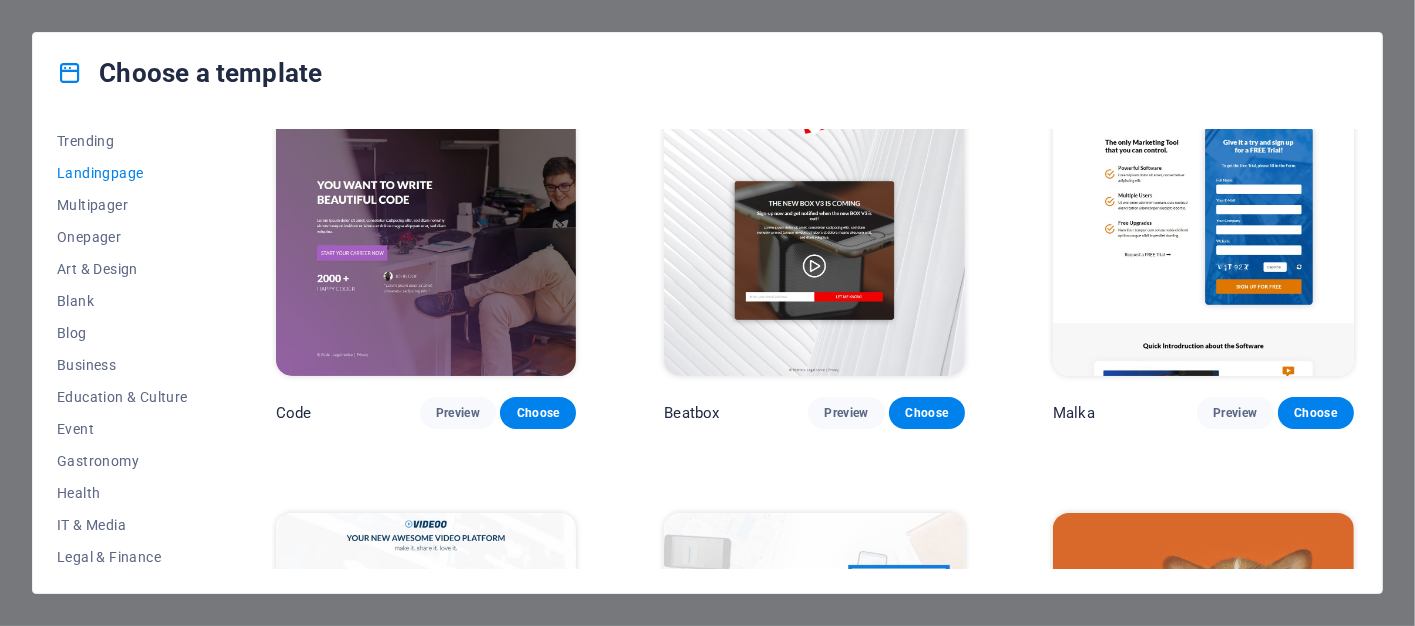 scroll, scrollTop: 400, scrollLeft: 0, axis: vertical 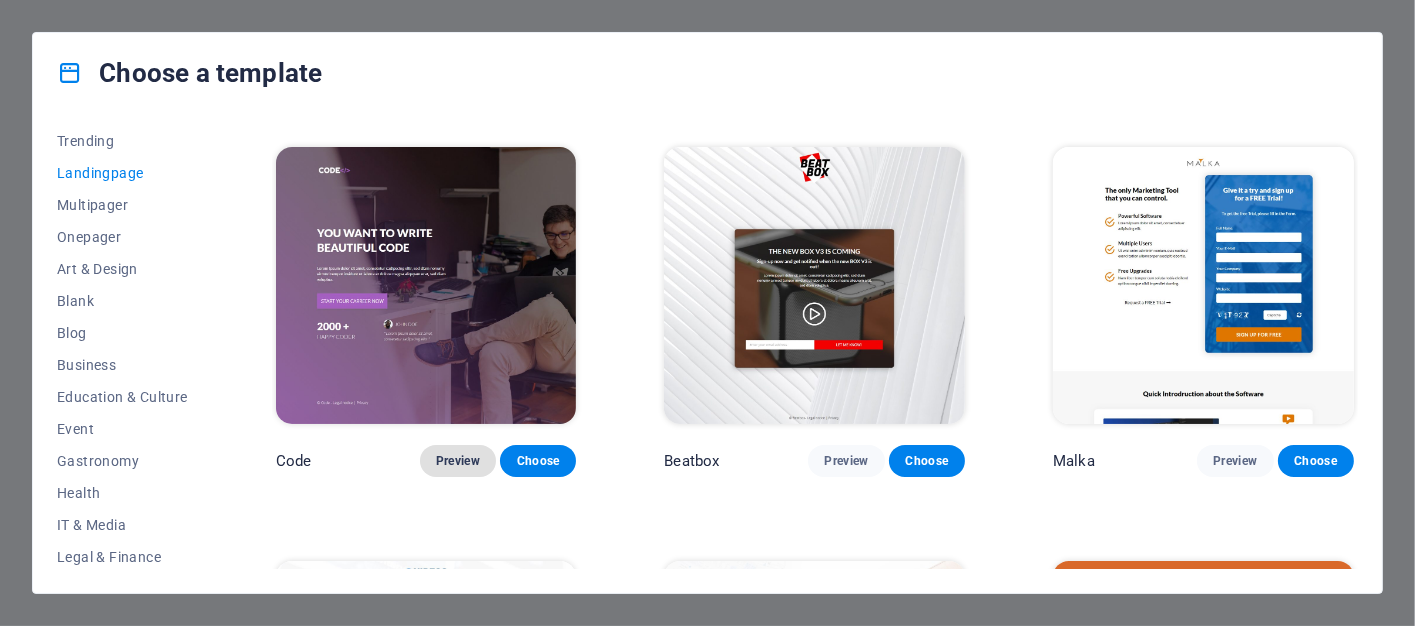 click on "Preview" at bounding box center [458, 461] 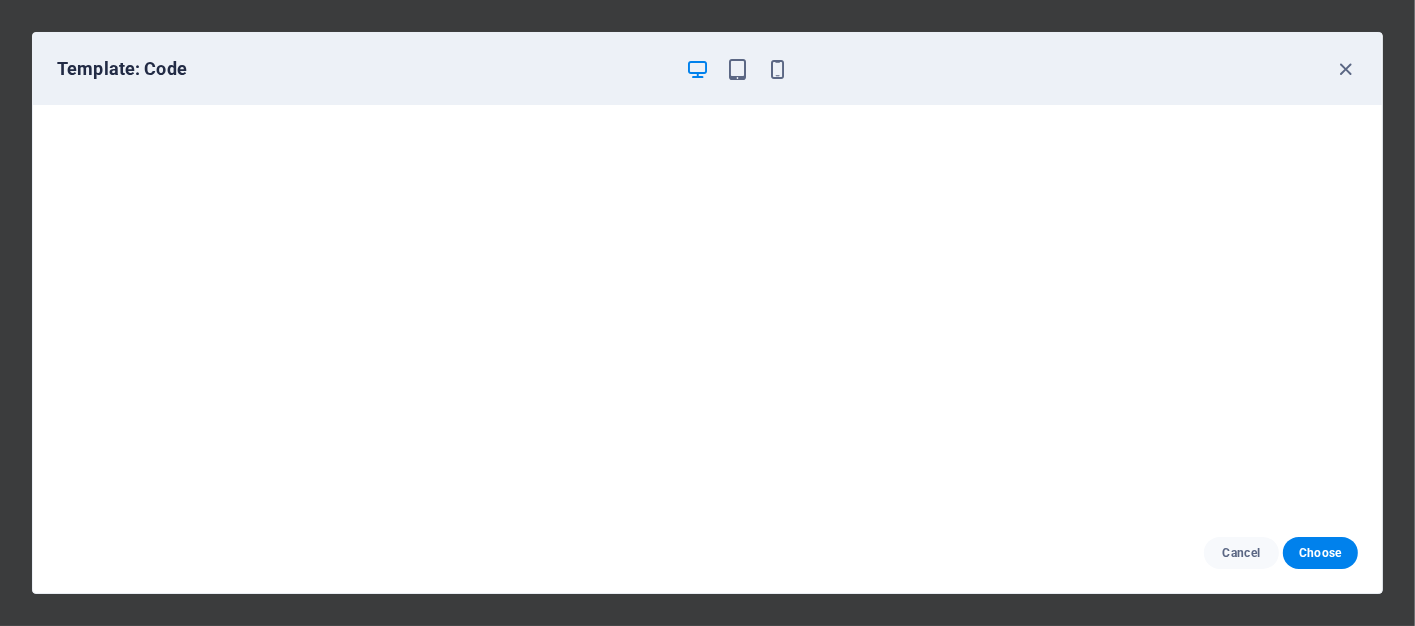 scroll, scrollTop: 5, scrollLeft: 0, axis: vertical 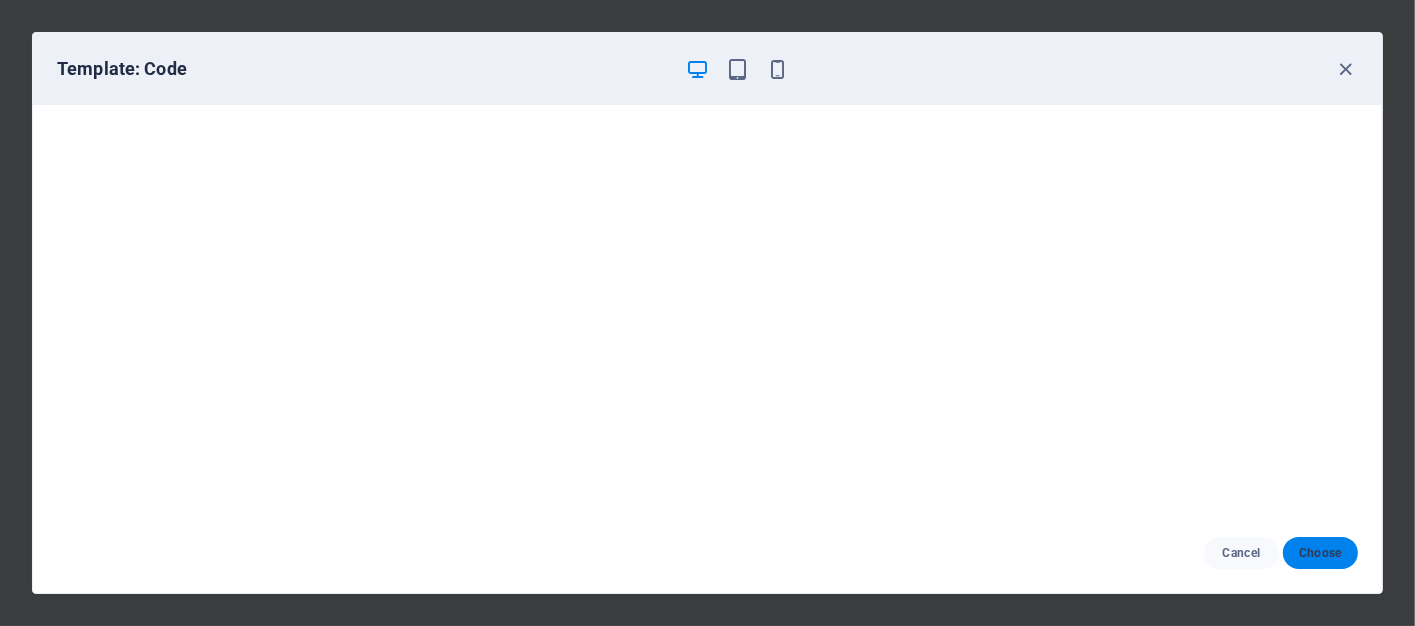 click on "Choose" at bounding box center [1320, 553] 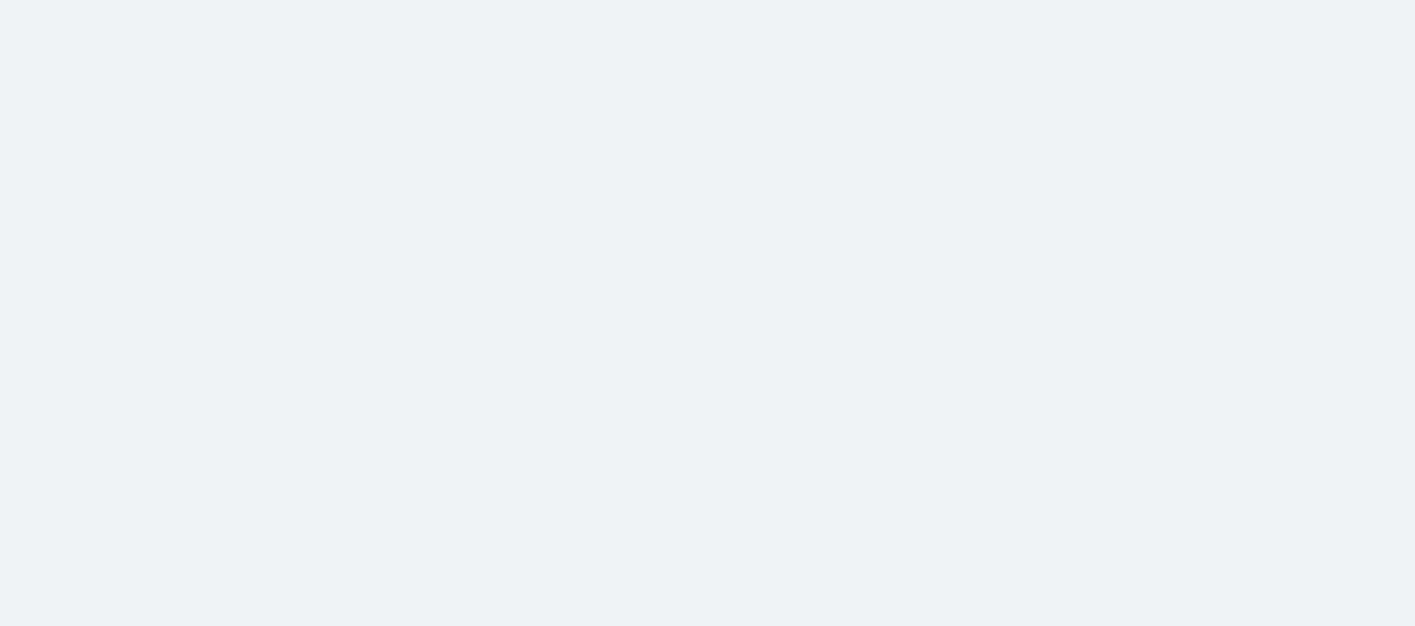 scroll, scrollTop: 0, scrollLeft: 0, axis: both 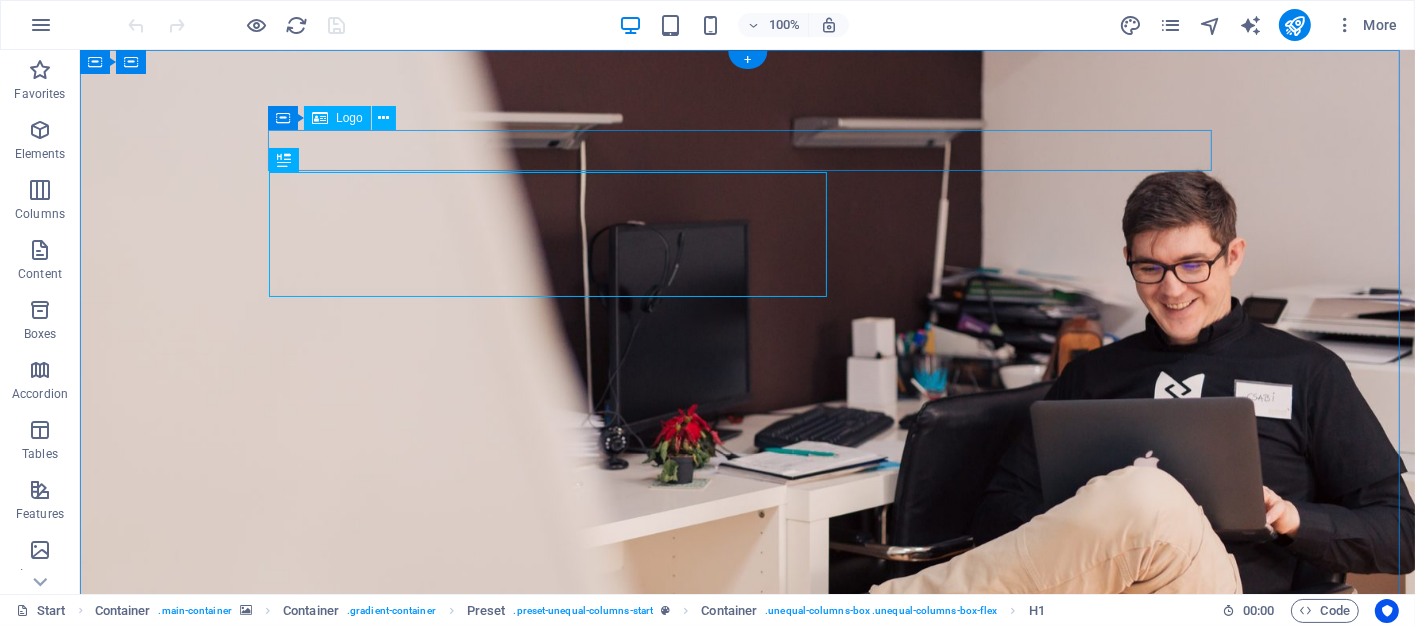 click at bounding box center (747, 910) 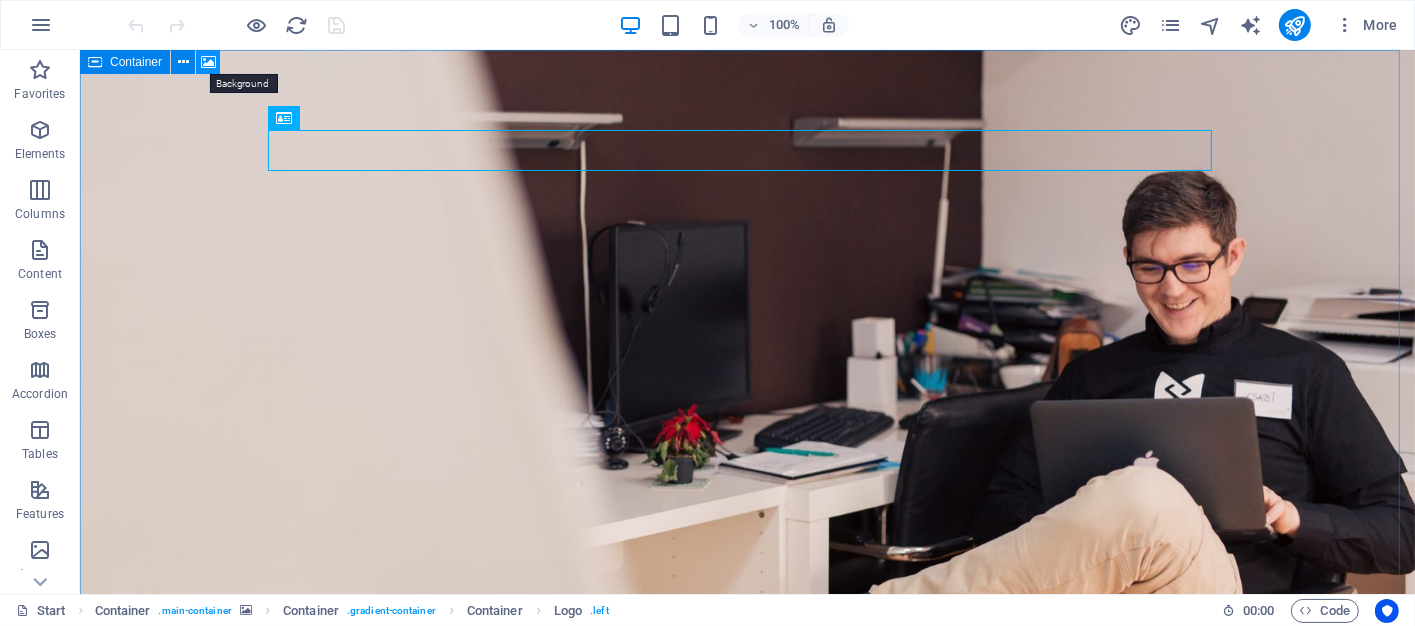 drag, startPoint x: 209, startPoint y: 63, endPoint x: 371, endPoint y: 143, distance: 180.67651 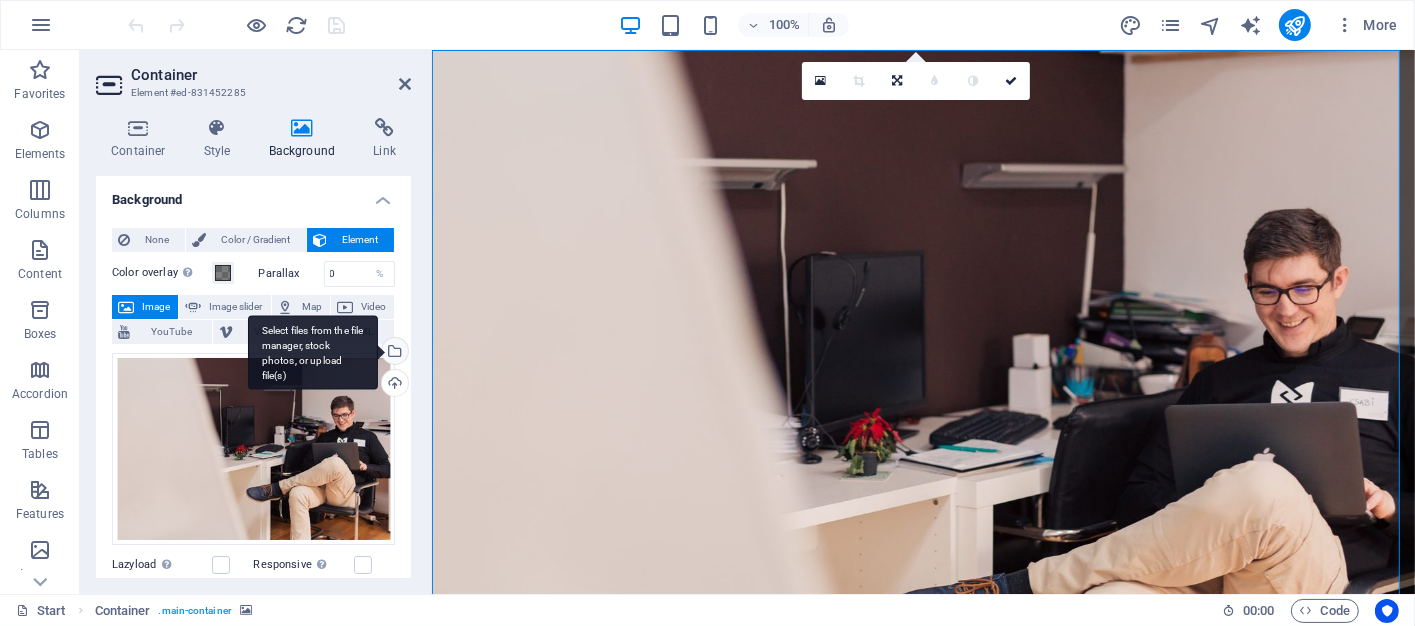 click on "Select files from the file manager, stock photos, or upload file(s)" at bounding box center [313, 352] 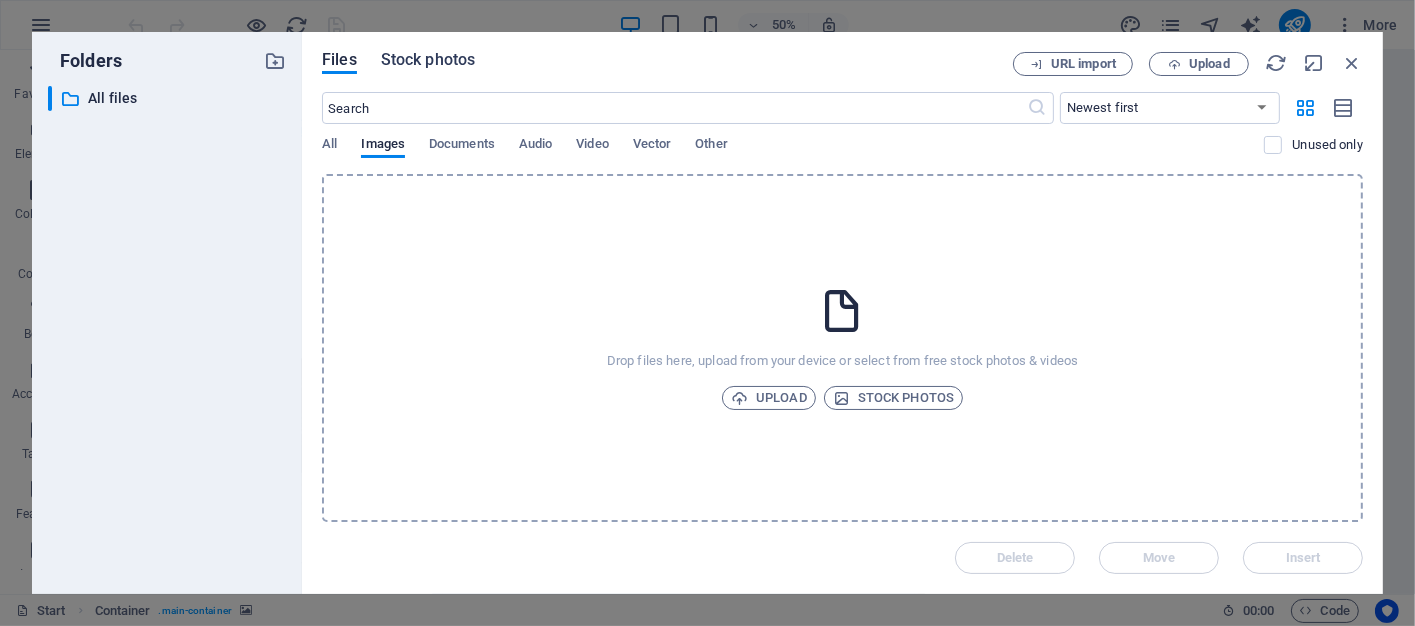 click on "Stock photos" at bounding box center (428, 60) 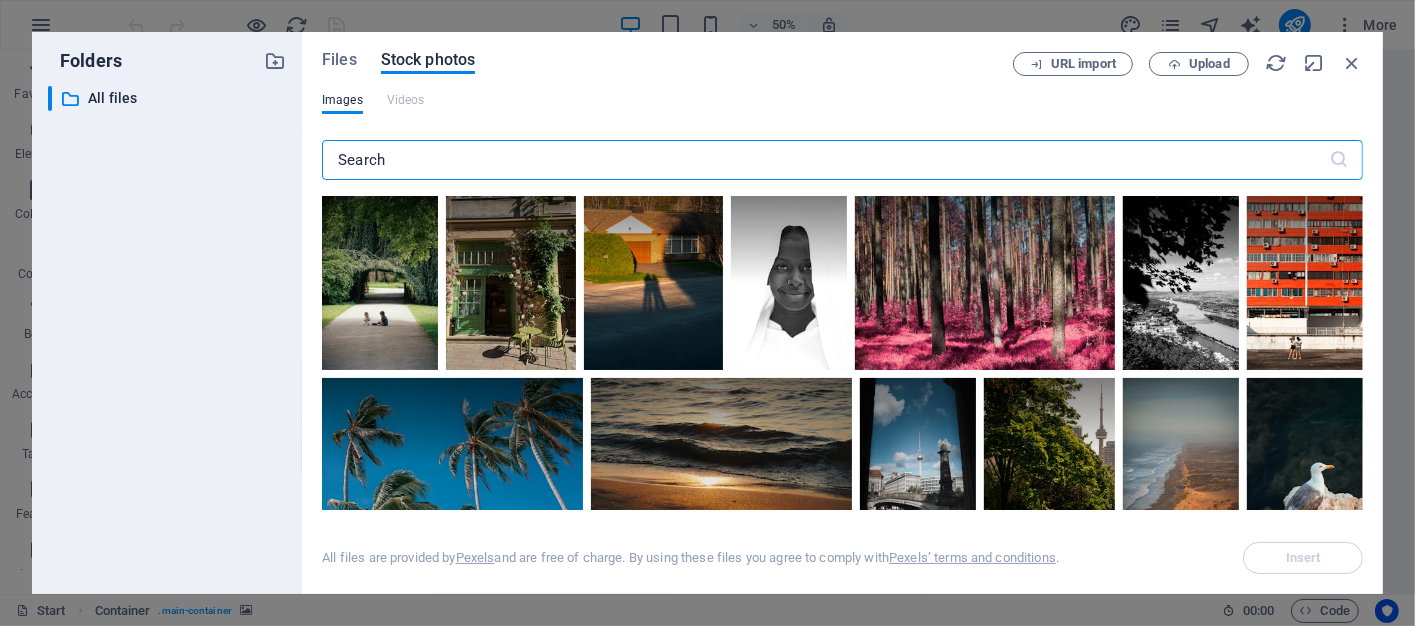 click at bounding box center [825, 160] 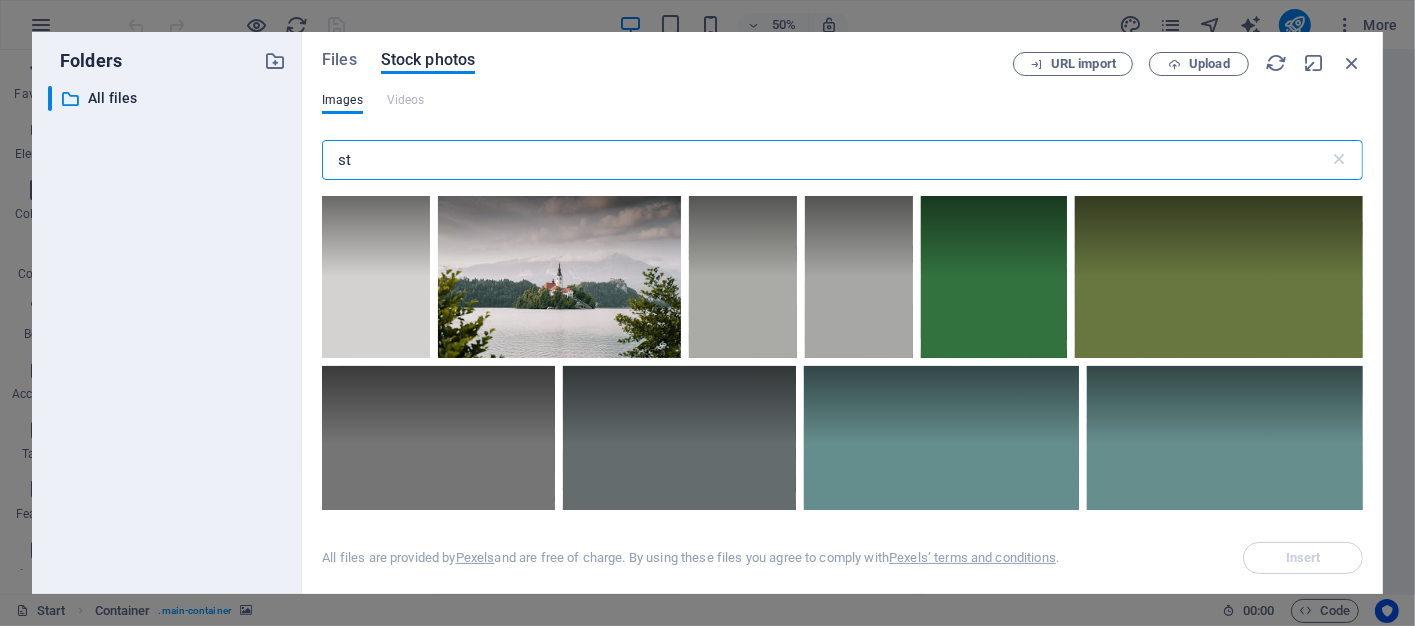 type on "s" 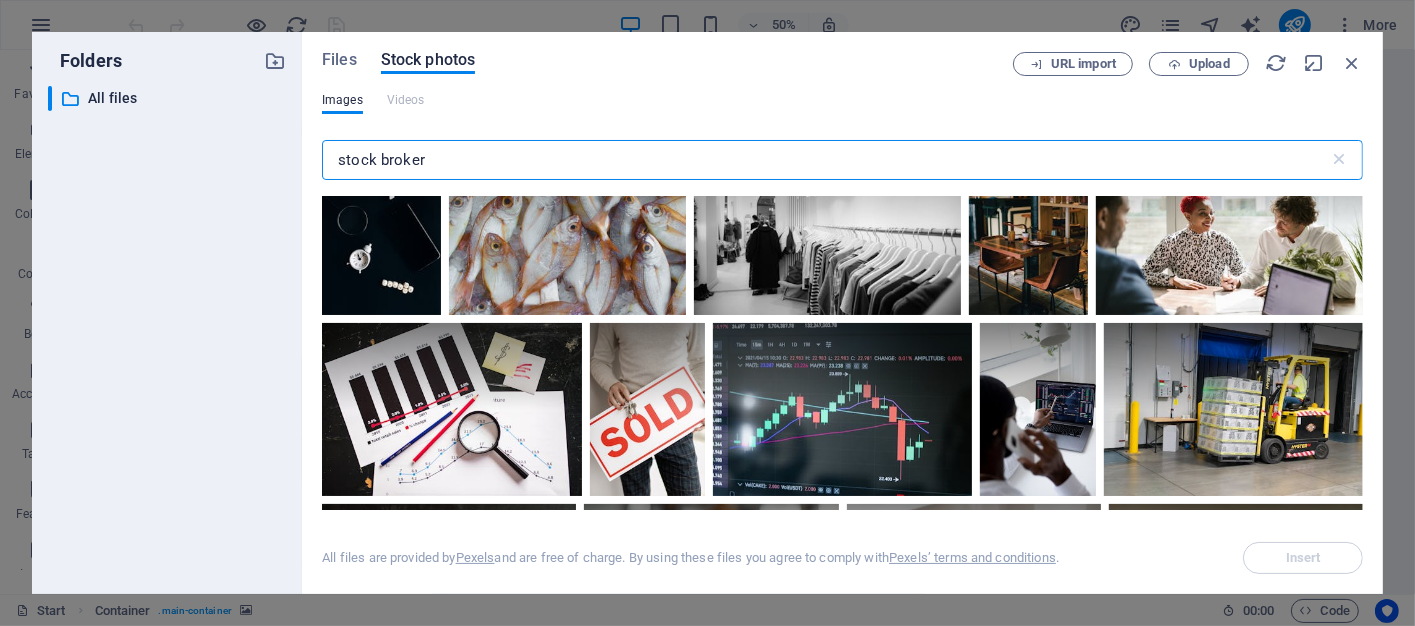 scroll, scrollTop: 3800, scrollLeft: 0, axis: vertical 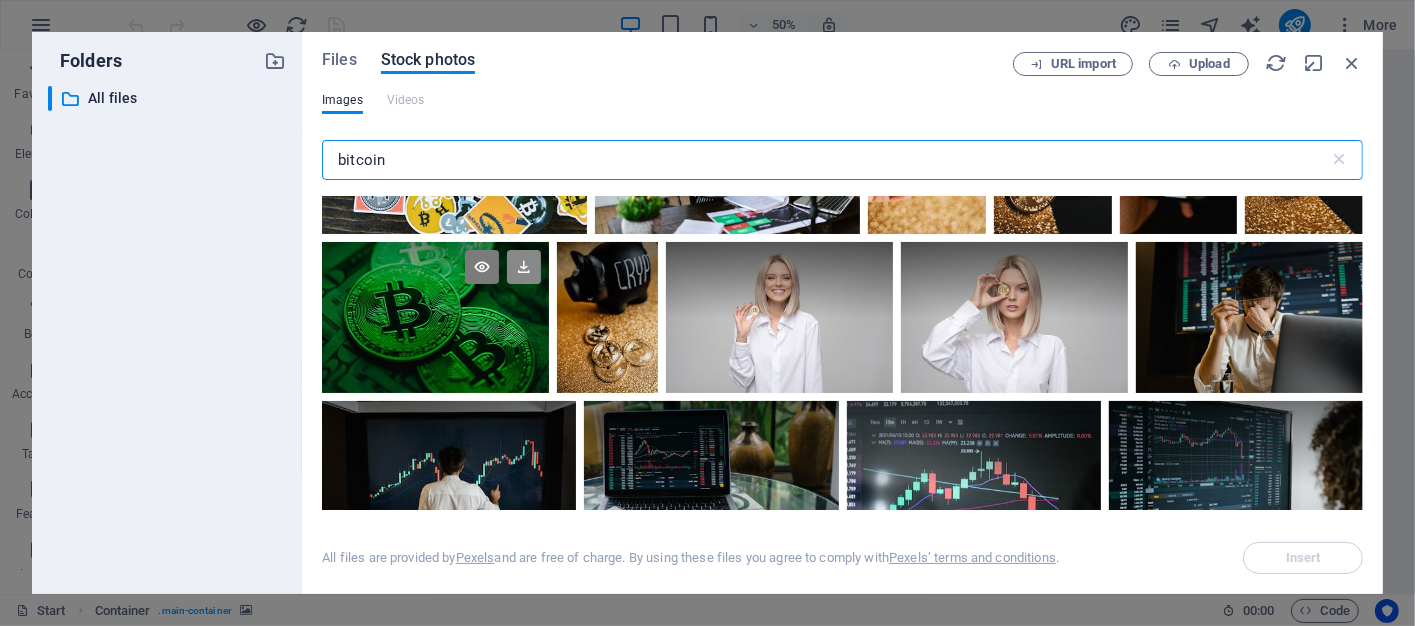 type on "bitcoin" 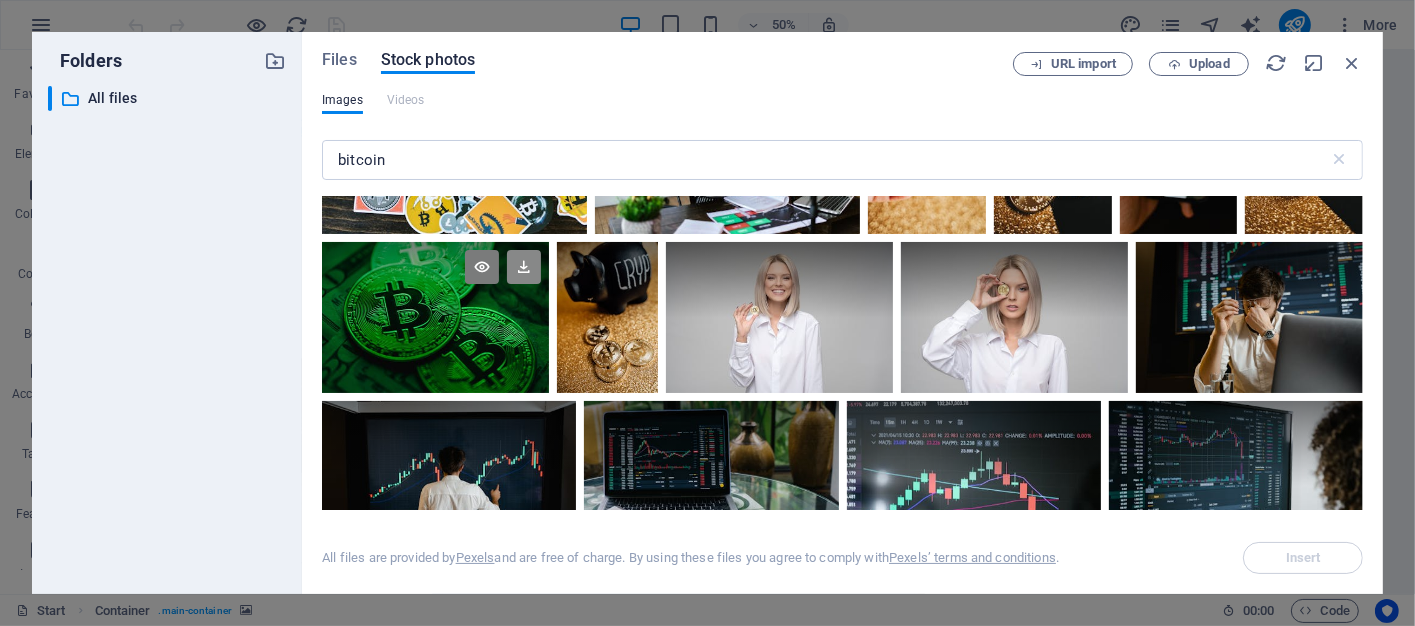 click at bounding box center [524, 267] 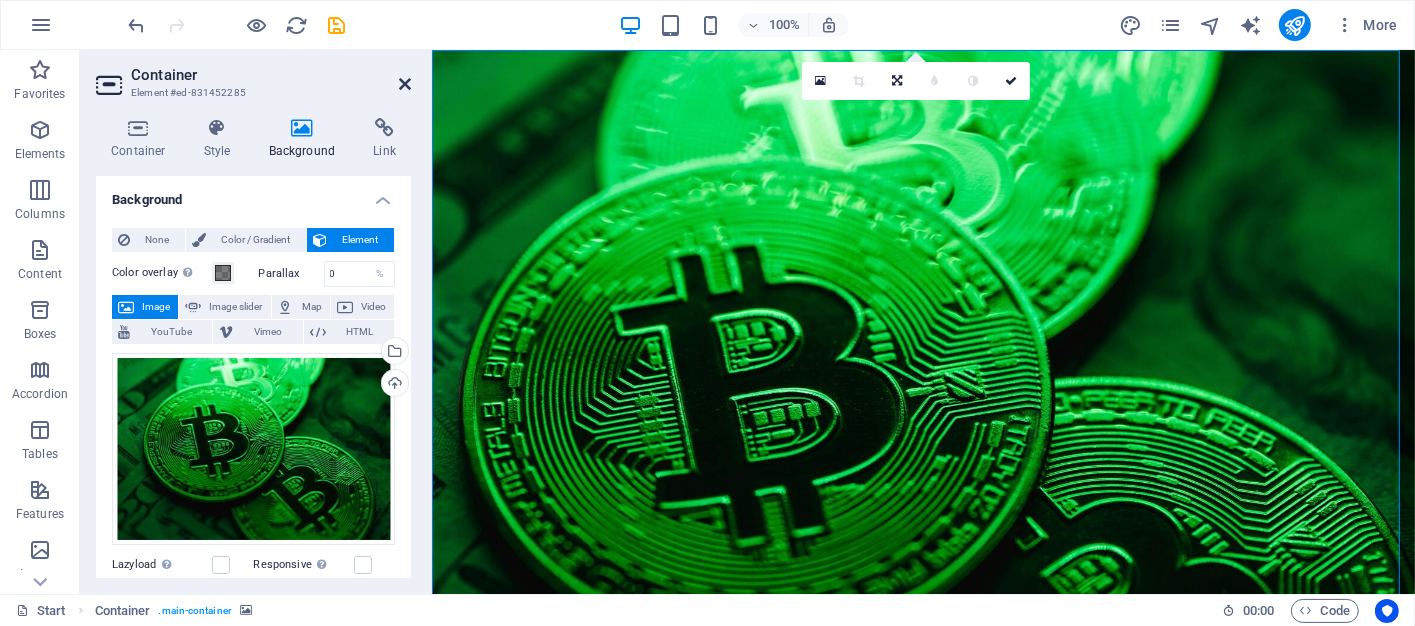 click at bounding box center (405, 84) 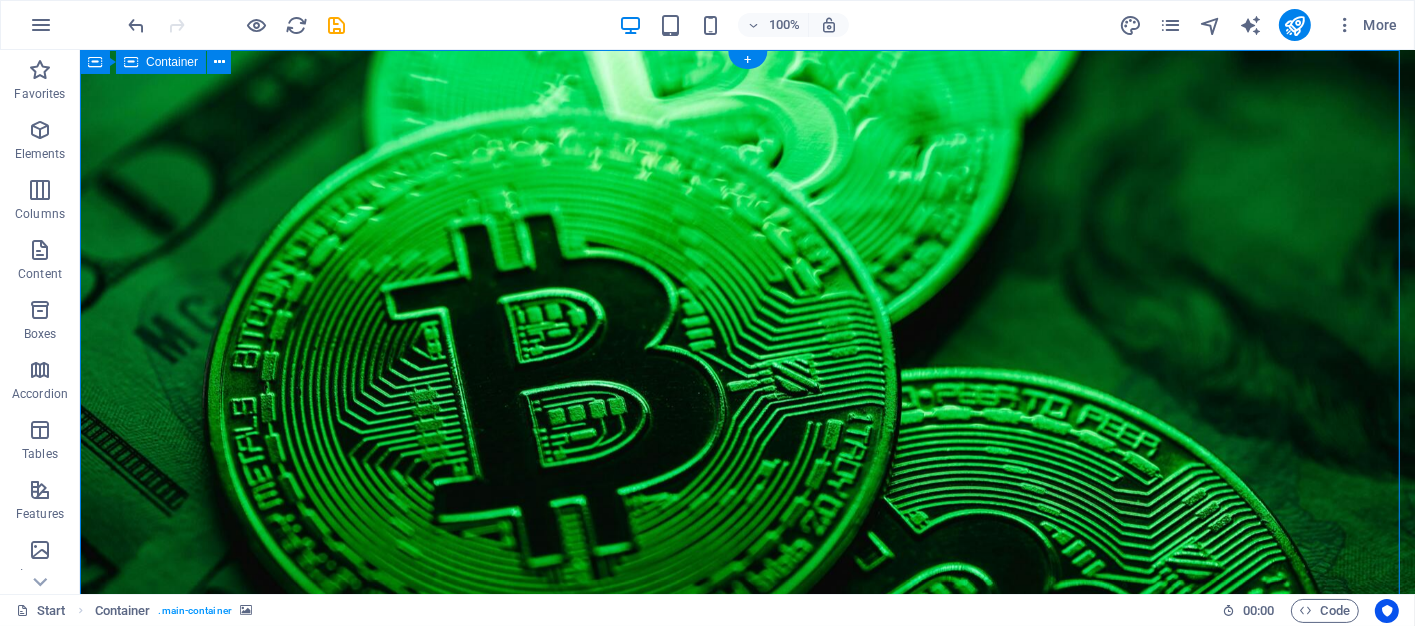 click on "You want to write beautiful code Lorem ipsum dolor sit amet, consetetur sadipscing elitr, sed diam nonumy eirmod tempor invidunt ut labore et dolore magna aliquyam erat, sed diam voluptua. Start your carreer now 2000 + Happy coder John Doe " Lorem ipsum dolor sit amet, consetetur sadipscing elitr " Drop content here or  Add elements  Paste clipboard © Code -  Legal notice  |  Privacy" at bounding box center (746, 1271) 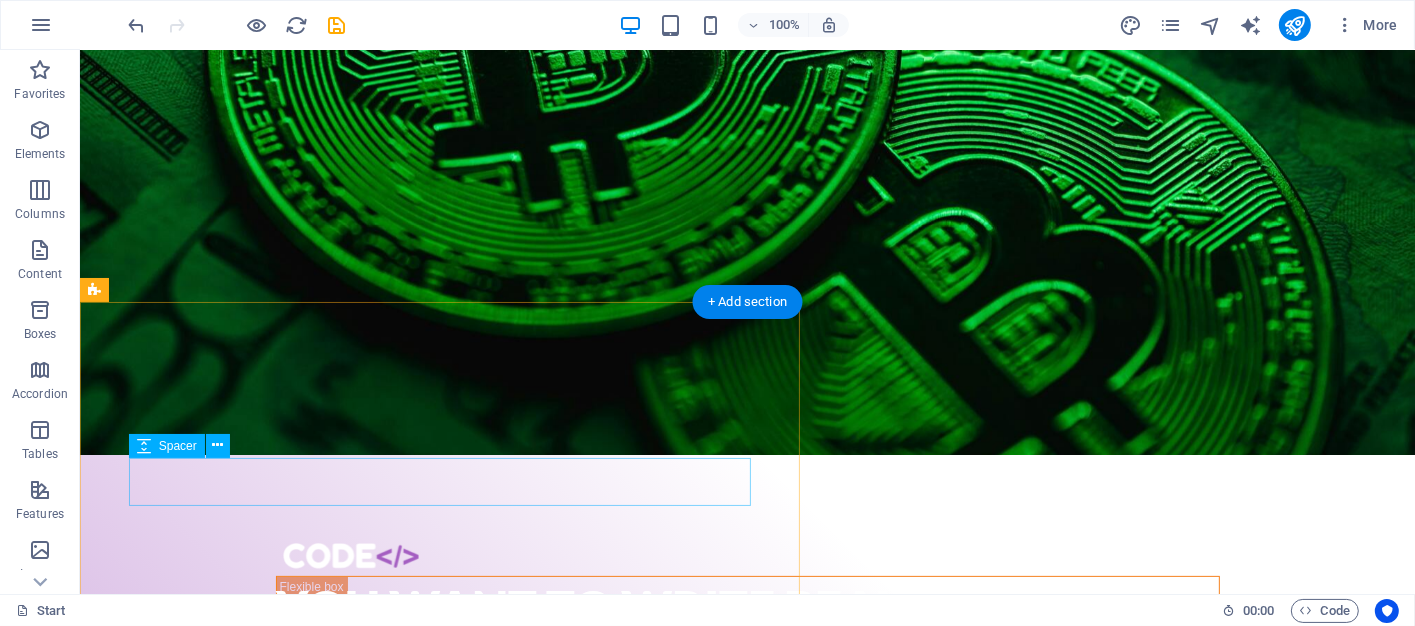 scroll, scrollTop: 284, scrollLeft: 0, axis: vertical 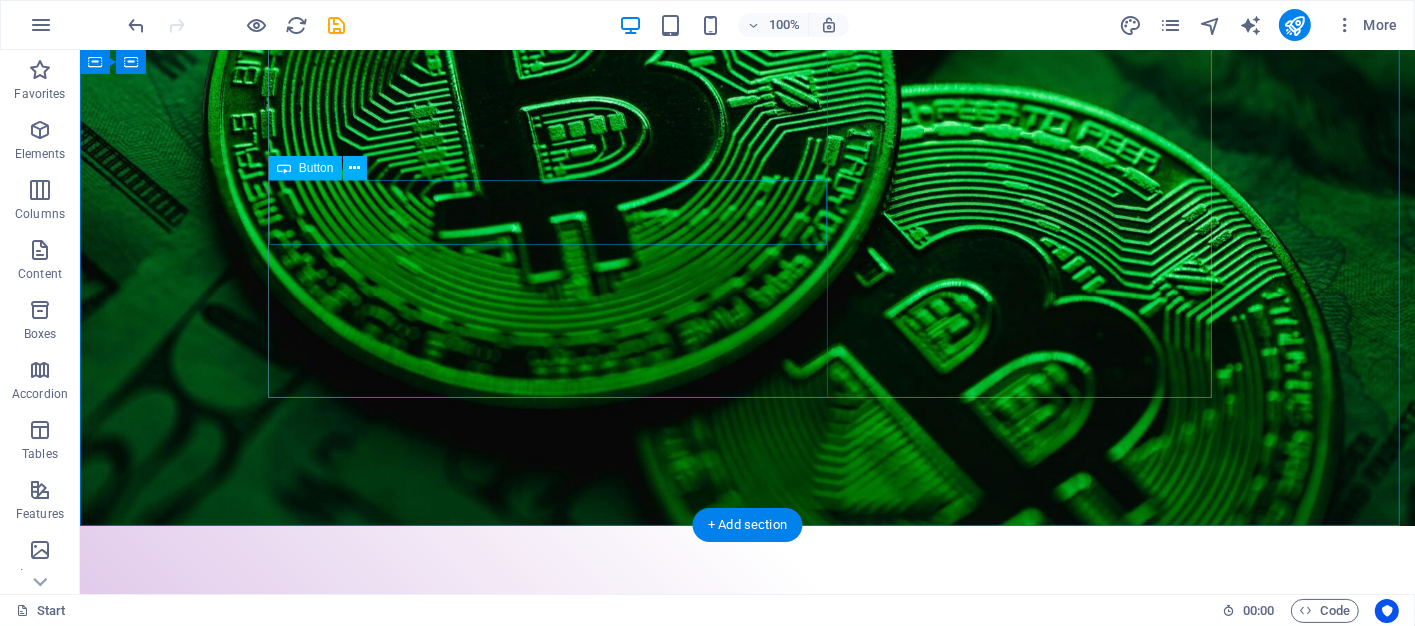 click on "Start your carreer now" at bounding box center [747, 887] 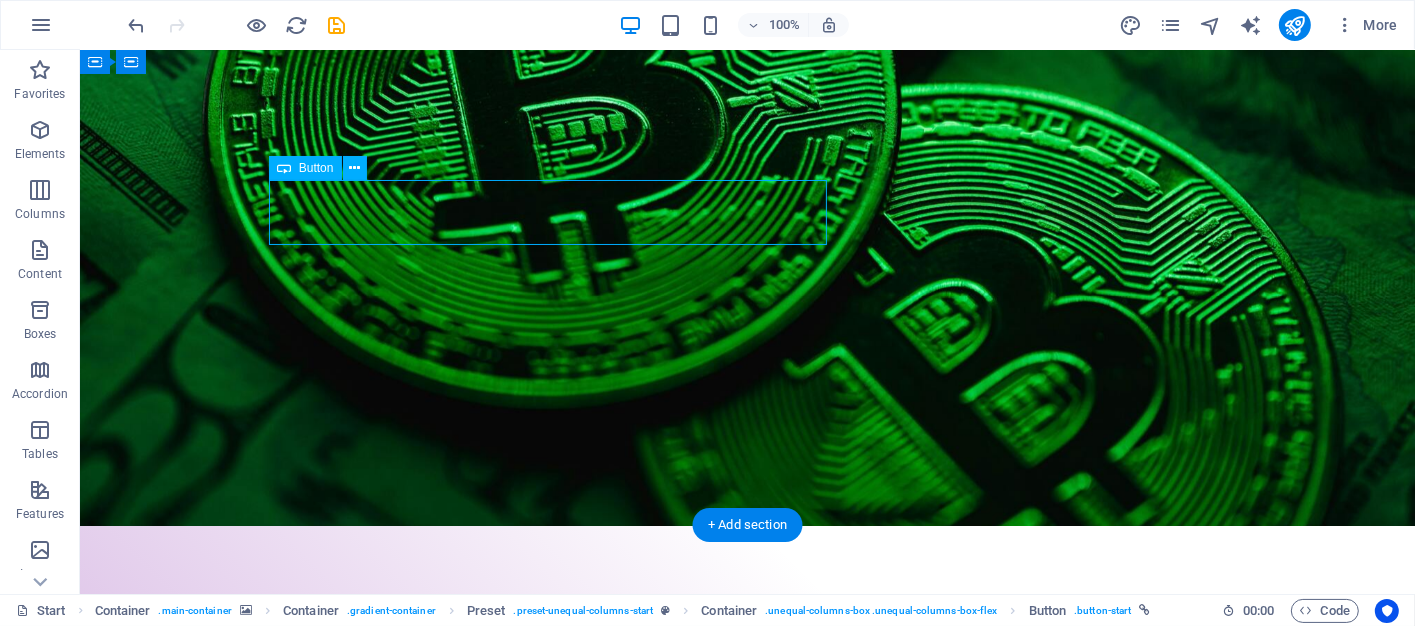 click on "Start your carreer now" at bounding box center (747, 887) 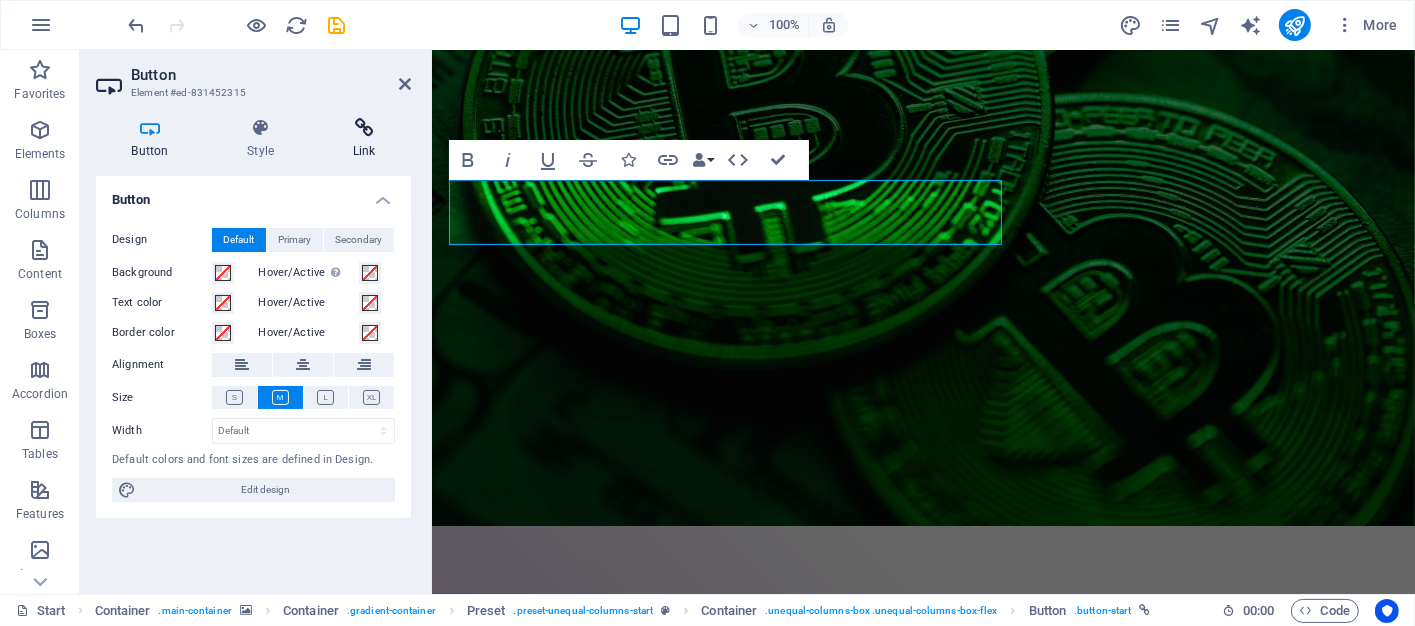 click at bounding box center (364, 128) 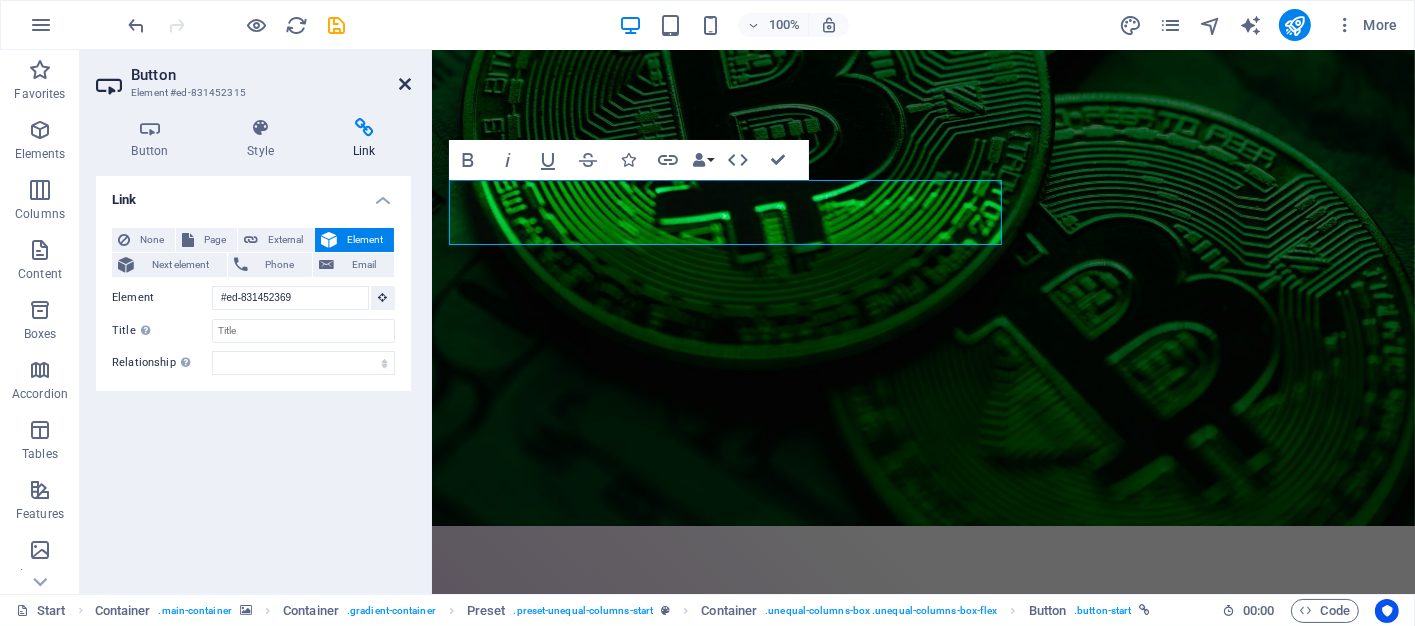 click at bounding box center (405, 84) 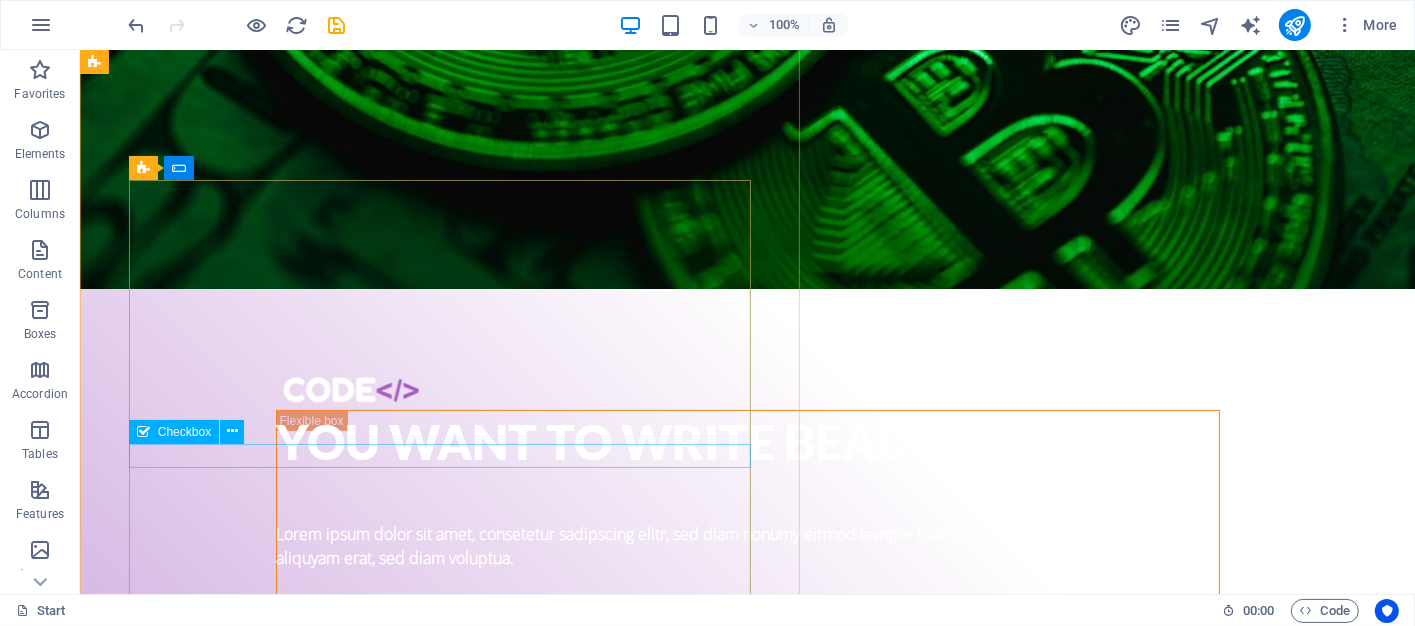 scroll, scrollTop: 384, scrollLeft: 0, axis: vertical 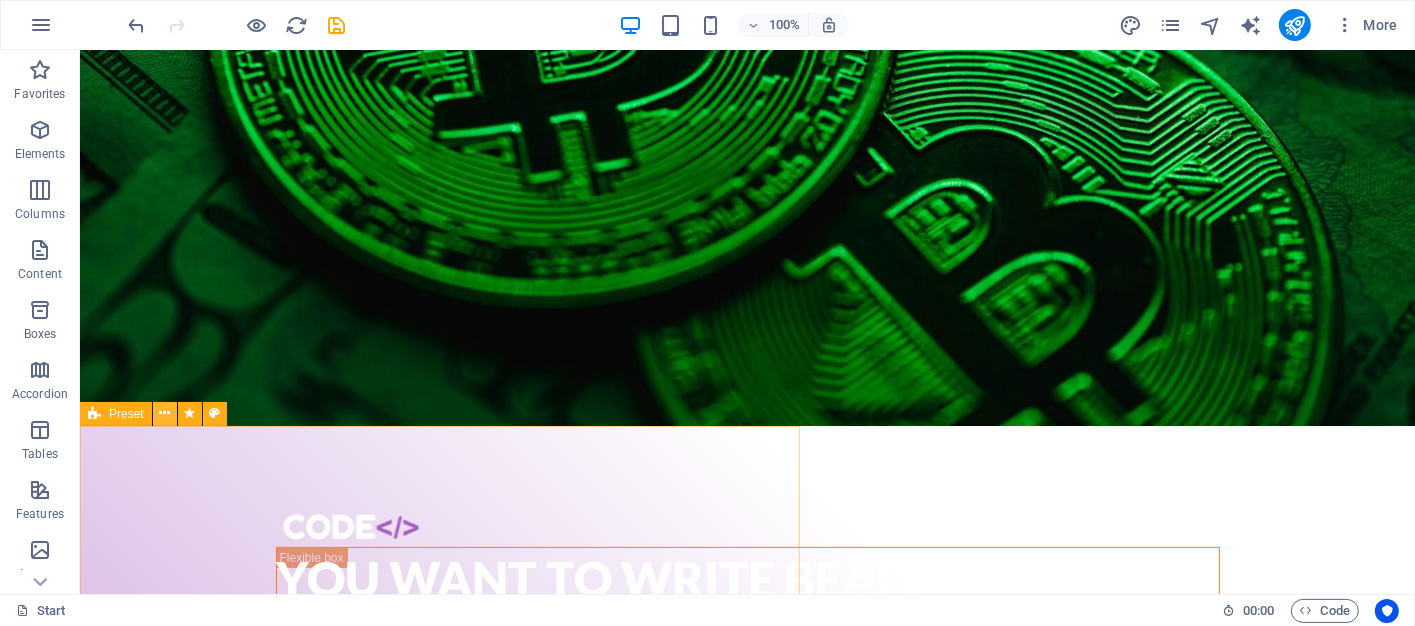 click at bounding box center [164, 413] 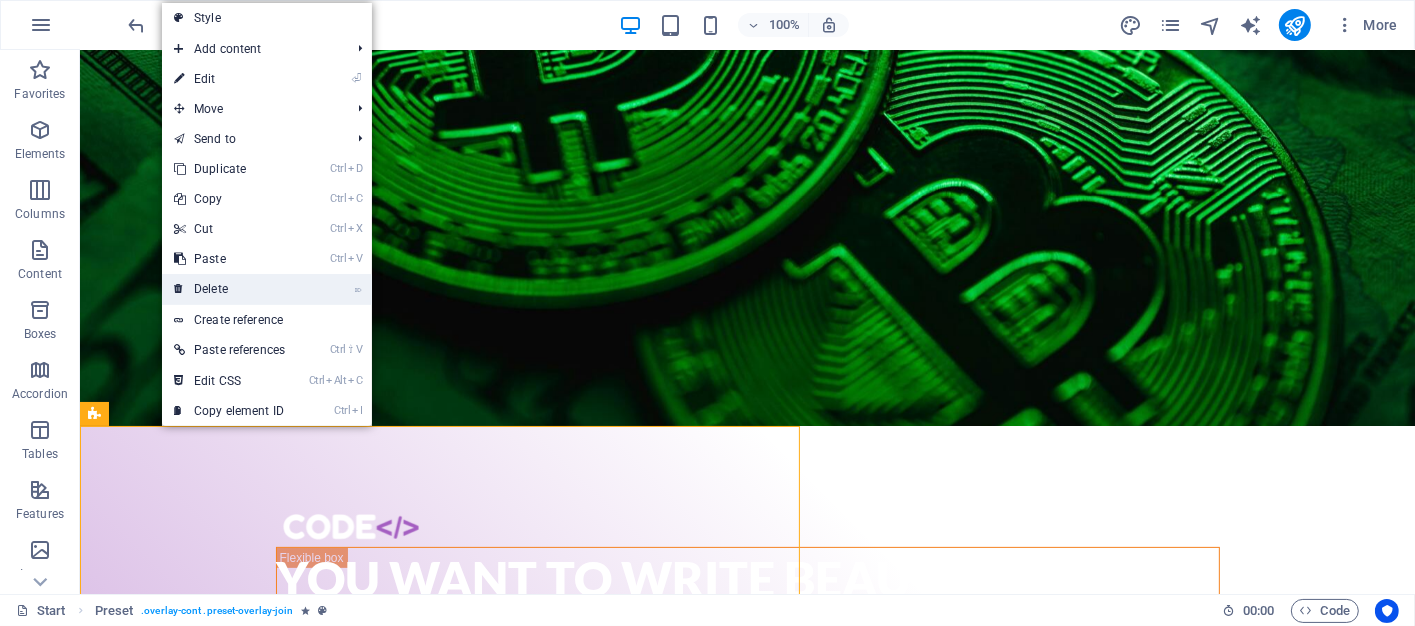 click on "⌦  Delete" at bounding box center (229, 289) 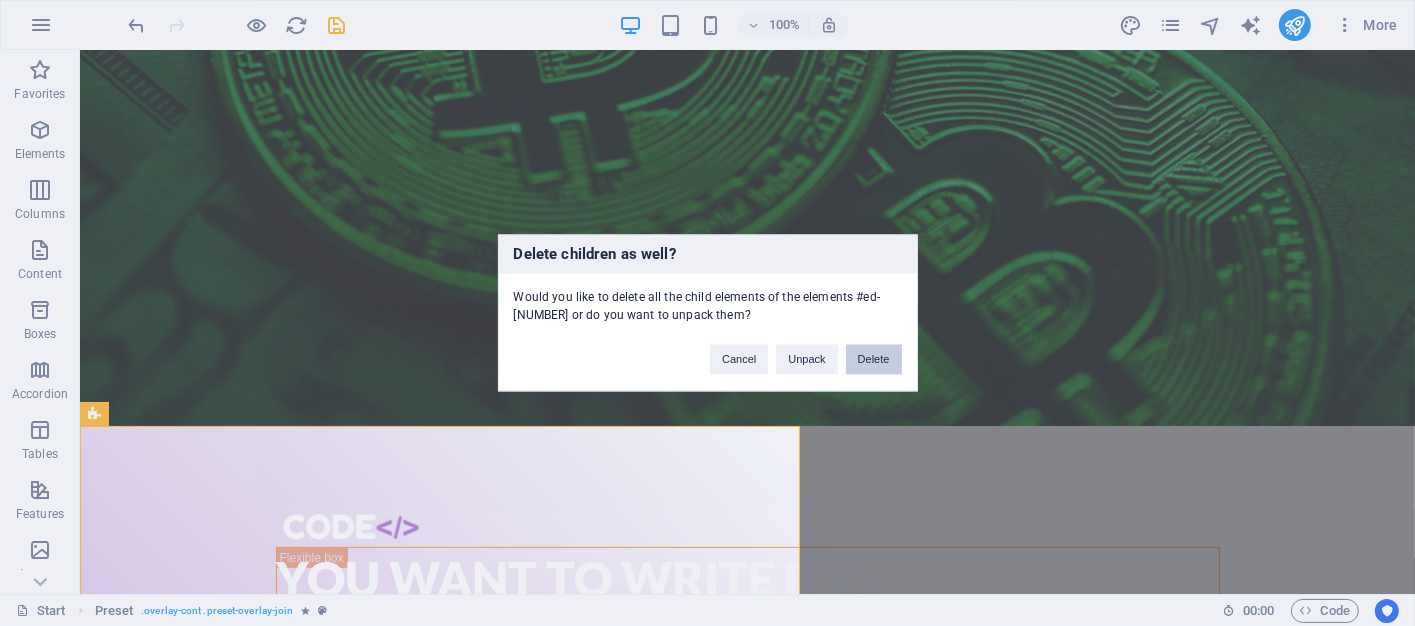 click on "Delete" at bounding box center (874, 360) 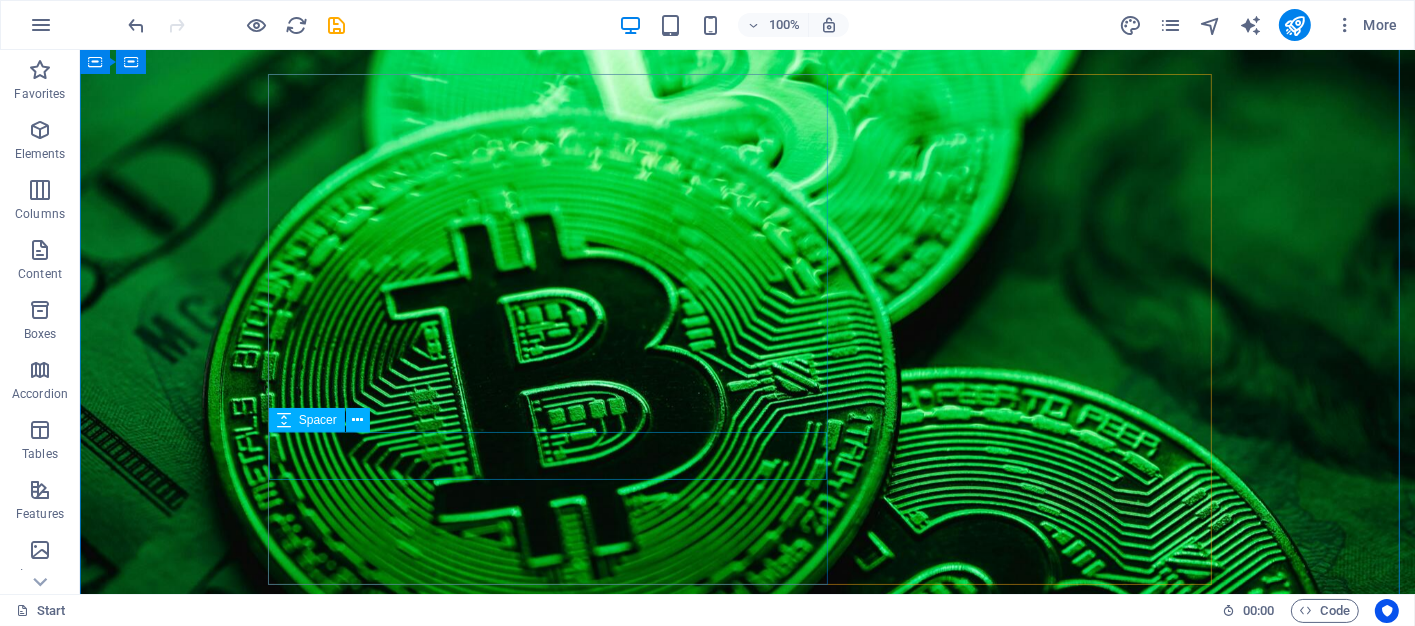 scroll, scrollTop: 0, scrollLeft: 0, axis: both 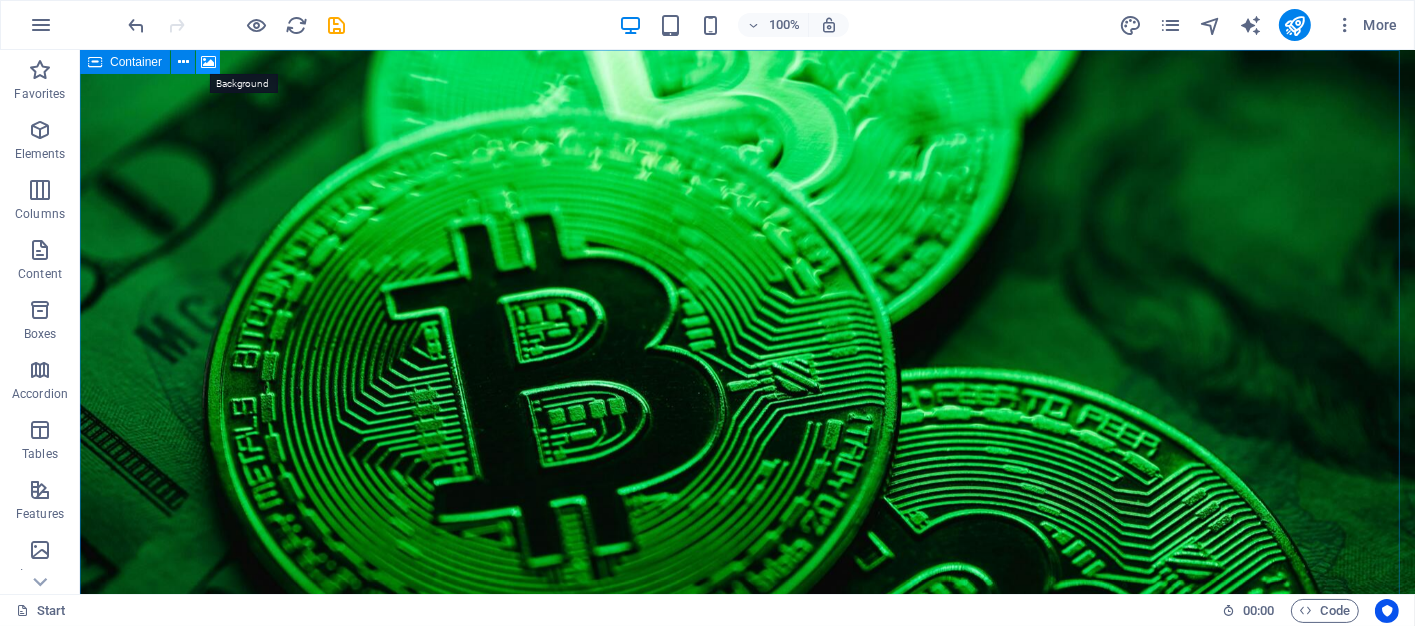 click at bounding box center [208, 62] 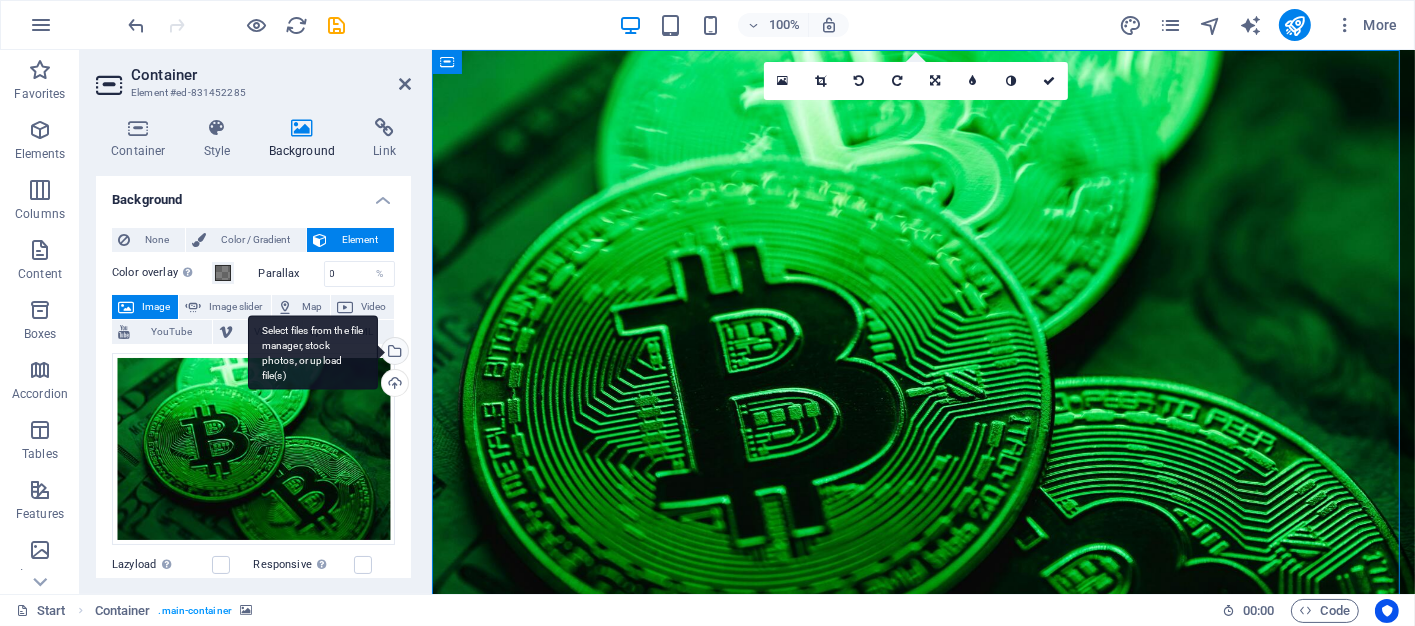 click on "Select files from the file manager, stock photos, or upload file(s)" at bounding box center (393, 353) 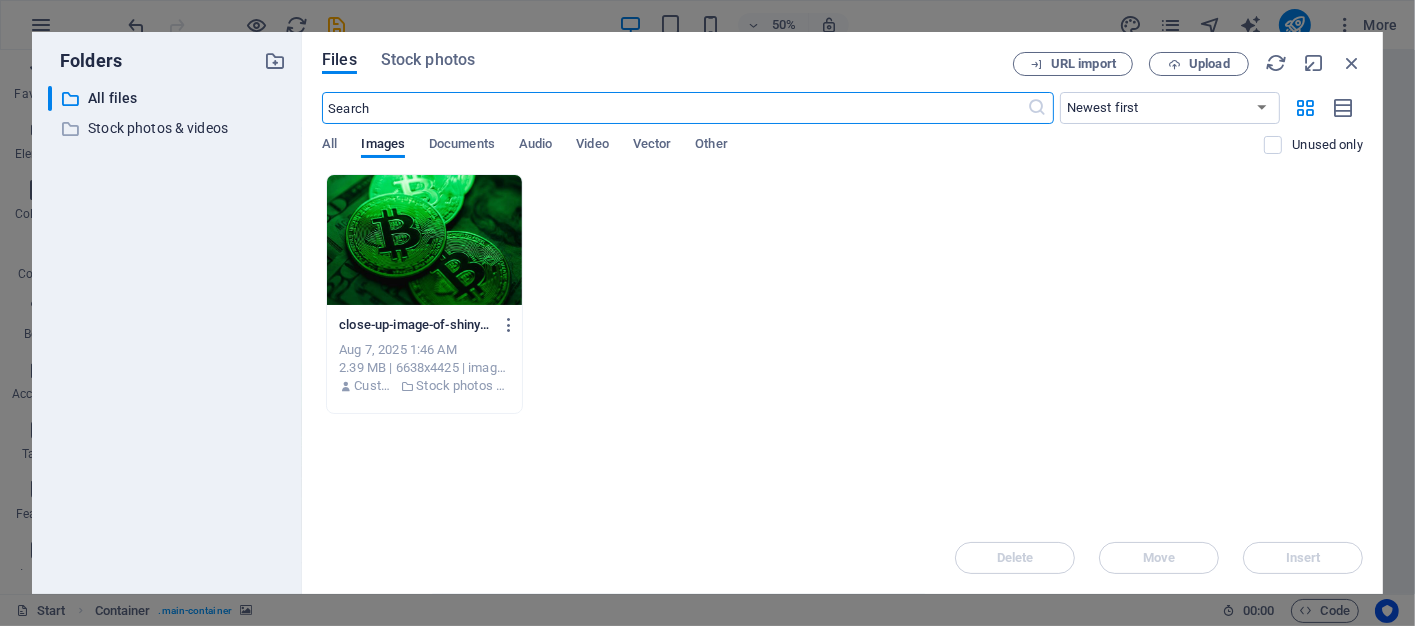 click at bounding box center [674, 108] 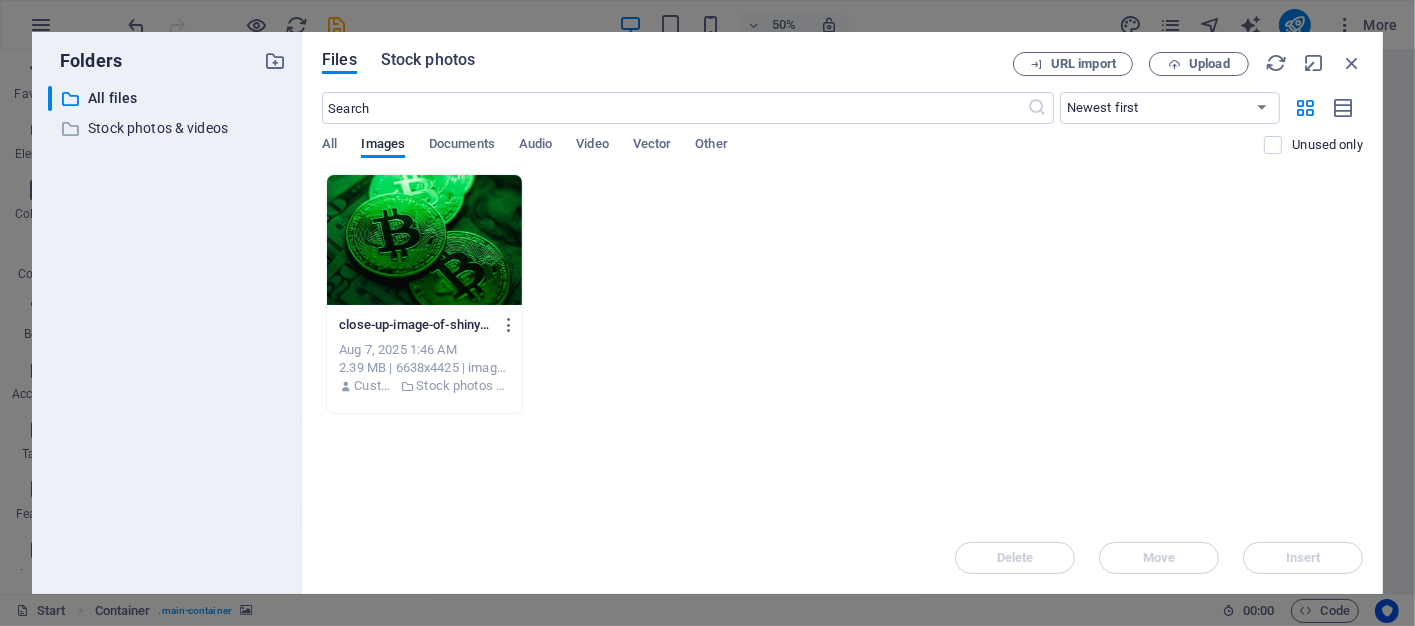 click on "Stock photos" at bounding box center (428, 60) 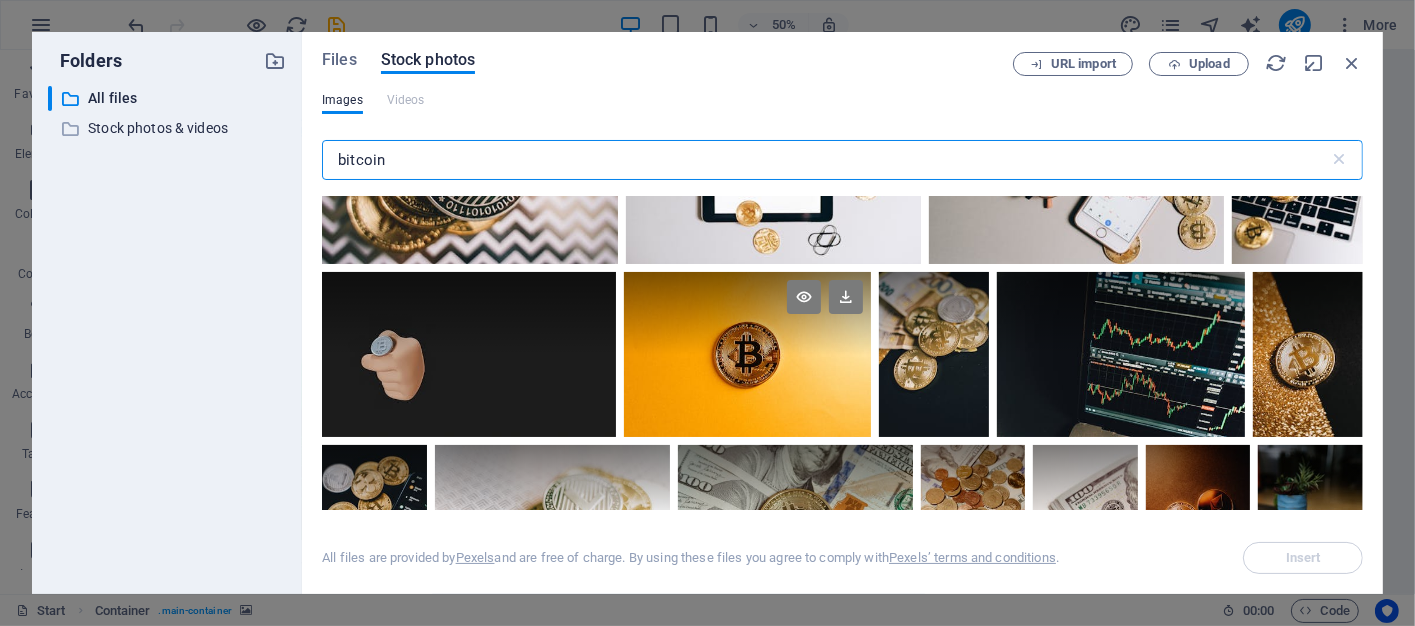 scroll, scrollTop: 6800, scrollLeft: 0, axis: vertical 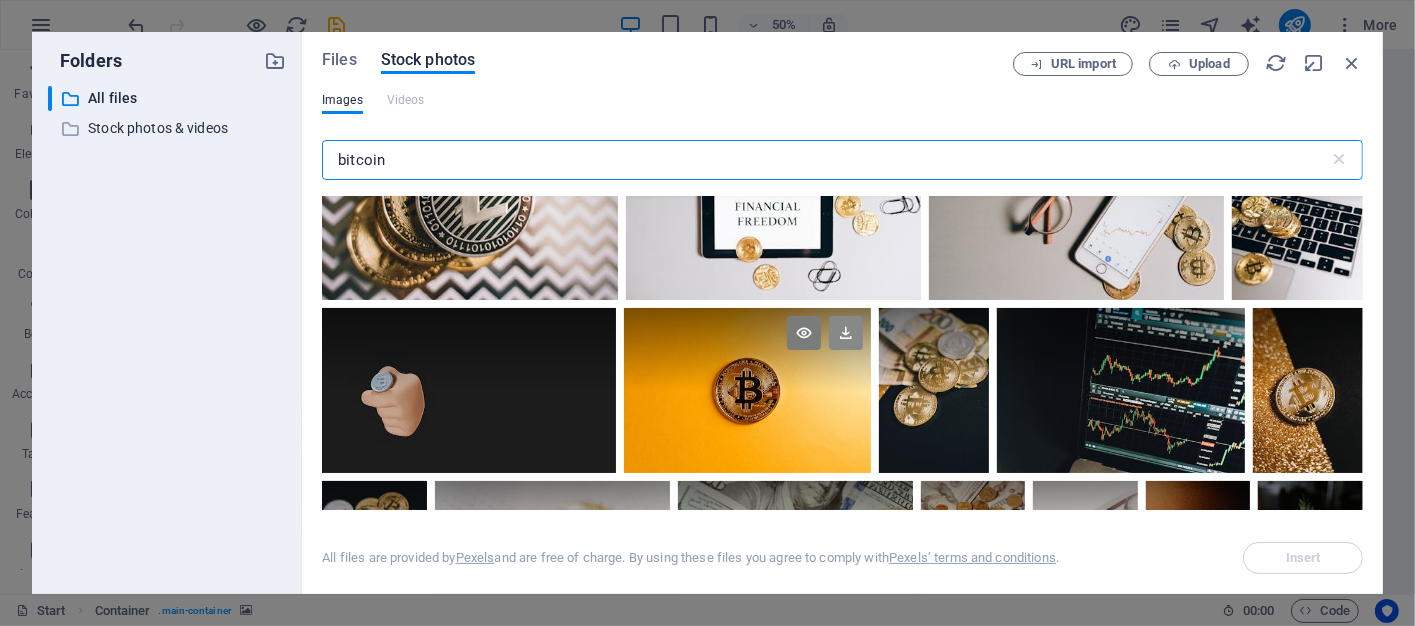click at bounding box center [846, 333] 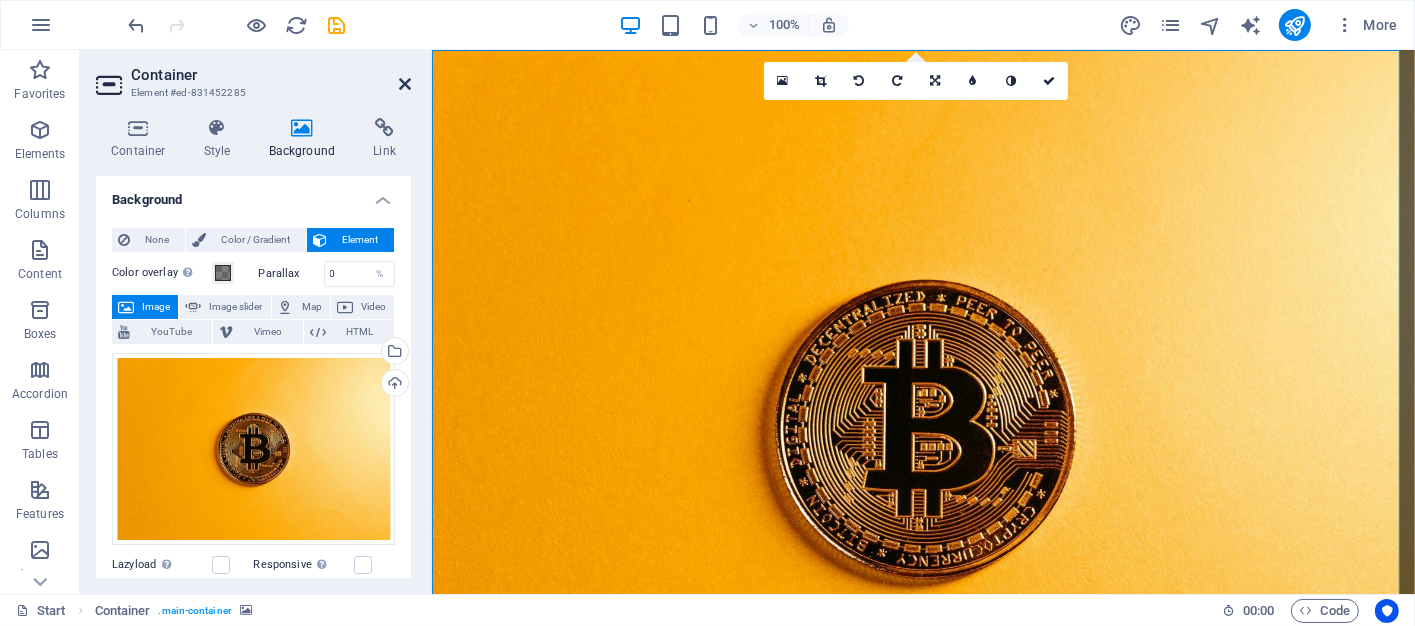 click at bounding box center [405, 84] 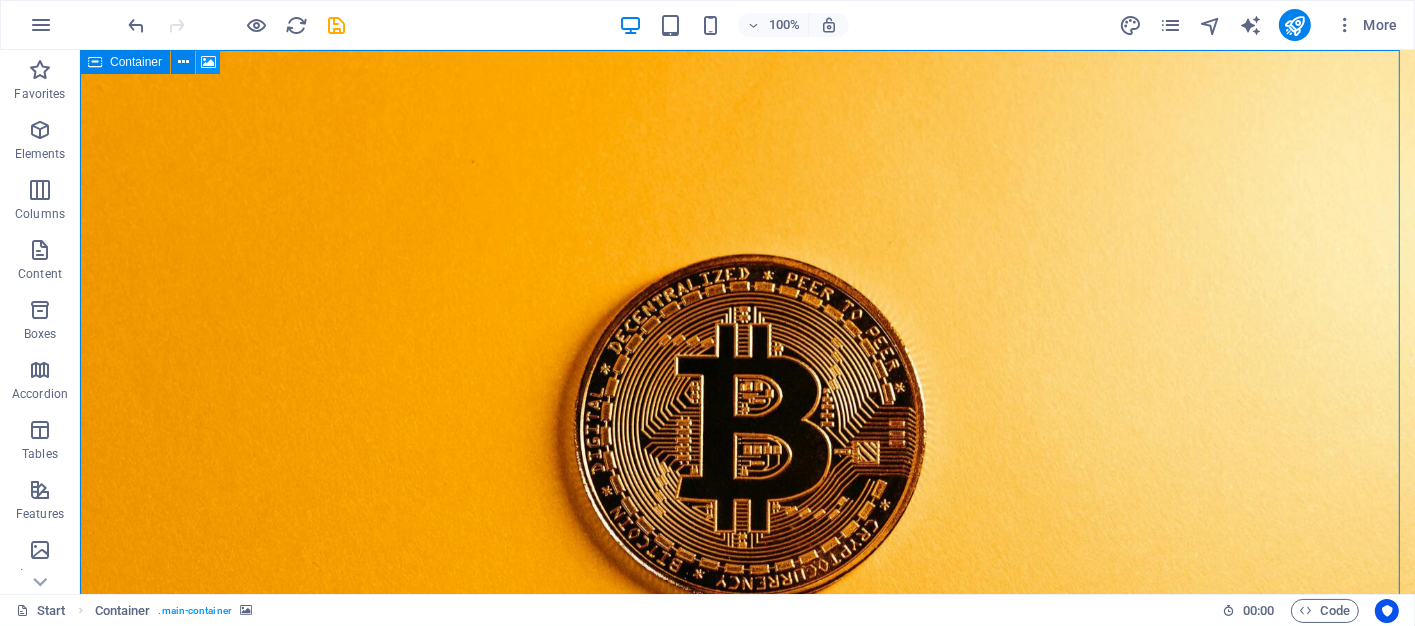 click at bounding box center [208, 62] 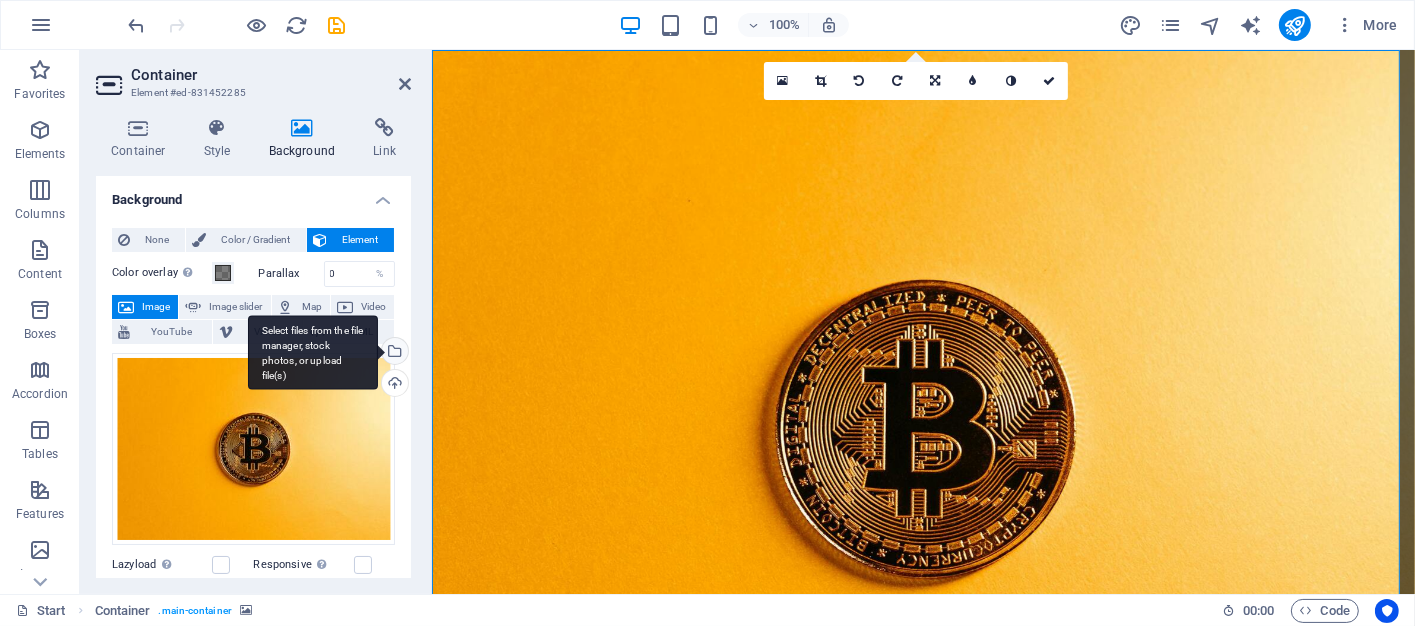 click on "Select files from the file manager, stock photos, or upload file(s)" at bounding box center (393, 353) 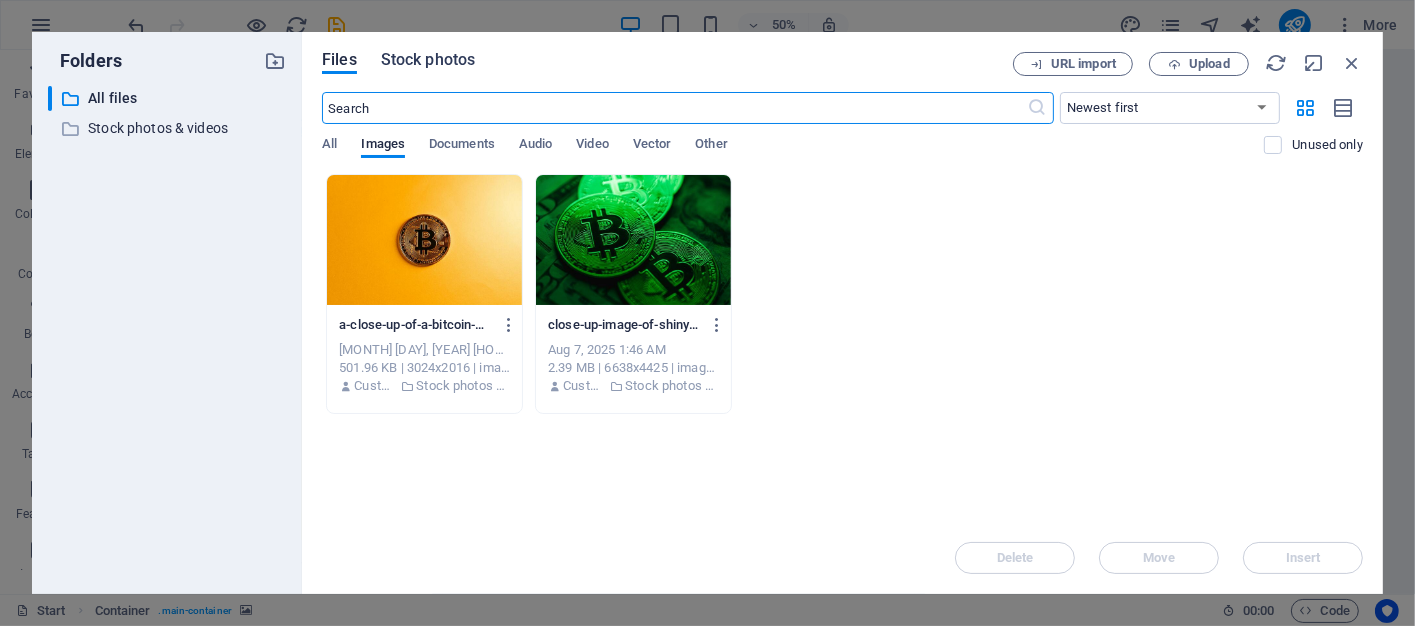 click on "Stock photos" at bounding box center [428, 60] 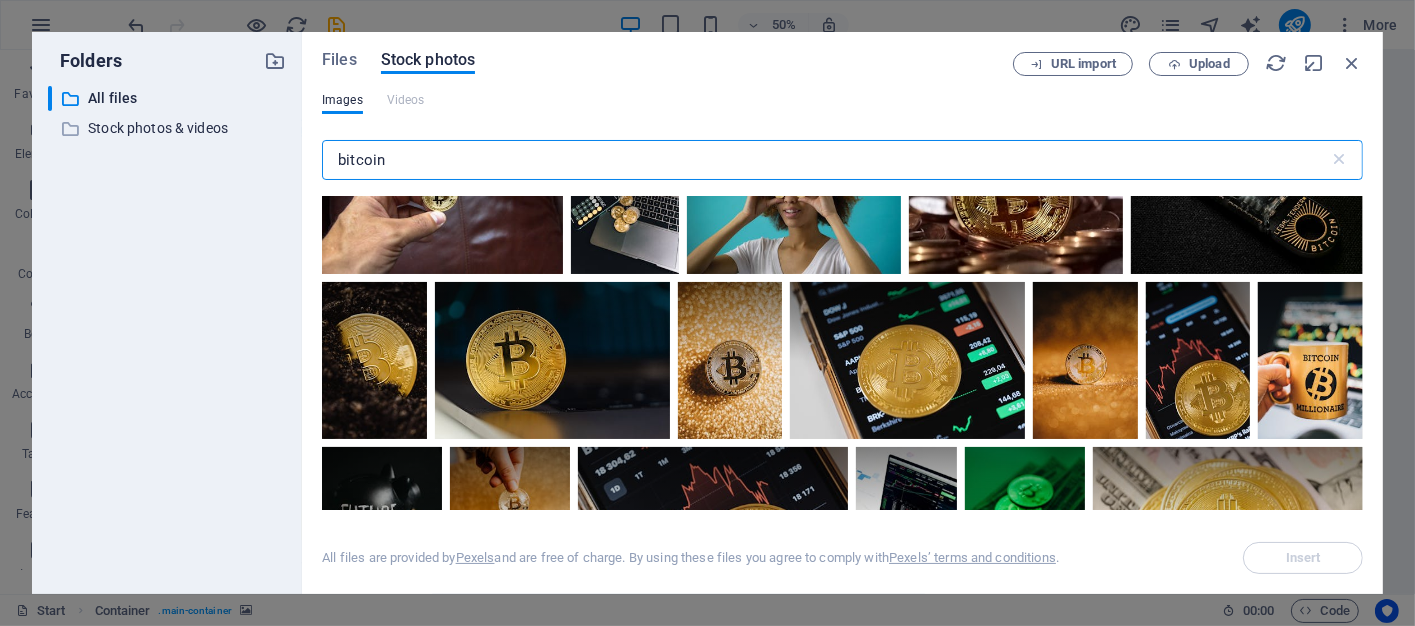 scroll, scrollTop: 0, scrollLeft: 0, axis: both 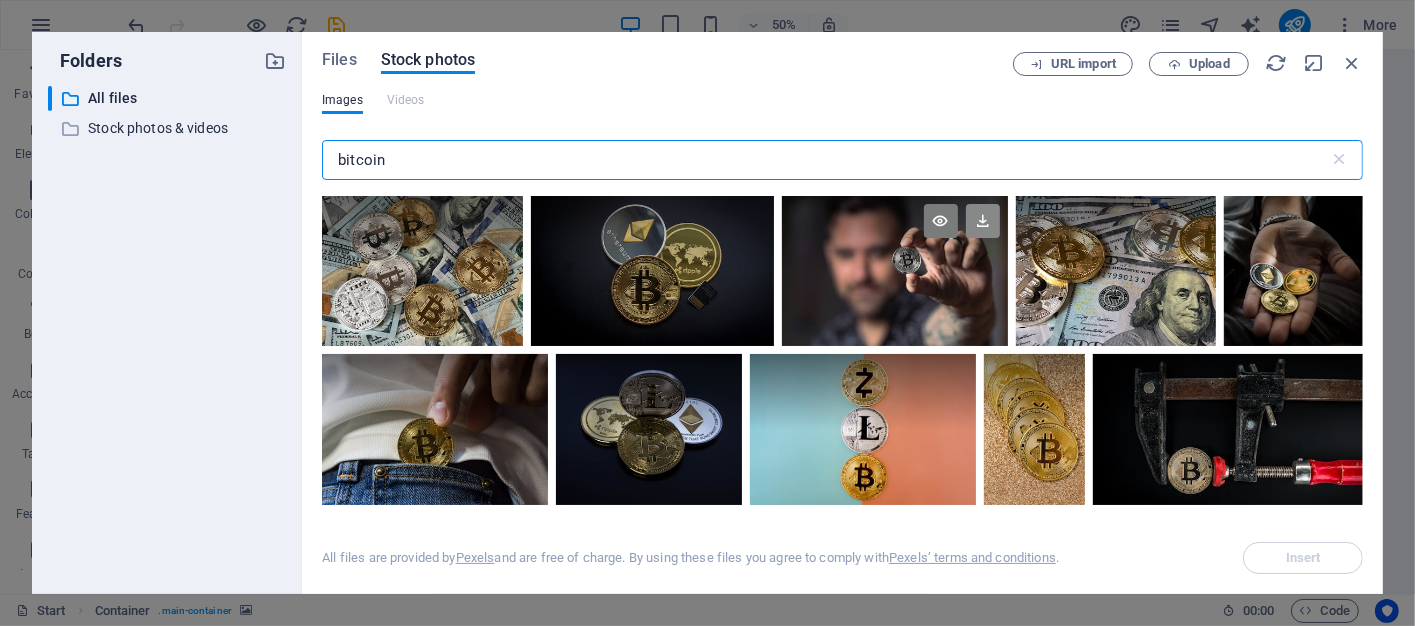 click at bounding box center (983, 221) 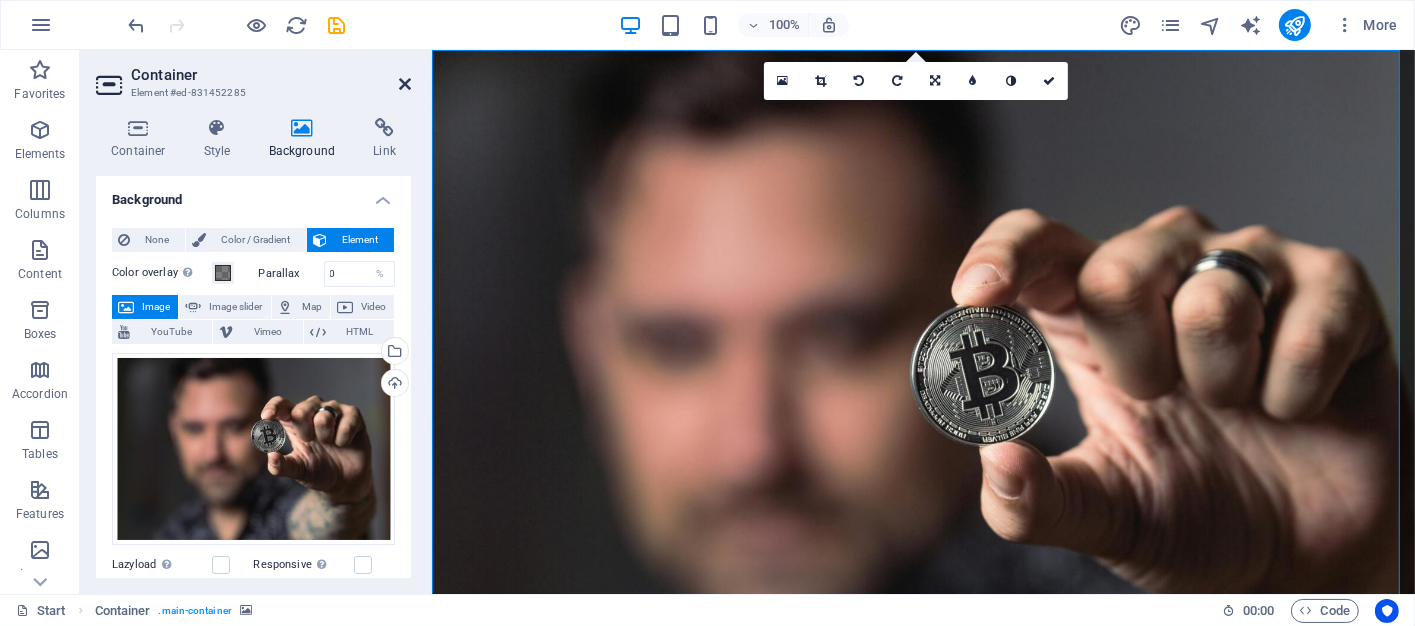 click at bounding box center [405, 84] 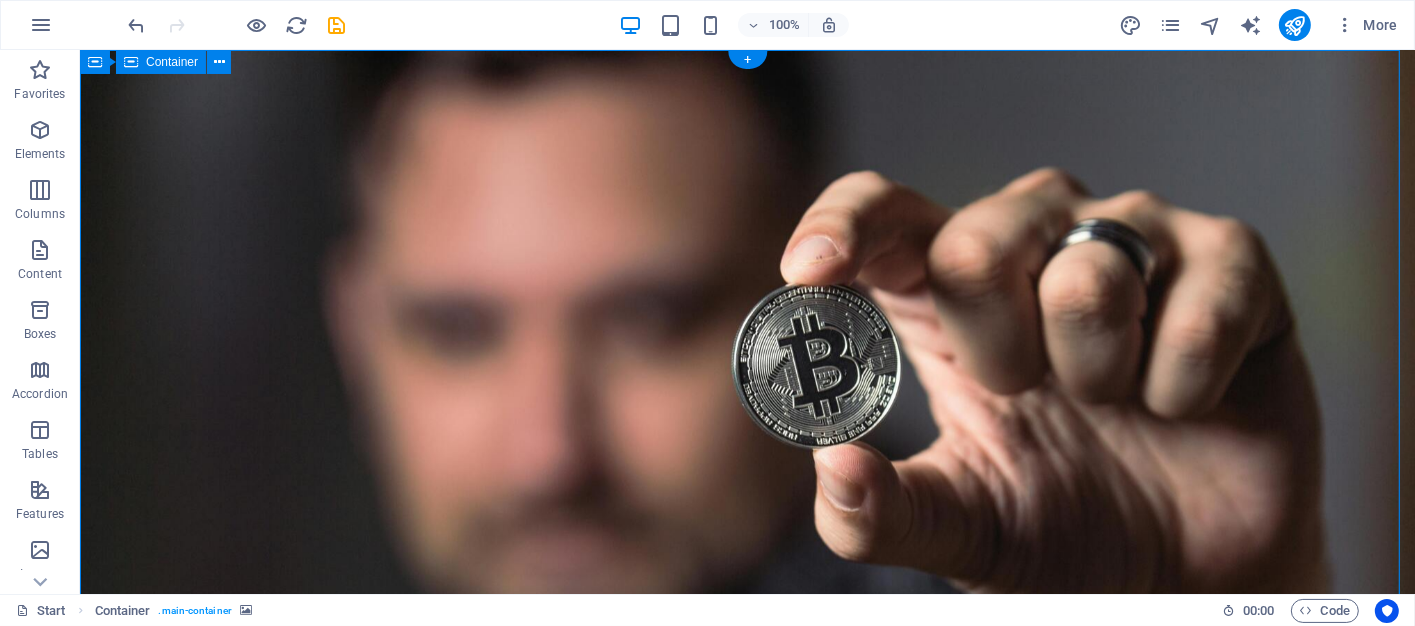click on "You want to write beautiful code Lorem ipsum dolor sit amet, consetetur sadipscing elitr, sed diam nonumy eirmod tempor invidunt ut labore et dolore magna aliquyam erat, sed diam voluptua. Start your carreer now 2000 + Happy coder John Doe " Lorem ipsum dolor sit amet, consetetur sadipscing elitr " Drop content here or  Add elements  Paste clipboard © Code -  Legal notice  |  Privacy" at bounding box center (746, 1271) 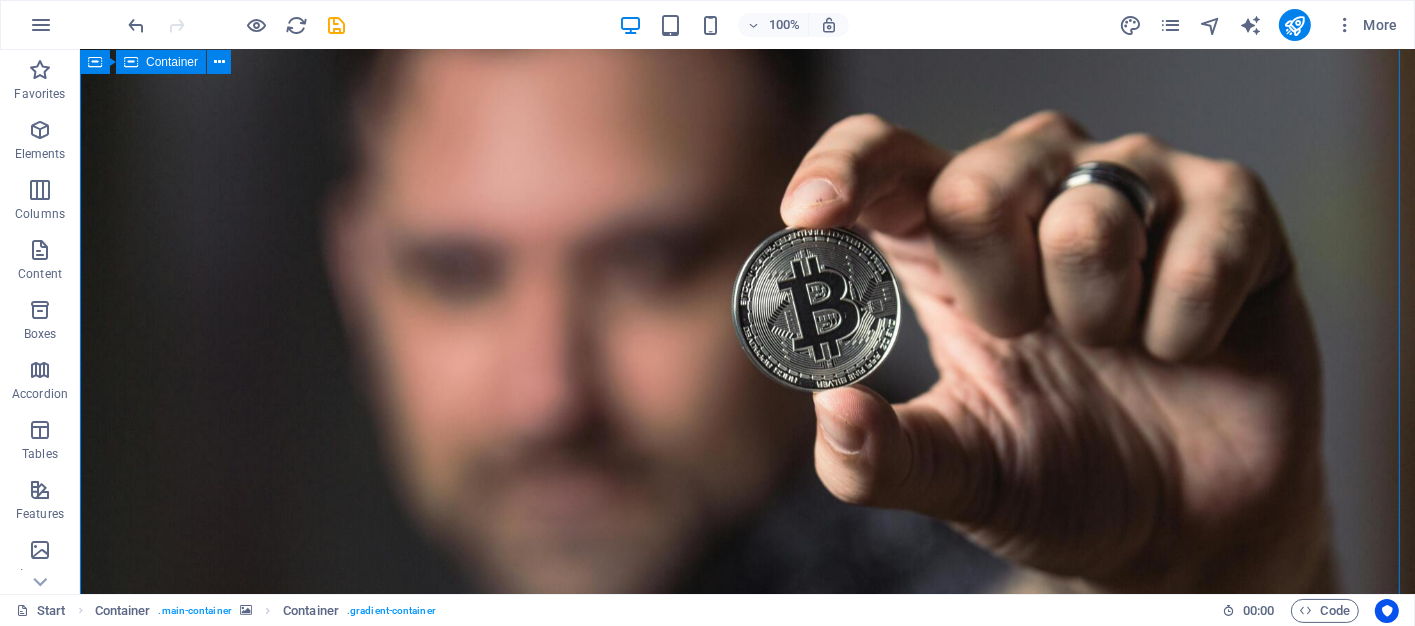 scroll, scrollTop: 0, scrollLeft: 0, axis: both 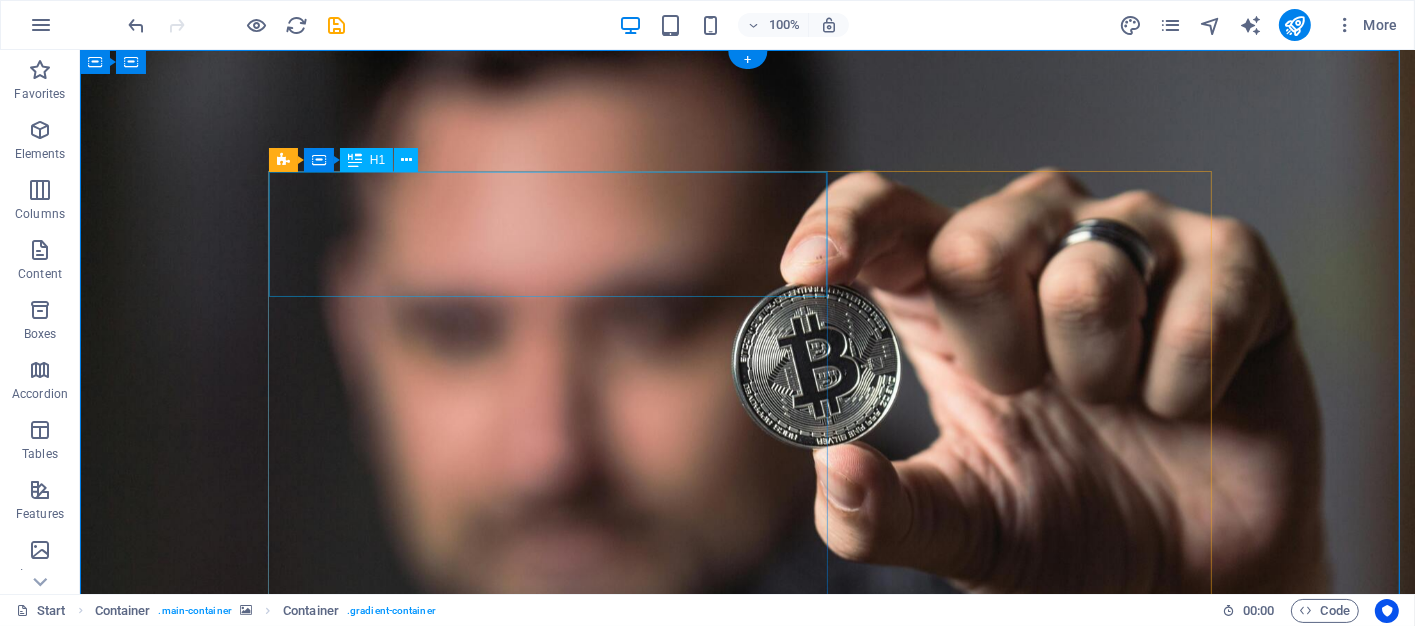 click on "You want to write beautiful code" at bounding box center [747, 963] 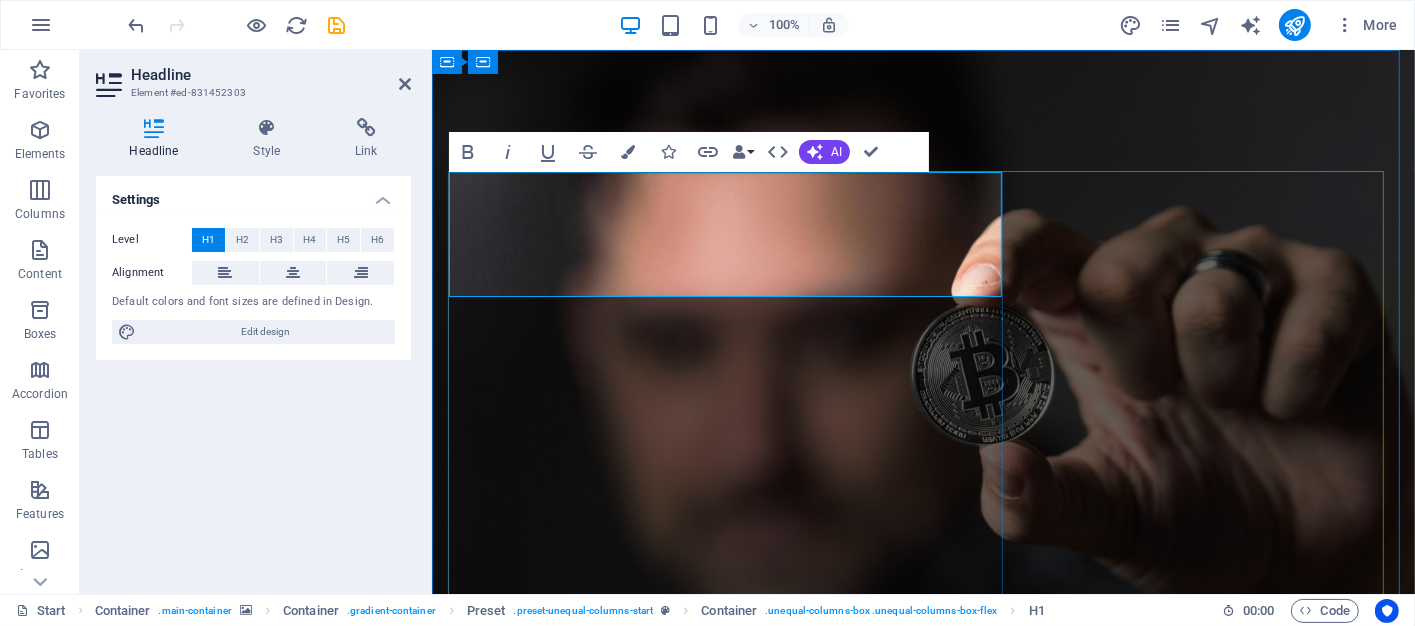 type 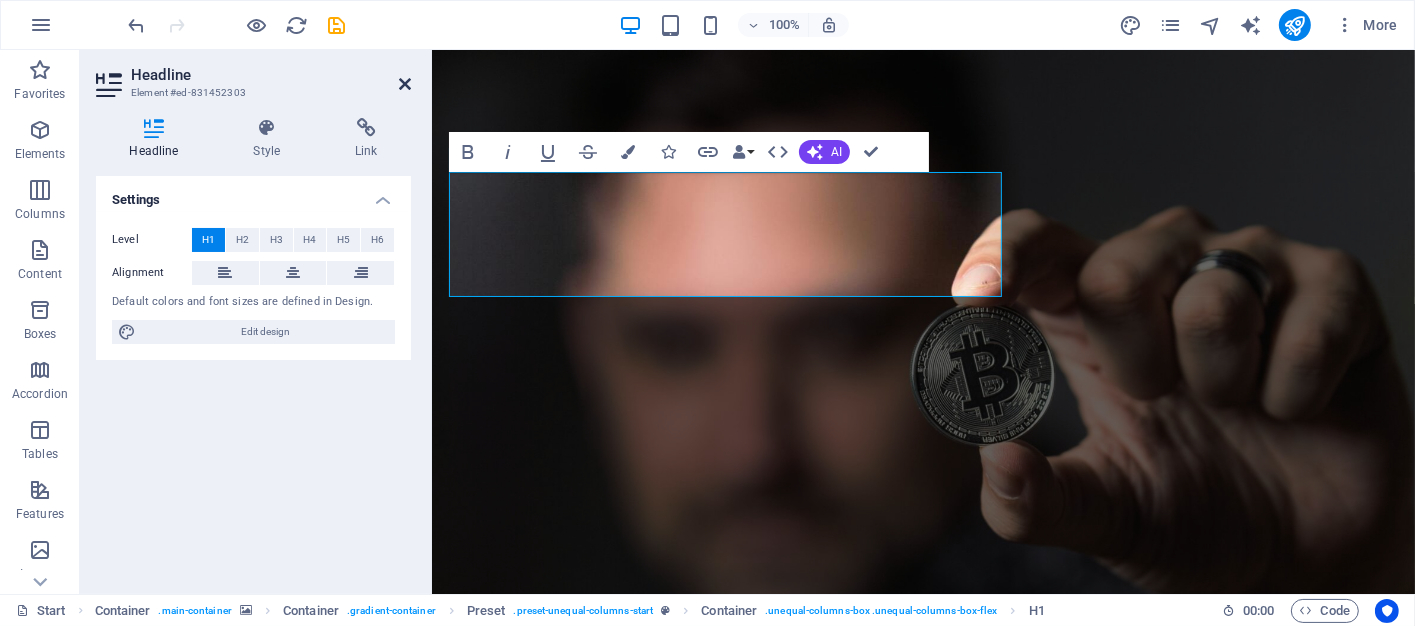 click at bounding box center [405, 84] 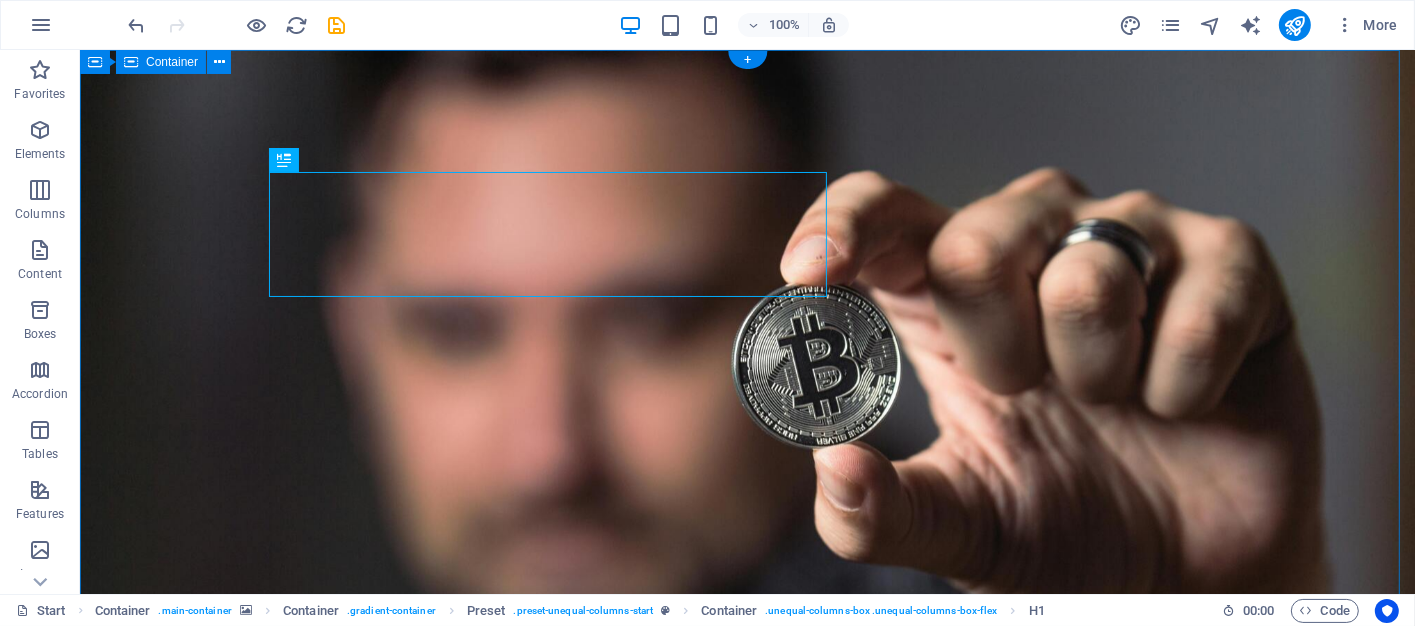 click on "BITCOIN BROKER Lorem ipsum dolor sit amet, consetetur sadipscing elitr, sed diam nonumy eirmod tempor invidunt ut labore et dolore magna aliquyam erat, sed diam voluptua. Start your carreer now 2000 + Happy coder John Doe " Lorem ipsum dolor sit amet, consetetur sadipscing elitr " Drop content here or  Add elements  Paste clipboard © Code -  Legal notice  |  Privacy" at bounding box center (746, 1303) 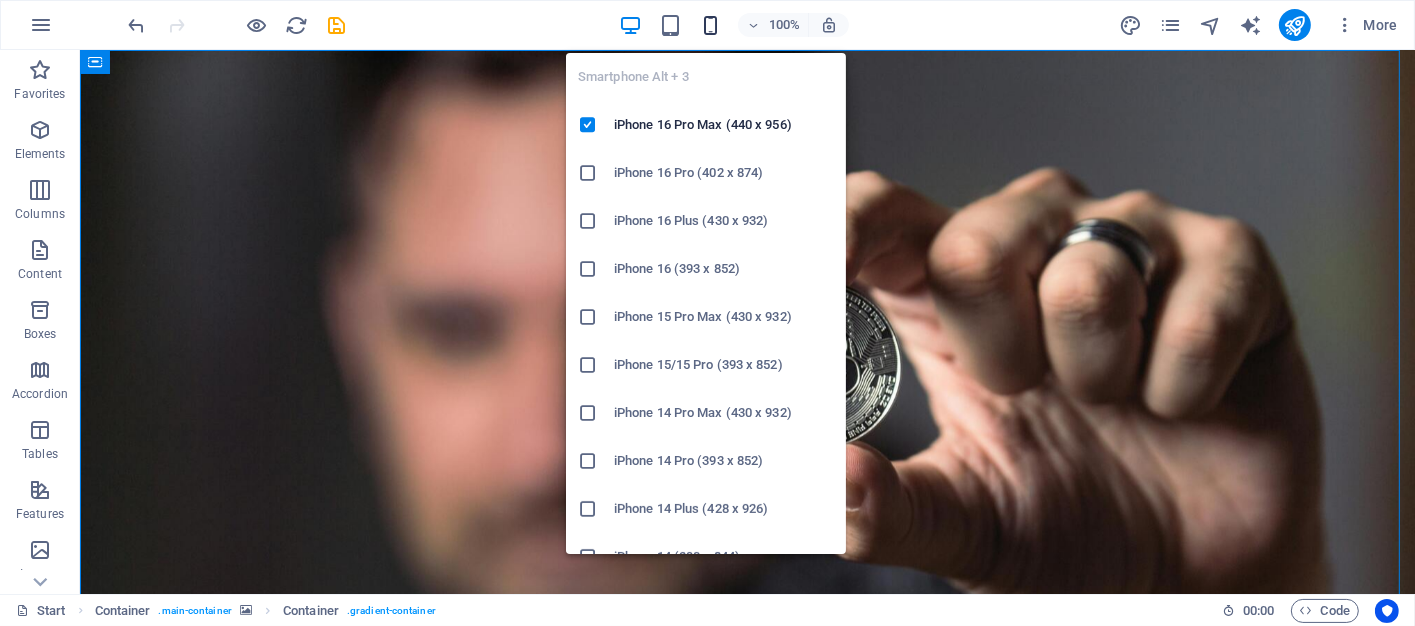 click at bounding box center [710, 25] 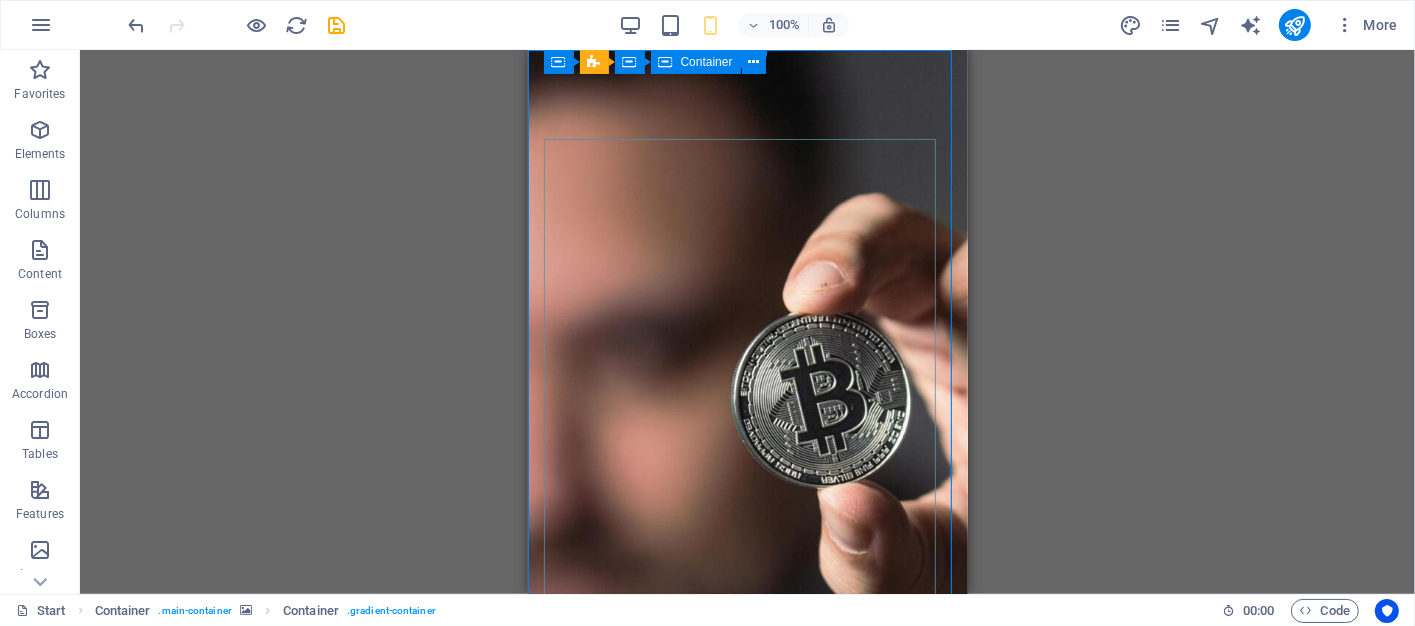 scroll, scrollTop: 0, scrollLeft: 0, axis: both 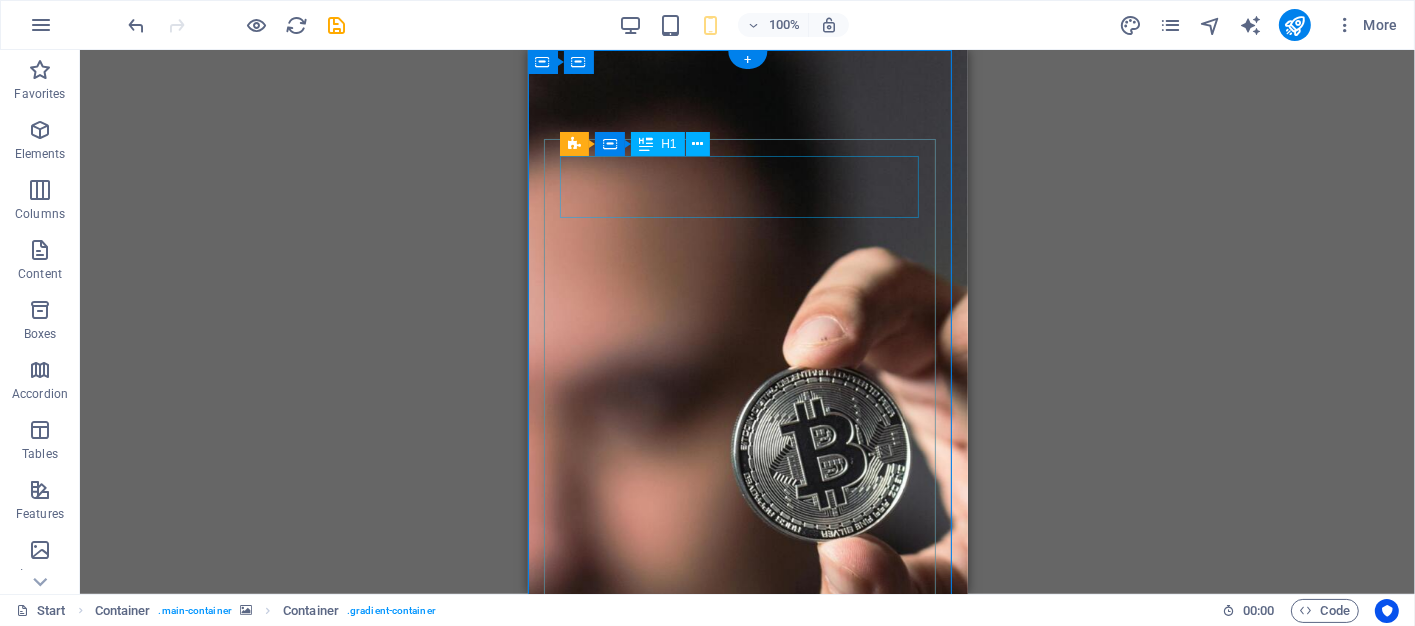 click on "BITCOIN BROKER" at bounding box center (747, 1131) 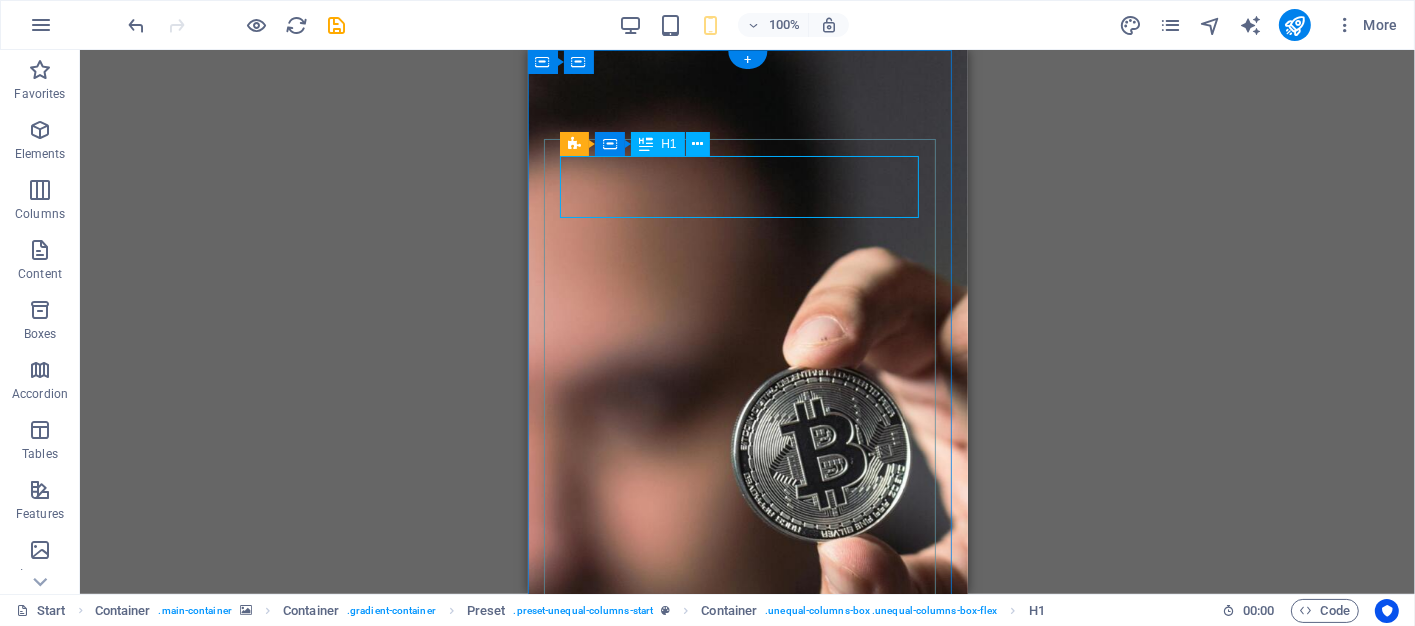 click on "BITCOIN BROKER" at bounding box center (747, 1131) 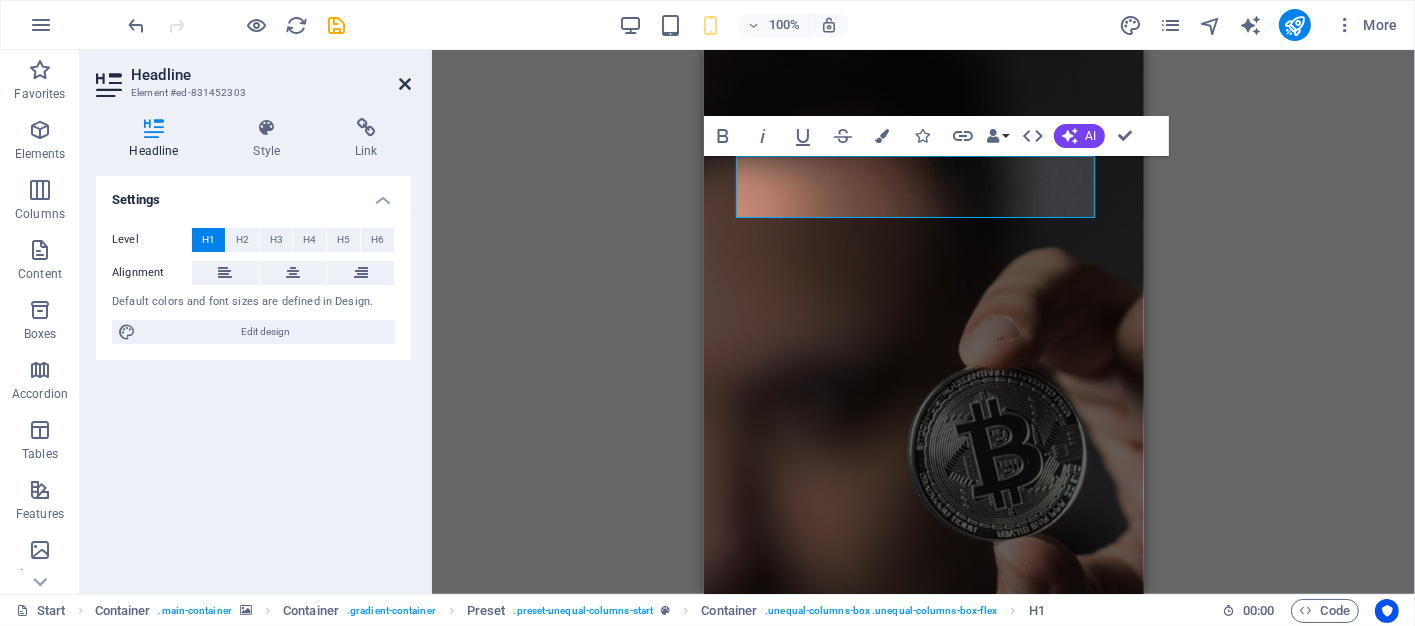 click at bounding box center (405, 84) 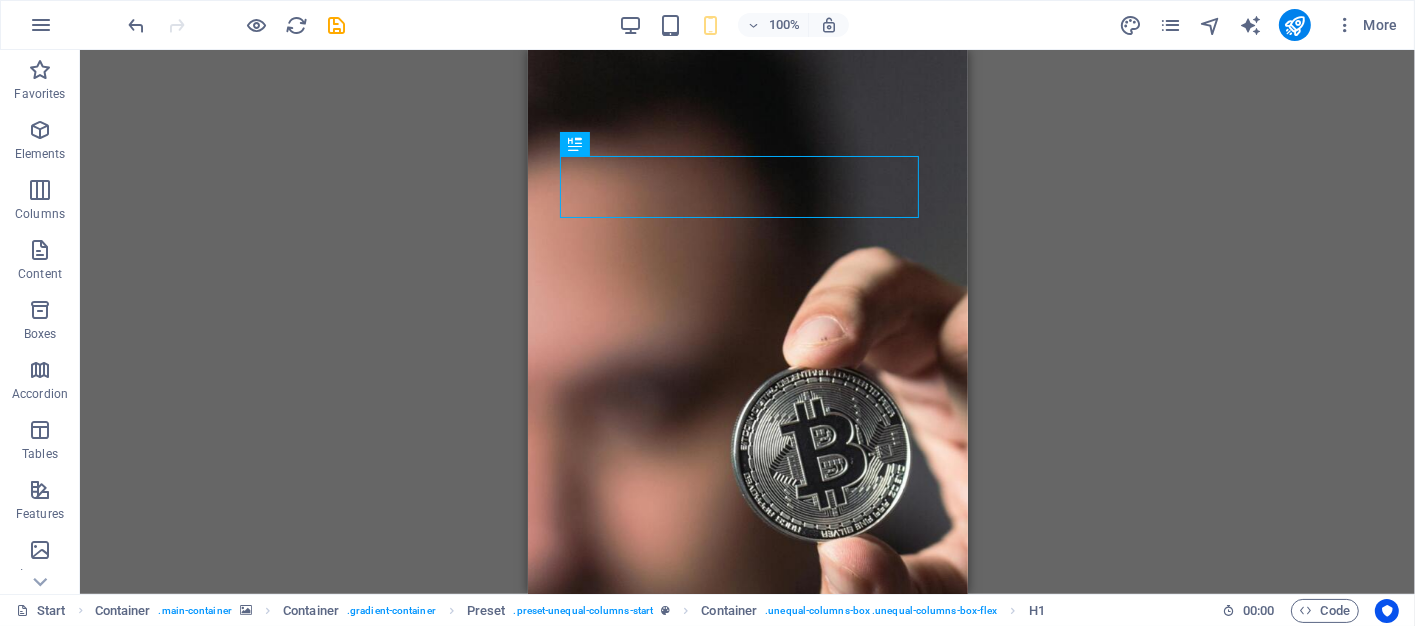 click on "Preset   H1   Container   Container   Container   Preset   Preset   Container   Placeholder   Container   Container   Container   Logo   Container   Text   Spacer   Container   Spacer   Container   Container   Text   Preset   Form button   Preset   Preset   Form   Captcha   Email   Input   Preset   Form   Input   Spacer   Text   H2   Text   Preset   Container   Container   Container   Spacer   Button   Spacer   Preset   Container   H2   Container   H3   Spacer   Checkbox   Spacer" at bounding box center [747, 322] 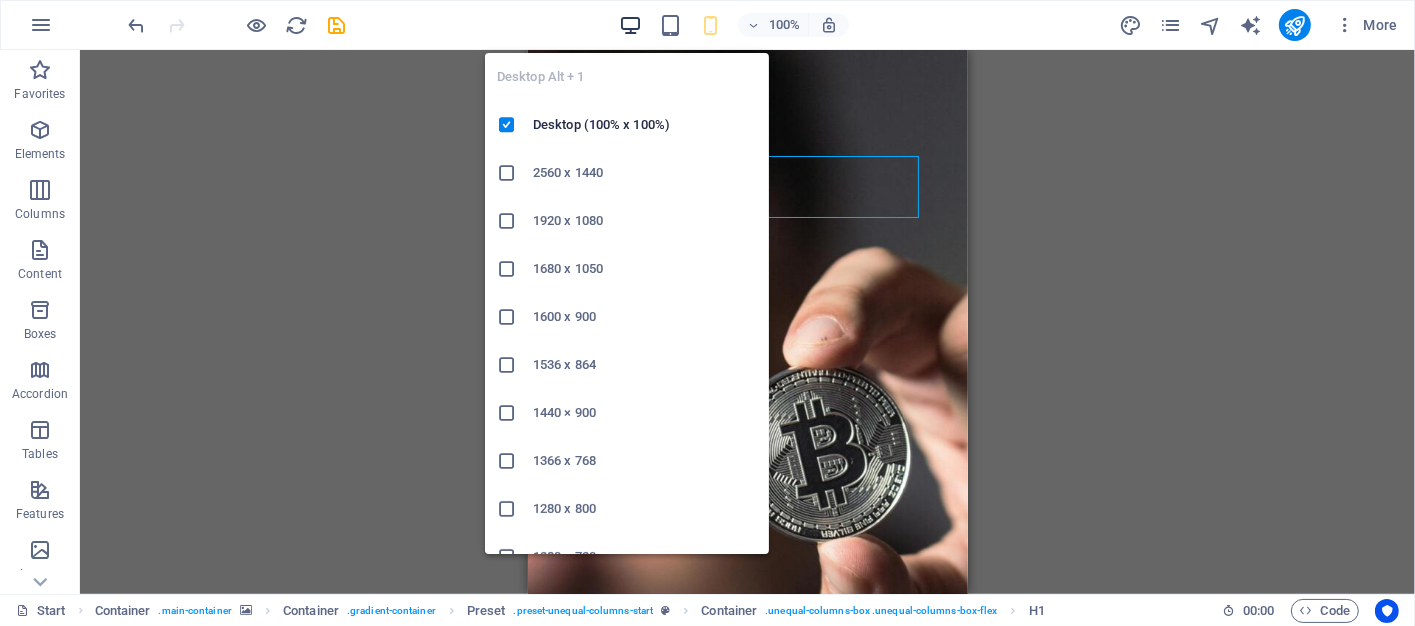 click at bounding box center [630, 25] 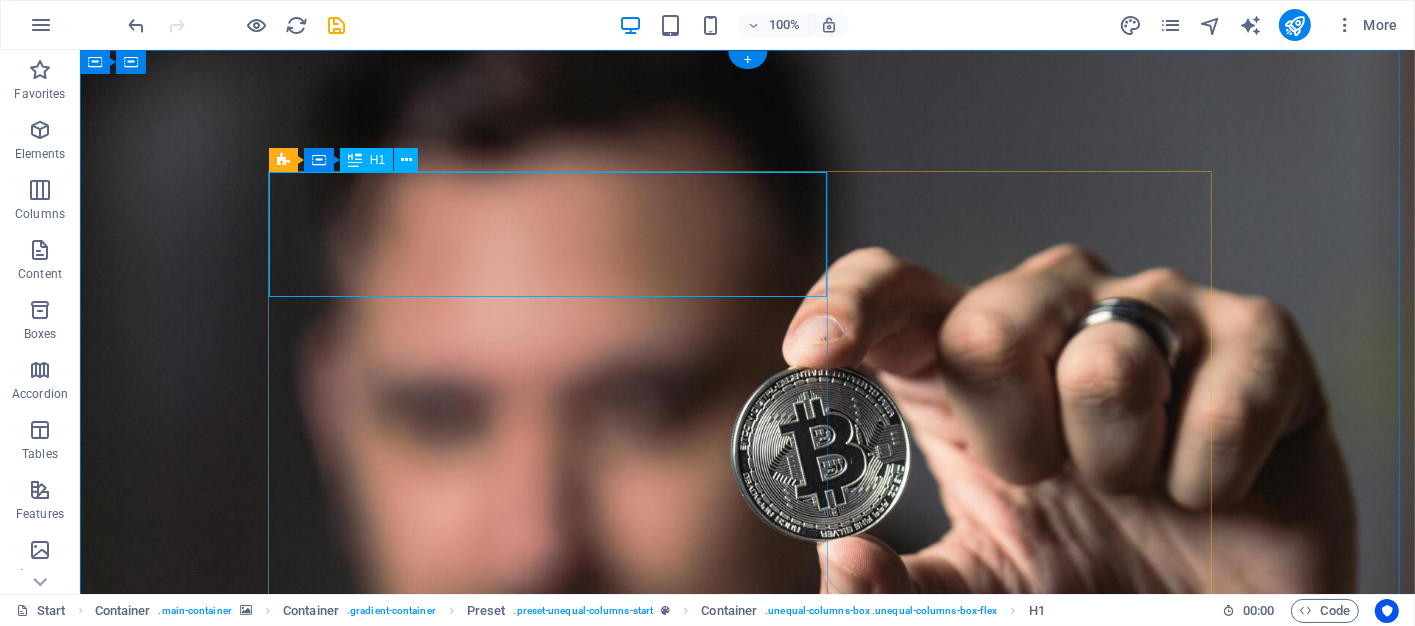 click on "BITCOIN BROKER" at bounding box center (747, 1178) 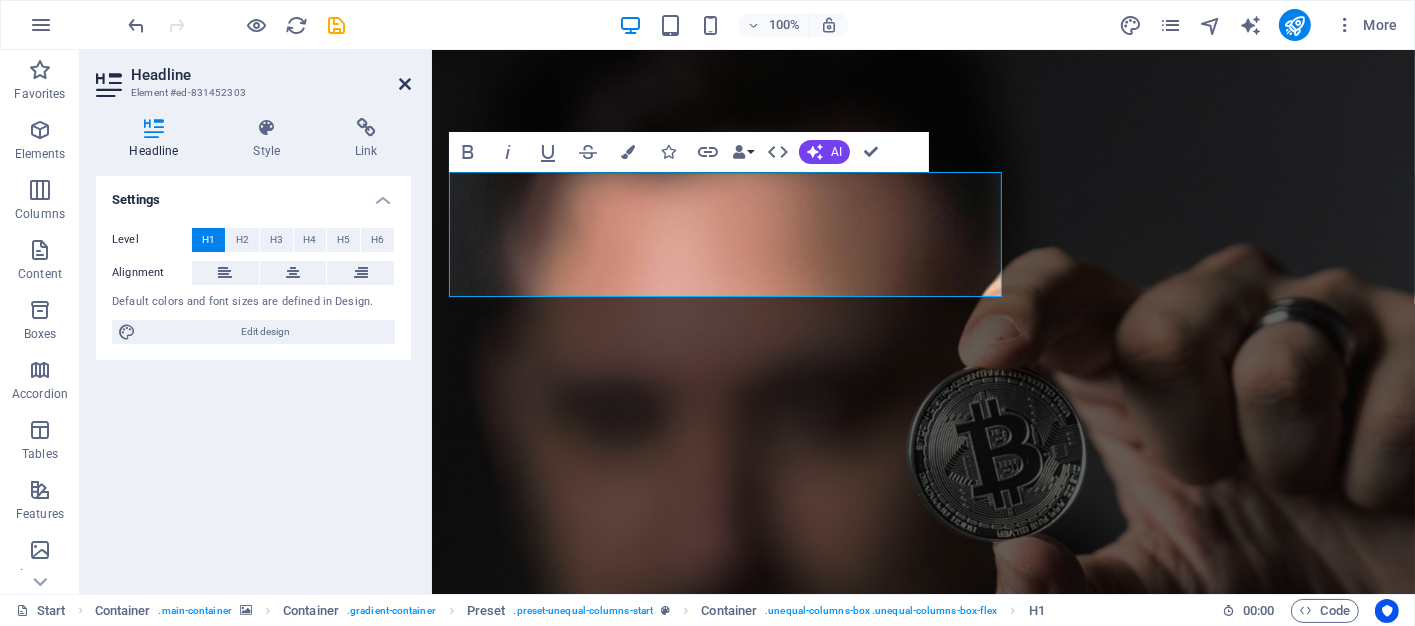 click at bounding box center [405, 84] 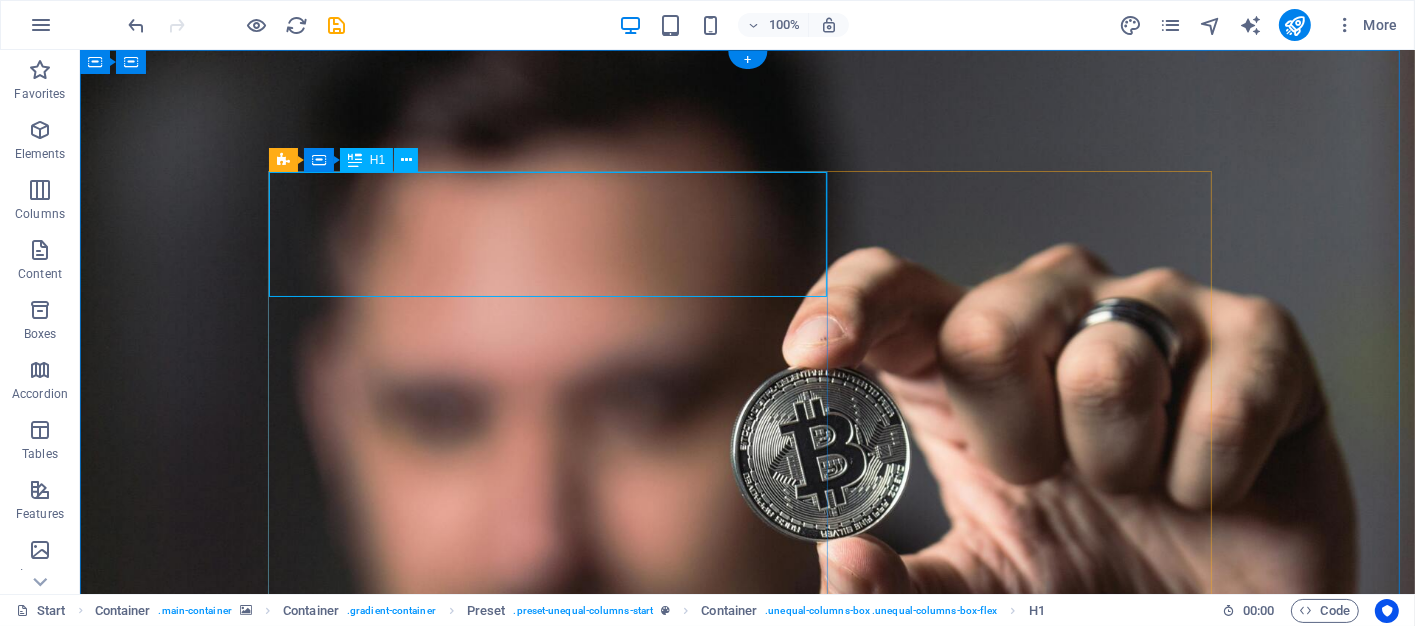 click on "BITCOIN BROKER" at bounding box center [747, 1178] 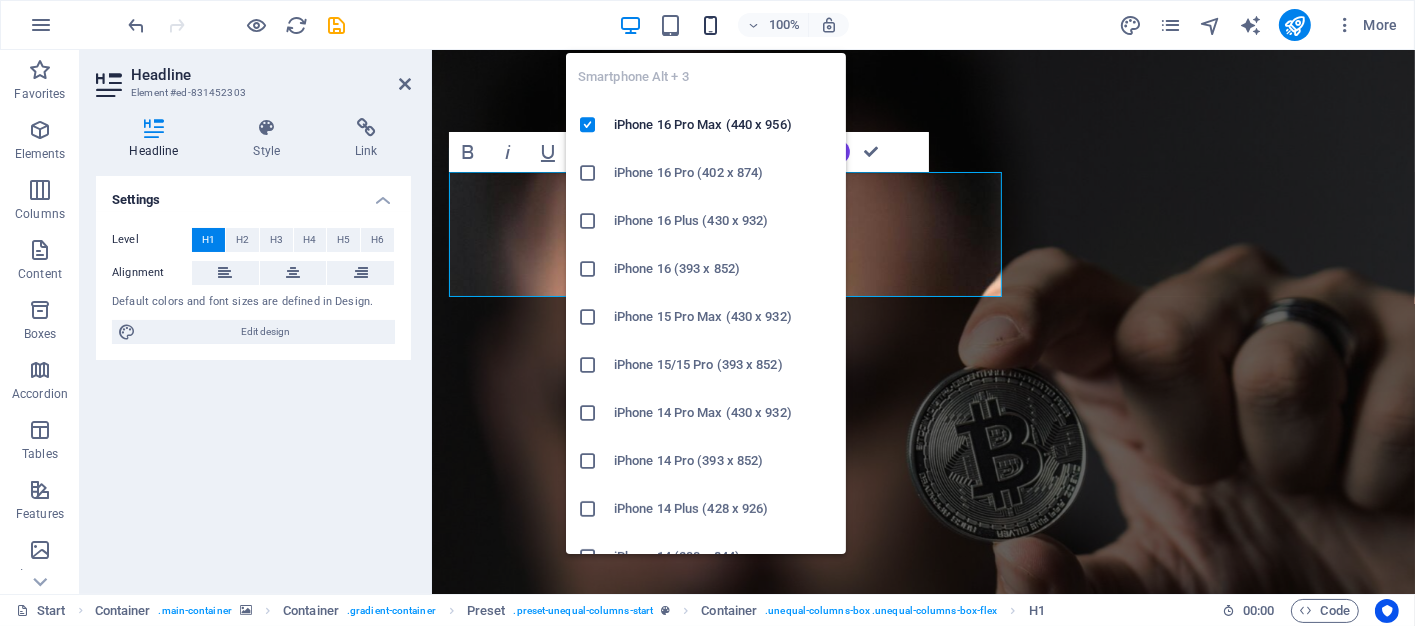 click at bounding box center (710, 25) 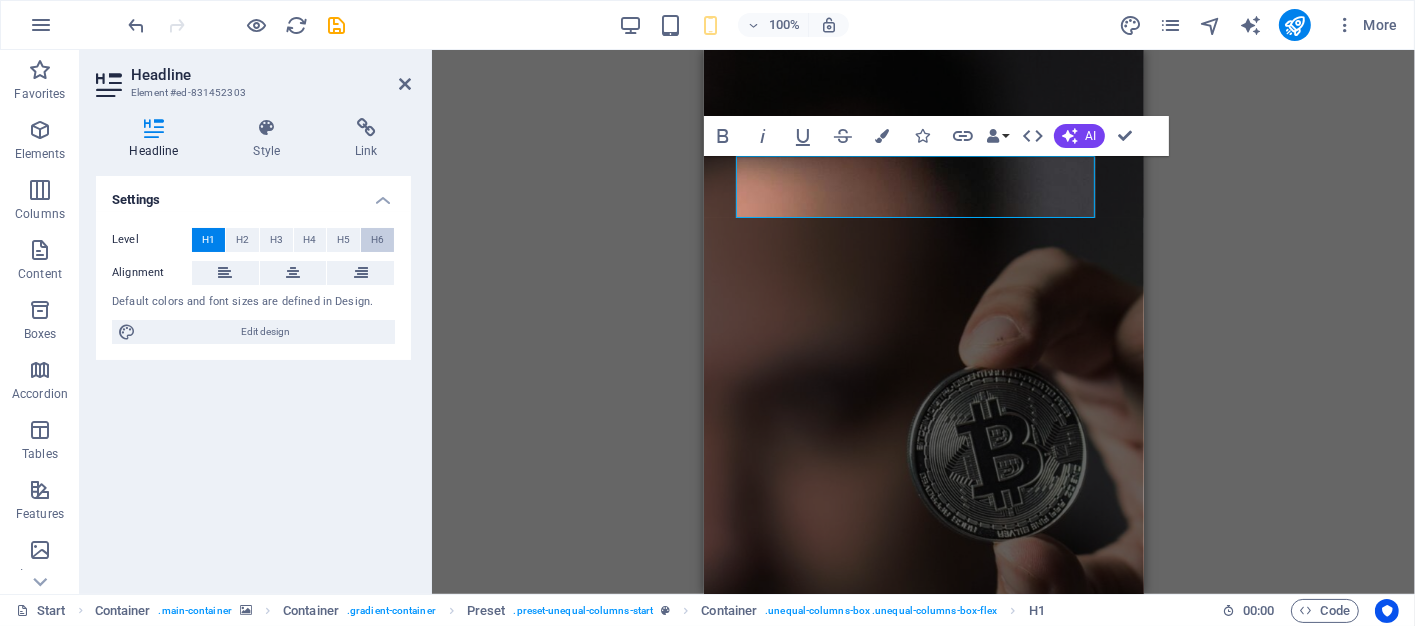 click on "H6" at bounding box center (377, 240) 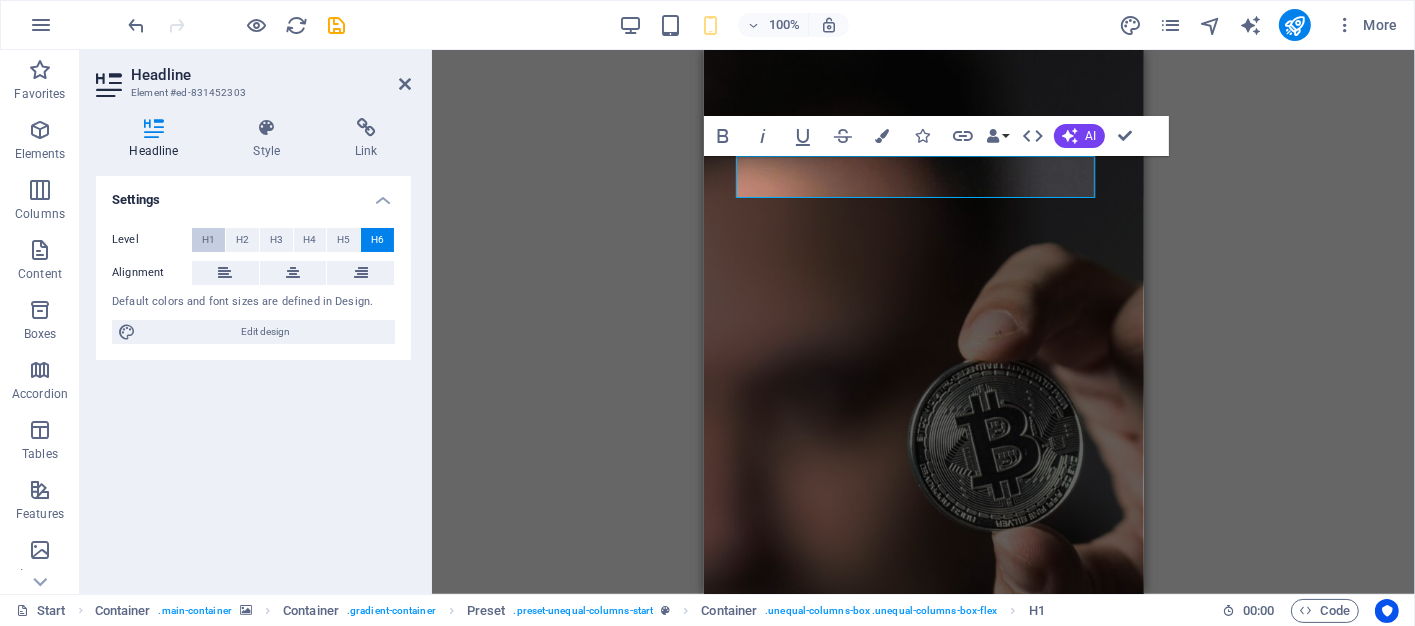 click on "H1" at bounding box center [208, 240] 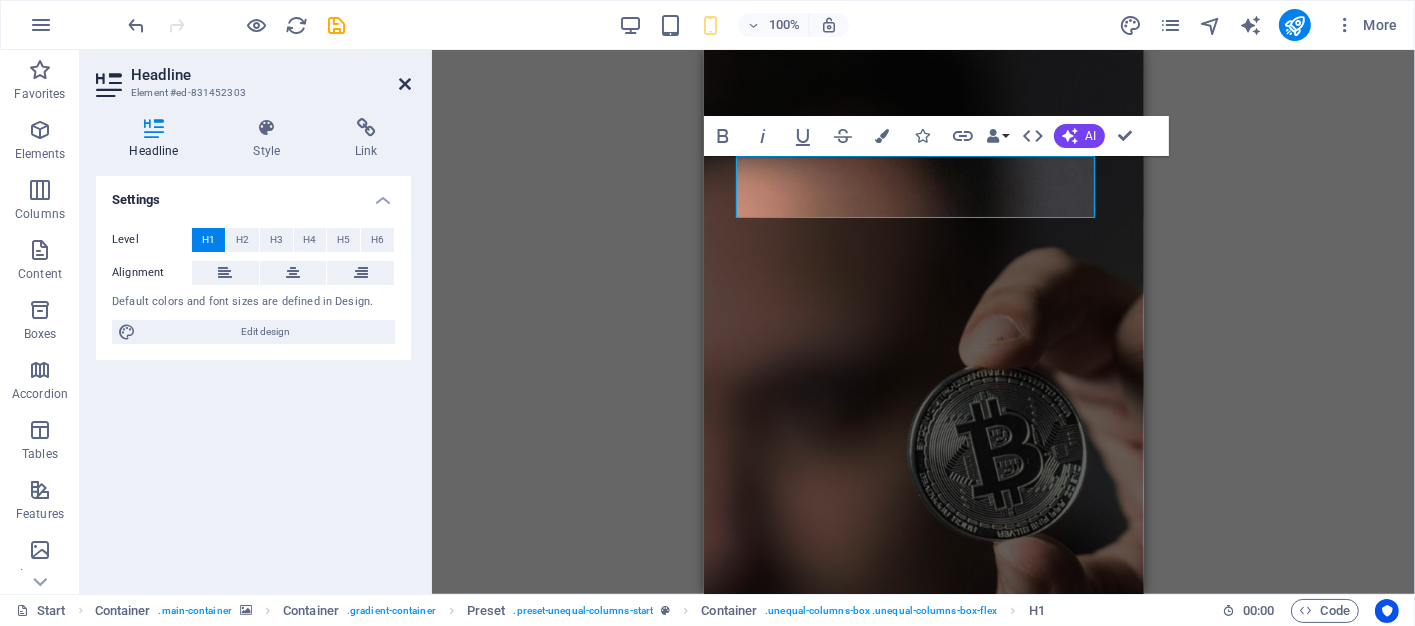 click at bounding box center (405, 84) 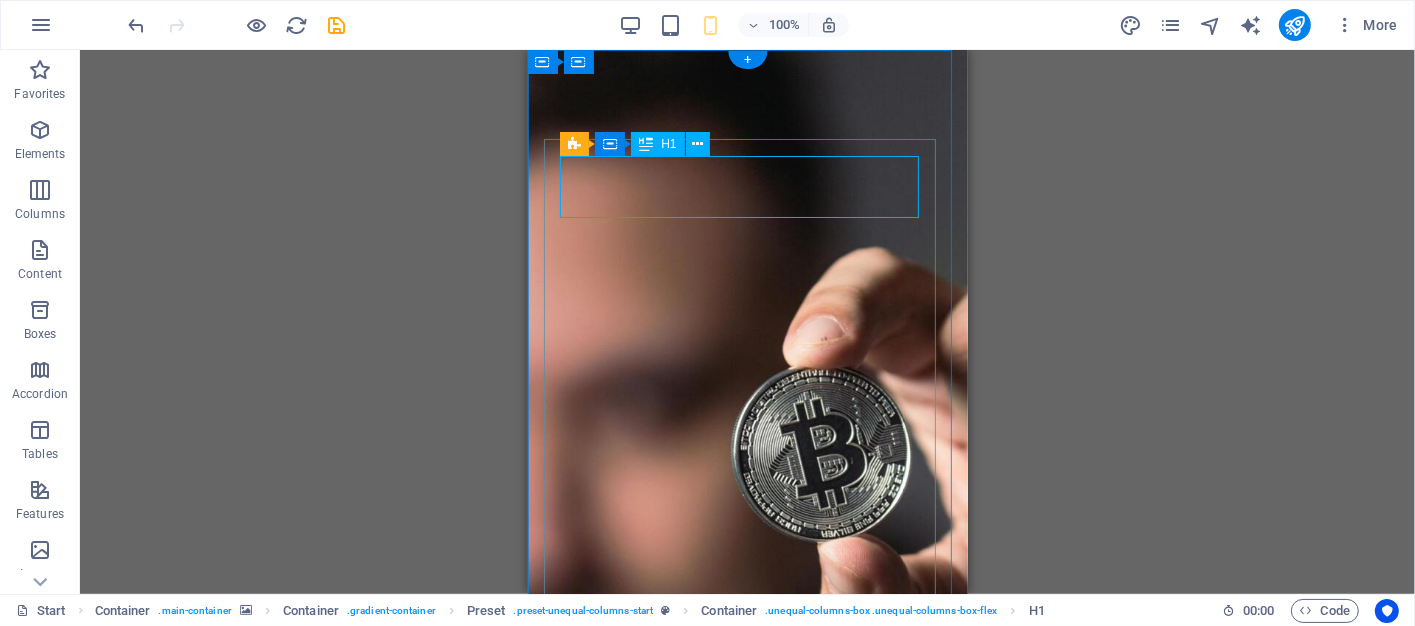 click on "Preset   Container   H1   Container   Container   Container   Preset   Preset   Container   Placeholder   Container   Container   Logo   Container   Text   Spacer   Container   Spacer   Container   Container   Text   Preset   Form button   Preset   Preset   Form   Captcha   Email   Input   Preset   Form   Input   Spacer   Text   H2   Text   Preset   Container   Container   Container   Spacer   Button   Spacer   Preset   Container   H2   Container   H3   Spacer   Checkbox   Spacer + +" at bounding box center (747, 322) 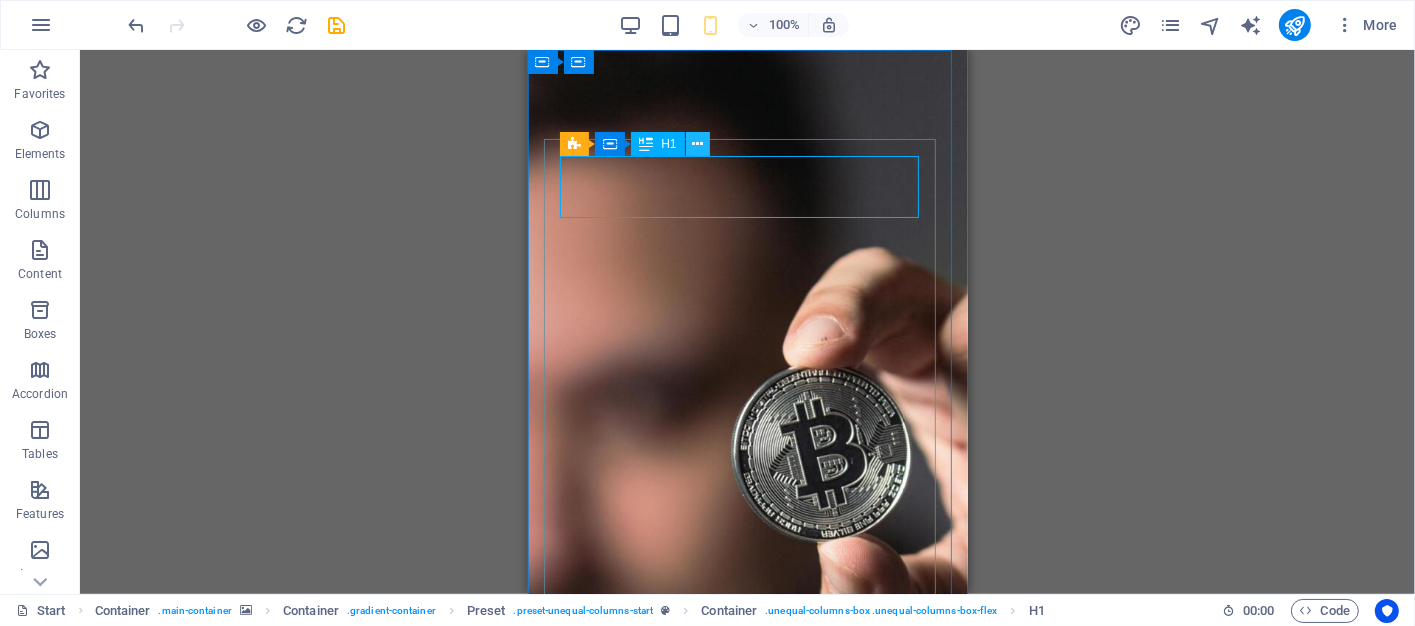 click at bounding box center (697, 144) 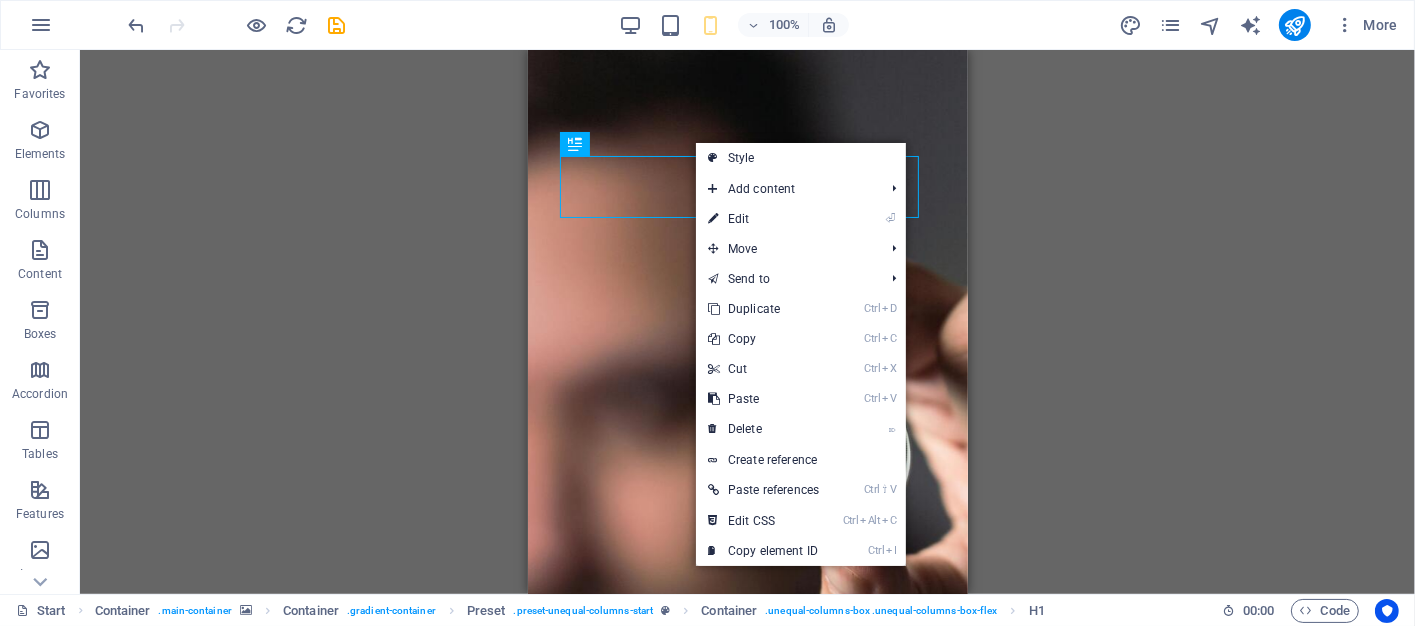 click on "Preset   H1   Container   Container   Preset   Preset   Container   Placeholder   Container   Container   Container   Container   Logo   Container   Text   Spacer   Container   Spacer   Container   Container   Text   Preset   Form button   Preset   Preset   Form   Captcha   Email   Input   Preset   Form   Input   Spacer   Text   H2   Text   Preset   Container   Container   Container   Spacer   Button   Spacer   Preset   Container   H2   Container   H3   Spacer   Checkbox   Spacer" at bounding box center (747, 322) 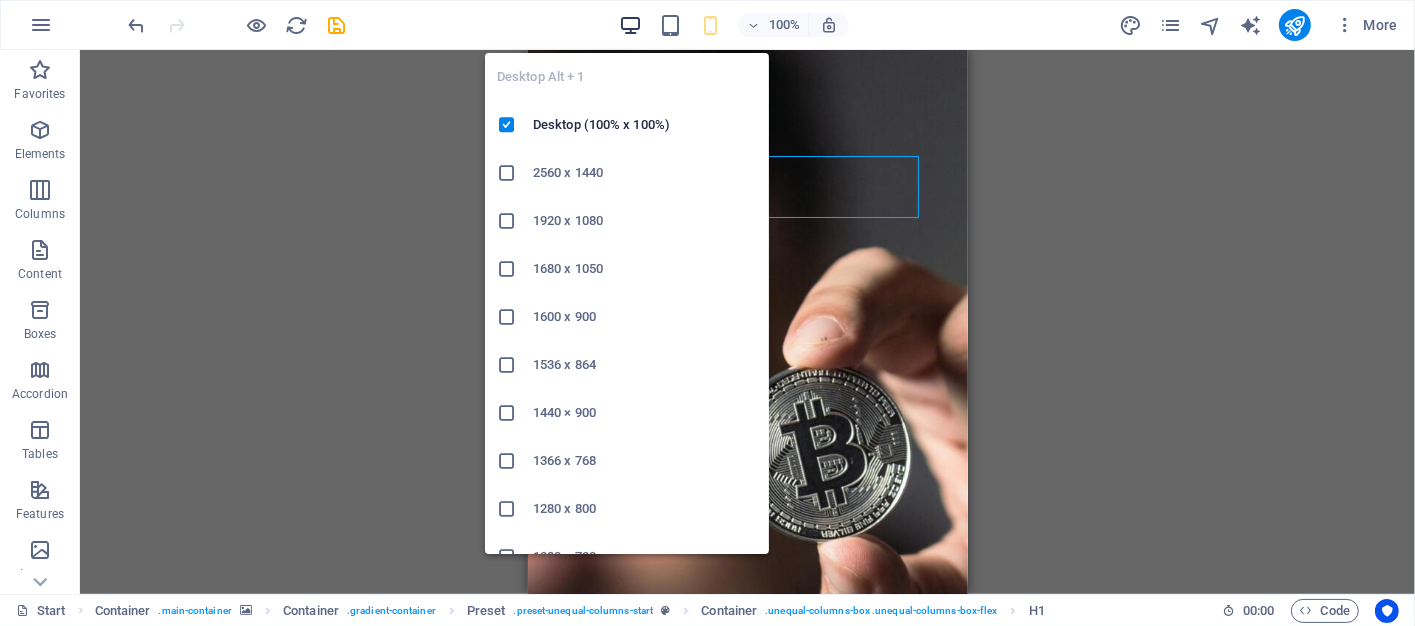 click at bounding box center (630, 25) 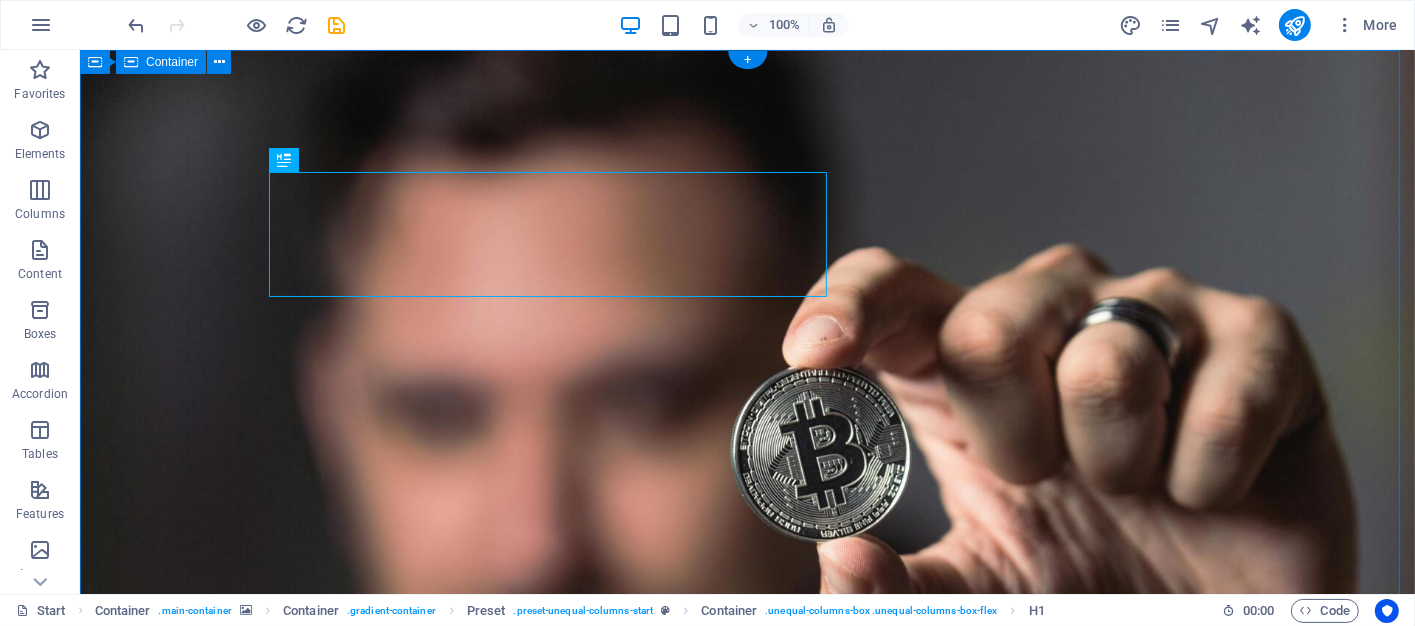 click on "BITCOIN BROKER Lorem ipsum dolor sit amet, consetetur sadipscing elitr, sed diam nonumy eirmod tempor invidunt ut labore et dolore magna aliquyam erat, sed diam voluptua. Start your carreer now 2000 + Happy coder John Doe " Lorem ipsum dolor sit amet, consetetur sadipscing elitr " Drop content here or  Add elements  Paste clipboard © Code -  Legal notice  |  Privacy" at bounding box center [746, 1487] 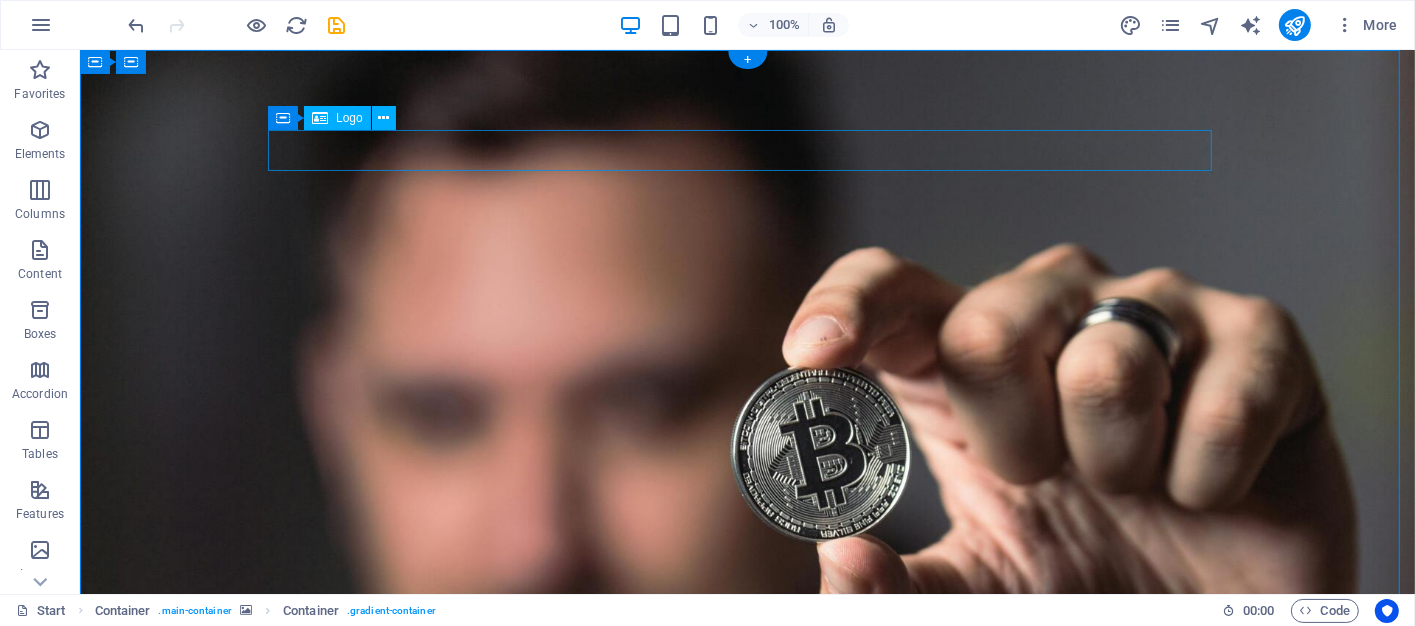 click at bounding box center (747, 1094) 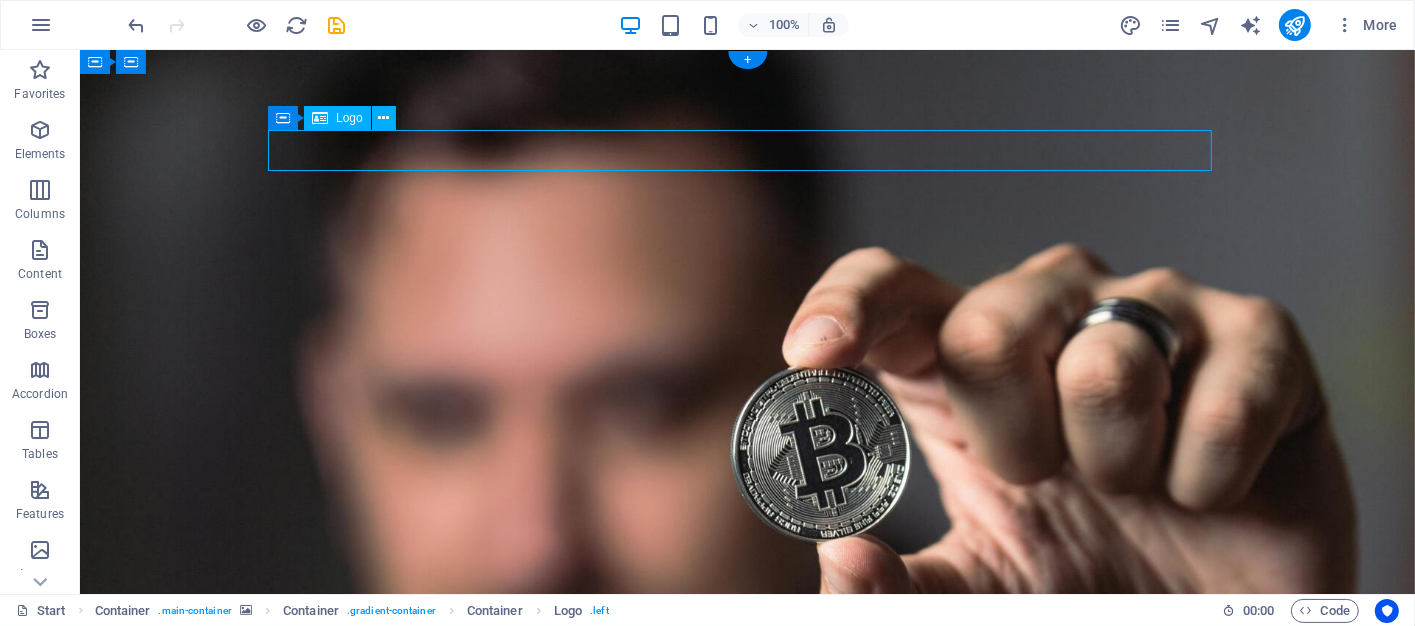 click at bounding box center [747, 1094] 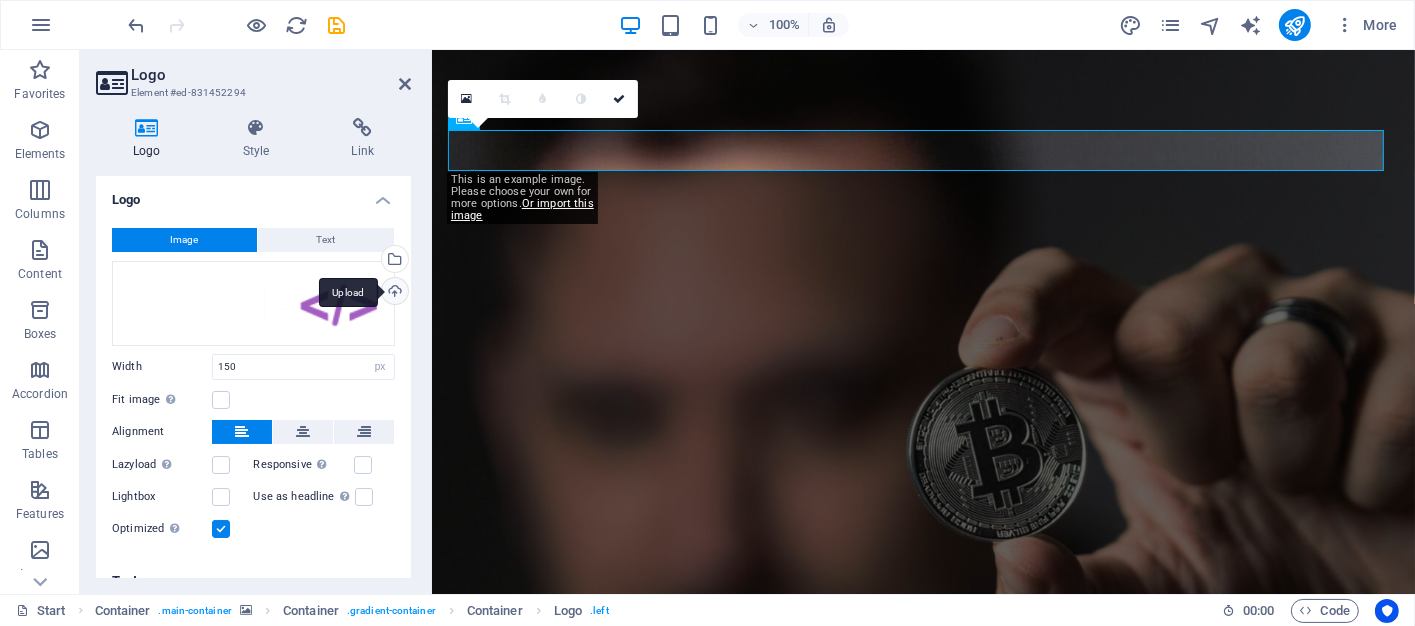 click on "Upload" at bounding box center [393, 293] 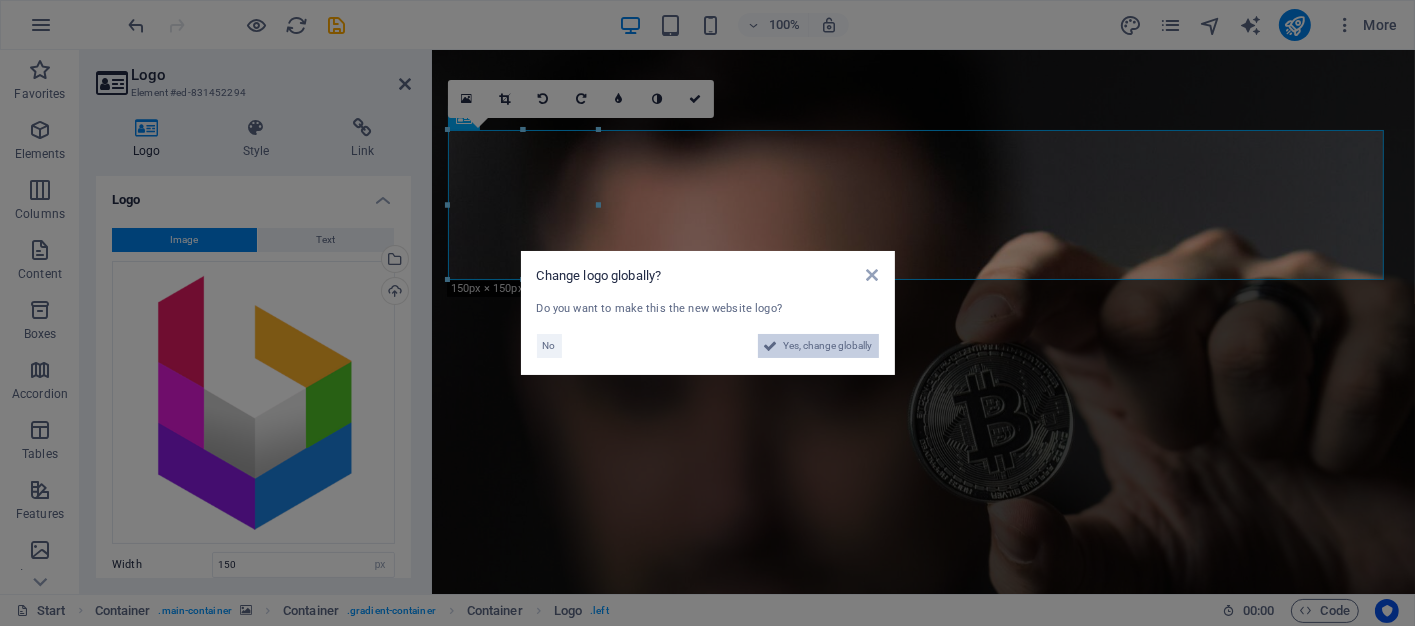 click on "Yes, change globally" at bounding box center (828, 346) 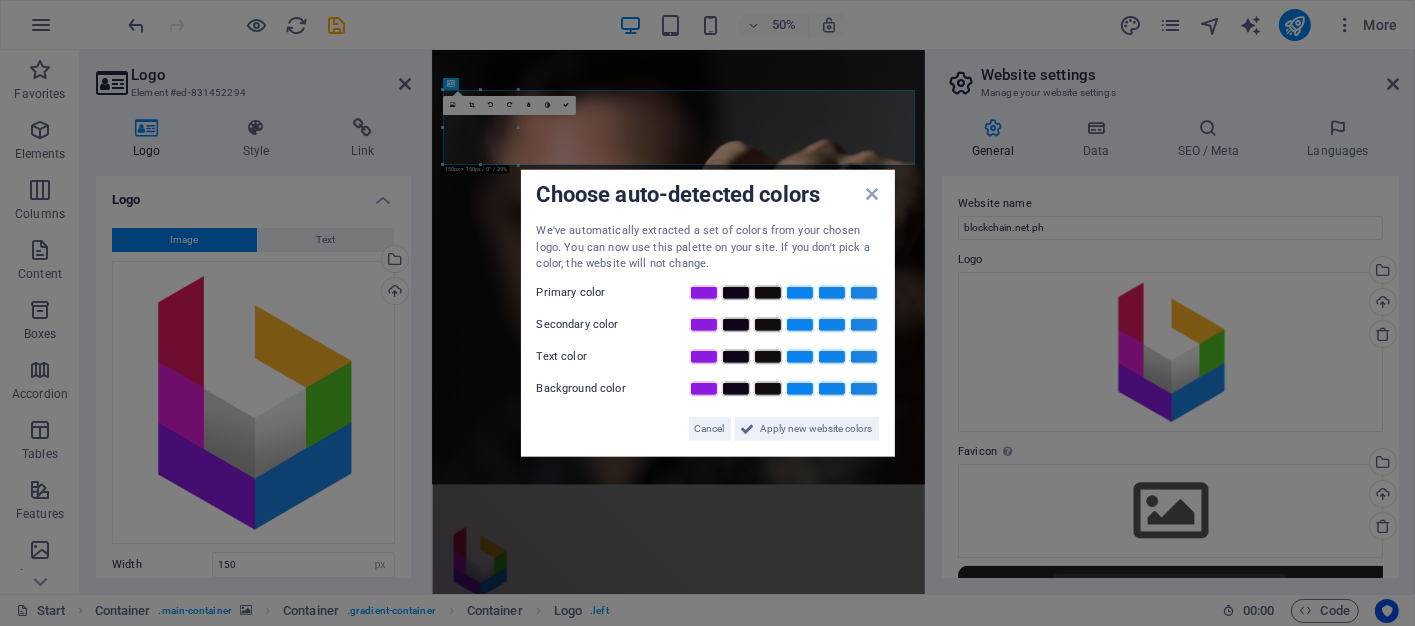 click on "Choose auto-detected colors We've automatically extracted a set of colors from your chosen logo. You can now use this palette on your site. If you don't pick a color, the website will not change.  Primary color Secondary color Text color Background color Cancel Apply new website colors" at bounding box center (707, 313) 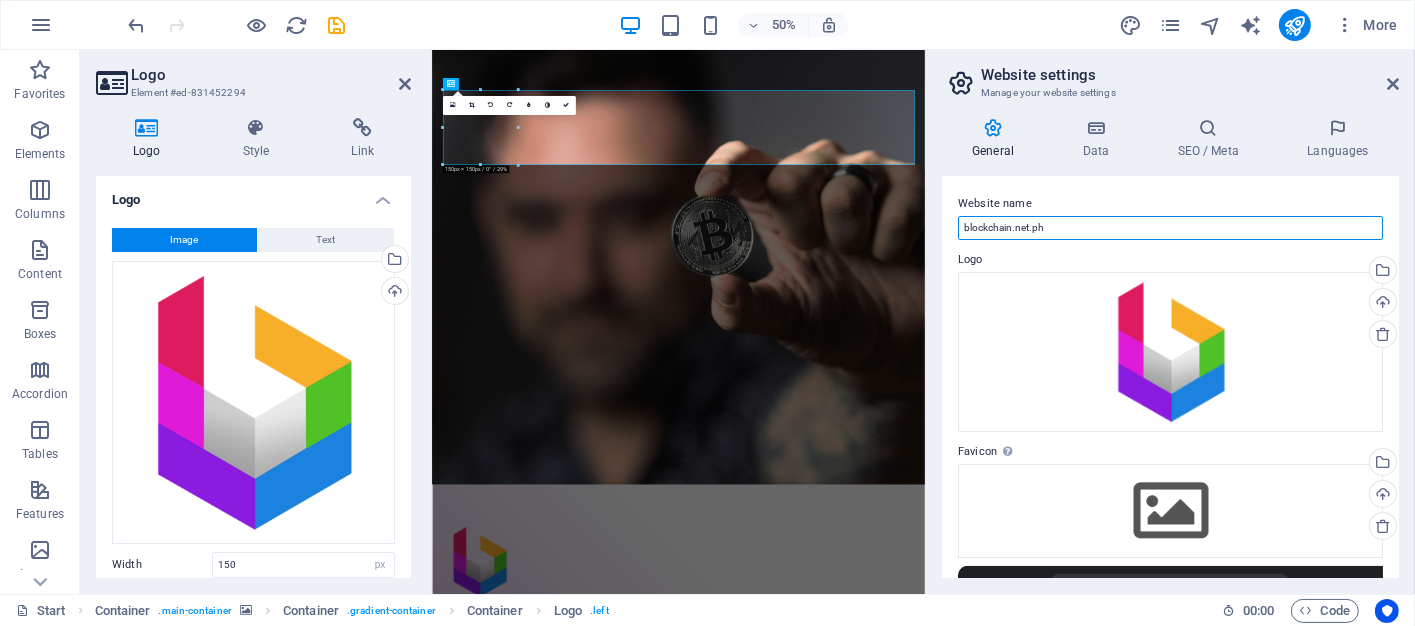 click on "blockchain.net.ph" at bounding box center (1170, 228) 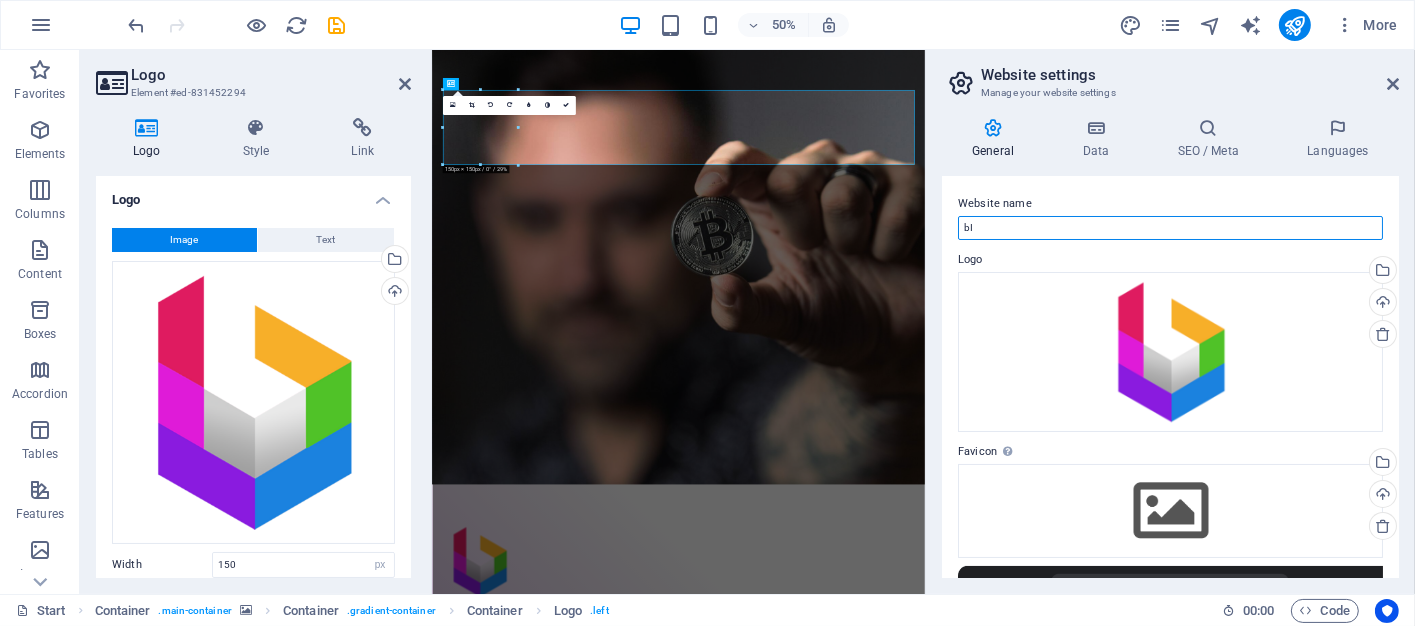 type on "b" 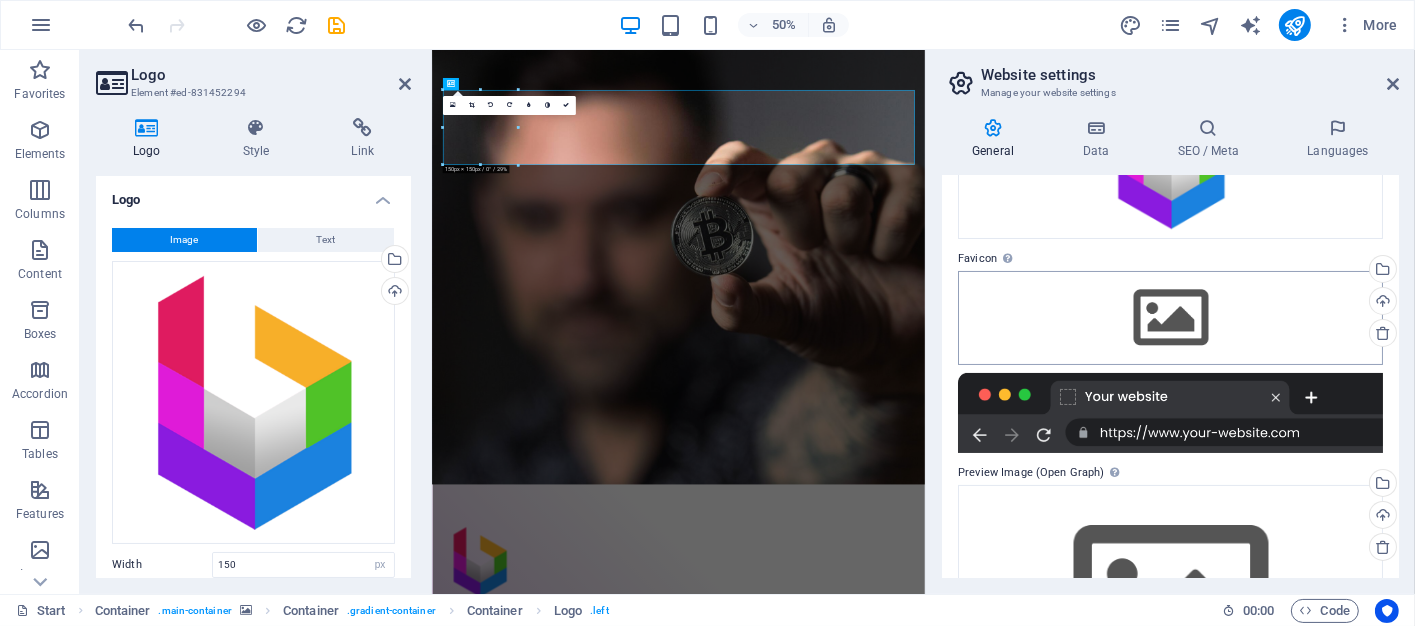scroll, scrollTop: 200, scrollLeft: 0, axis: vertical 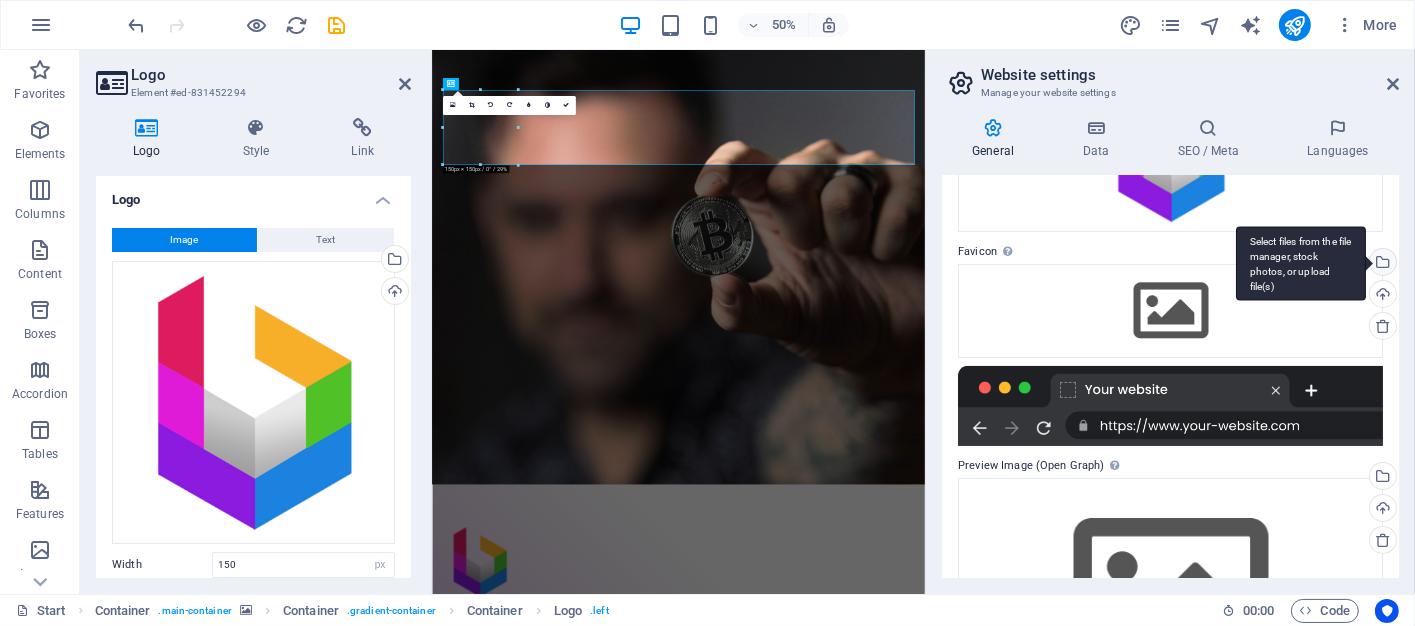 type on "Bitcon Broker - Buy and Sell Bitcoins" 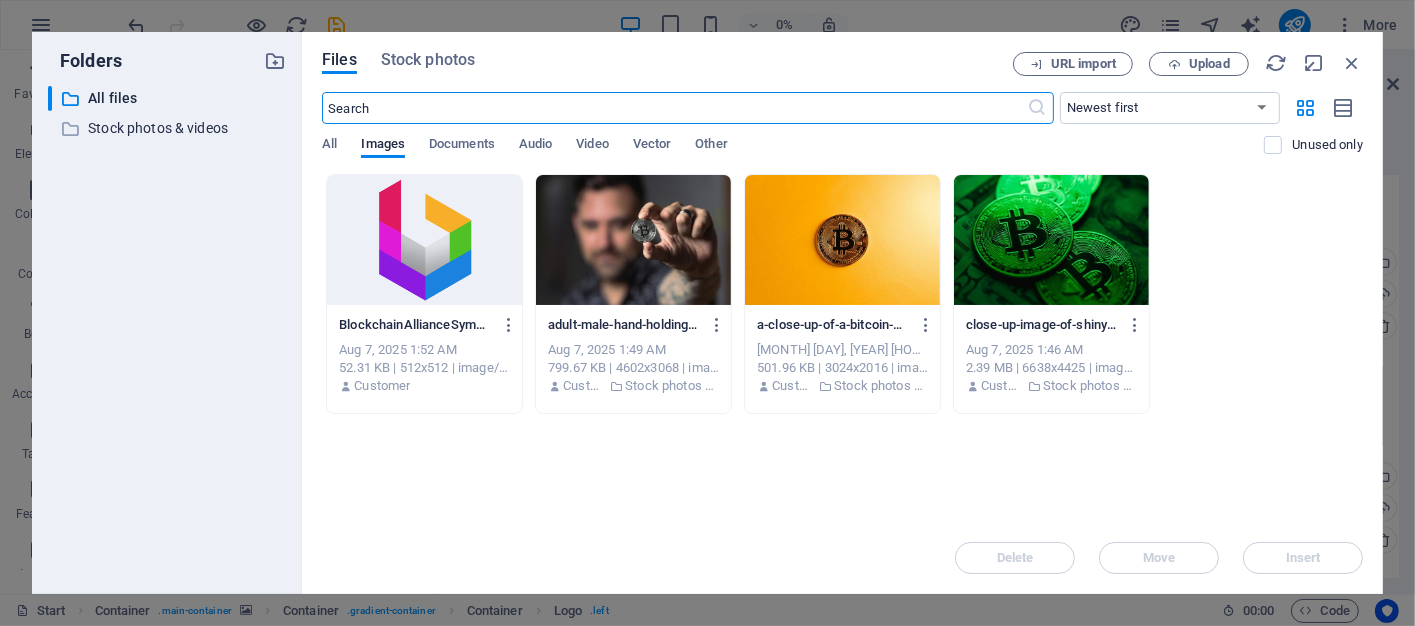 click at bounding box center (424, 240) 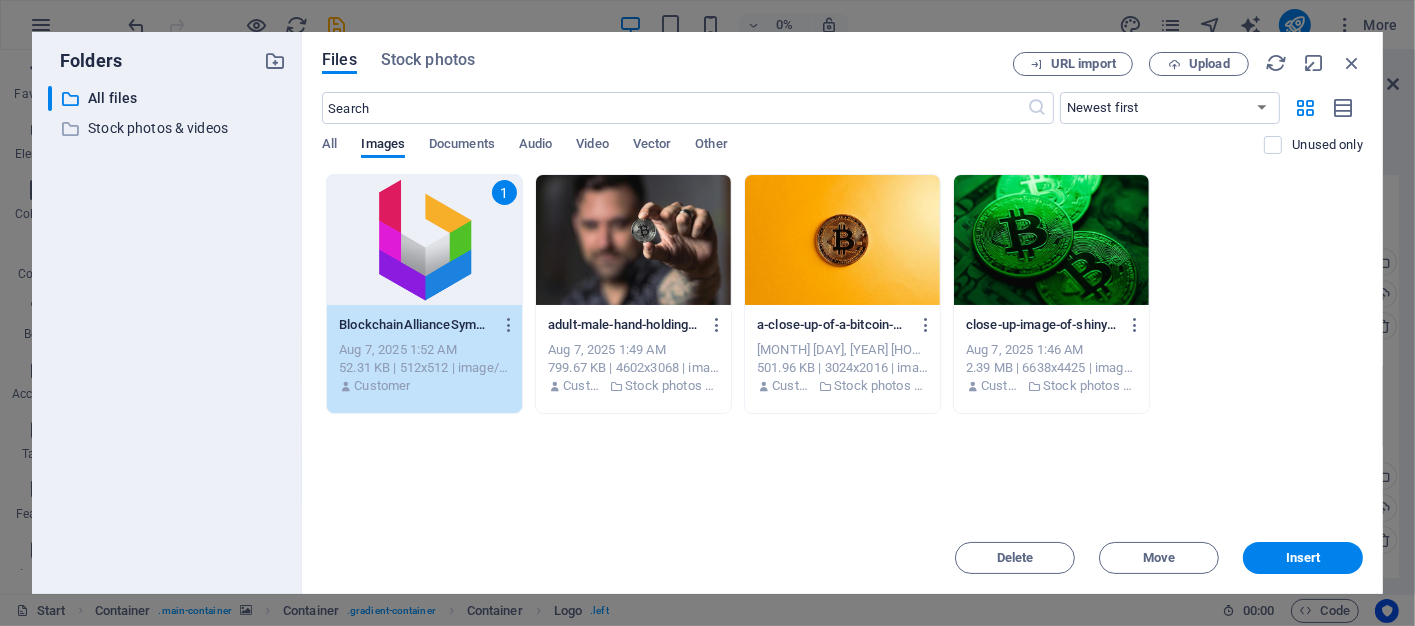 click on "1" at bounding box center [424, 240] 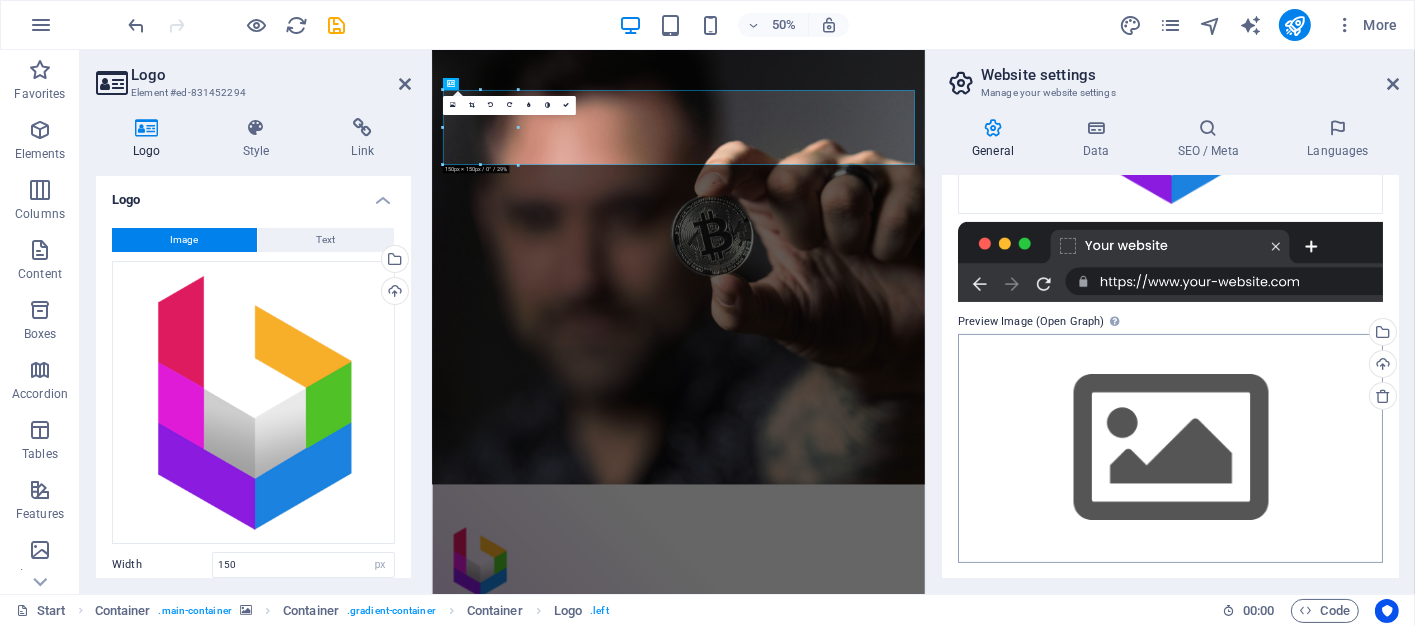 scroll, scrollTop: 411, scrollLeft: 0, axis: vertical 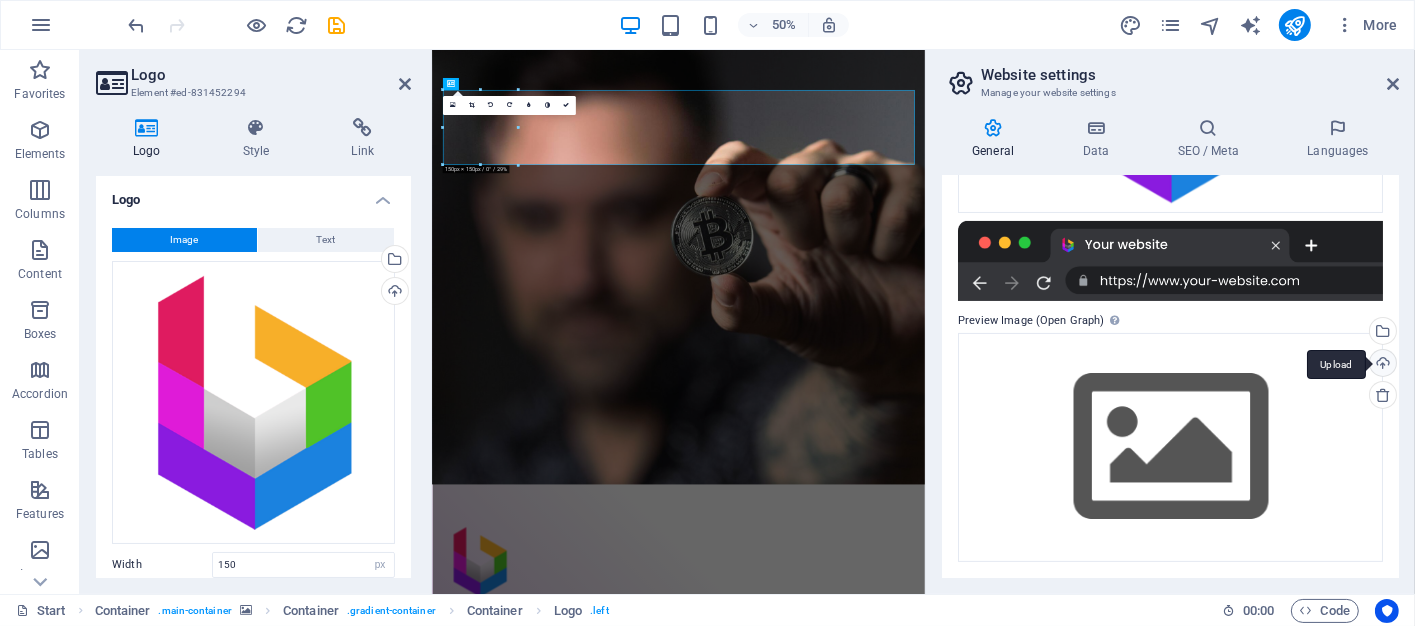 click on "Website name Bitcon Broker - Buy and Sell Bitcoins Logo Drag files here, click to choose files or select files from Files or our free stock photos & videos Select files from the file manager, stock photos, or upload file(s) Upload Favicon Set the favicon of your website here. A favicon is a small icon shown in the browser tab next to your website title. It helps visitors identify your website. Drag files here, click to choose files or select files from Files or our free stock photos & videos Select files from the file manager, stock photos, or upload file(s) Upload Preview Image (Open Graph) This image will be shown when the website is shared on social networks Drag files here, click to choose files or select files from Files or our free stock photos & videos Select files from the file manager, stock photos, or upload file(s) Upload" at bounding box center (1170, 377) 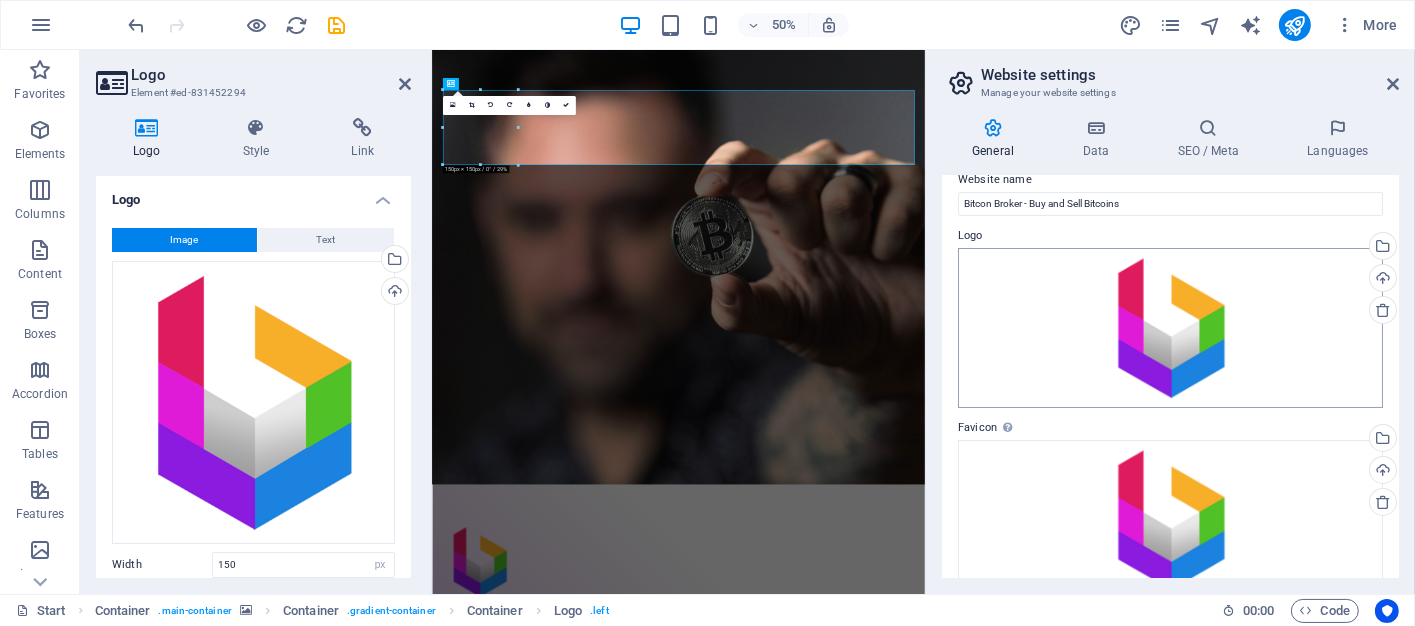 scroll, scrollTop: 0, scrollLeft: 0, axis: both 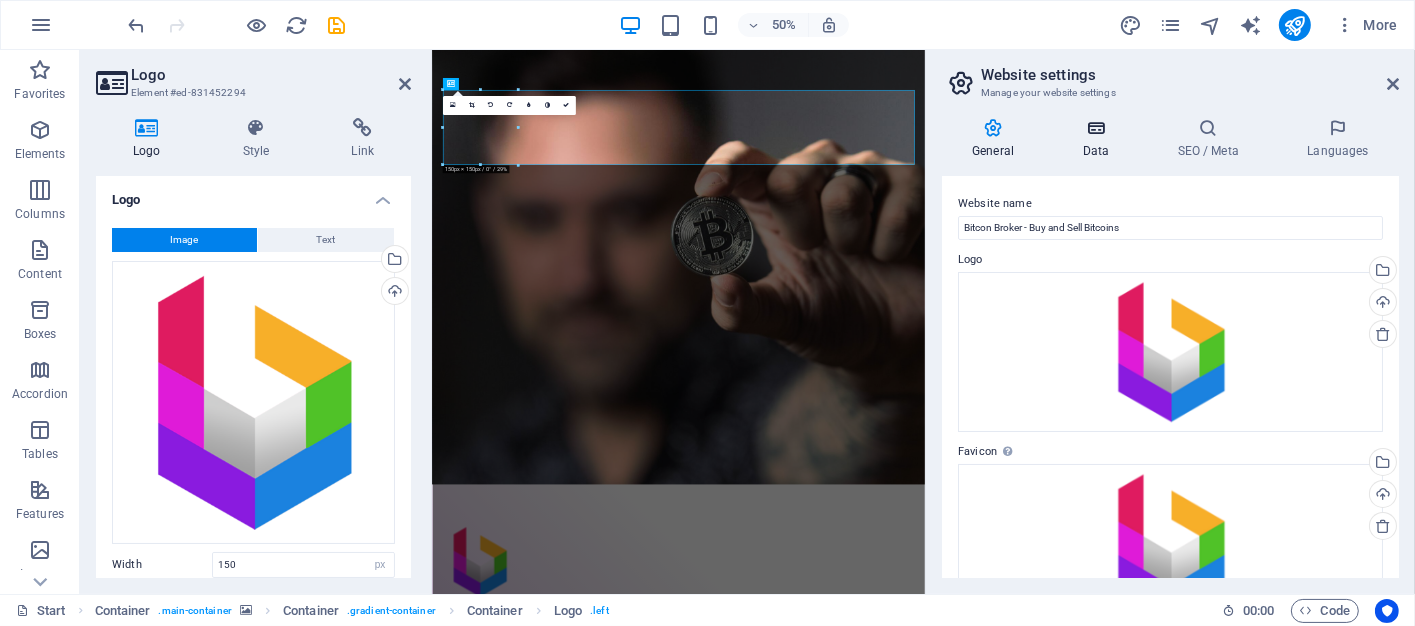 click on "Data" at bounding box center [1099, 139] 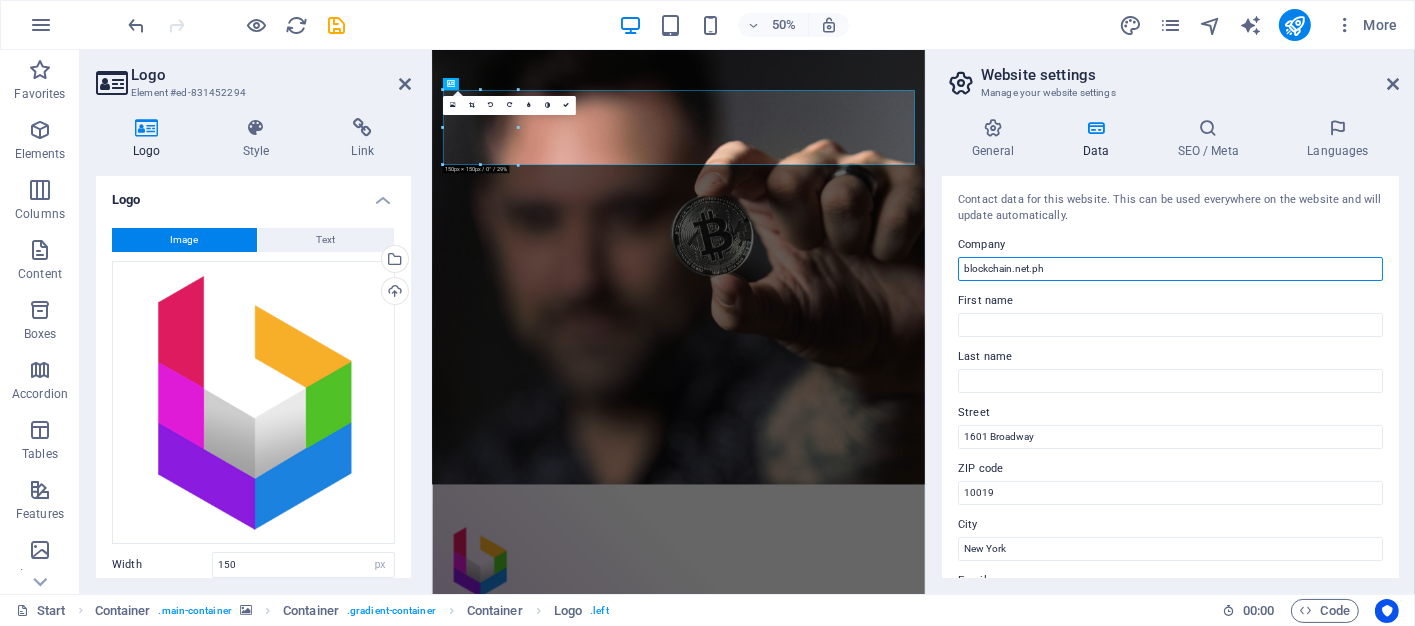 click on "blockchain.net.ph" at bounding box center (1170, 269) 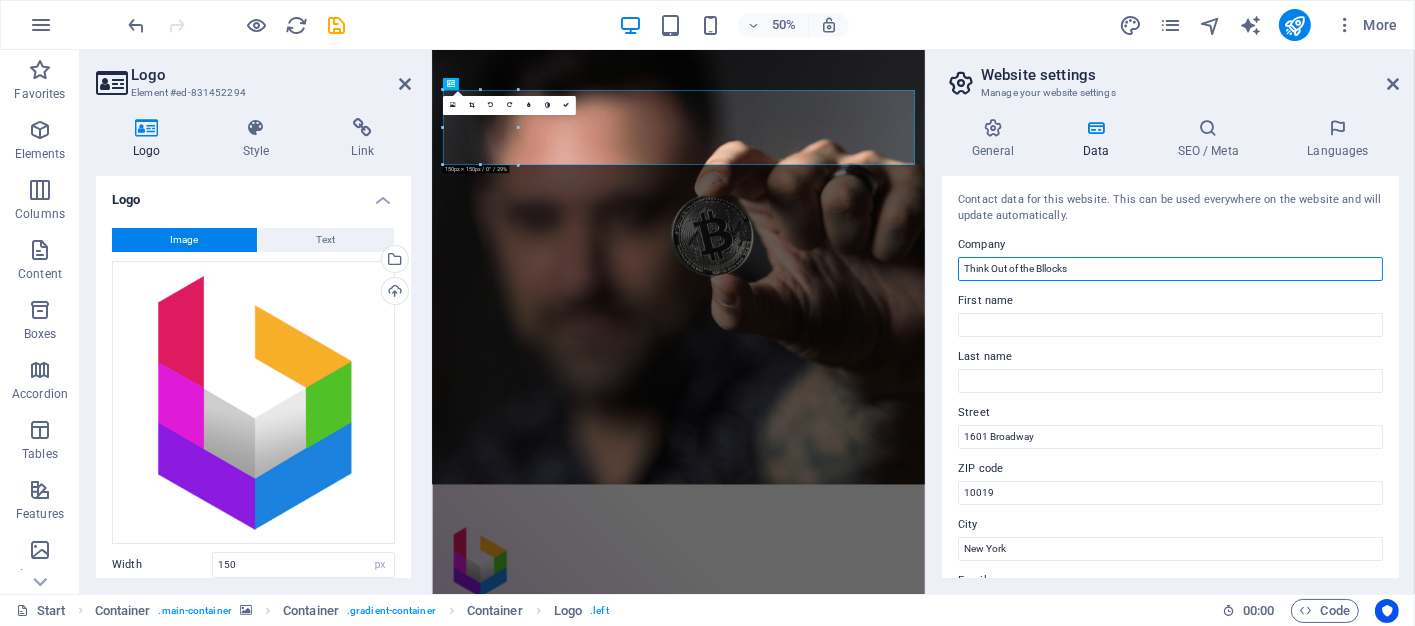 click on "Think Out of the Bllocks" at bounding box center (1170, 269) 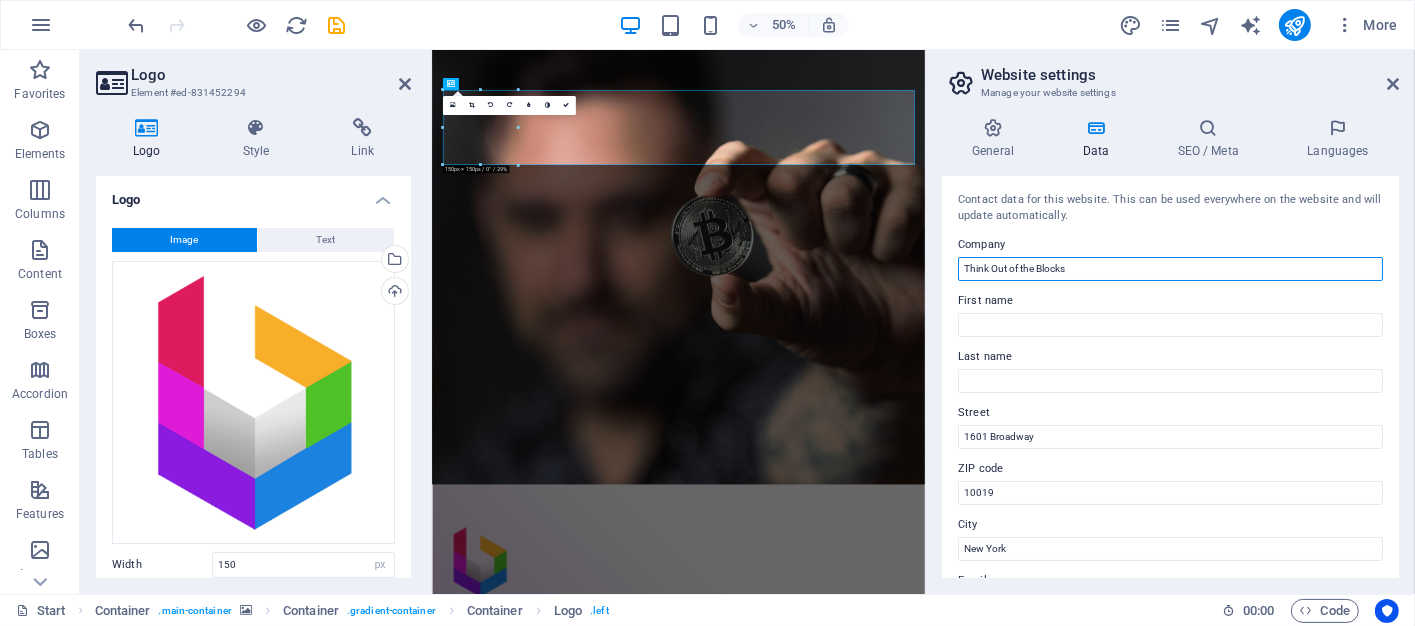 click on "Think Out of the Blocks" at bounding box center (1170, 269) 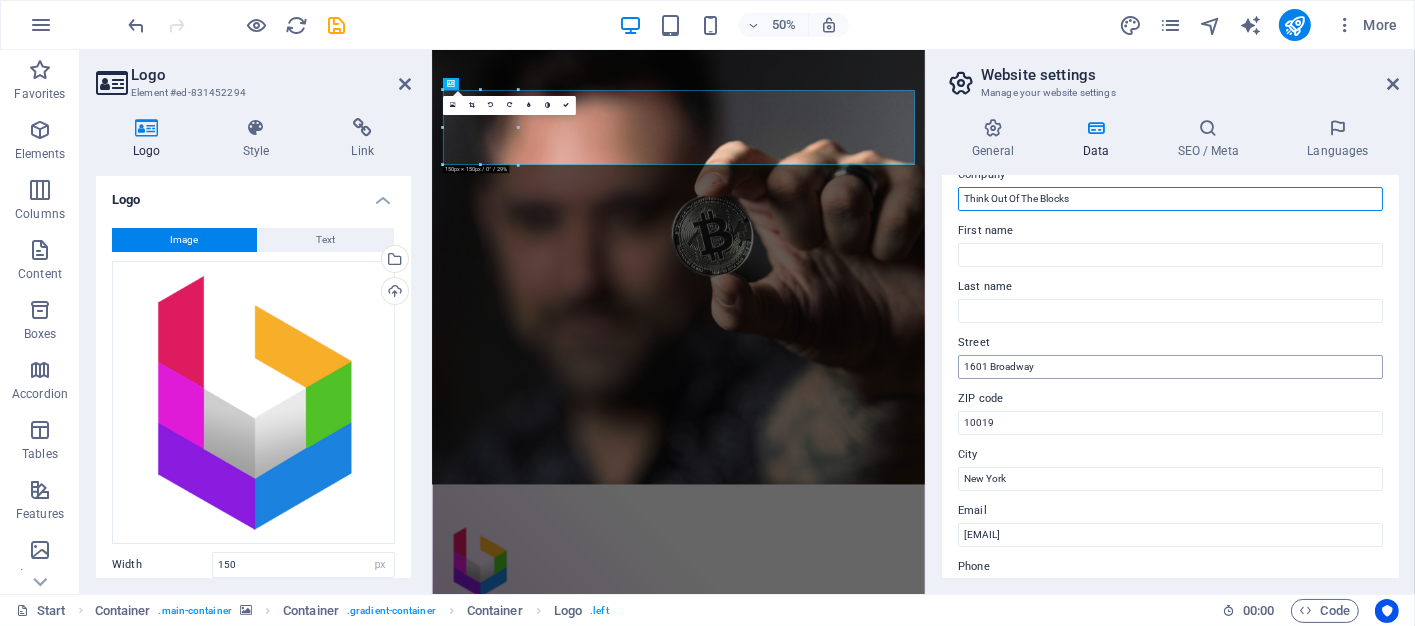scroll, scrollTop: 100, scrollLeft: 0, axis: vertical 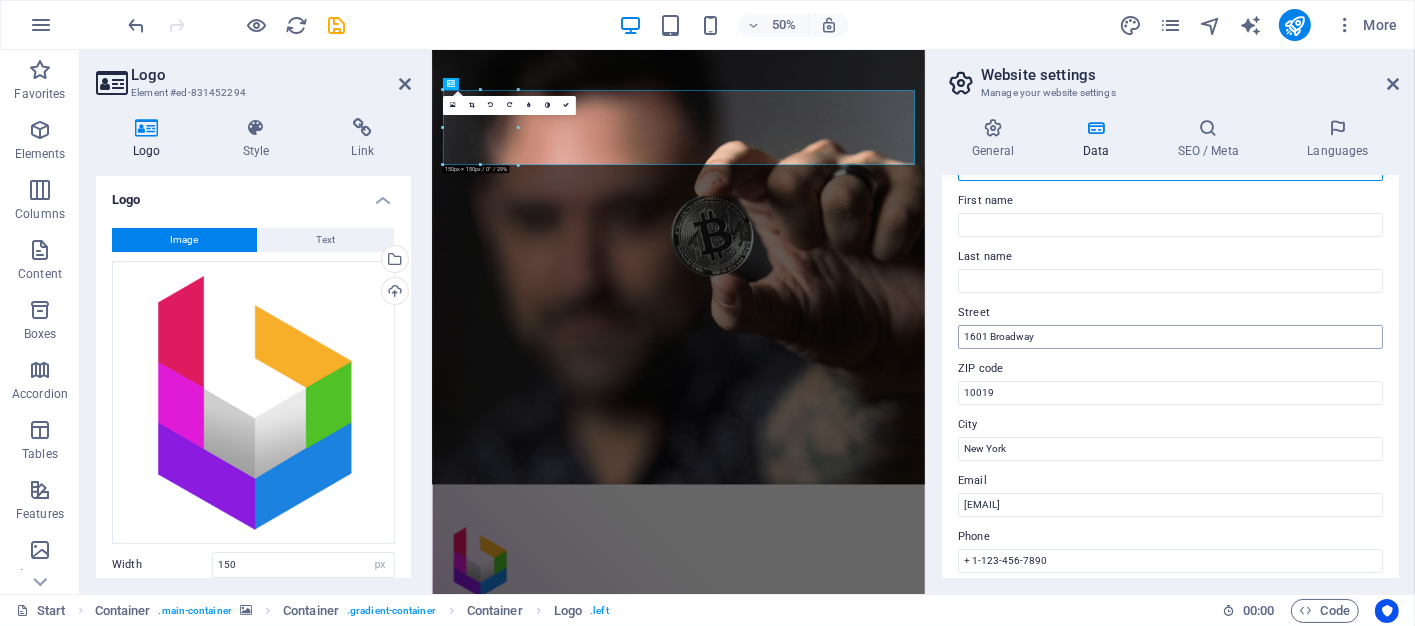 type on "Think Out Of The Blocks" 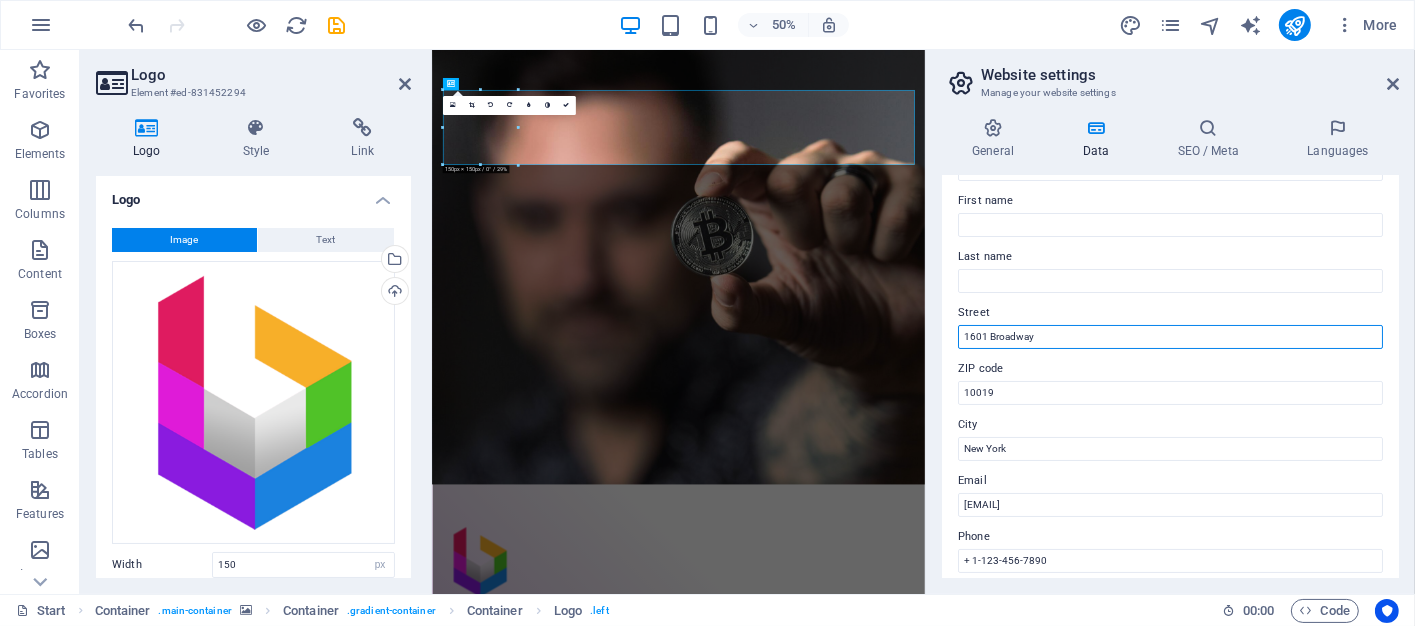 click on "1601 Broadway" at bounding box center [1170, 337] 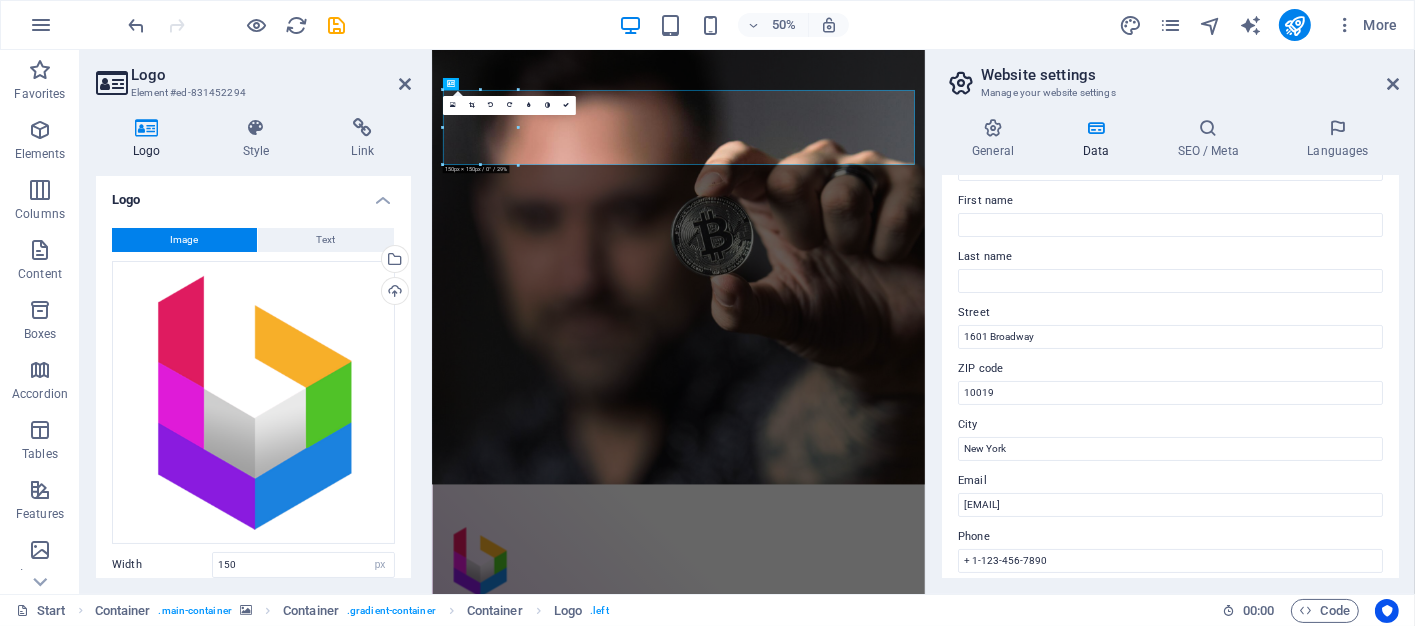 click on "Contact data for this website. This can be used everywhere on the website and will update automatically. Company Think Out Of The Blocks First name Last name Street 1601 Broadway ZIP code 10019 City New York Email db24c7fcac051da4f0581b605f905e@plesk.local Phone + 1-123-456-7890 Mobile Fax Custom field 1 Custom field 2 Custom field 3 Custom field 4 Custom field 5 Custom field 6" at bounding box center (1170, 377) 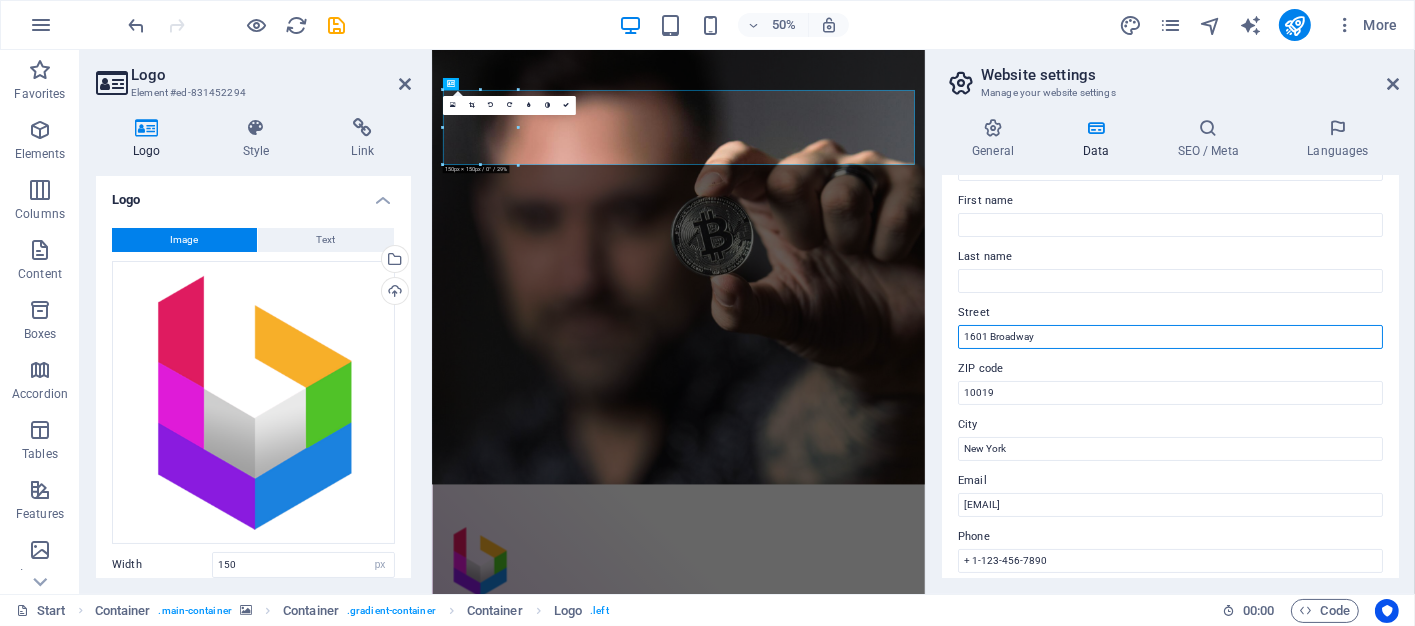 click on "1601 Broadway" at bounding box center [1170, 337] 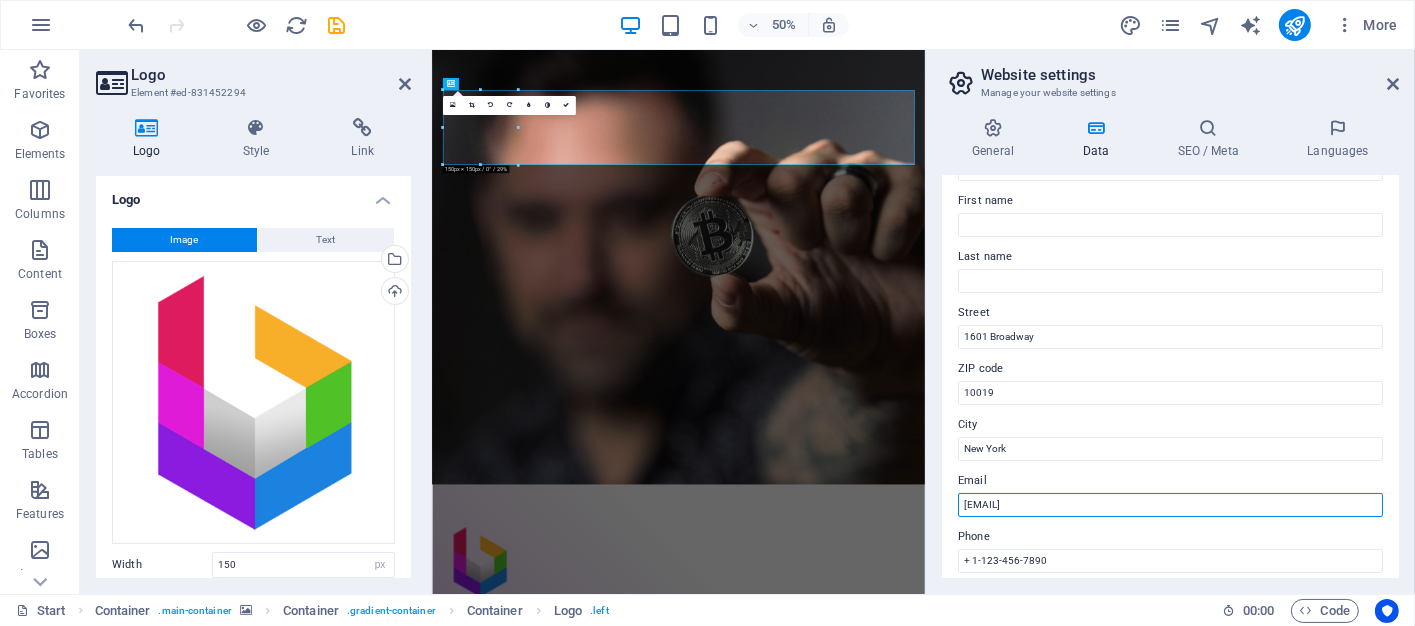 click on "db24c7fcac051da4f0581b605f905e@plesk.local" at bounding box center [1170, 505] 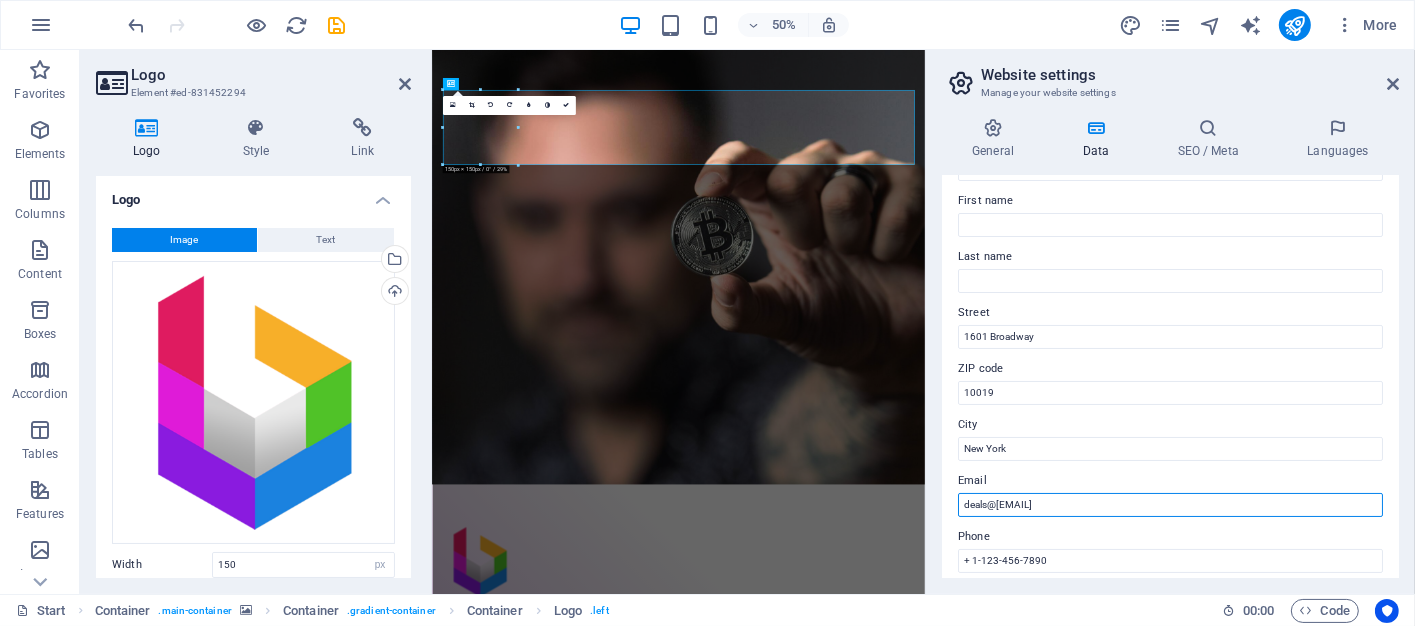 type on "deals@blockchain.net.ph" 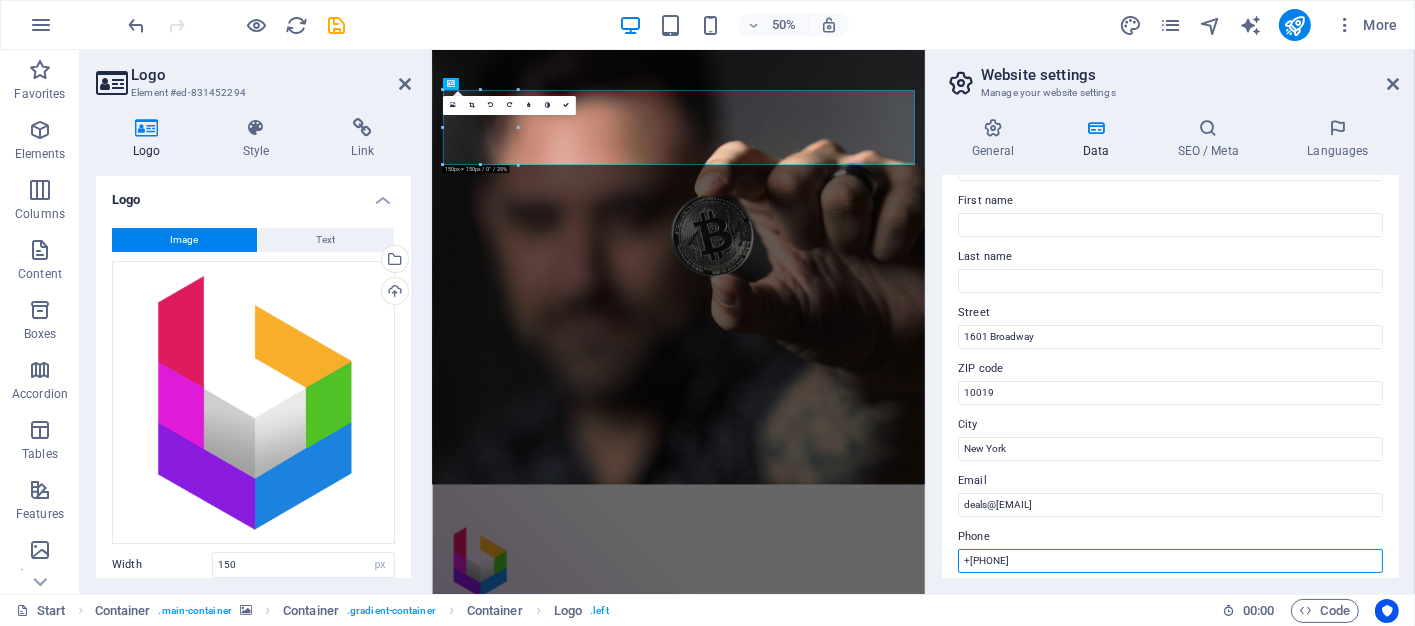 type on "+63 917 7296656" 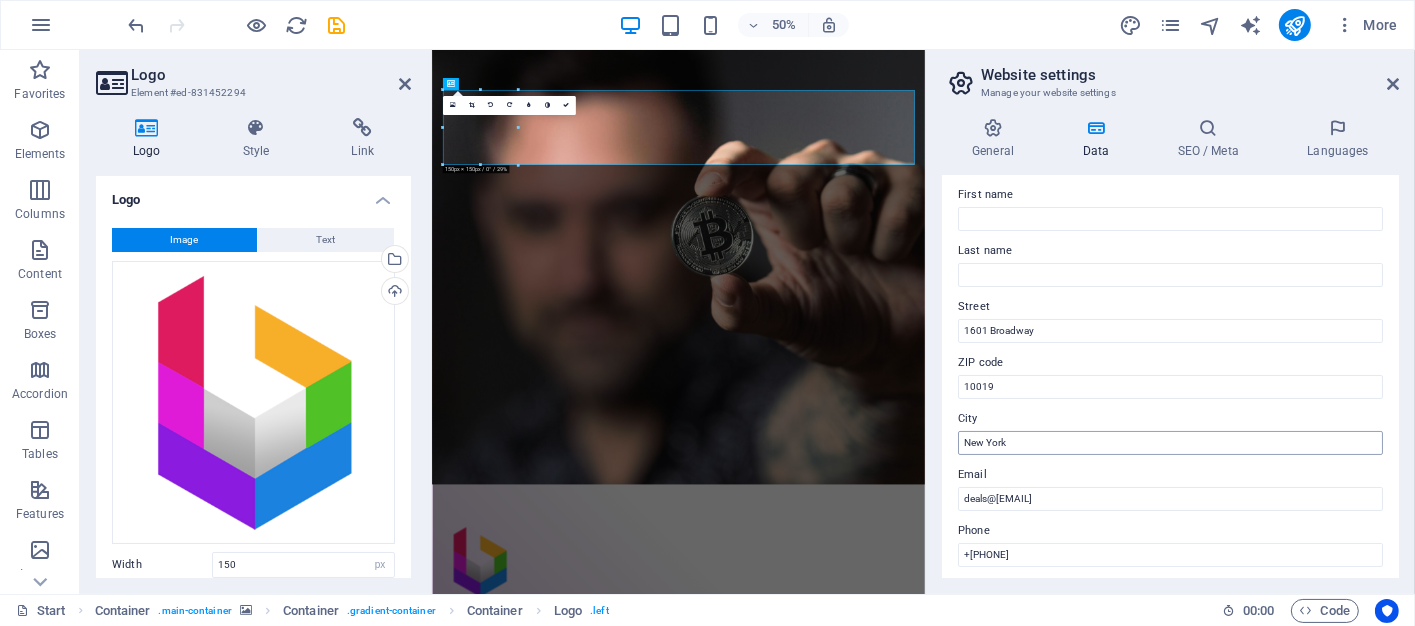scroll, scrollTop: 200, scrollLeft: 0, axis: vertical 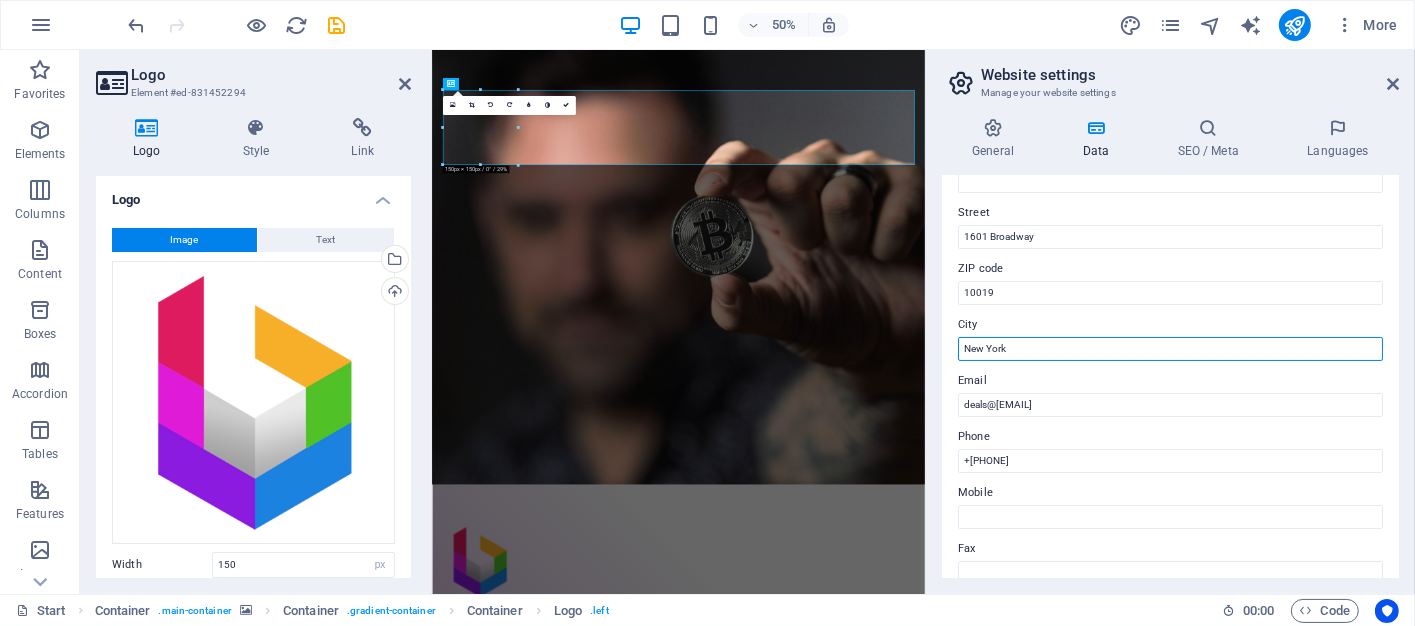 drag, startPoint x: 1474, startPoint y: 404, endPoint x: 1343, endPoint y: 623, distance: 255.19012 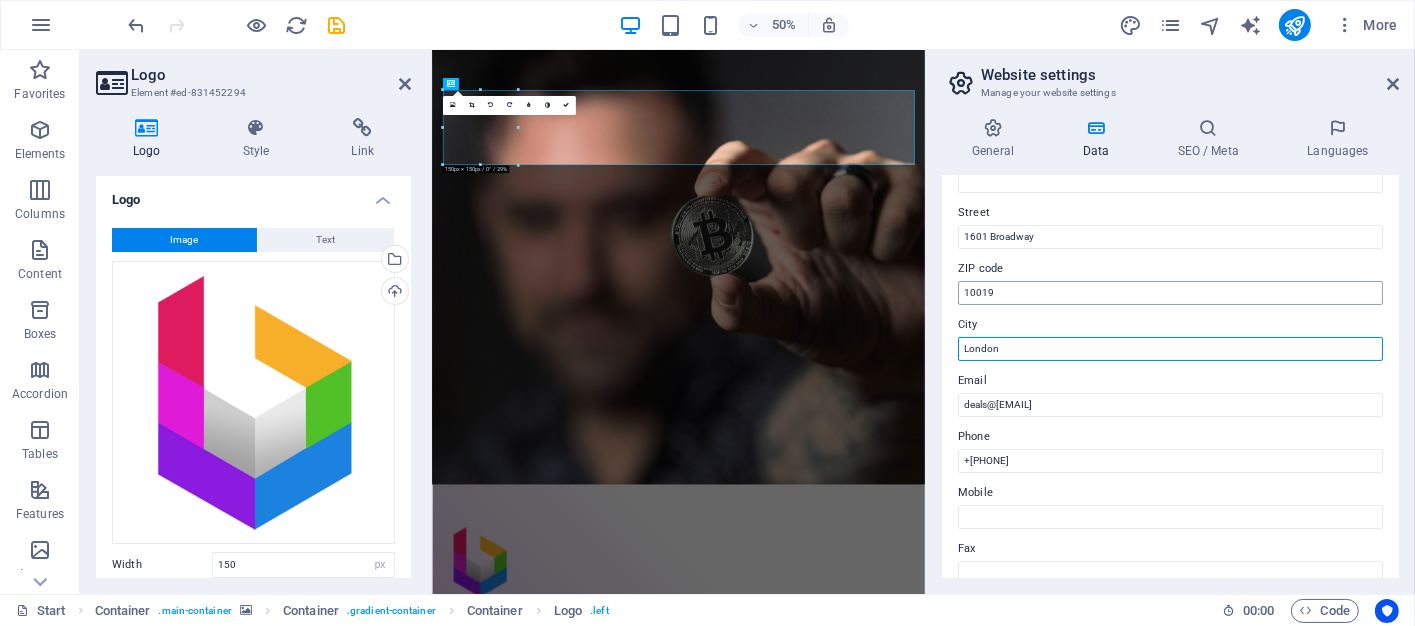 type on "London" 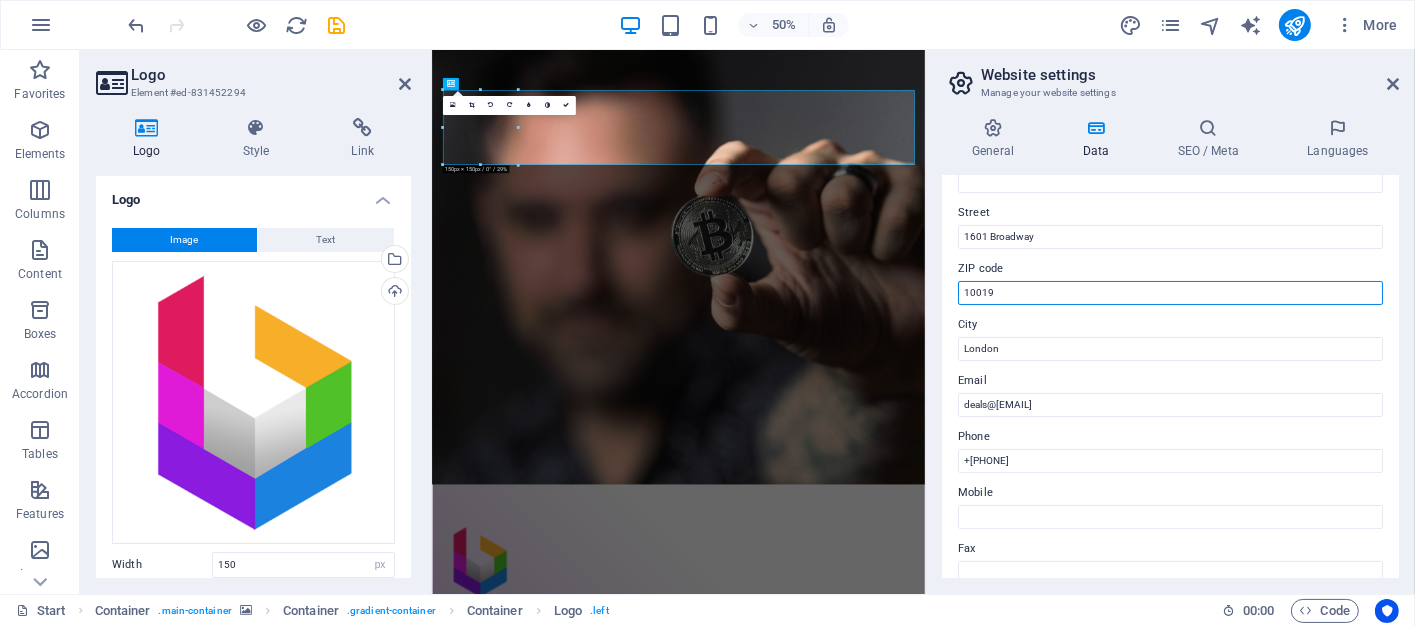 click on "10019" at bounding box center [1170, 293] 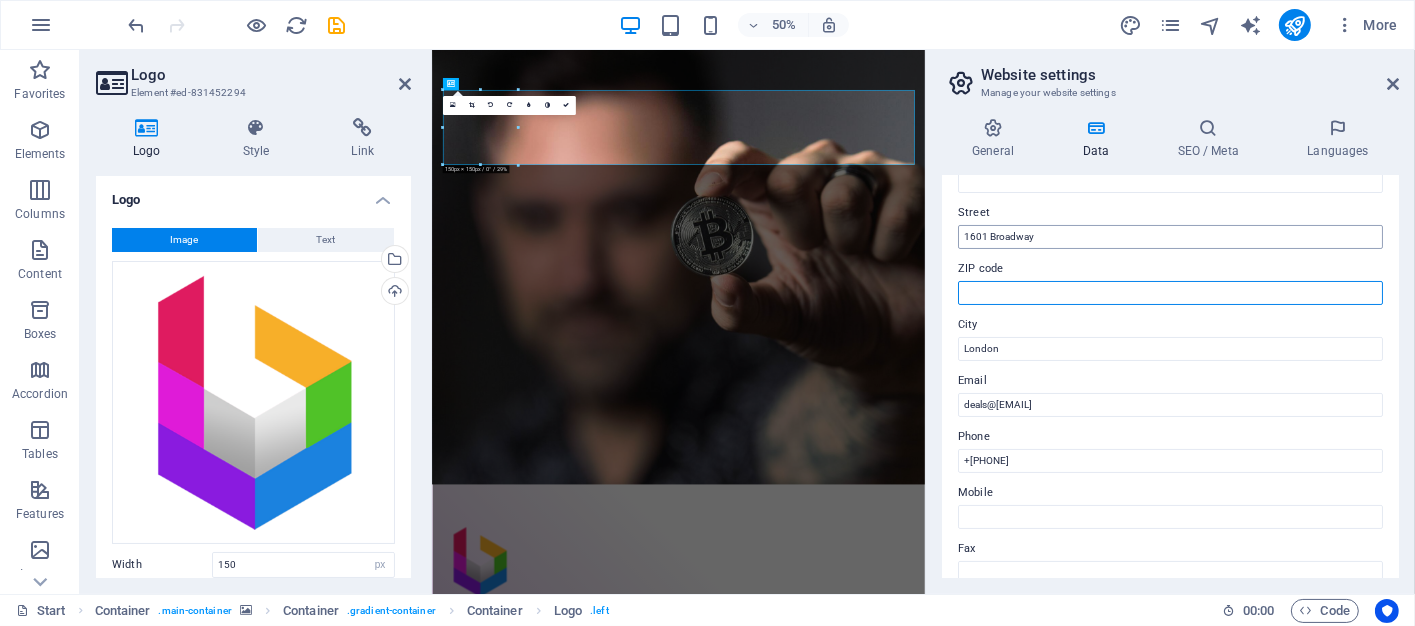 type 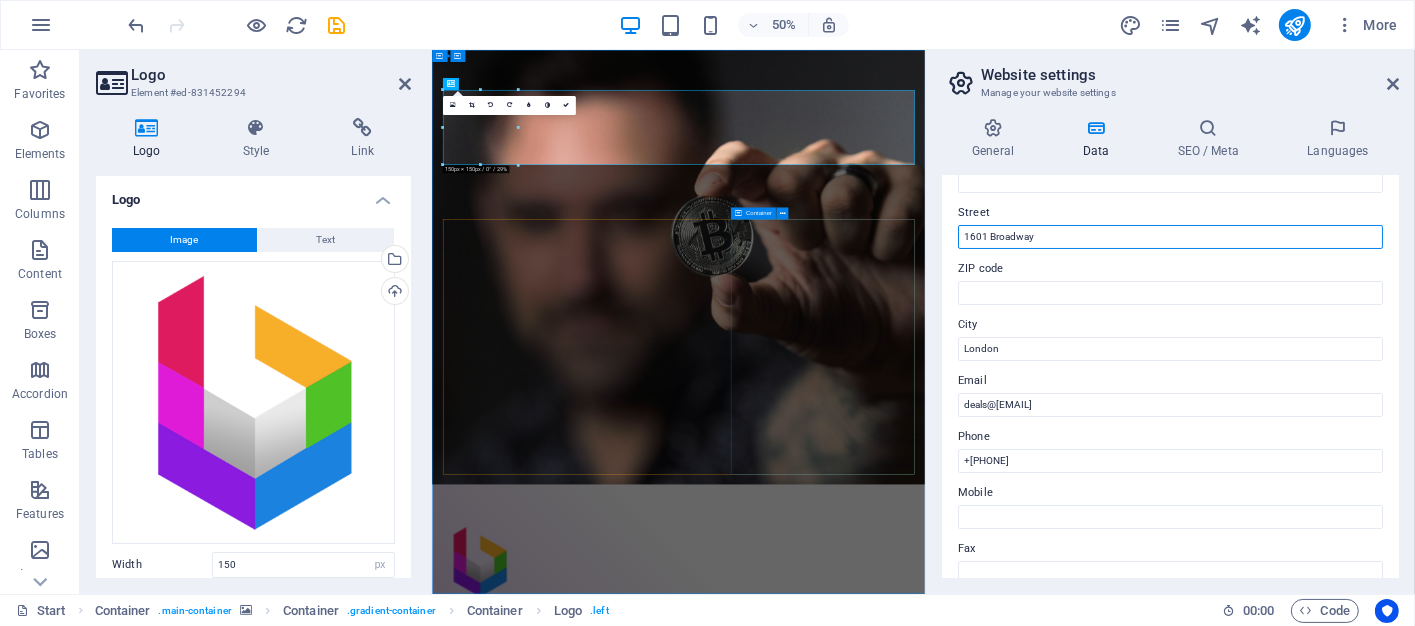 drag, startPoint x: 1506, startPoint y: 282, endPoint x: 1361, endPoint y: 281, distance: 145.00345 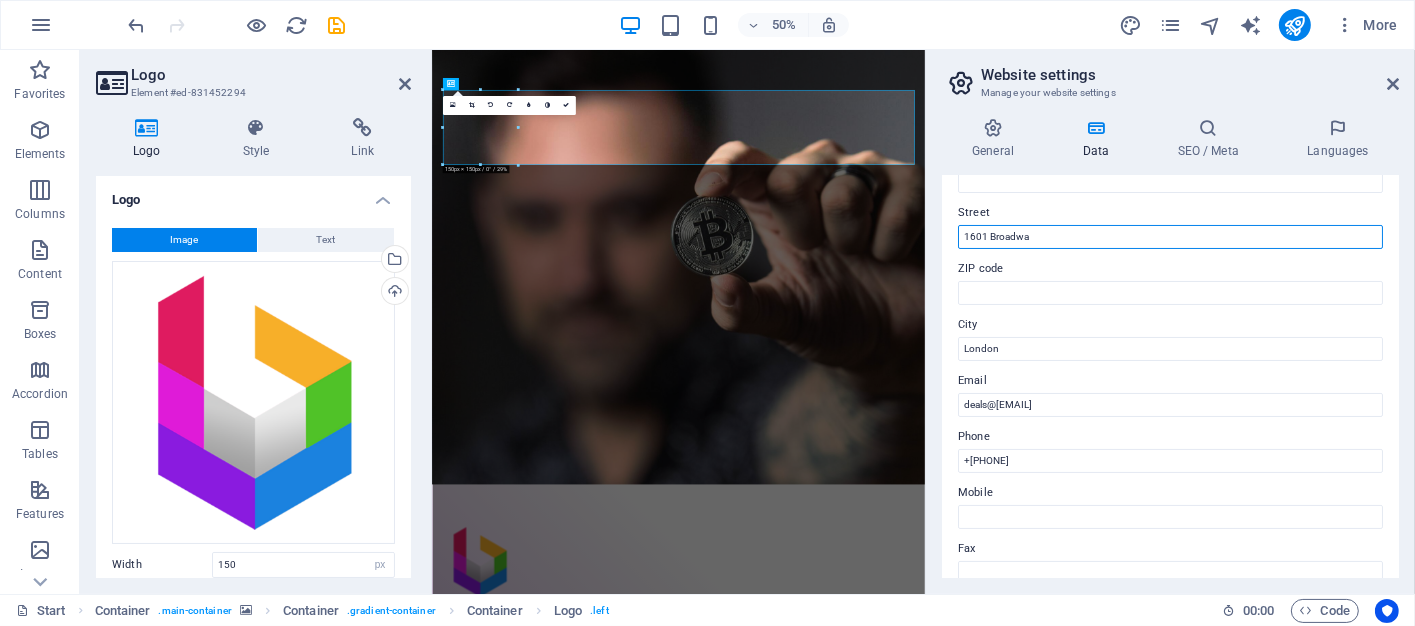 drag, startPoint x: 1066, startPoint y: 236, endPoint x: 947, endPoint y: 233, distance: 119.03781 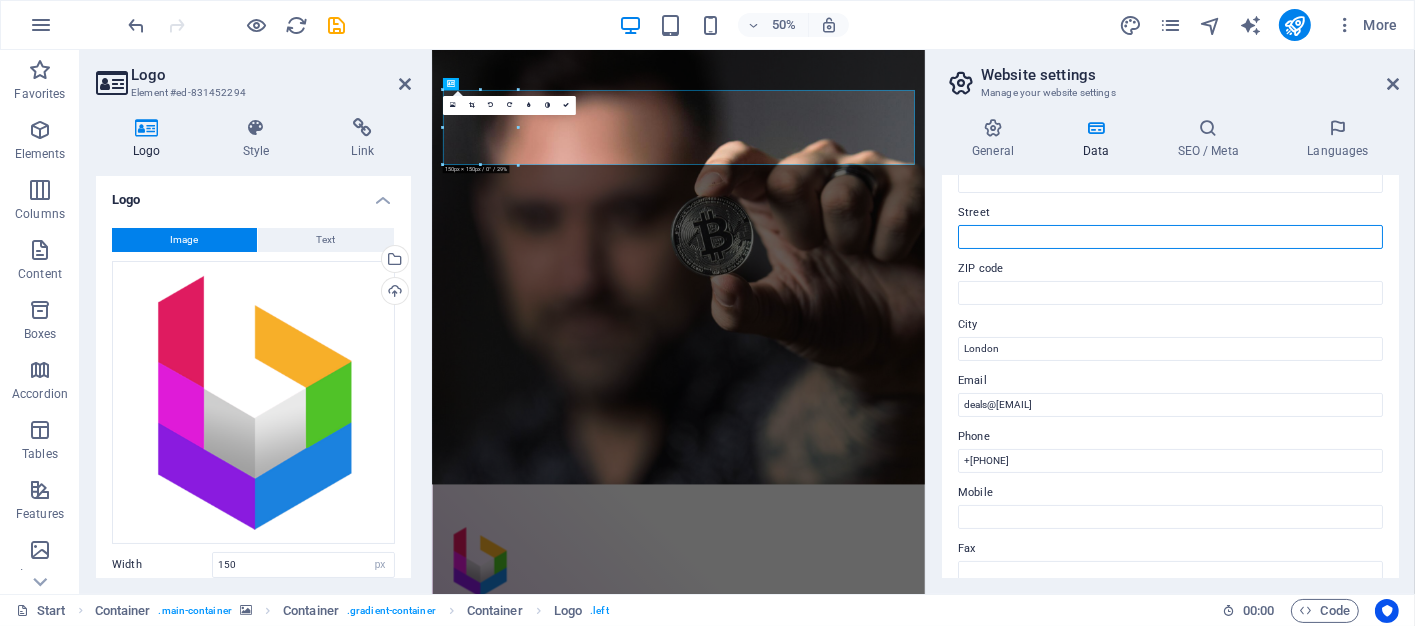 type 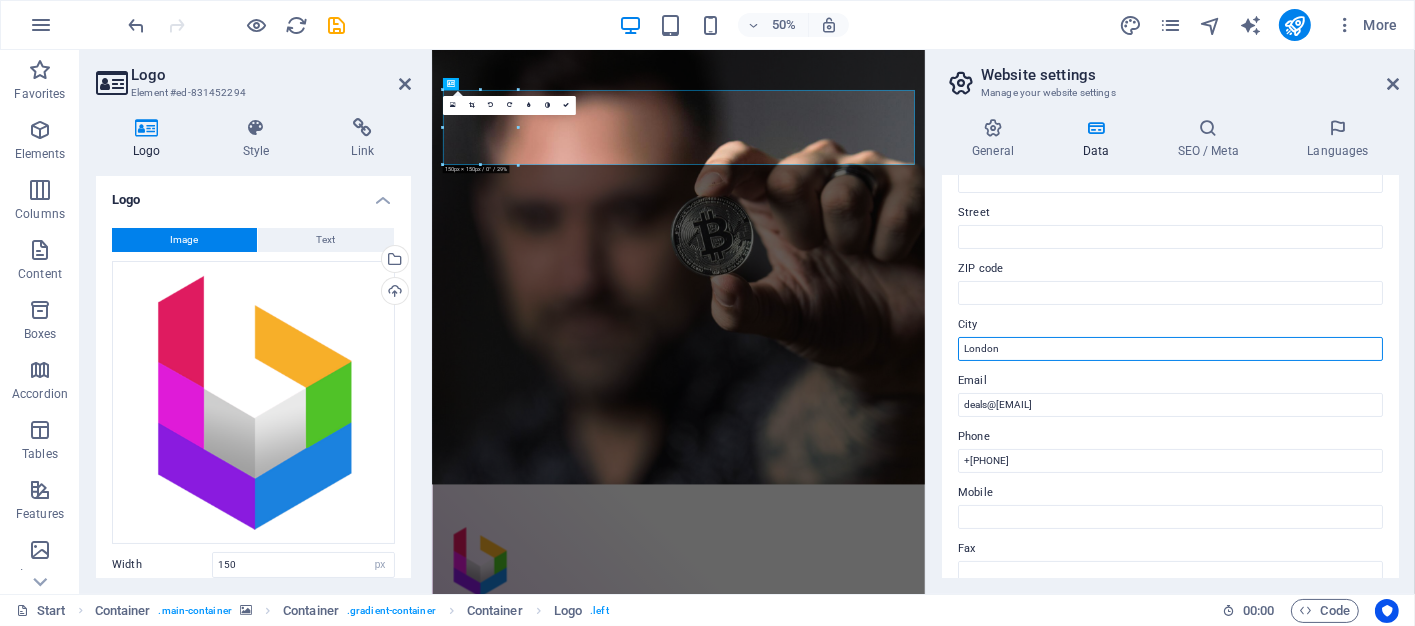 click on "London" at bounding box center (1170, 349) 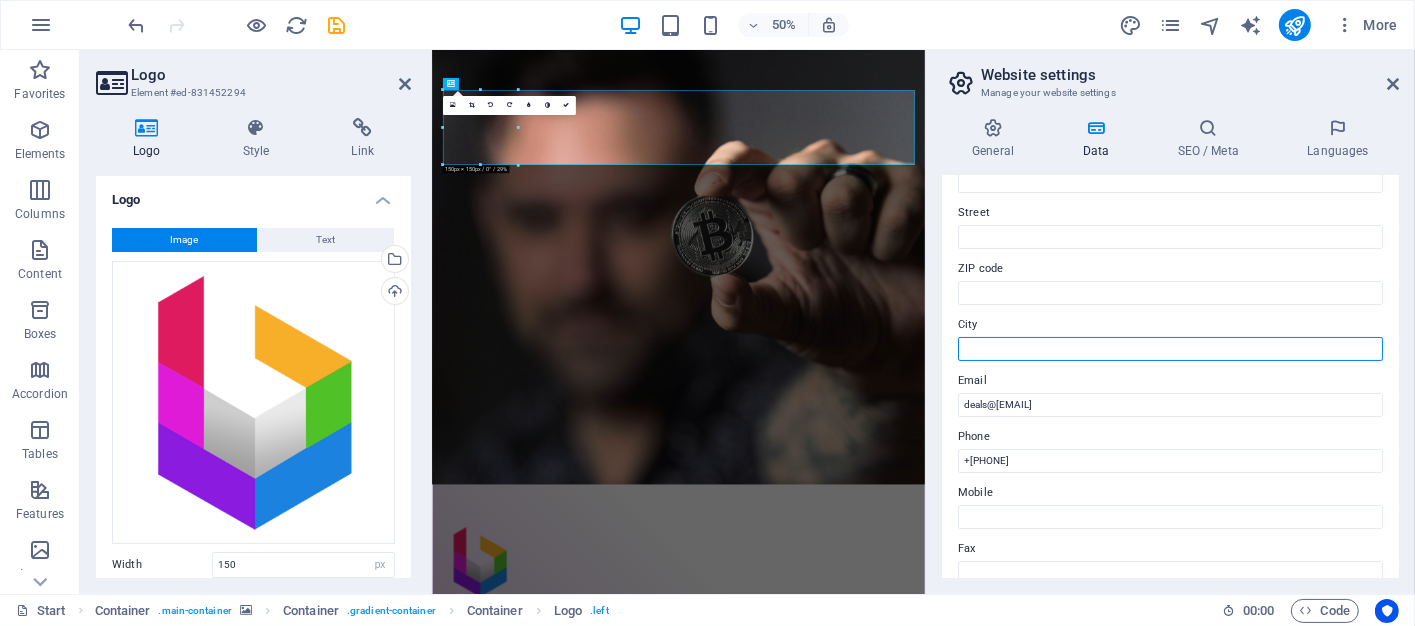 type 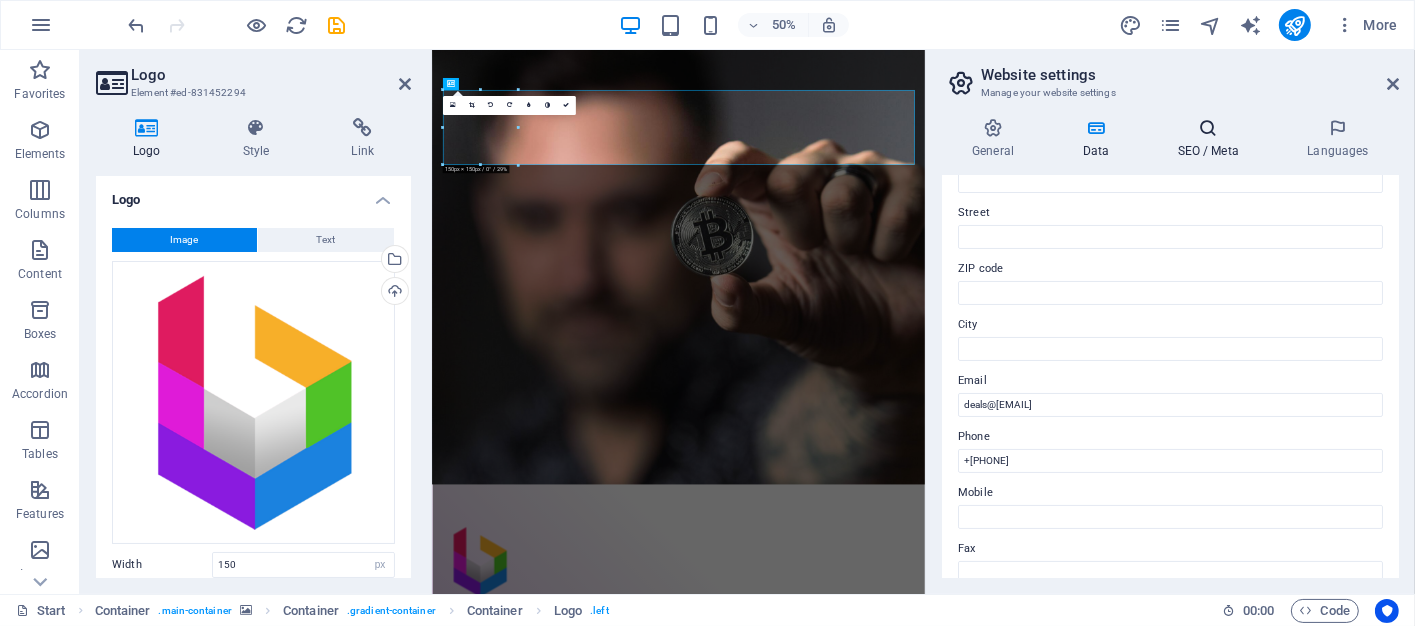 click on "SEO / Meta" at bounding box center (1212, 139) 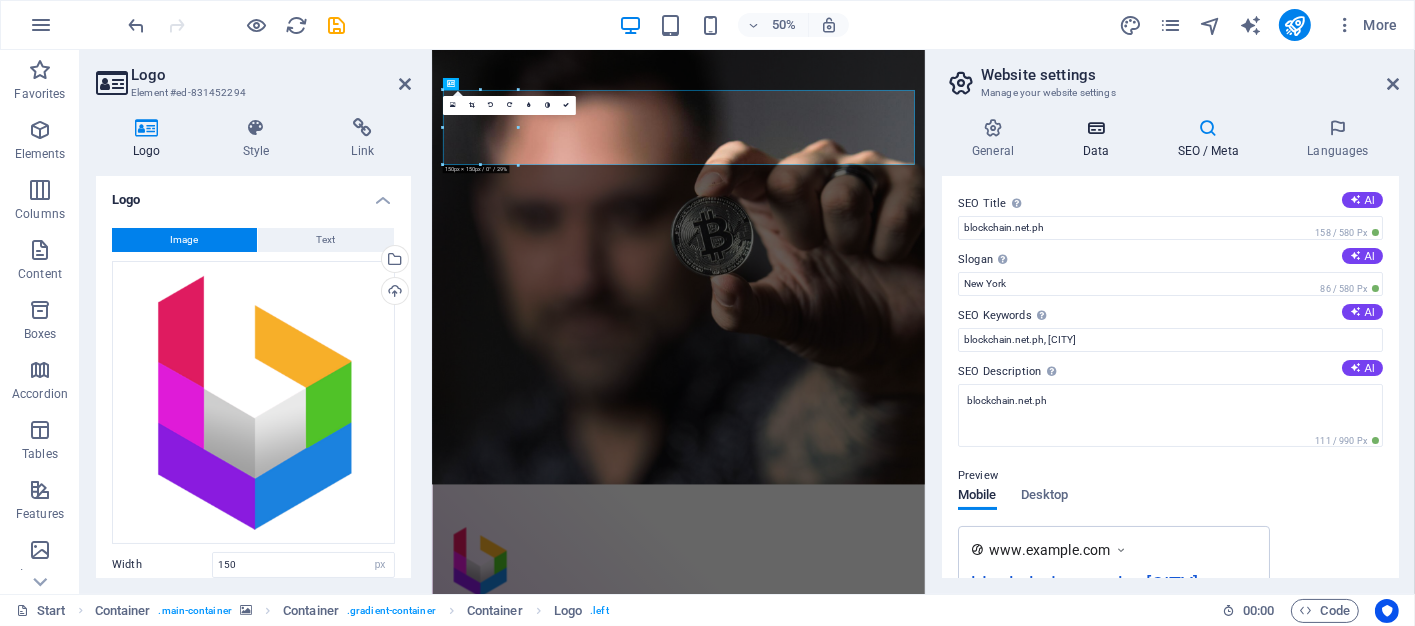 click on "Data" at bounding box center [1099, 139] 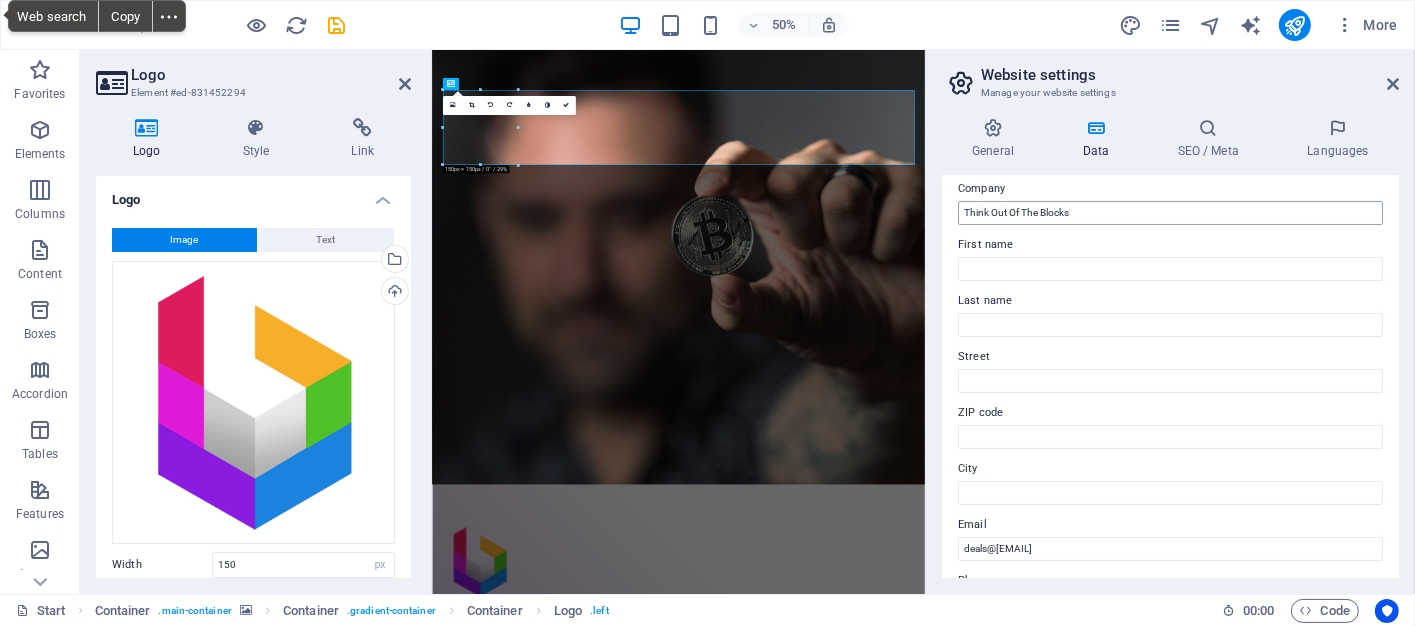 scroll, scrollTop: 0, scrollLeft: 0, axis: both 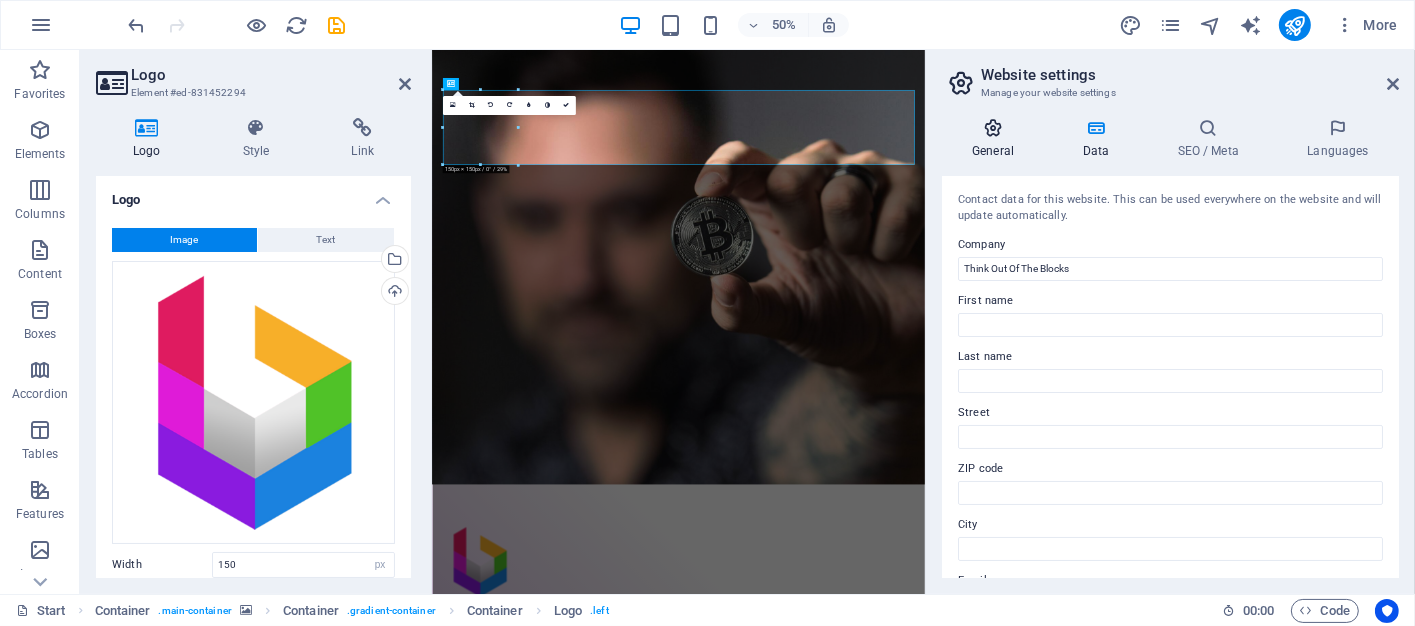 click on "General" at bounding box center (997, 139) 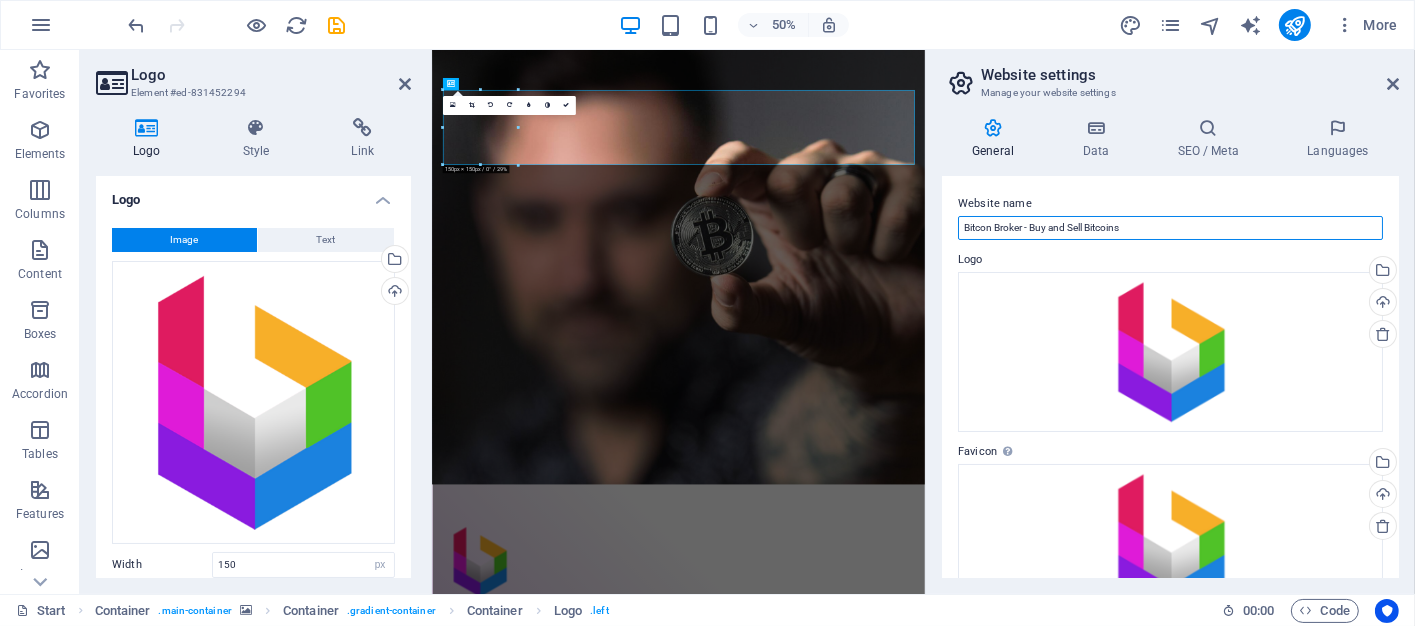 click on "Bitcon Broker - Buy and Sell Bitcoins" at bounding box center (1170, 228) 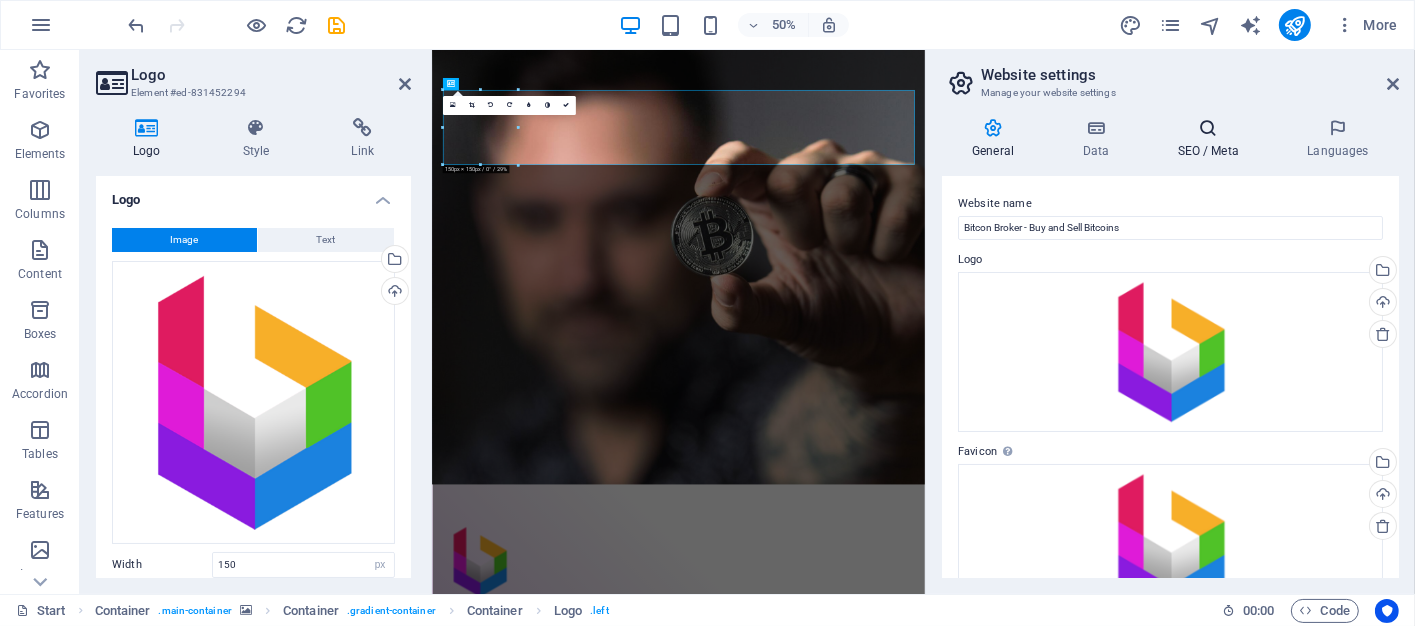 click on "SEO / Meta" at bounding box center [1212, 139] 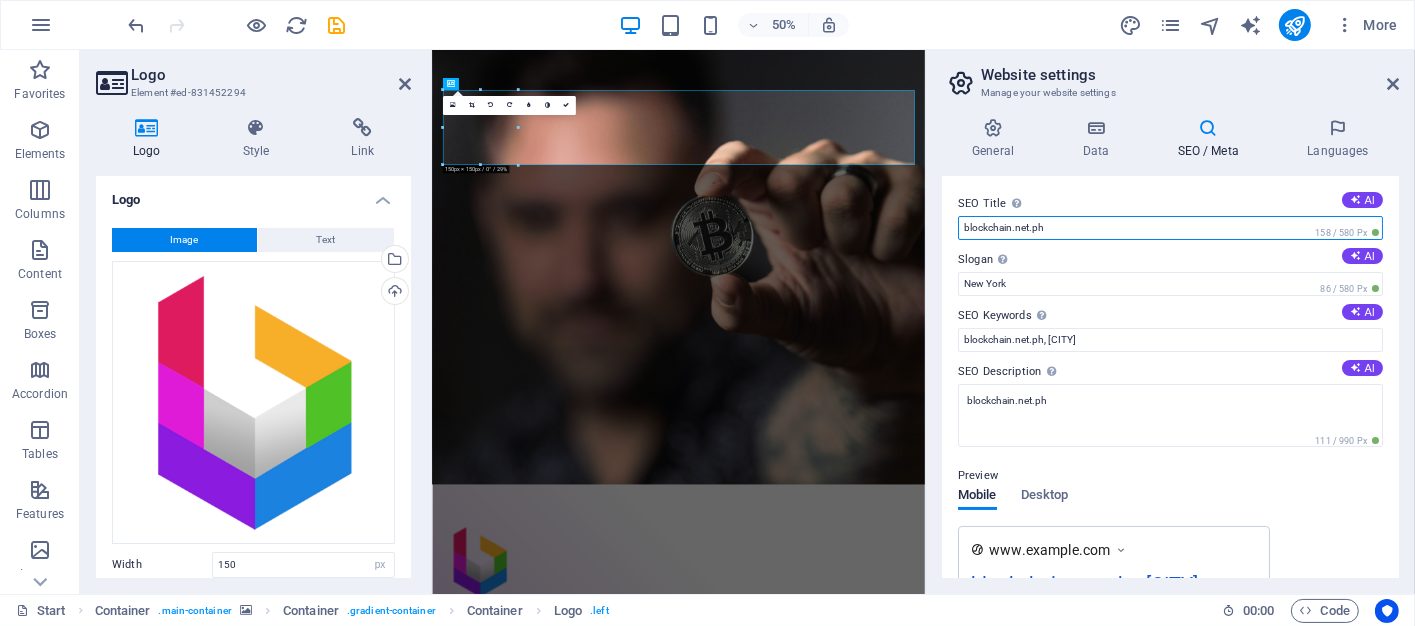 click on "blockchain.net.ph" at bounding box center [1170, 228] 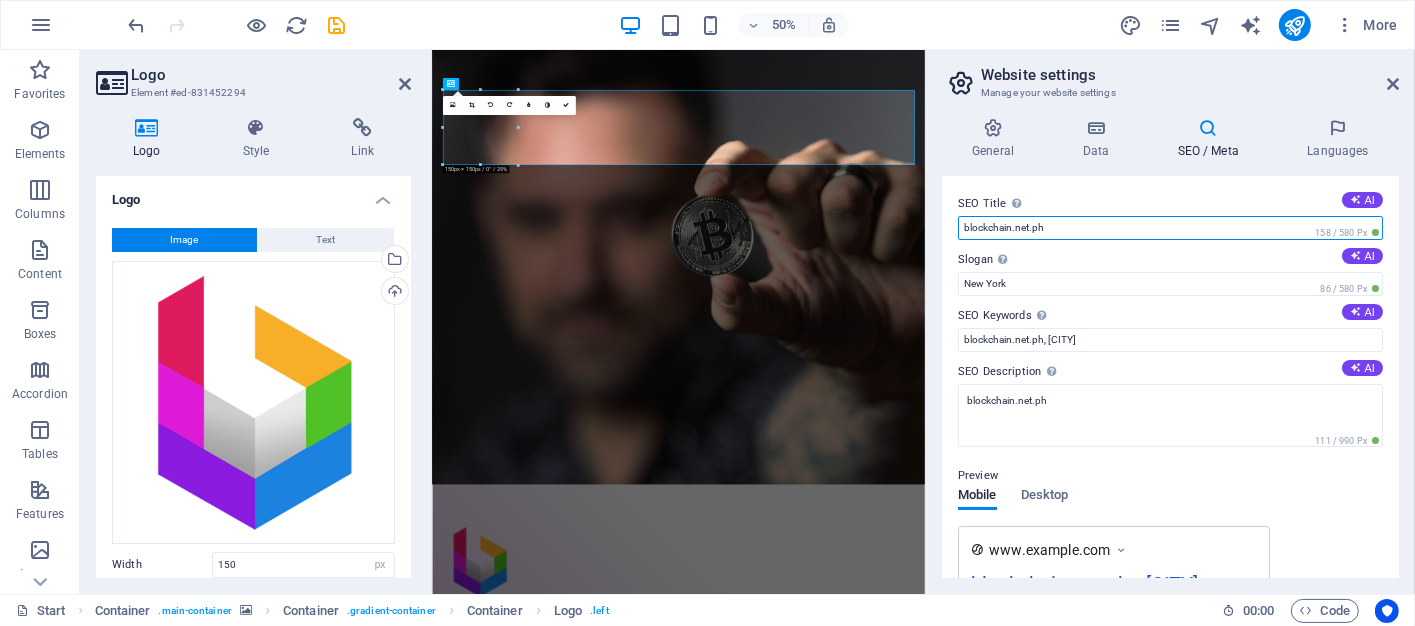 paste on "Bitcon Broker - Buy and Sell Bitcoins" 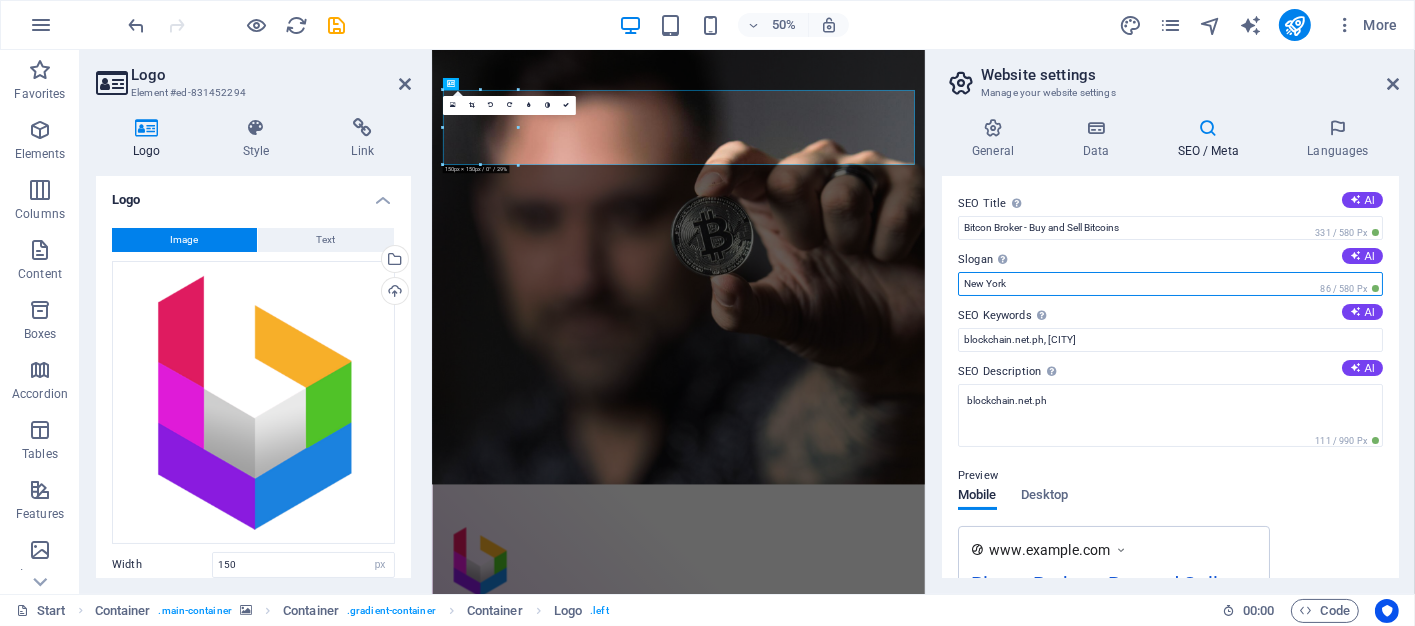 click on "New York" at bounding box center (1170, 284) 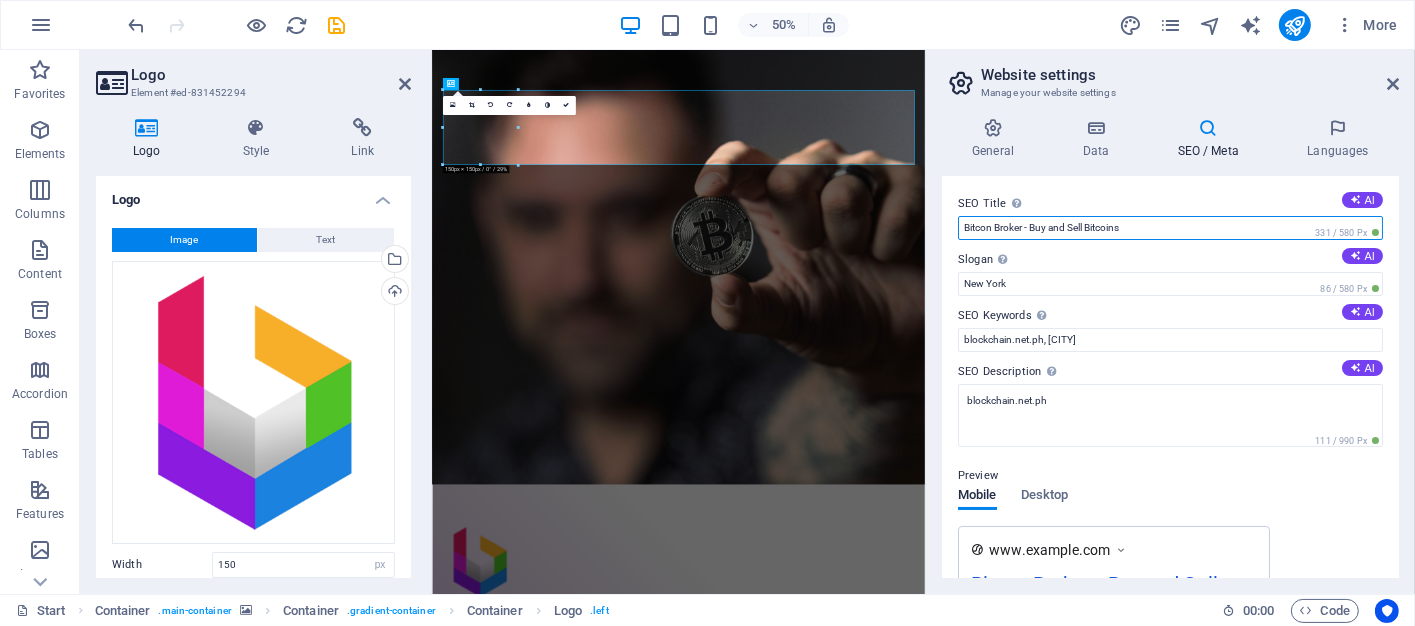 drag, startPoint x: 1131, startPoint y: 235, endPoint x: 1032, endPoint y: 227, distance: 99.32271 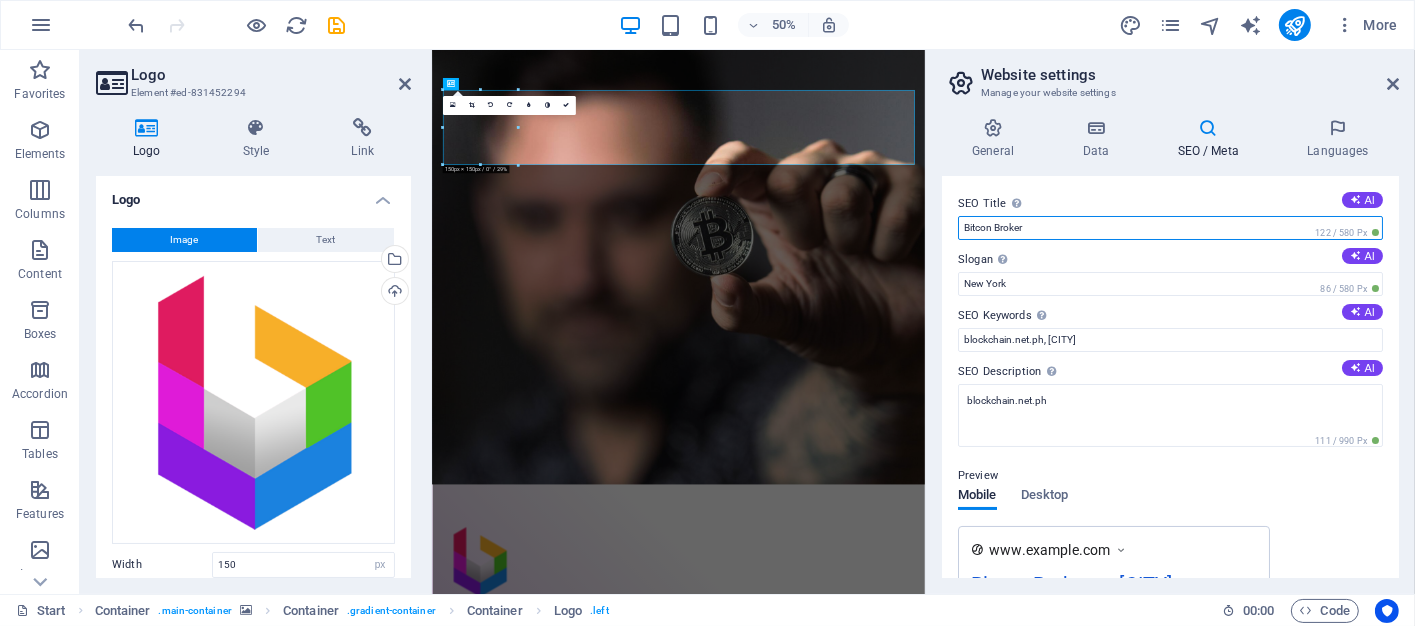 type on "Bitcon Broker" 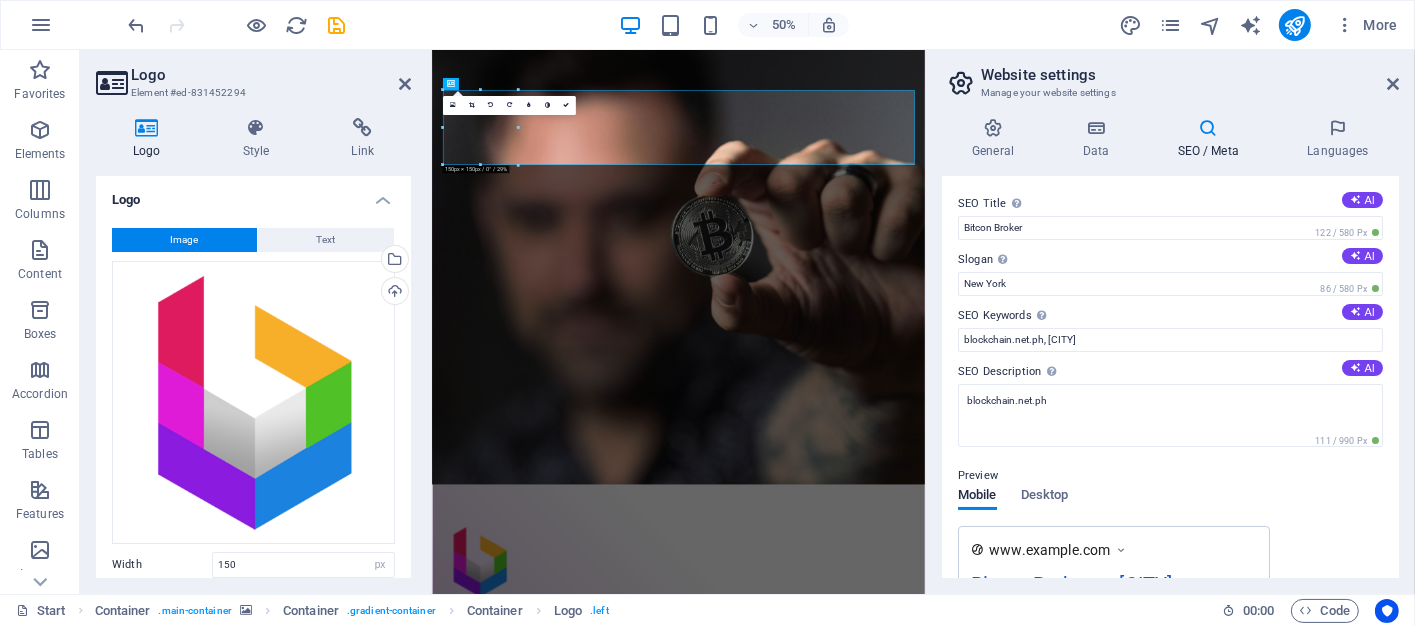 type 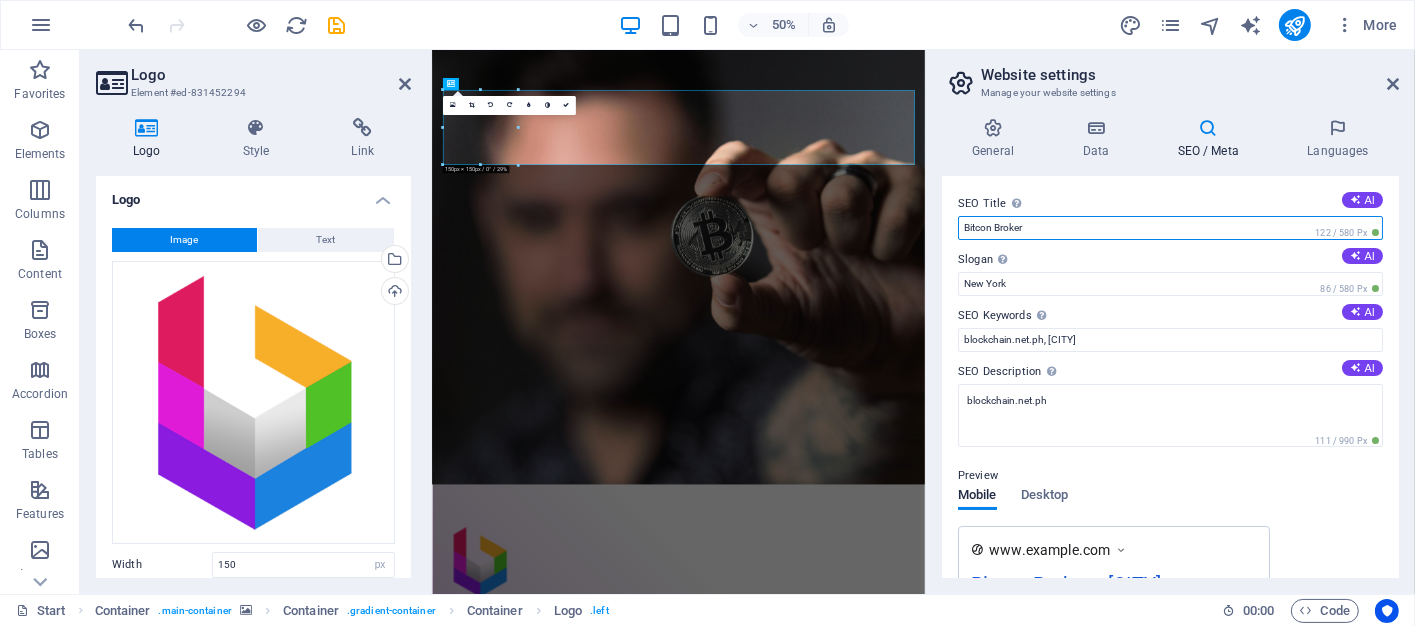click on "Bitcon Broker" at bounding box center (1170, 228) 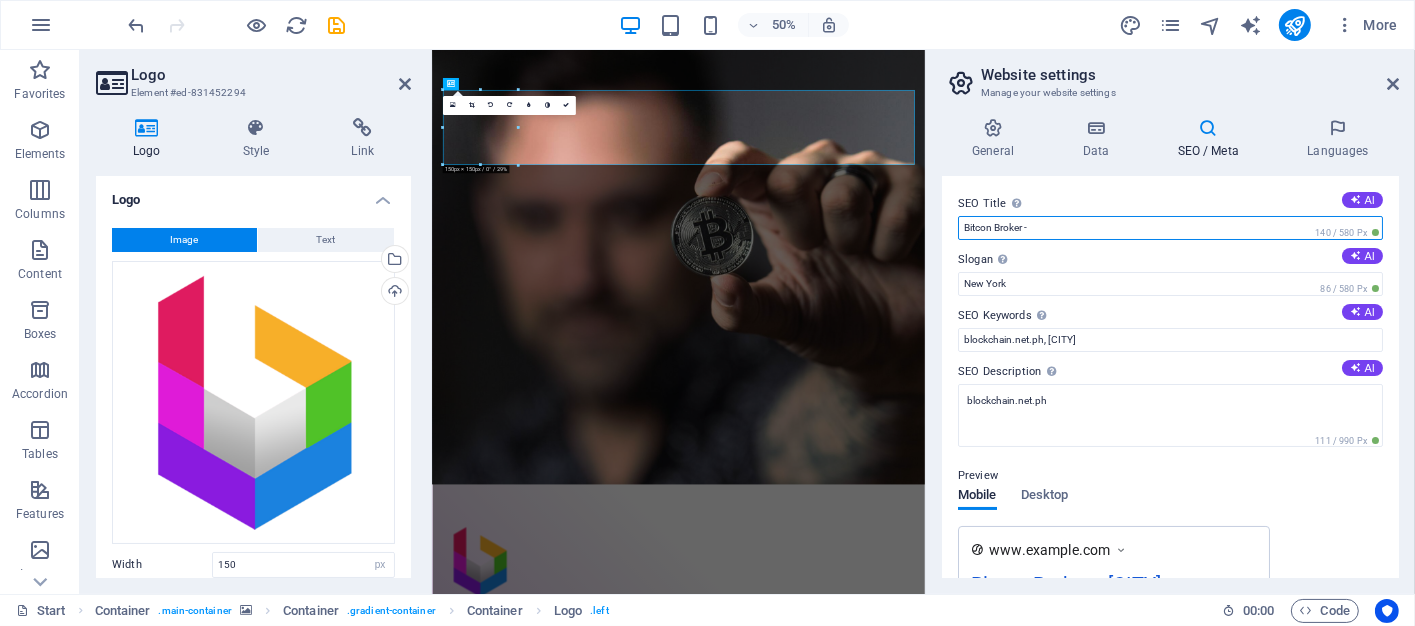 paste on "Buy and Sell Bitcoins" 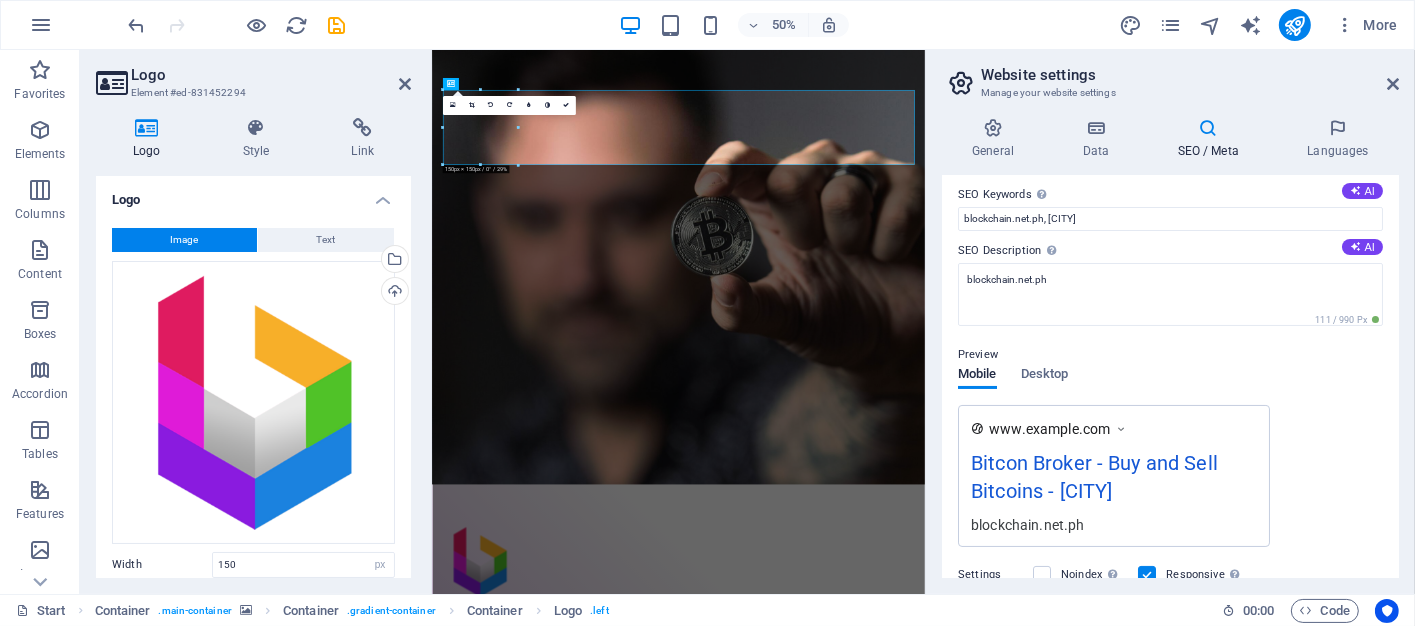 scroll, scrollTop: 0, scrollLeft: 0, axis: both 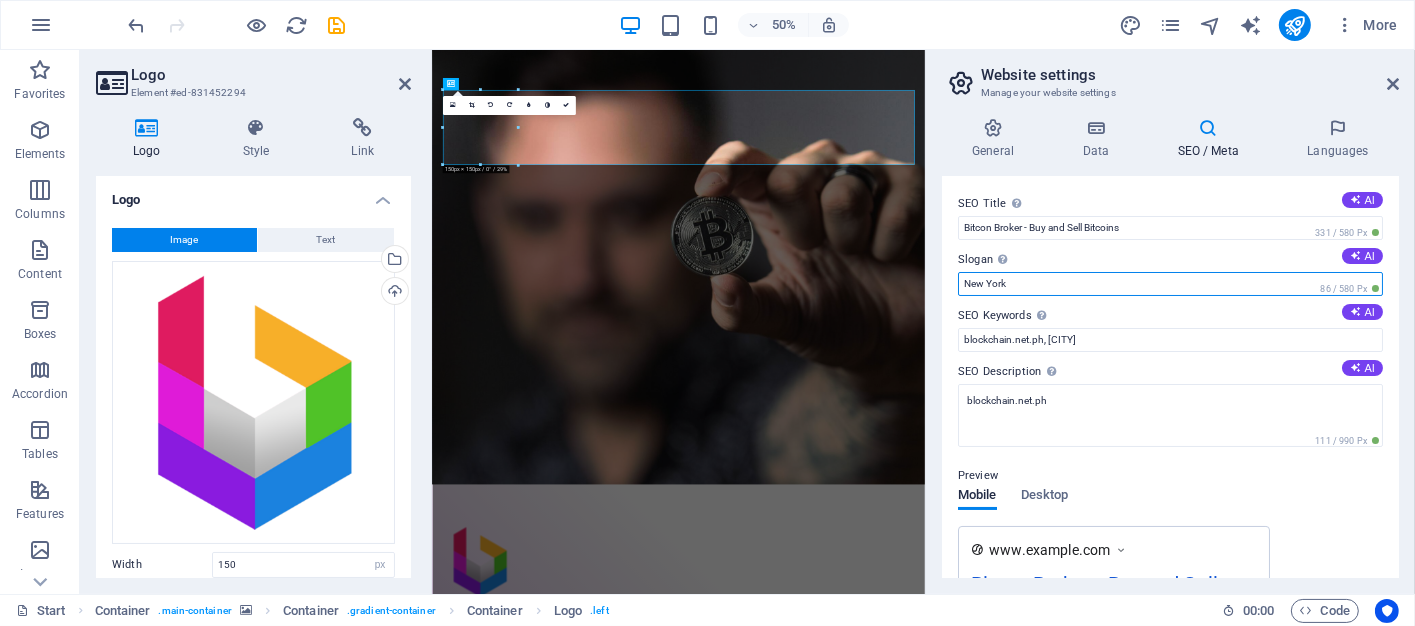click on "New York" at bounding box center (1170, 284) 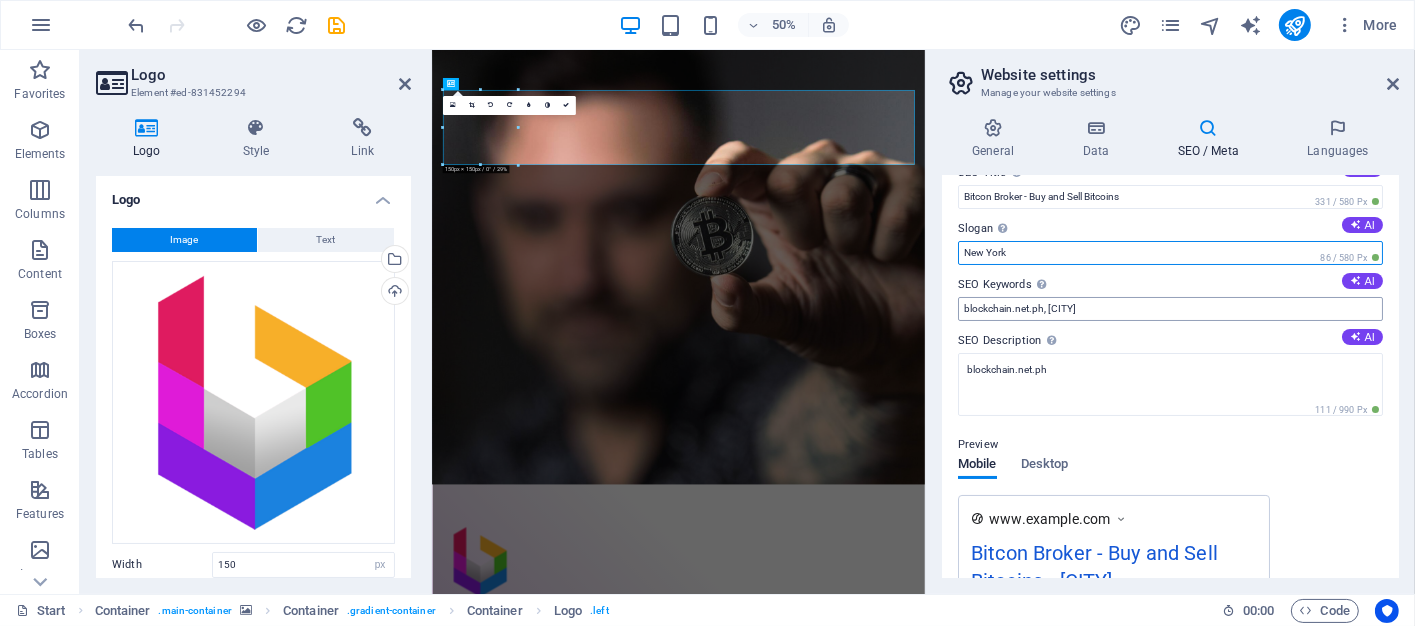 scroll, scrollTop: 0, scrollLeft: 0, axis: both 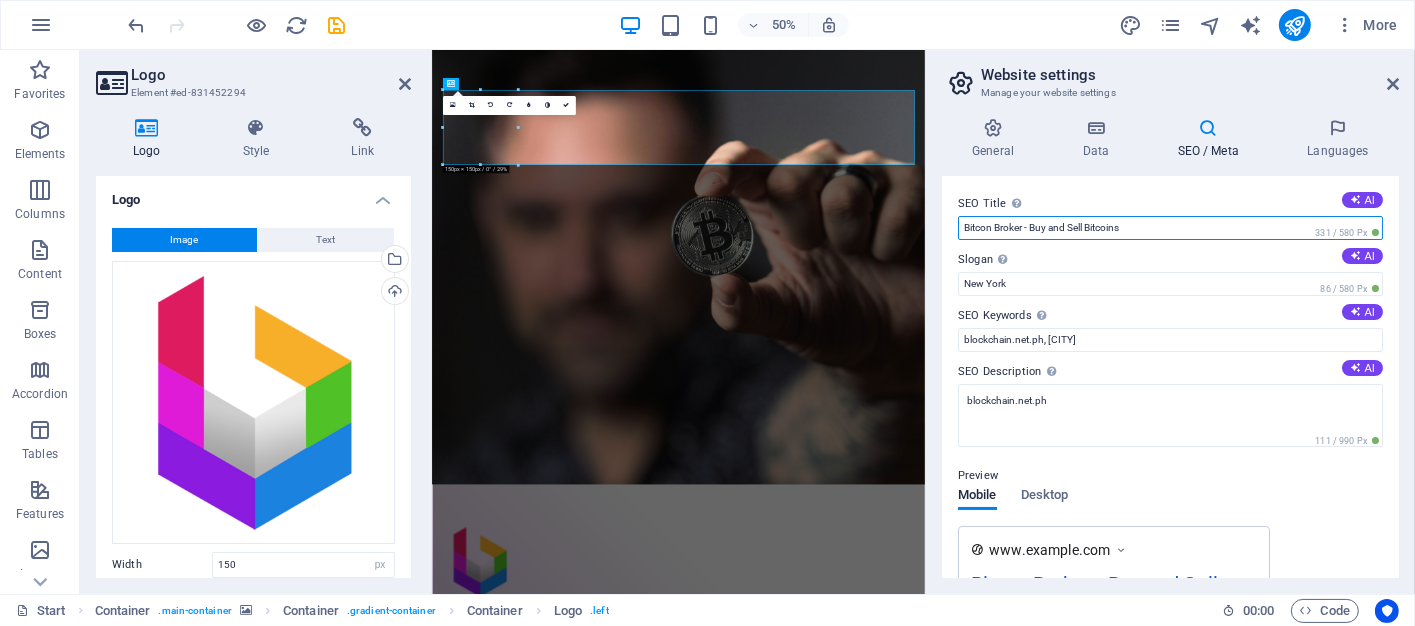 drag, startPoint x: 1140, startPoint y: 230, endPoint x: 1032, endPoint y: 226, distance: 108.07405 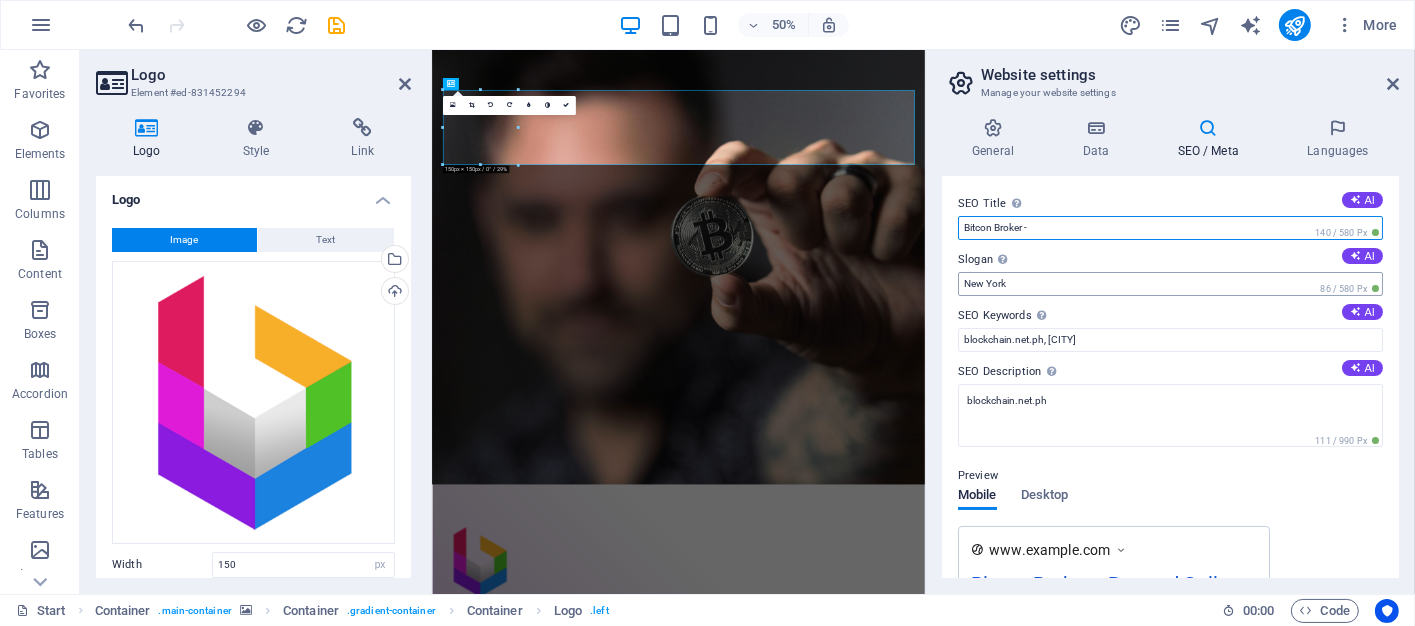 type on "Bitcon Broker -" 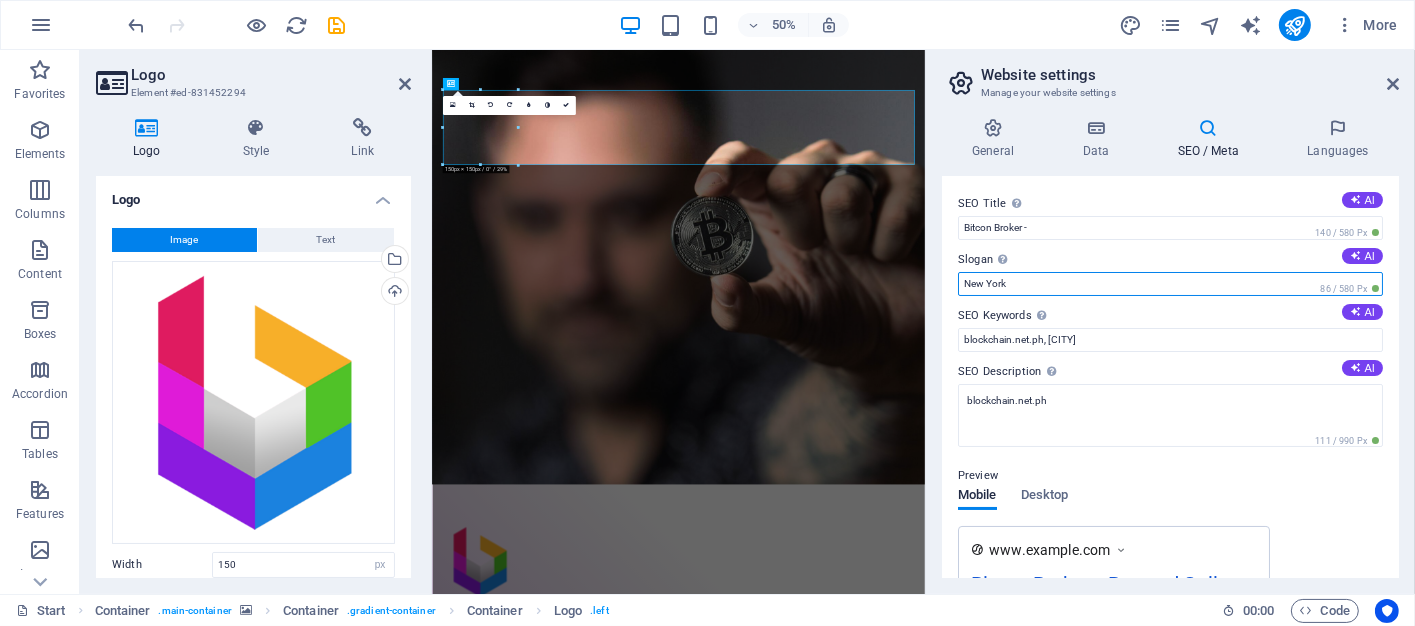 click on "New York" at bounding box center [1170, 284] 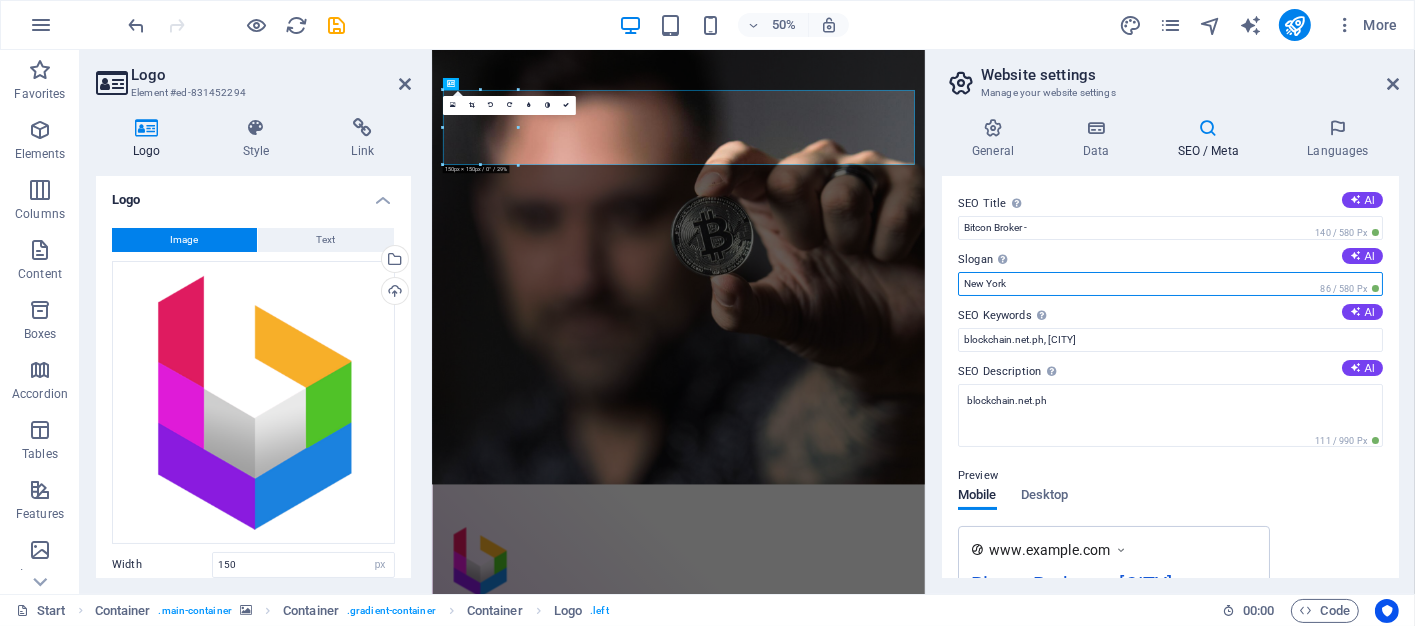 paste on "Buy and Sell Bitcoins" 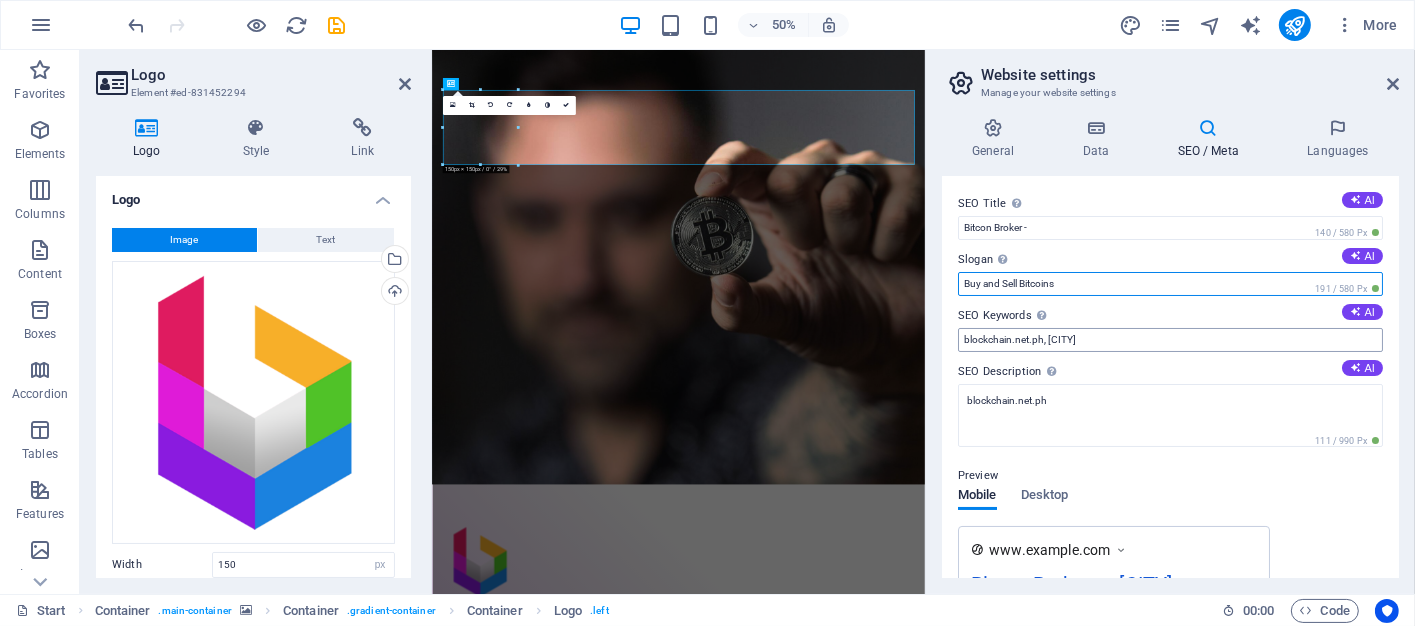 type on "Buy and Sell Bitcoins" 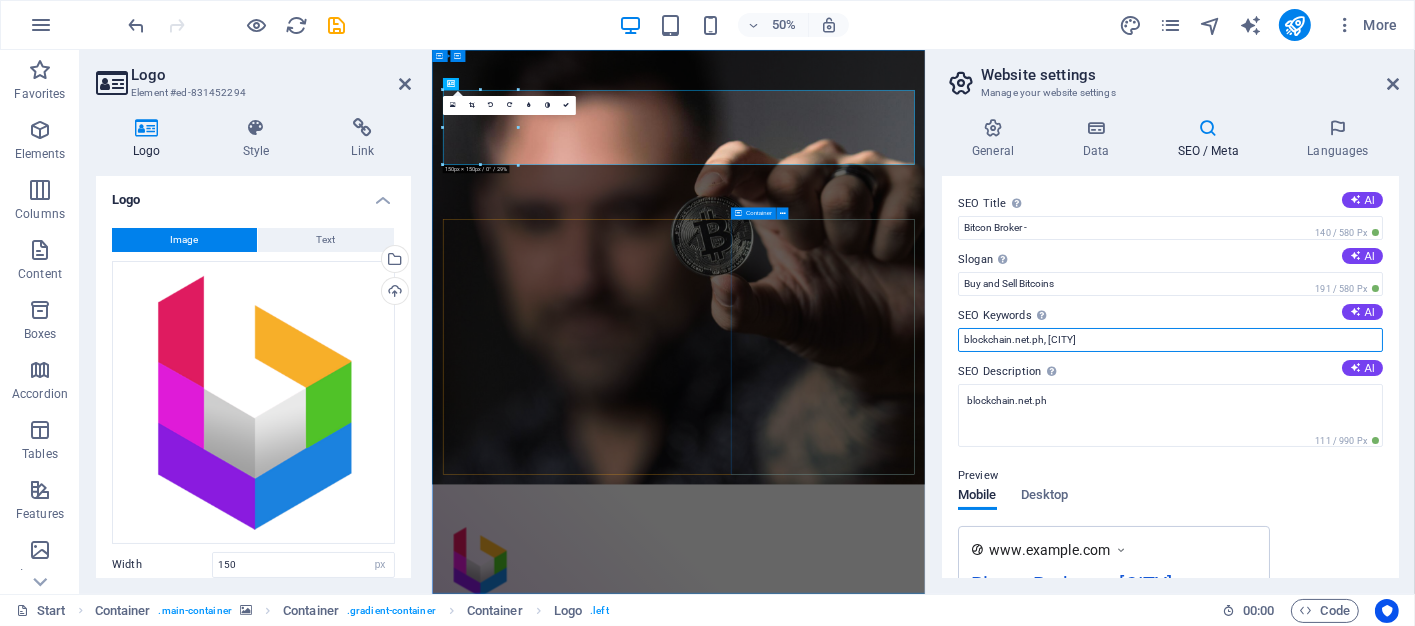 drag, startPoint x: 1564, startPoint y: 390, endPoint x: 1258, endPoint y: 631, distance: 389.50867 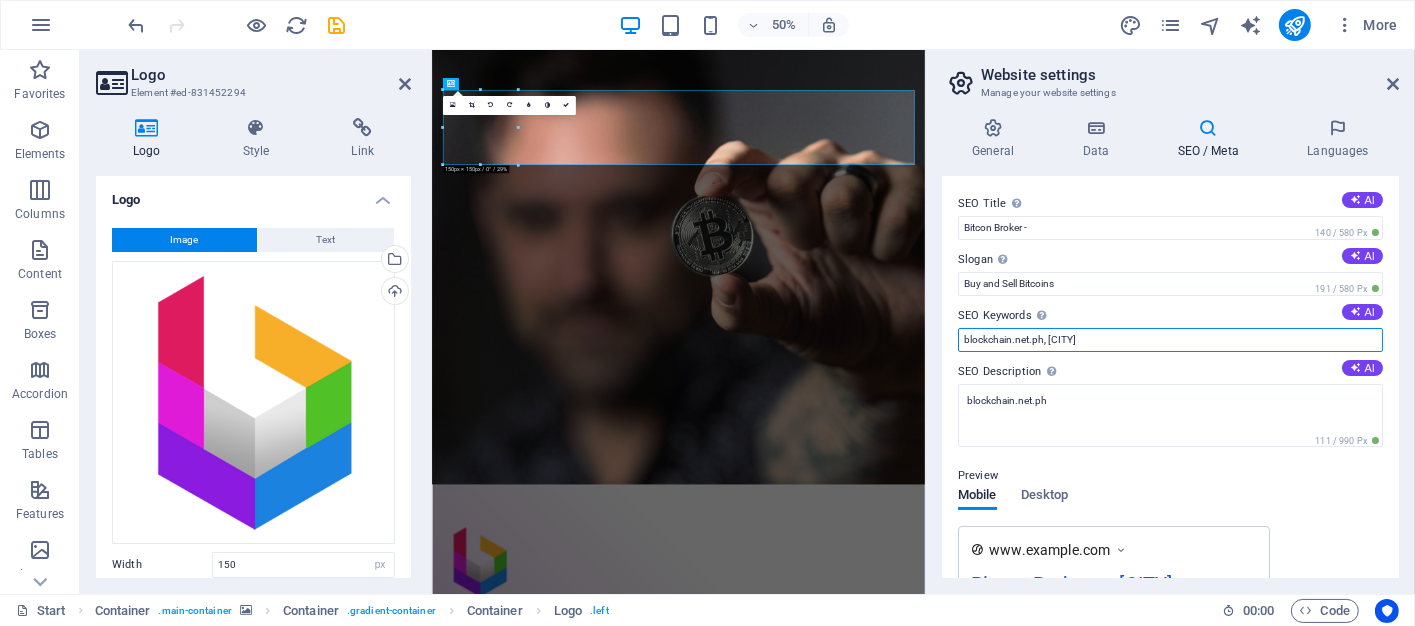 click on "blockchain.net.ph, New York" at bounding box center [1170, 340] 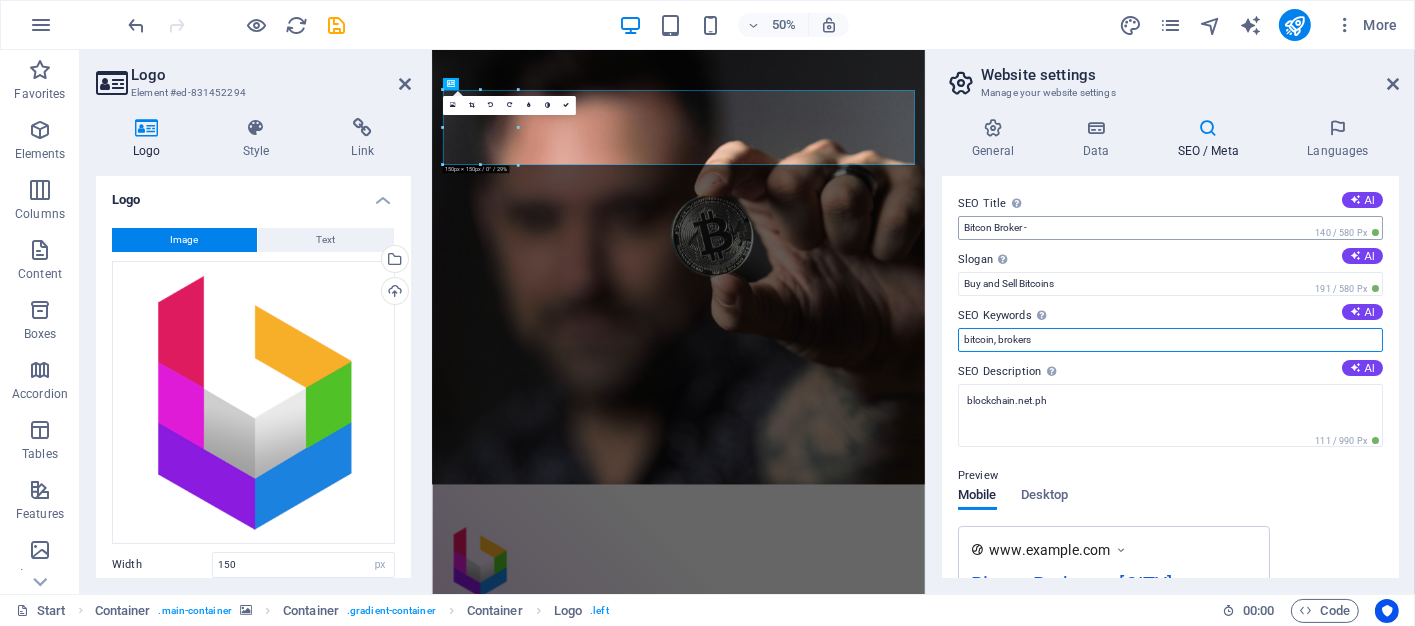 type on "bitcoin, brokers" 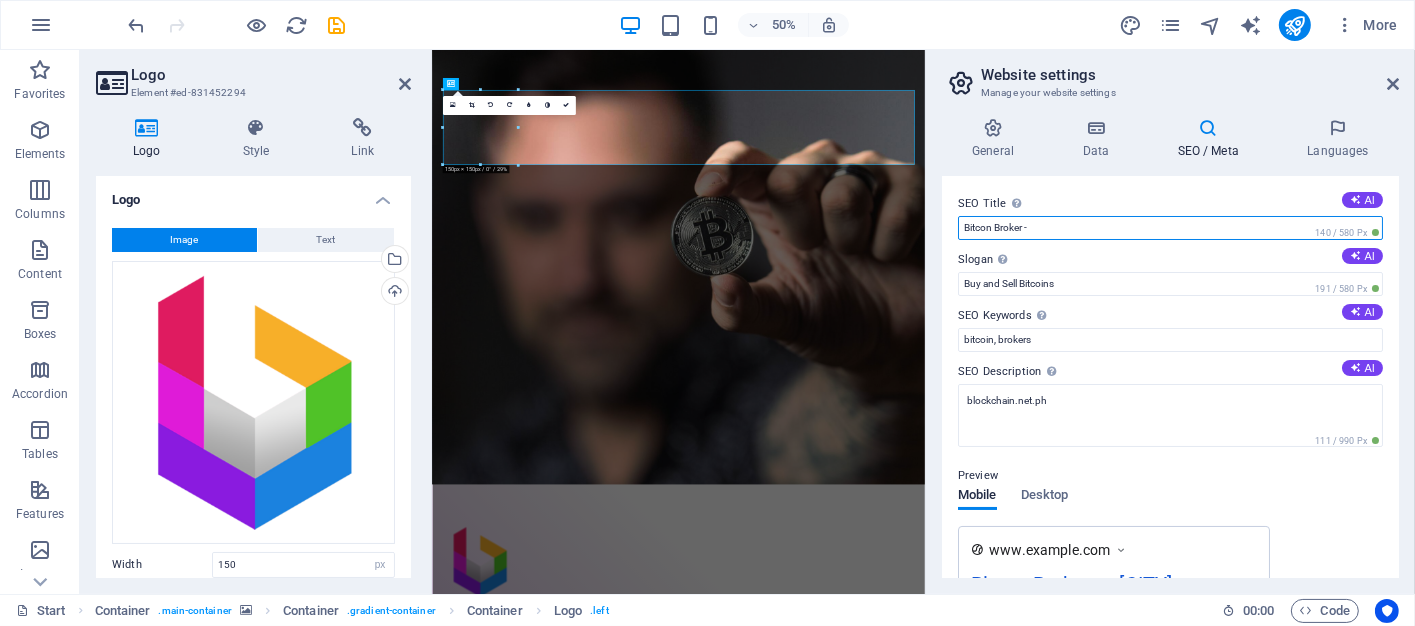 click on "Bitcon Broker -" at bounding box center [1170, 228] 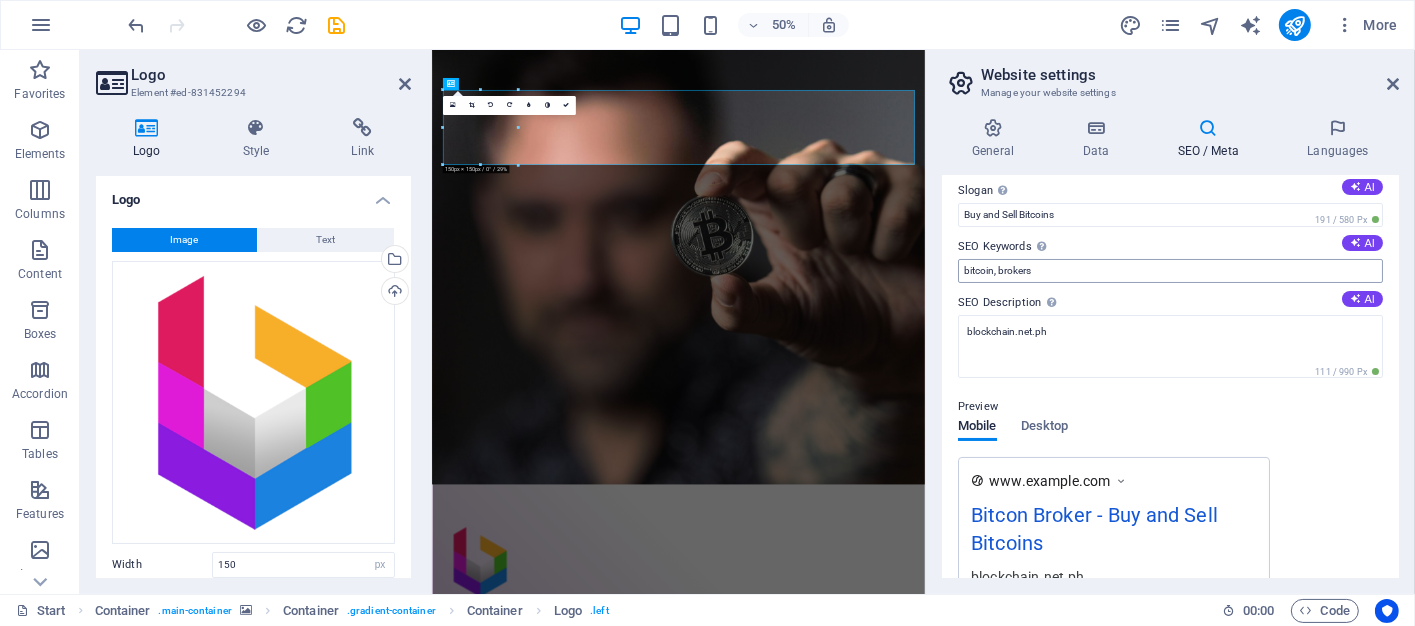 scroll, scrollTop: 0, scrollLeft: 0, axis: both 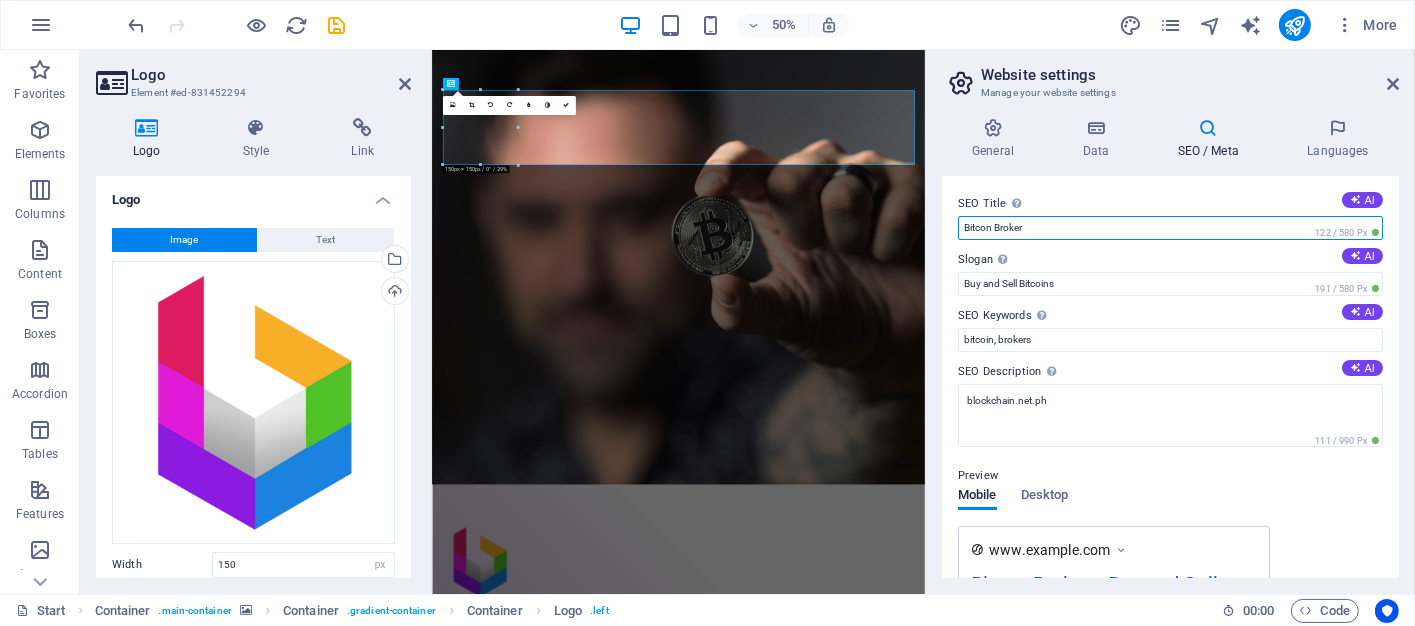 click on "Bitcon Broker" at bounding box center [1170, 228] 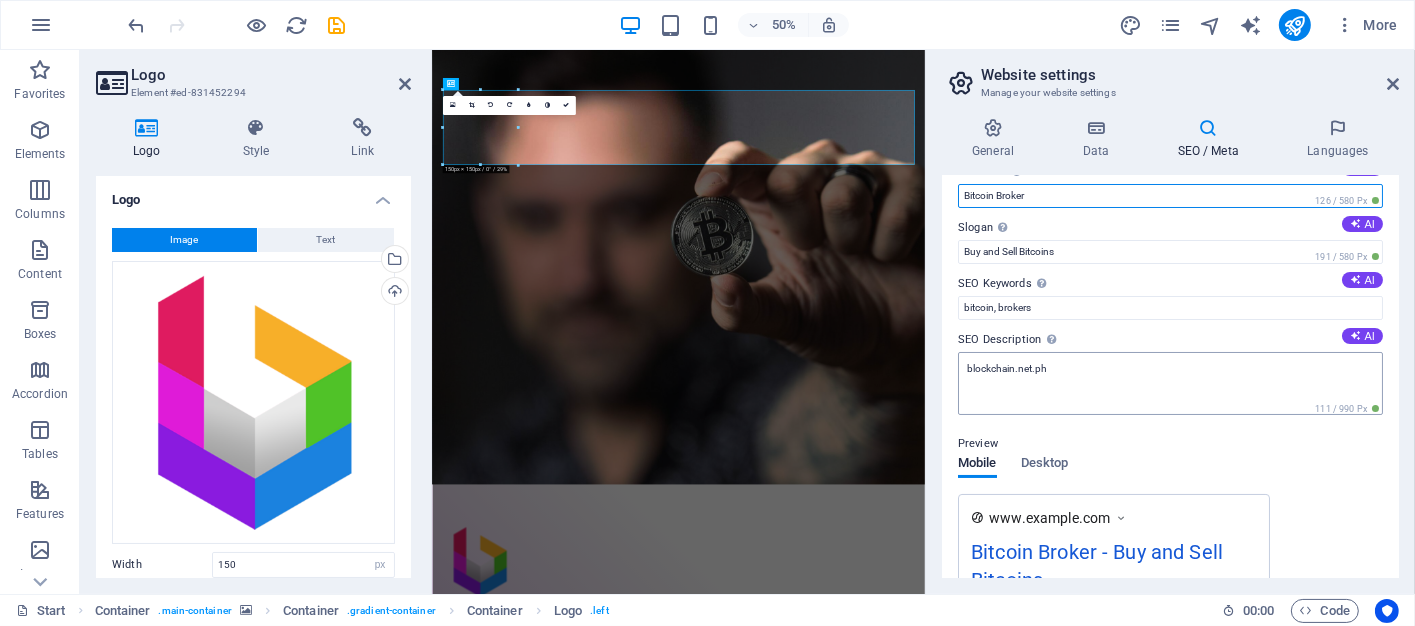 scroll, scrollTop: 0, scrollLeft: 0, axis: both 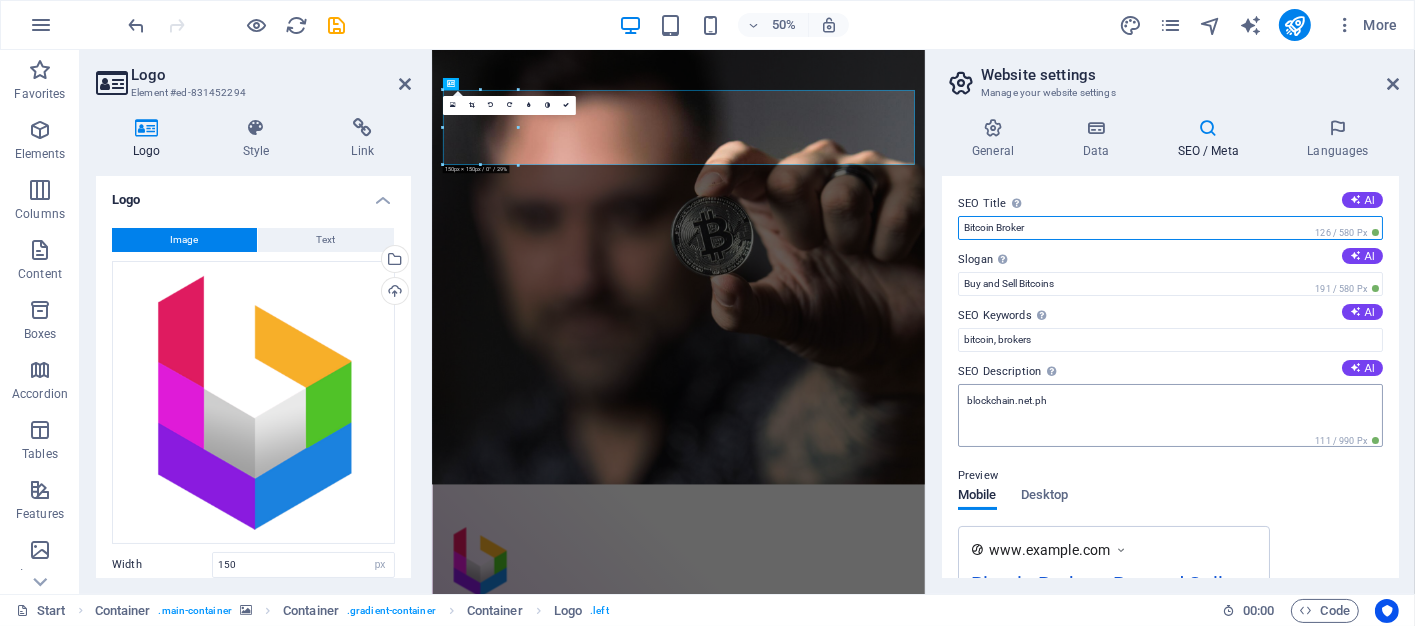 type on "Bitcoin Broker" 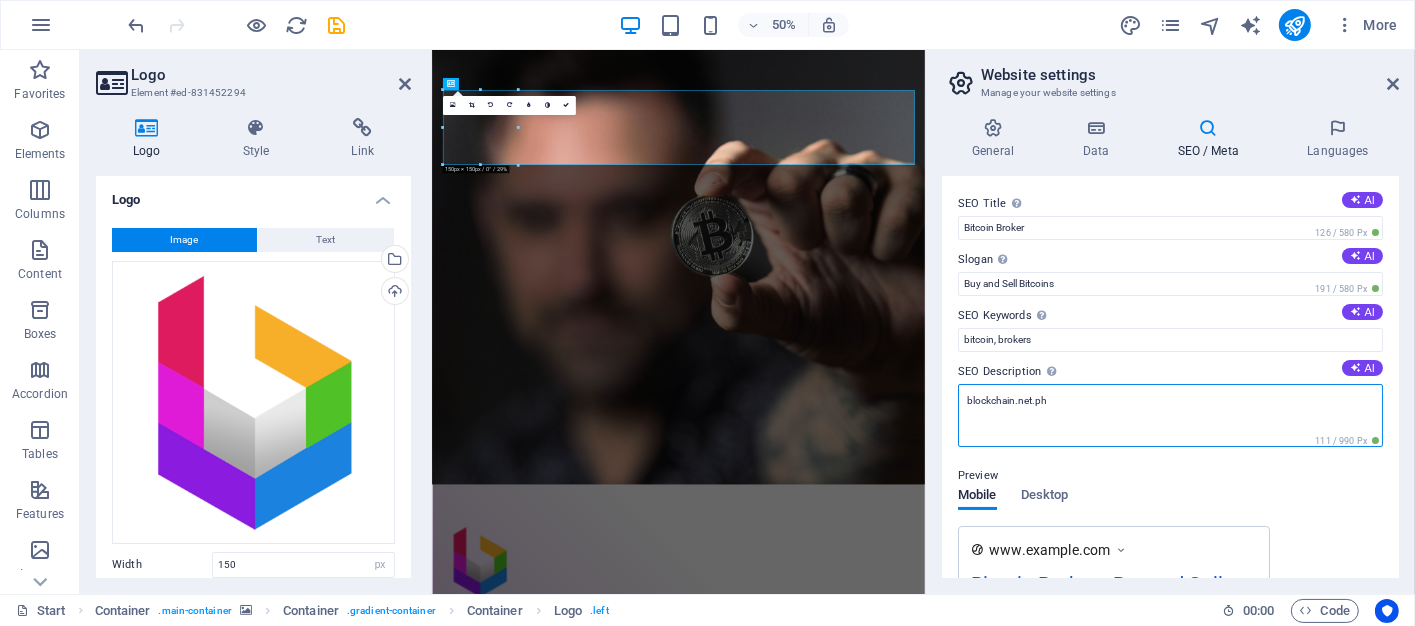 click on "blockchain.net.ph" at bounding box center (1170, 415) 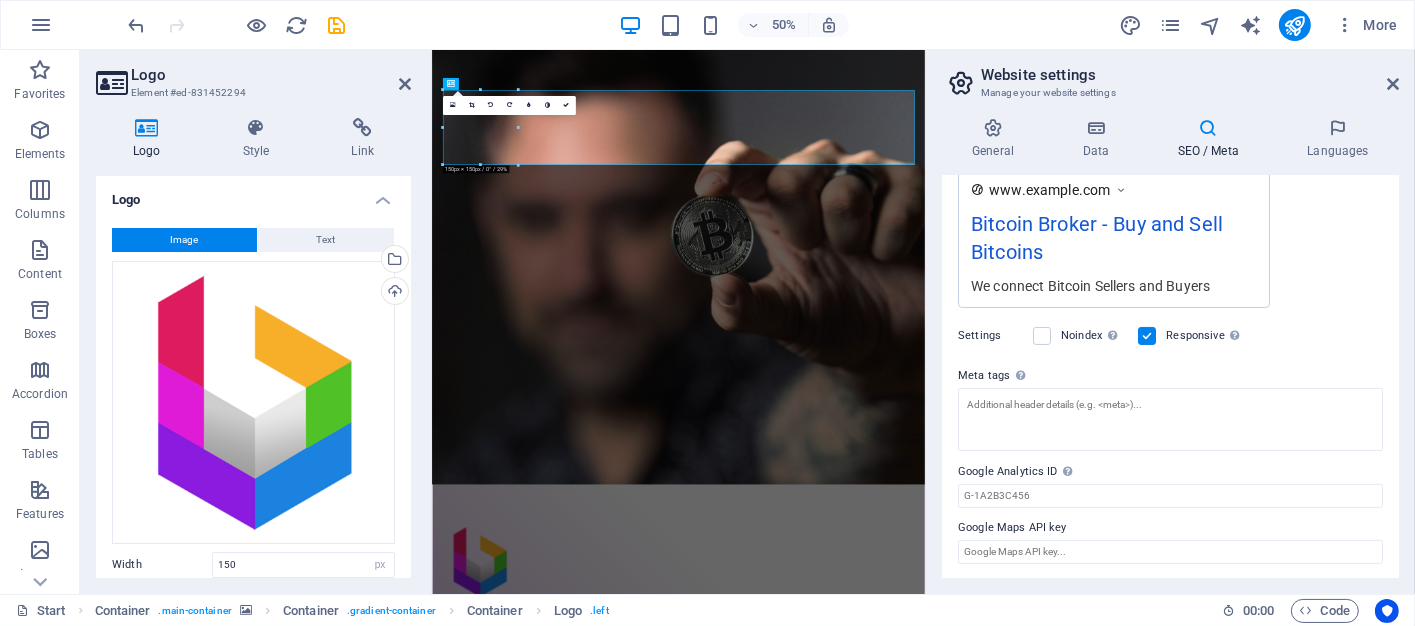 scroll, scrollTop: 176, scrollLeft: 0, axis: vertical 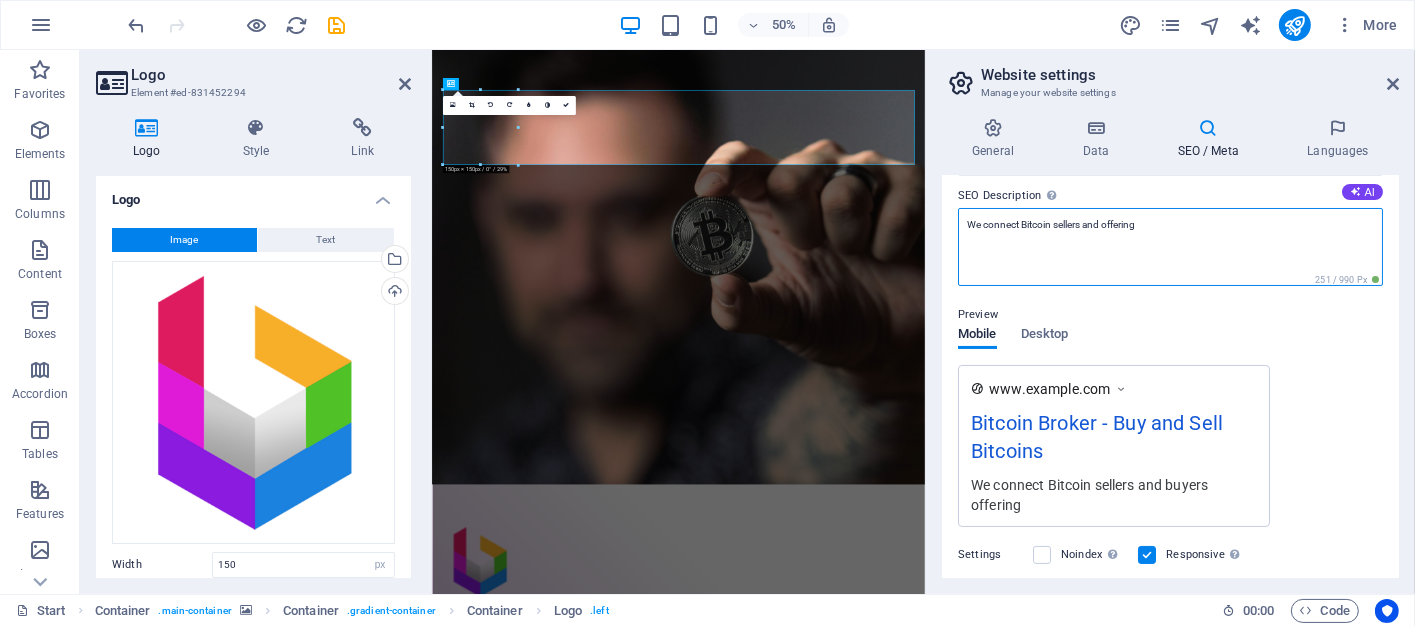 paste on "buyers" 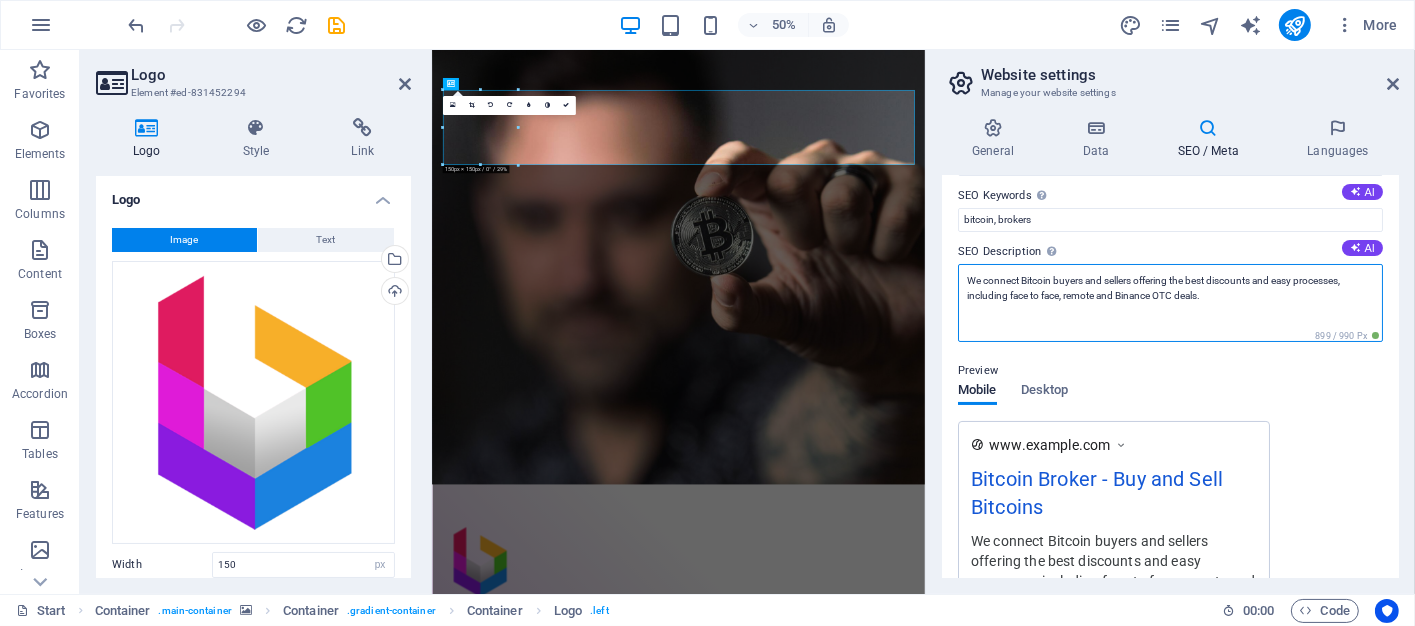 scroll, scrollTop: 0, scrollLeft: 0, axis: both 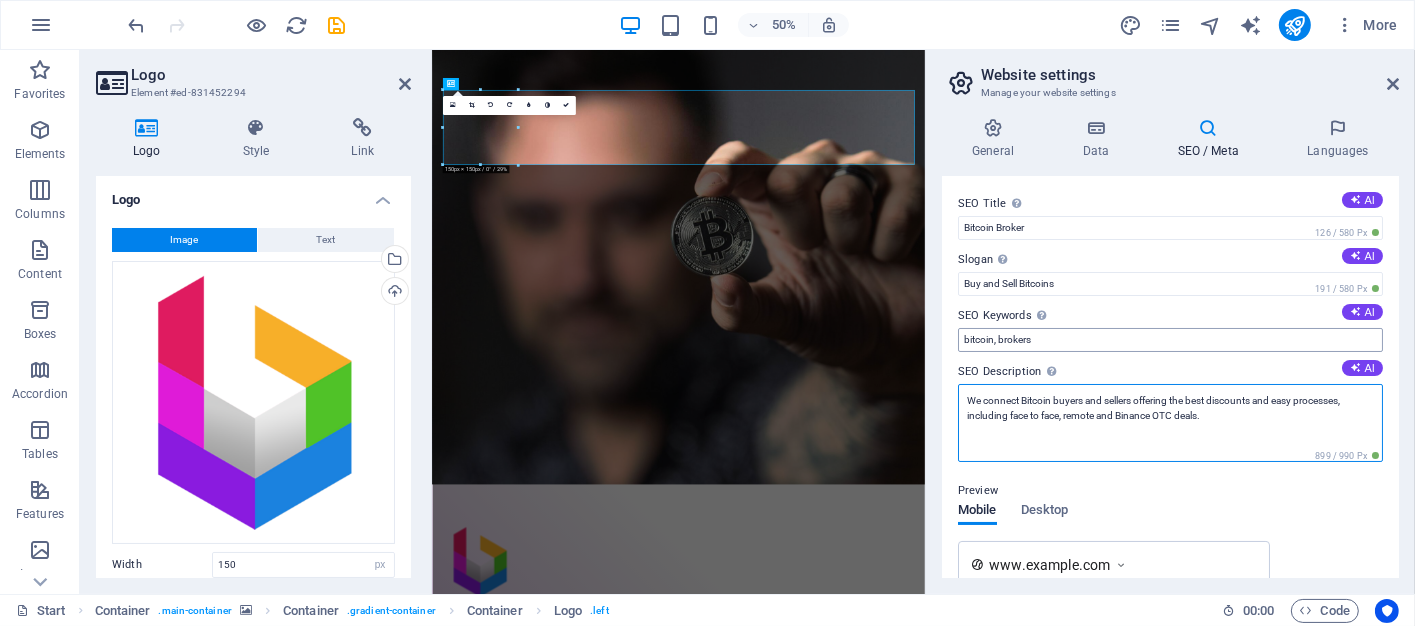 type on "We connect Bitcoin buyers and sellers offering the best discounts and easy processes, including face to face, remote and Binance OTC deals." 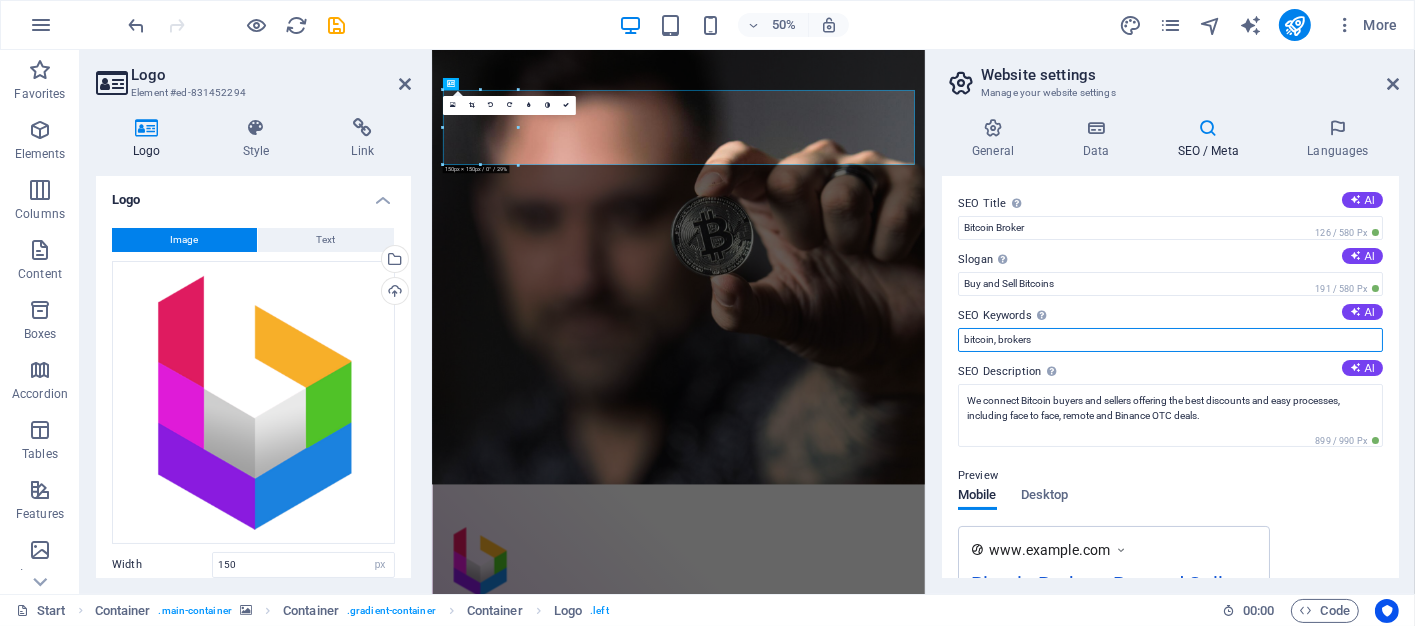 click on "bitcoin, brokers" at bounding box center (1170, 340) 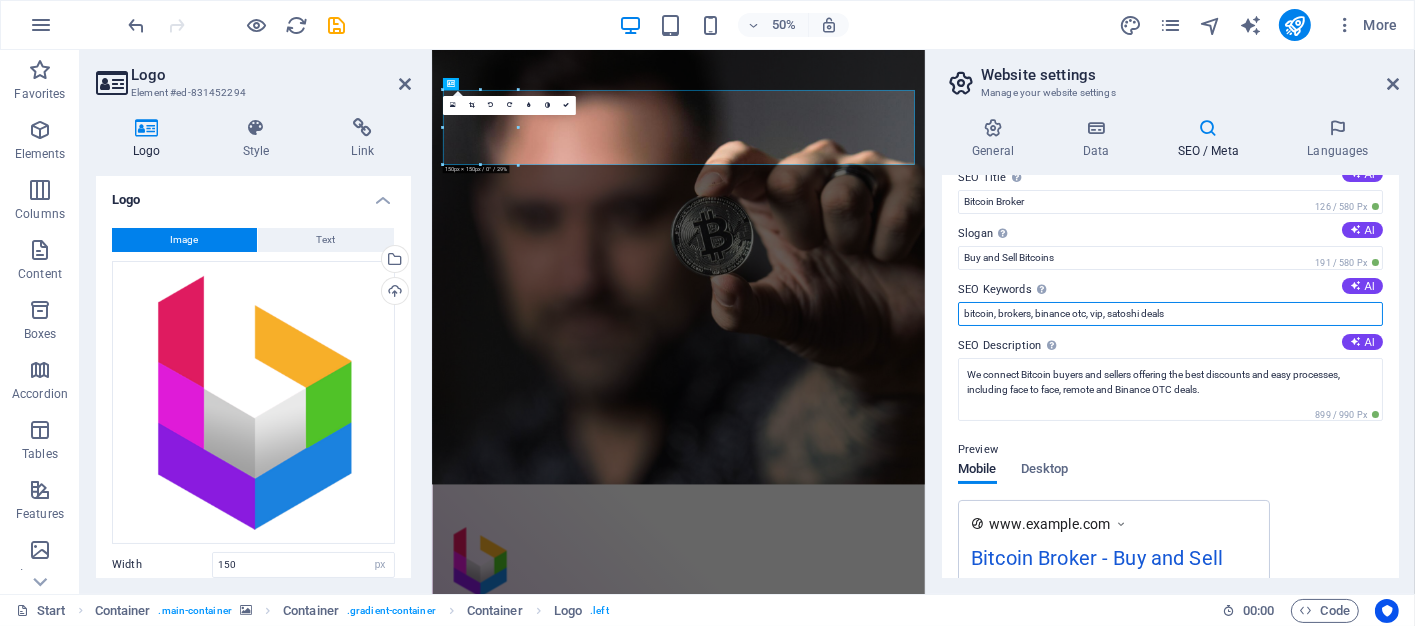 scroll, scrollTop: 0, scrollLeft: 0, axis: both 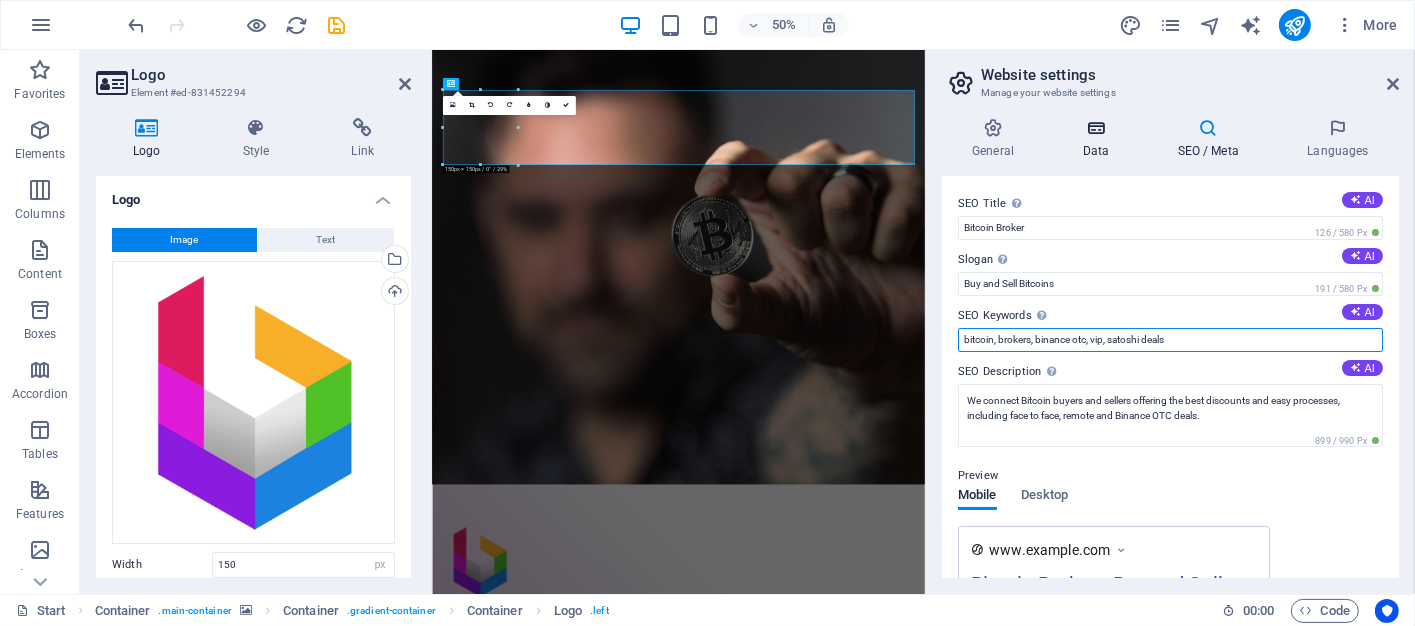 type on "bitcoin, brokers, binance otc, vip, satoshi deals" 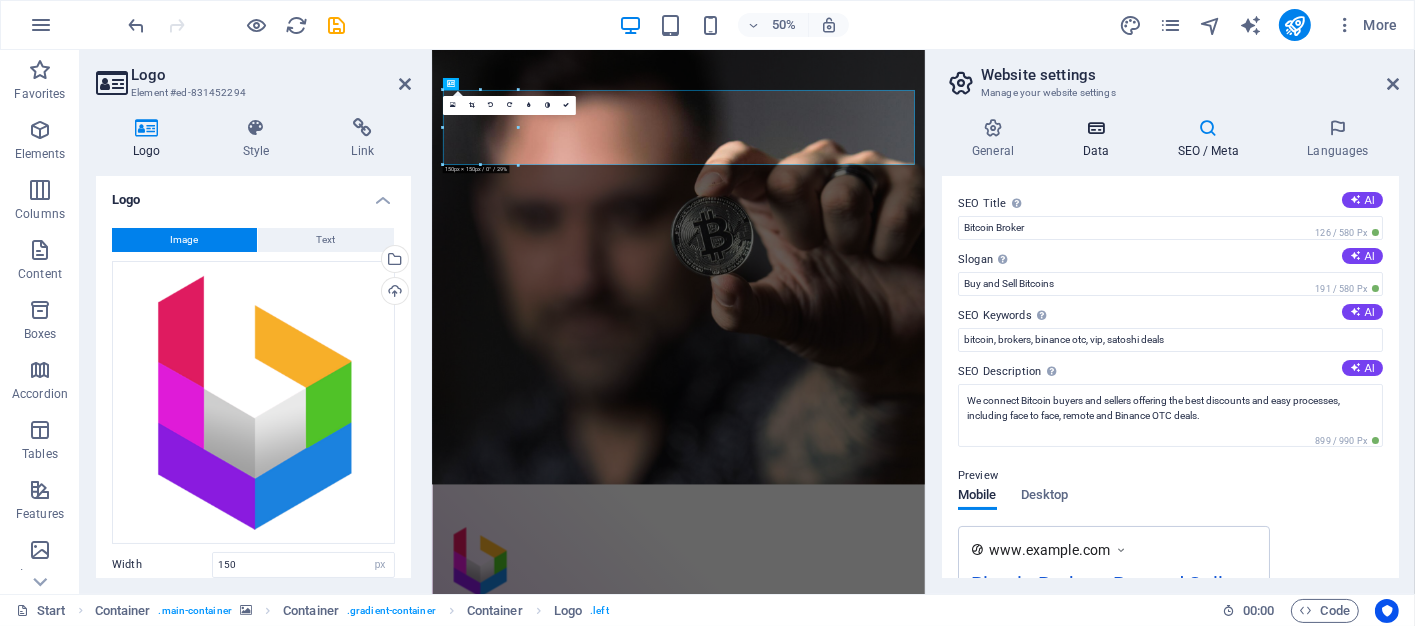 click at bounding box center [1095, 128] 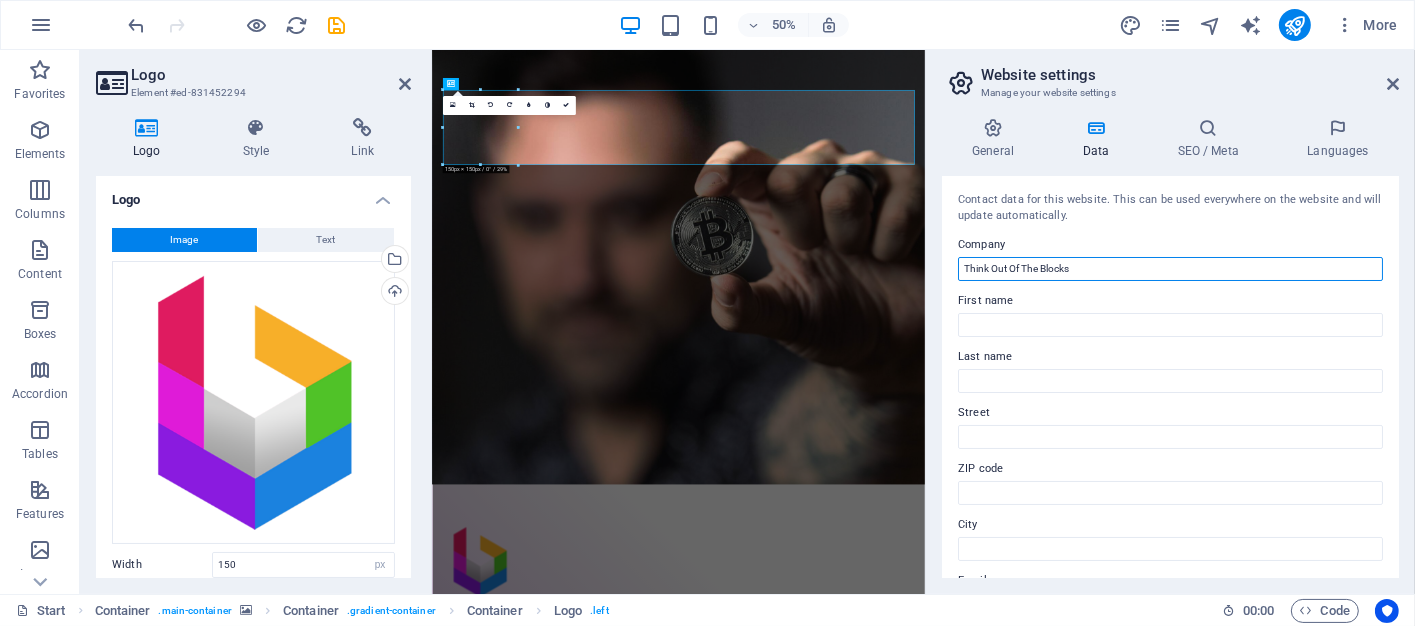 drag, startPoint x: 1527, startPoint y: 313, endPoint x: 1250, endPoint y: 504, distance: 336.46695 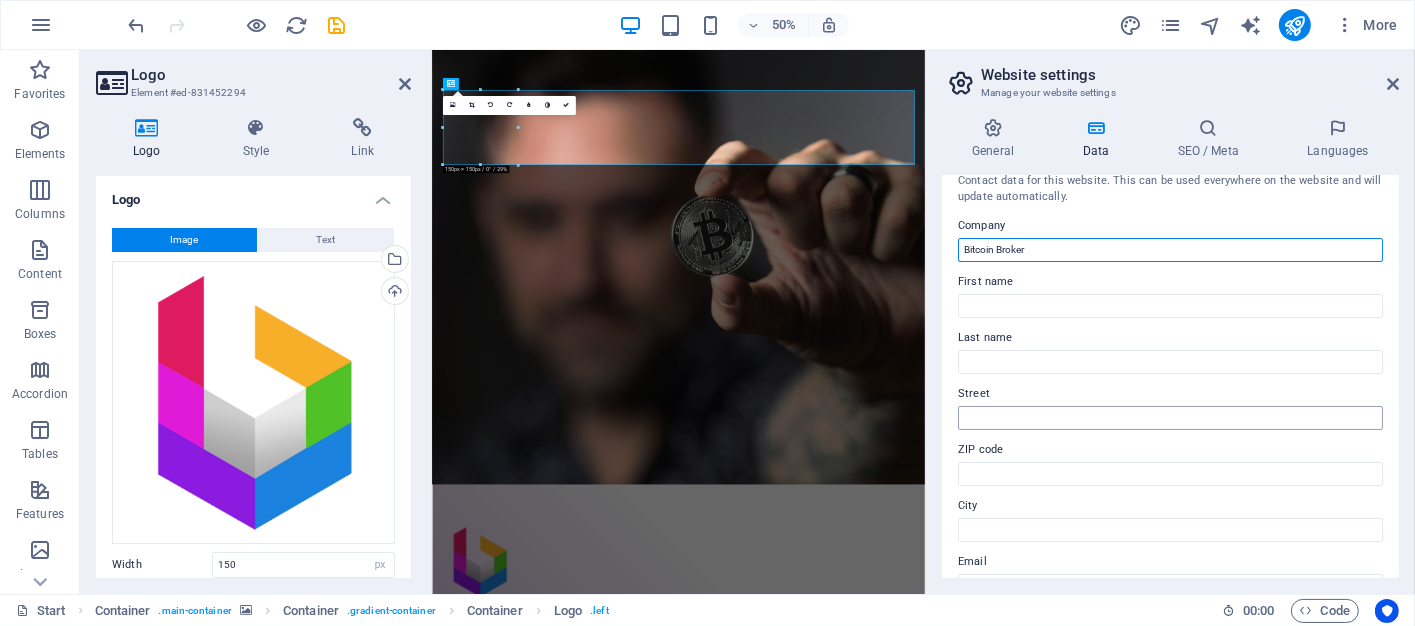 scroll, scrollTop: 0, scrollLeft: 0, axis: both 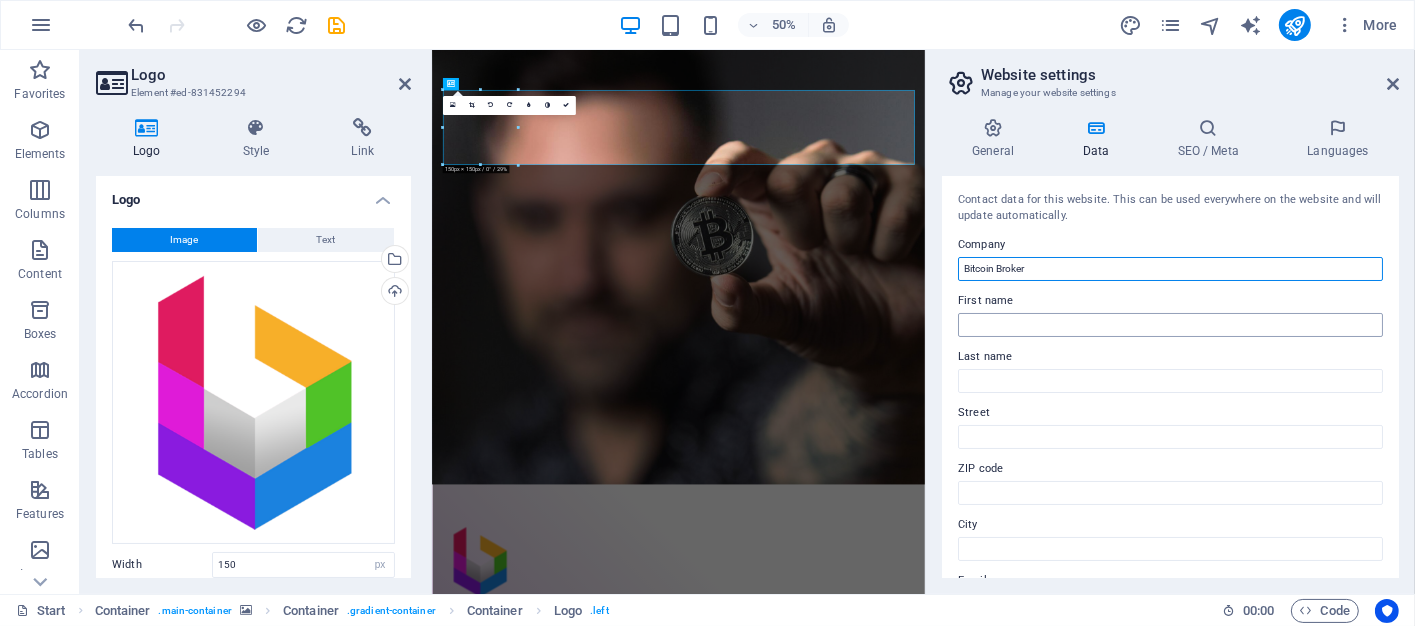 type on "Bitcoin Broker" 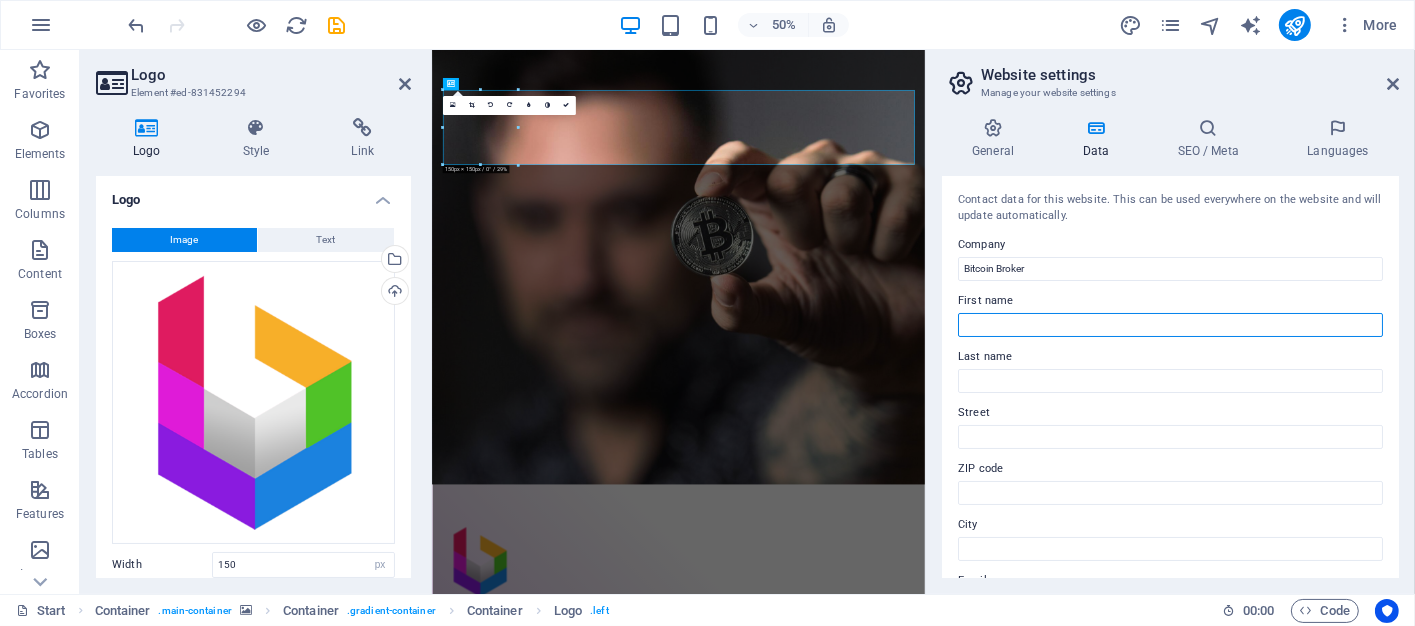 click on "First name" at bounding box center [1170, 325] 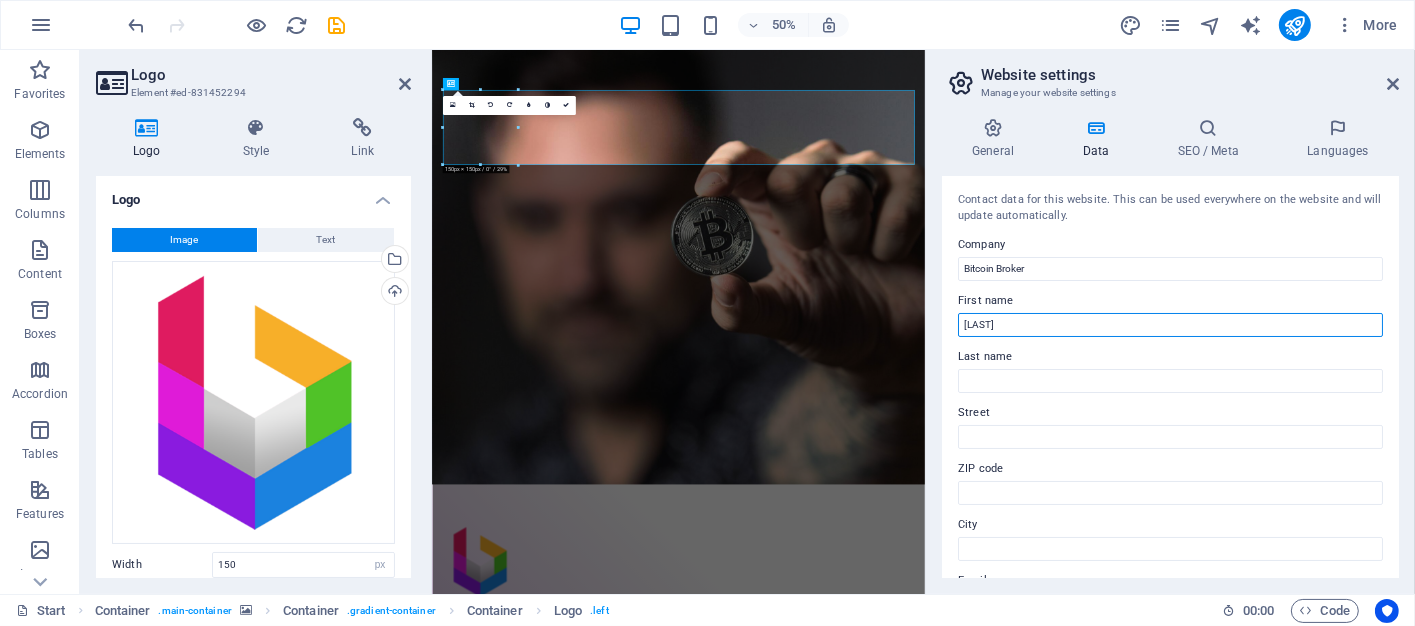 type on "Larrimar" 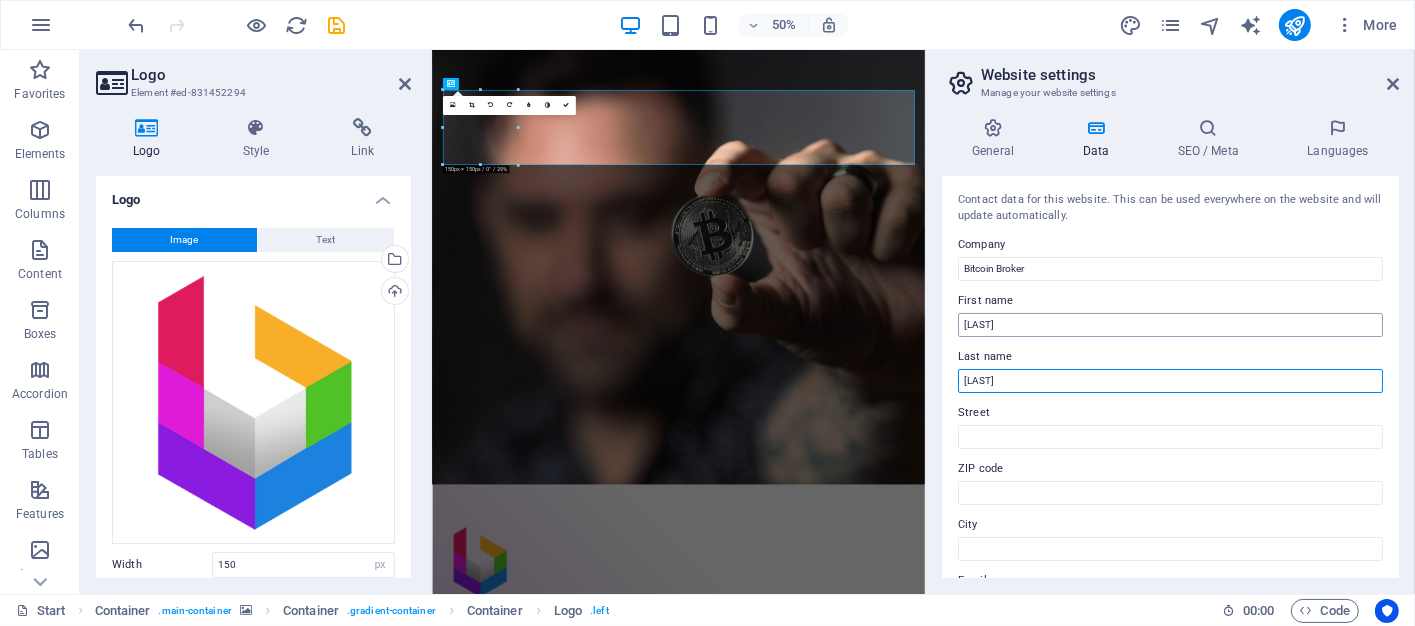 type on "Tia" 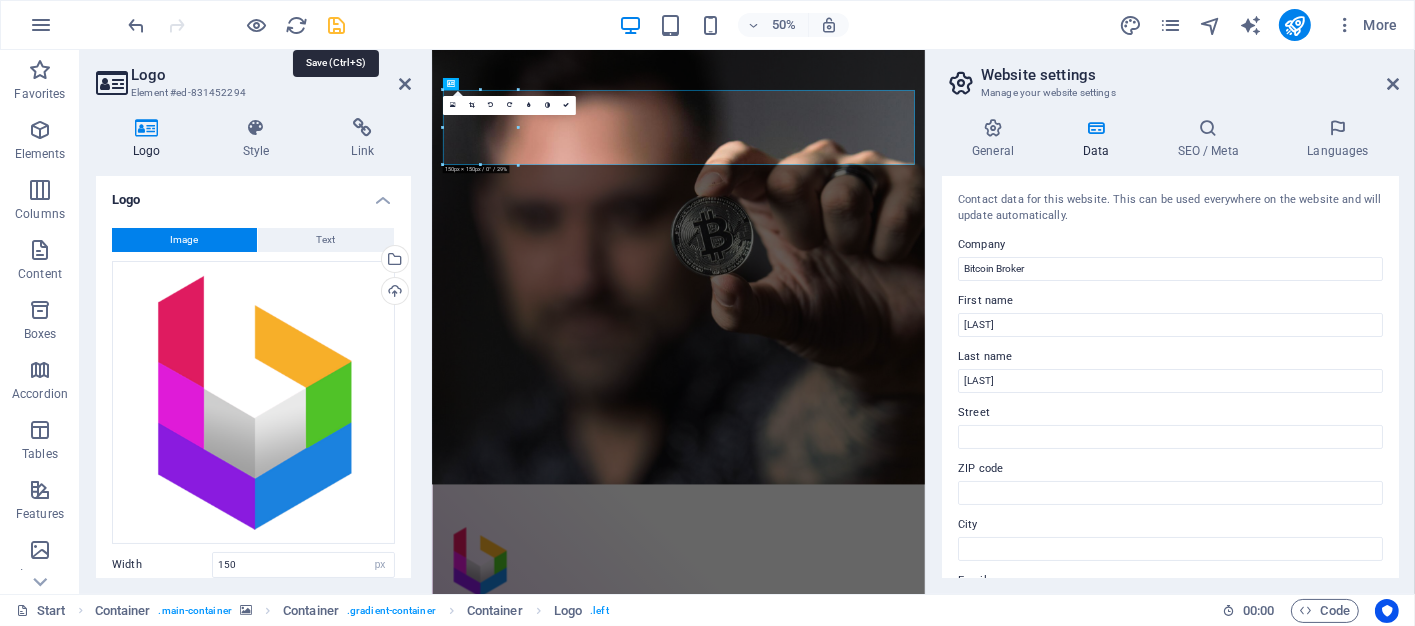 click at bounding box center [337, 25] 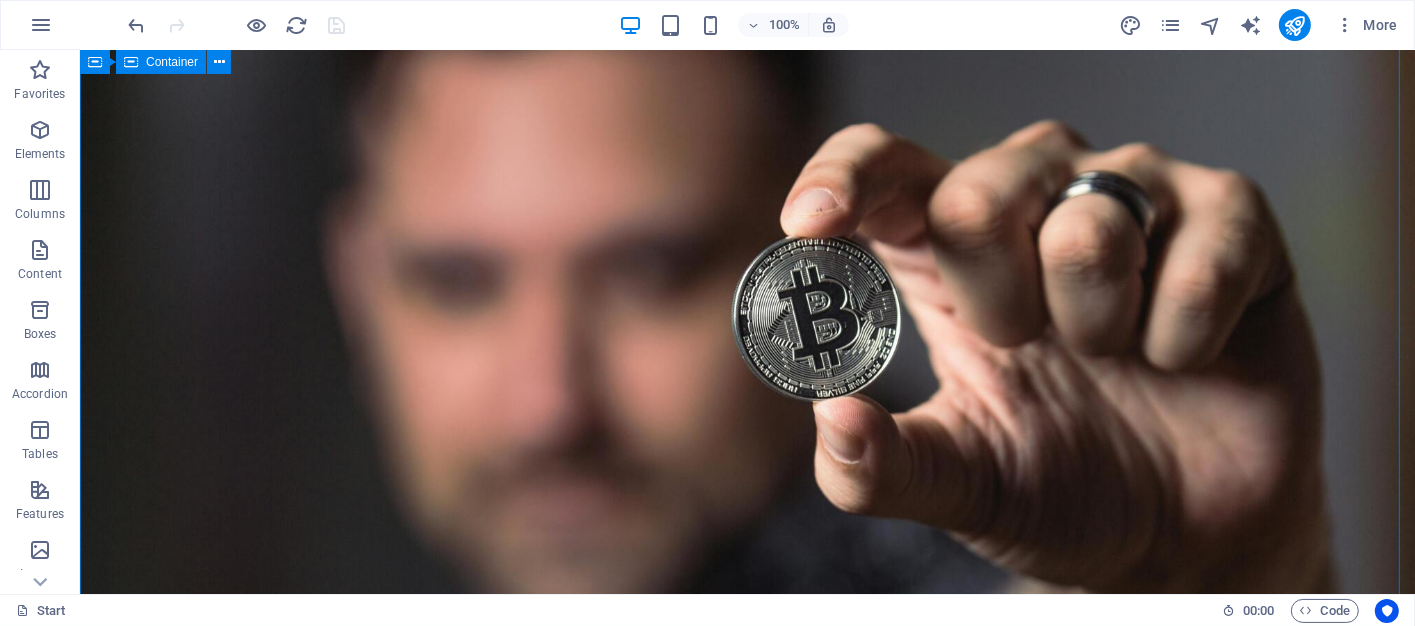 scroll, scrollTop: 0, scrollLeft: 0, axis: both 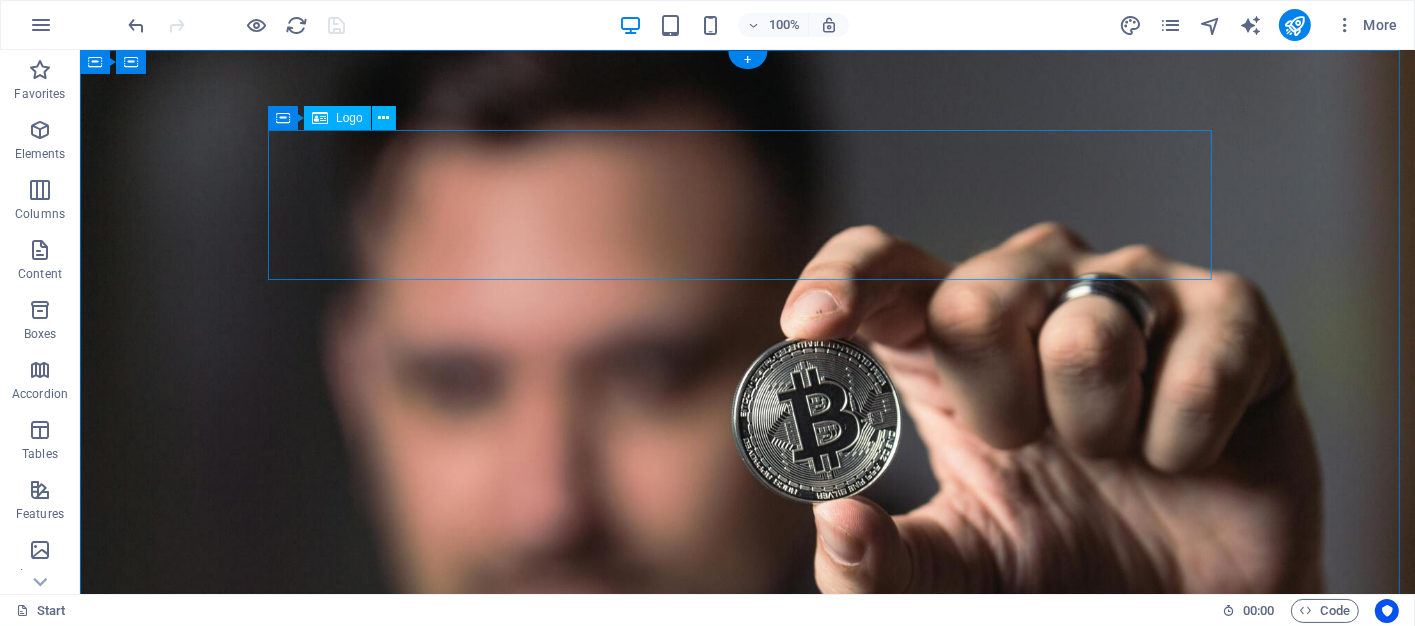 click at bounding box center (747, 1074) 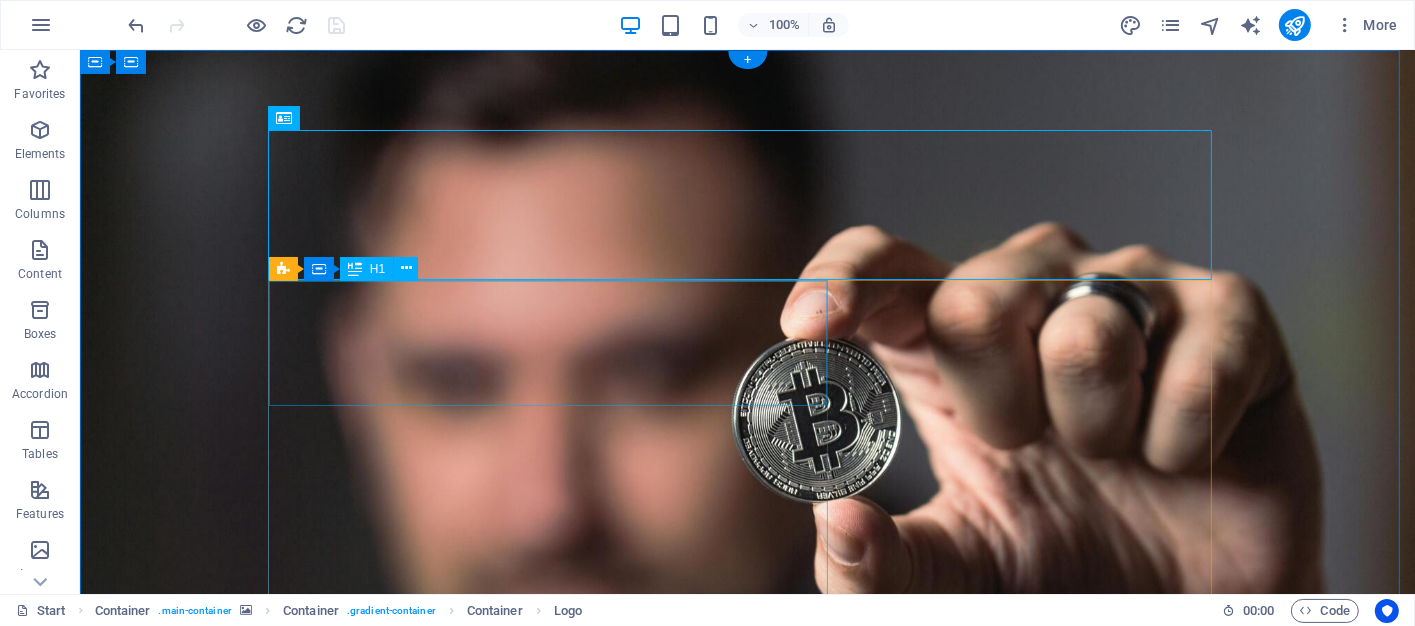 click on "BITCOIN BROKER" at bounding box center (747, 1212) 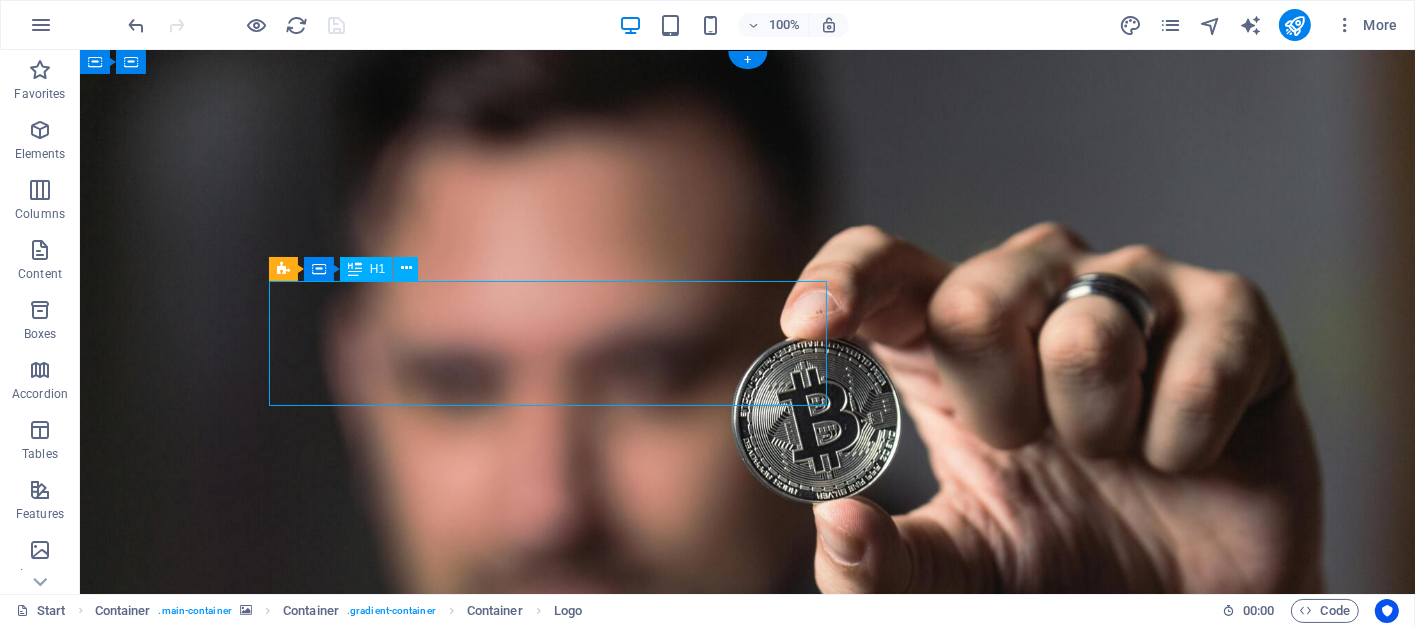 click on "BITCOIN BROKER" at bounding box center [747, 1212] 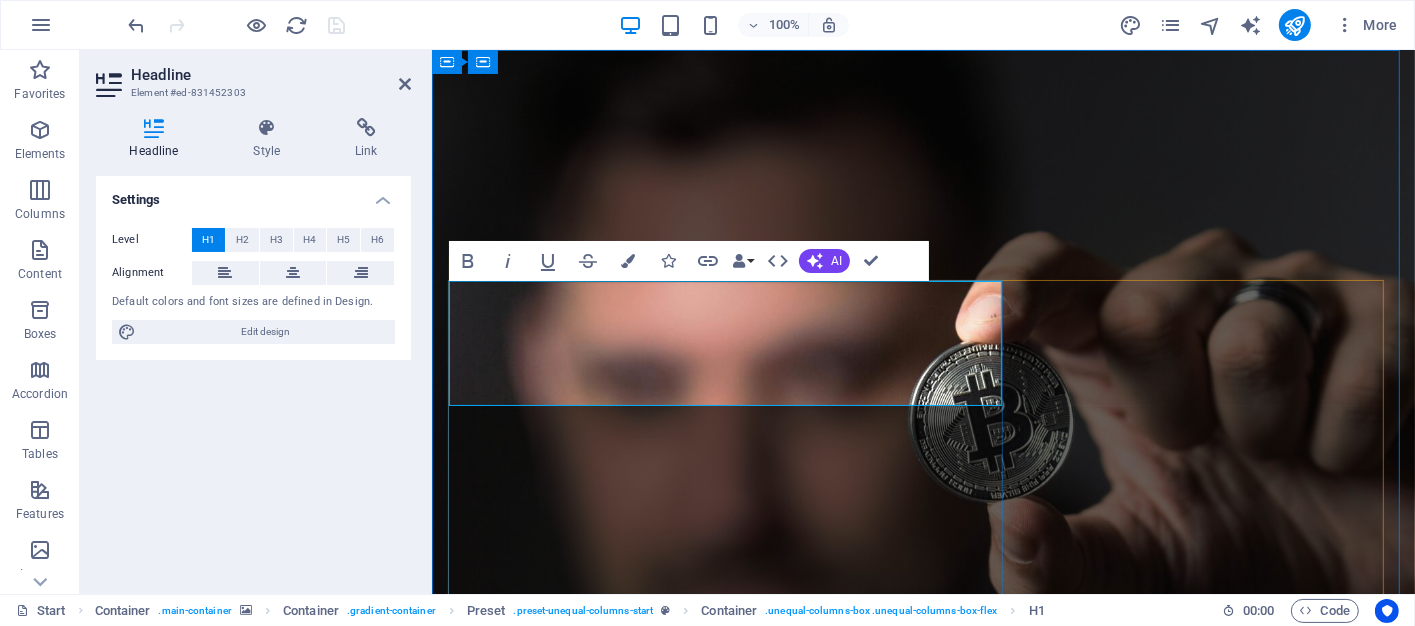 click on "BITCOIN BROKER" at bounding box center (923, 1212) 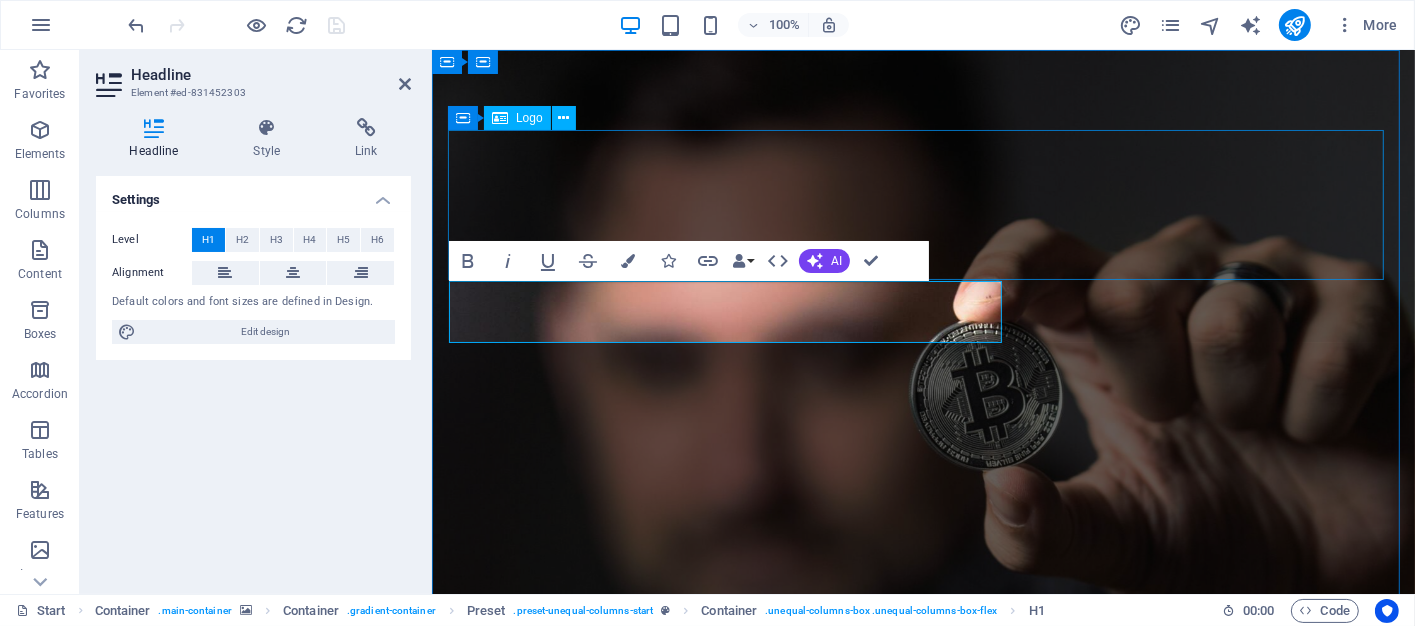 click at bounding box center (923, 1012) 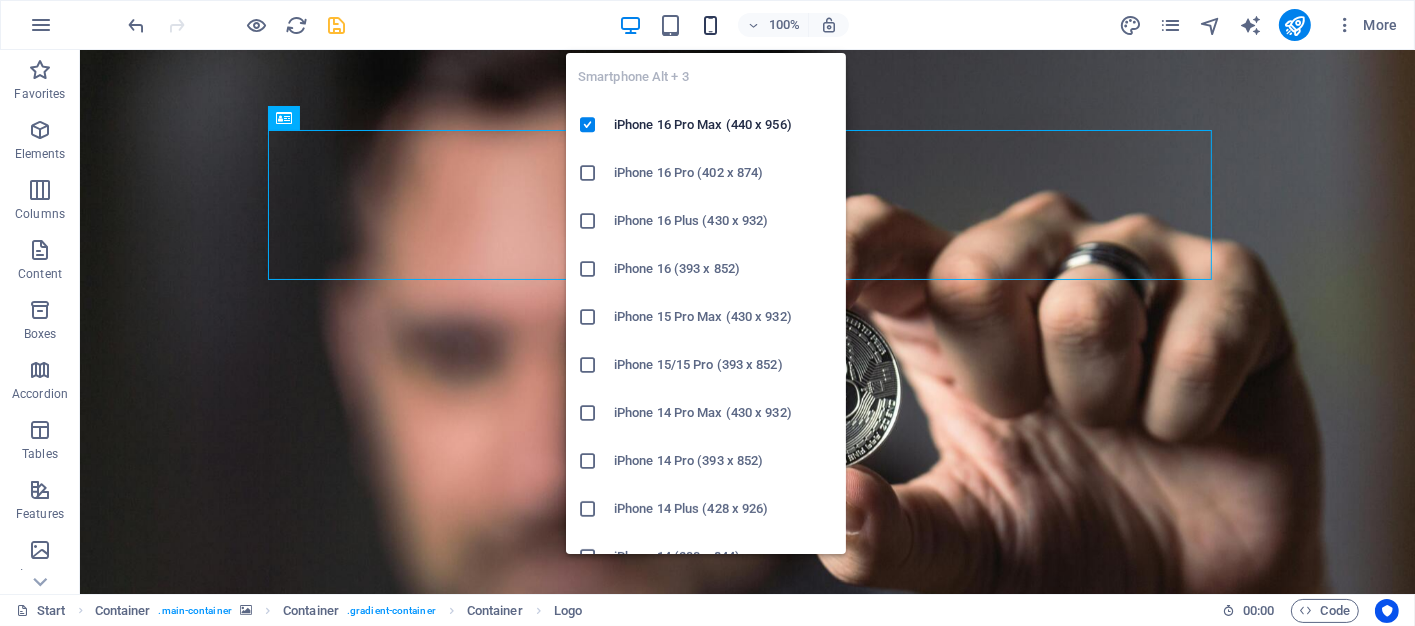 click at bounding box center [710, 25] 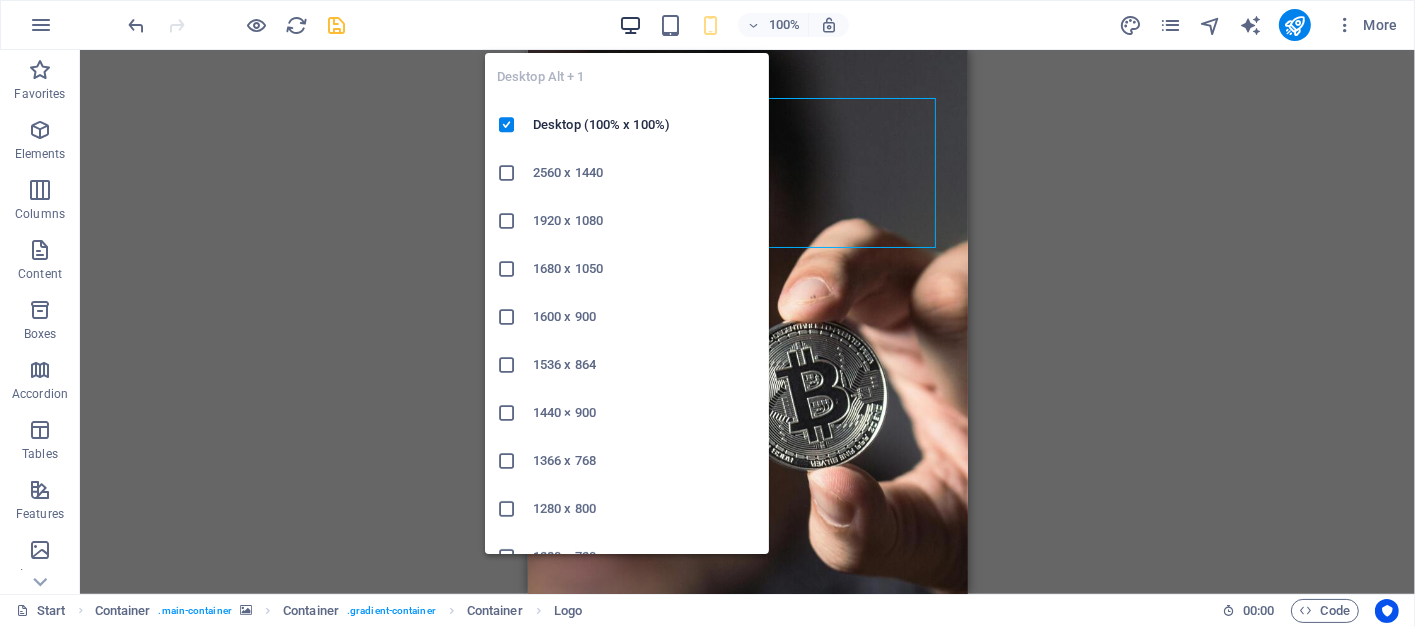 click at bounding box center (630, 25) 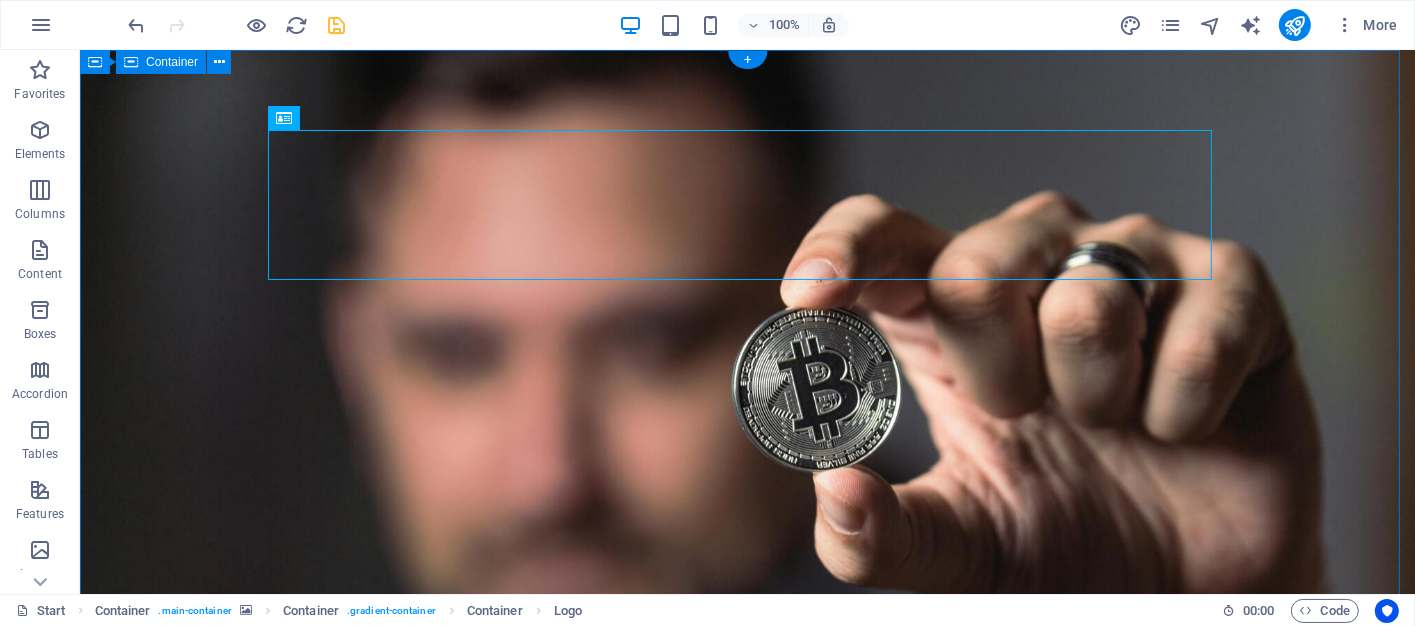 click on "BITCOIN BROKER Lorem ipsum dolor sit amet, consetetur sadipscing elitr, sed diam nonumy eirmod tempor invidunt ut labore et dolore magna aliquyam erat, sed diam voluptua. Start your carreer now 2000 + Happy coder John Doe " Lorem ipsum dolor sit amet, consetetur sadipscing elitr " Drop content here or  Add elements  Paste clipboard © Code -  Legal notice  |  Privacy" at bounding box center [746, 1373] 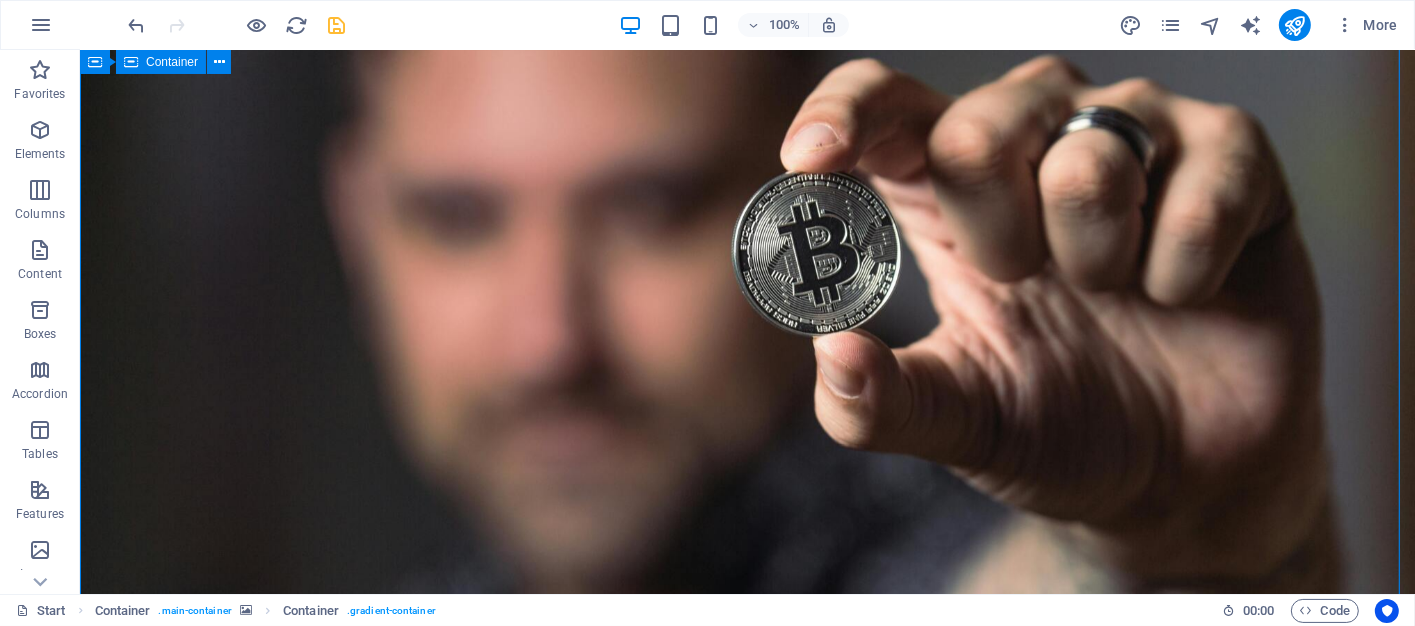 scroll, scrollTop: 63, scrollLeft: 0, axis: vertical 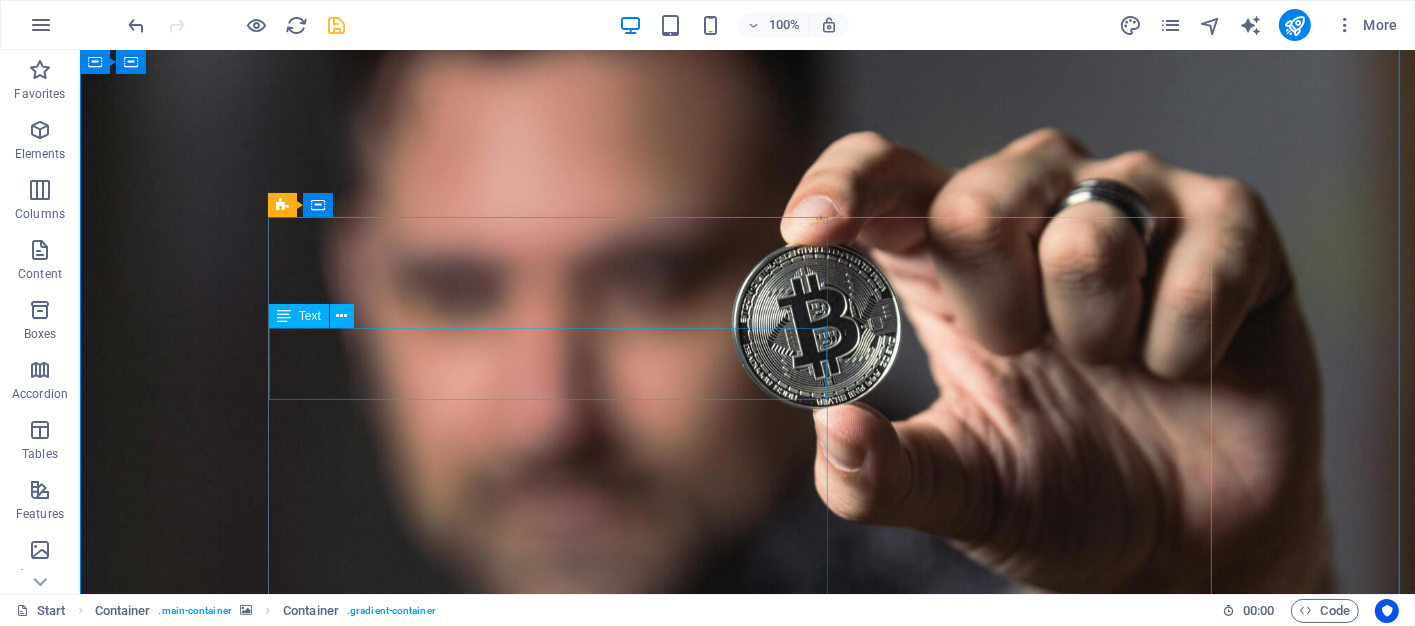 click on "Lorem ipsum dolor sit amet, consetetur sadipscing elitr, sed diam nonumy eirmod tempor invidunt ut labore et dolore magna aliquyam erat, sed diam voluptua." at bounding box center [747, 1159] 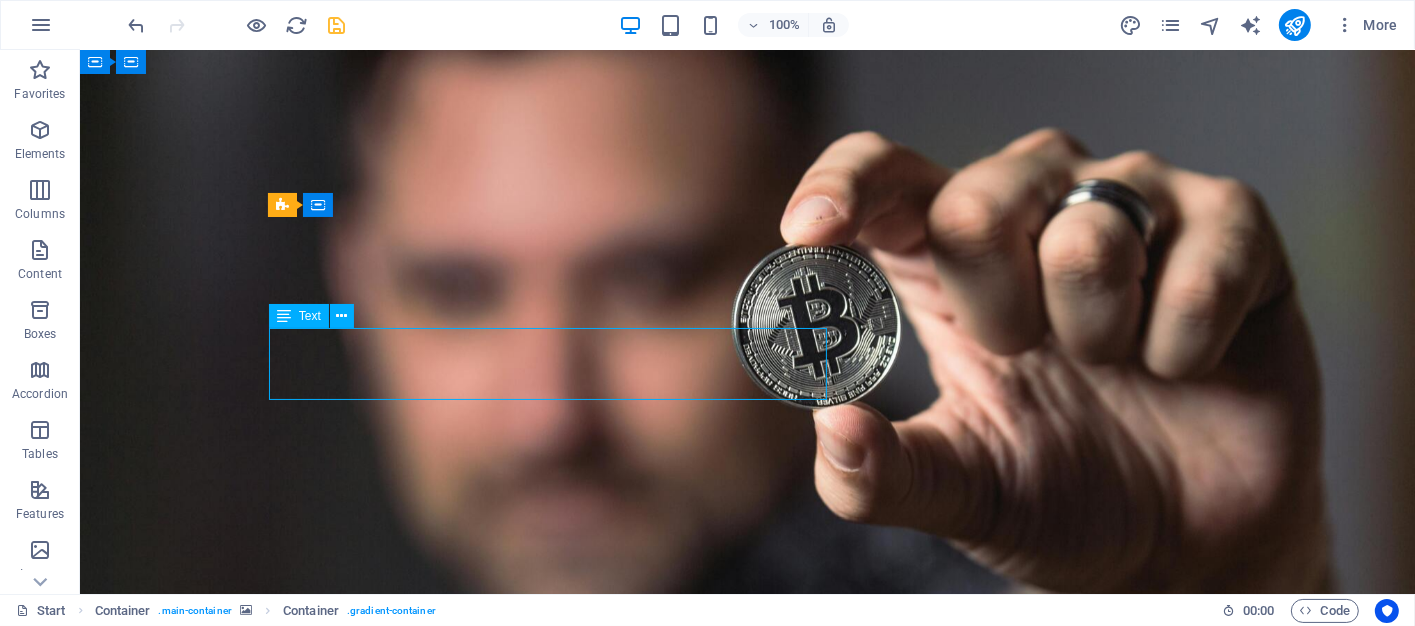 click on "Lorem ipsum dolor sit amet, consetetur sadipscing elitr, sed diam nonumy eirmod tempor invidunt ut labore et dolore magna aliquyam erat, sed diam voluptua." at bounding box center (747, 1159) 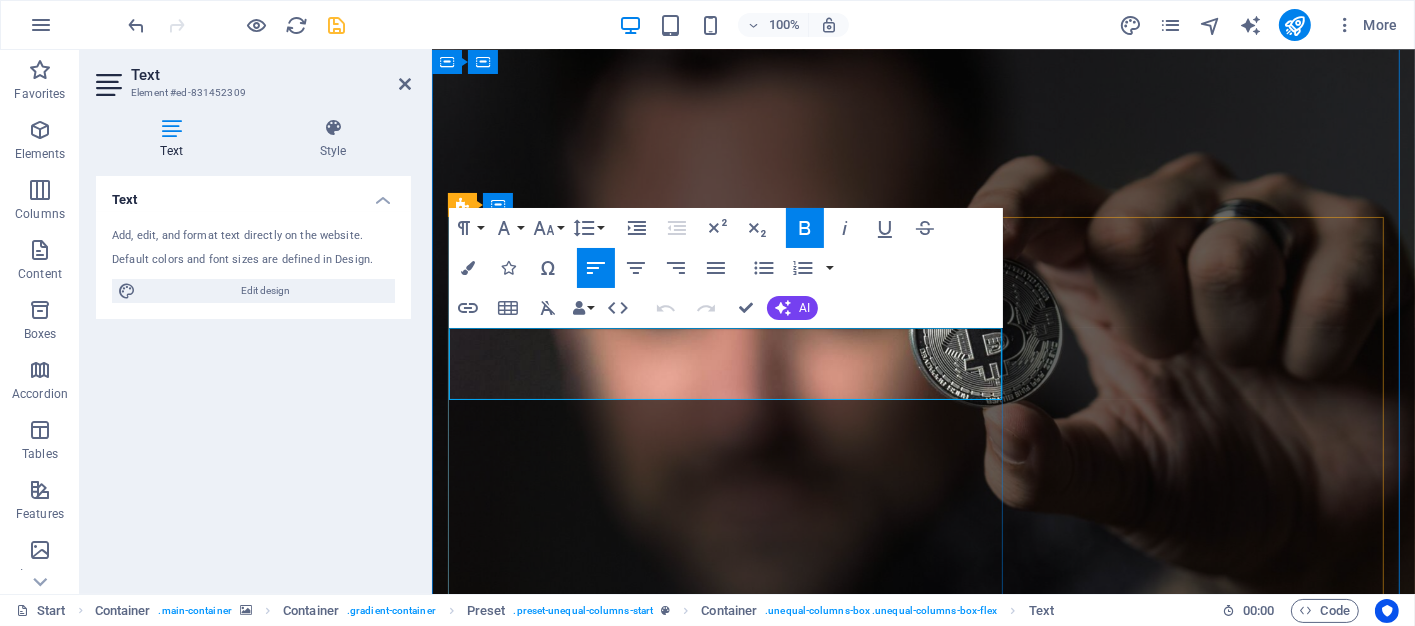 type 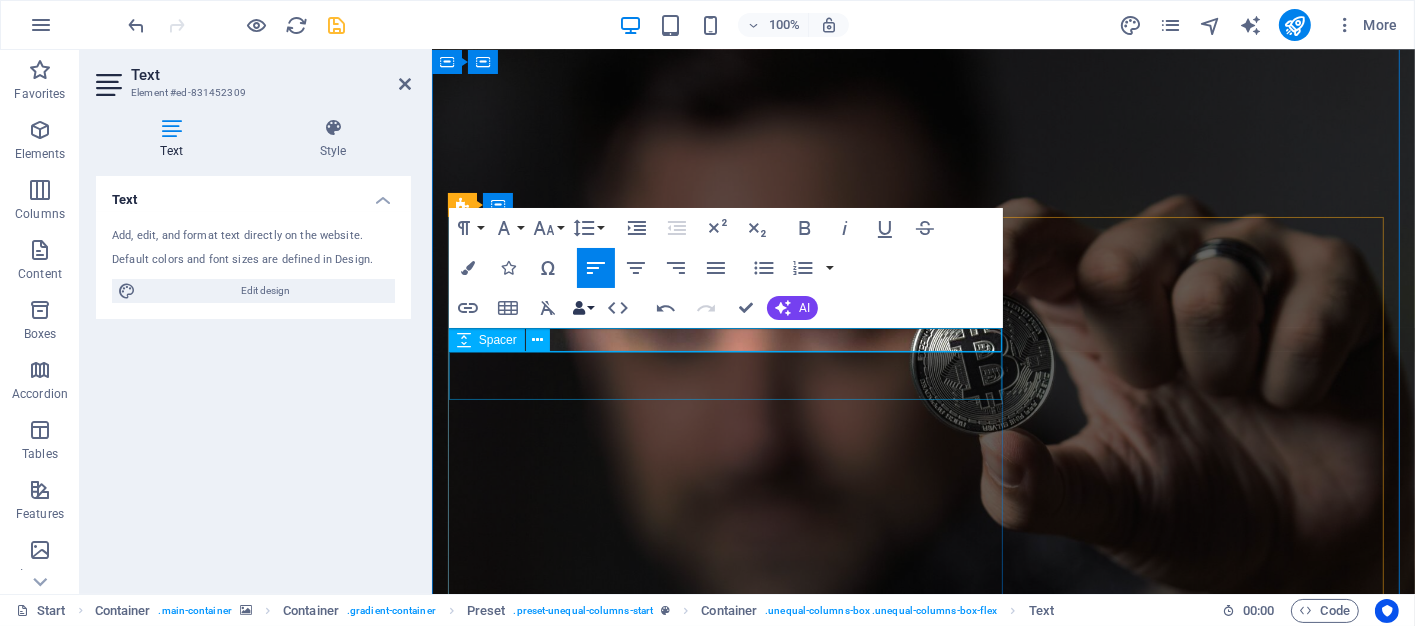 scroll, scrollTop: 0, scrollLeft: 0, axis: both 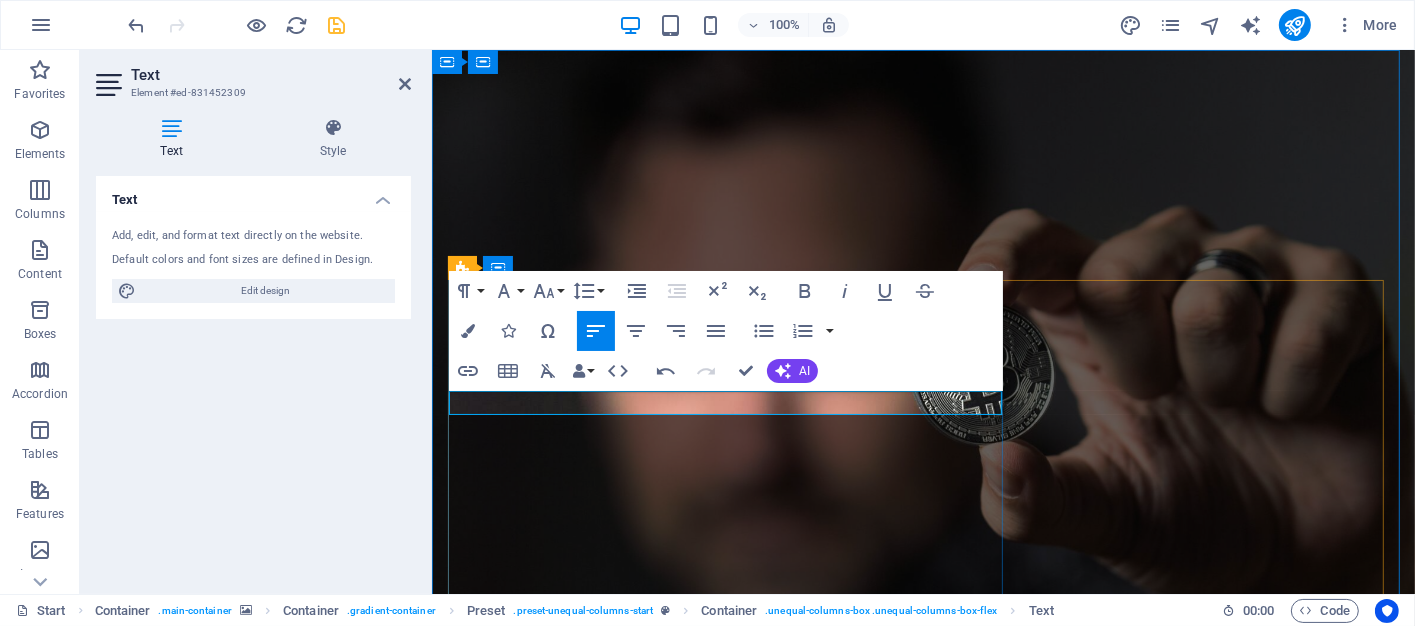 click on "Are you a Bitcoin seller looking to" at bounding box center [923, 1162] 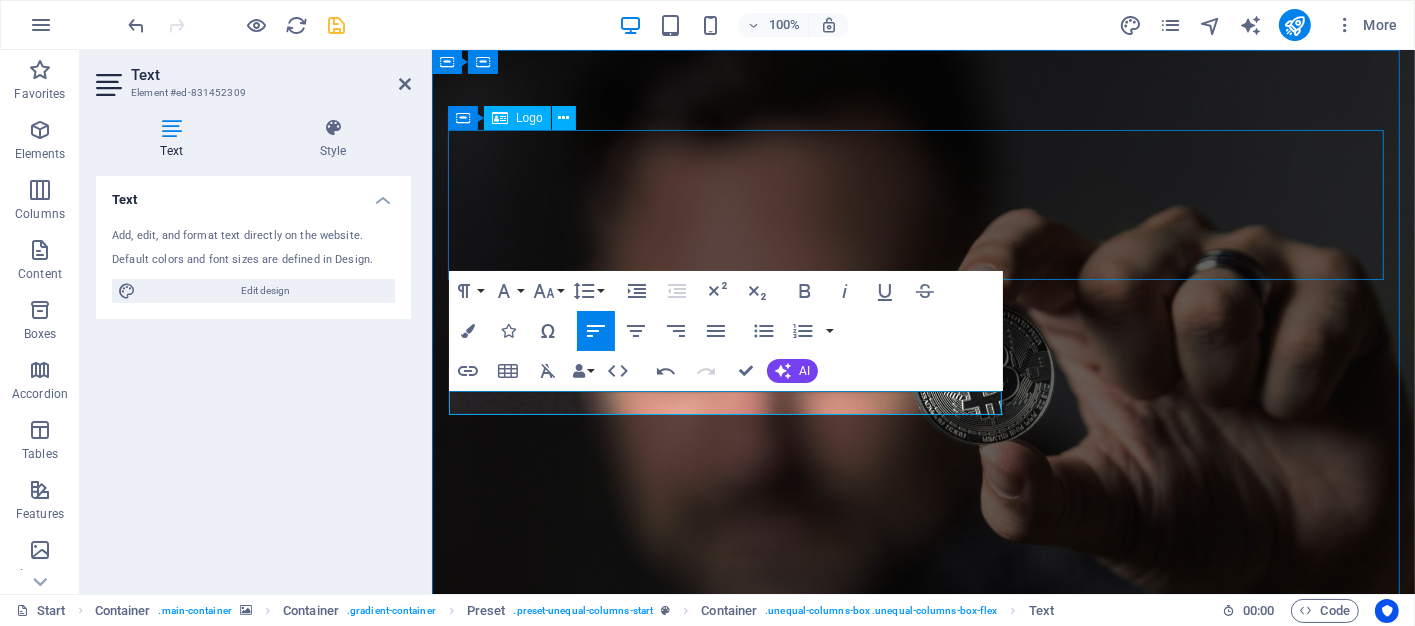 click at bounding box center [923, 964] 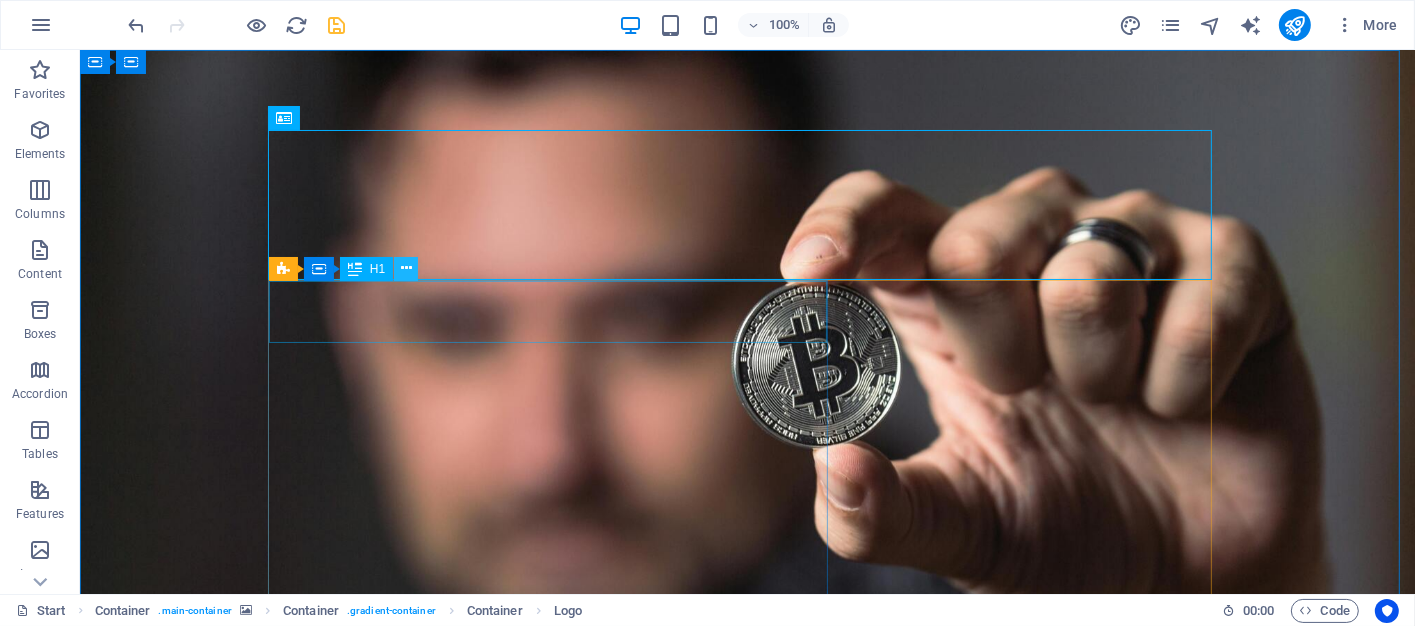 click at bounding box center (406, 268) 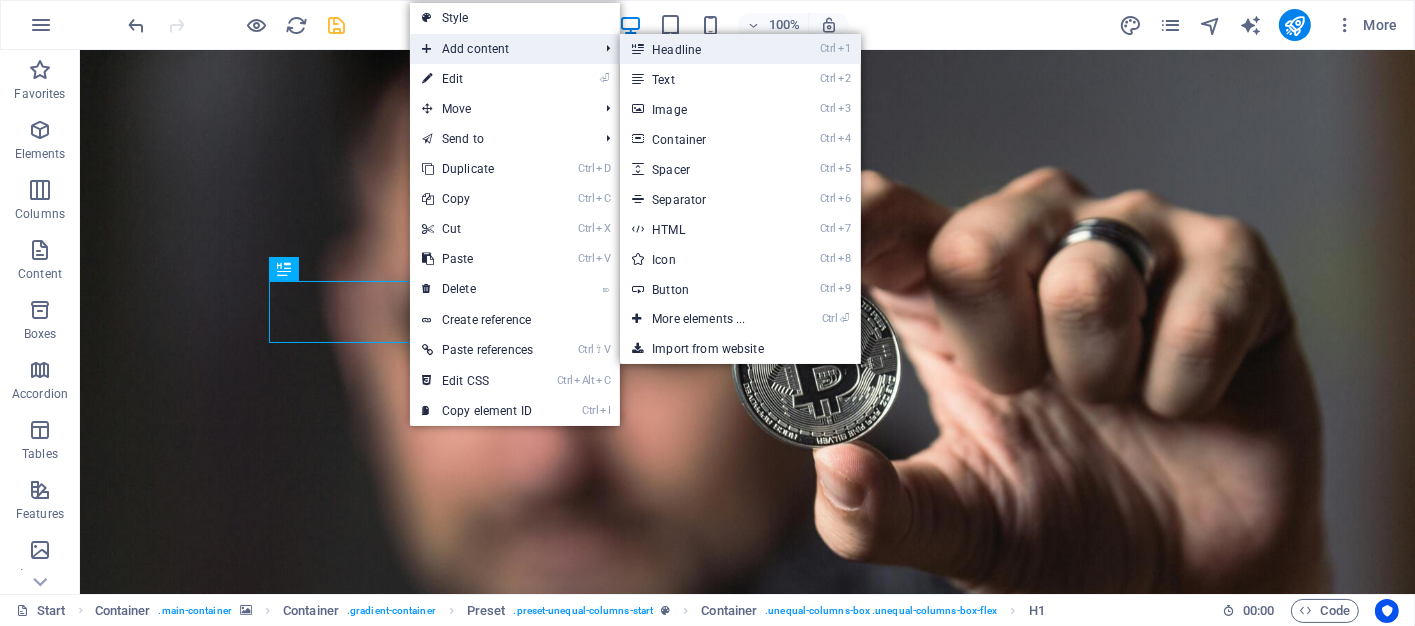 click on "Ctrl 1  Headline" at bounding box center (702, 49) 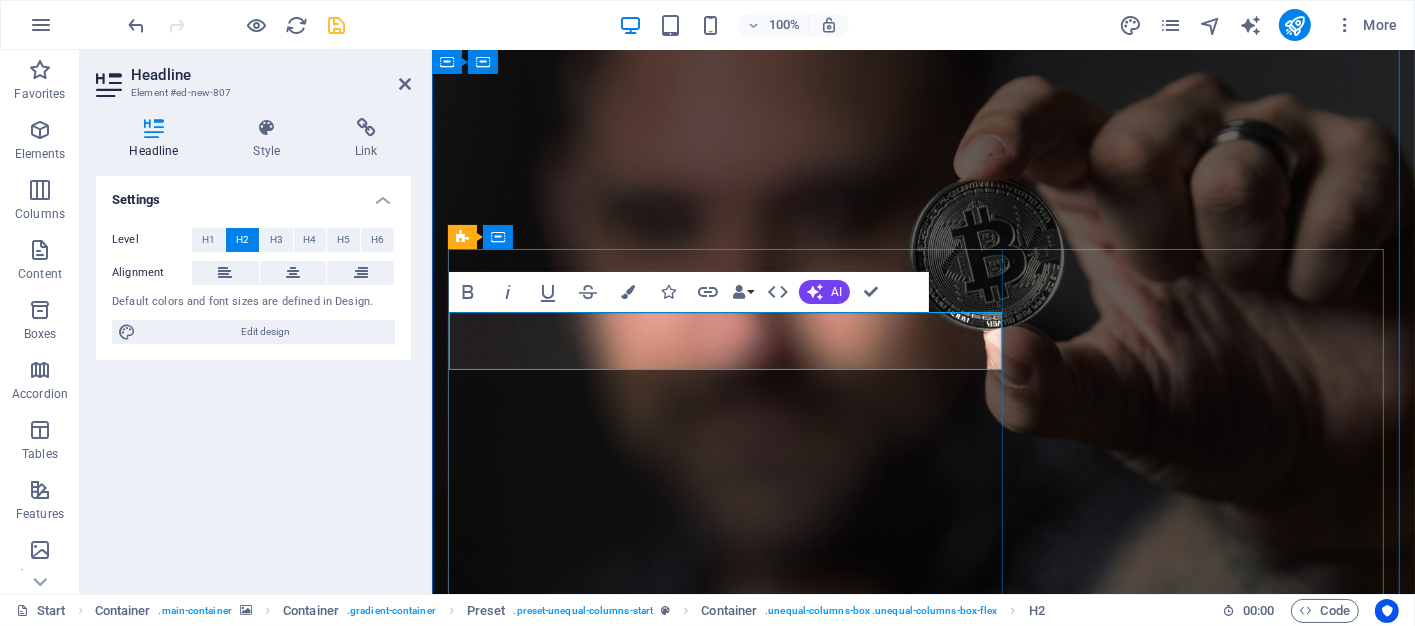 scroll, scrollTop: 0, scrollLeft: 0, axis: both 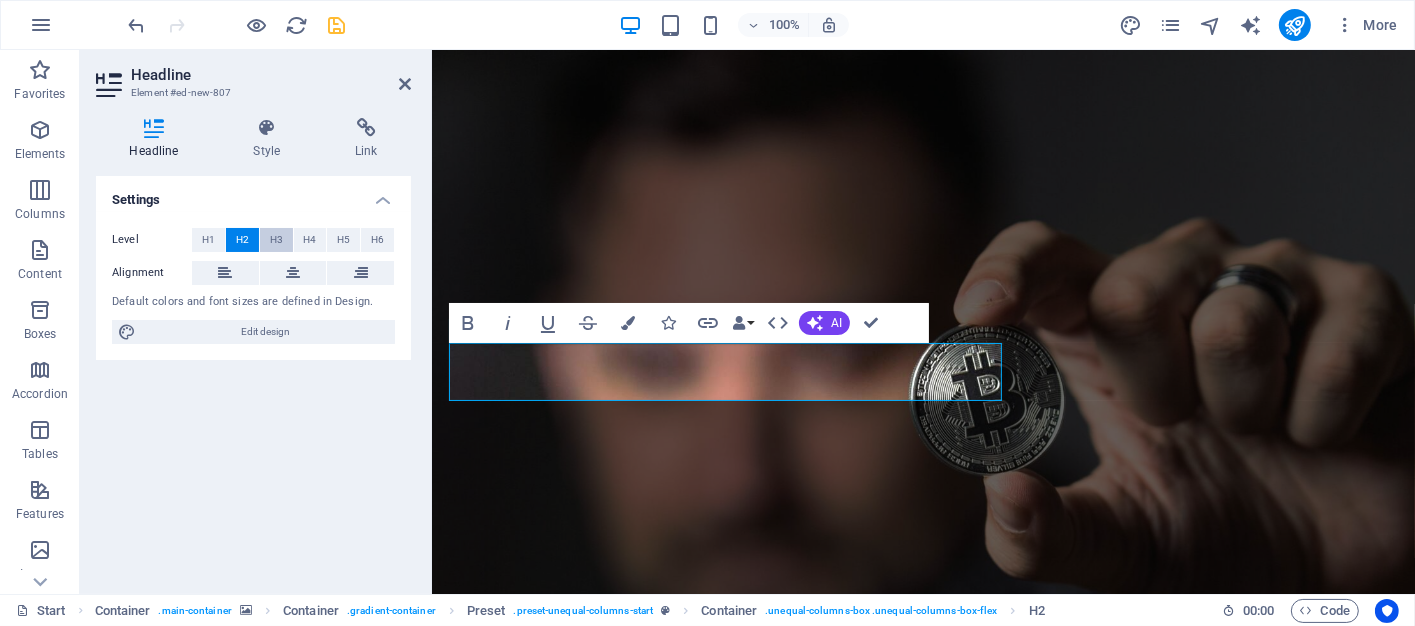 click on "H3" at bounding box center (276, 240) 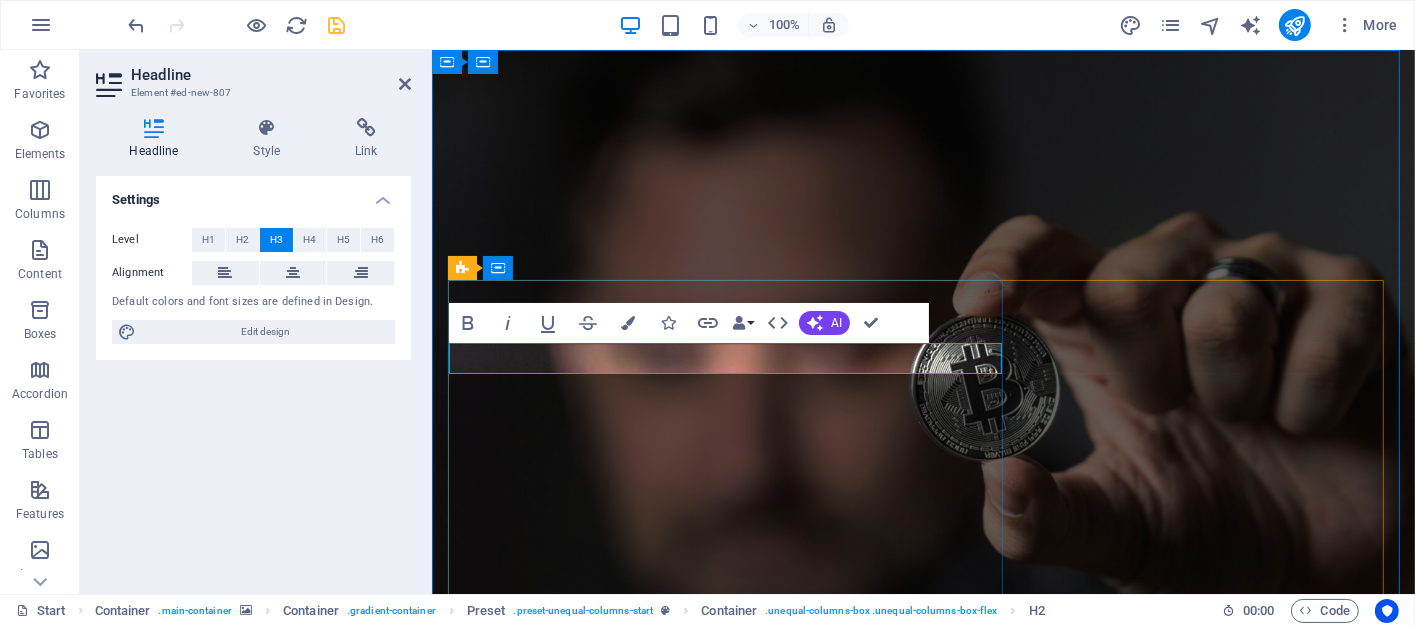 click on "New headline" at bounding box center (923, 1148) 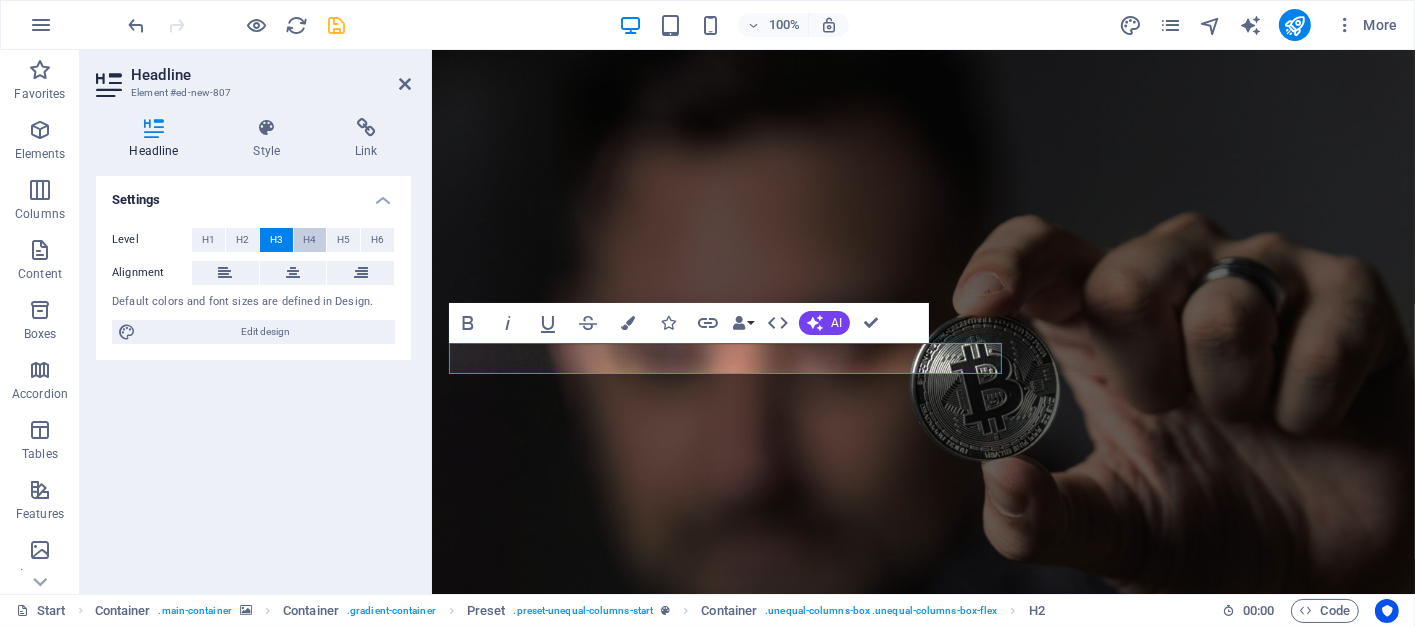 click on "H4" at bounding box center [309, 240] 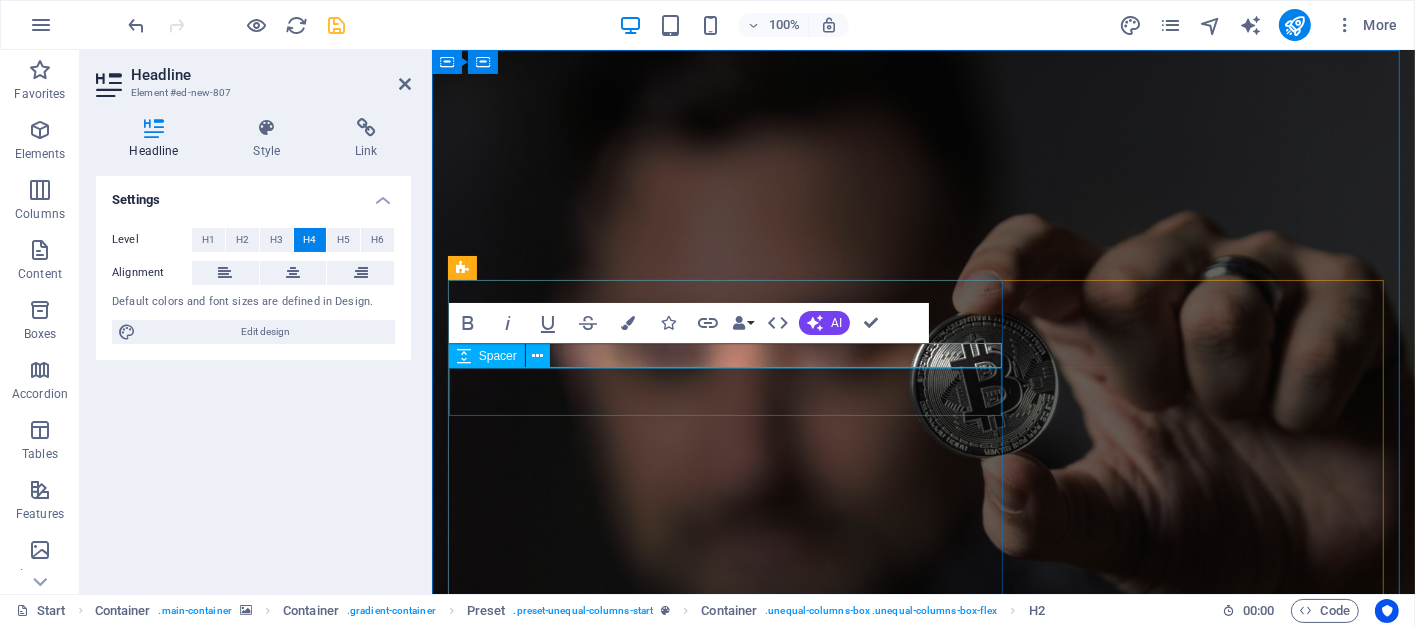 click at bounding box center [923, 1248] 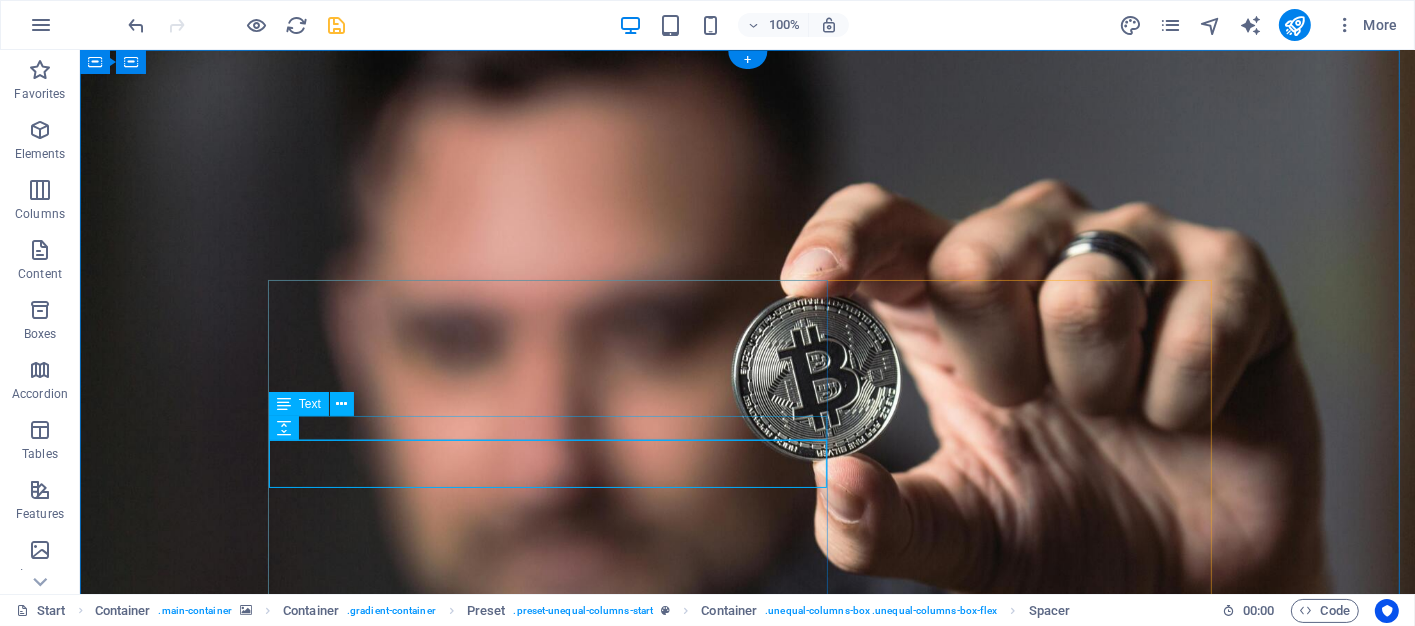 click on "Are you a Bitcoin seller looking to" at bounding box center [747, 1212] 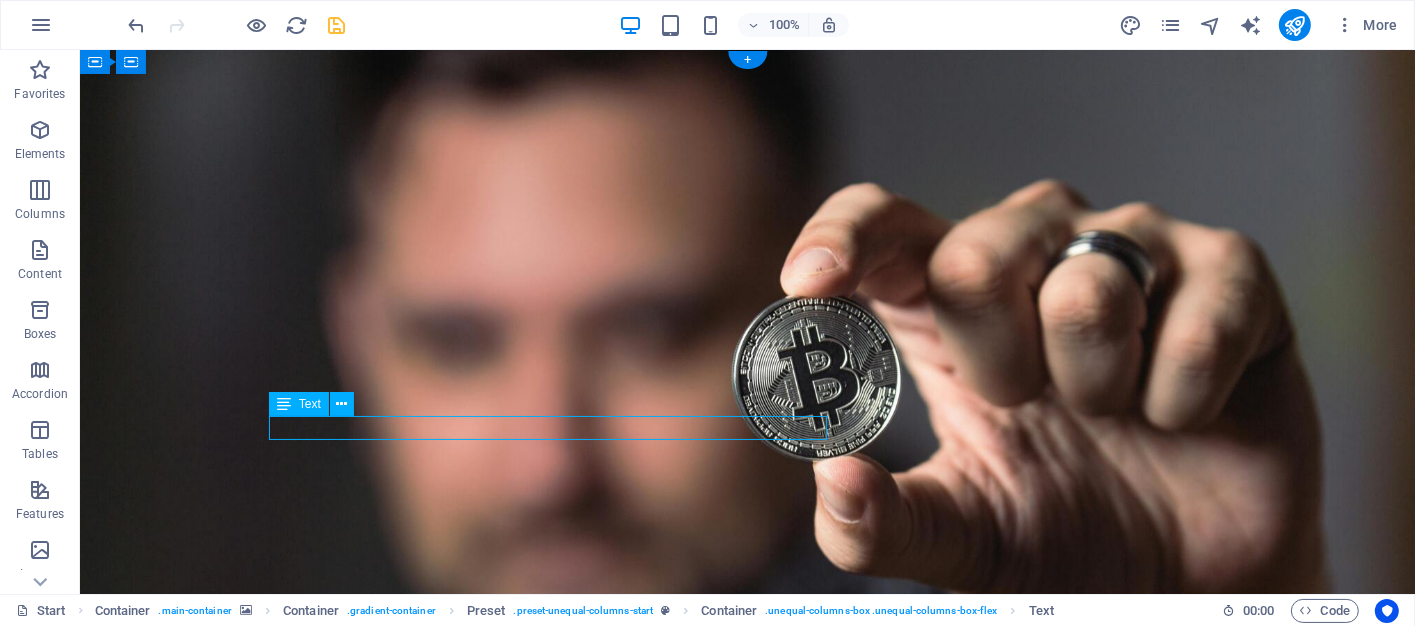 drag, startPoint x: 522, startPoint y: 428, endPoint x: 171, endPoint y: 428, distance: 351 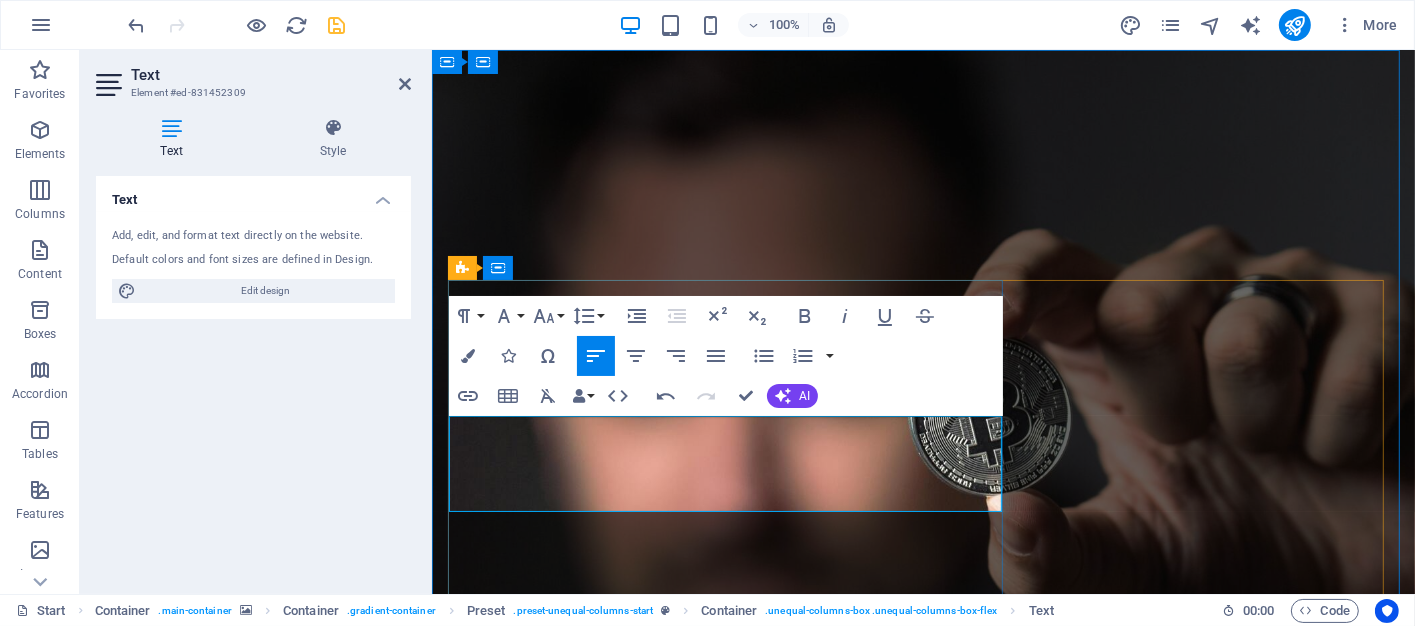 click on "connect Bitcoin sellers with buyers who are on the hunt for the best deals in the crypto space. Whether you're a seasoned trader or just dipping your toes into digital currency, our mission is simple: to make every transaction more rewarding." at bounding box center [923, 1296] 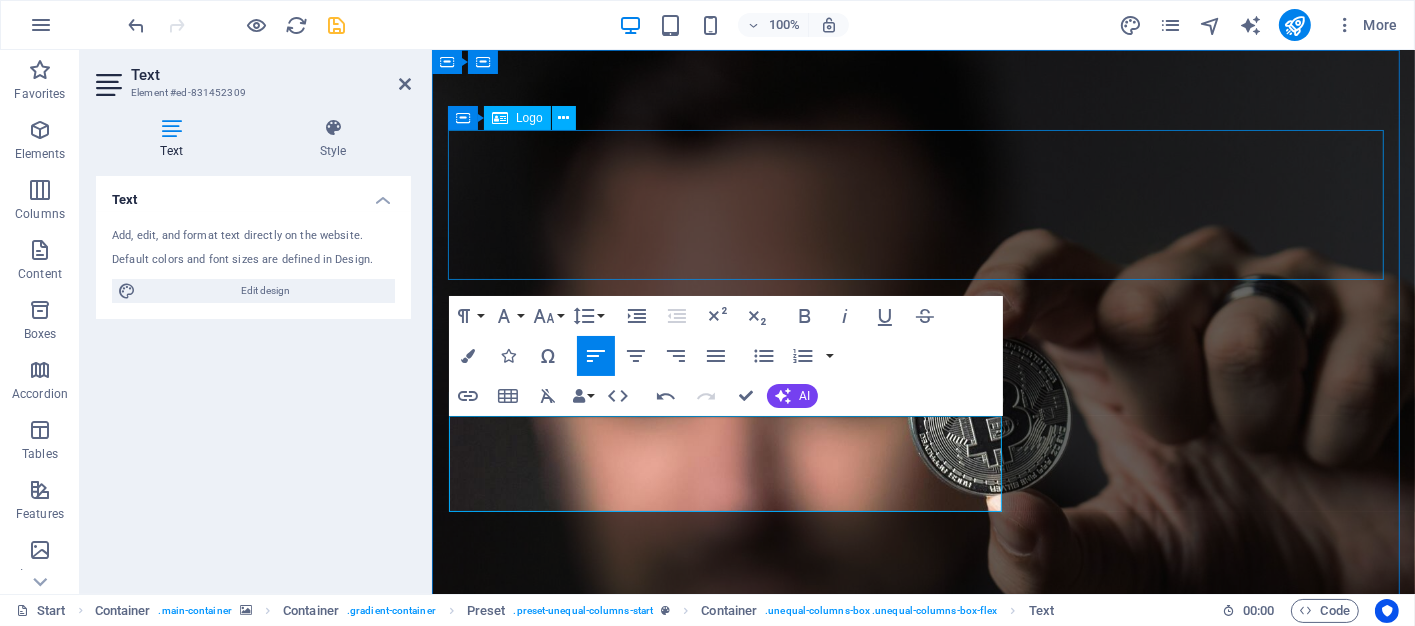 click at bounding box center [923, 1061] 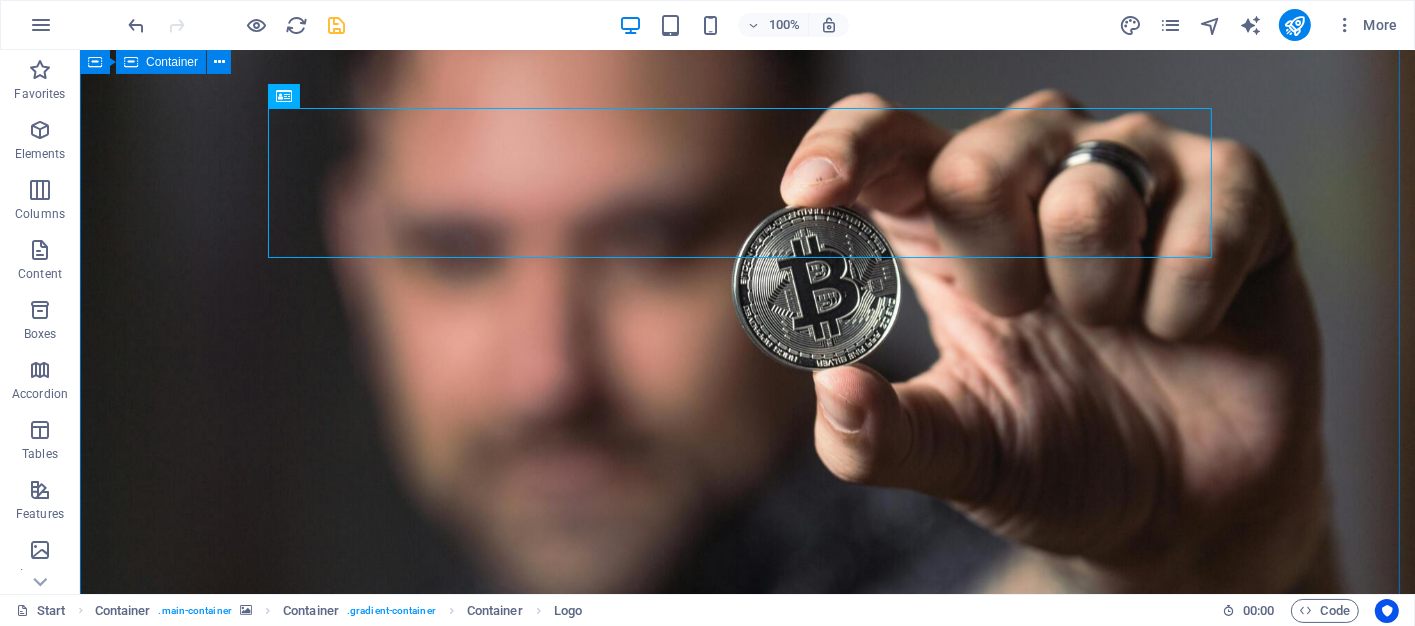 scroll, scrollTop: 0, scrollLeft: 0, axis: both 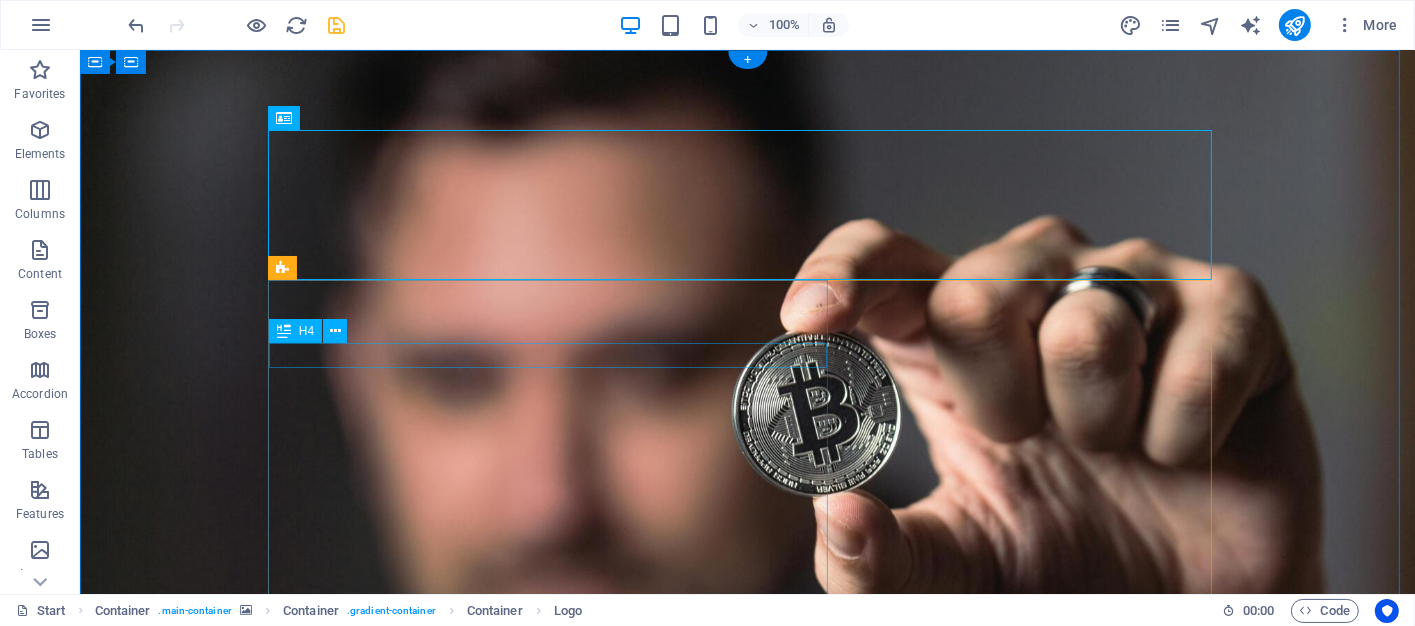 click on "Where Smart Sellers Meet Savvy Buyers" at bounding box center (747, 1211) 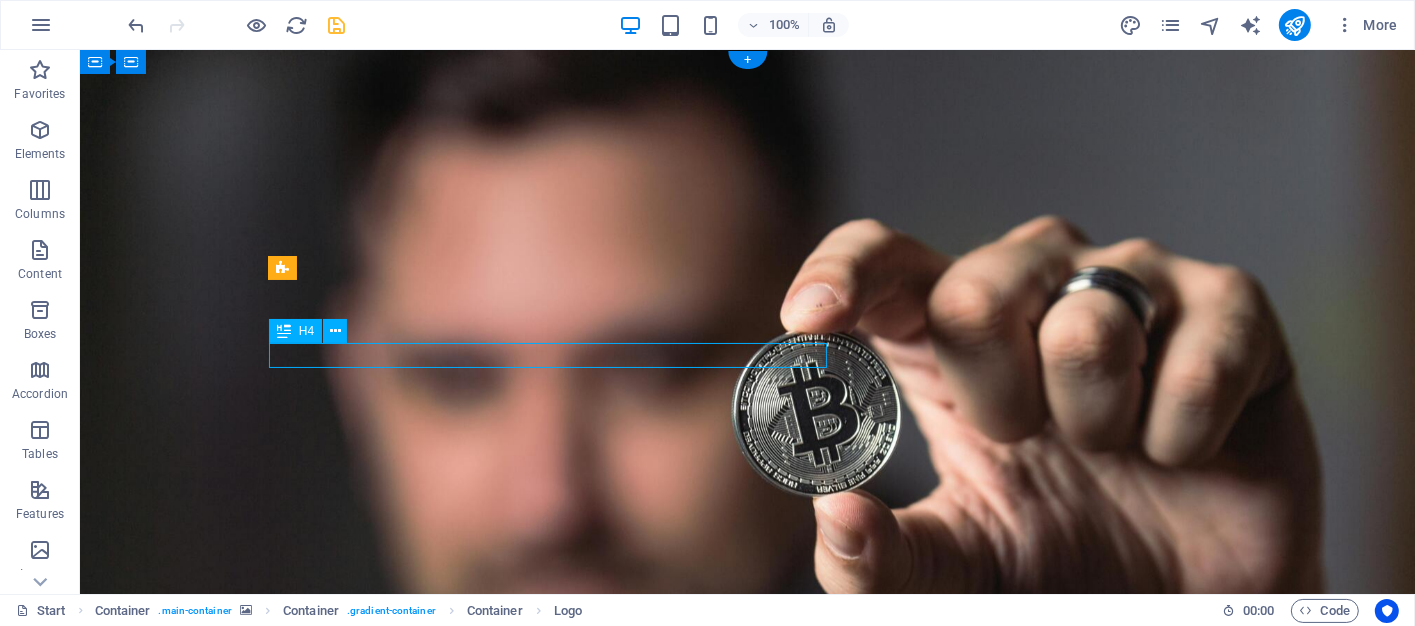 click on "Where Smart Sellers Meet Savvy Buyers" at bounding box center (747, 1211) 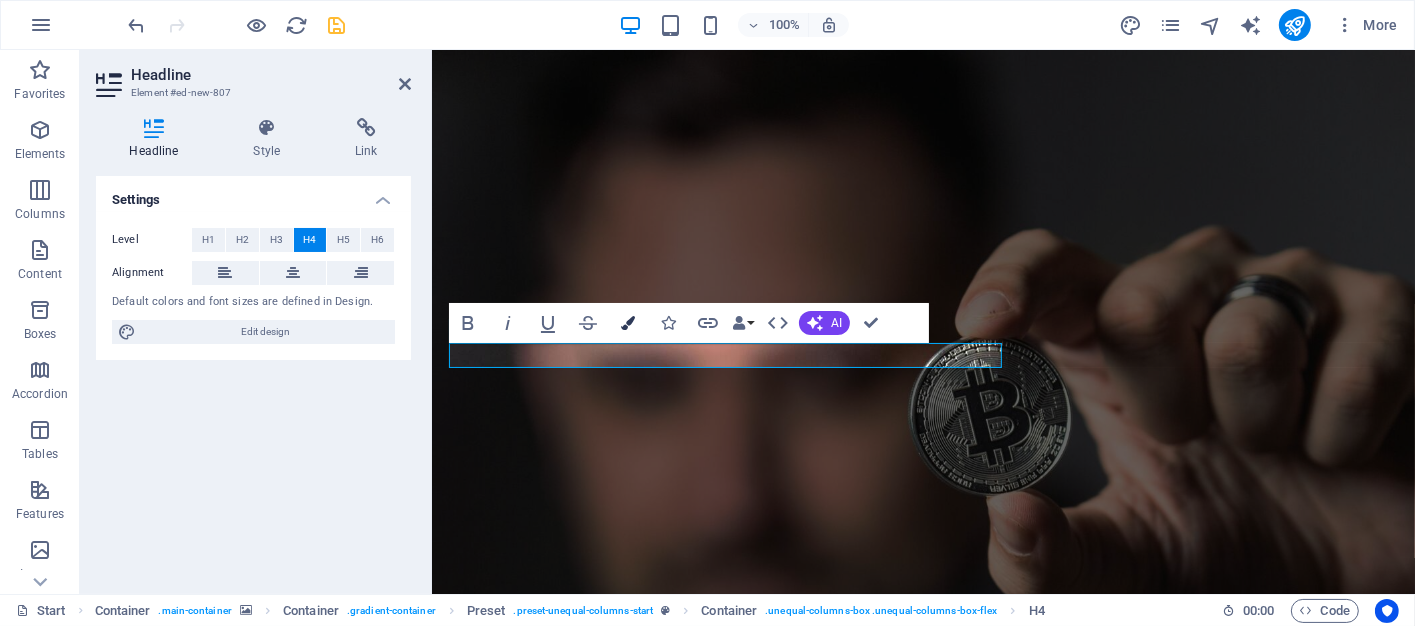 click at bounding box center [628, 323] 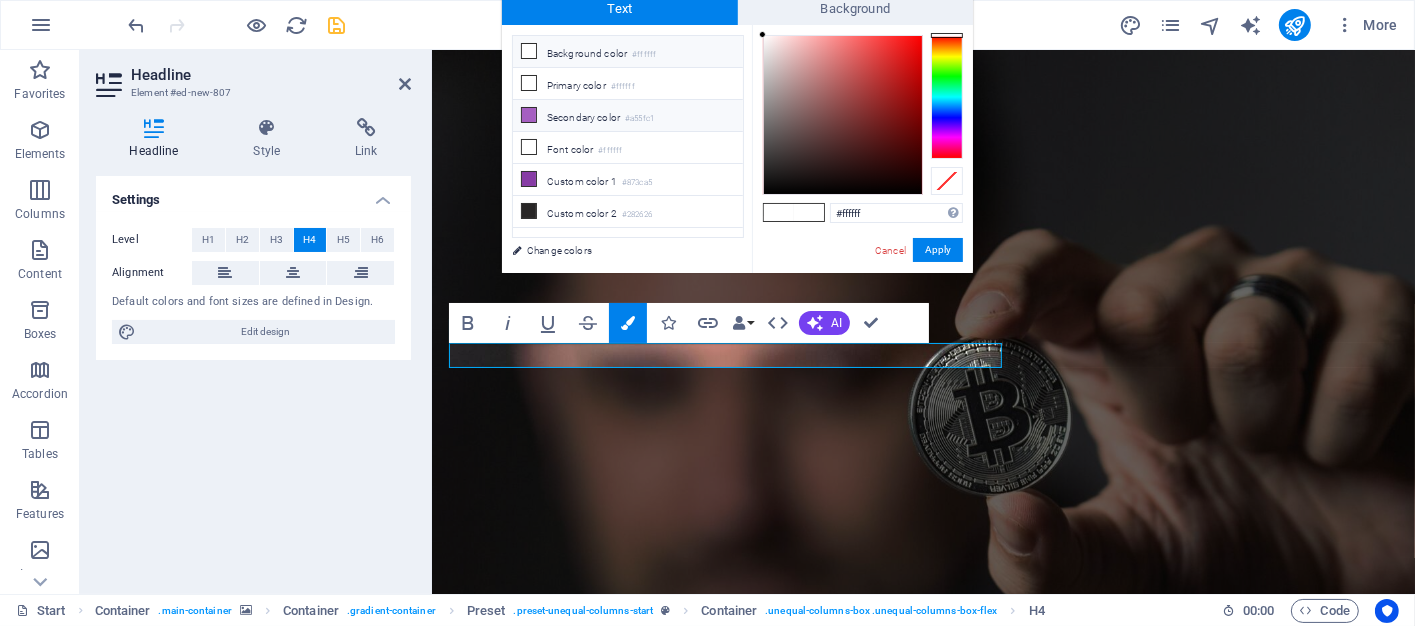 click at bounding box center [529, 115] 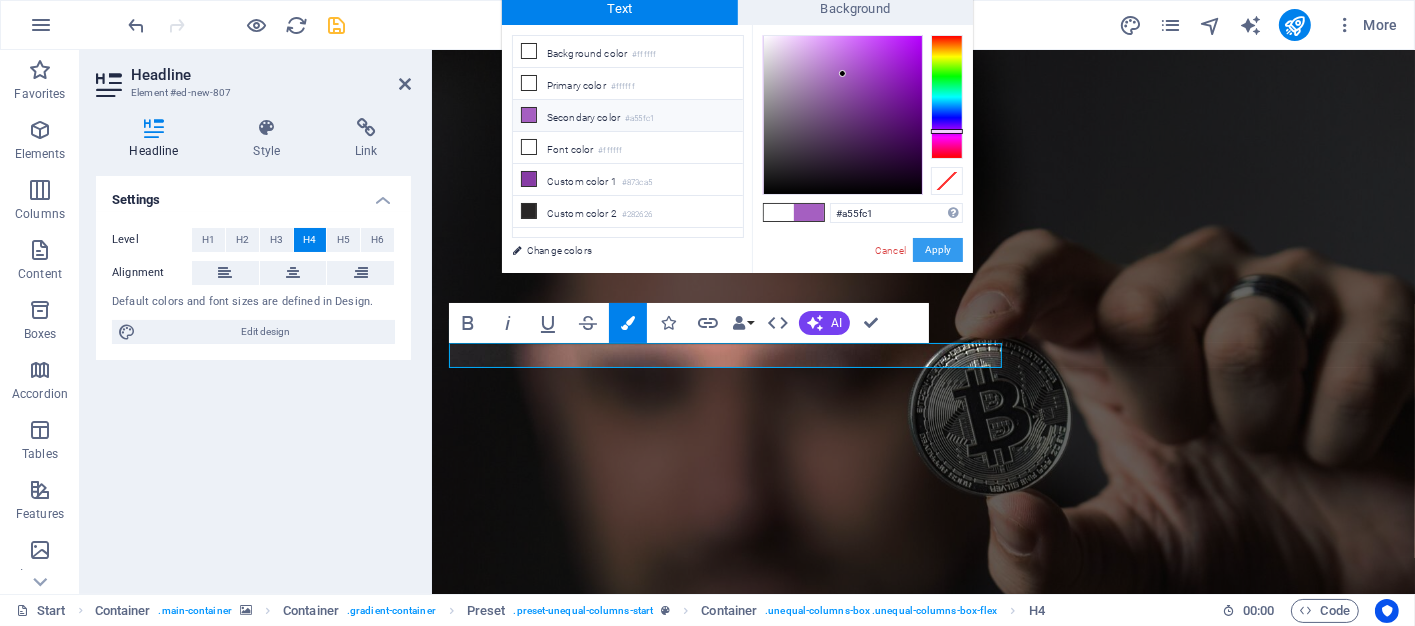 drag, startPoint x: 949, startPoint y: 252, endPoint x: 513, endPoint y: 201, distance: 438.97266 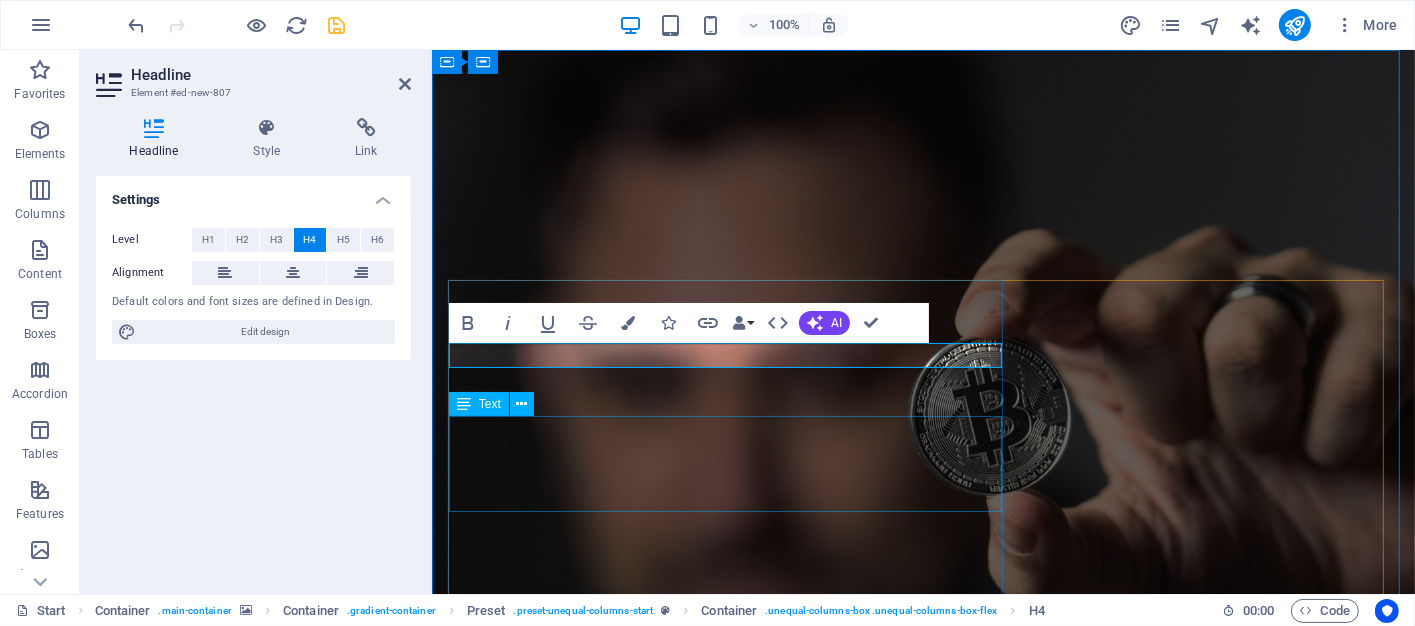 click on "We connect Bitcoin sellers with buyers who are on the hunt for the best deals in the crypto space. Whether you're a seasoned trader or just dipping your toes into digital currency, our mission is simple: to make every transaction more rewarding." at bounding box center [923, 1296] 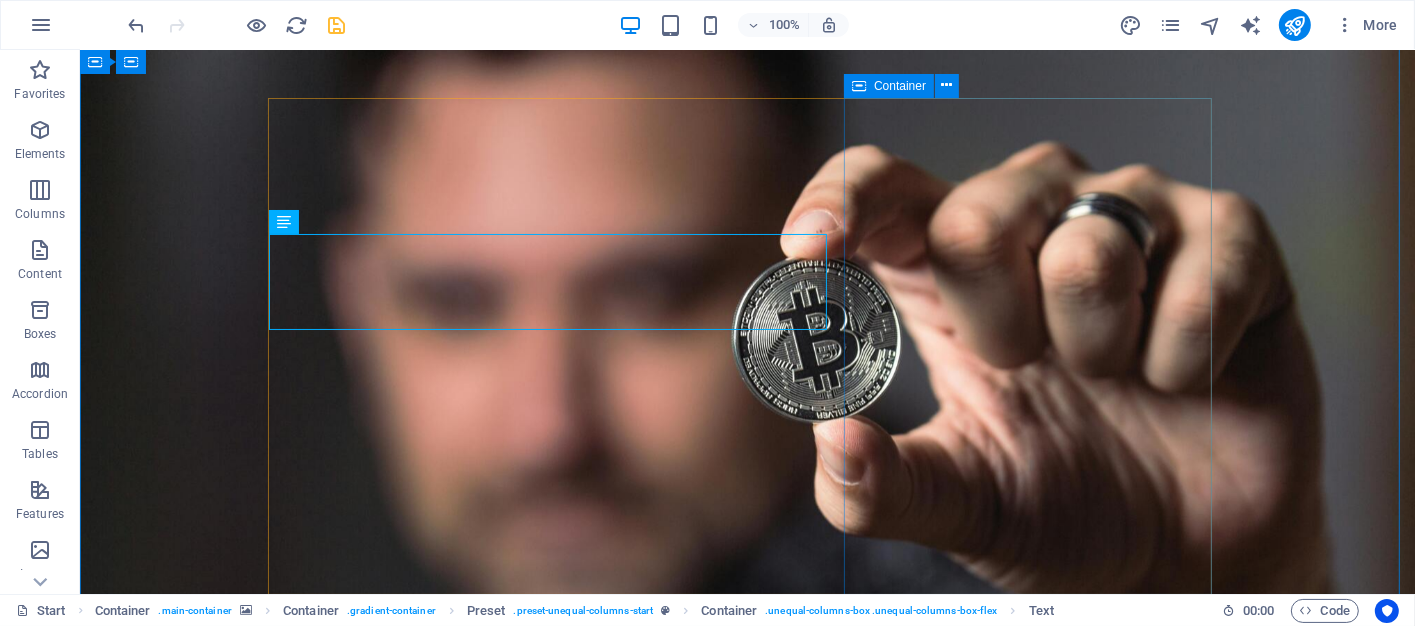 scroll, scrollTop: 0, scrollLeft: 0, axis: both 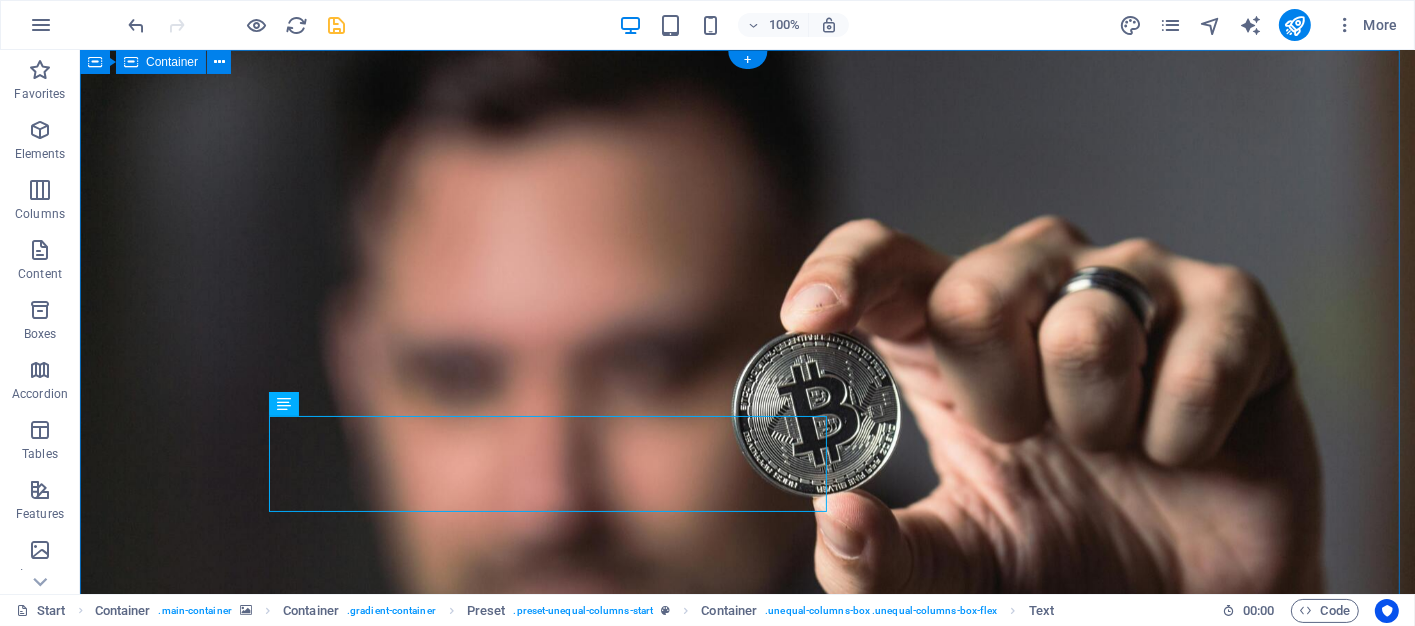 click on "BITCOIN BROKER Where Smart Sellers Meet Savvy Buyers We connect Bitcoin sellers with buyers who are on the hunt for the best deals in the crypto space. Whether you're a seasoned trader or just dipping your toes into digital currency, our mission is simple: to make every transaction more rewarding. Start your carreer now 2000 + Happy coder John Doe " Lorem ipsum dolor sit amet, consetetur sadipscing elitr " Drop content here or  Add elements  Paste clipboard © Code -  Legal notice  |  Privacy" at bounding box center (746, 1434) 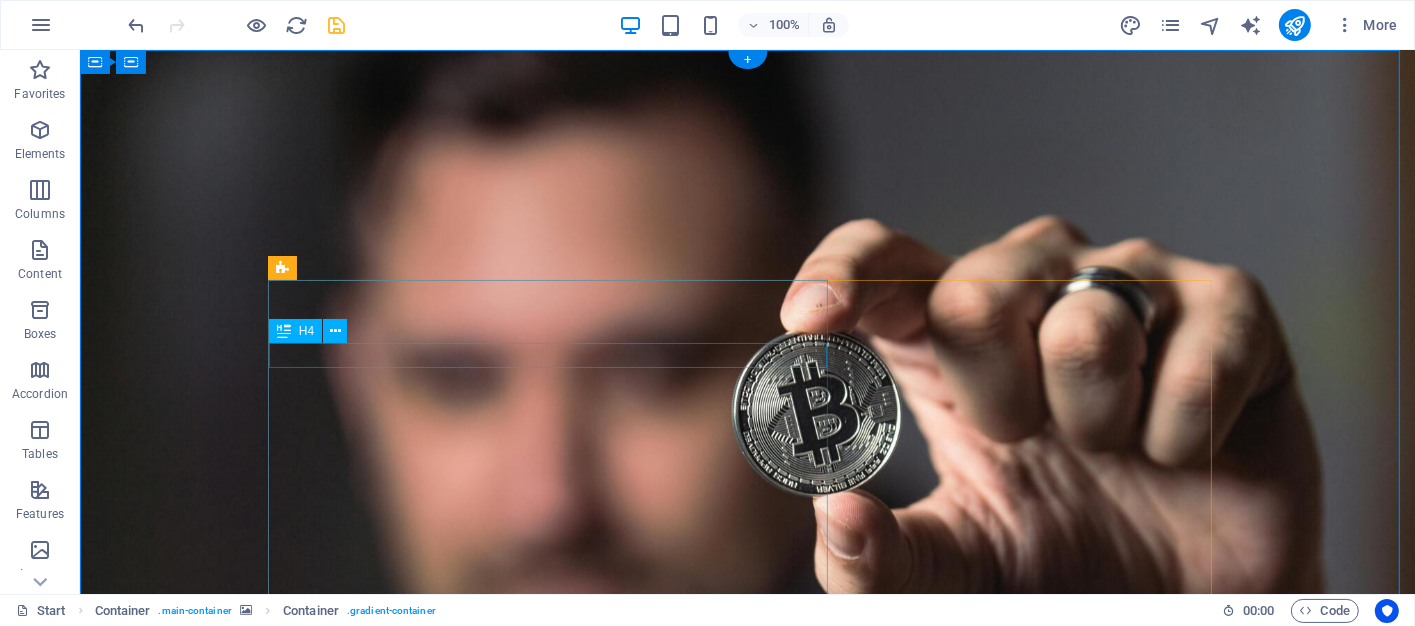 click on "Where Smart Sellers Meet Savvy Buyers" at bounding box center (747, 1211) 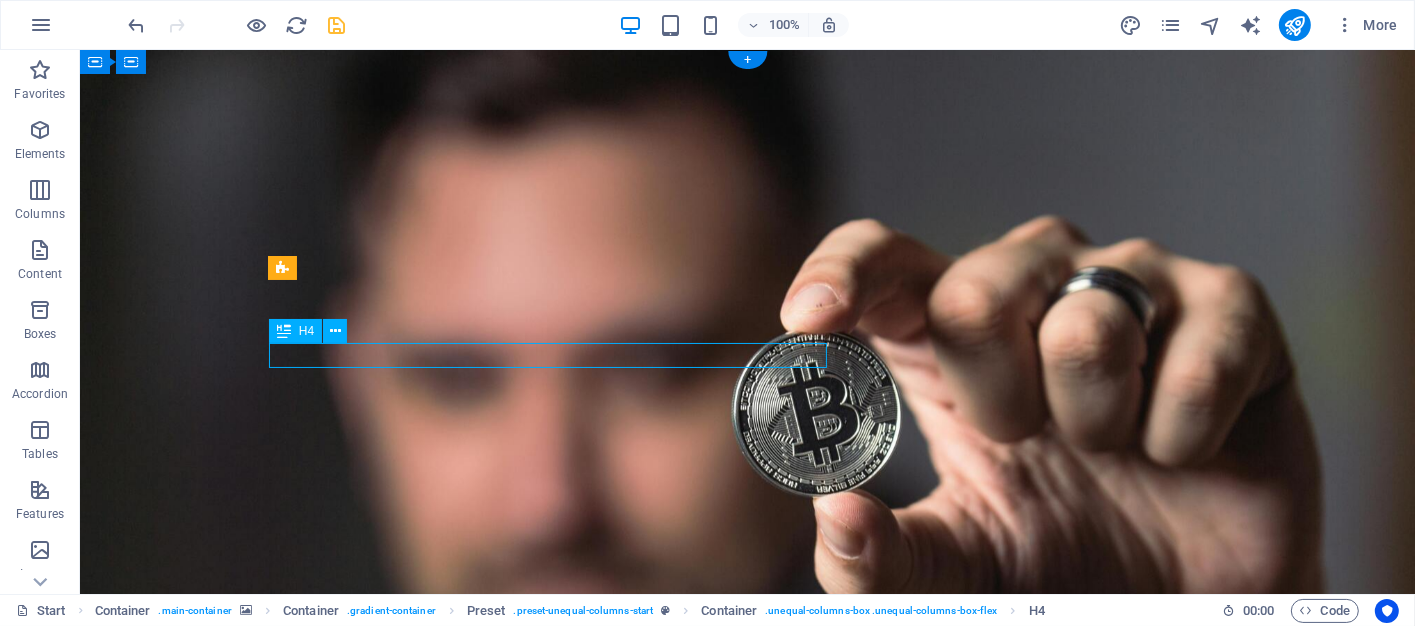 click on "Where Smart Sellers Meet Savvy Buyers" at bounding box center (747, 1211) 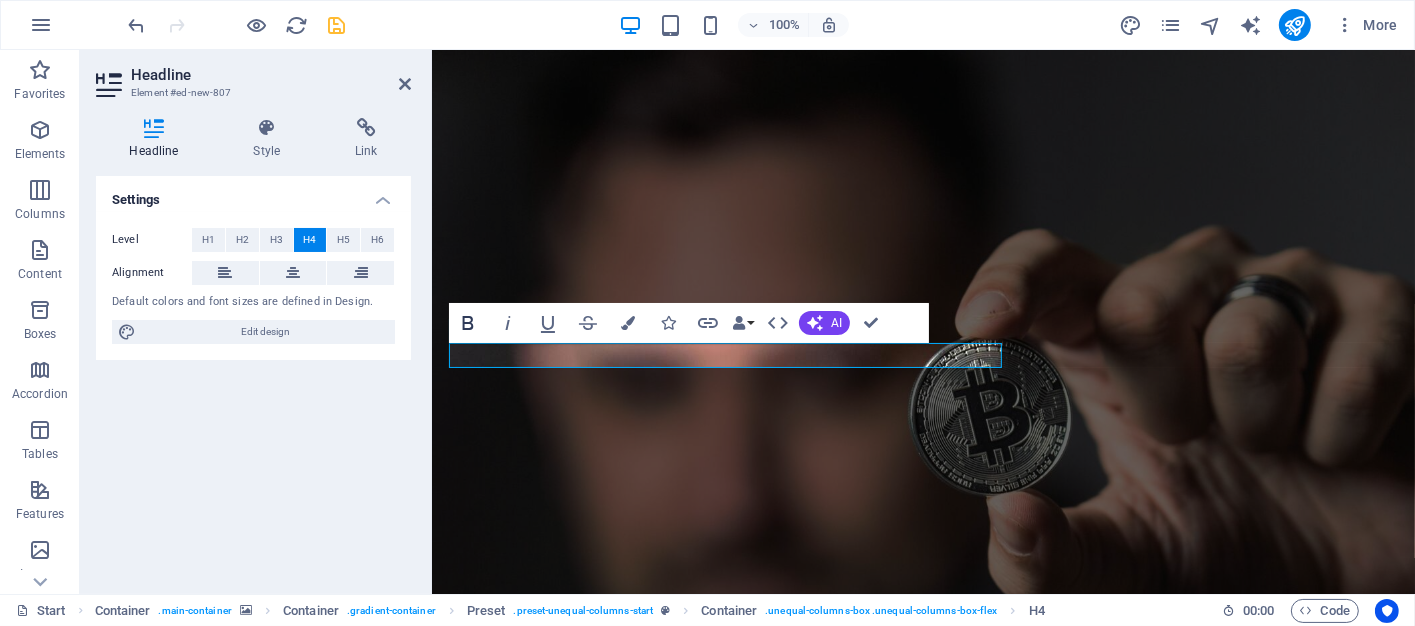 click 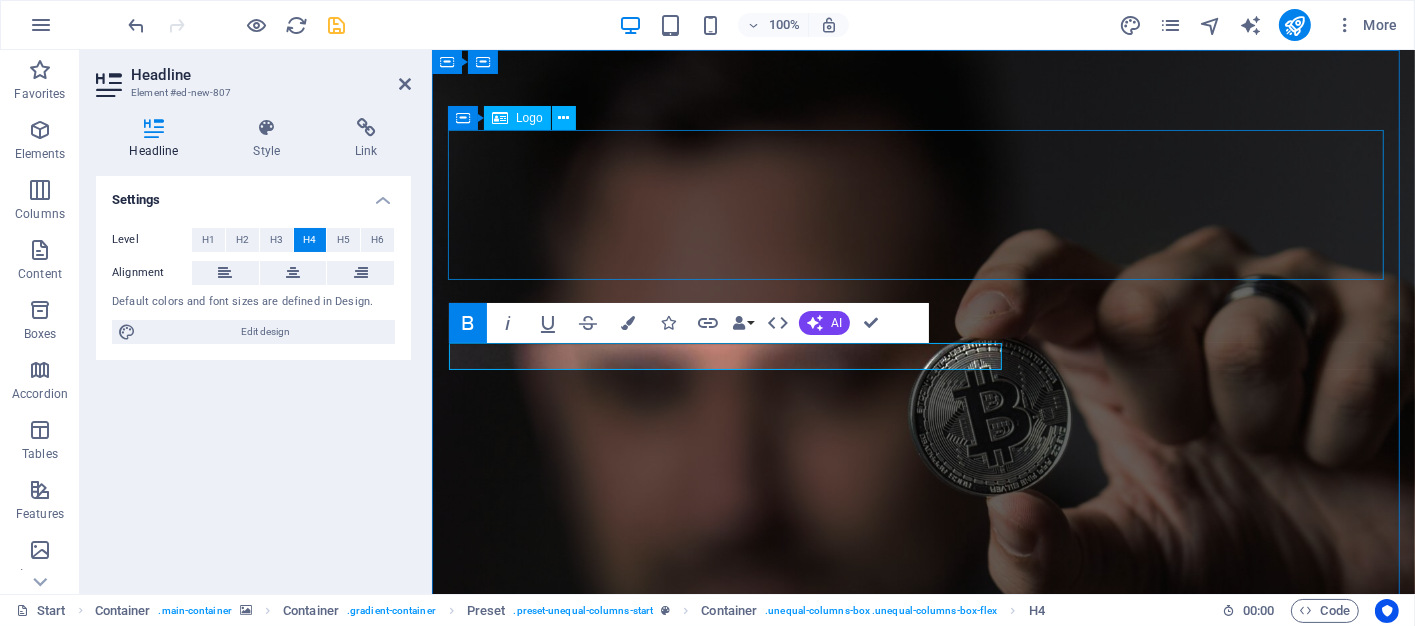 click at bounding box center (923, 1062) 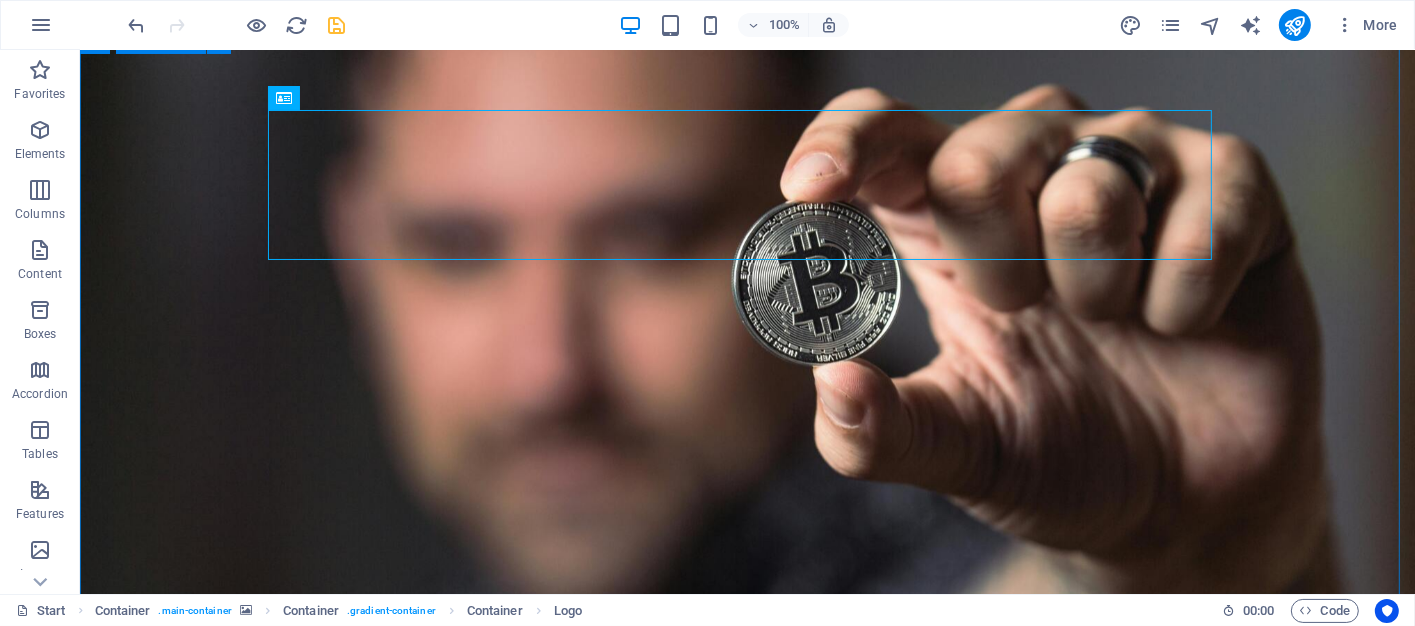 scroll, scrollTop: 200, scrollLeft: 0, axis: vertical 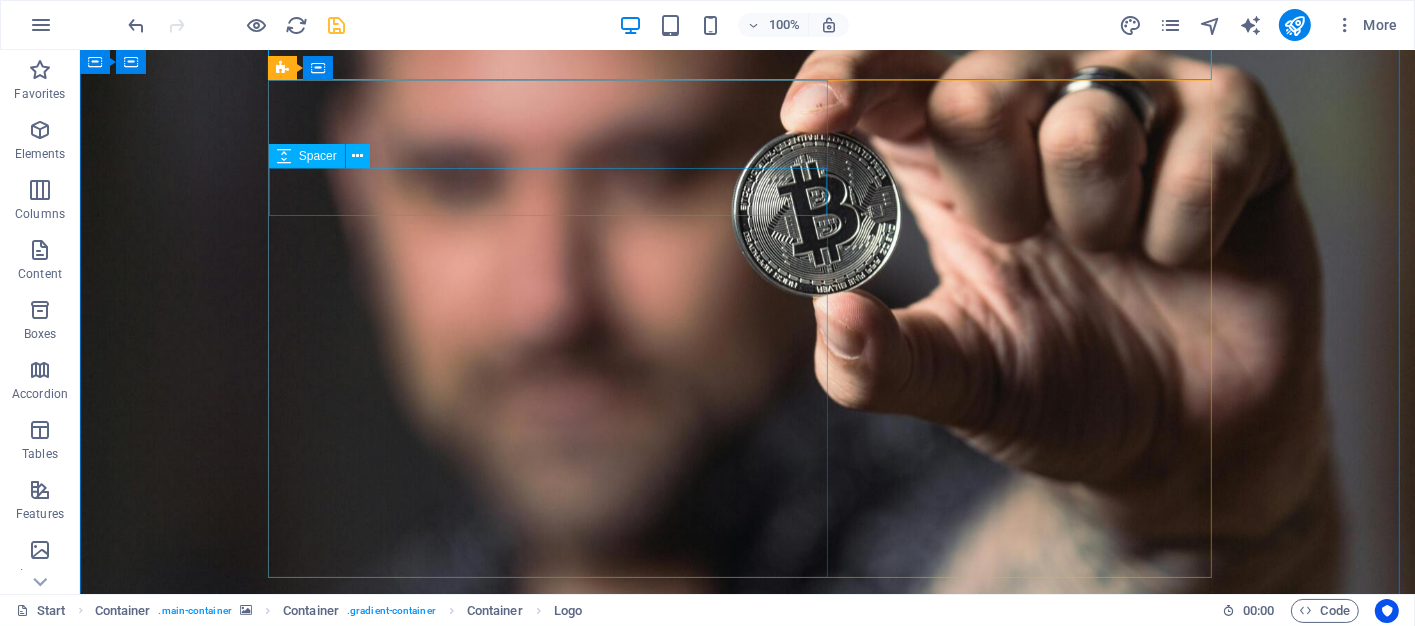 click at bounding box center [747, 1048] 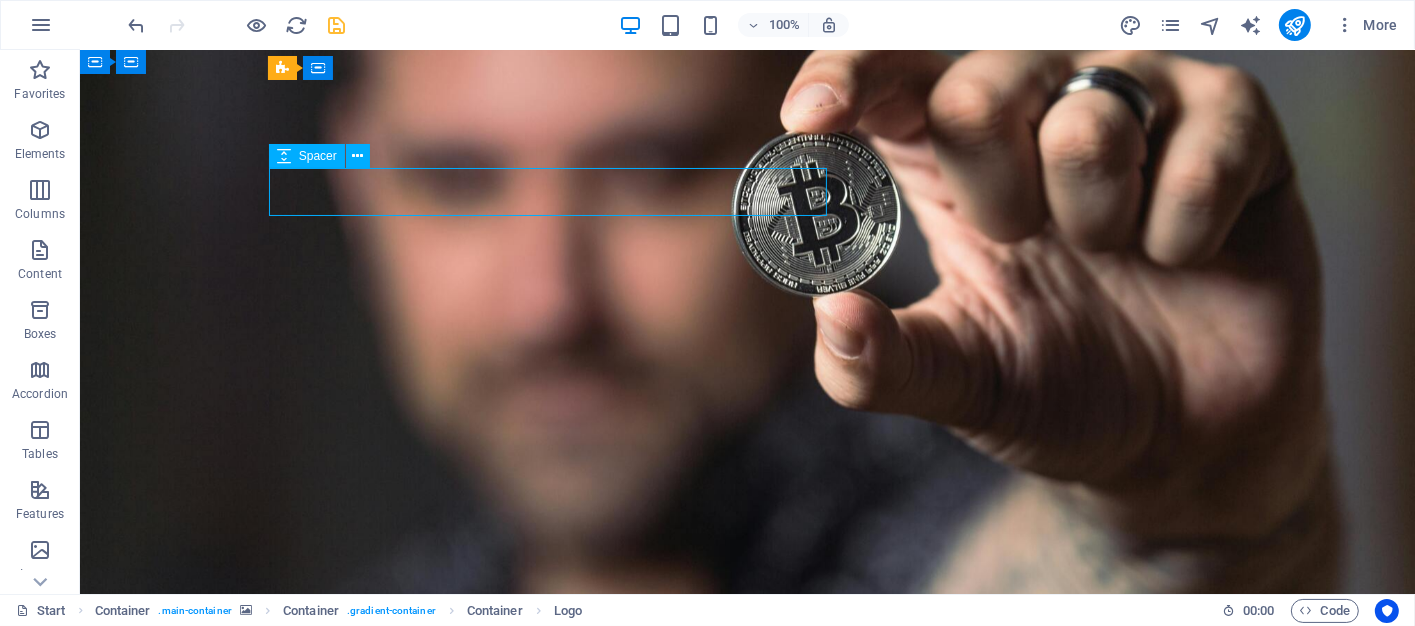 click at bounding box center (747, 1048) 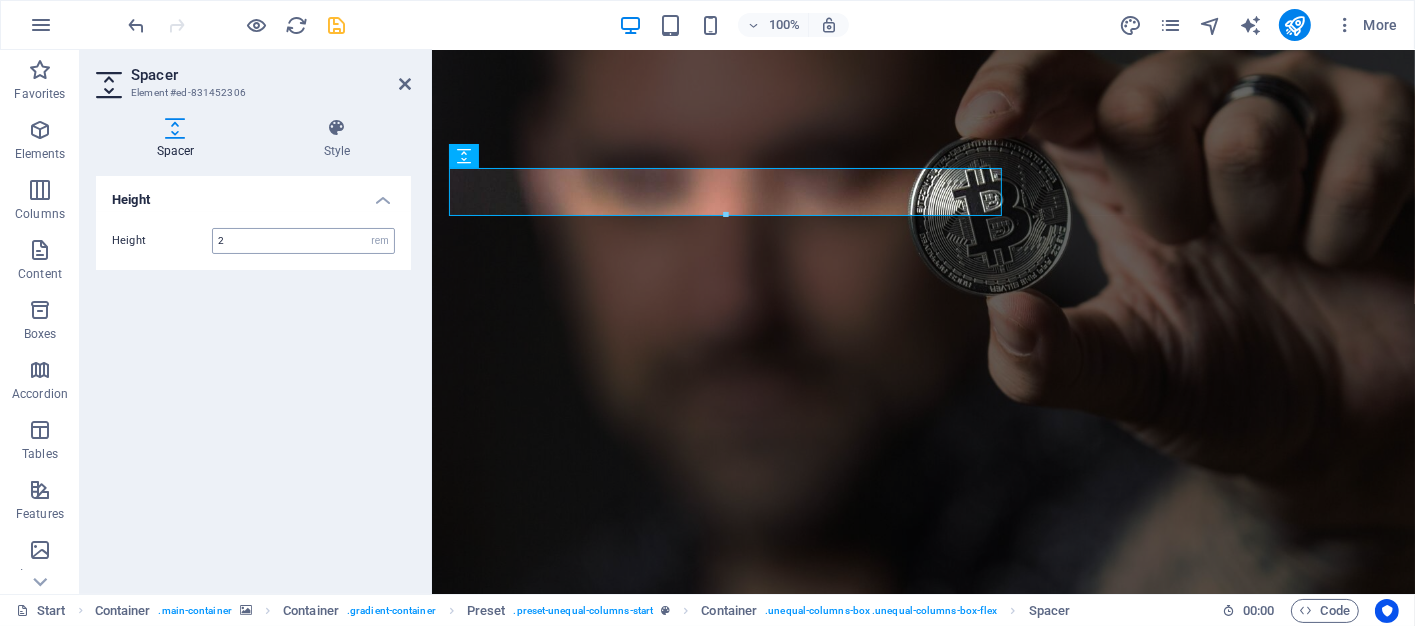 type on "2" 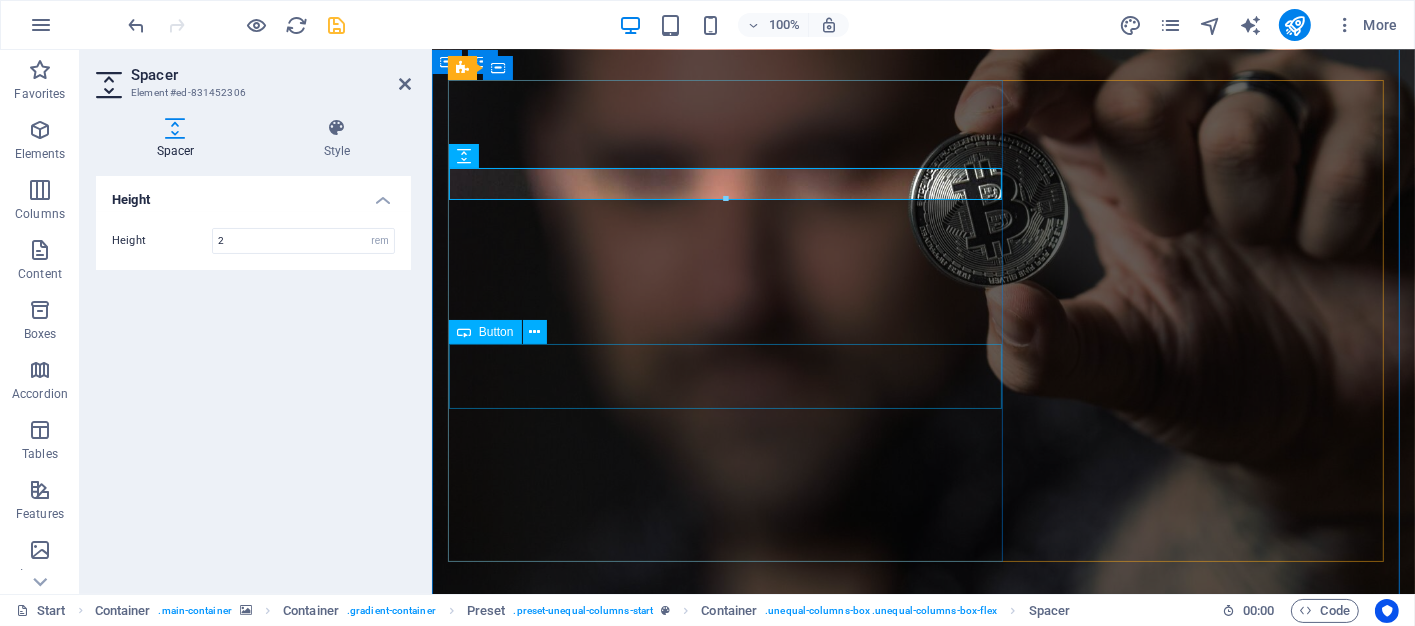 click on "Start your carreer now" at bounding box center (923, 1168) 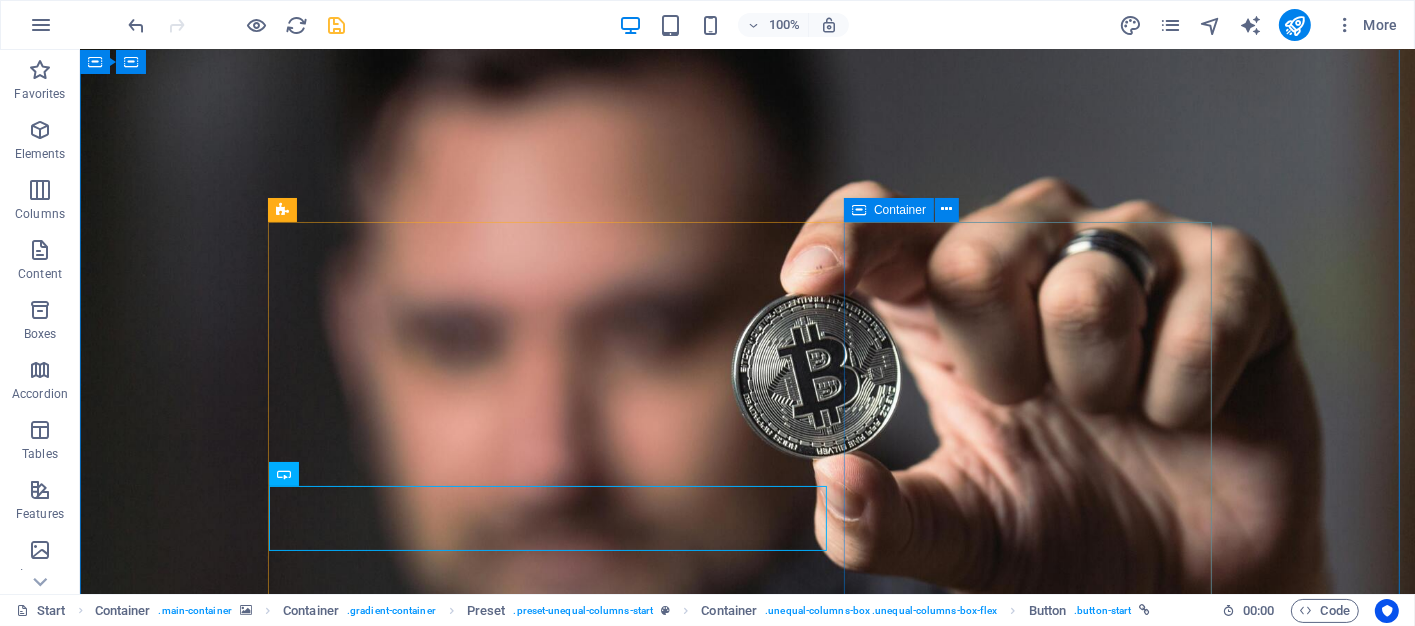 scroll, scrollTop: 0, scrollLeft: 0, axis: both 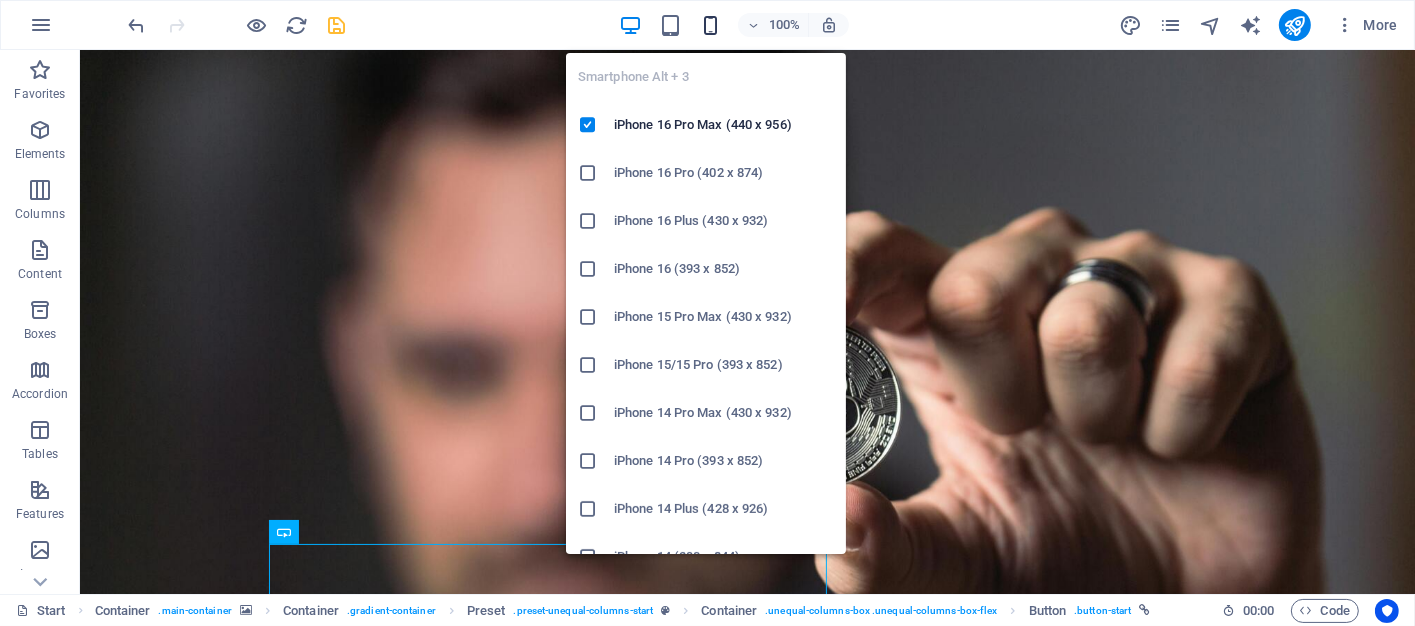 click at bounding box center (710, 25) 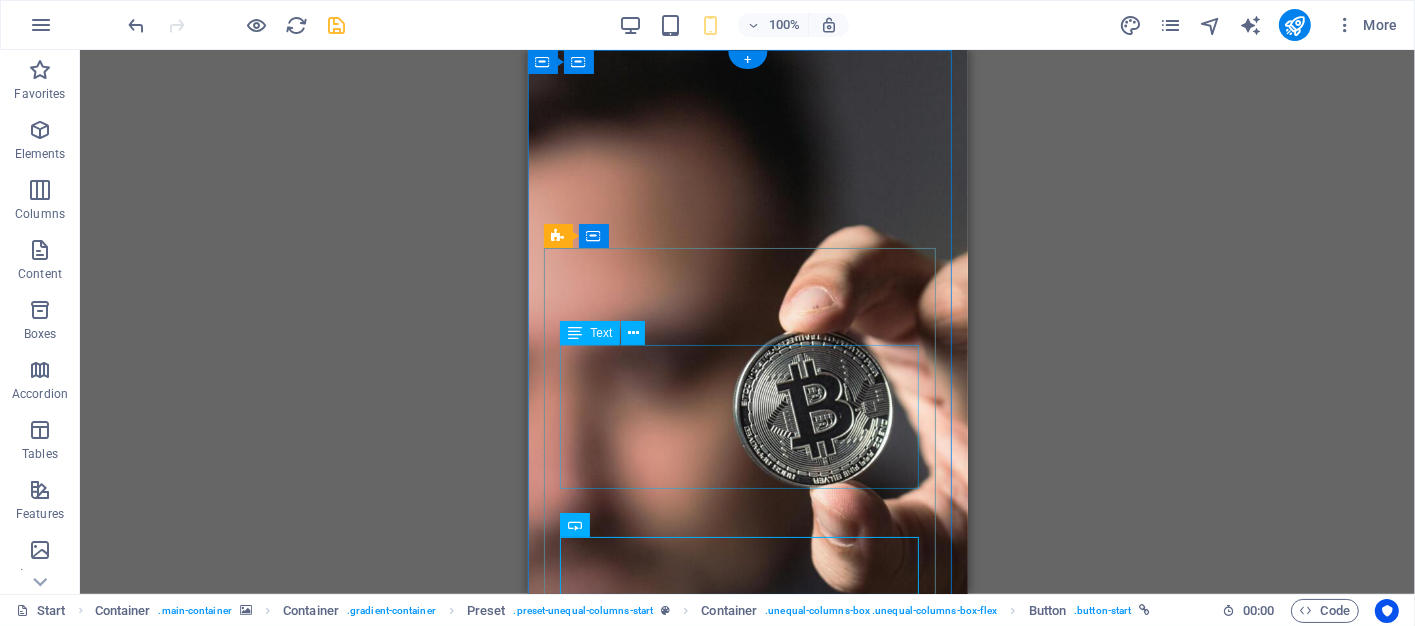 click on "We connect Bitcoin sellers with buyers who are on the hunt for the best deals in the crypto space. Whether you're a seasoned trader or just dipping your toes into digital currency, our mission is simple: to make every transaction more rewarding." at bounding box center (747, 1246) 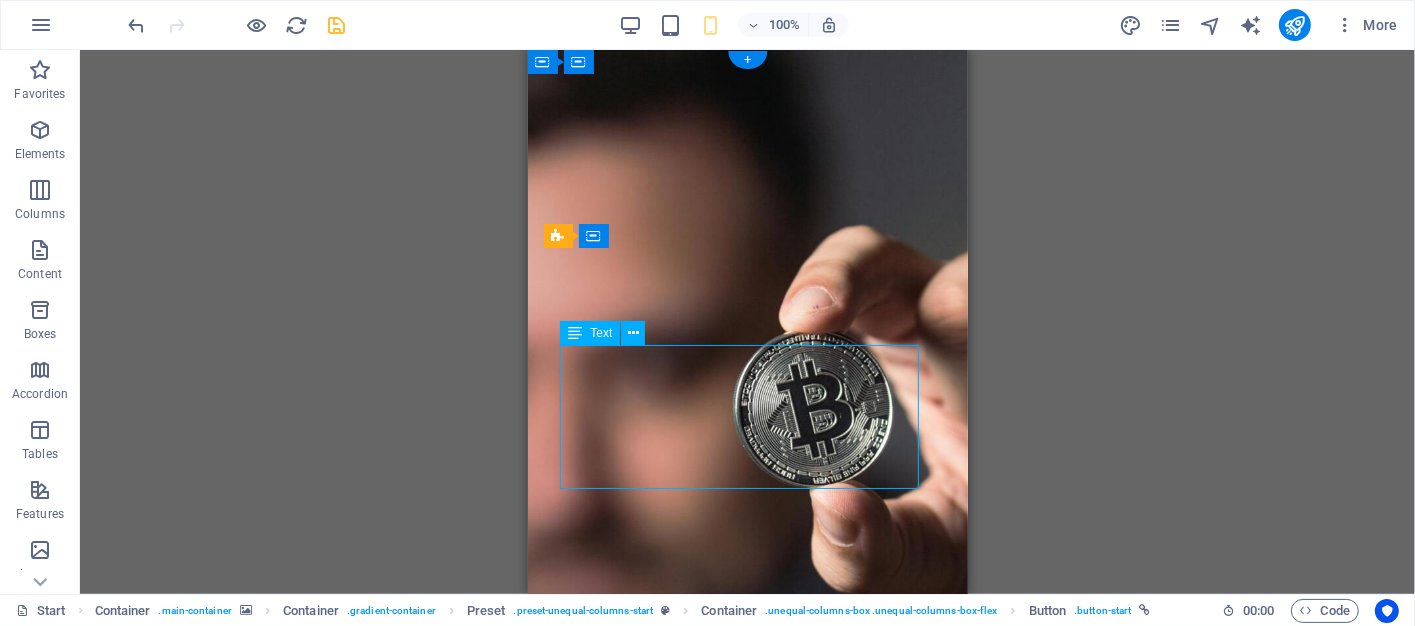 click on "We connect Bitcoin sellers with buyers who are on the hunt for the best deals in the crypto space. Whether you're a seasoned trader or just dipping your toes into digital currency, our mission is simple: to make every transaction more rewarding." at bounding box center [747, 1246] 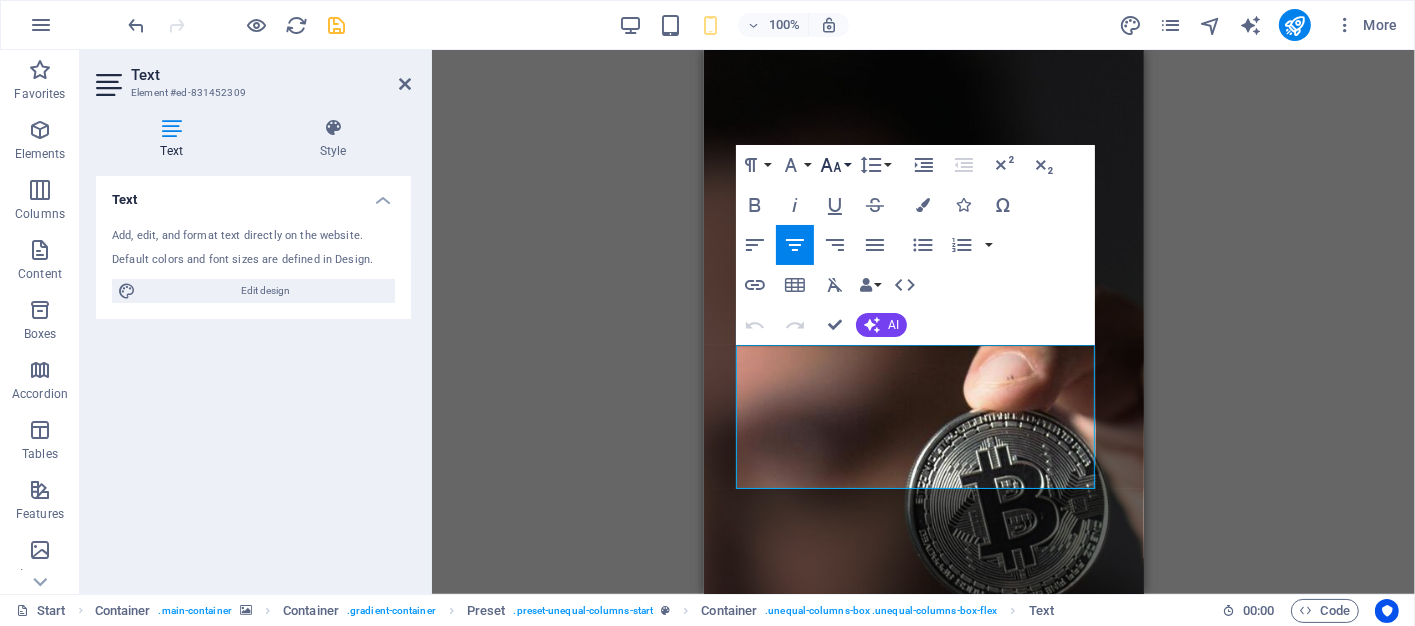 click 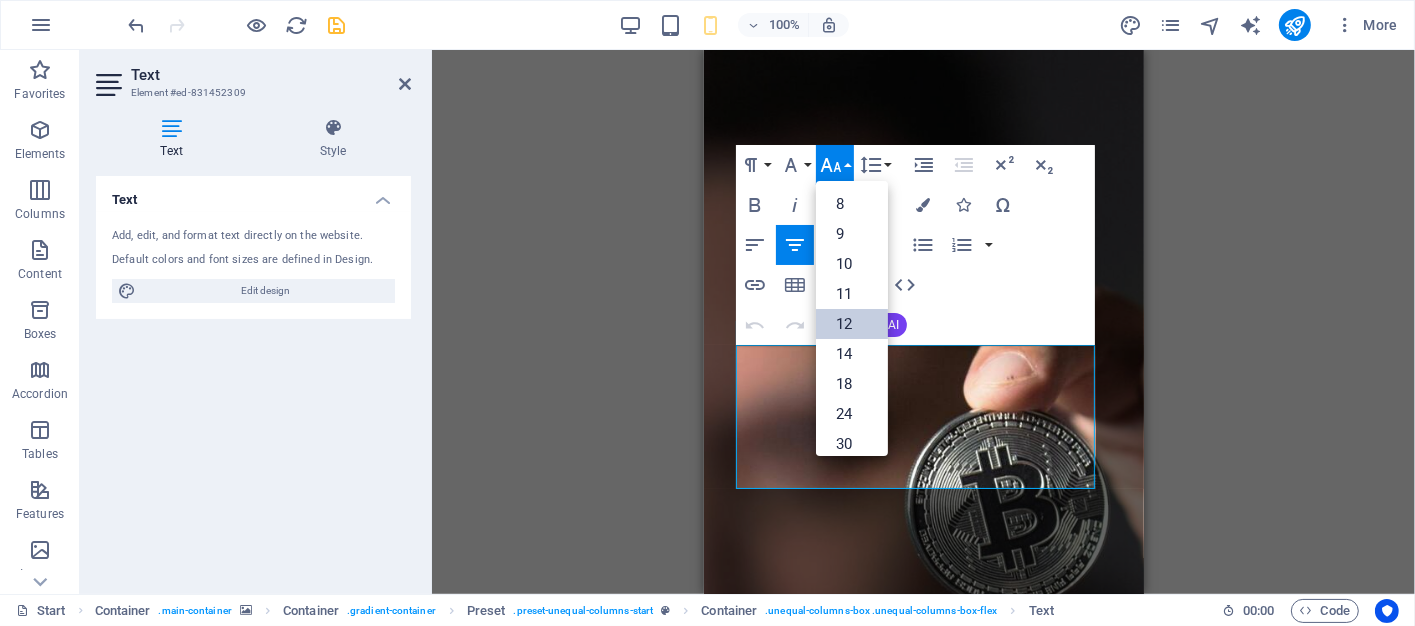 click on "12" at bounding box center [852, 324] 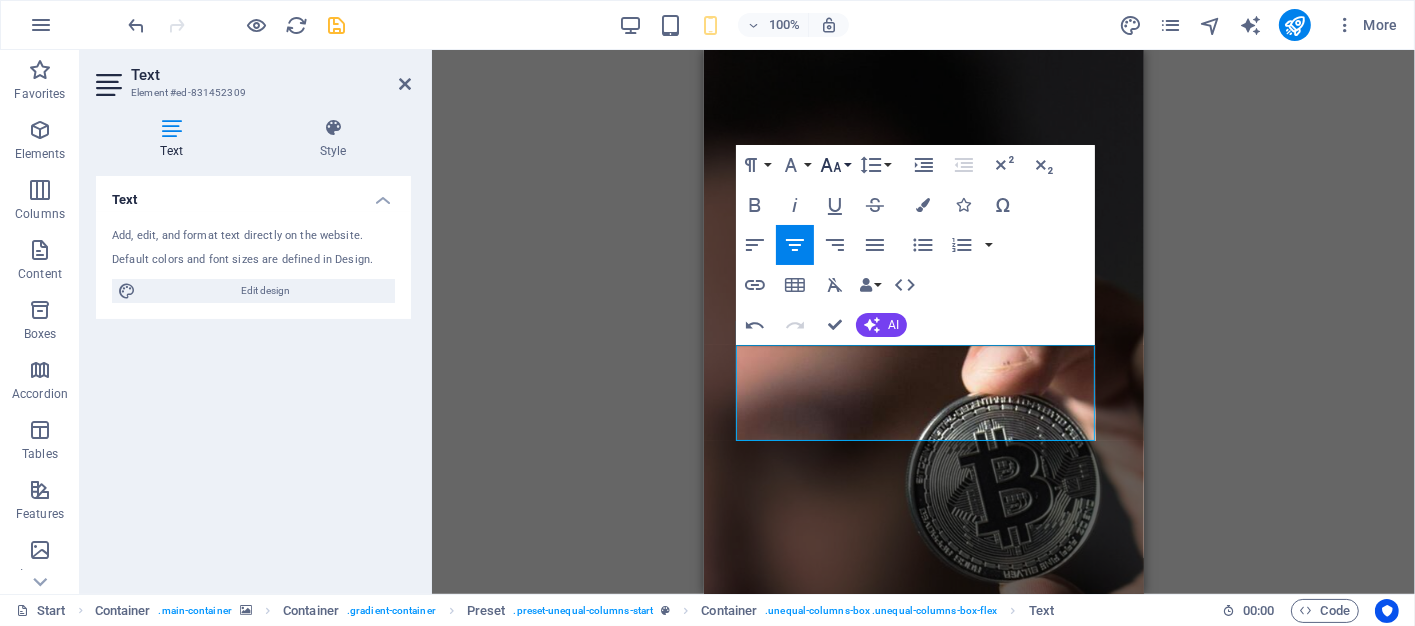 click 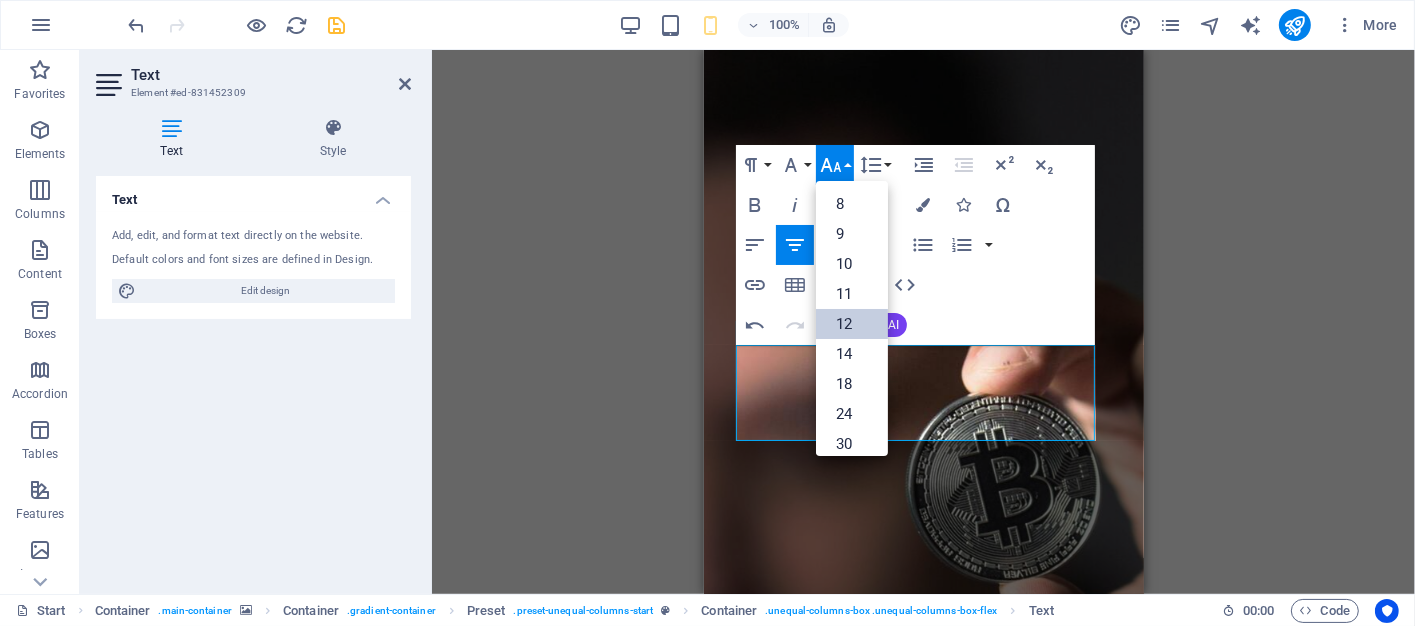 scroll, scrollTop: 143, scrollLeft: 0, axis: vertical 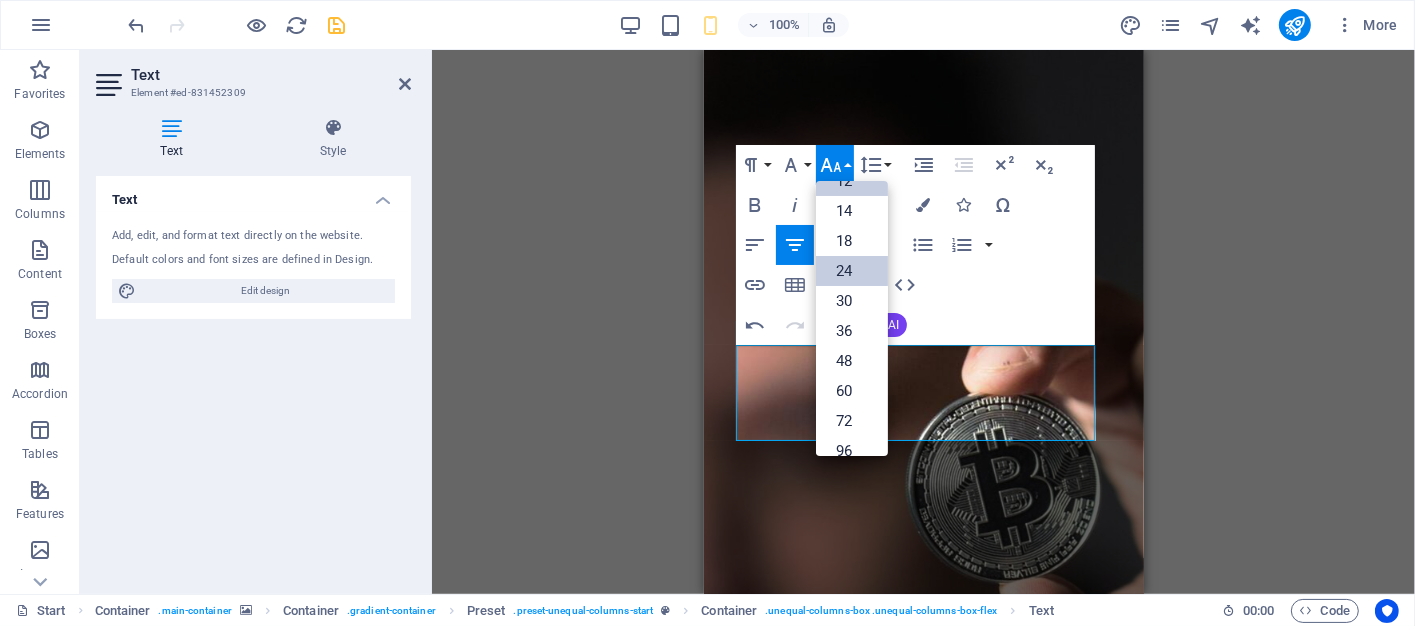 click on "24" at bounding box center [852, 271] 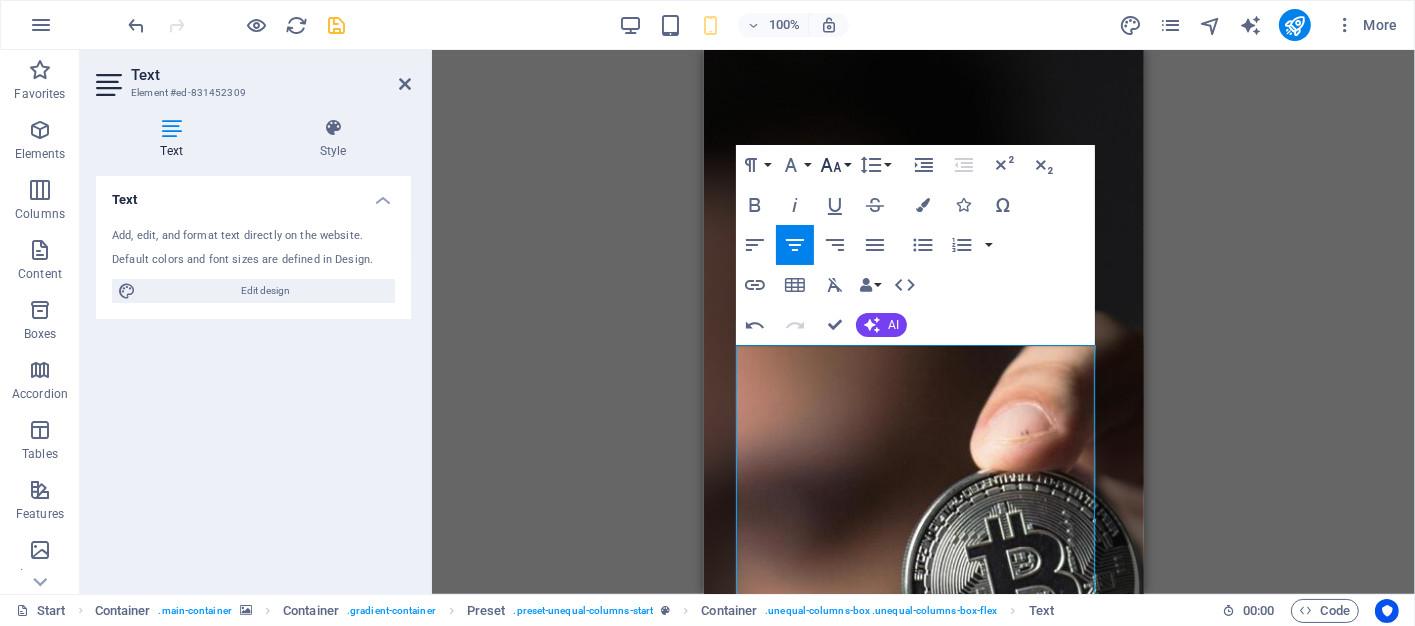 click 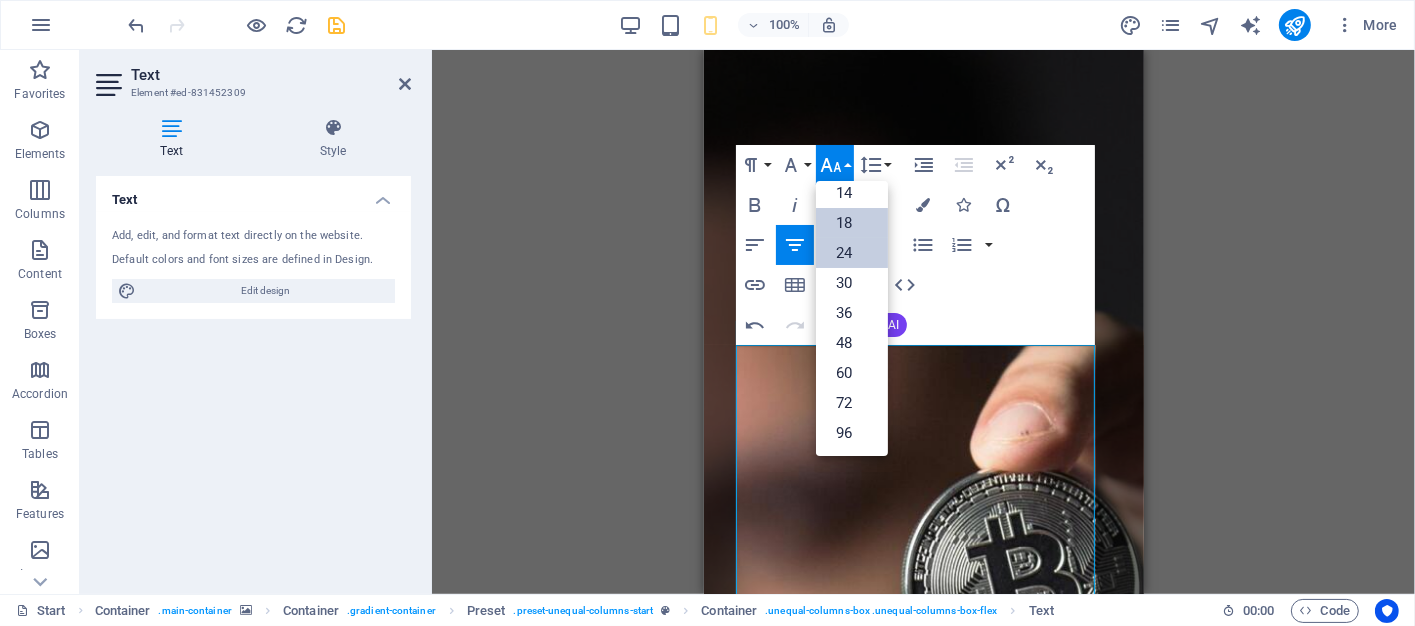 scroll, scrollTop: 160, scrollLeft: 0, axis: vertical 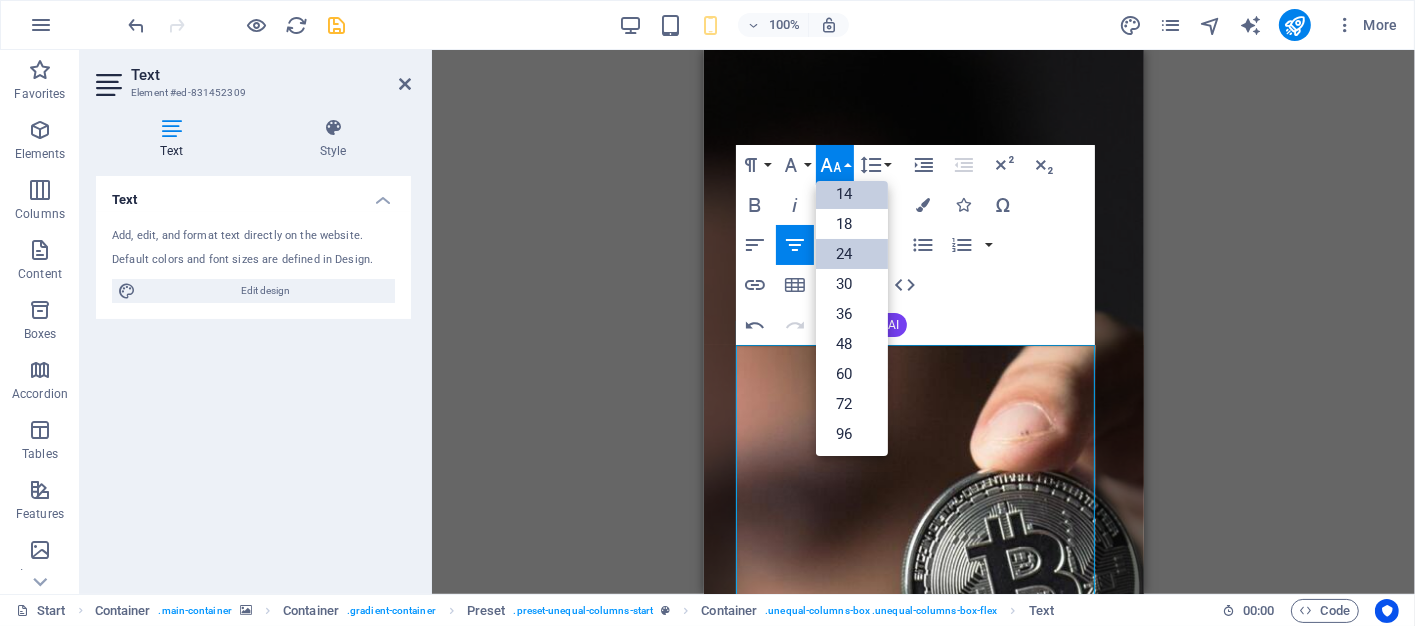 click on "14" at bounding box center [852, 194] 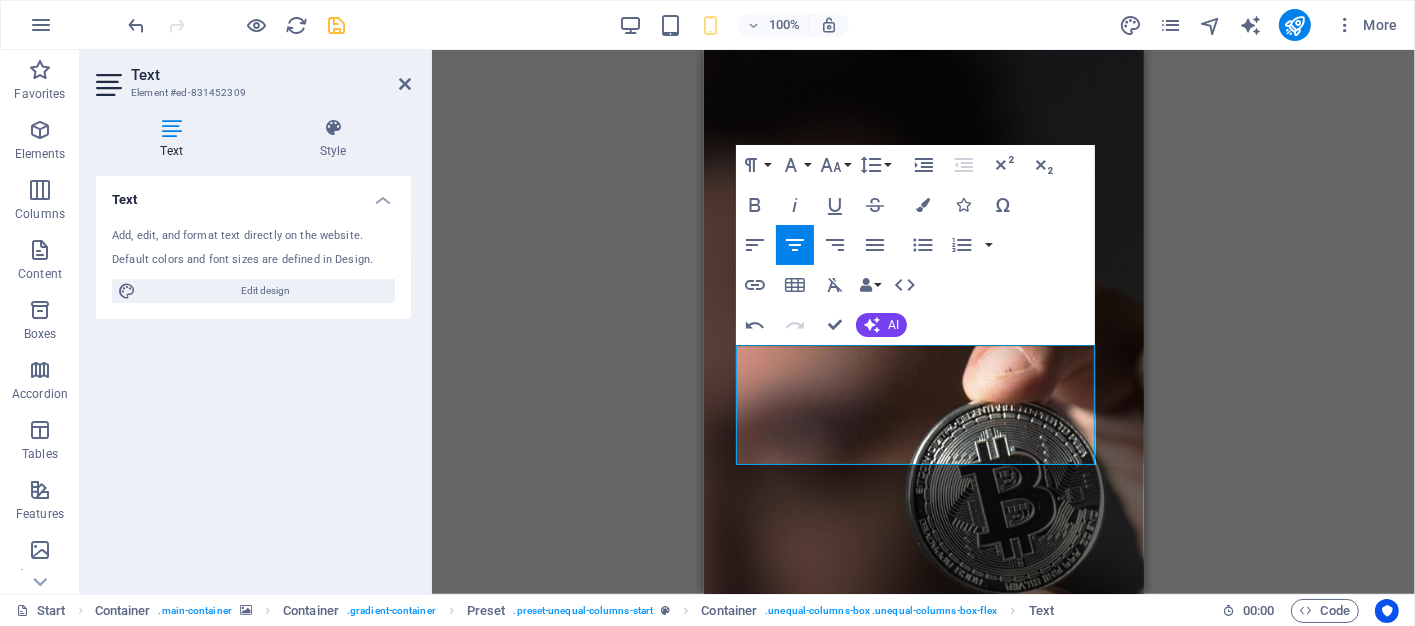 click on "Drag here to replace the existing content. Press “Ctrl” if you want to create a new element.
Preset   H1   Container   Container   Container   Preset   Preset   Container   Placeholder   Container   Container   Container   Container   Logo   Container   Text   Spacer   Container   Spacer   Container   Container   Text   Preset   Form button   Preset   Preset   Form   Captcha   Email   Input   Preset   Form   Input   Spacer   Text   H2   Text   Preset   Container   Container   Container   Spacer   Button   Spacer   Preset   Container   H2   Preset   Container   H3   Spacer   Checkbox   Spacer   Container   Container   Image   Container   H4   H4 Paragraph Format Normal Heading 1 Heading 2 Heading 3 Heading 4 Heading 5 Heading 6 Code Font Family Arial Georgia Impact Tahoma Times New Roman Verdana Lato Open Sans Font Size 8 9 10 11 12 14 18 24 30 36 48 60 72 96 Line Height Default Single 1.15 1.5 Double Increase Indent Decrease Indent Superscript Subscript Bold Italic Underline Colors" at bounding box center (923, 322) 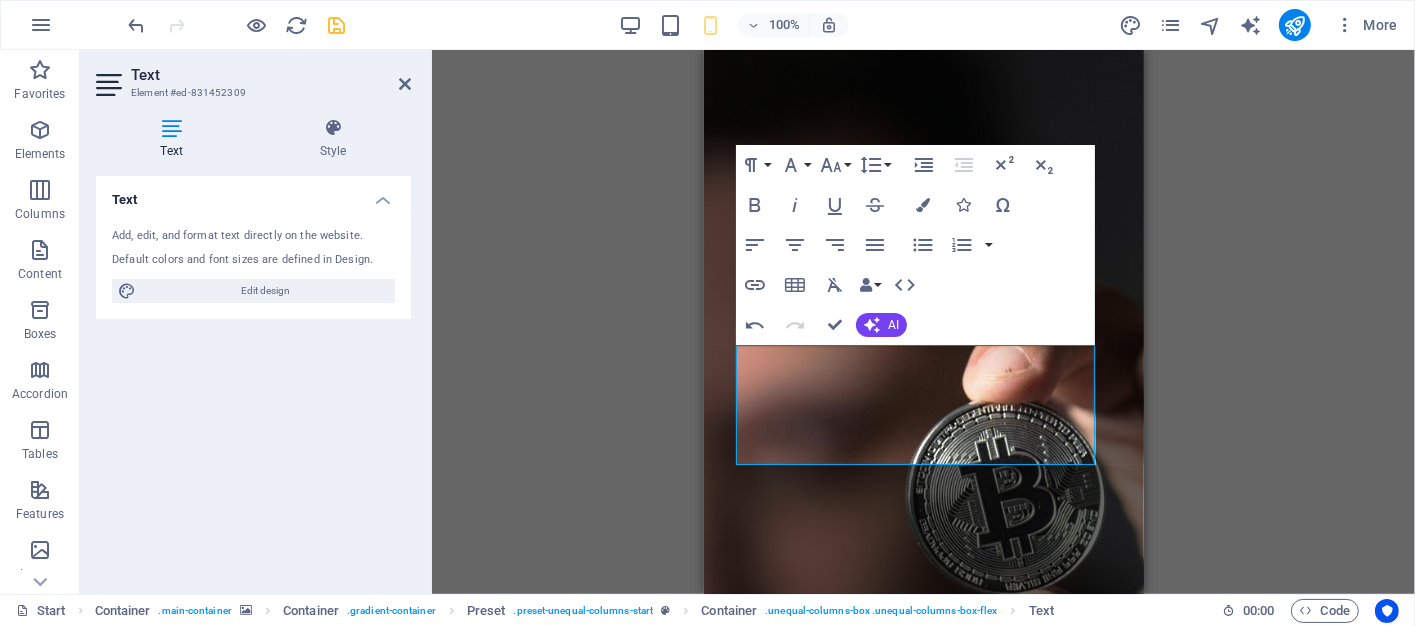 click on "Drag here to replace the existing content. Press “Ctrl” if you want to create a new element.
Preset   H1   Container   Container   Container   Preset   Preset   Container   Placeholder   Container   Container   Container   Container   Logo   Container   Text   Spacer   Container   Spacer   Container   Container   Text   Preset   Form button   Preset   Preset   Form   Captcha   Email   Input   Preset   Form   Input   Spacer   Text   H2   Text   Preset   Container   Container   Container   Spacer   Button   Spacer   Preset   Container   H2   Preset   Container   H3   Spacer   Checkbox   Spacer   Container   Container   Image   Container   H4   H4 Paragraph Format Normal Heading 1 Heading 2 Heading 3 Heading 4 Heading 5 Heading 6 Code Font Family Arial Georgia Impact Tahoma Times New Roman Verdana Lato Open Sans Font Size 8 9 10 11 12 14 18 24 30 36 48 60 72 96 Line Height Default Single 1.15 1.5 Double Increase Indent Decrease Indent Superscript Subscript Bold Italic Underline Colors" at bounding box center [923, 322] 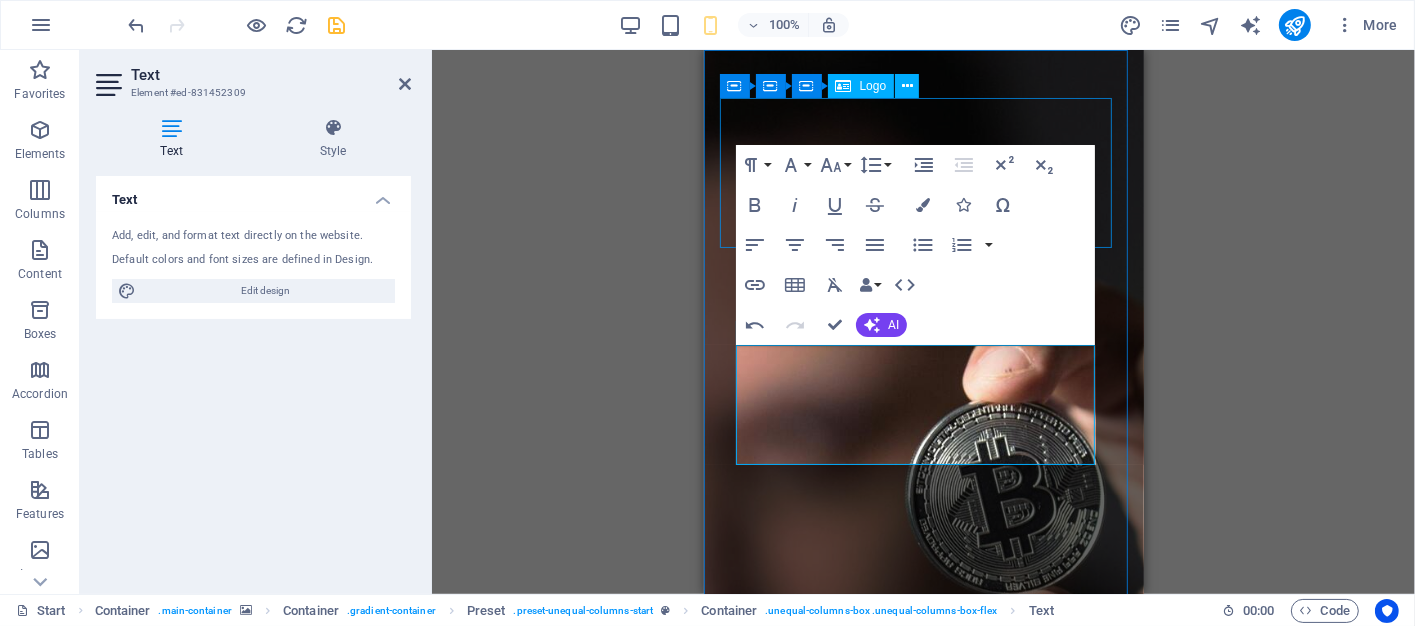 click at bounding box center (844, 86) 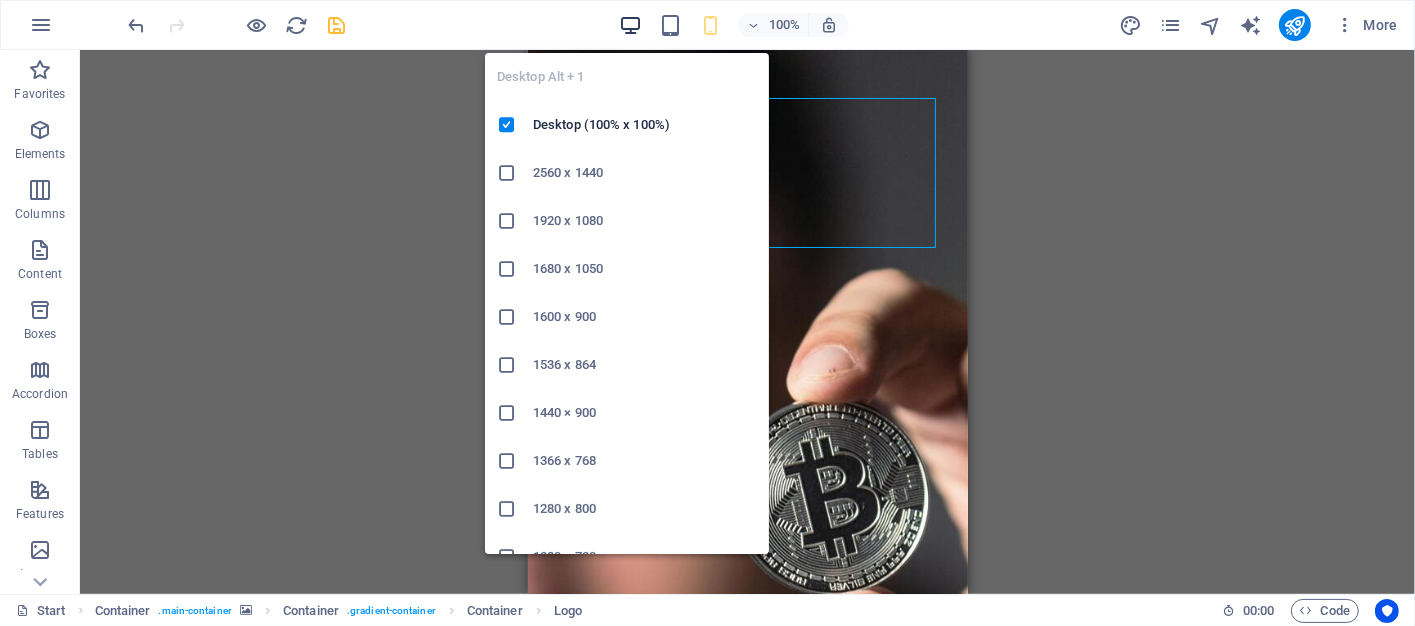 click at bounding box center [630, 25] 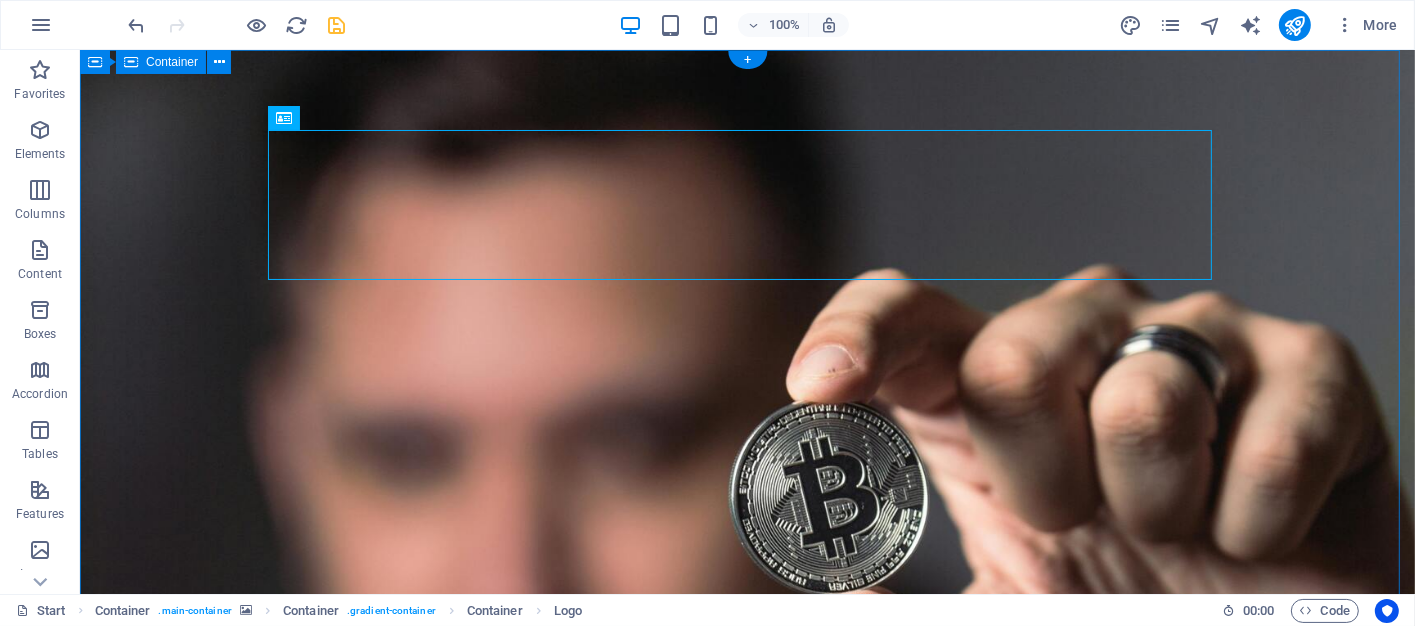 click on "BITCOIN BROKER Where Smart Sellers Meet Savvy Buyers We connect Bitcoin sellers with buyers who are on the hunt for the best deals in the crypto space. Whether you're a seasoned trader or just dipping your toes into digital currency, our mission is simple: to make every transaction more rewarding. Start your carreer now 2000 + Happy coder John Doe " Lorem ipsum dolor sit amet, consetetur sadipscing elitr " Drop content here or  Add elements  Paste clipboard © Code -  Legal notice  |  Privacy" at bounding box center [746, 1617] 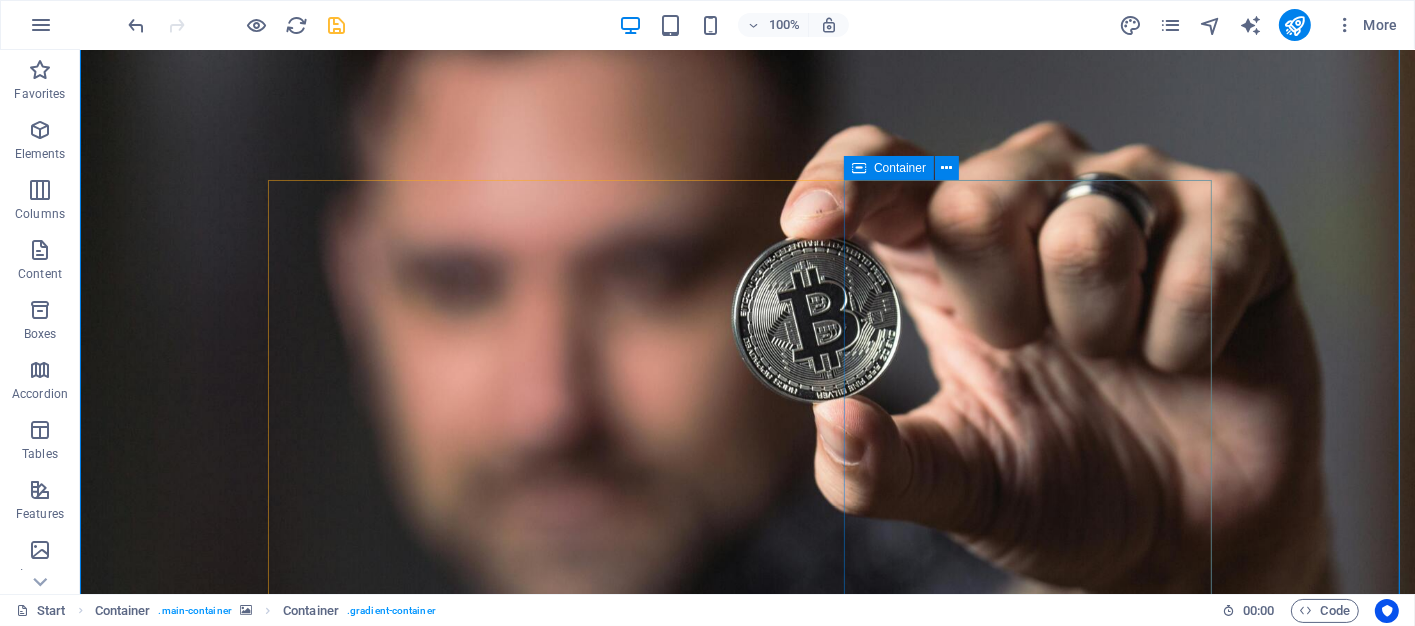 scroll, scrollTop: 100, scrollLeft: 0, axis: vertical 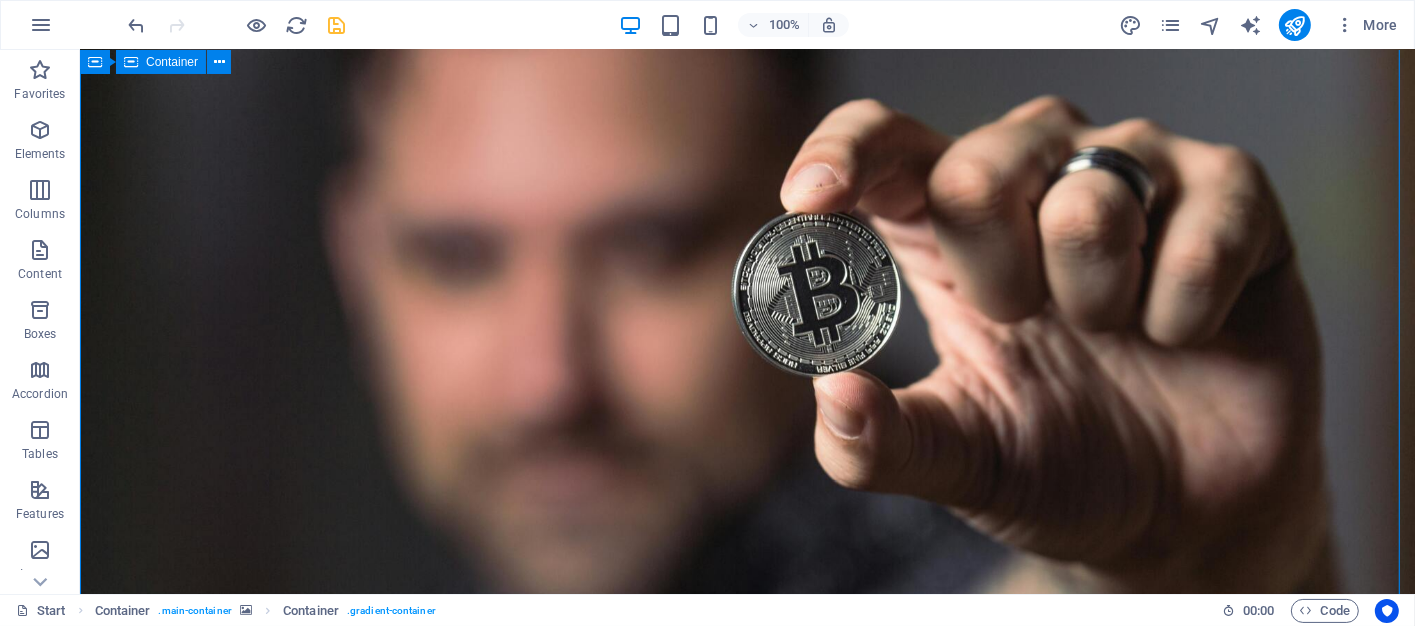 click on "BITCOIN BROKER Where Smart Sellers Meet Savvy Buyers We connect Bitcoin sellers with buyers who are on the hunt for the best deals in the crypto space. Whether you're a seasoned trader or just dipping your toes into digital currency, our mission is simple: to make every transaction more rewarding. Start your carreer now 2000 + Happy coder John Doe " Lorem ipsum dolor sit amet, consetetur sadipscing elitr " Drop content here or  Add elements  Paste clipboard © Code -  Legal notice  |  Privacy" at bounding box center [746, 1286] 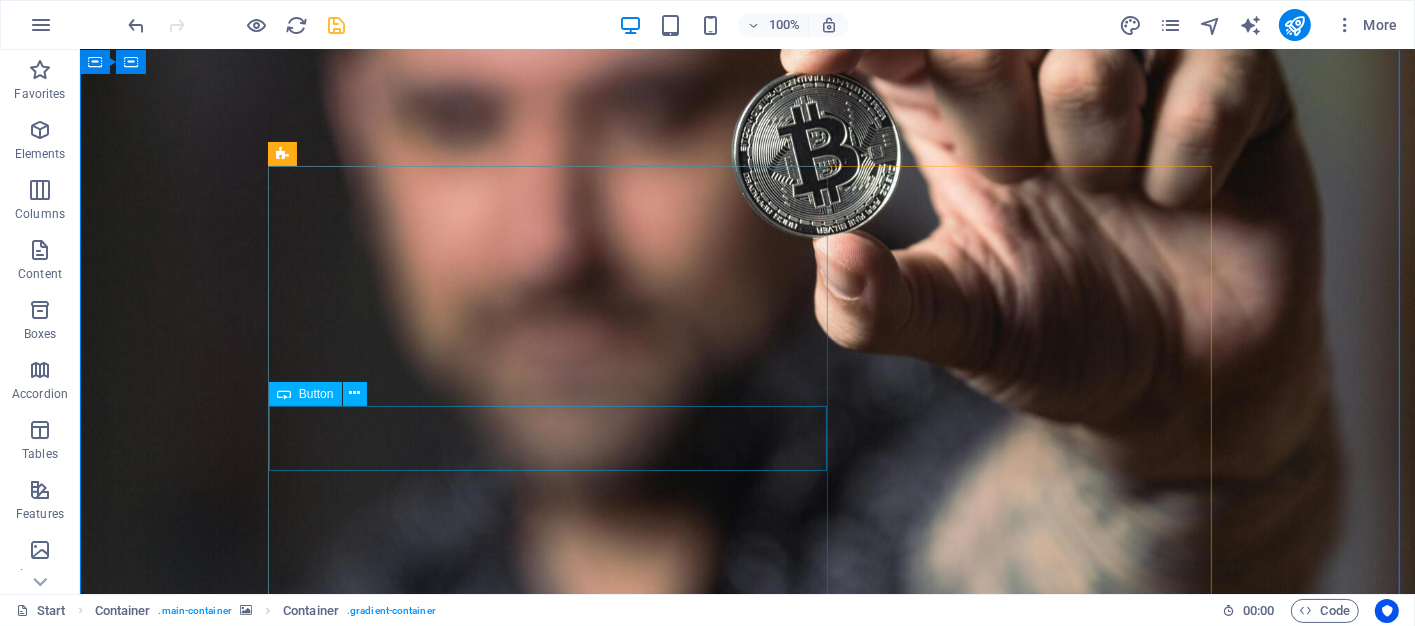 scroll, scrollTop: 272, scrollLeft: 0, axis: vertical 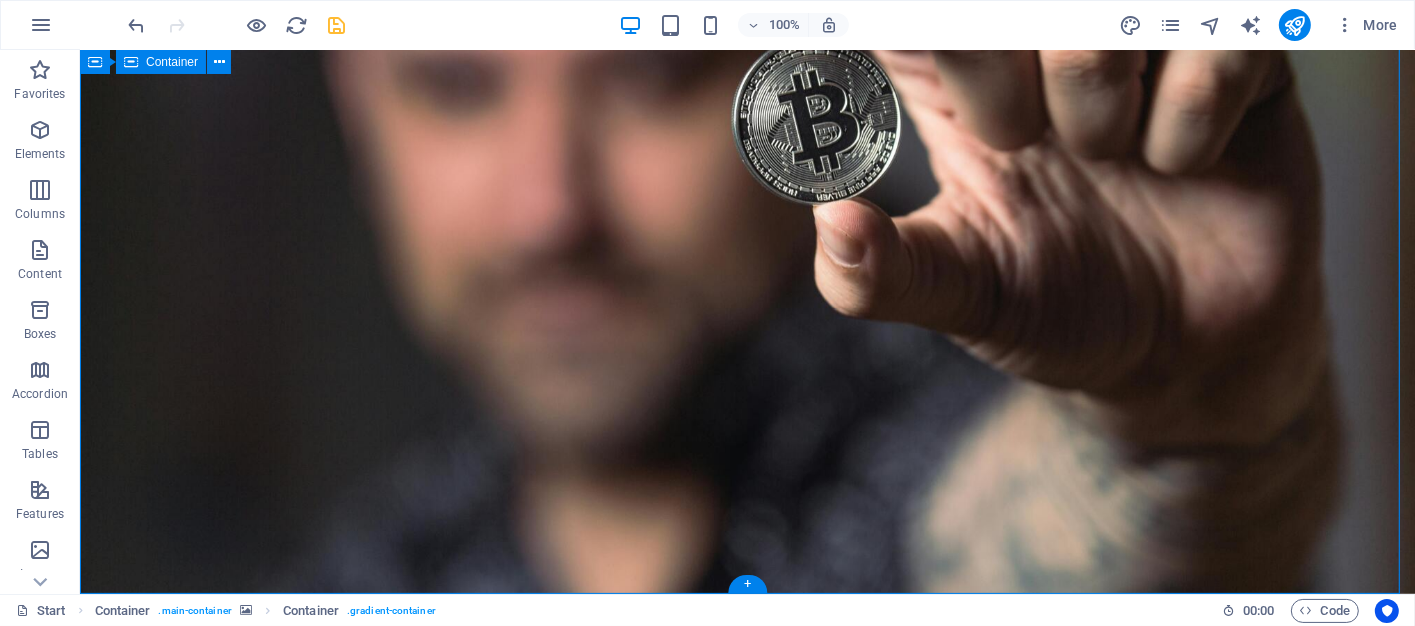 click on "BITCOIN BROKER Where Smart Sellers Meet Savvy Buyers We connect Bitcoin sellers with buyers who are on the hunt for the best deals in the crypto space. Whether you're a seasoned trader or just dipping your toes into digital currency, our mission is simple: to make every transaction more rewarding. Start your carreer now 2000 + Happy coder John Doe " Lorem ipsum dolor sit amet, consetetur sadipscing elitr " Drop content here or  Add elements  Paste clipboard © Code -  Legal notice  |  Privacy" at bounding box center [746, 1114] 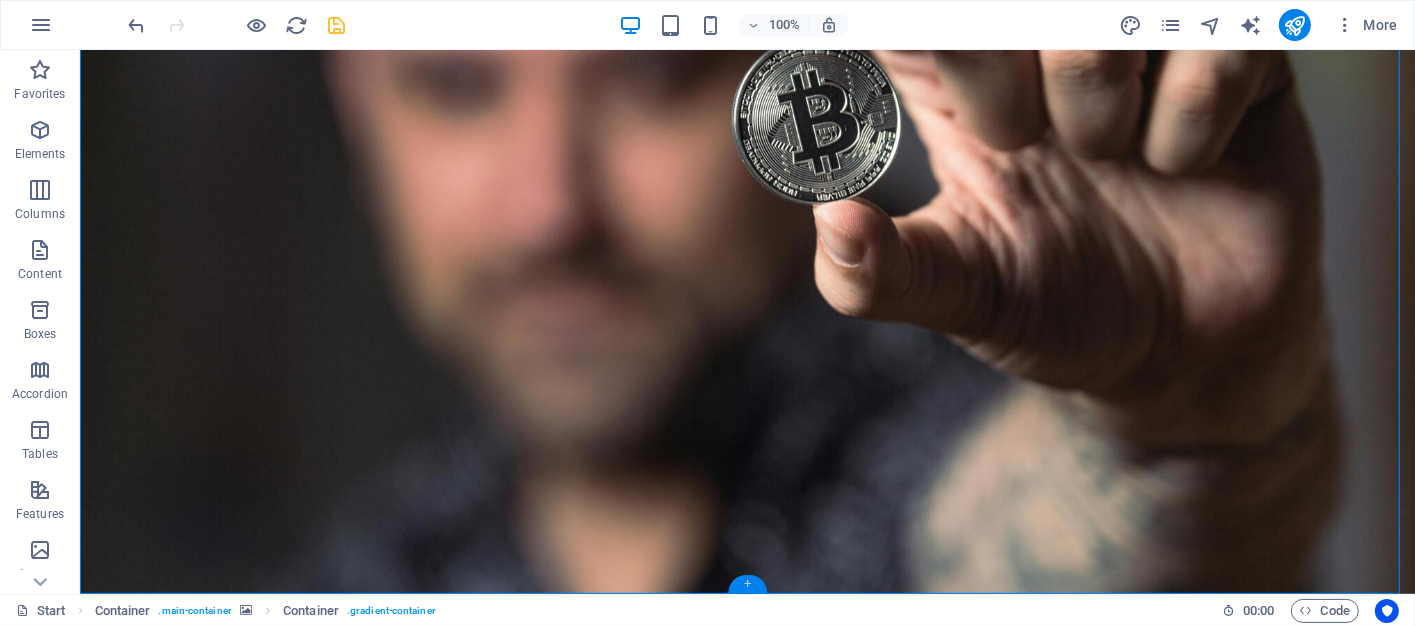 click on "+" at bounding box center [747, 584] 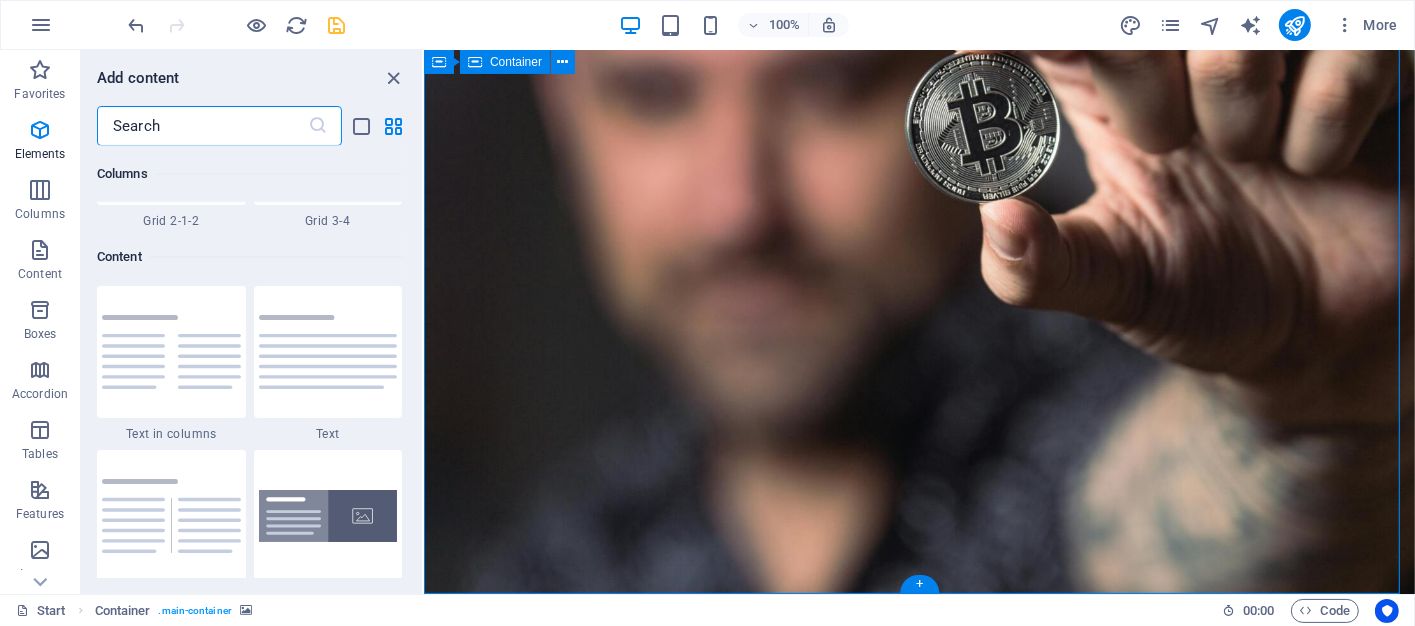 scroll, scrollTop: 3499, scrollLeft: 0, axis: vertical 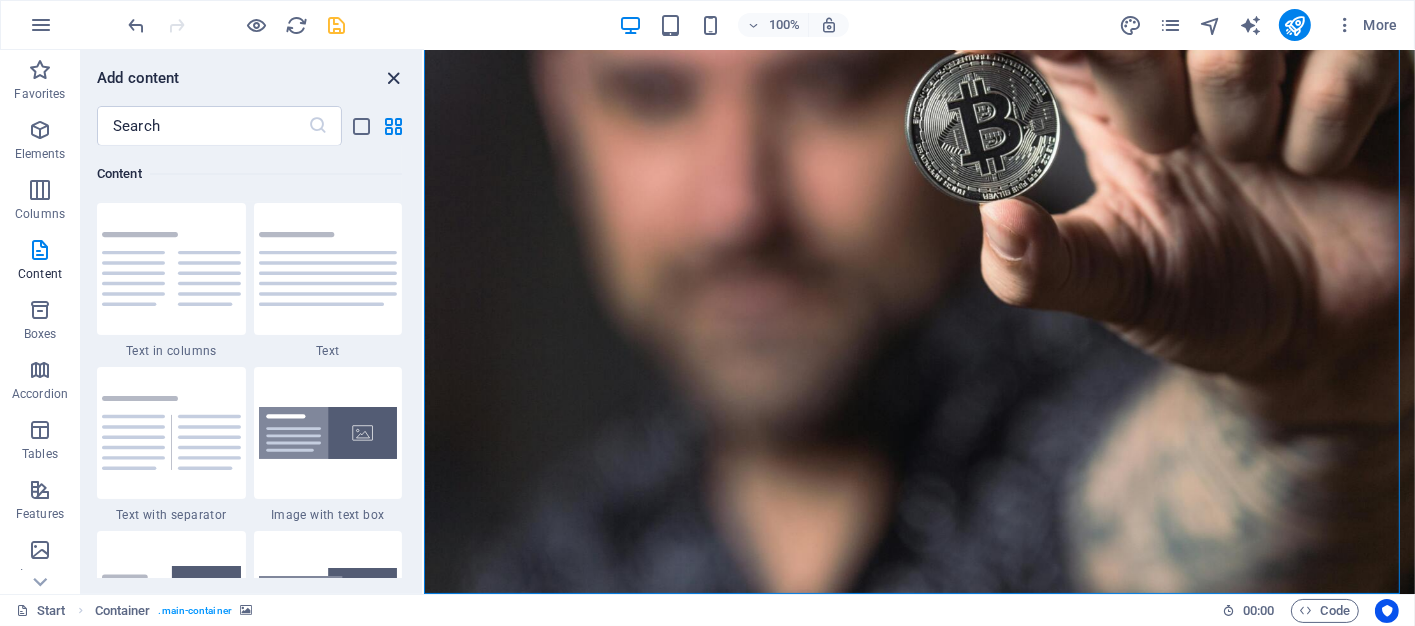 click at bounding box center (394, 78) 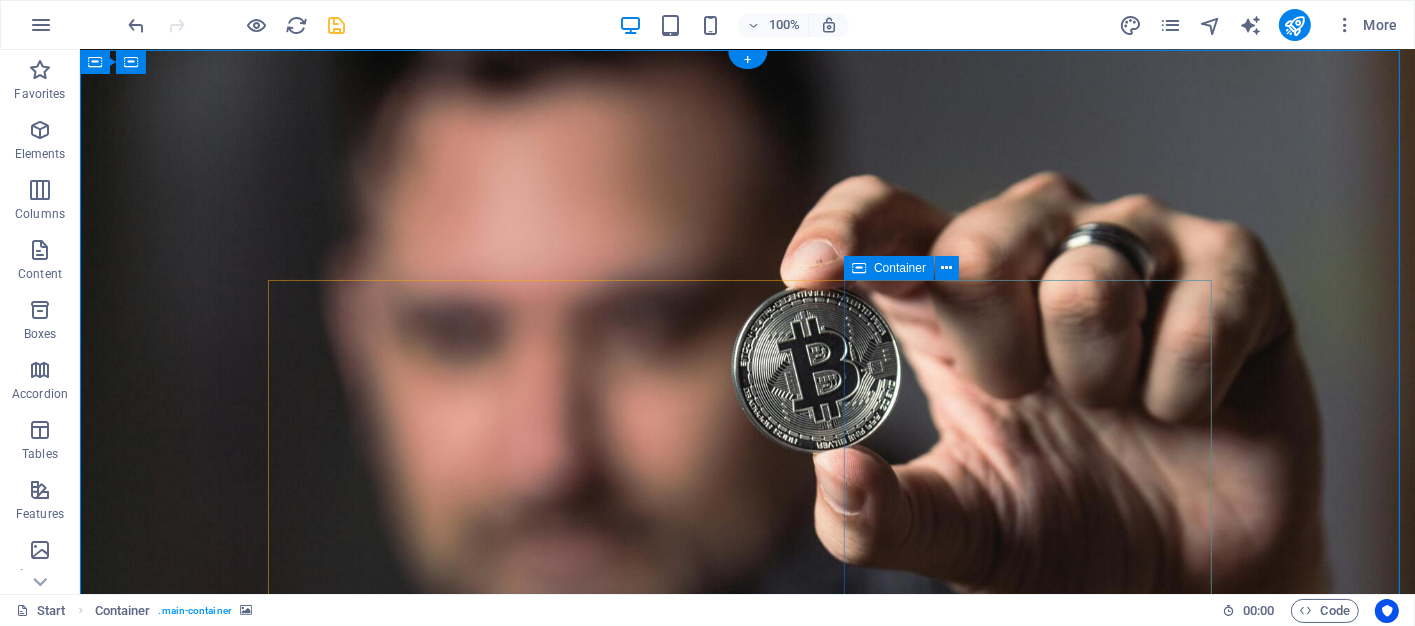 scroll, scrollTop: 0, scrollLeft: 0, axis: both 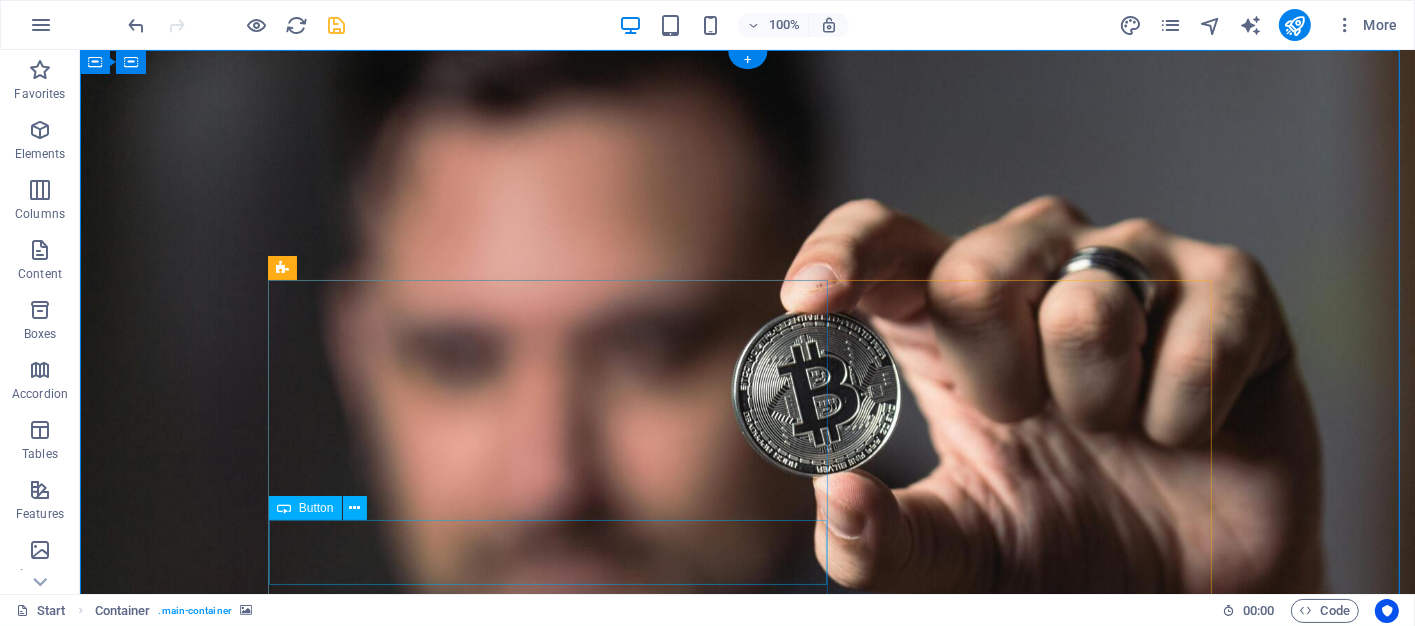 click on "Start your carreer now" at bounding box center (747, 1344) 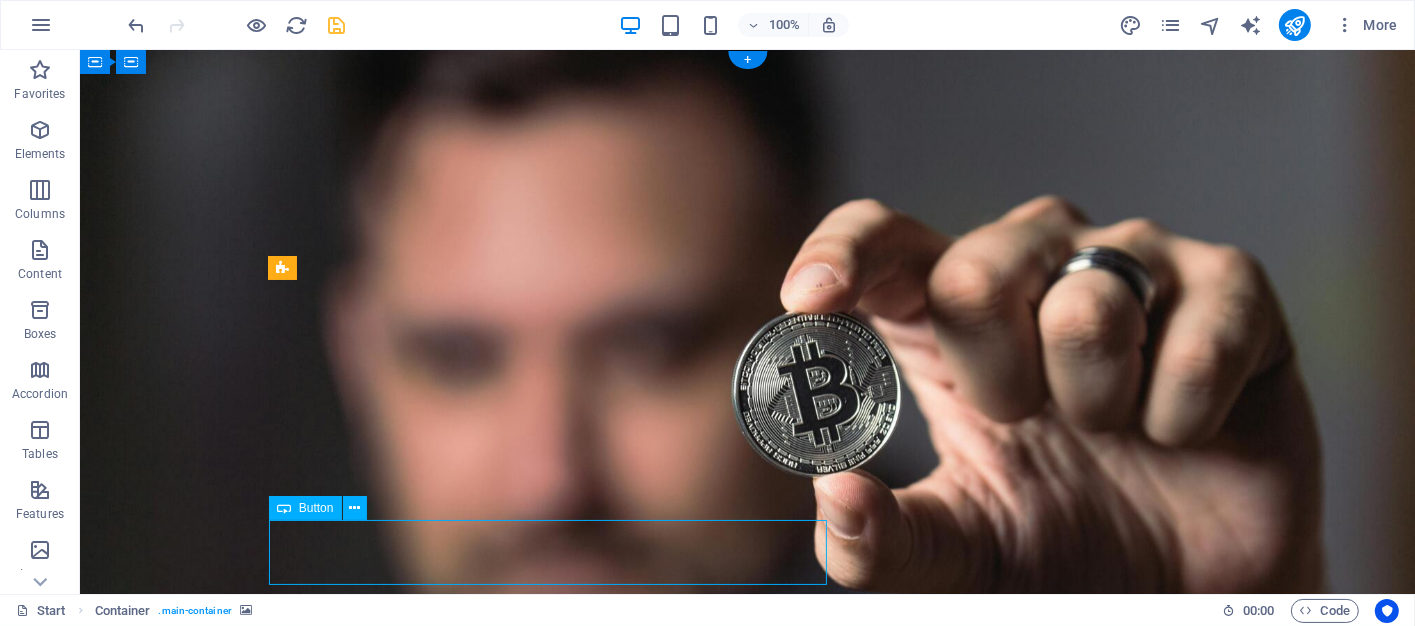 click on "Start your carreer now" at bounding box center (747, 1344) 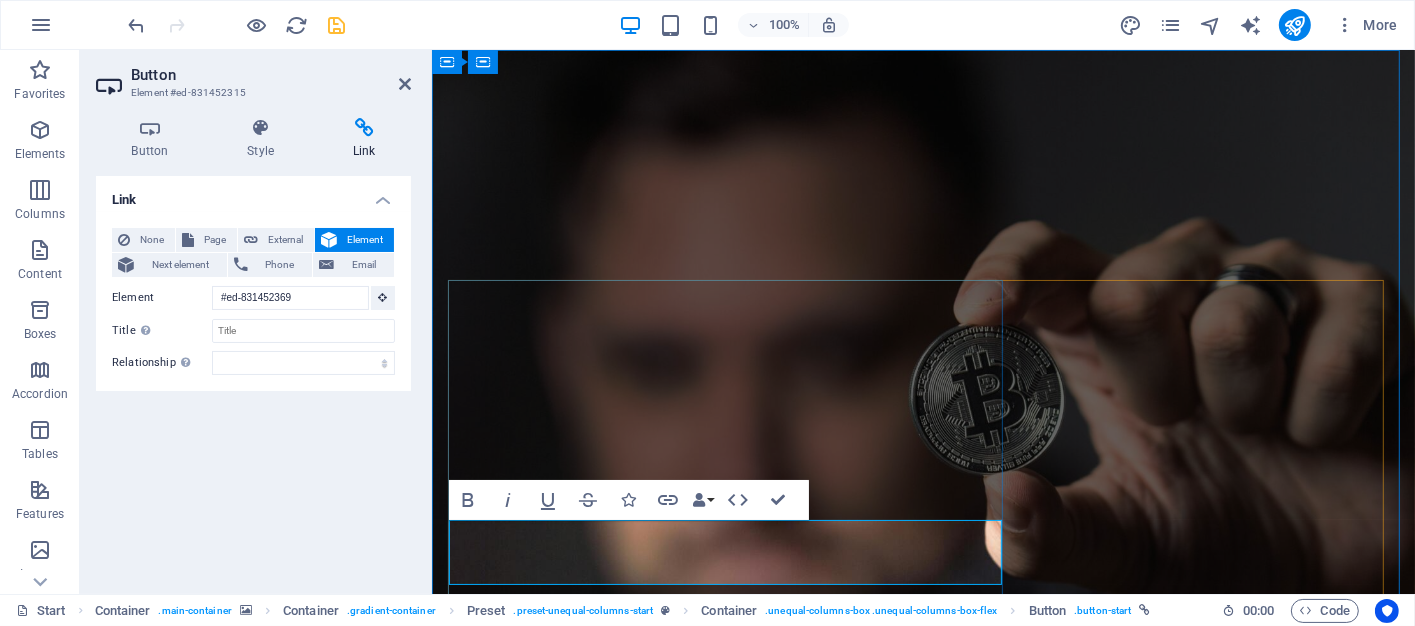 type 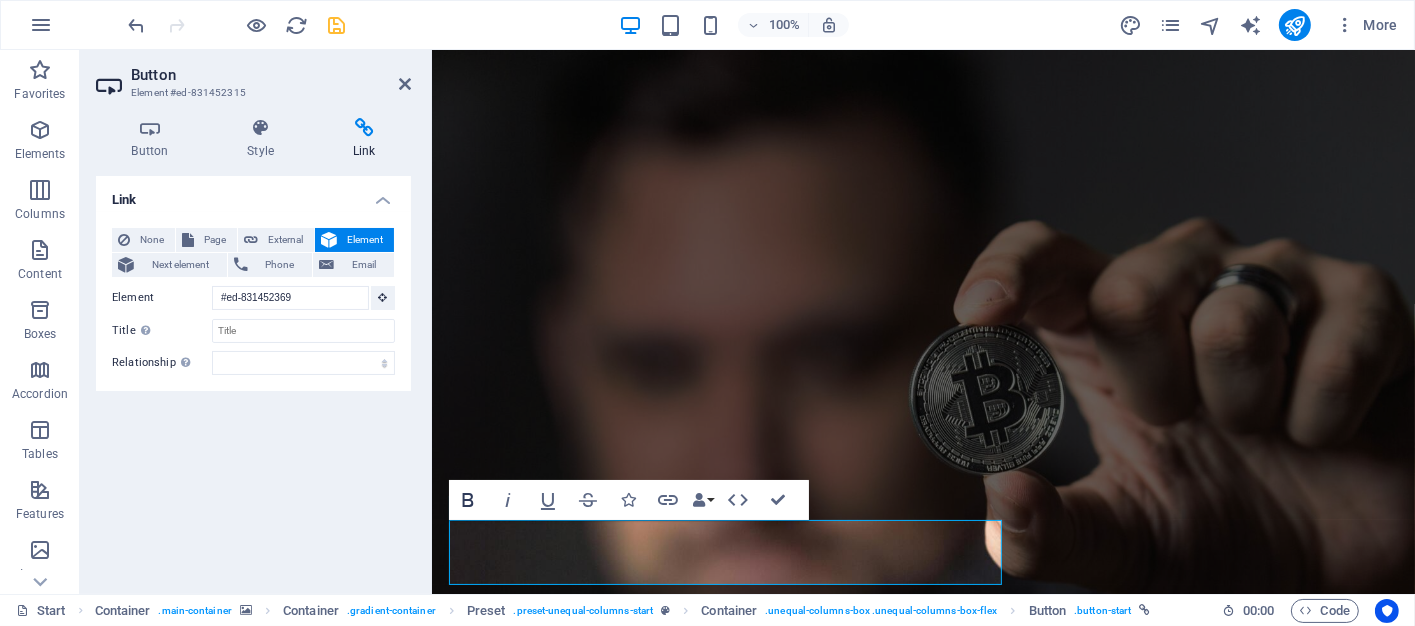 click 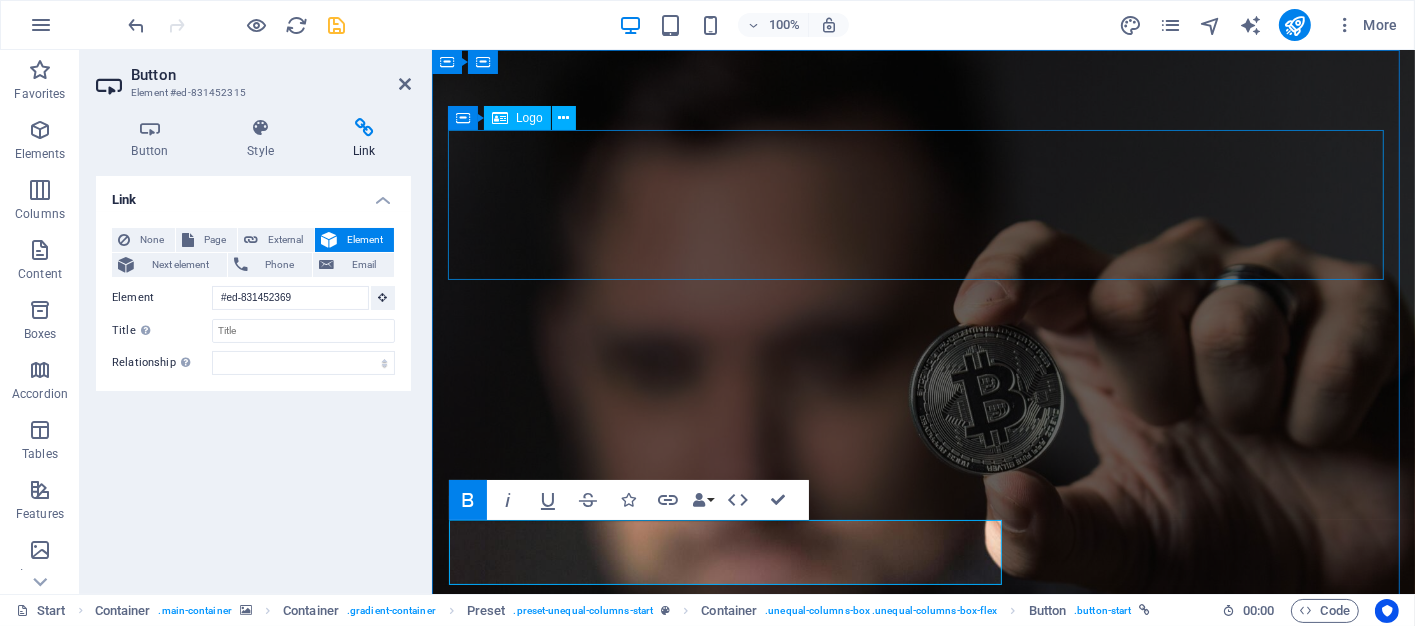 click at bounding box center (923, 1021) 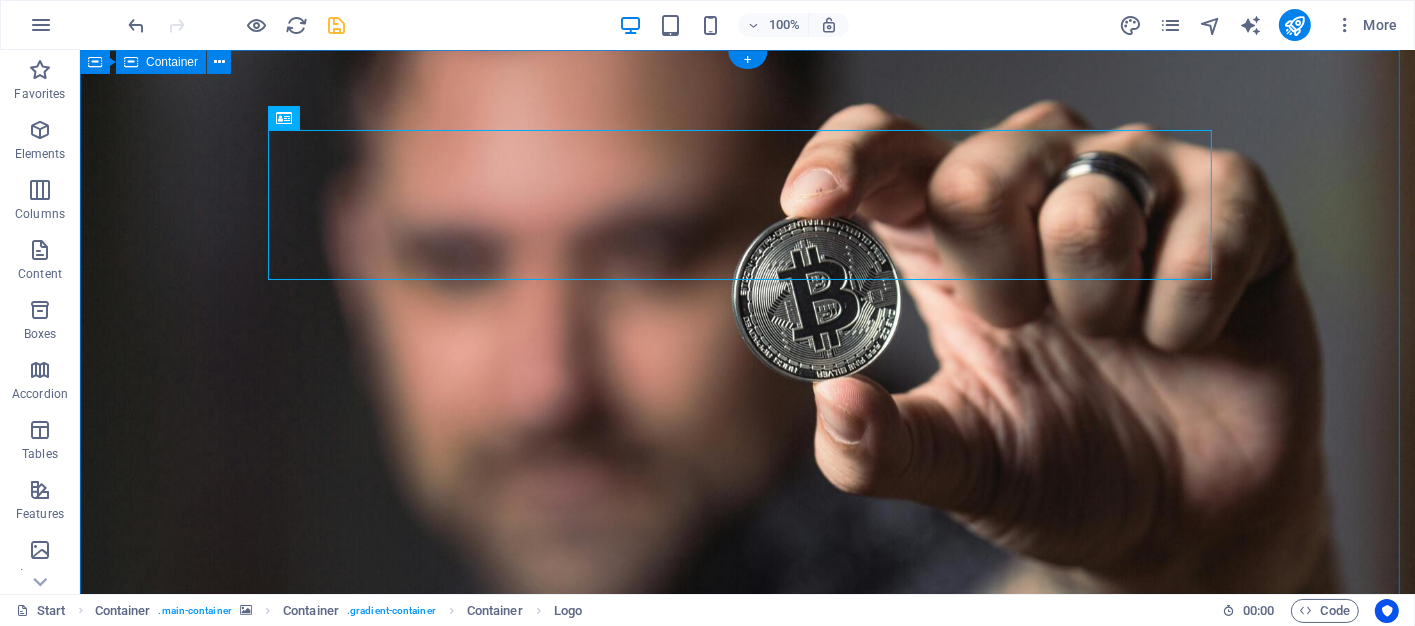 scroll, scrollTop: 200, scrollLeft: 0, axis: vertical 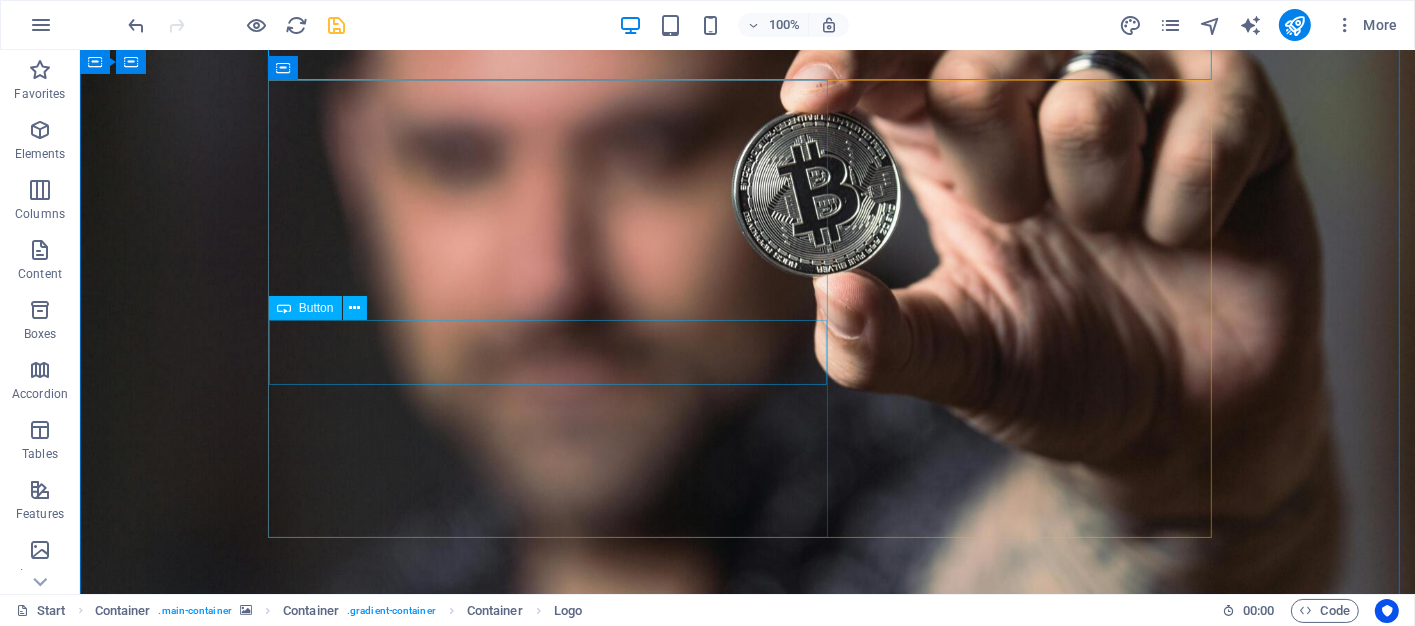 click on "ENGAGE WITH US NOW" at bounding box center (747, 1144) 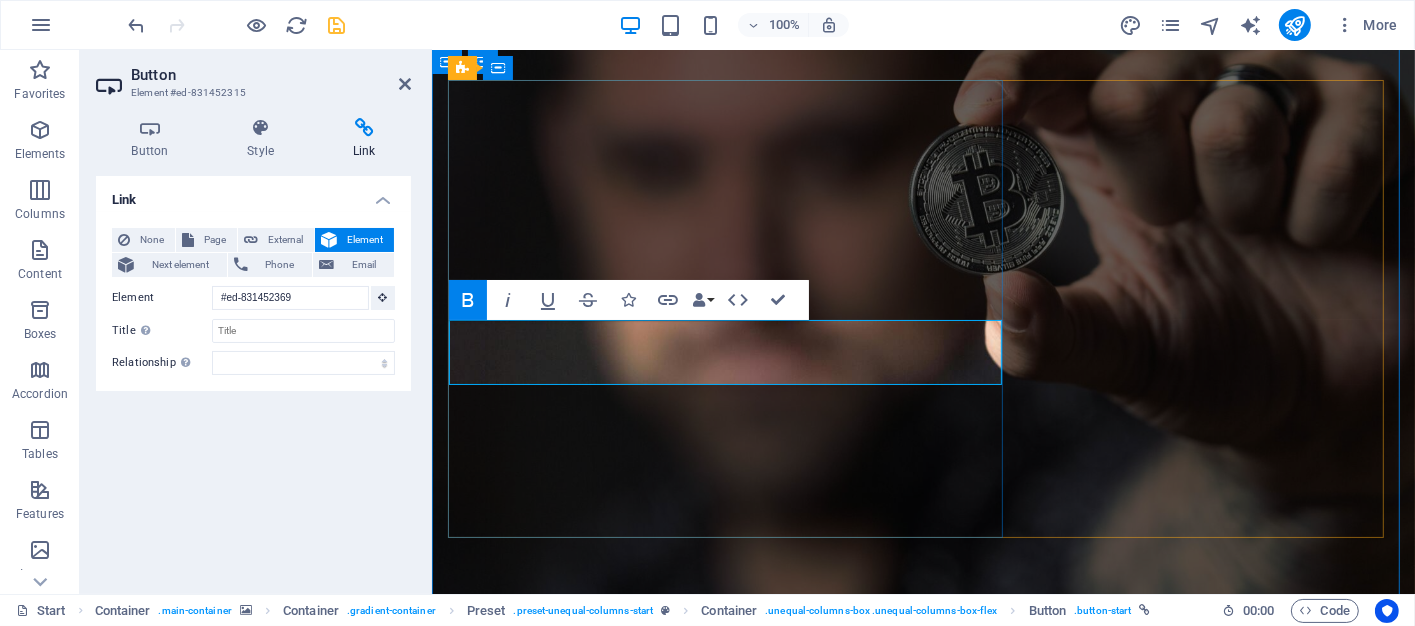 click on "ENGAGE WITH US NOW" at bounding box center (579, 1144) 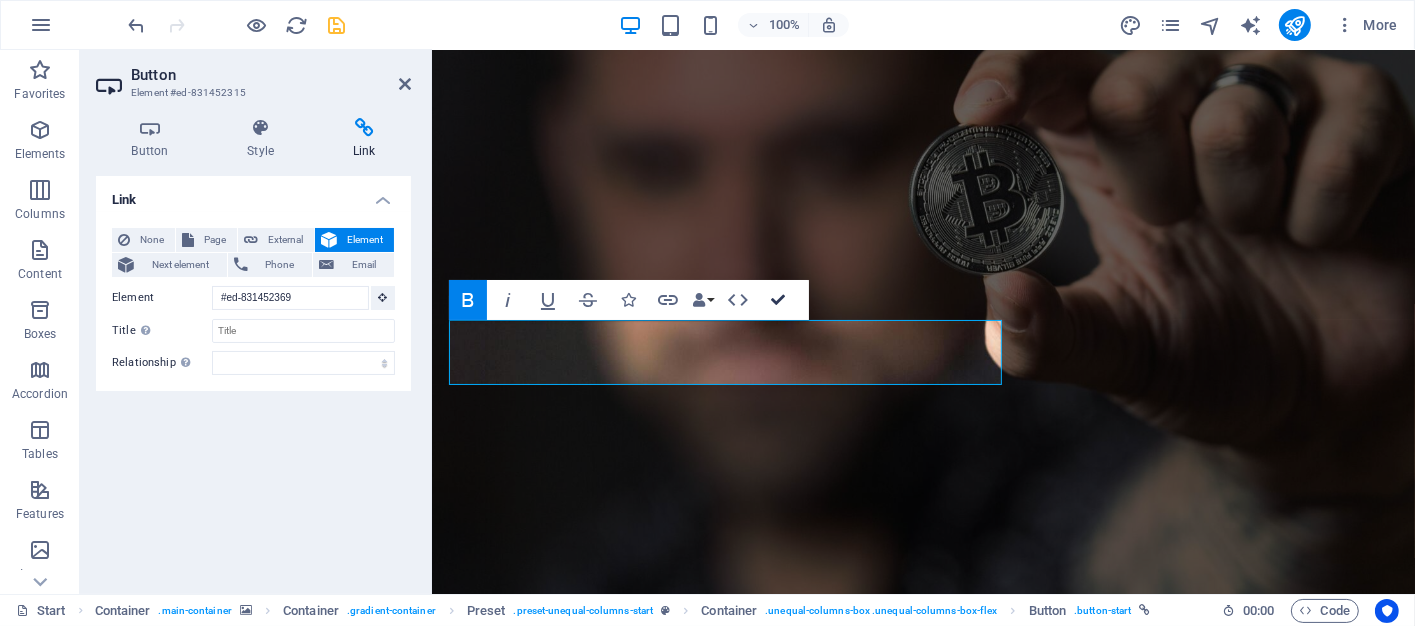drag, startPoint x: 773, startPoint y: 296, endPoint x: 695, endPoint y: 245, distance: 93.193344 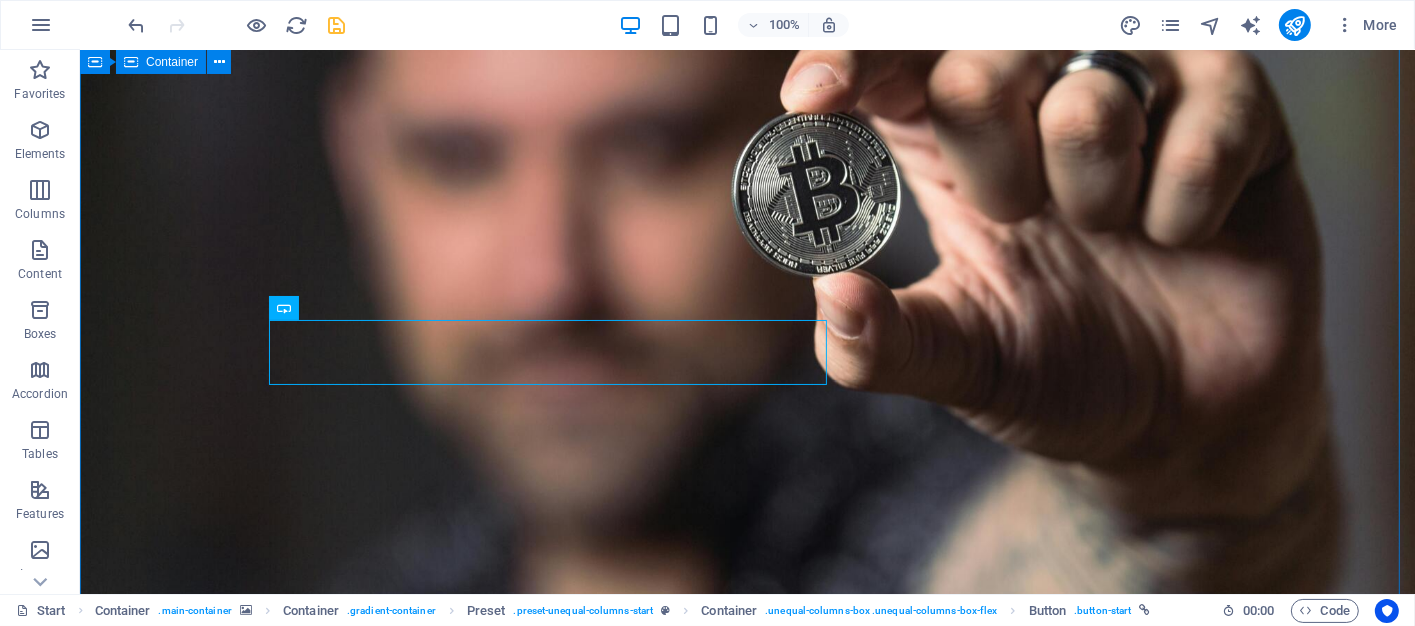 click on "BITCOIN BROKER Where Smart Sellers Meet Savvy Buyers We connect Bitcoin sellers with buyers who are on the hunt for the best deals in the crypto space. Whether you're a seasoned trader or just dipping your toes into digital currency, our mission is simple: to make every transaction more rewarding. ENGAGE WITH US TODAY 2000 + Happy coder John Doe " Lorem ipsum dolor sit amet, consetetur sadipscing elitr " Drop content here or  Add elements  Paste clipboard © Code -  Legal notice  |  Privacy" at bounding box center (746, 1186) 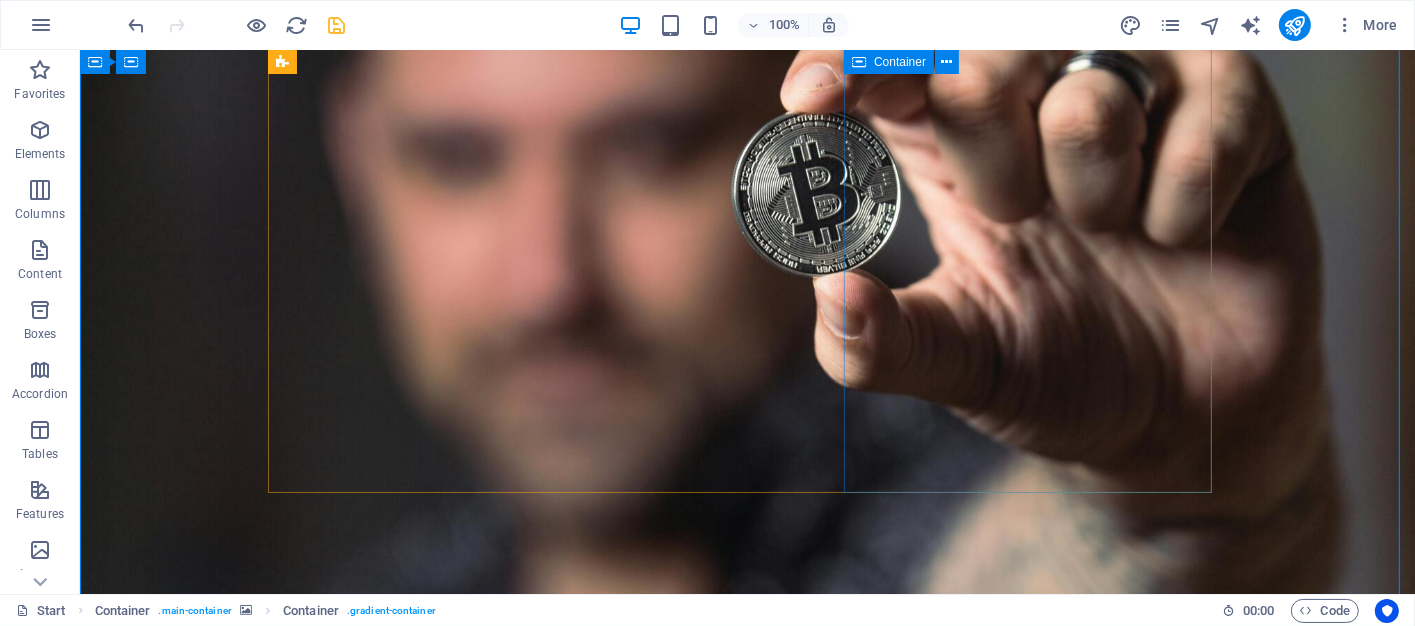 scroll, scrollTop: 172, scrollLeft: 0, axis: vertical 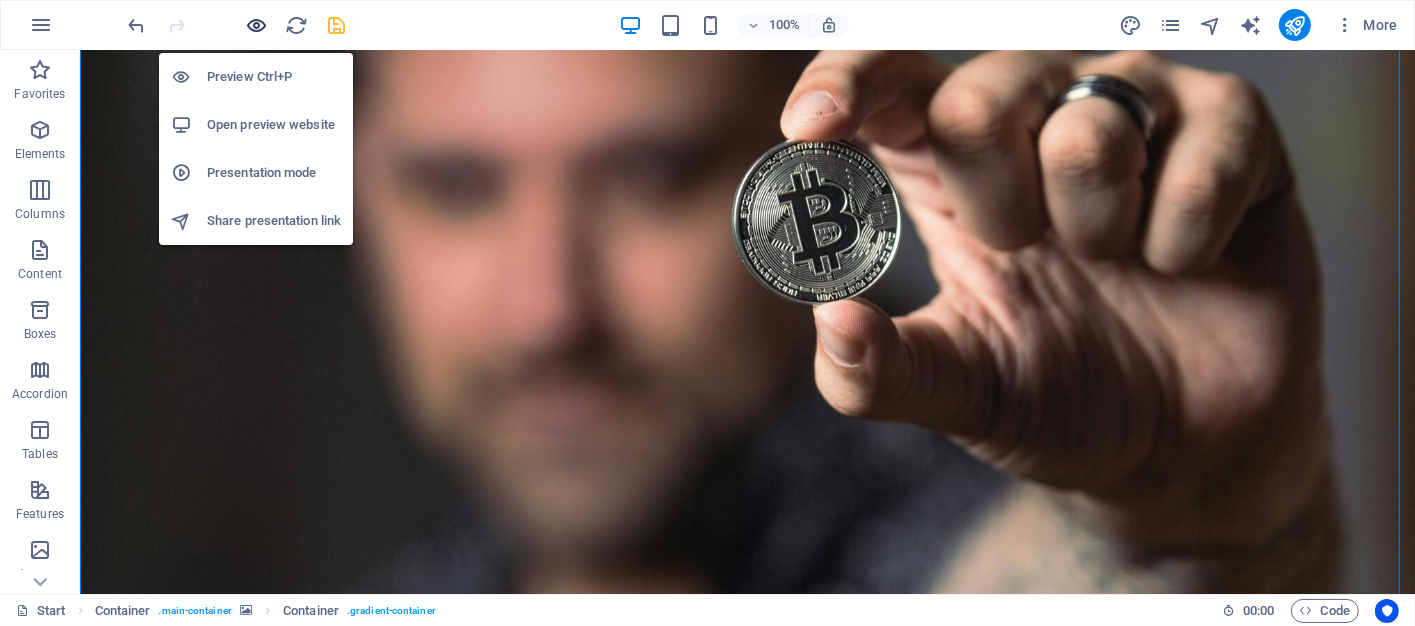 click at bounding box center [257, 25] 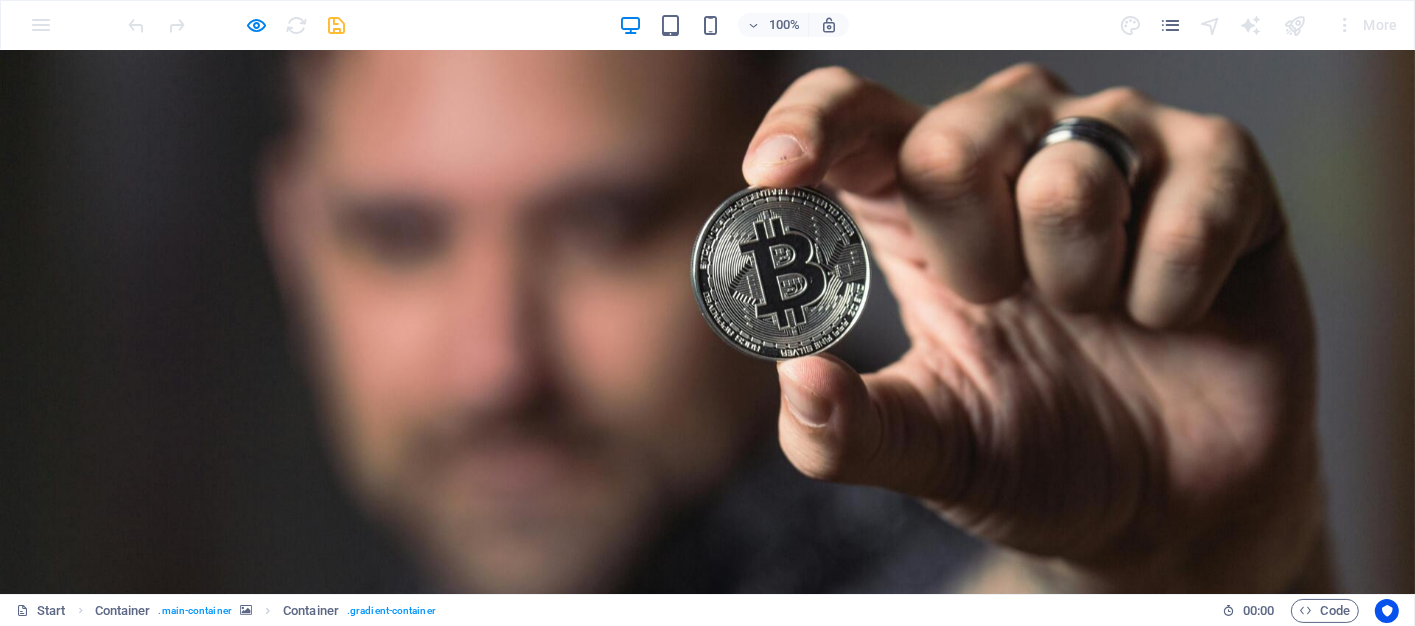 scroll, scrollTop: 0, scrollLeft: 0, axis: both 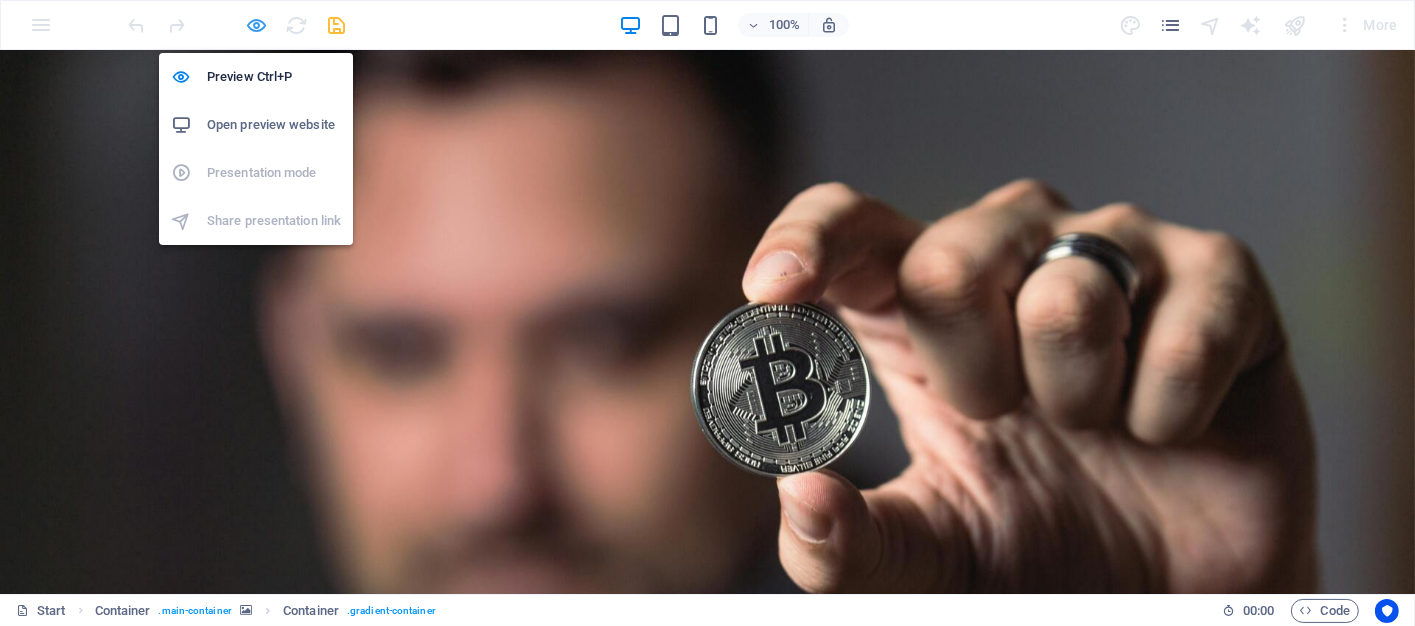 click at bounding box center (257, 25) 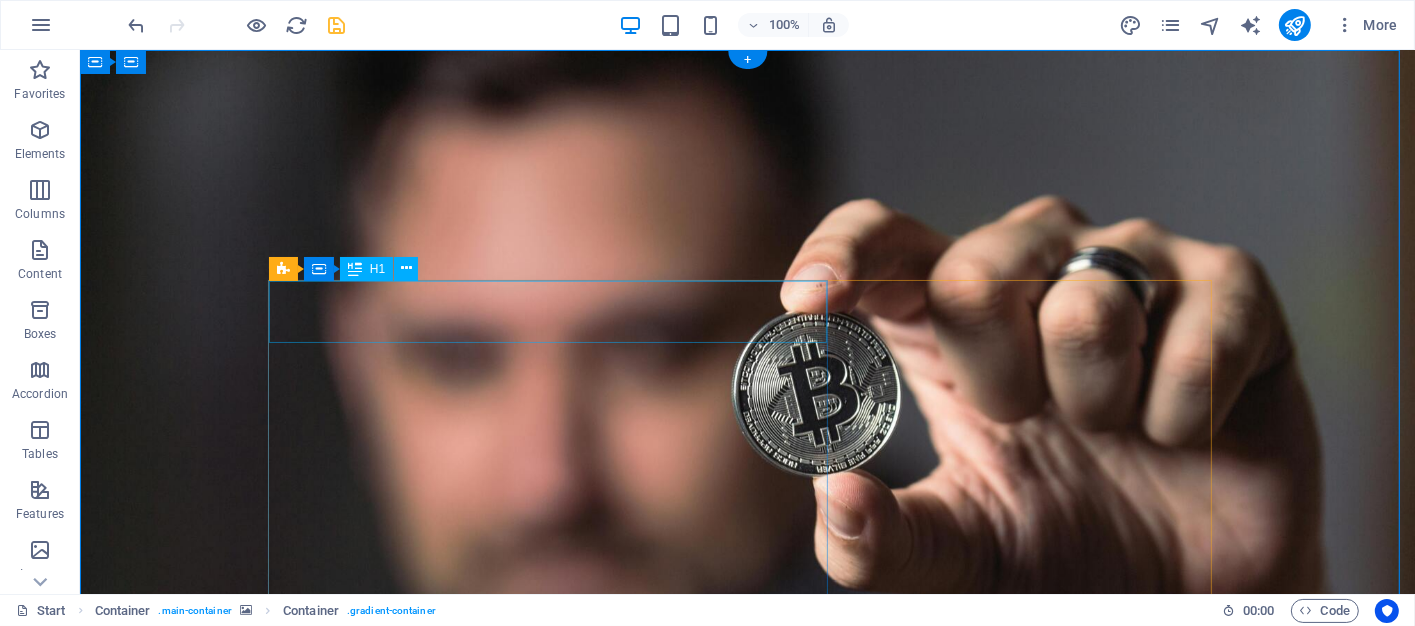 click on "BITCOIN BROKER" at bounding box center (747, 1128) 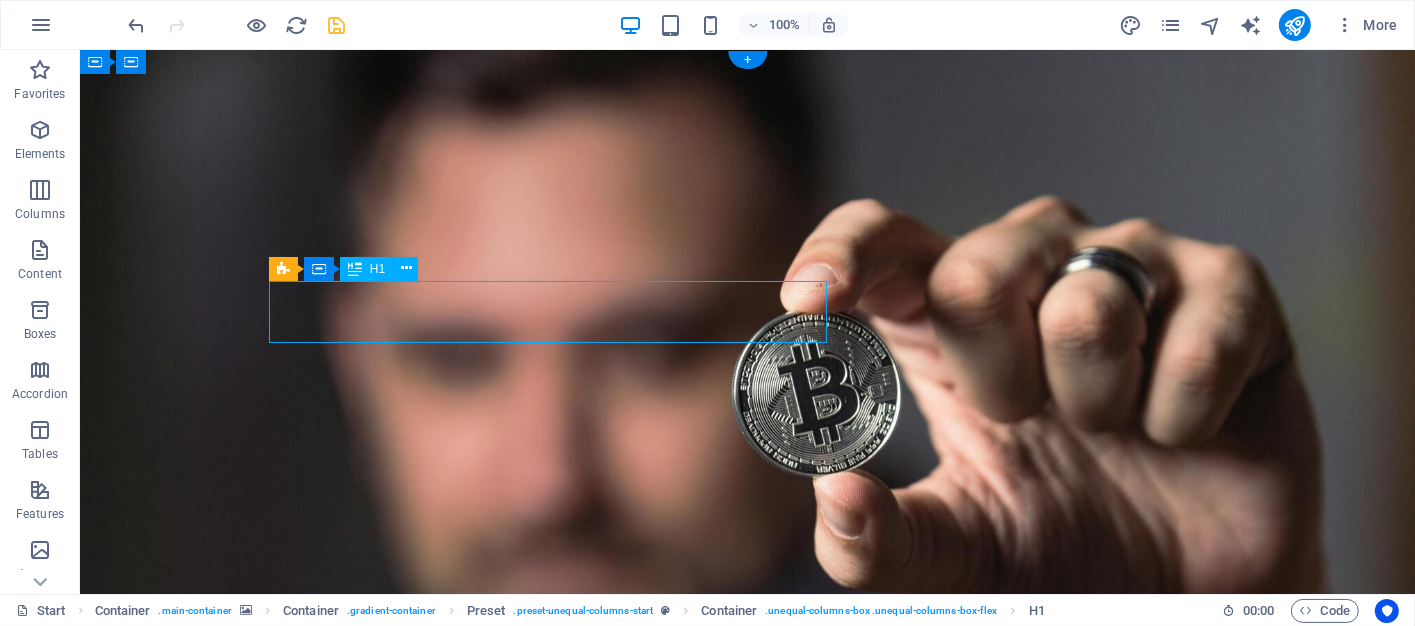 click on "BITCOIN BROKER" at bounding box center [747, 1128] 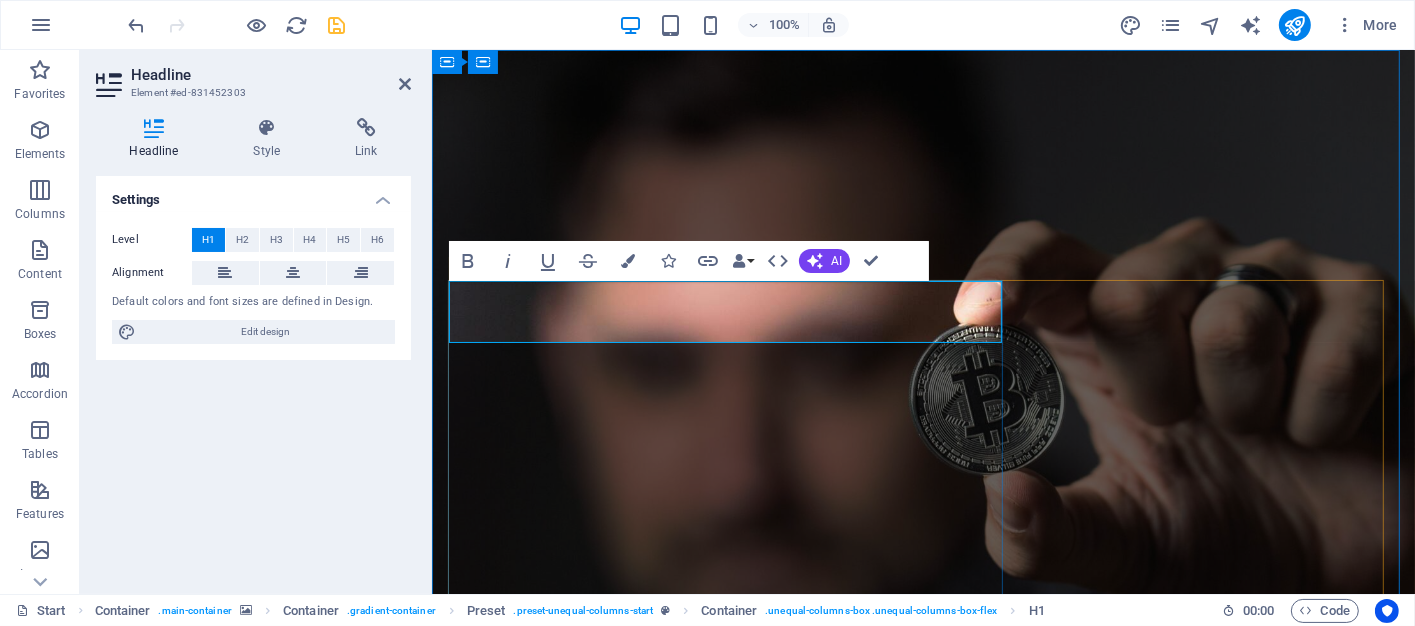 click on "BITCOIN BROKER" at bounding box center [923, 1128] 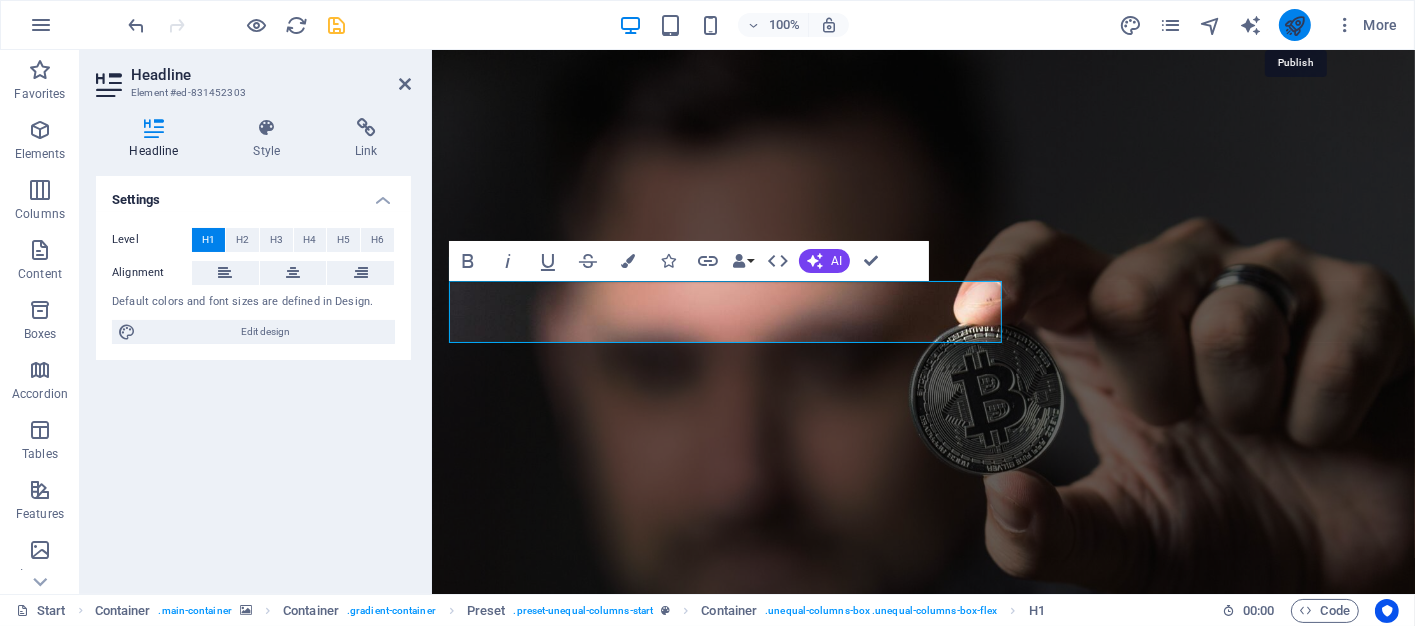 click at bounding box center (1294, 25) 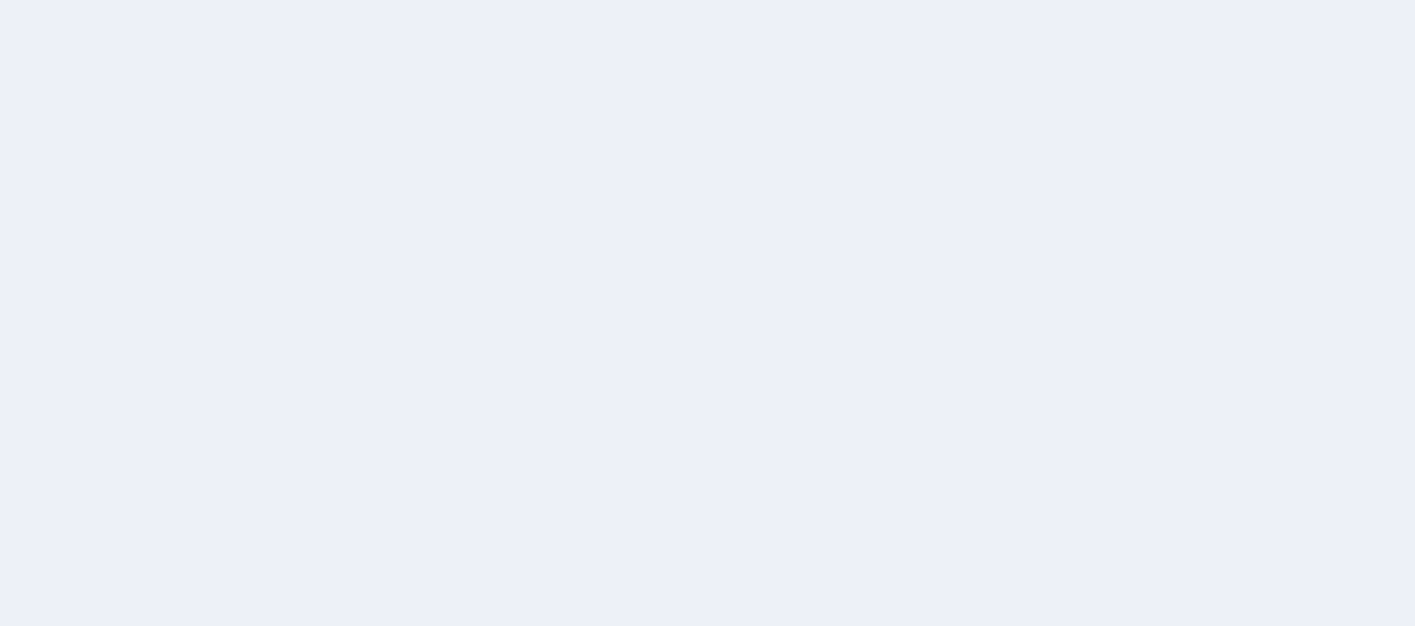 scroll, scrollTop: 0, scrollLeft: 0, axis: both 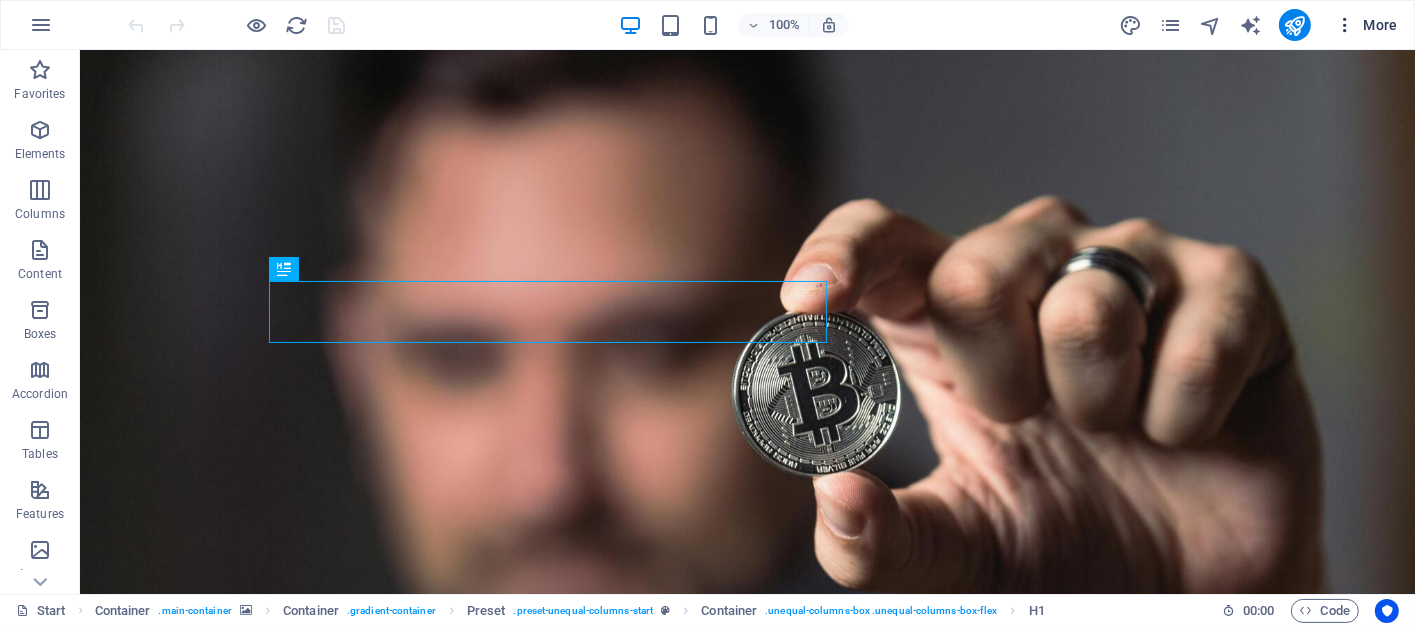 click on "More" at bounding box center [1366, 25] 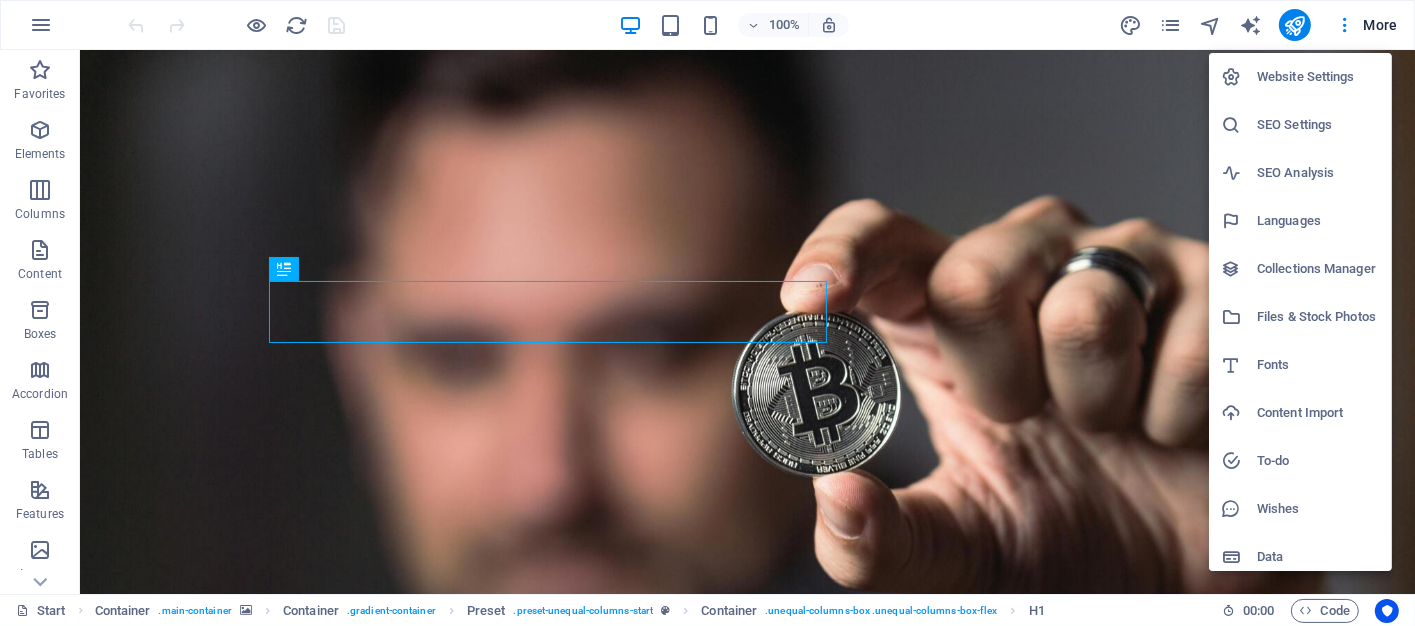 click on "Website Settings" at bounding box center (1318, 77) 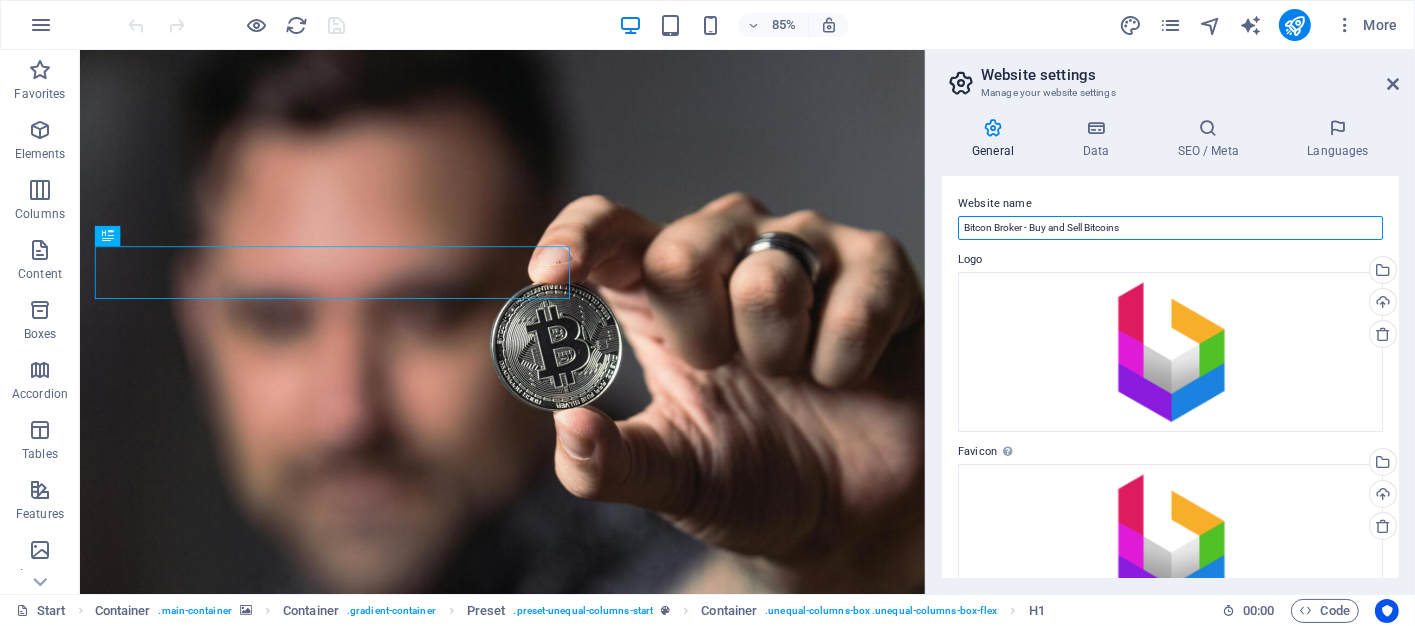 click on "Bitcon Broker - Buy and Sell Bitcoins" at bounding box center [1170, 228] 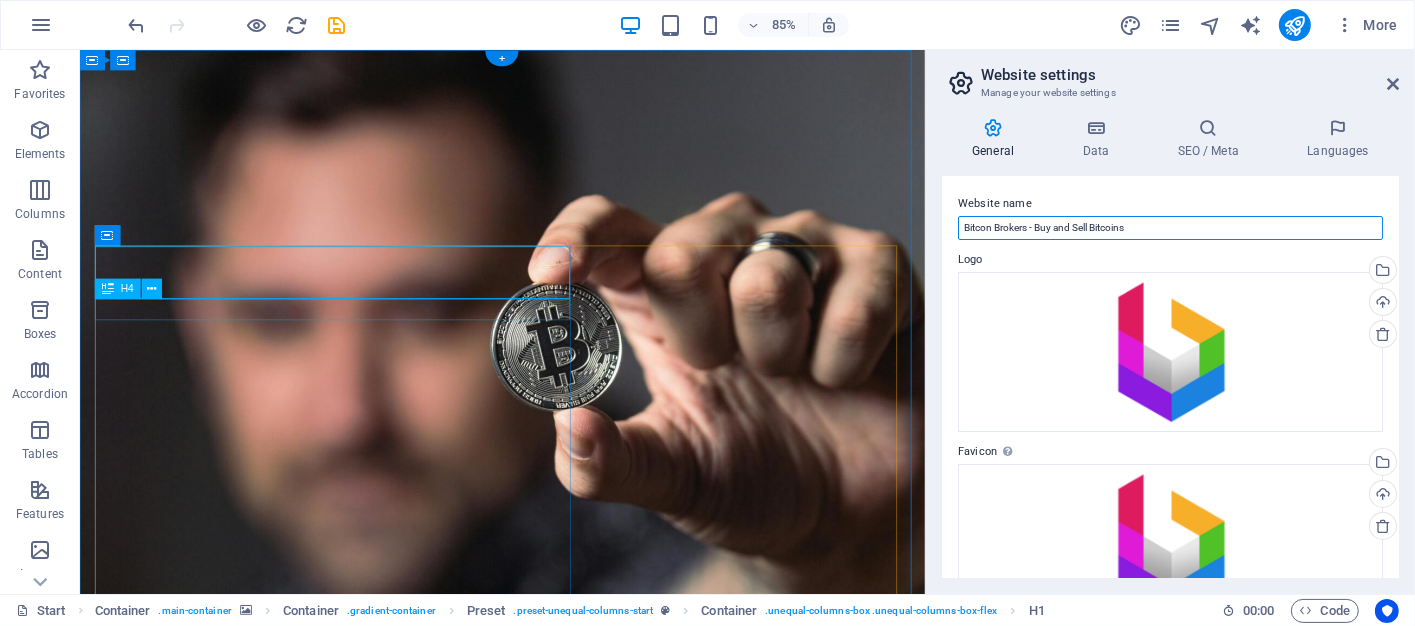 type on "Bitcon Brokers - Buy and Sell Bitcoins" 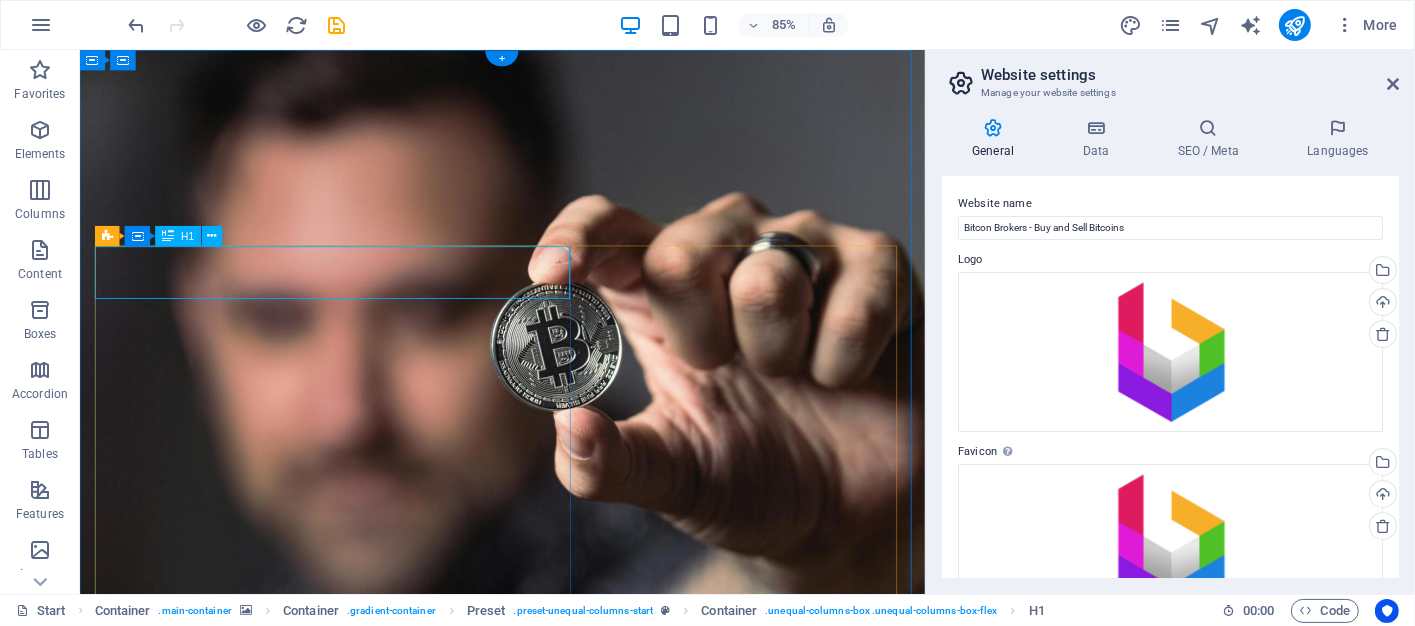 click on "BITCOIN BROKERs" at bounding box center [577, 1128] 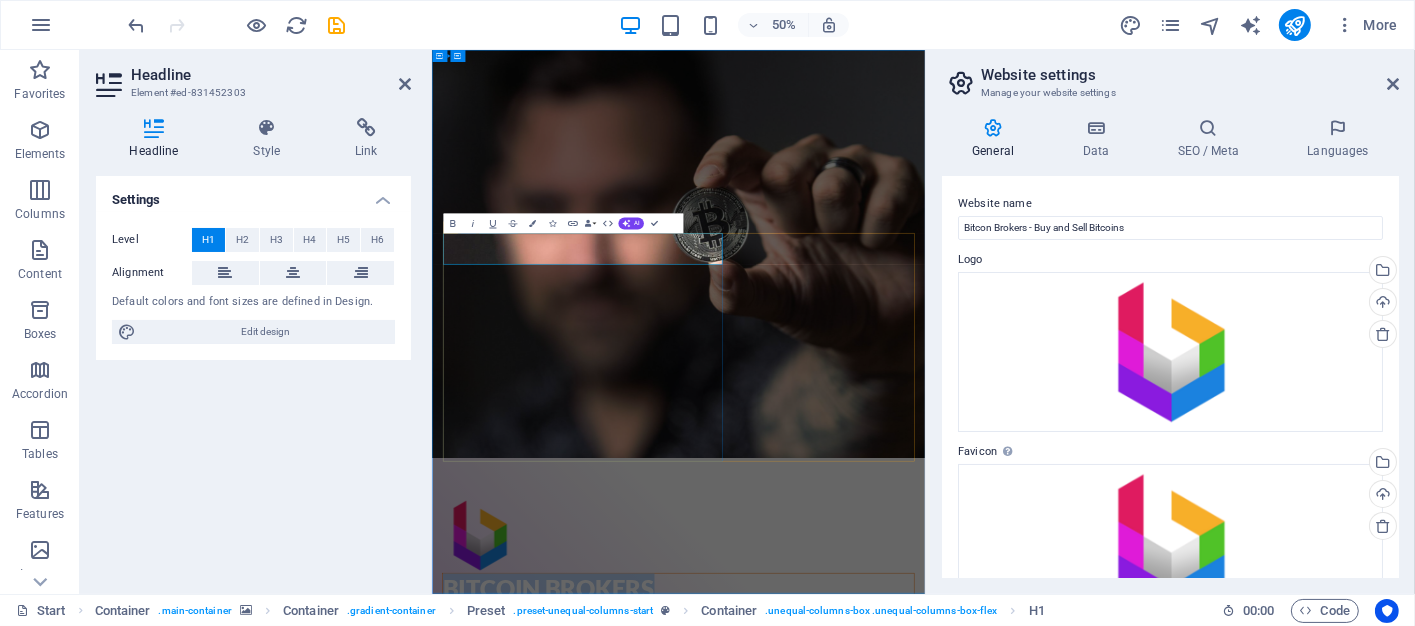 click on "BITCOIN BROKERs" at bounding box center [924, 1128] 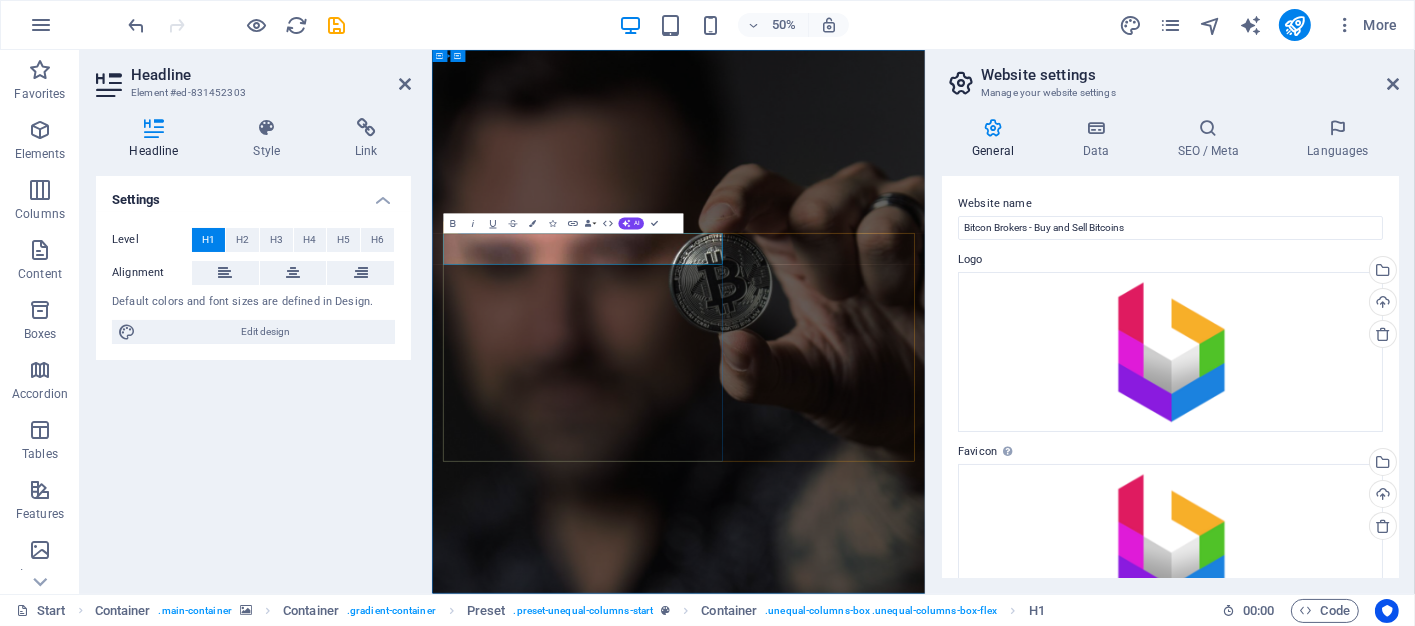 type 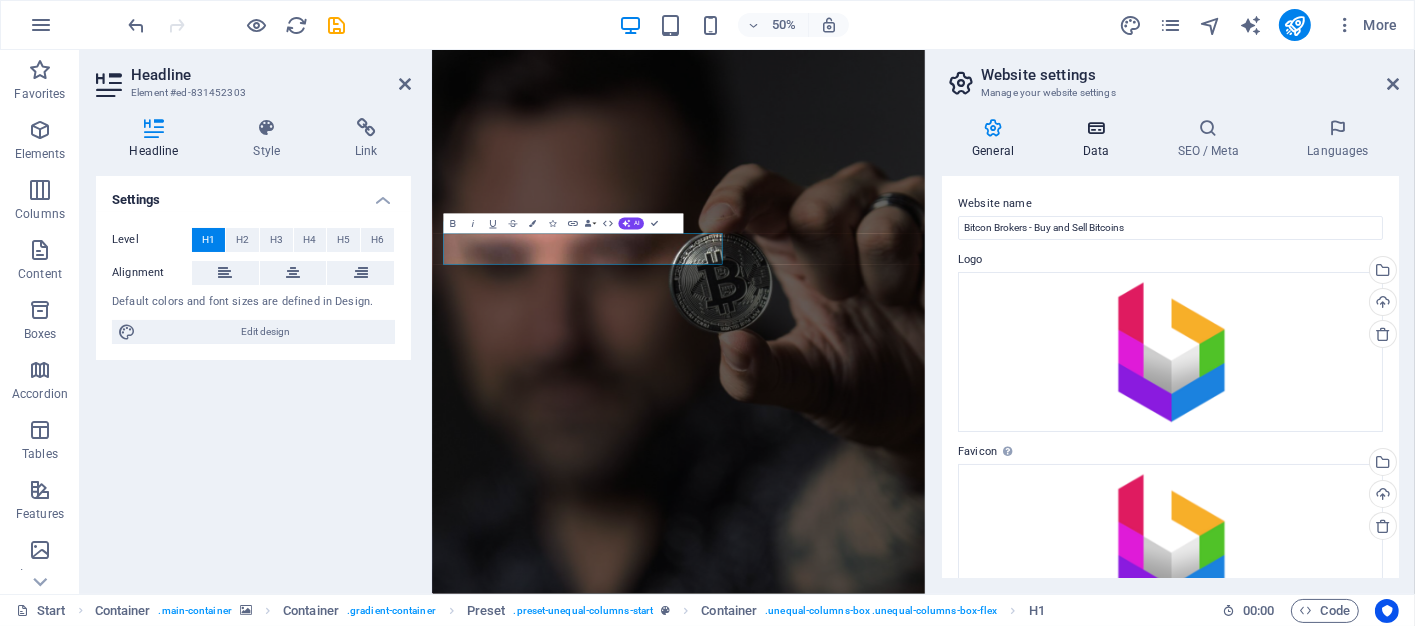 click at bounding box center (1095, 128) 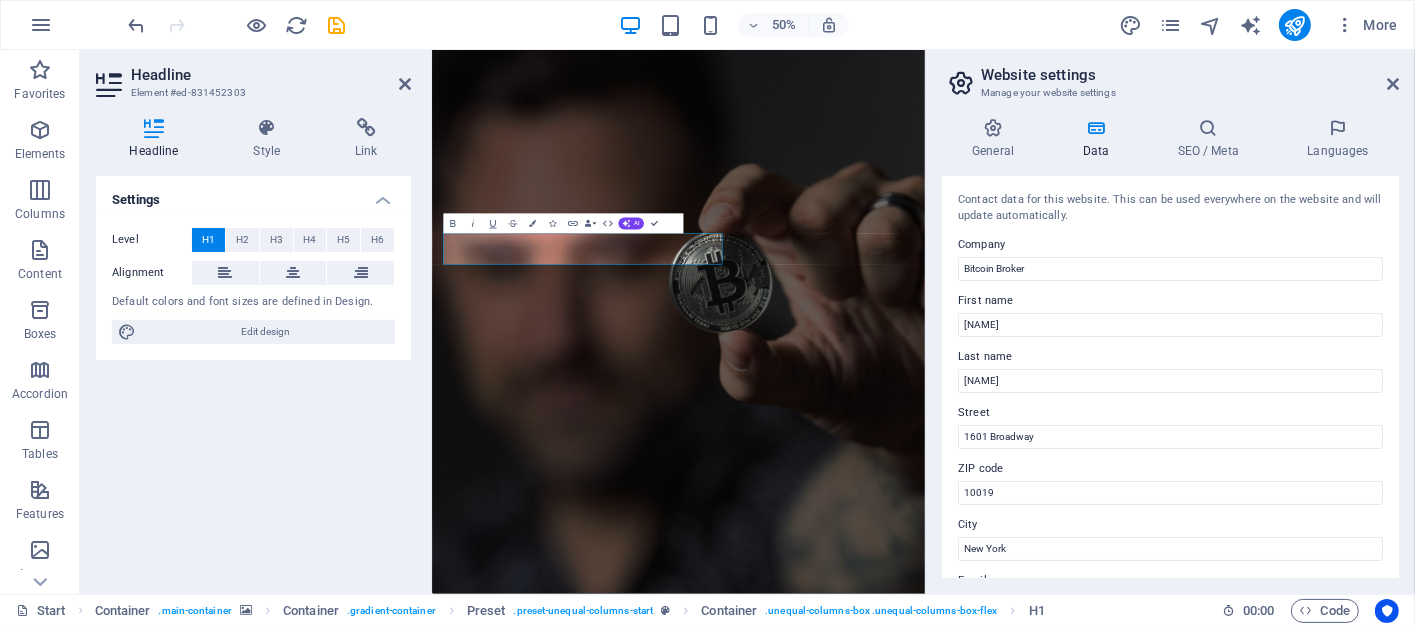 click on "Headline" at bounding box center [271, 75] 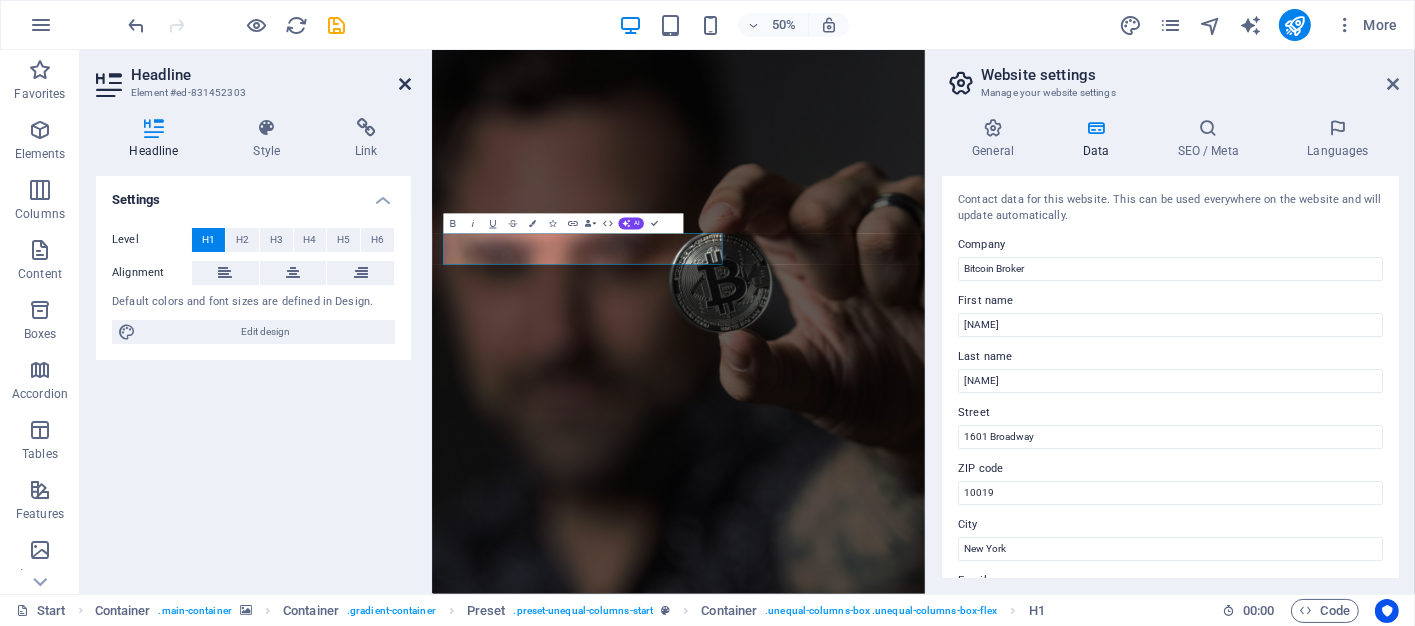 click at bounding box center [405, 84] 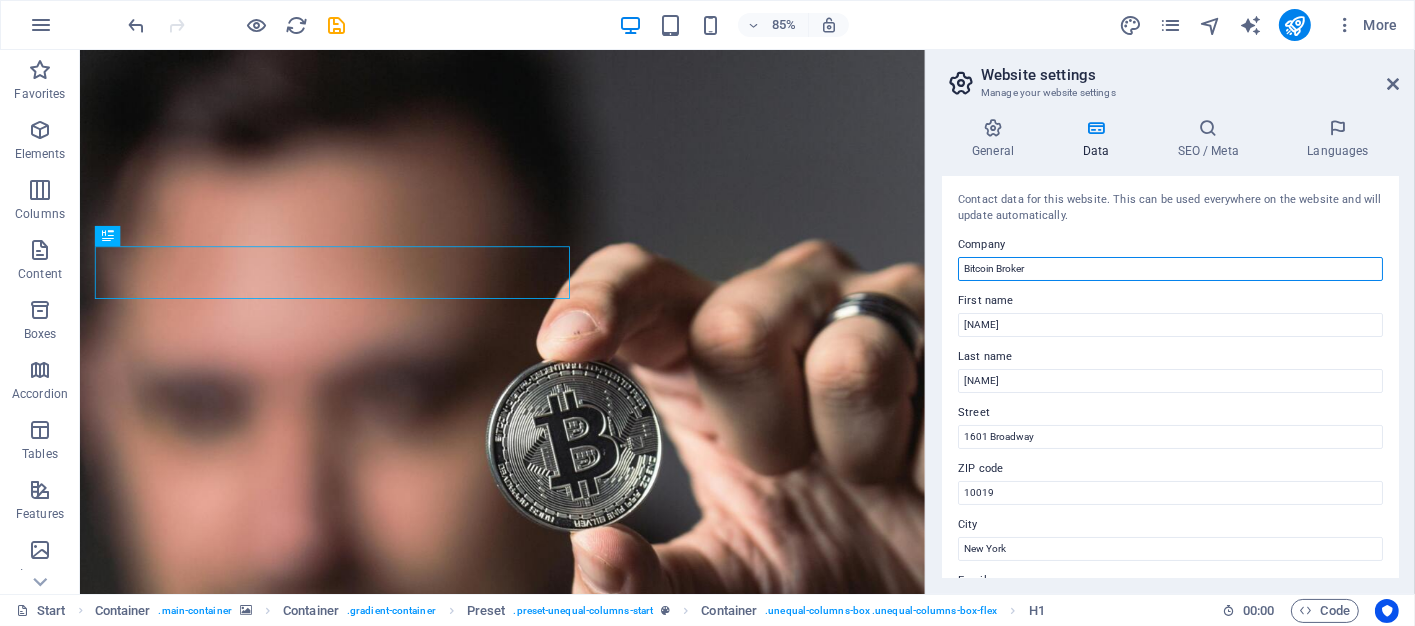 click on "Bitcoin Broker" at bounding box center [1170, 269] 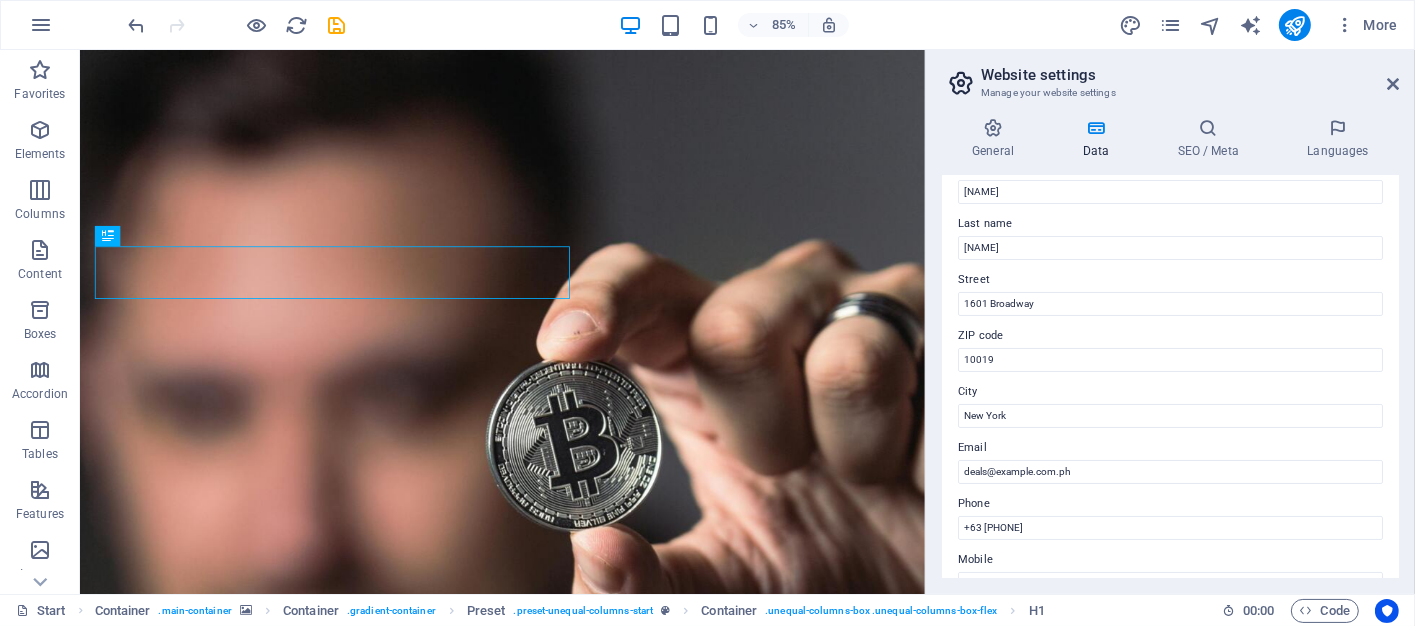 scroll, scrollTop: 100, scrollLeft: 0, axis: vertical 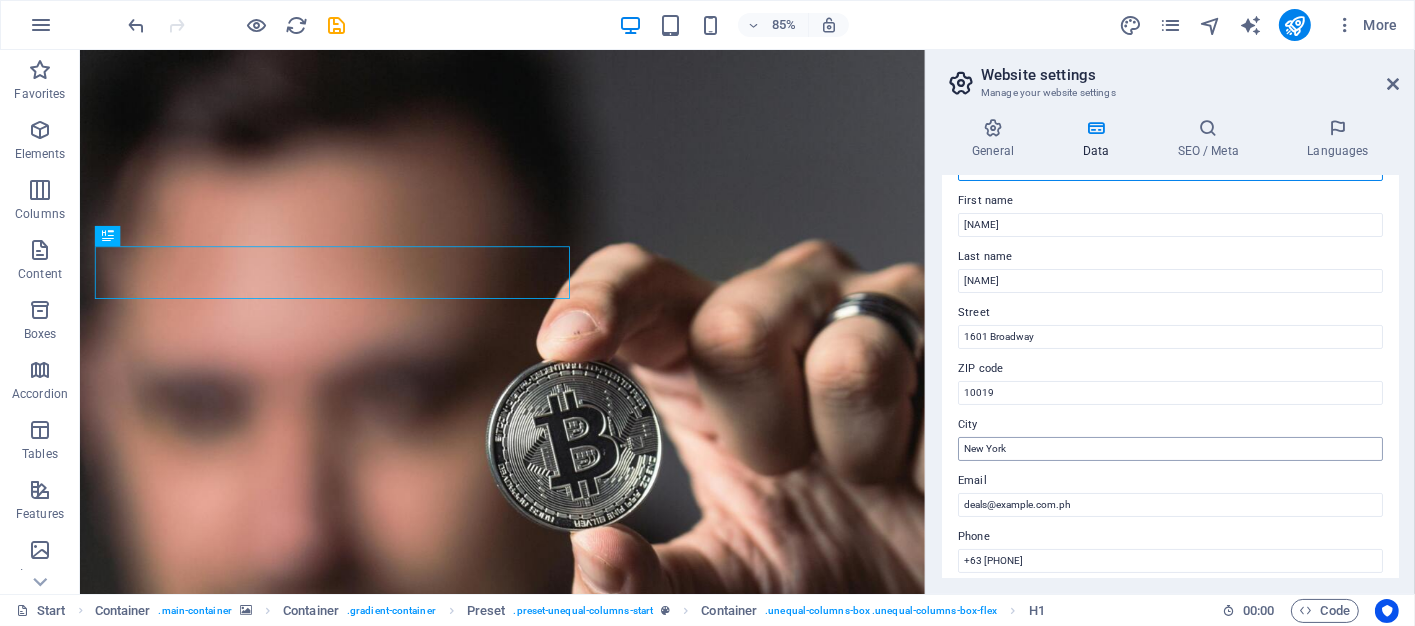 type on "Bitcoin Brokers" 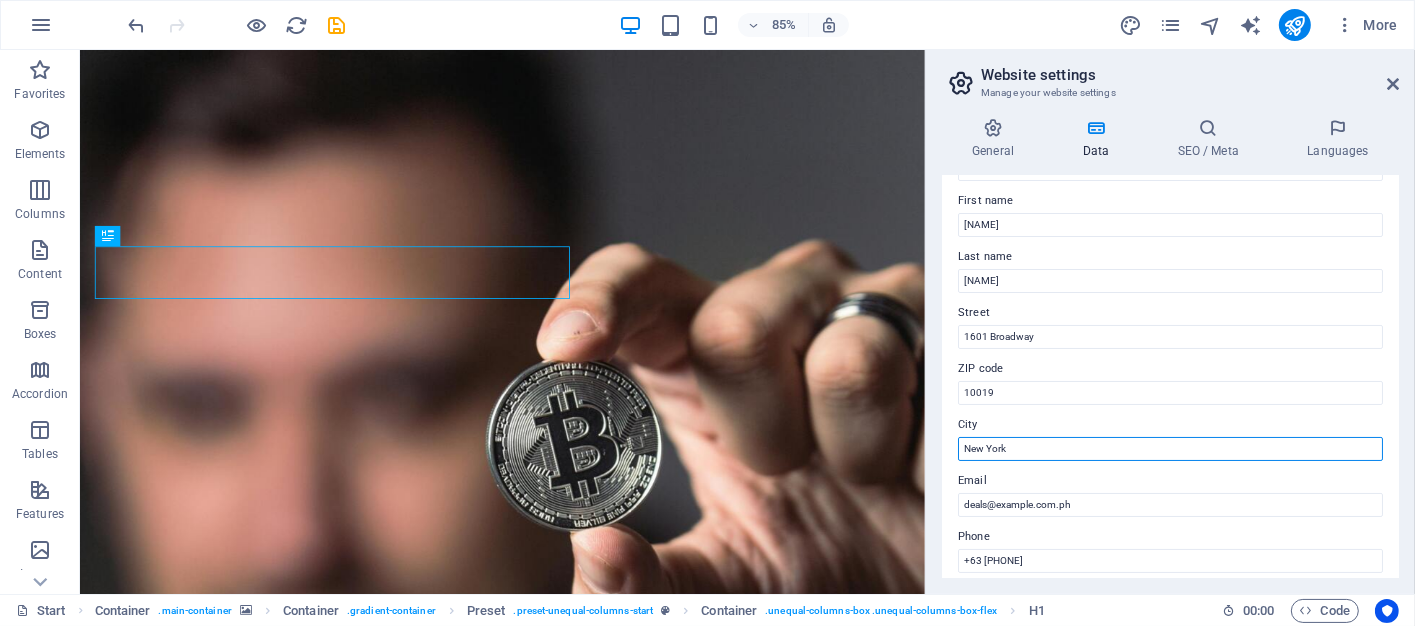 drag, startPoint x: 1122, startPoint y: 492, endPoint x: 1046, endPoint y: 517, distance: 80.00625 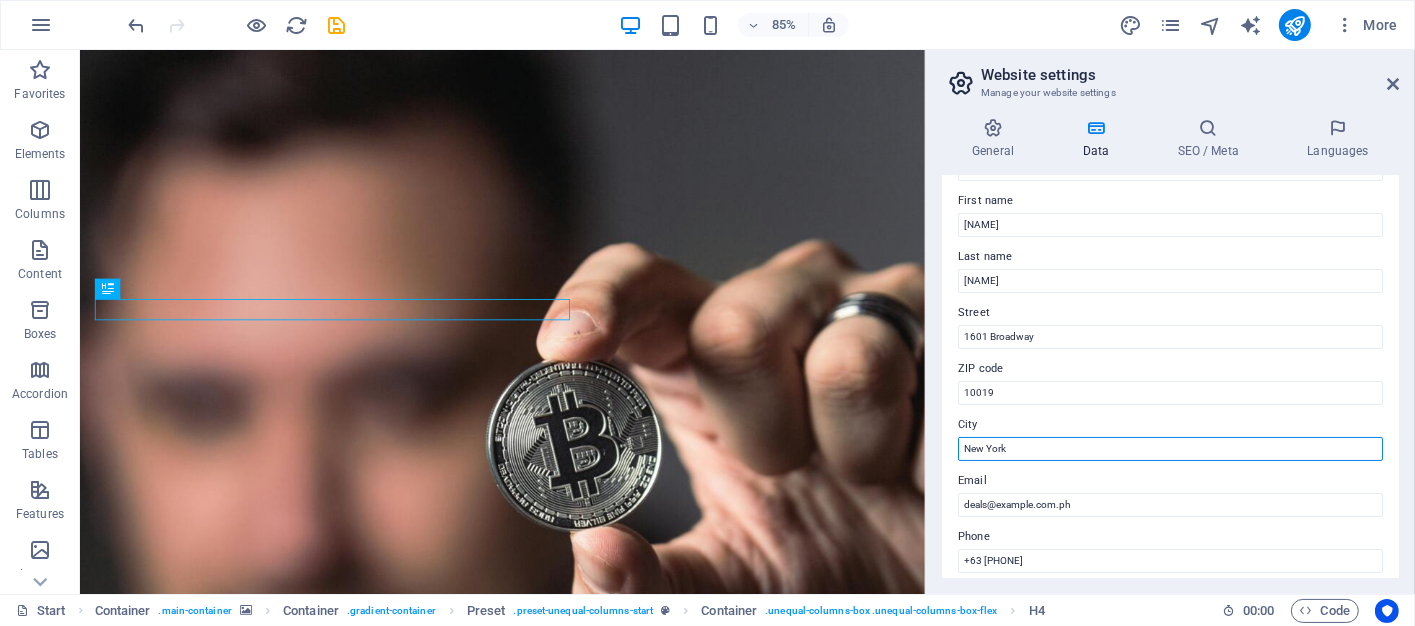 click on "New York" at bounding box center (1170, 449) 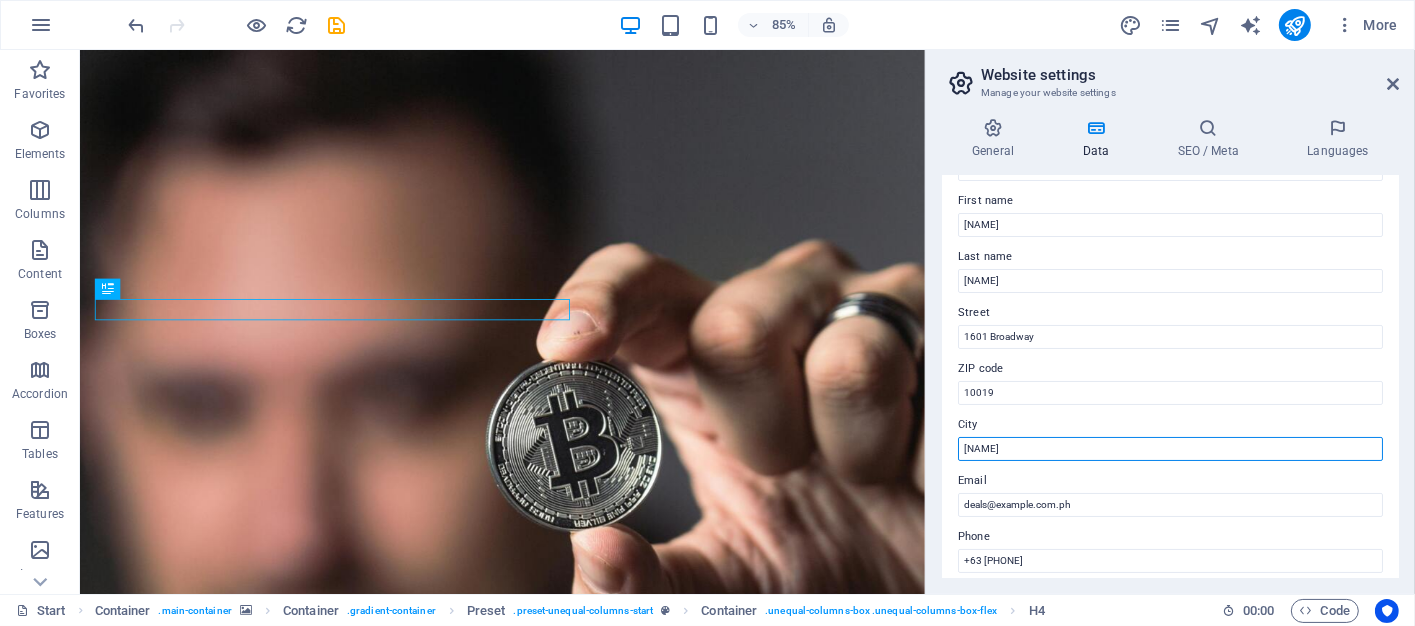 type on "[CITY]" 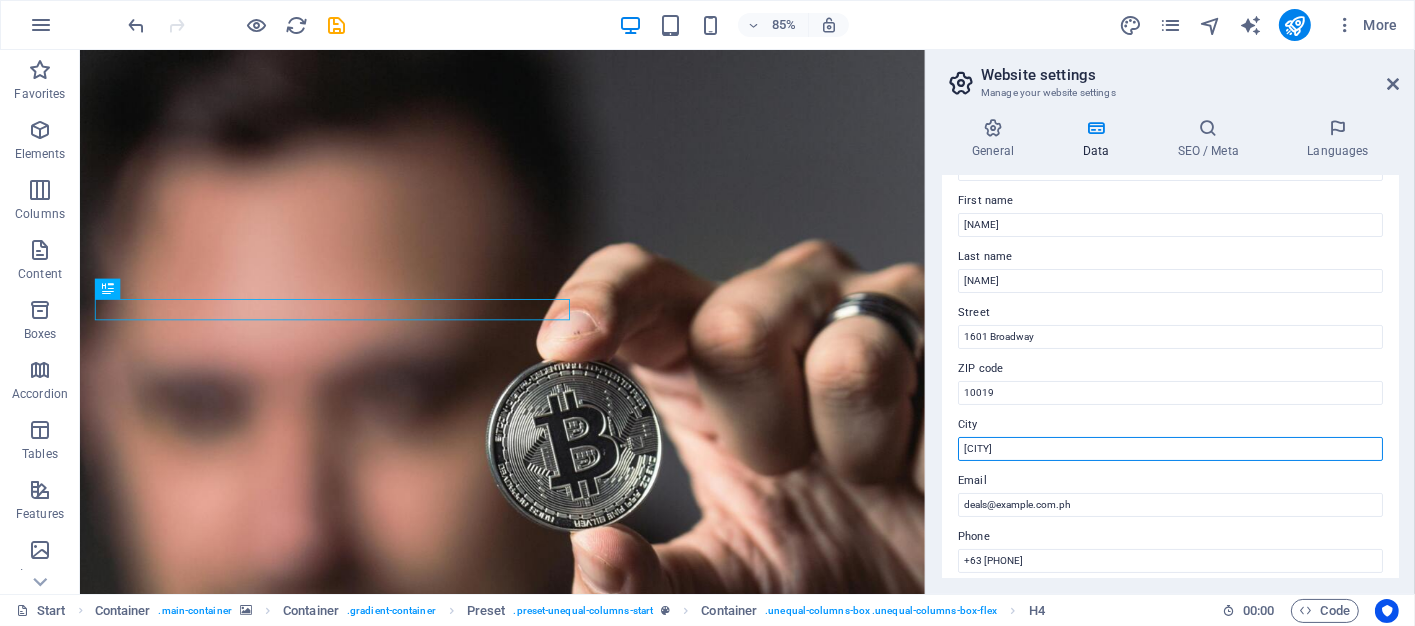 drag, startPoint x: 1012, startPoint y: 451, endPoint x: 937, endPoint y: 451, distance: 75 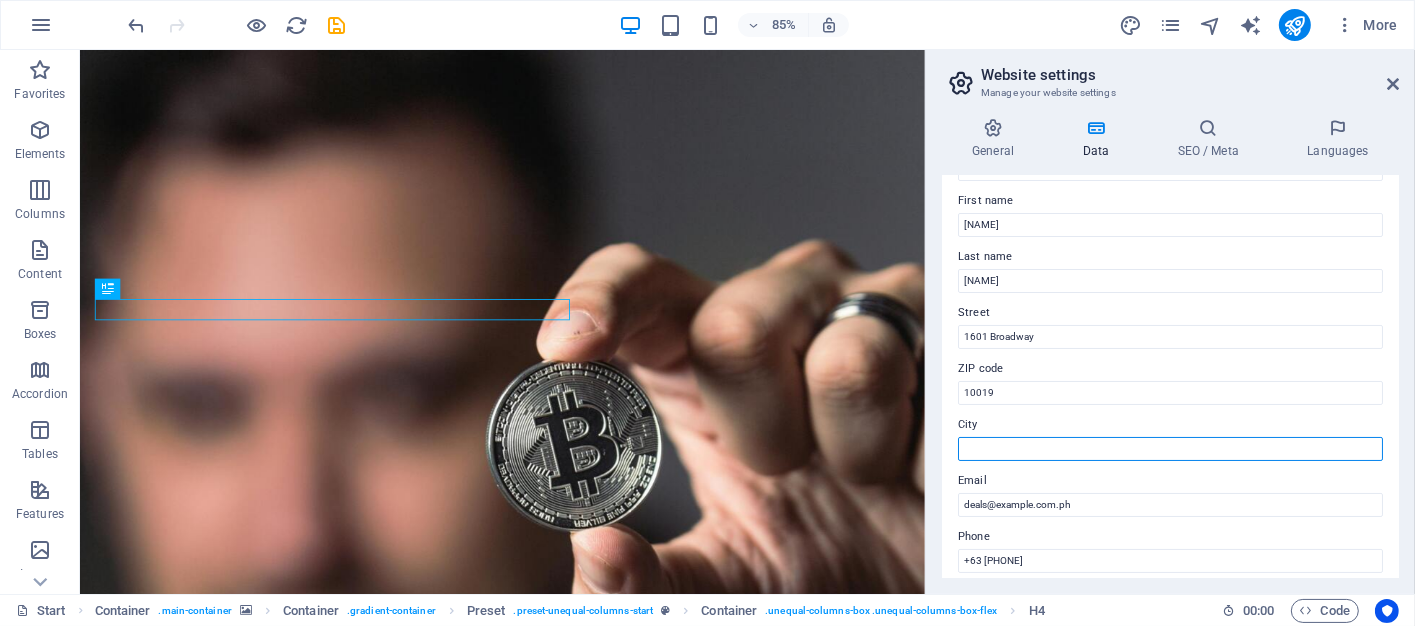 type 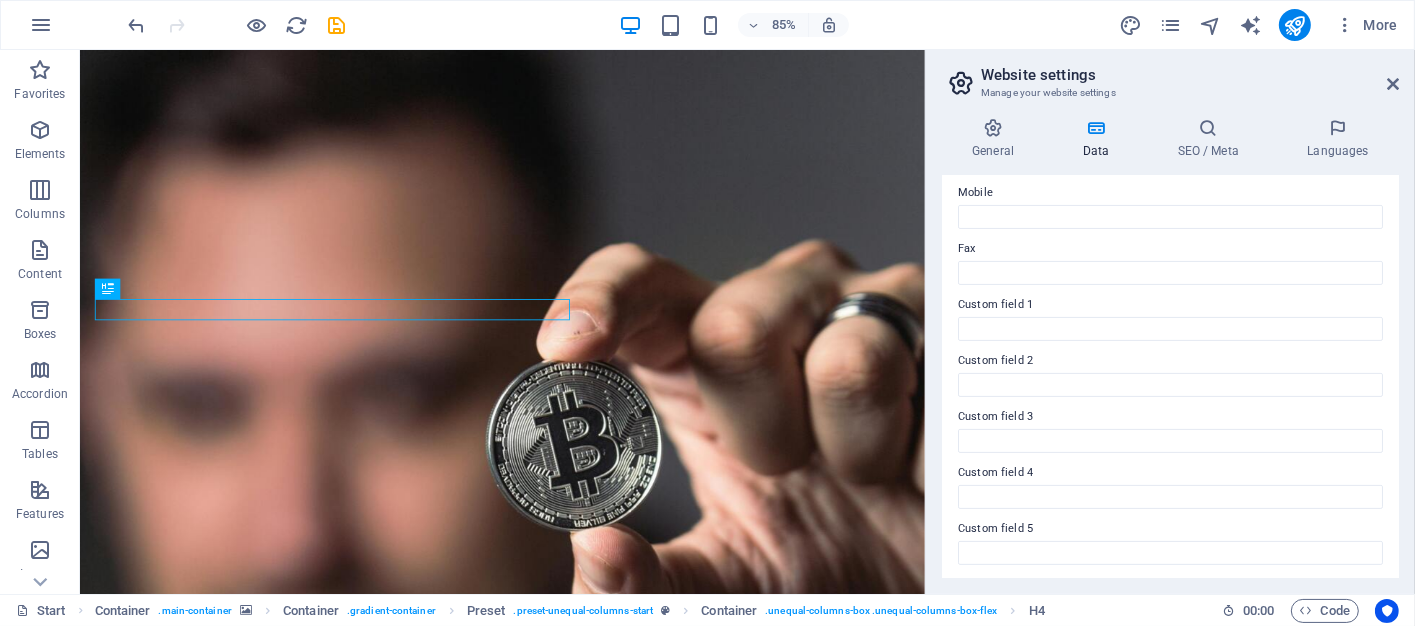 scroll, scrollTop: 0, scrollLeft: 0, axis: both 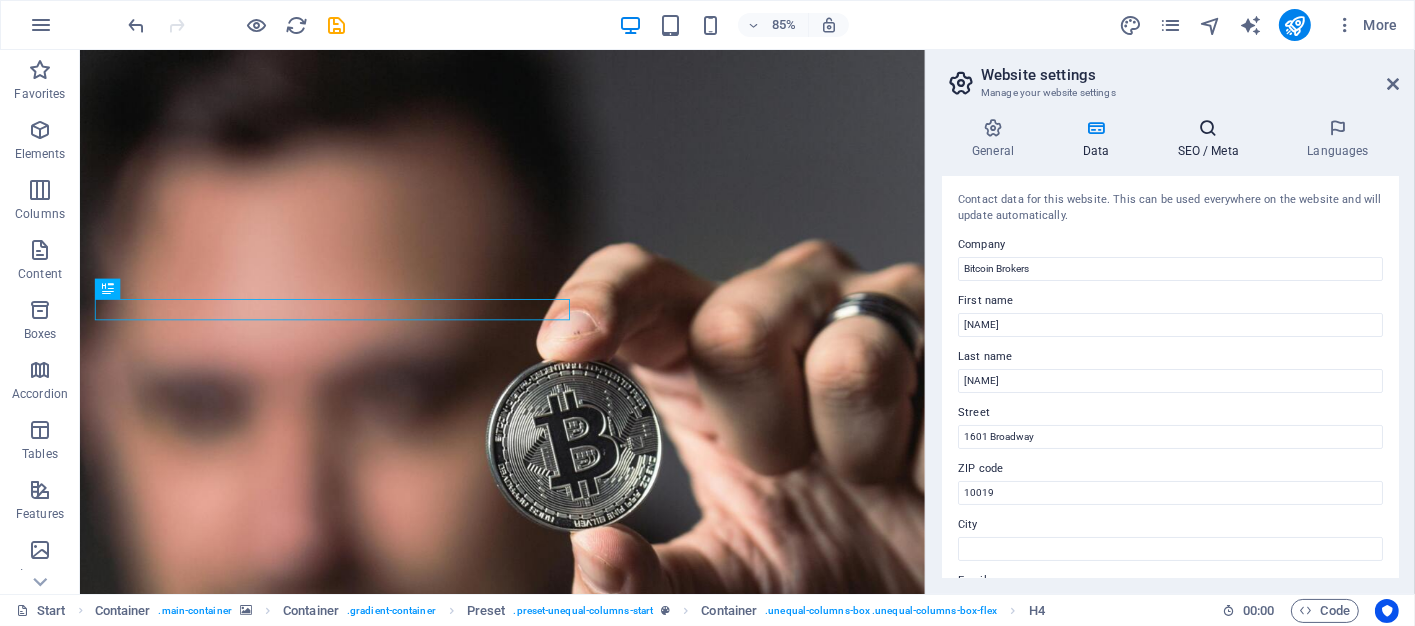 click at bounding box center [1208, 128] 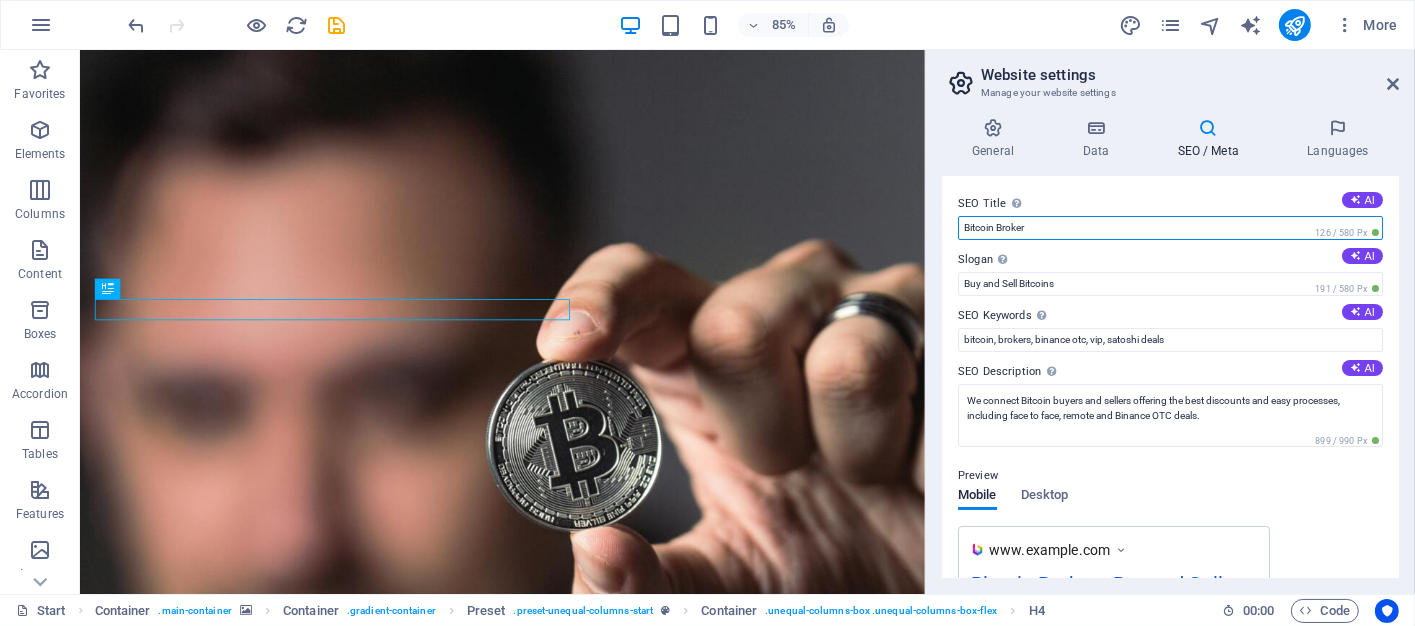 click on "Bitcoin Broker" at bounding box center [1170, 228] 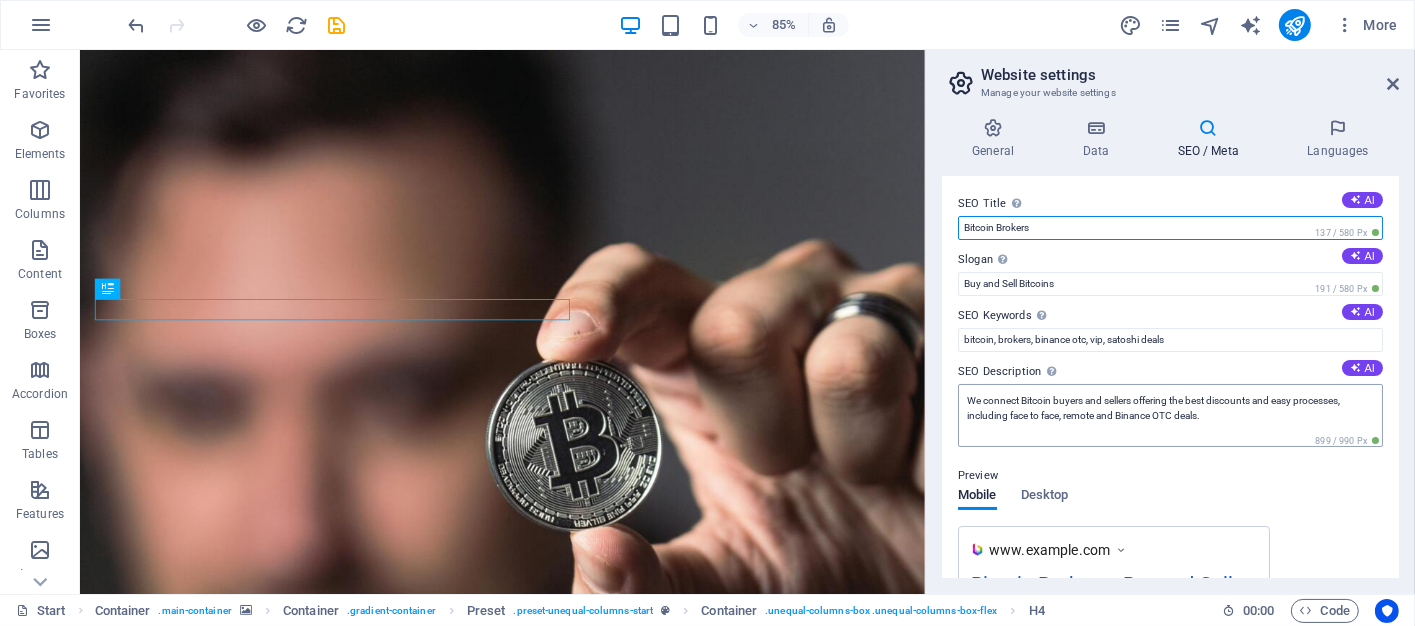 scroll, scrollTop: 300, scrollLeft: 0, axis: vertical 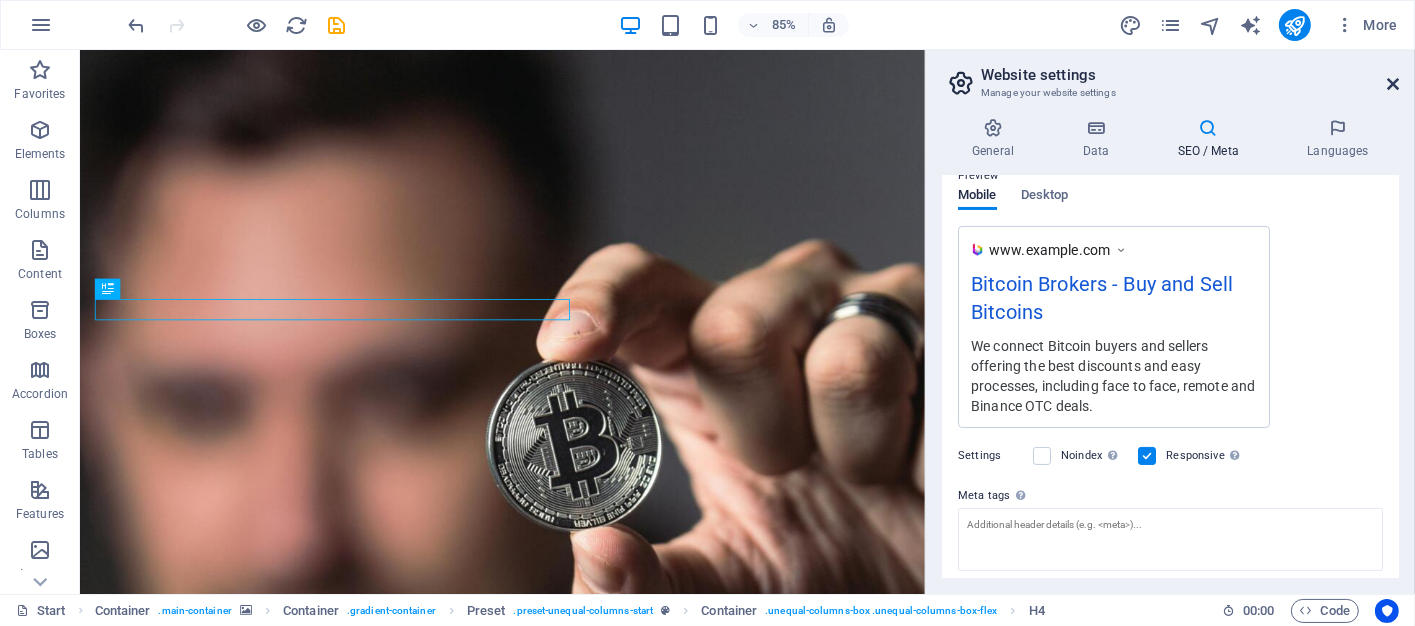 type on "Bitcoin Brokers" 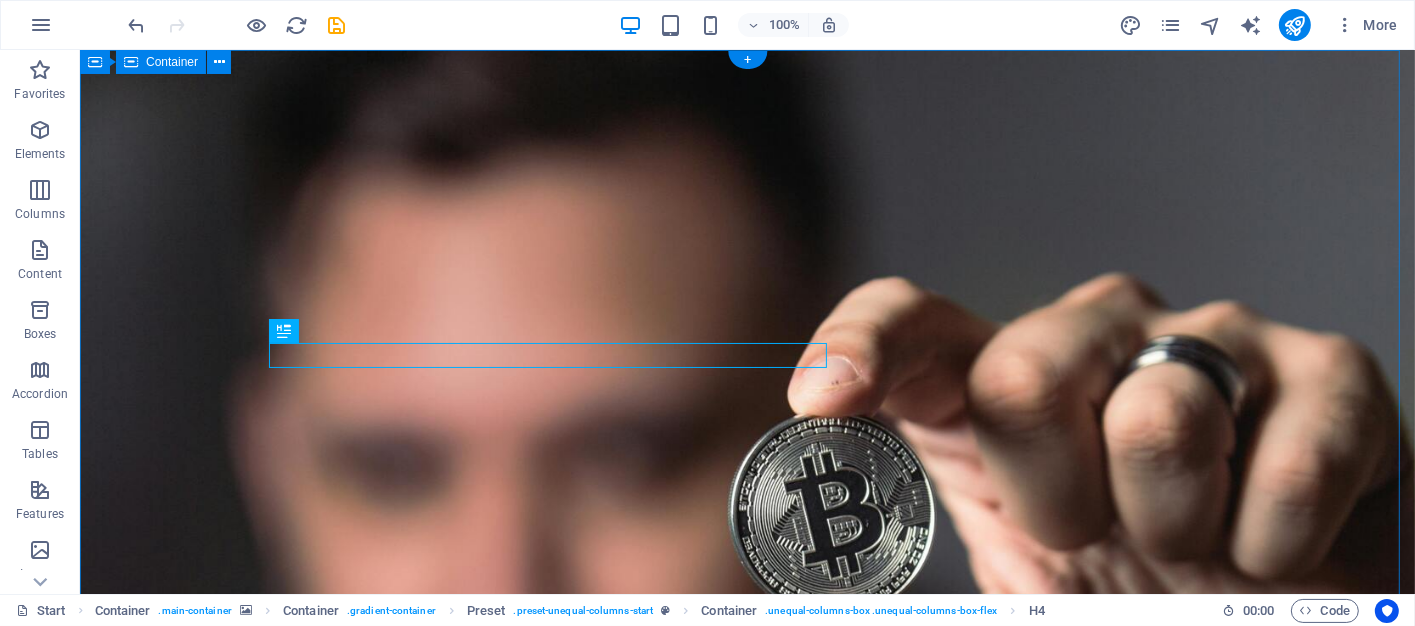 click on "BITCOIN BROKERS Where Smart Sellers Meet Savvy Buyers We connect Bitcoin sellers with buyers who are on the hunt for the best deals in the crypto space. Whether you're a seasoned trader or just dipping your toes into digital currency, our mission is simple: to make every transaction more rewarding. ENGAGE WITH US TODAY 2000 + Happy coder John Doe " Lorem ipsum dolor sit amet, consetetur sadipscing elitr " Drop content here or  Add elements  Paste clipboard © Code -  Legal notice  |  Privacy" at bounding box center [746, 1657] 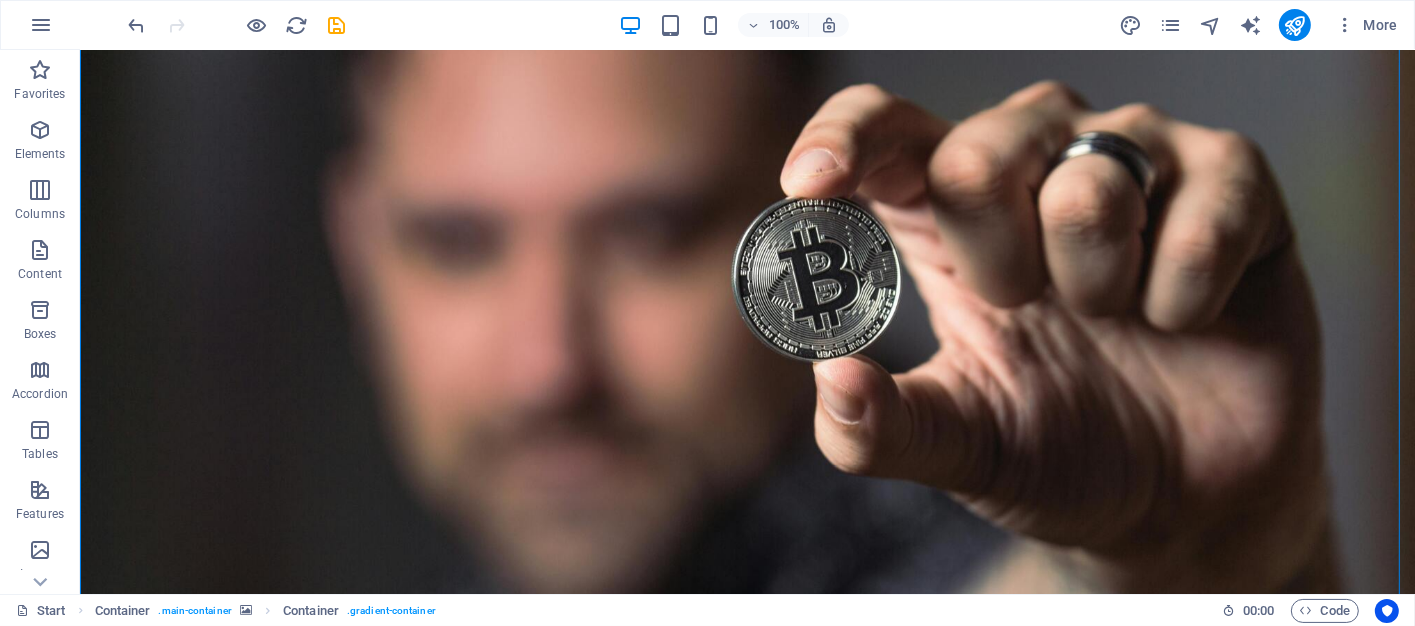scroll, scrollTop: 200, scrollLeft: 0, axis: vertical 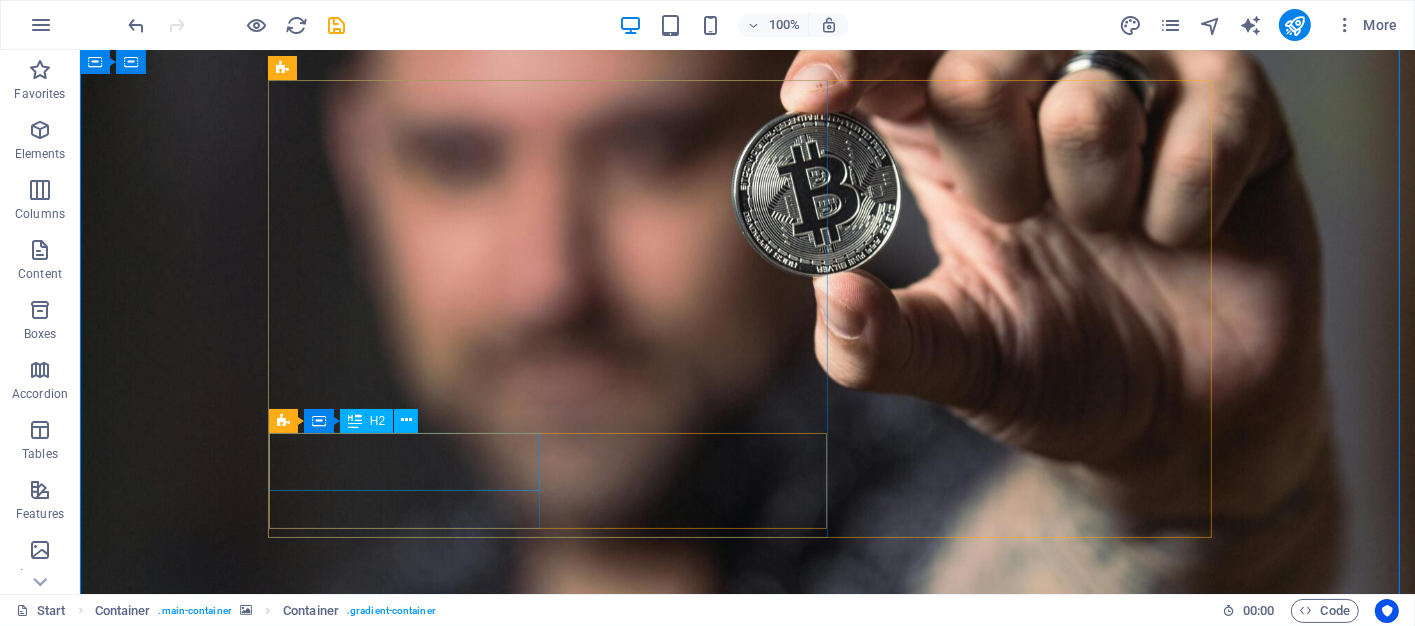 click on "2000 +" at bounding box center [747, 1255] 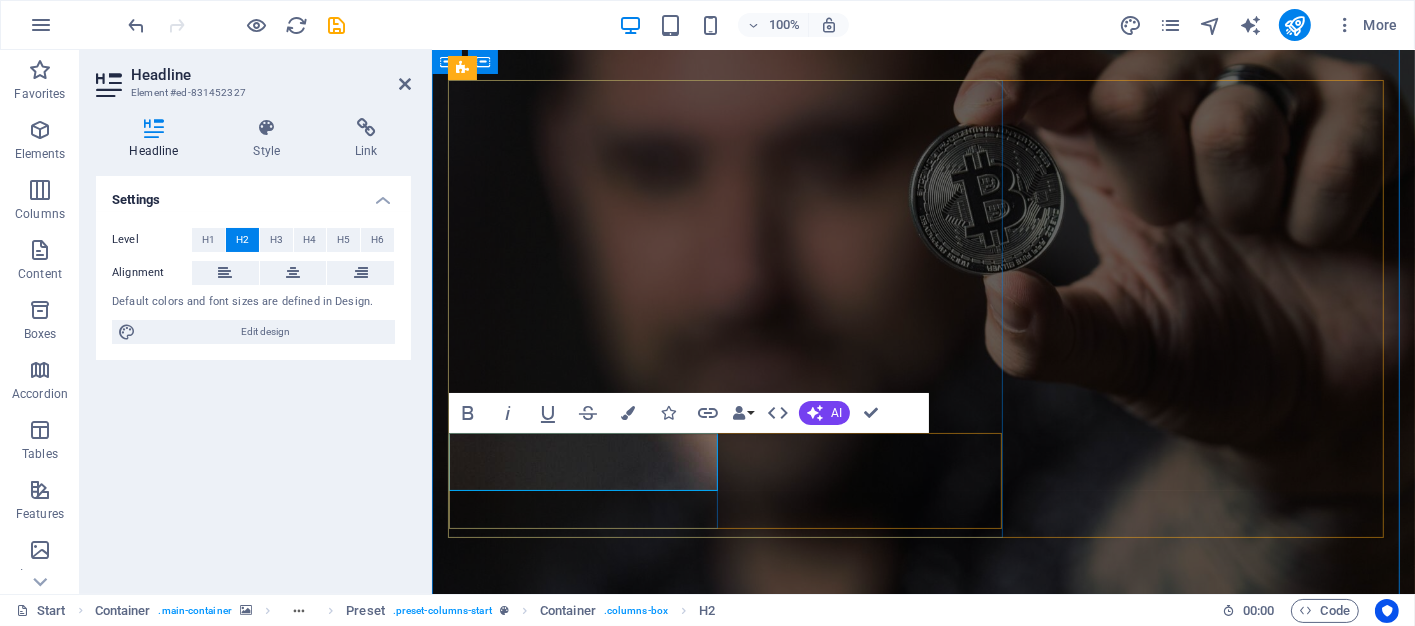 click on "2000 +" at bounding box center [923, 1255] 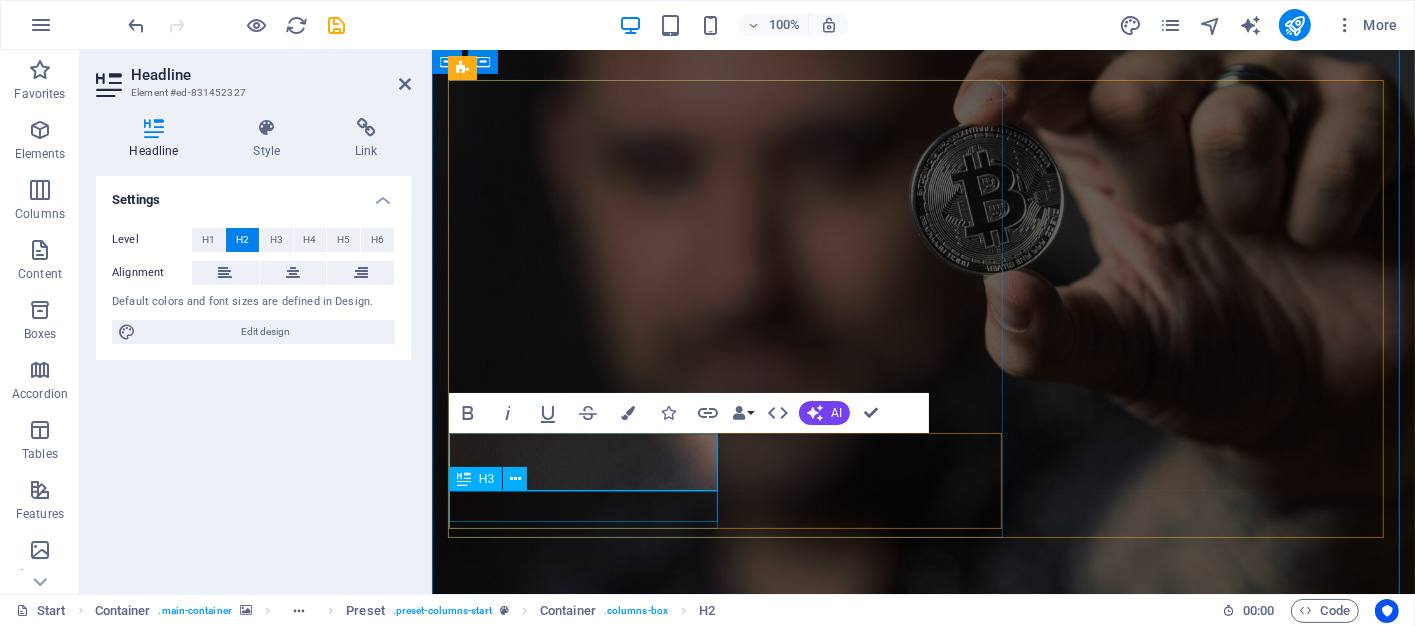 click on "Happy coder" at bounding box center [923, 1299] 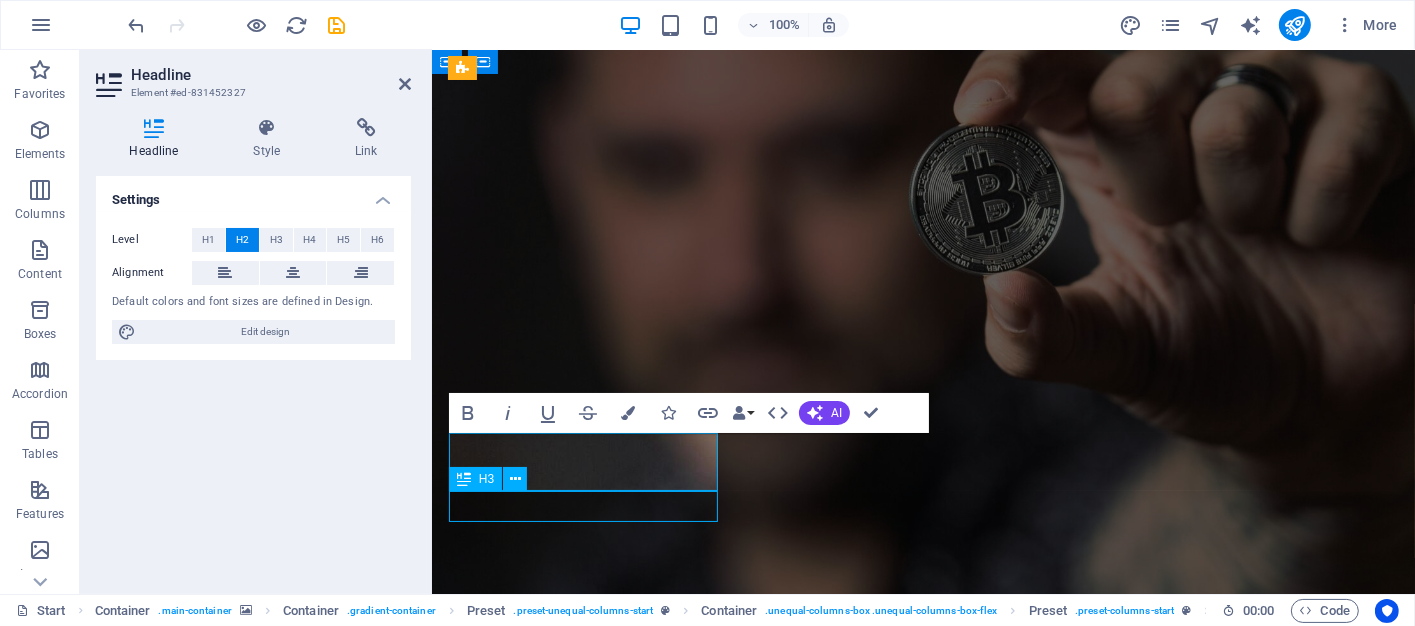 click on "Happy coder" at bounding box center [923, 1299] 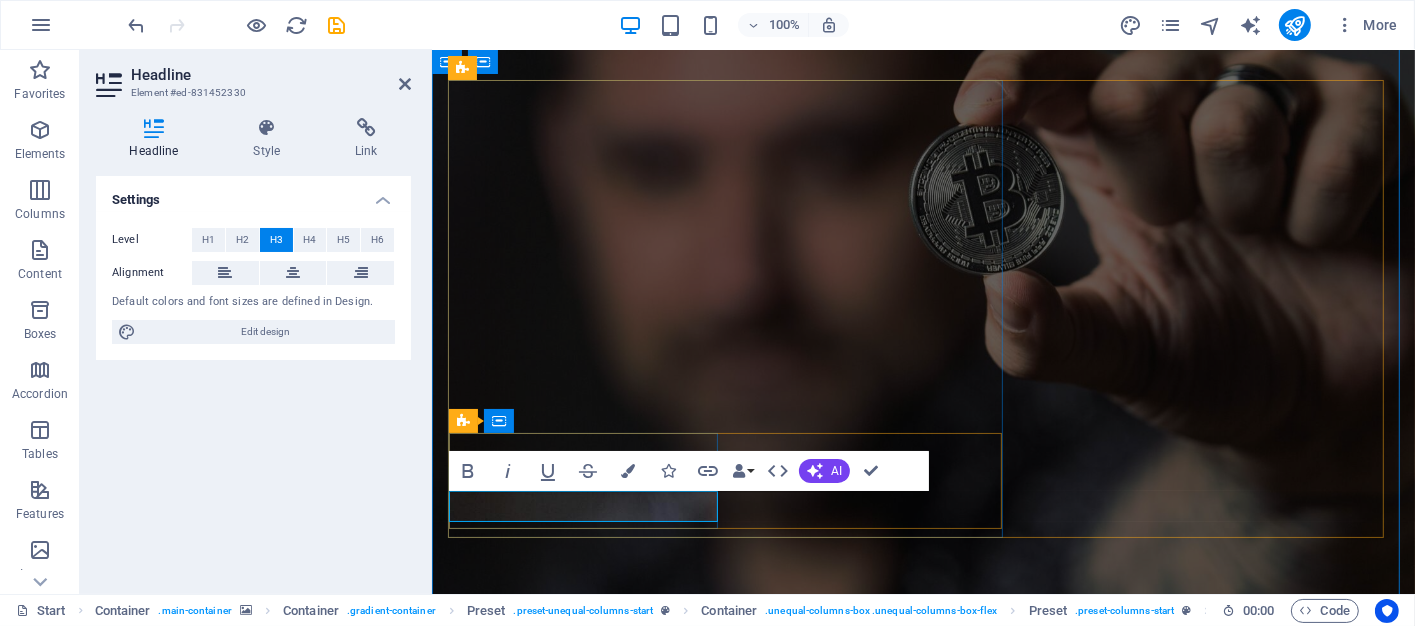 type 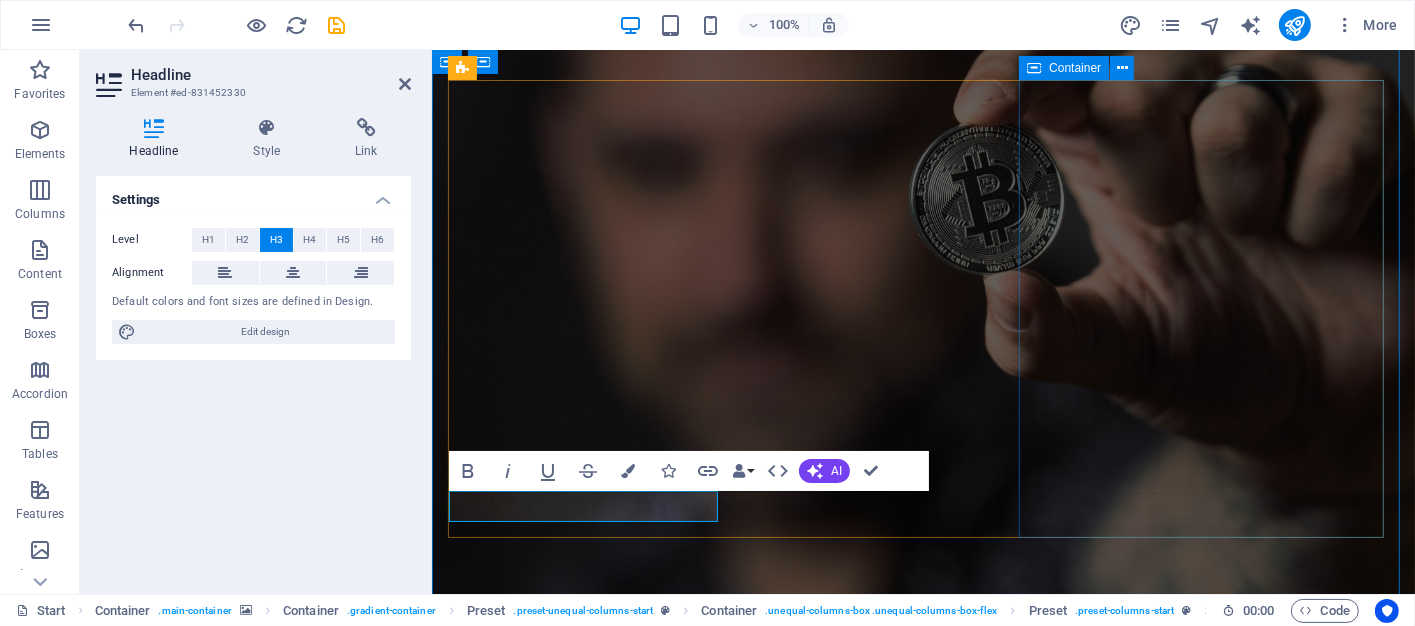 click on "Drop content here or  Add elements  Paste clipboard" at bounding box center [923, 1508] 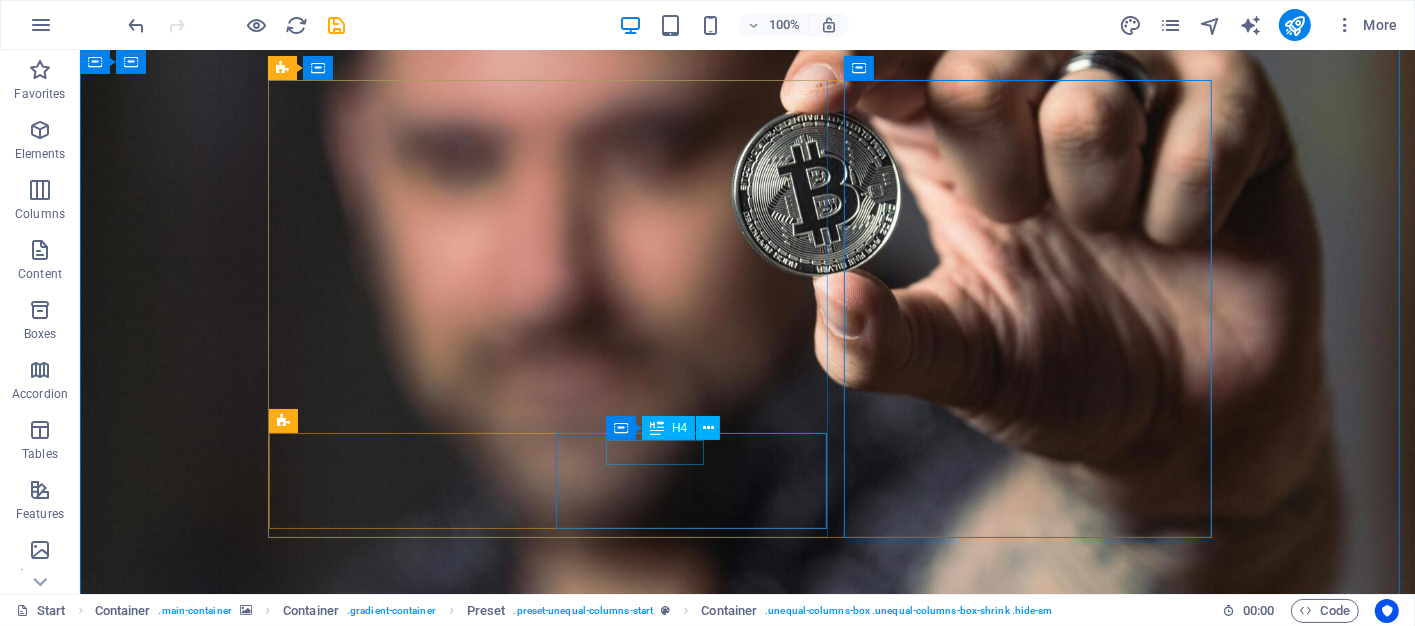 click on "John Doe" at bounding box center (747, 1375) 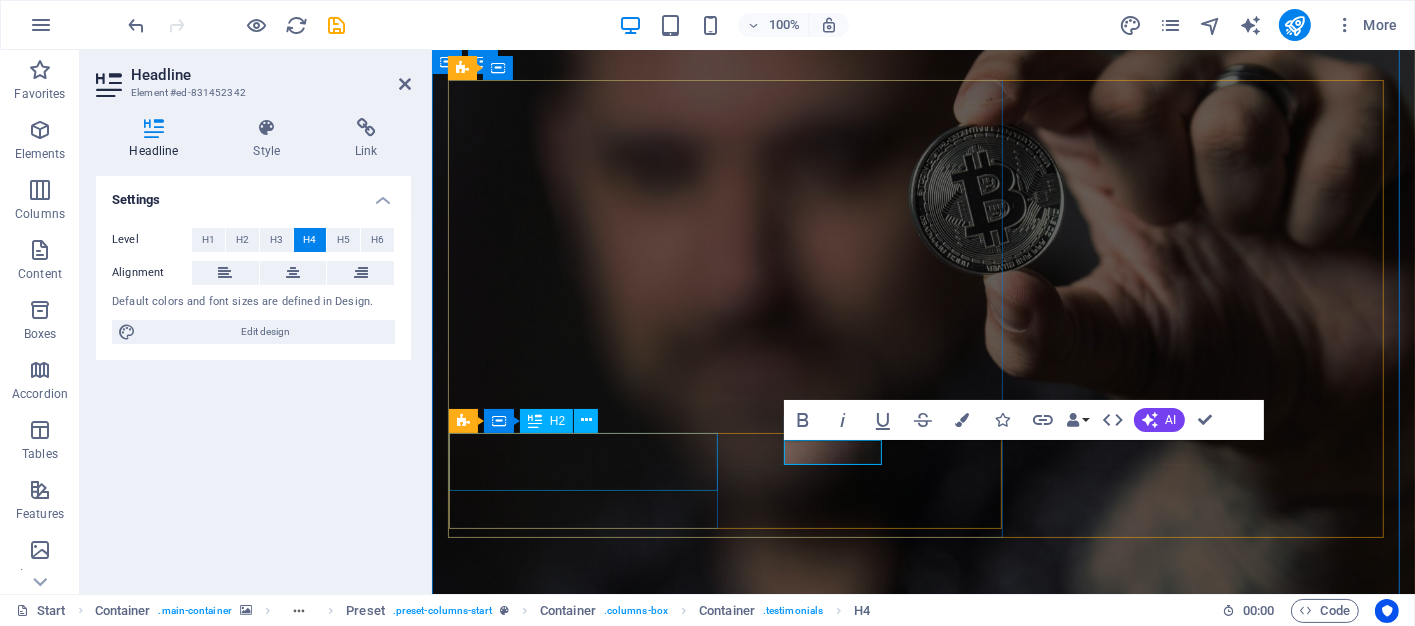 type 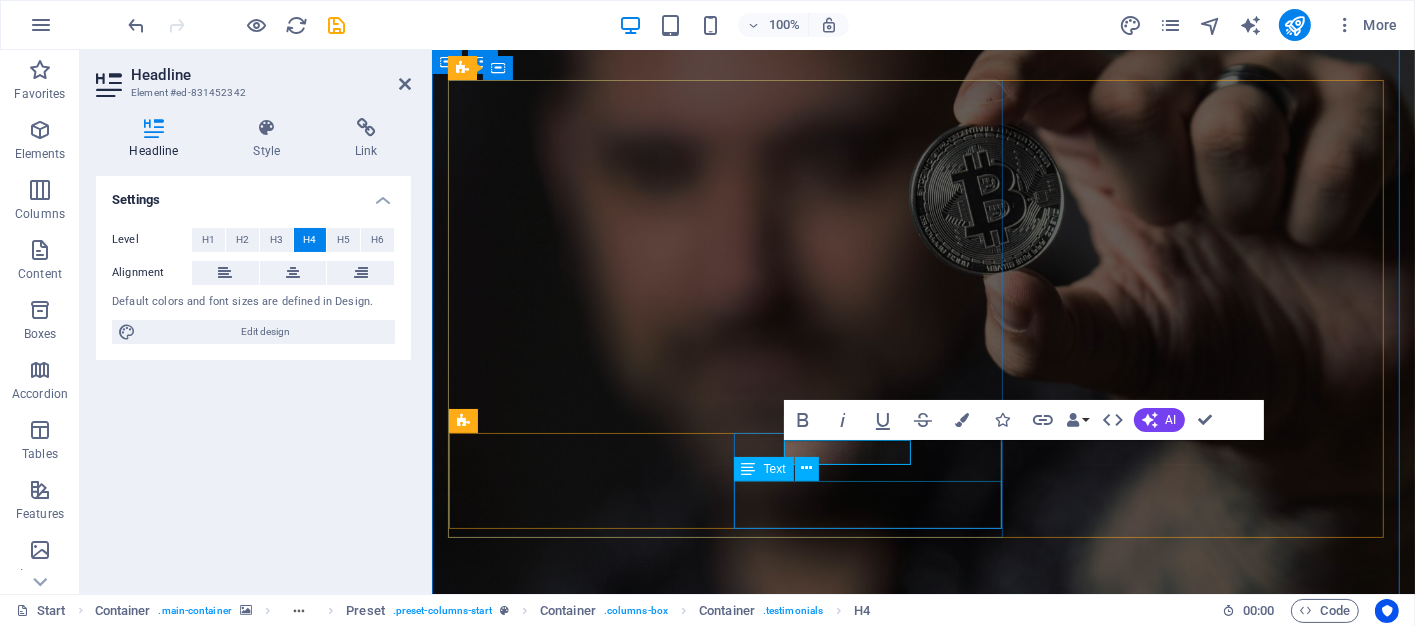 click on "" Lorem ipsum dolor sit amet, consetetur sadipscing elitr "" at bounding box center [923, 1408] 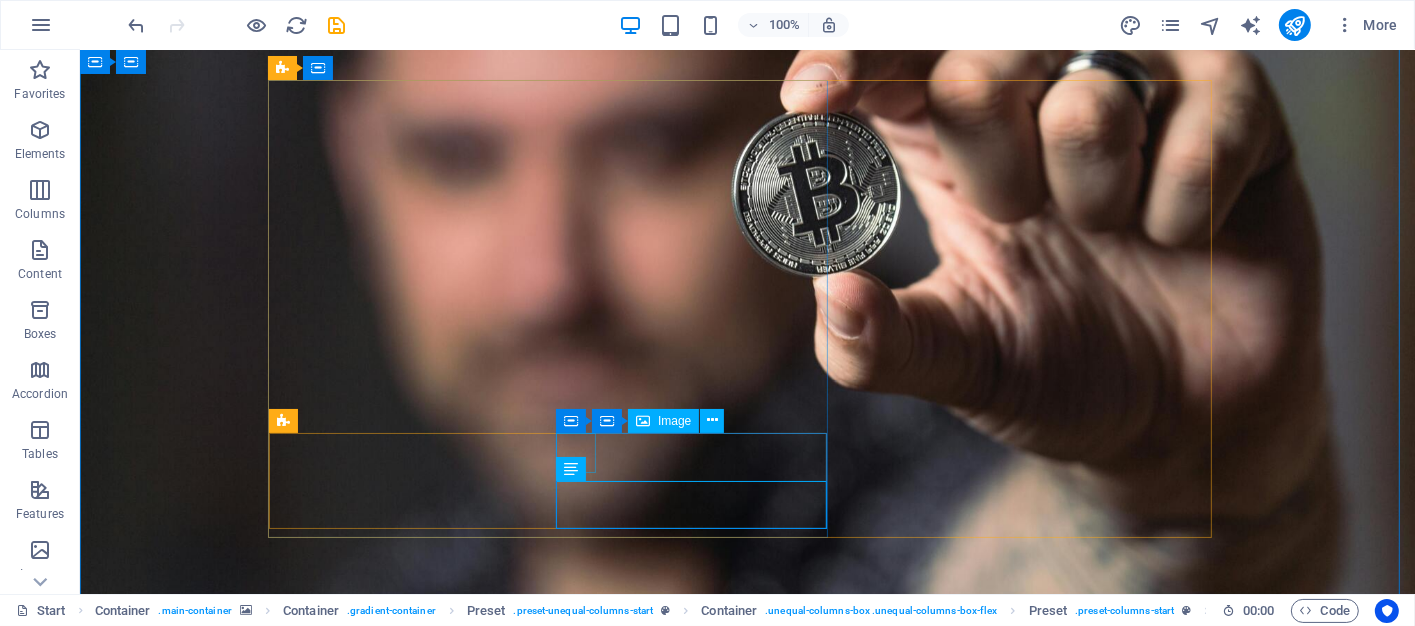 click at bounding box center (742, 1343) 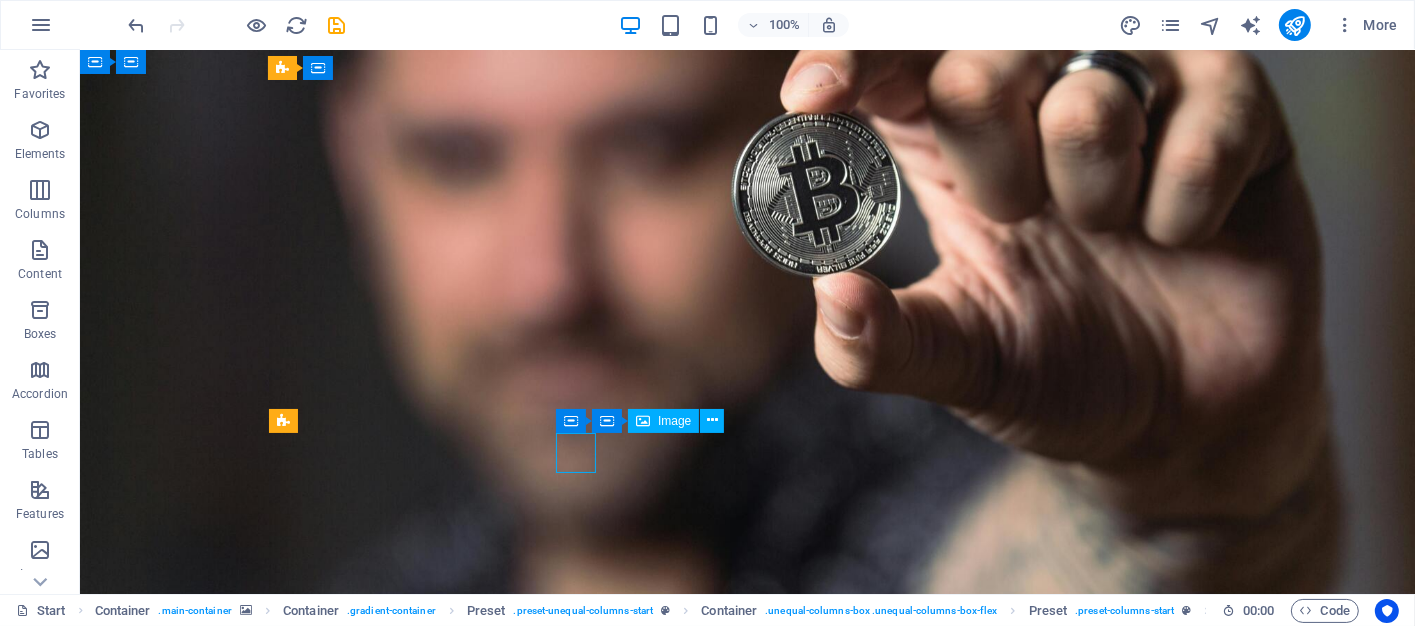 click at bounding box center (742, 1343) 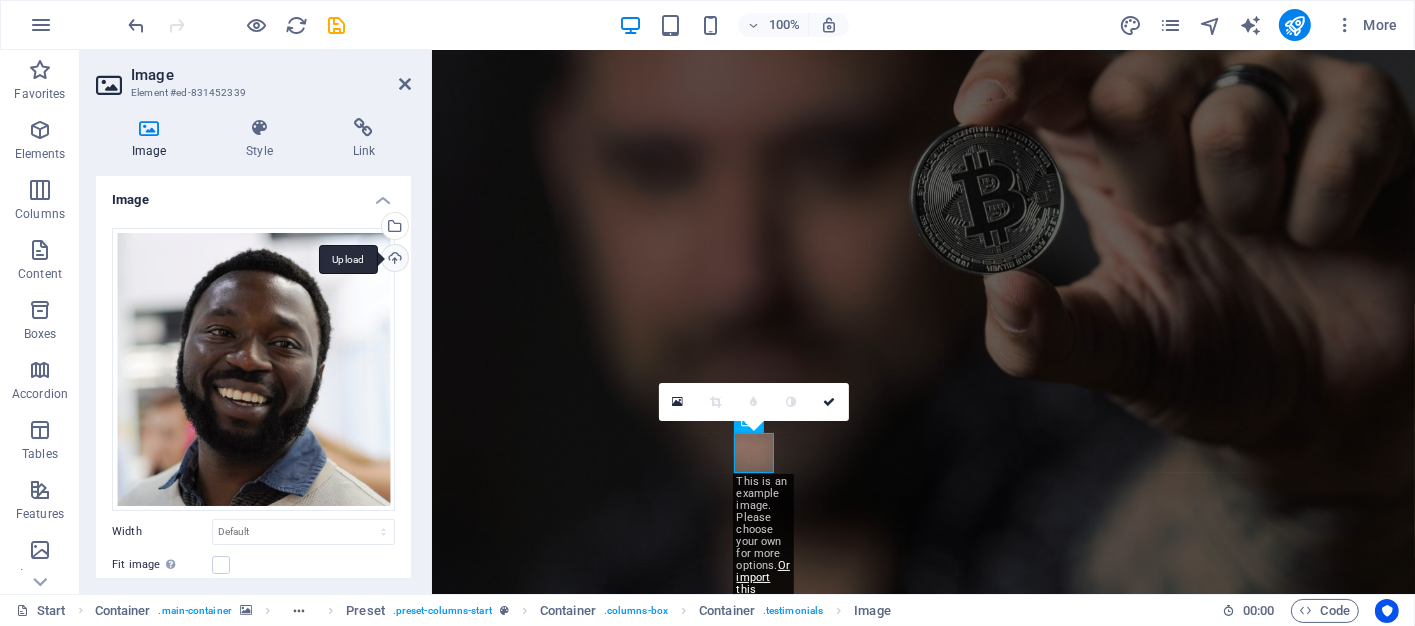 click on "Upload" at bounding box center [393, 260] 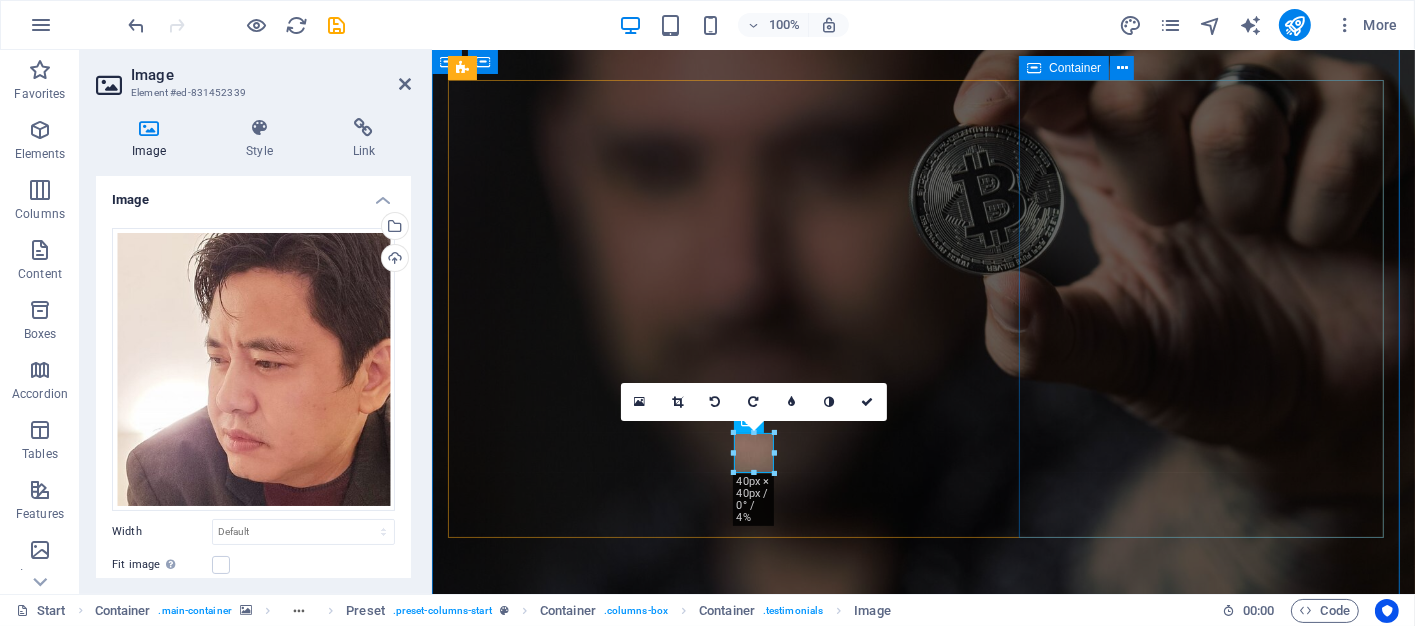 click on "Drop content here or  Add elements  Paste clipboard" at bounding box center (923, 1508) 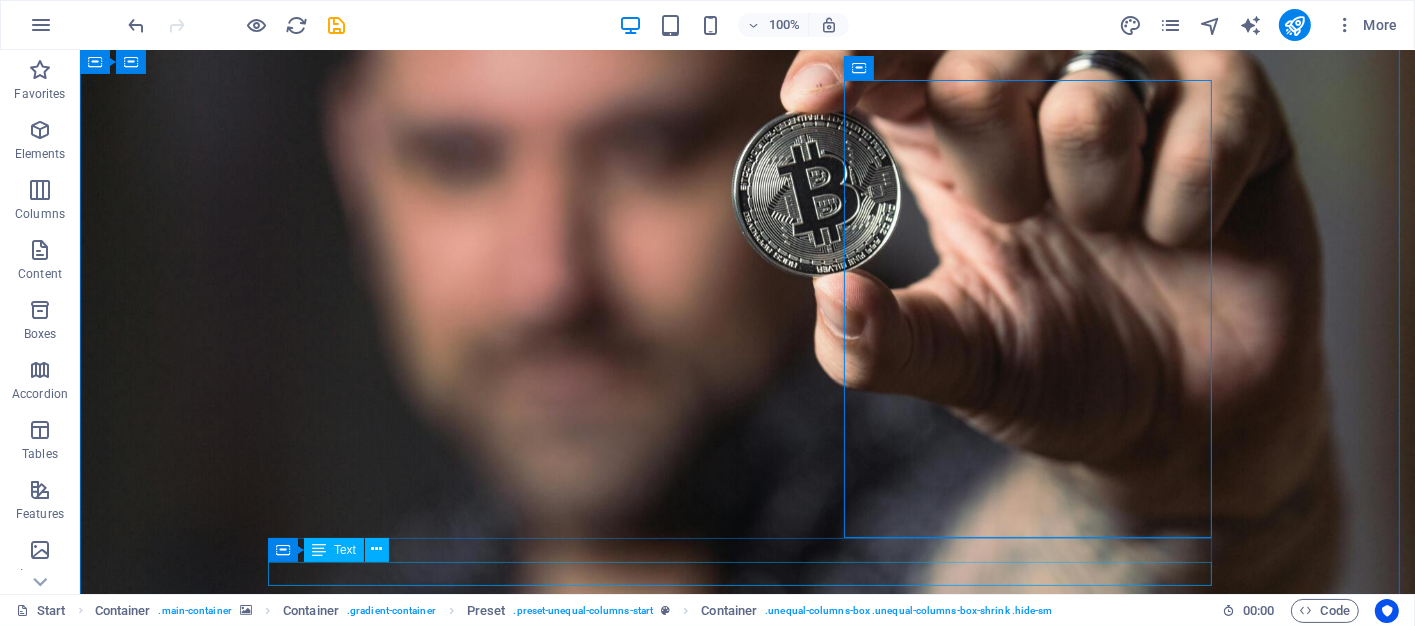 click on "© Code -  Legal notice  |  Privacy" at bounding box center (747, 1615) 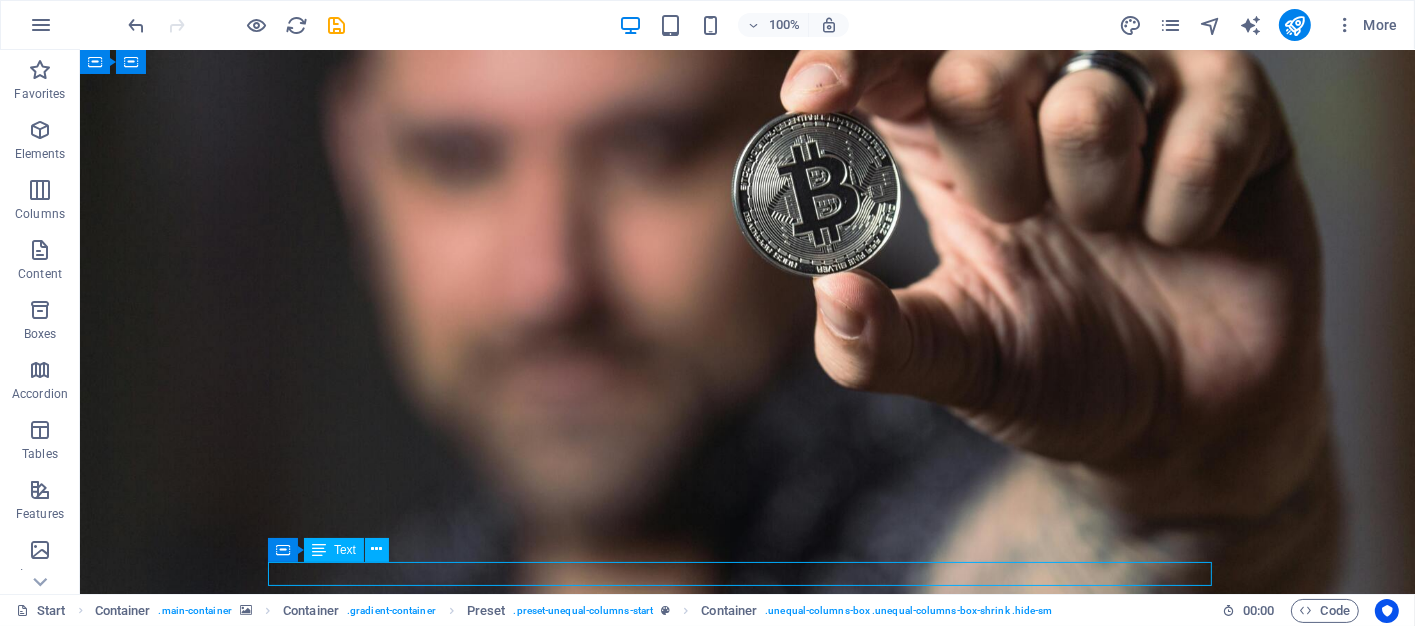 click on "© Code -  Legal notice  |  Privacy" at bounding box center [747, 1615] 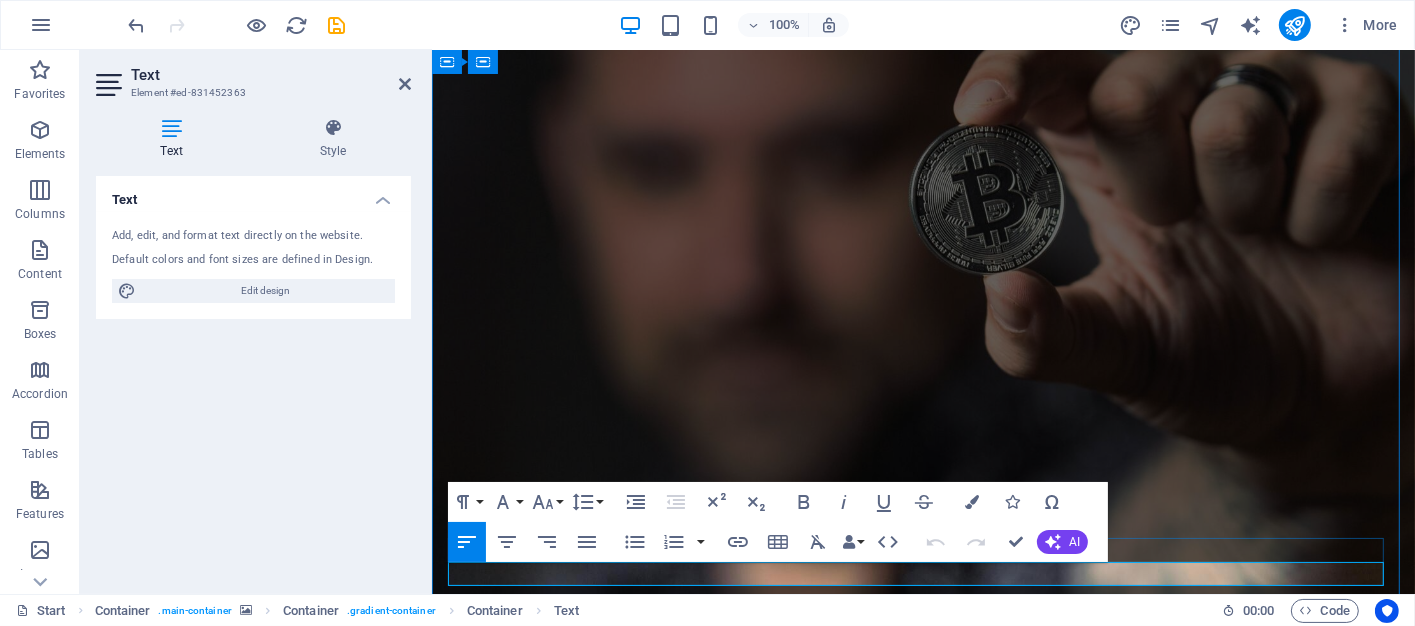 click on "© Code -  Legal notice  |  Privacy" at bounding box center [923, 1615] 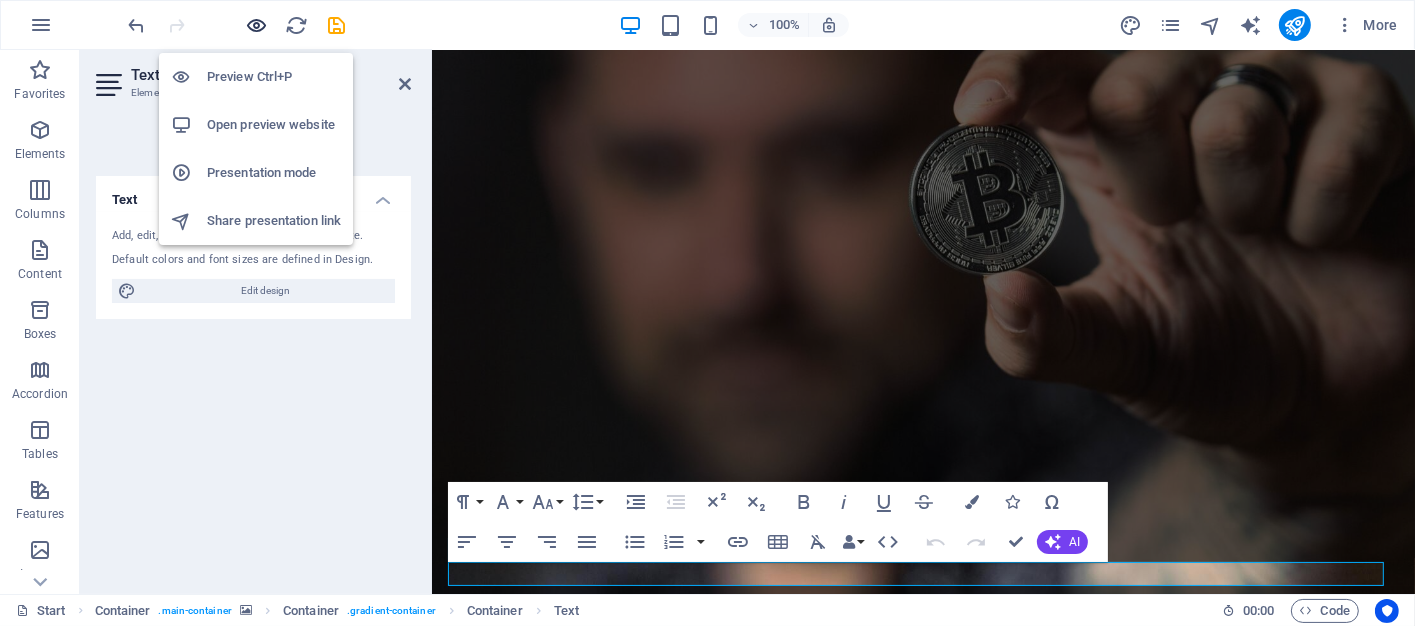 click at bounding box center (257, 25) 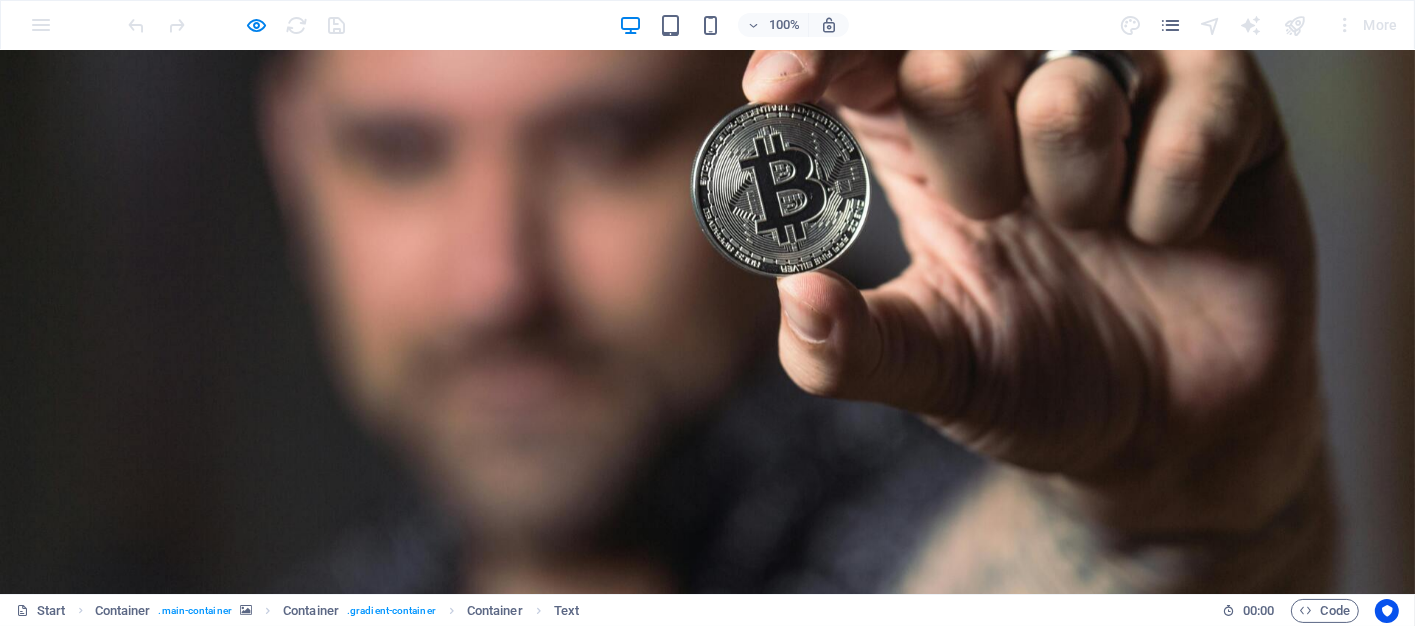 click on "Privacy" at bounding box center (418, 1461) 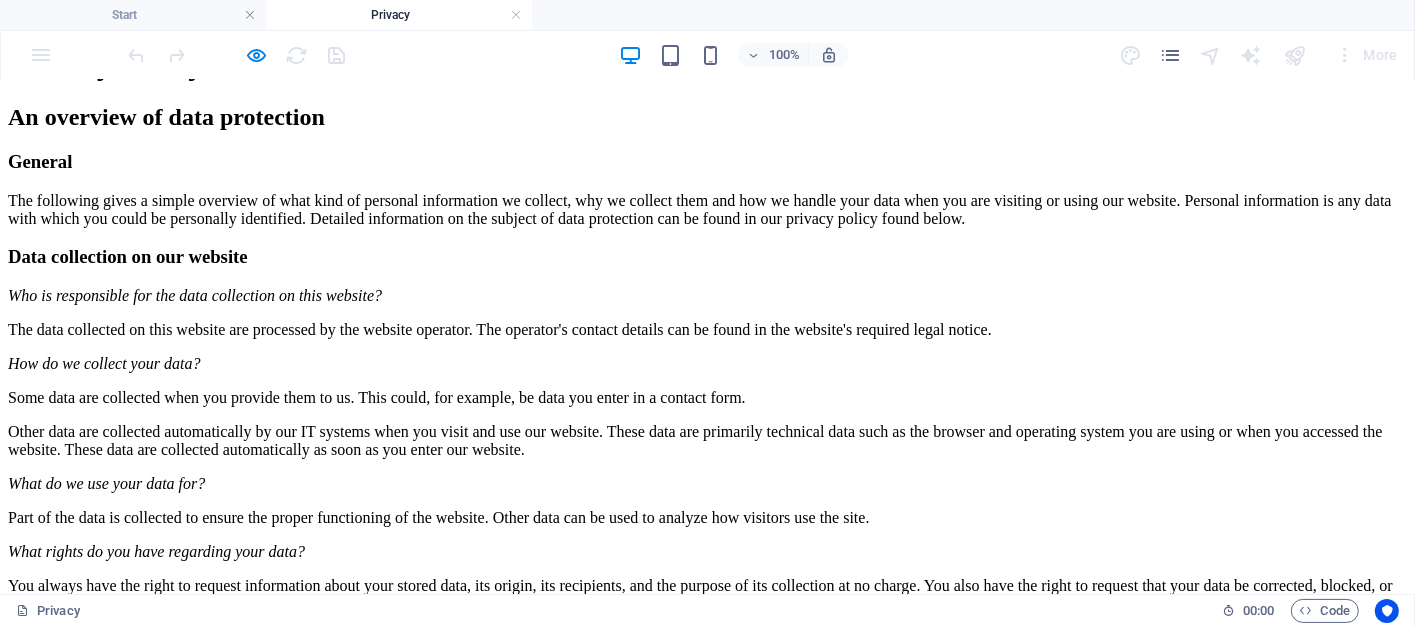 scroll, scrollTop: 0, scrollLeft: 0, axis: both 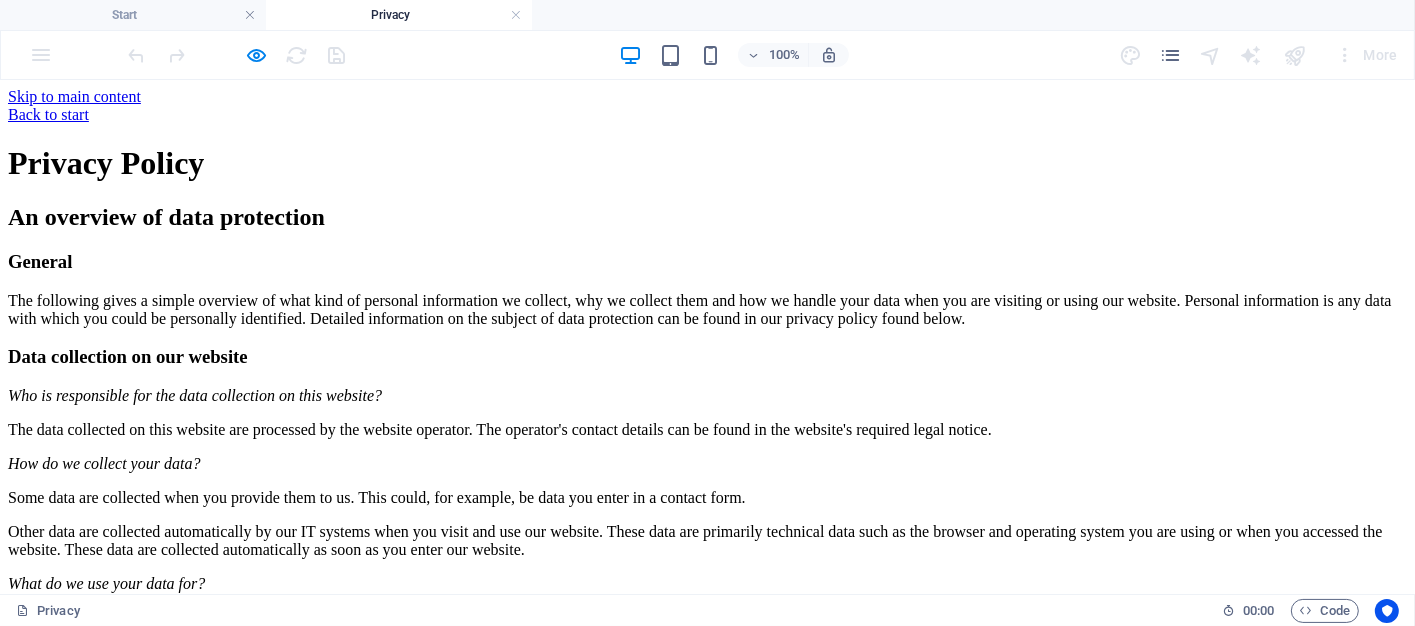 click on "Back to start" at bounding box center [707, 114] 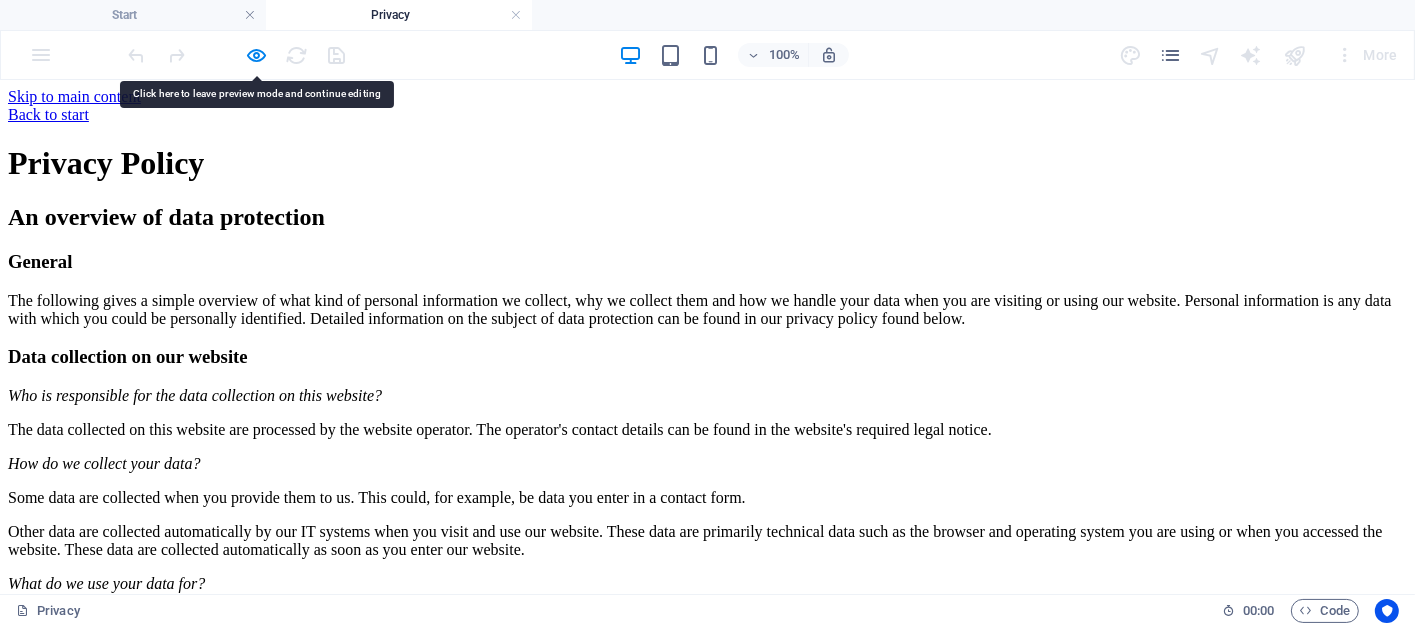 click on "Back to start" at bounding box center (707, 114) 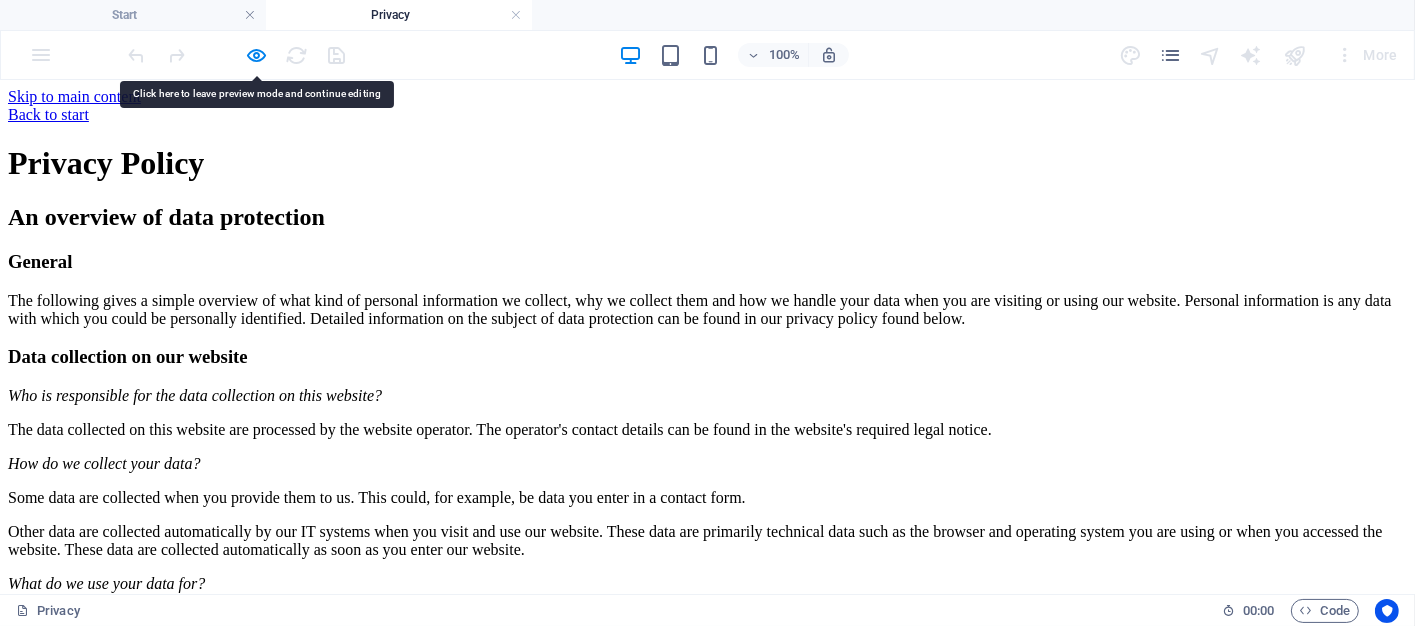 click on "Back to start" at bounding box center (707, 114) 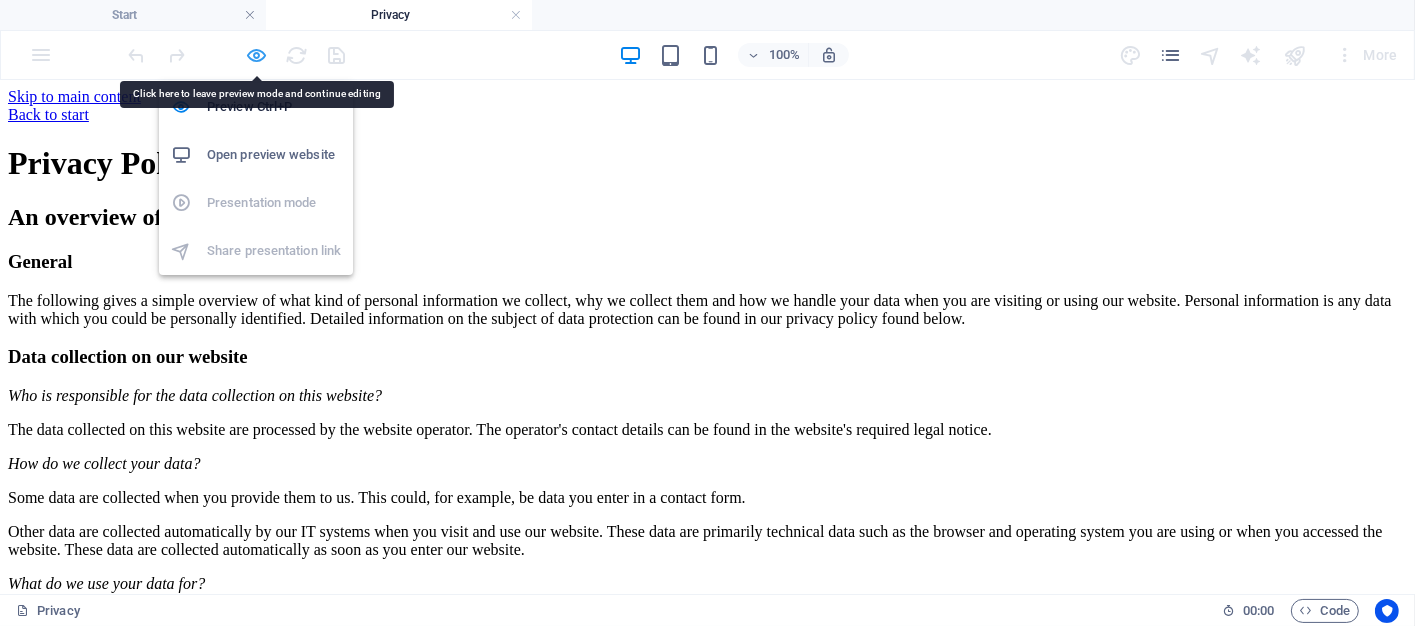 click at bounding box center (257, 55) 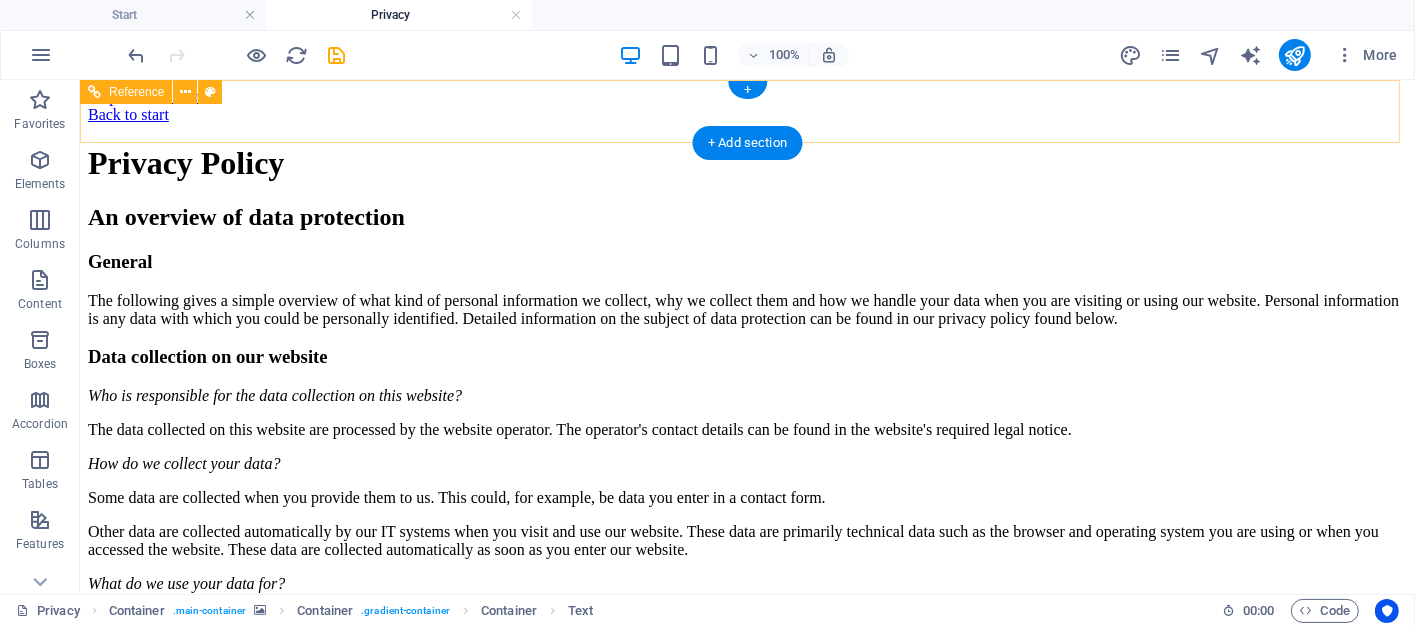 click on "Back to start" at bounding box center (746, 114) 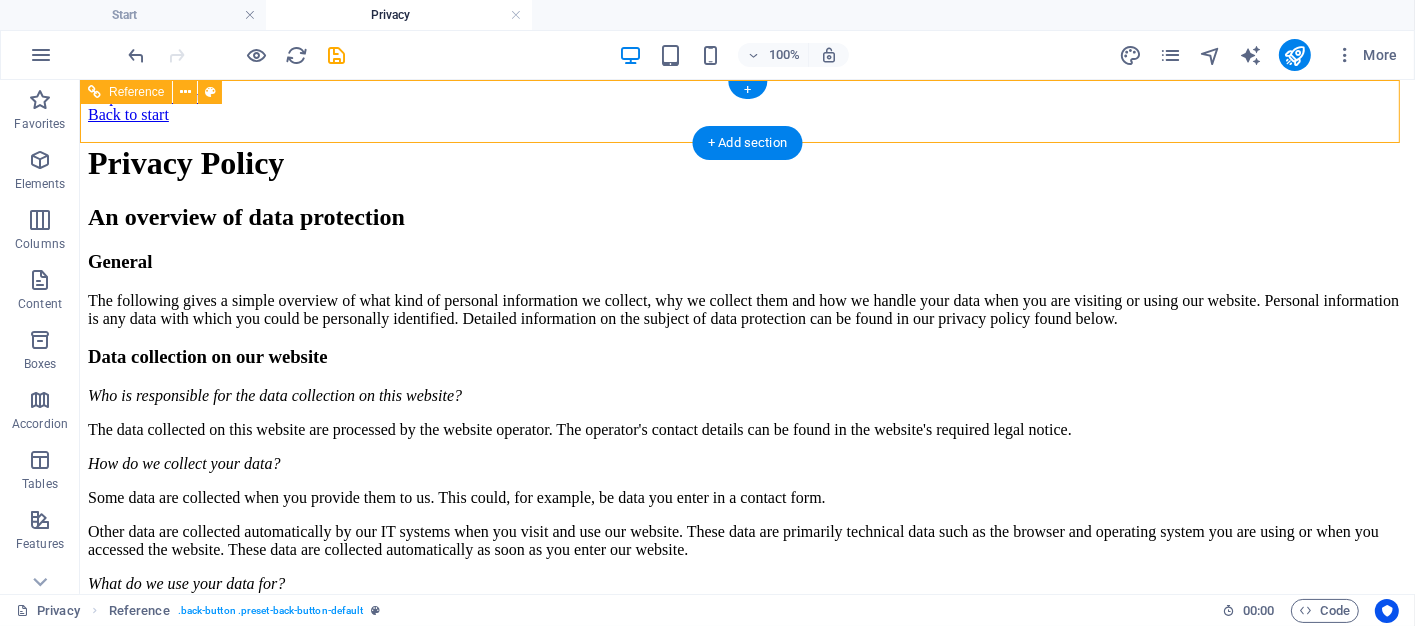 click on "Back to start" at bounding box center [746, 114] 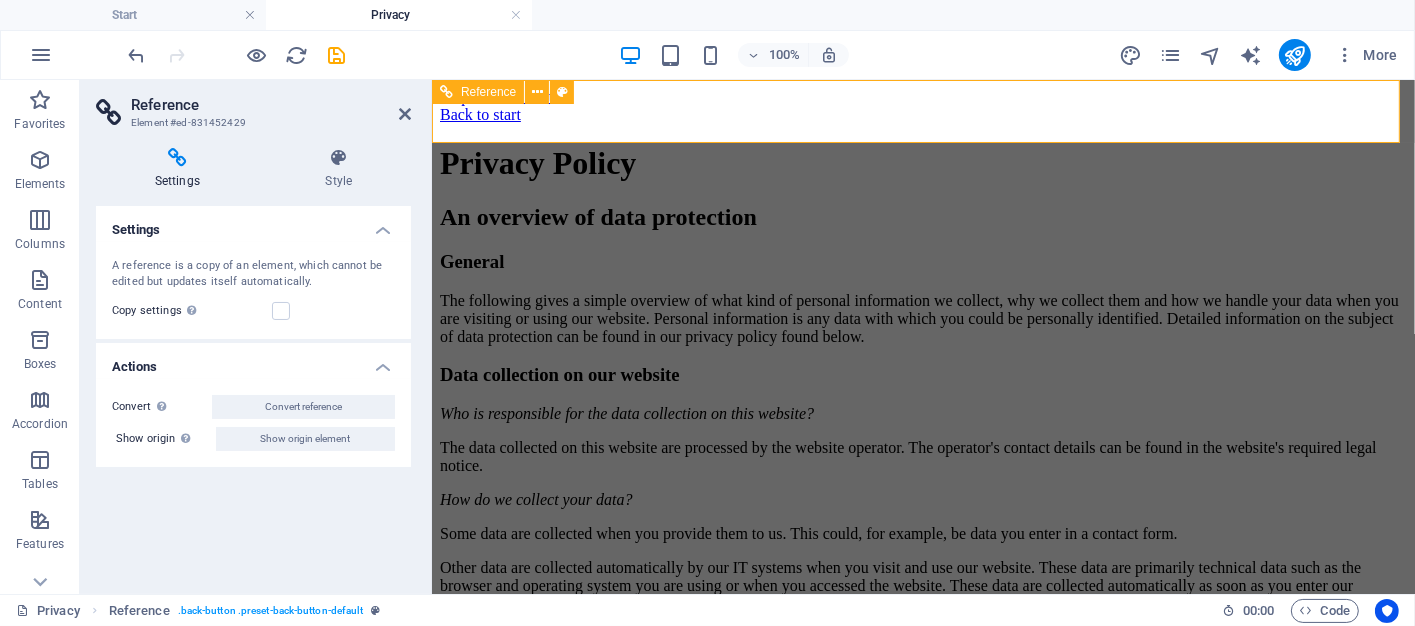 drag, startPoint x: 496, startPoint y: 100, endPoint x: 64, endPoint y: 25, distance: 438.4621 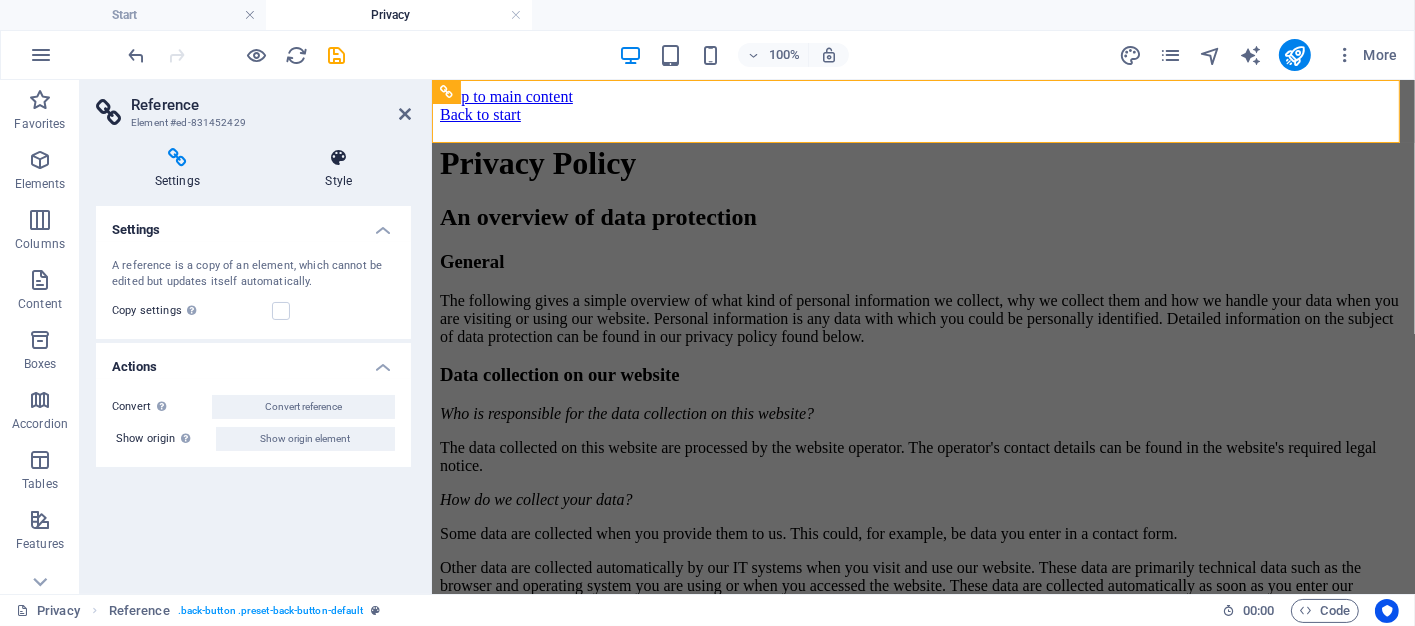 click on "Style" at bounding box center (339, 169) 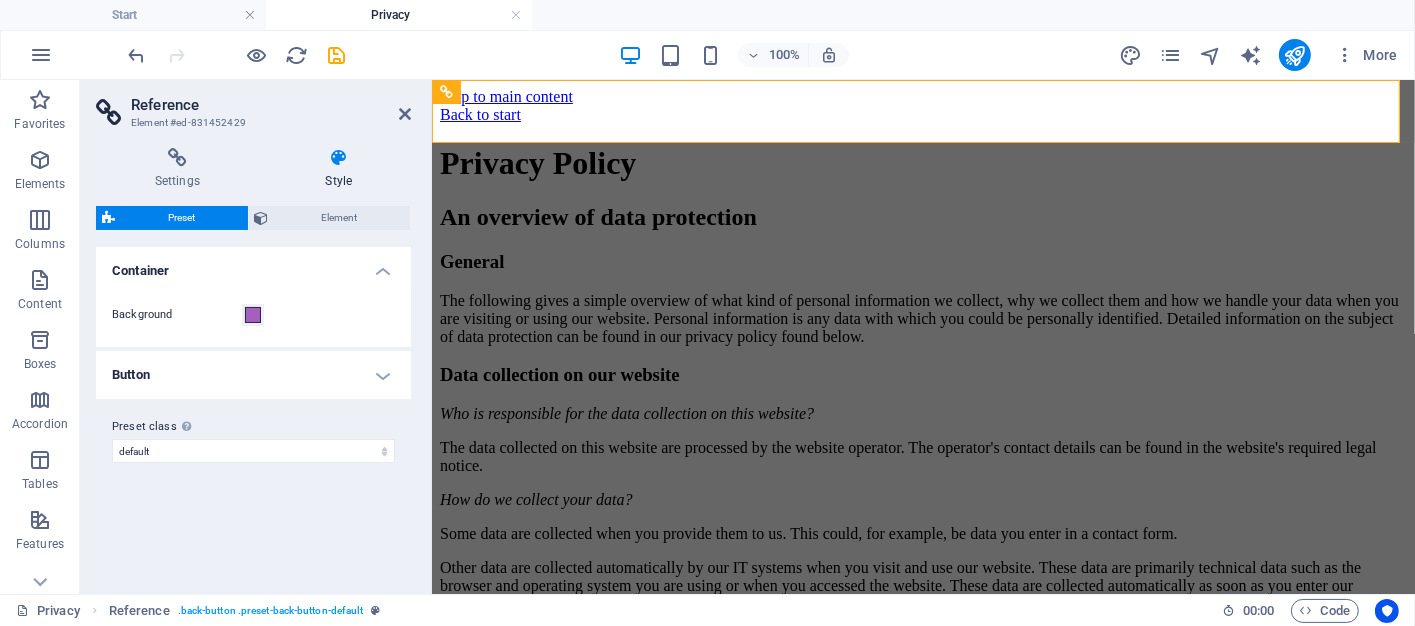 click on "Button" at bounding box center (253, 375) 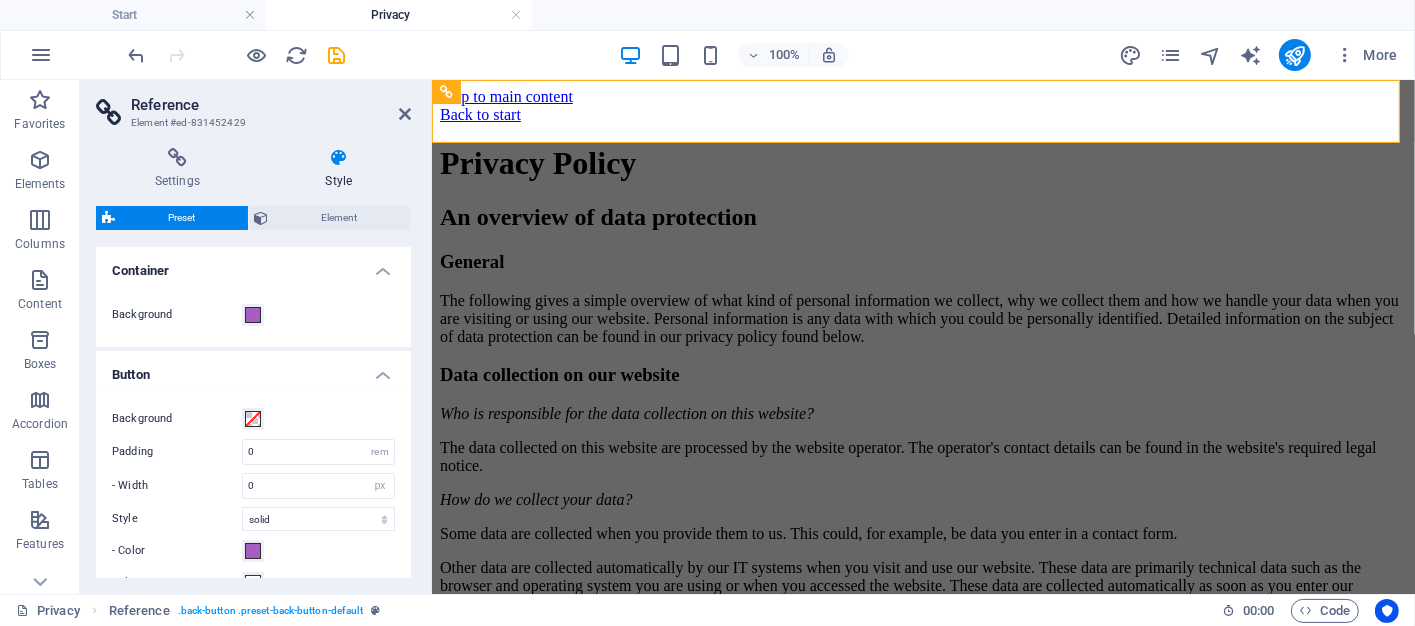 scroll, scrollTop: 0, scrollLeft: 0, axis: both 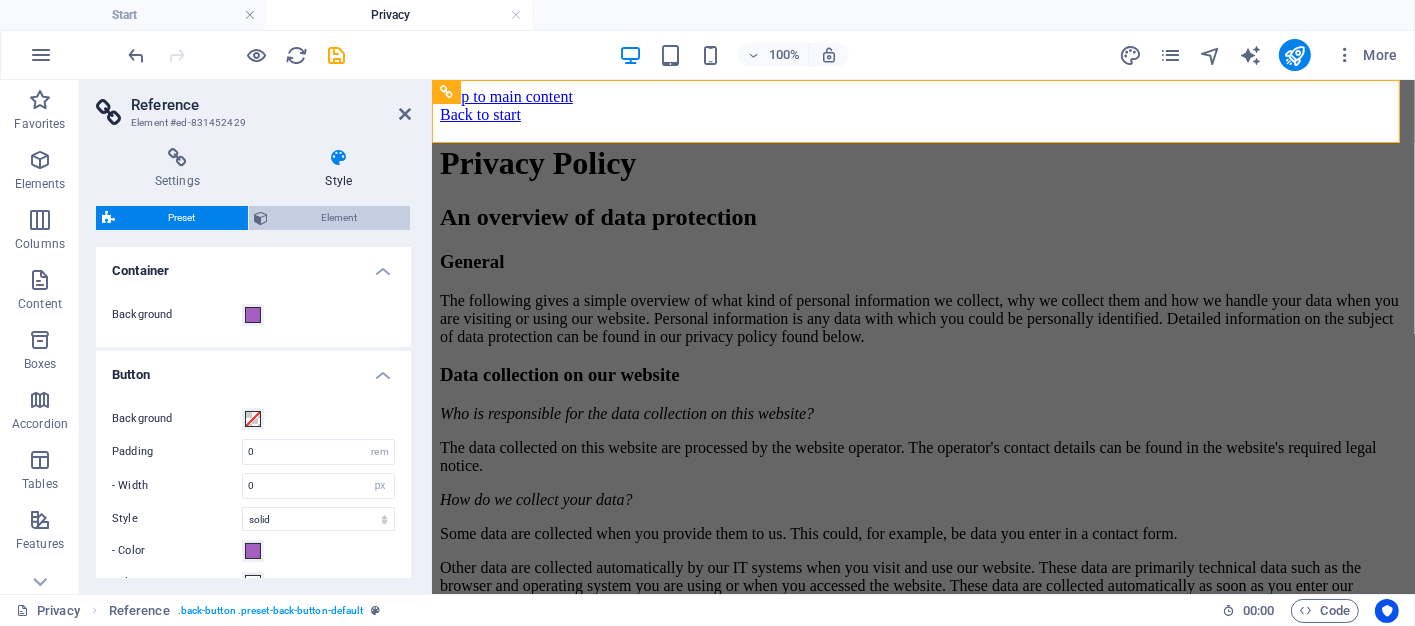 click on "Element" at bounding box center [340, 218] 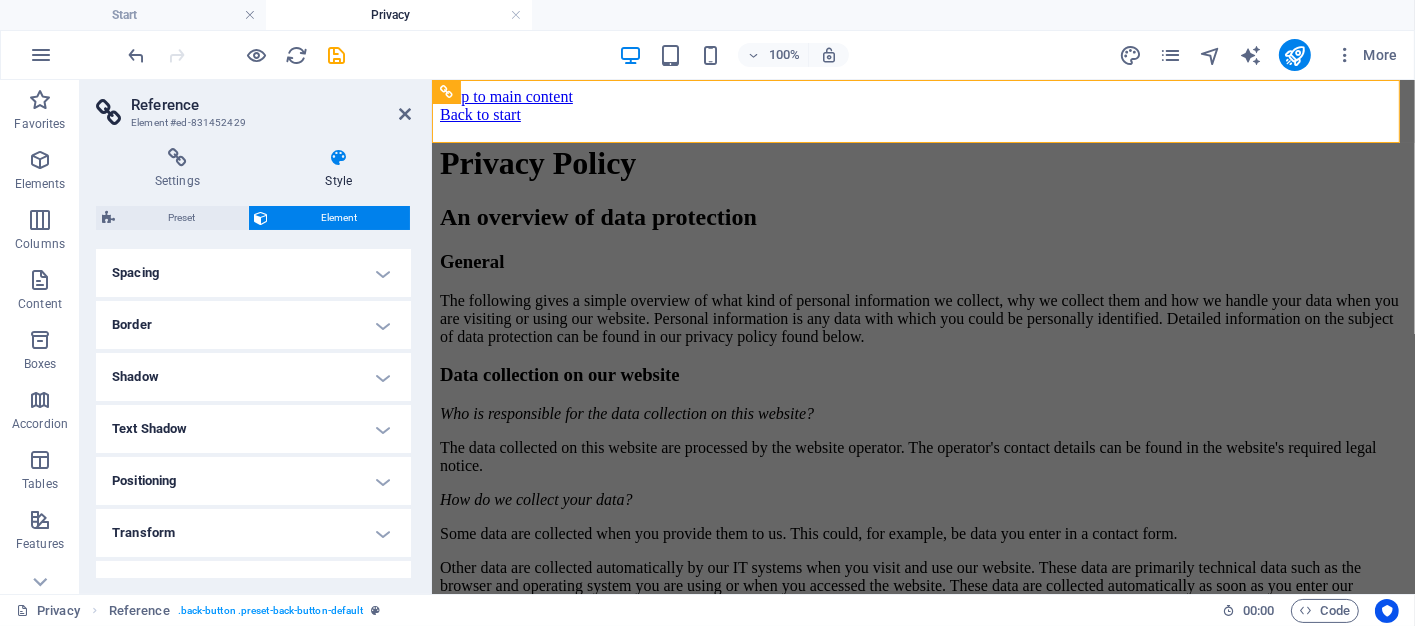 scroll, scrollTop: 300, scrollLeft: 0, axis: vertical 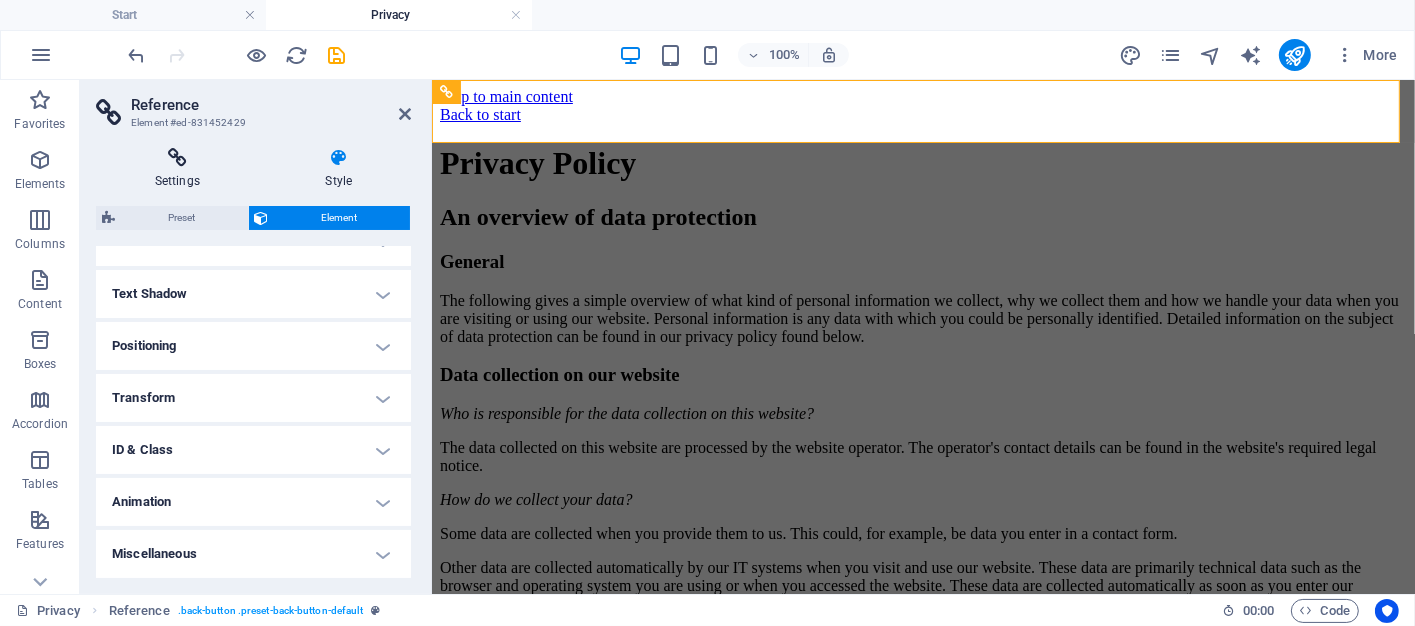 click at bounding box center (177, 158) 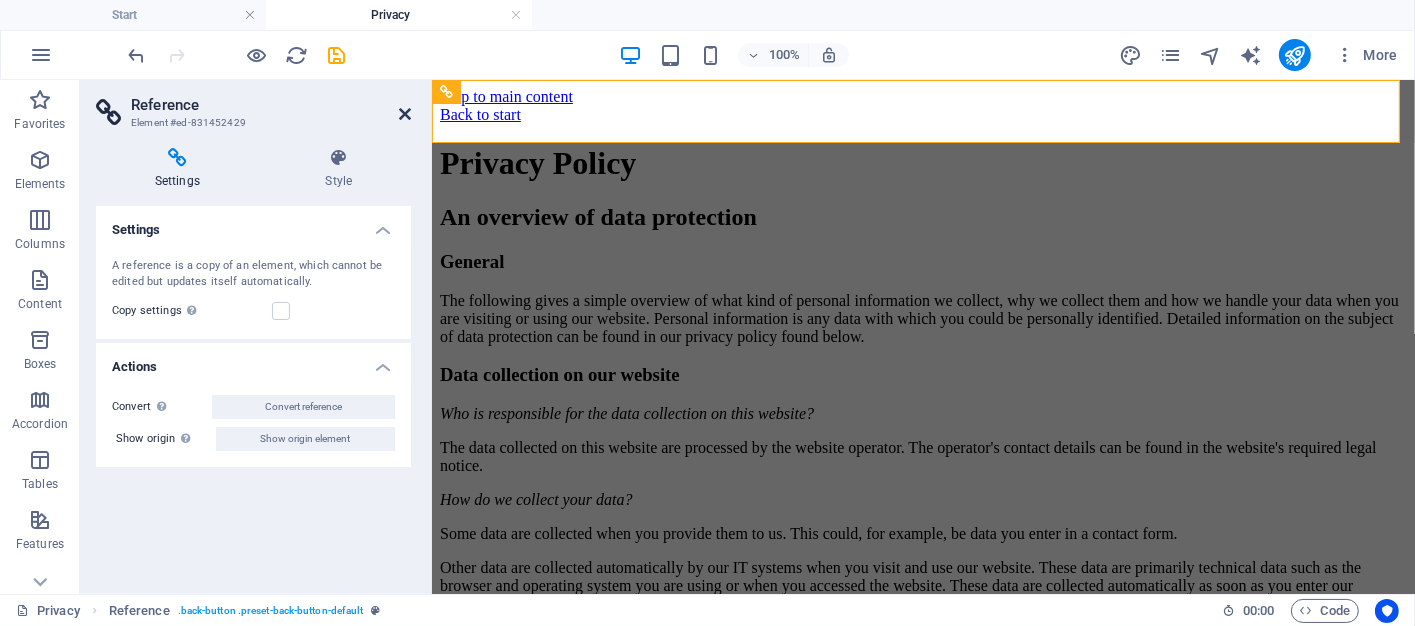 click at bounding box center [405, 114] 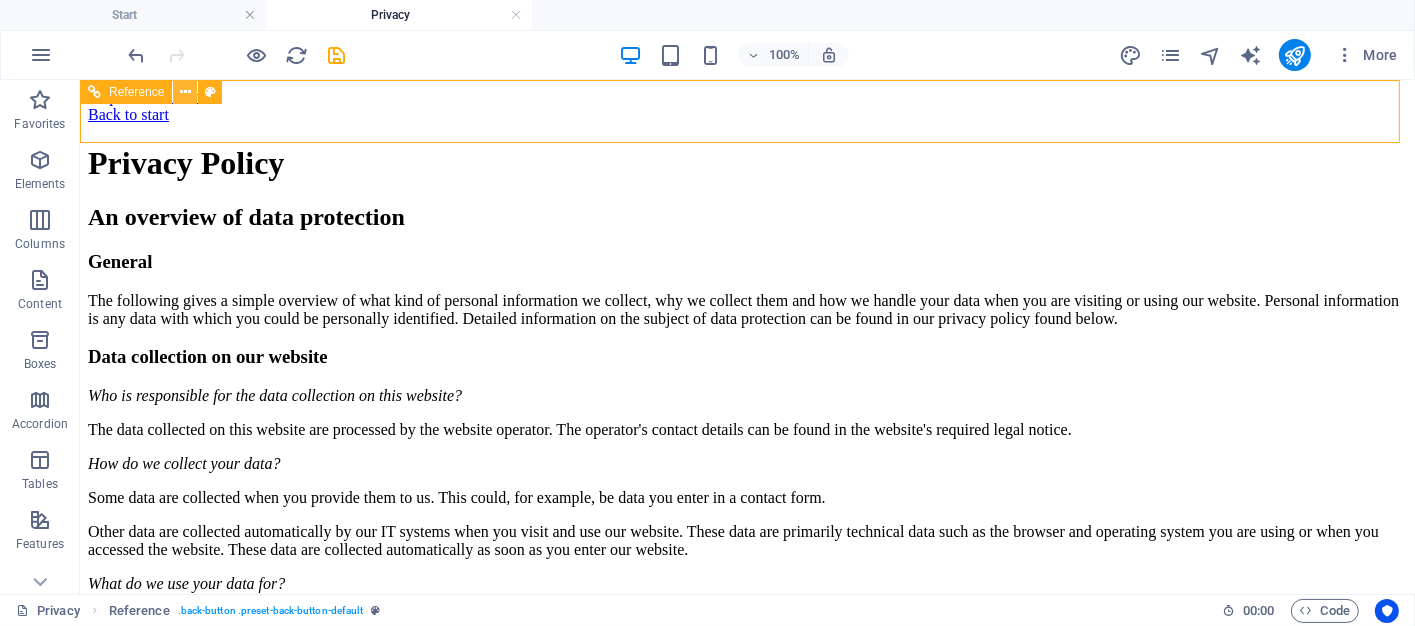 click at bounding box center (185, 92) 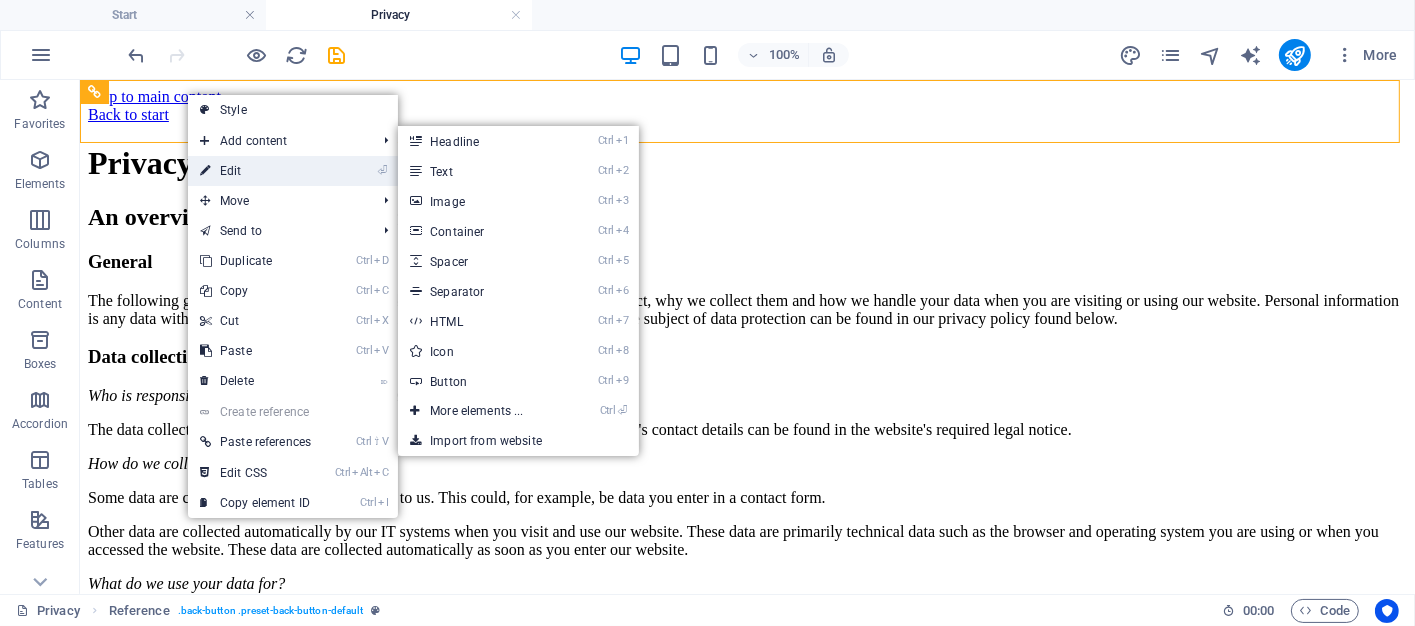 click on "⏎  Edit" at bounding box center [255, 171] 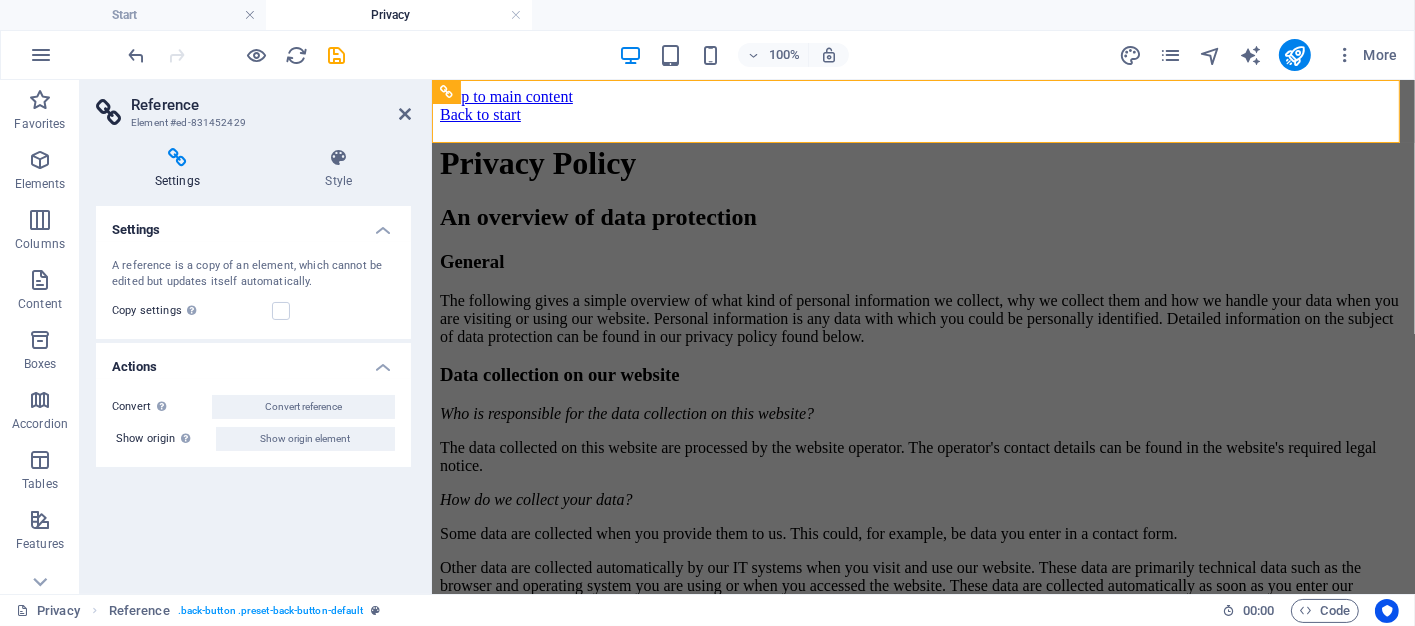 click on "Settings" at bounding box center [181, 169] 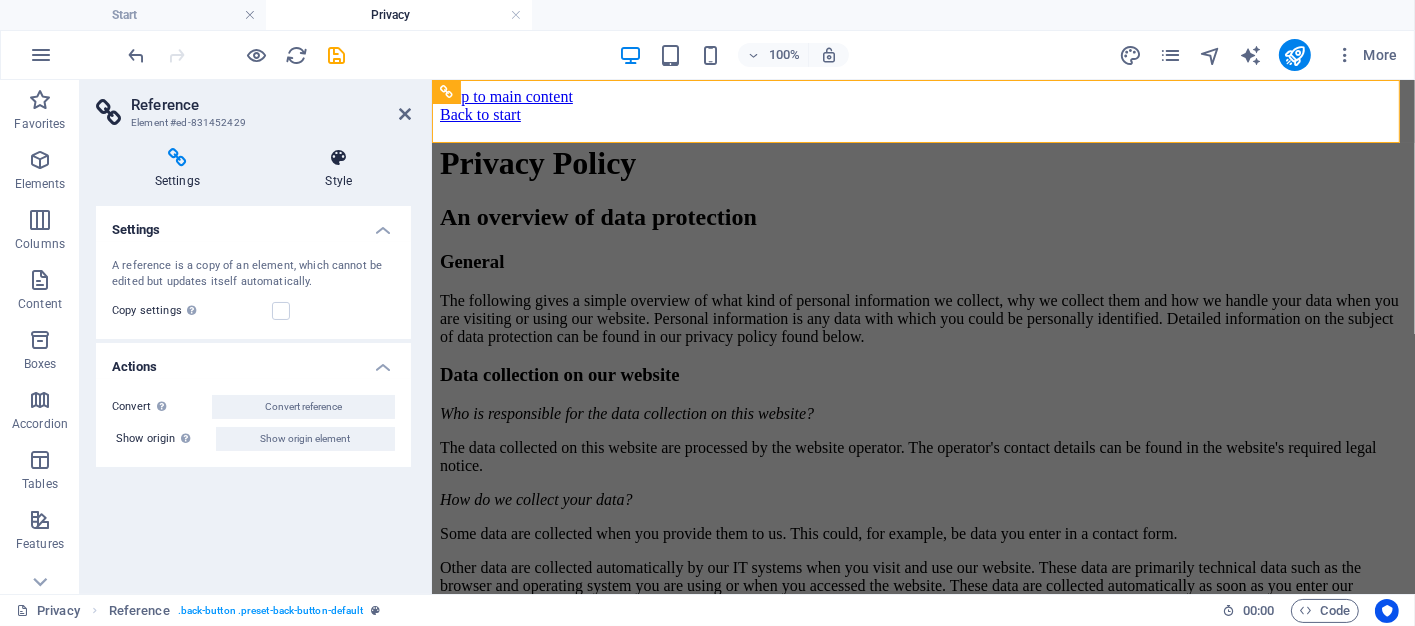 click on "Style" at bounding box center (339, 169) 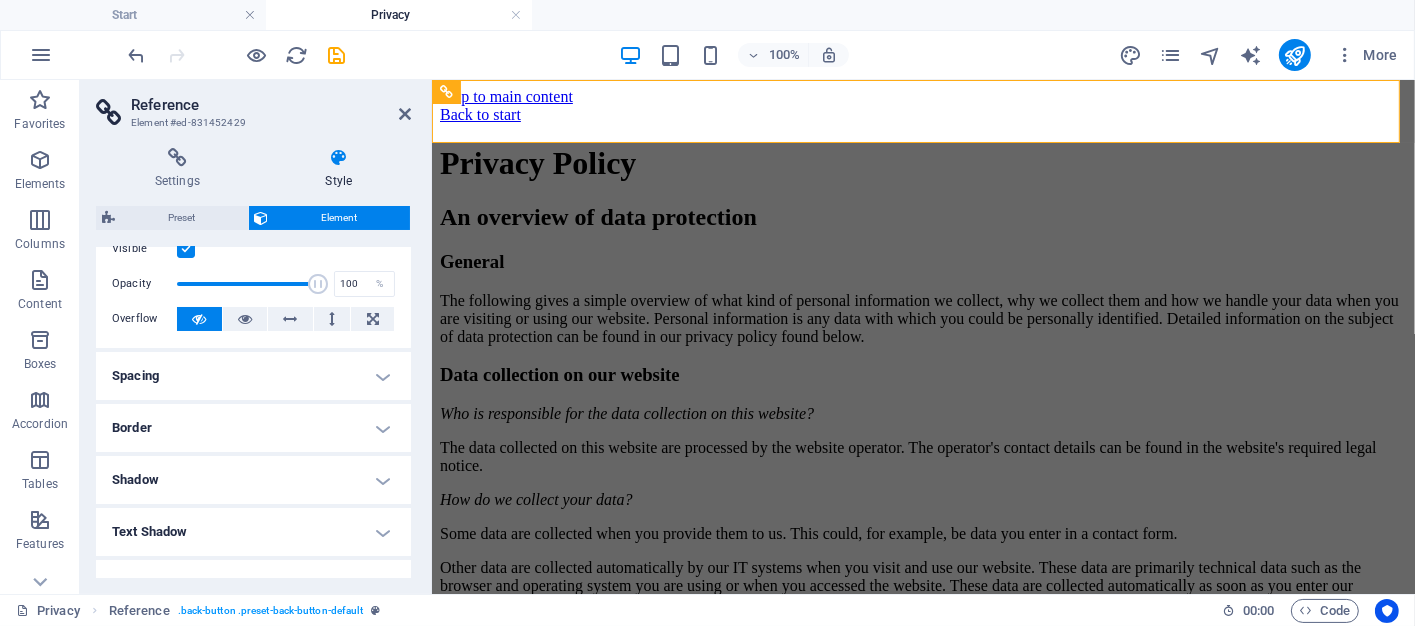scroll, scrollTop: 0, scrollLeft: 0, axis: both 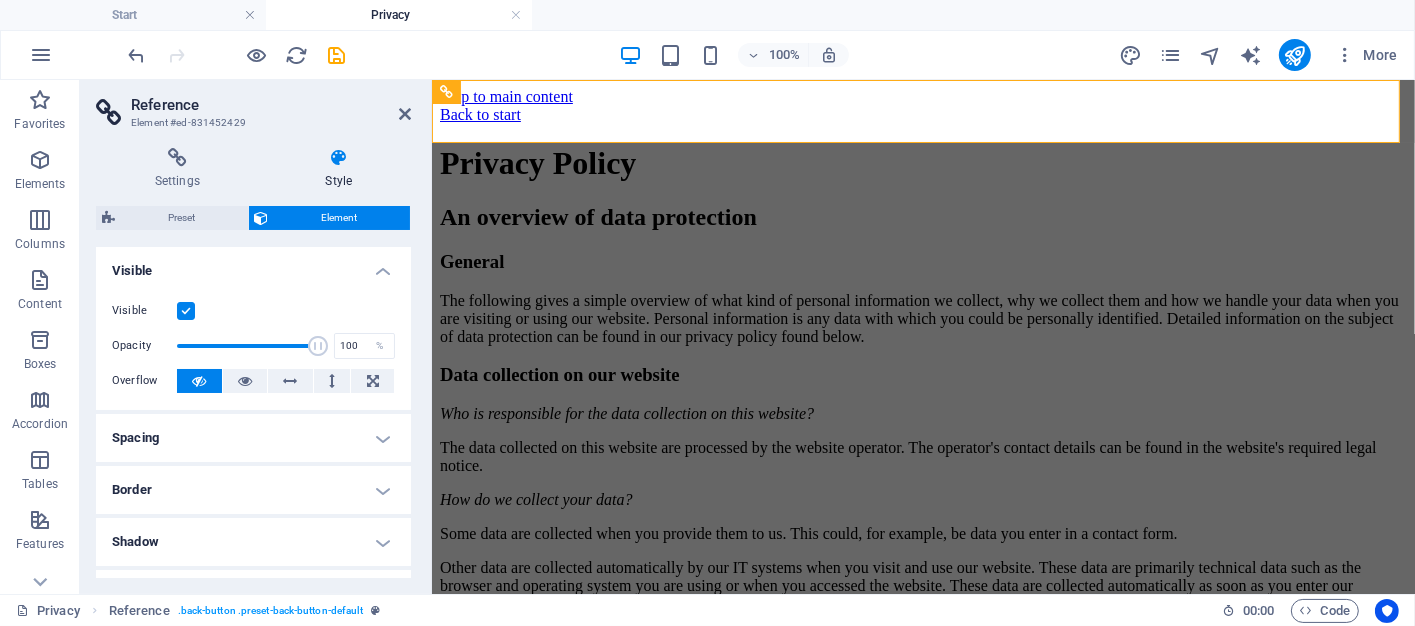 click at bounding box center (186, 311) 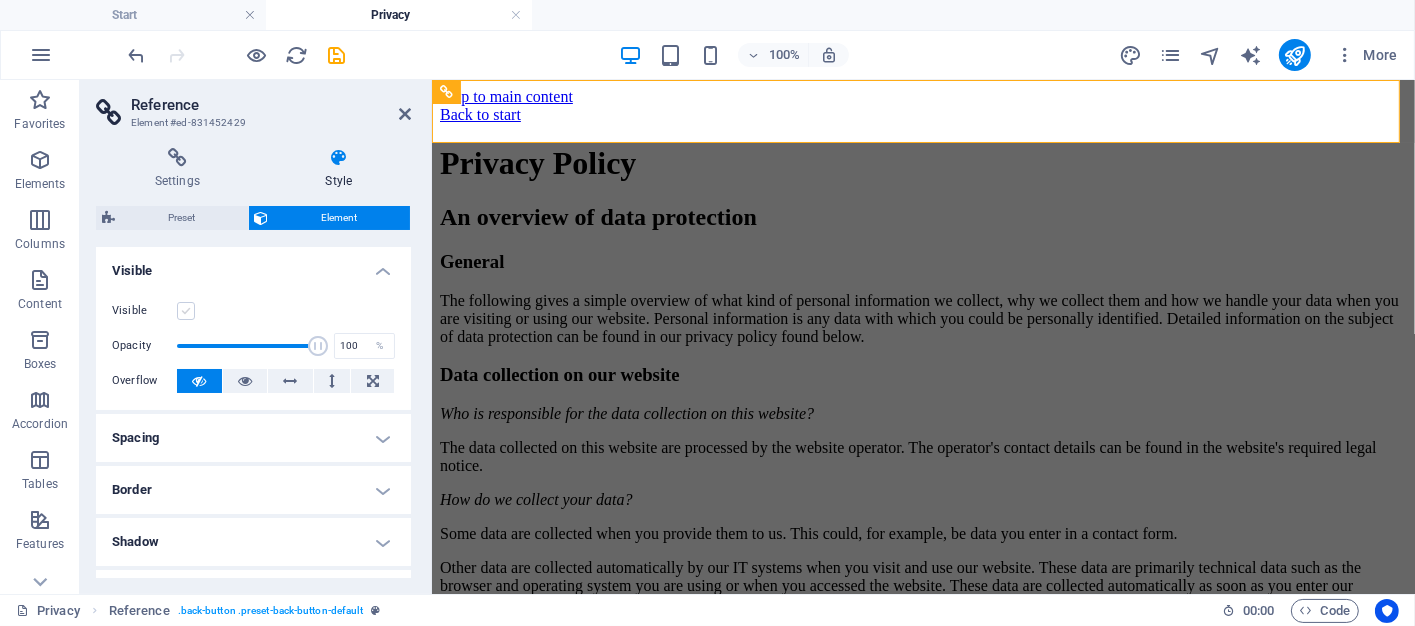 click at bounding box center [186, 311] 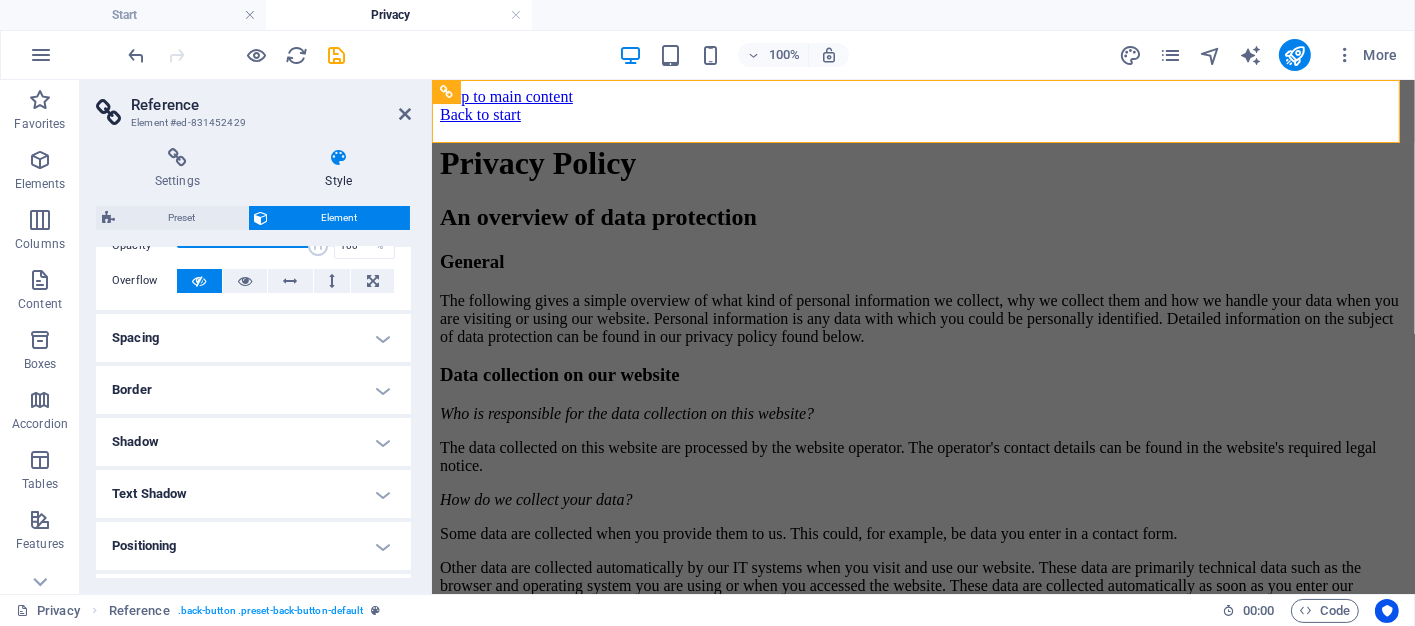 scroll, scrollTop: 300, scrollLeft: 0, axis: vertical 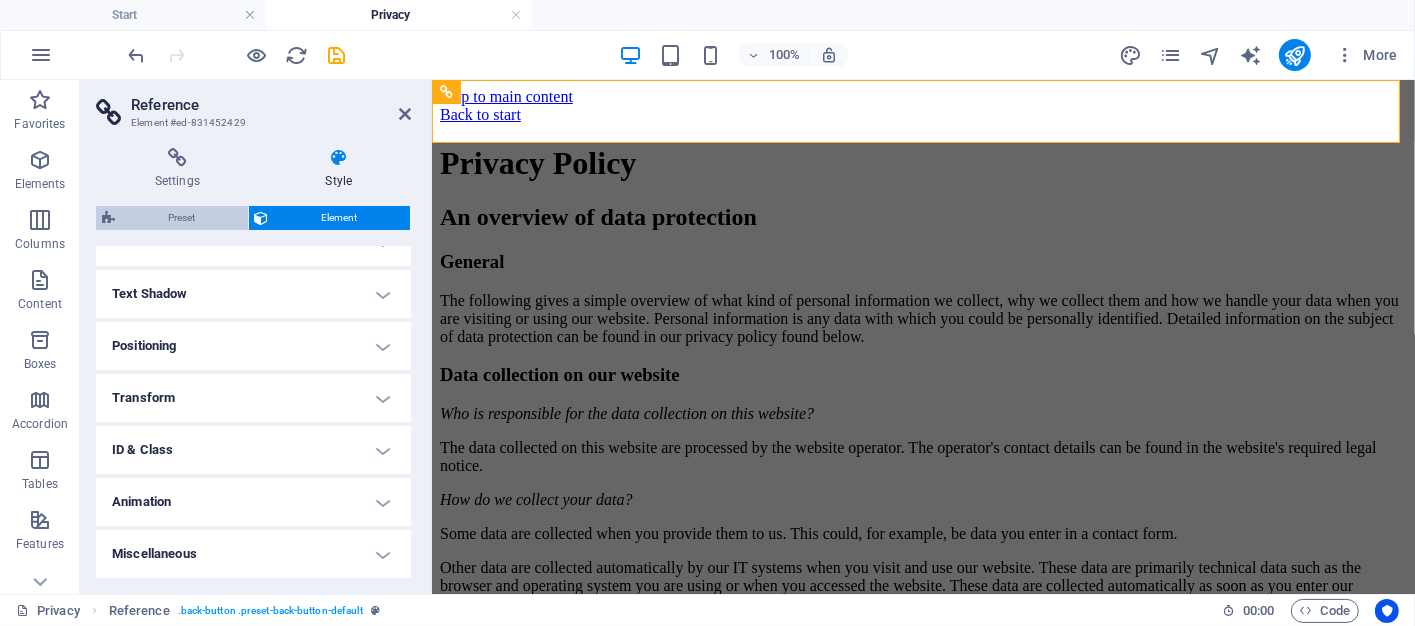 click on "Preset" at bounding box center [181, 218] 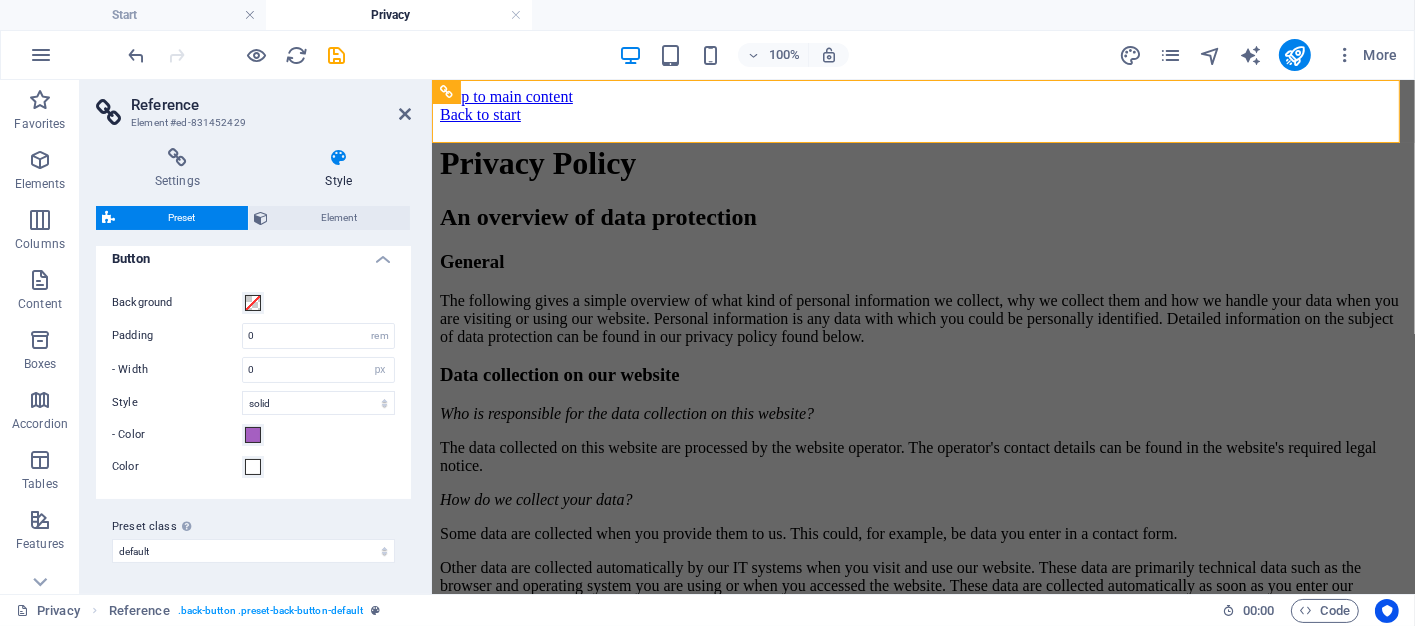 scroll, scrollTop: 0, scrollLeft: 0, axis: both 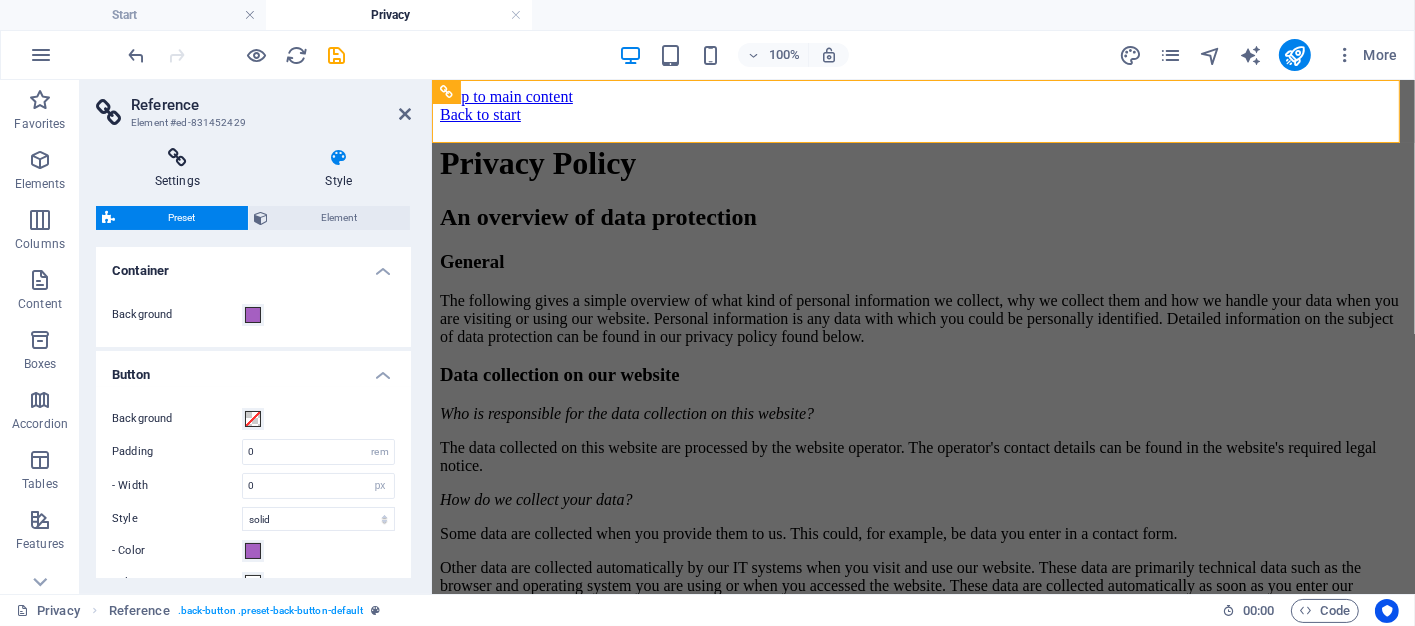 click at bounding box center (177, 158) 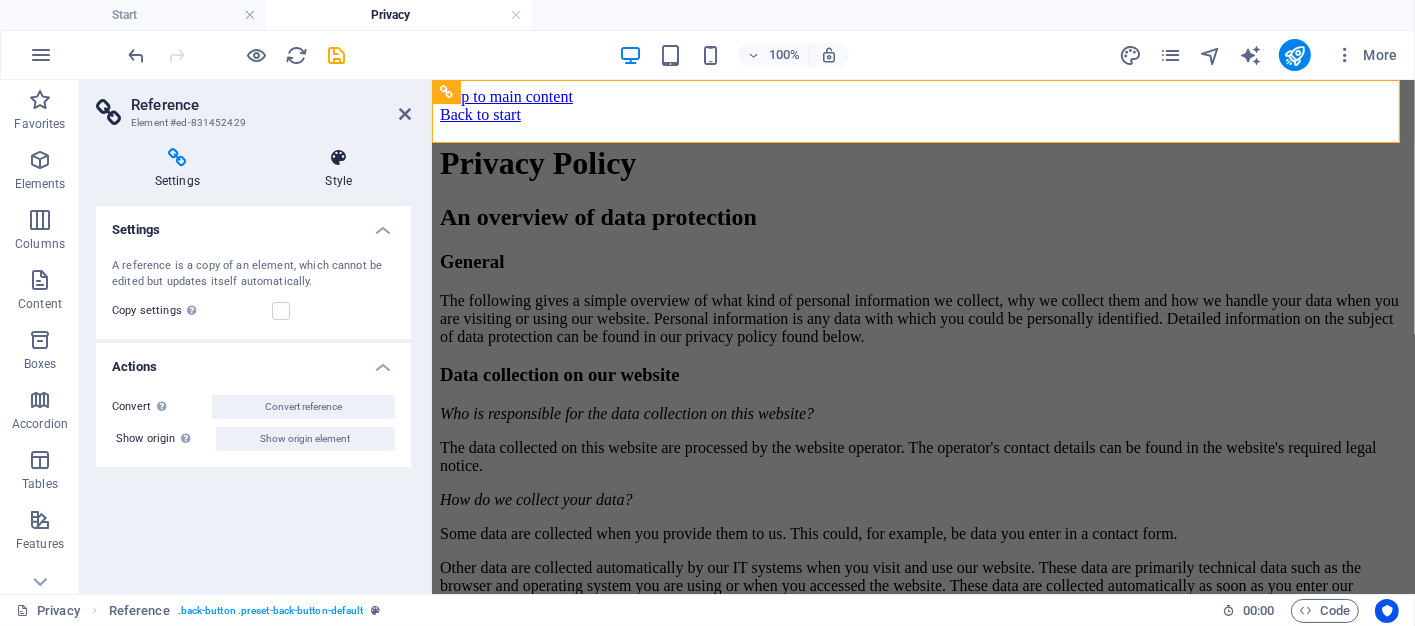 click at bounding box center [339, 158] 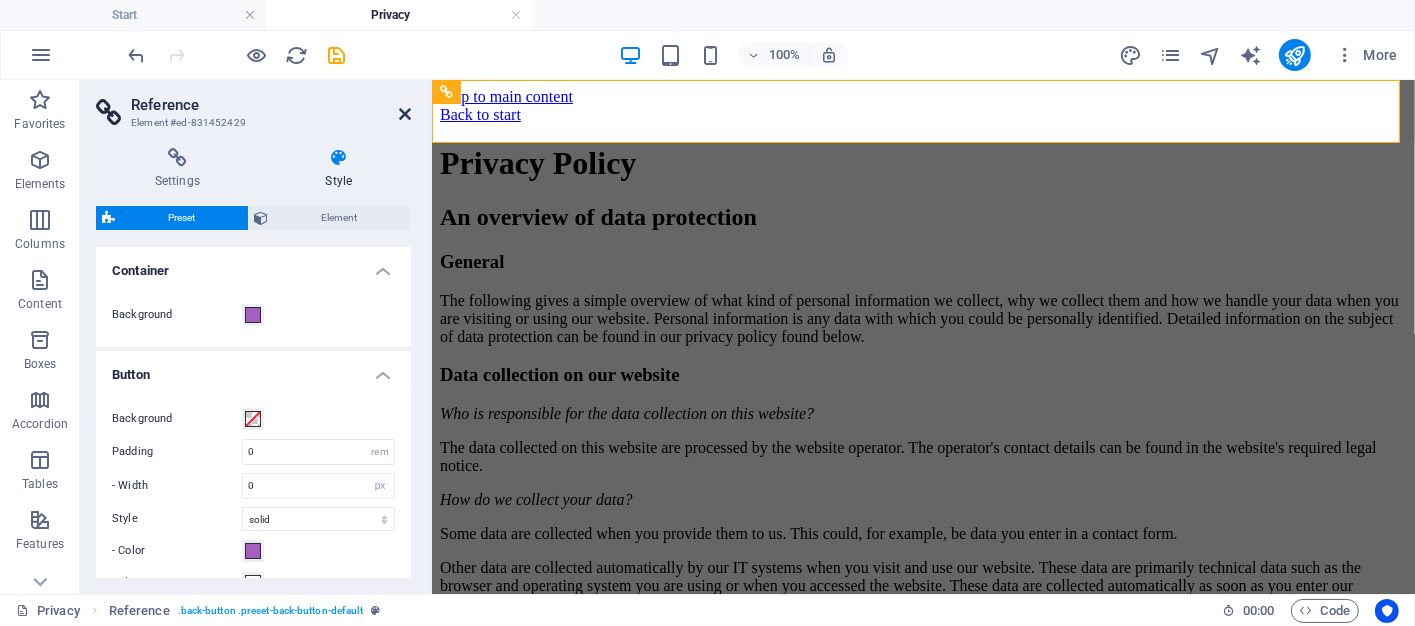 click at bounding box center (405, 114) 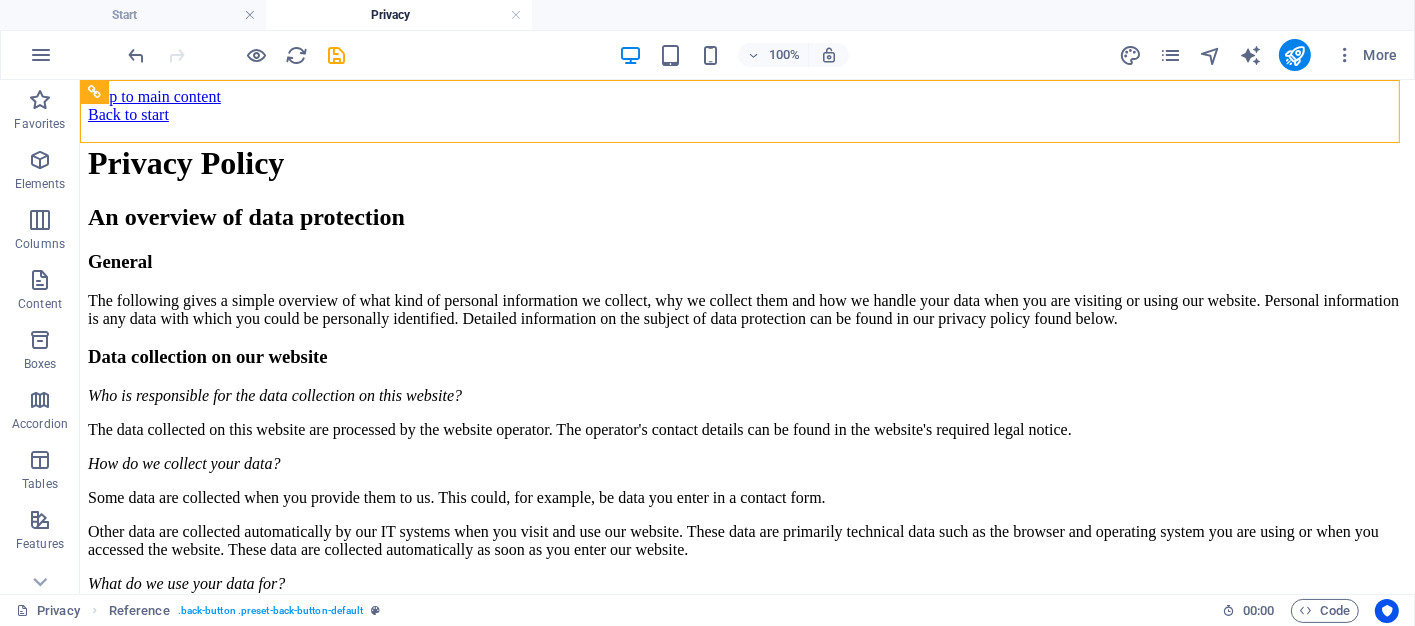 click on "100% More" at bounding box center (707, 55) 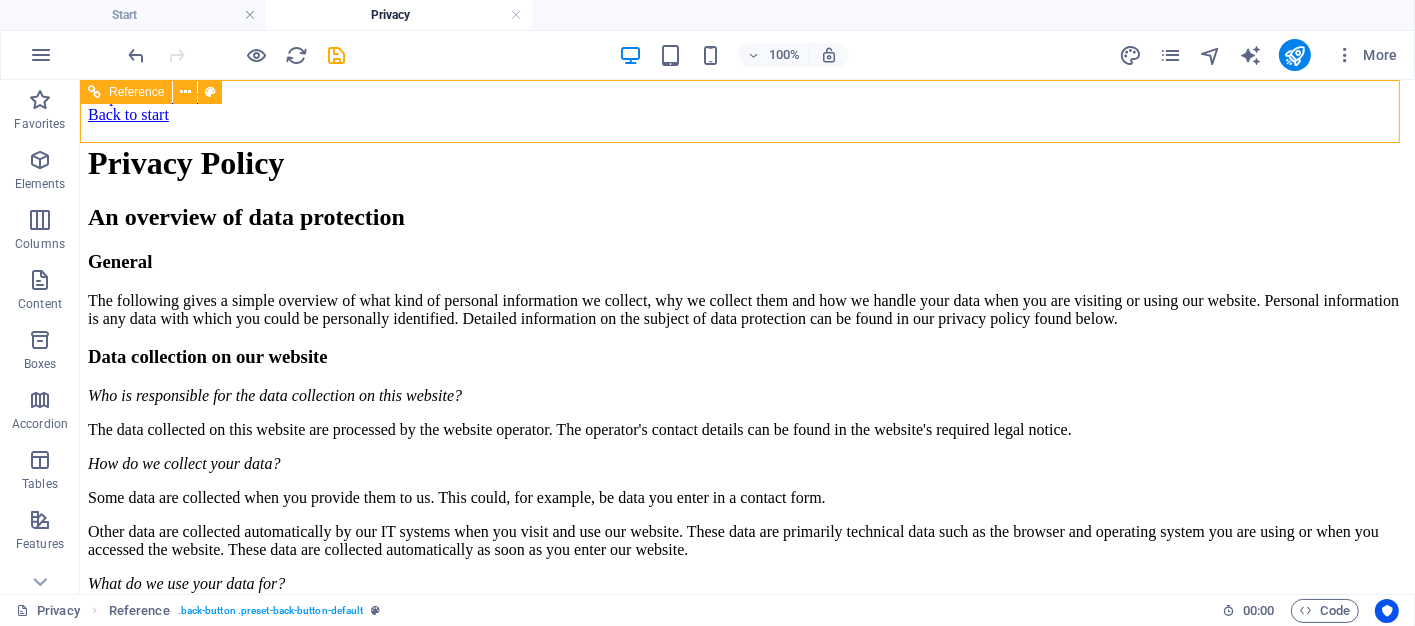 click at bounding box center [94, 92] 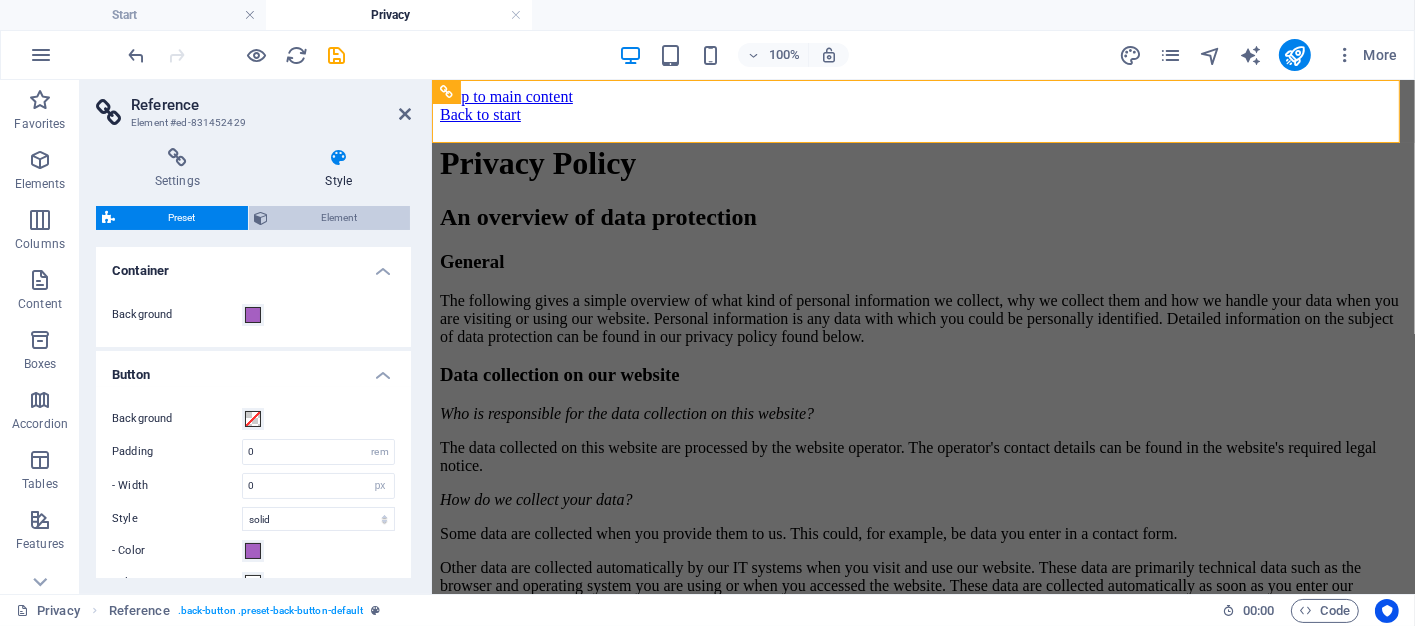 click on "Element" at bounding box center (340, 218) 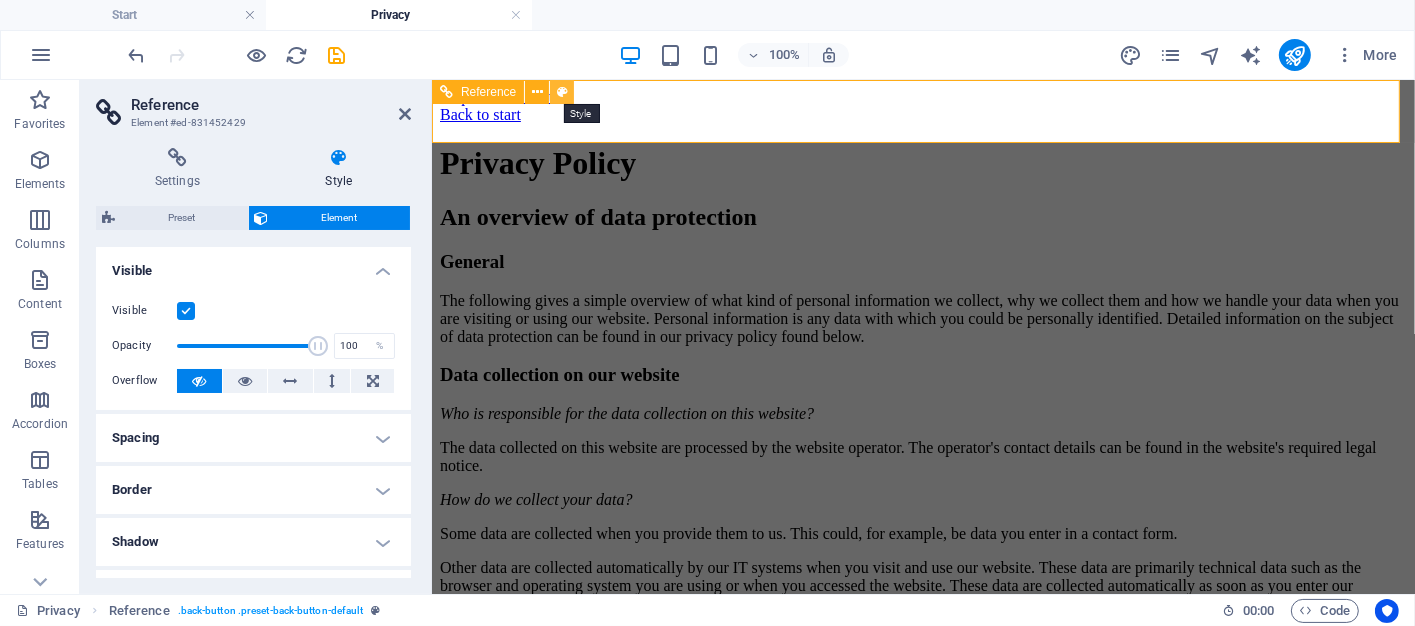 click at bounding box center [562, 92] 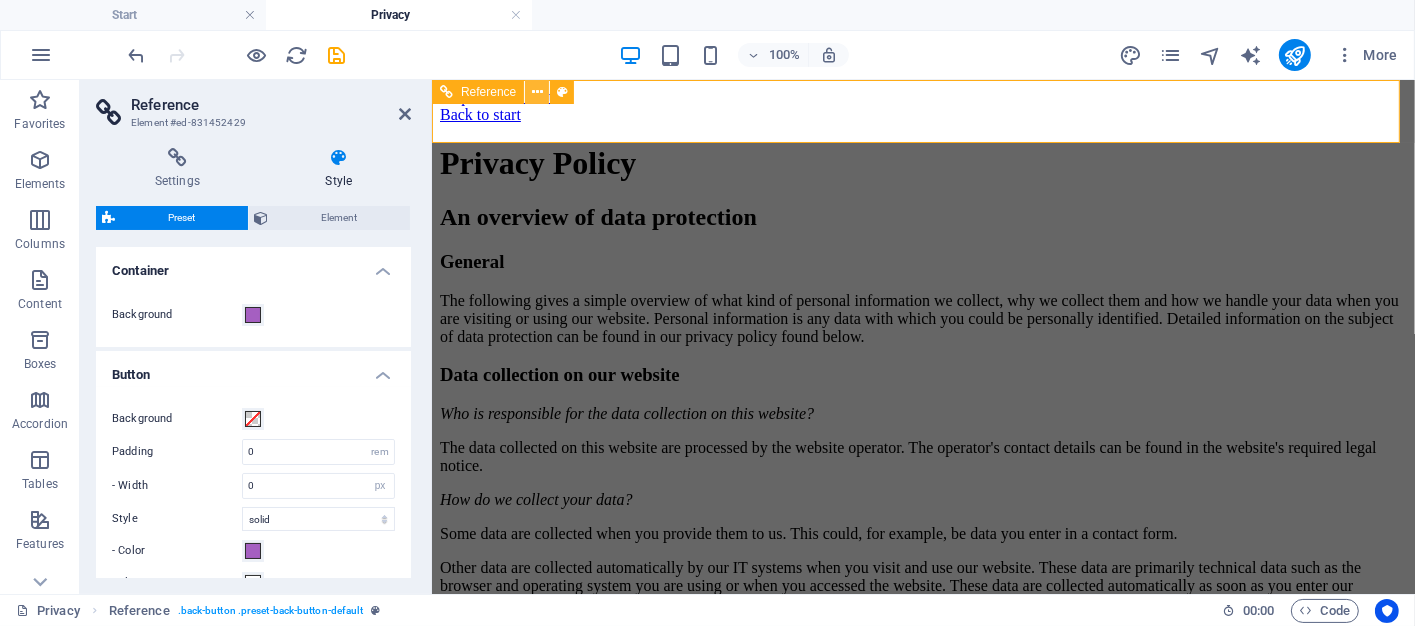 click at bounding box center [537, 92] 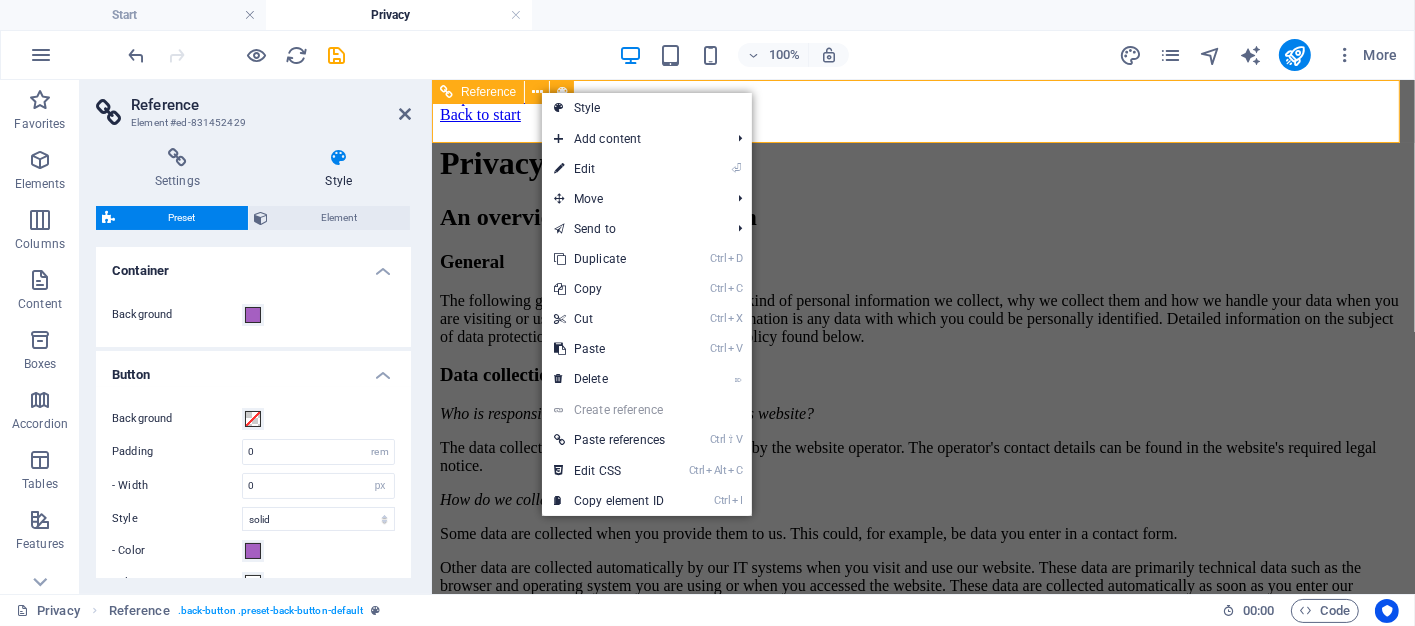click on "Reference" at bounding box center (488, 92) 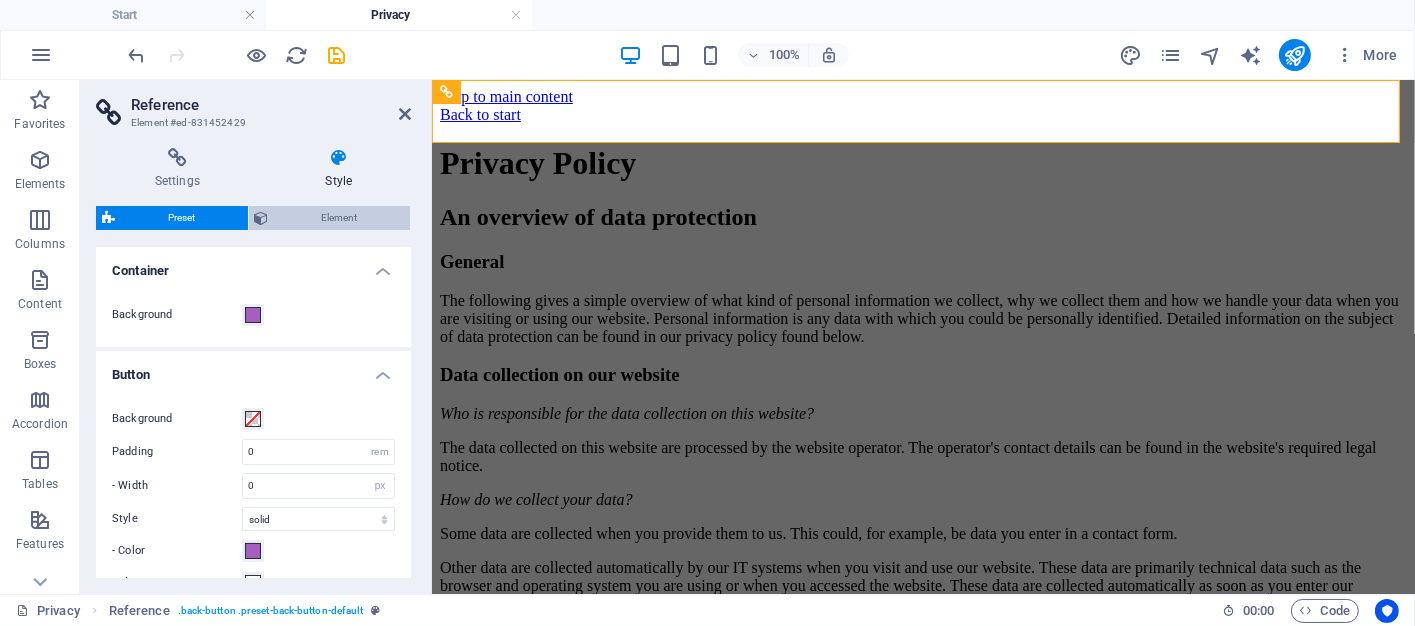 click on "Element" at bounding box center (340, 218) 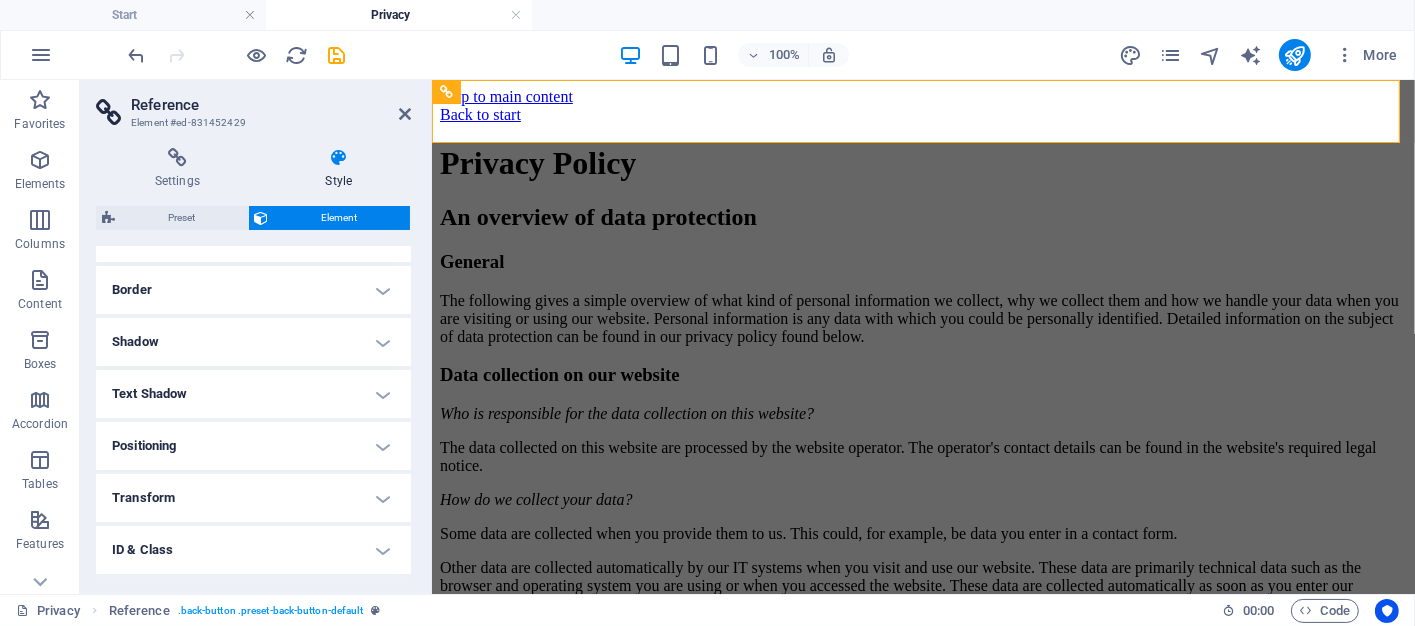 scroll, scrollTop: 300, scrollLeft: 0, axis: vertical 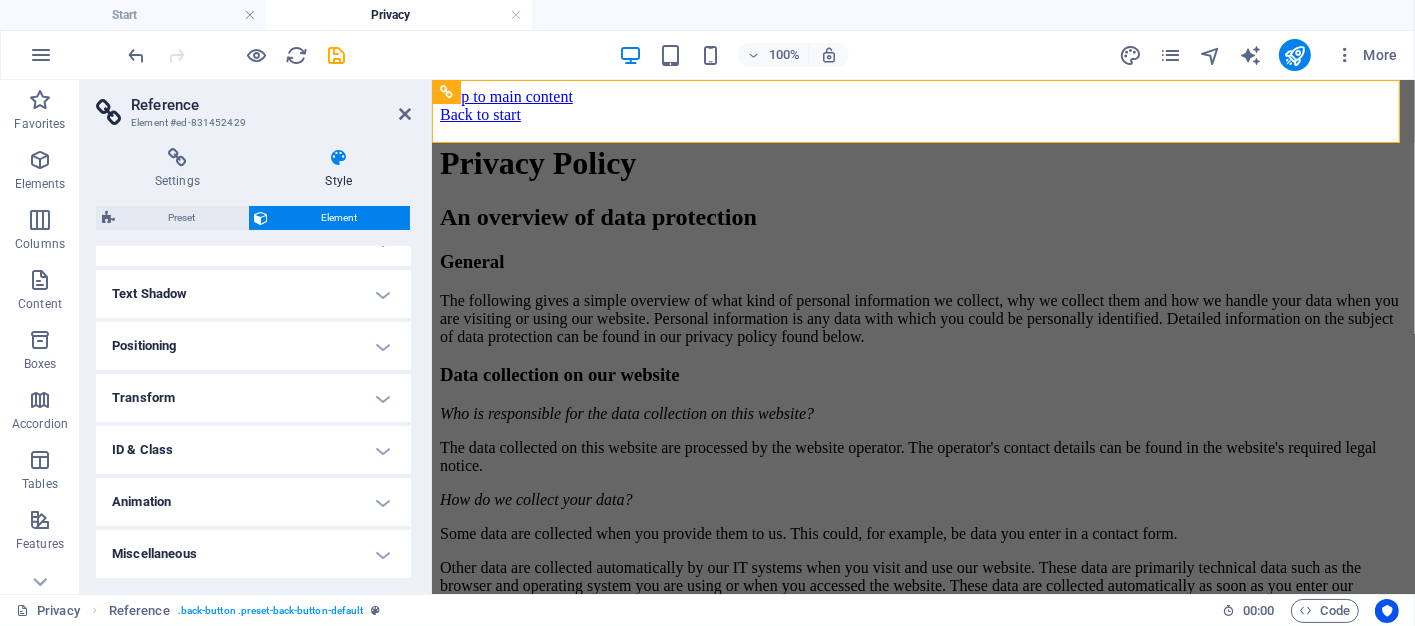 click on "Reference" at bounding box center (271, 105) 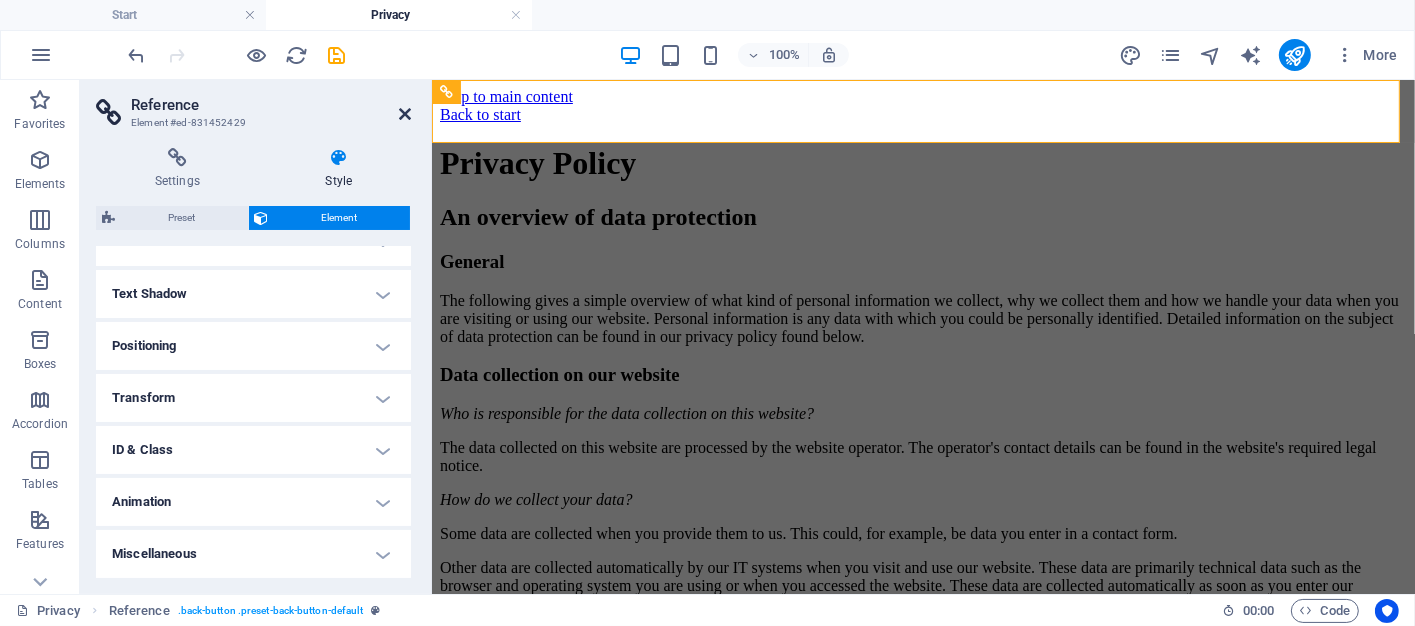 click at bounding box center (405, 114) 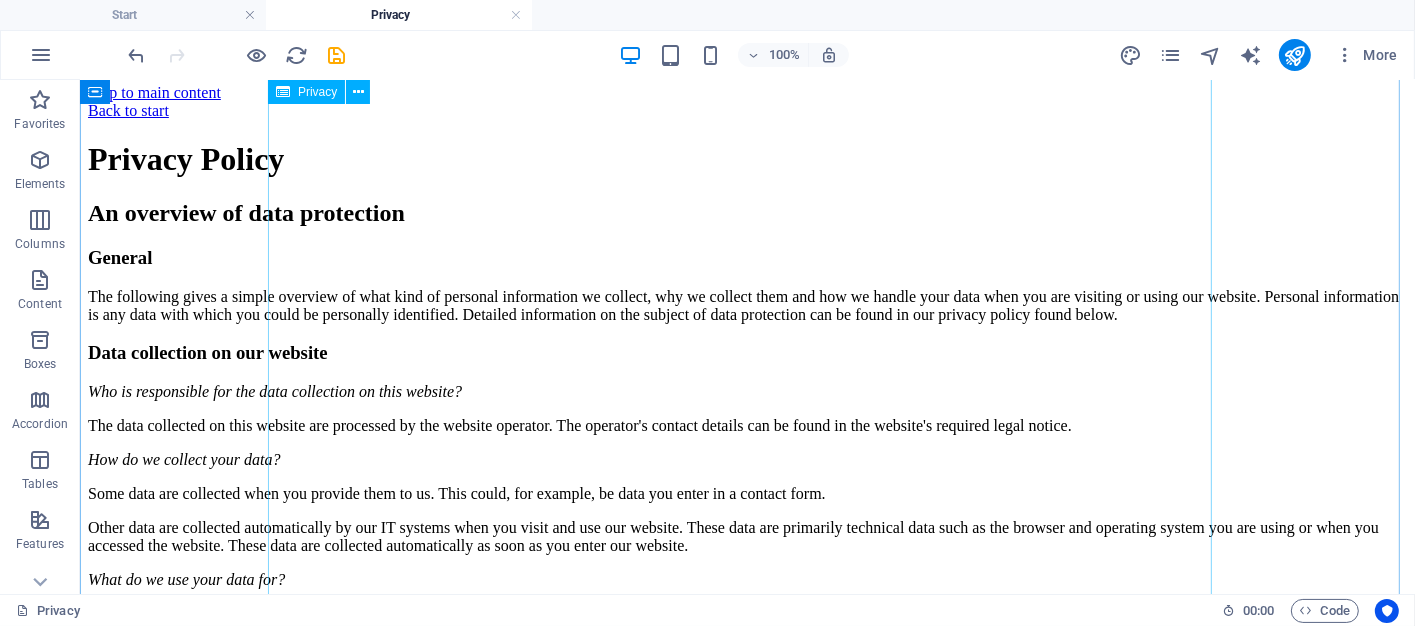 scroll, scrollTop: 0, scrollLeft: 0, axis: both 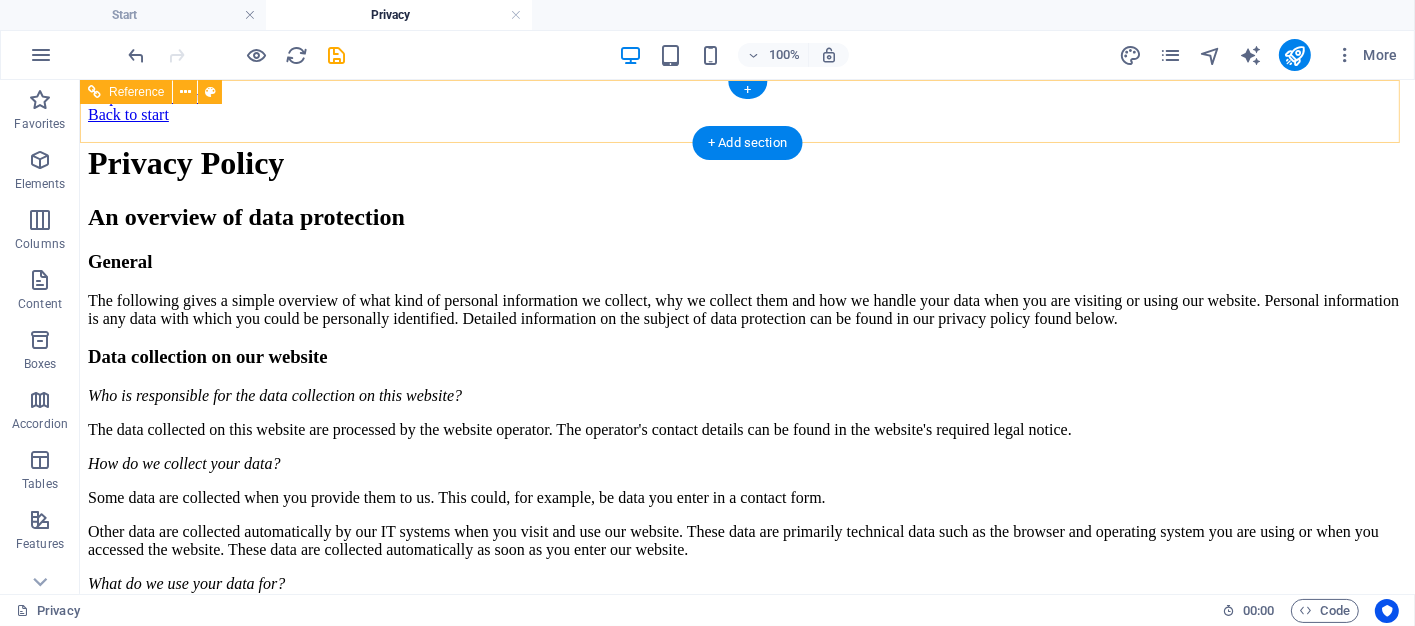 click on "Back to start" at bounding box center (746, 114) 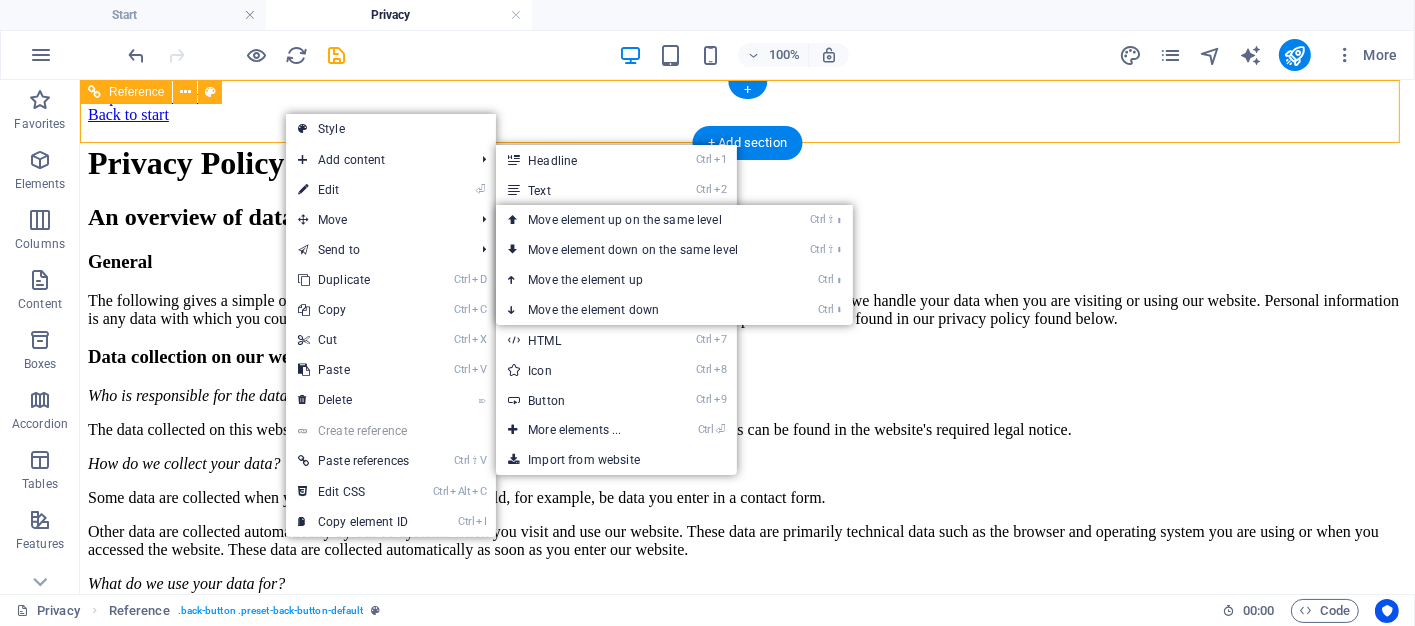 click on "Back to start" at bounding box center [746, 114] 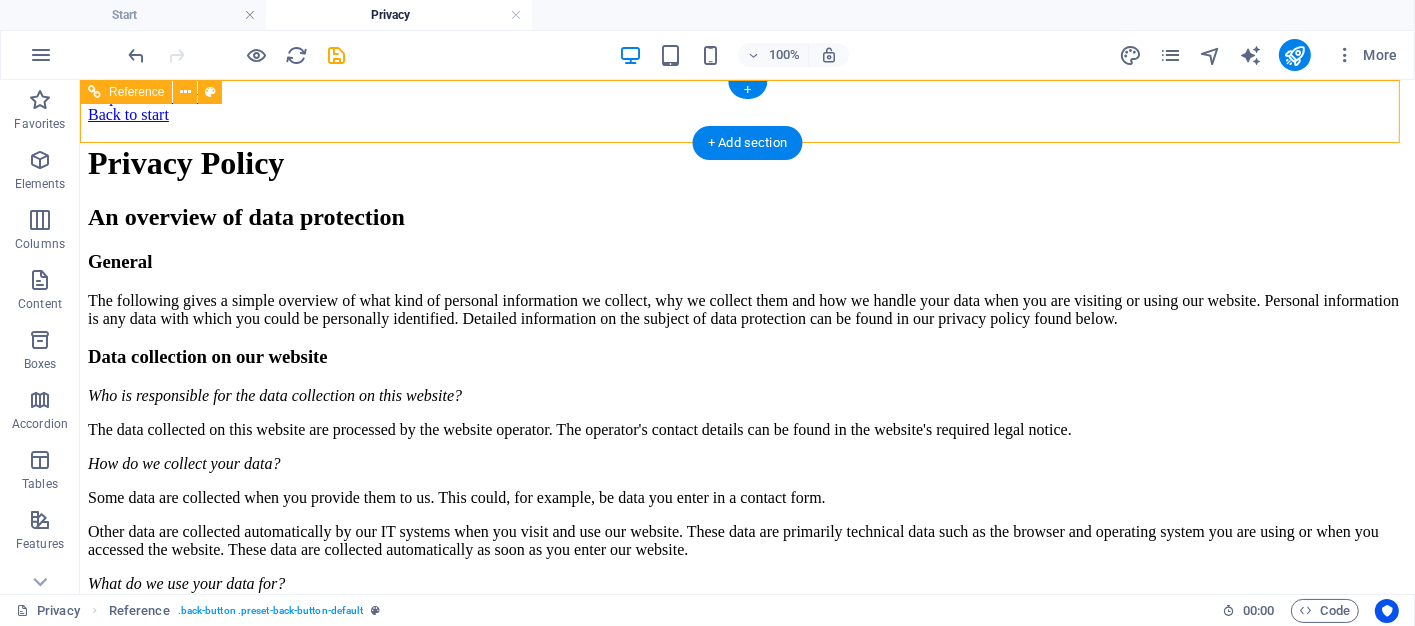 click on "Back to start" at bounding box center (746, 114) 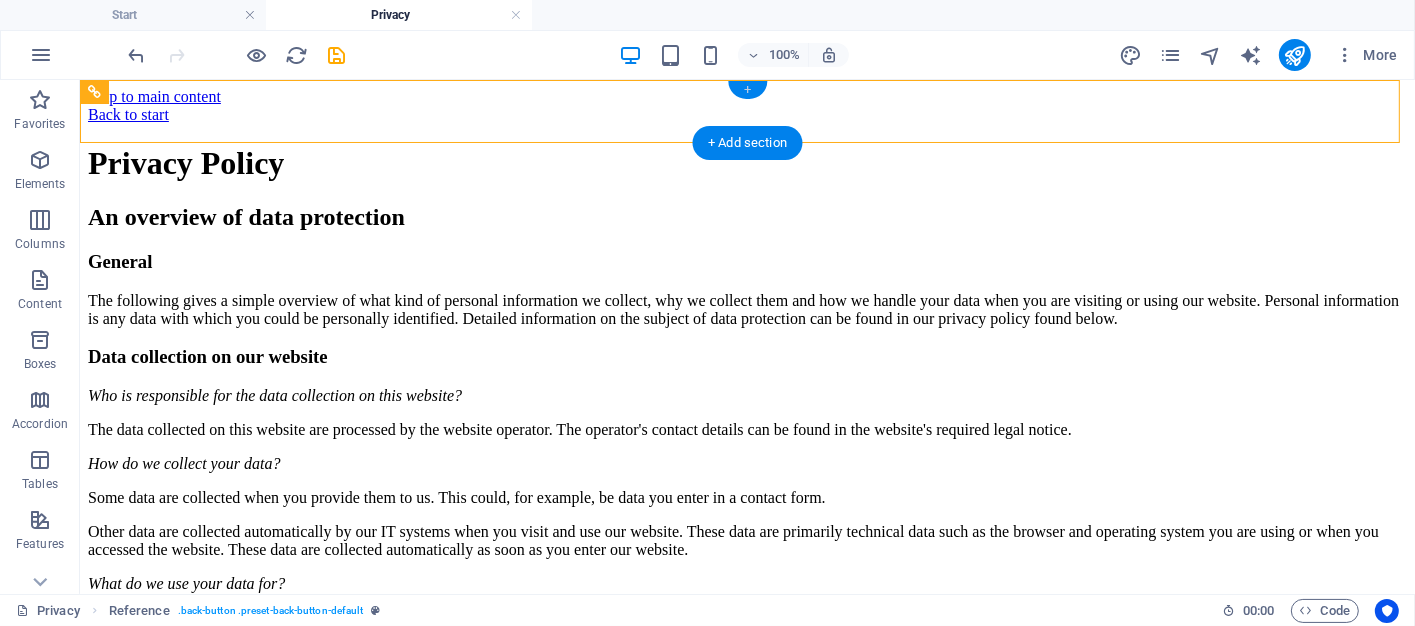 click on "+" at bounding box center [747, 90] 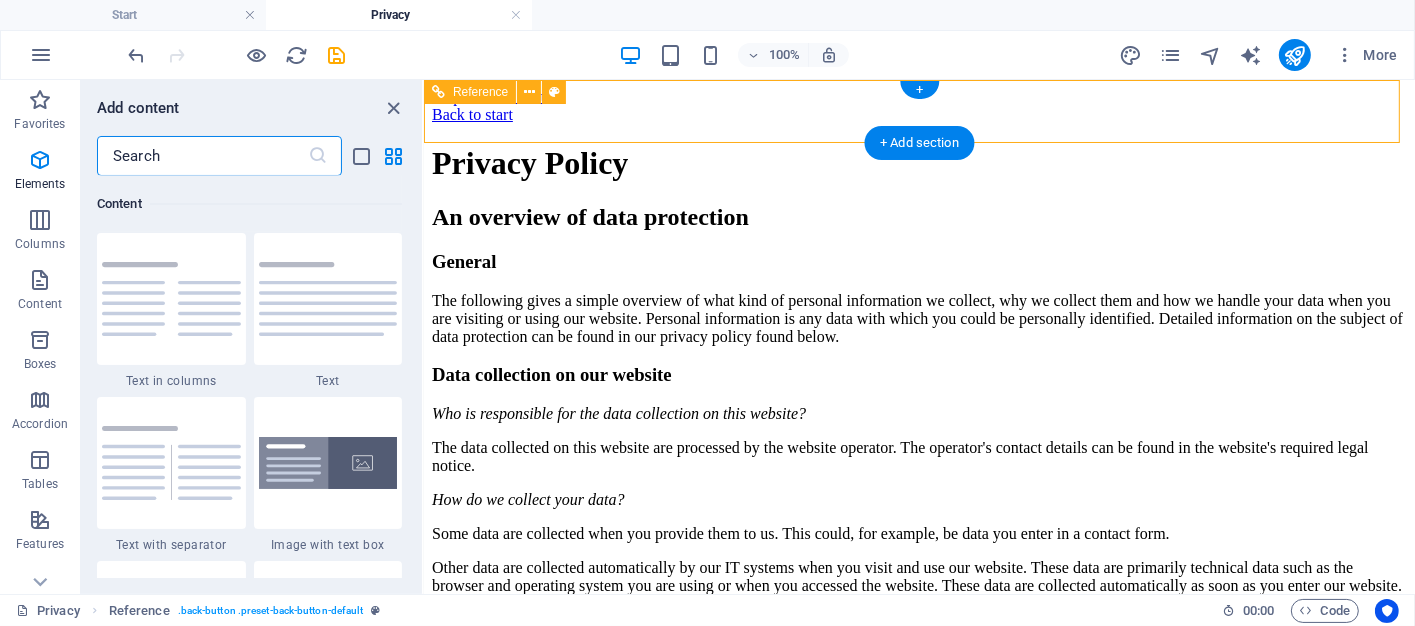 scroll, scrollTop: 3499, scrollLeft: 0, axis: vertical 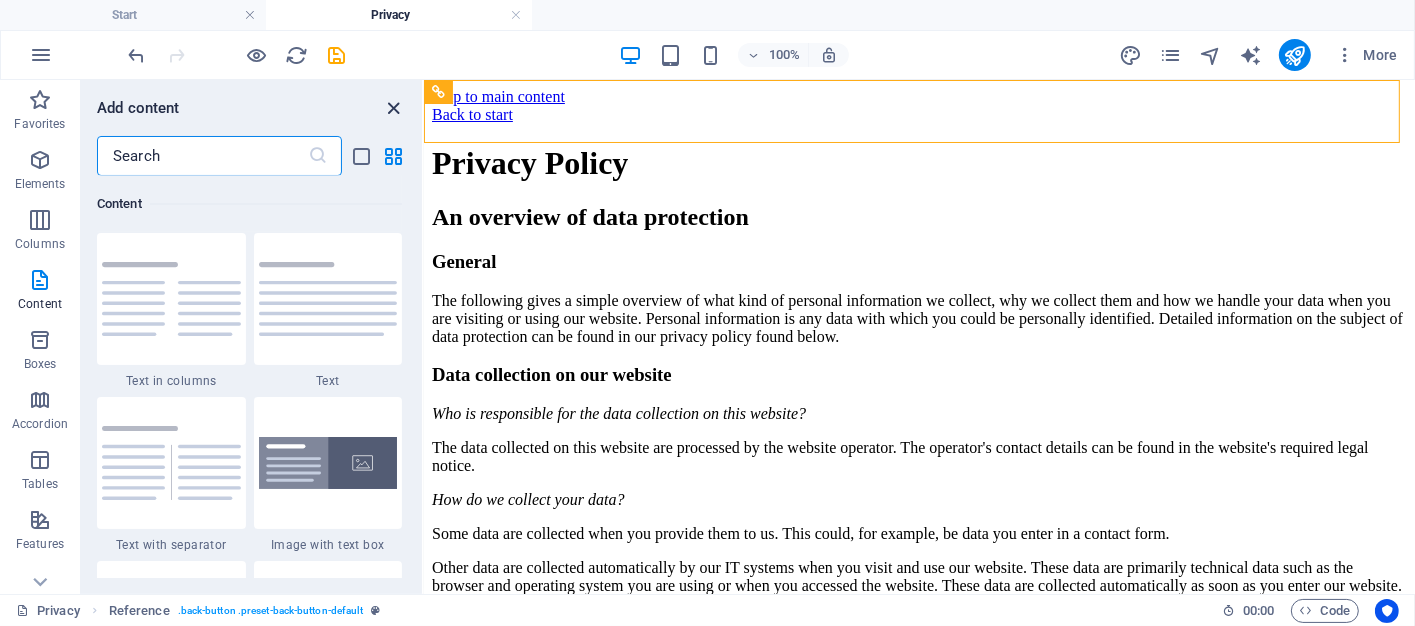 click at bounding box center [394, 108] 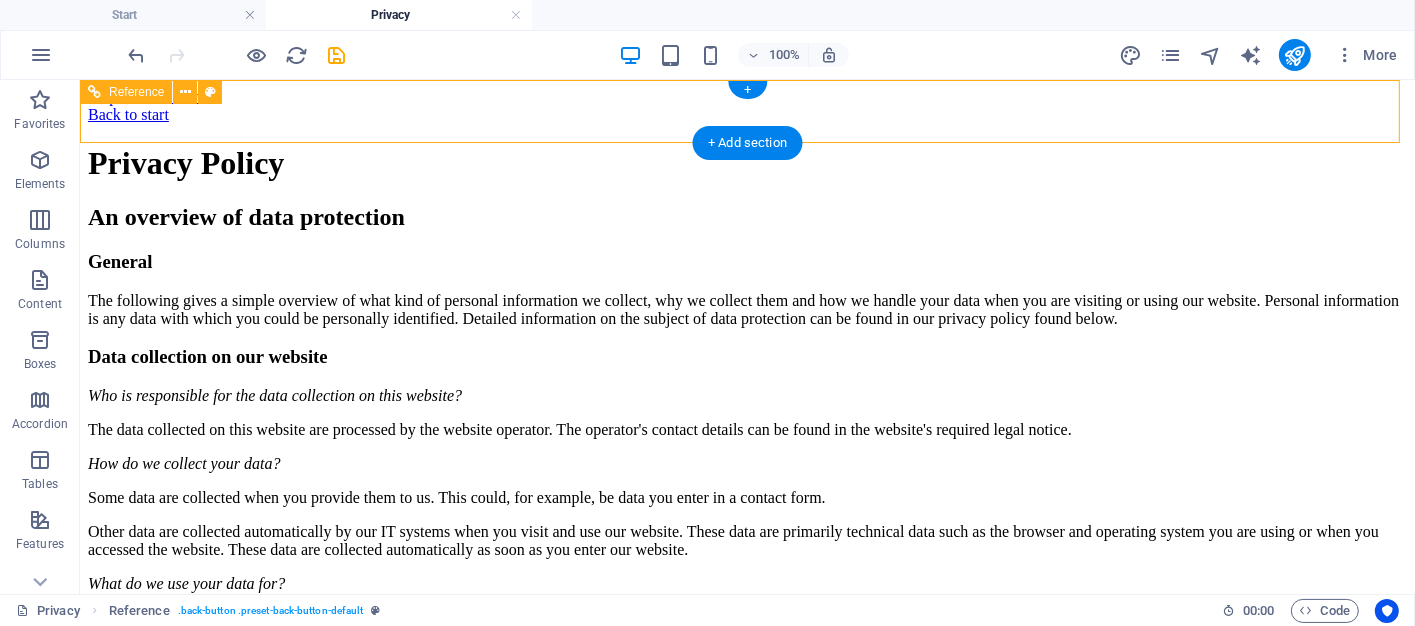 click on "Back to start" at bounding box center (746, 114) 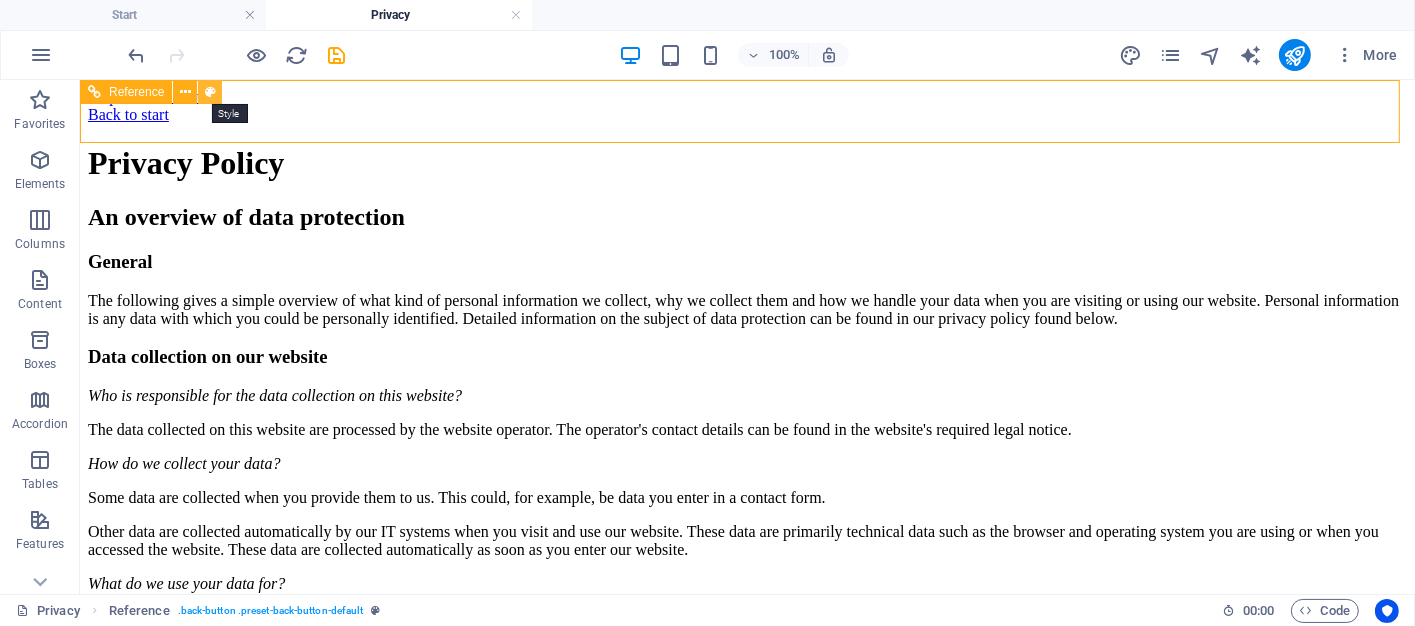 click at bounding box center (210, 92) 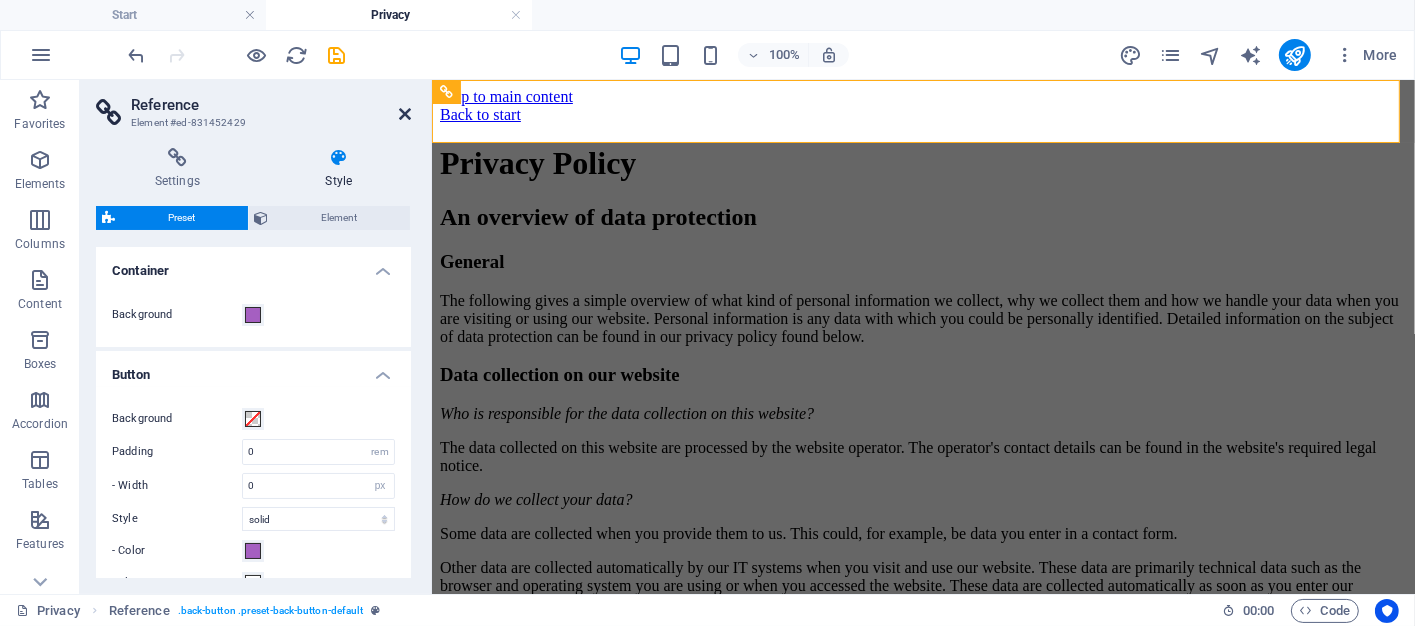 click at bounding box center [405, 114] 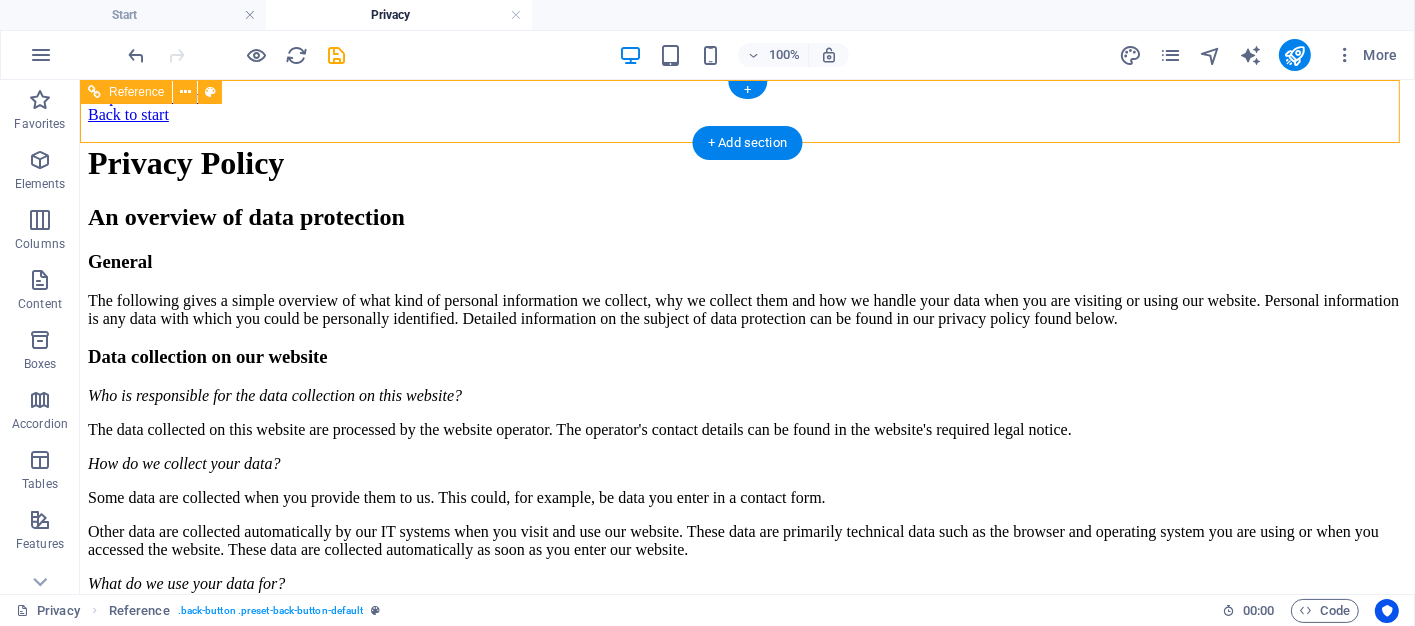 click on "Back to start" at bounding box center (746, 114) 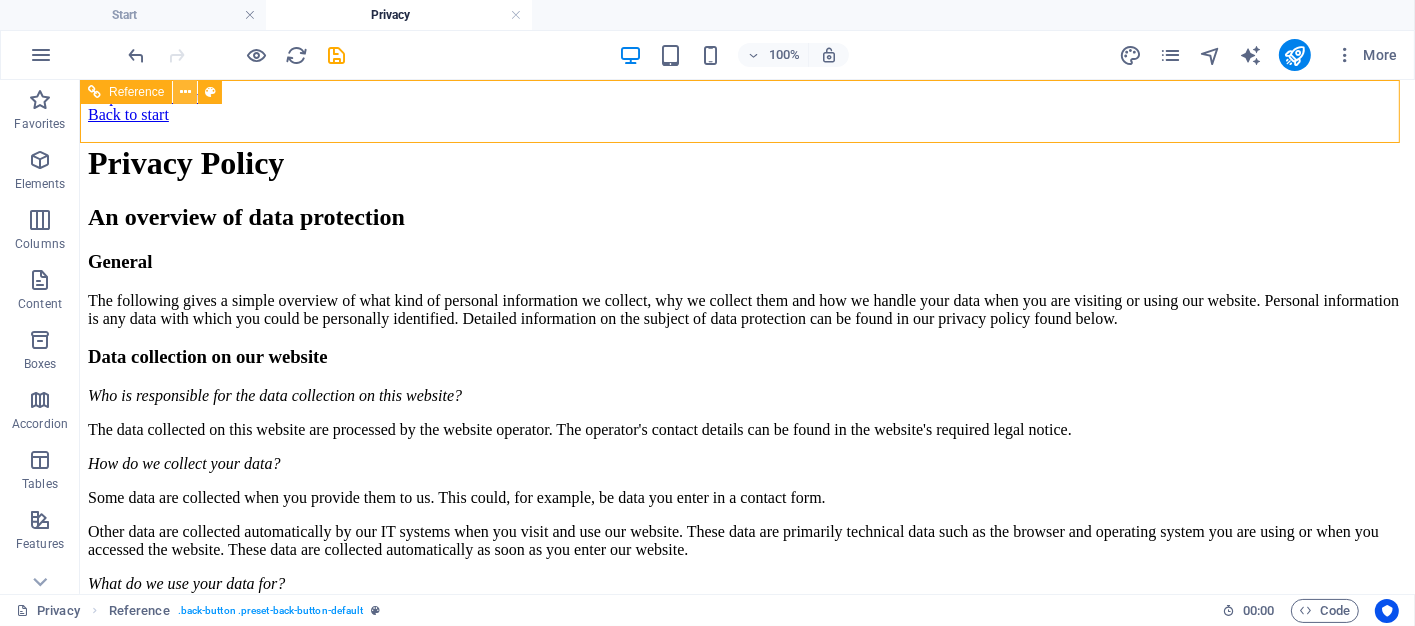click at bounding box center (185, 92) 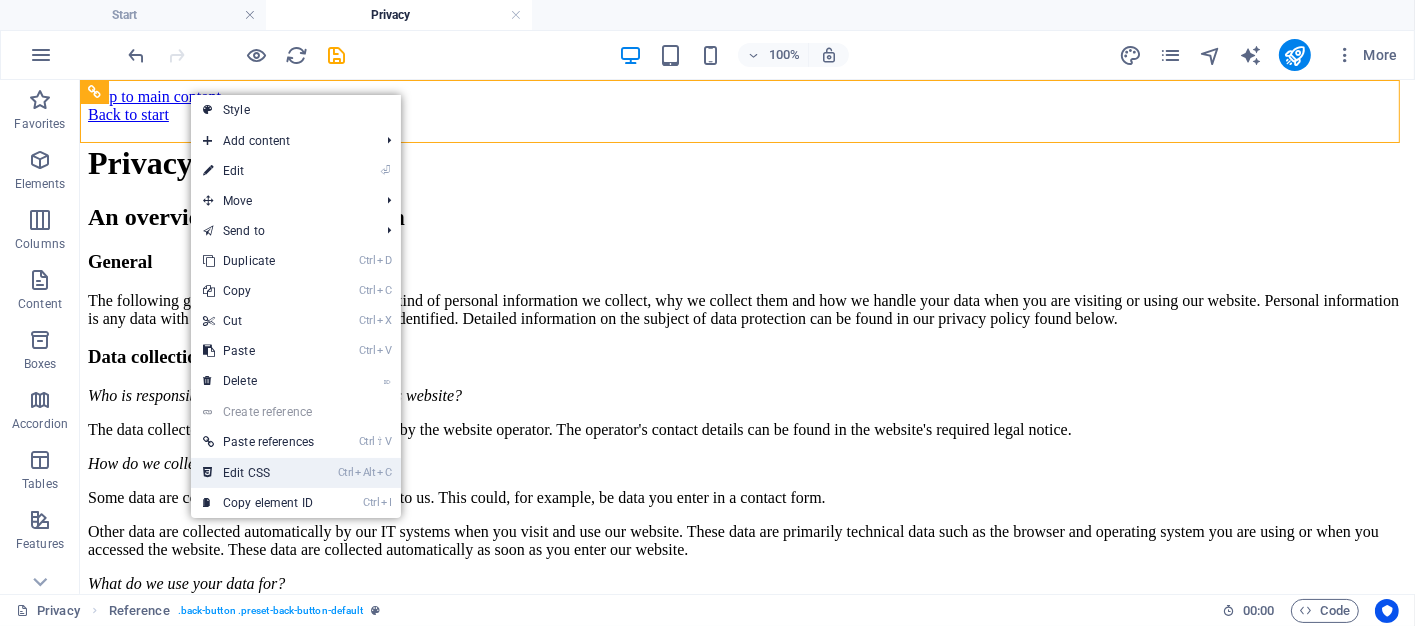 drag, startPoint x: 265, startPoint y: 475, endPoint x: 218, endPoint y: 463, distance: 48.507732 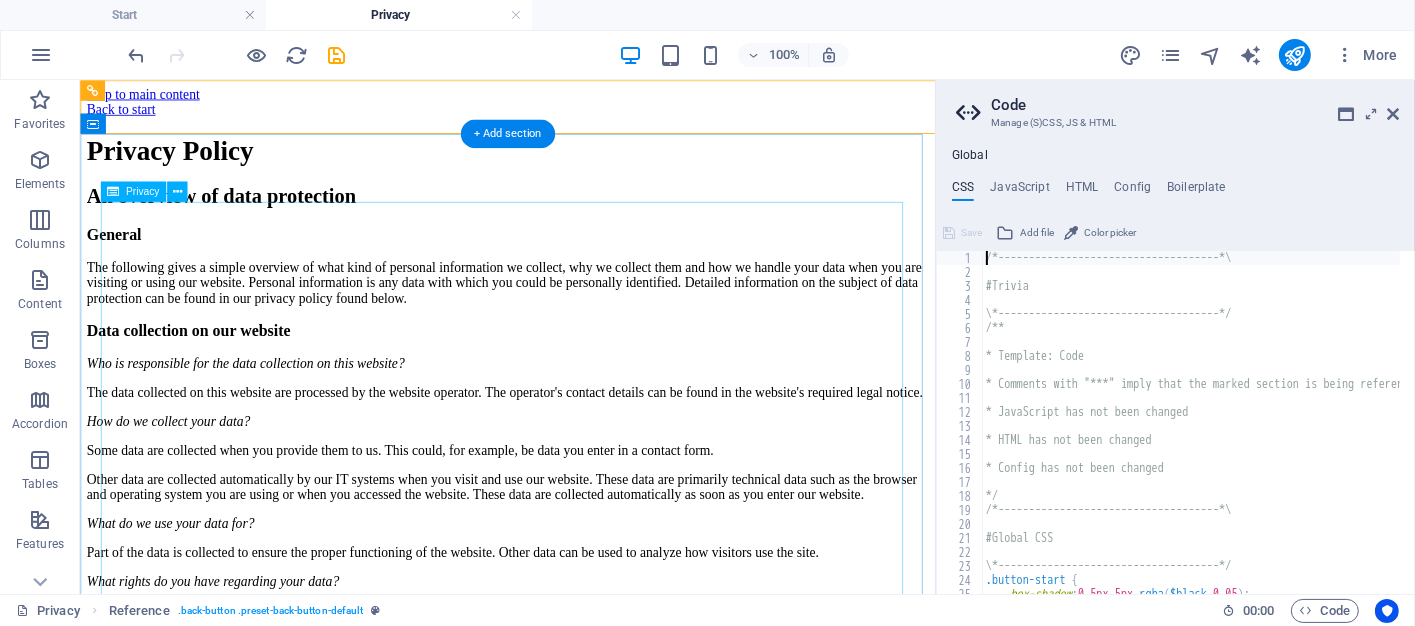 type on "@include back-button(" 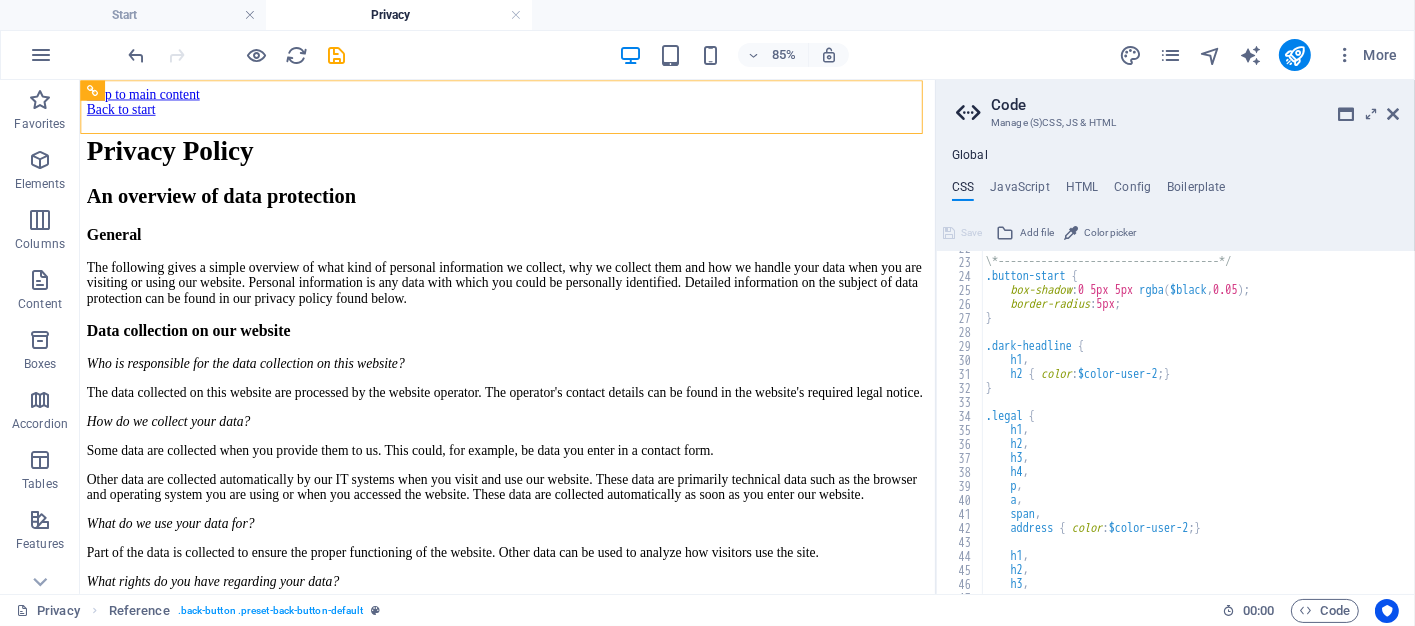 scroll, scrollTop: 0, scrollLeft: 0, axis: both 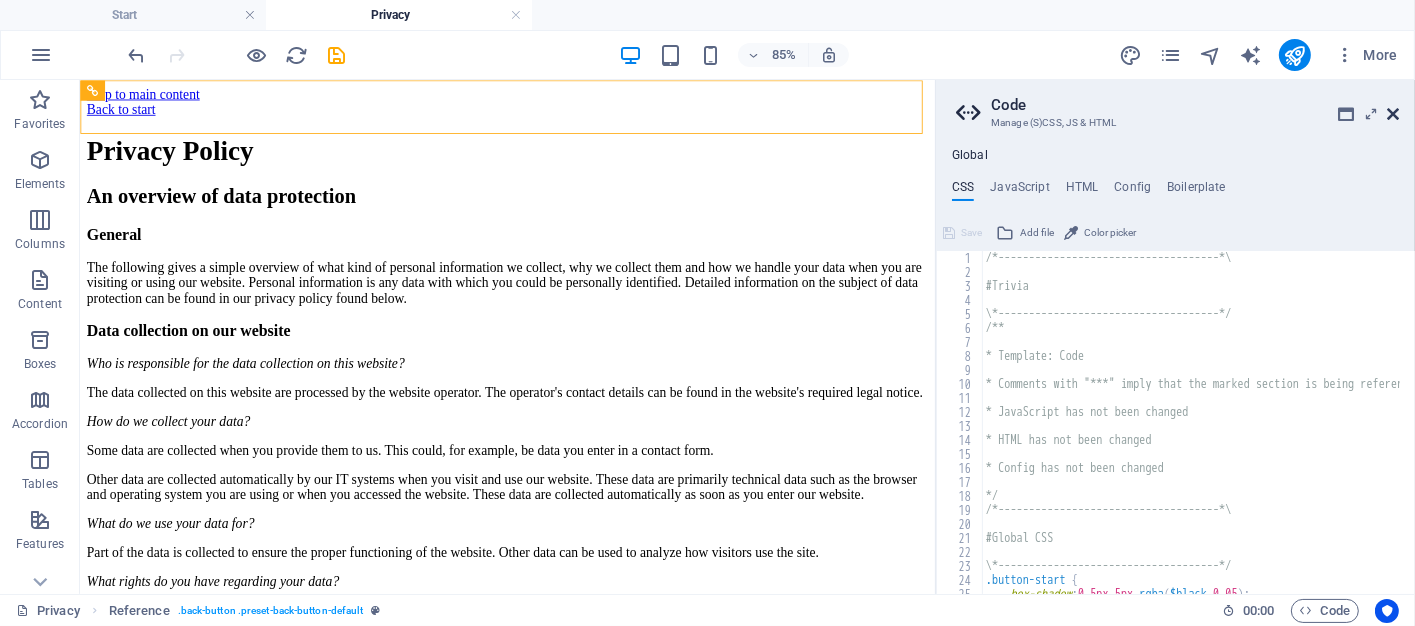 click at bounding box center [1393, 114] 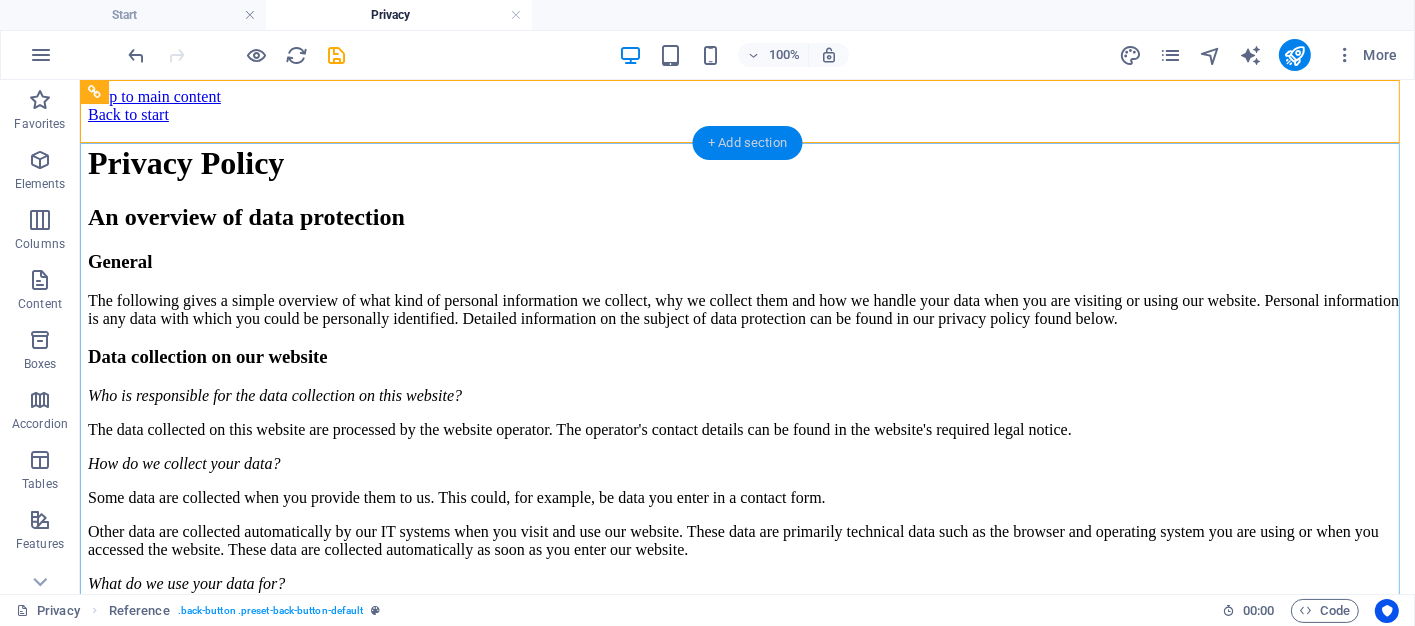 click on "+ Add section" at bounding box center [747, 143] 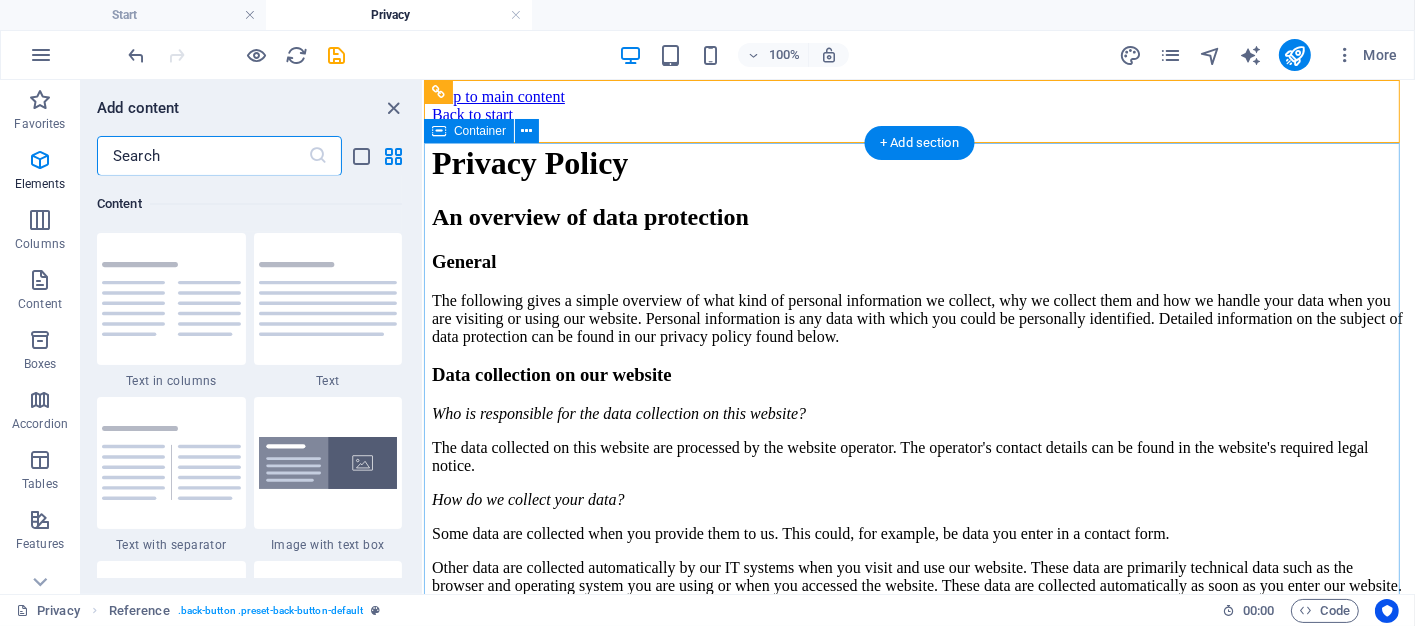 scroll, scrollTop: 3499, scrollLeft: 0, axis: vertical 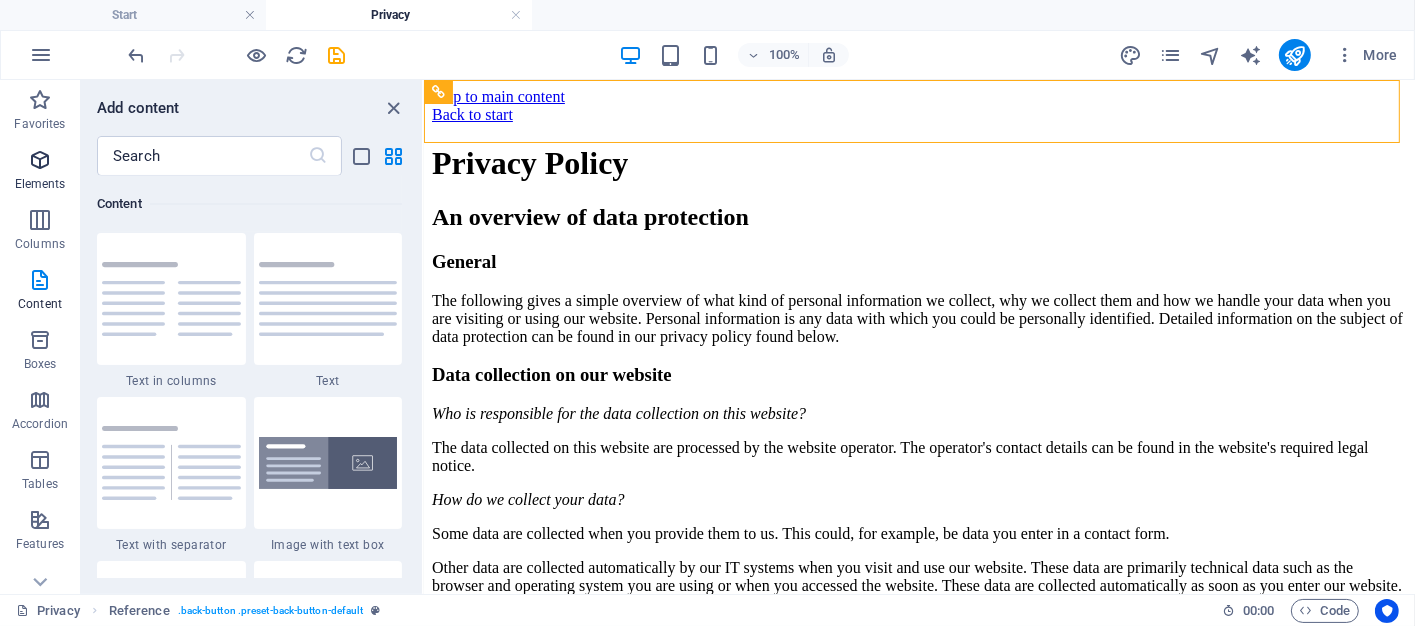 click on "Elements" at bounding box center [40, 184] 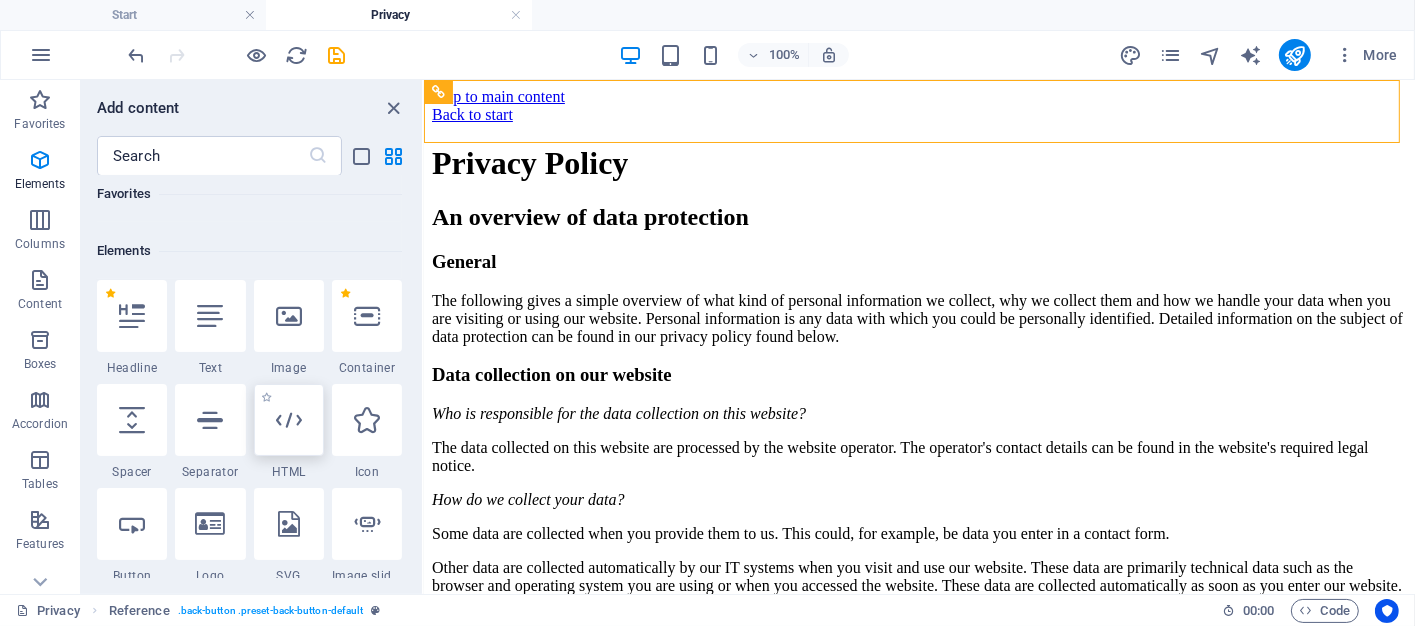 scroll, scrollTop: 200, scrollLeft: 0, axis: vertical 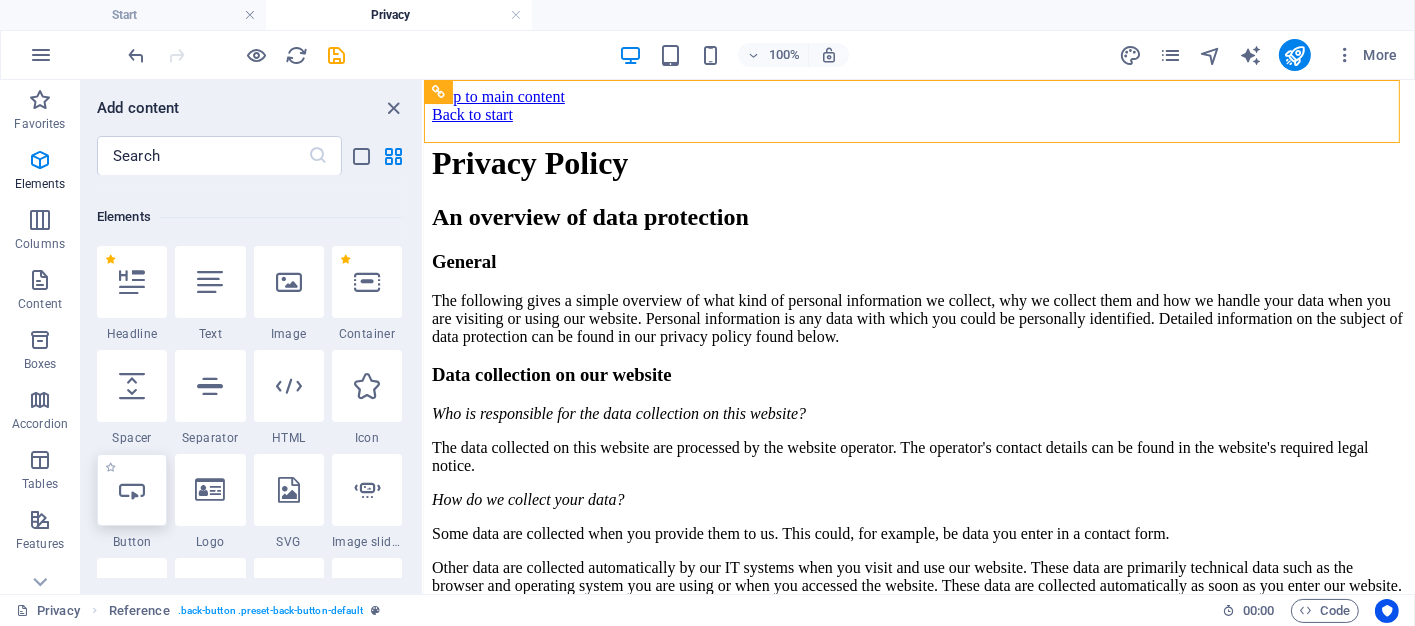 drag, startPoint x: 120, startPoint y: 496, endPoint x: 140, endPoint y: 223, distance: 273.73163 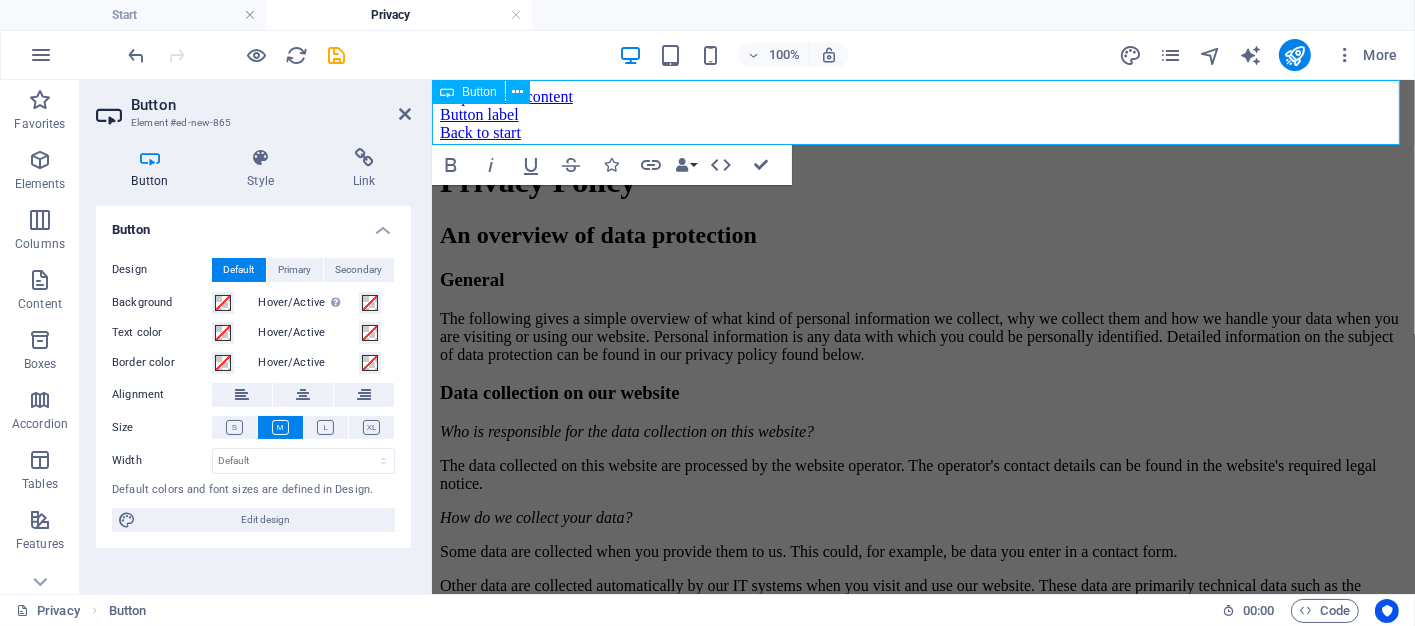 click on "Button label" at bounding box center (922, 114) 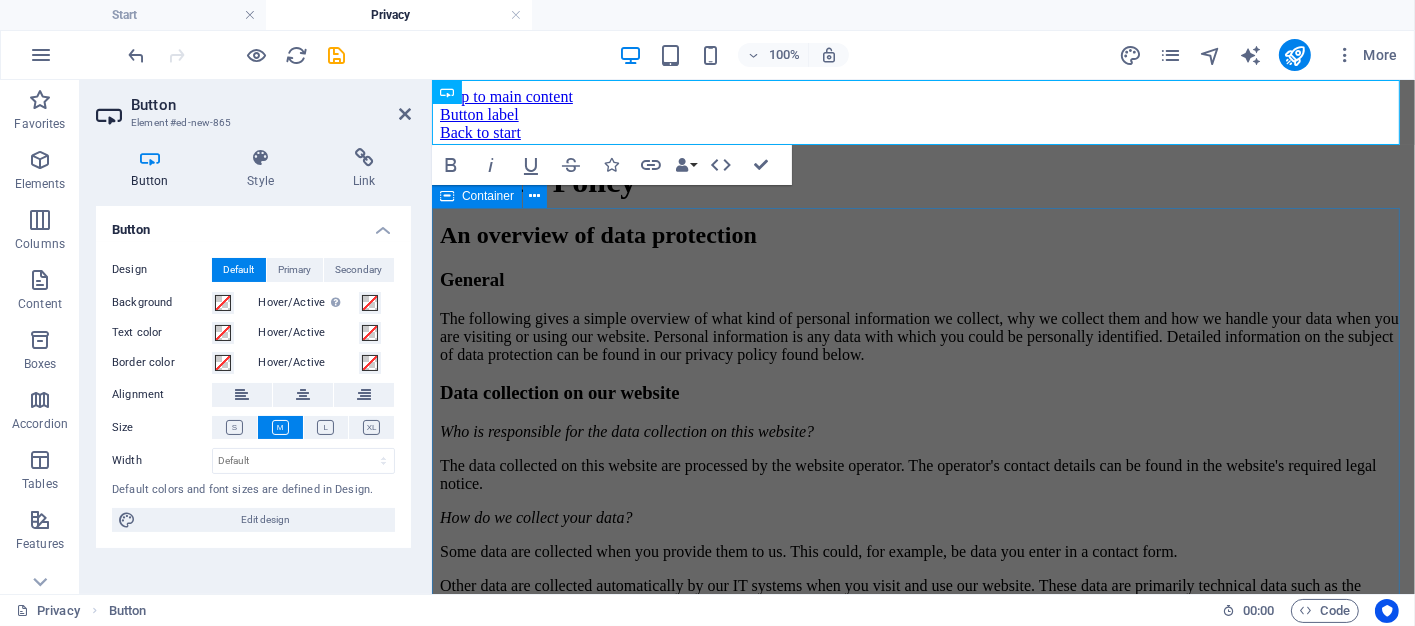 click on "Privacy Policy
An overview of data protection
General
The following gives a simple overview of what kind of personal information we collect, why we collect them and how we handle your data when you are visiting or using our website. Personal information is any data with which you could be personally identified. Detailed information on the subject of data protection can be found in our privacy policy found below.
Data collection on our website
Who is responsible for the data collection on this website?
The data collected on this website are processed by the website operator. The operator's contact details can be found in the website's required legal notice.
How do we collect your data?
Some data are collected when you provide them to us. This could, for example, be data you enter in a contact form.
What do we use your data for?
Part of the data is collected to ensure the proper functioning of the website. Other data can be used to analyze how visitors use the site." at bounding box center [922, 2016] 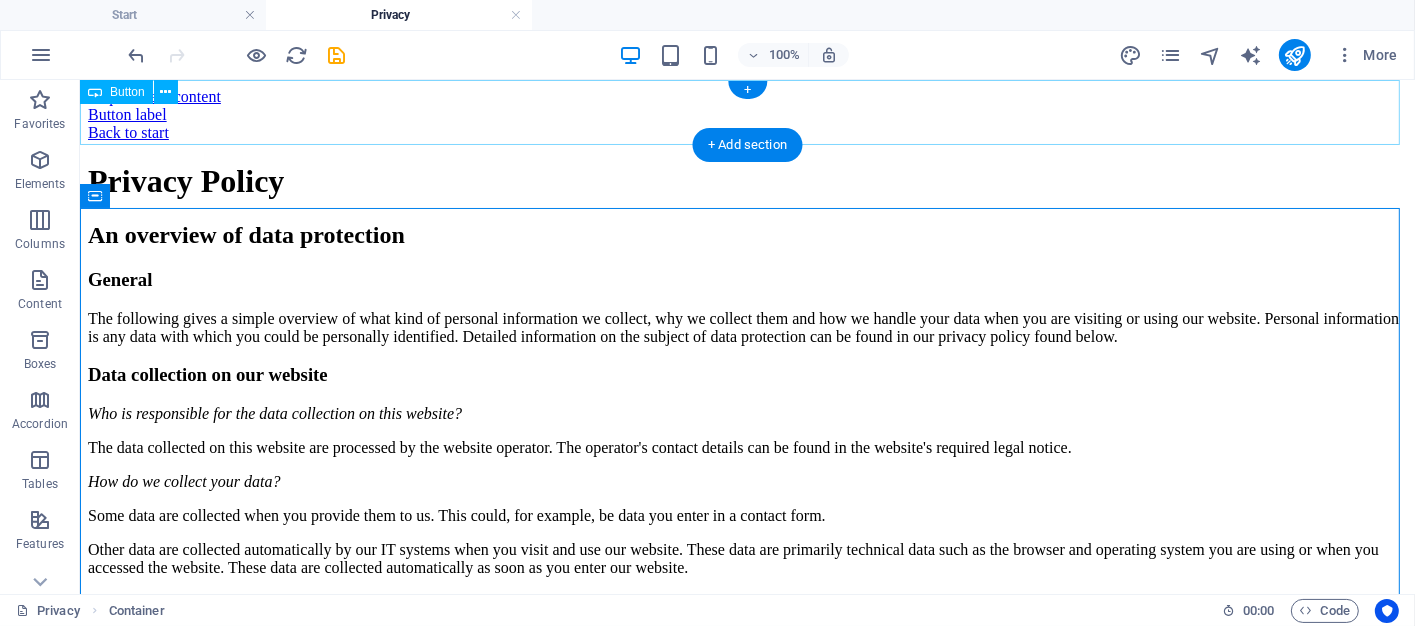 click on "Button label" at bounding box center (746, 114) 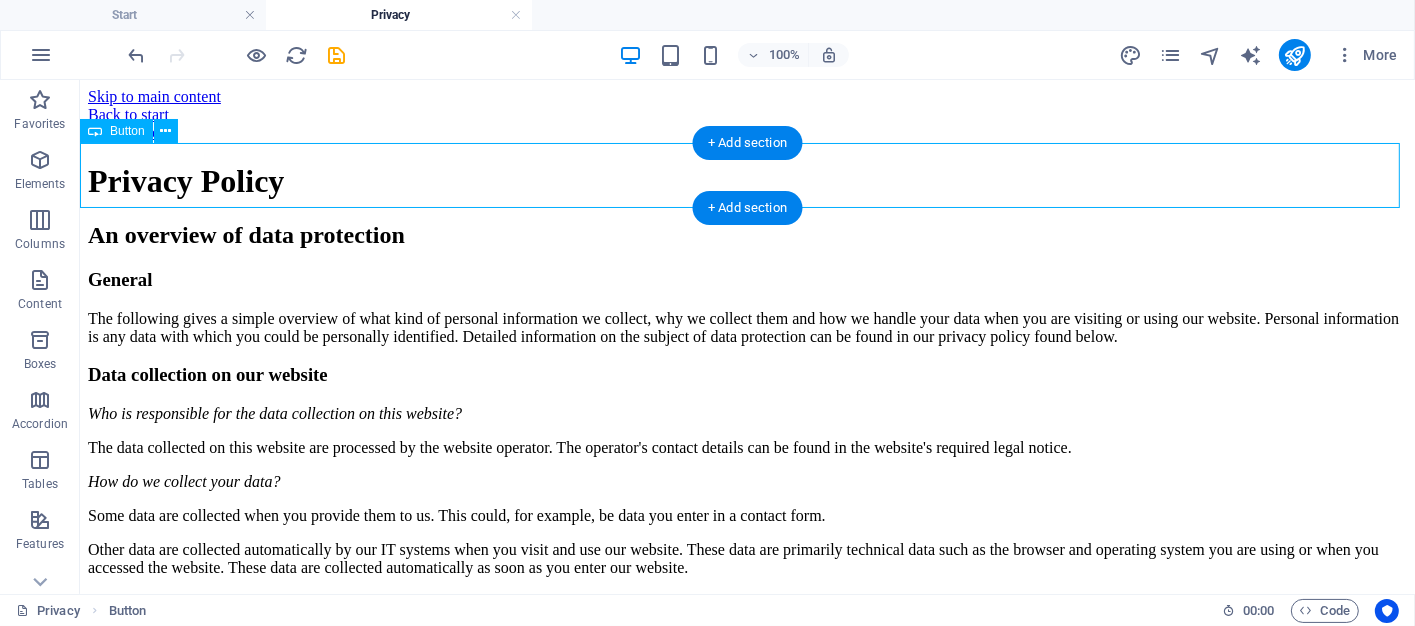 click on "Button label" at bounding box center (746, 132) 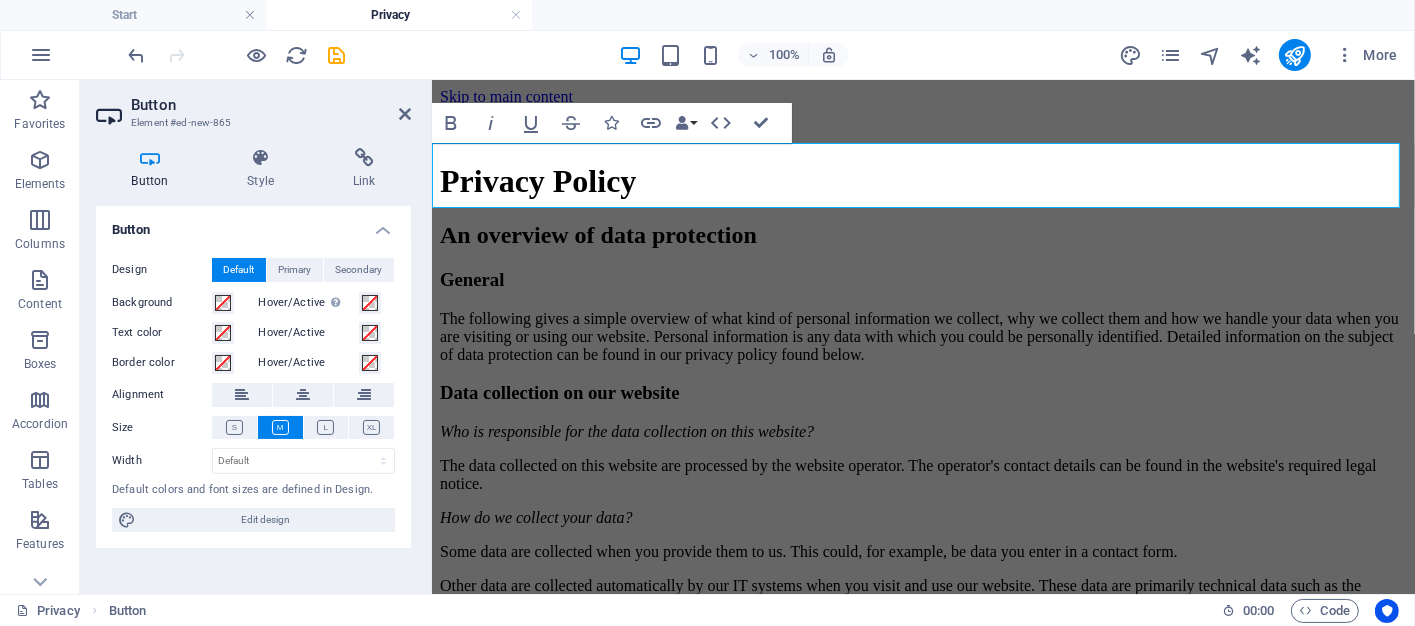 type 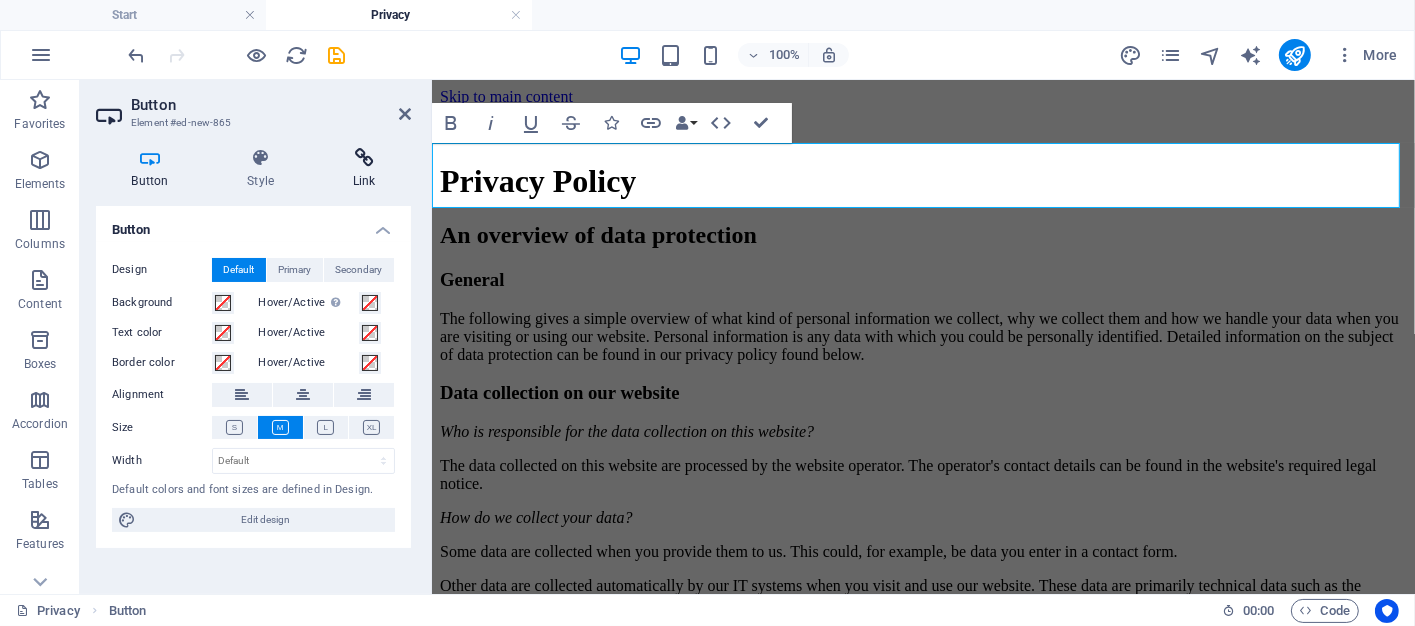 click on "Link" at bounding box center [364, 169] 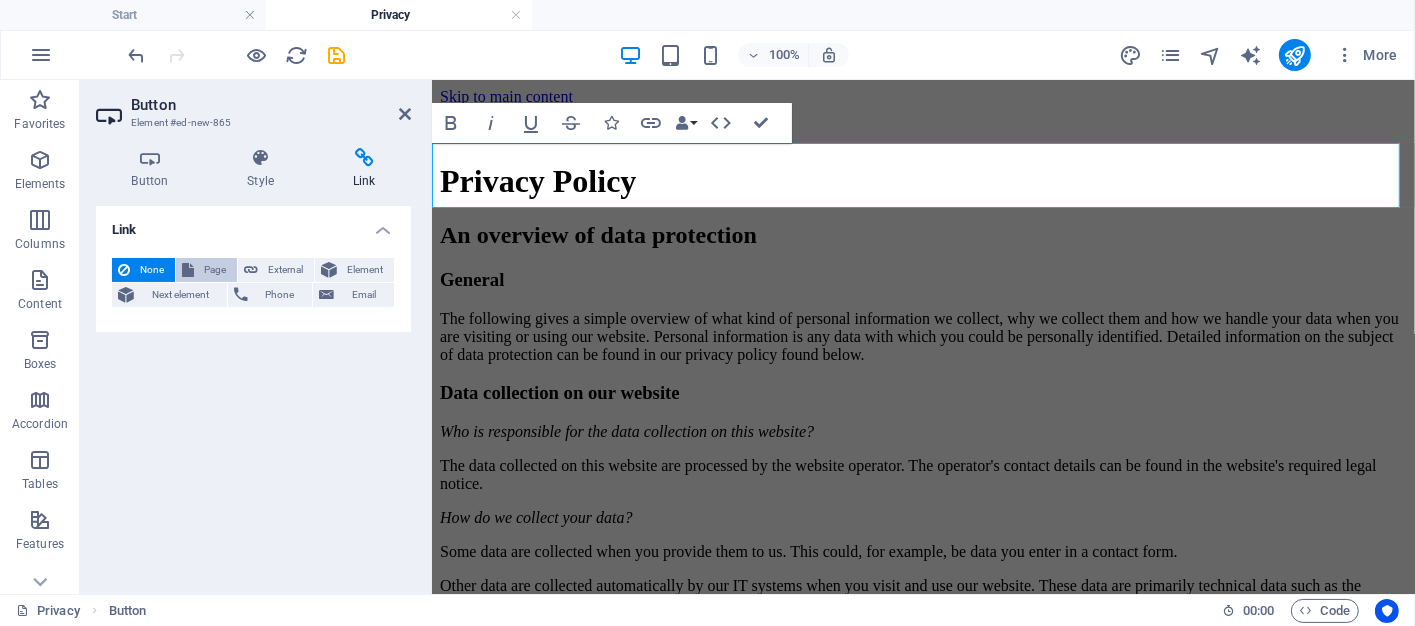click at bounding box center [188, 270] 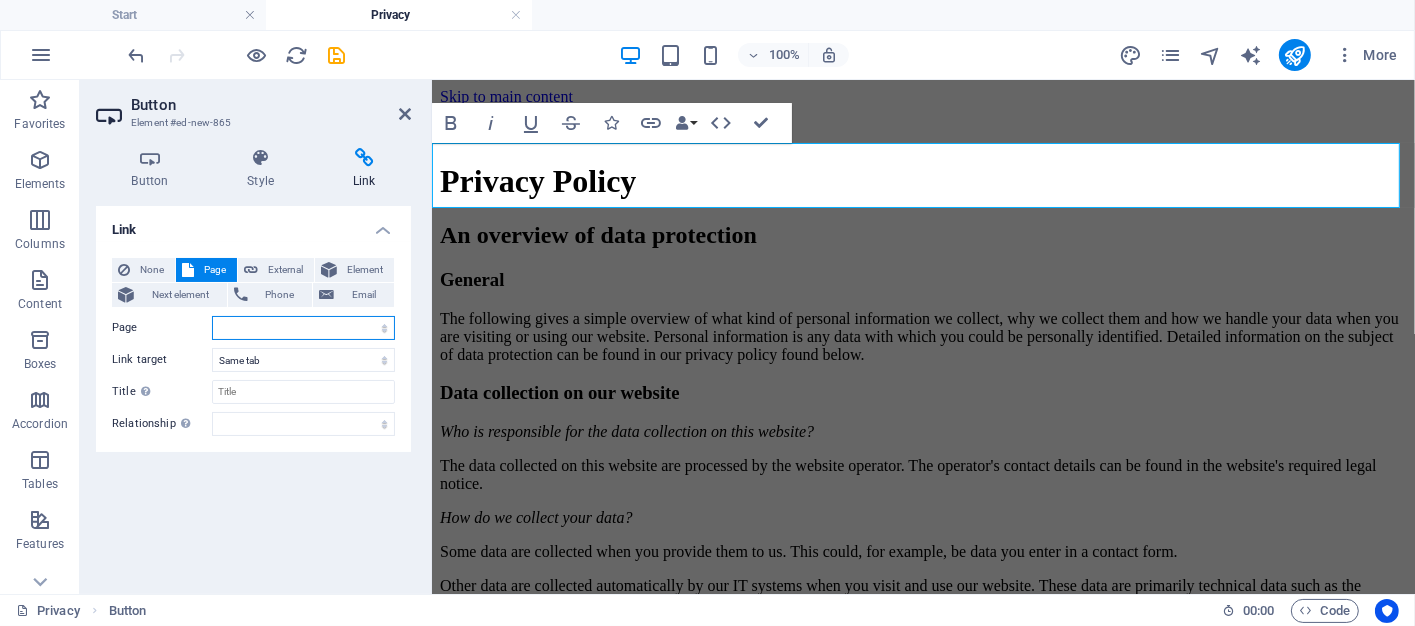 click on "Start Legal notice Privacy" at bounding box center [303, 328] 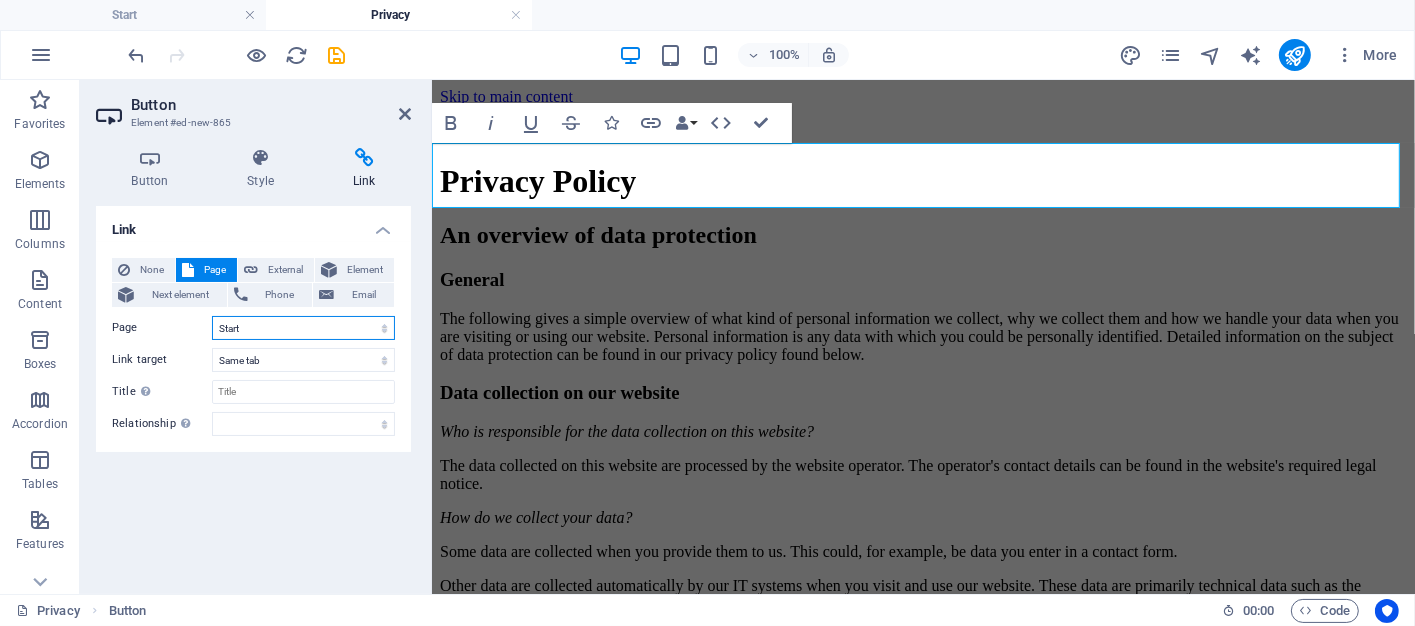 click on "Start Legal notice Privacy" at bounding box center (303, 328) 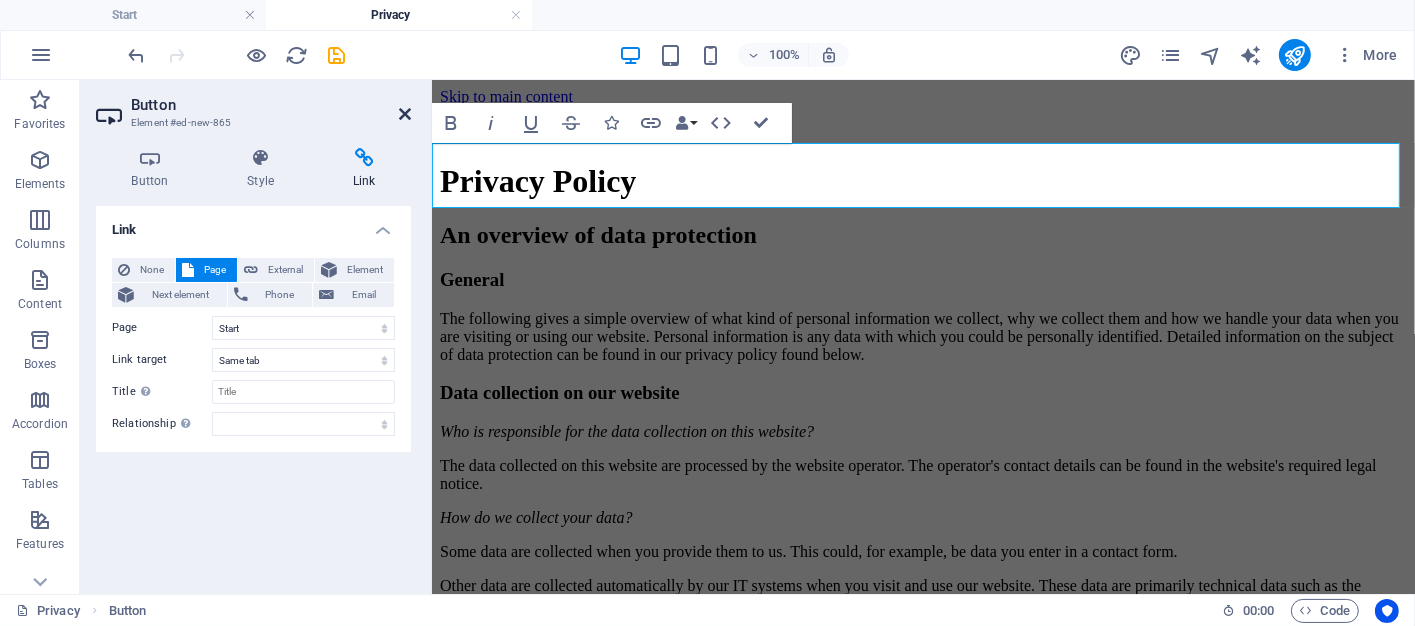 click at bounding box center (405, 114) 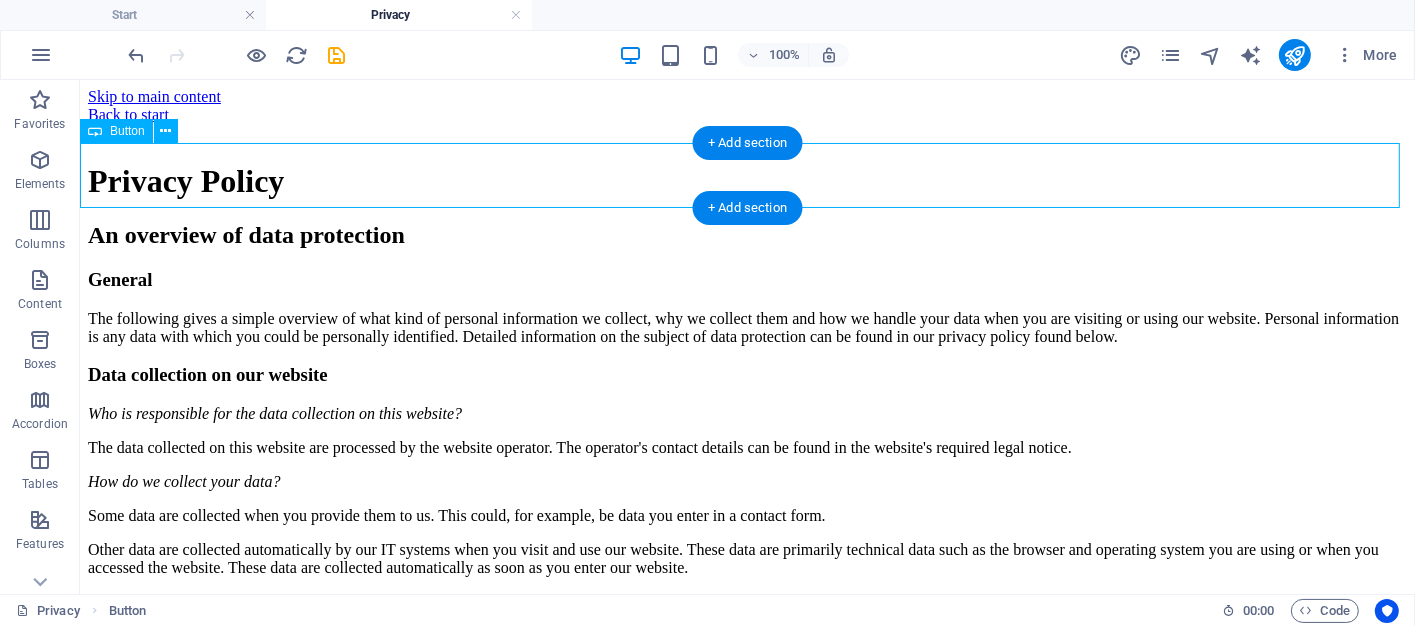 click on "<  back" at bounding box center (746, 132) 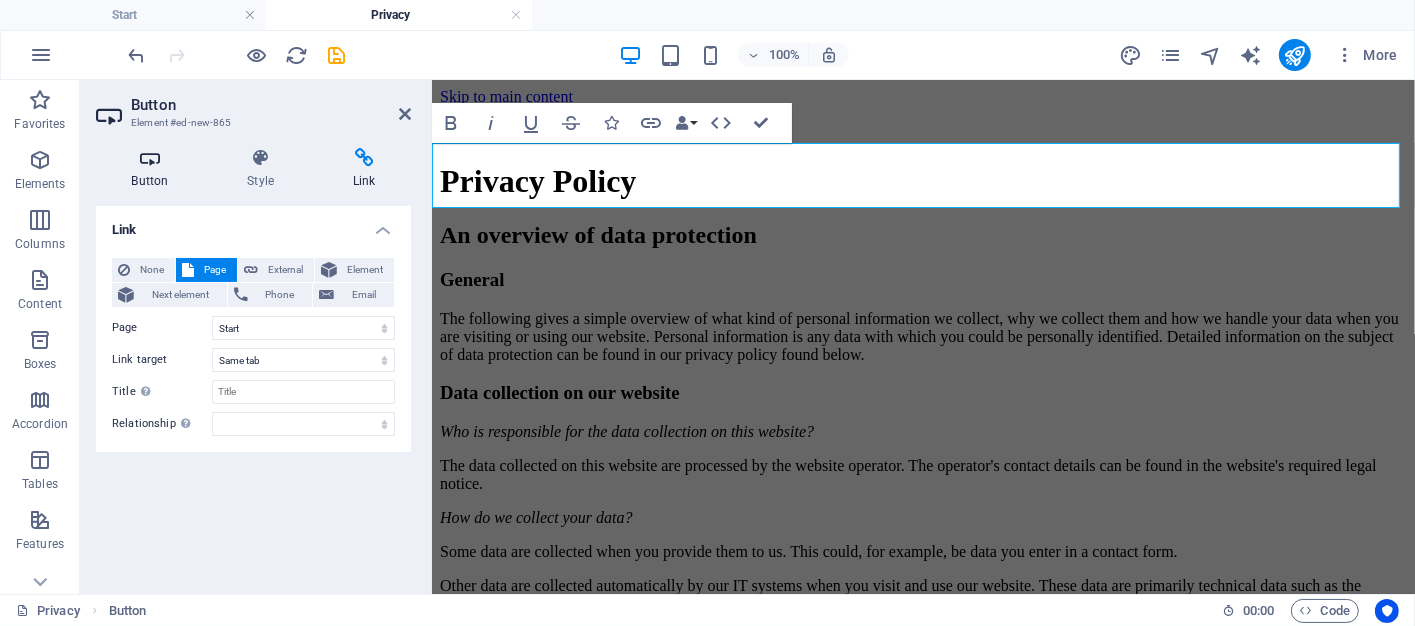click on "Button" at bounding box center [154, 169] 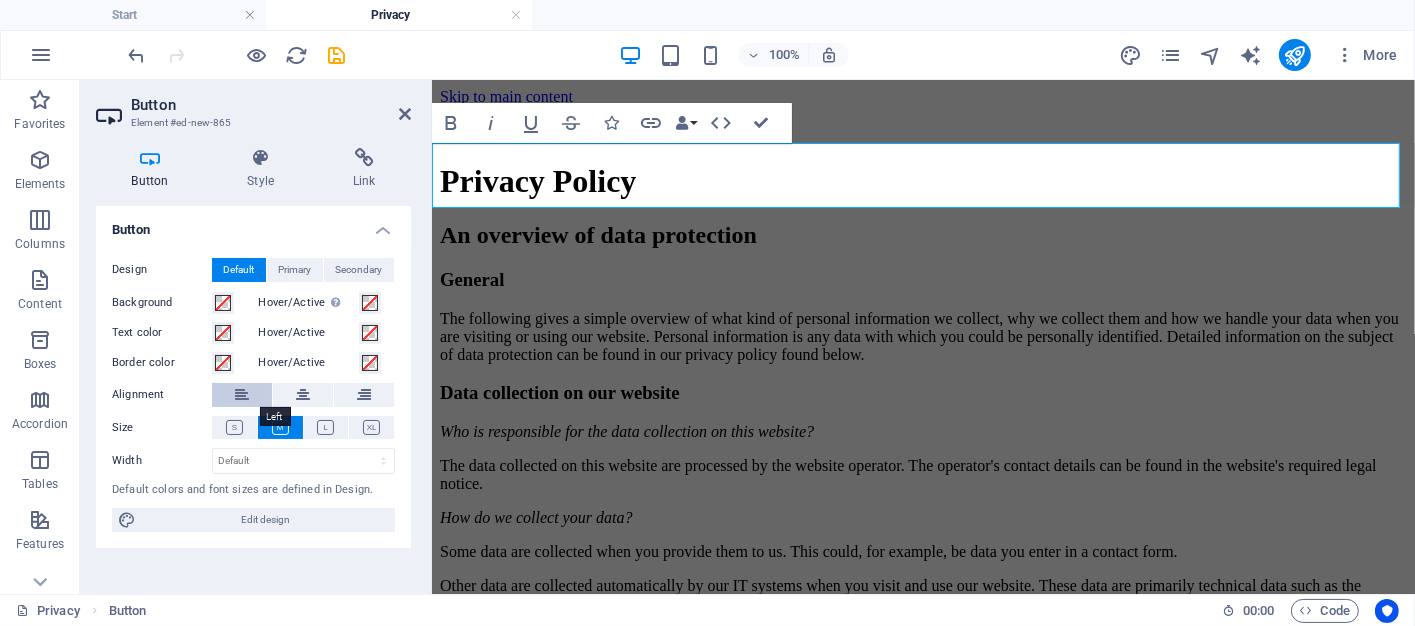 click at bounding box center [242, 395] 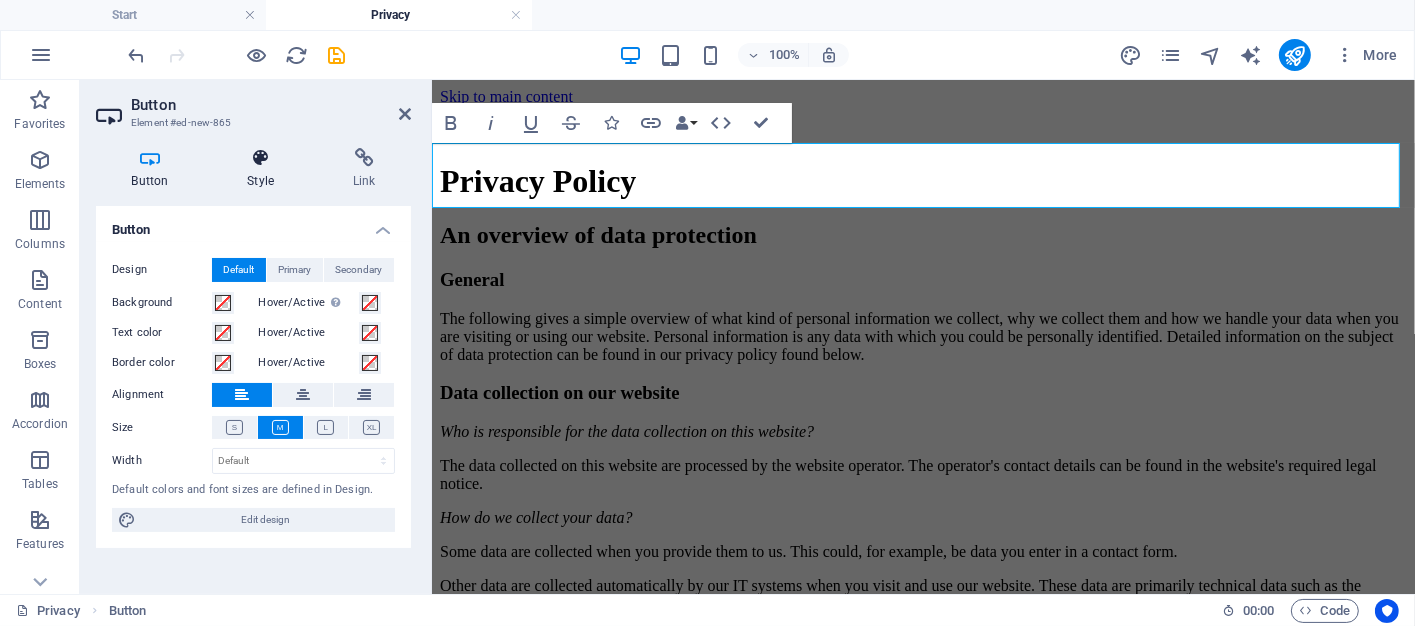 click on "Style" at bounding box center (265, 169) 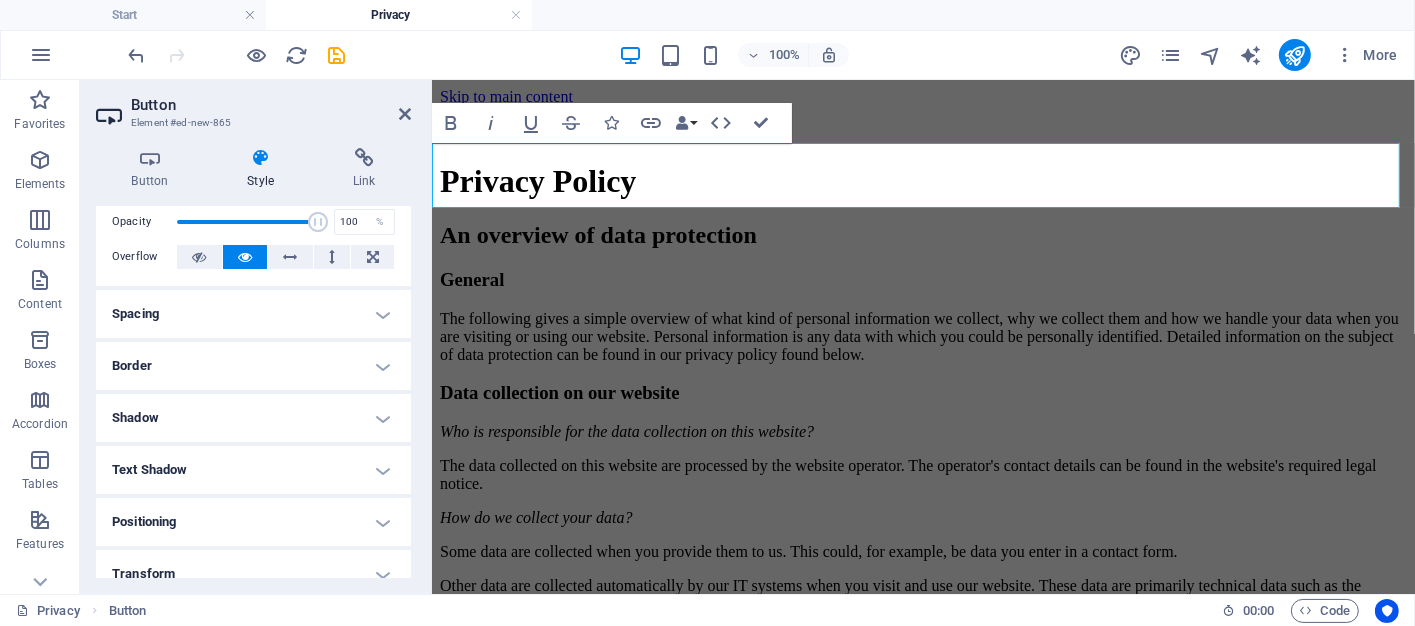 scroll, scrollTop: 0, scrollLeft: 0, axis: both 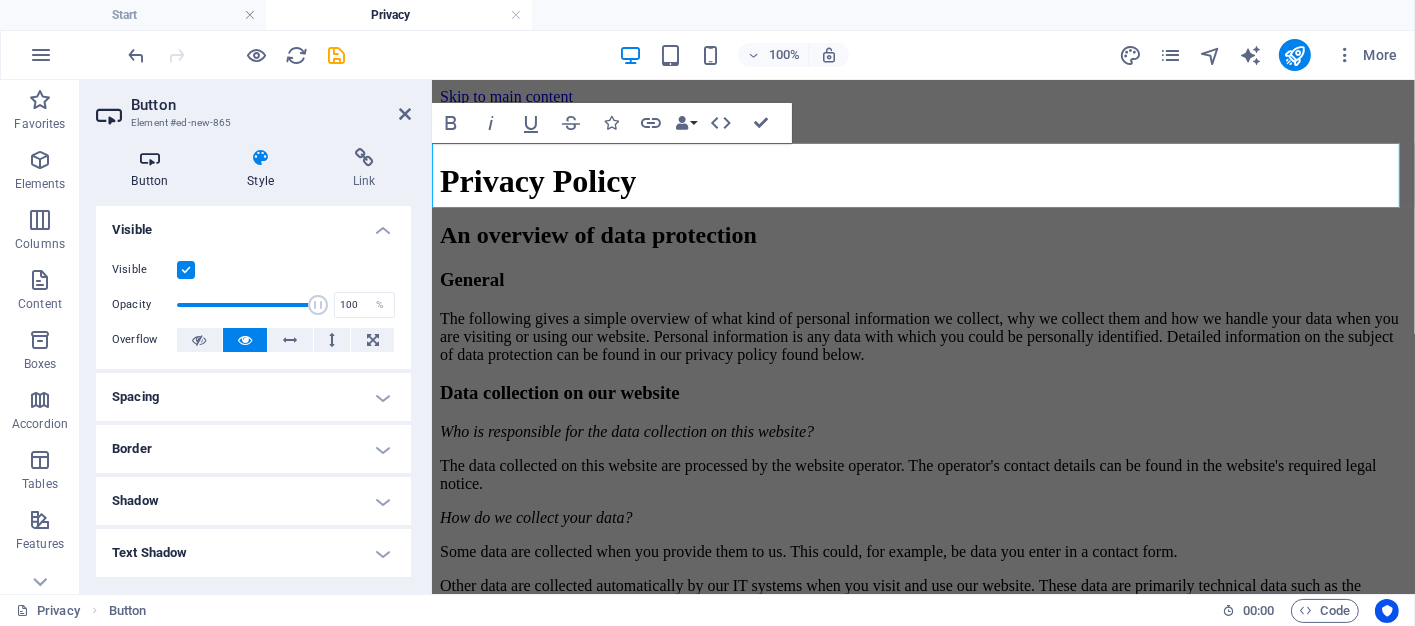 click on "Button" at bounding box center (154, 169) 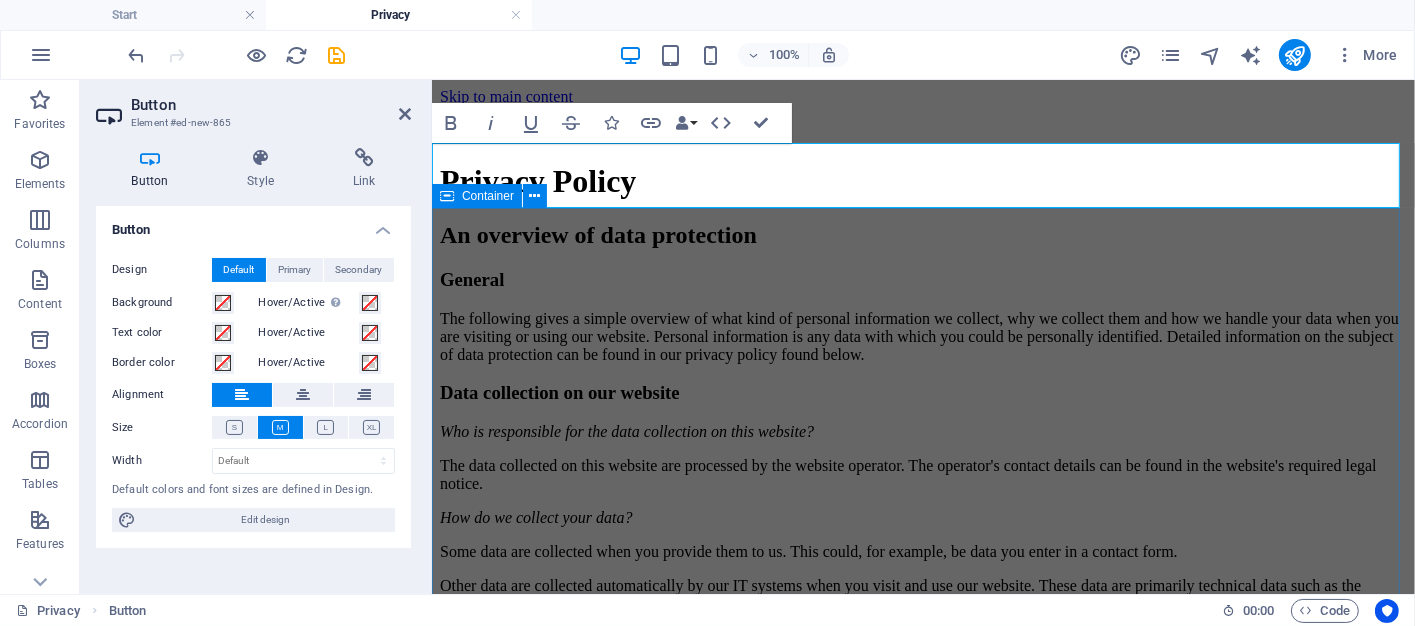click on "Privacy Policy
An overview of data protection
General
The following gives a simple overview of what kind of personal information we collect, why we collect them and how we handle your data when you are visiting or using our website. Personal information is any data with which you could be personally identified. Detailed information on the subject of data protection can be found in our privacy policy found below.
Data collection on our website
Who is responsible for the data collection on this website?
The data collected on this website are processed by the website operator. The operator's contact details can be found in the website's required legal notice.
How do we collect your data?
Some data are collected when you provide them to us. This could, for example, be data you enter in a contact form.
What do we use your data for?
Part of the data is collected to ensure the proper functioning of the website. Other data can be used to analyze how visitors use the site." at bounding box center [922, 2016] 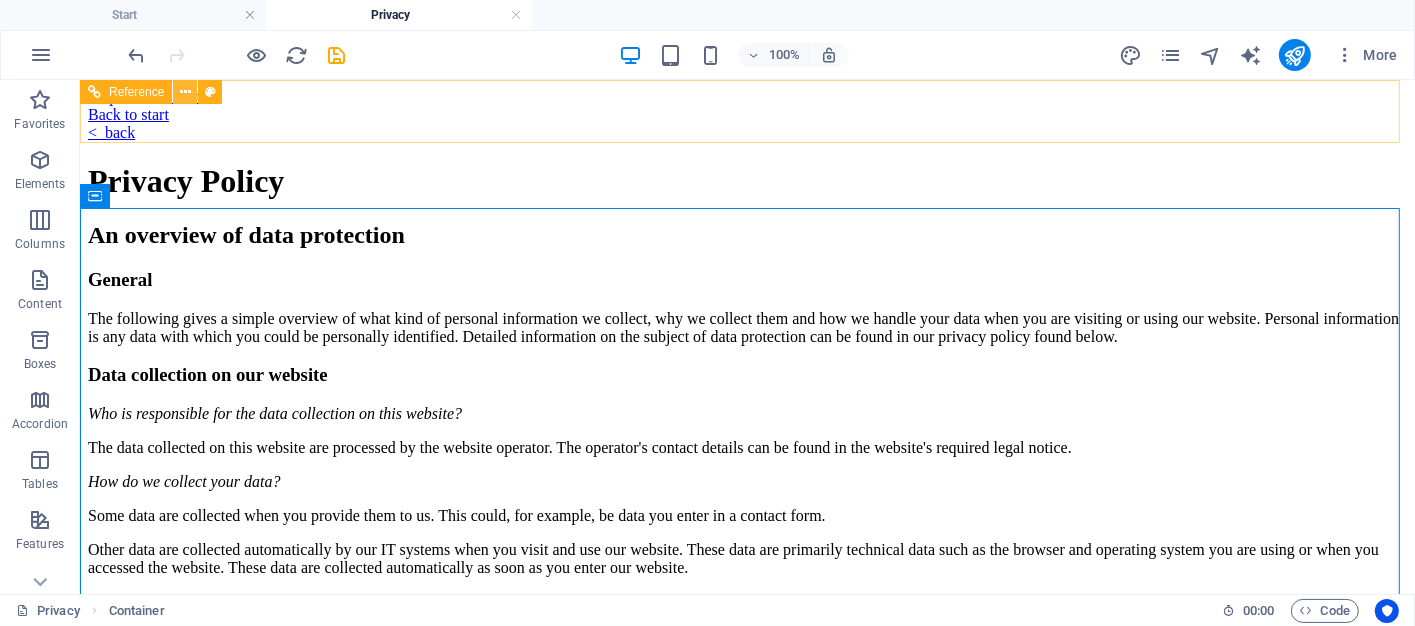 click at bounding box center [185, 92] 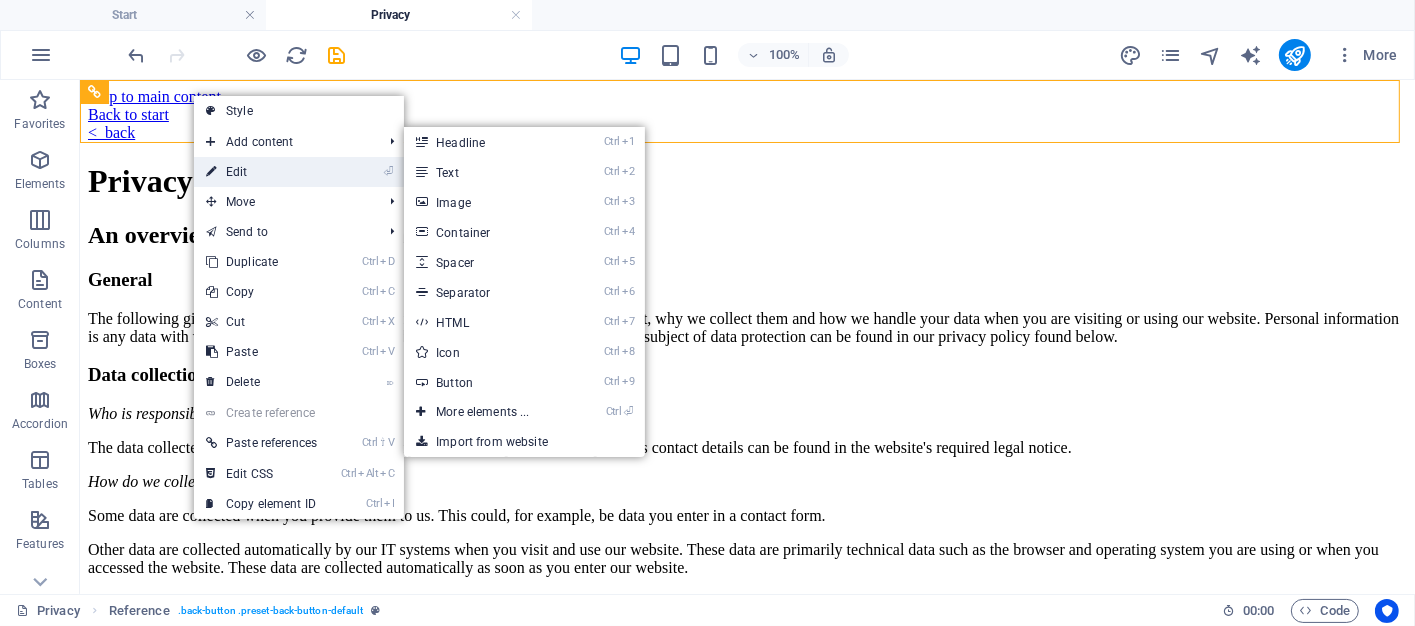 click on "⏎  Edit" at bounding box center [261, 172] 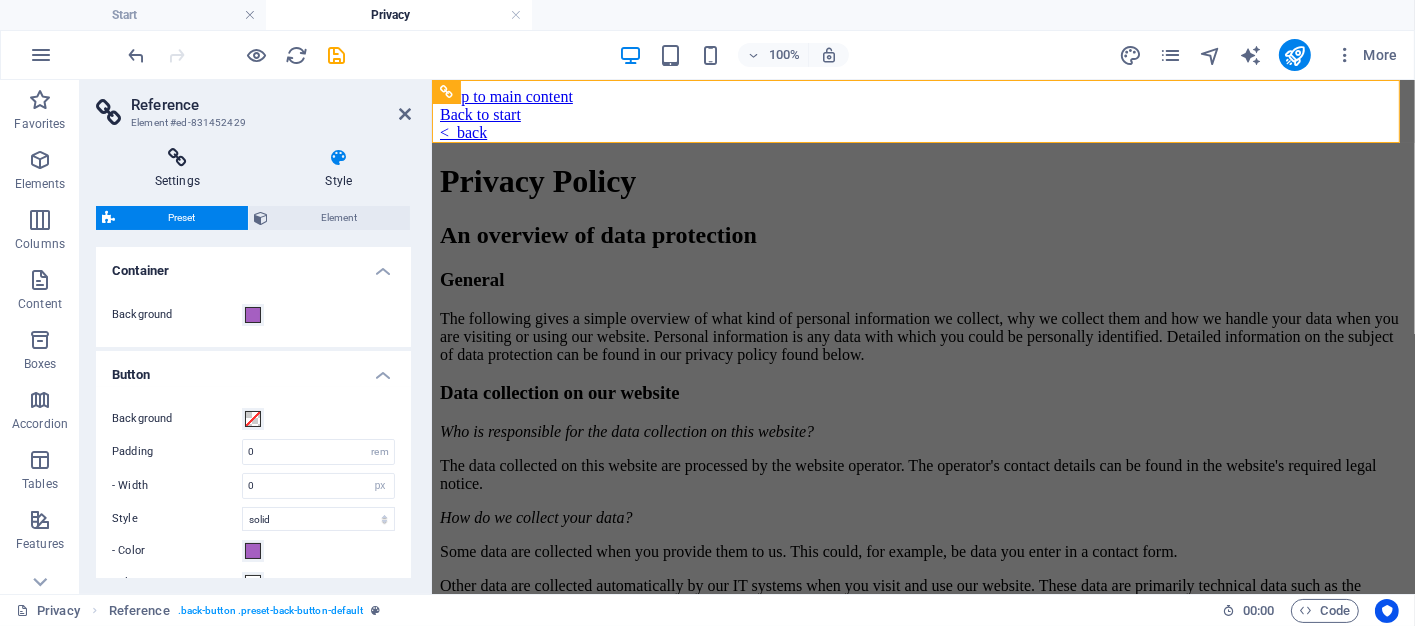 click at bounding box center [177, 158] 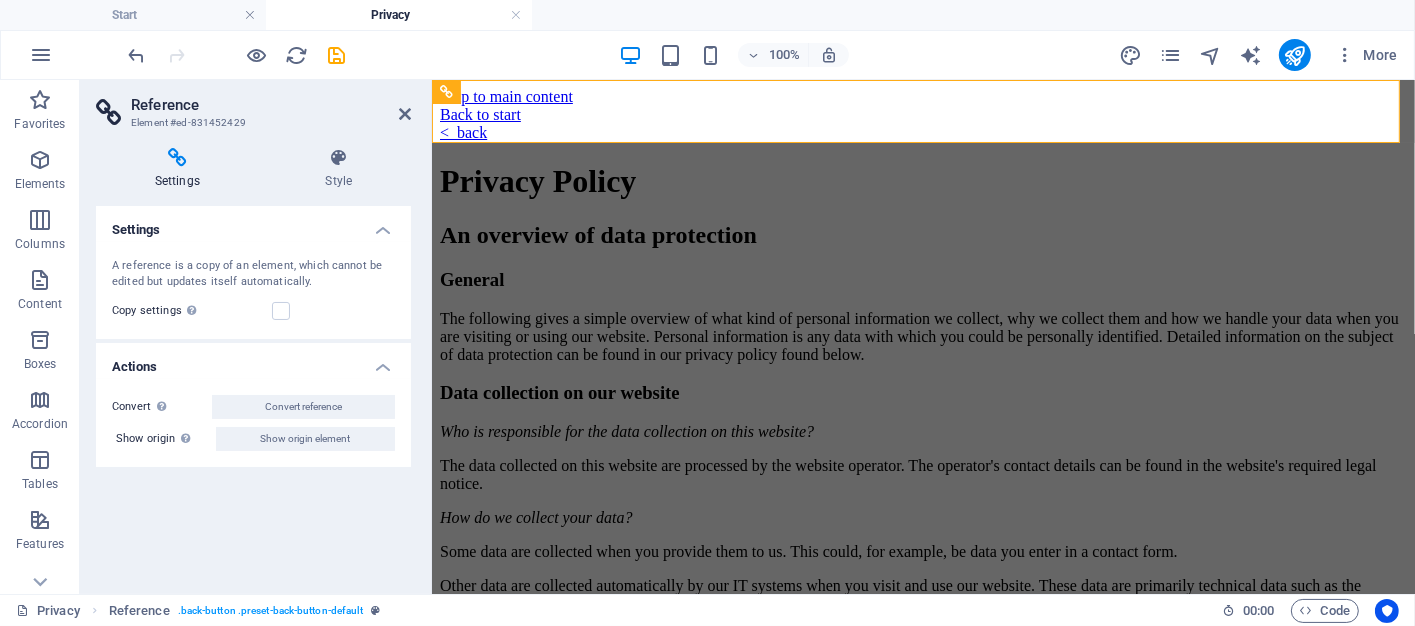 click on "Settings" at bounding box center (181, 169) 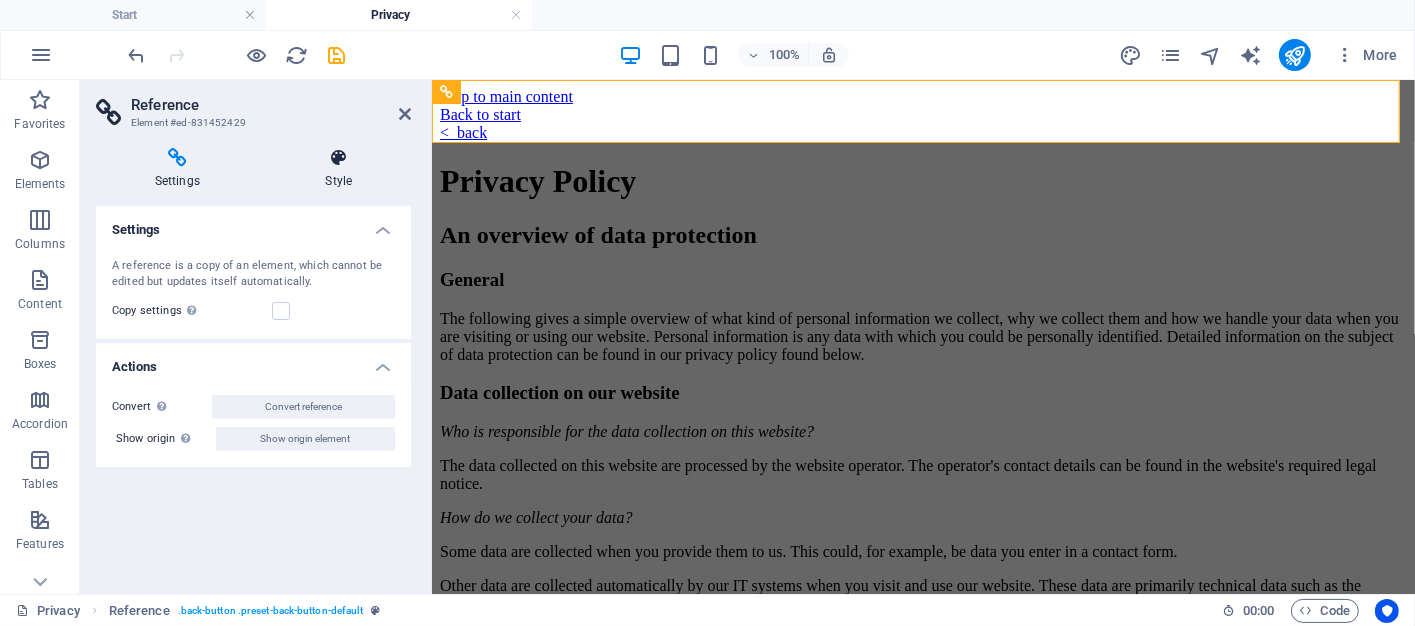 click at bounding box center [339, 158] 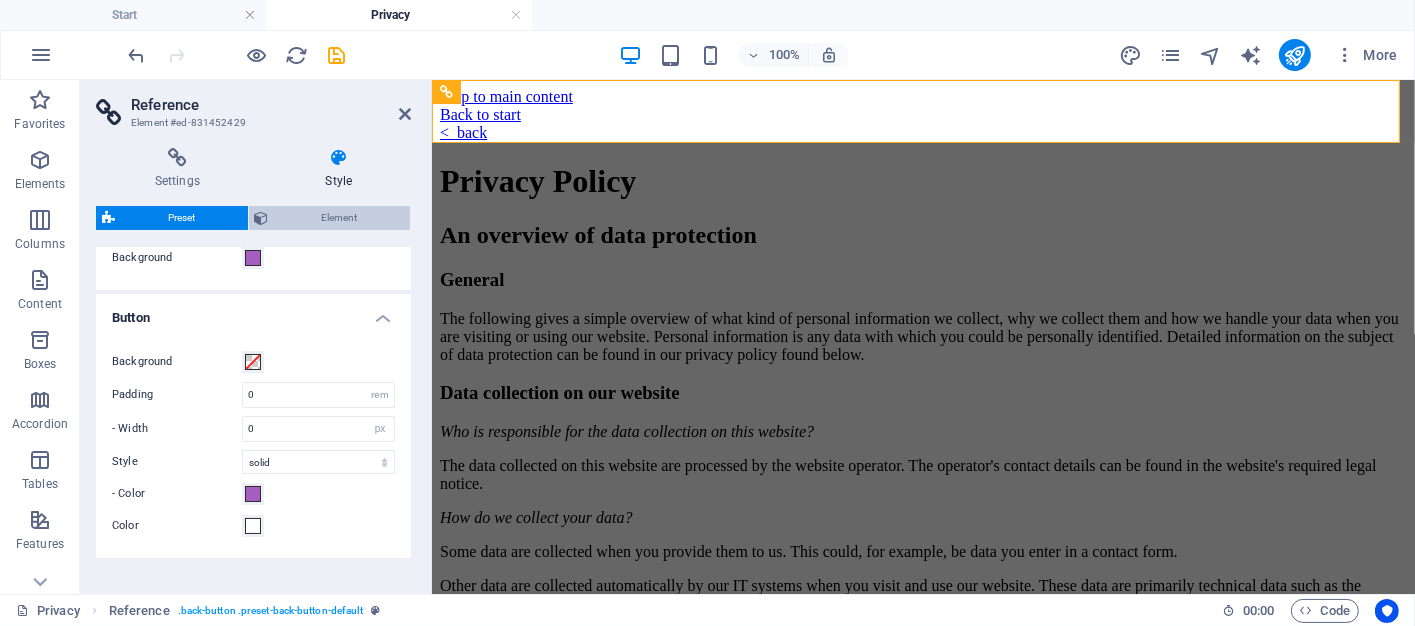 scroll, scrollTop: 0, scrollLeft: 0, axis: both 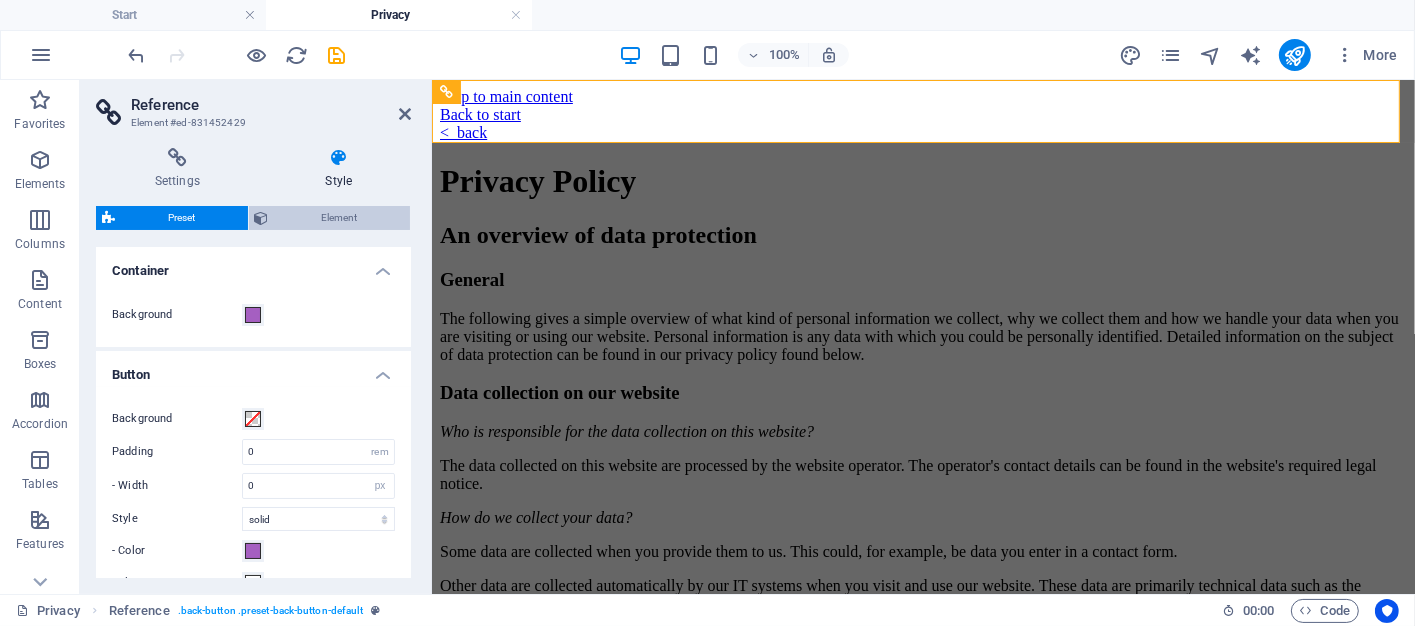 click on "Element" at bounding box center (340, 218) 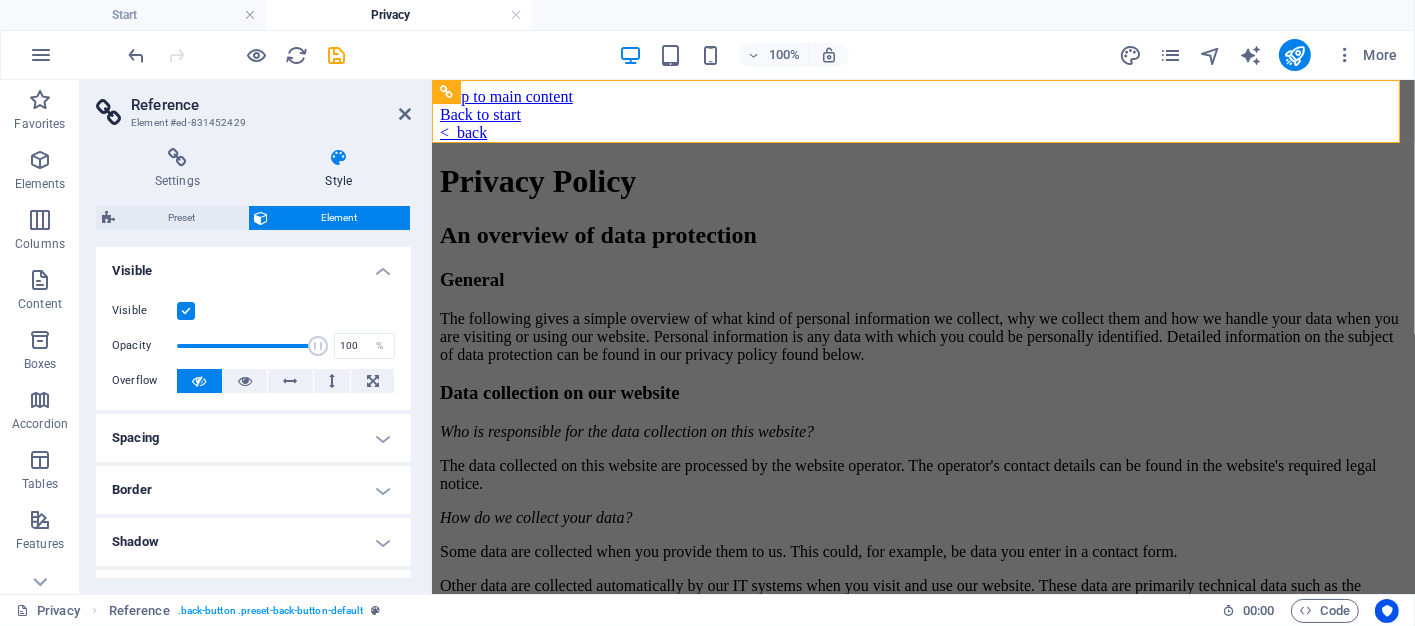 click at bounding box center [186, 311] 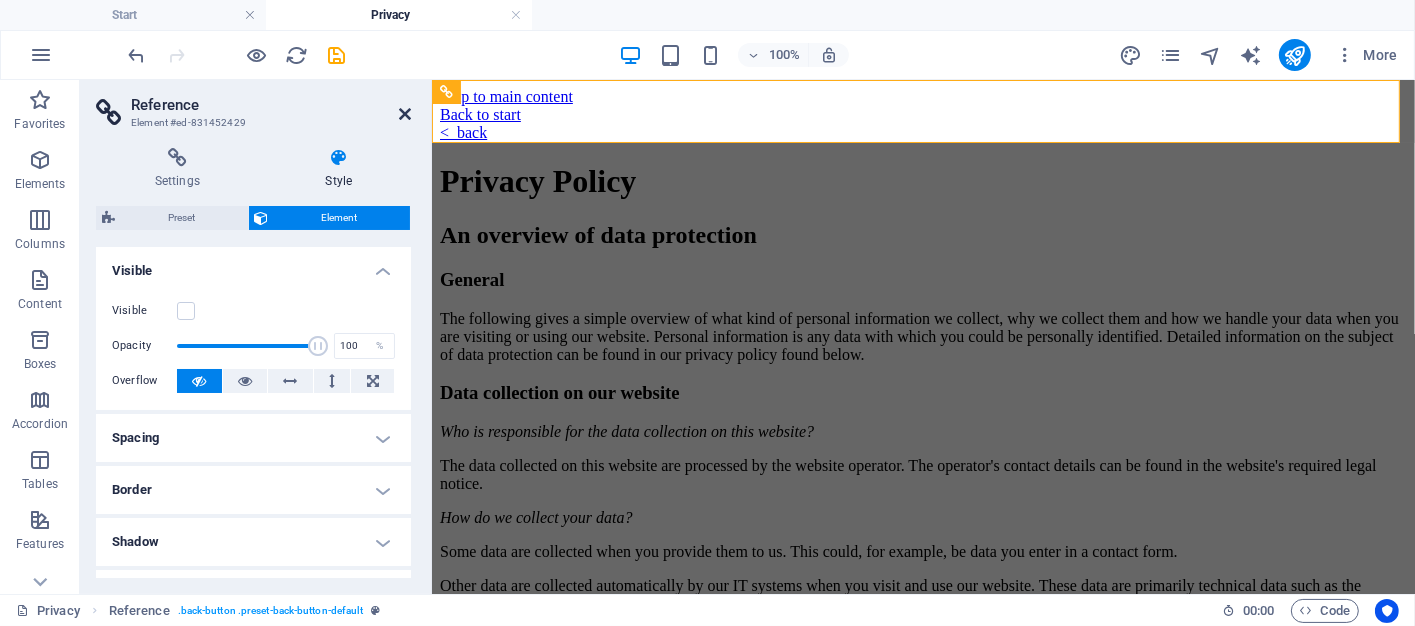 click at bounding box center [405, 114] 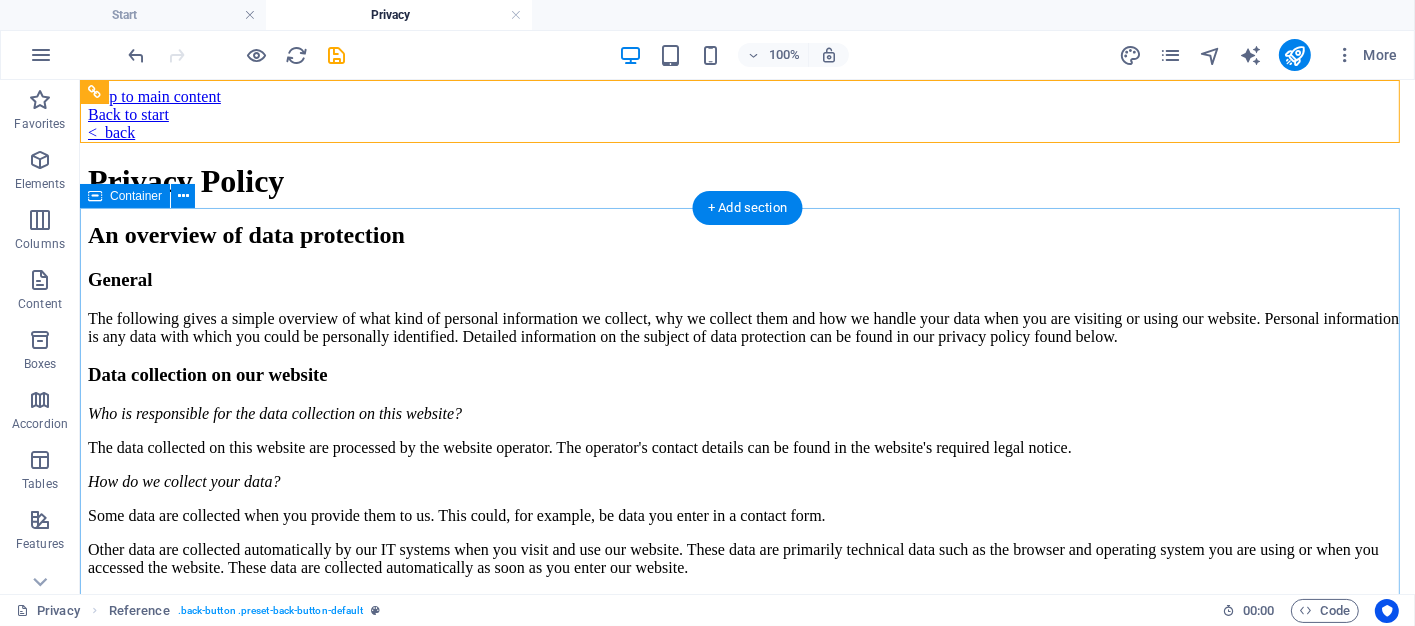 click on "Privacy Policy
An overview of data protection
General
The following gives a simple overview of what kind of personal information we collect, why we collect them and how we handle your data when you are visiting or using our website. Personal information is any data with which you could be personally identified. Detailed information on the subject of data protection can be found in our privacy policy found below.
Data collection on our website
Who is responsible for the data collection on this website?
The data collected on this website are processed by the website operator. The operator's contact details can be found in the website's required legal notice.
How do we collect your data?
Some data are collected when you provide them to us. This could, for example, be data you enter in a contact form.
What do we use your data for?
Part of the data is collected to ensure the proper functioning of the website. Other data can be used to analyze how visitors use the site." at bounding box center (746, 1818) 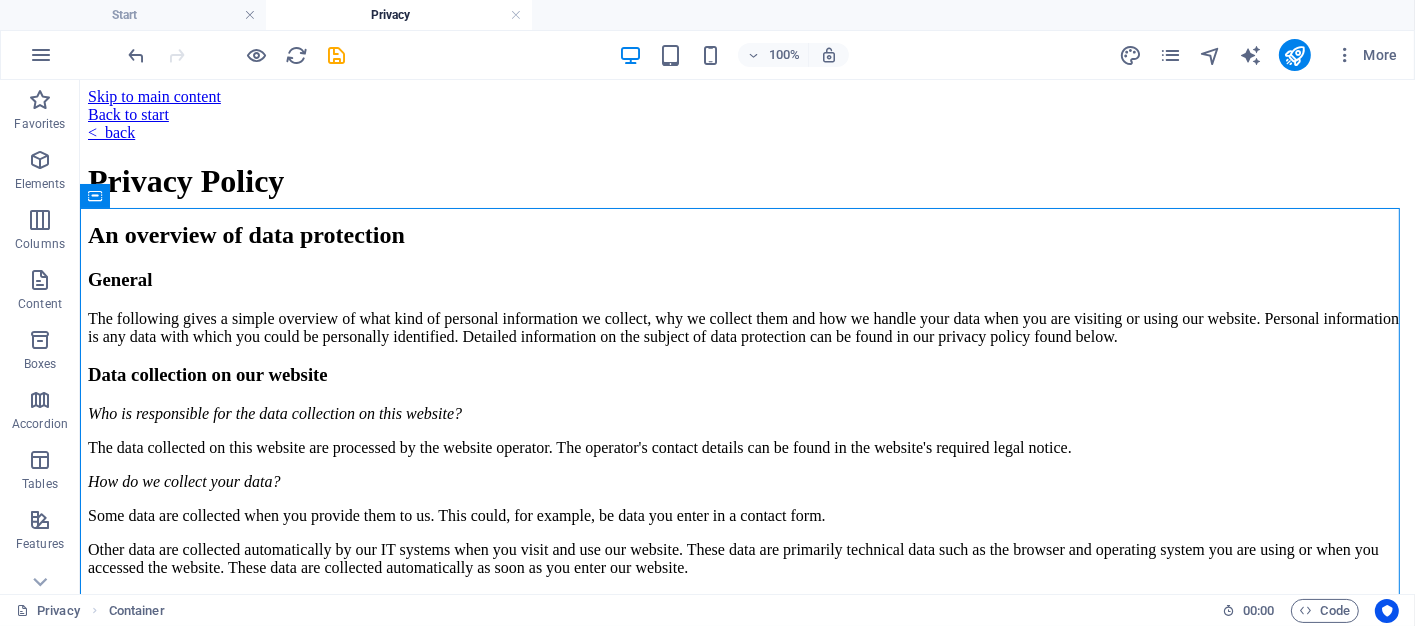 click on "100%" at bounding box center (733, 55) 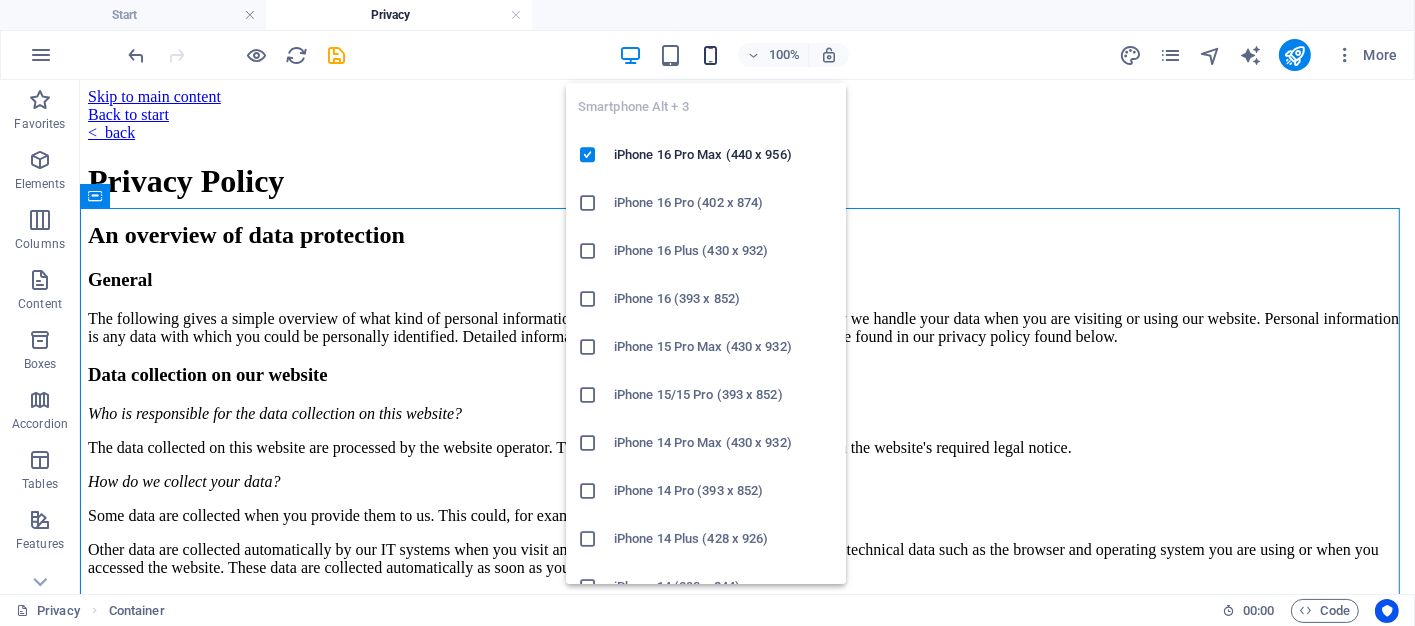 click at bounding box center [710, 55] 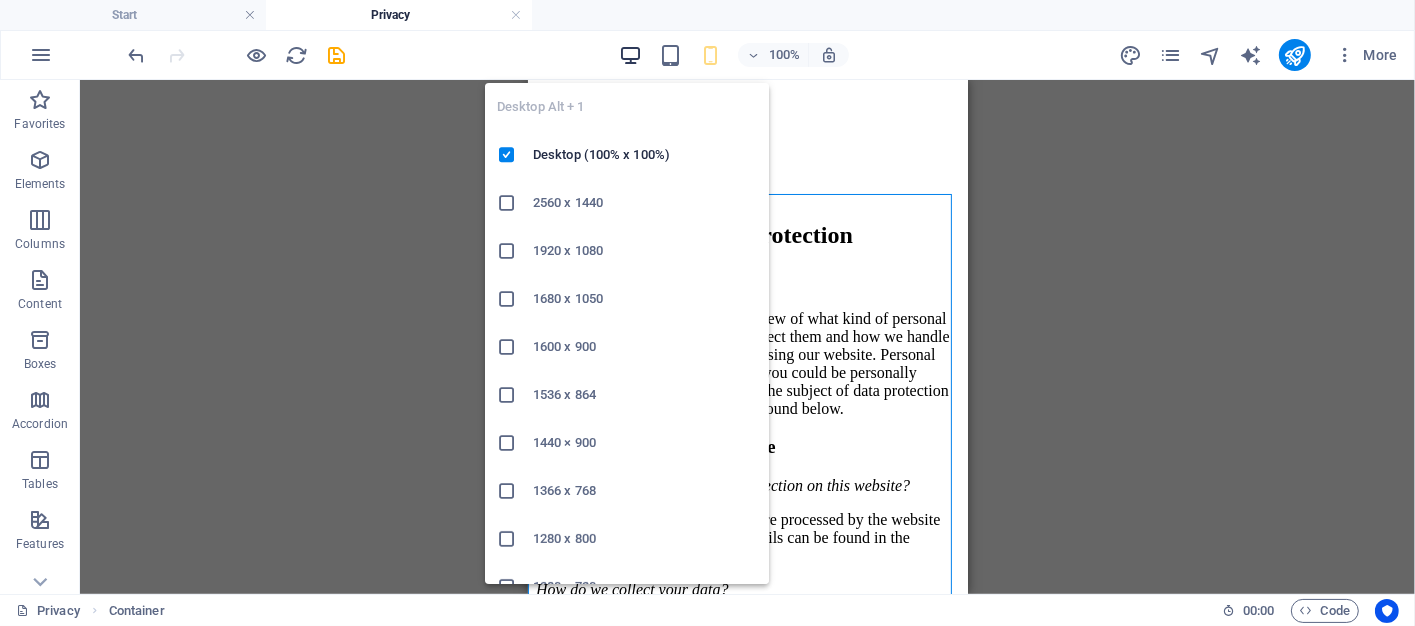 click at bounding box center [630, 55] 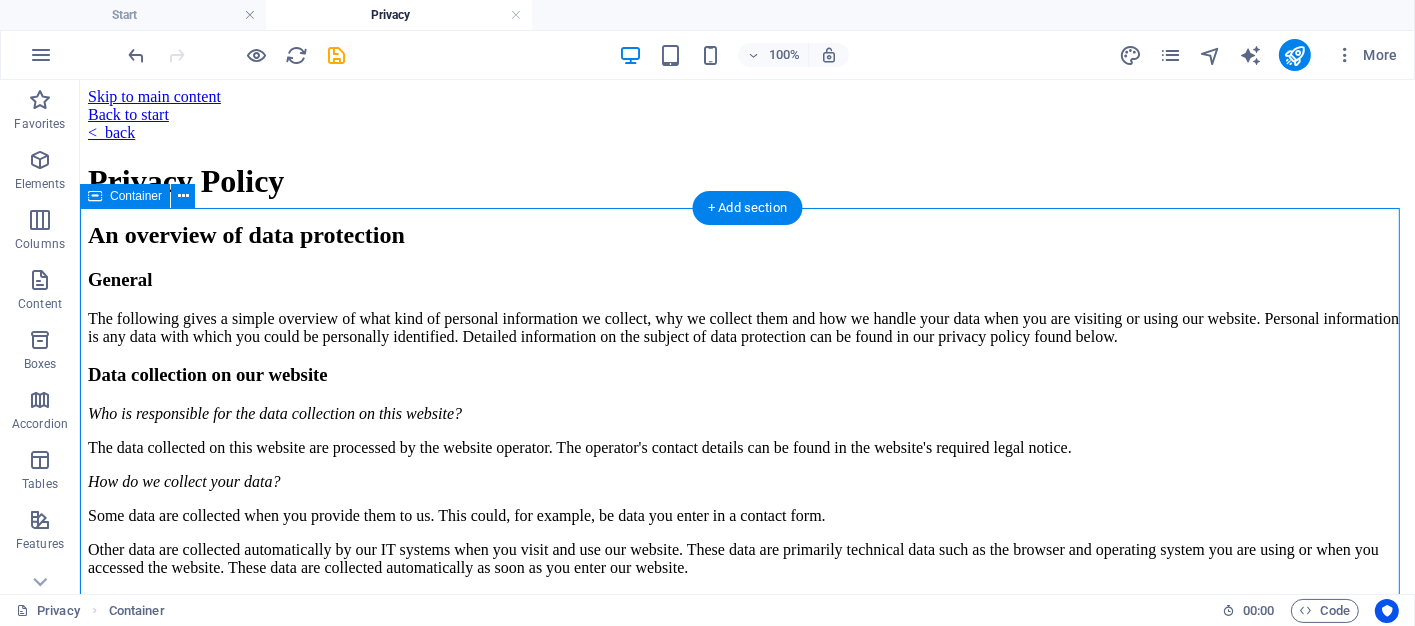 click on "Privacy Policy
An overview of data protection
General
The following gives a simple overview of what kind of personal information we collect, why we collect them and how we handle your data when you are visiting or using our website. Personal information is any data with which you could be personally identified. Detailed information on the subject of data protection can be found in our privacy policy found below.
Data collection on our website
Who is responsible for the data collection on this website?
The data collected on this website are processed by the website operator. The operator's contact details can be found in the website's required legal notice.
How do we collect your data?
Some data are collected when you provide them to us. This could, for example, be data you enter in a contact form.
What do we use your data for?
Part of the data is collected to ensure the proper functioning of the website. Other data can be used to analyze how visitors use the site." at bounding box center [746, 1818] 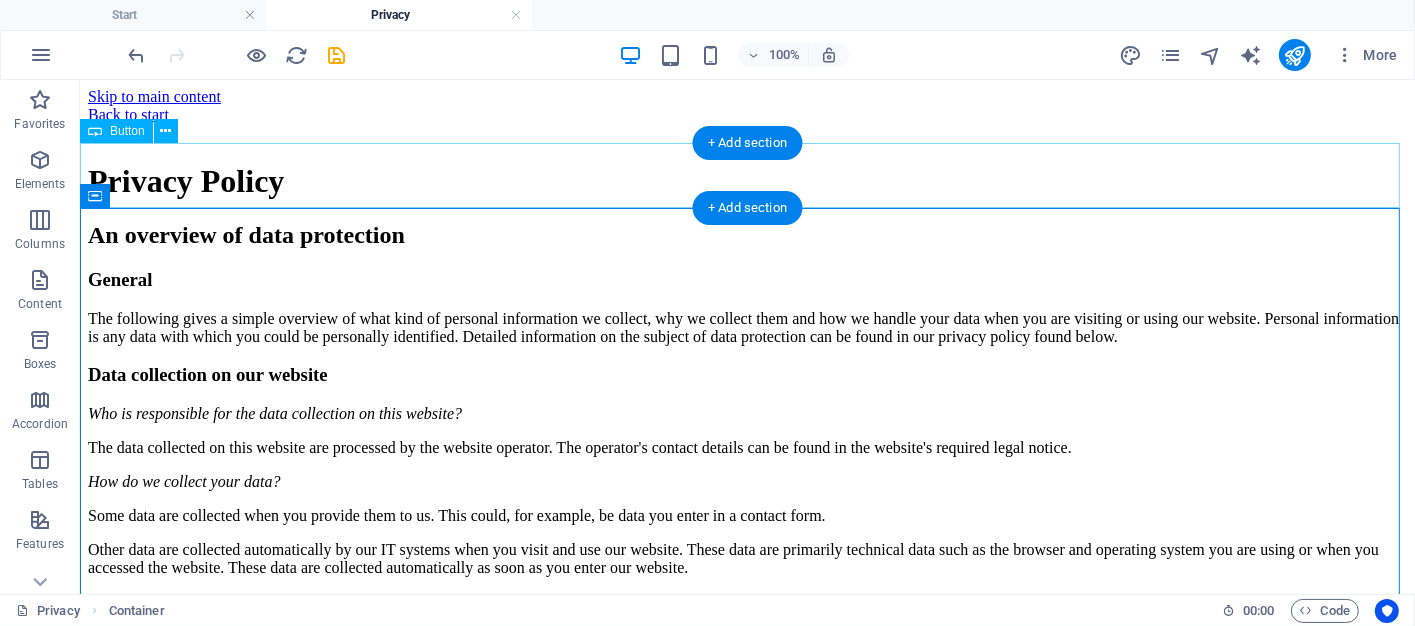 click on "<  back" at bounding box center [746, 132] 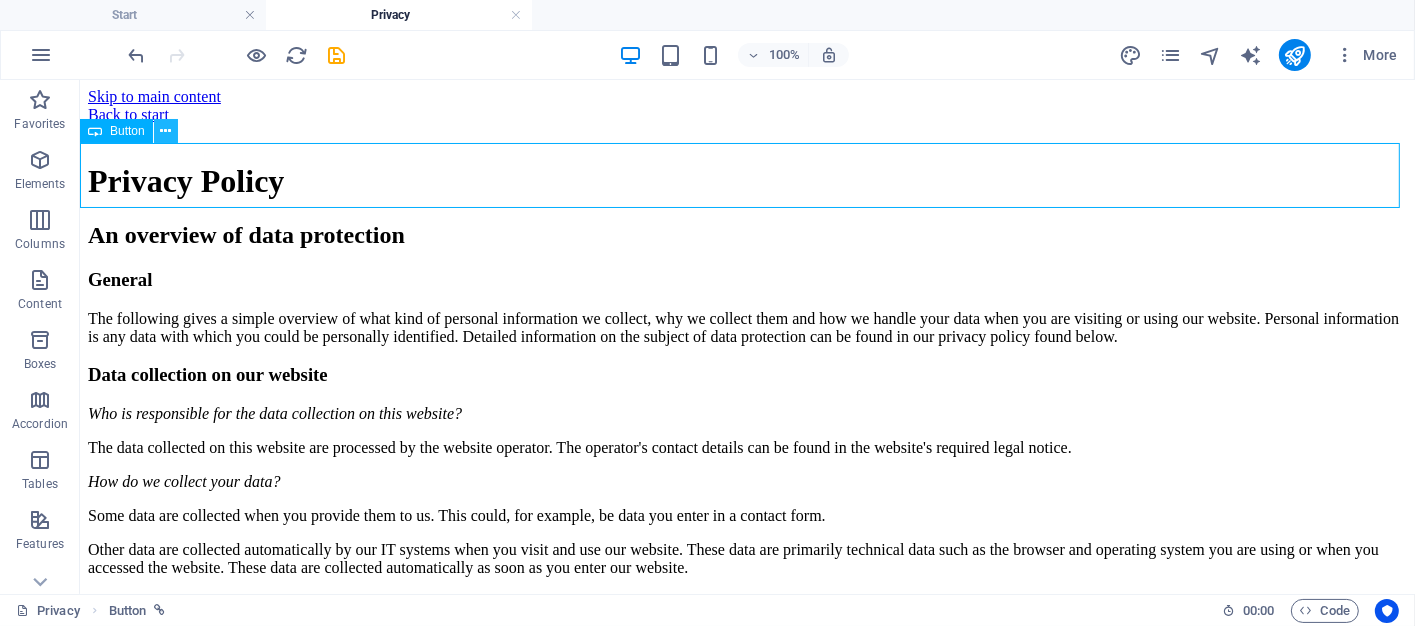 click at bounding box center (165, 131) 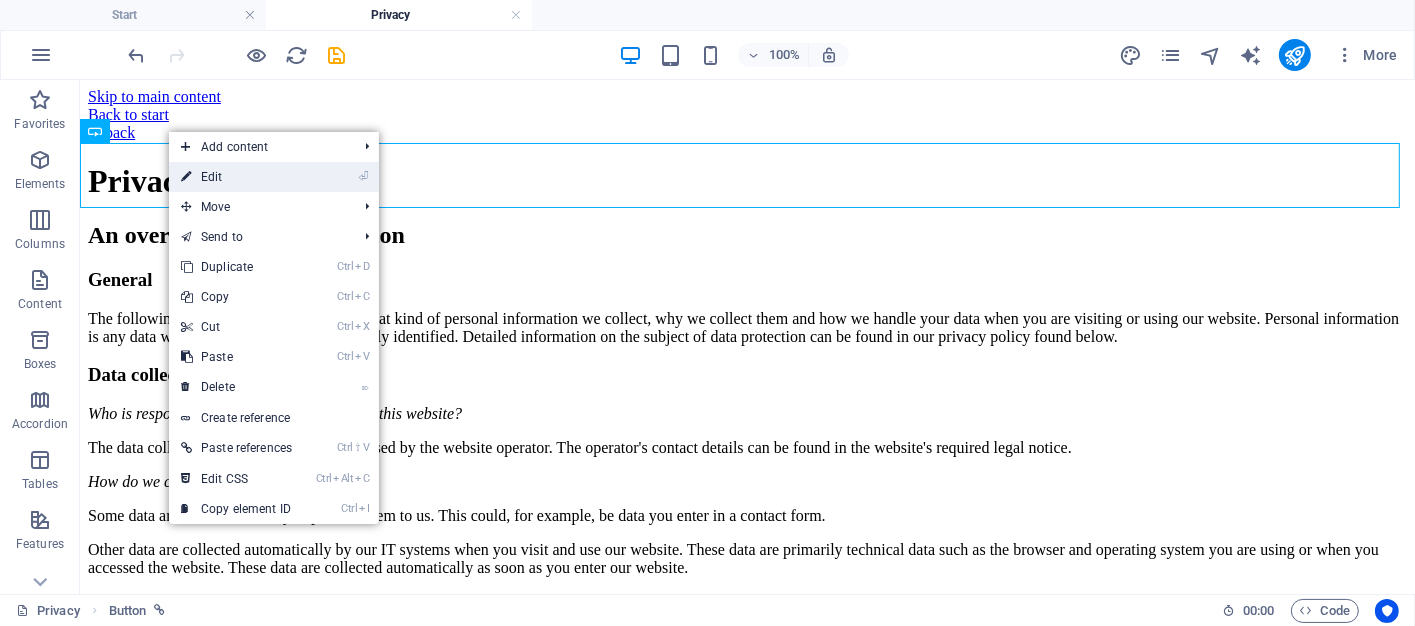 click on "⏎  Edit" at bounding box center (236, 177) 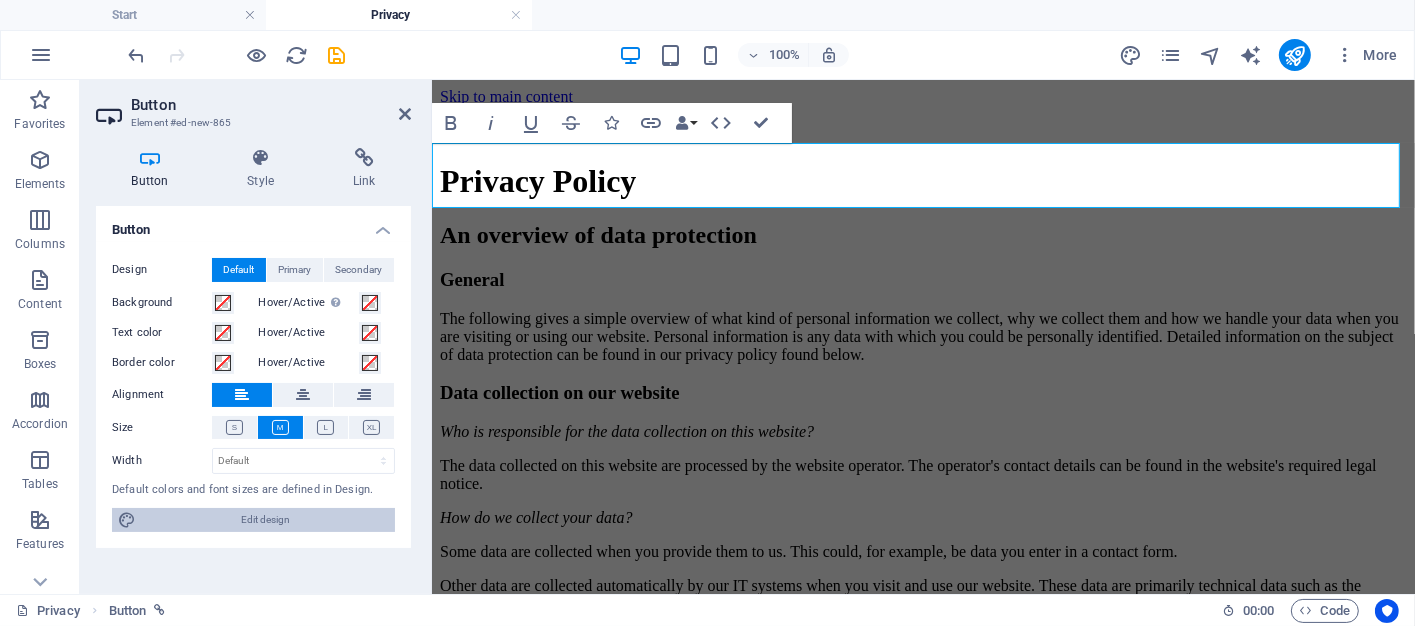 drag, startPoint x: 278, startPoint y: 523, endPoint x: 742, endPoint y: 214, distance: 557.47375 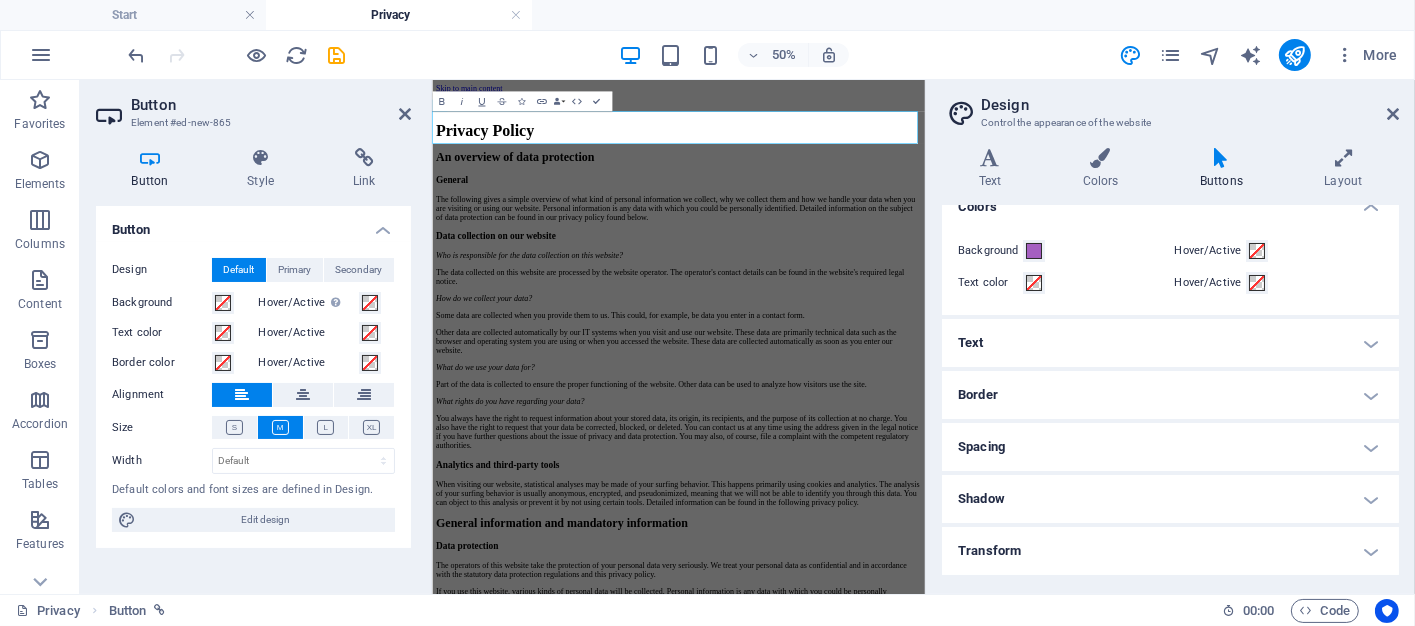 scroll, scrollTop: 100, scrollLeft: 0, axis: vertical 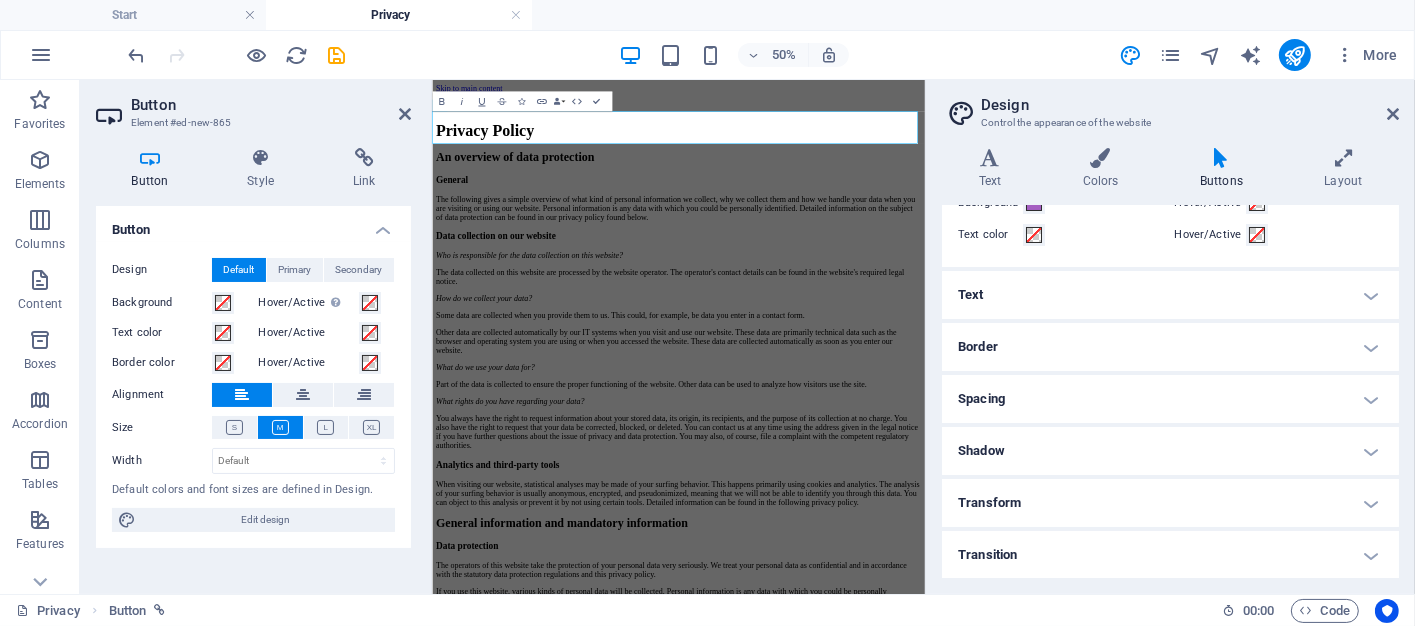 click on "Border" at bounding box center (1170, 347) 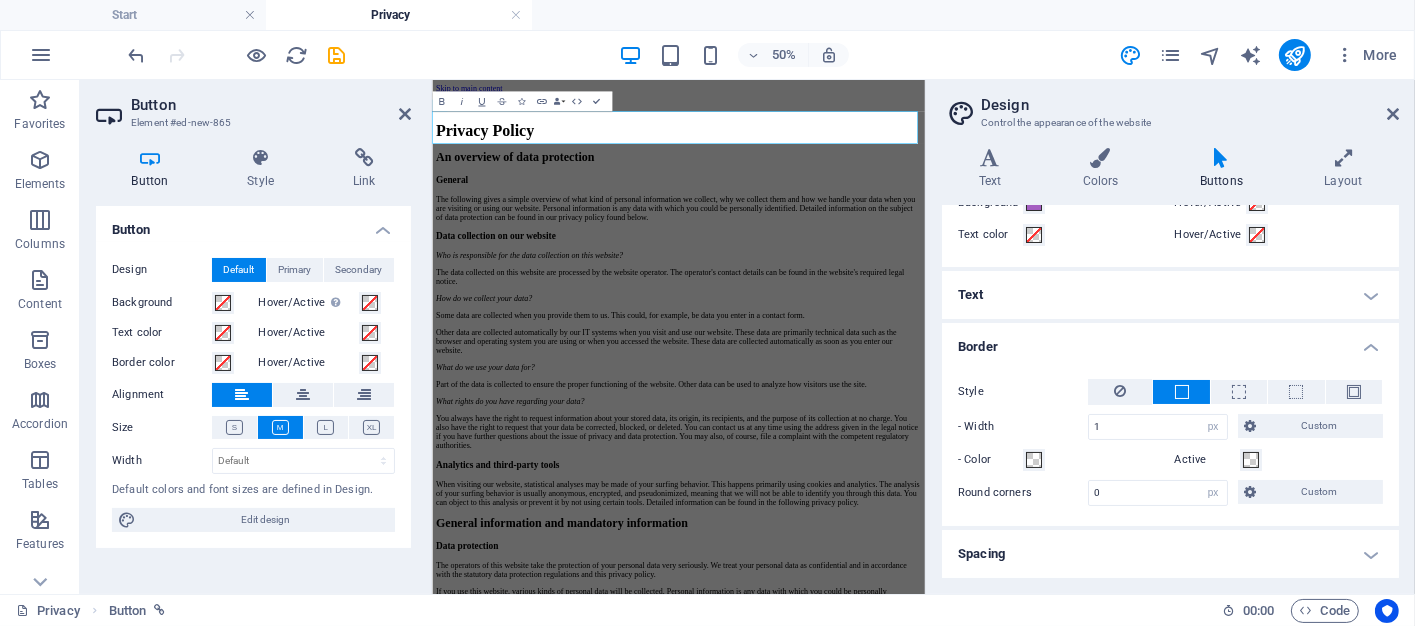 click on "Border" at bounding box center [1170, 341] 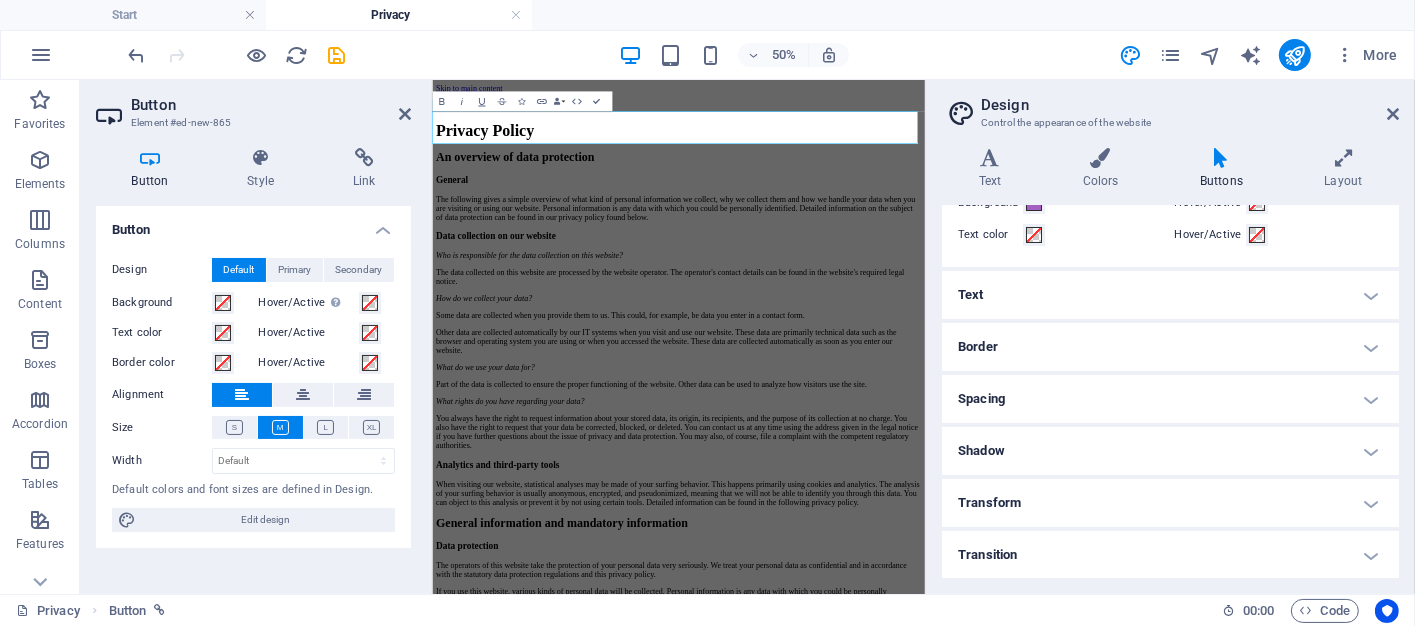 click on "Spacing" at bounding box center (1170, 399) 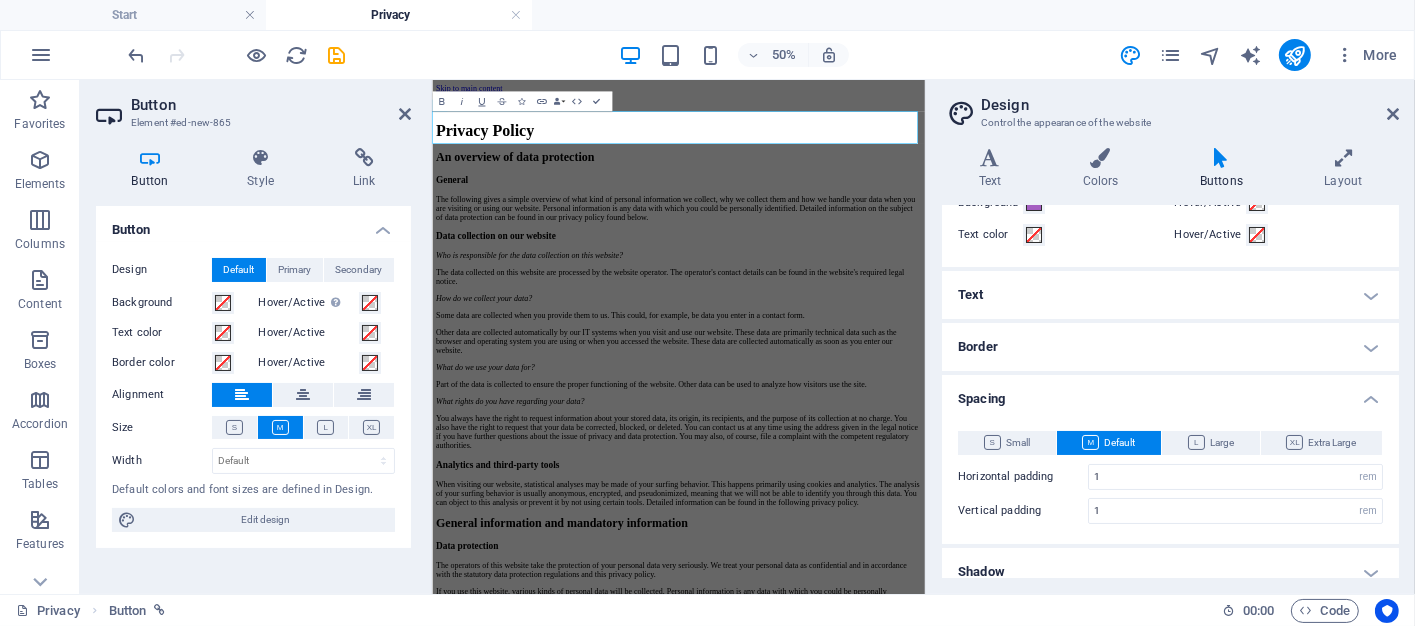 click on "Spacing" at bounding box center [1170, 393] 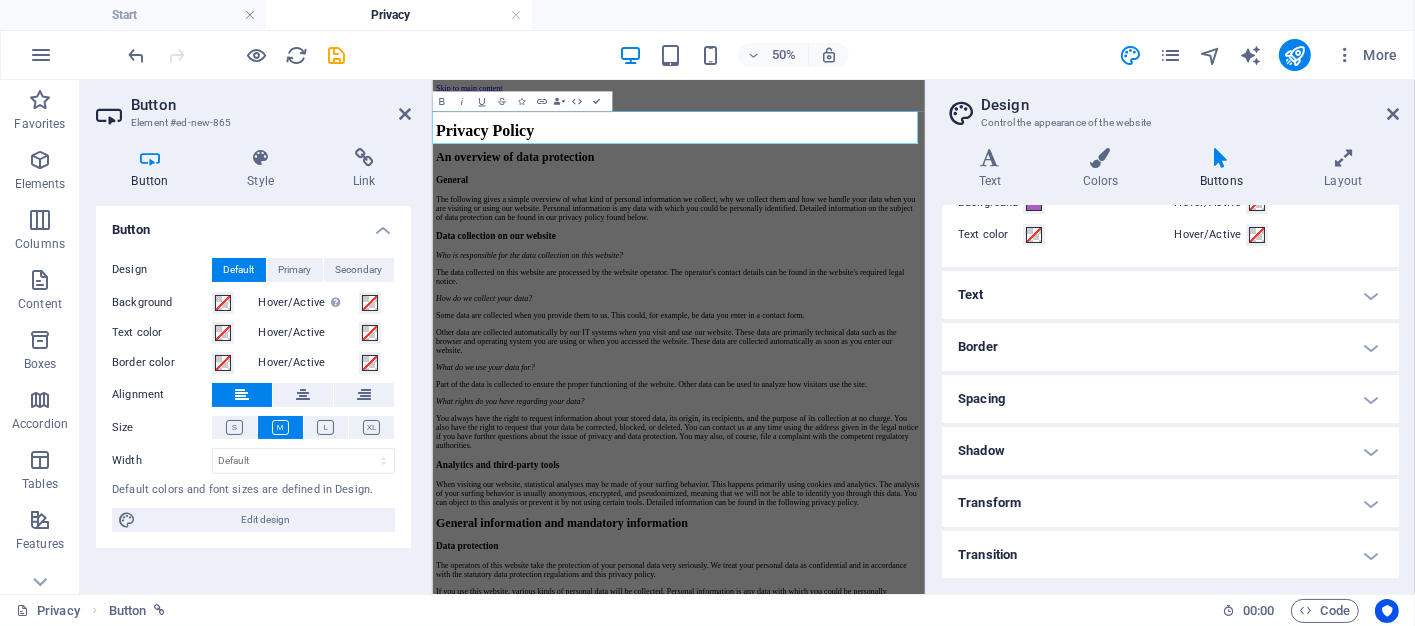 click on "Transform" at bounding box center (1170, 503) 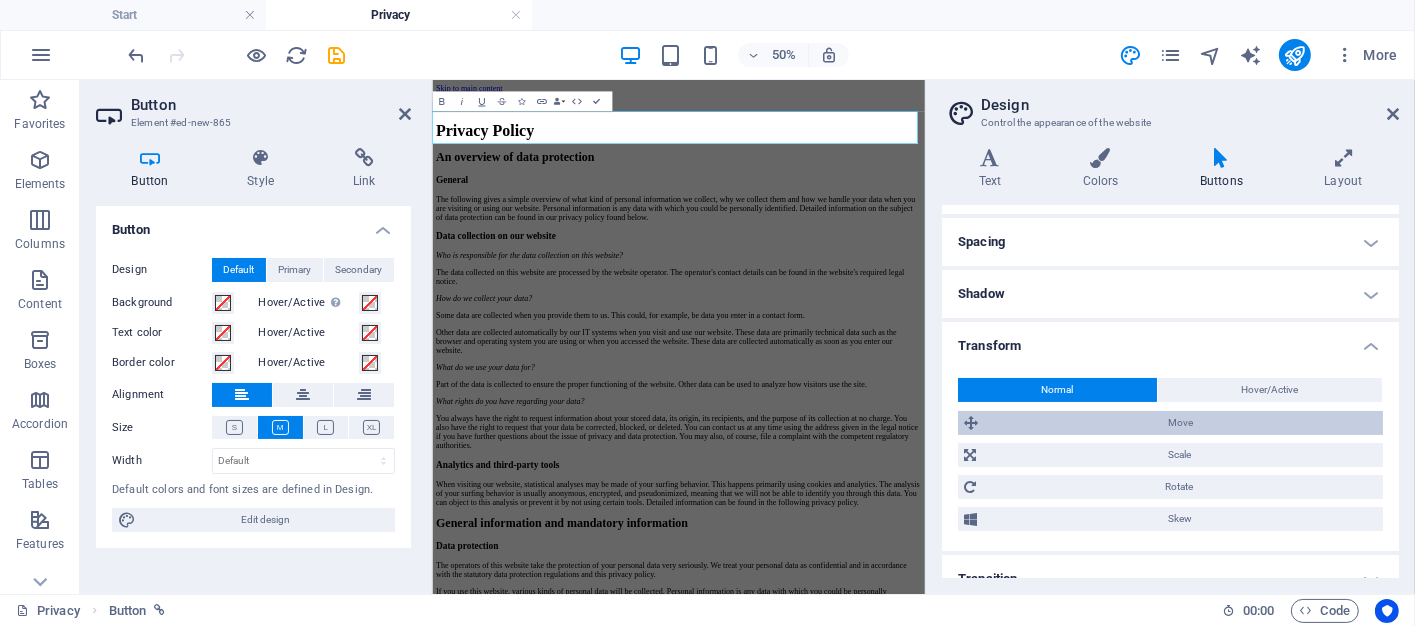 scroll, scrollTop: 282, scrollLeft: 0, axis: vertical 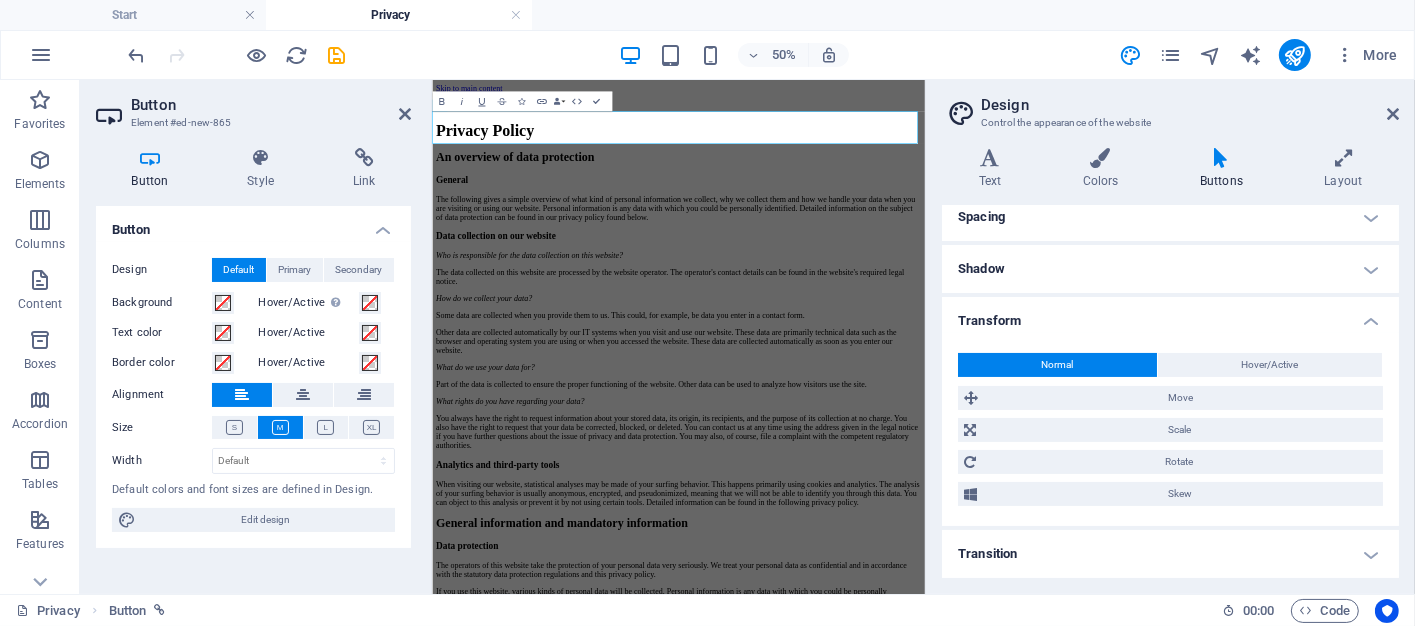click on "Transform" at bounding box center (1170, 315) 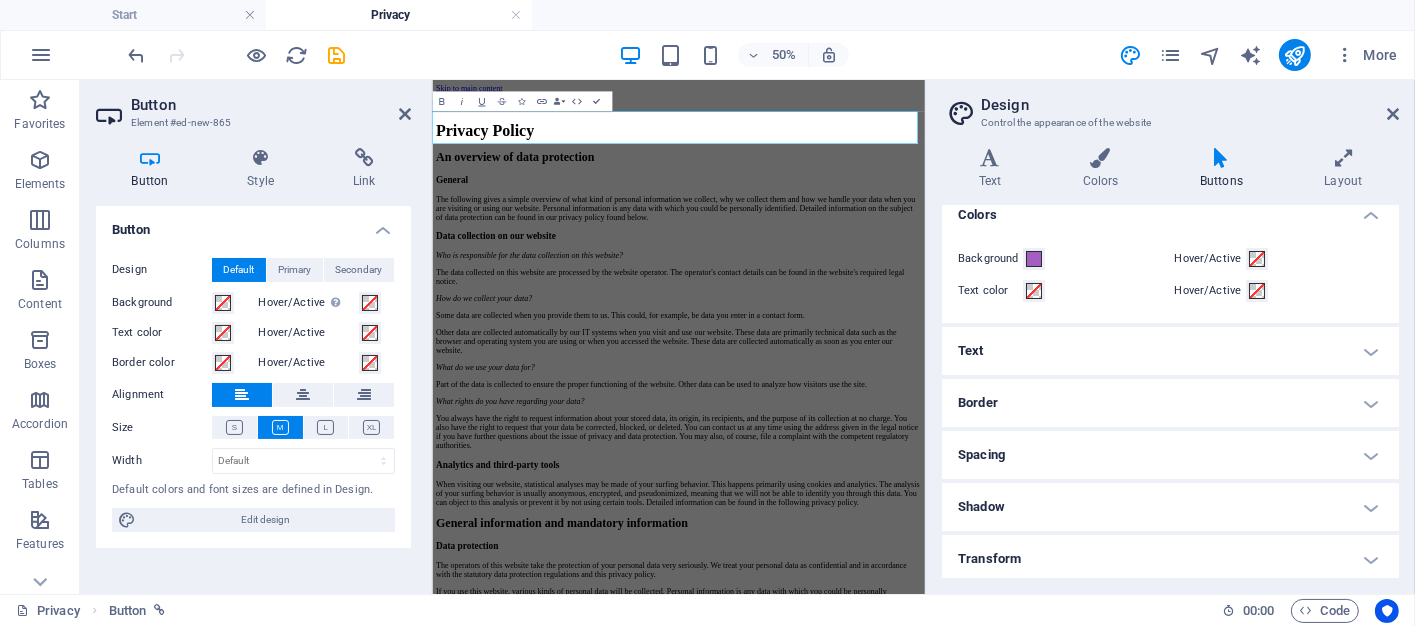 scroll, scrollTop: 0, scrollLeft: 0, axis: both 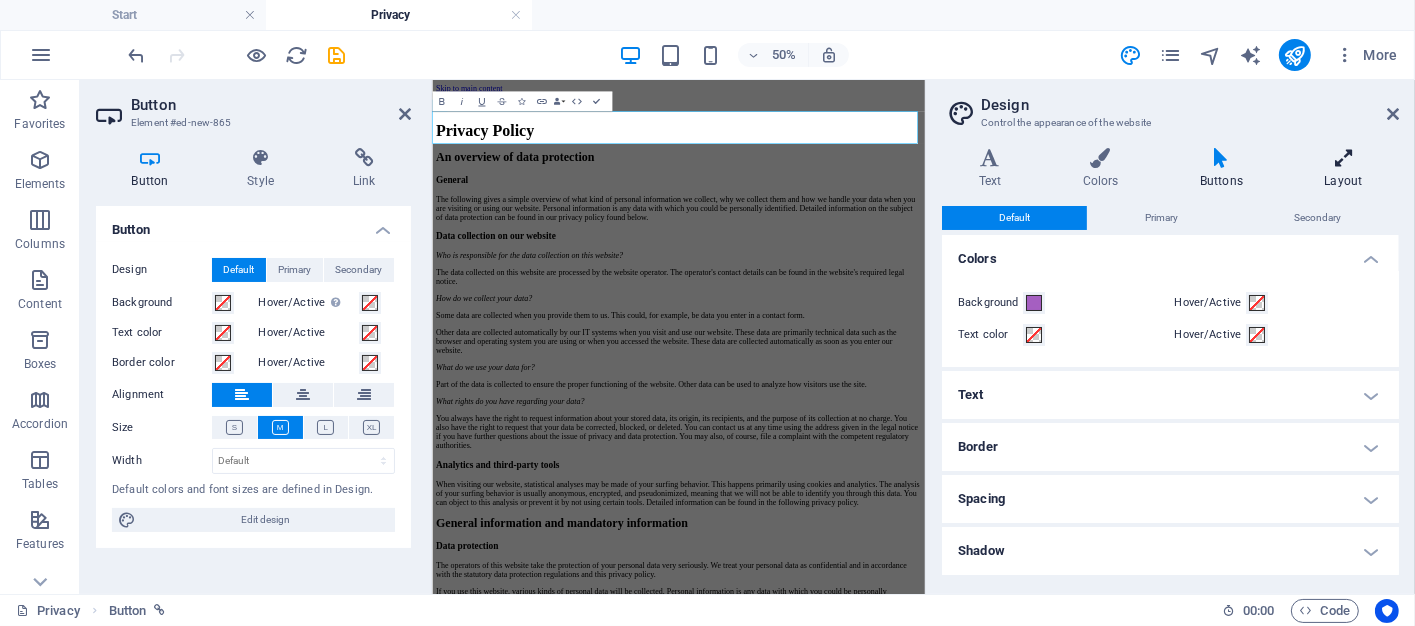 click at bounding box center [1343, 158] 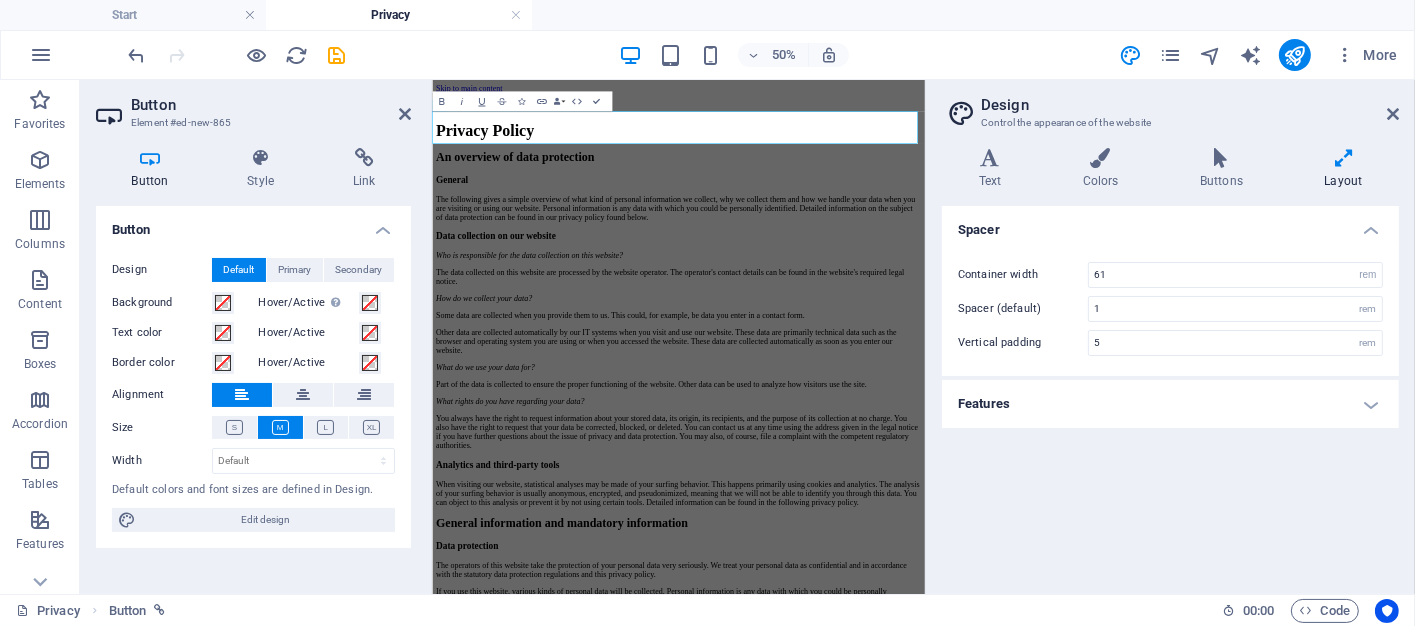 click on "Features" at bounding box center [1170, 404] 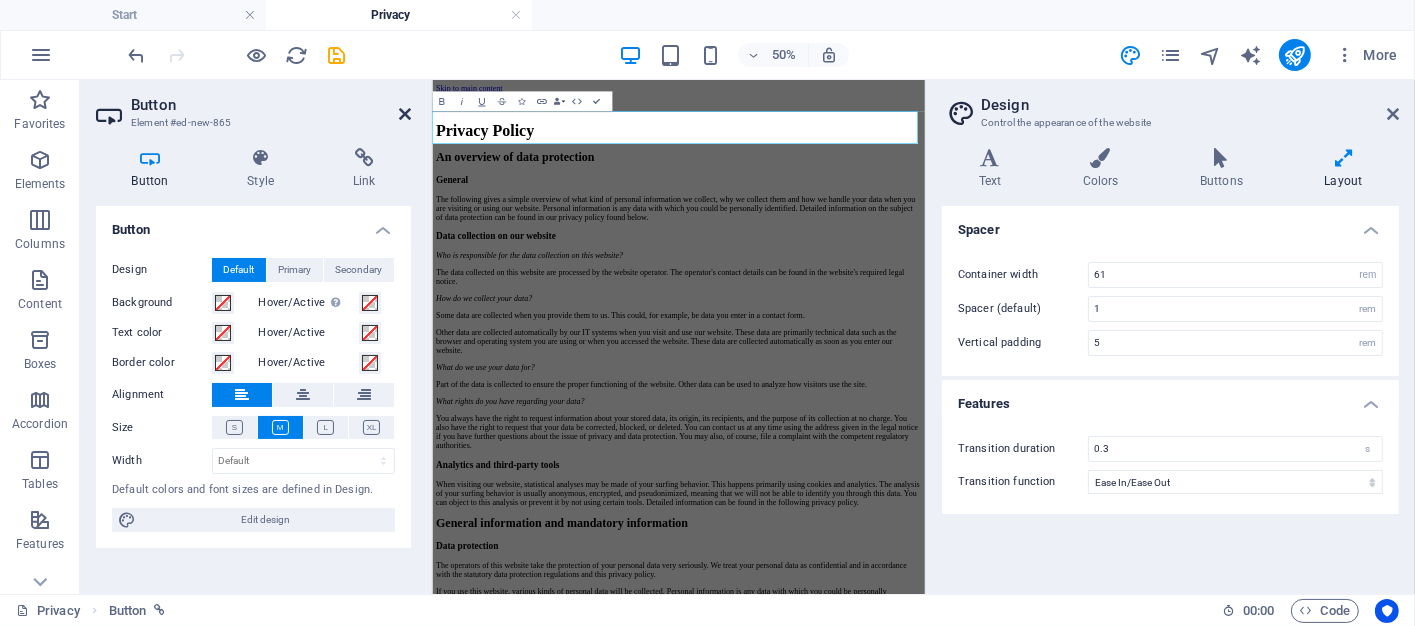 click at bounding box center (405, 114) 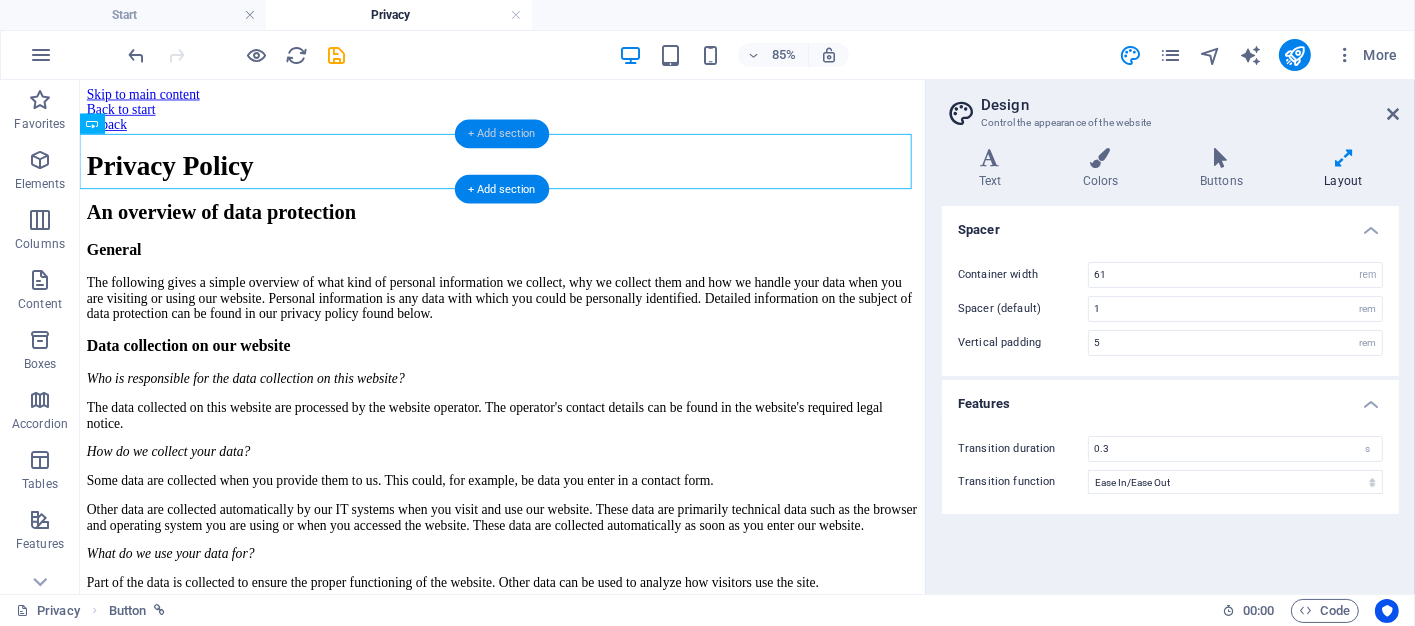click on "+ Add section" at bounding box center (502, 133) 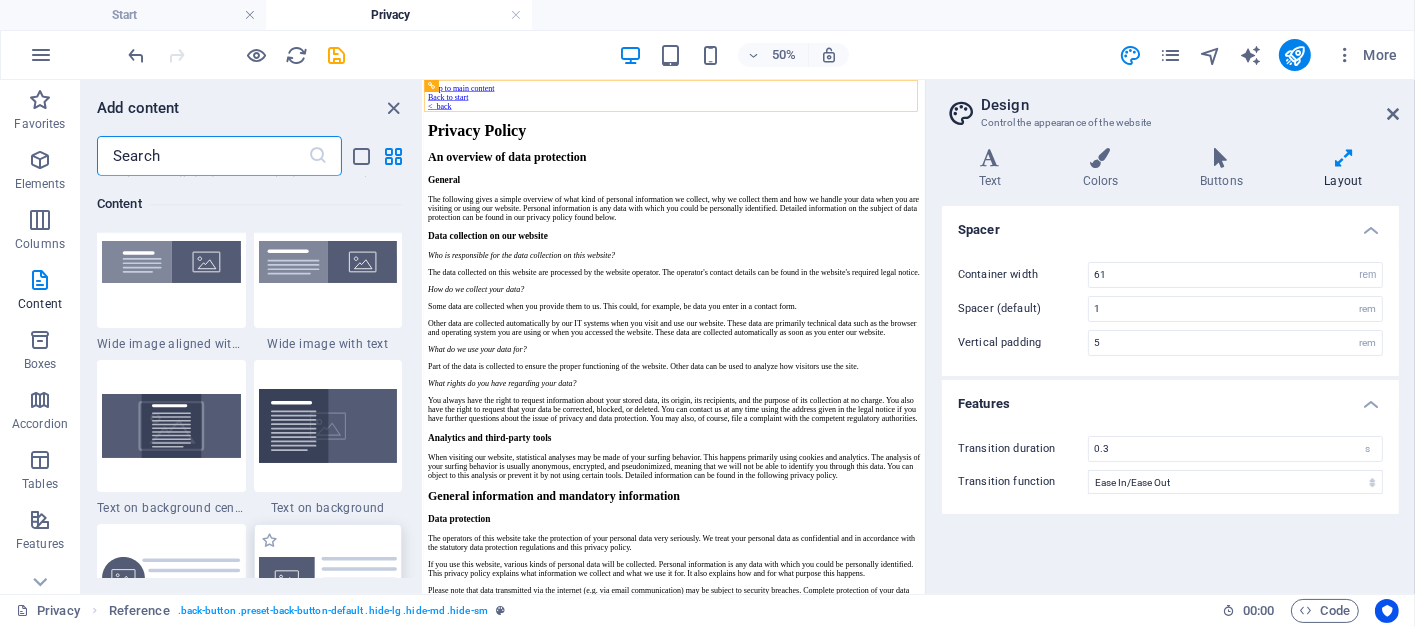 scroll, scrollTop: 4299, scrollLeft: 0, axis: vertical 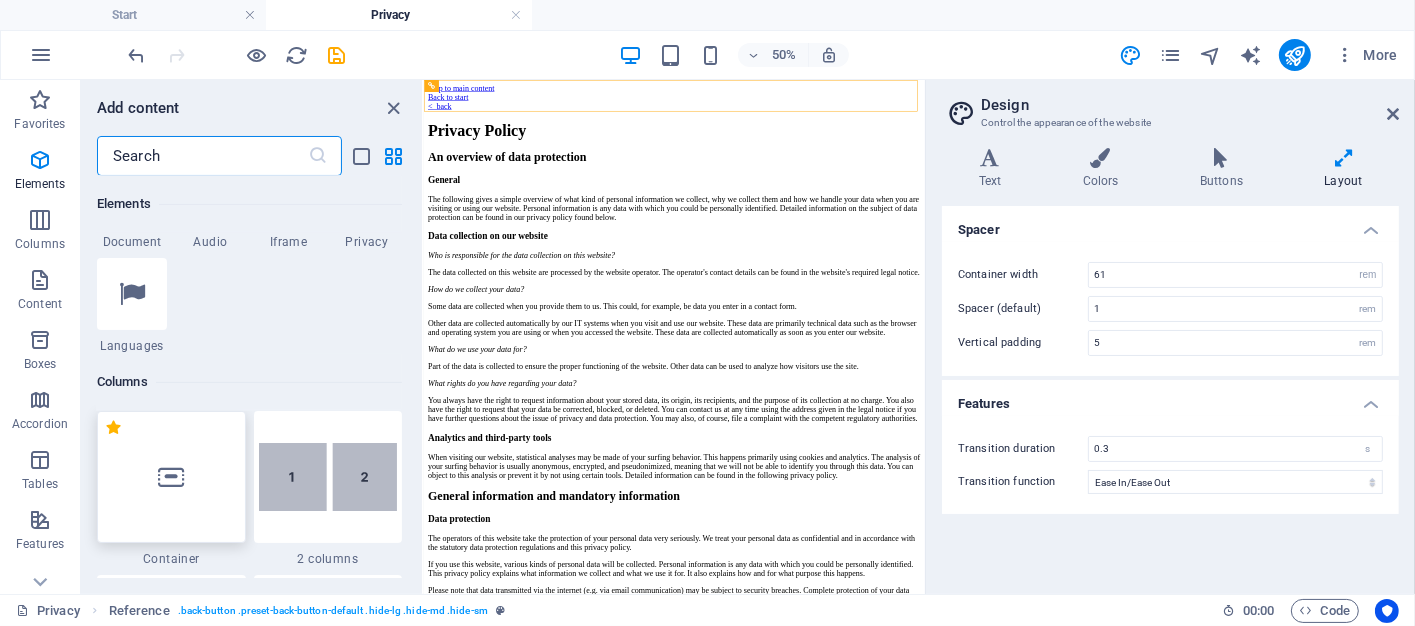 click at bounding box center (171, 477) 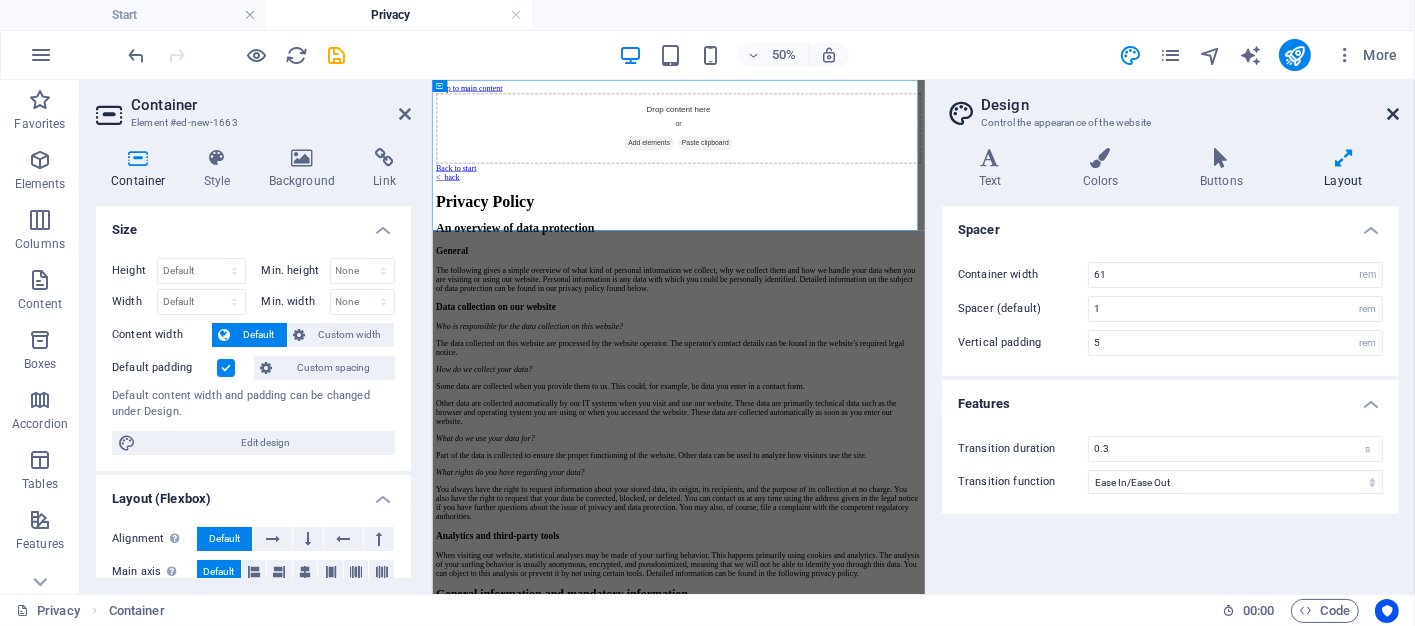 click at bounding box center (1393, 114) 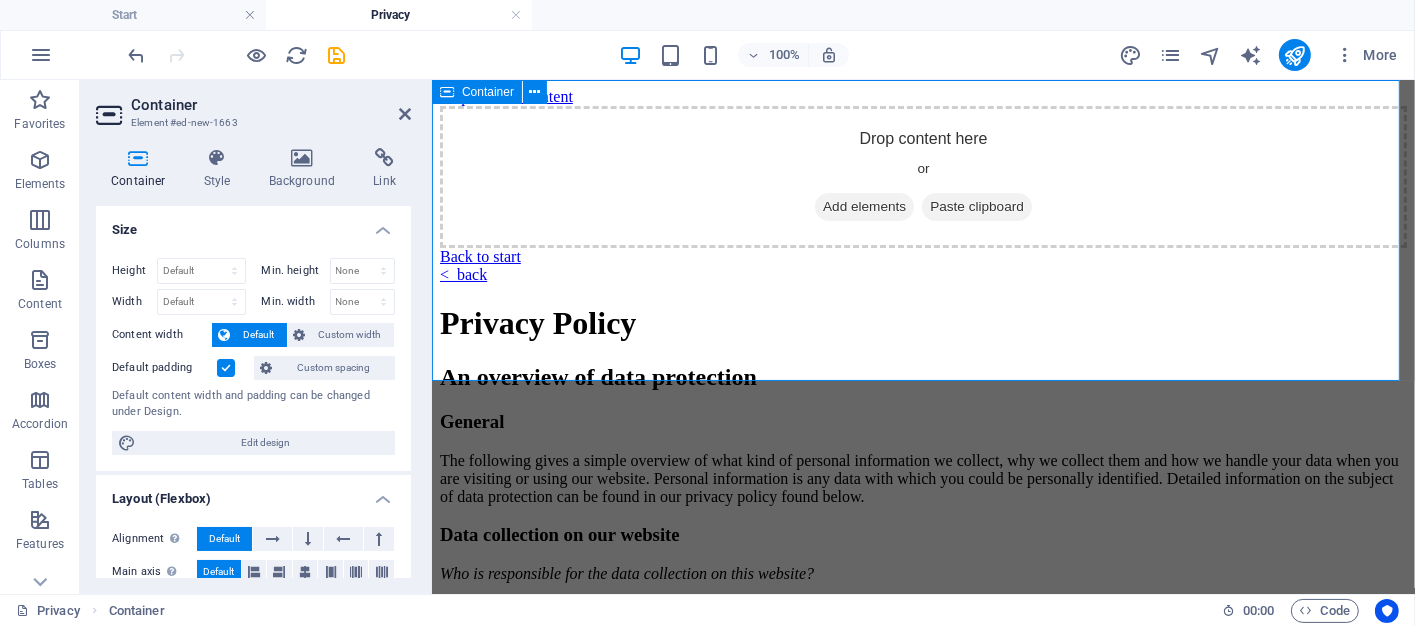 click on "Drop content here or  Add elements  Paste clipboard" at bounding box center (922, 176) 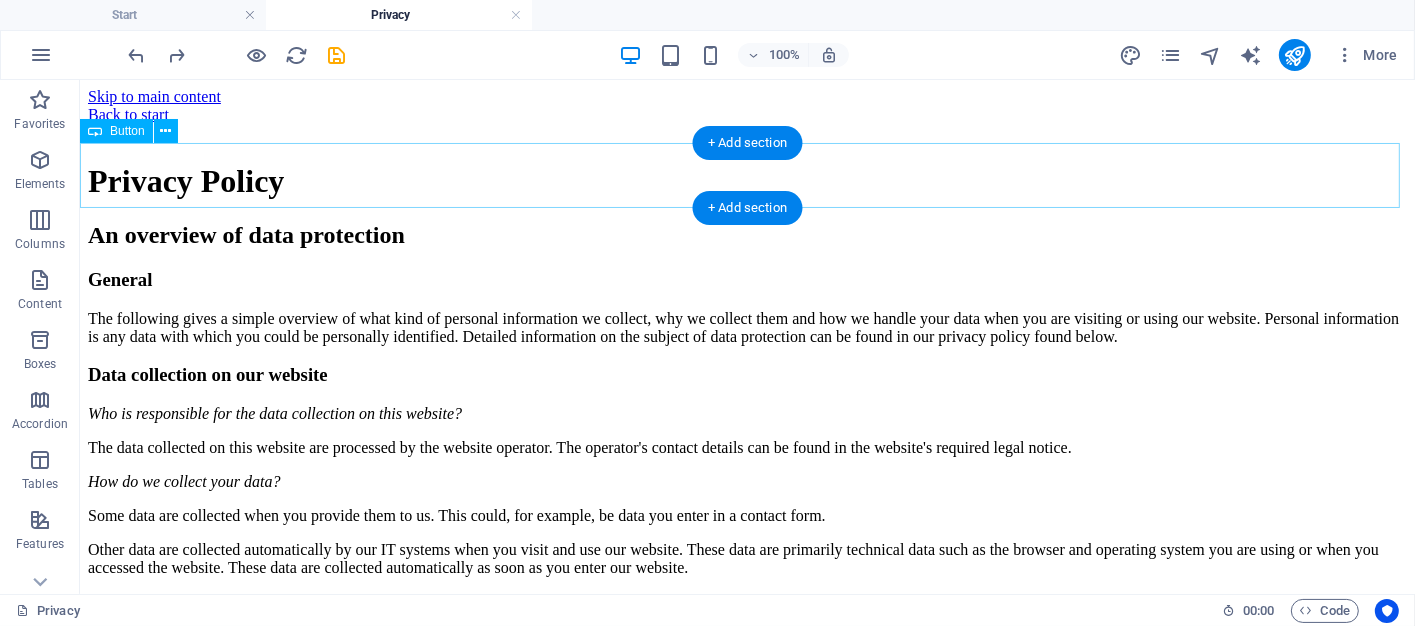 click on "<  back" at bounding box center (746, 132) 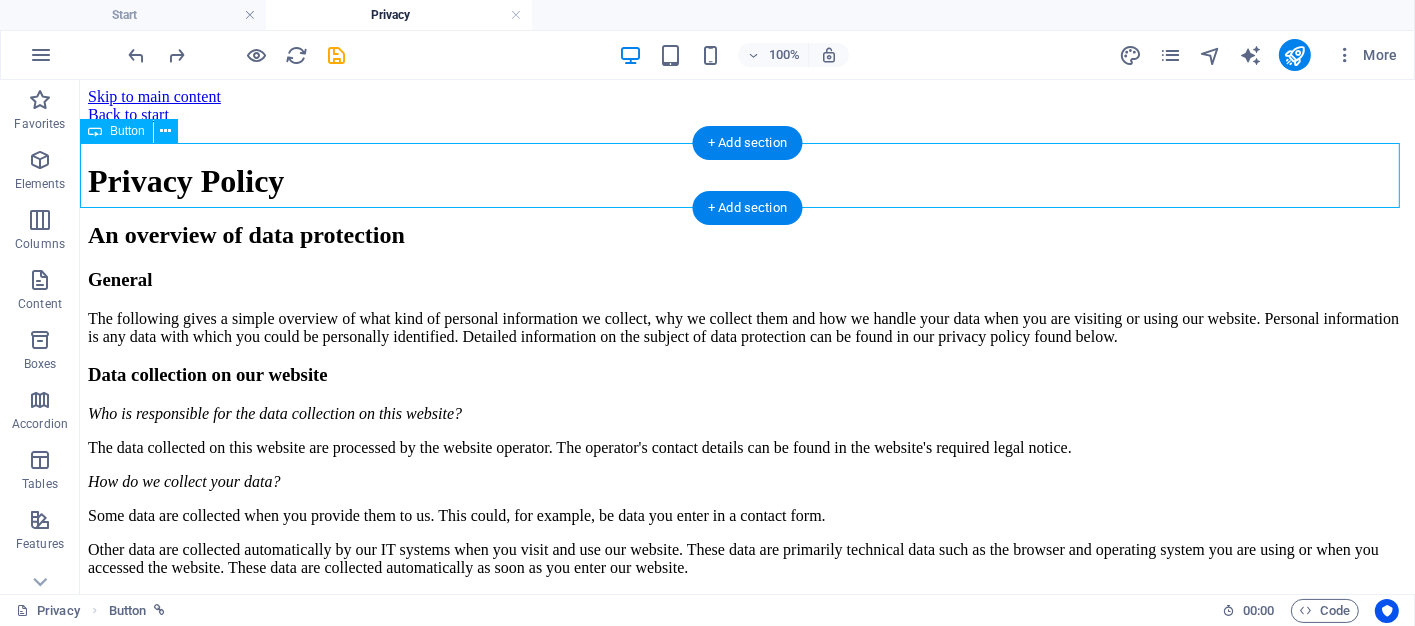 click on "<  back" at bounding box center (746, 132) 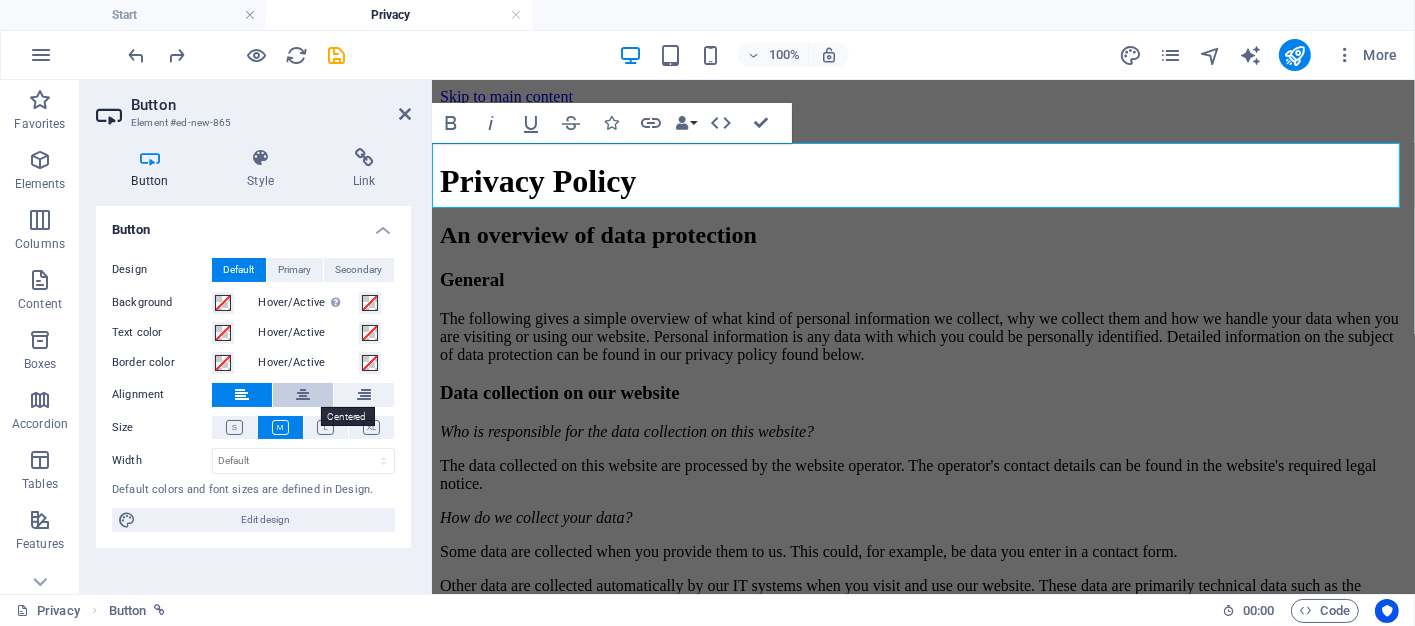 click at bounding box center (303, 395) 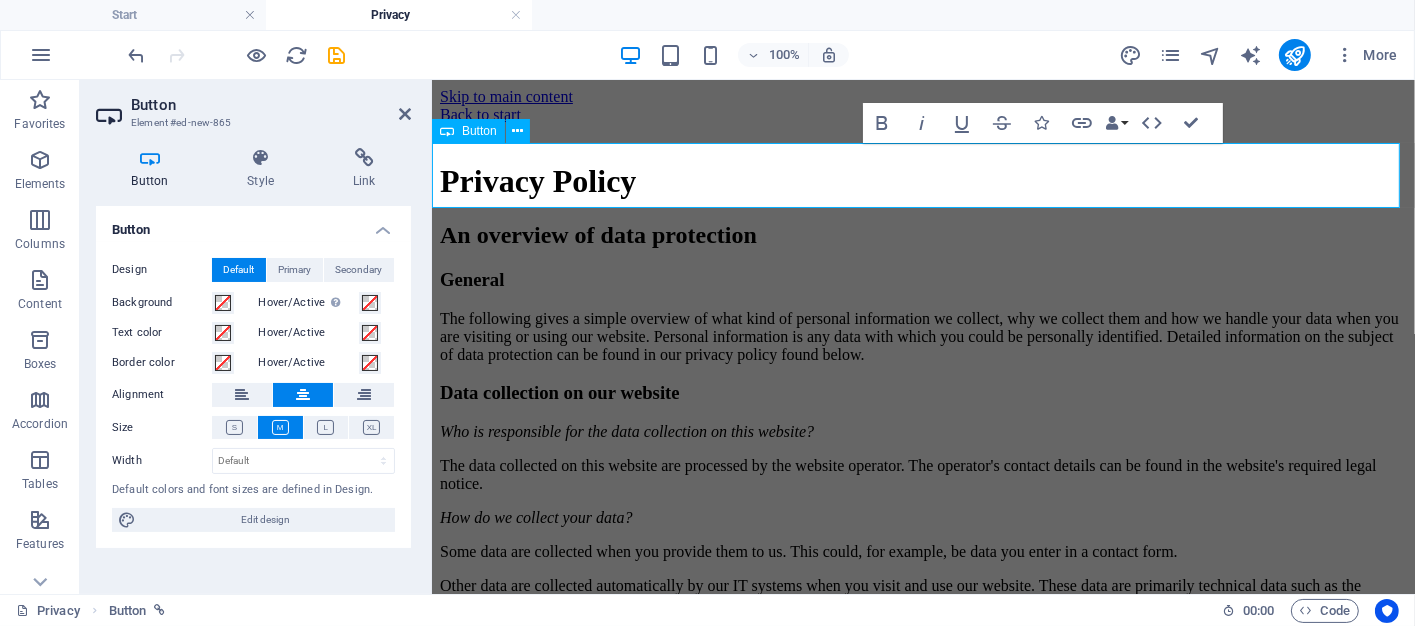 click on "<  back" at bounding box center (922, 131) 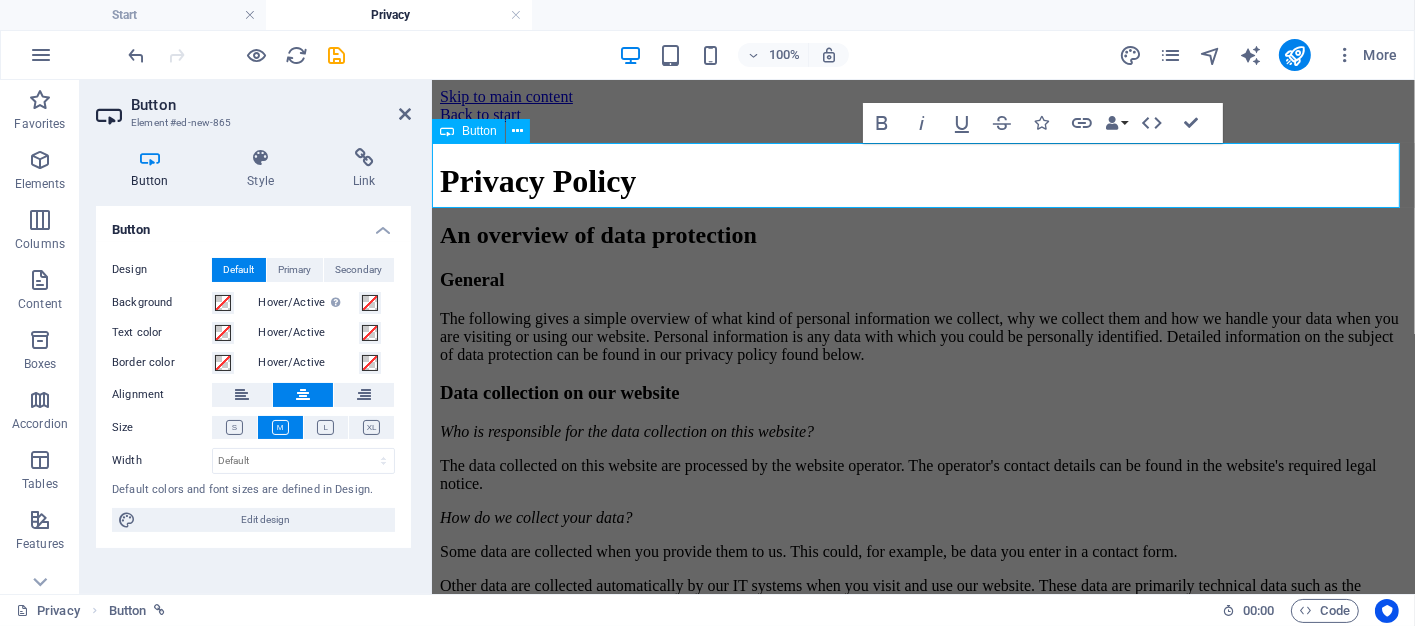 type 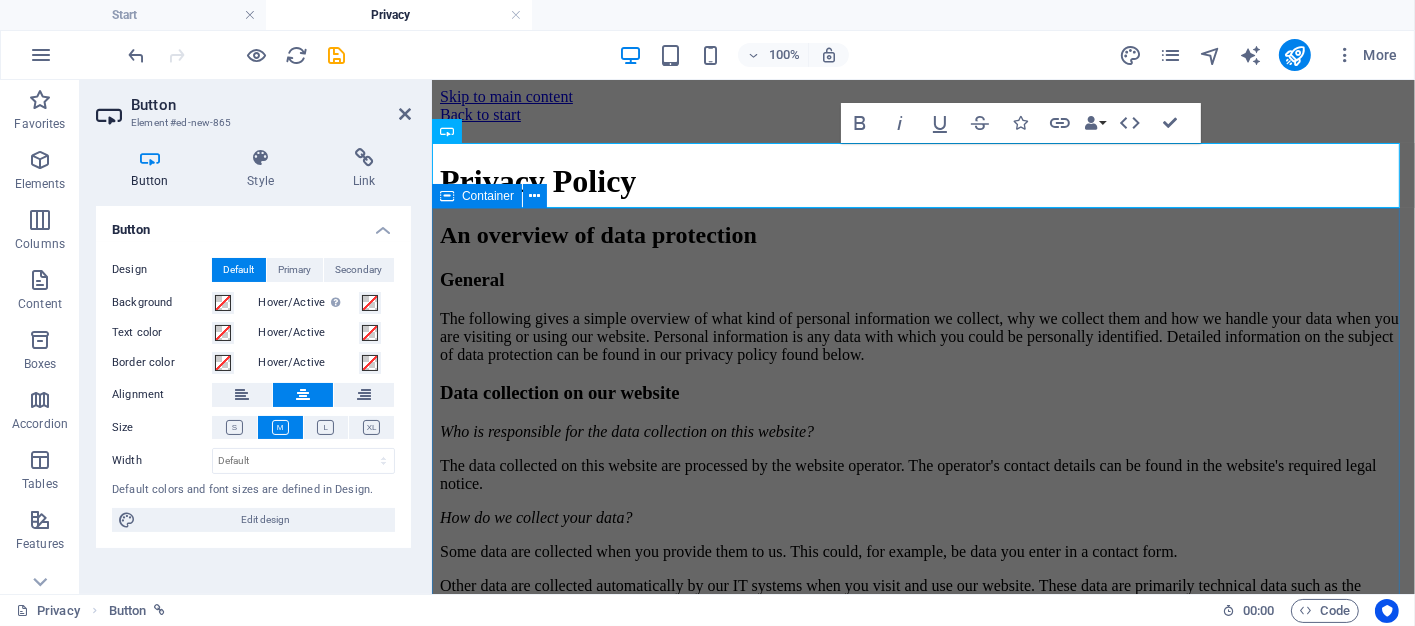 click on "Privacy Policy
An overview of data protection
General
The following gives a simple overview of what kind of personal information we collect, why we collect them and how we handle your data when you are visiting or using our website. Personal information is any data with which you could be personally identified. Detailed information on the subject of data protection can be found in our privacy policy found below.
Data collection on our website
Who is responsible for the data collection on this website?
The data collected on this website are processed by the website operator. The operator's contact details can be found in the website's required legal notice.
How do we collect your data?
Some data are collected when you provide them to us. This could, for example, be data you enter in a contact form.
What do we use your data for?
Part of the data is collected to ensure the proper functioning of the website. Other data can be used to analyze how visitors use the site." at bounding box center [922, 2016] 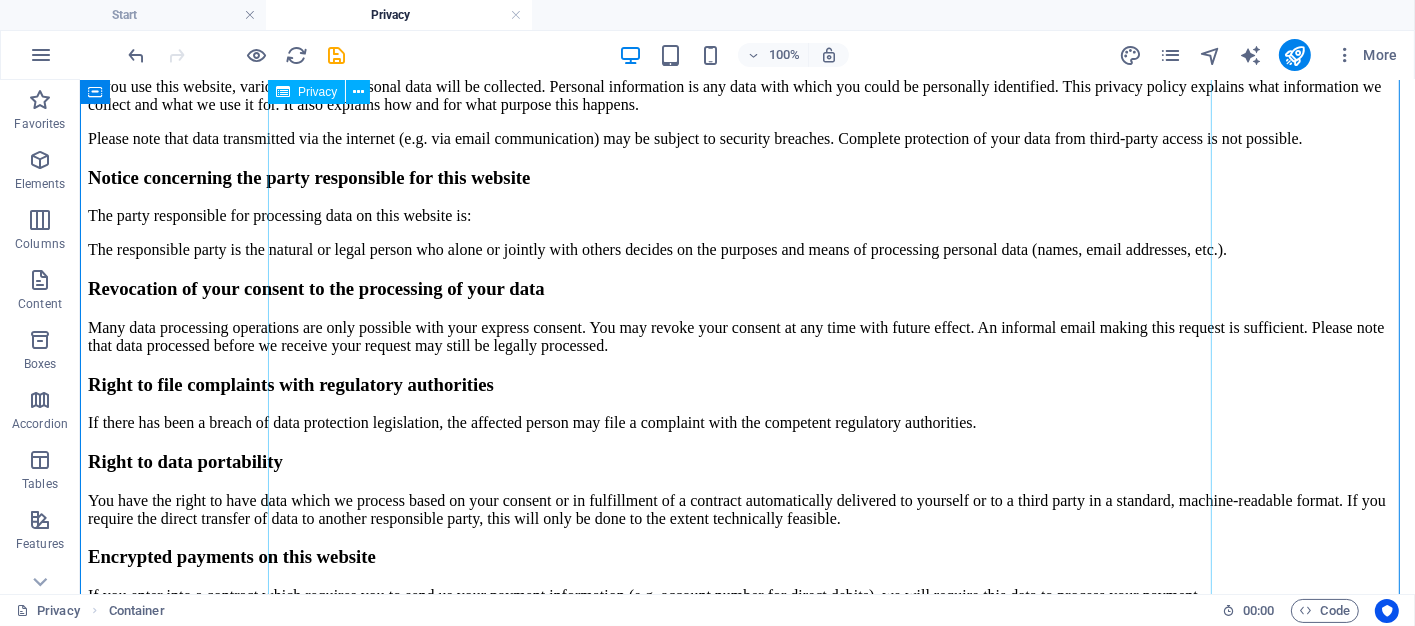 scroll, scrollTop: 1100, scrollLeft: 0, axis: vertical 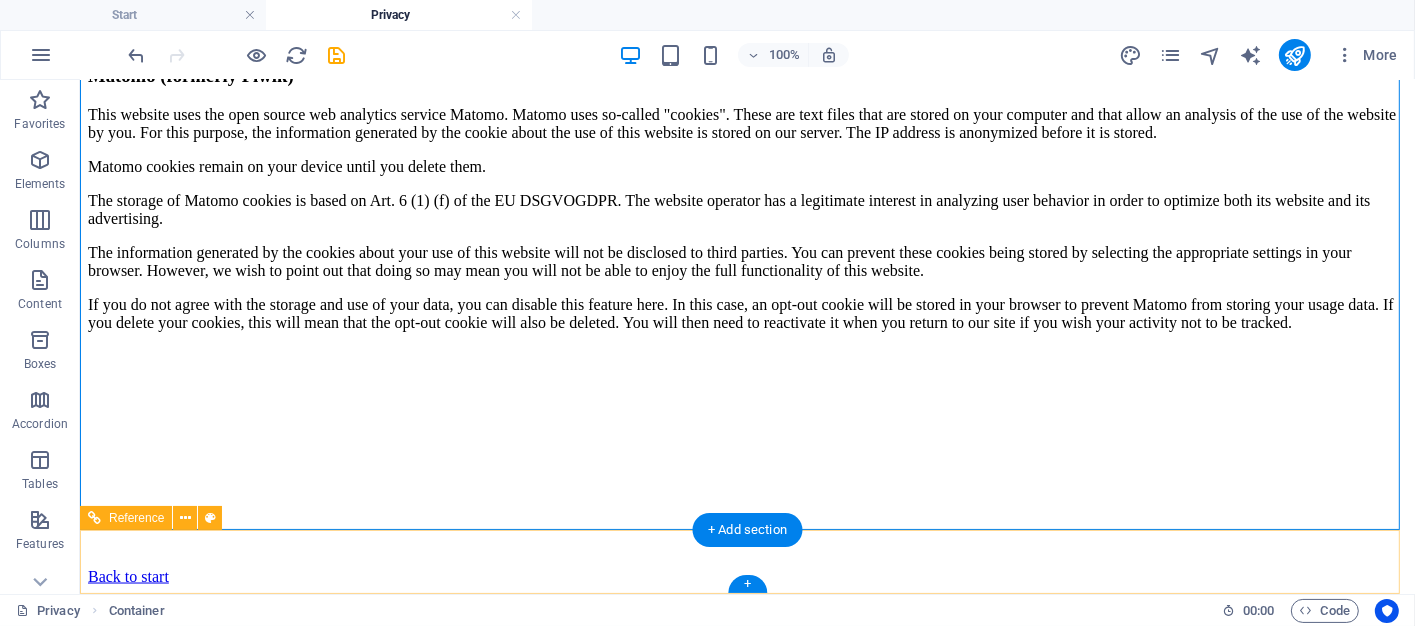 click on "Back to start" at bounding box center [746, 576] 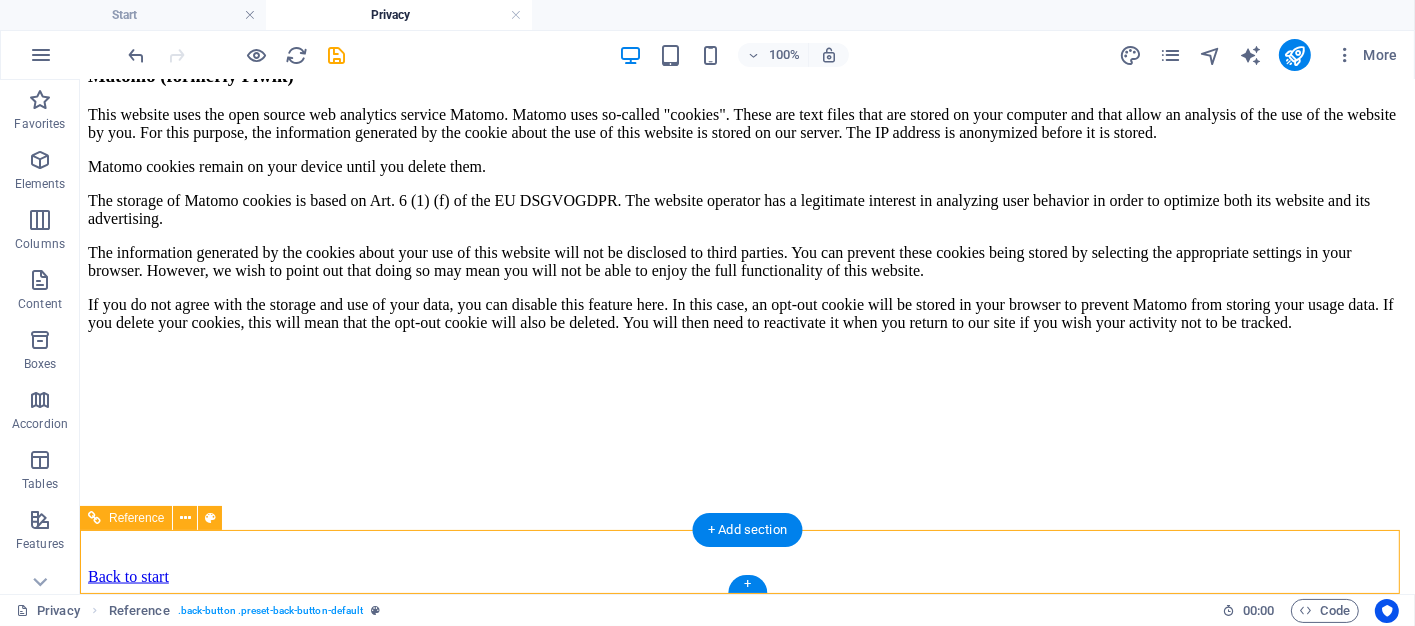 click on "Back to start" at bounding box center (746, 576) 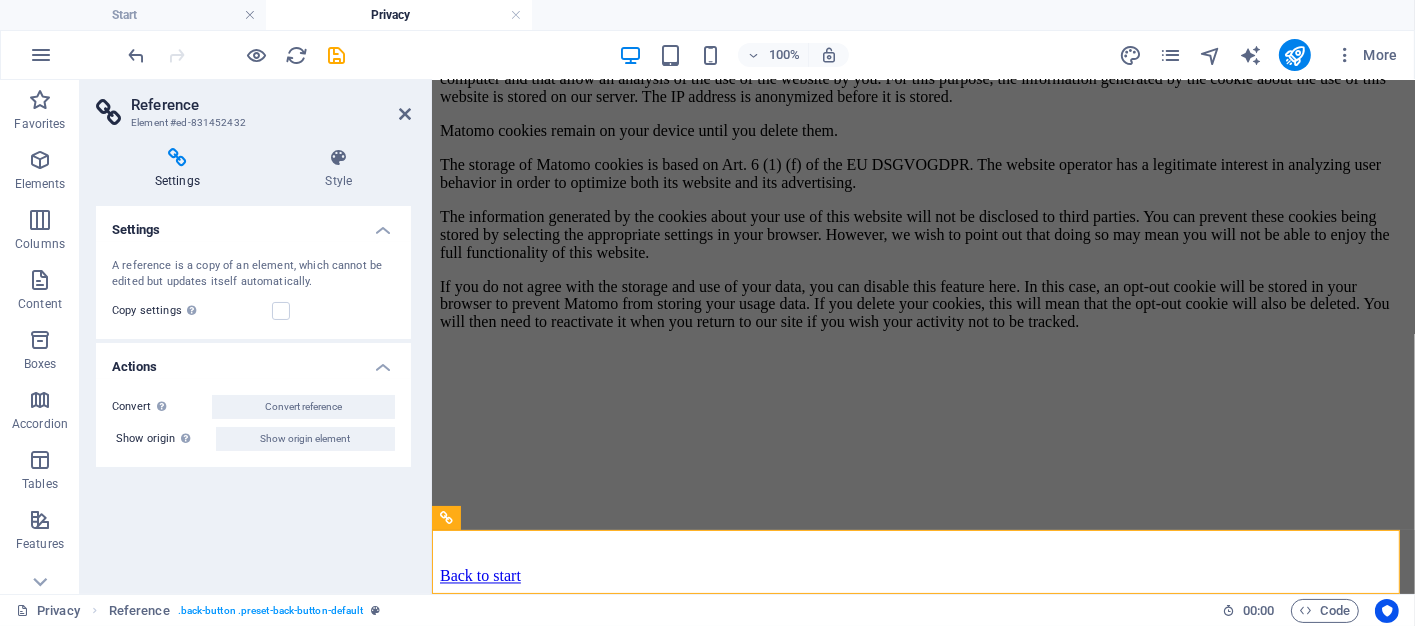 scroll, scrollTop: 4416, scrollLeft: 0, axis: vertical 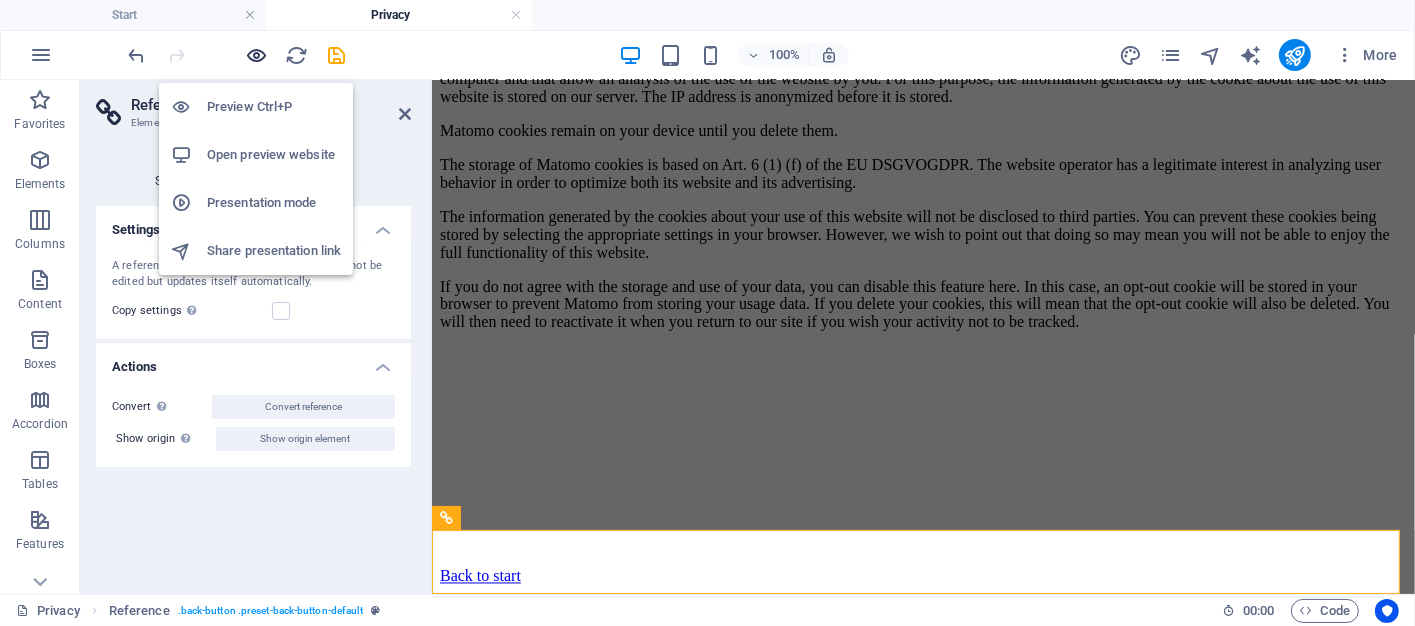 click at bounding box center [257, 55] 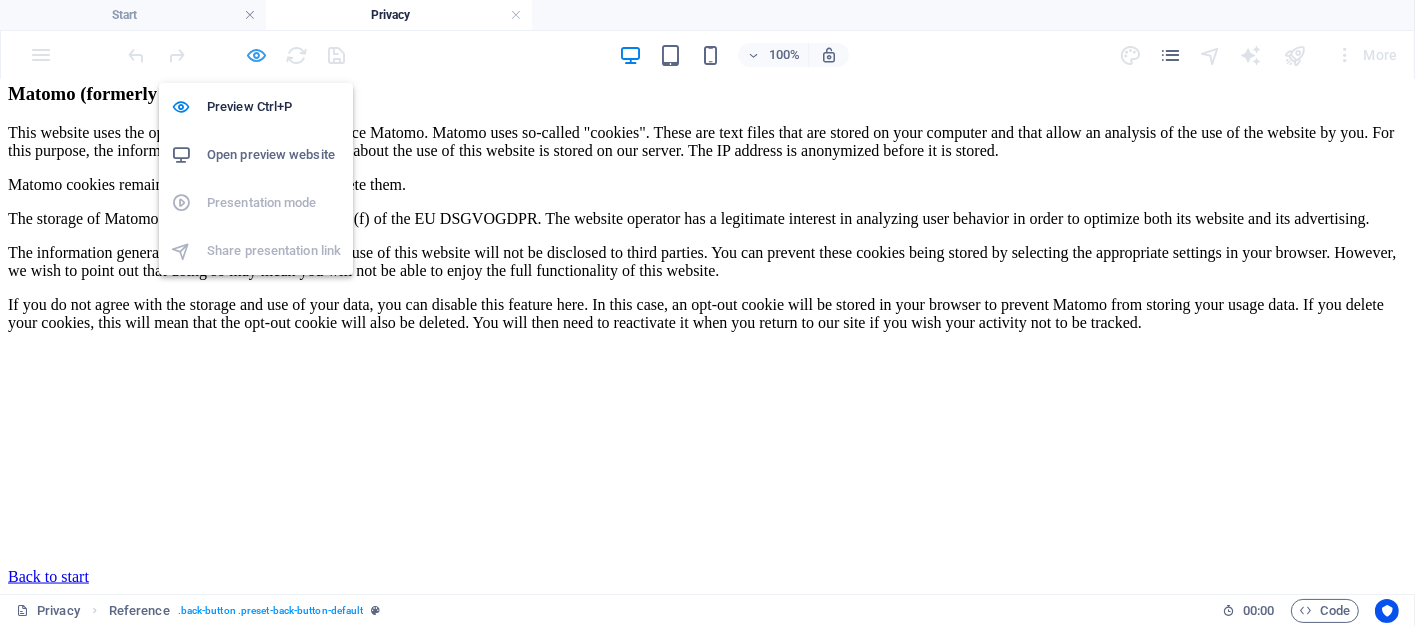 scroll, scrollTop: 4328, scrollLeft: 0, axis: vertical 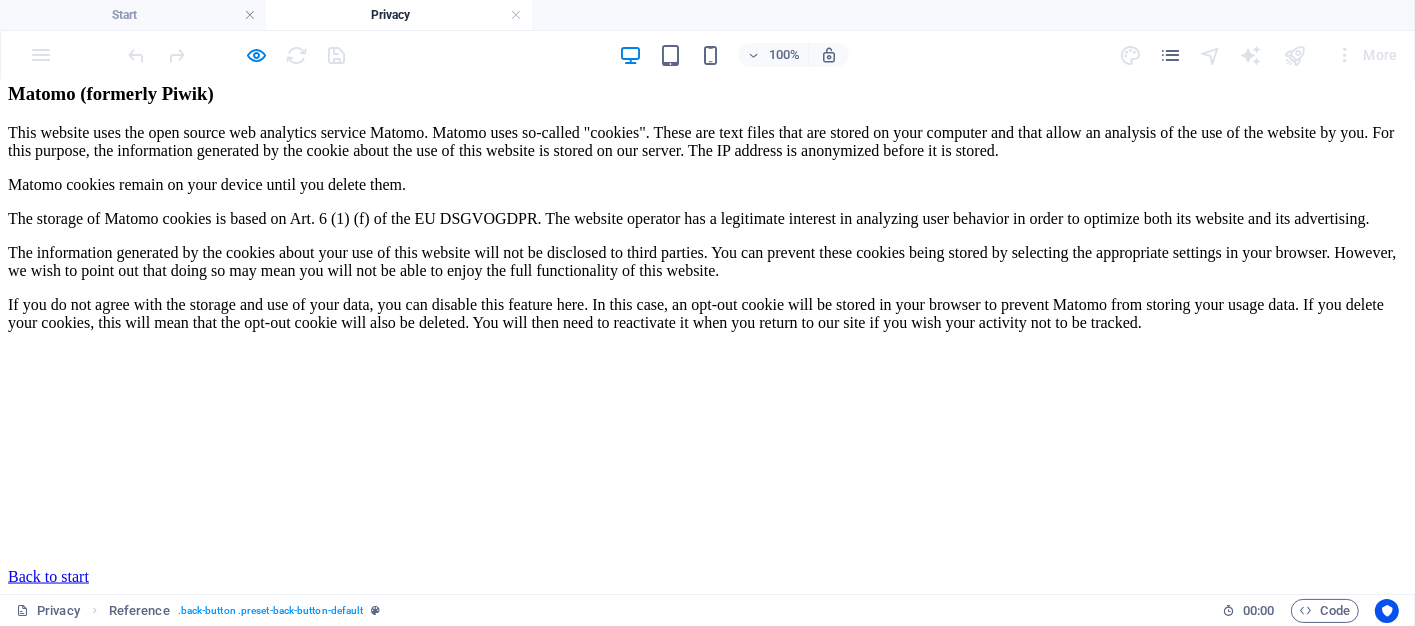 click on "Back to start" at bounding box center (48, 575) 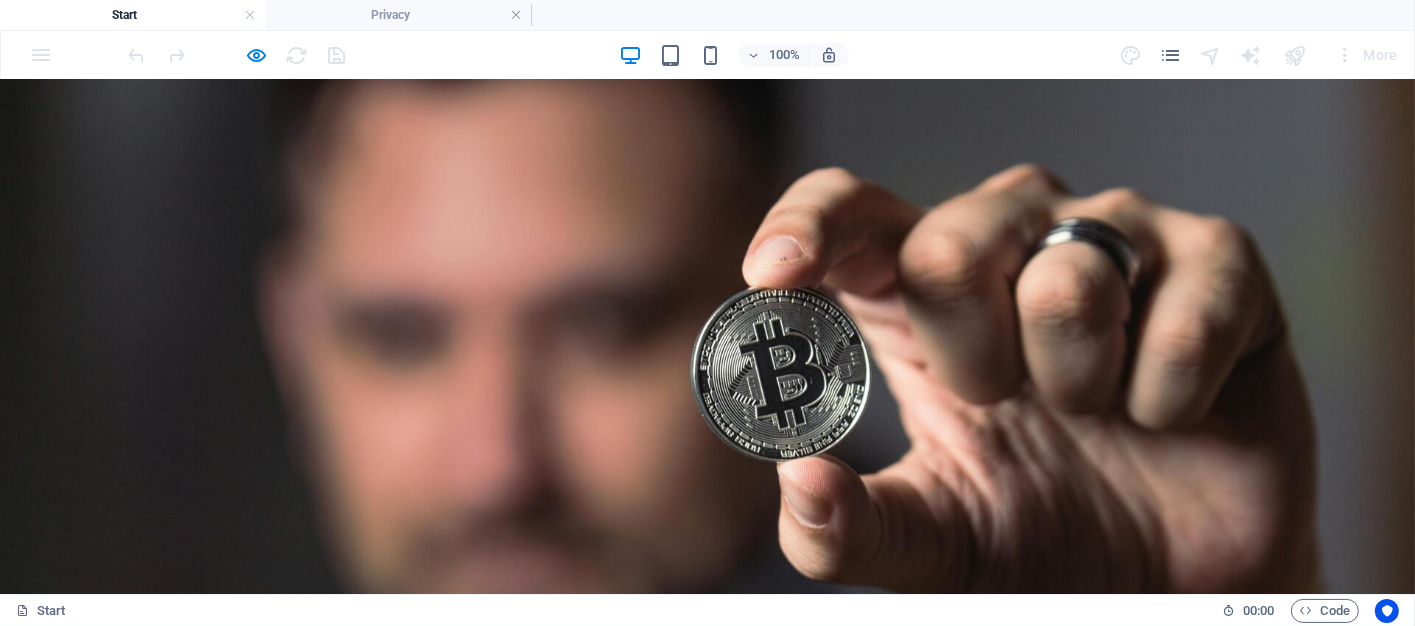 scroll, scrollTop: 0, scrollLeft: 0, axis: both 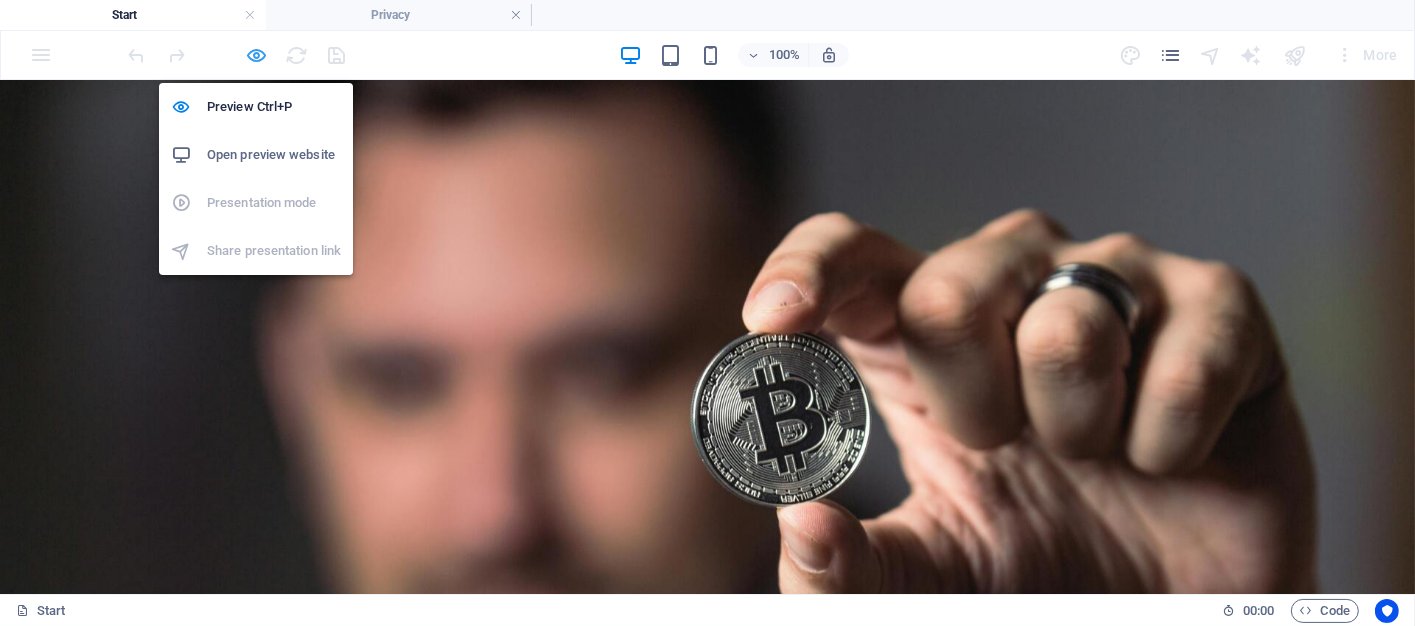 click at bounding box center [257, 55] 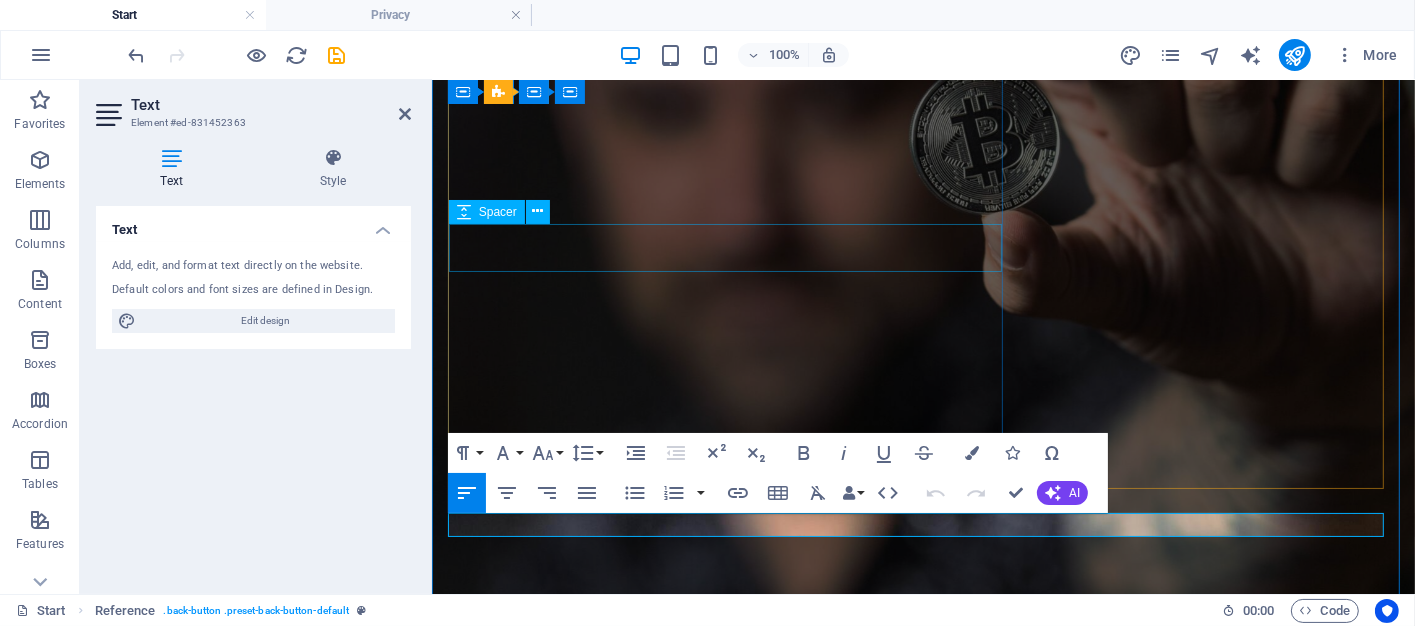 scroll, scrollTop: 0, scrollLeft: 0, axis: both 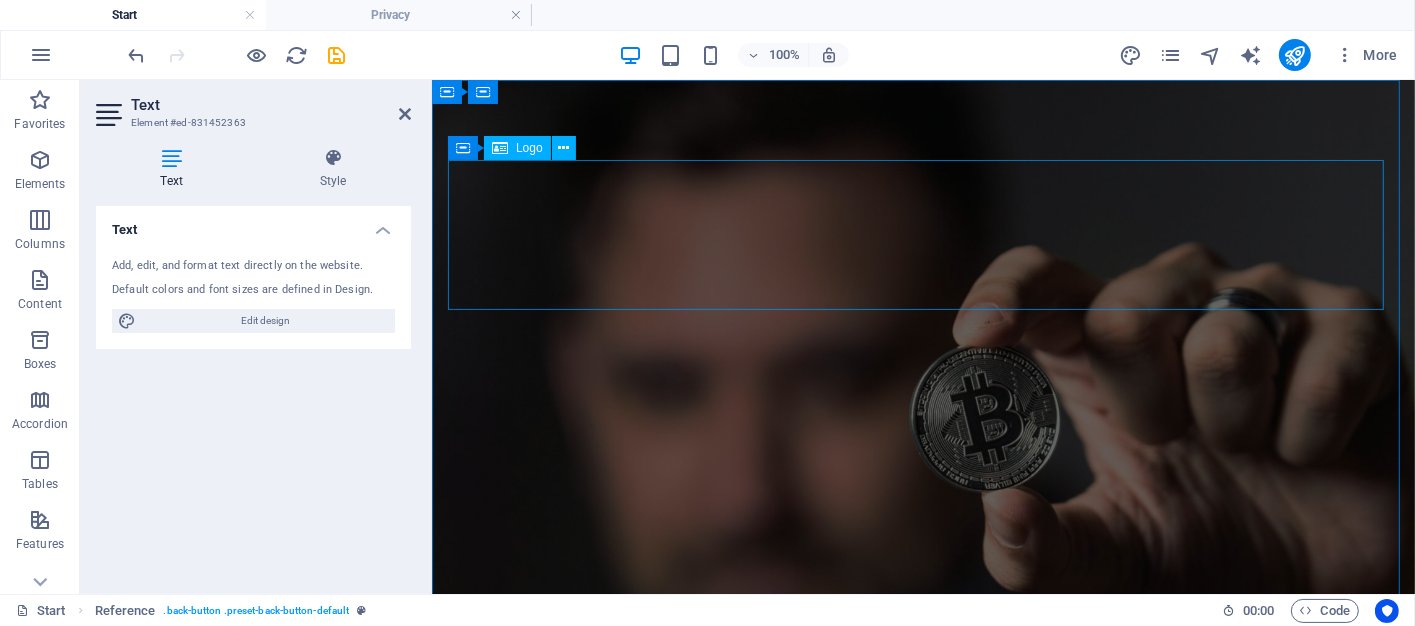click at bounding box center [923, 1026] 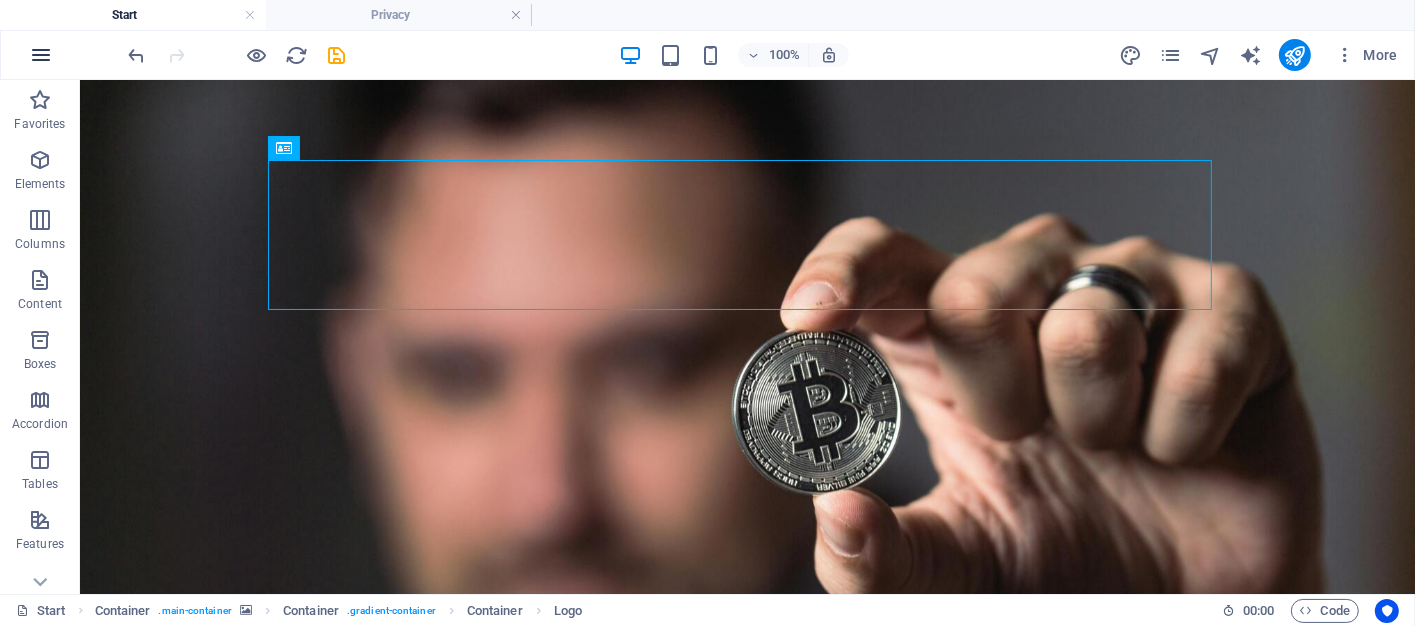 click at bounding box center (41, 55) 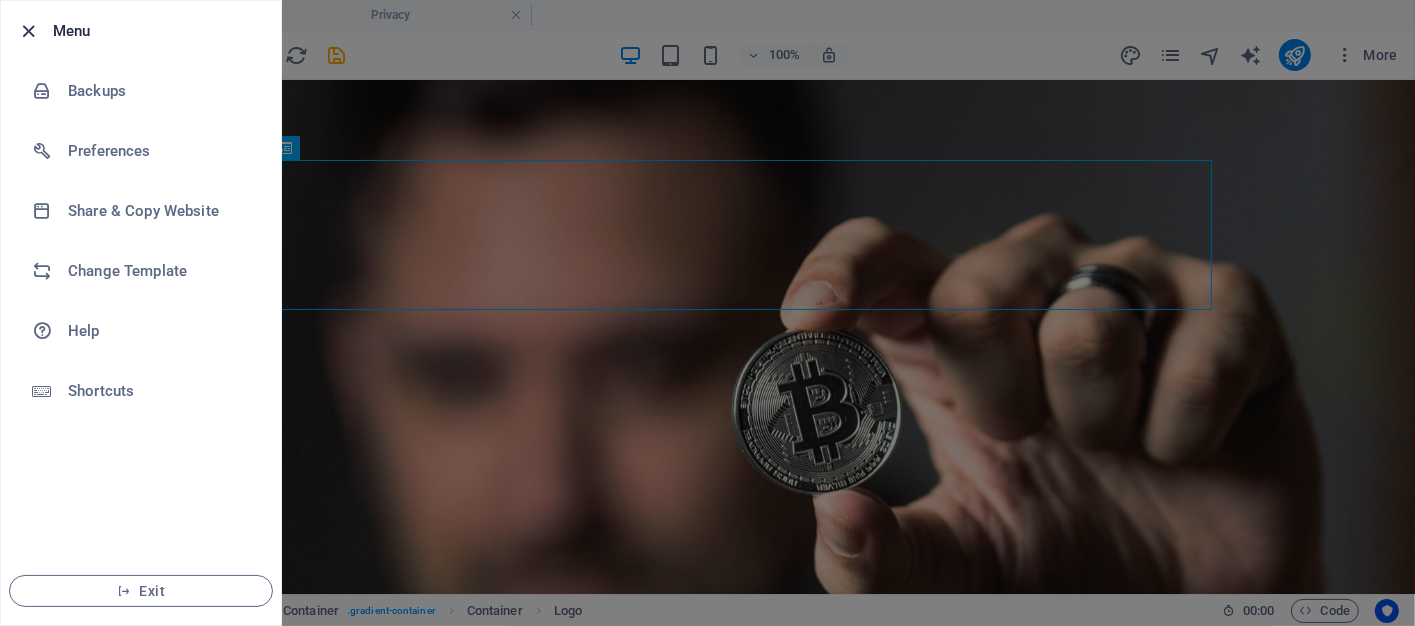 click at bounding box center [29, 31] 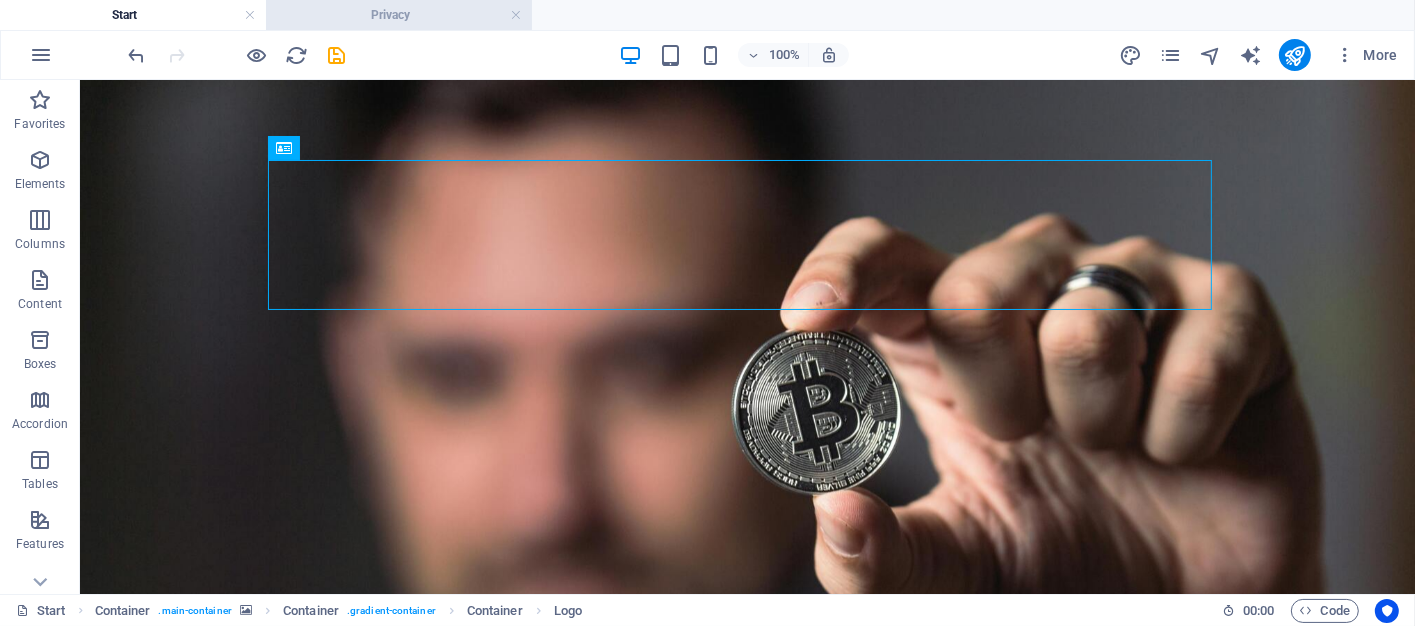 click on "Privacy" at bounding box center (399, 15) 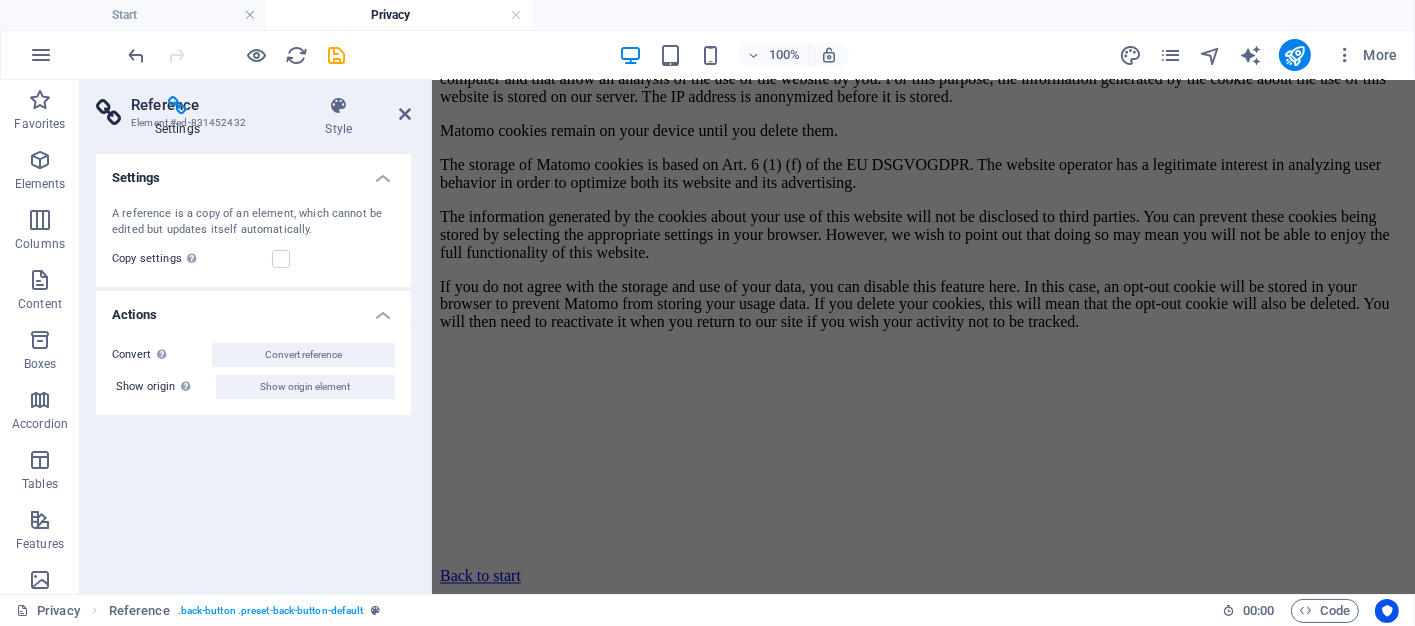scroll, scrollTop: 4416, scrollLeft: 0, axis: vertical 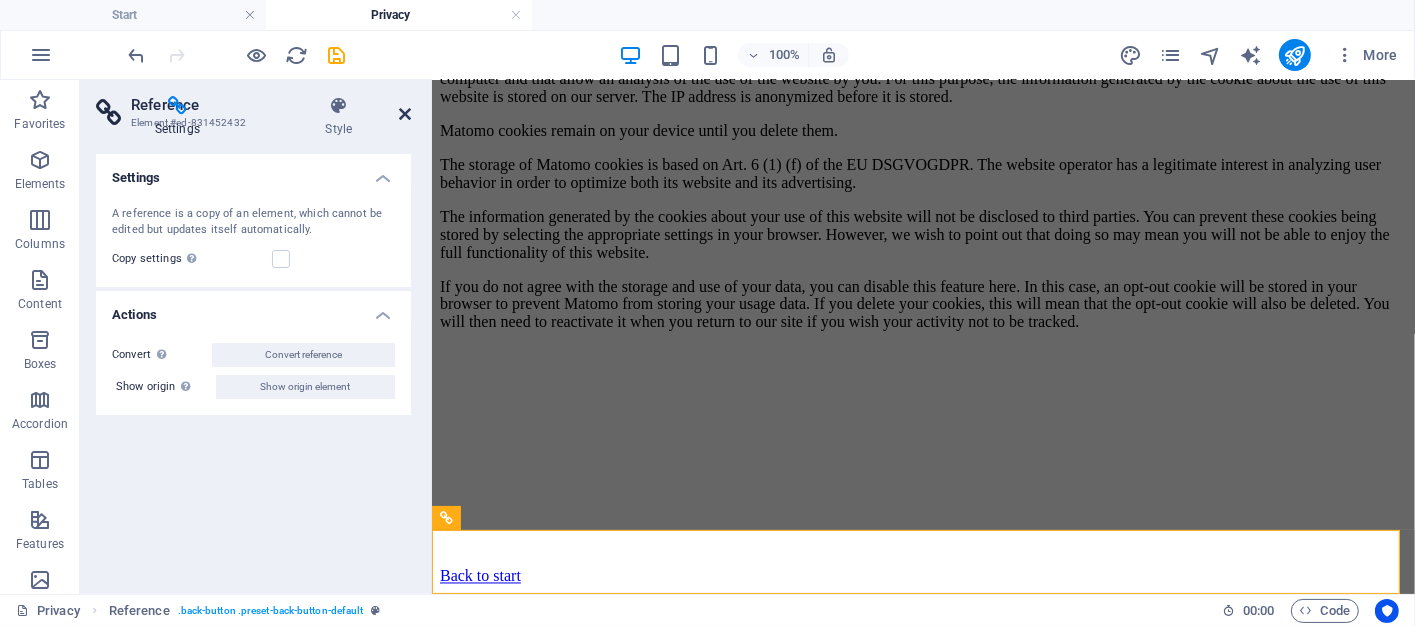 drag, startPoint x: 408, startPoint y: 112, endPoint x: 560, endPoint y: 256, distance: 209.38004 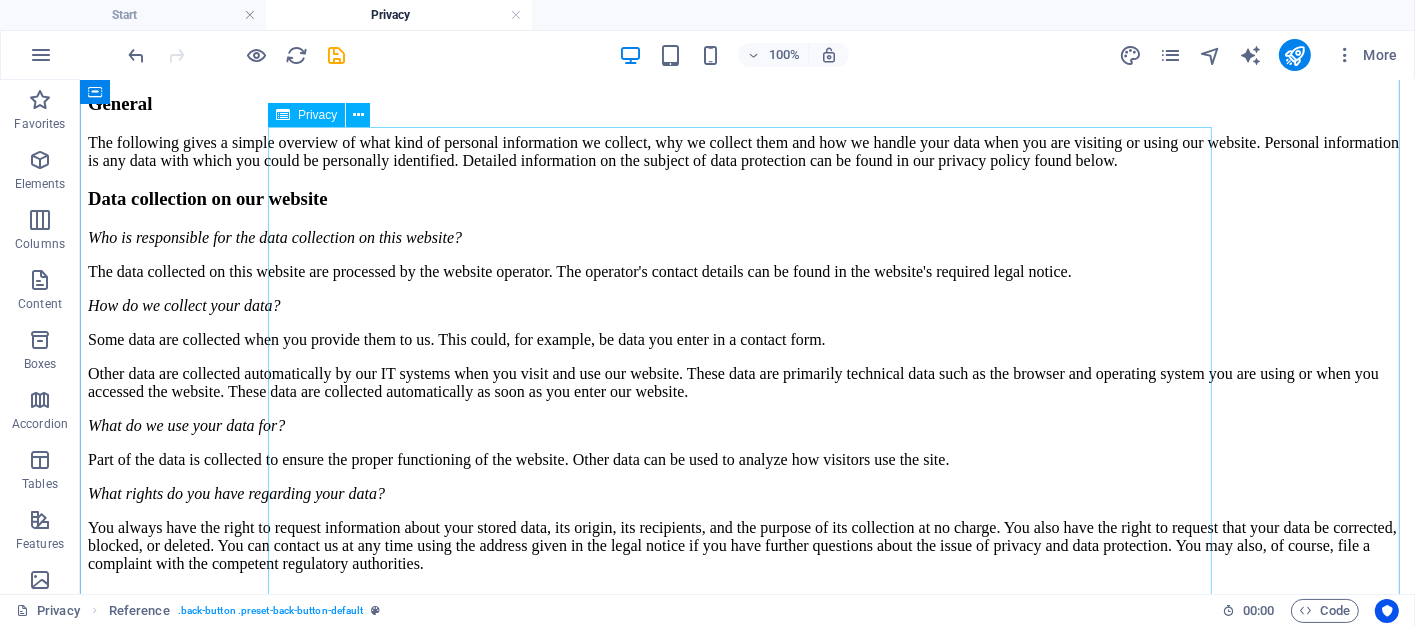 scroll, scrollTop: 0, scrollLeft: 0, axis: both 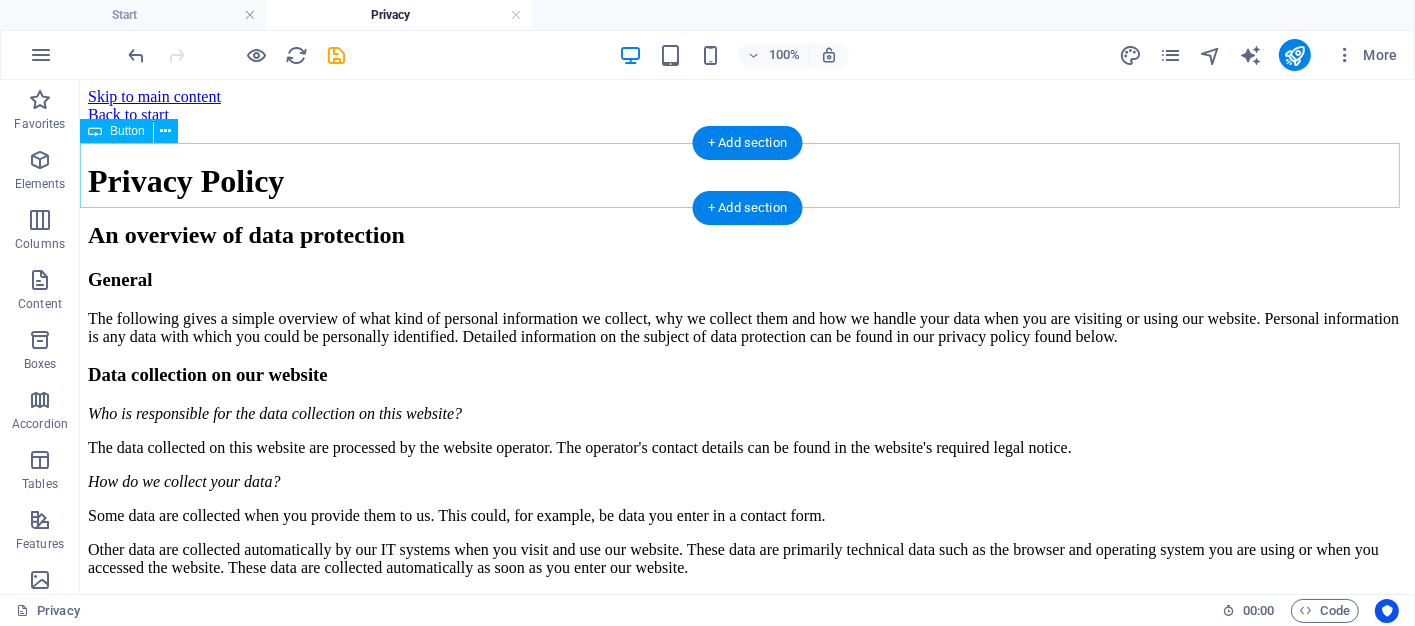 click on "home page" at bounding box center [746, 132] 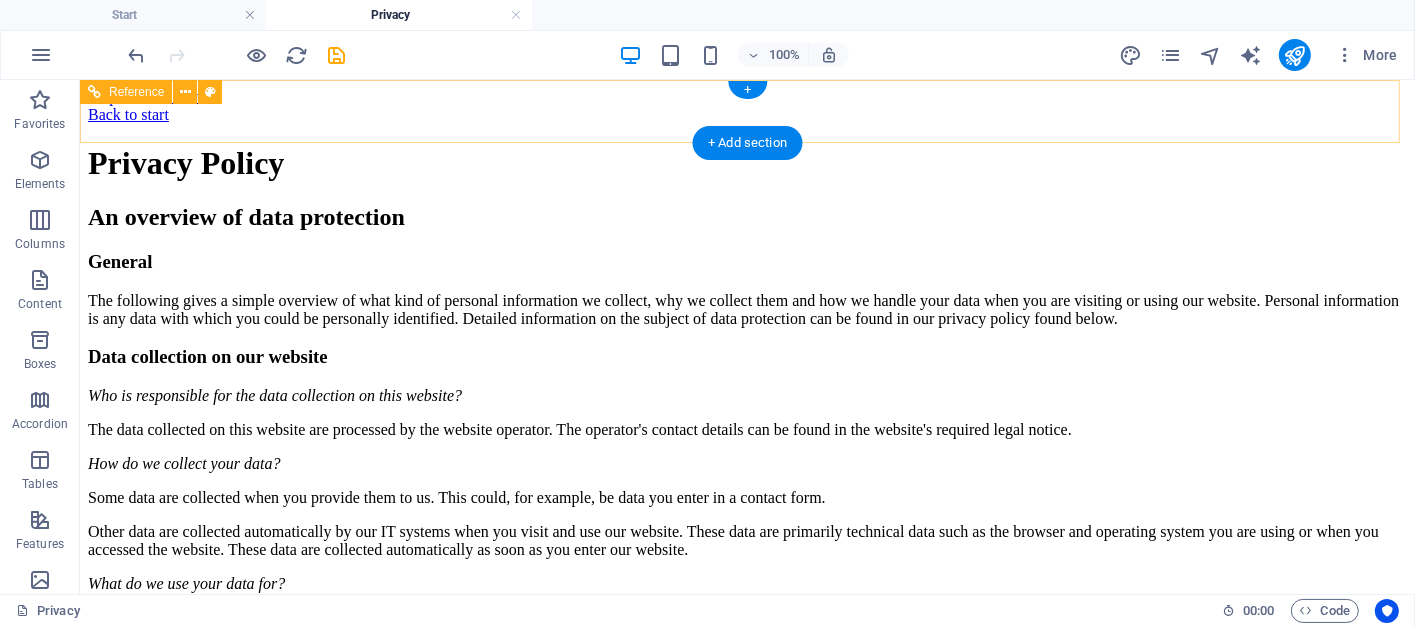click on "Back to start" at bounding box center (746, 114) 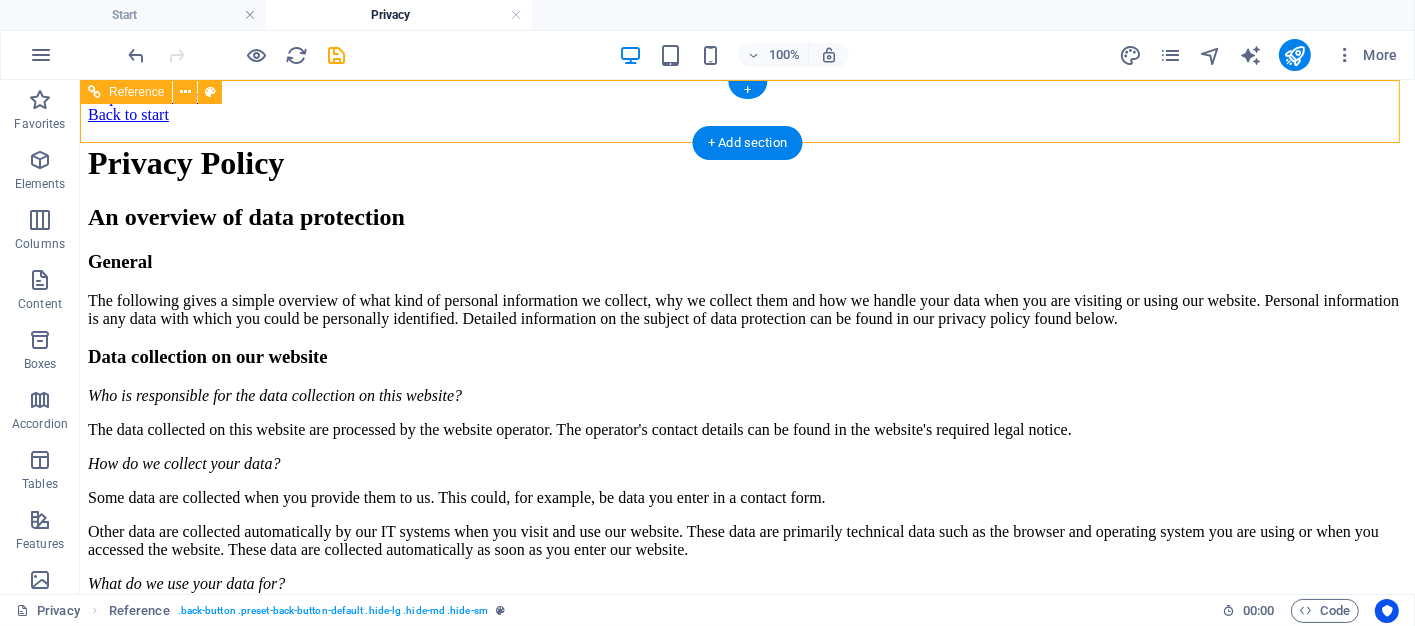 click on "Back to start" at bounding box center (746, 114) 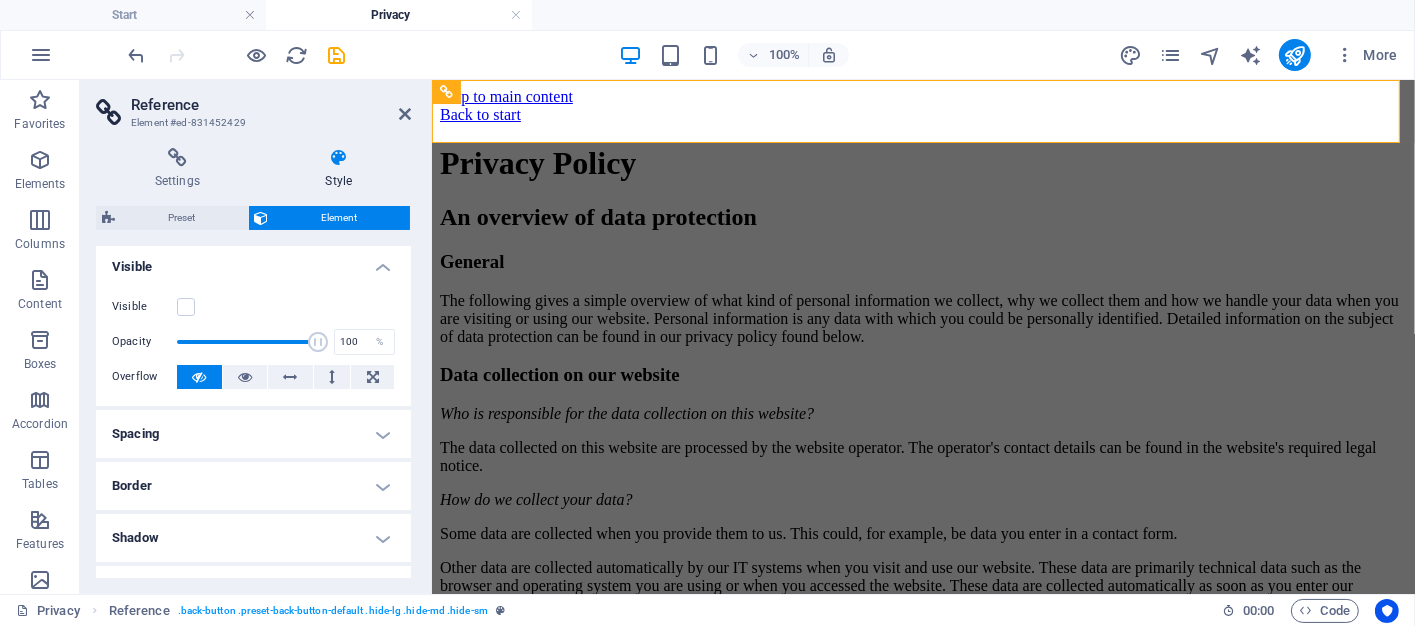 scroll, scrollTop: 0, scrollLeft: 0, axis: both 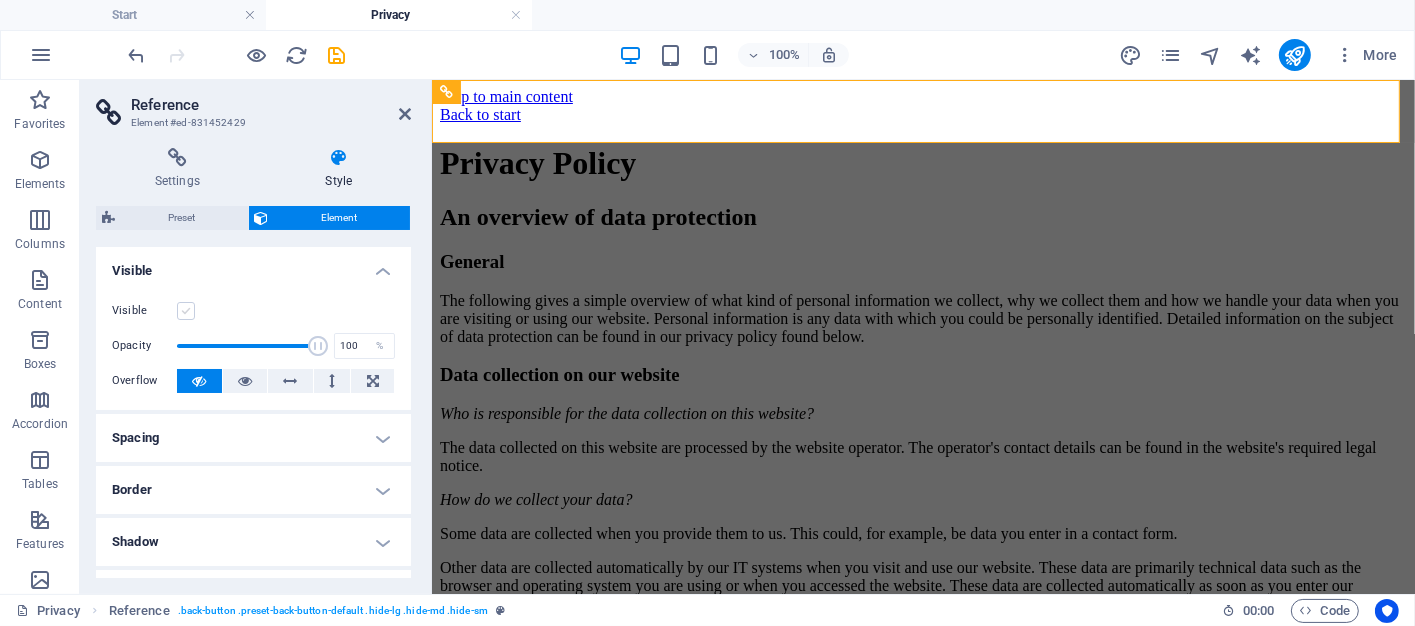 click at bounding box center (186, 311) 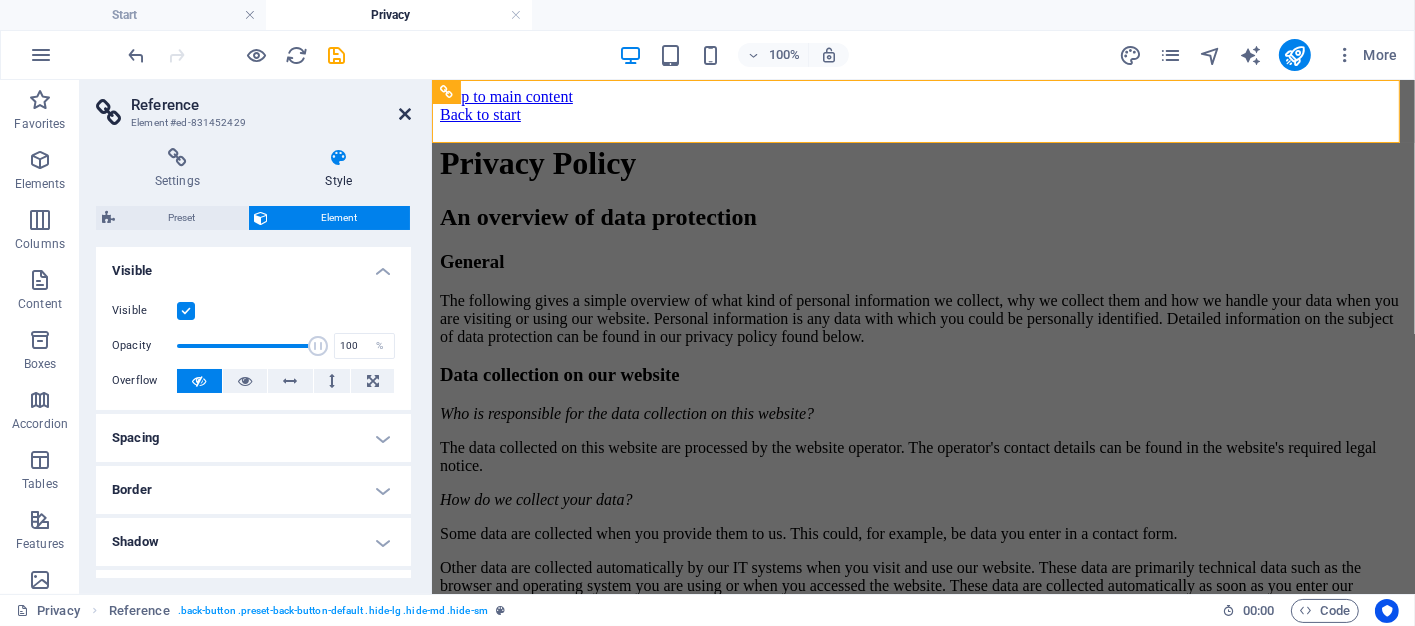 click at bounding box center [405, 114] 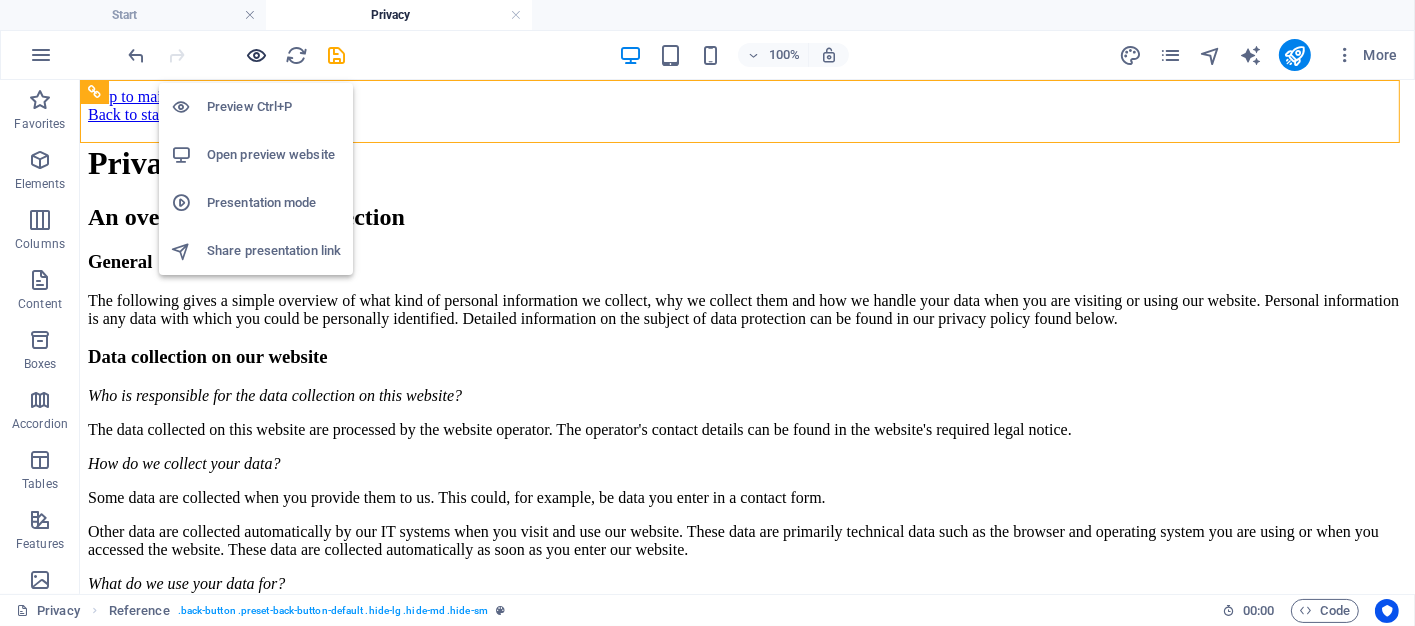 click at bounding box center (257, 55) 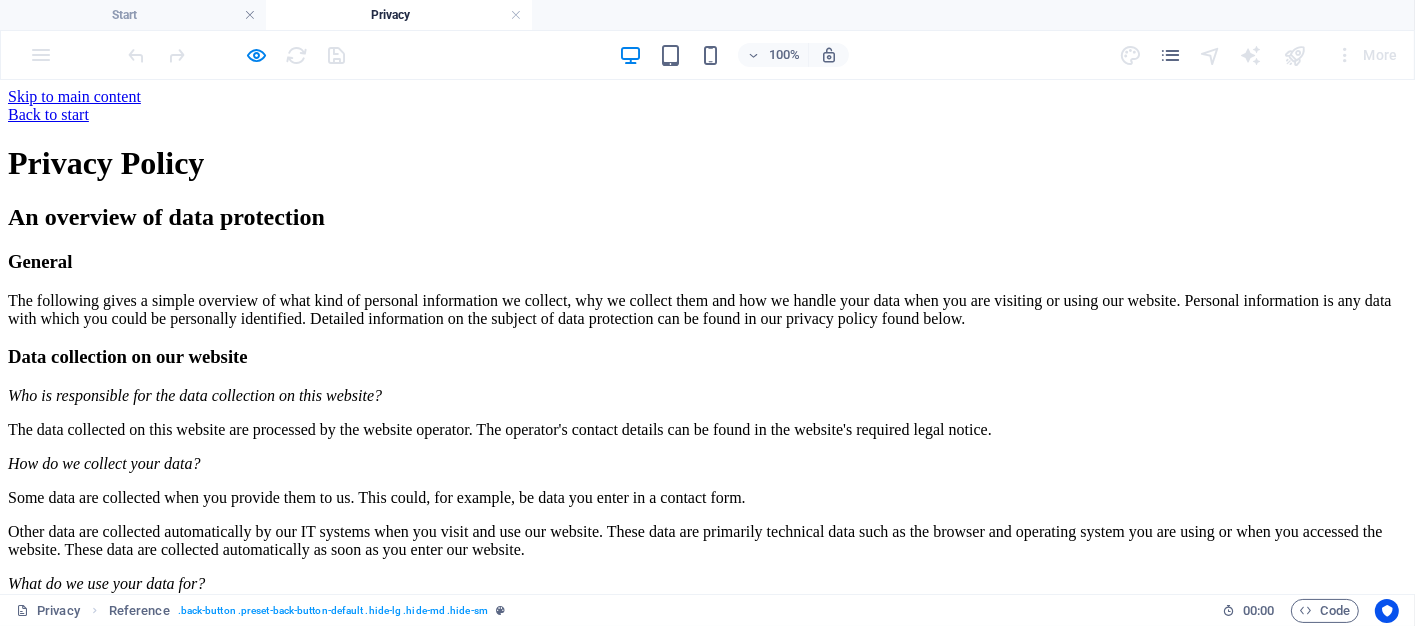 click on "Back to start" at bounding box center [48, 113] 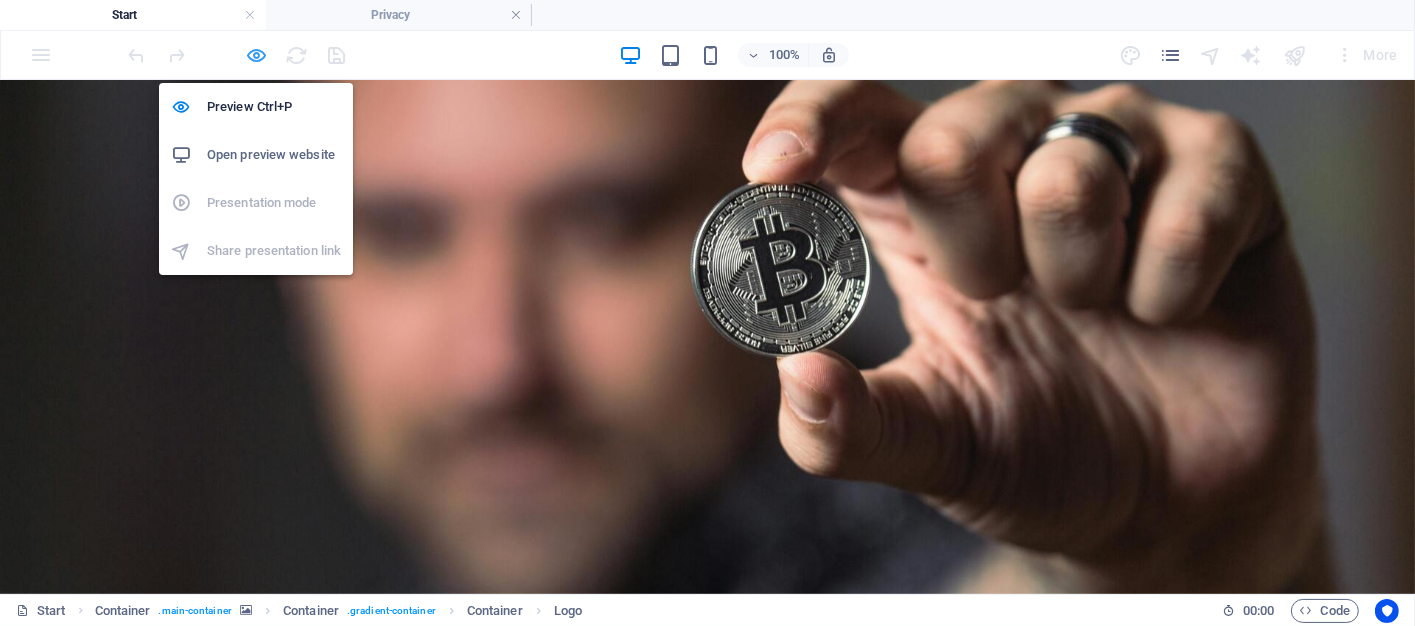click at bounding box center [257, 55] 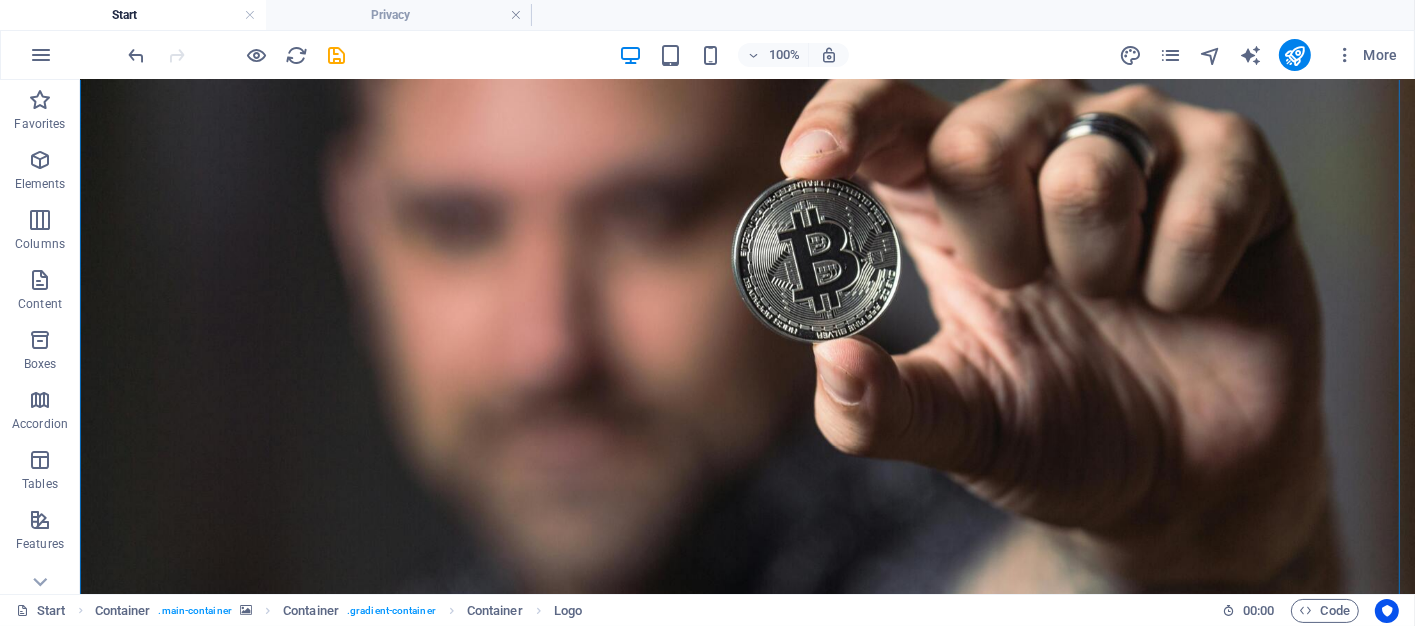 scroll, scrollTop: 302, scrollLeft: 0, axis: vertical 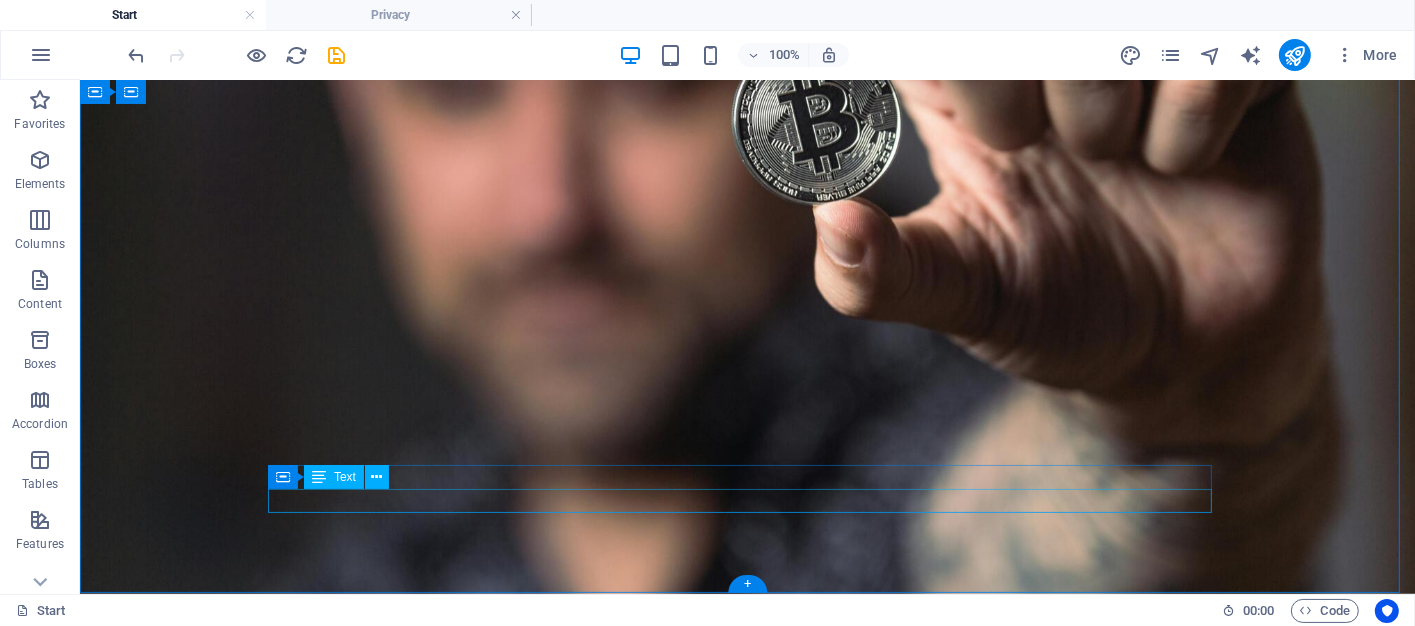 click on "© Code -  Legal notice  |  Privacy" at bounding box center [747, 1542] 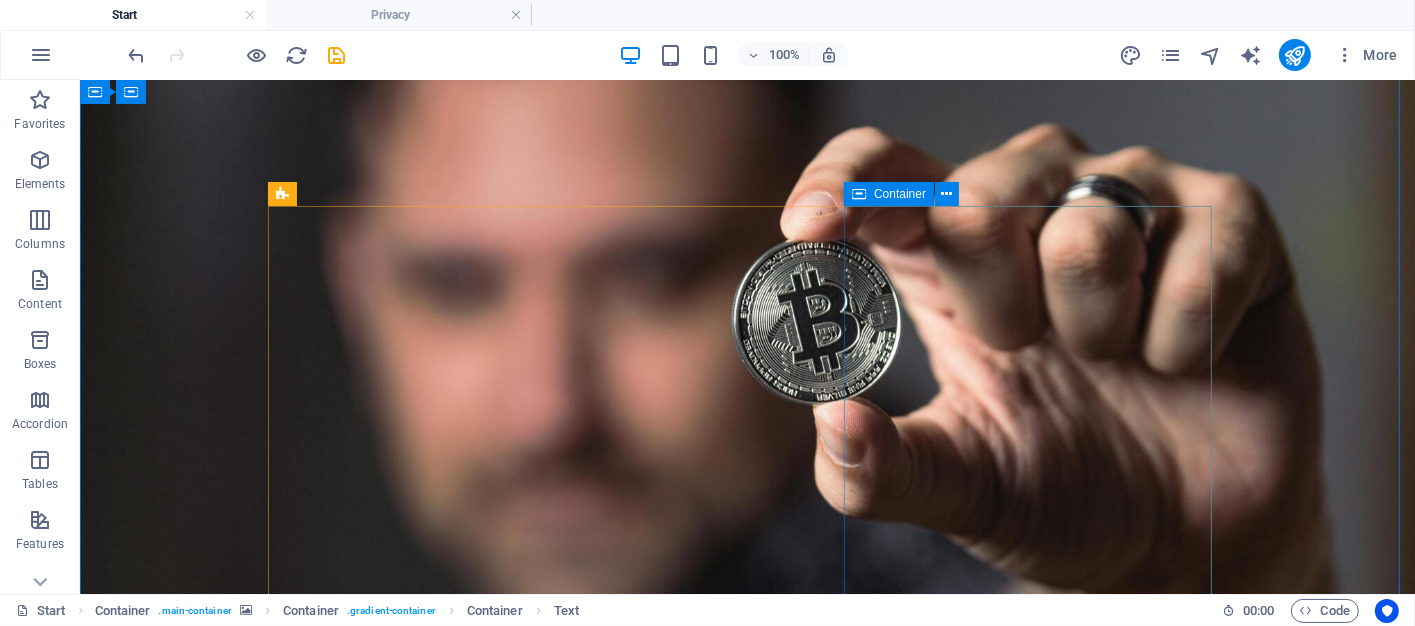 scroll, scrollTop: 302, scrollLeft: 0, axis: vertical 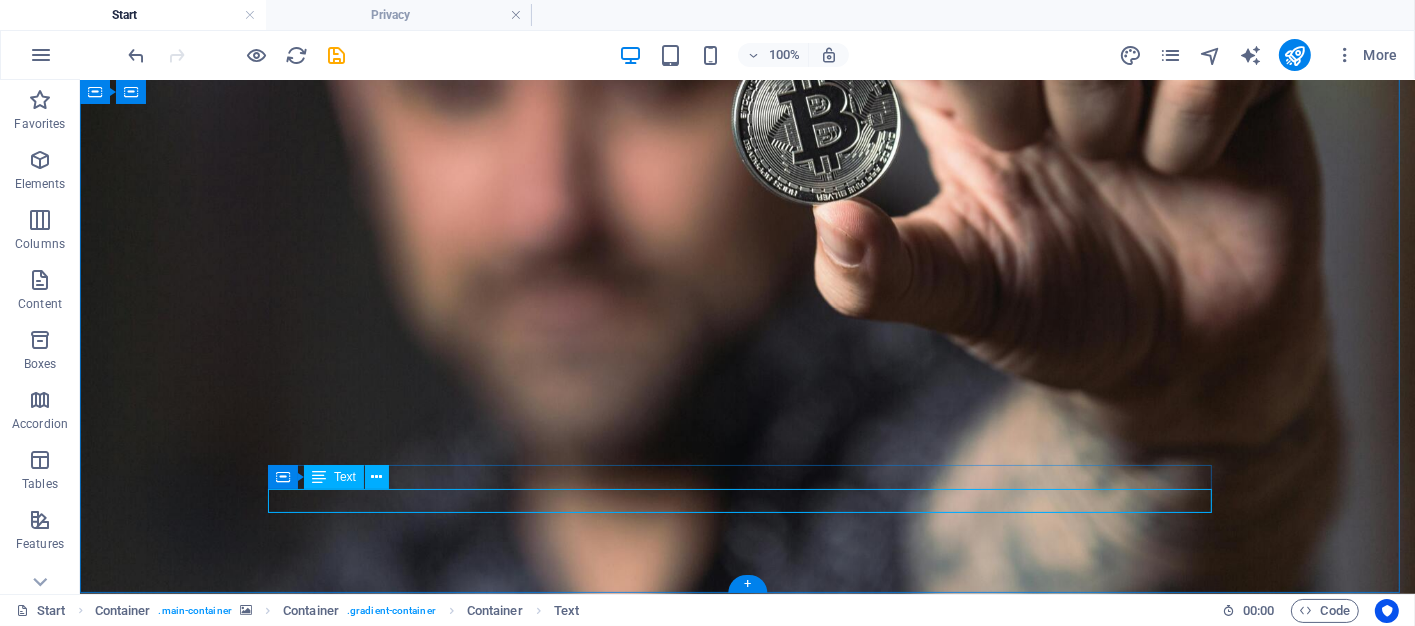 click on "© Code -  Legal notice  |  Privacy" at bounding box center [747, 1542] 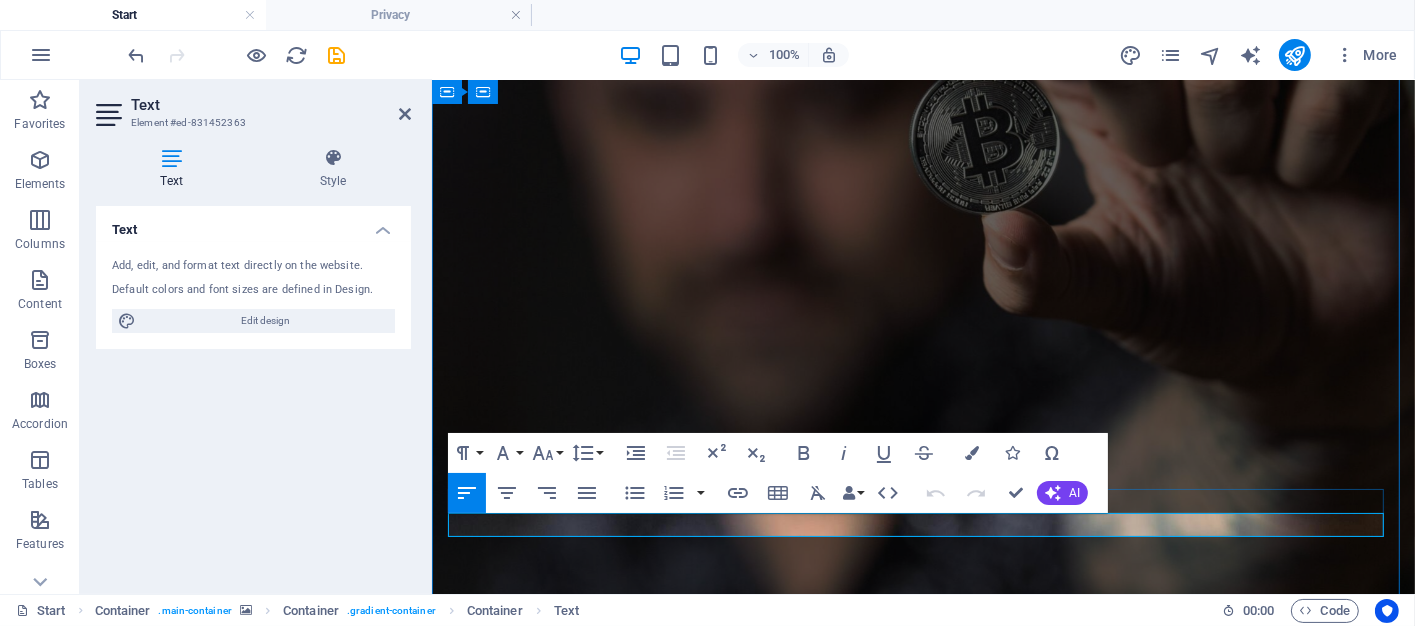 click on "© Code -  Legal notice  |  Privacy" at bounding box center (923, 1542) 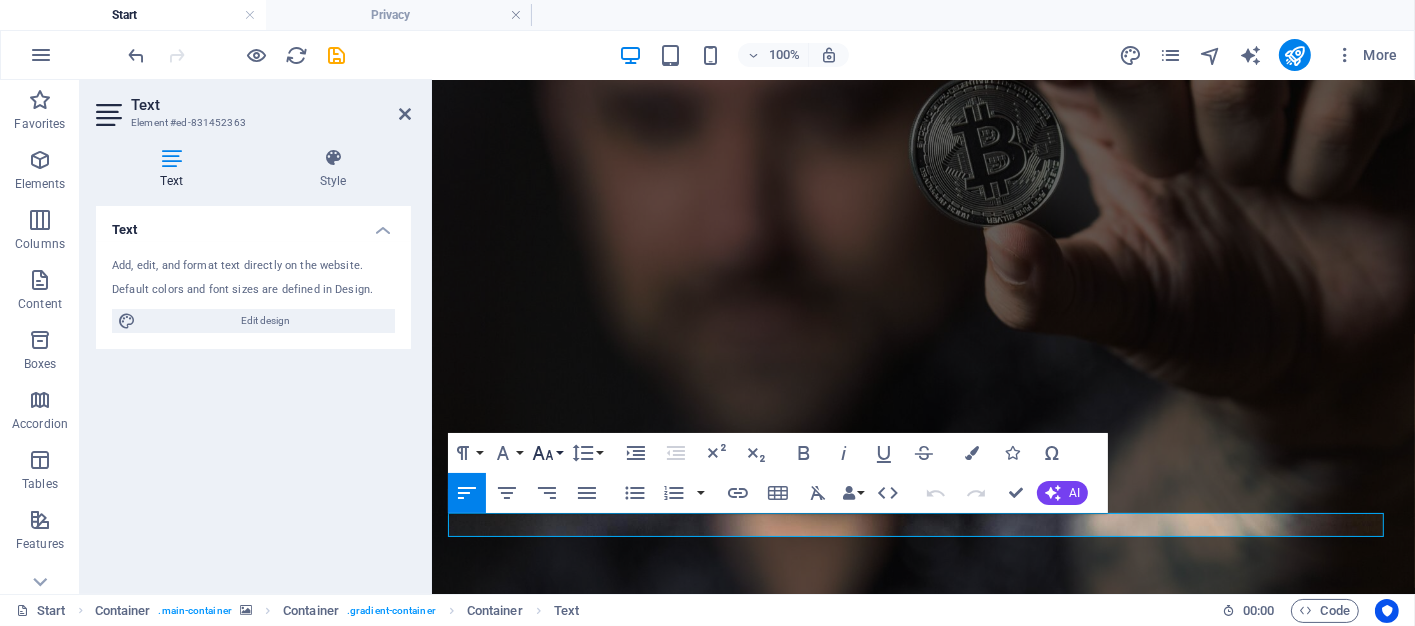click on "Font Size" at bounding box center (547, 453) 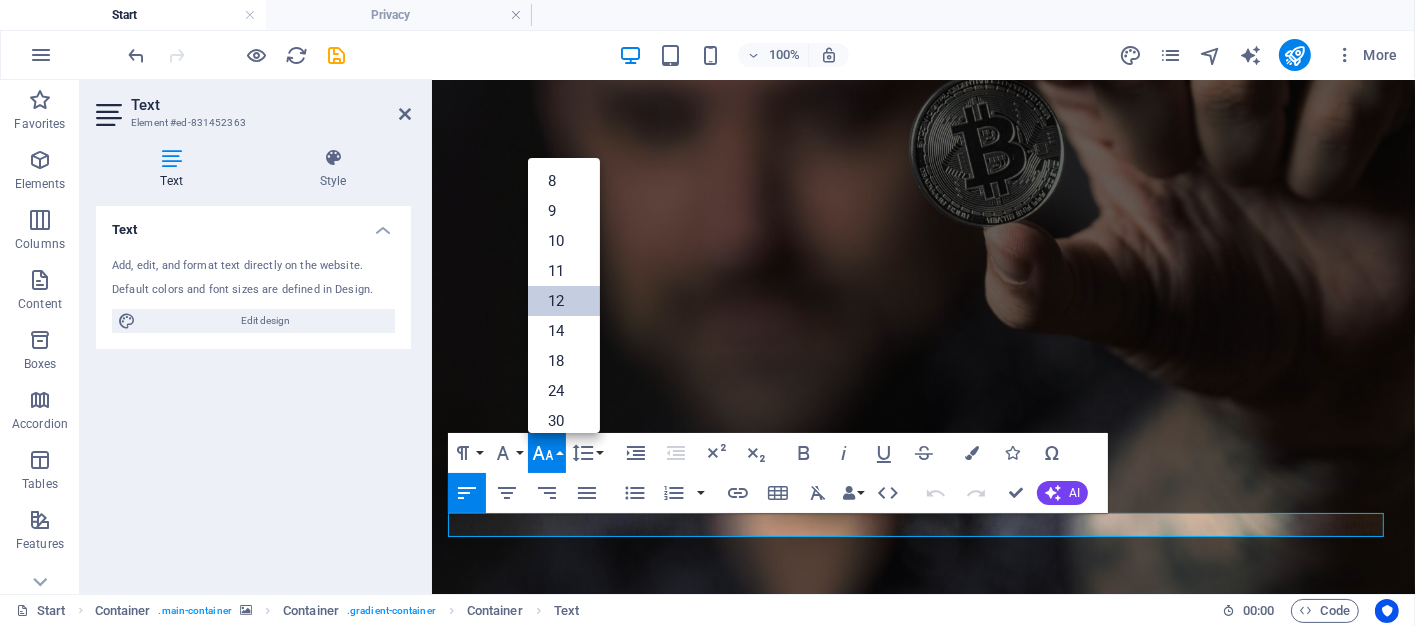 click on "12" at bounding box center (564, 301) 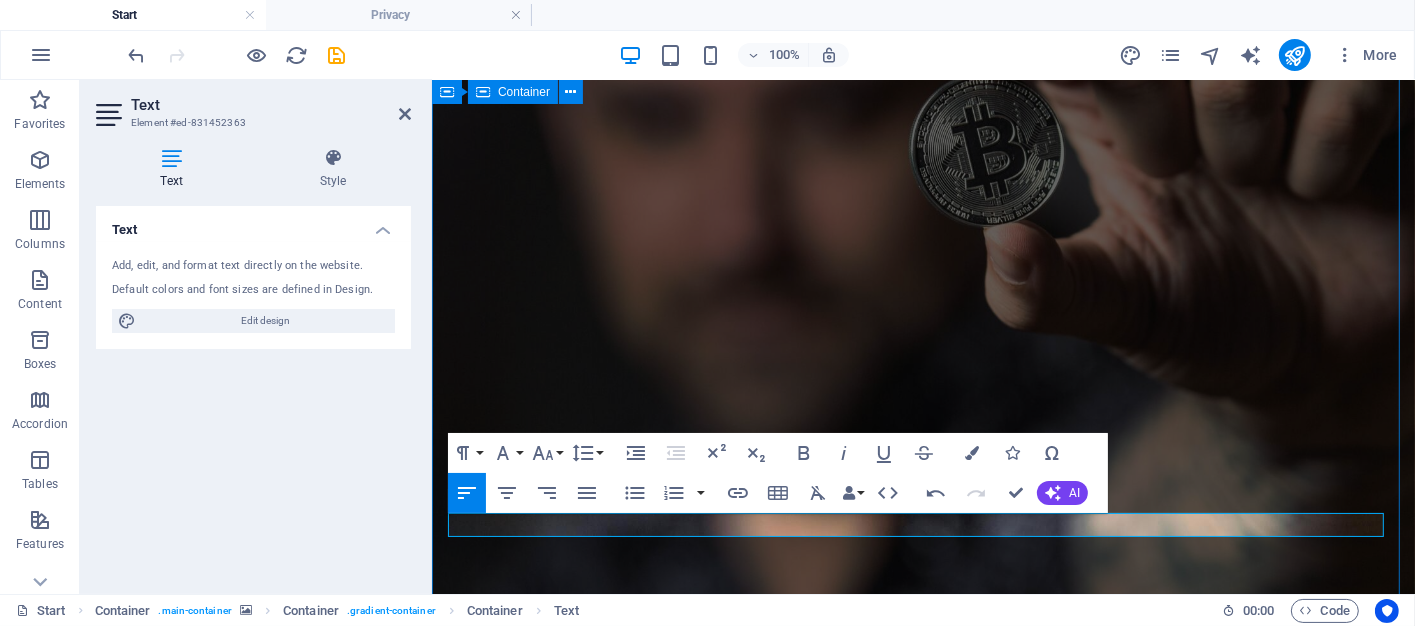 click on "BITCOIN BROKERS Where Smart Sellers Meet Savvy Buyers We connect Bitcoin sellers with buyers who are on the hunt for the best deals in the crypto space. Whether you're a seasoned trader or just dipping your toes into digital currency, our mission is simple: to make every transaction more rewarding. ENGAGE WITH US TODAY 10 + CLIENTS AWAIT YOU LARRIMAR TIA " Lorem ipsum dolor sit amet, consetetur sadipscing elitr " Drop content here or  Add elements  Paste clipboard © Code -  Legal notice  |  Privacy" at bounding box center [922, 1137] 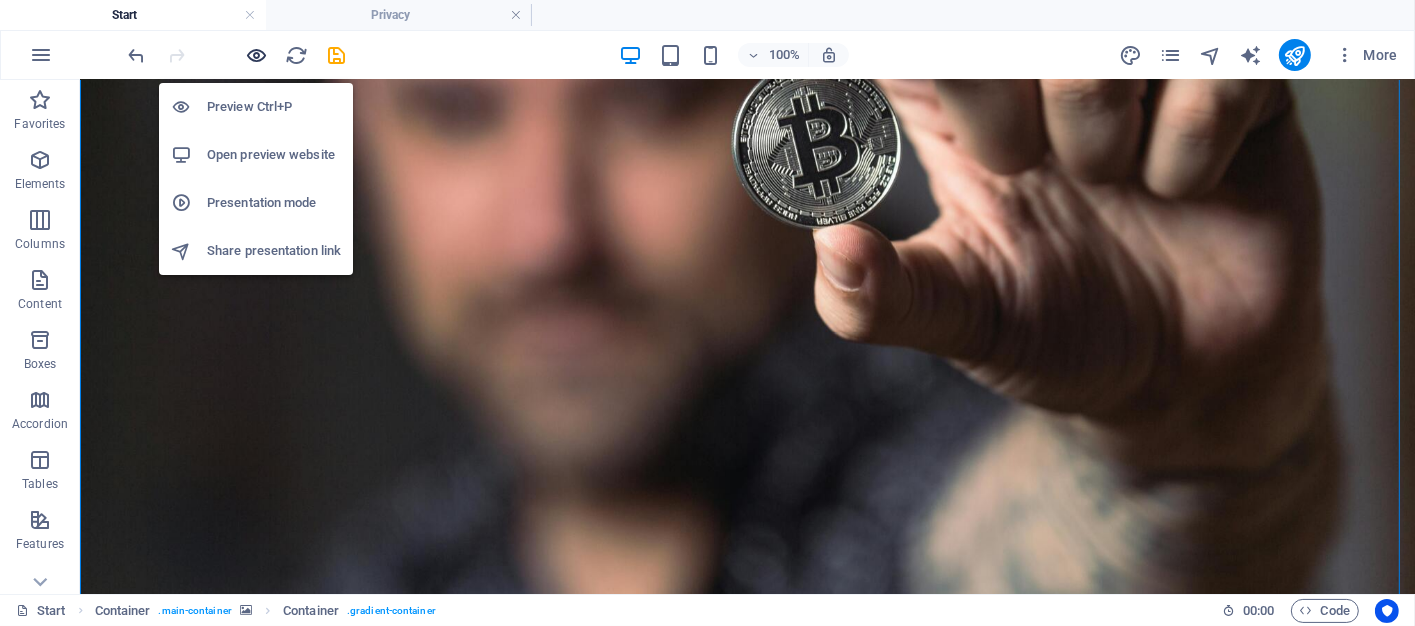 click at bounding box center [257, 55] 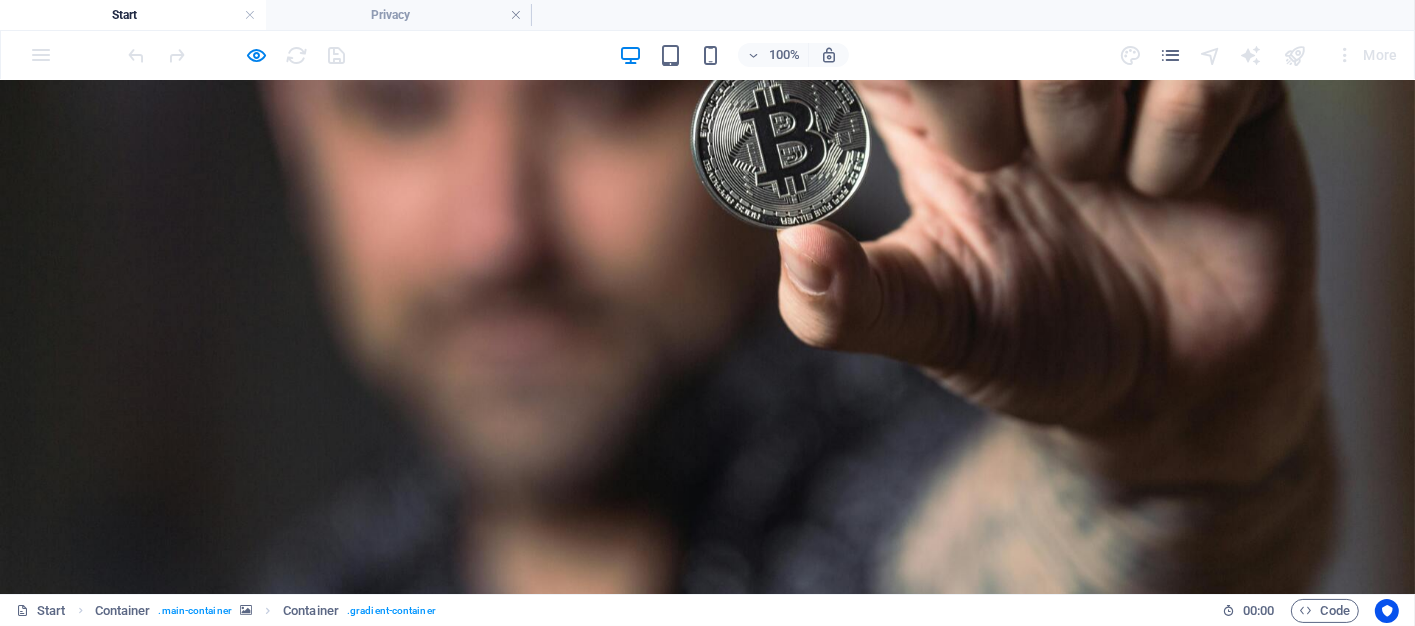 click on "Legal notice" at bounding box center [316, 1413] 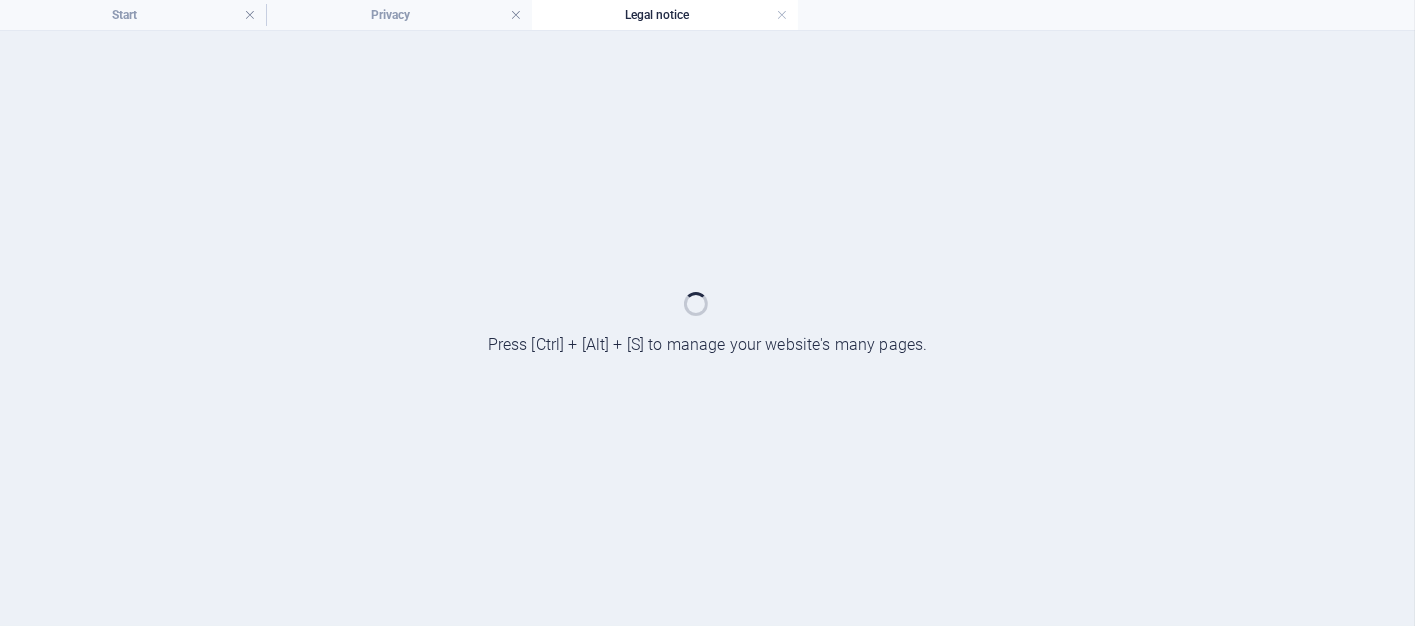 scroll, scrollTop: 0, scrollLeft: 0, axis: both 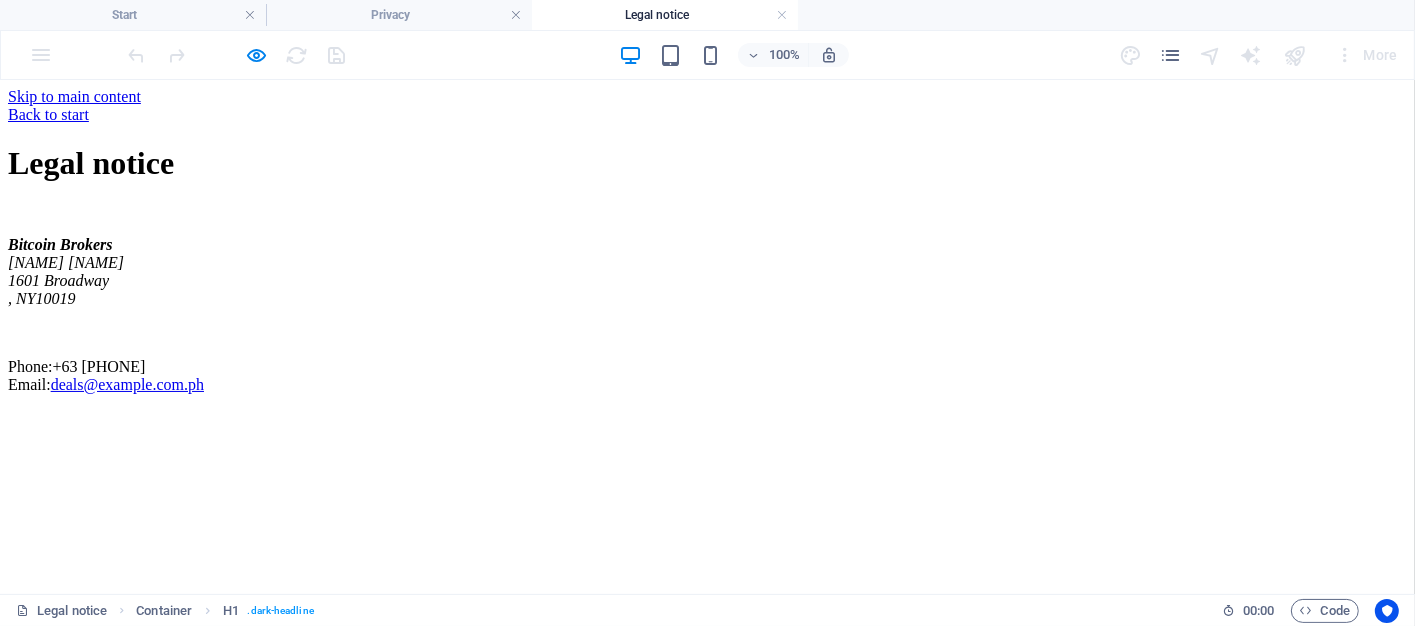 click on "Back to start" at bounding box center [707, 114] 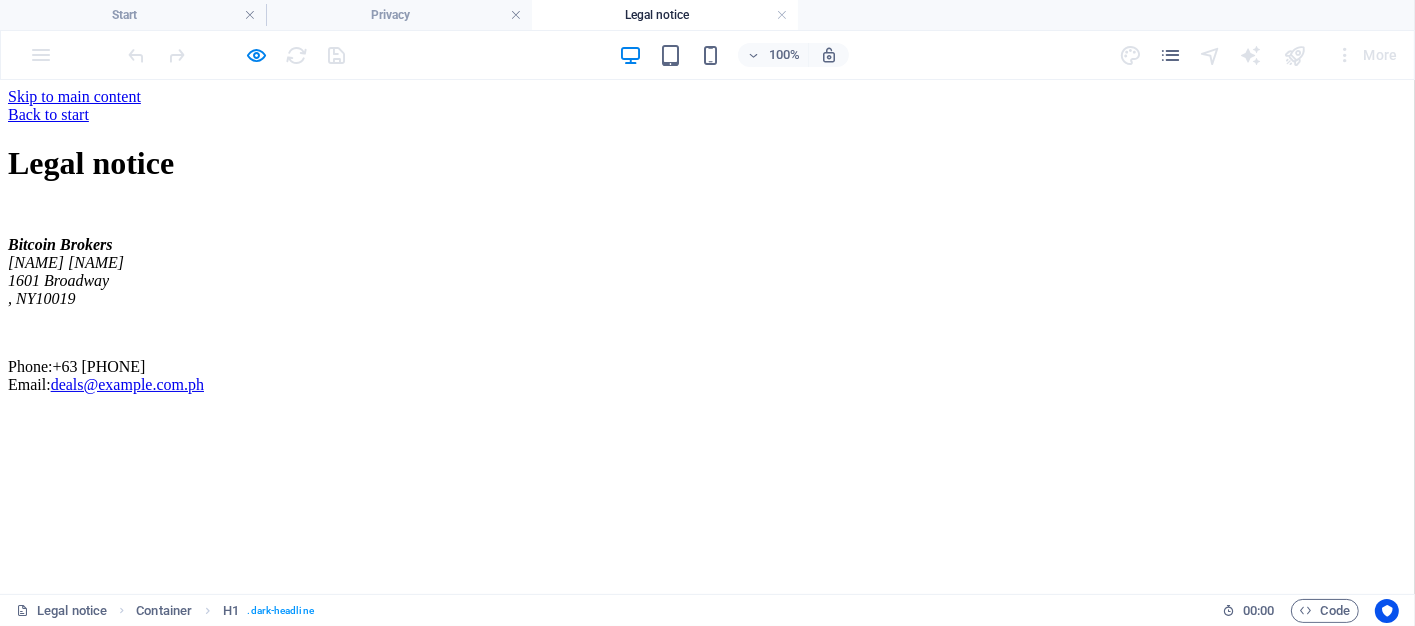 click on "Back to start" at bounding box center [707, 114] 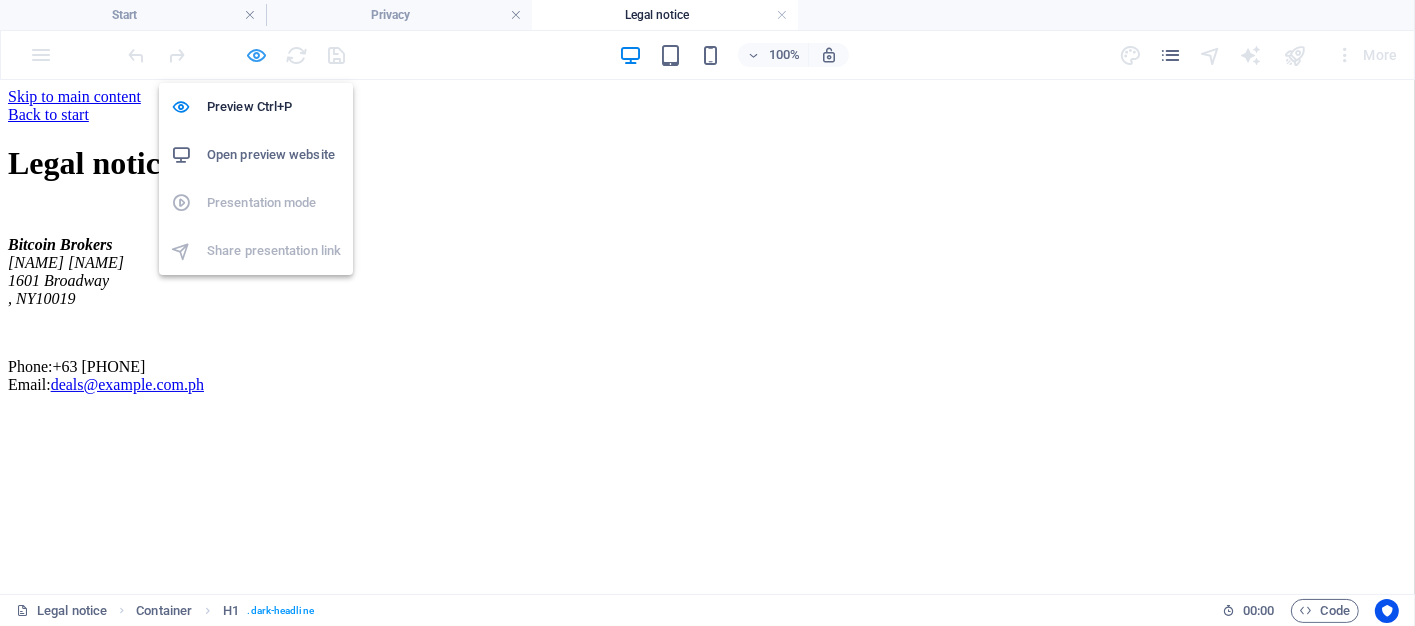 click at bounding box center [257, 55] 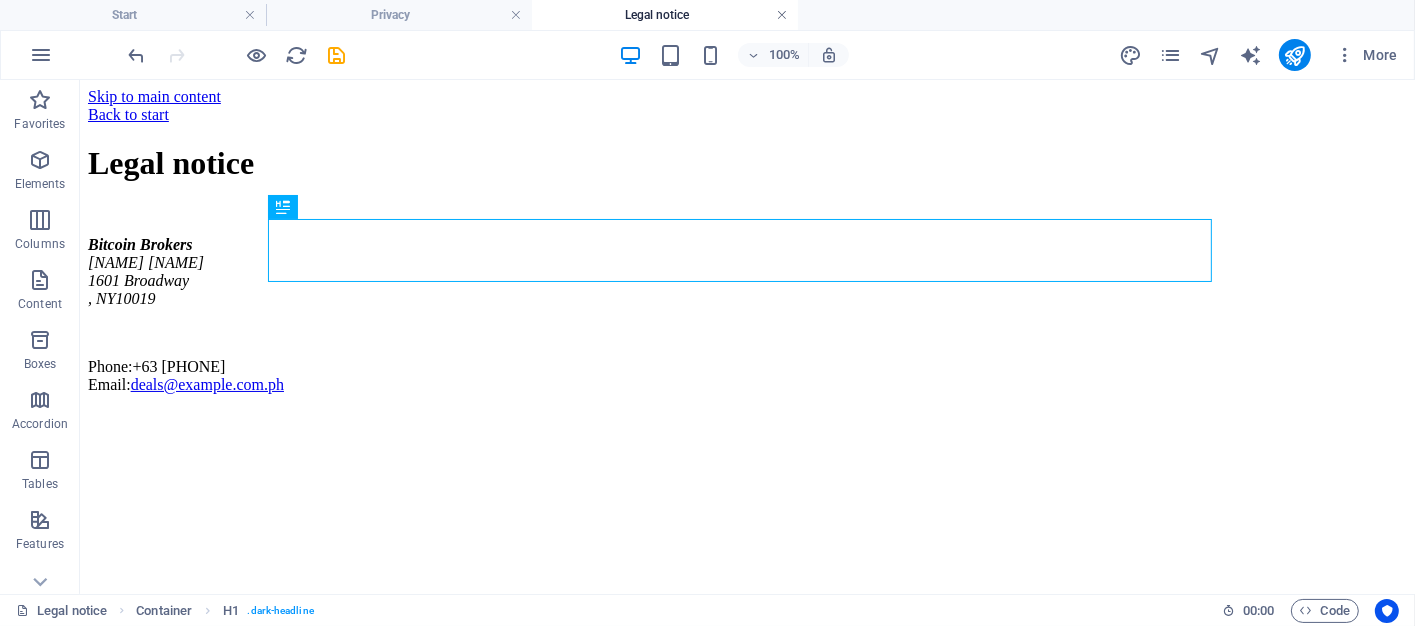 click at bounding box center [782, 15] 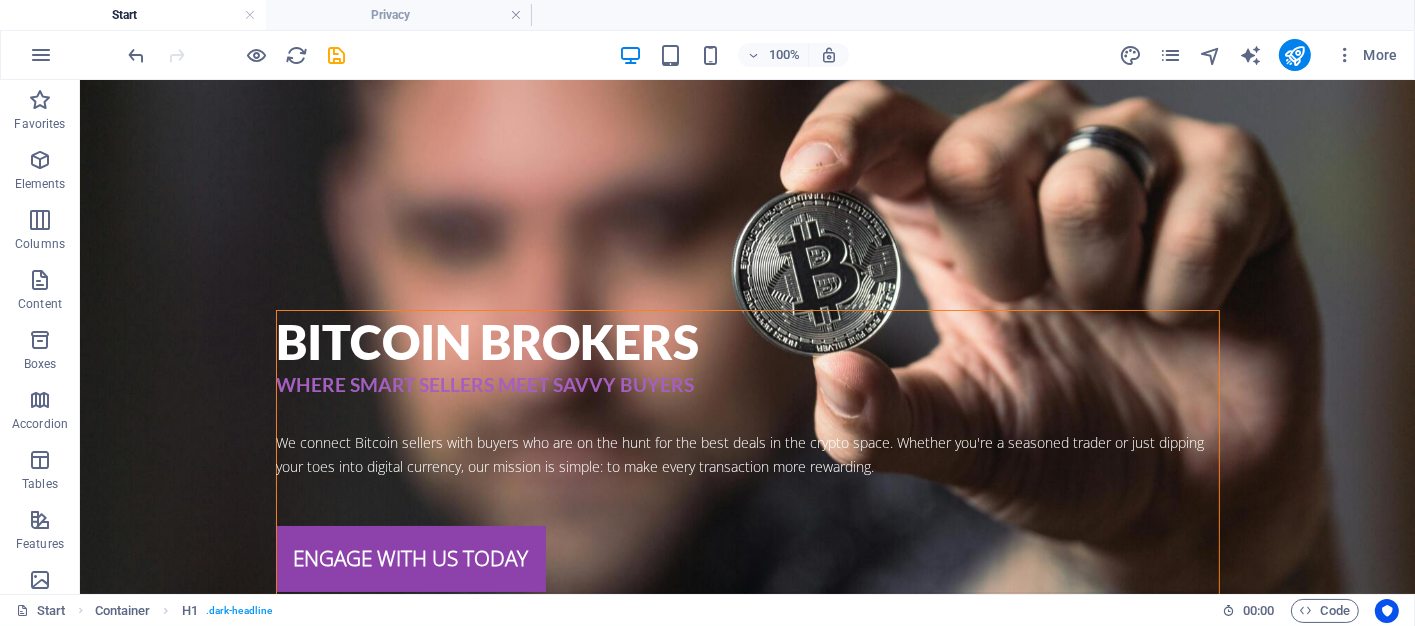 scroll, scrollTop: 219, scrollLeft: 0, axis: vertical 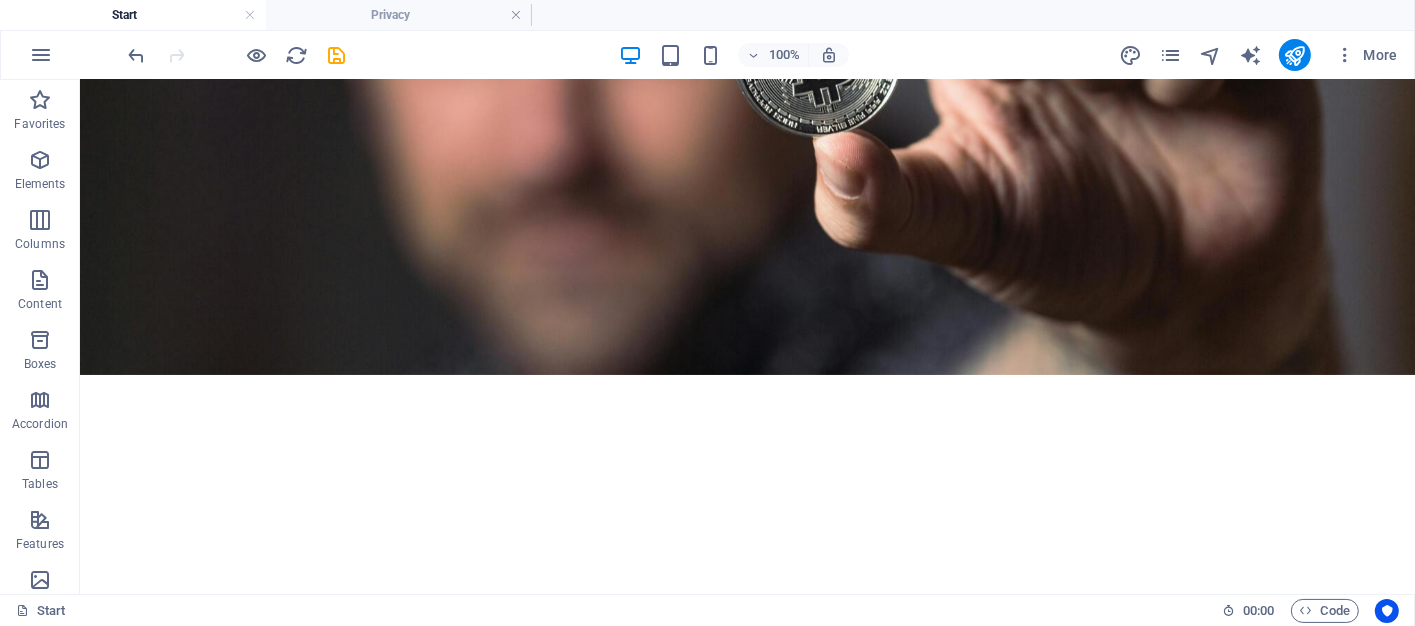 click on "Start" at bounding box center (133, 15) 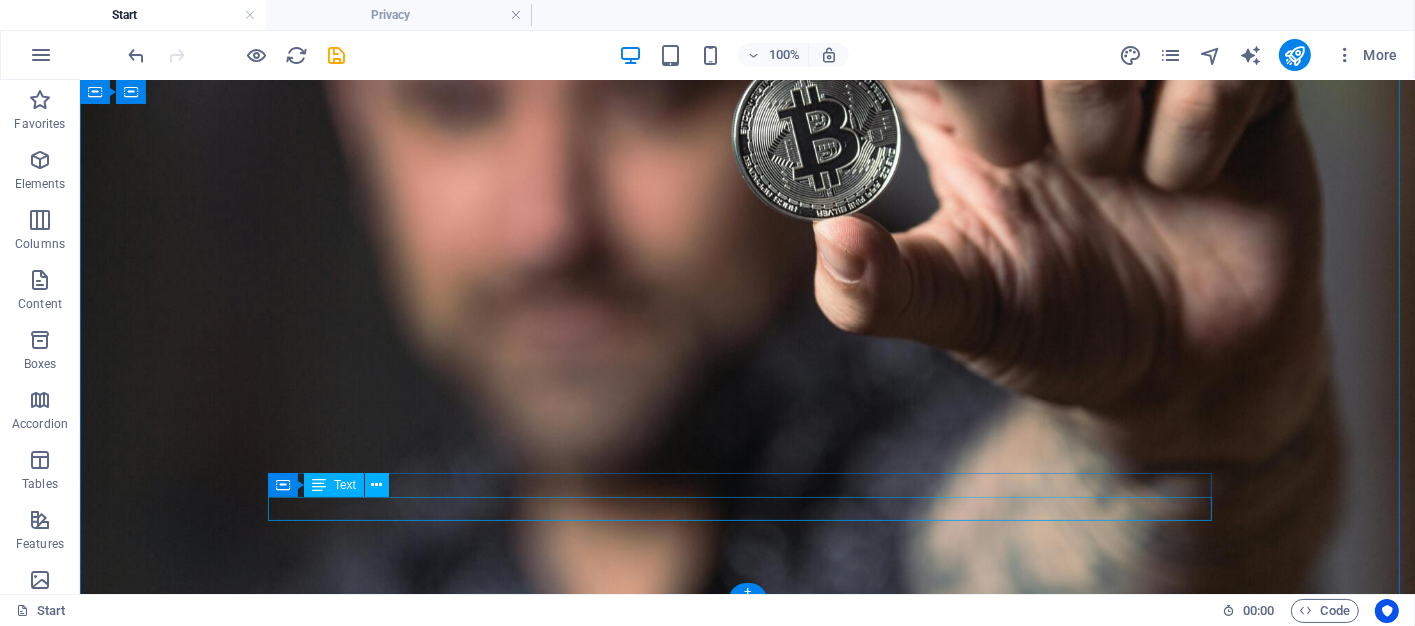 scroll, scrollTop: 302, scrollLeft: 0, axis: vertical 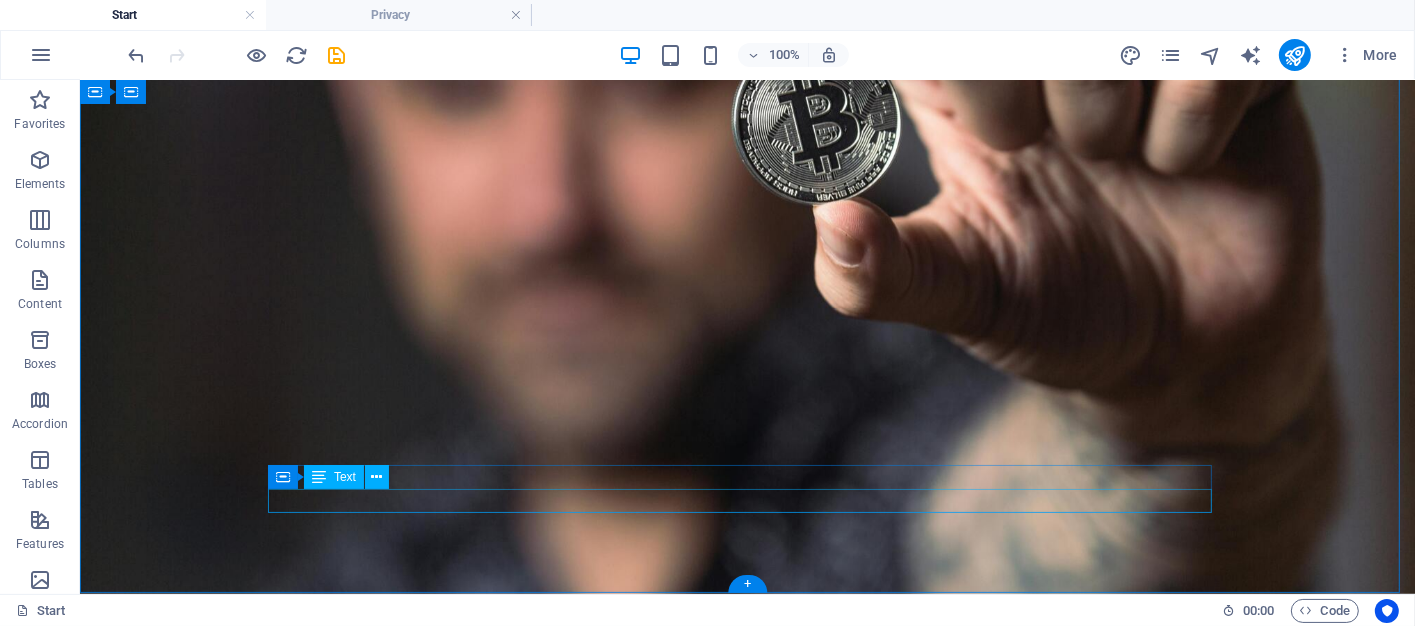 click on "© Code -  Legal notice  |  Privacy" at bounding box center (747, 1542) 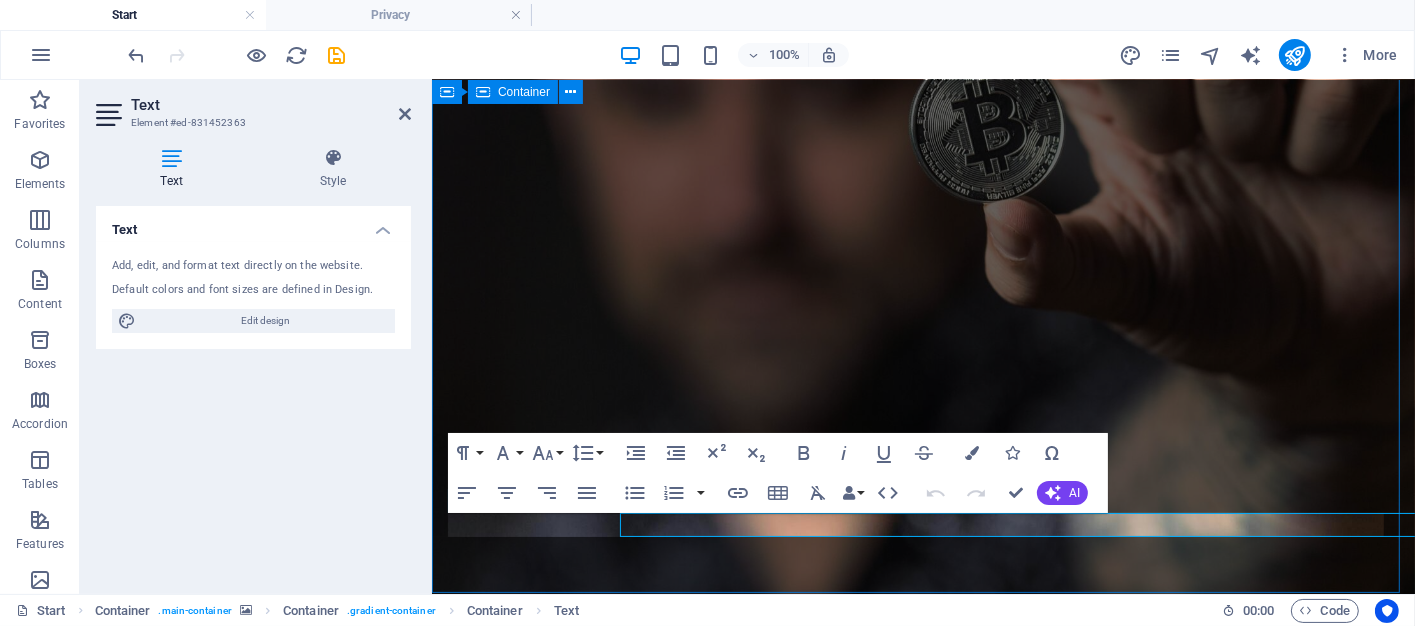 scroll, scrollTop: 278, scrollLeft: 0, axis: vertical 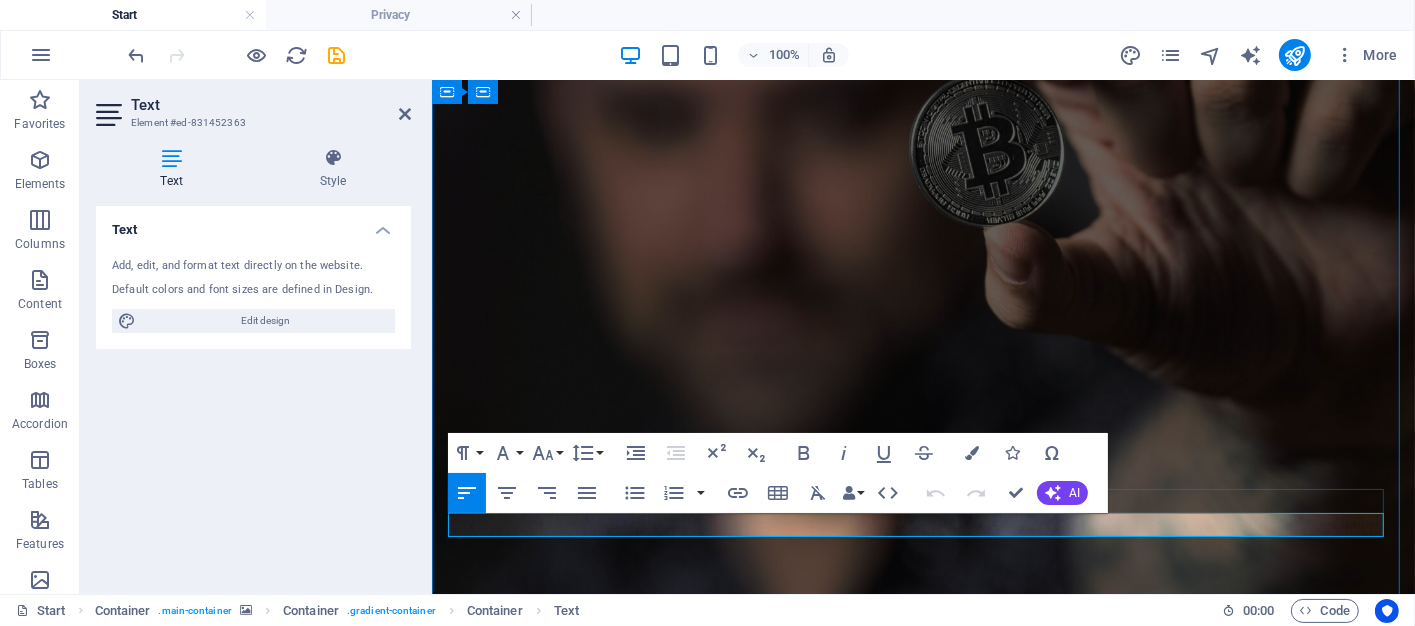 click on "Legal notice" 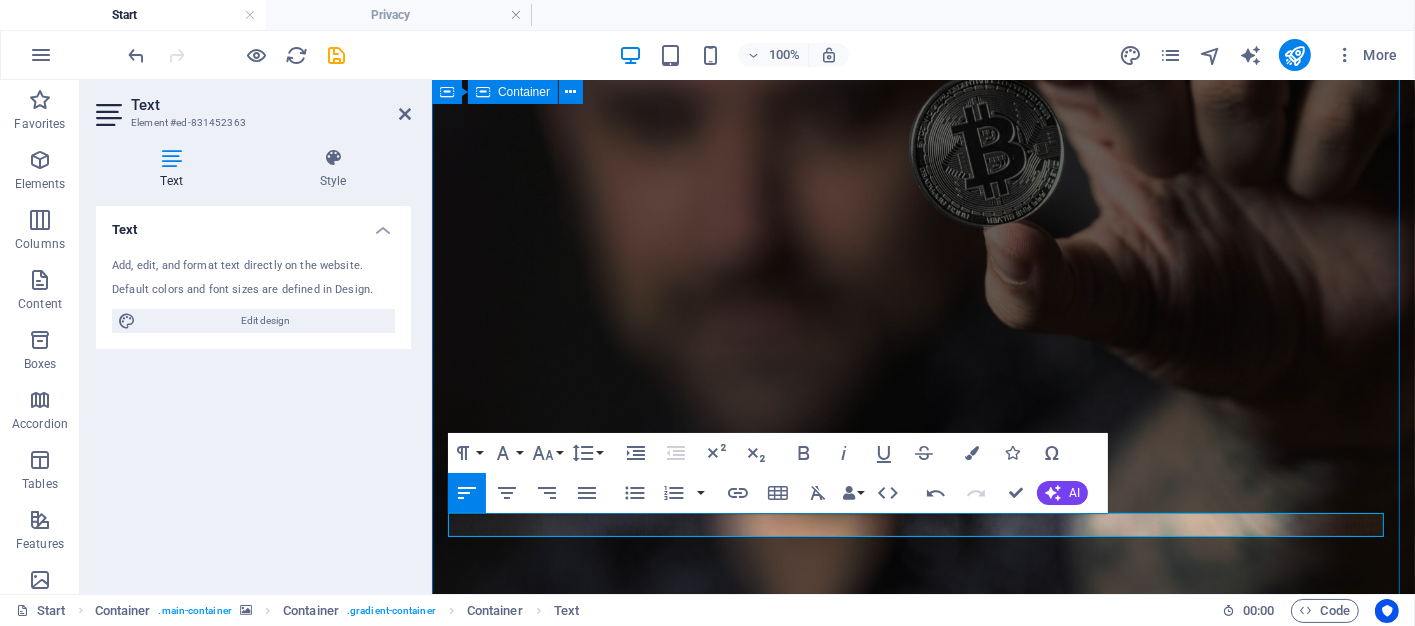 type 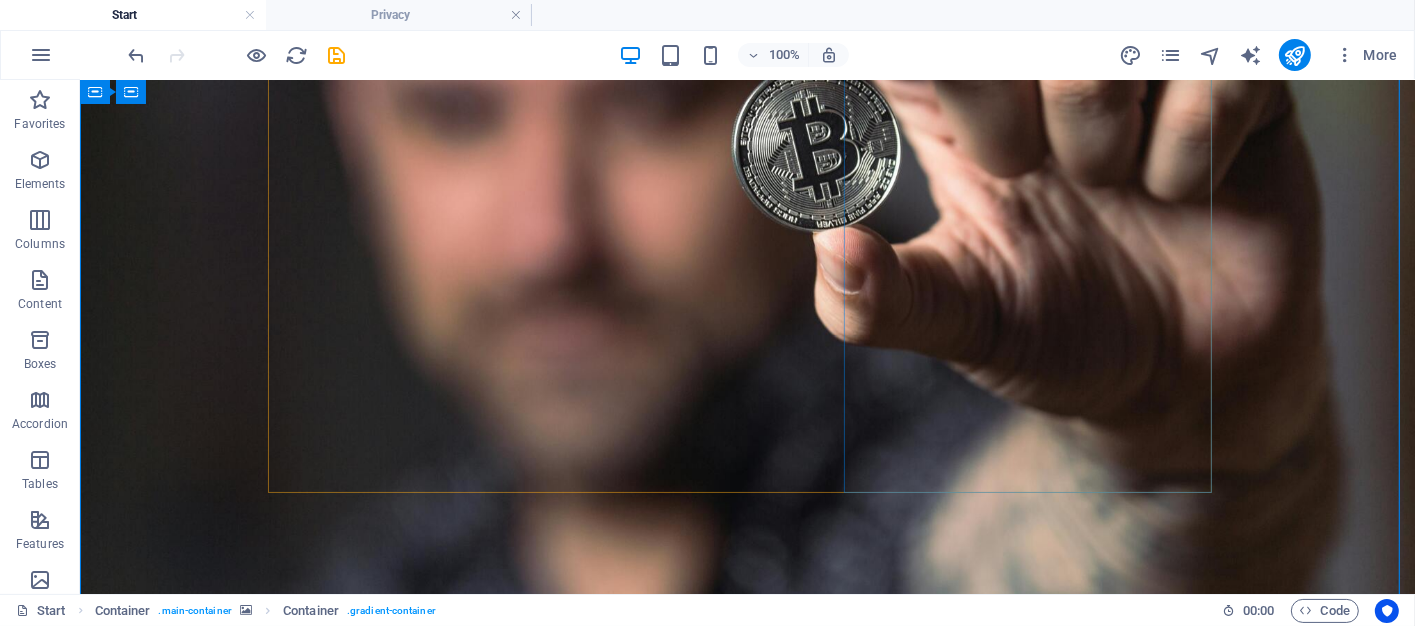 scroll, scrollTop: 300, scrollLeft: 0, axis: vertical 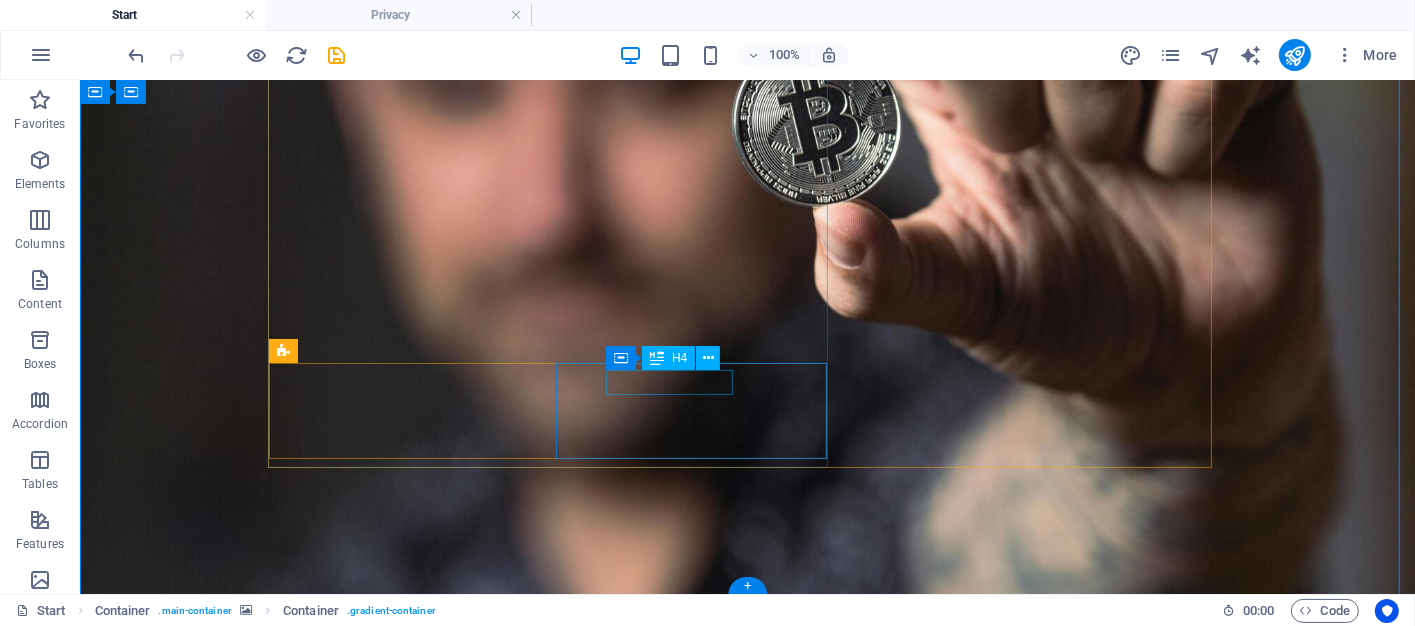 click on "LARRIMAR TIA" at bounding box center (747, 1304) 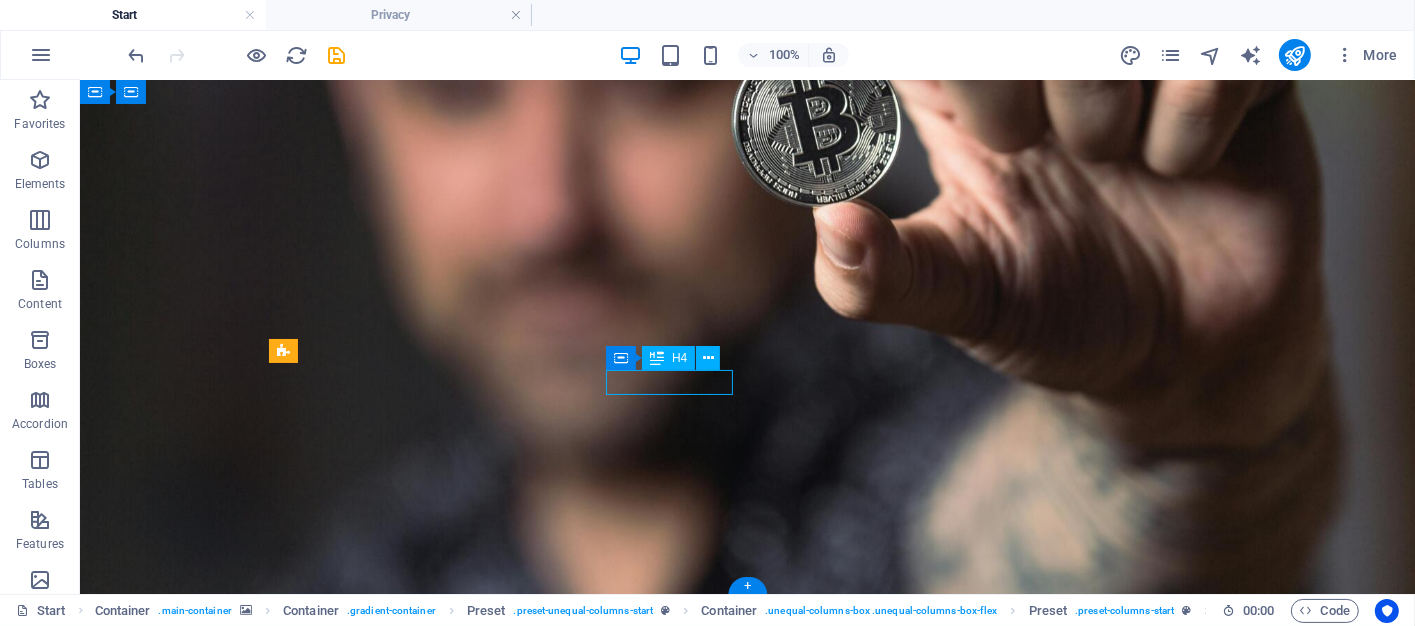 click on "LARRIMAR TIA" at bounding box center (747, 1304) 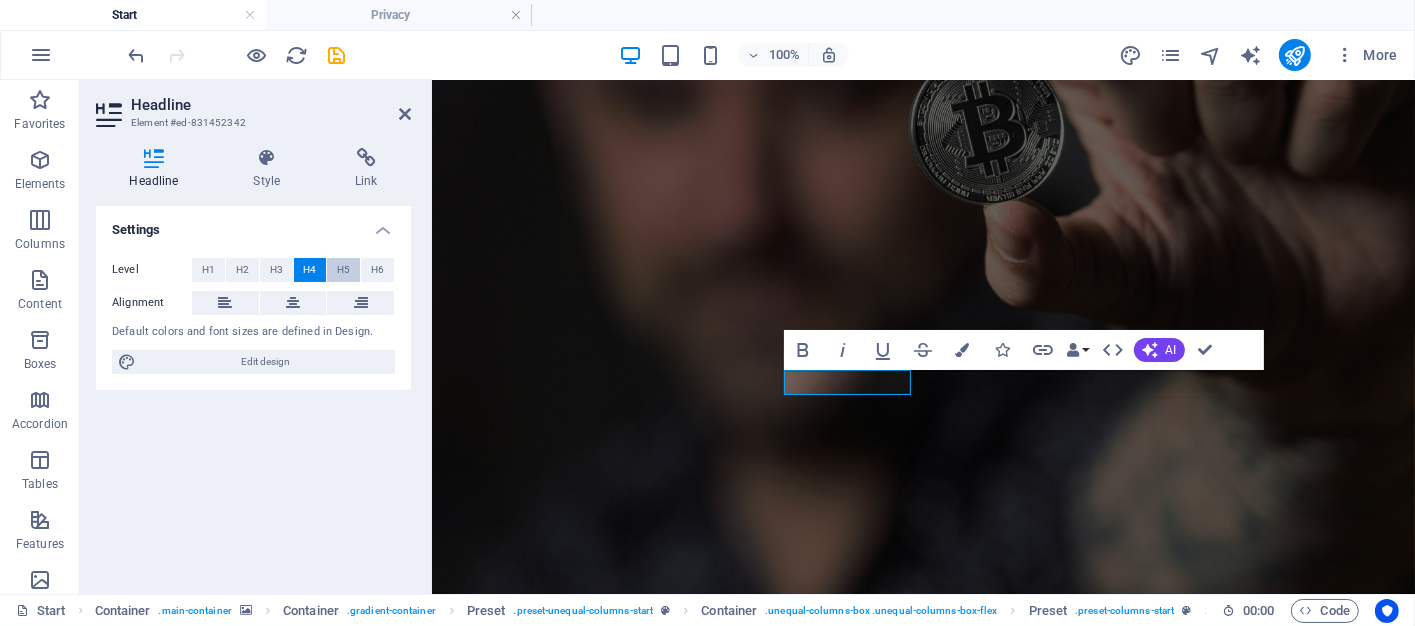 click on "H5" at bounding box center [343, 270] 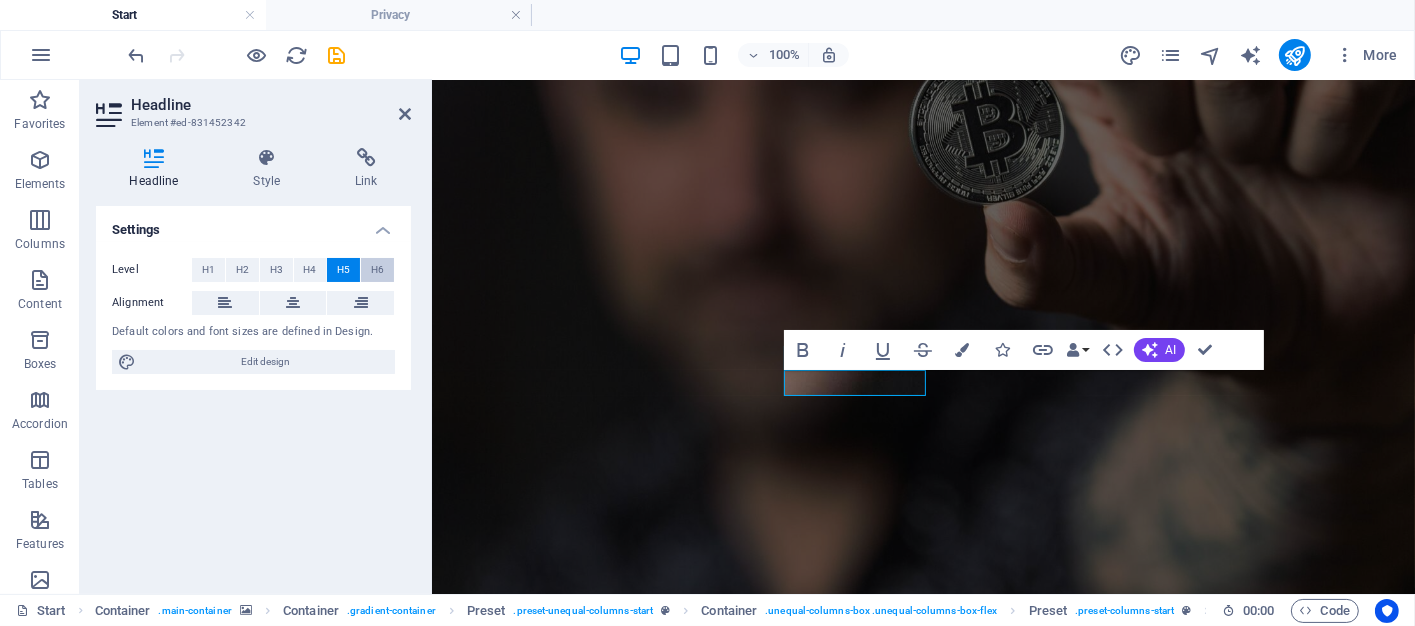 click on "H6" at bounding box center (377, 270) 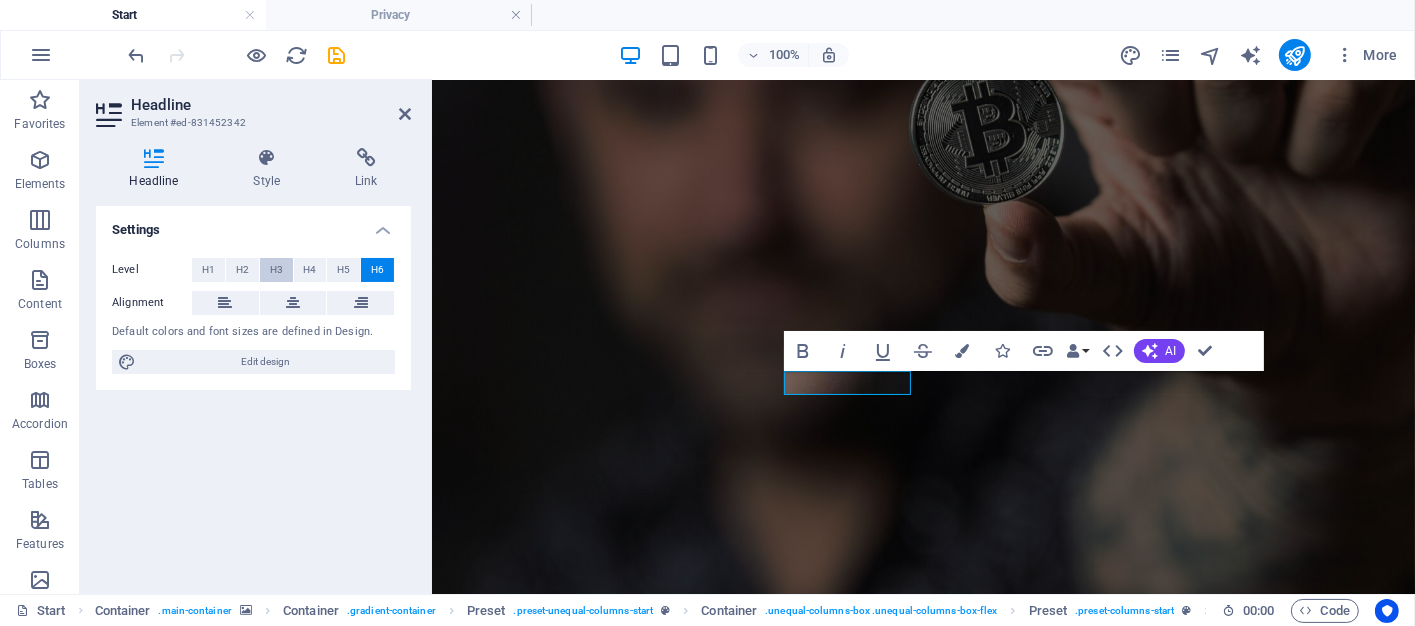 click on "H3" at bounding box center (276, 270) 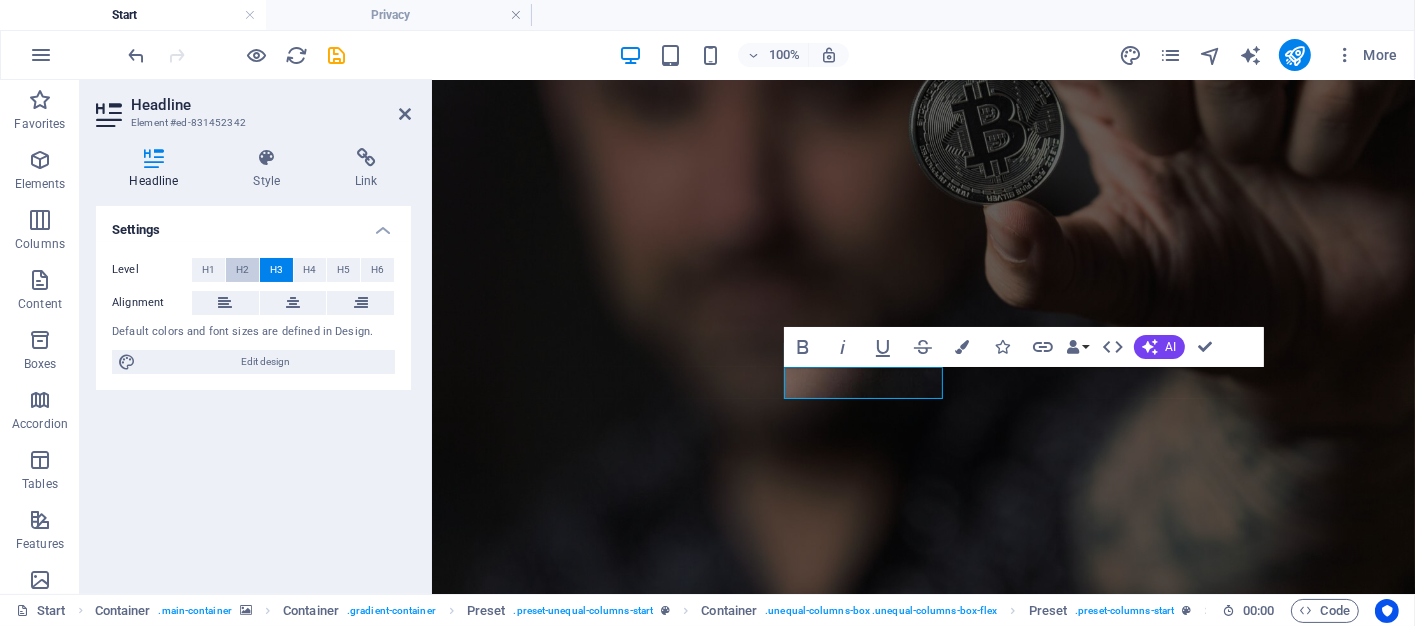 click on "H2" at bounding box center (242, 270) 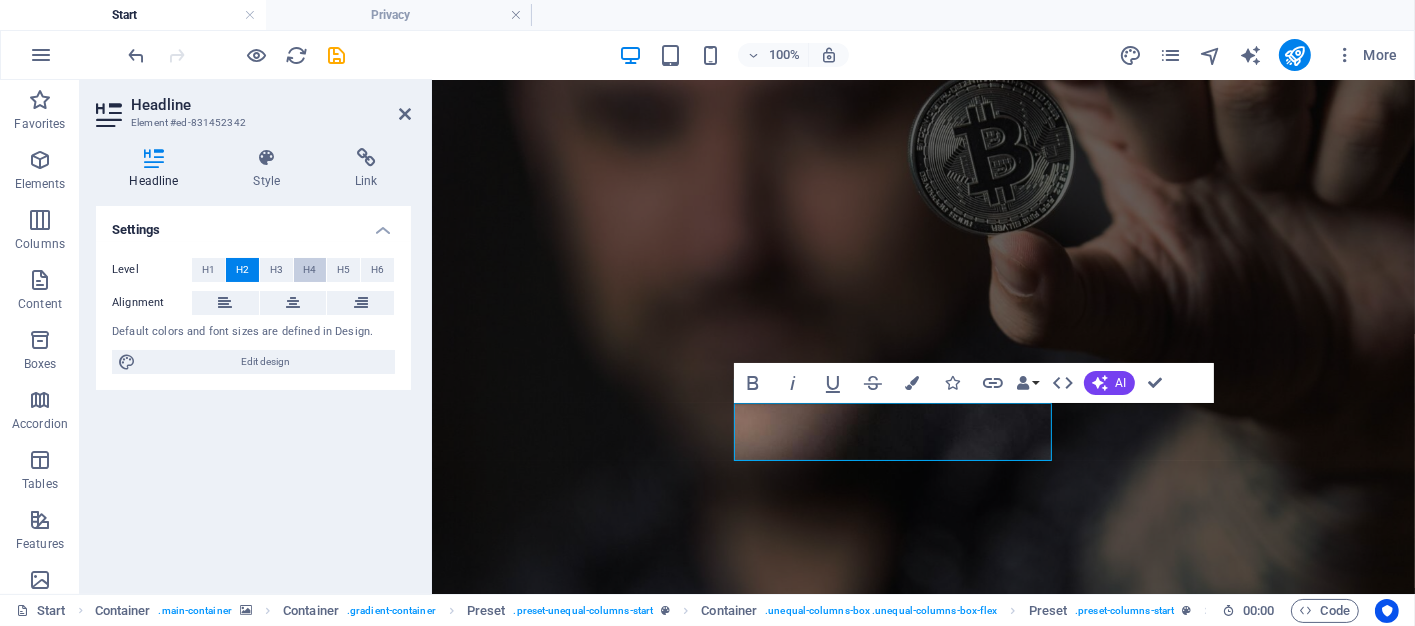 click on "H4" at bounding box center (309, 270) 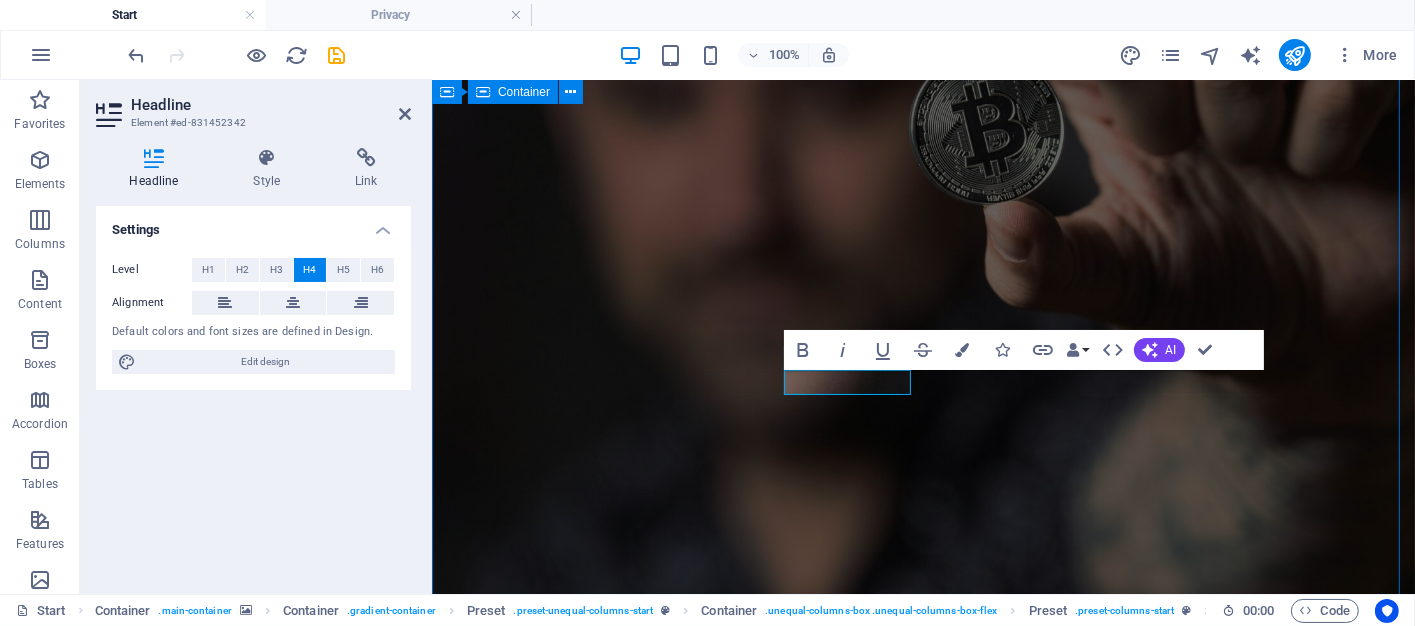 click on "BITCOIN BROKERS Where Smart Sellers Meet Savvy Buyers We connect Bitcoin sellers with buyers who are on the hunt for the best deals in the crypto space. Whether you're a seasoned trader or just dipping your toes into digital currency, our mission is simple: to make every transaction more rewarding. ENGAGE WITH US TODAY 10 + CLIENTS AWAIT YOU LARRIMAR TIA " Lorem ipsum dolor sit amet, consetetur sadipscing elitr " Drop content here or  Add elements  Paste clipboard © Bitcoin Brokers |  Privacy Policy" at bounding box center (922, 1115) 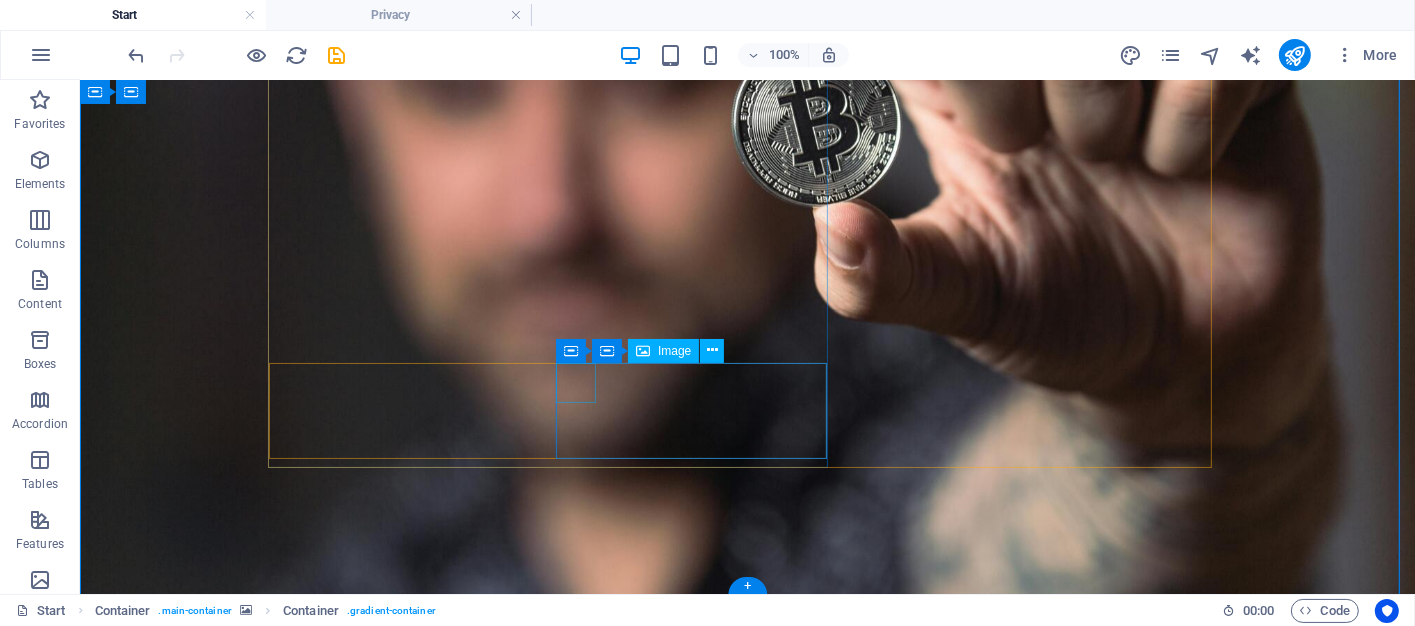 click at bounding box center (742, 1272) 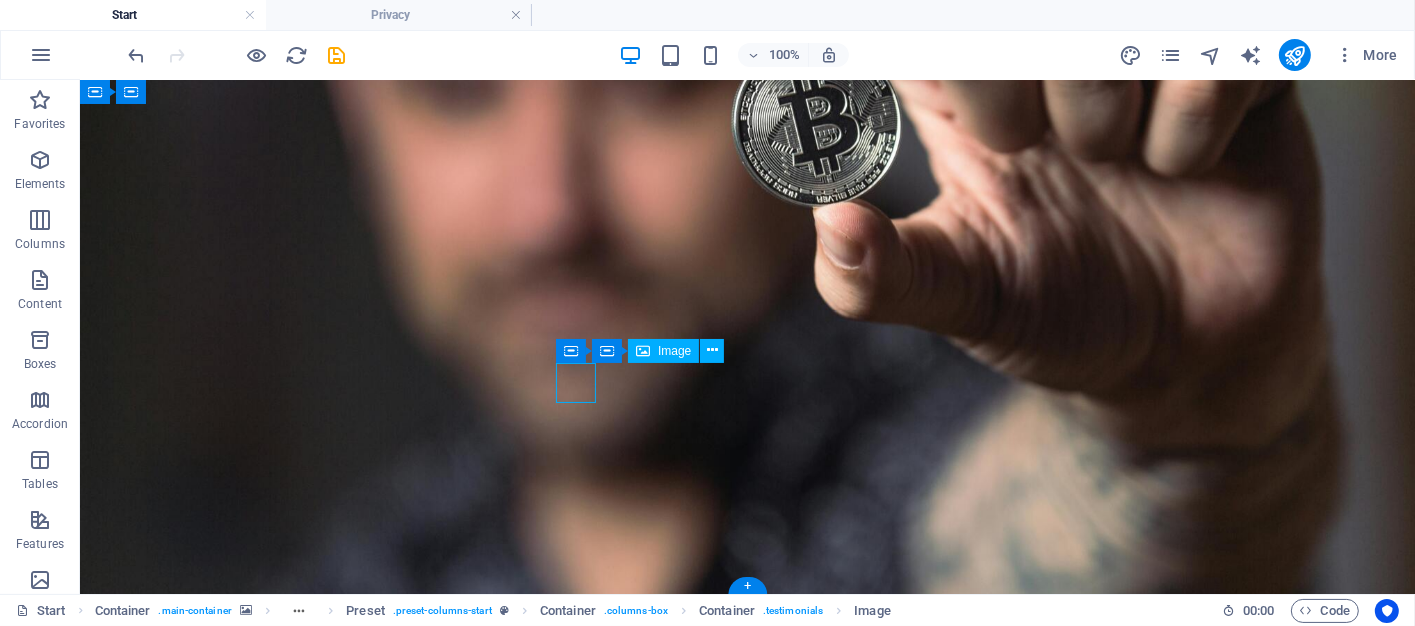 click at bounding box center (742, 1272) 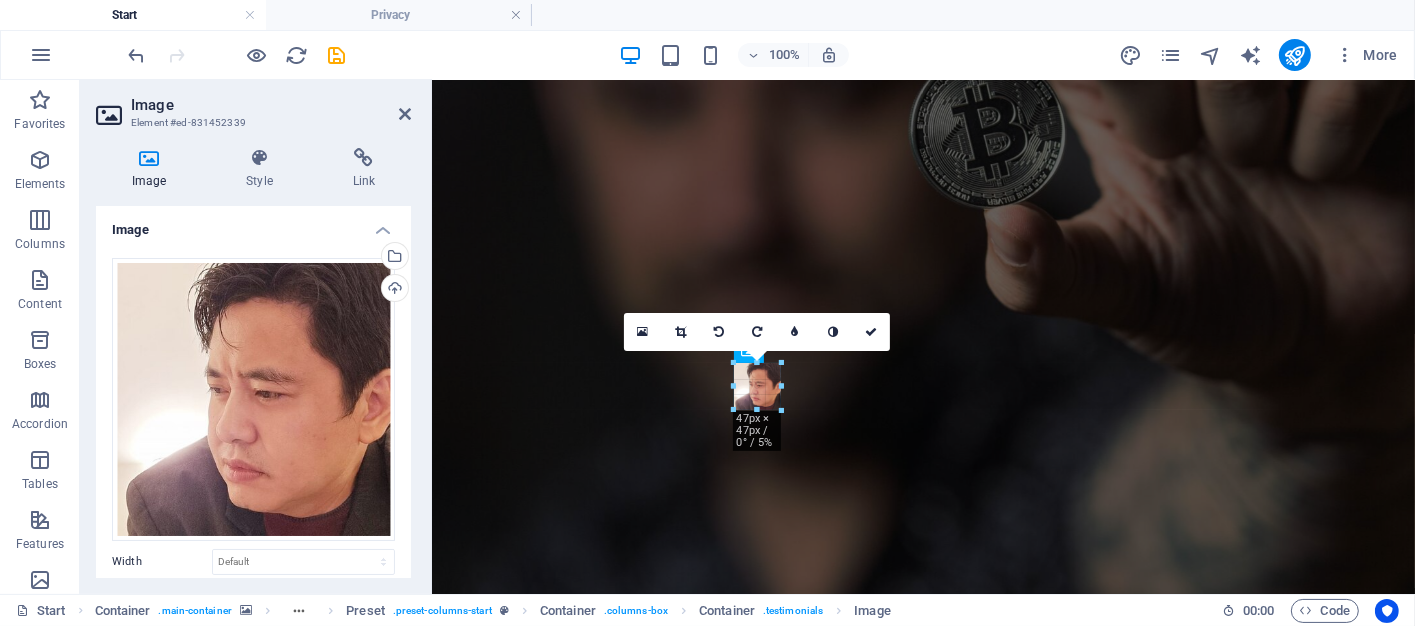 drag, startPoint x: 774, startPoint y: 402, endPoint x: 784, endPoint y: 412, distance: 14.142136 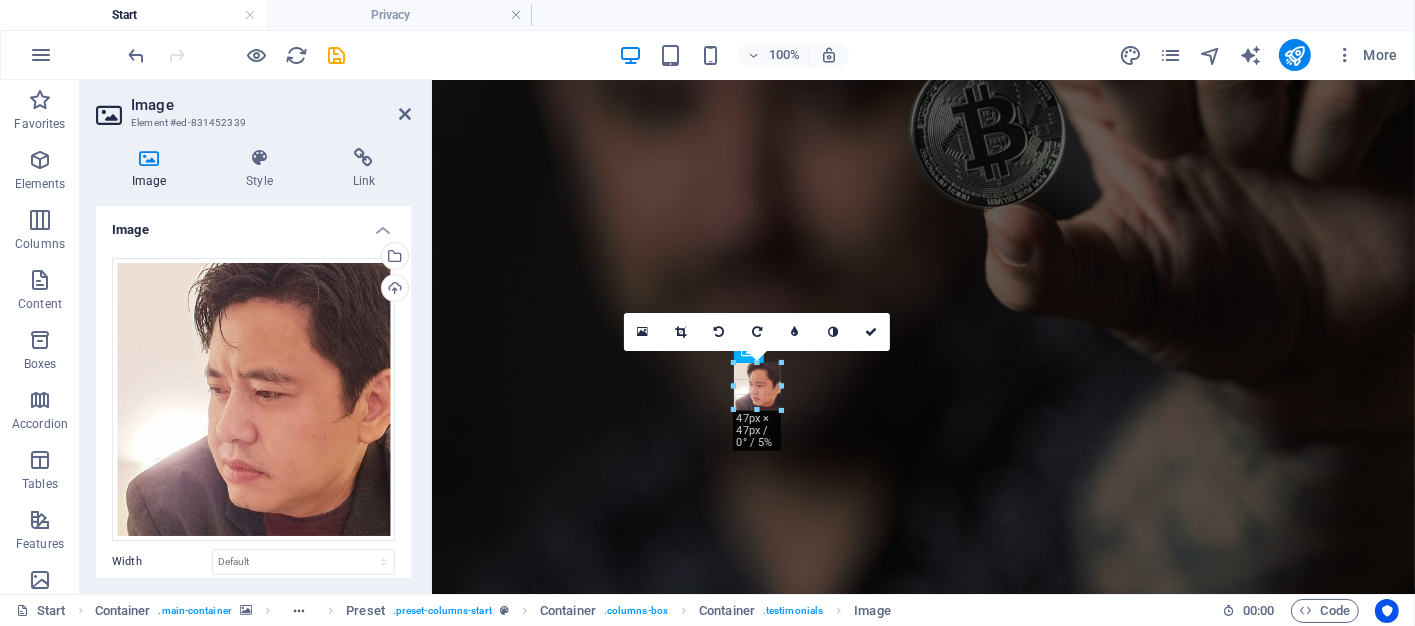type on "47" 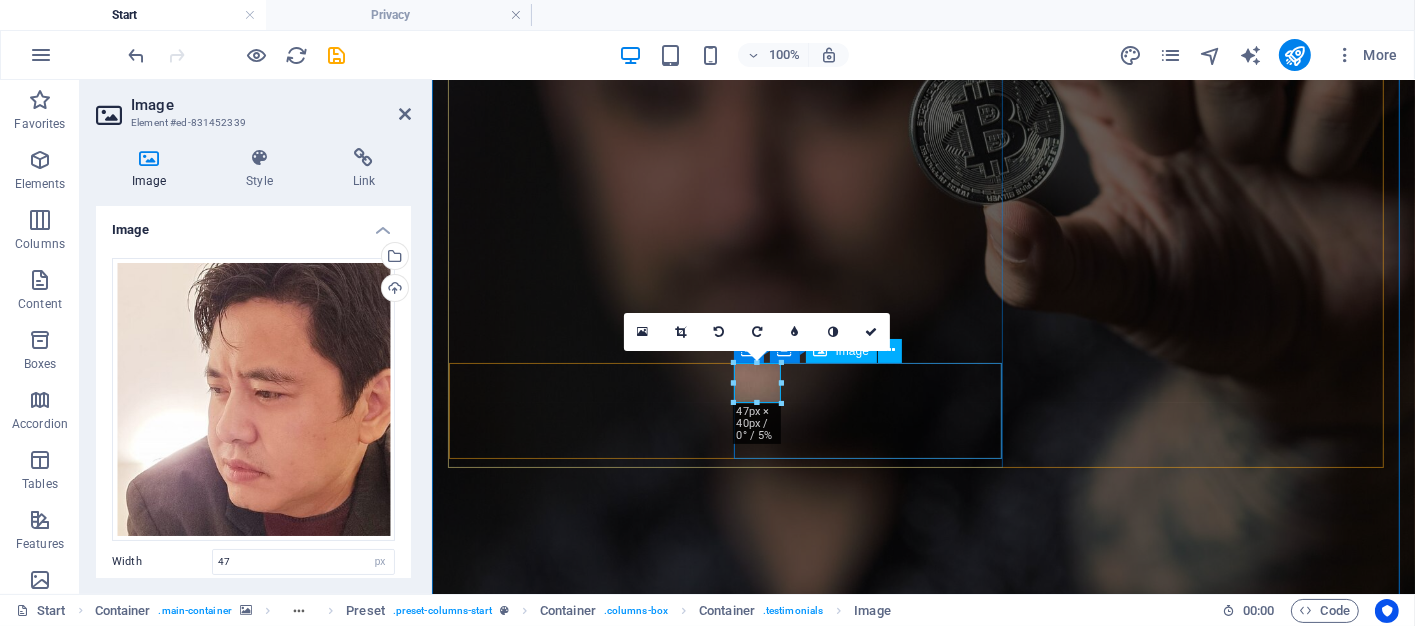 type 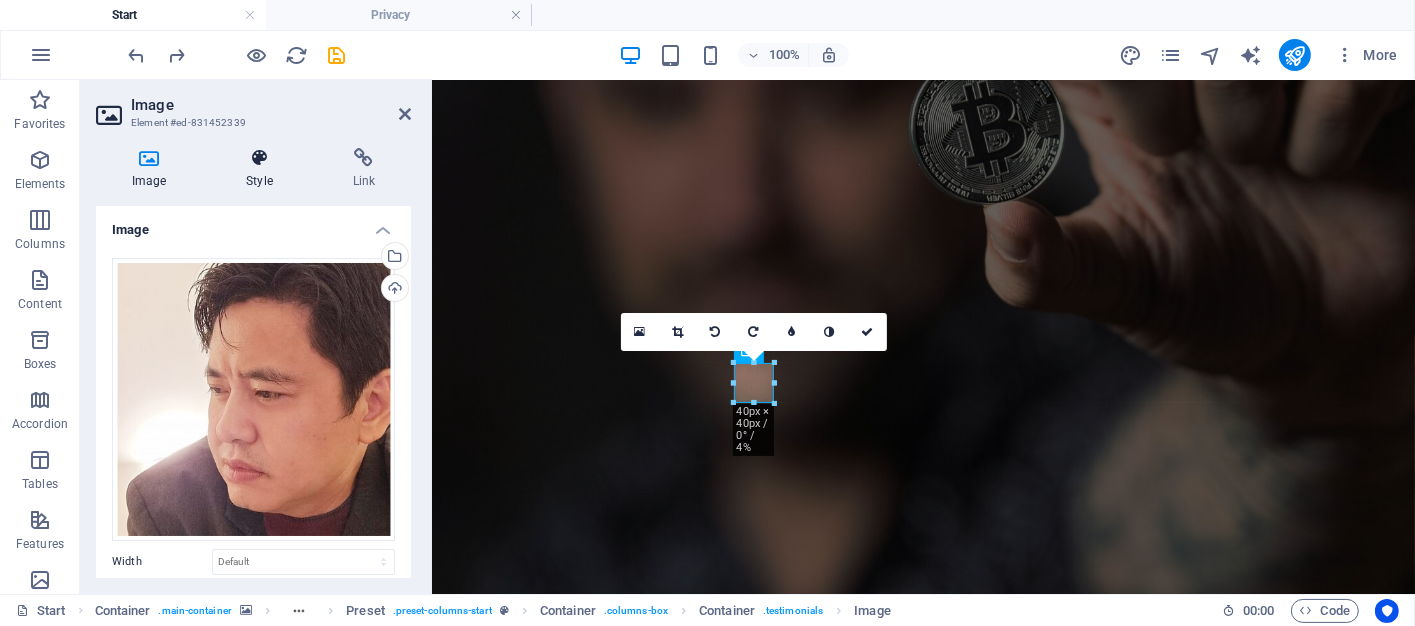 click on "Style" at bounding box center (263, 169) 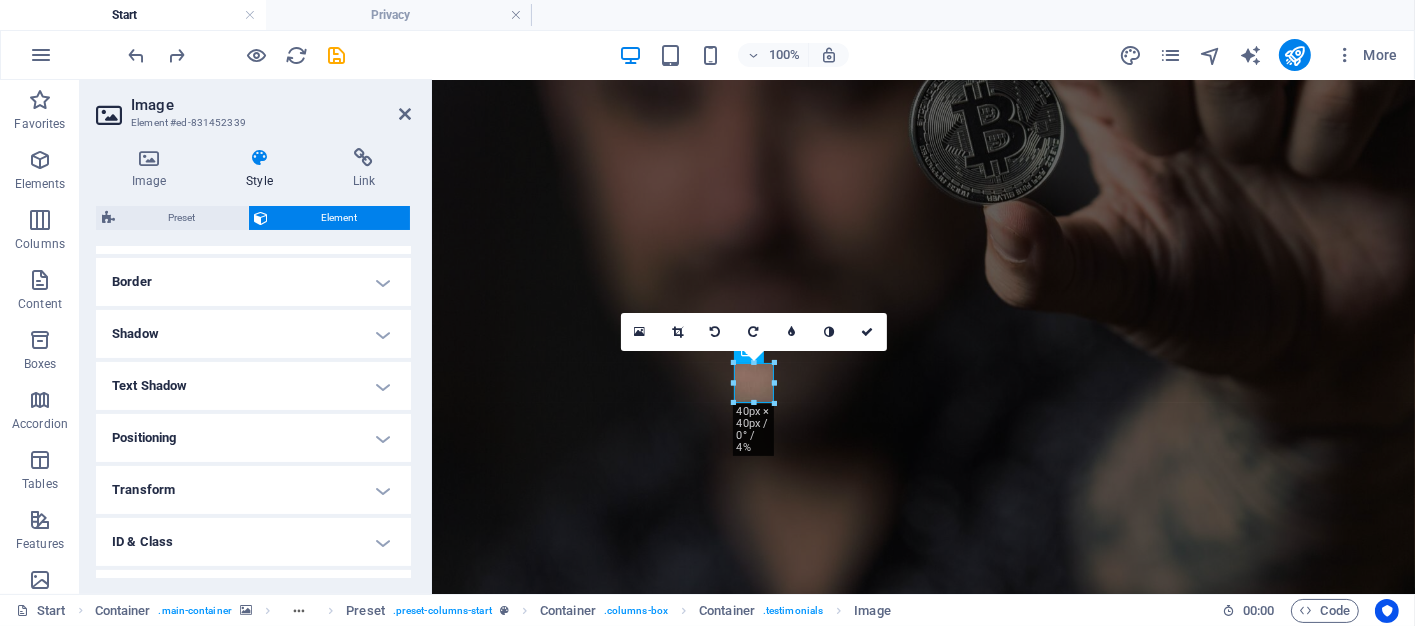 scroll, scrollTop: 513, scrollLeft: 0, axis: vertical 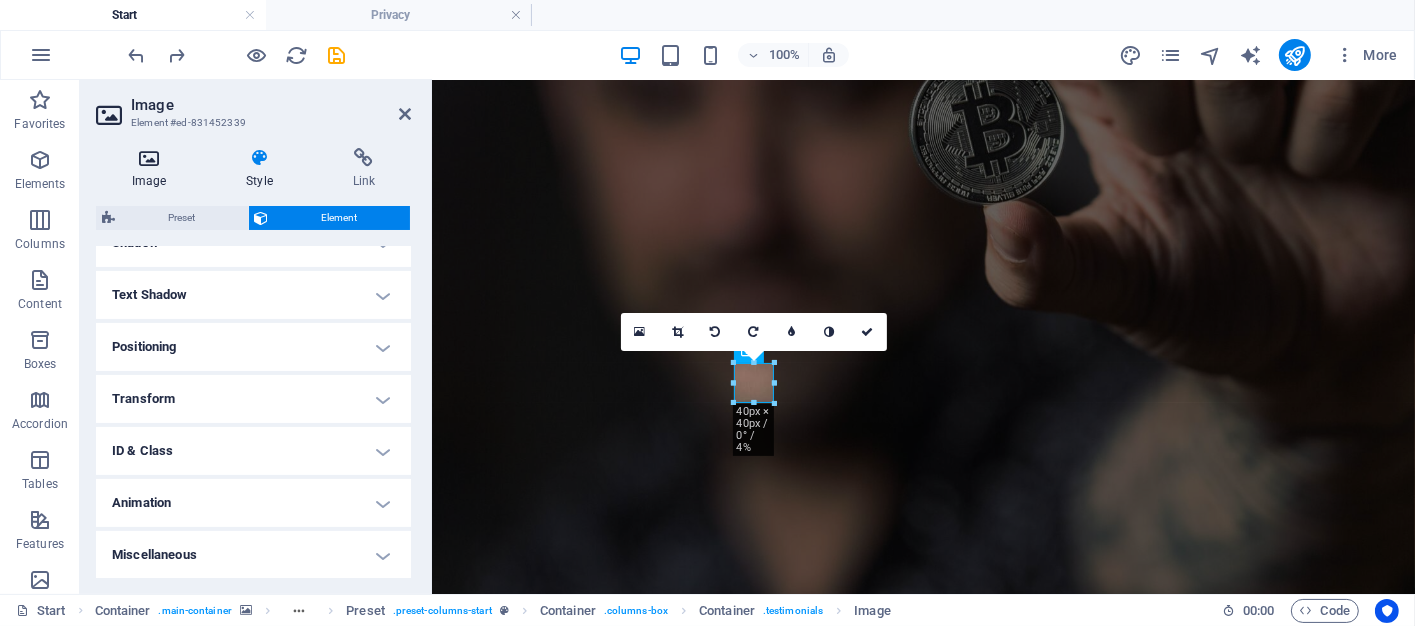 click on "Image" at bounding box center [153, 169] 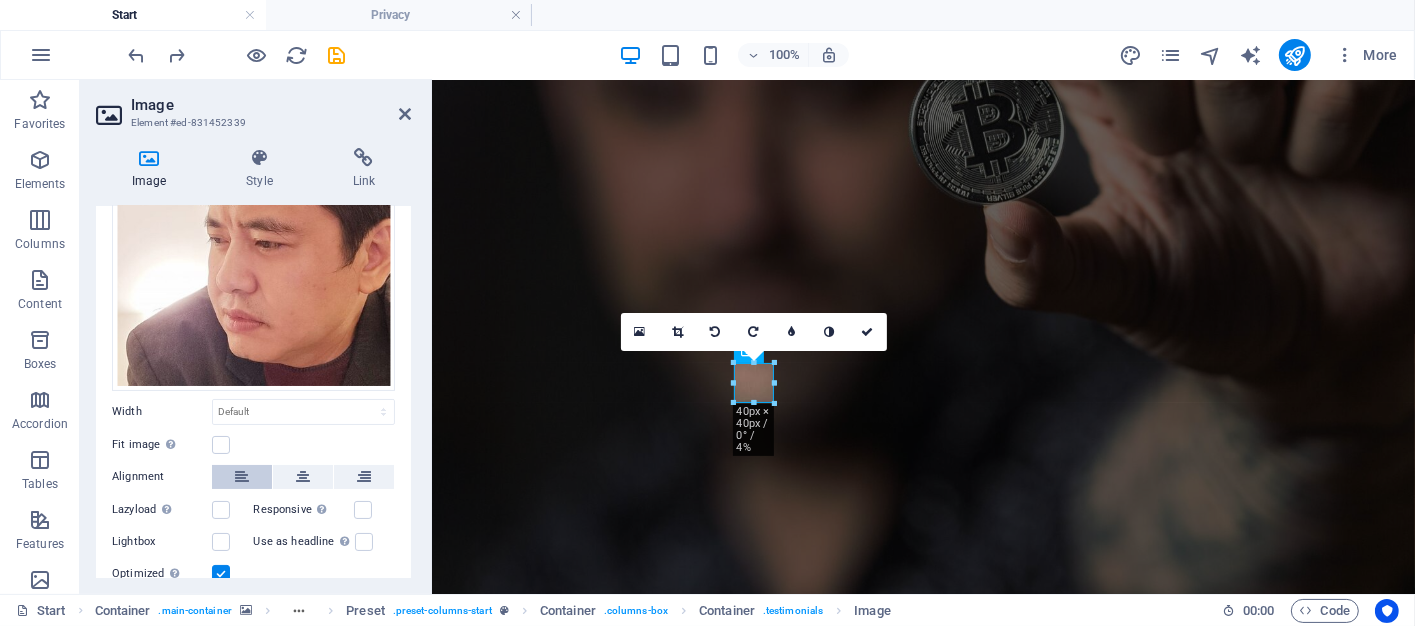 scroll, scrollTop: 217, scrollLeft: 0, axis: vertical 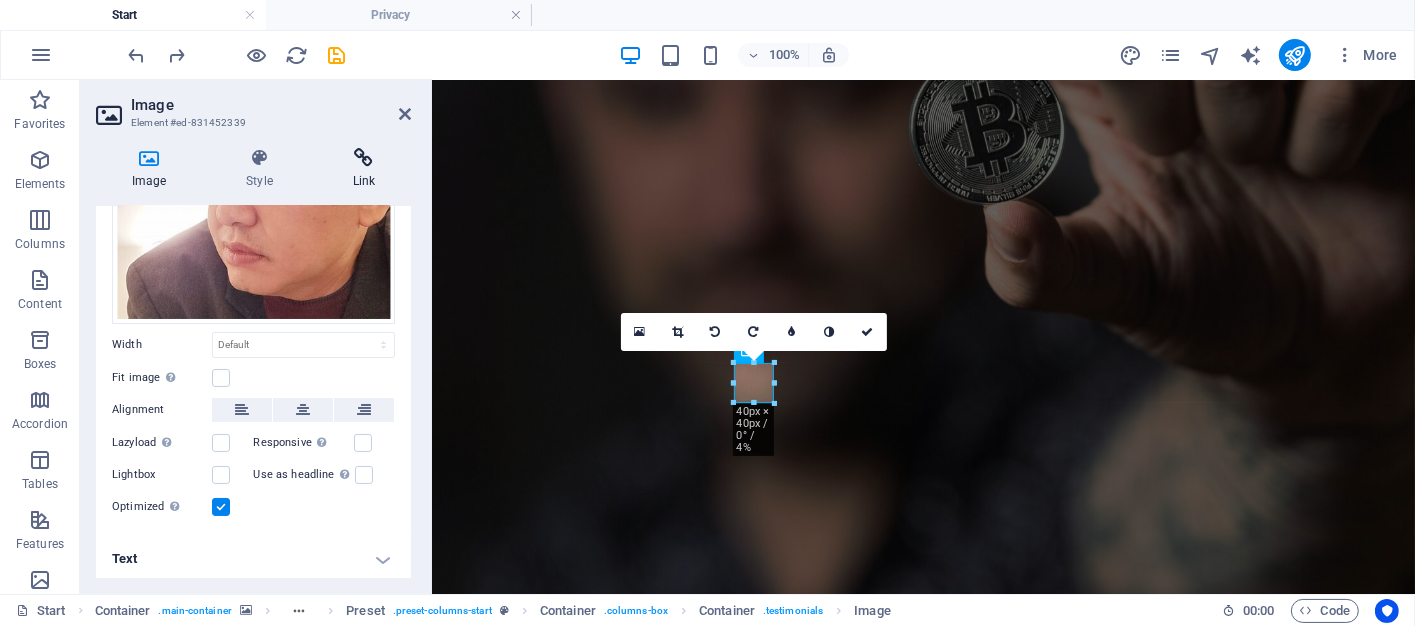click at bounding box center (364, 158) 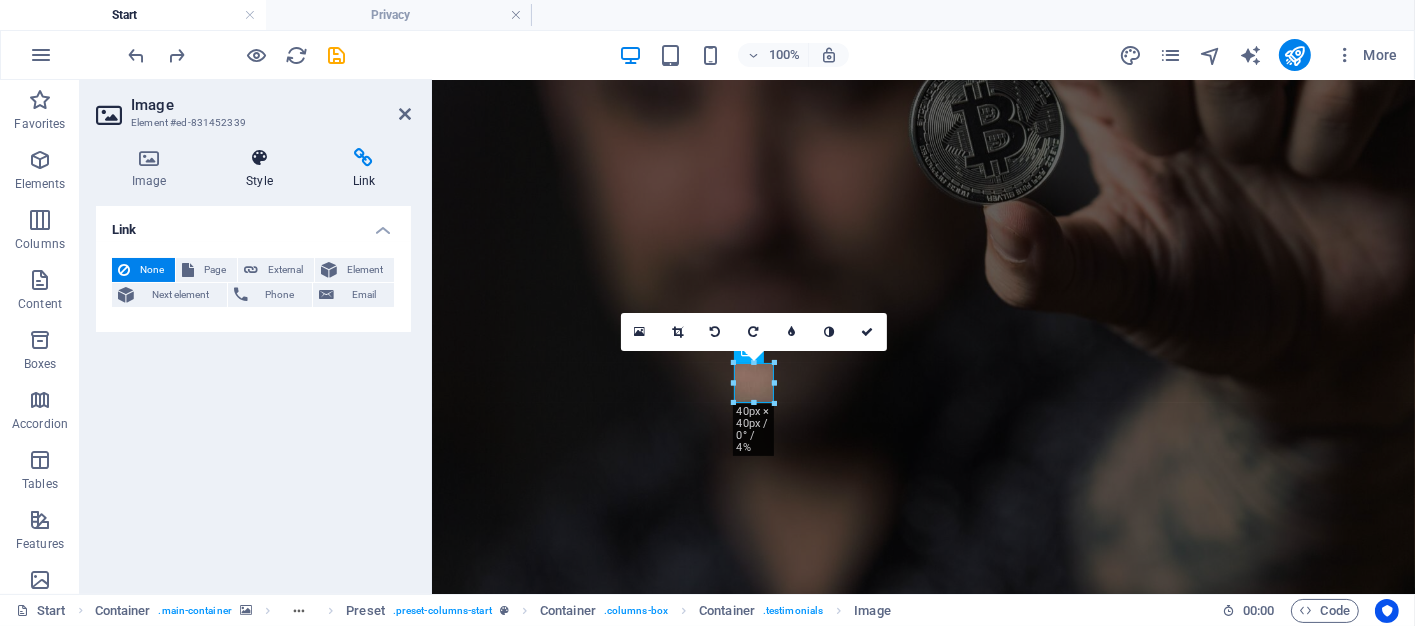 click at bounding box center (259, 158) 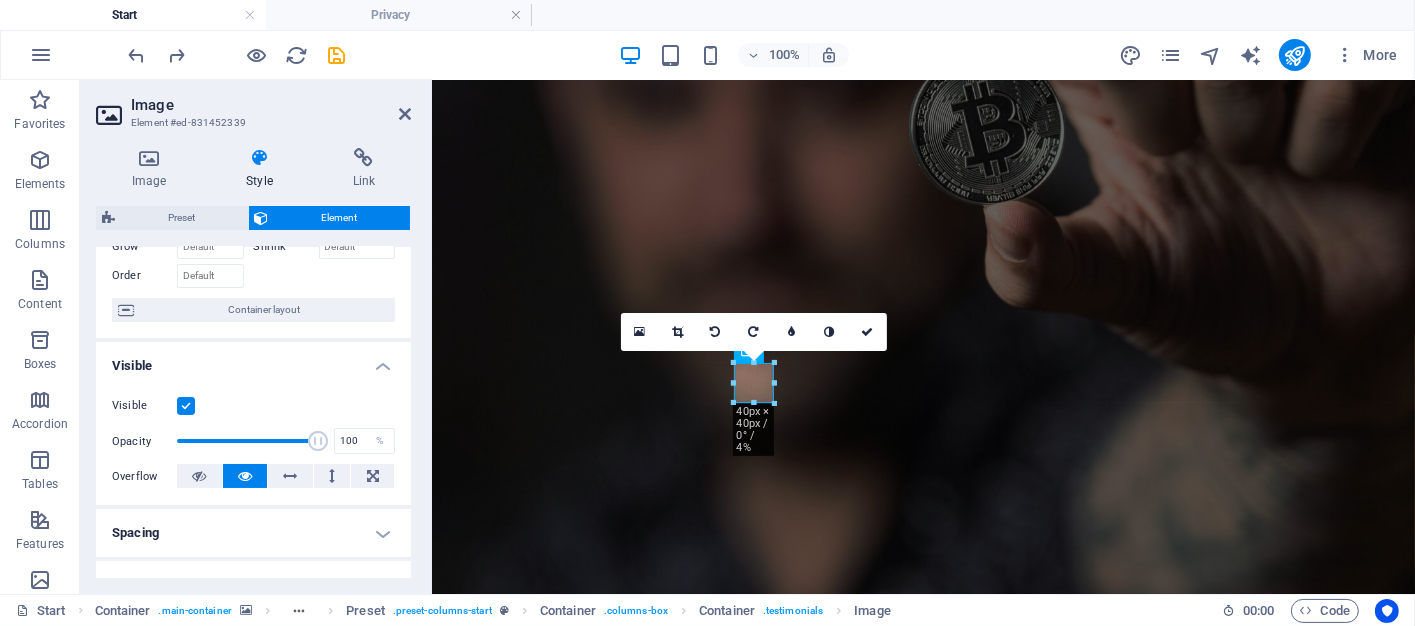 scroll, scrollTop: 0, scrollLeft: 0, axis: both 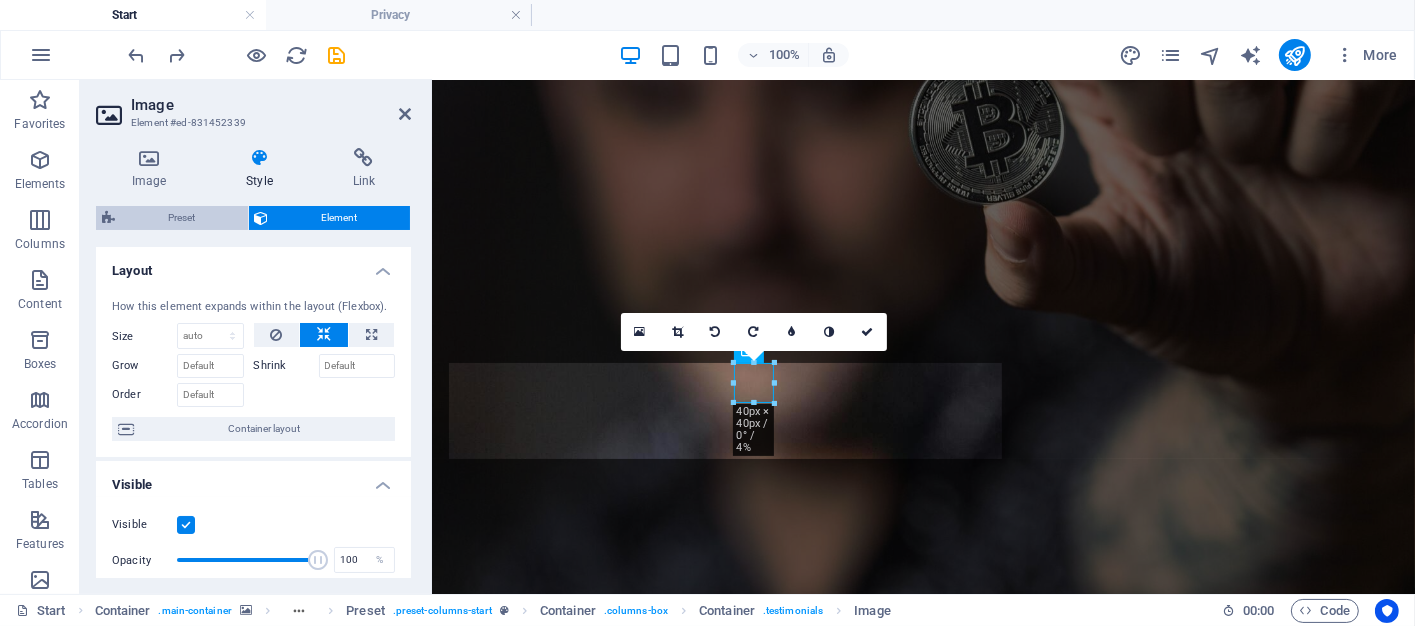 click on "Preset" at bounding box center [181, 218] 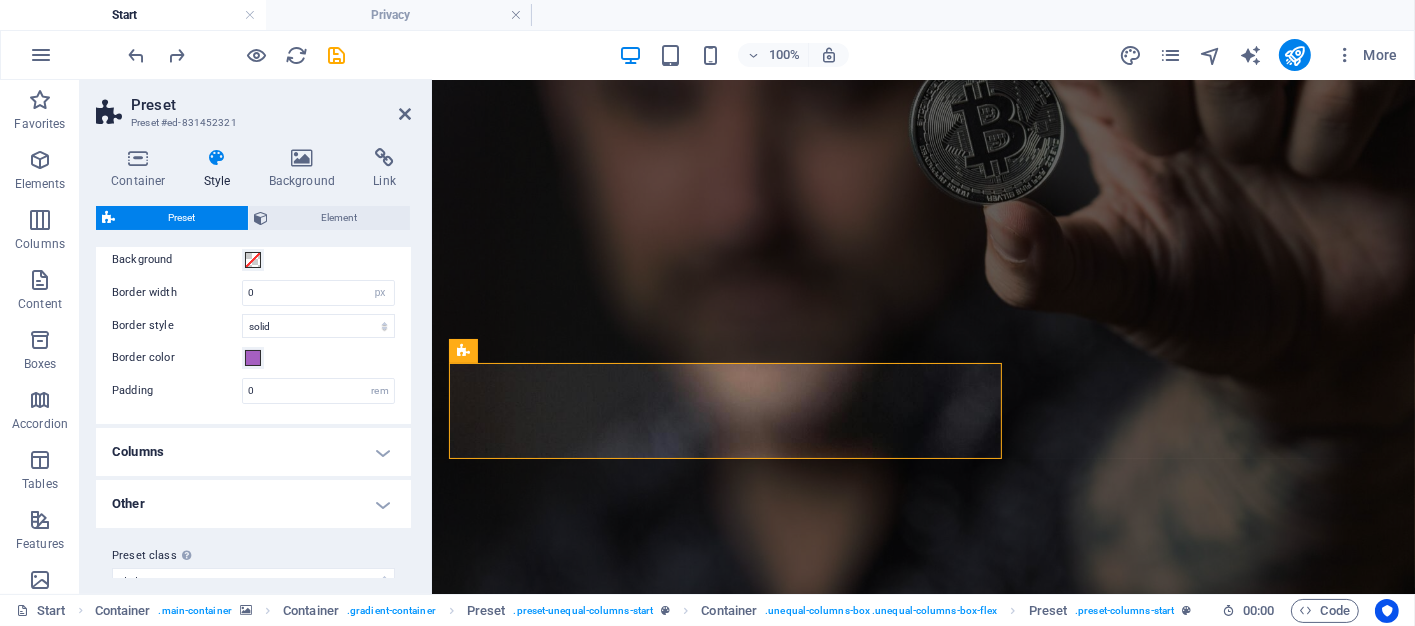 scroll, scrollTop: 84, scrollLeft: 0, axis: vertical 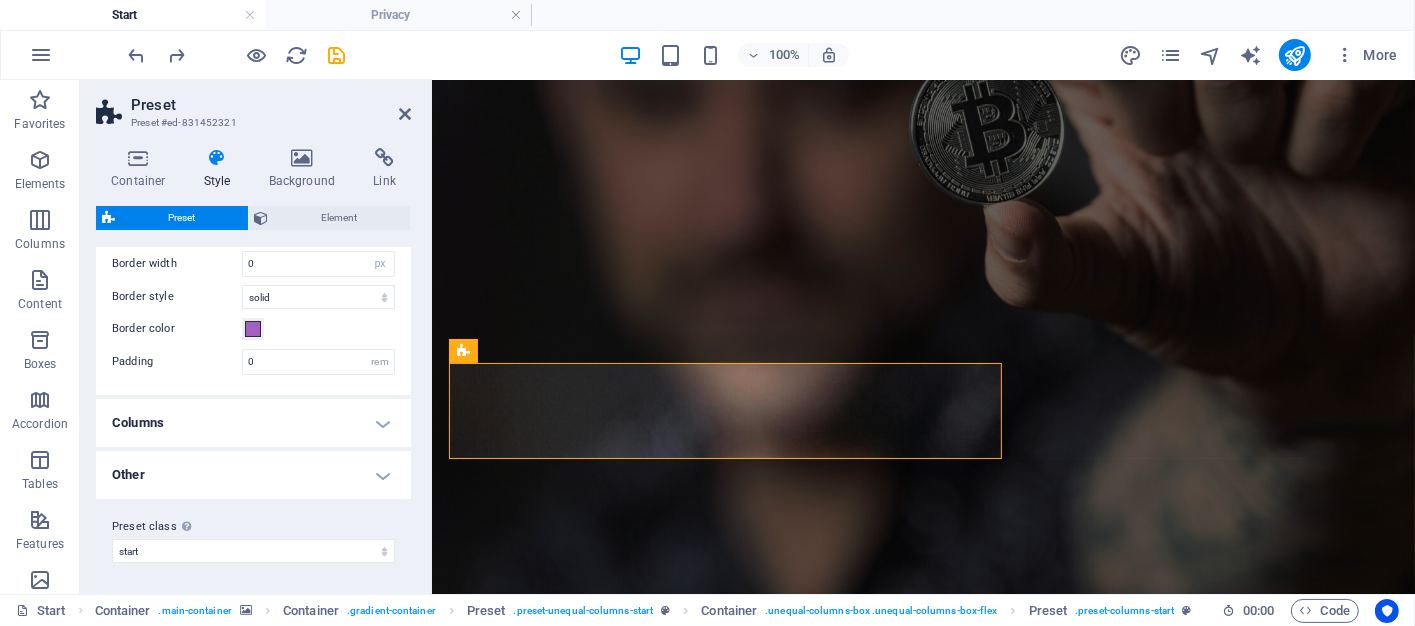 click on "Preset" at bounding box center (271, 105) 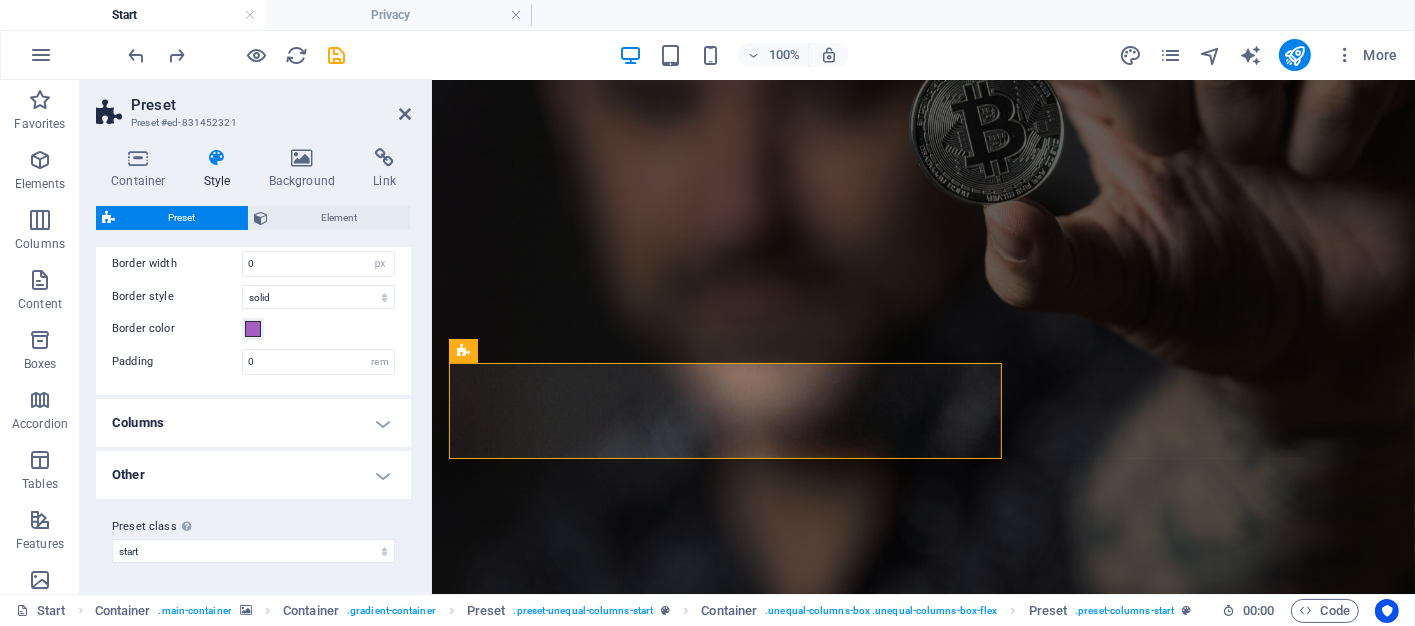 click on "Preset" at bounding box center [271, 105] 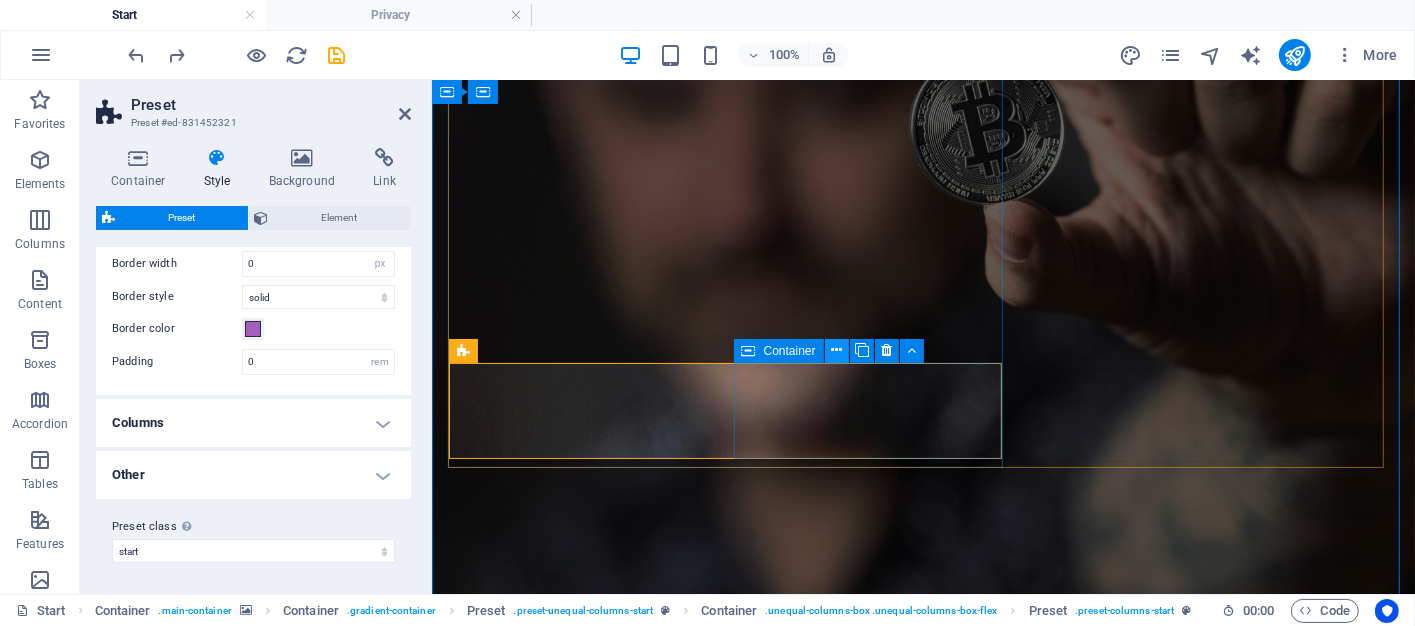 click at bounding box center (836, 350) 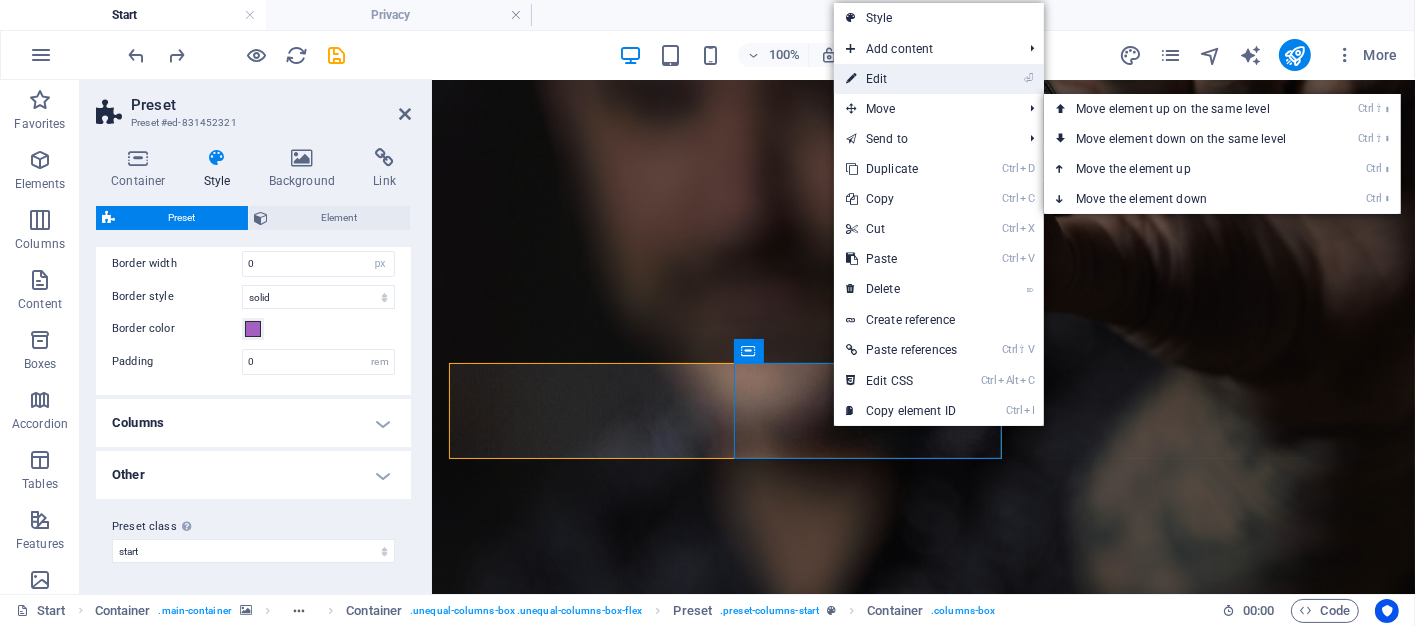 click on "⏎  Edit" at bounding box center (901, 79) 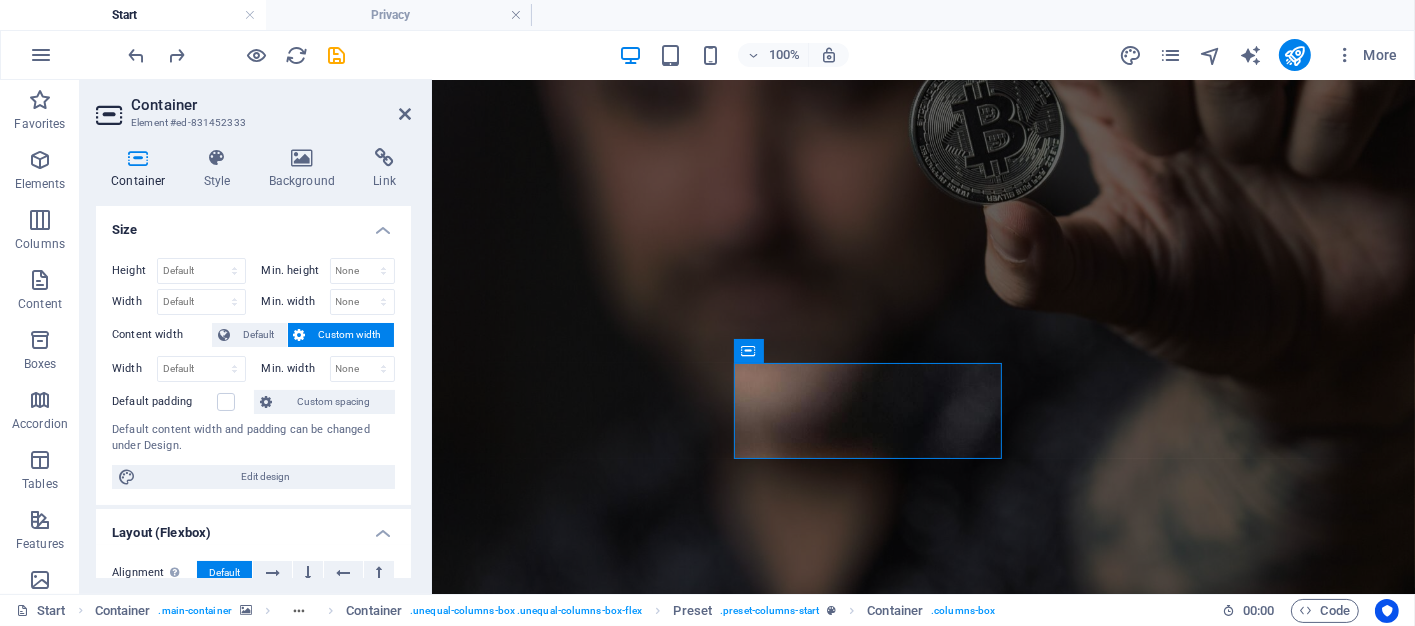 click on "Custom width" at bounding box center (350, 335) 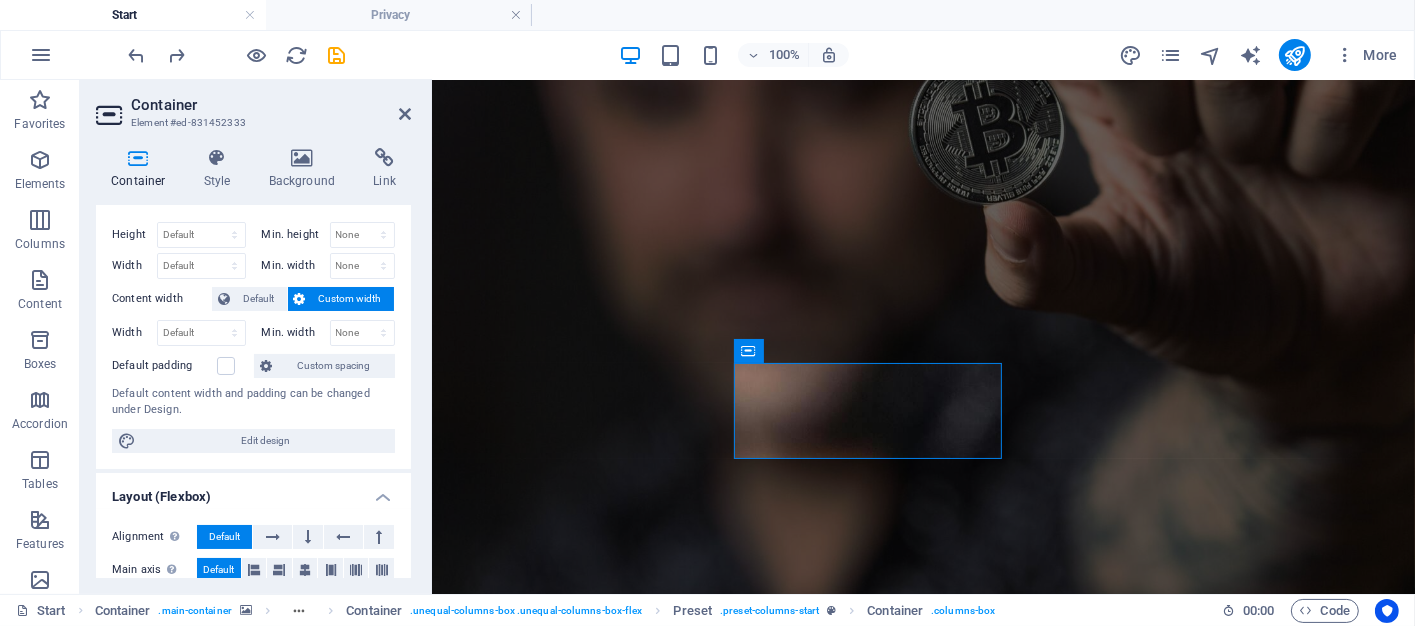 scroll, scrollTop: 0, scrollLeft: 0, axis: both 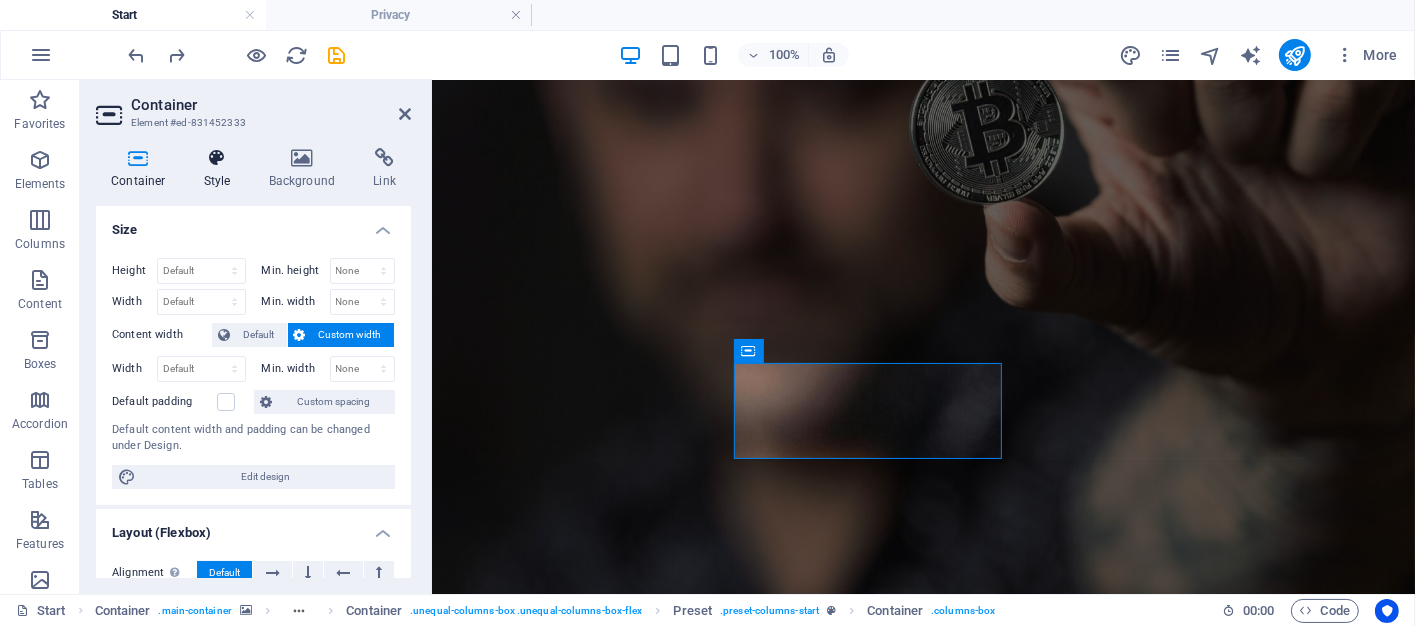 click on "Style" at bounding box center [221, 169] 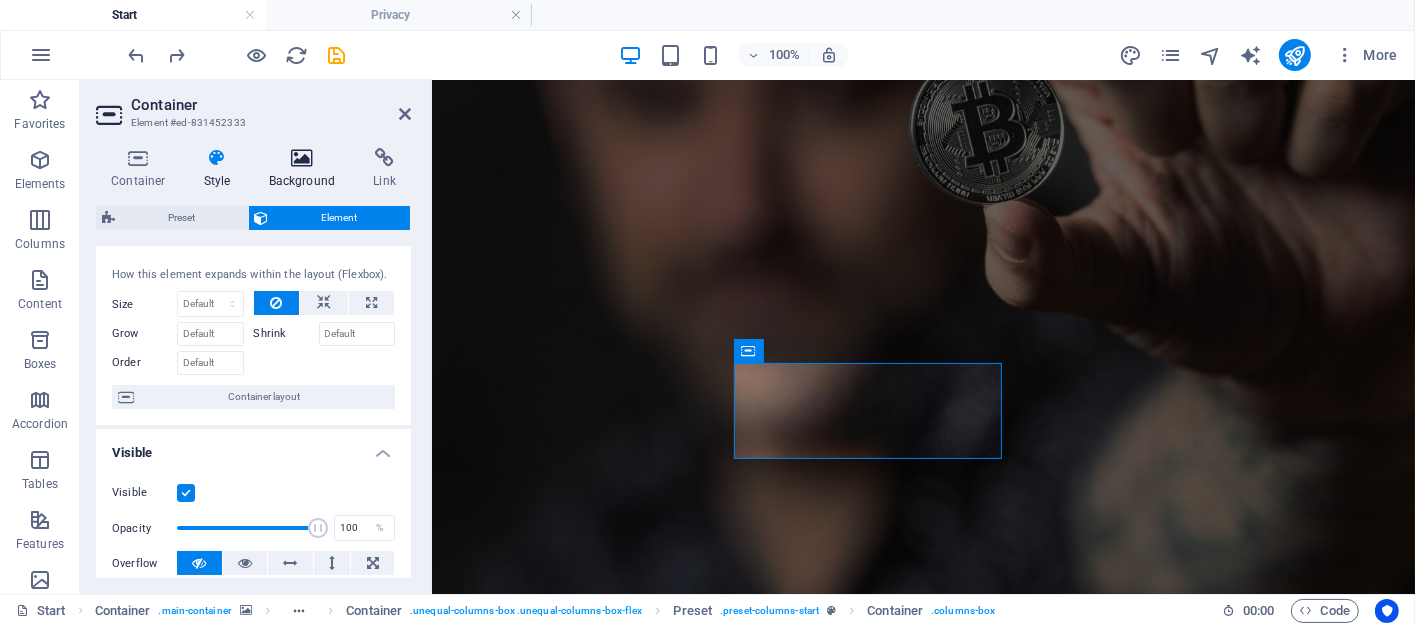 scroll, scrollTop: 0, scrollLeft: 0, axis: both 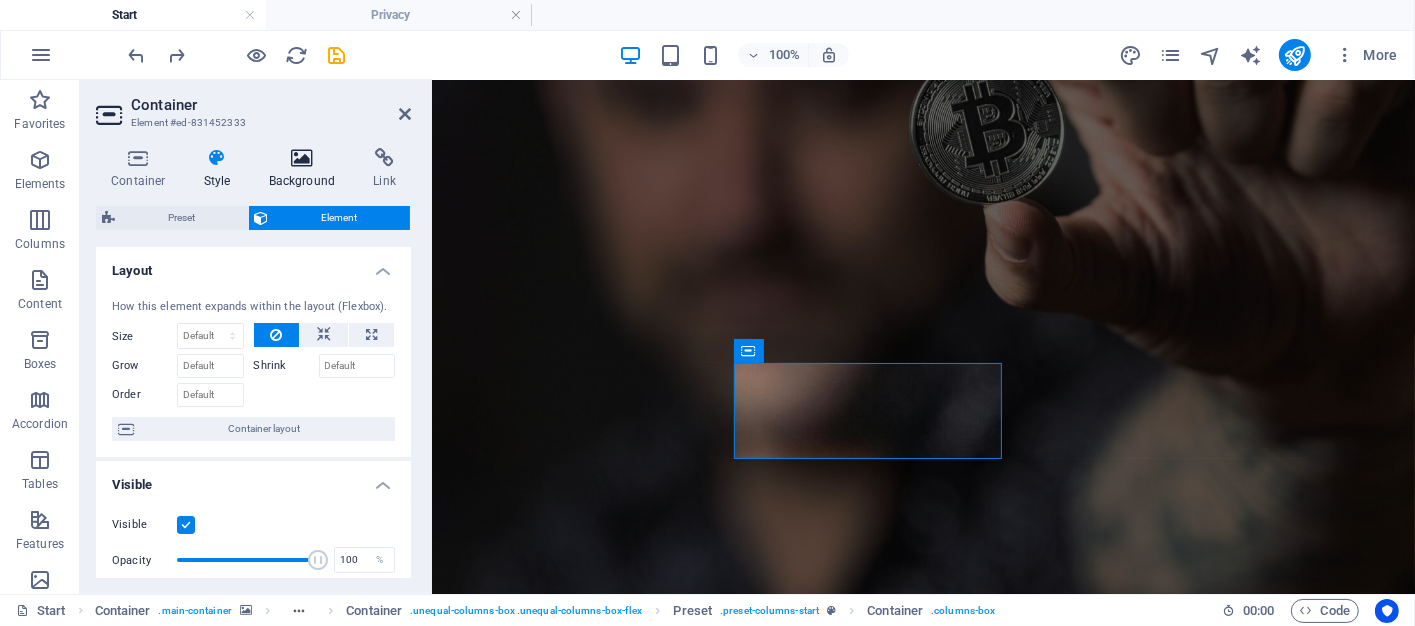 click at bounding box center [302, 158] 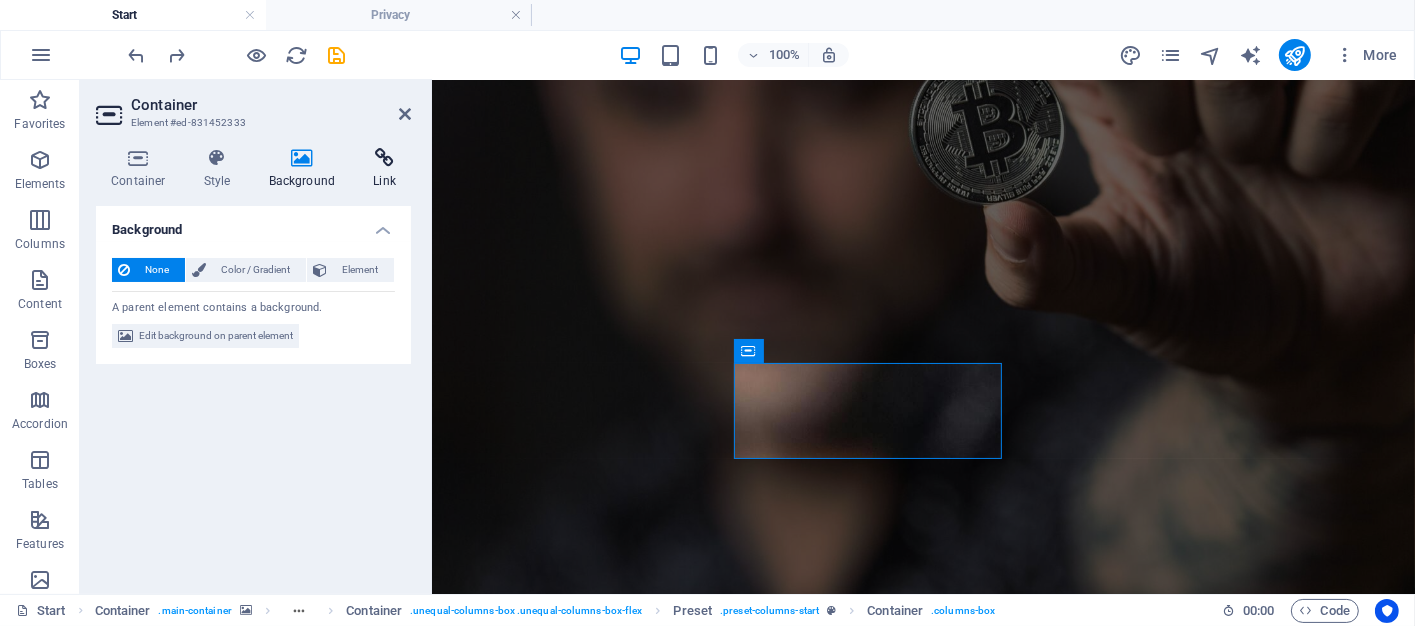 click at bounding box center [384, 158] 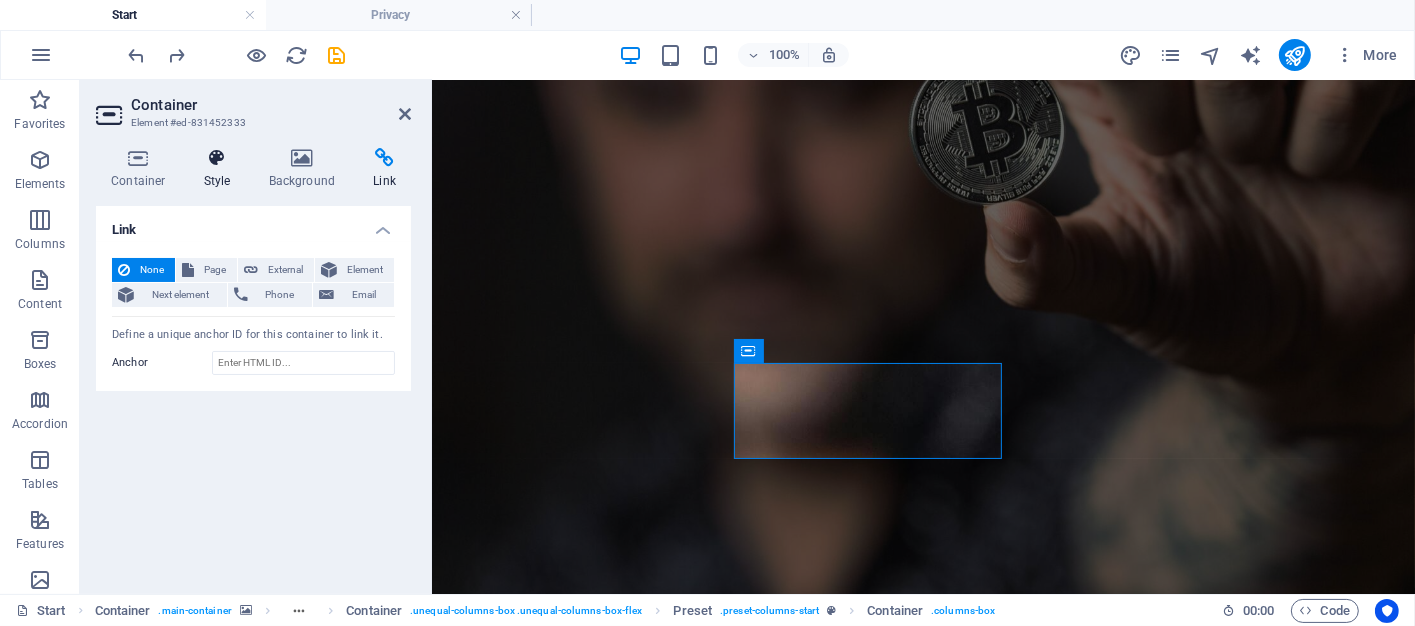 click at bounding box center [217, 158] 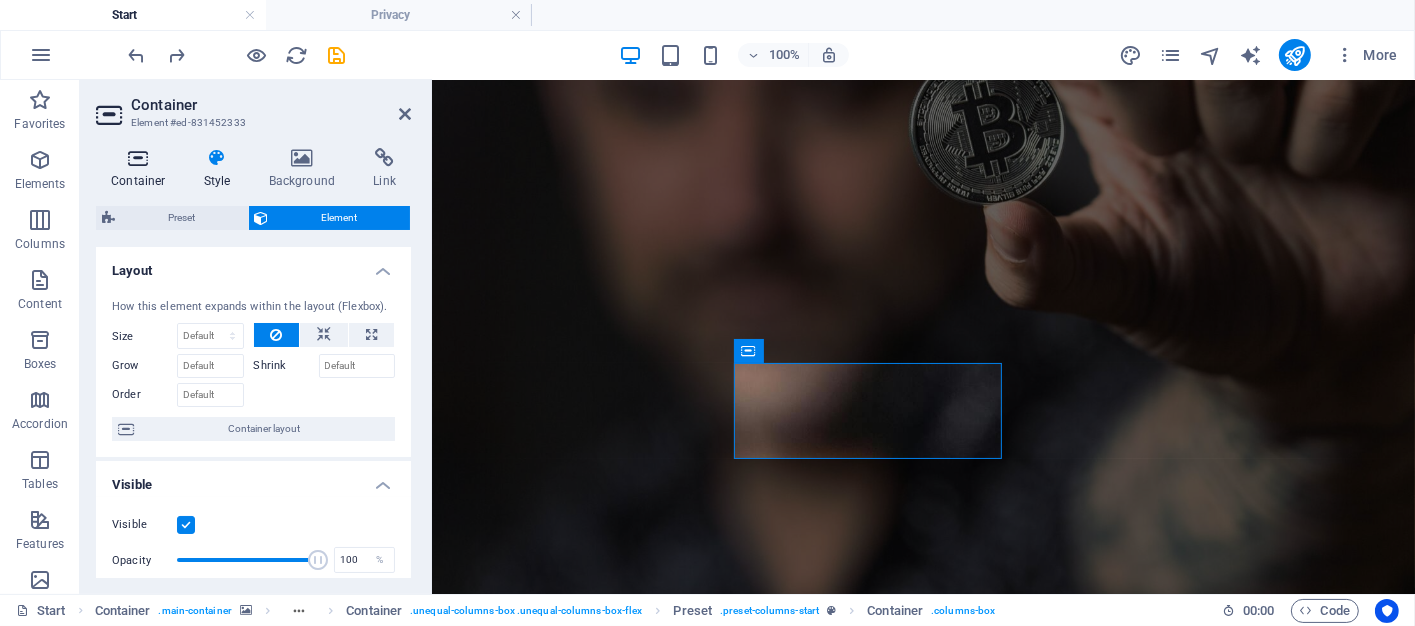 click on "Container" at bounding box center [142, 169] 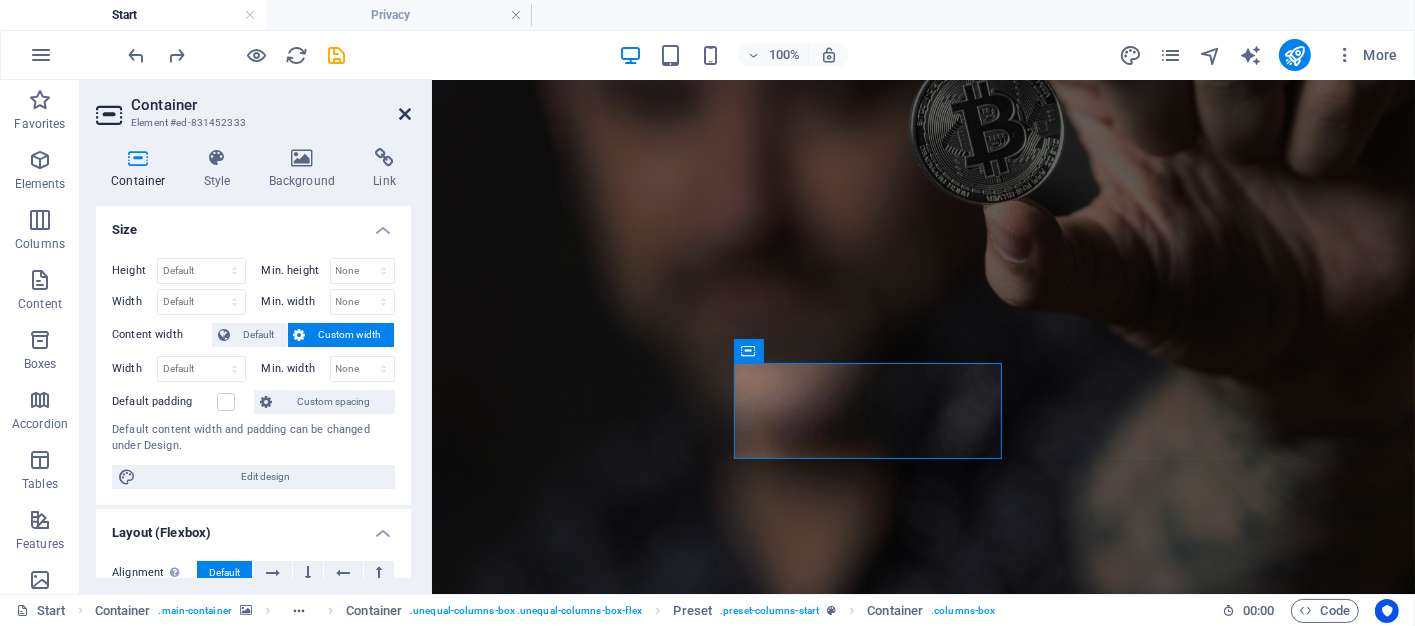 click at bounding box center (405, 114) 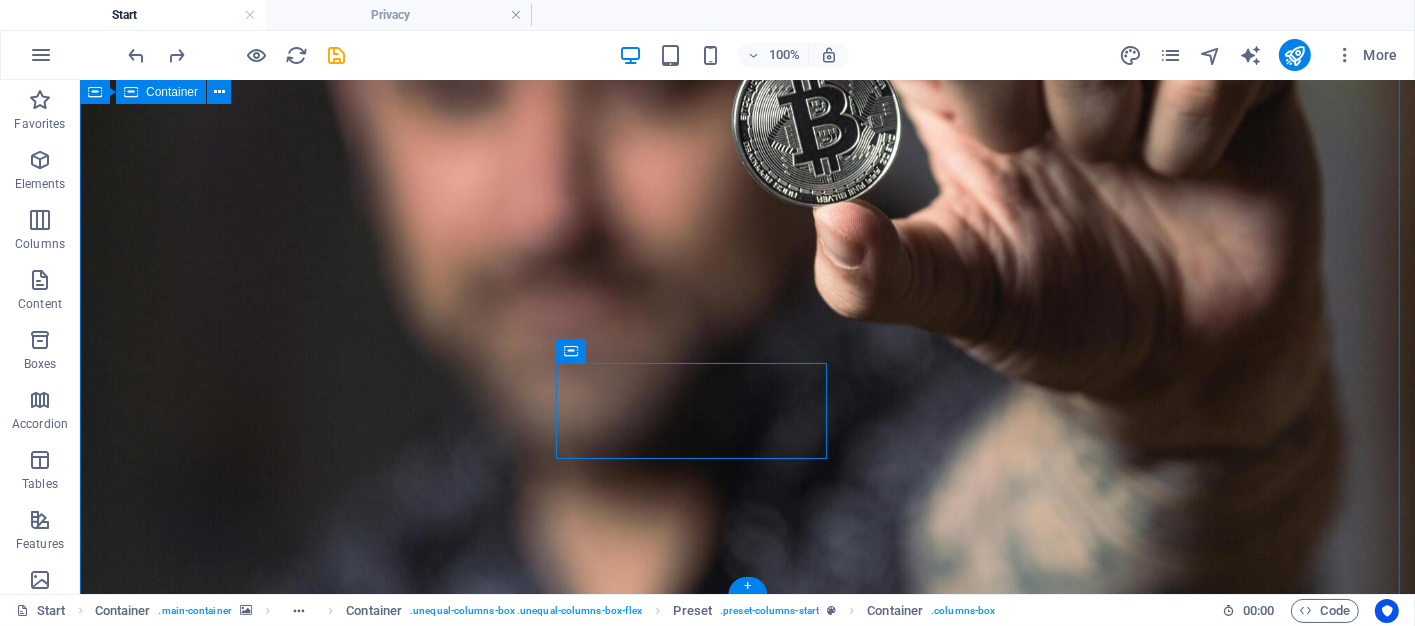 click on "BITCOIN BROKERS Where Smart Sellers Meet Savvy Buyers We connect Bitcoin sellers with buyers who are on the hunt for the best deals in the crypto space. Whether you're a seasoned trader or just dipping your toes into digital currency, our mission is simple: to make every transaction more rewarding. ENGAGE WITH US TODAY 10 + CLIENTS AWAIT YOU LARRIMAR TIA " Lorem ipsum dolor sit amet, consetetur sadipscing elitr " Drop content here or  Add elements  Paste clipboard © Bitcoin Brokers |  Privacy Policy" at bounding box center [746, 1115] 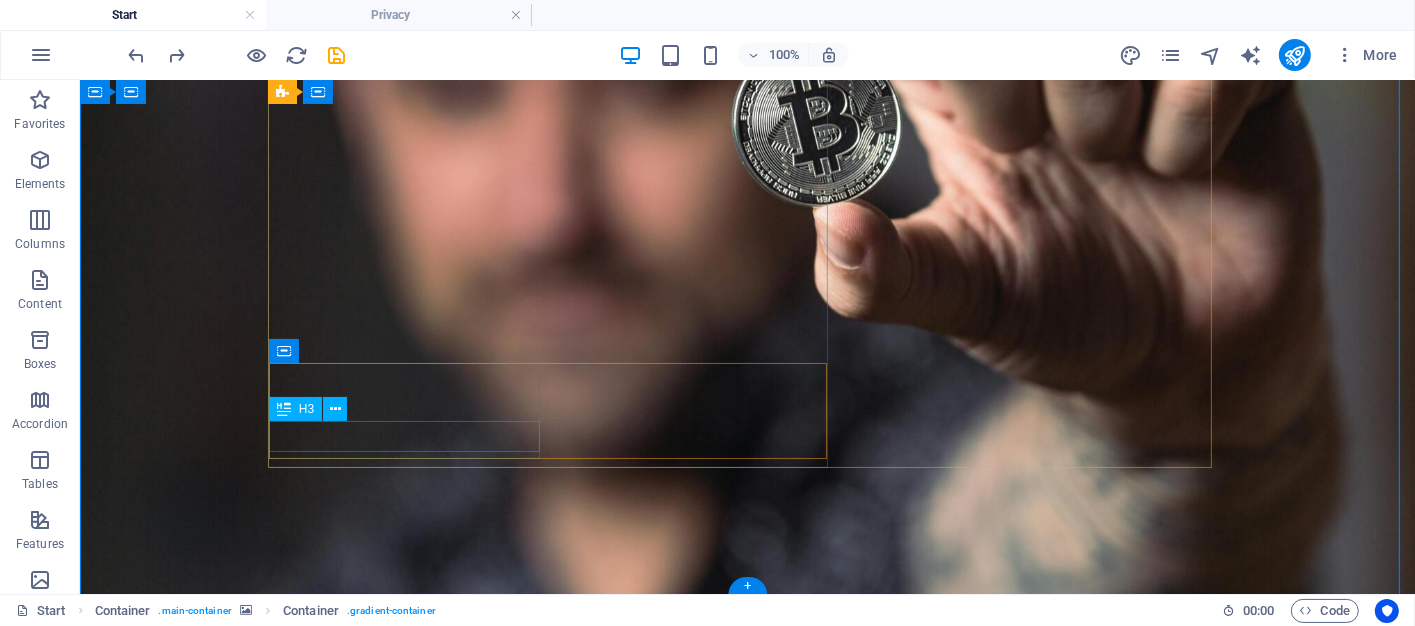click on "CLIENTS AWAIT YOU" at bounding box center [747, 1228] 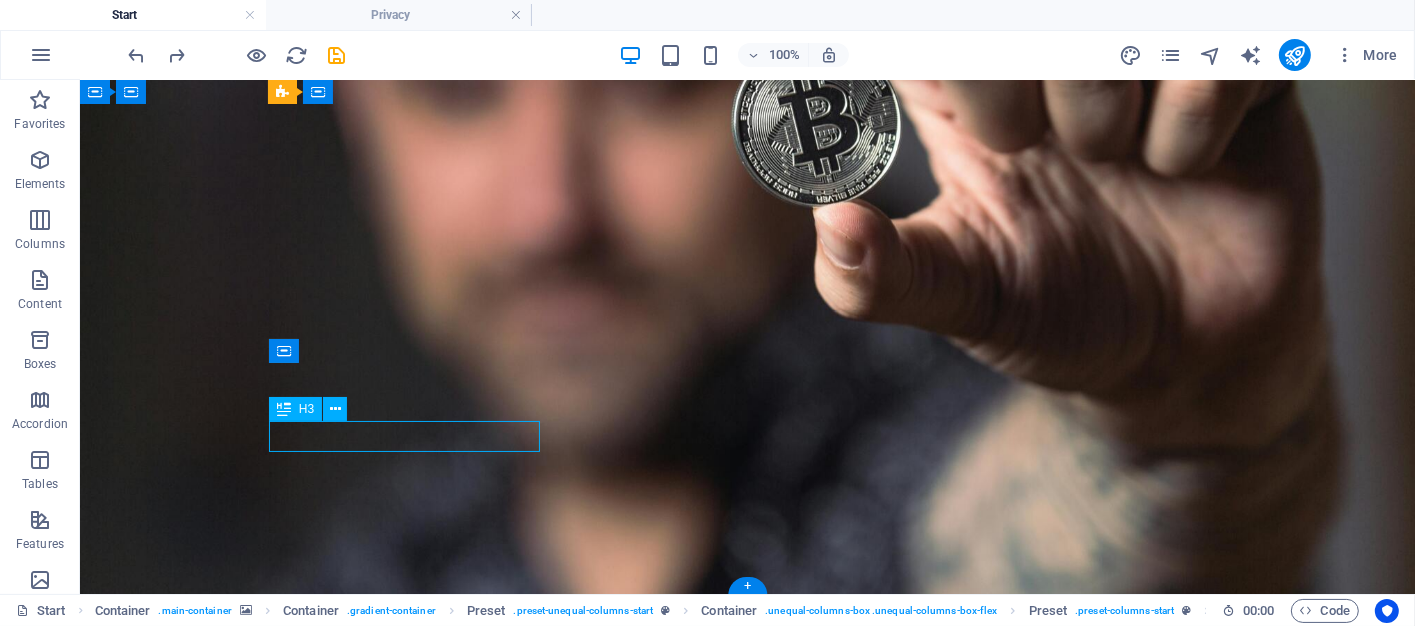 click on "CLIENTS AWAIT YOU" at bounding box center [747, 1228] 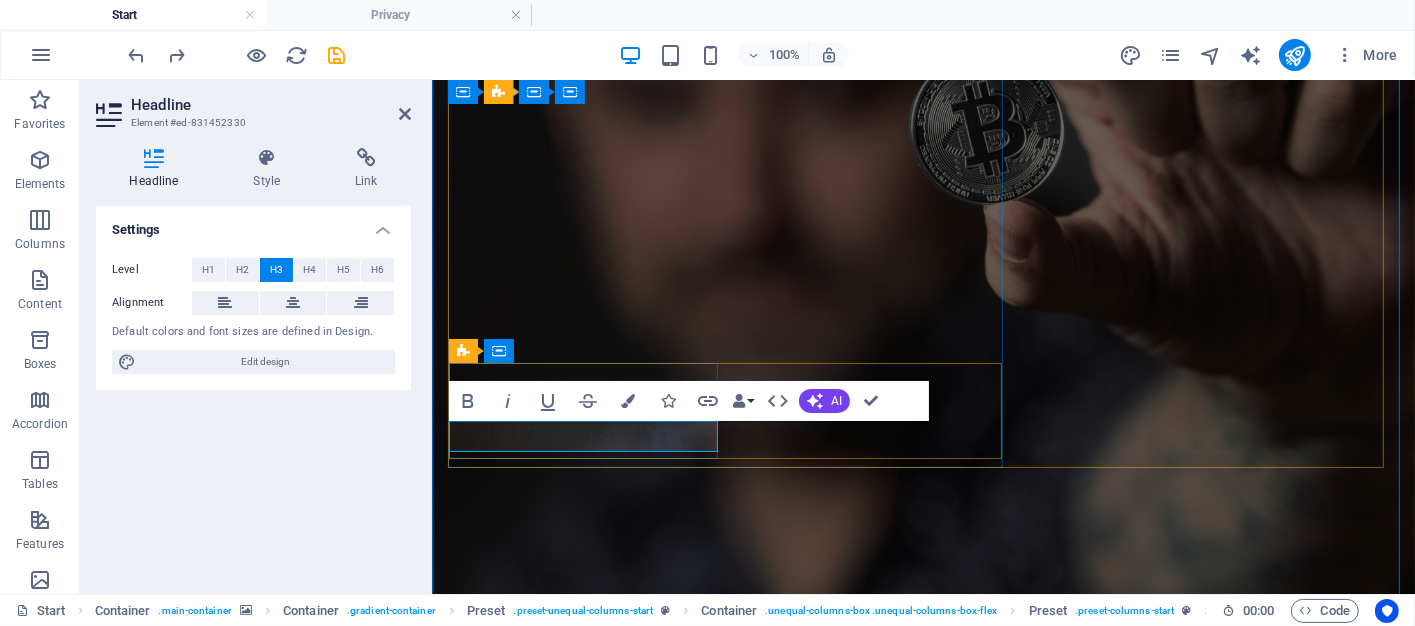 type 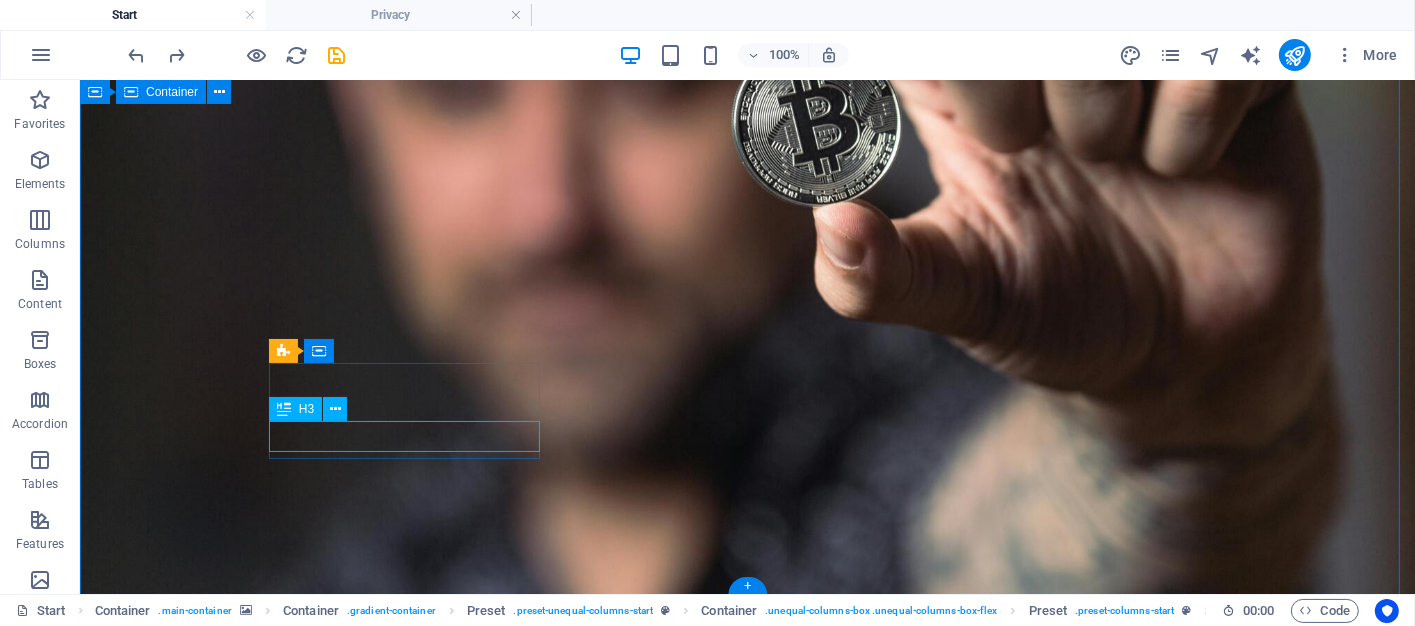 click on "BITCOIN BROKERS Where Smart Sellers Meet Savvy Buyers We connect Bitcoin sellers with buyers who are on the hunt for the best deals in the crypto space. Whether you're a seasoned trader or just dipping your toes into digital currency, our mission is simple: to make every transaction more rewarding. ENGAGE WITH US TODAY 10 + CLIENTS AWAIT YOU LARRIMAR TIA " Lorem ipsum dolor sit amet, consetetur sadipscing elitr " Drop content here or  Add elements  Paste clipboard © Bitcoin Brokers |  Privacy Policy" at bounding box center [746, 1115] 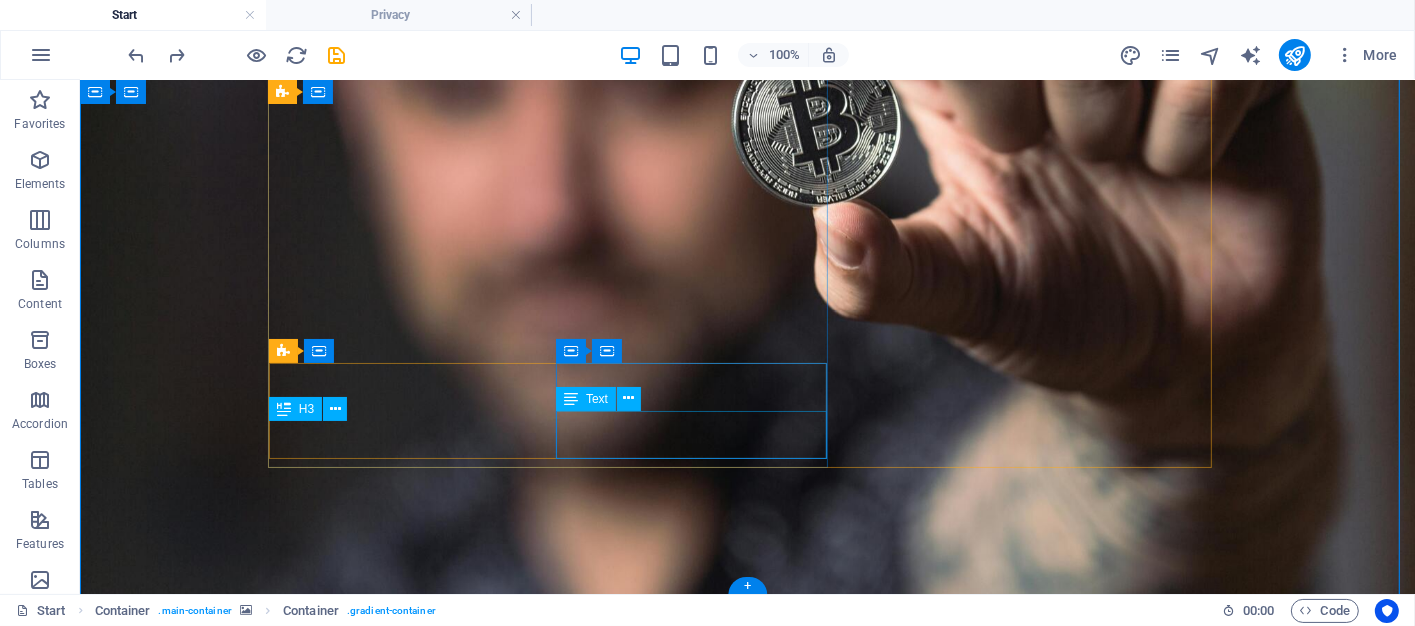 click on "" Lorem ipsum dolor sit amet, consetetur sadipscing elitr "" at bounding box center [747, 1337] 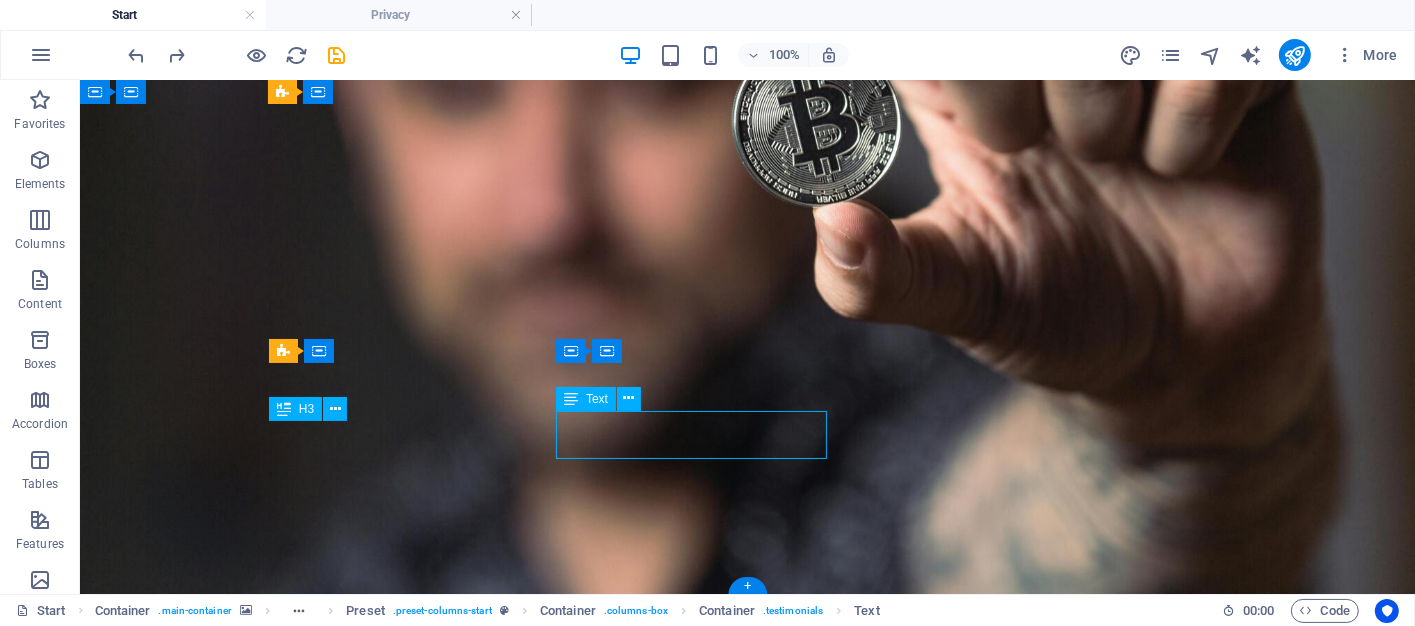 click on "" Lorem ipsum dolor sit amet, consetetur sadipscing elitr "" at bounding box center (747, 1337) 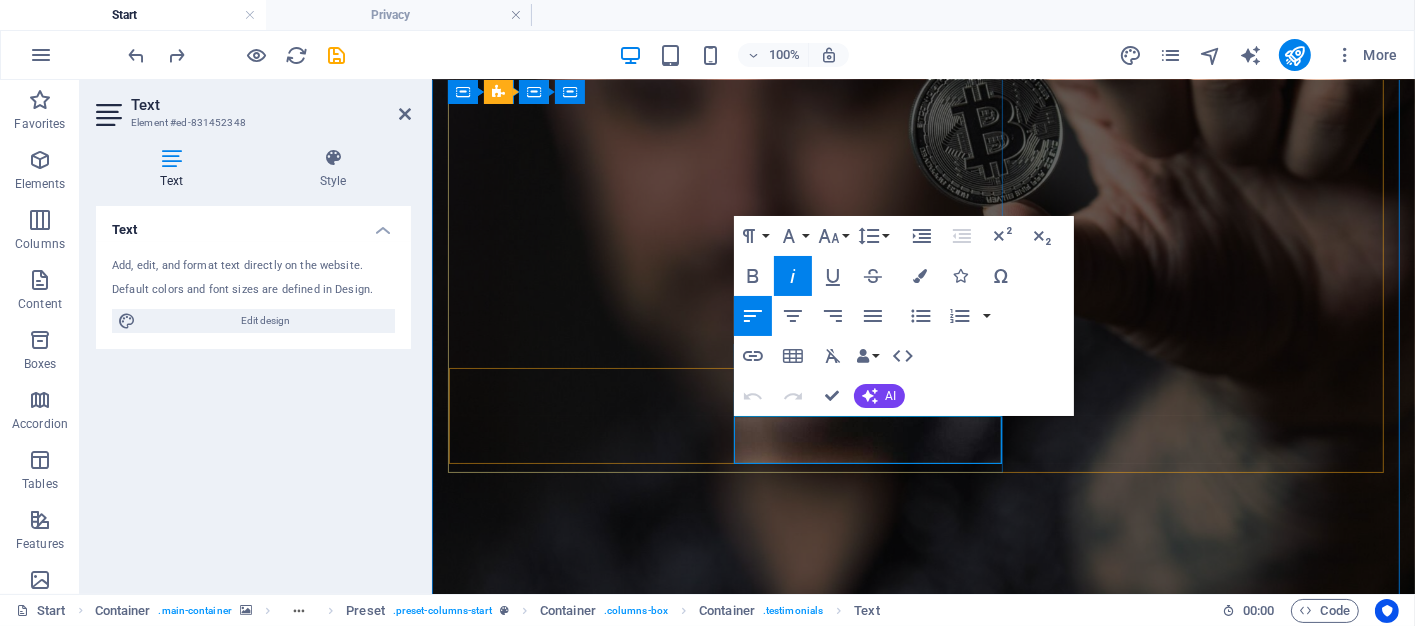 click on "" Lorem ipsum dolor sit amet, consetetur sadipscing elitr "" at bounding box center [923, 1335] 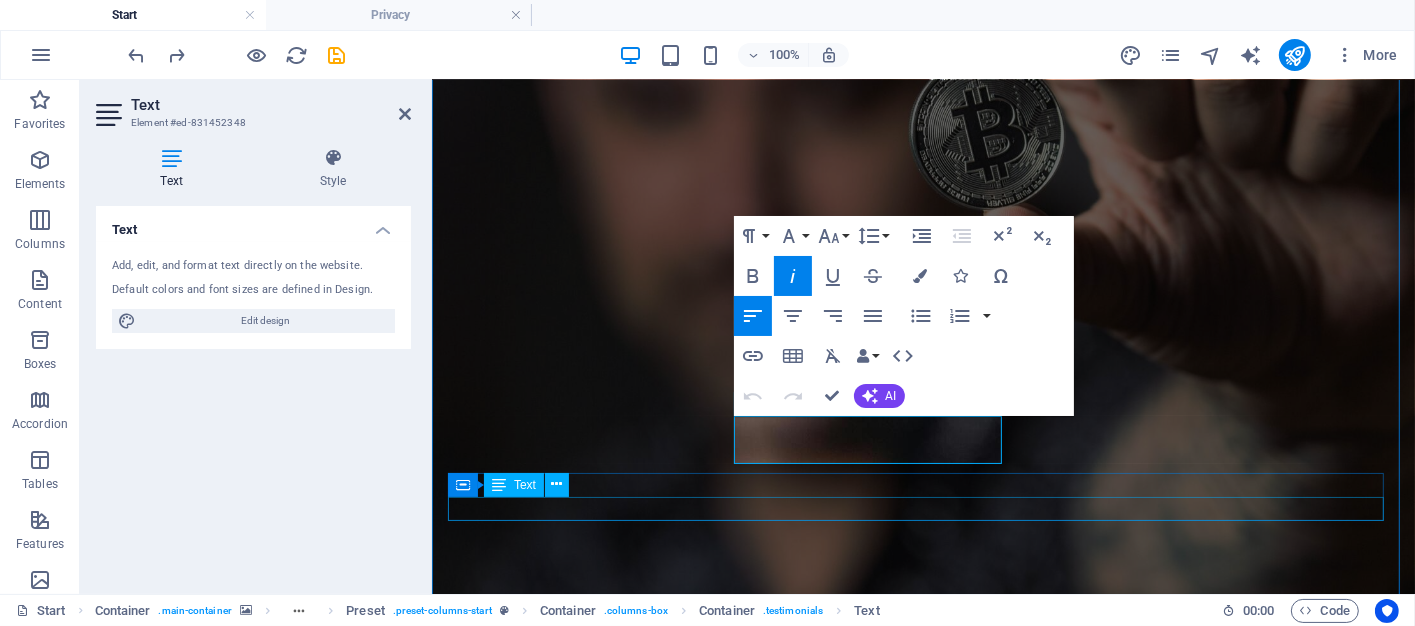 click on "© Bitcoin Brokers |  Privacy Policy" at bounding box center [923, 1549] 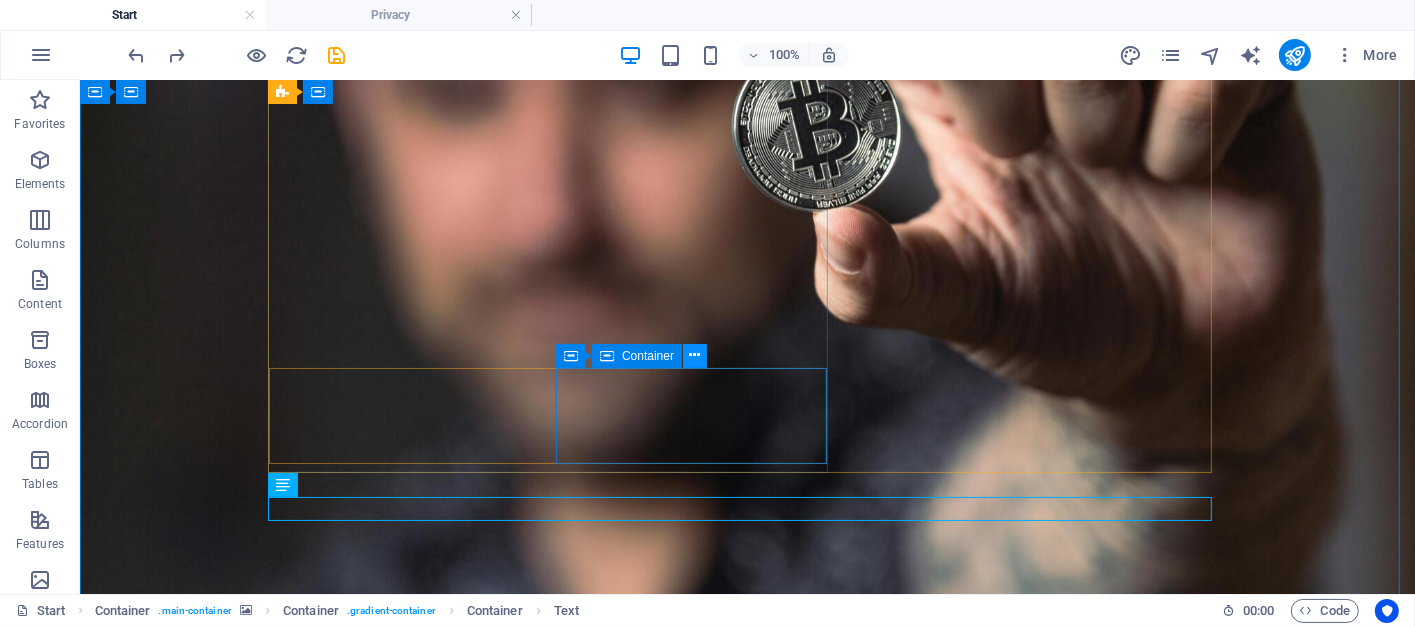 click at bounding box center [695, 355] 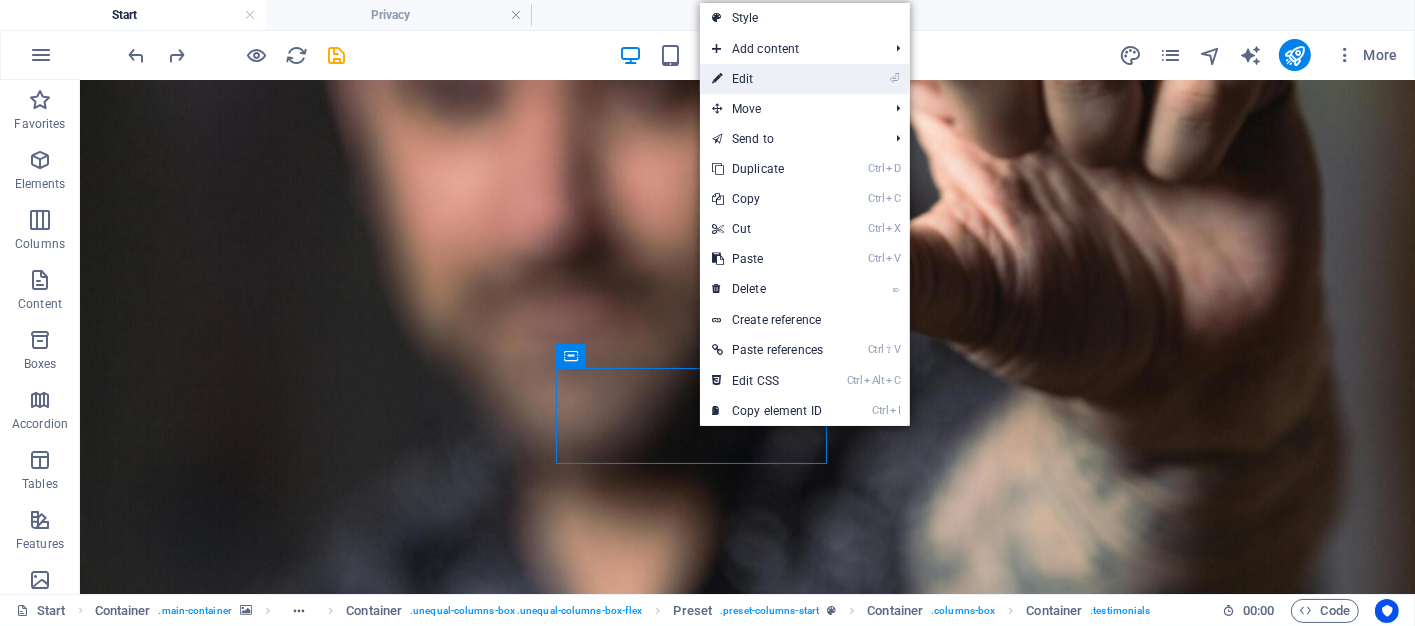 click on "⏎  Edit" at bounding box center (767, 79) 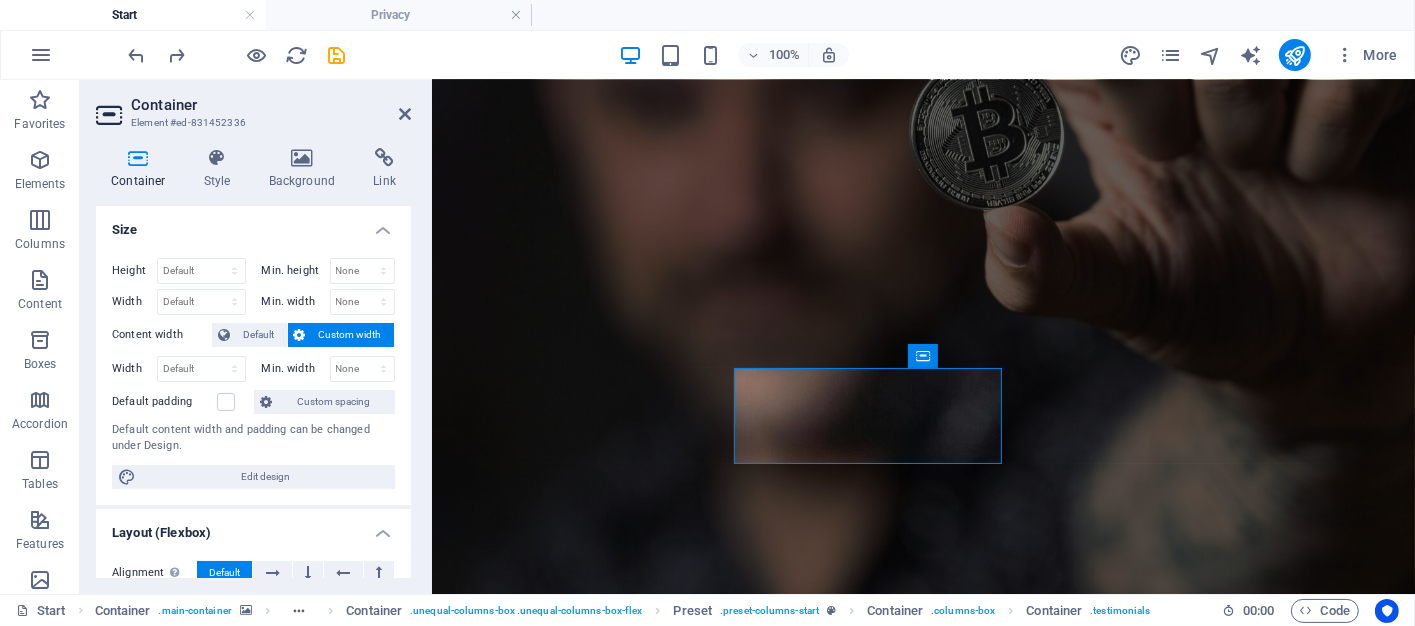 scroll, scrollTop: 100, scrollLeft: 0, axis: vertical 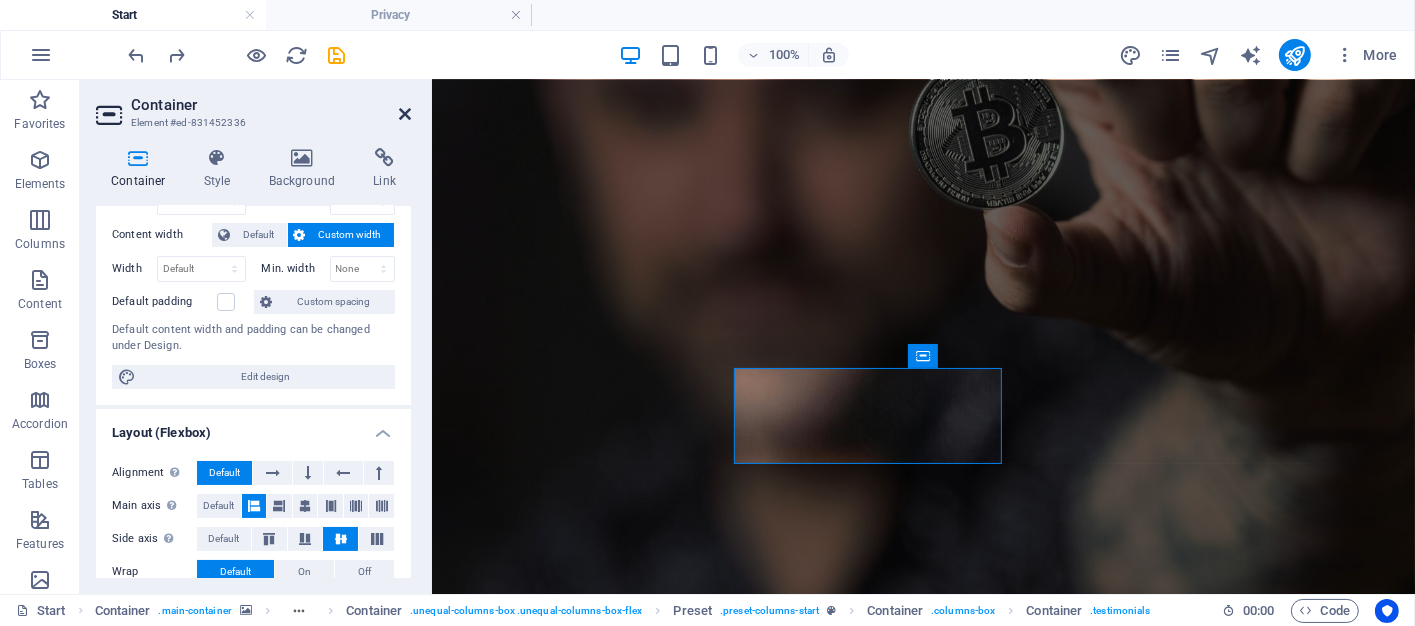 click at bounding box center [405, 114] 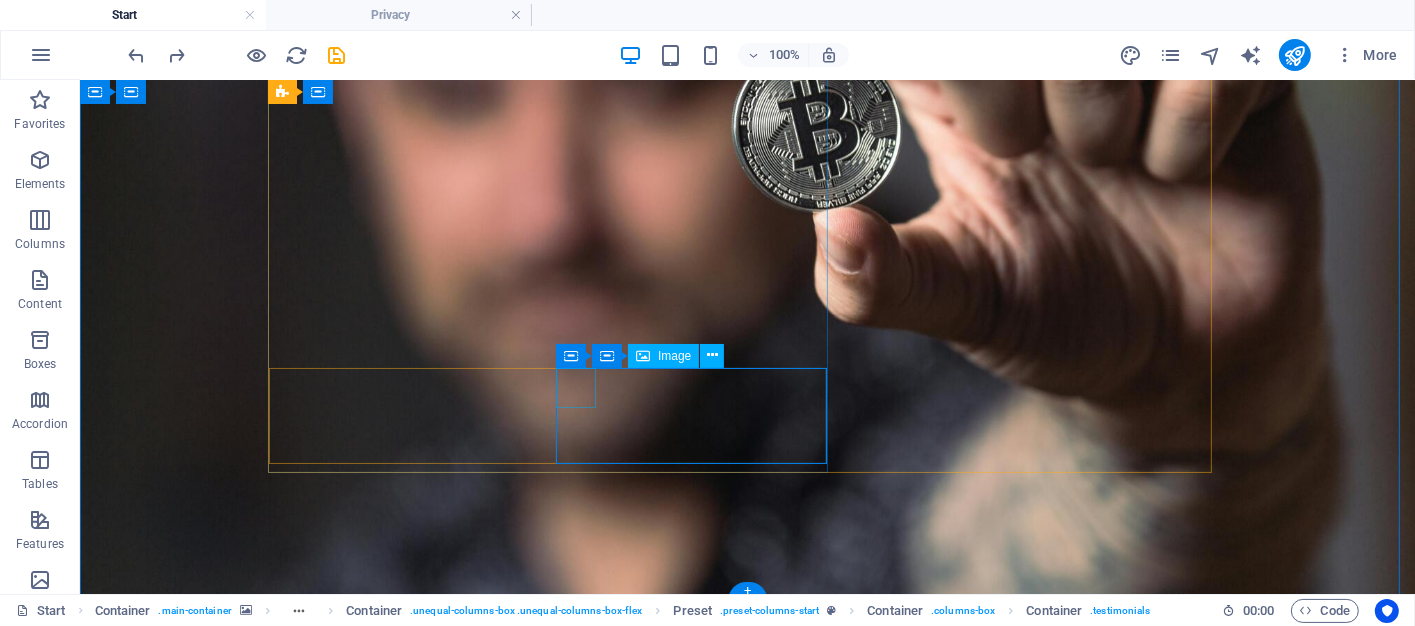 click at bounding box center (742, 1277) 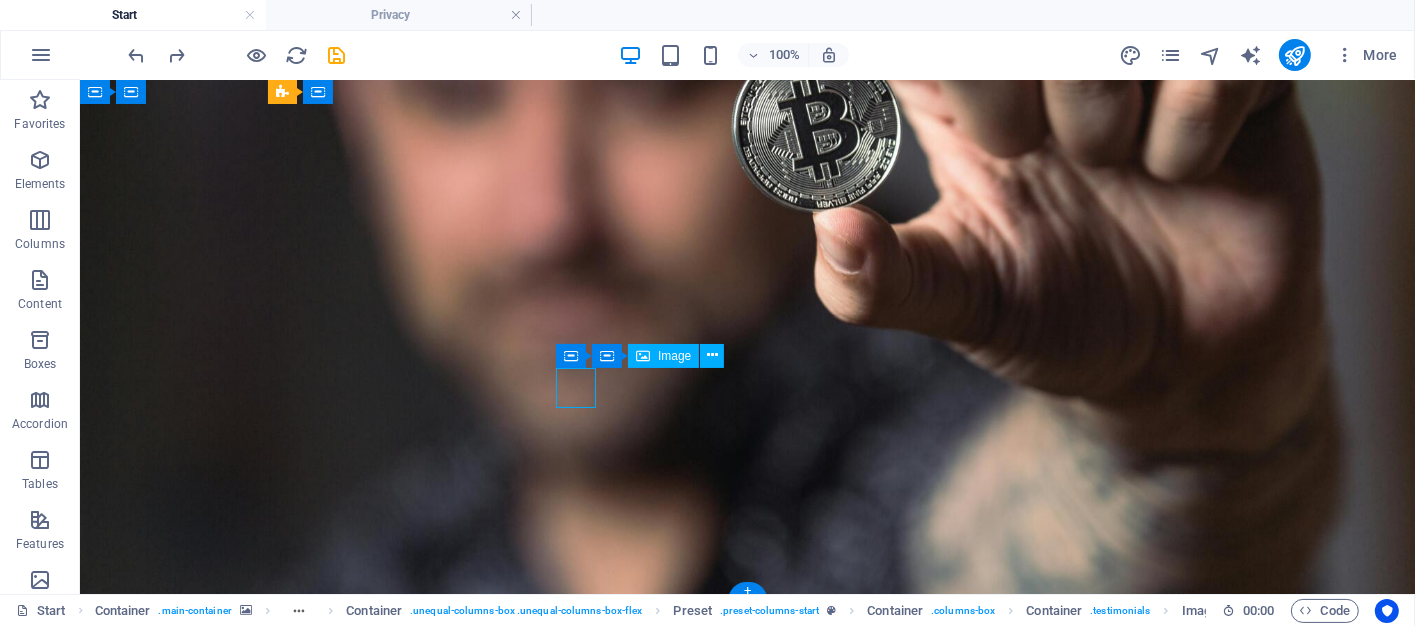 click at bounding box center [742, 1277] 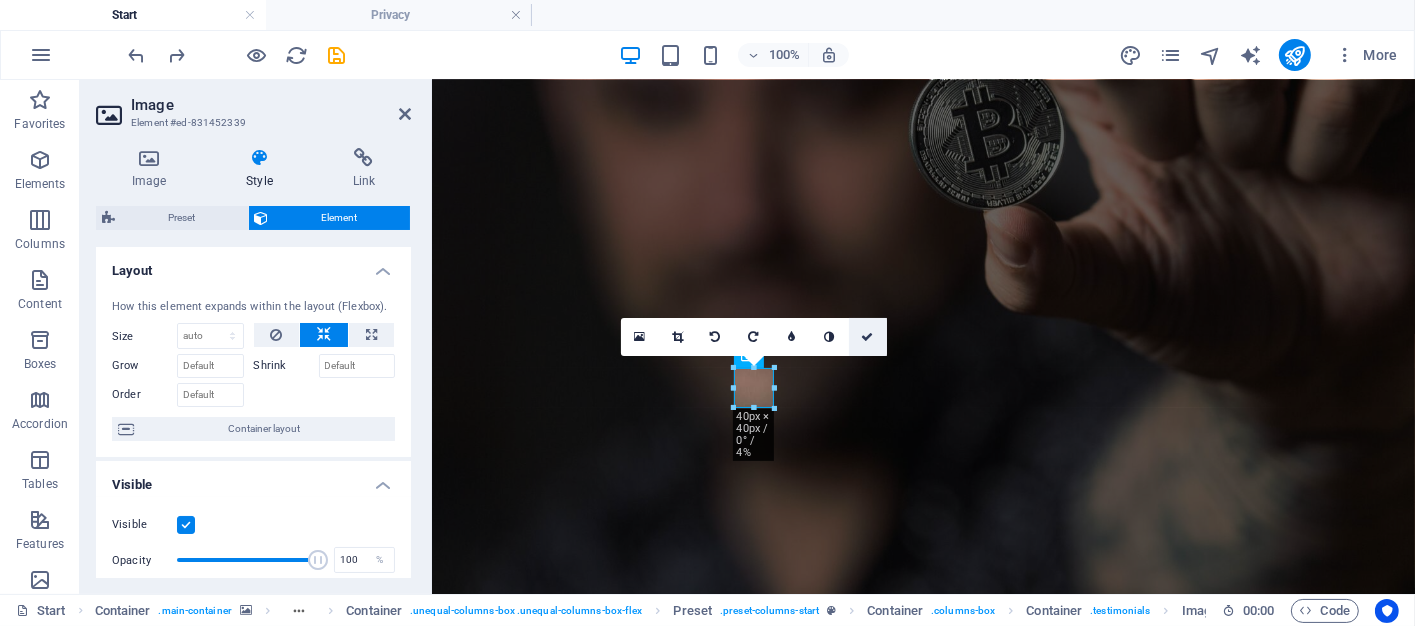 drag, startPoint x: 865, startPoint y: 338, endPoint x: 744, endPoint y: 287, distance: 131.30879 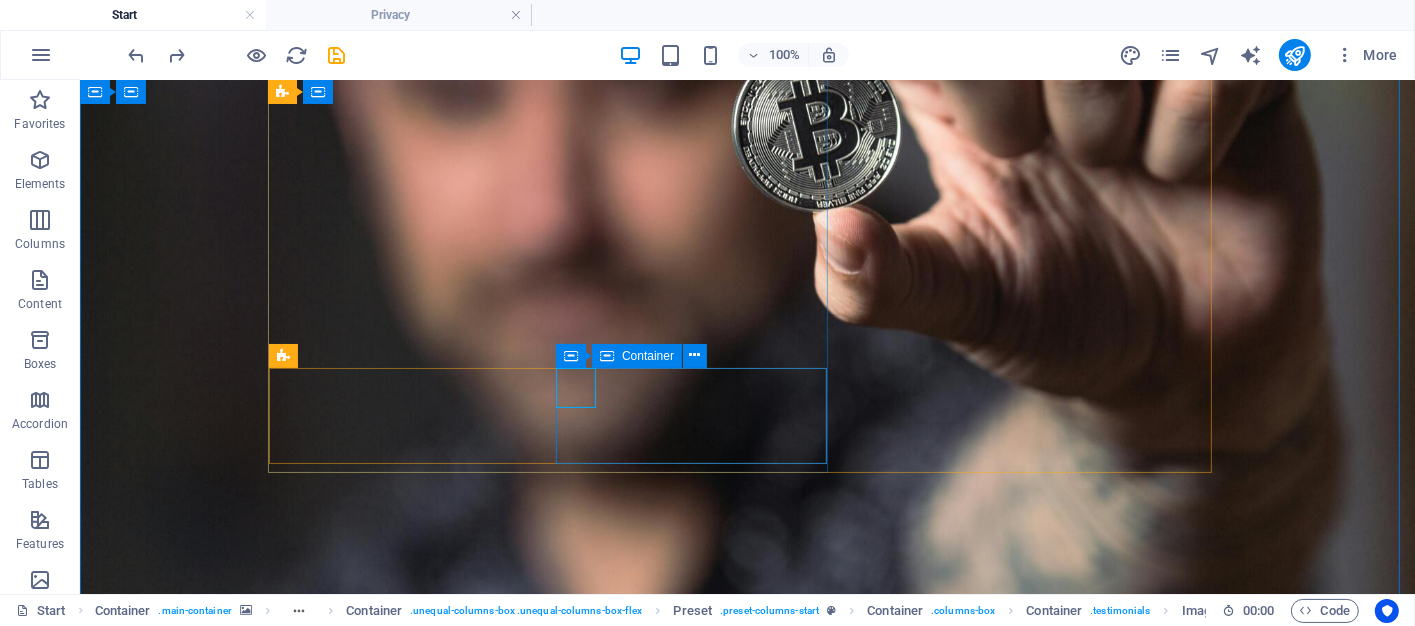 click at bounding box center [607, 356] 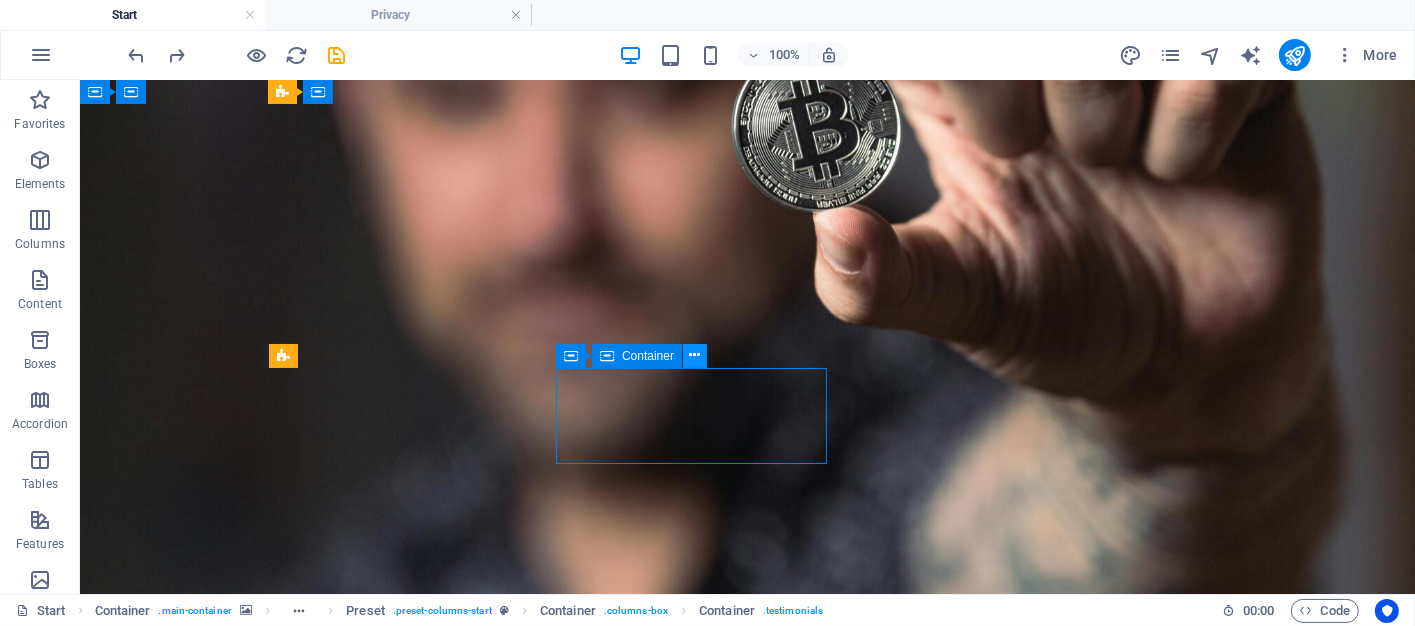 click at bounding box center [695, 355] 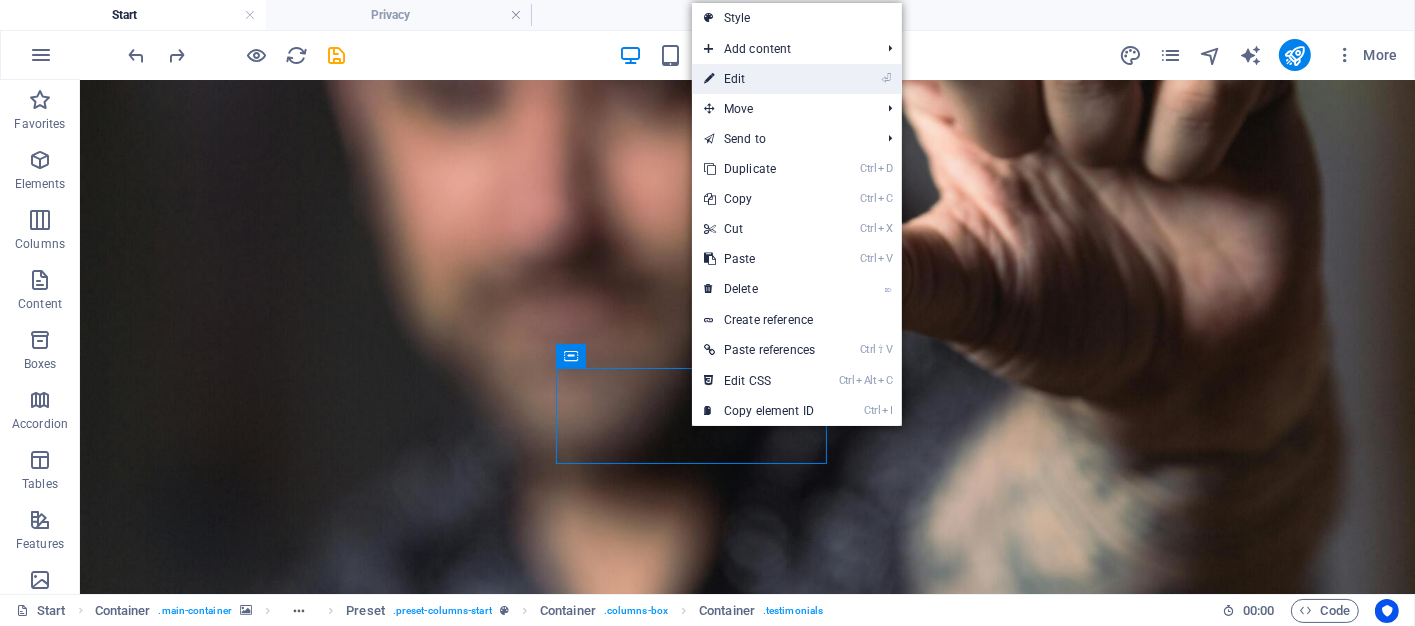 click on "⏎  Edit" at bounding box center [759, 79] 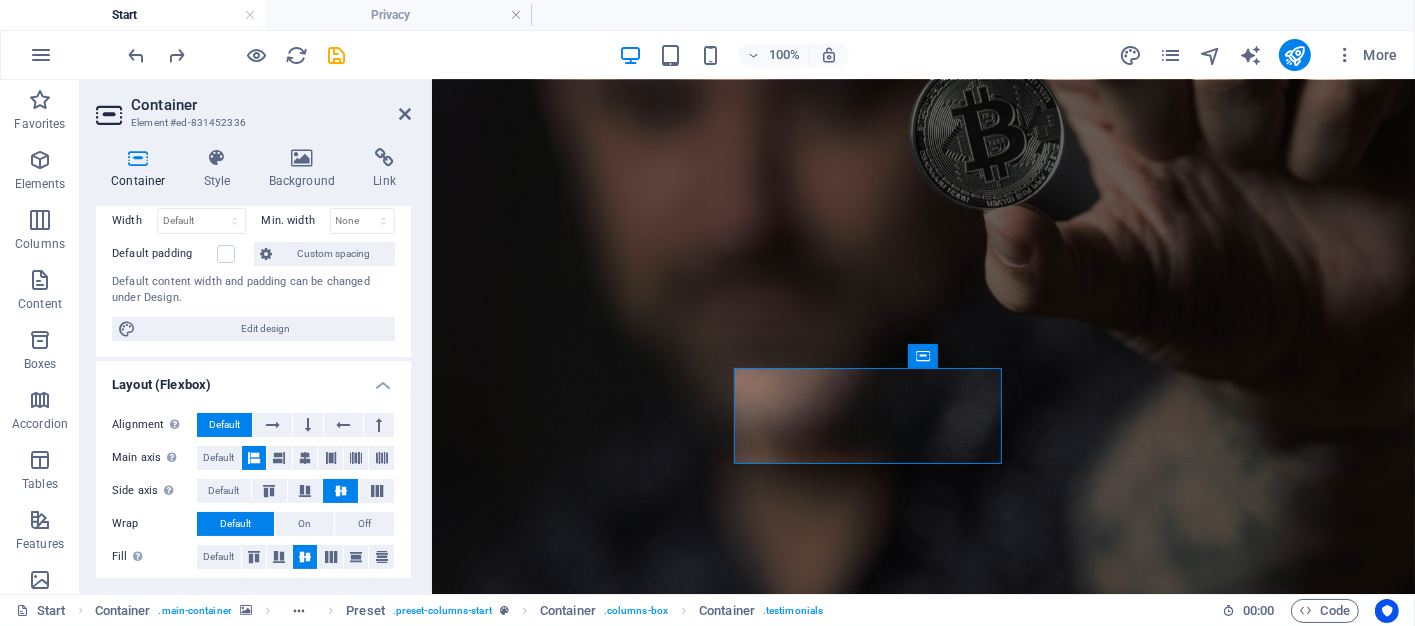 scroll, scrollTop: 100, scrollLeft: 0, axis: vertical 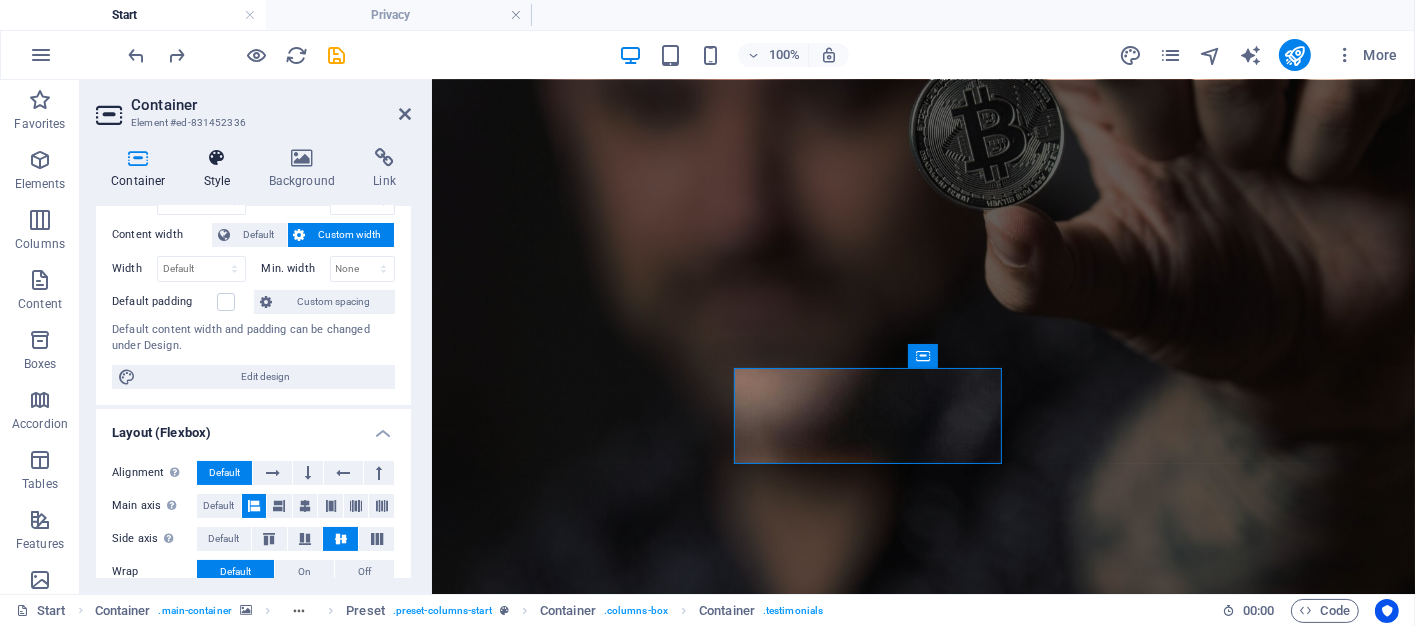 click at bounding box center (217, 158) 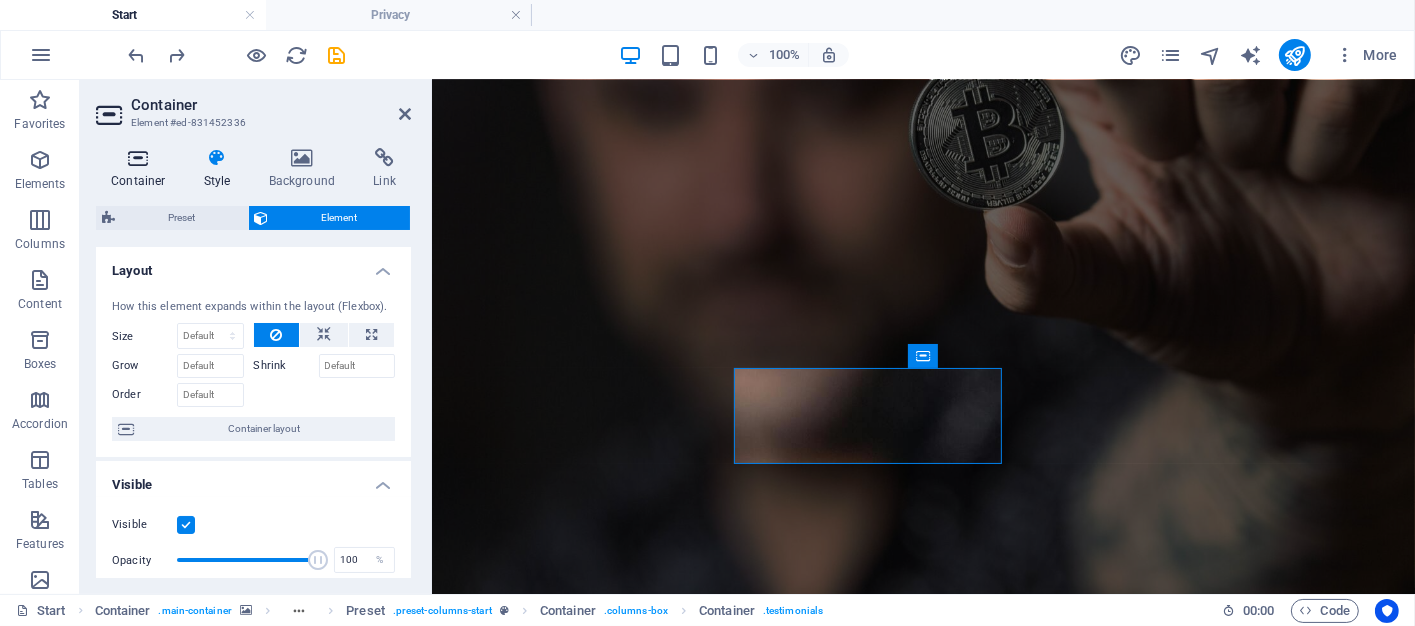 click at bounding box center (138, 158) 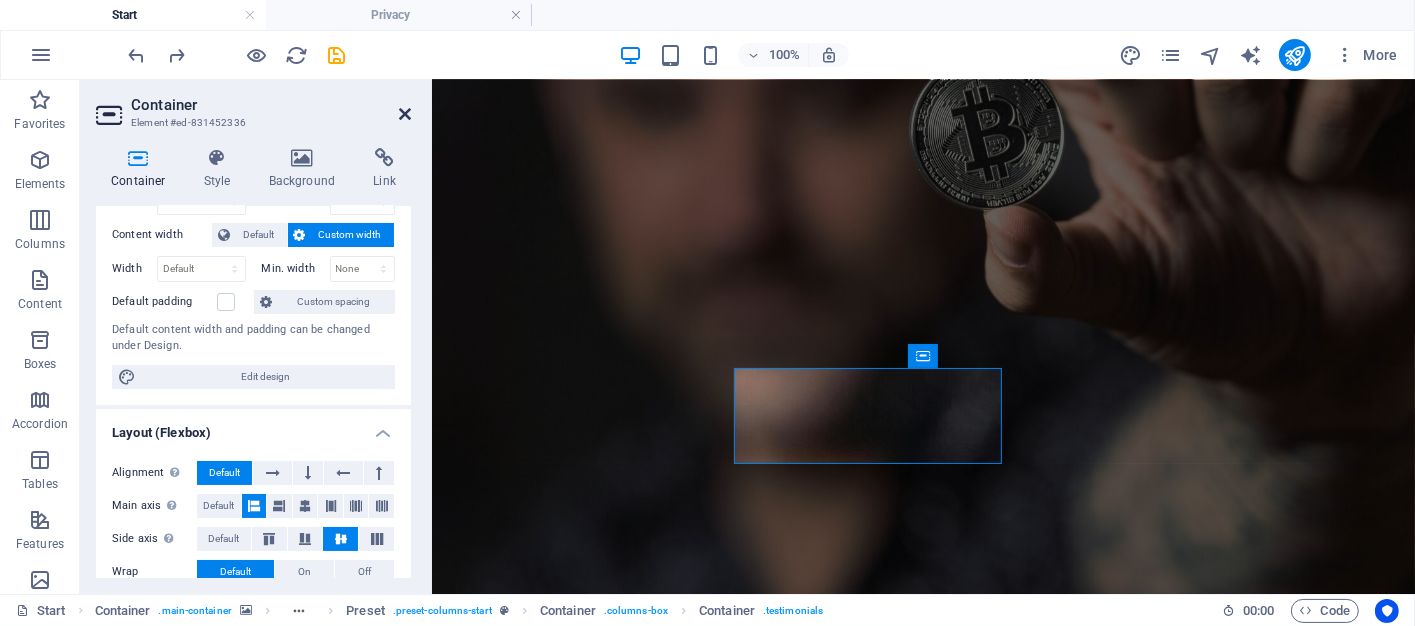 drag, startPoint x: 404, startPoint y: 112, endPoint x: 324, endPoint y: 32, distance: 113.137085 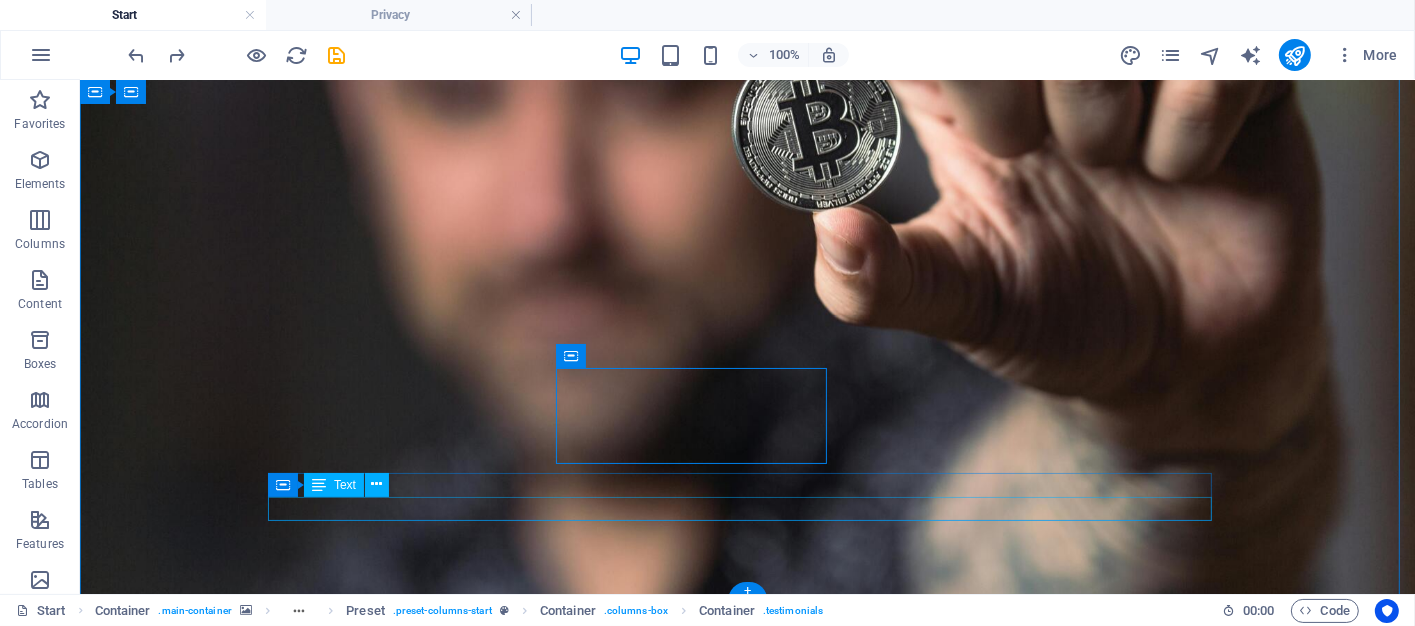 click on "© Bitcoin Brokers |  Privacy Policy" at bounding box center [747, 1549] 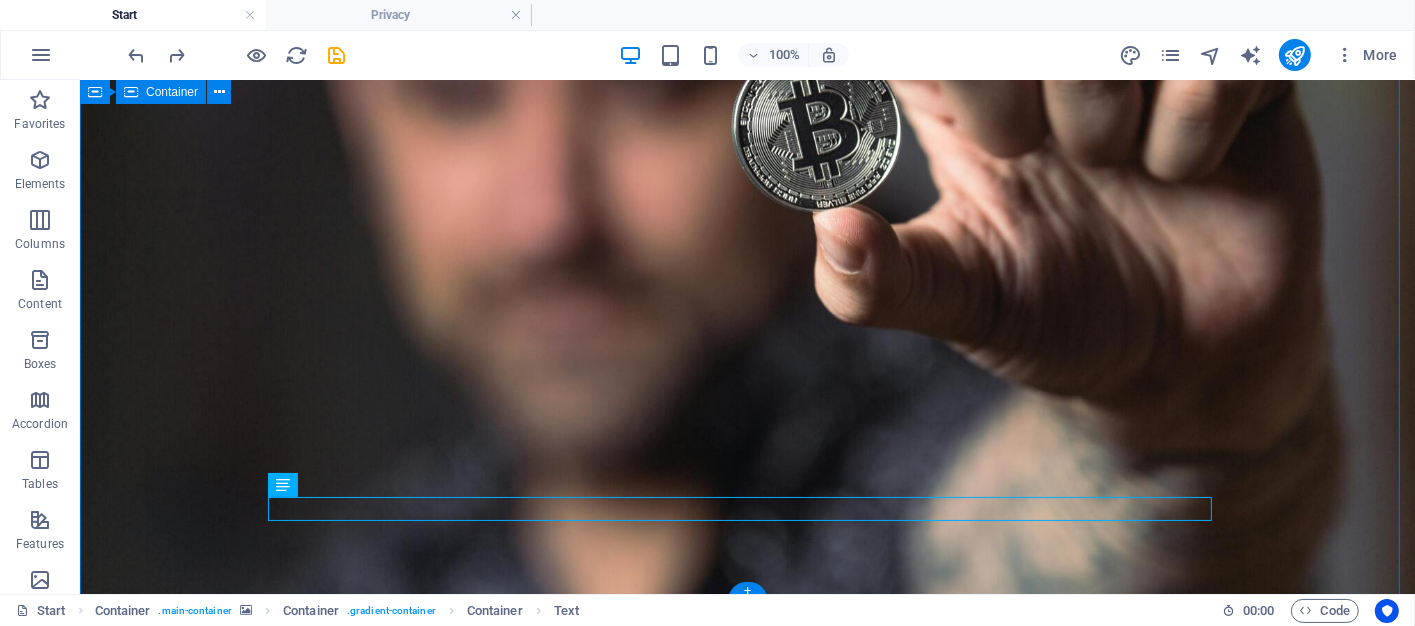 click on "BITCOIN BROKERS Where Smart Sellers Meet Savvy Buyers We connect Bitcoin sellers with buyers who are on the hunt for the best deals in the crypto space. Whether you're a seasoned trader or just dipping your toes into digital currency, our mission is simple: to make every transaction more rewarding. ENGAGE WITH US TODAY 10 + CLIENTS AWAIT YOU LARRIMAR TIA " Lorem ipsum dolor sit amet, consetetur sadipscing elitr " Drop content here or  Add elements  Paste clipboard © Bitcoin Brokers |  Privacy Policy" at bounding box center (746, 1120) 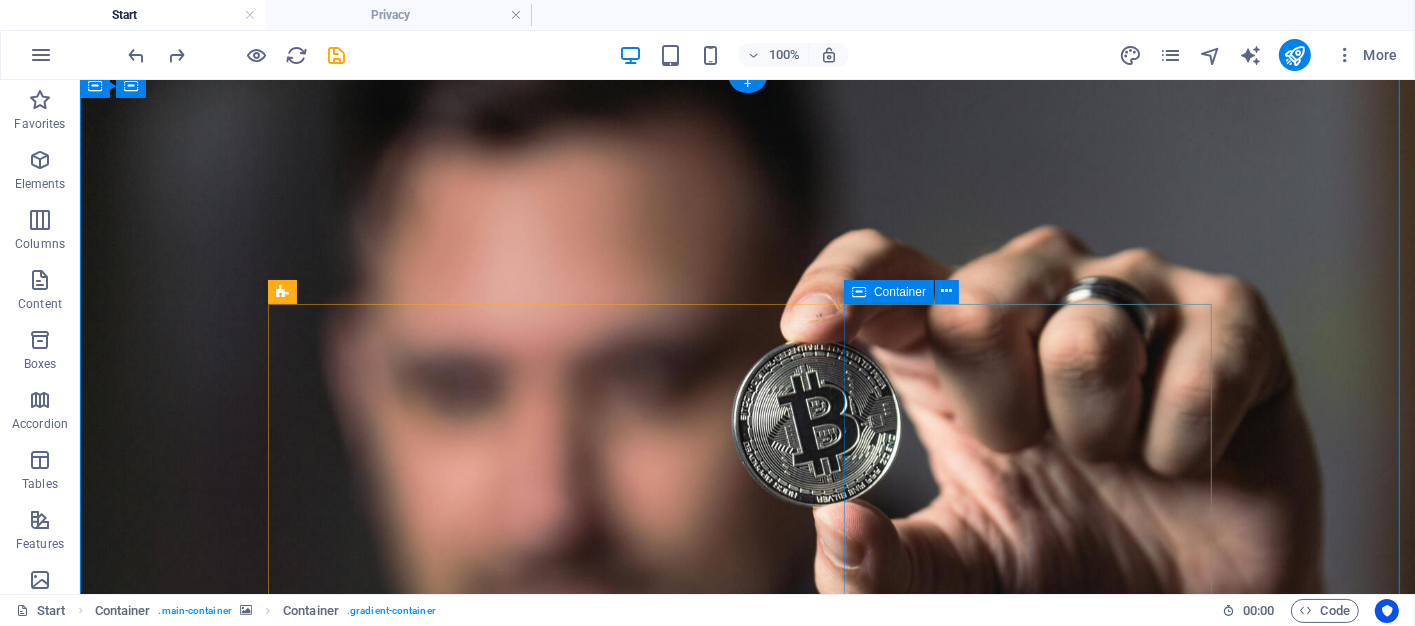 scroll, scrollTop: 100, scrollLeft: 0, axis: vertical 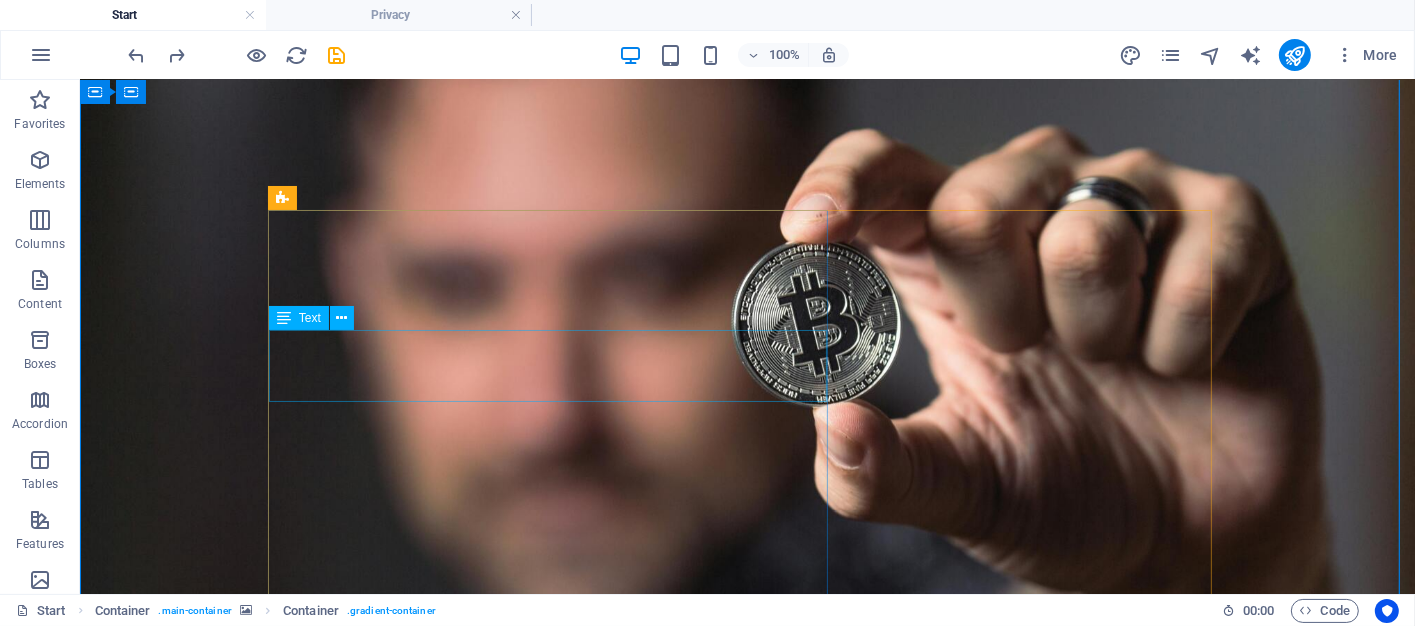 click on "We connect Bitcoin sellers with buyers who are on the hunt for the best deals in the crypto space. Whether you're a seasoned trader or just dipping your toes into digital currency, our mission is simple: to make every transaction more rewarding." at bounding box center (747, 1169) 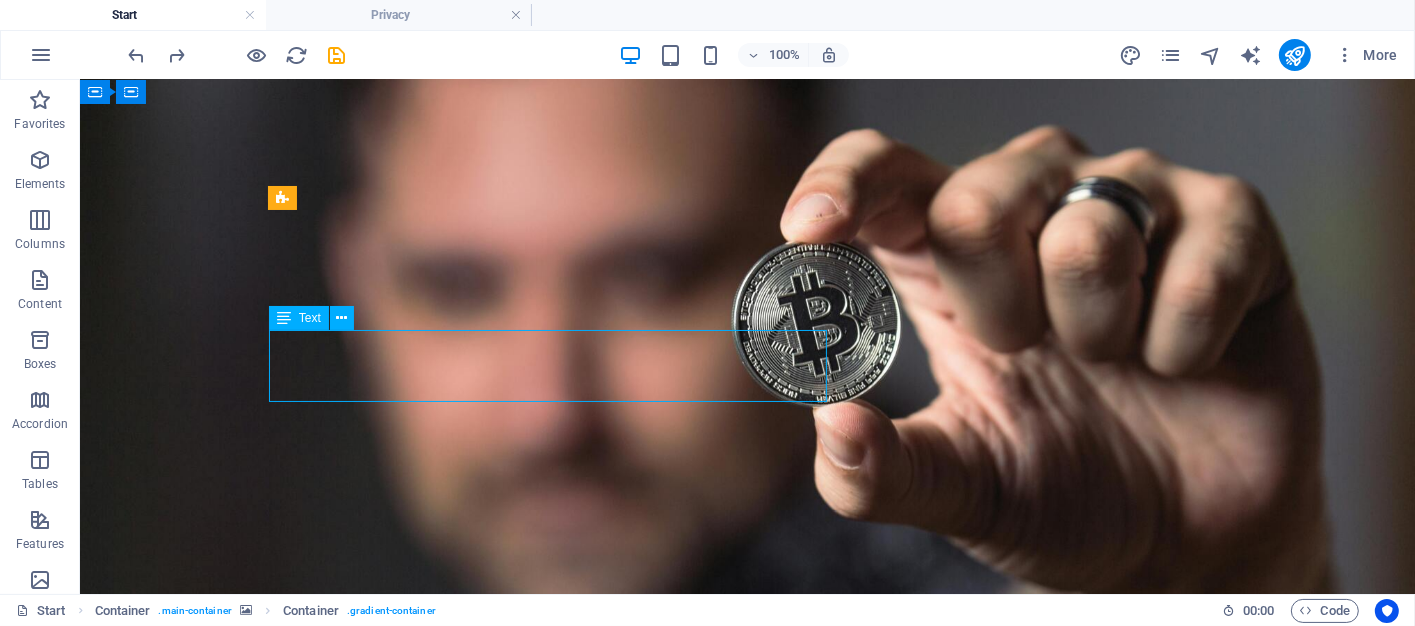 click on "We connect Bitcoin sellers with buyers who are on the hunt for the best deals in the crypto space. Whether you're a seasoned trader or just dipping your toes into digital currency, our mission is simple: to make every transaction more rewarding." at bounding box center [747, 1169] 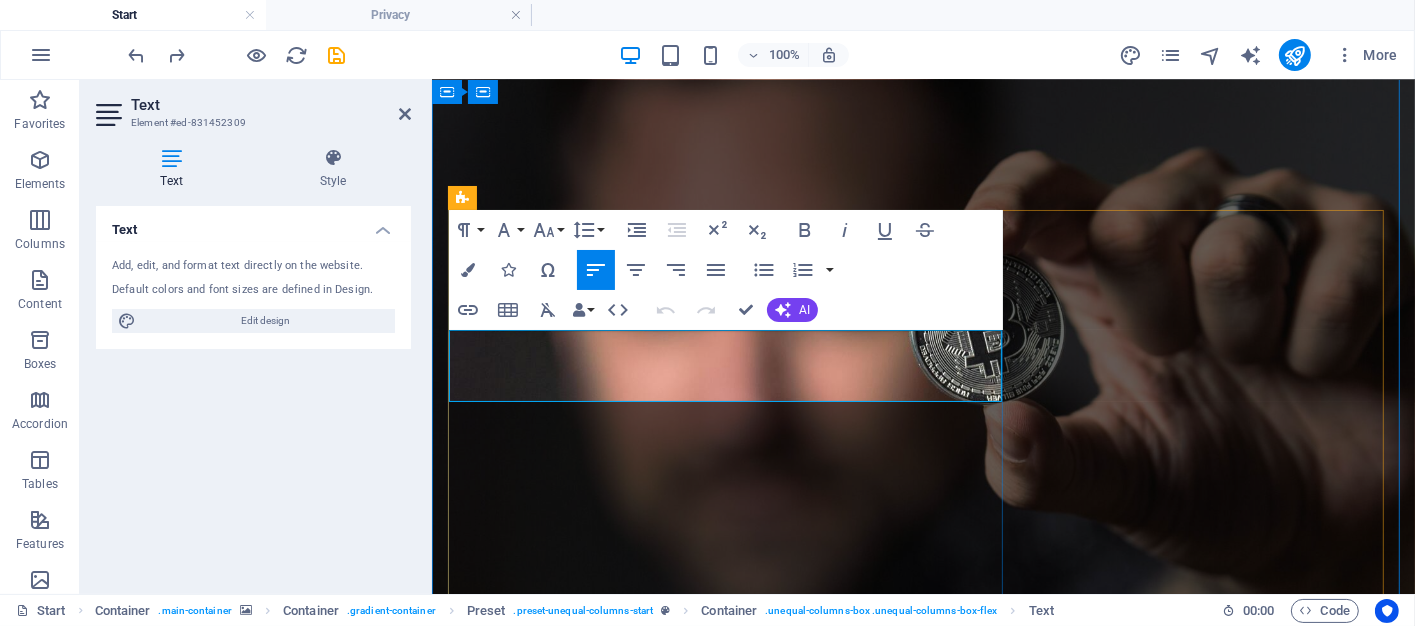 click on "We connect Bitcoin sellers with buyers who are on the hunt for the best deals in the crypto space. Whether you're a seasoned trader or just dipping your toes into digital currency, our mission is simple: to make every transaction more rewarding." at bounding box center (916, 1169) 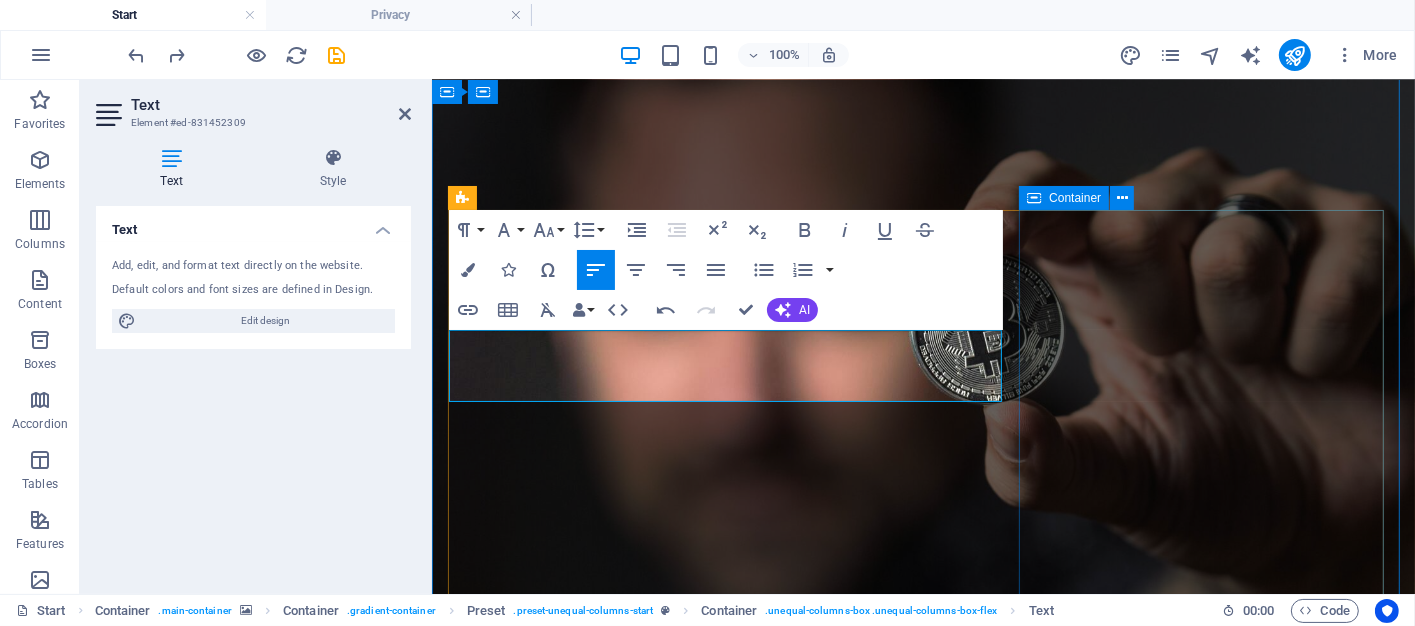 drag, startPoint x: 1043, startPoint y: 458, endPoint x: 1391, endPoint y: 458, distance: 348 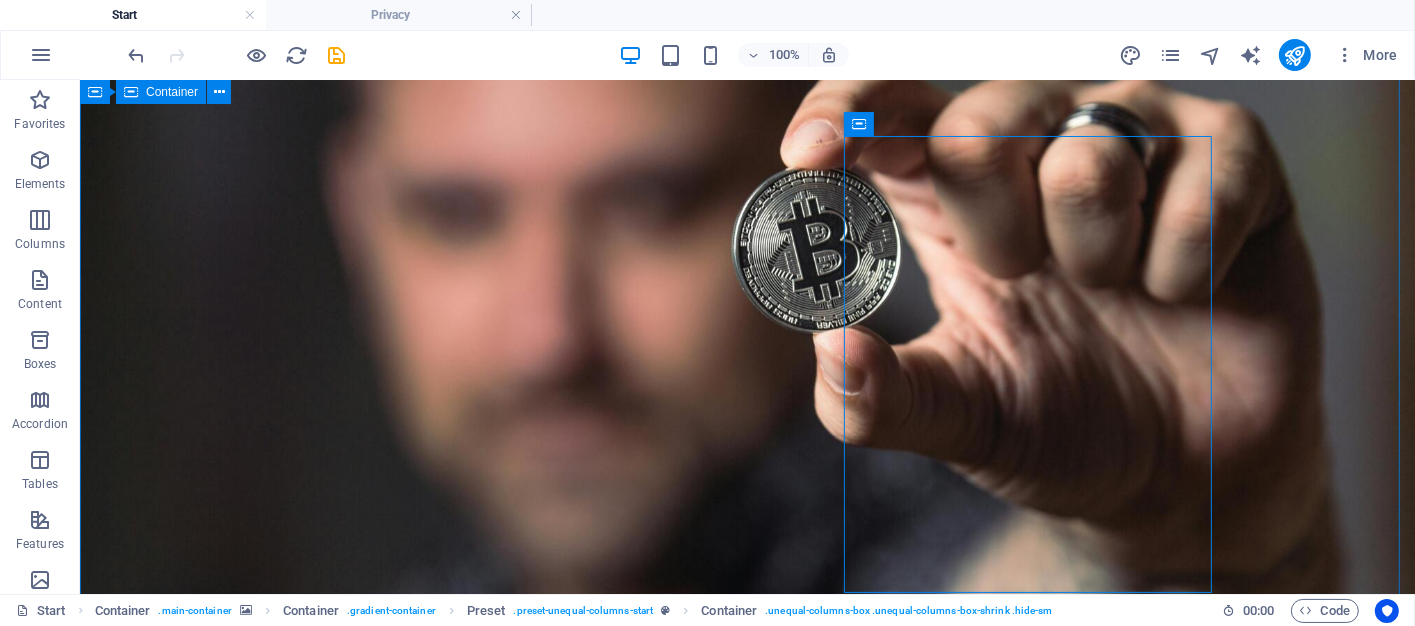 scroll, scrollTop: 202, scrollLeft: 0, axis: vertical 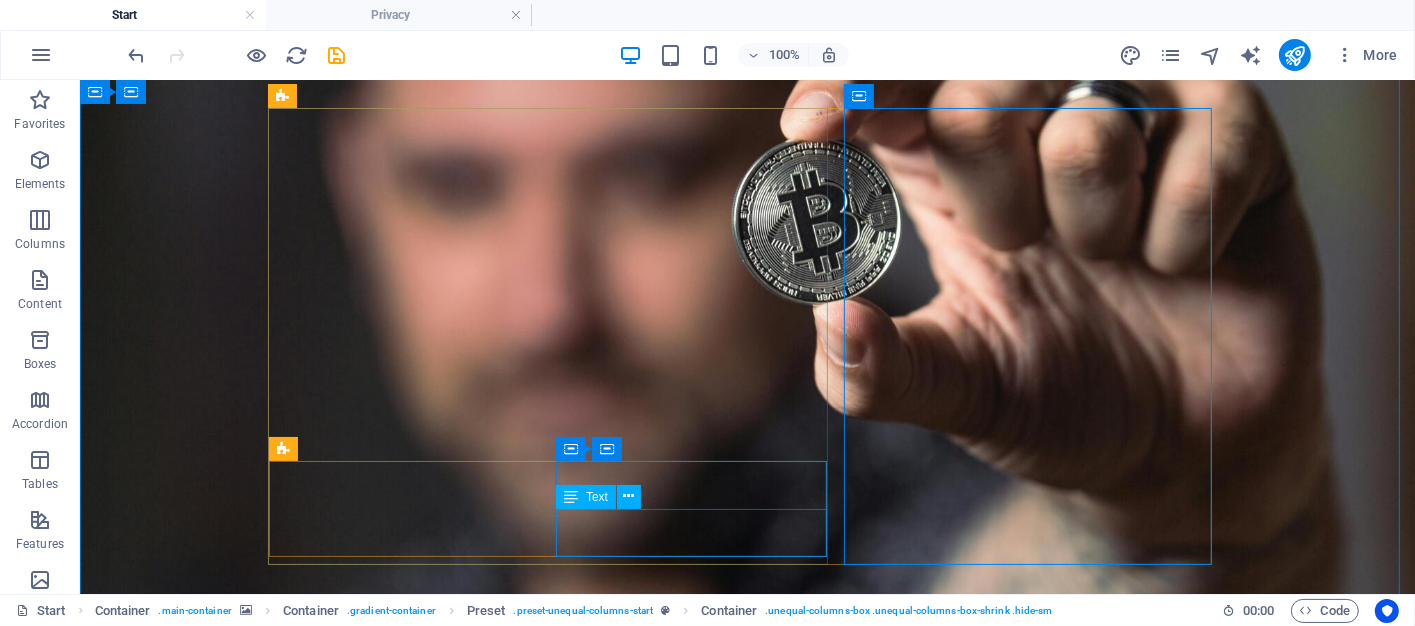click on "" Lorem ipsum dolor sit amet, consetetur sadipscing elitr "" at bounding box center (747, 1435) 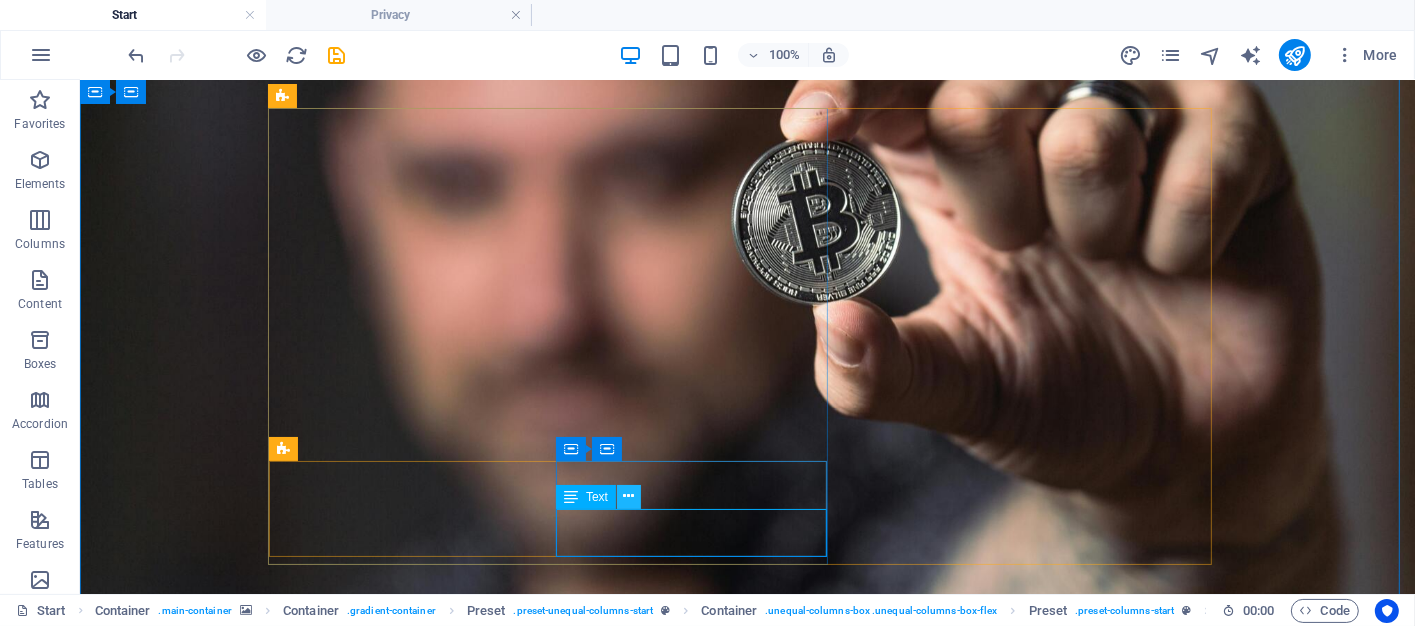 click at bounding box center [629, 496] 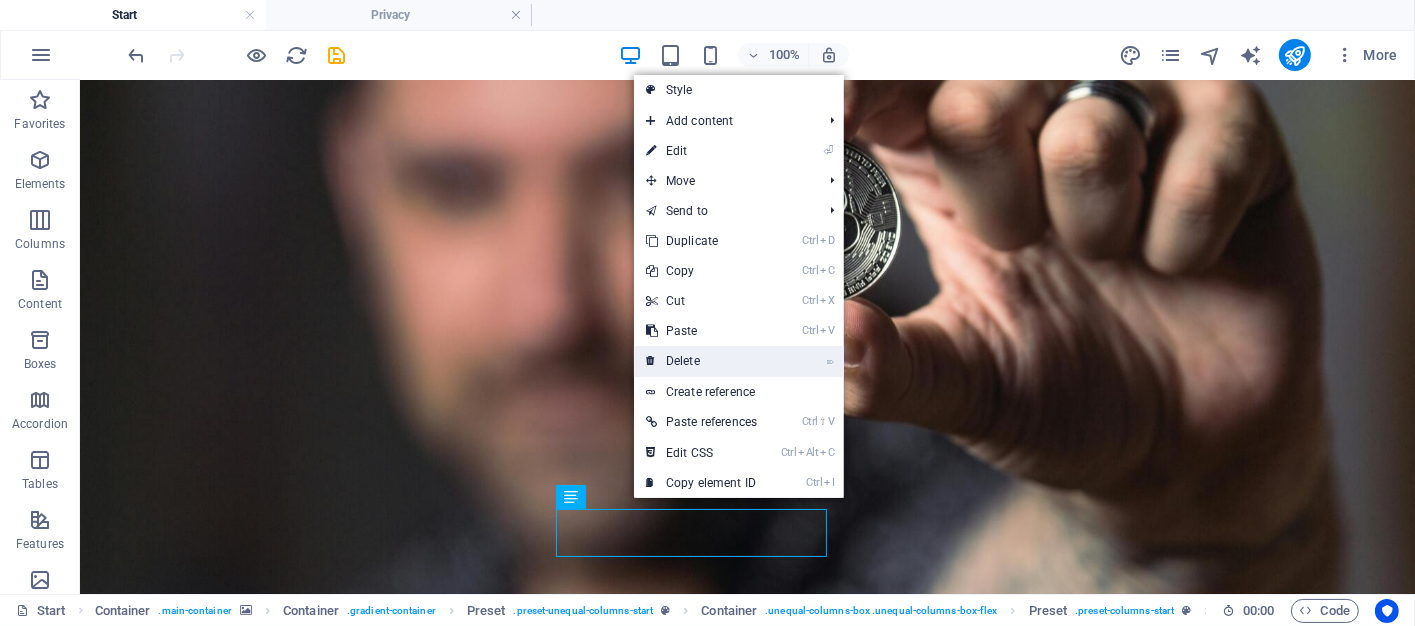 click on "⌦  Delete" at bounding box center [701, 361] 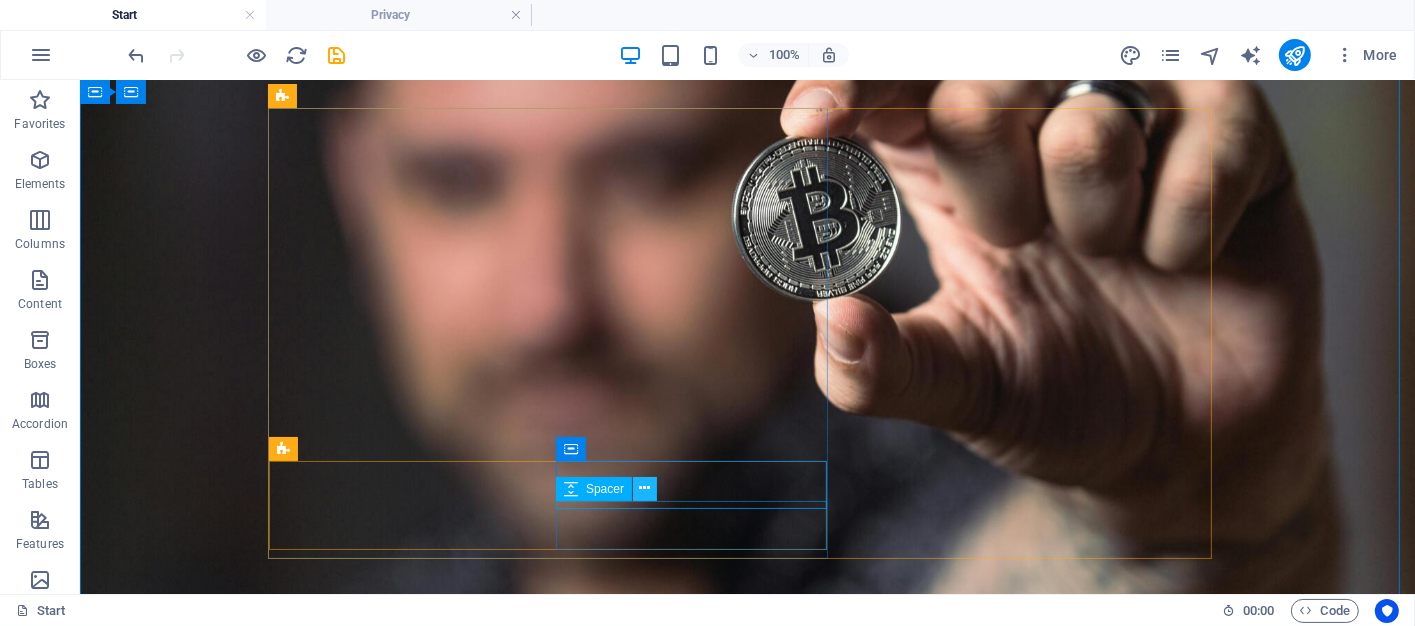 click at bounding box center [645, 488] 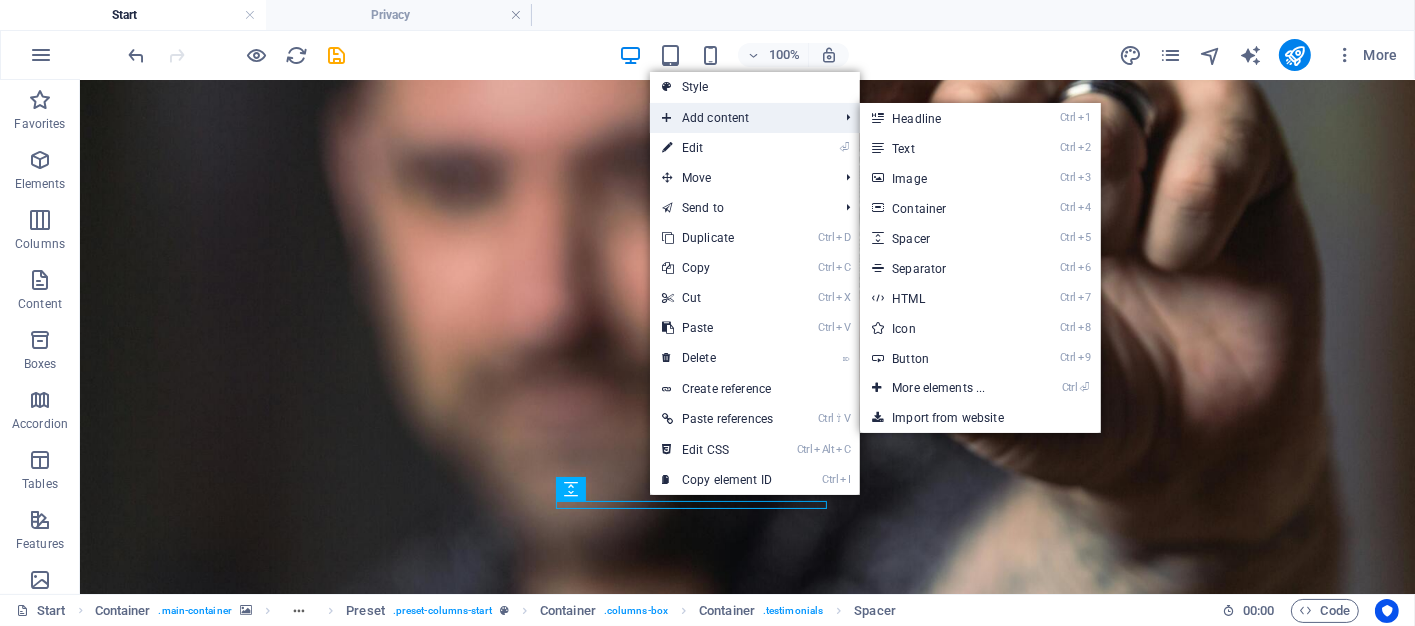 click on "Add content" at bounding box center (740, 118) 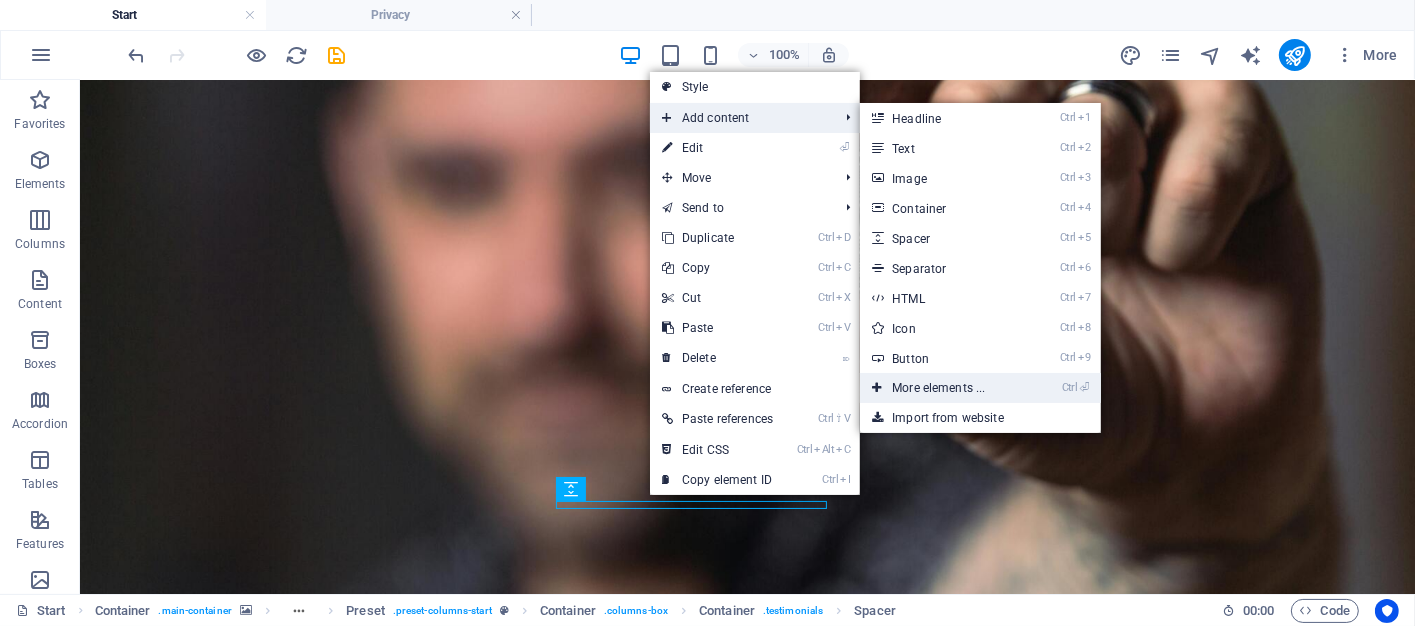 click on "Ctrl ⏎  More elements ..." at bounding box center (942, 388) 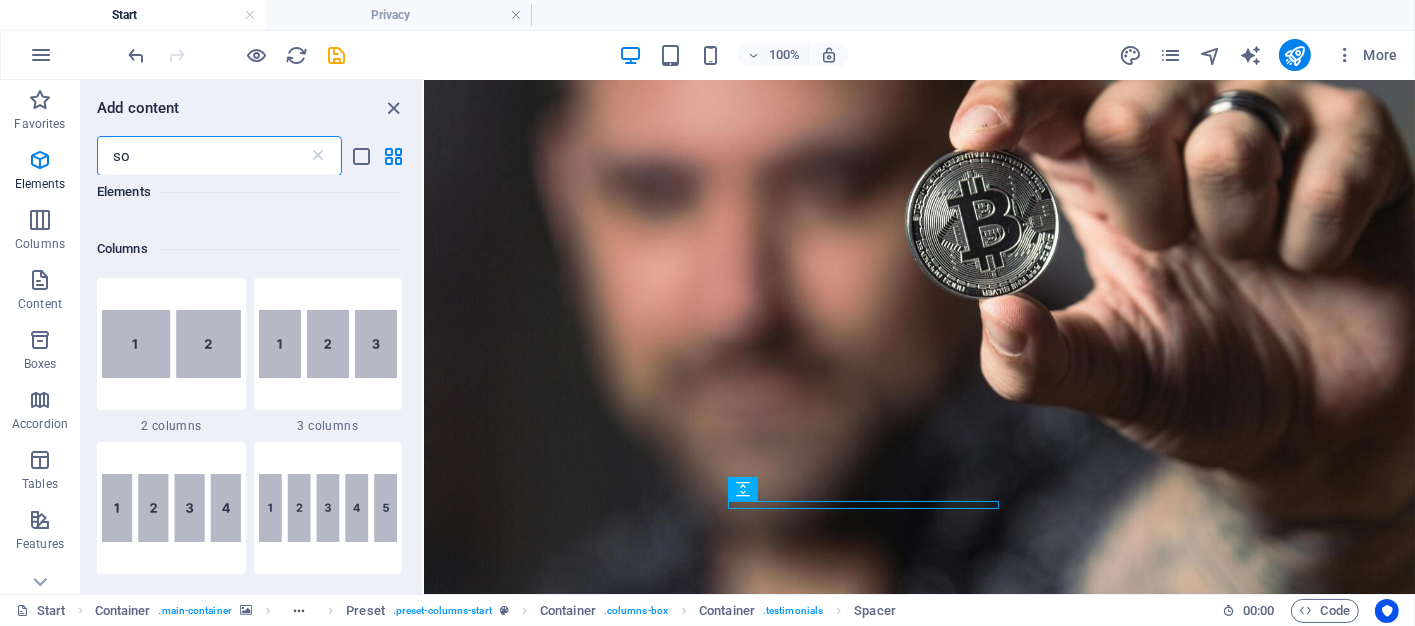 scroll, scrollTop: 0, scrollLeft: 0, axis: both 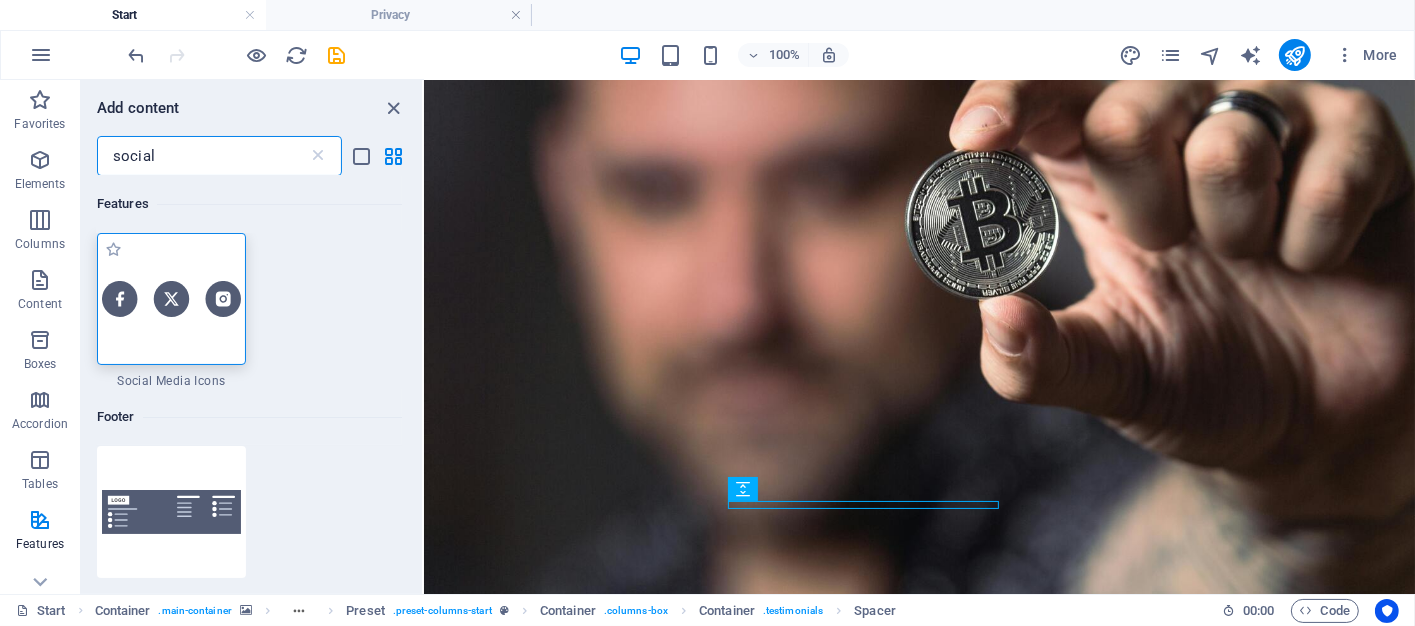 type on "social" 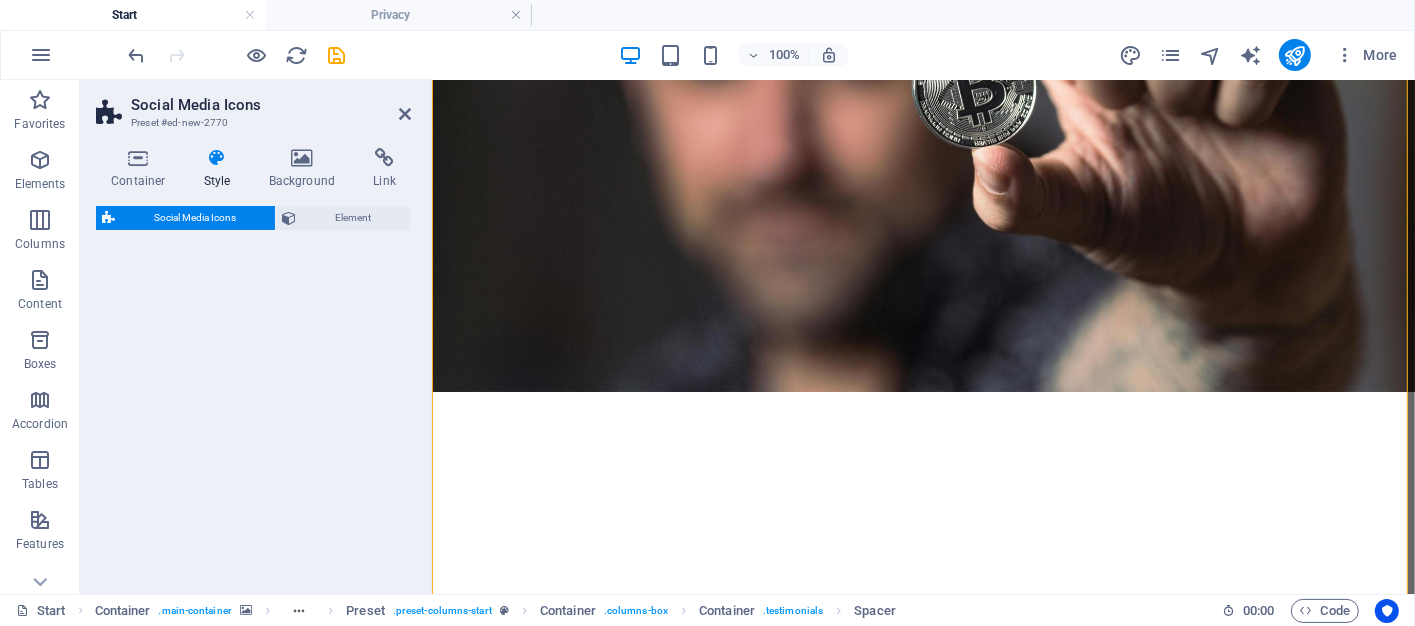 select on "rem" 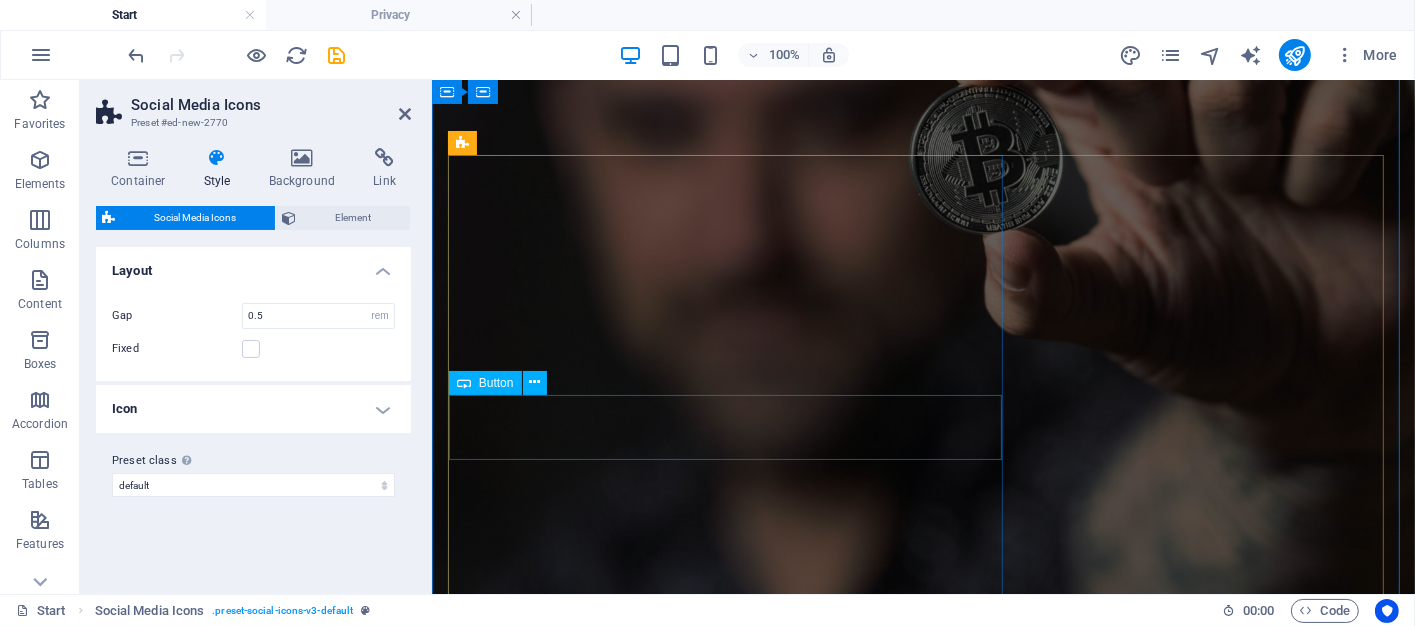 scroll, scrollTop: 350, scrollLeft: 0, axis: vertical 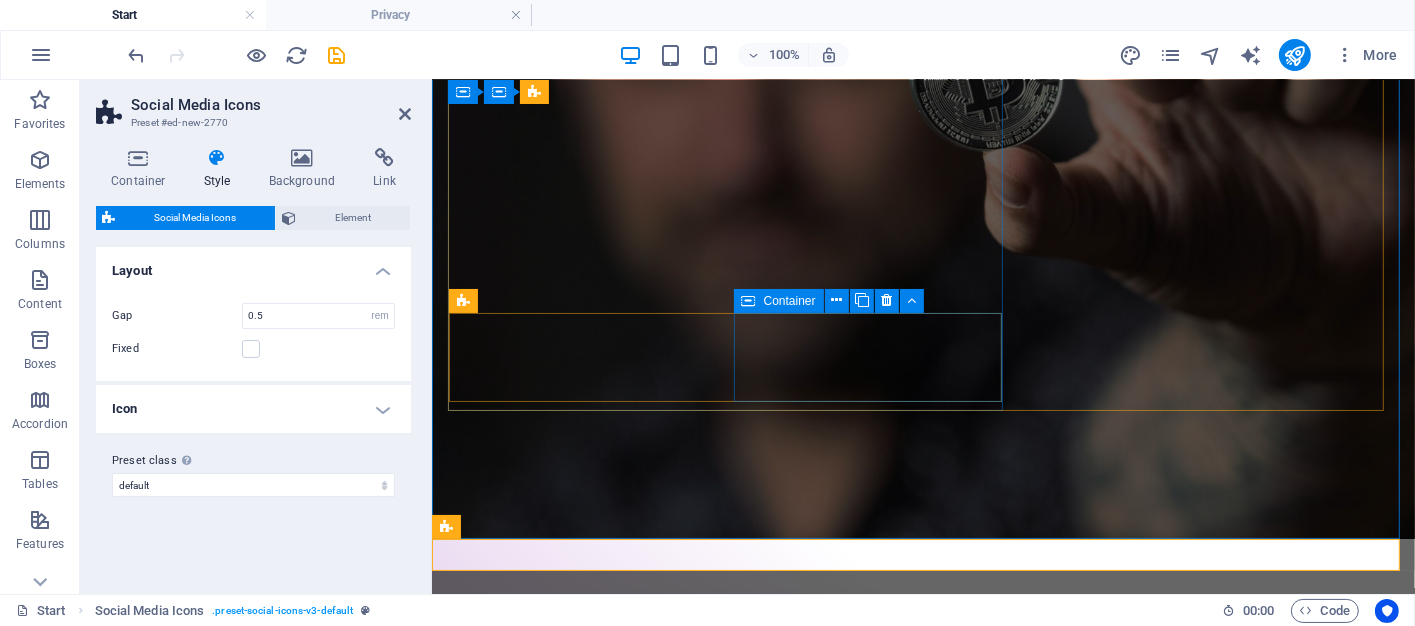click on "LARRIMAR TIA" at bounding box center [923, 1231] 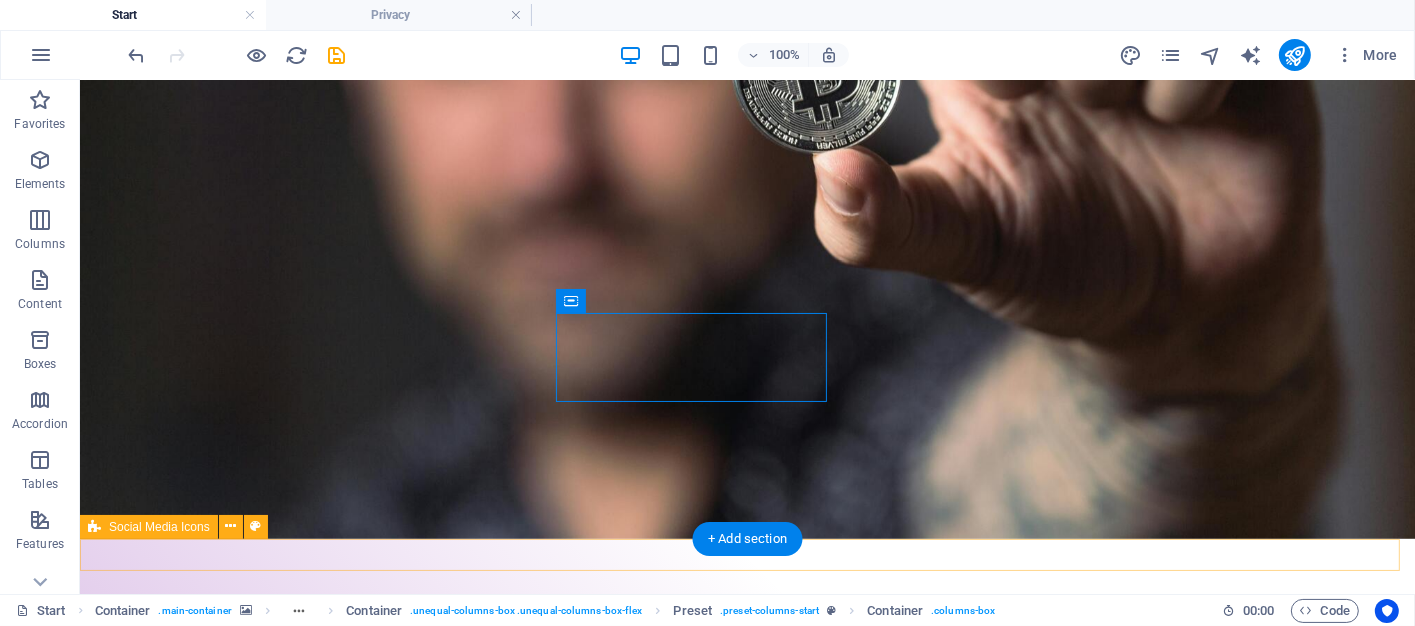 click at bounding box center (746, 1611) 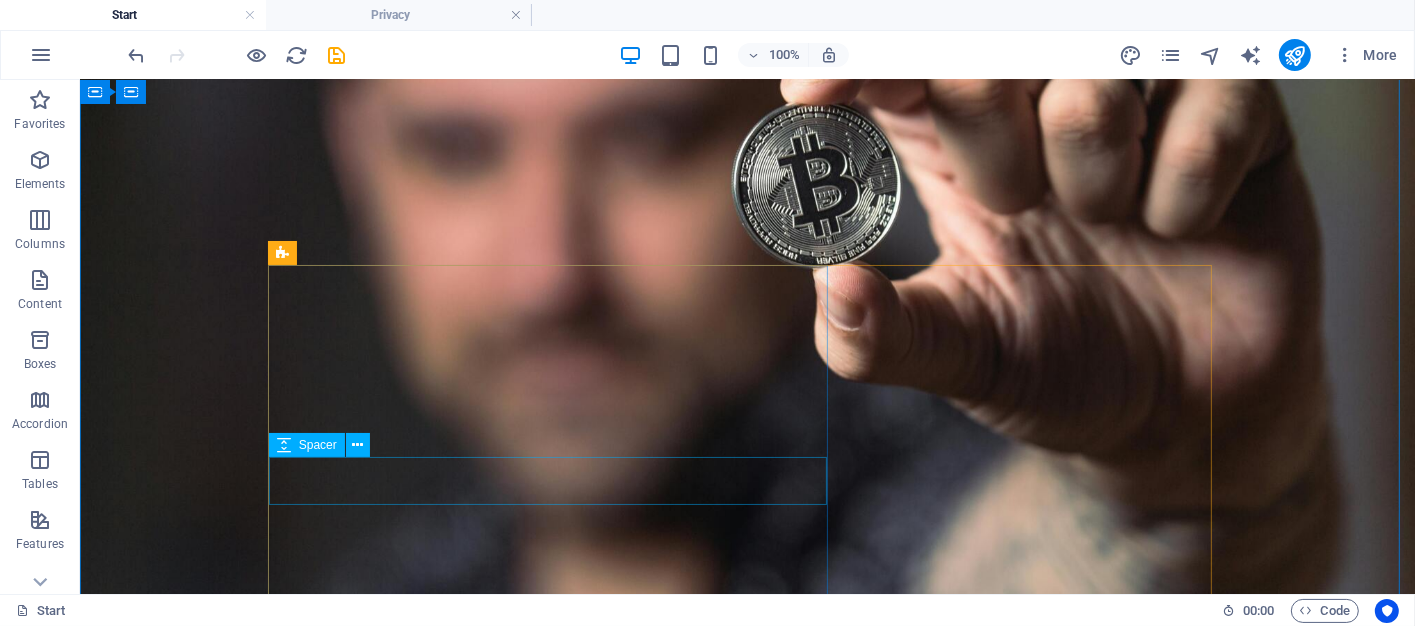 scroll, scrollTop: 327, scrollLeft: 0, axis: vertical 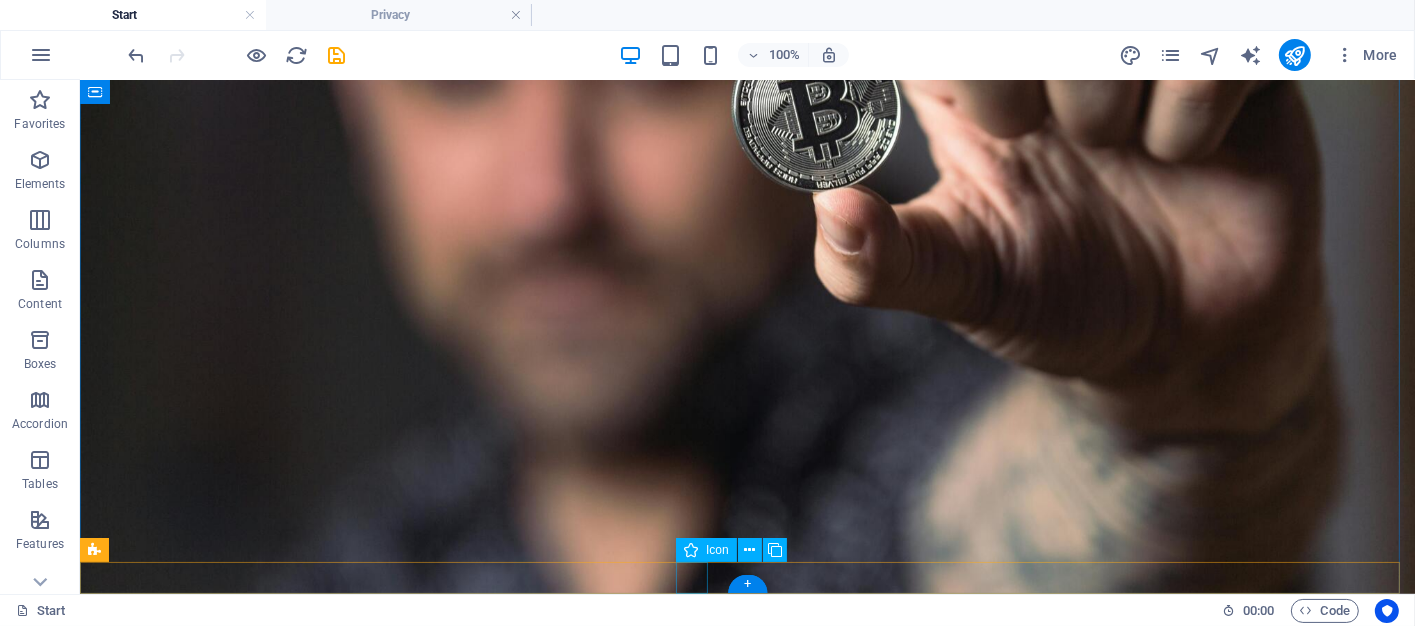 click at bounding box center (746, 1626) 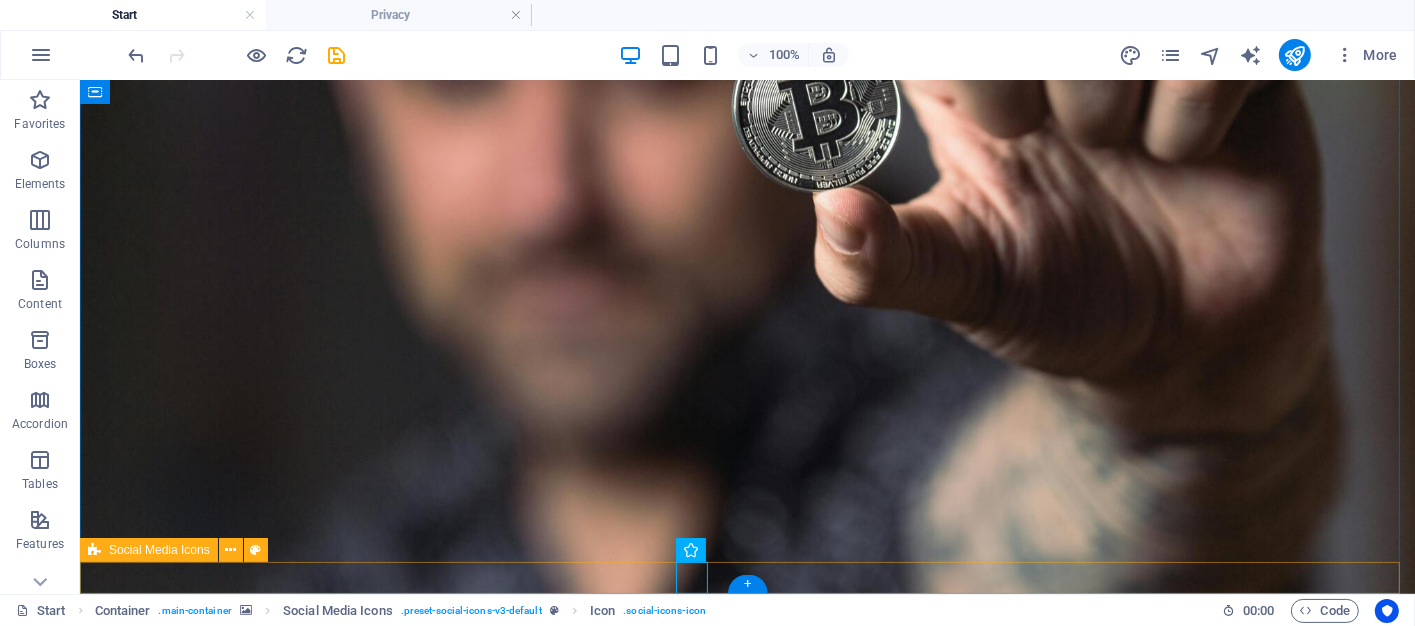 click at bounding box center [746, 1666] 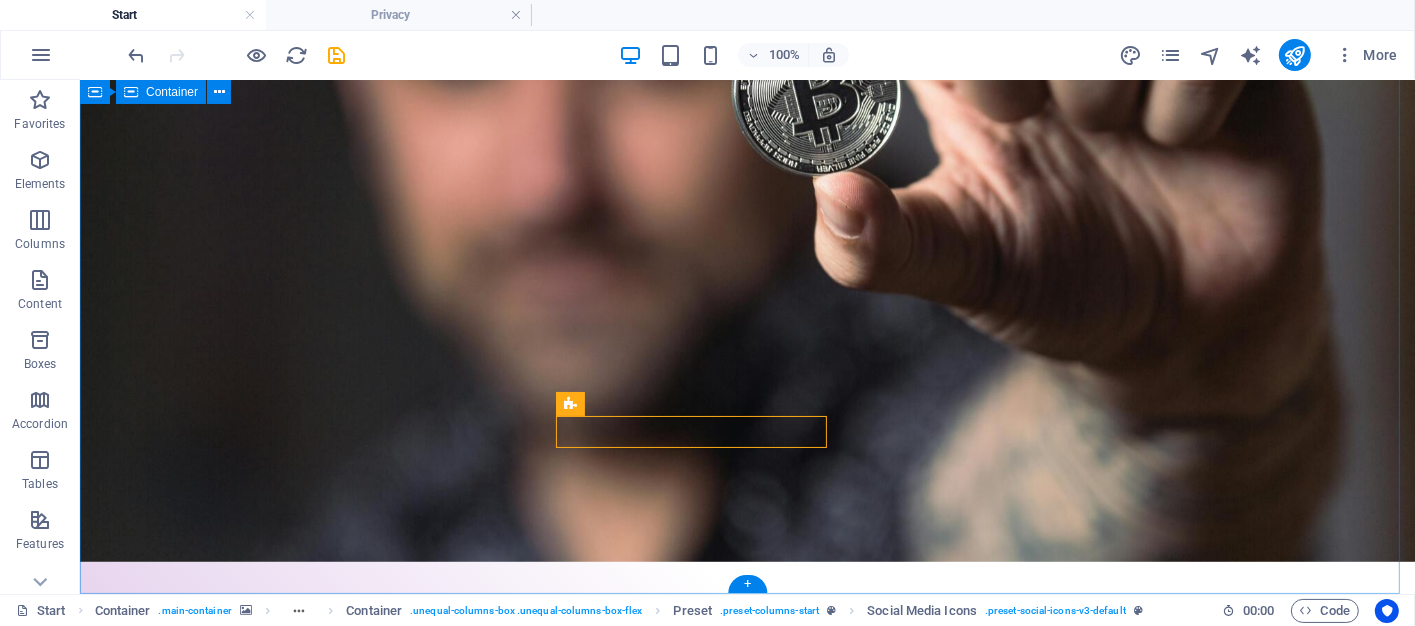 scroll, scrollTop: 295, scrollLeft: 0, axis: vertical 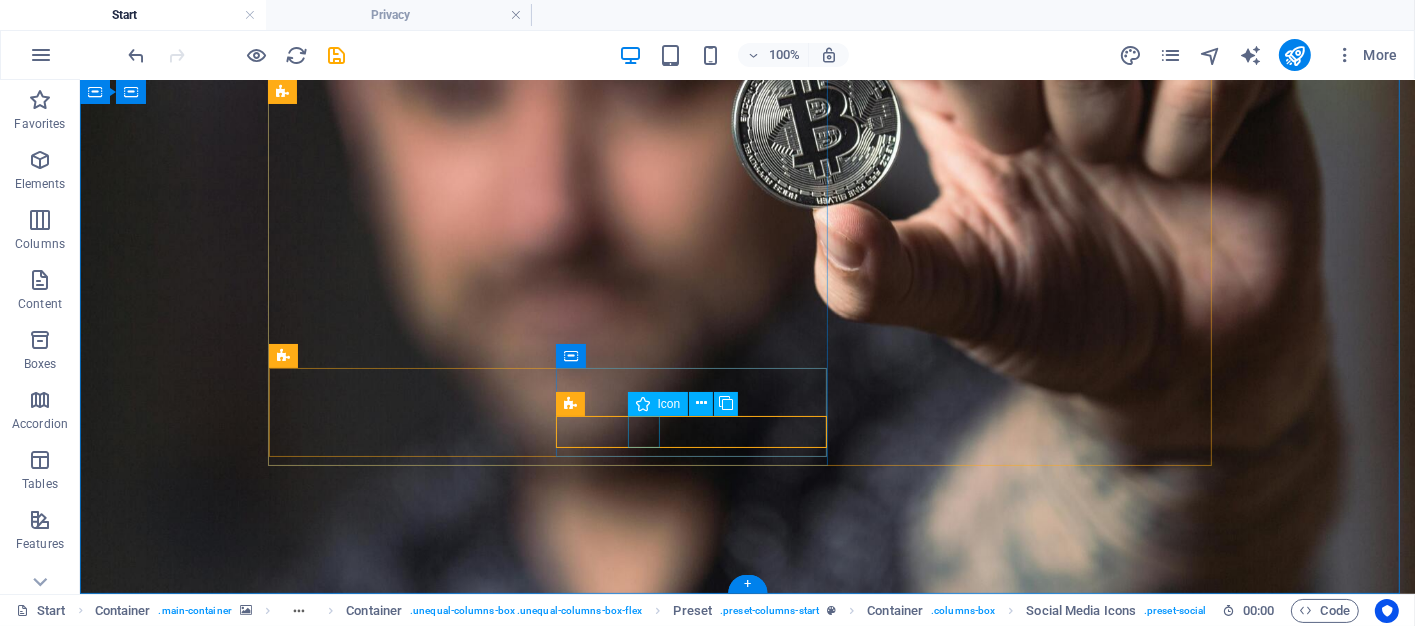 click at bounding box center (747, 1339) 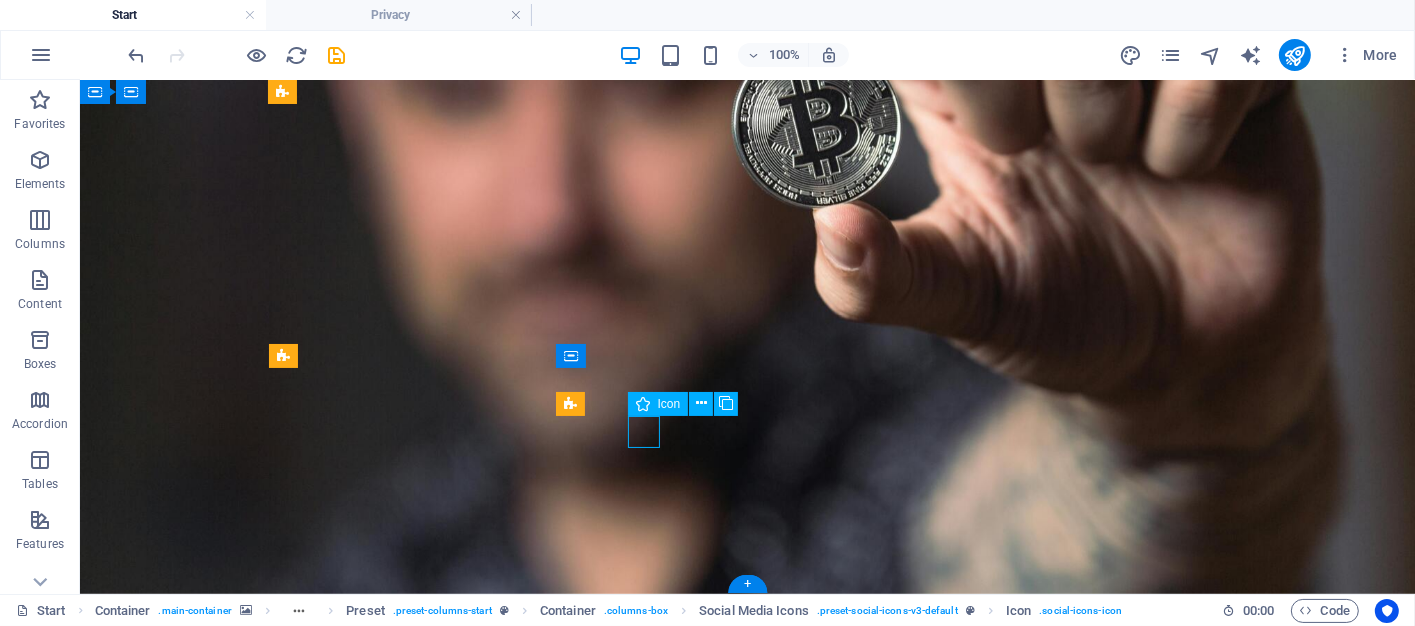 click at bounding box center [747, 1339] 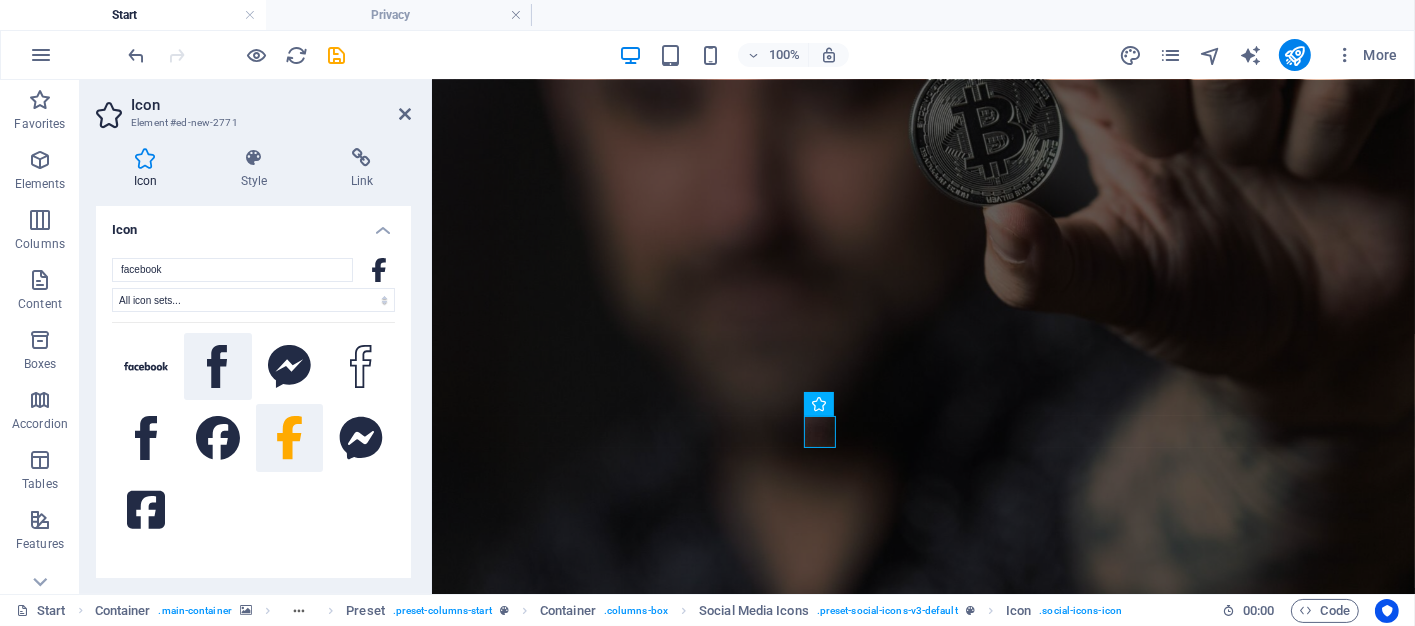click 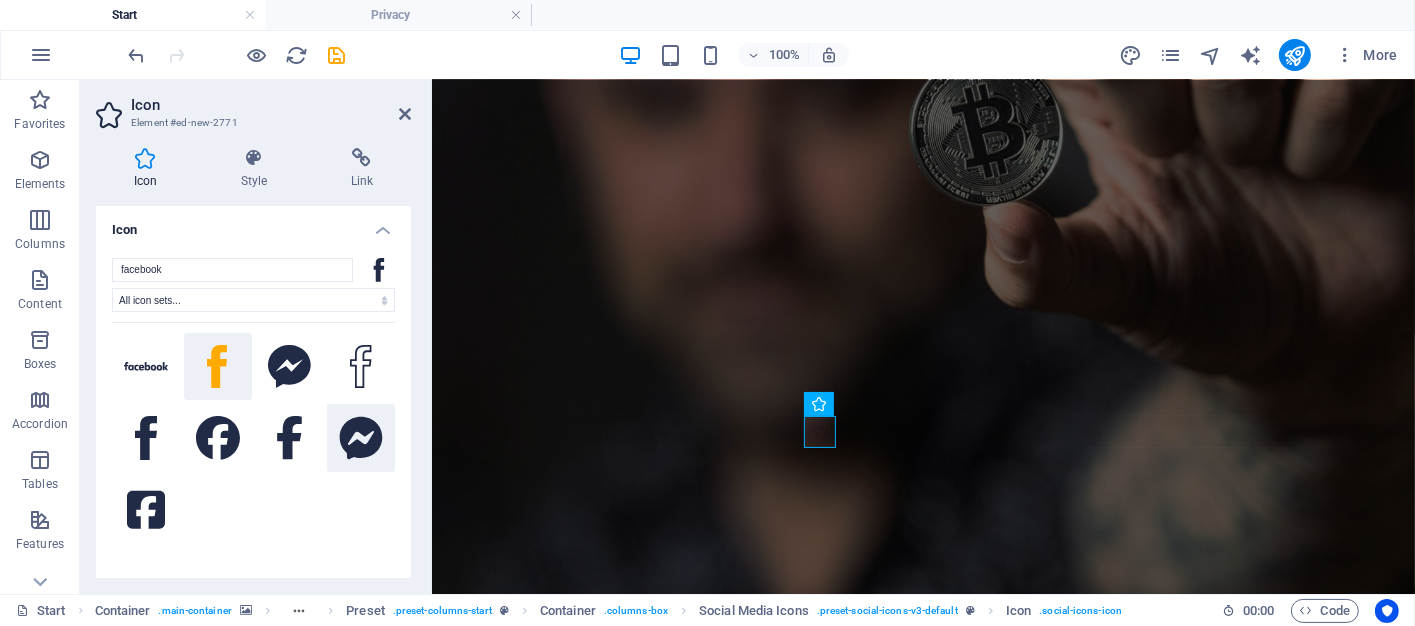 click 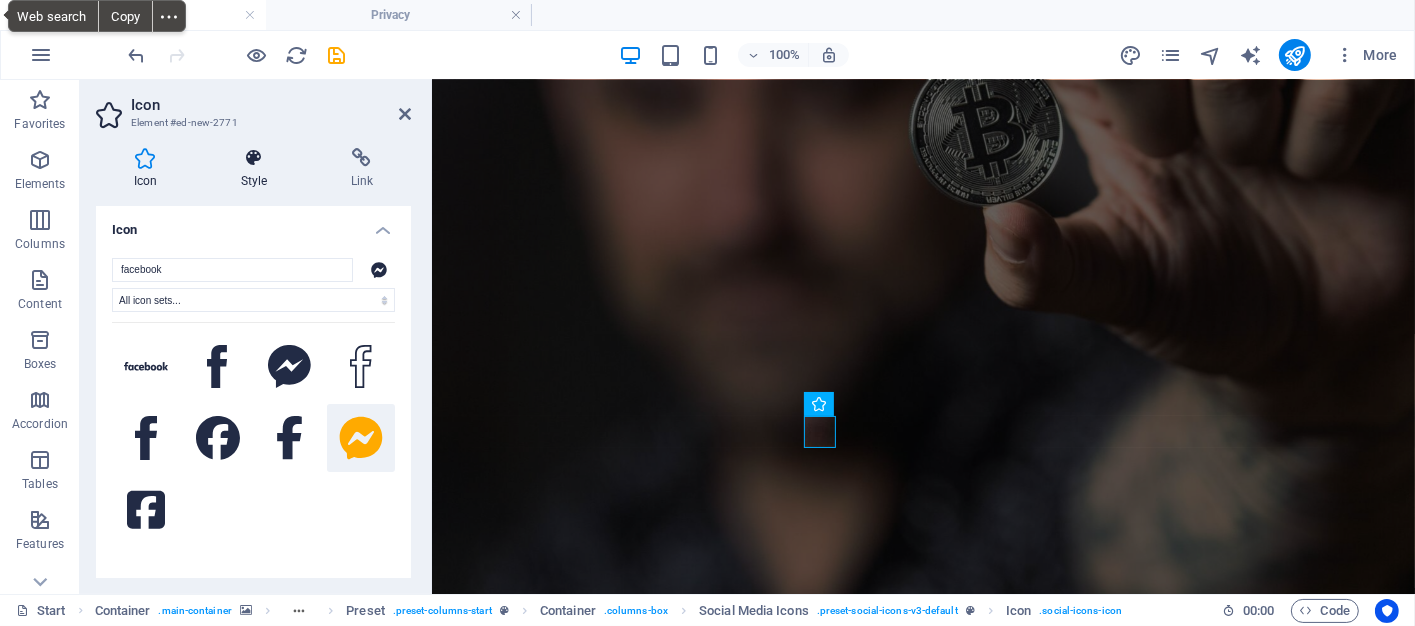 click on "Style" at bounding box center (258, 169) 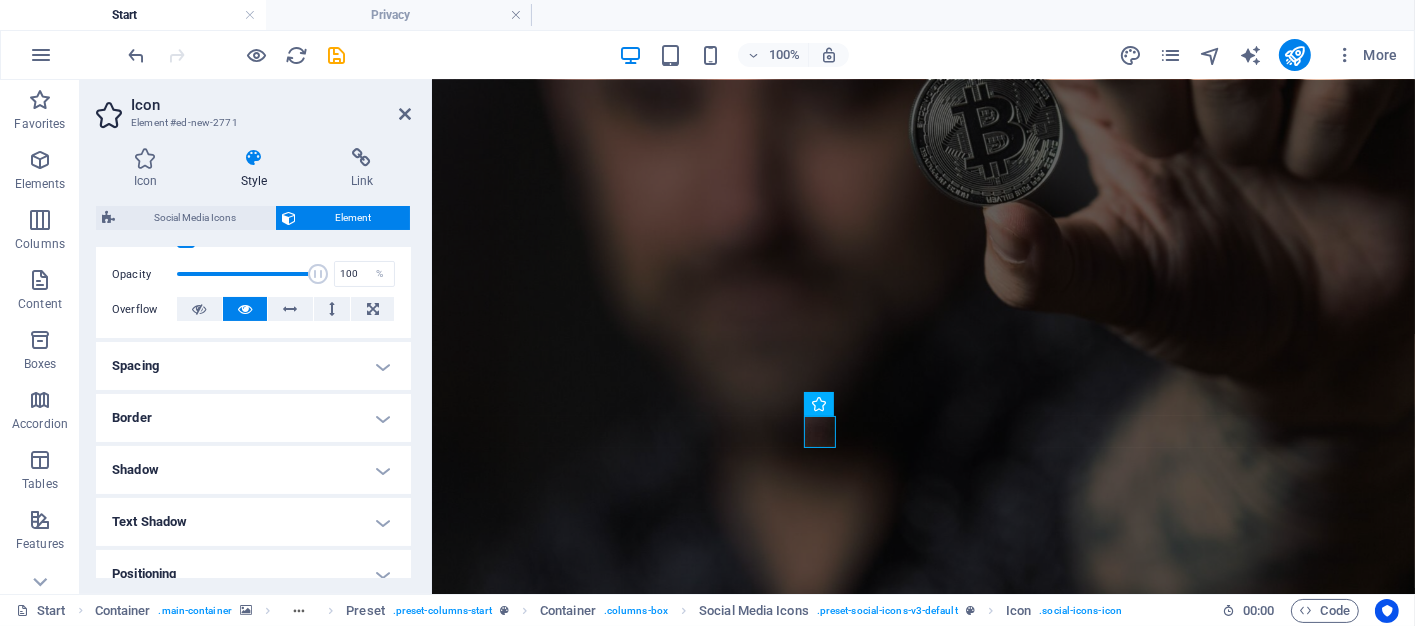 scroll, scrollTop: 200, scrollLeft: 0, axis: vertical 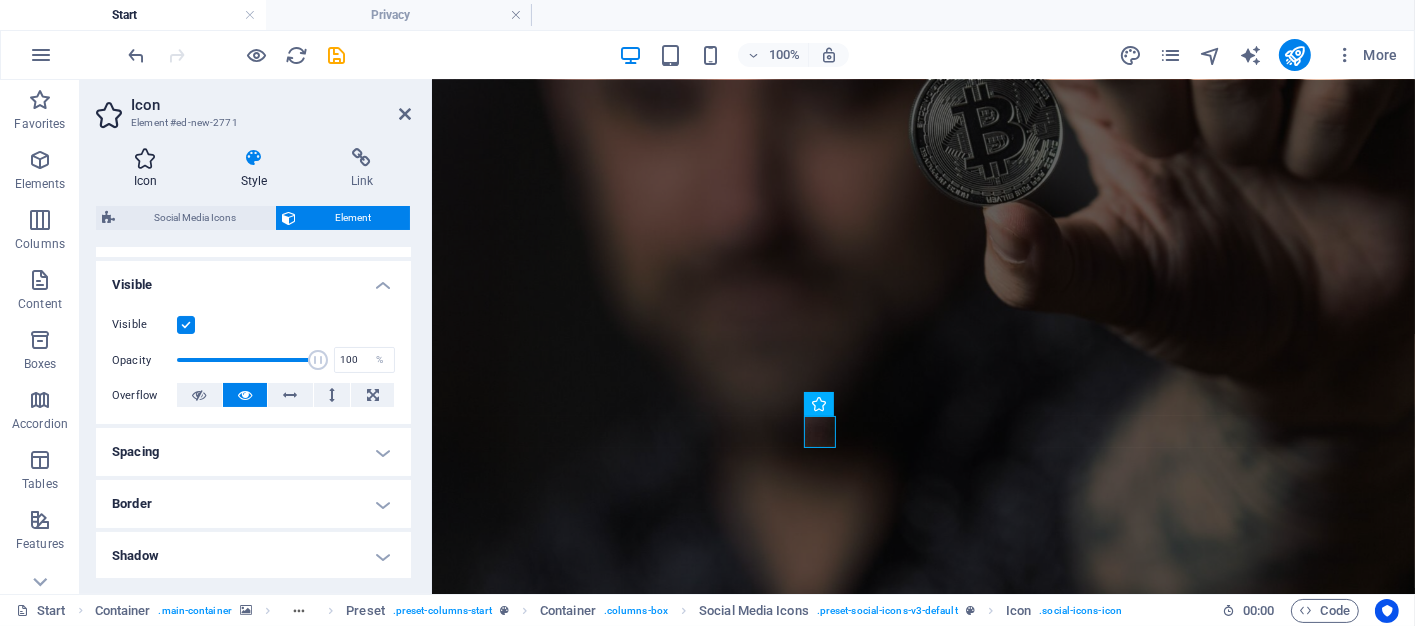 click on "Icon" at bounding box center (149, 169) 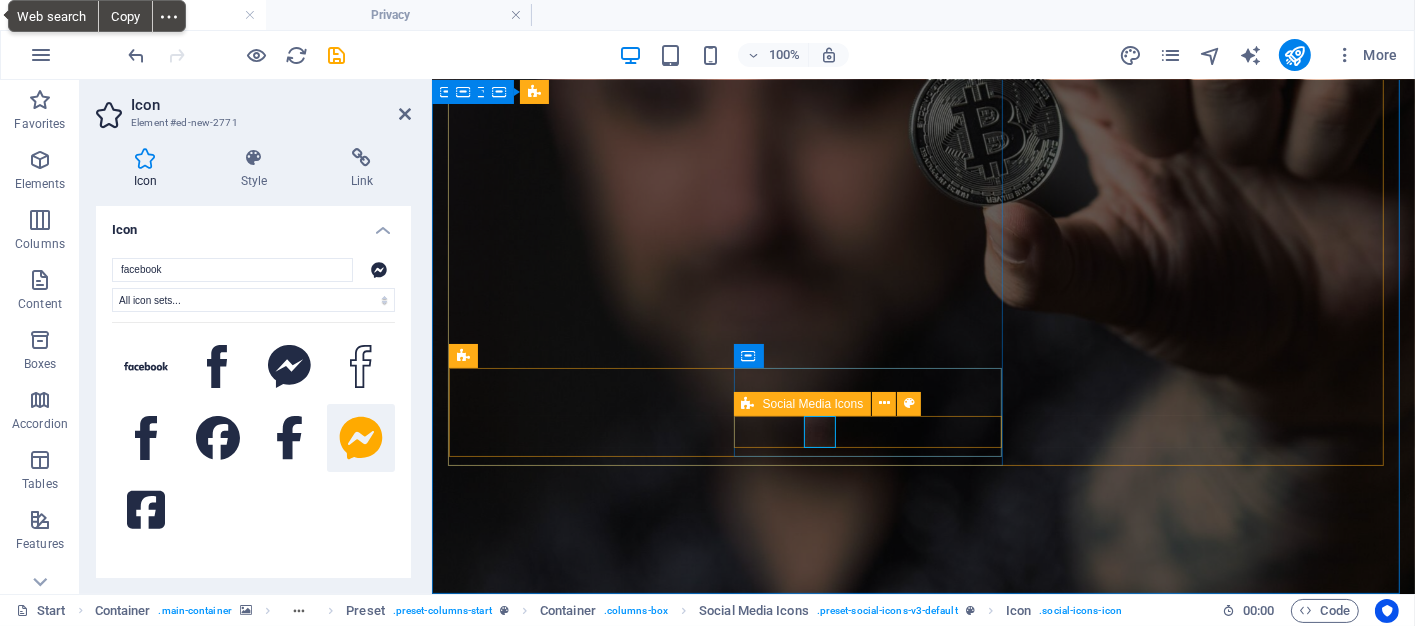 click at bounding box center (923, 1379) 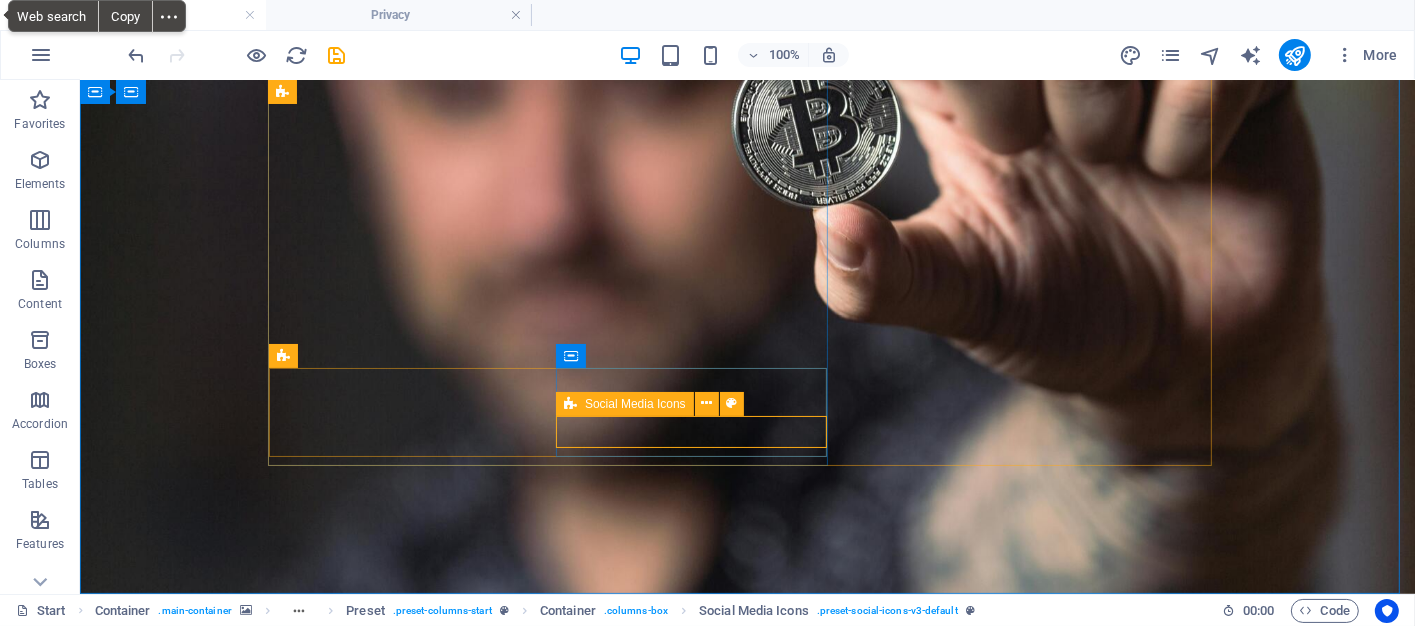 click on "Social Media Icons" at bounding box center [625, 404] 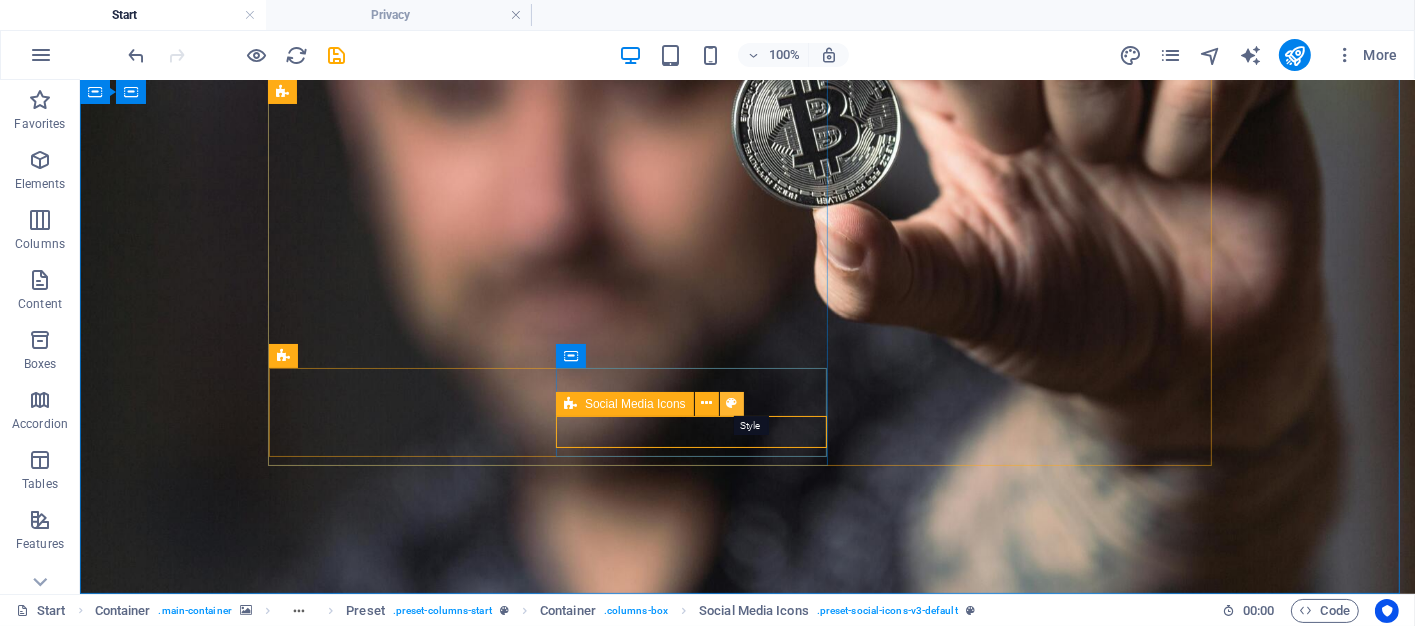 click at bounding box center (731, 403) 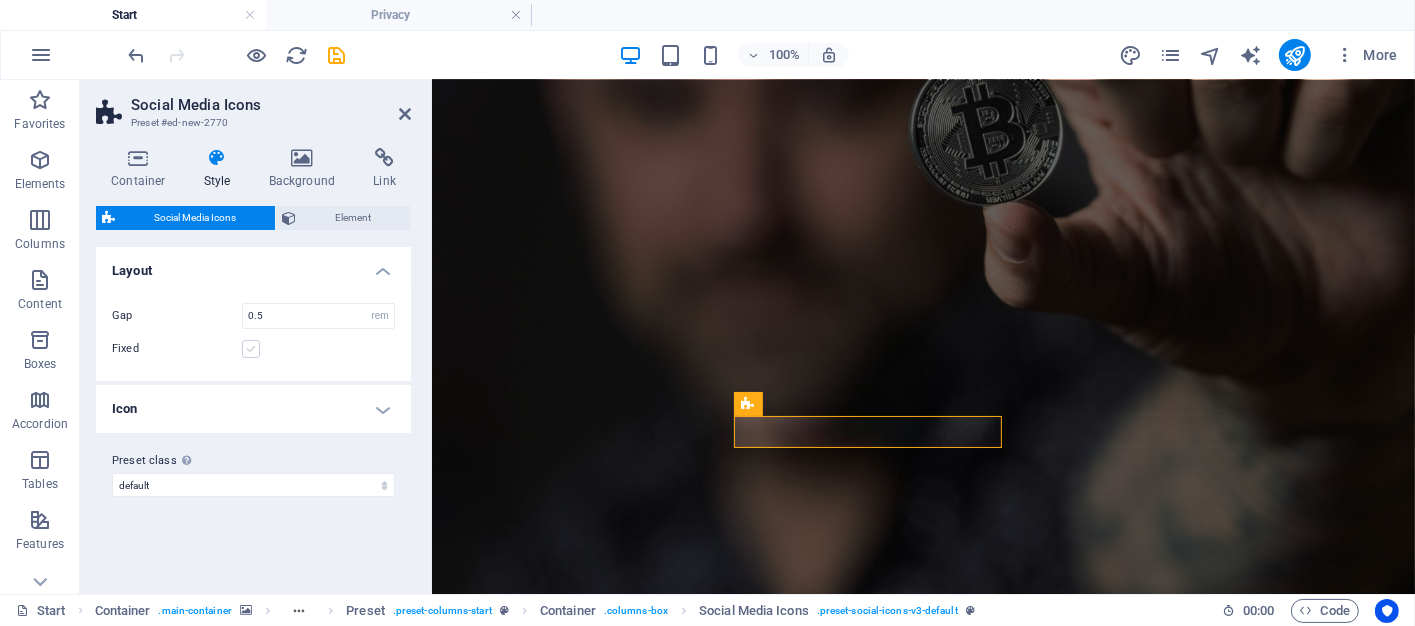 click at bounding box center (251, 349) 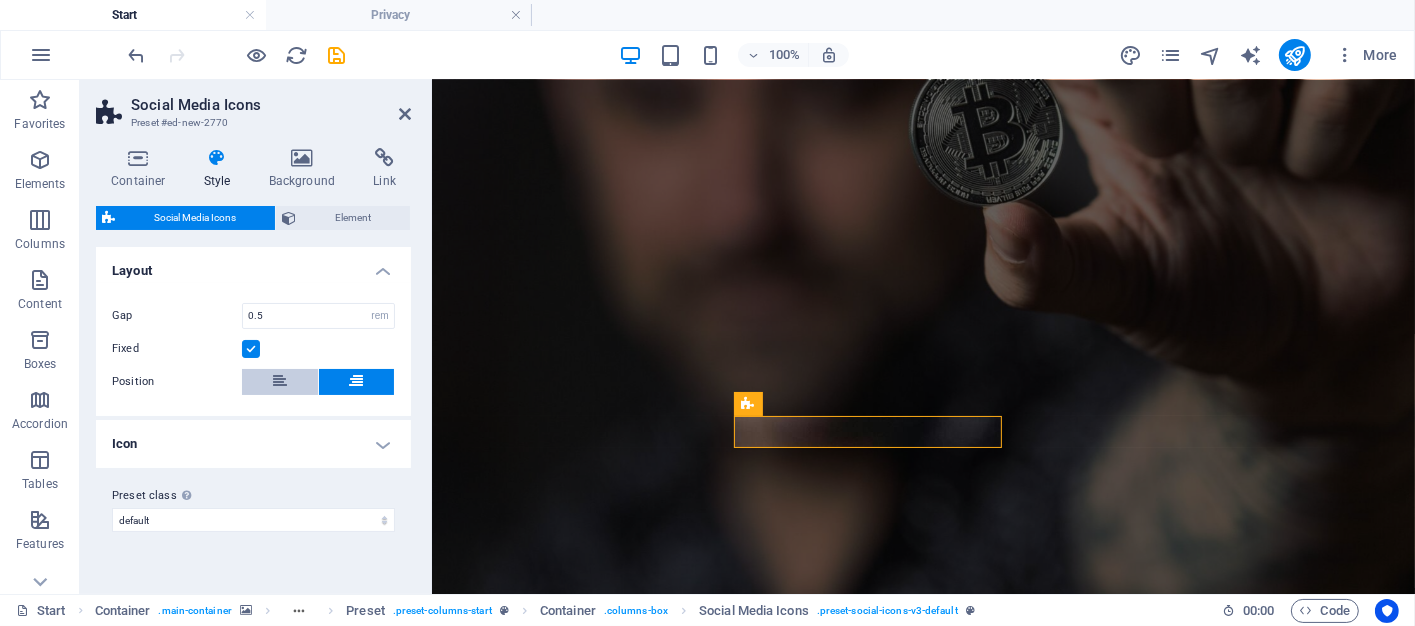 click at bounding box center (280, 382) 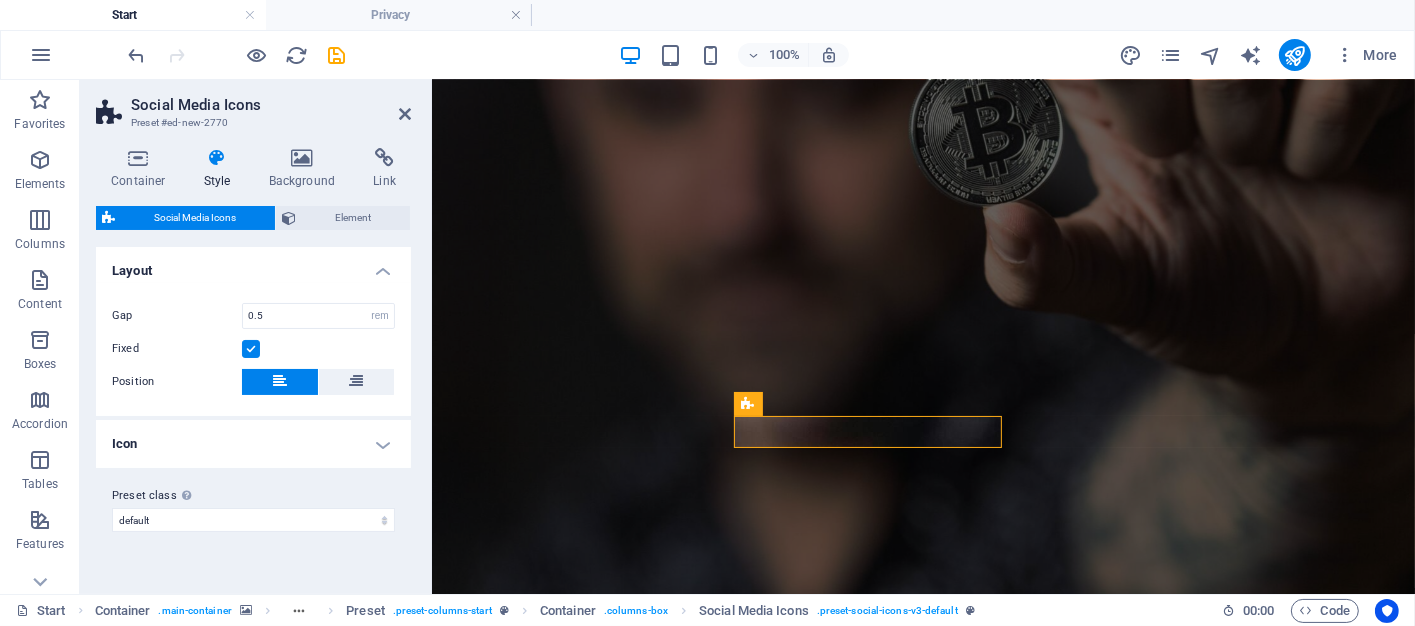 click at bounding box center [251, 349] 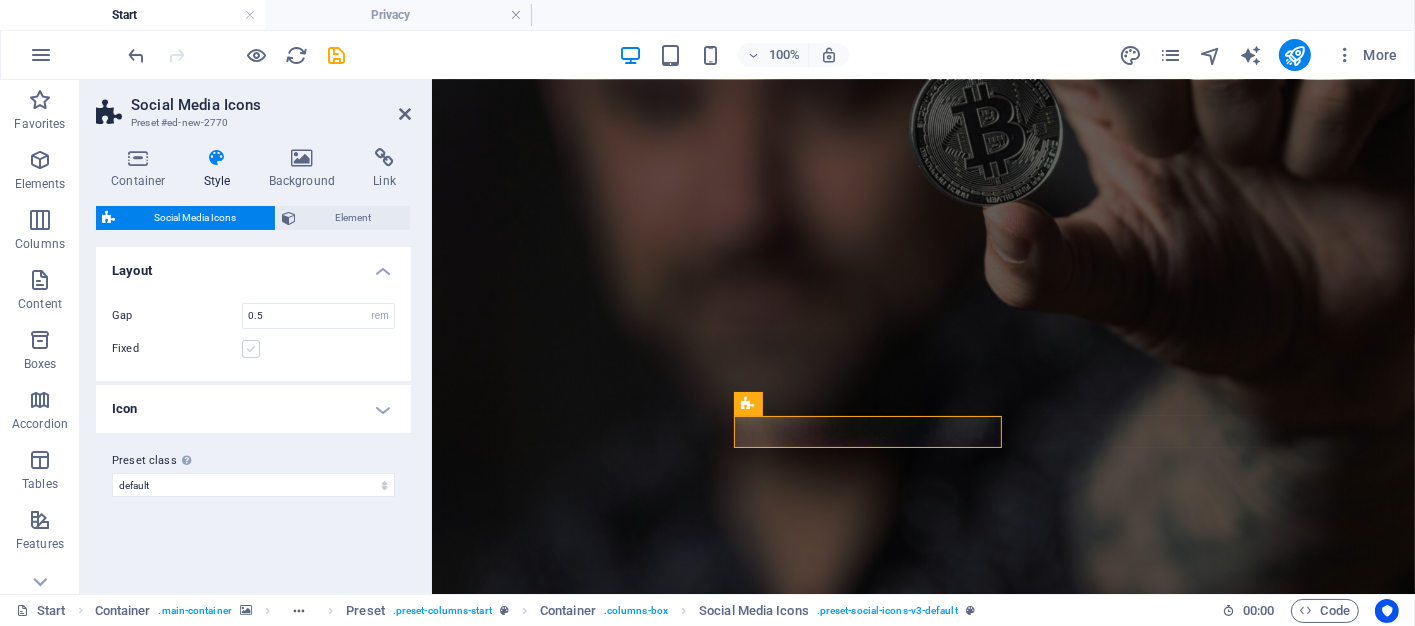 click at bounding box center [251, 349] 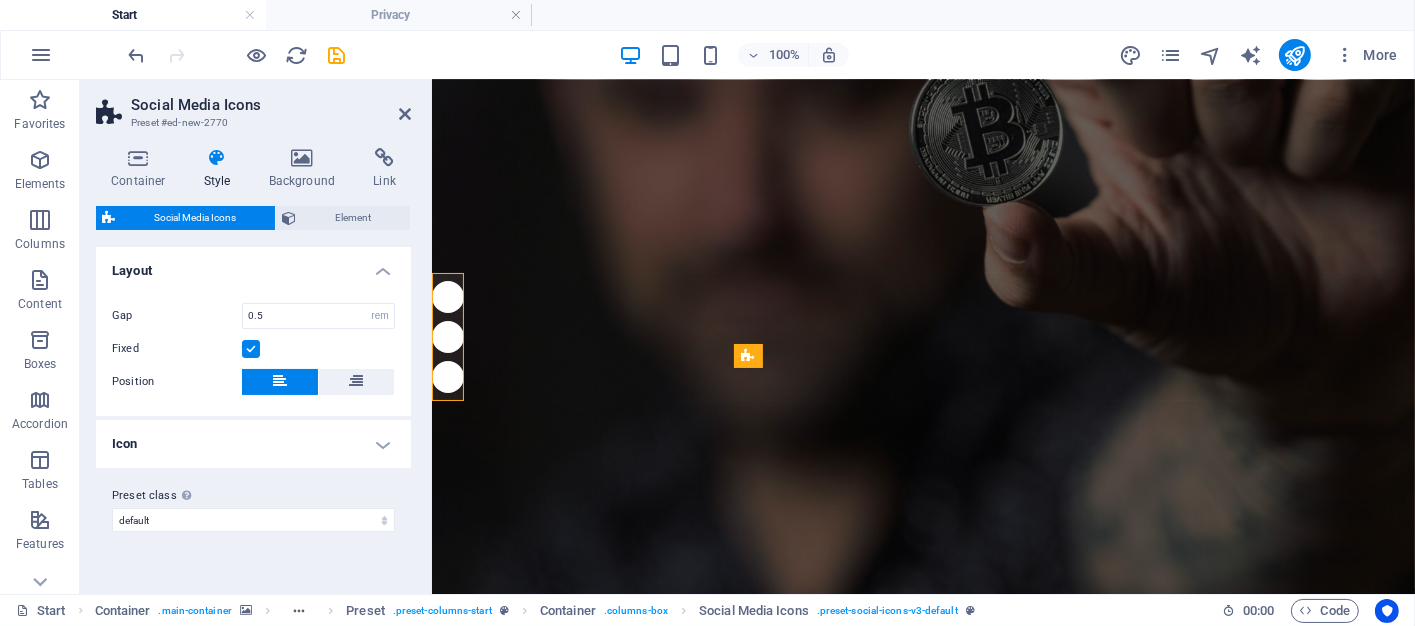 click at bounding box center [251, 349] 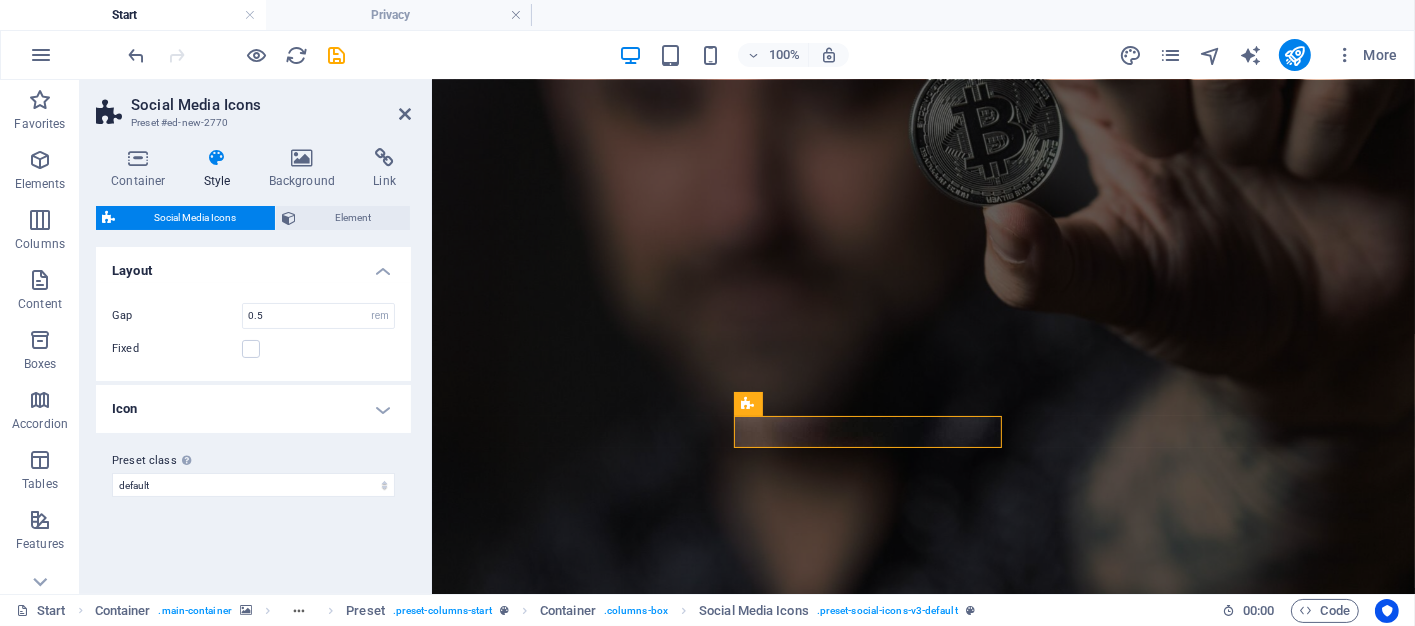 click on "Icon" at bounding box center [253, 409] 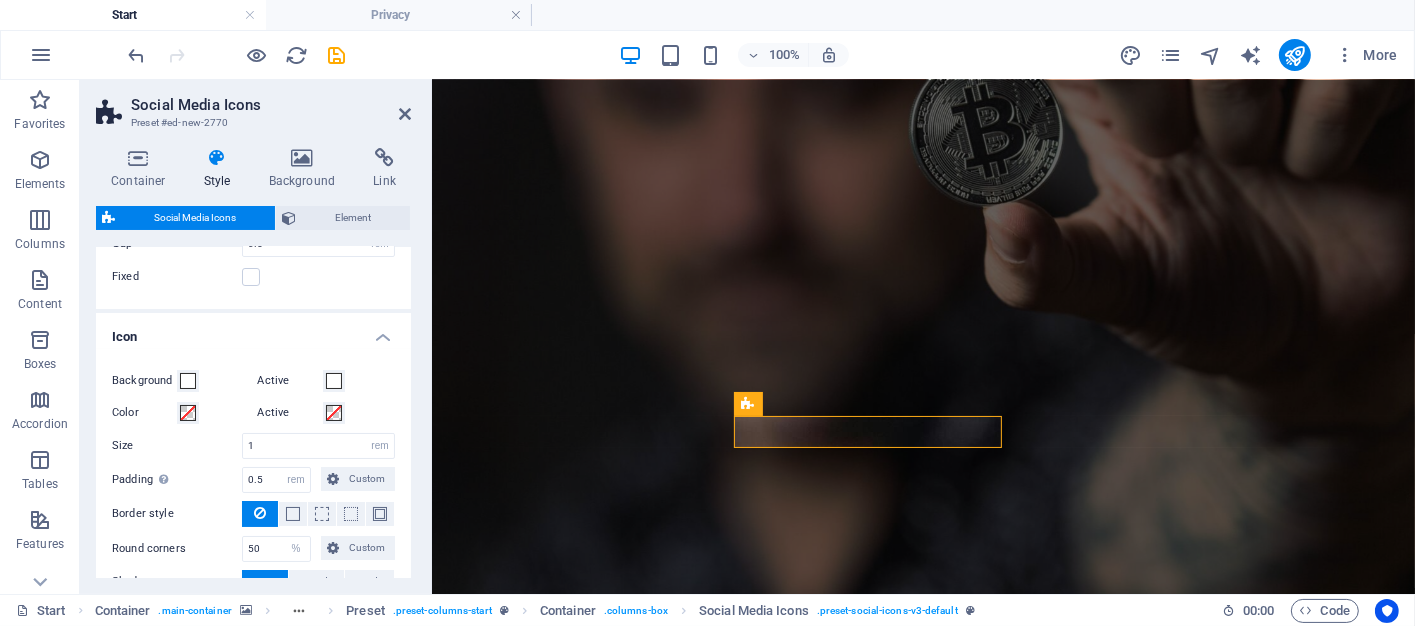 scroll, scrollTop: 100, scrollLeft: 0, axis: vertical 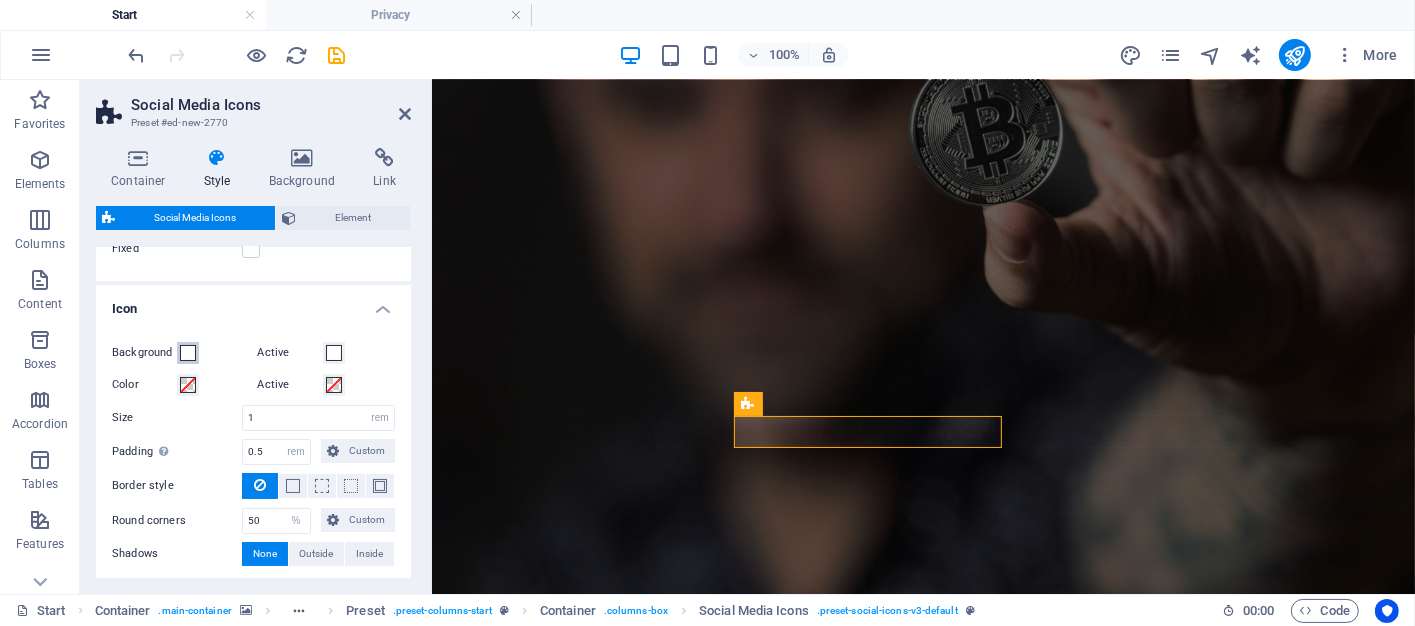 click at bounding box center (188, 353) 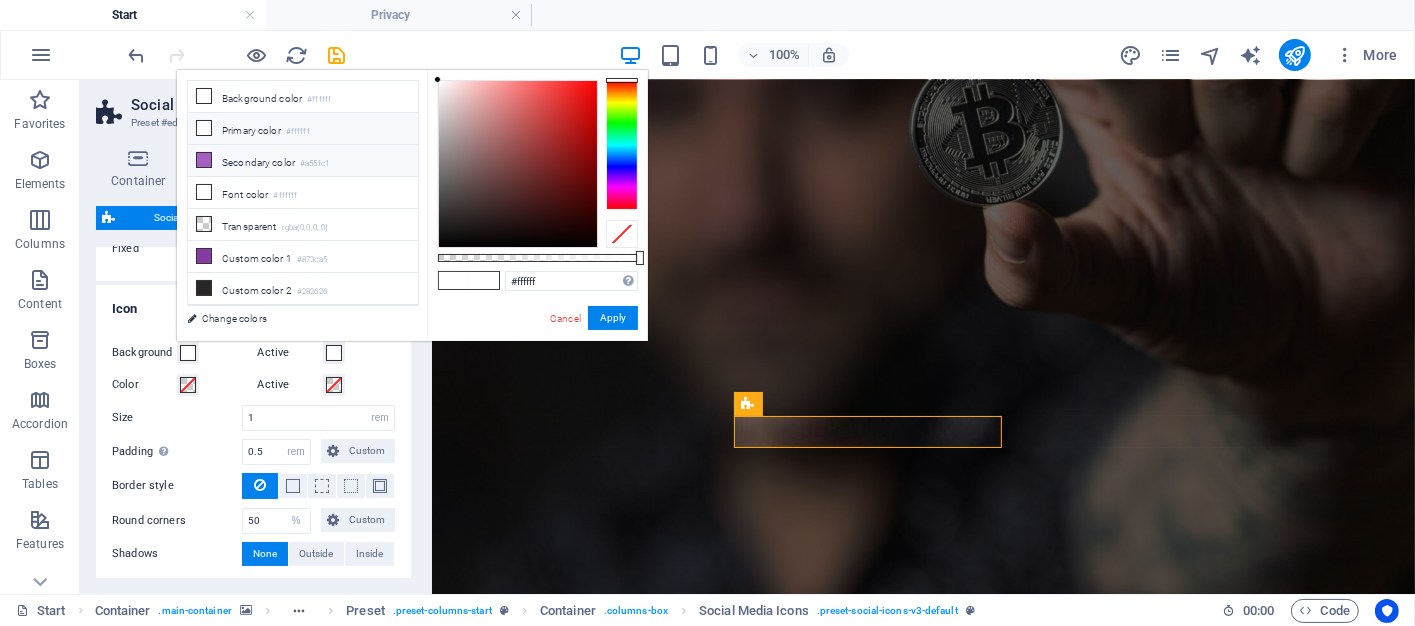 click at bounding box center (204, 160) 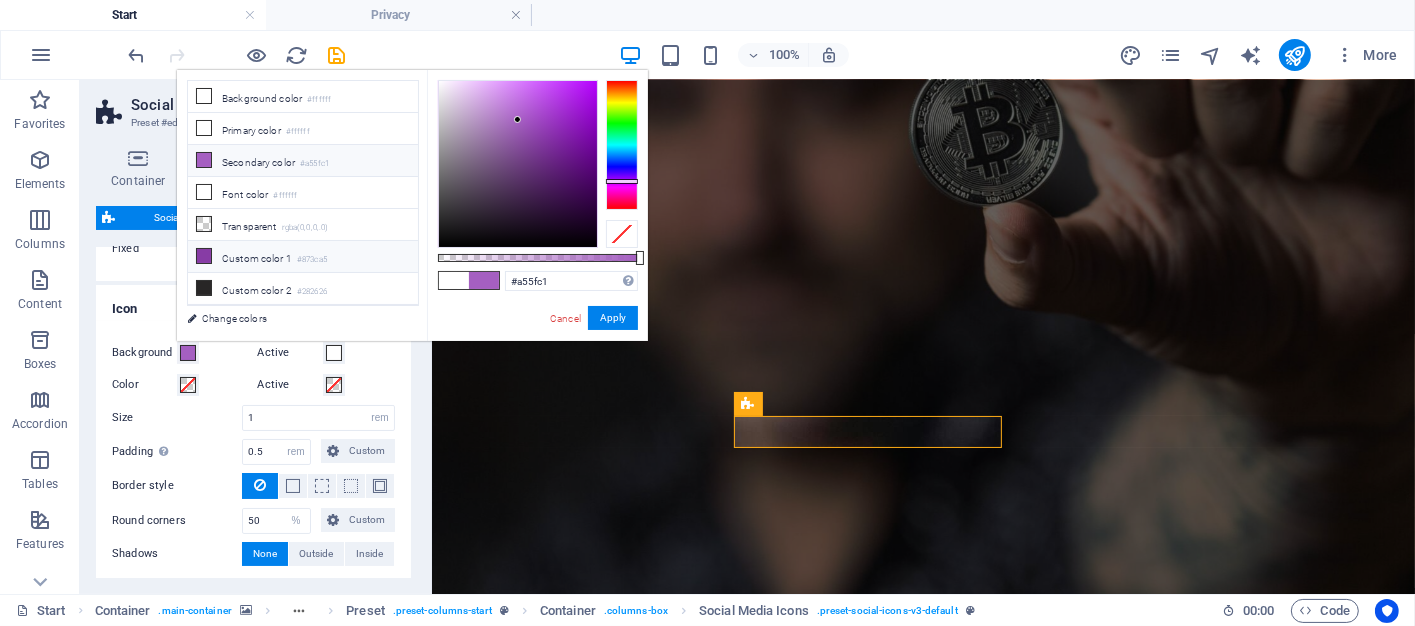 click at bounding box center [204, 256] 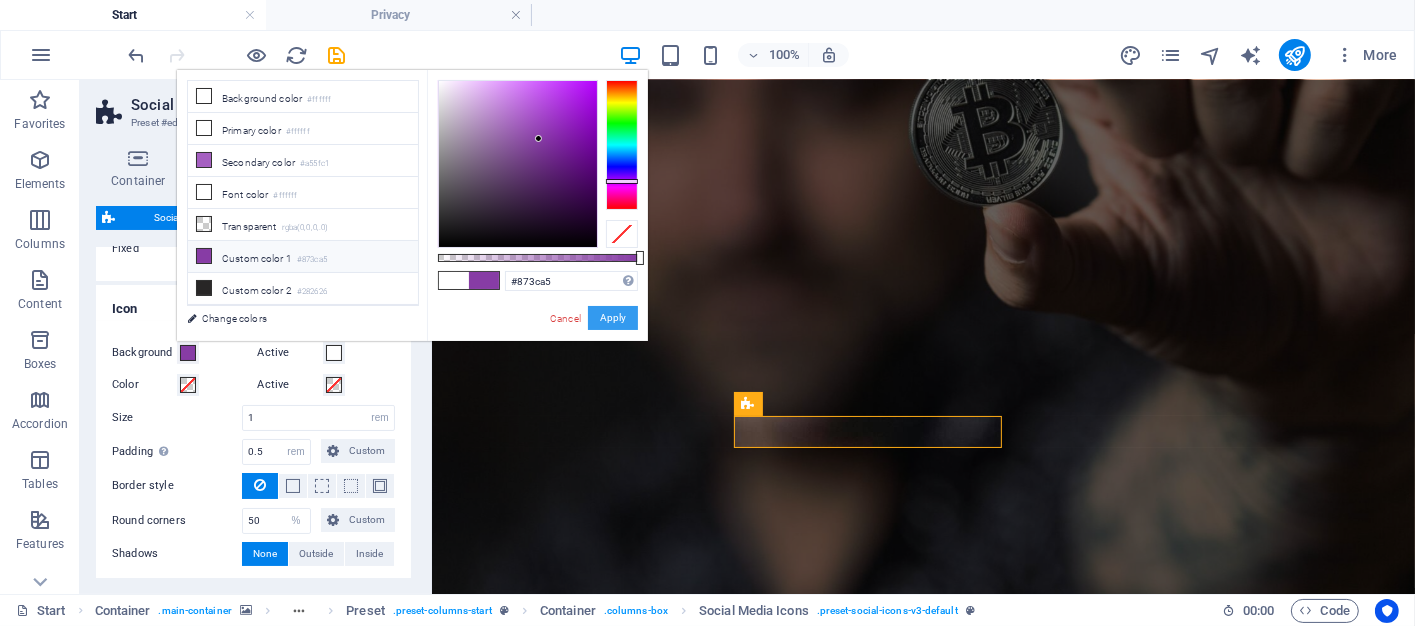 click on "Apply" at bounding box center (613, 318) 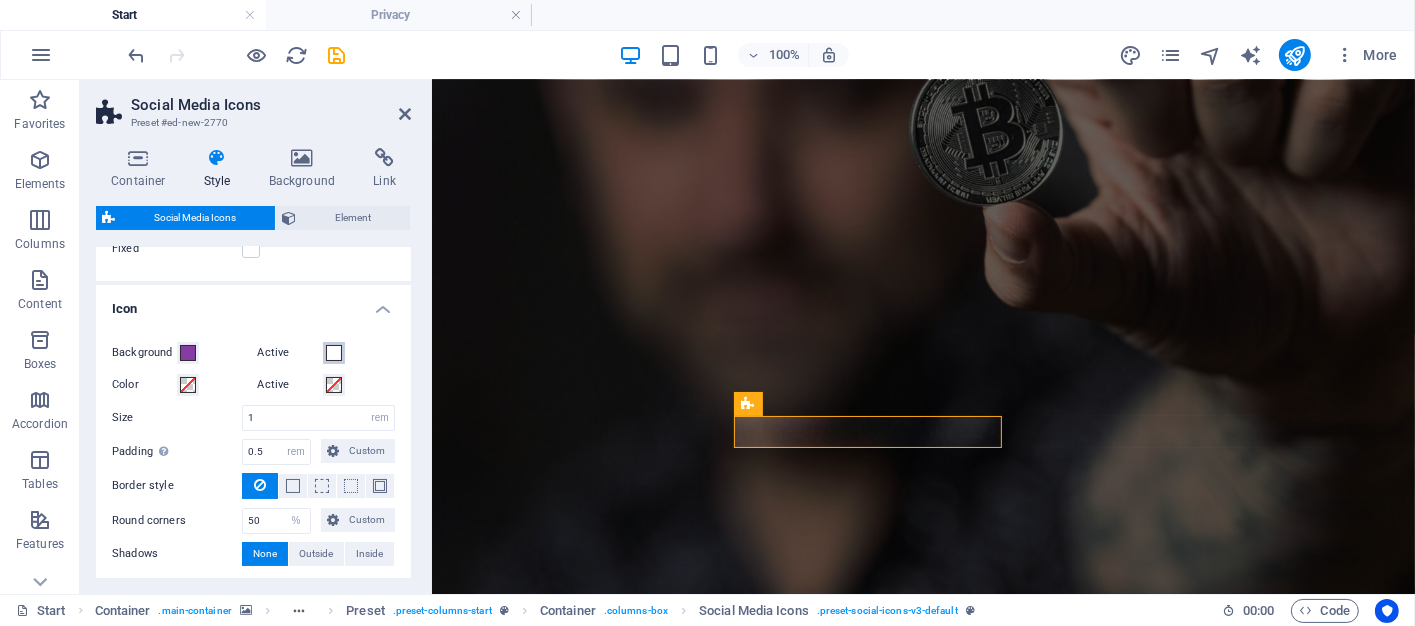 click at bounding box center (334, 353) 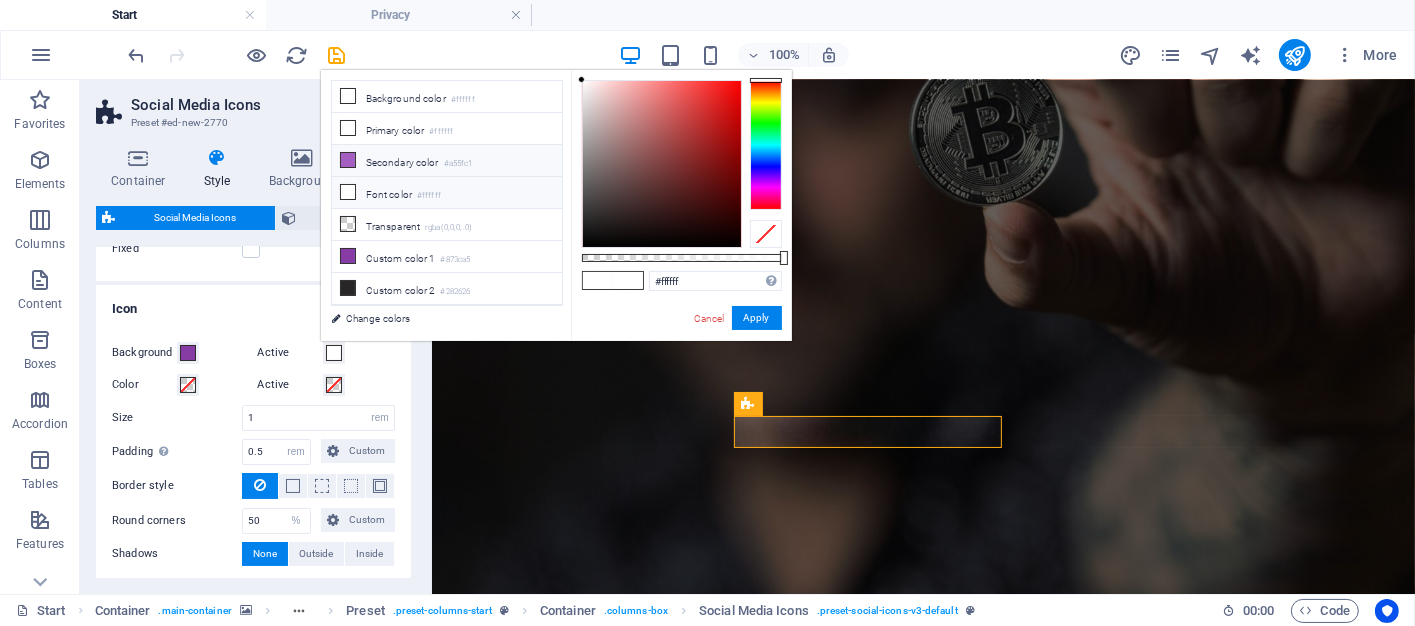 click at bounding box center (348, 160) 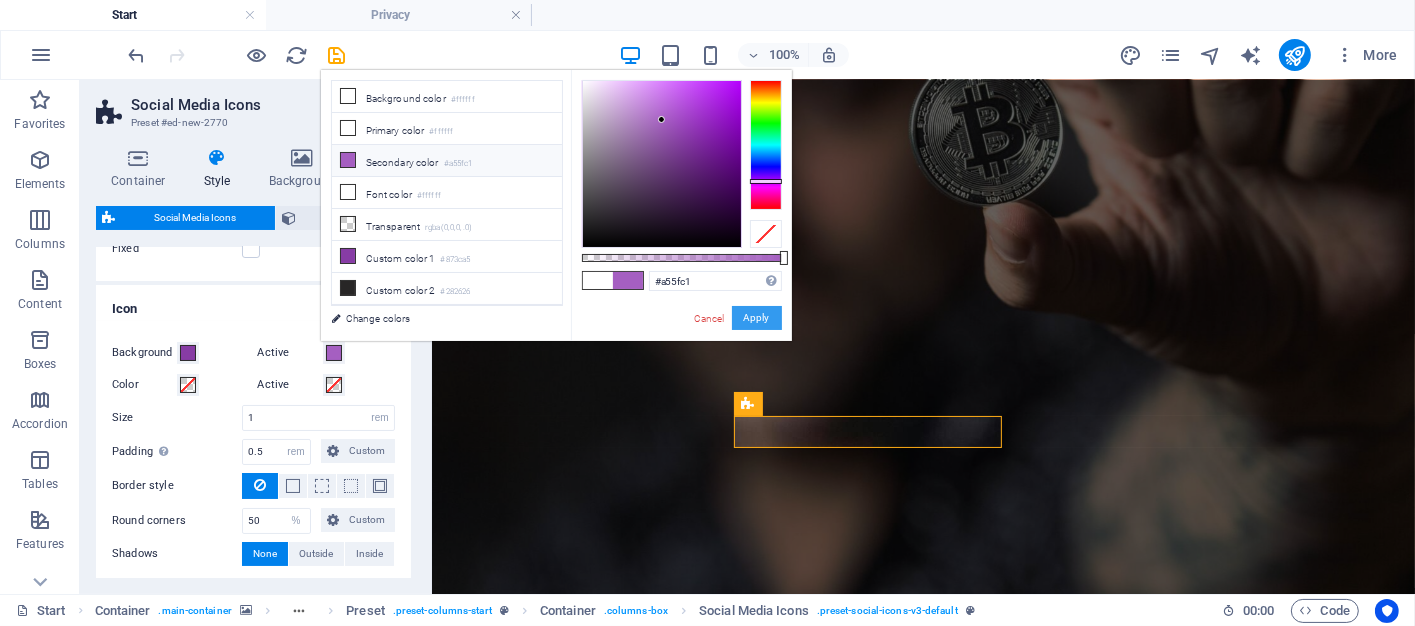 click on "Apply" at bounding box center [757, 318] 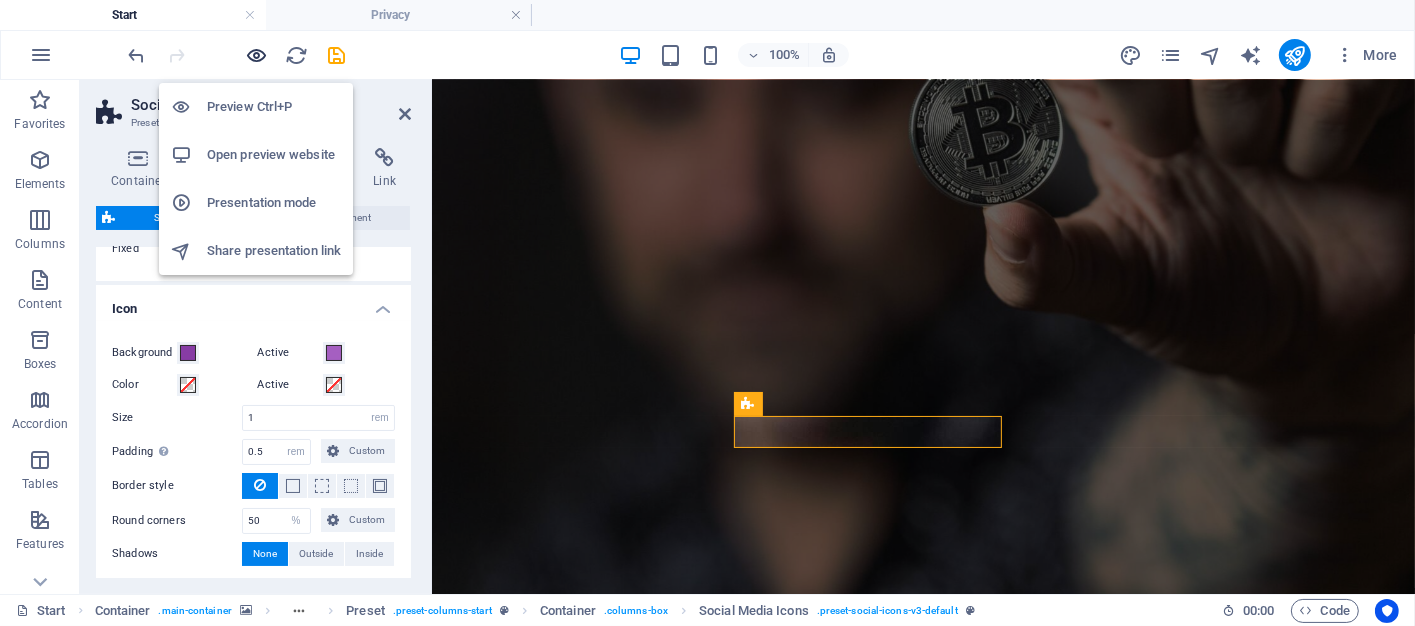 click at bounding box center [257, 55] 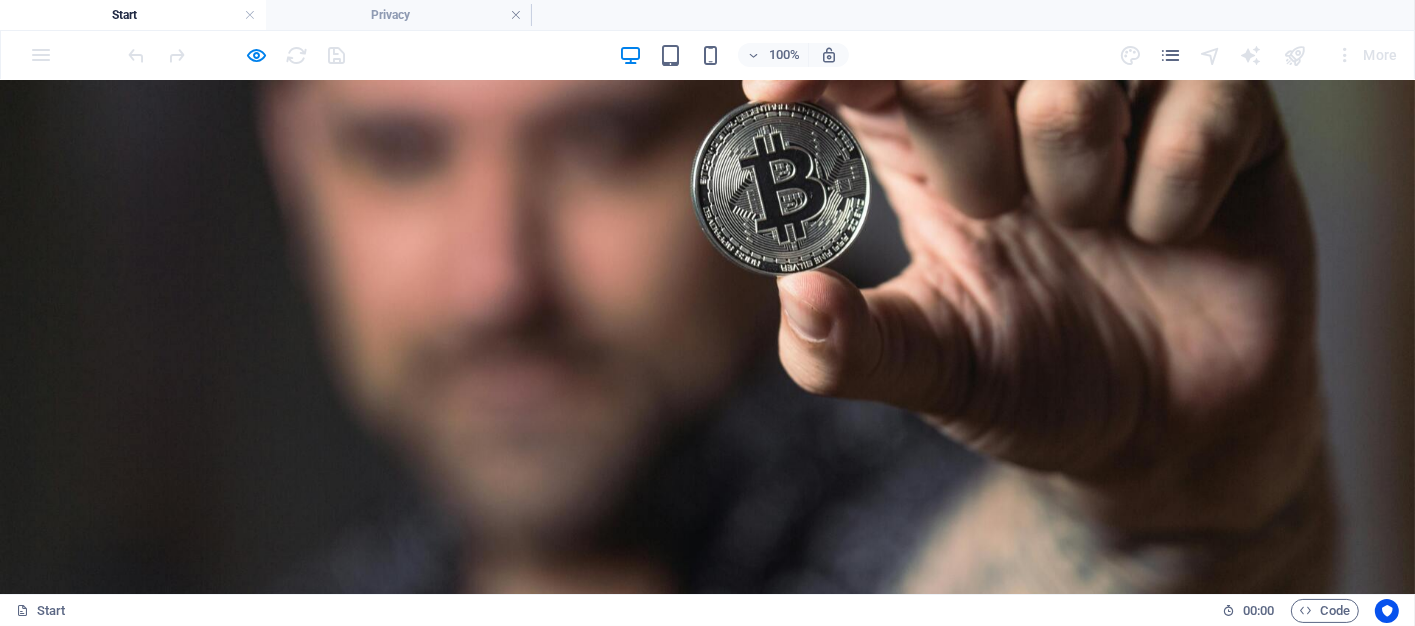 scroll, scrollTop: 293, scrollLeft: 0, axis: vertical 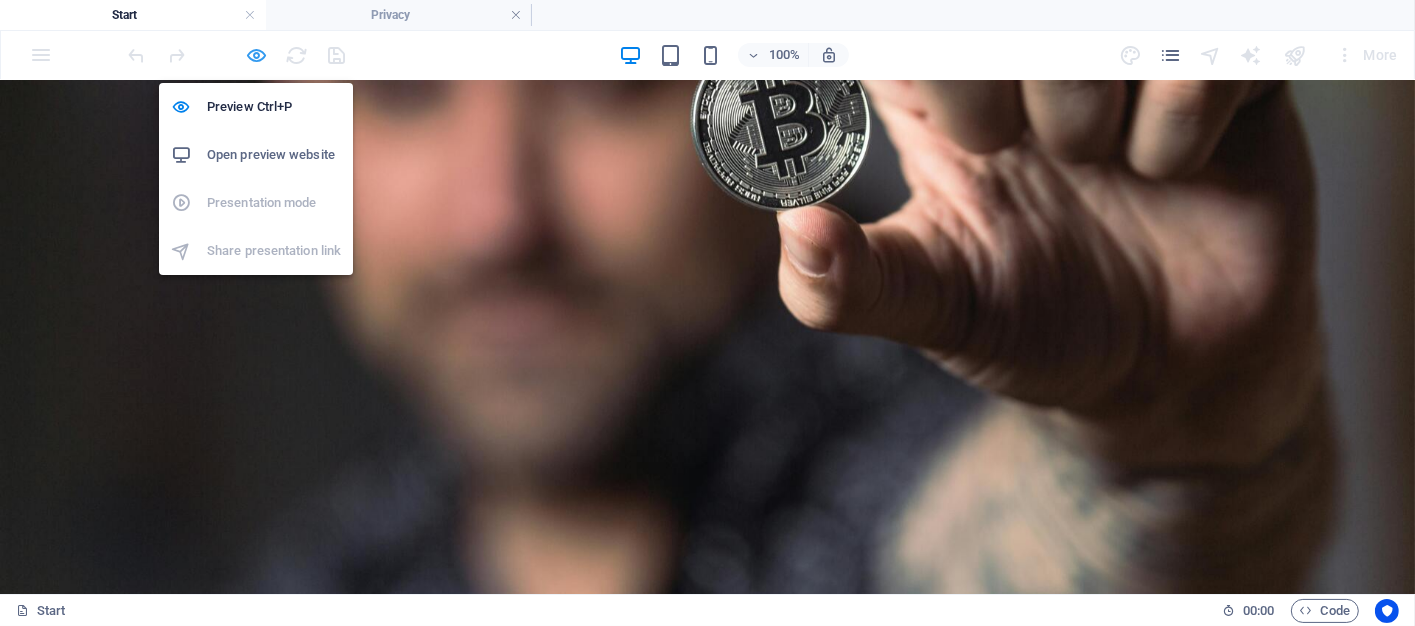 click at bounding box center [257, 55] 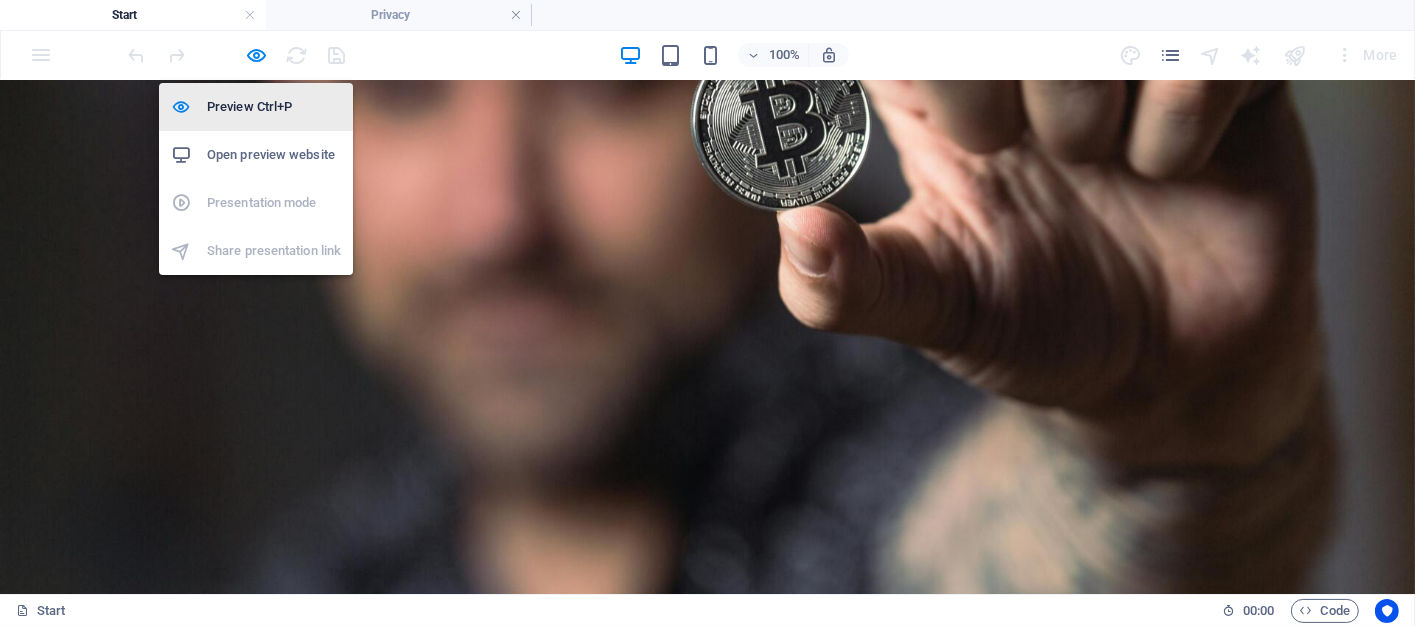 select on "rem" 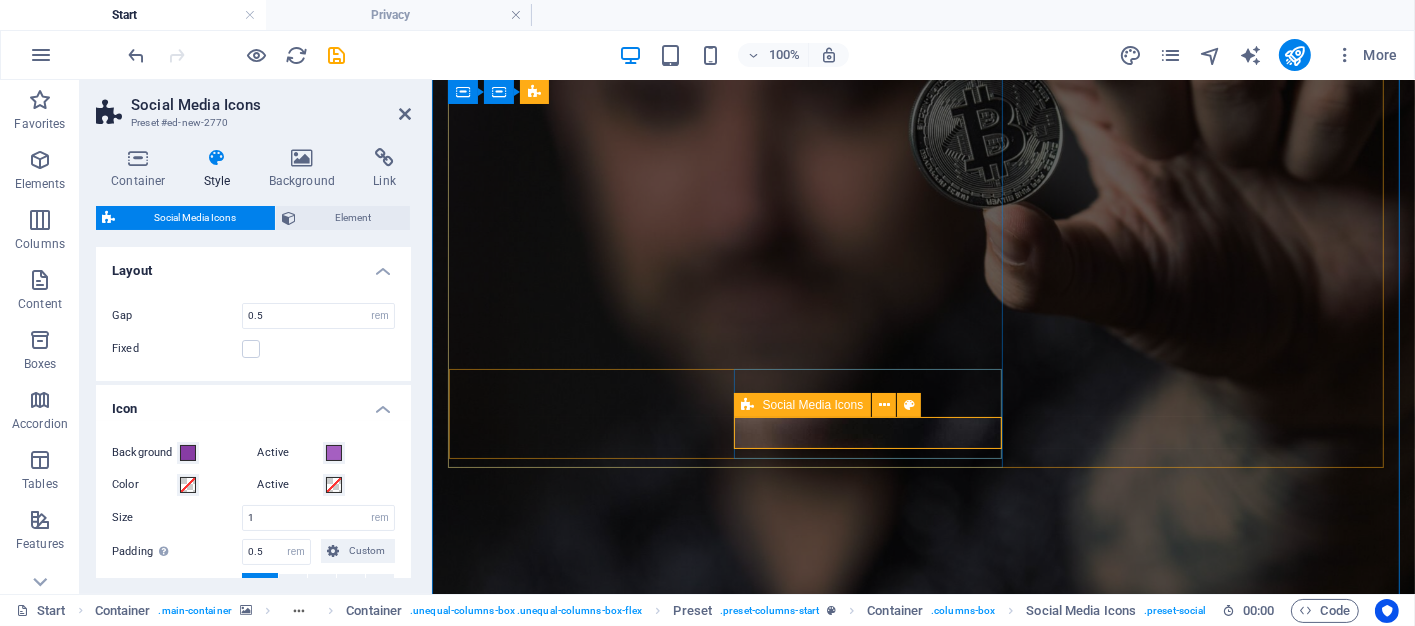 click on "Social Media Icons" at bounding box center [813, 405] 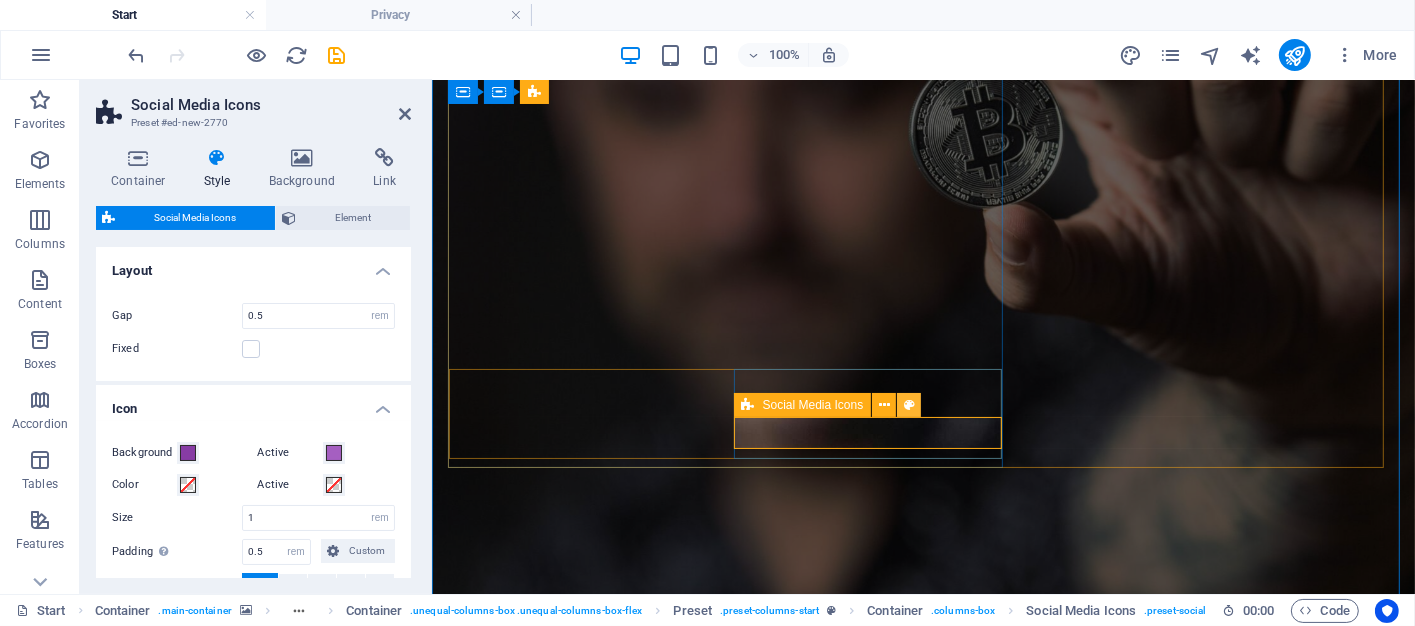 click at bounding box center (909, 405) 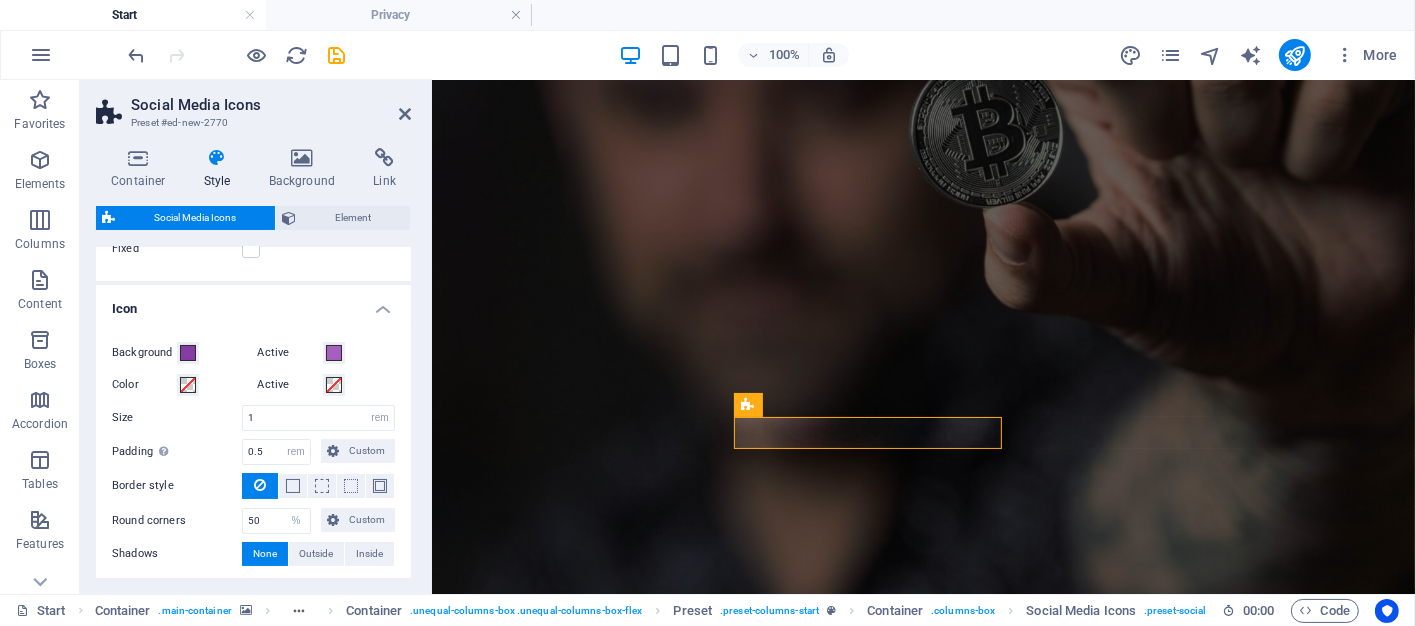 scroll, scrollTop: 187, scrollLeft: 0, axis: vertical 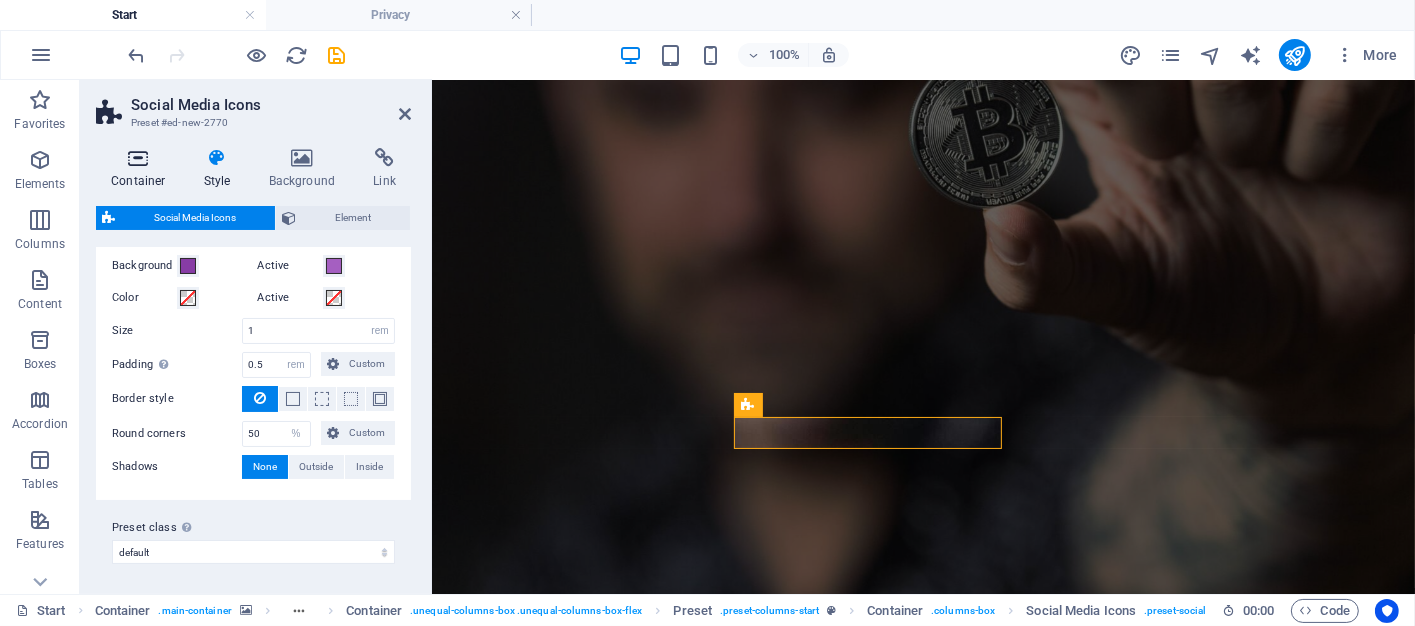 click at bounding box center [138, 158] 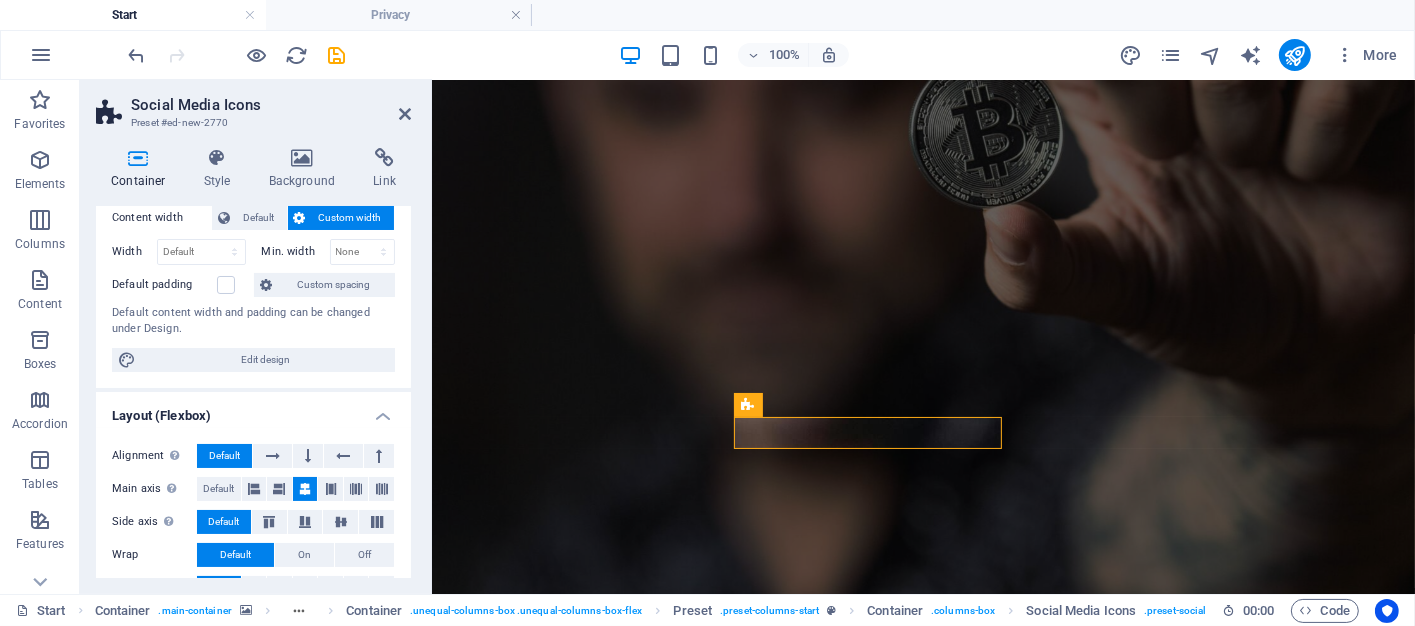 scroll, scrollTop: 300, scrollLeft: 0, axis: vertical 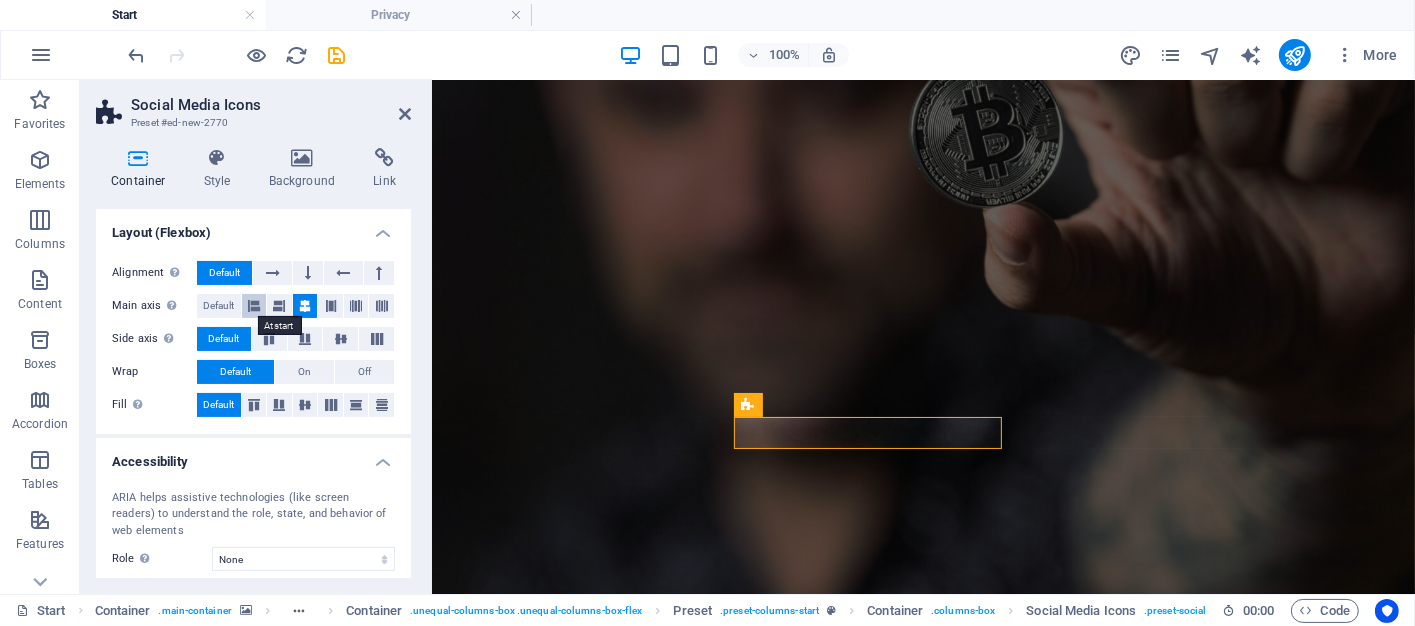 click at bounding box center [254, 306] 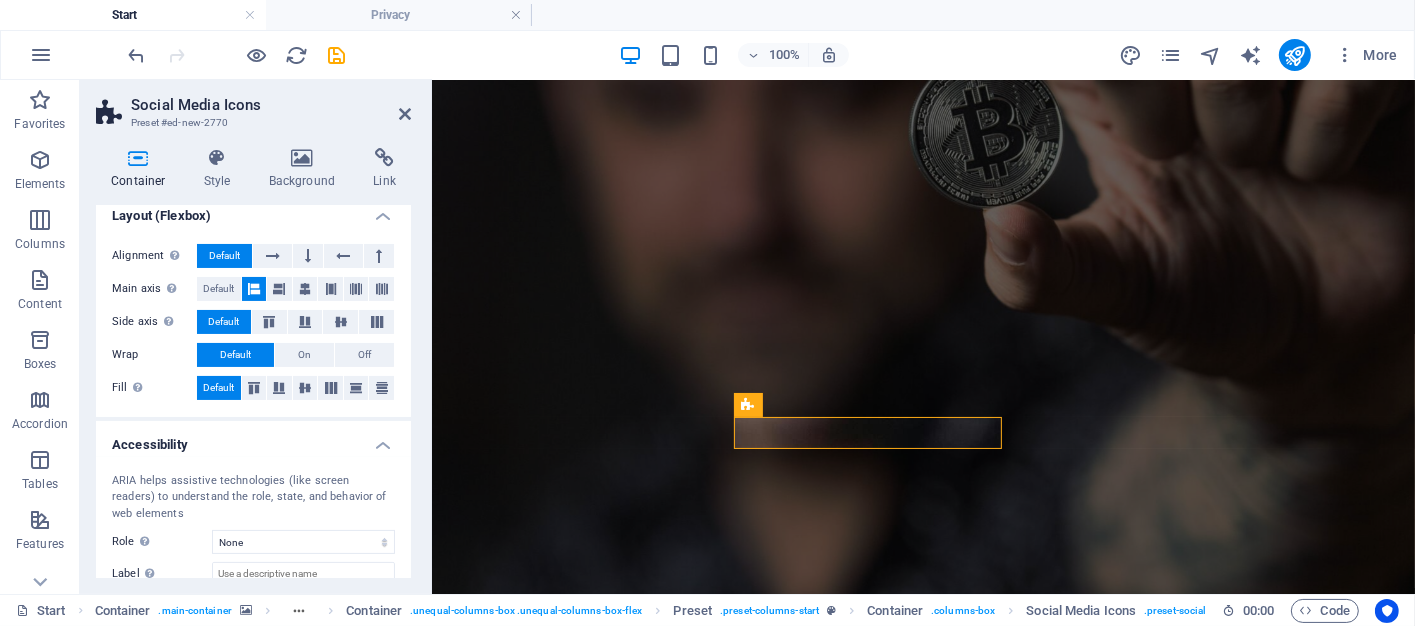 scroll, scrollTop: 336, scrollLeft: 0, axis: vertical 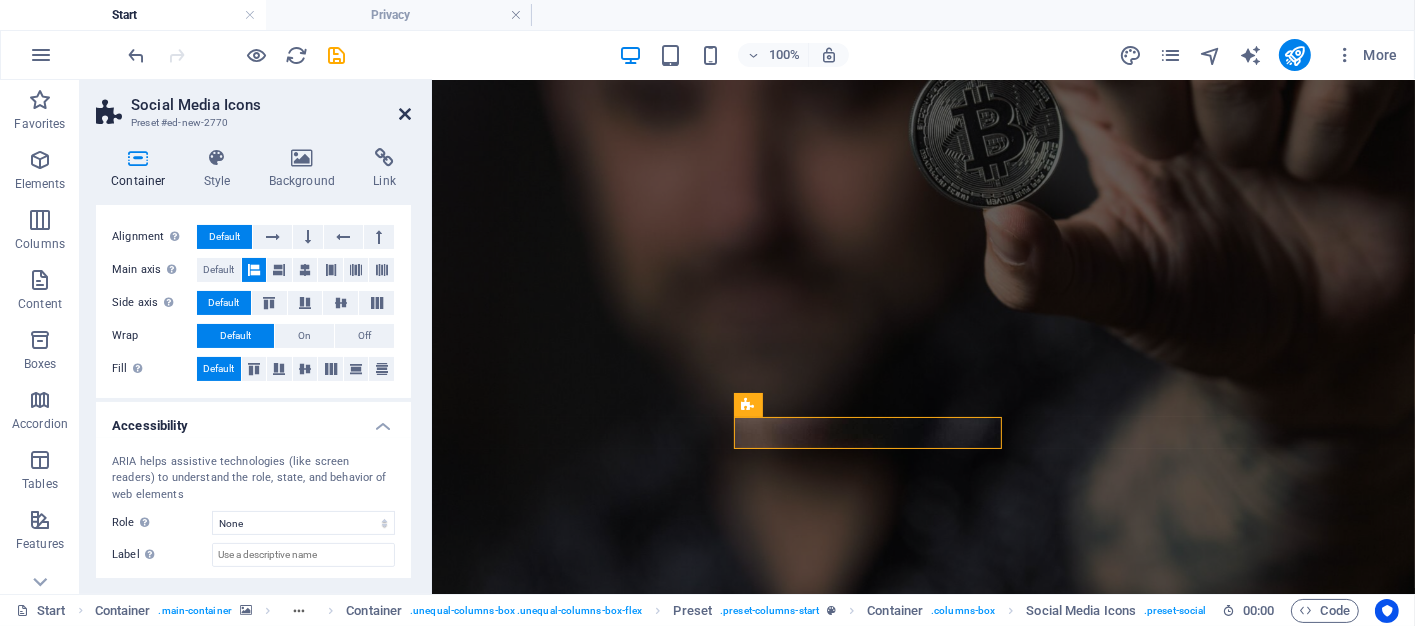 click at bounding box center [405, 114] 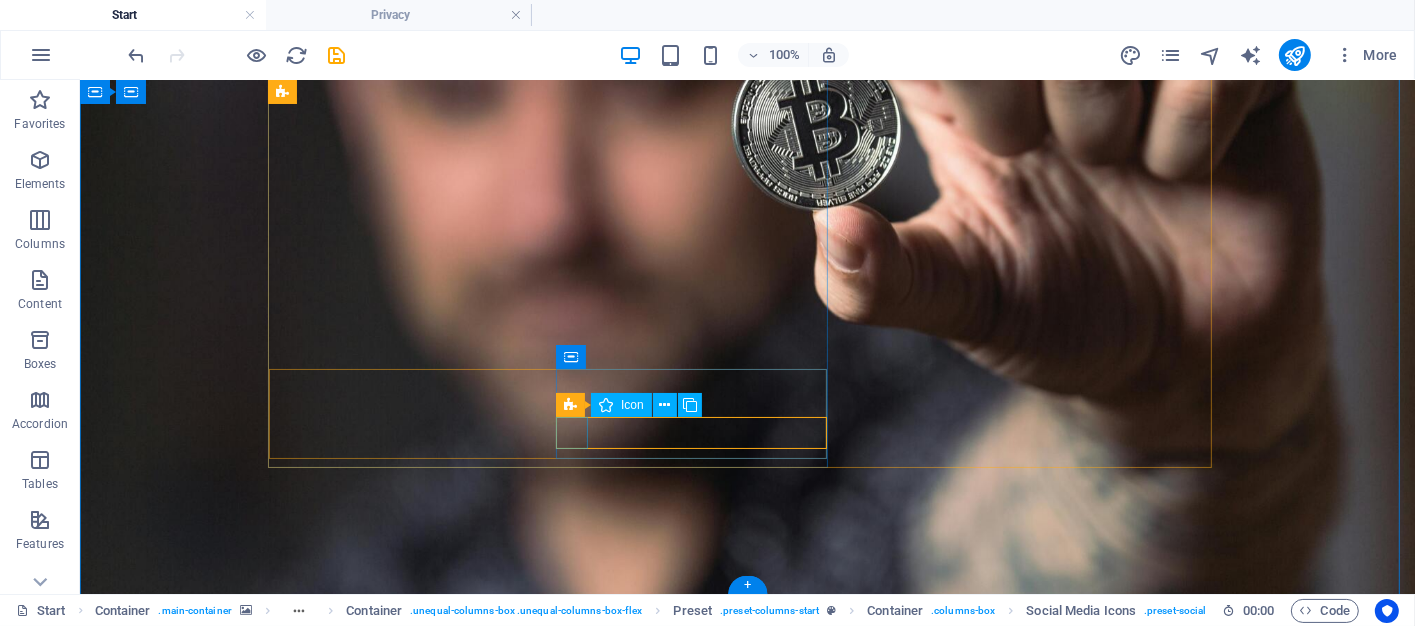 click at bounding box center (747, 1341) 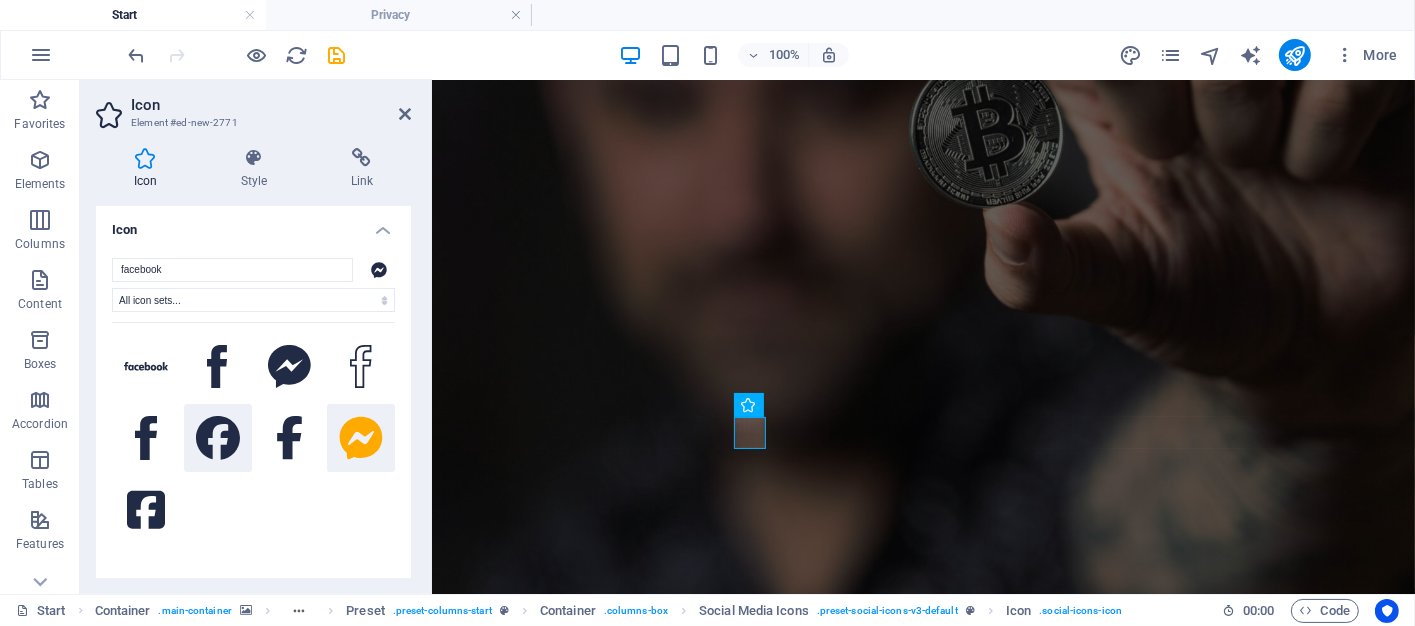 click 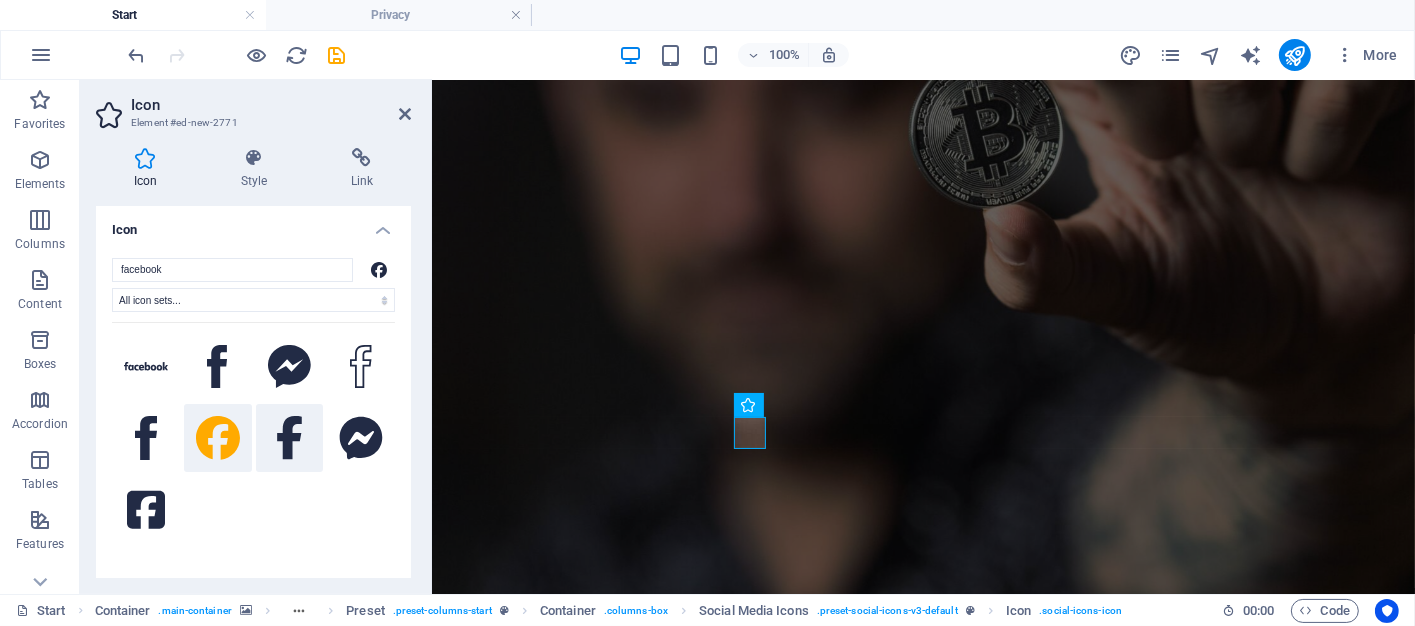 click at bounding box center [290, 438] 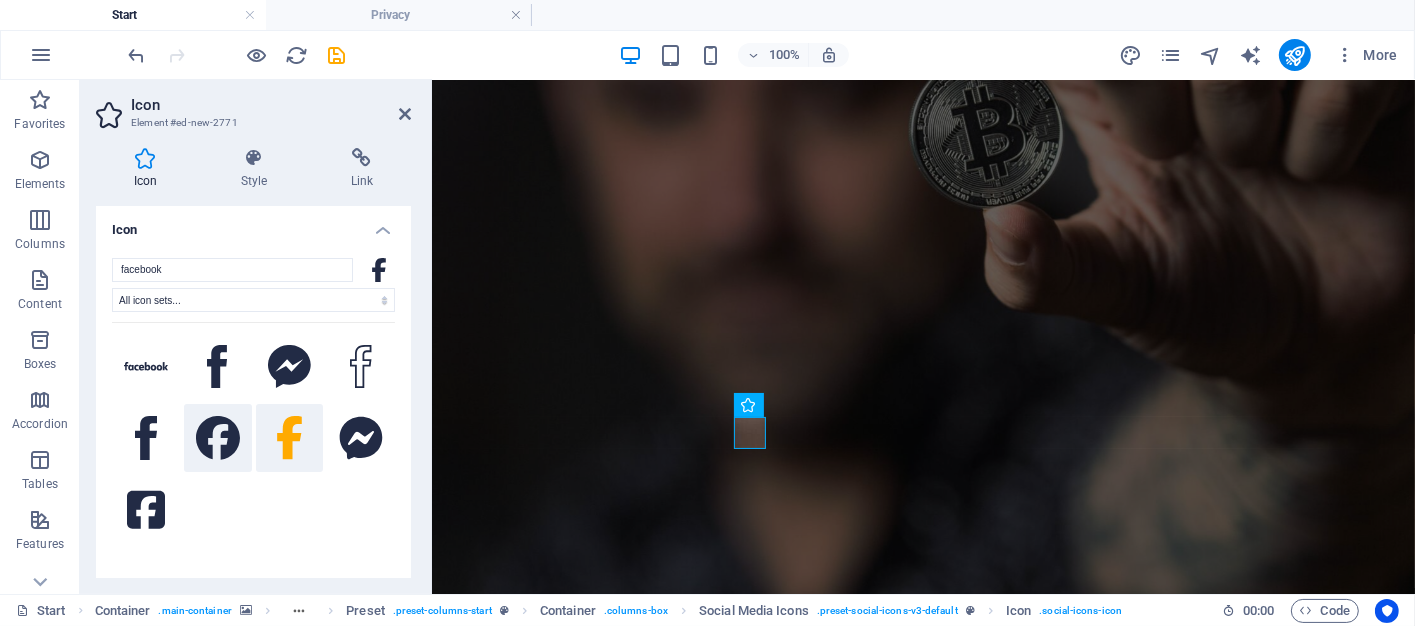 click 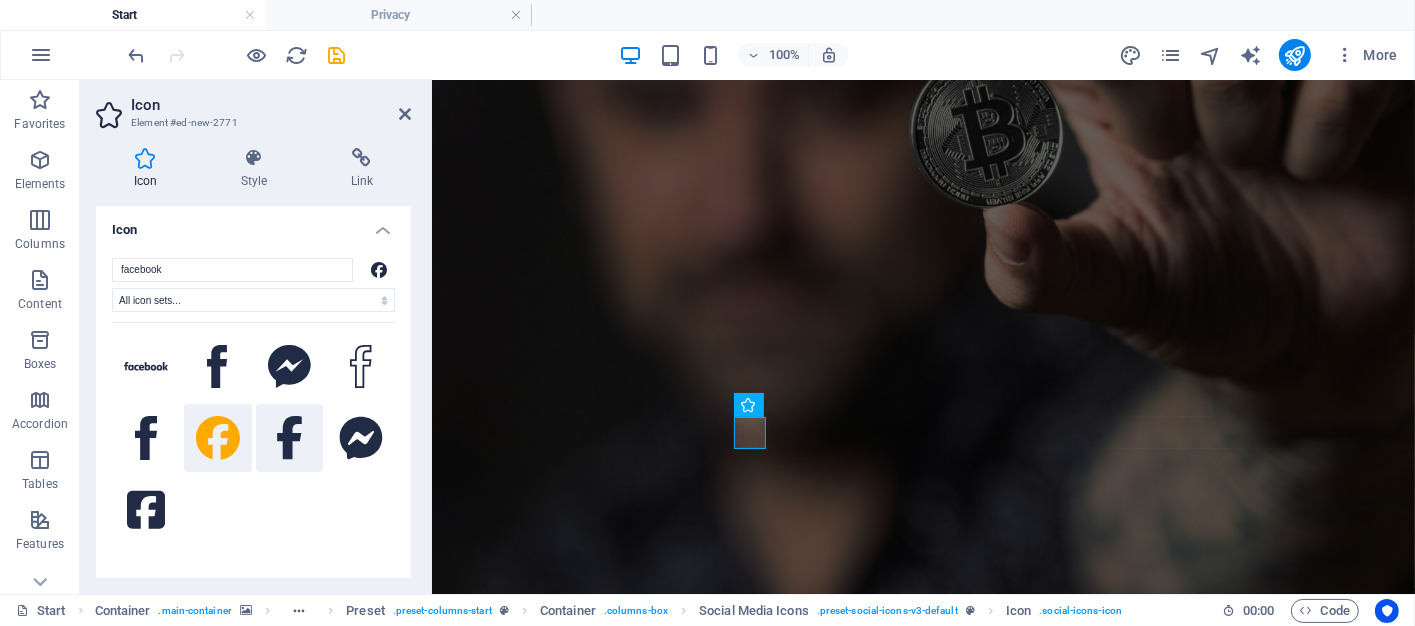 click 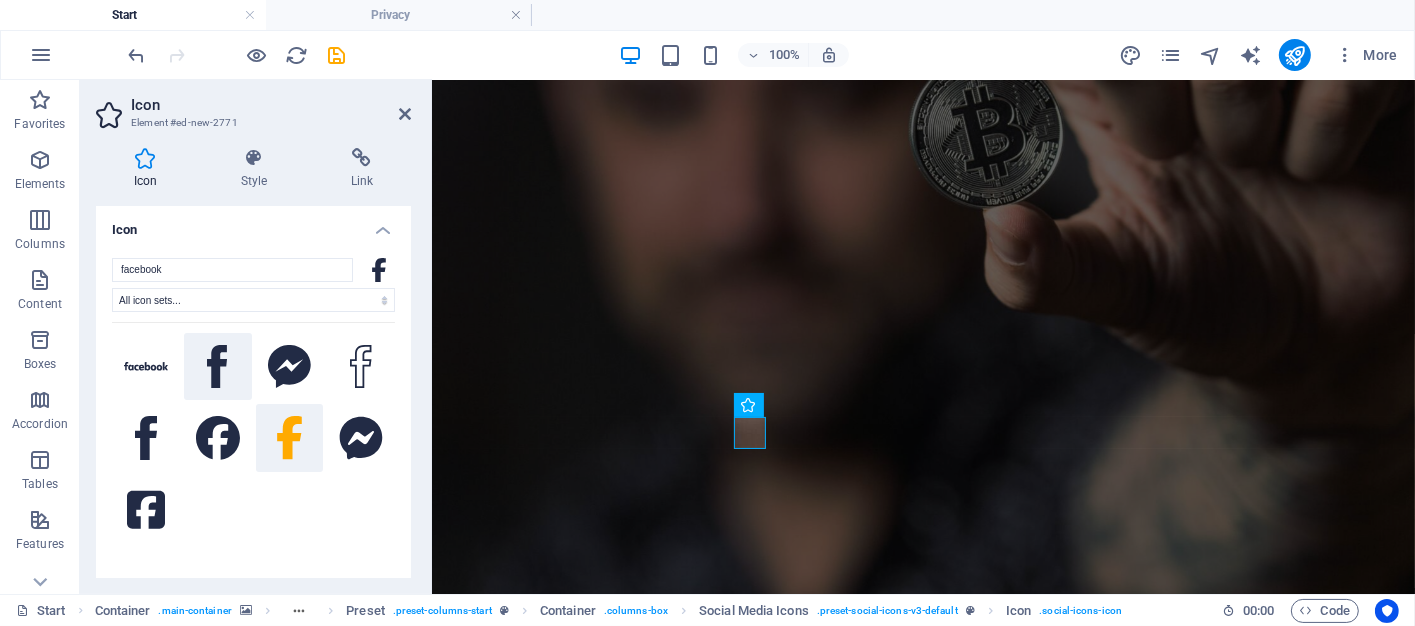 click 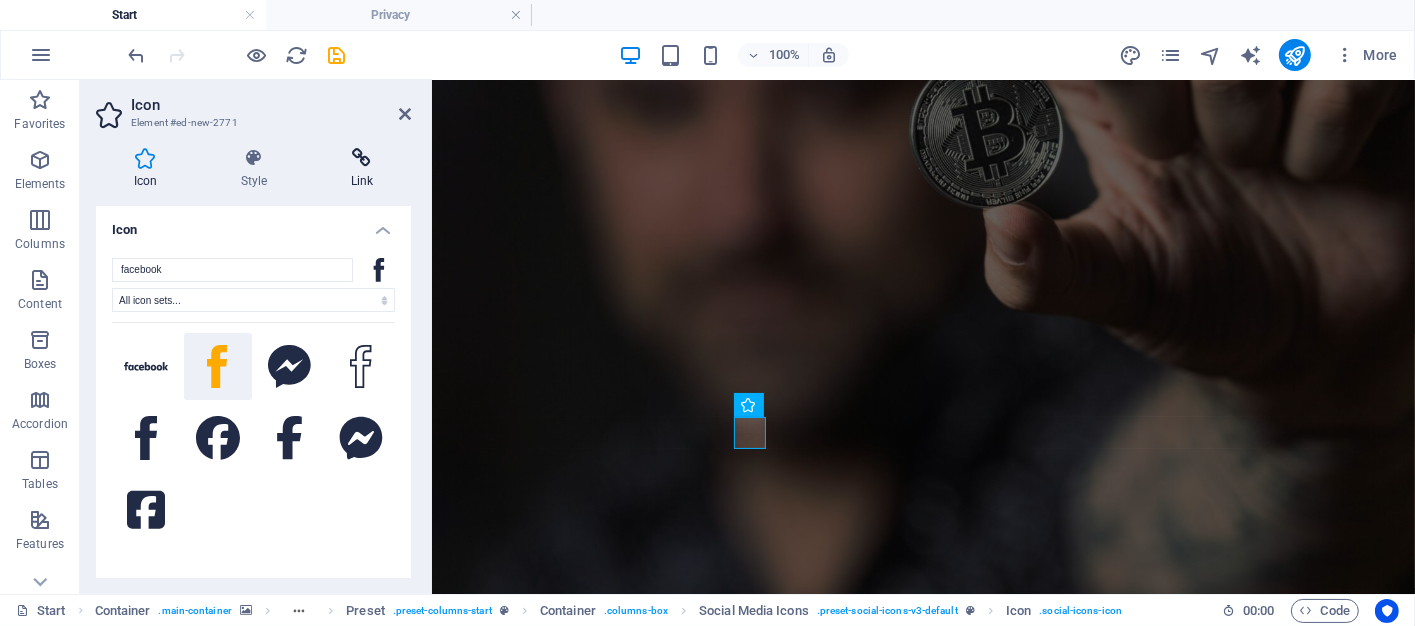 click at bounding box center (362, 158) 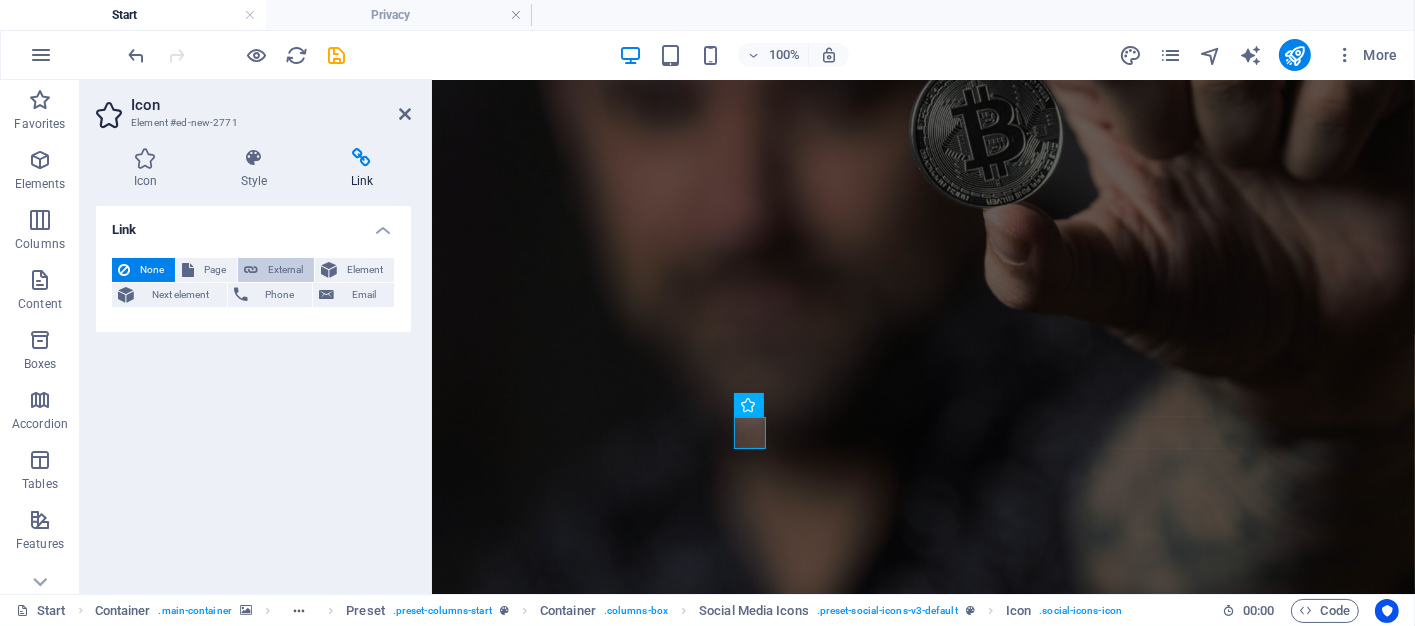 click on "External" at bounding box center [286, 270] 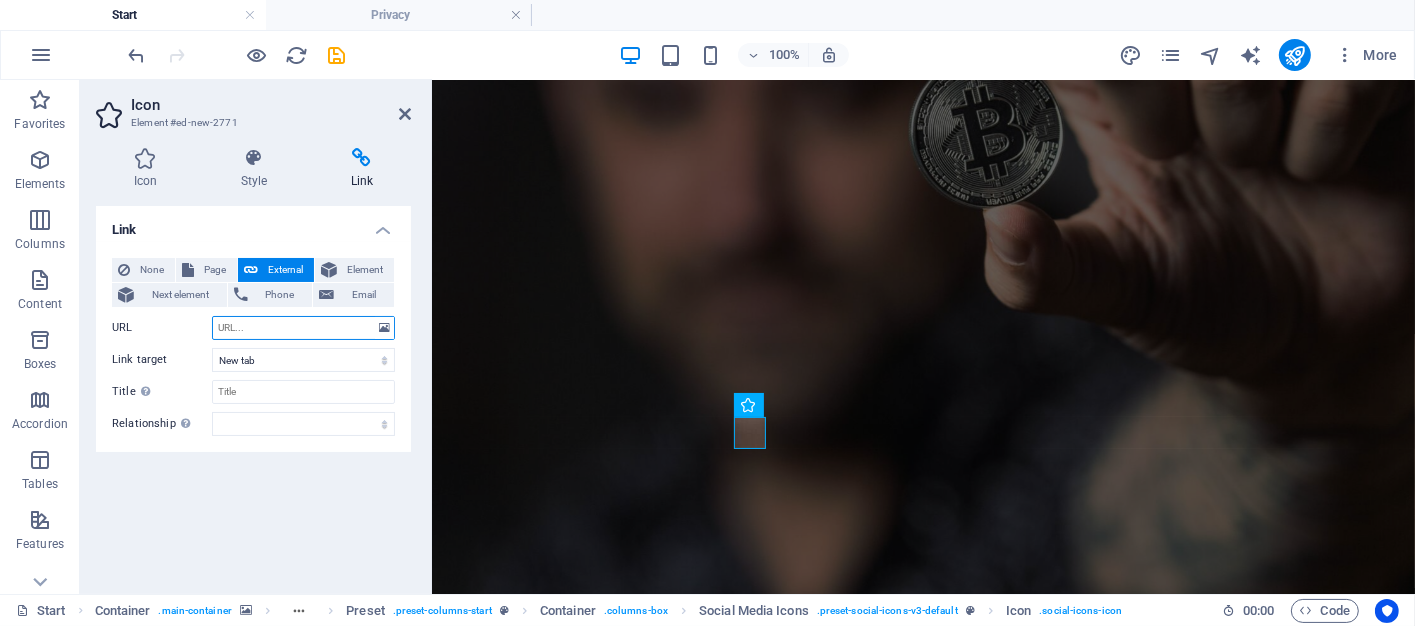 type on "f" 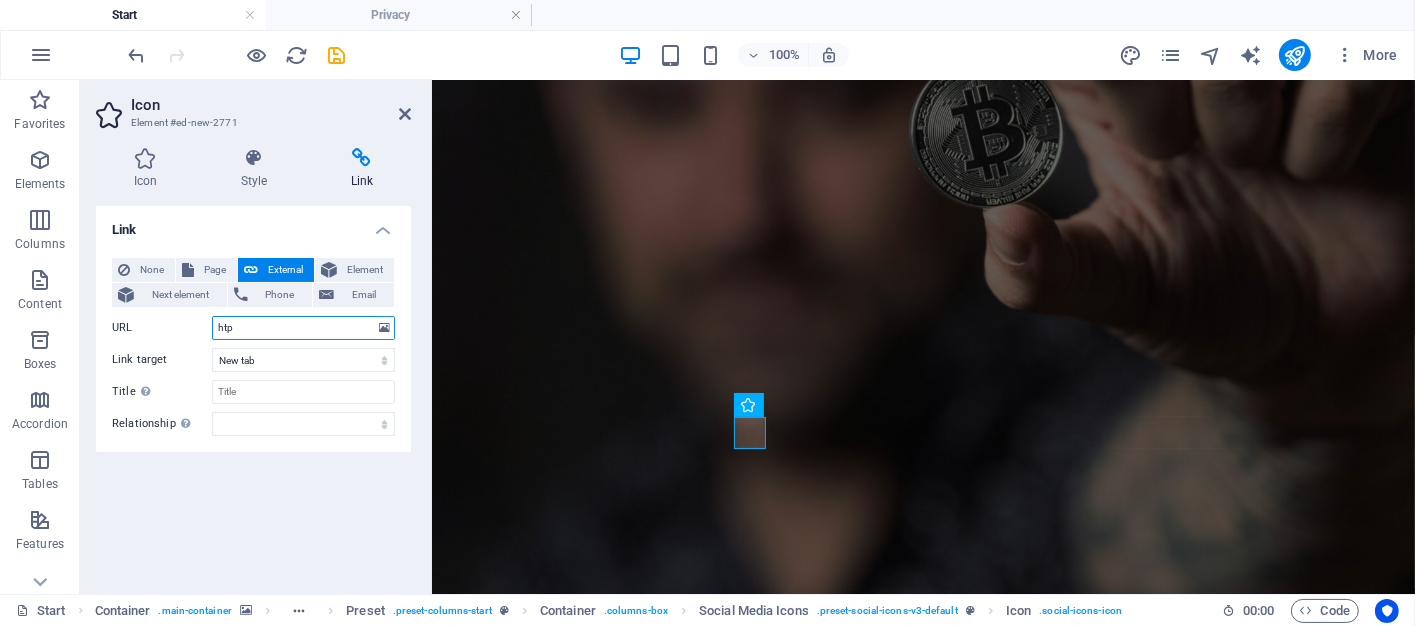 paste on "tps://www.facebook.com/larrimar" 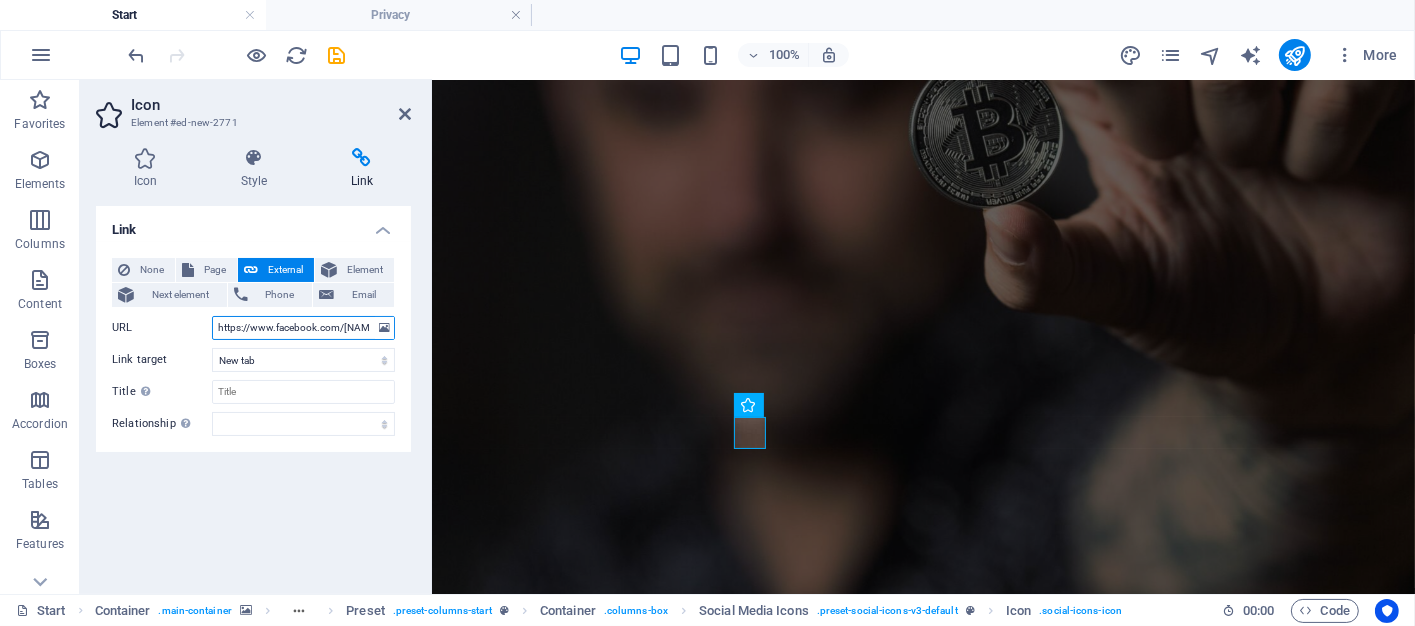 scroll, scrollTop: 0, scrollLeft: 8, axis: horizontal 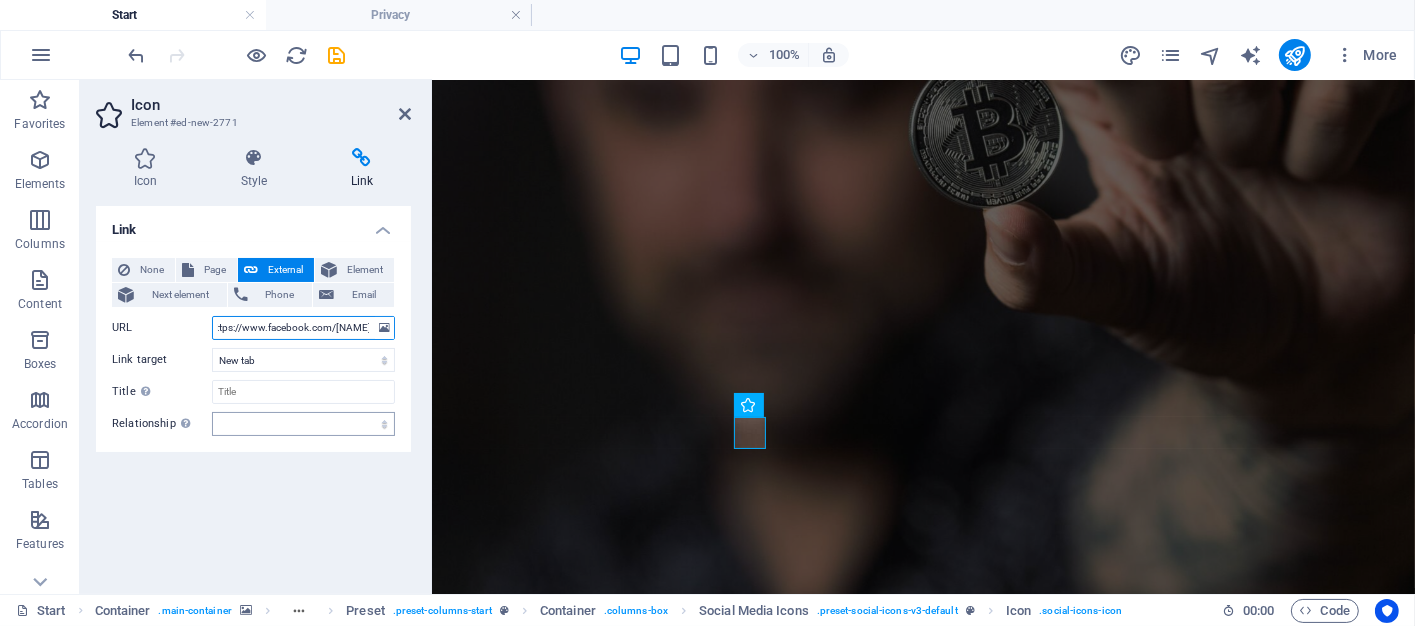 type on "https://www.facebook.com/larrimar" 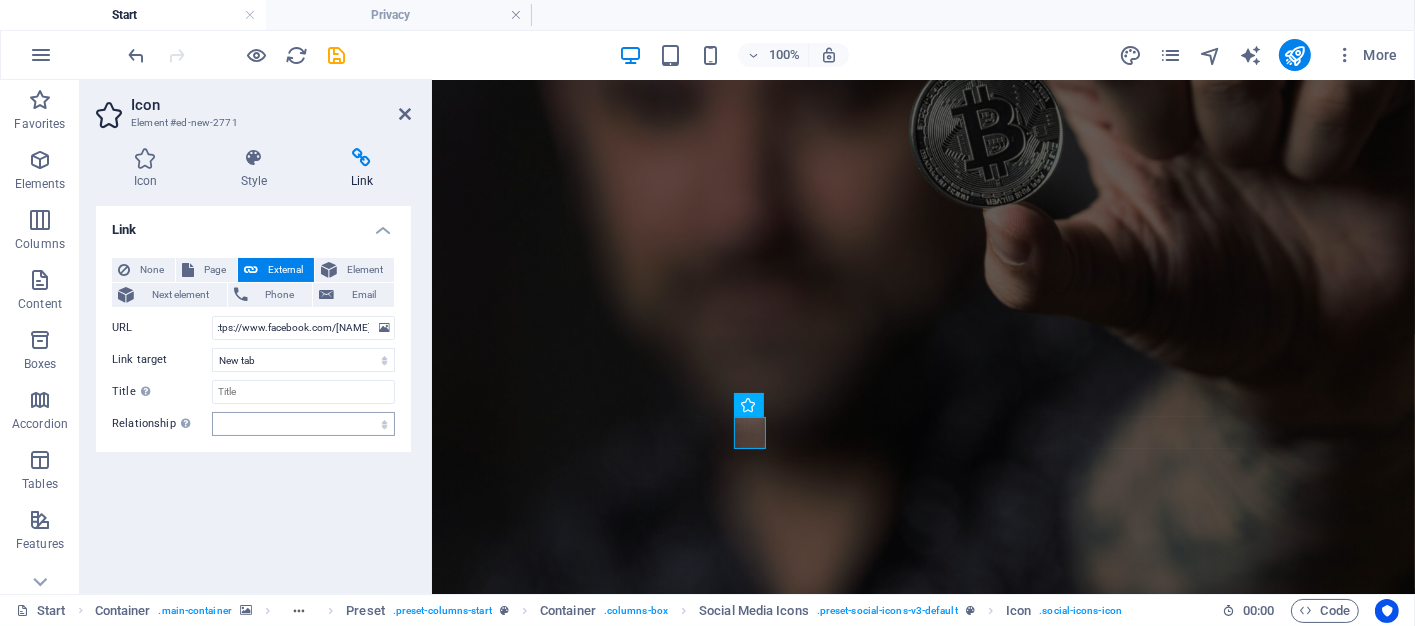 scroll, scrollTop: 0, scrollLeft: 0, axis: both 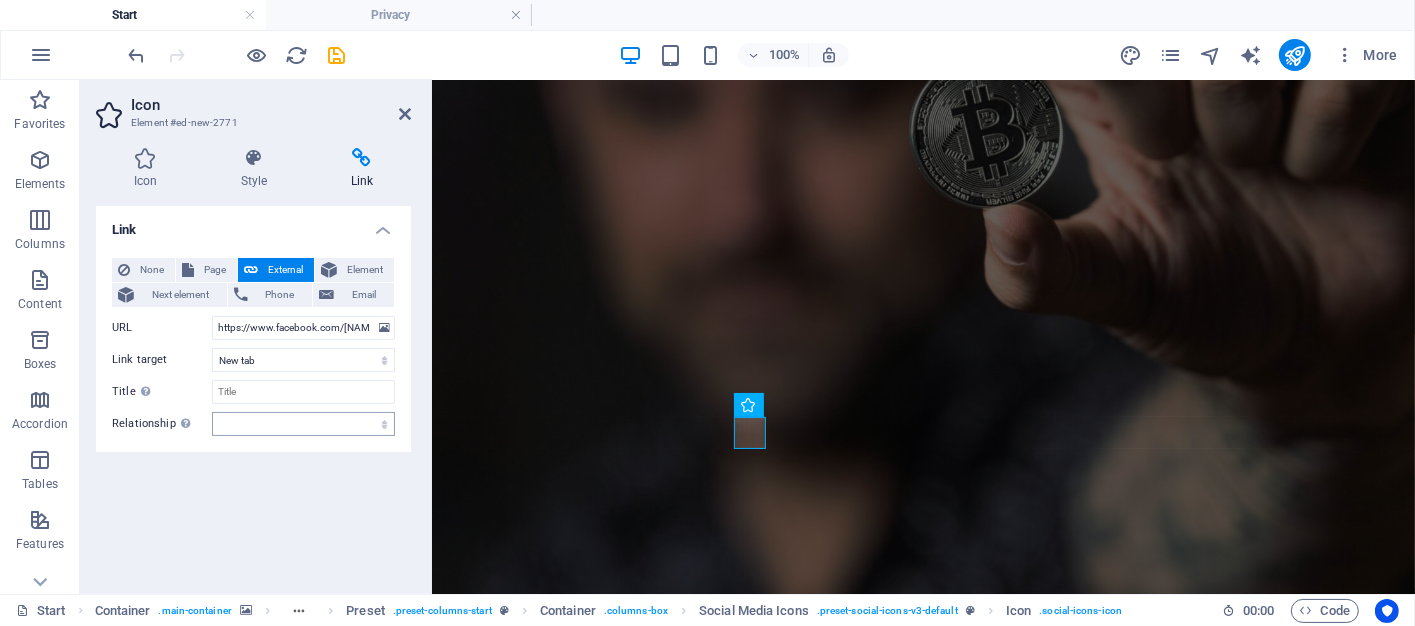 type 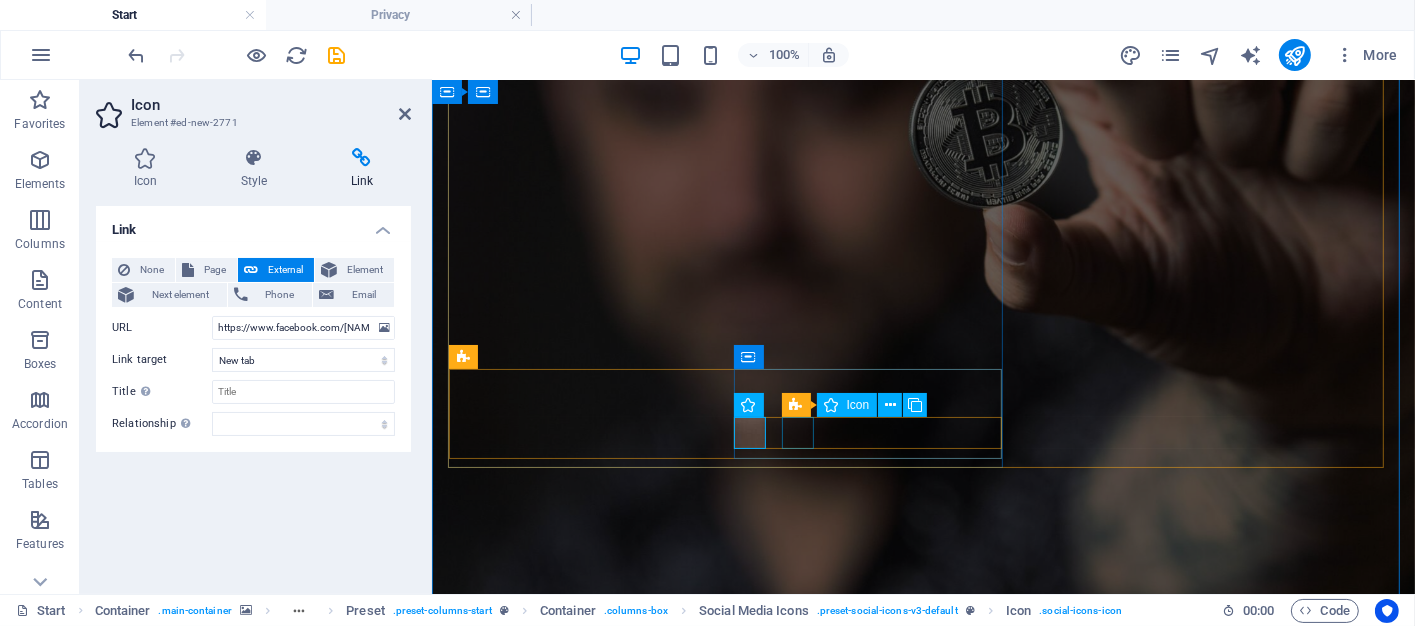 click at bounding box center [923, 1381] 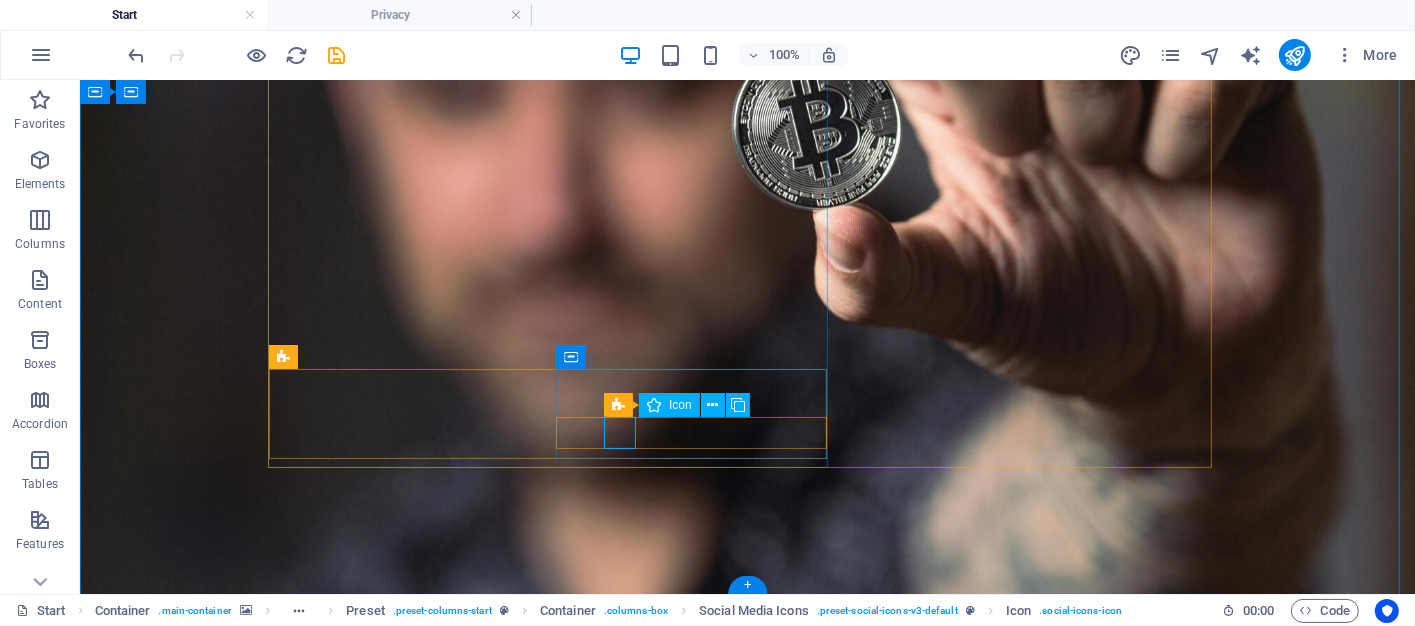 click at bounding box center [747, 1381] 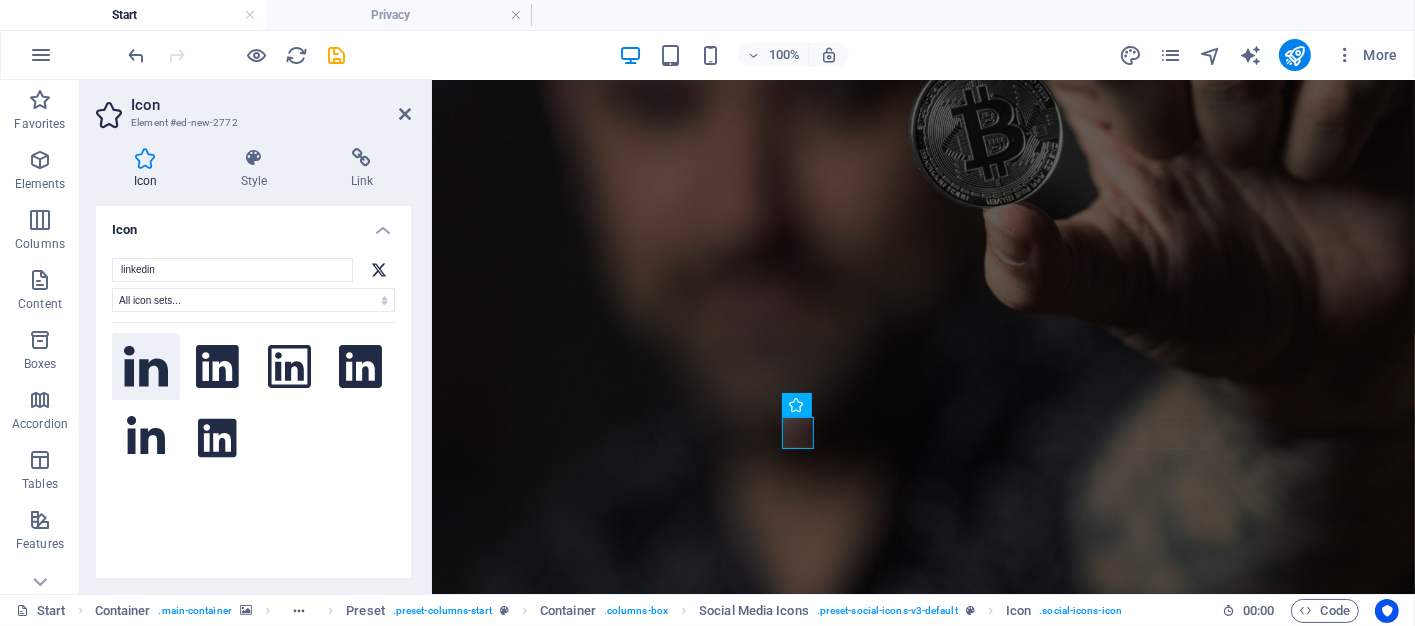 type on "linkedin" 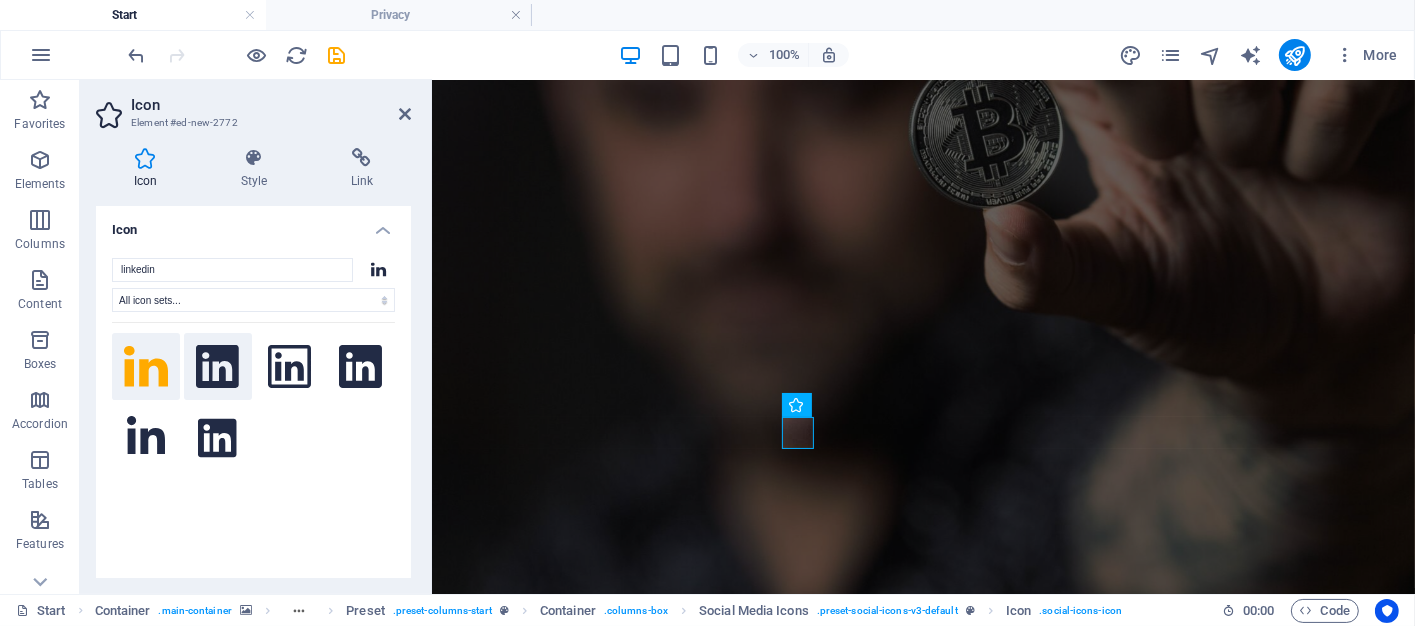 click 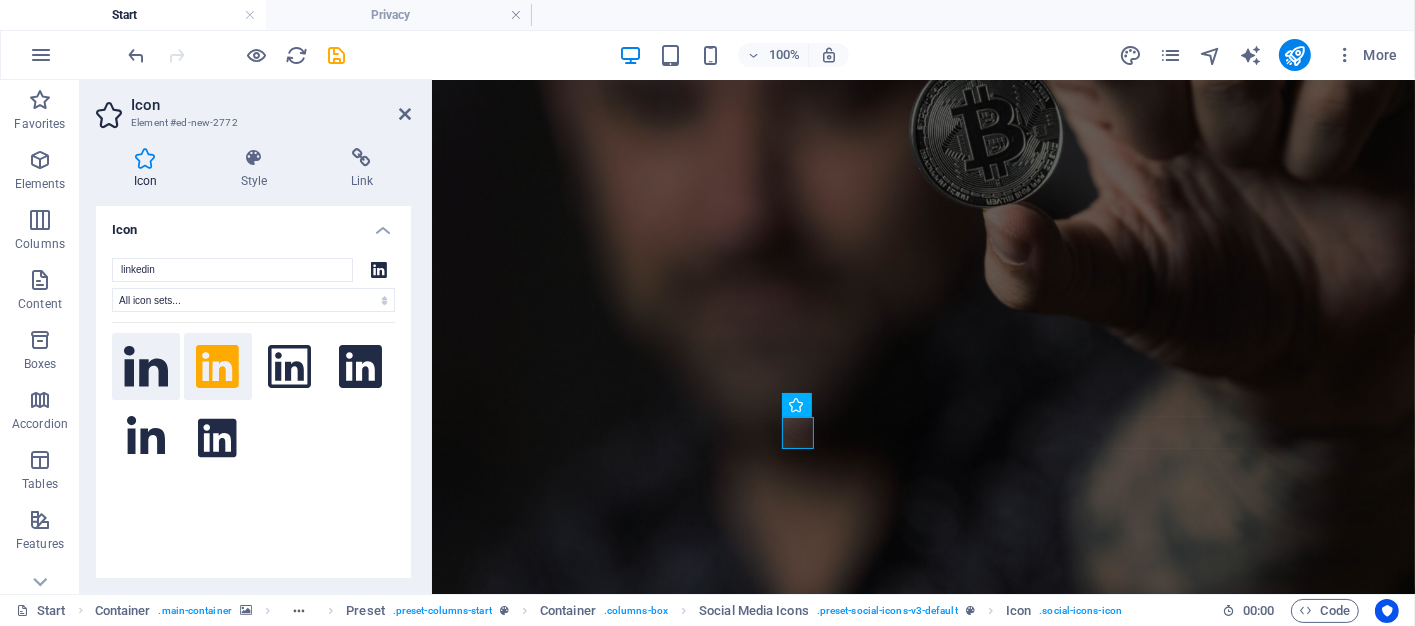 click 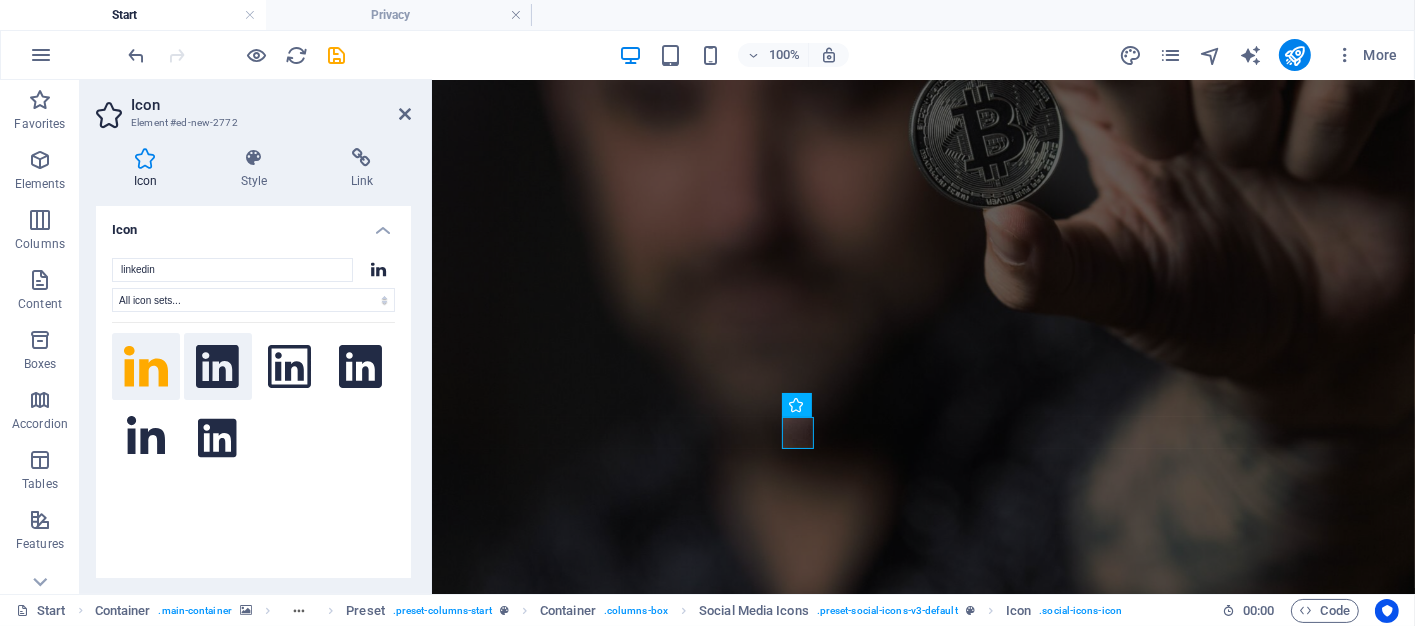 click 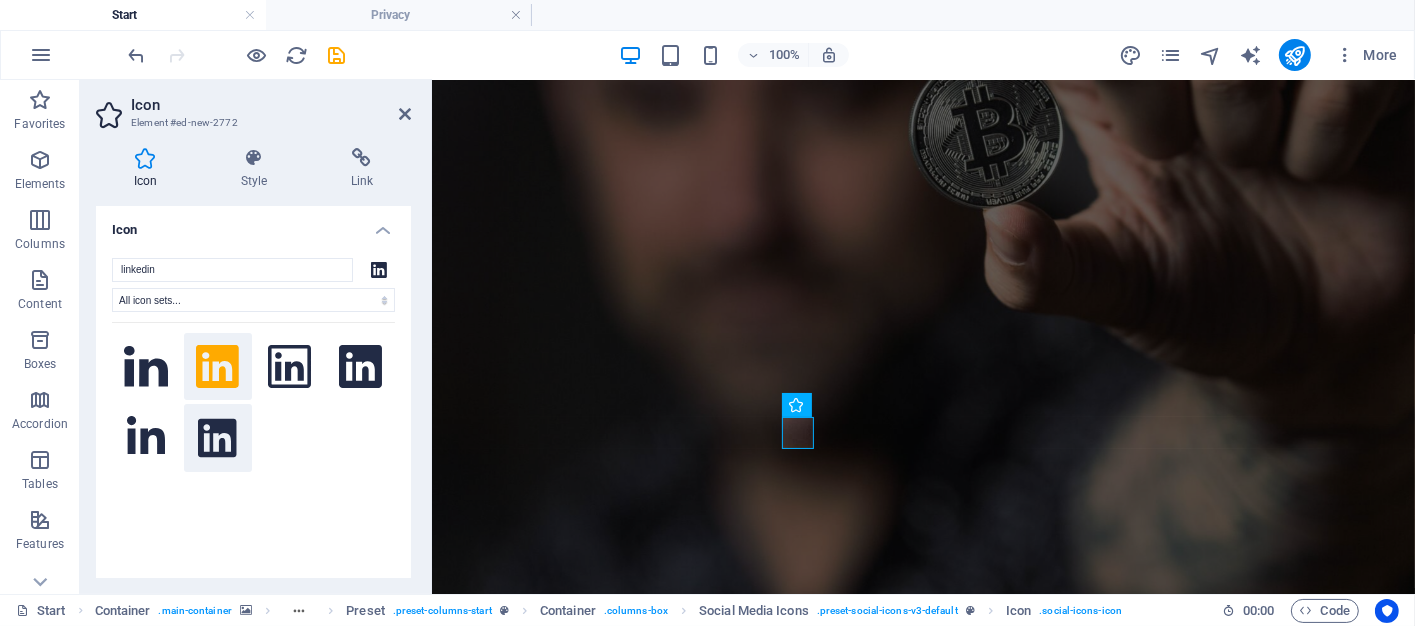 click 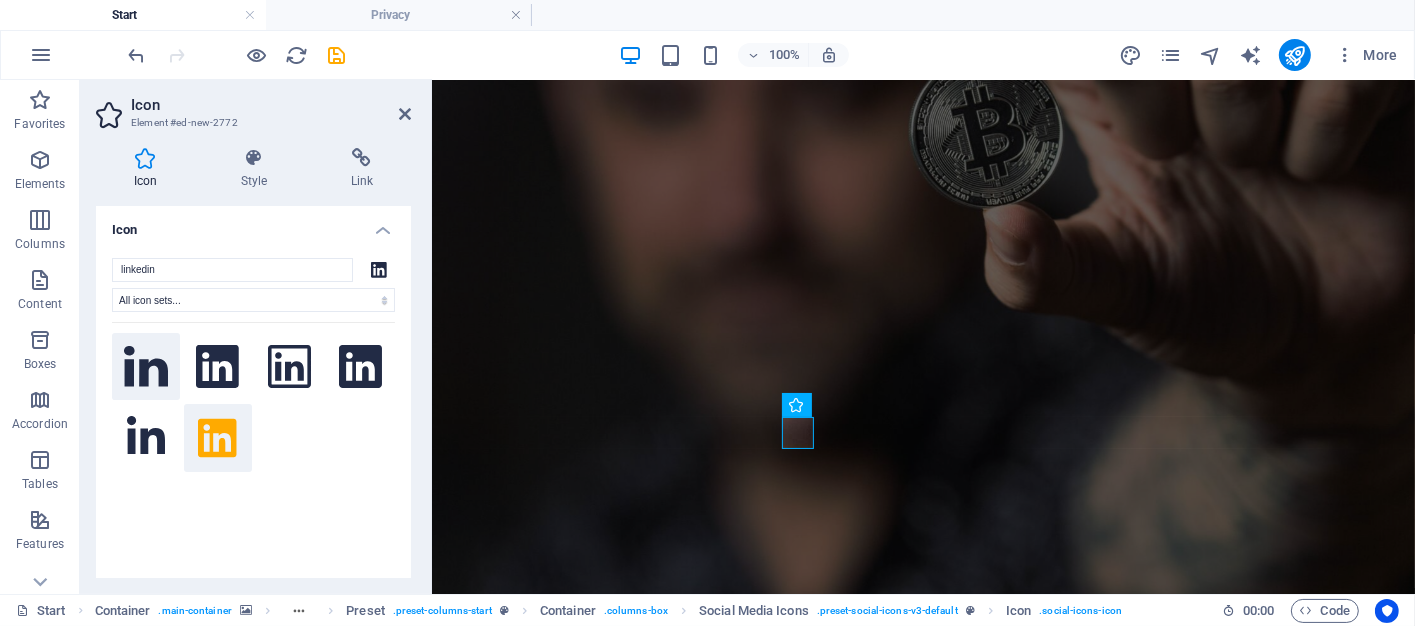 click 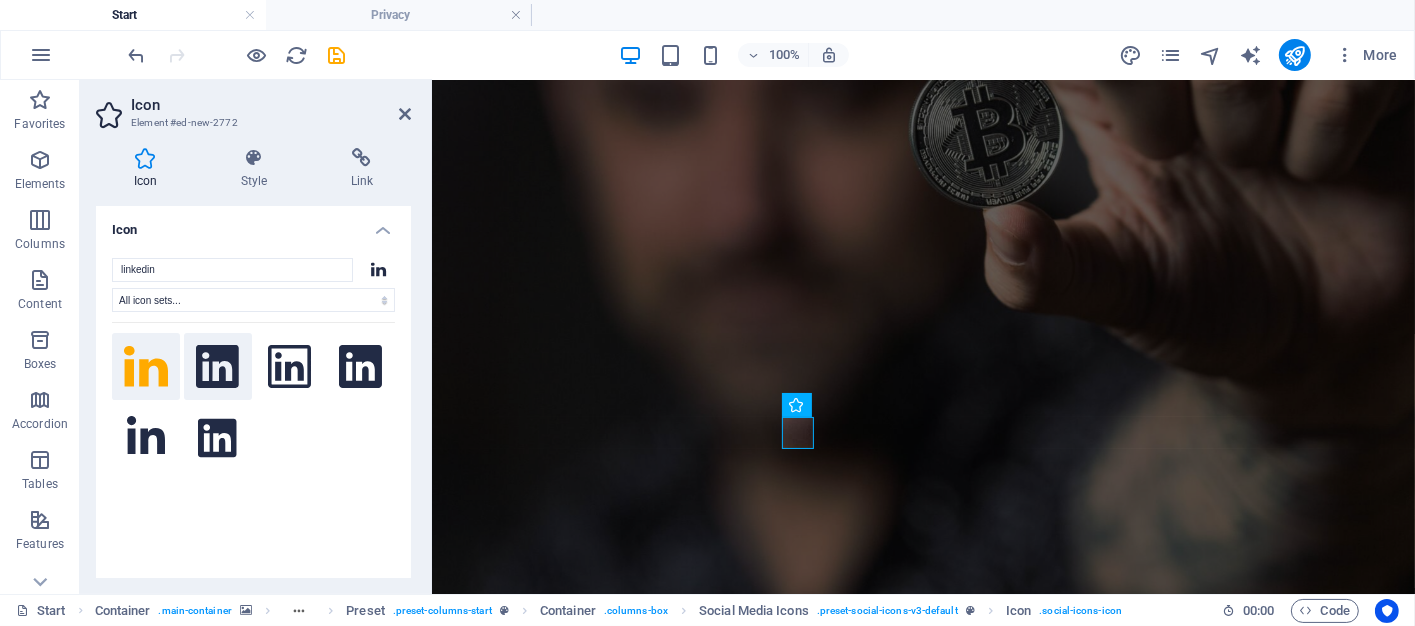 click 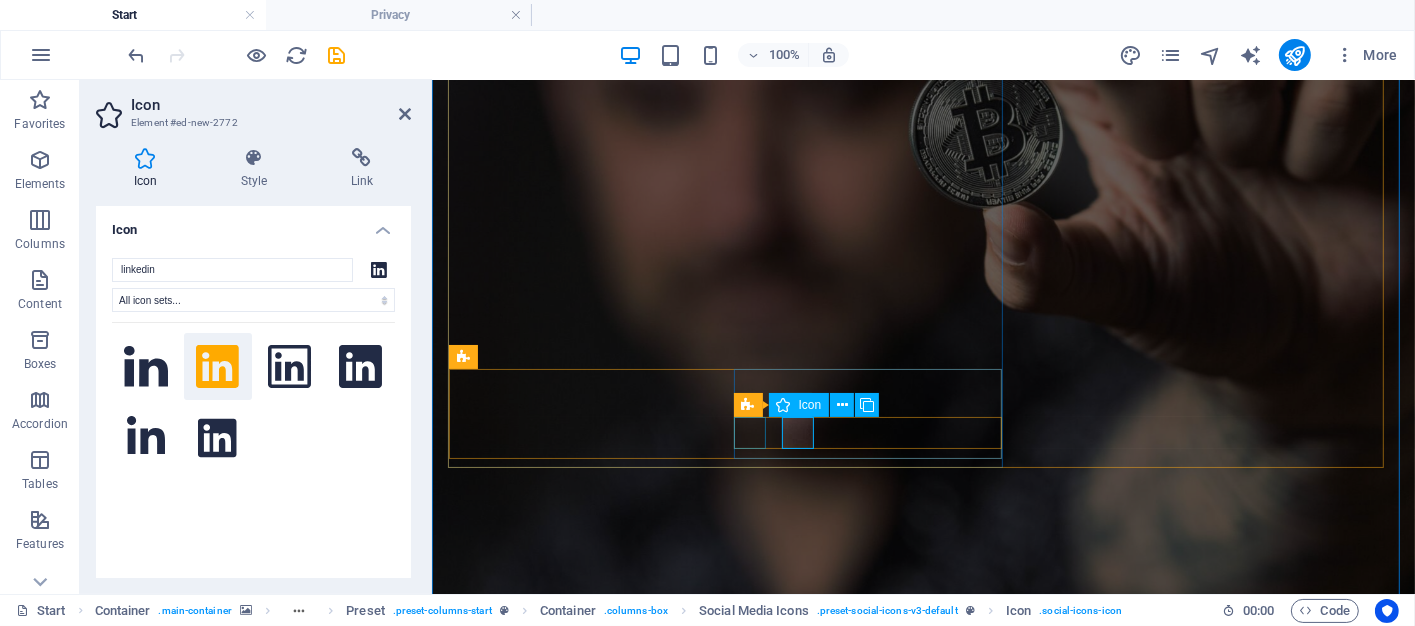 click at bounding box center (923, 1341) 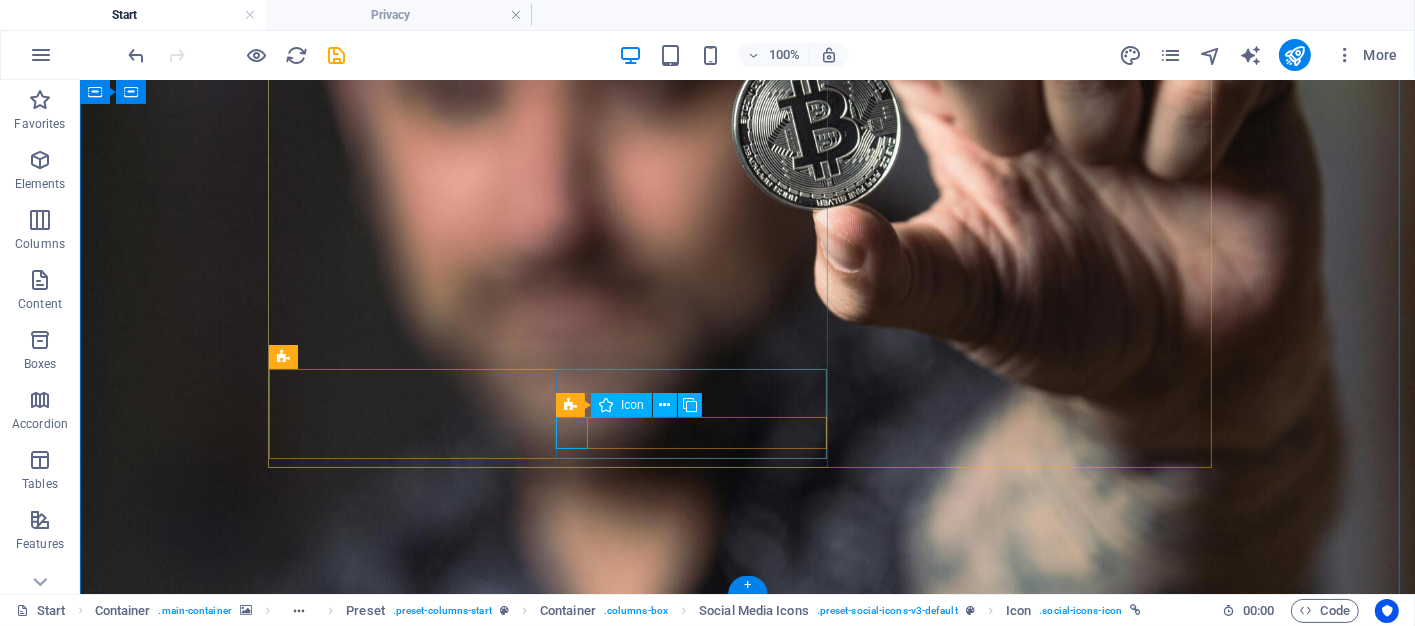 click at bounding box center (747, 1341) 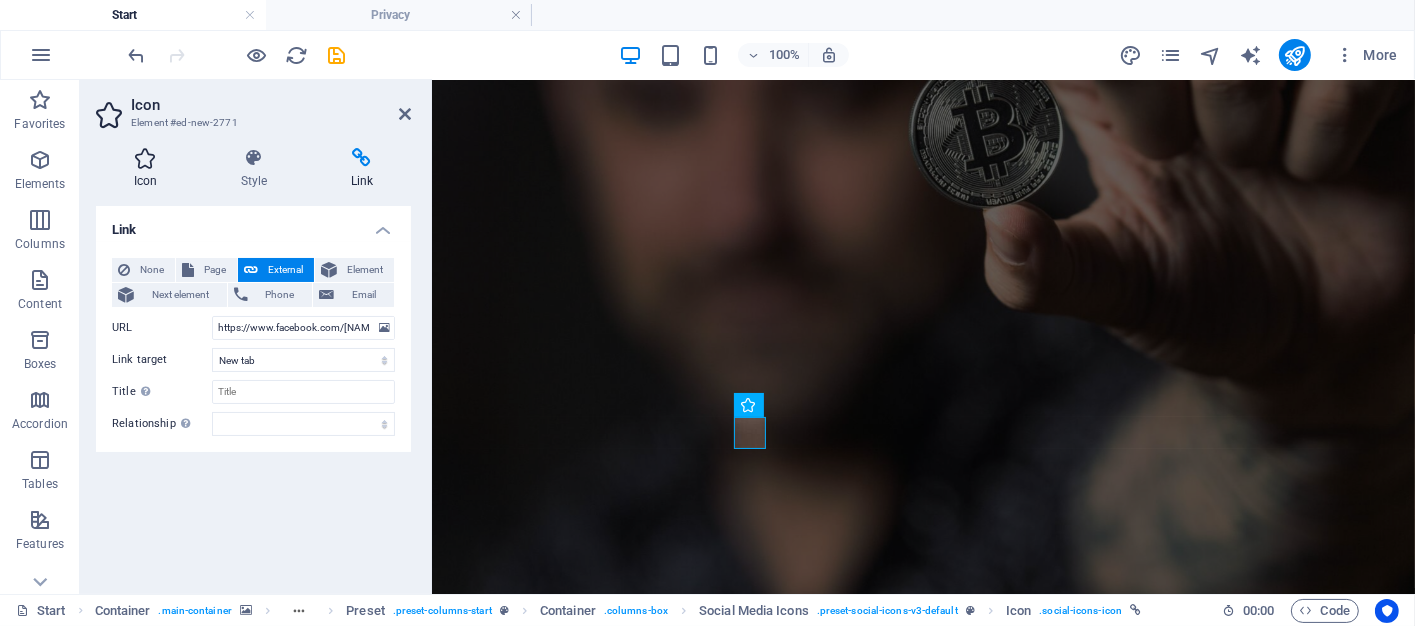 click at bounding box center [145, 158] 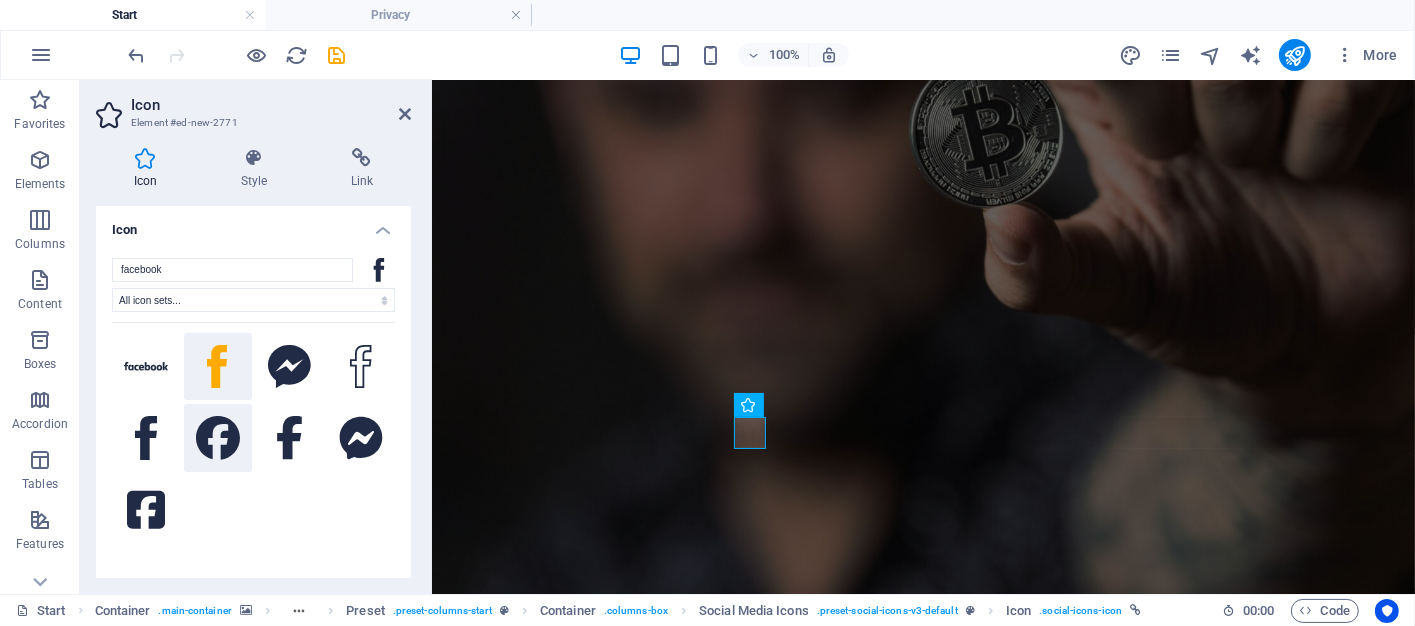 click 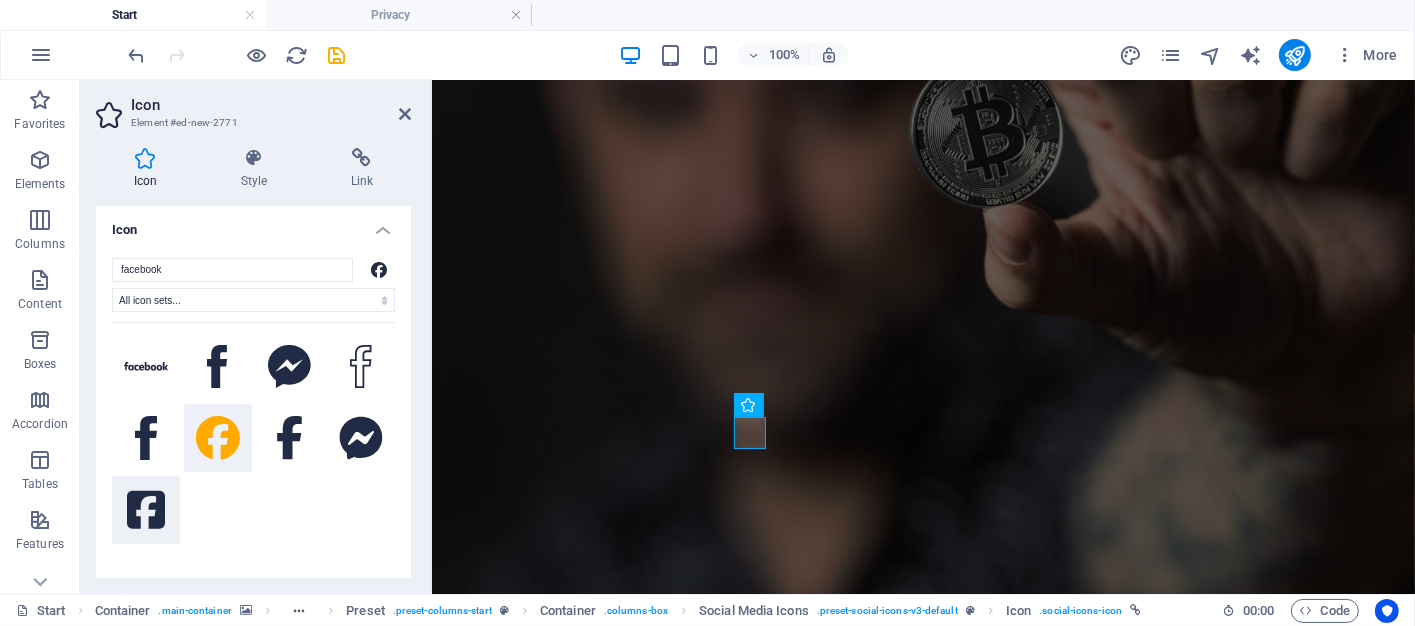 click 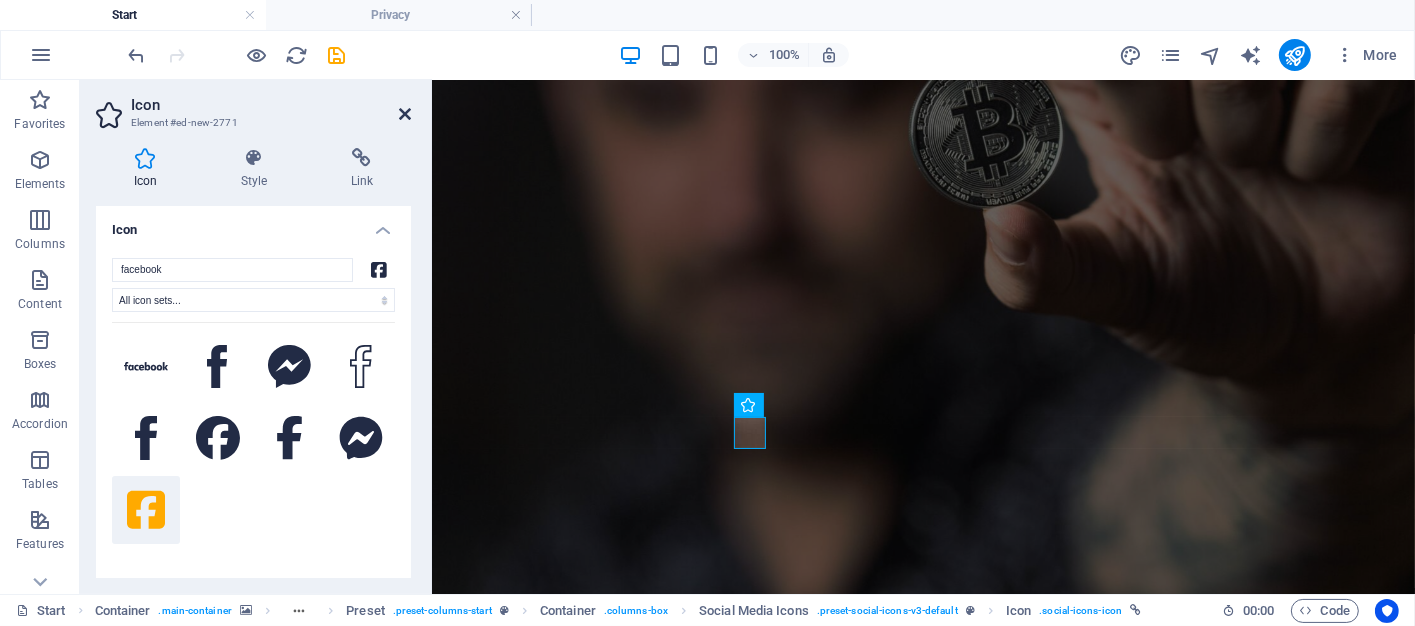 click at bounding box center [405, 114] 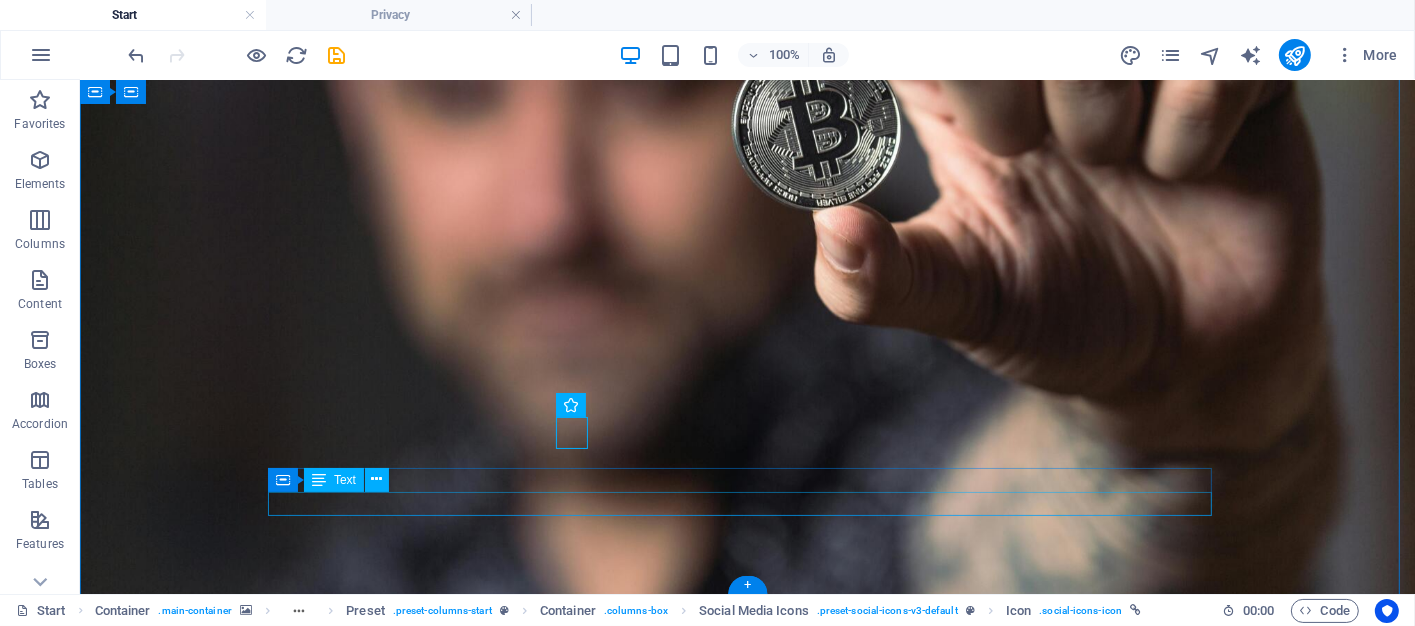 click on "© Bitcoin Brokers |  Privacy Policy" at bounding box center [747, 1624] 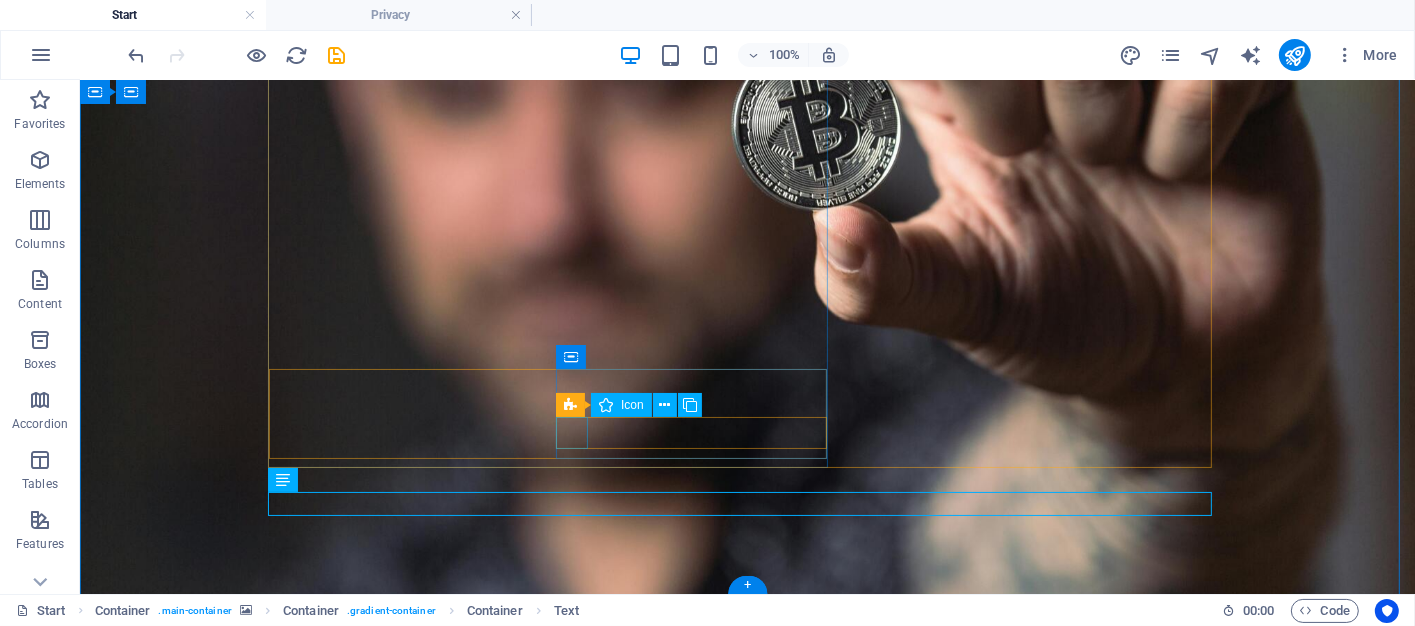 click at bounding box center [747, 1341] 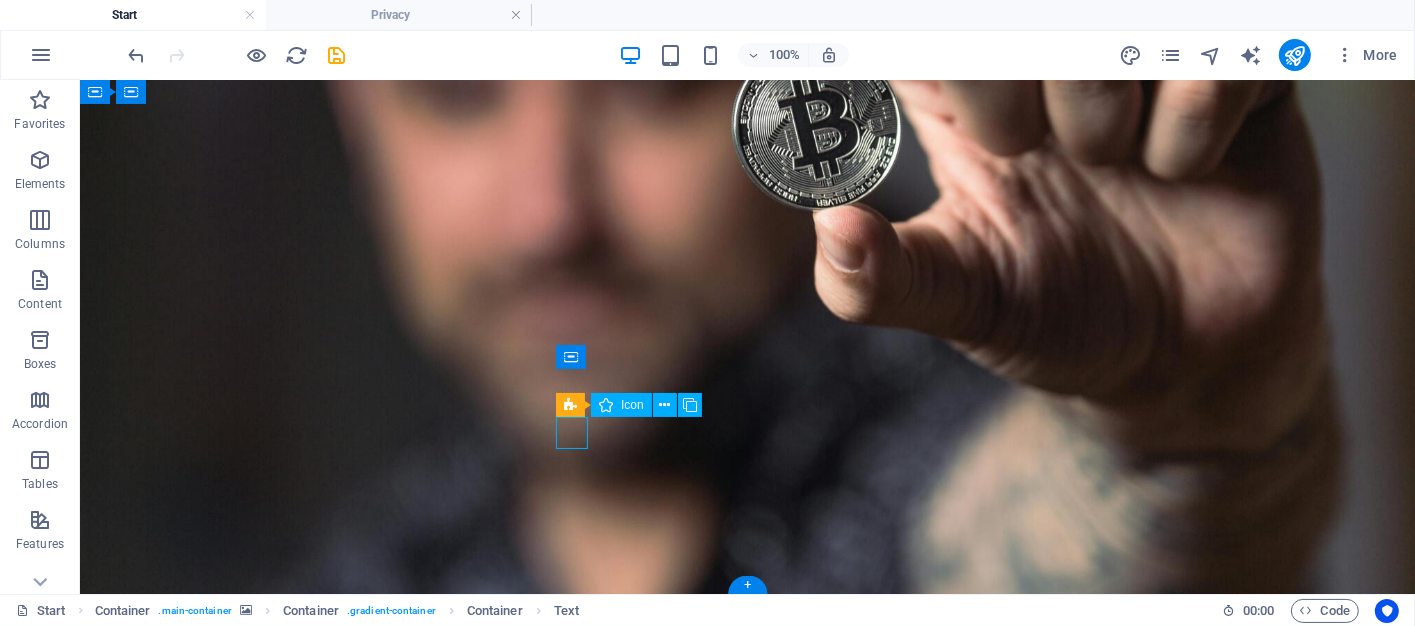 click at bounding box center [747, 1341] 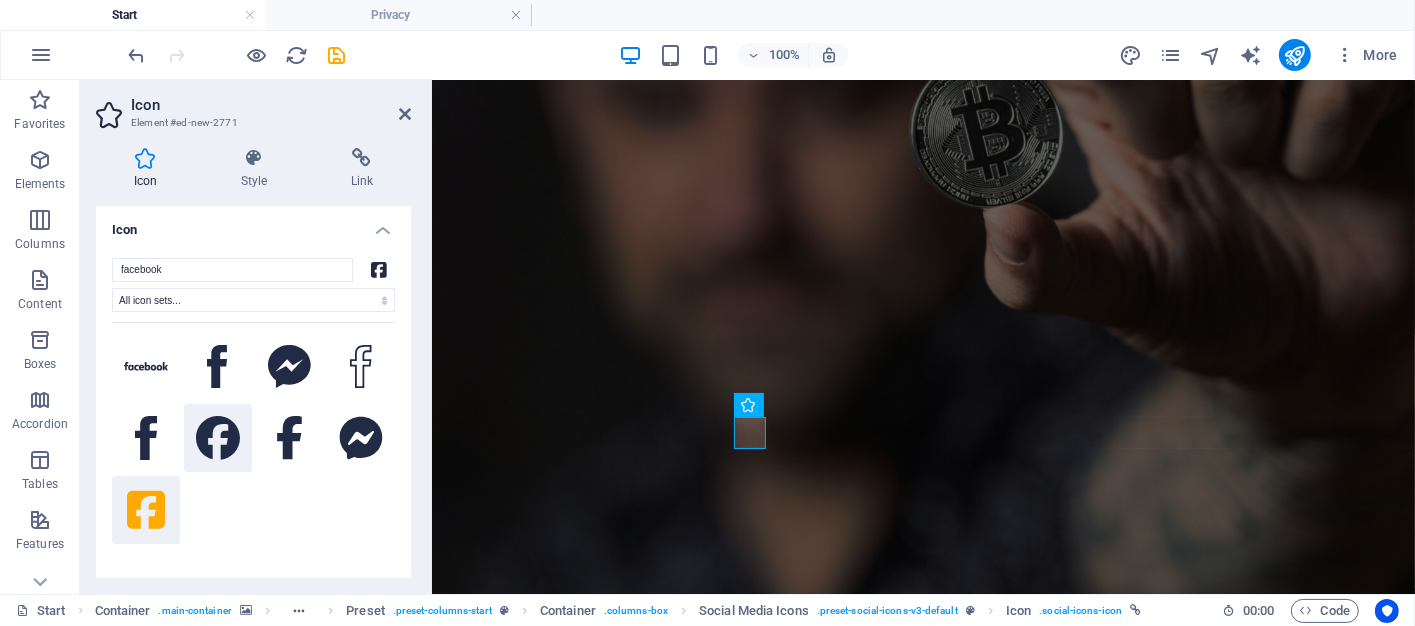 click 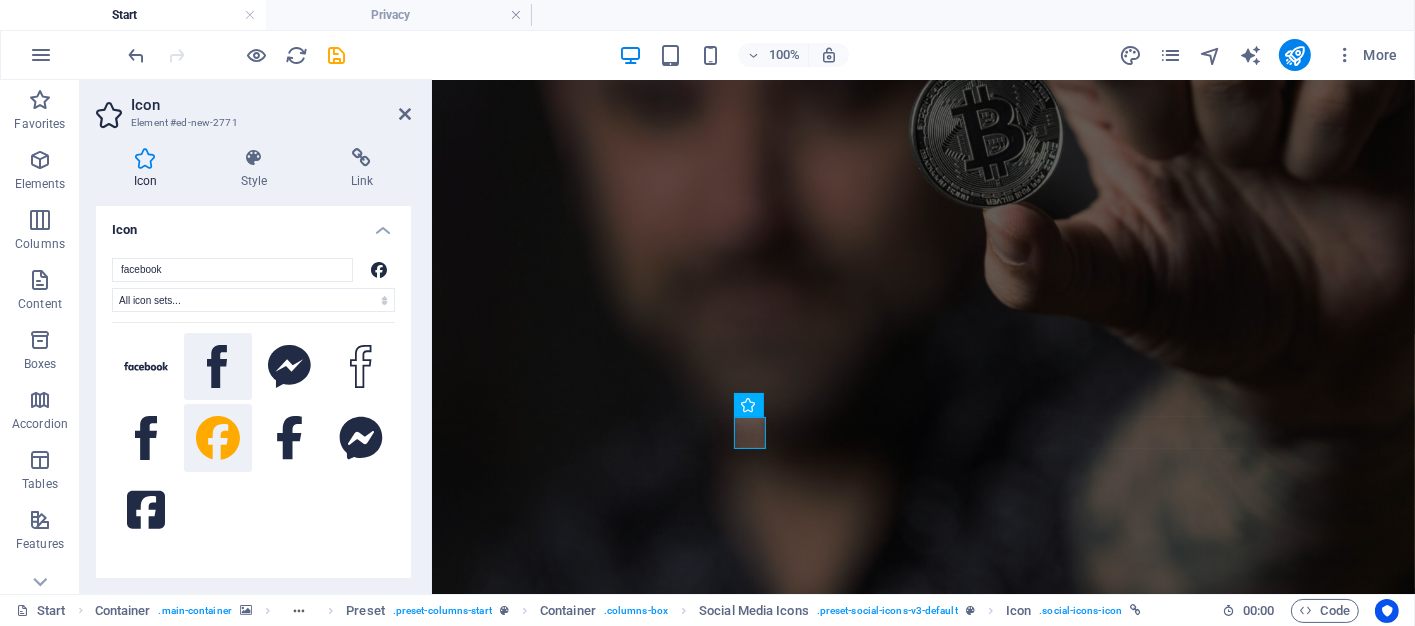 click 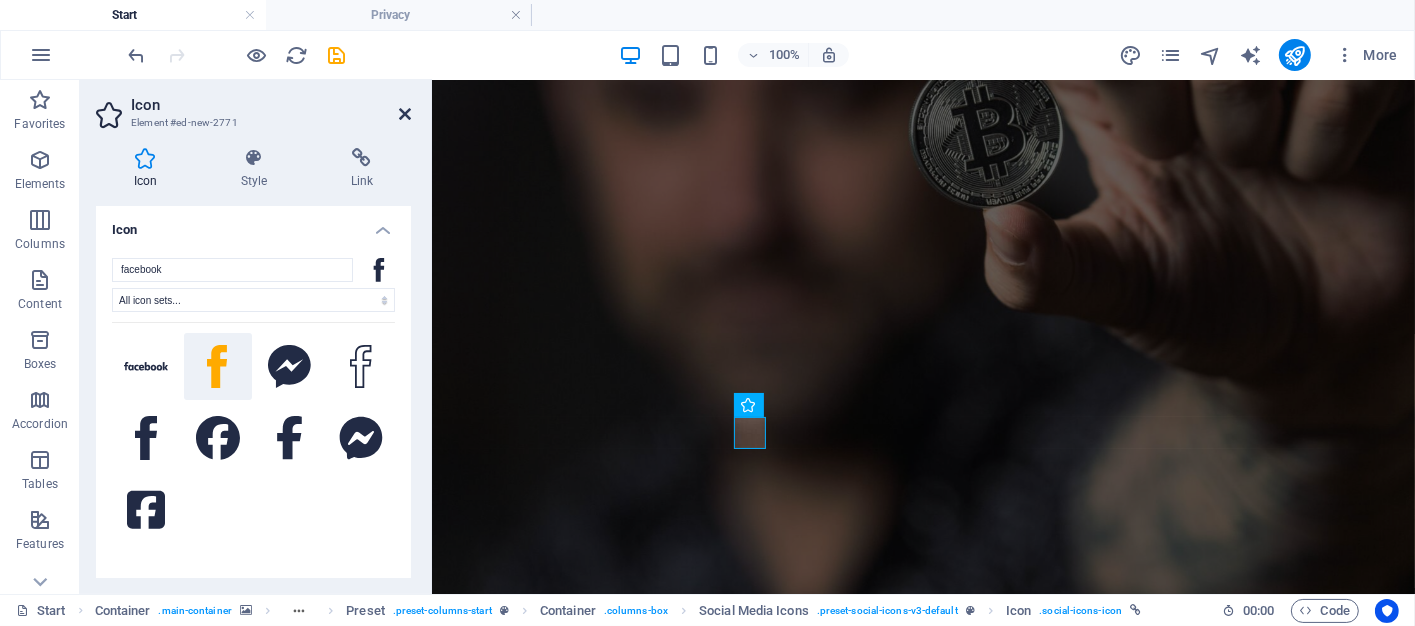 click at bounding box center (405, 114) 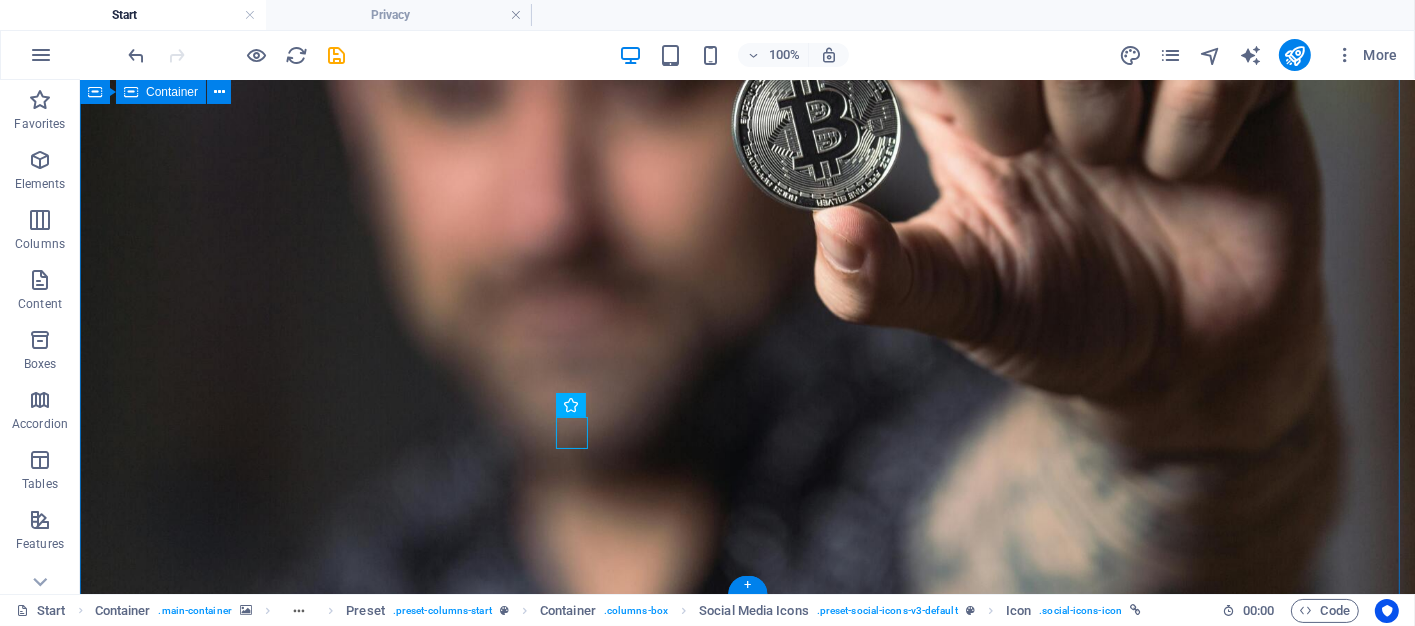 click on "BITCOIN BROKERS Where Smart Sellers Meet Savvy Buyers We connect Bitcoin sellers with buyers who are on the hunt for the best deals in the crypto space. Whether you're a crypto expert or just dipping your toes into digital currency, our mission is simple: to make every transaction more rewarding. ENGAGE WITH US TODAY 10 + CLIENTS AWAIT YOU LARRIMAR TIA Drop content here or  Add elements  Paste clipboard © Bitcoin Brokers |  Privacy Policy" at bounding box center (746, 1155) 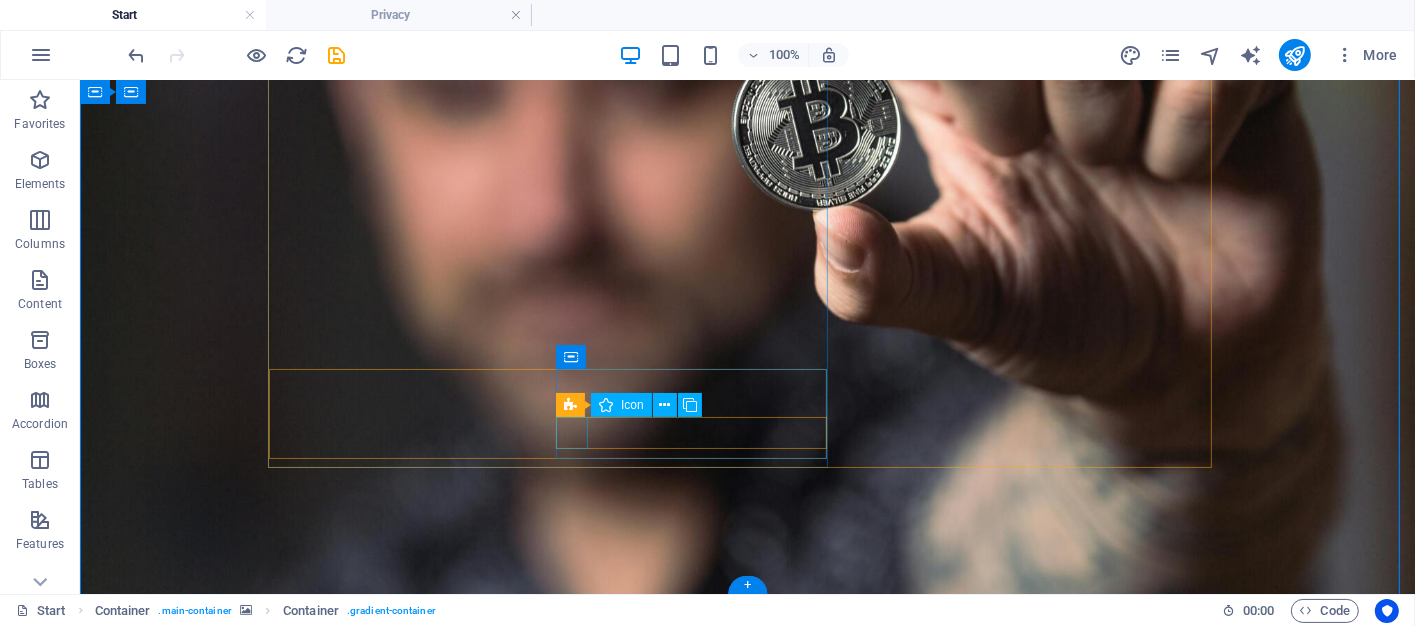 click at bounding box center [747, 1341] 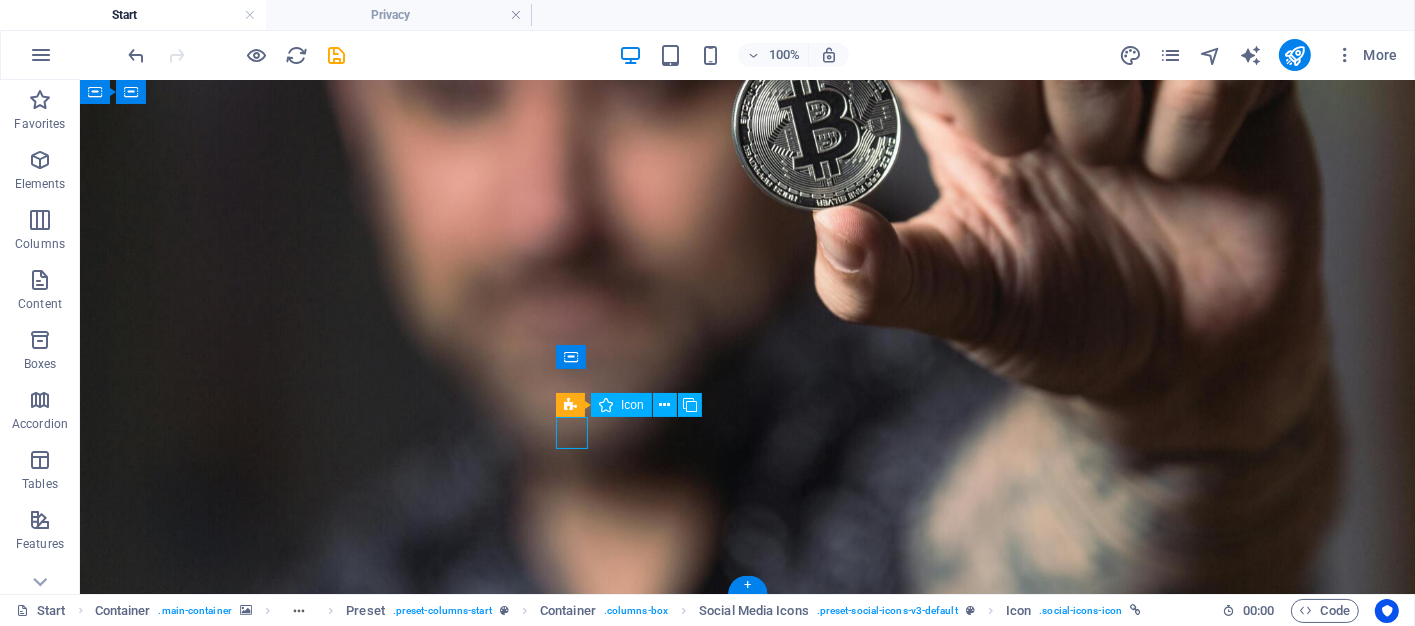click at bounding box center (747, 1341) 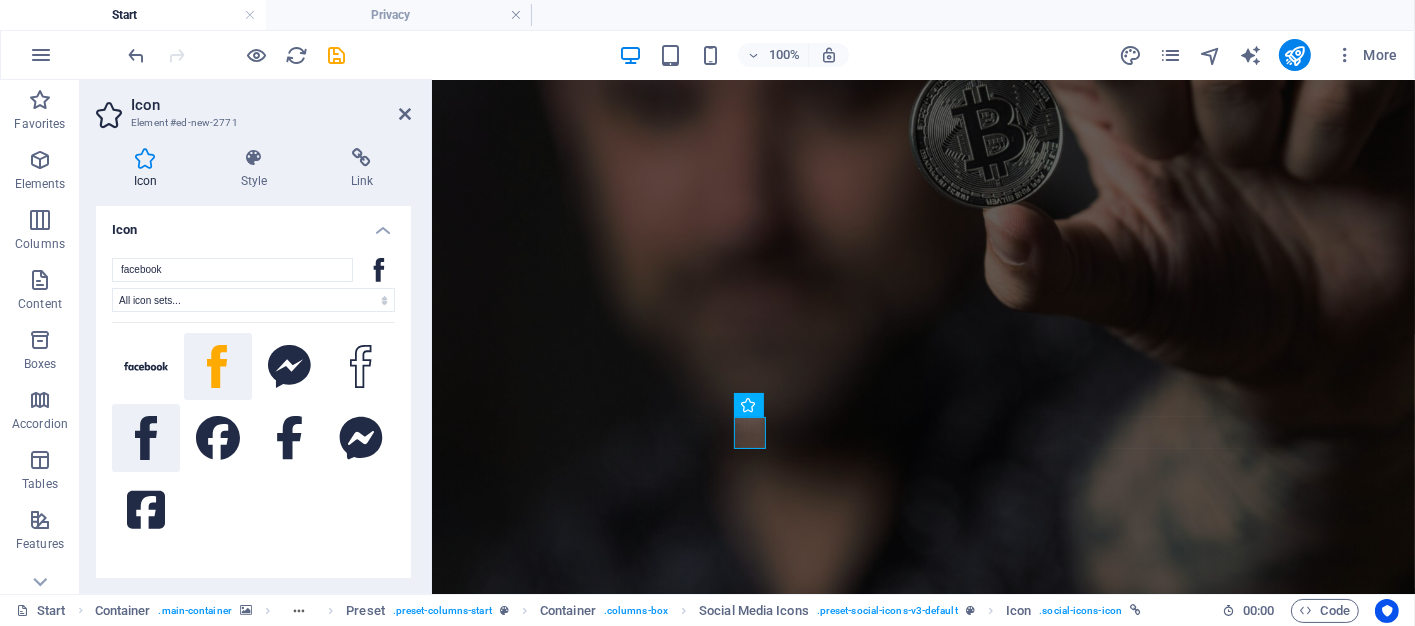 click 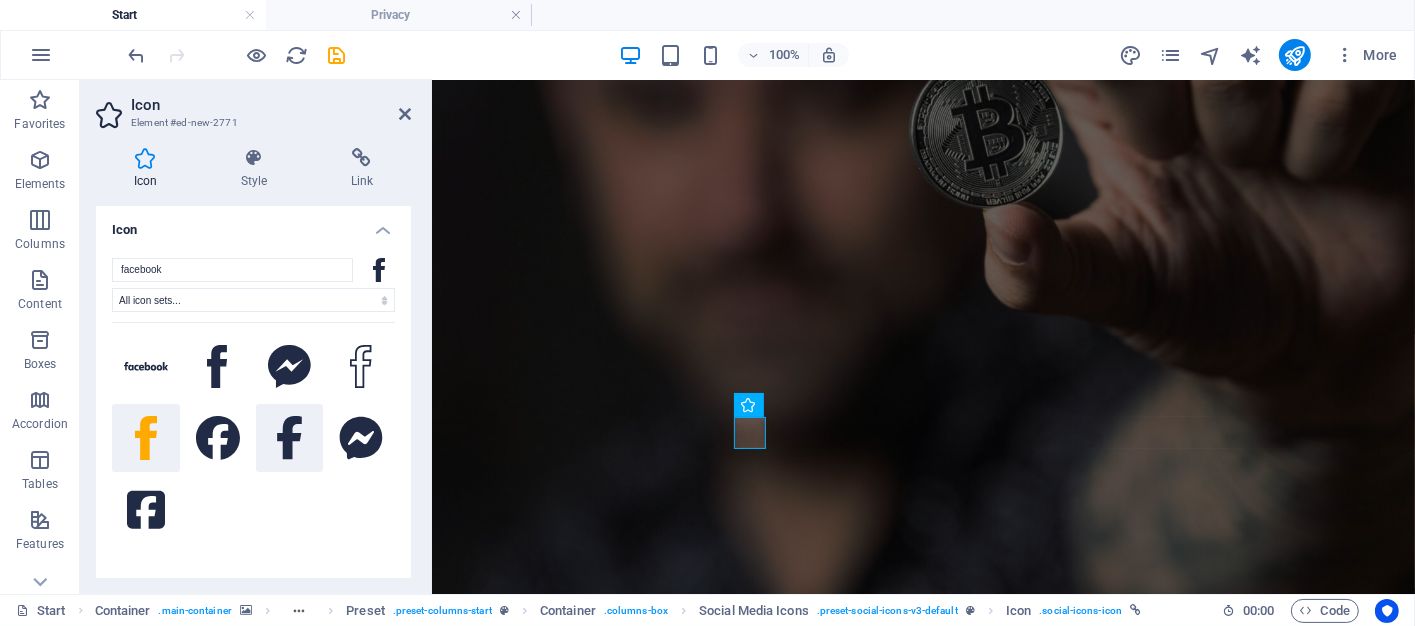 click 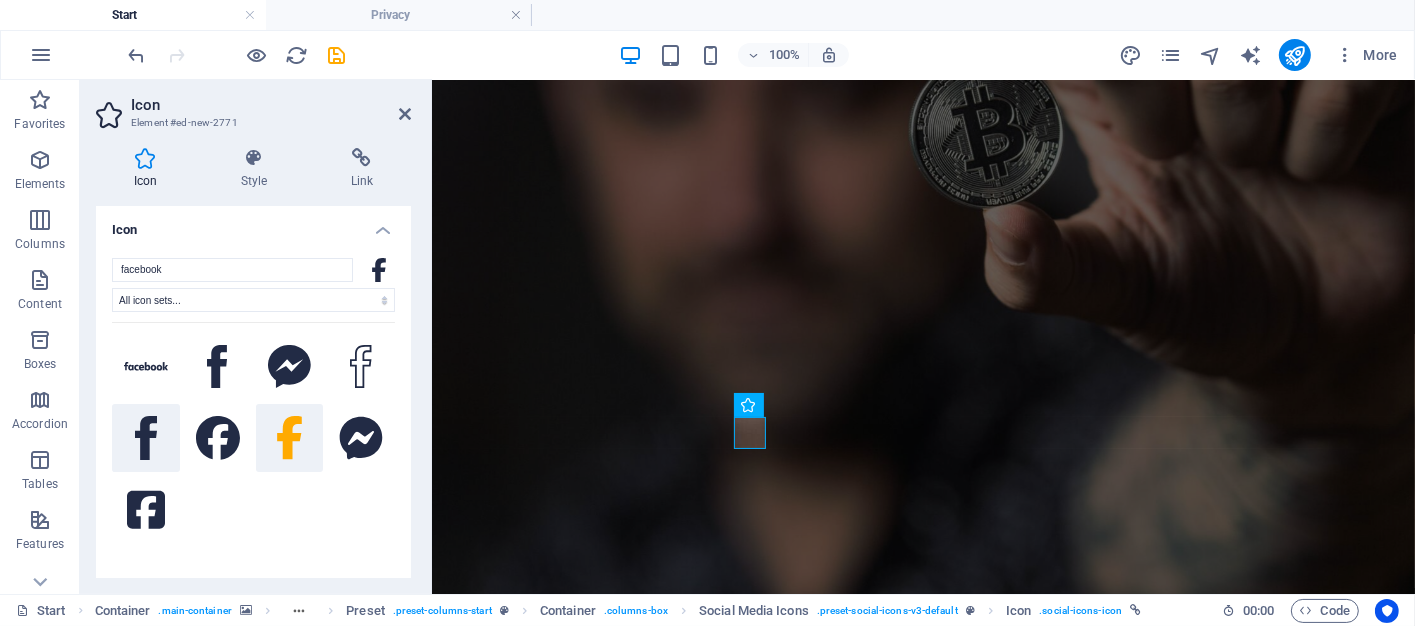 click 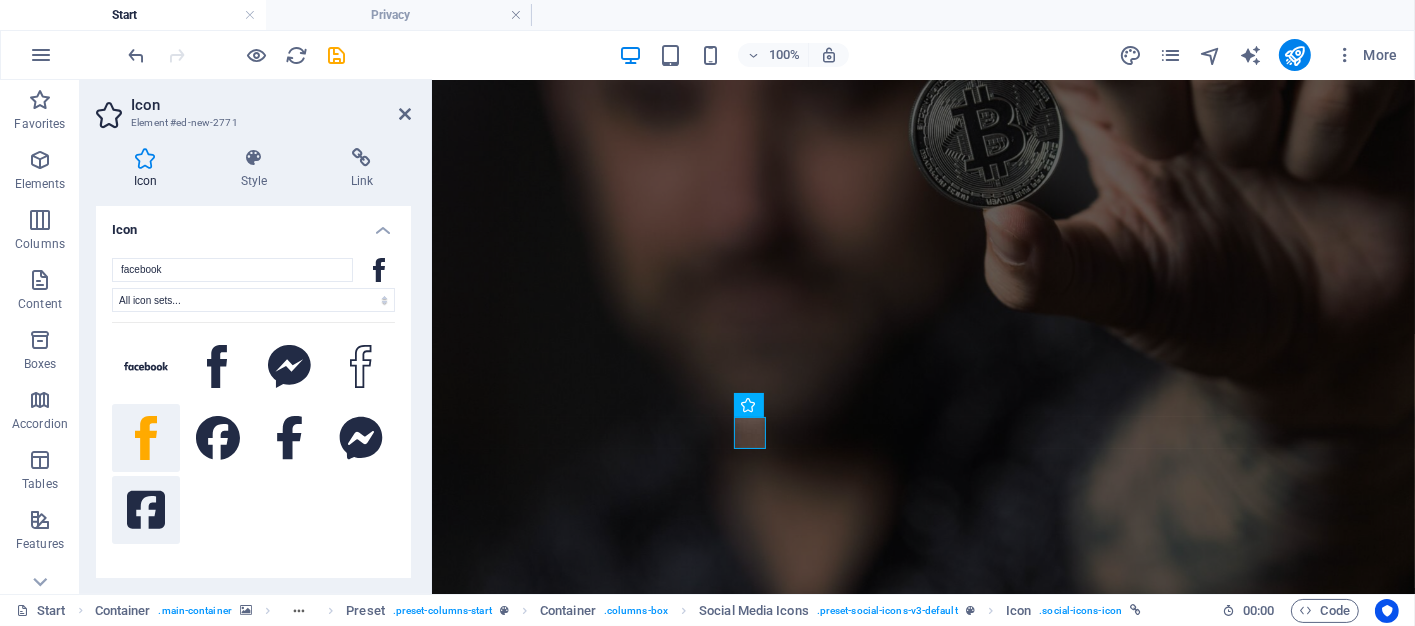 click 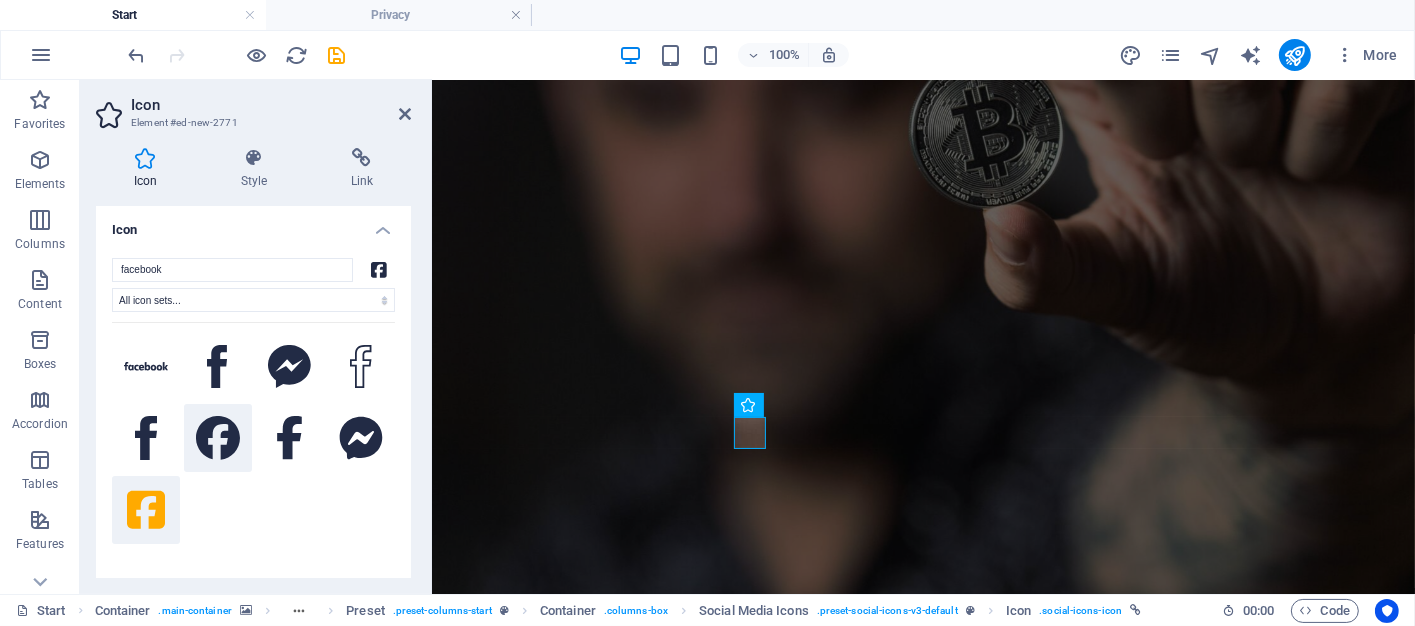click 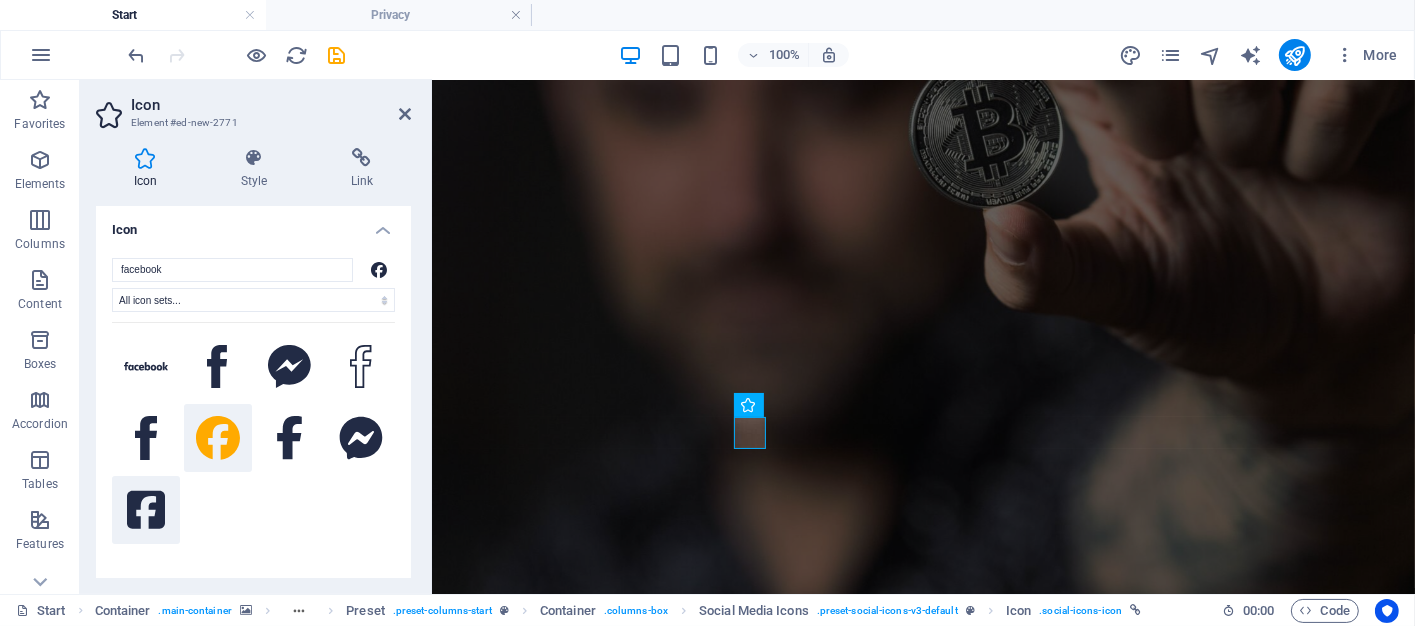 click at bounding box center (146, 510) 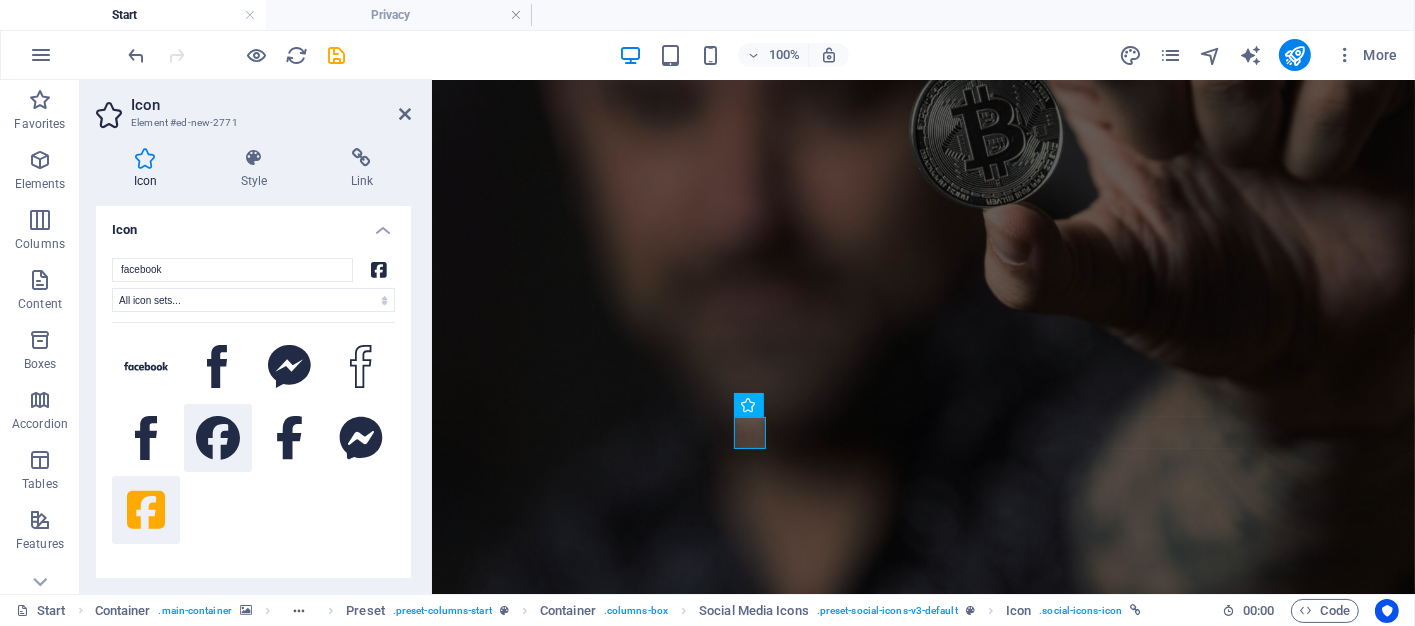 click at bounding box center (218, 438) 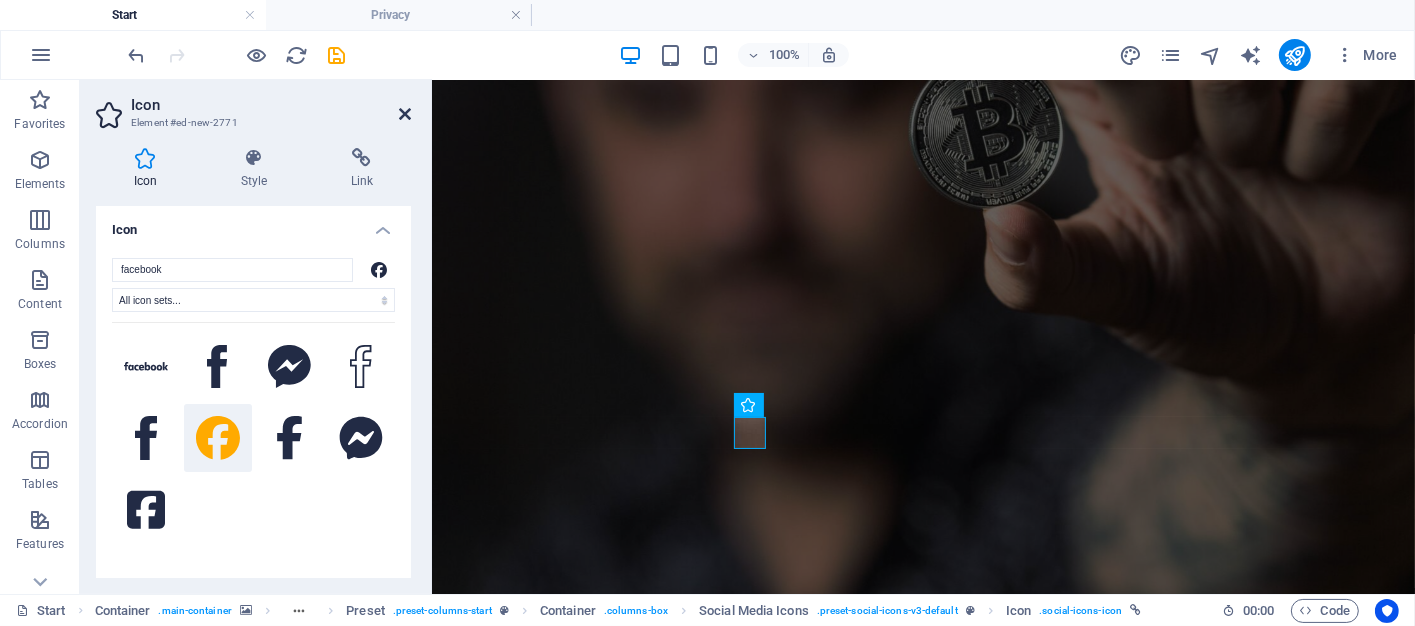 click at bounding box center [405, 114] 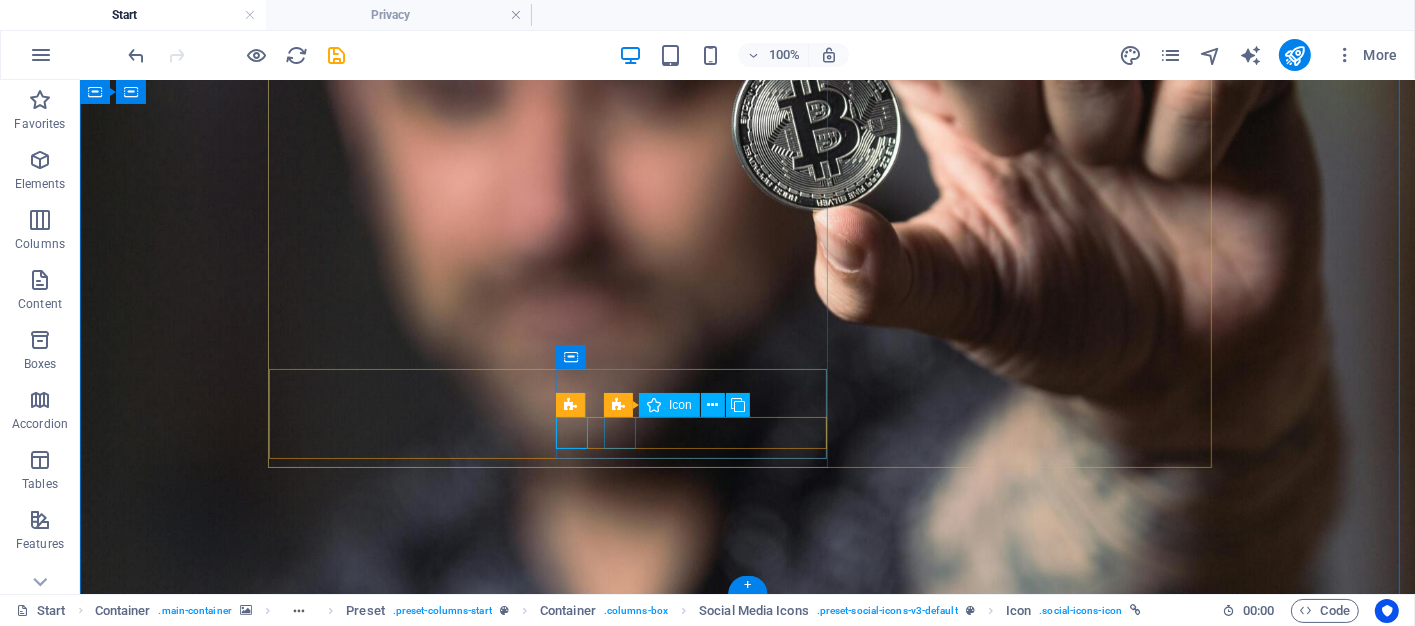 click at bounding box center [747, 1381] 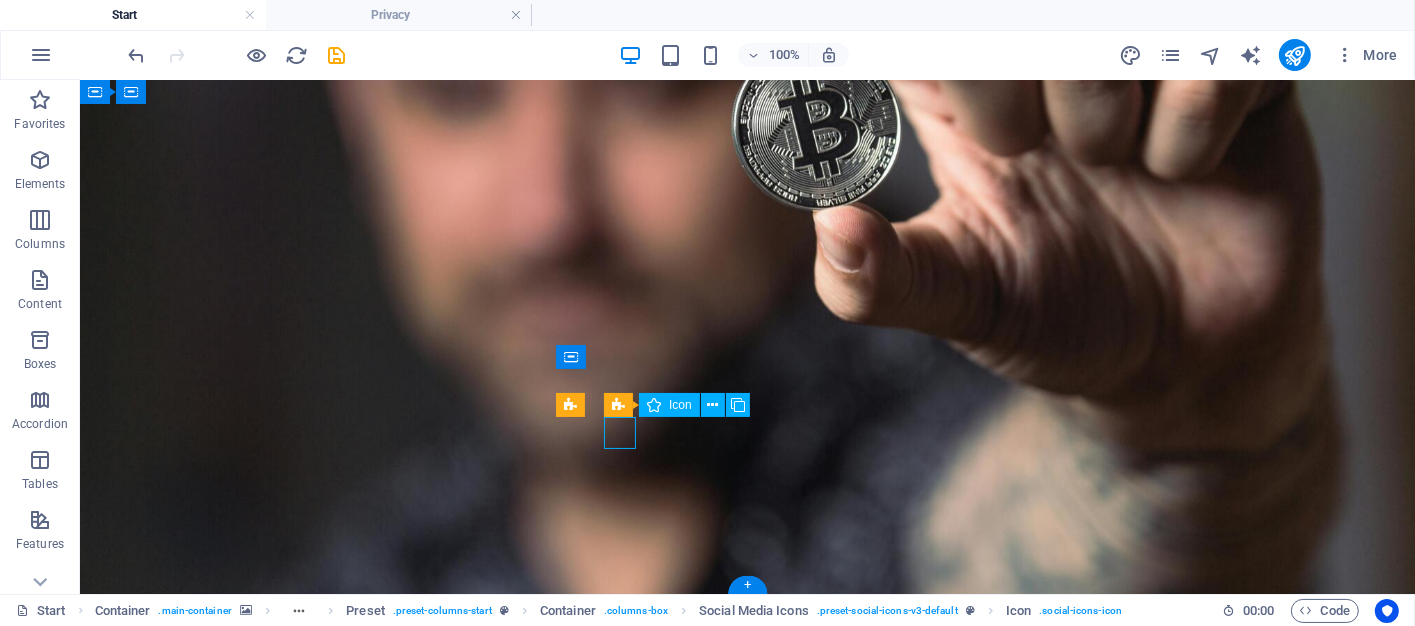 click at bounding box center (747, 1381) 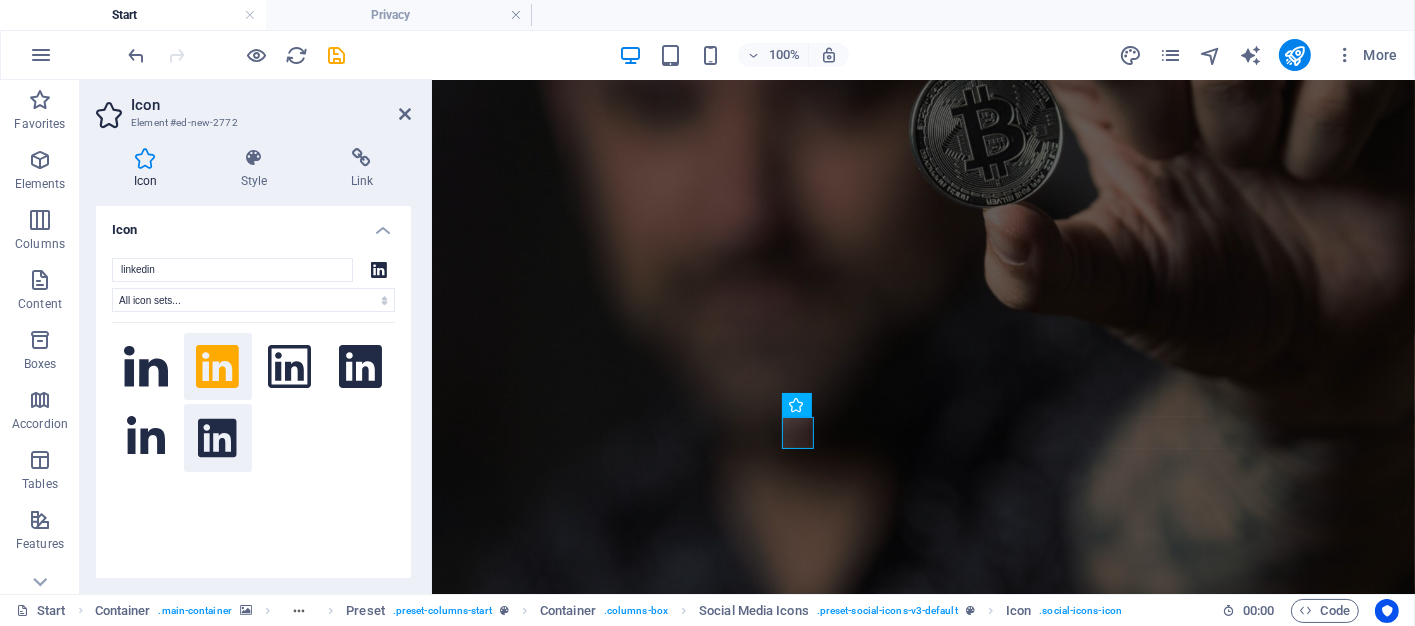 click 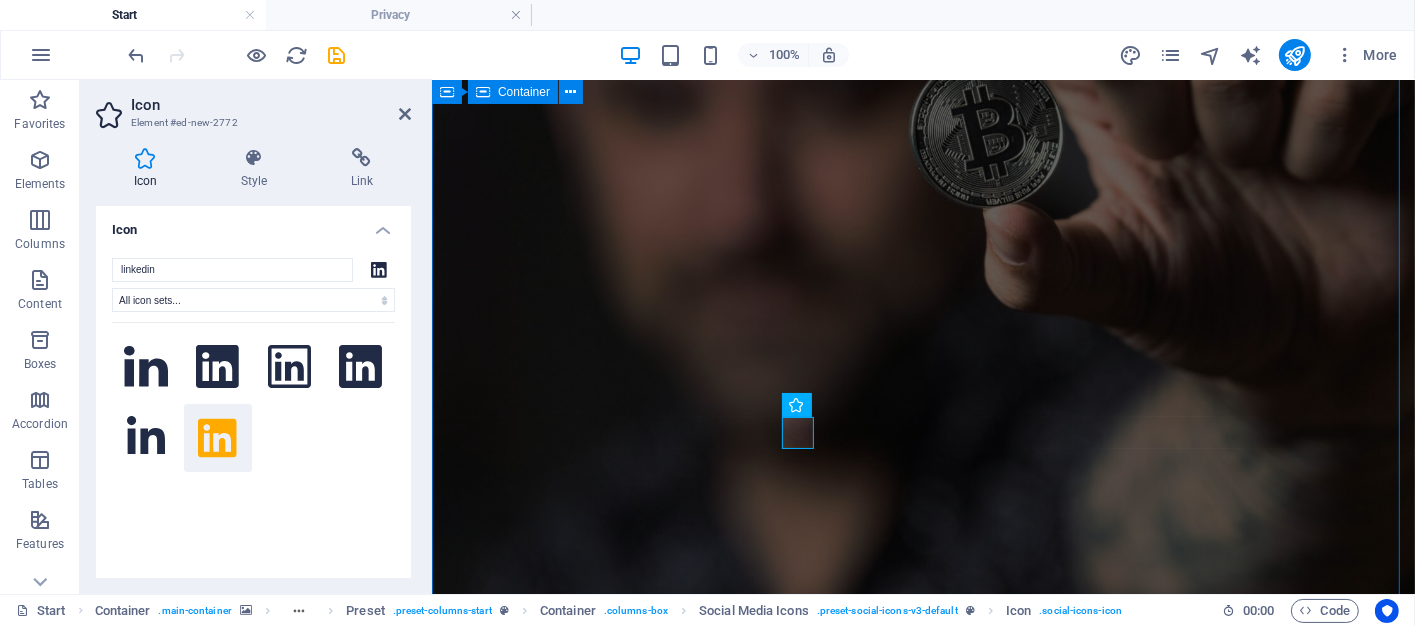 click on "BITCOIN BROKERS Where Smart Sellers Meet Savvy Buyers We connect Bitcoin sellers with buyers who are on the hunt for the best deals in the crypto space. Whether you're a crypto expert or just dipping your toes into digital currency, our mission is simple: to make every transaction more rewarding. ENGAGE WITH US TODAY 10 + CLIENTS AWAIT YOU LARRIMAR TIA Drop content here or  Add elements  Paste clipboard © Bitcoin Brokers |  Privacy Policy" at bounding box center [922, 1155] 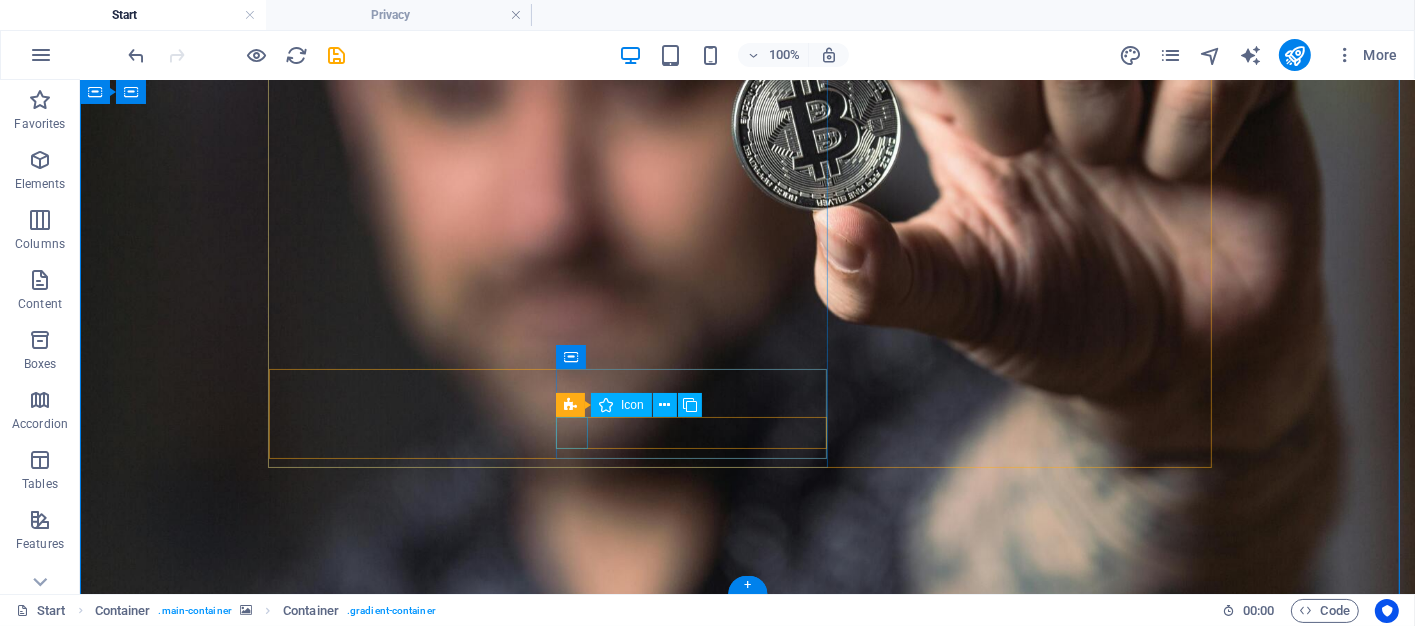 click at bounding box center [747, 1341] 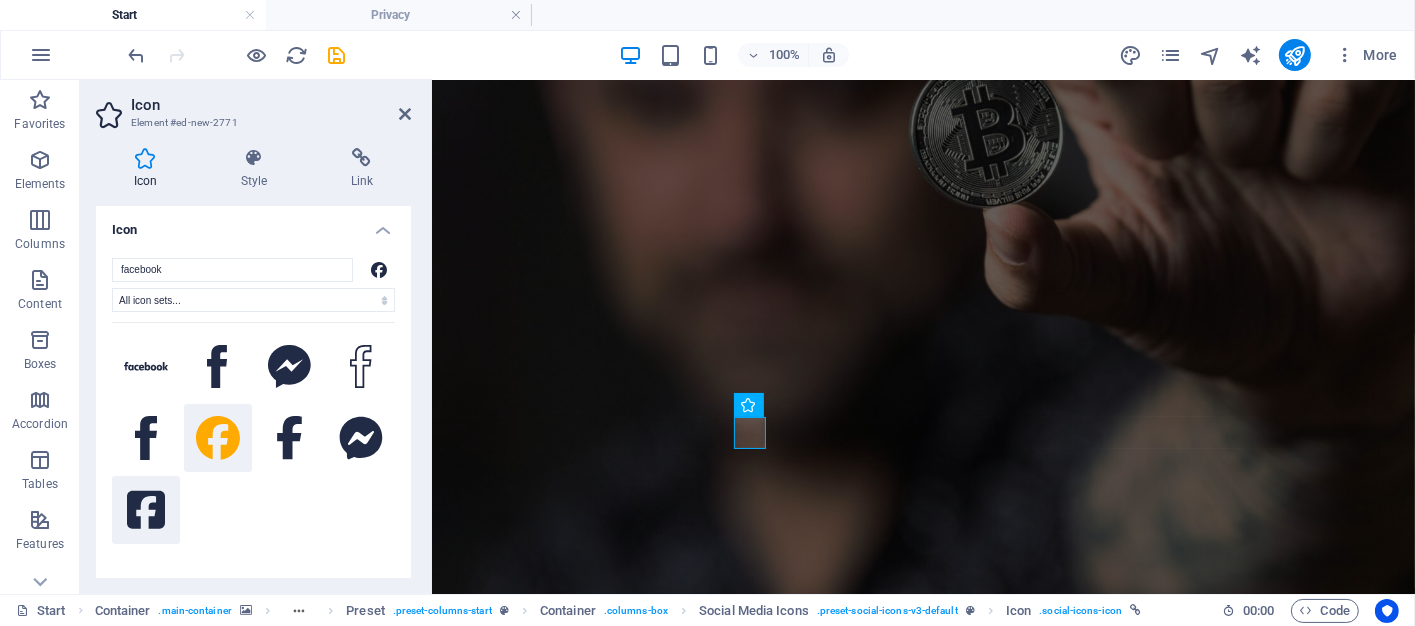 click 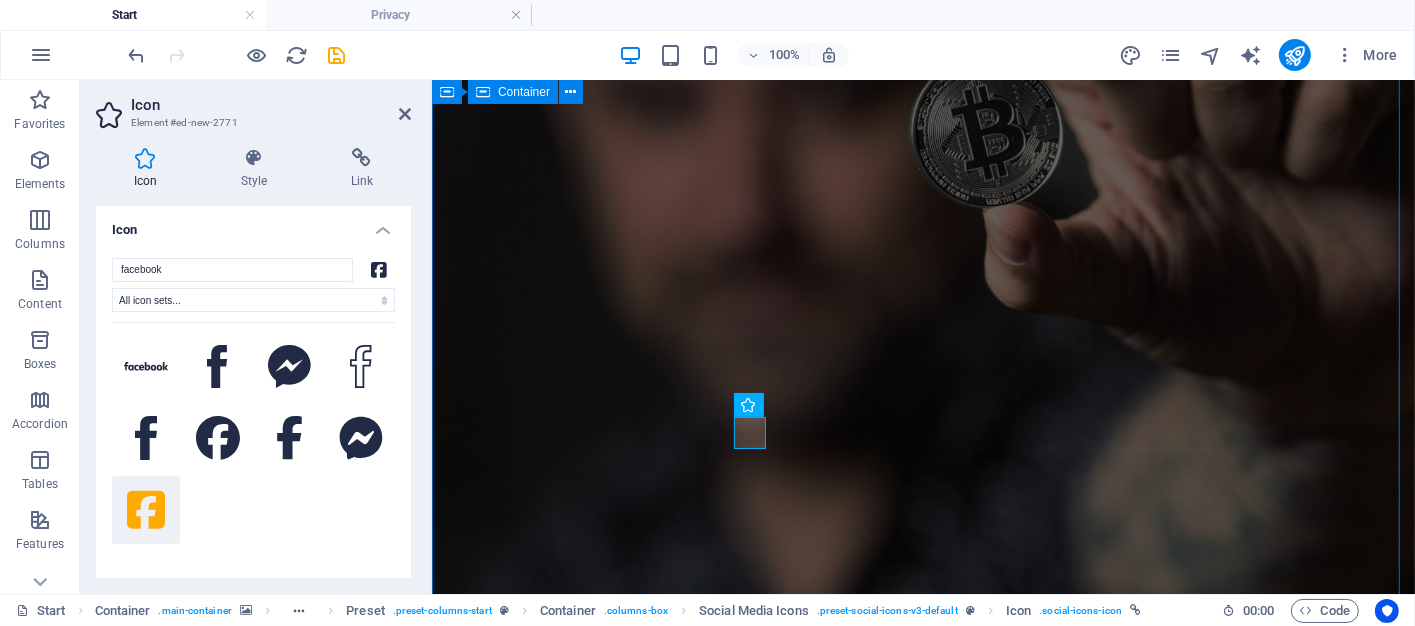 click on "BITCOIN BROKERS Where Smart Sellers Meet Savvy Buyers We connect Bitcoin sellers with buyers who are on the hunt for the best deals in the crypto space. Whether you're a crypto expert or just dipping your toes into digital currency, our mission is simple: to make every transaction more rewarding. ENGAGE WITH US TODAY 10 + CLIENTS AWAIT YOU LARRIMAR TIA Drop content here or  Add elements  Paste clipboard © Bitcoin Brokers |  Privacy Policy" at bounding box center [922, 1155] 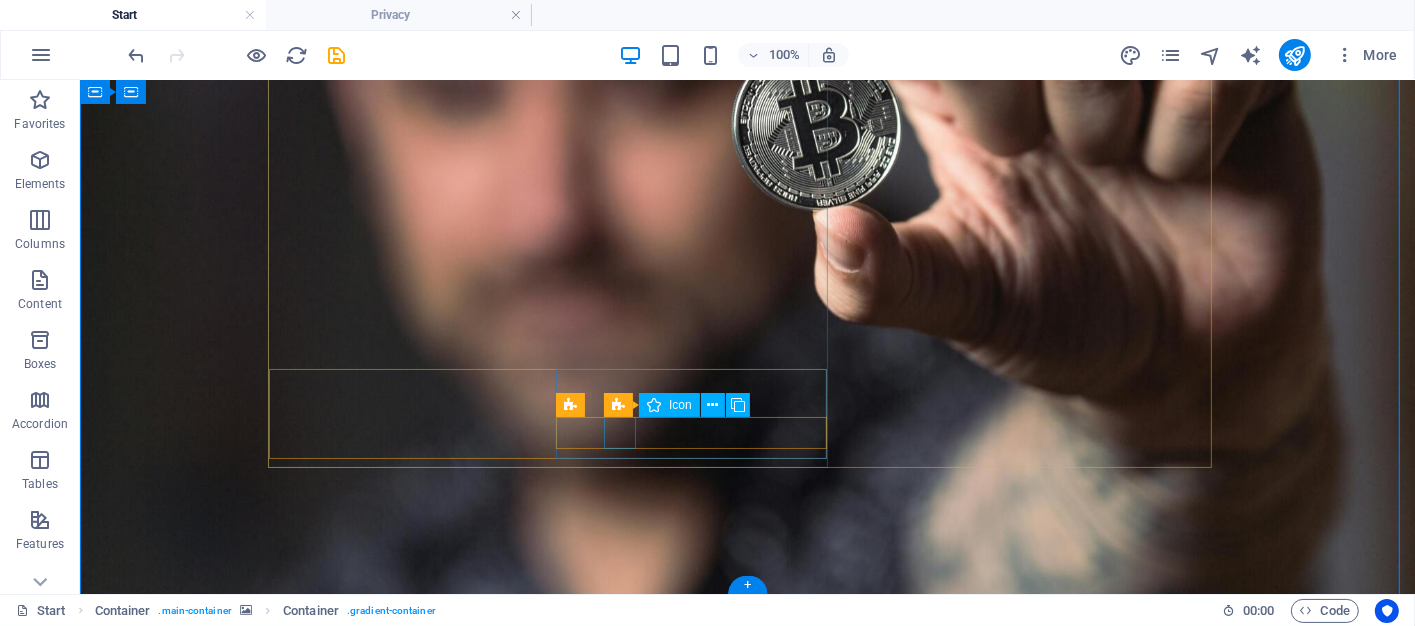 click at bounding box center [747, 1381] 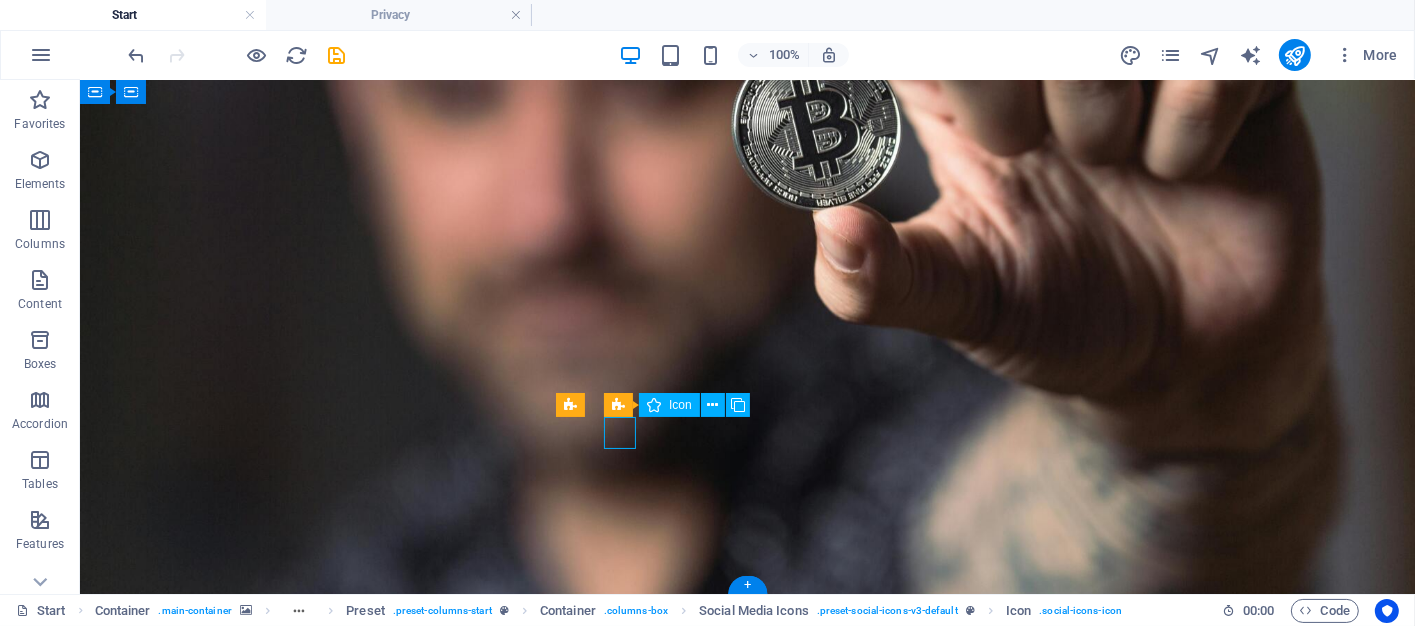 click at bounding box center [747, 1381] 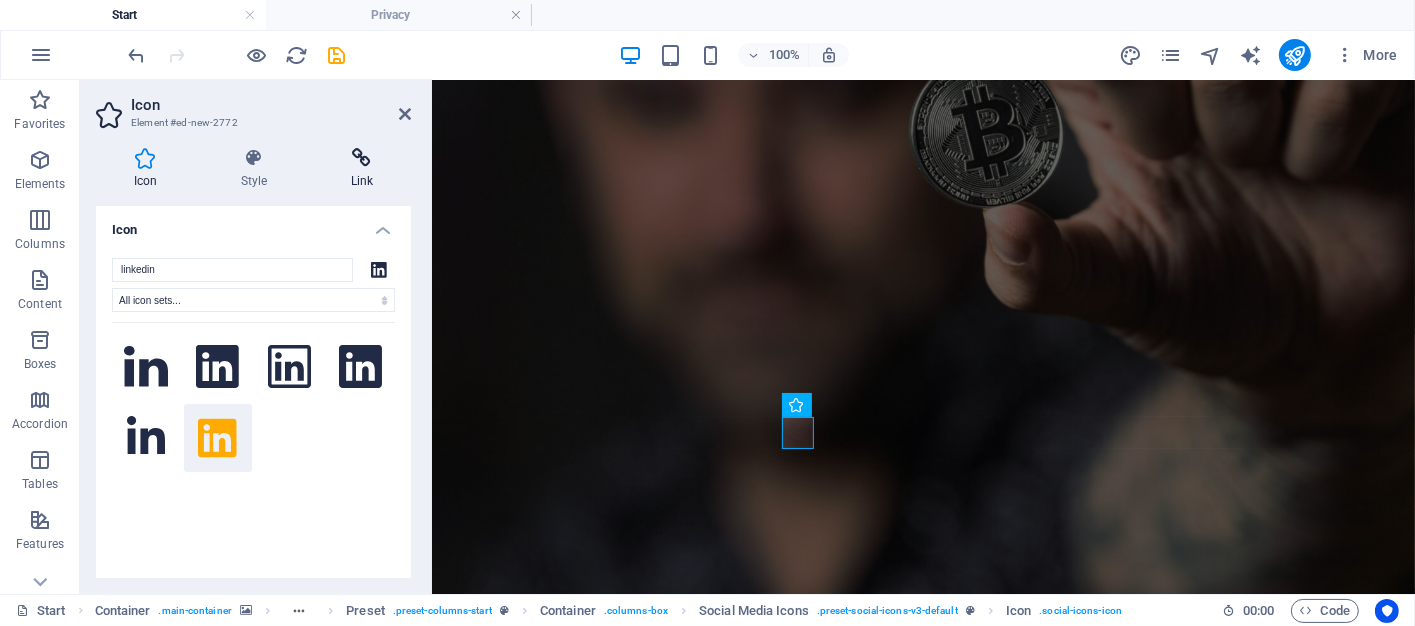 click at bounding box center [362, 158] 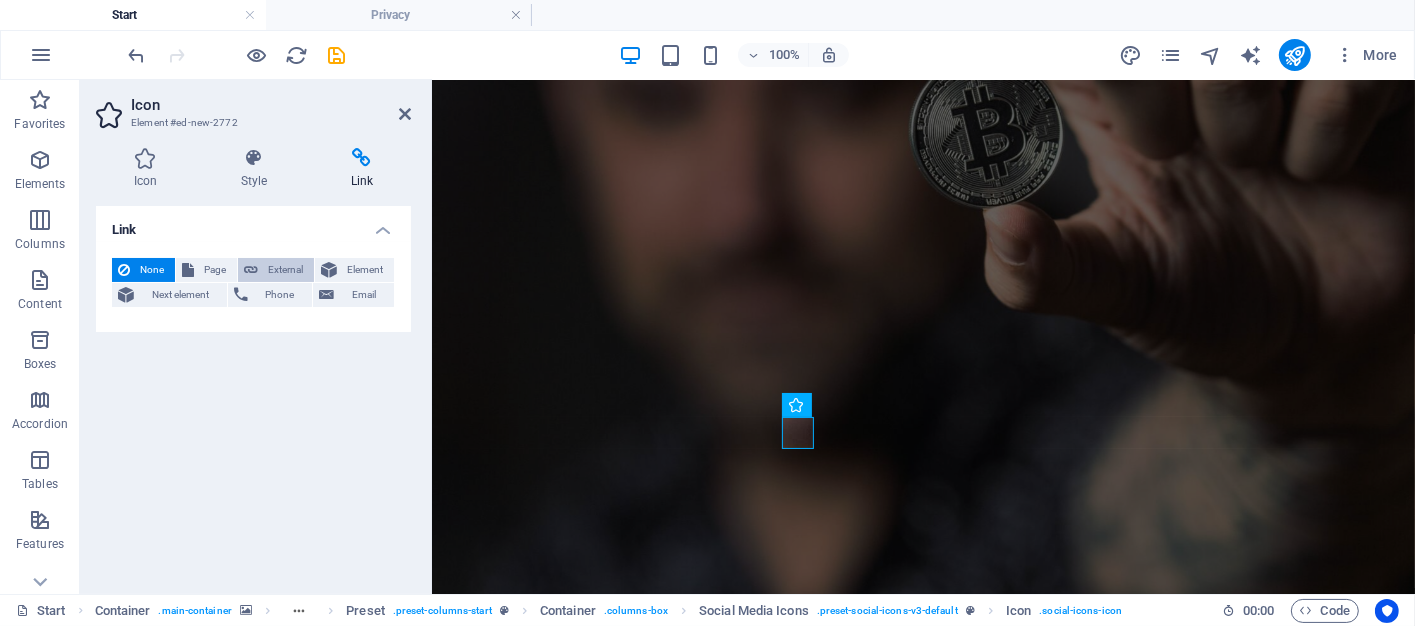 click on "External" at bounding box center [286, 270] 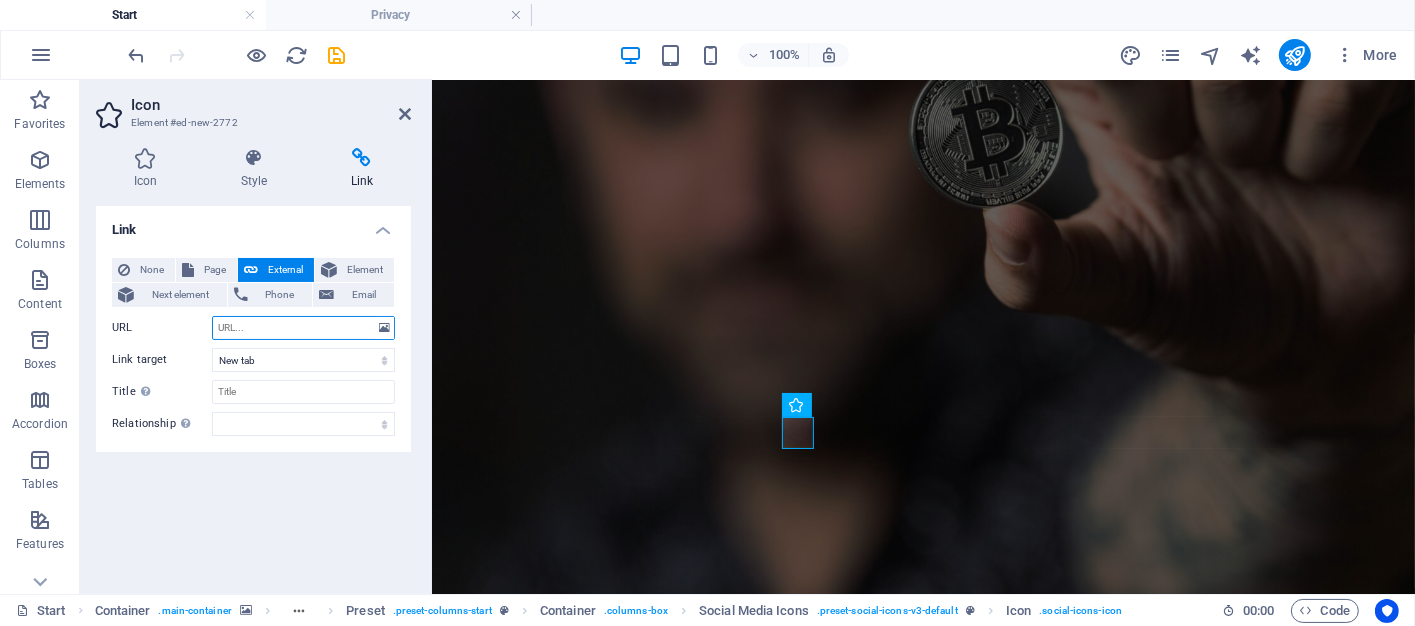 paste on "https://www.linkedin.com/in/larrimar/" 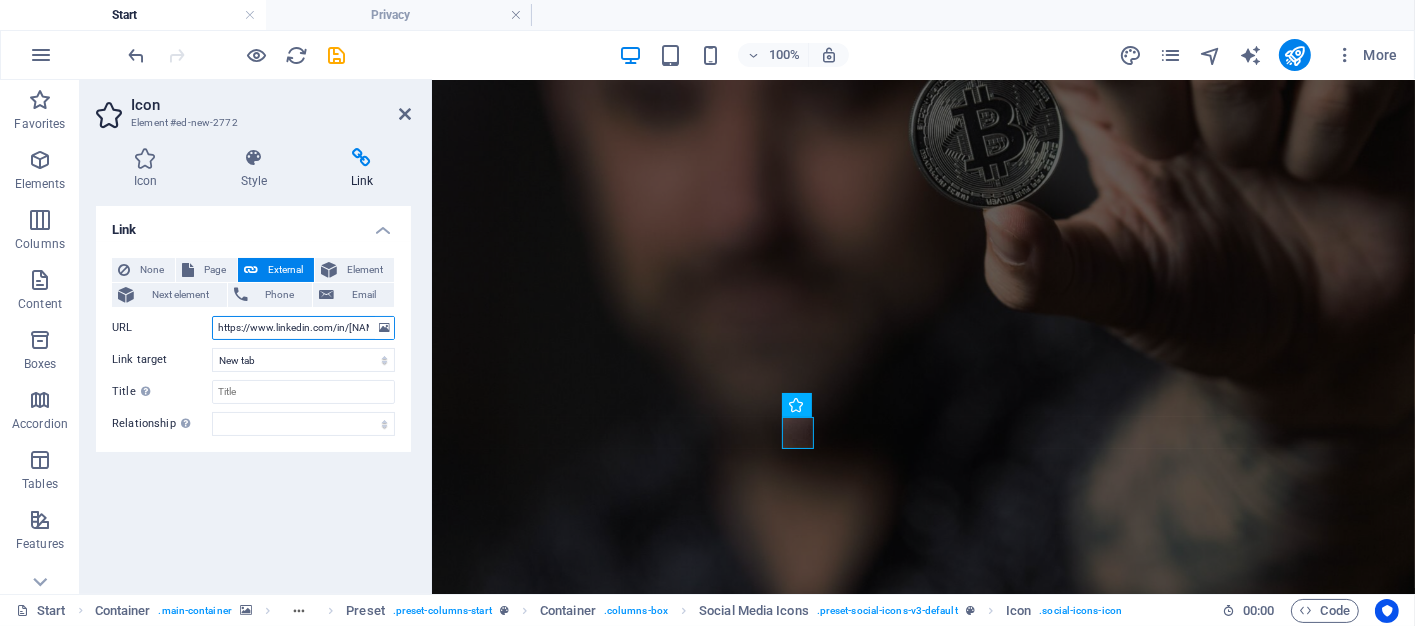 scroll, scrollTop: 0, scrollLeft: 16, axis: horizontal 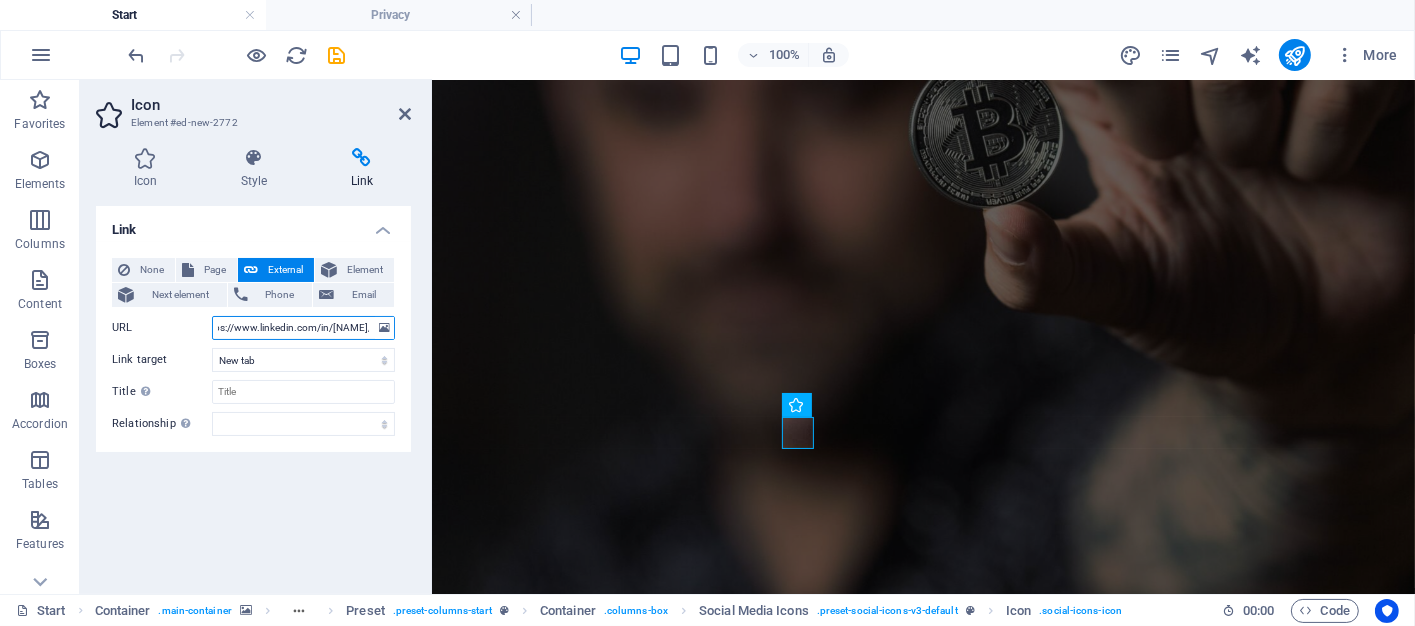 type on "https://www.linkedin.com/in/larrimar/" 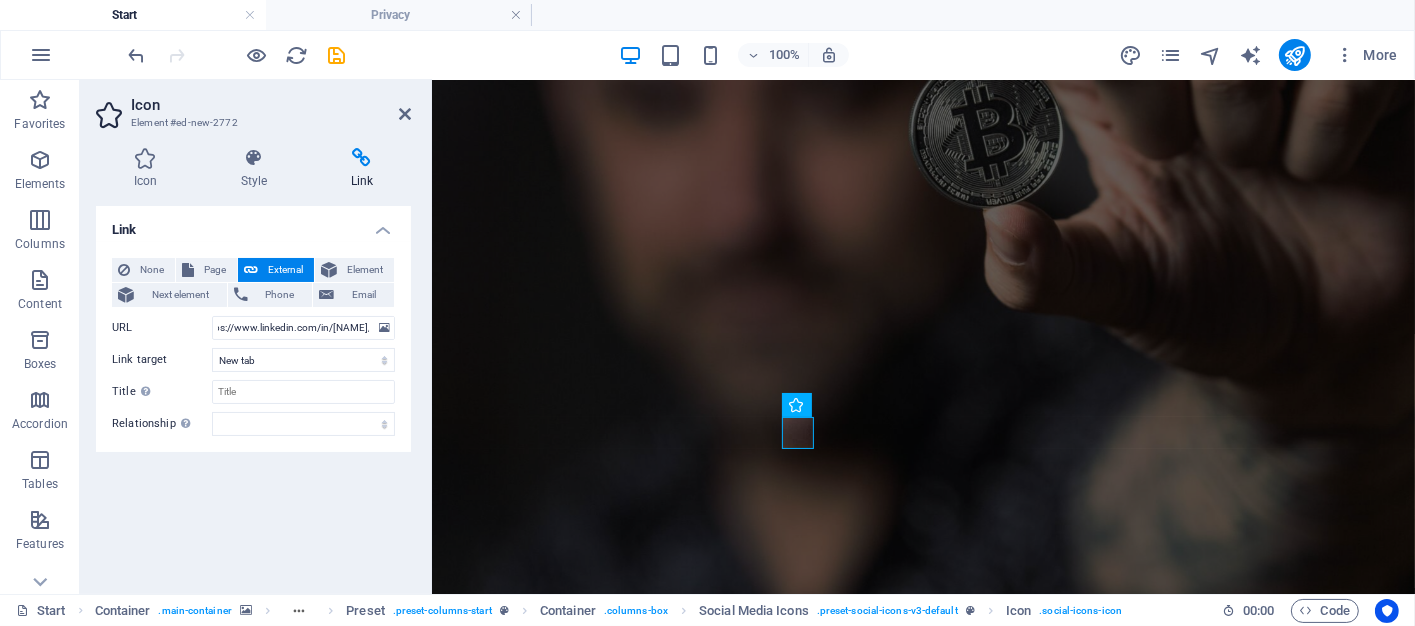 scroll, scrollTop: 0, scrollLeft: 0, axis: both 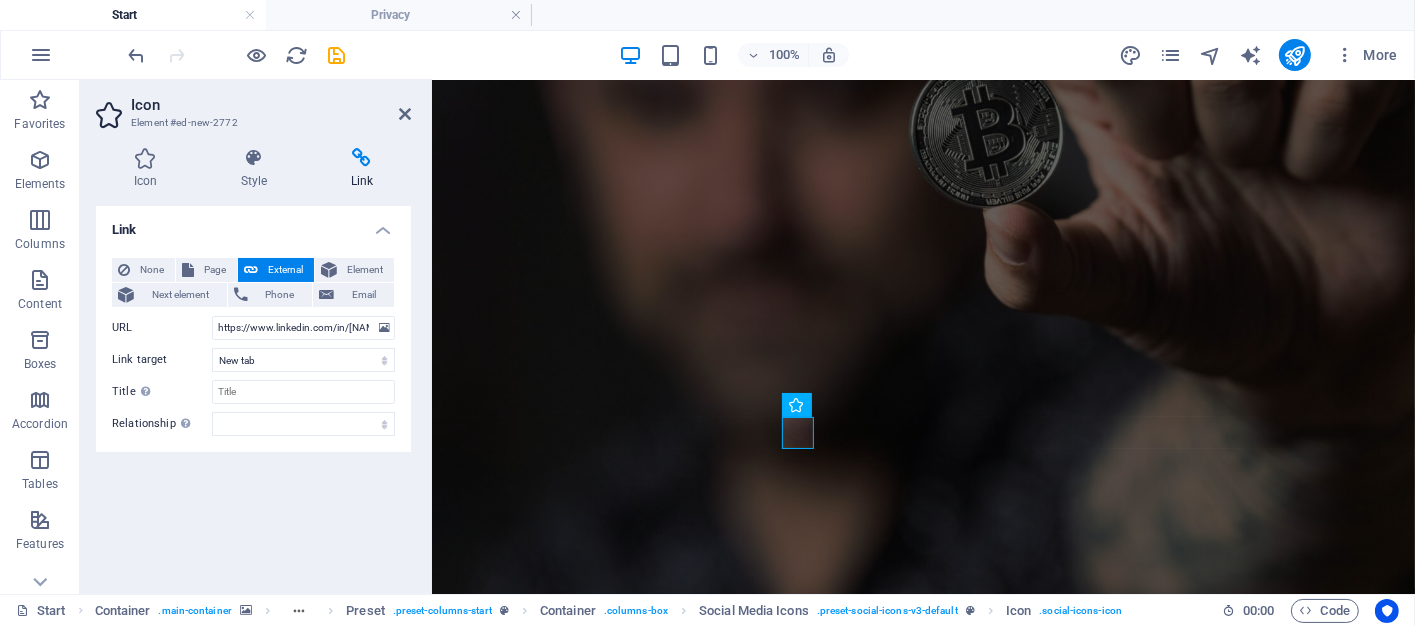 type 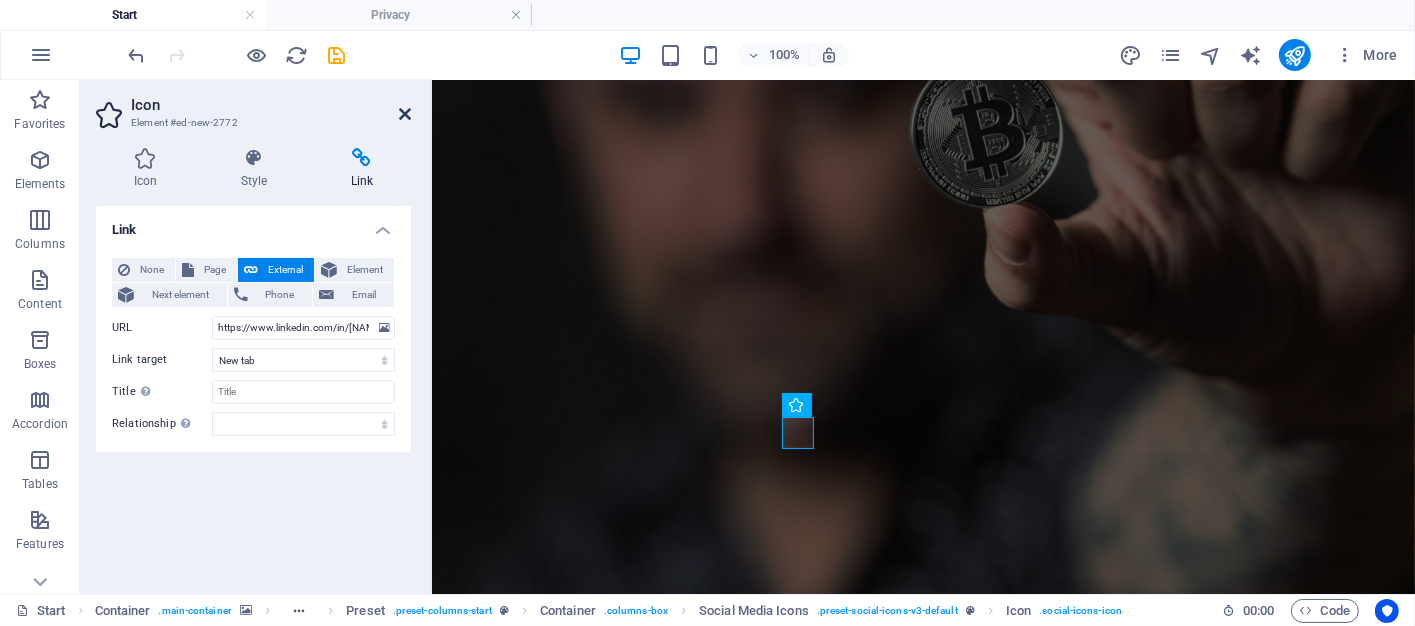 click at bounding box center [405, 114] 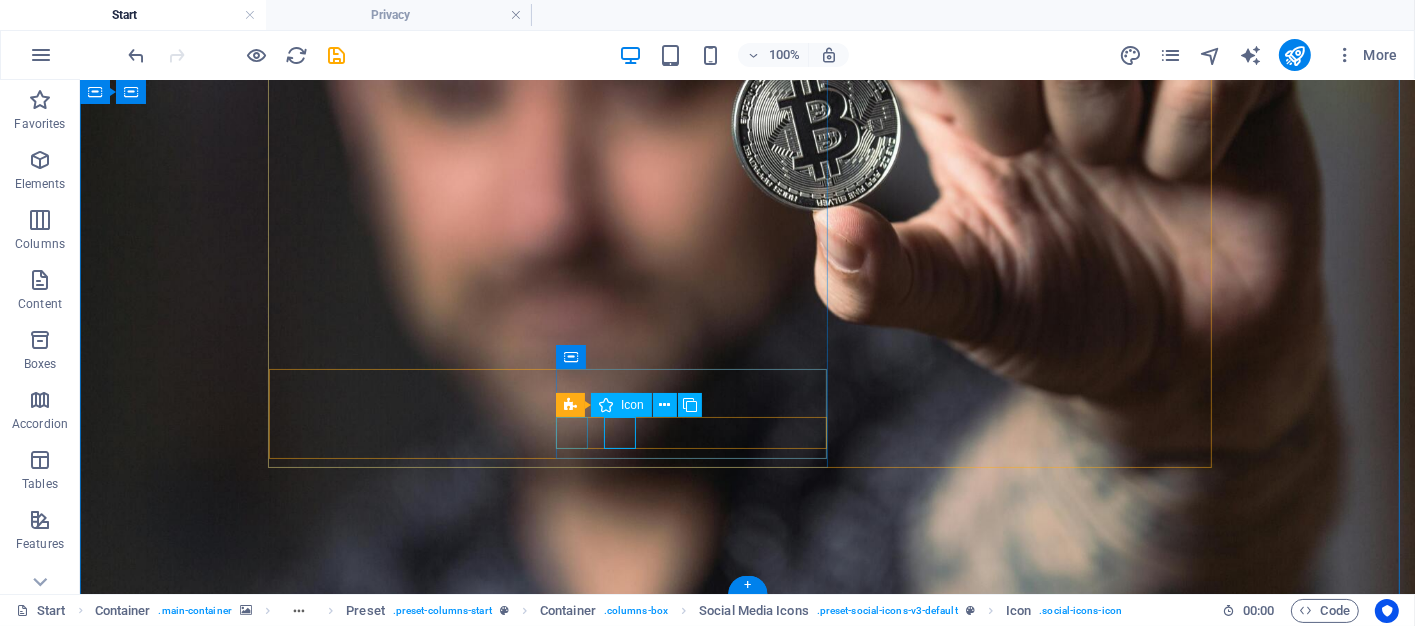 click at bounding box center (747, 1341) 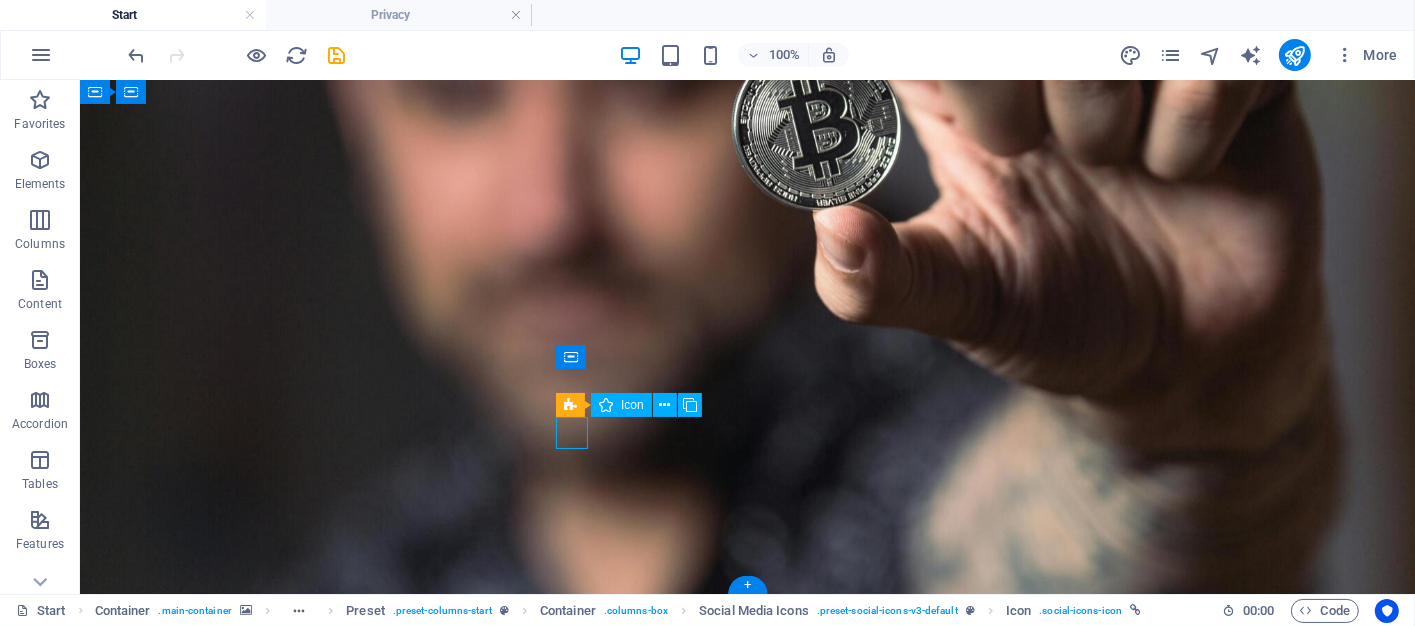 click at bounding box center (747, 1341) 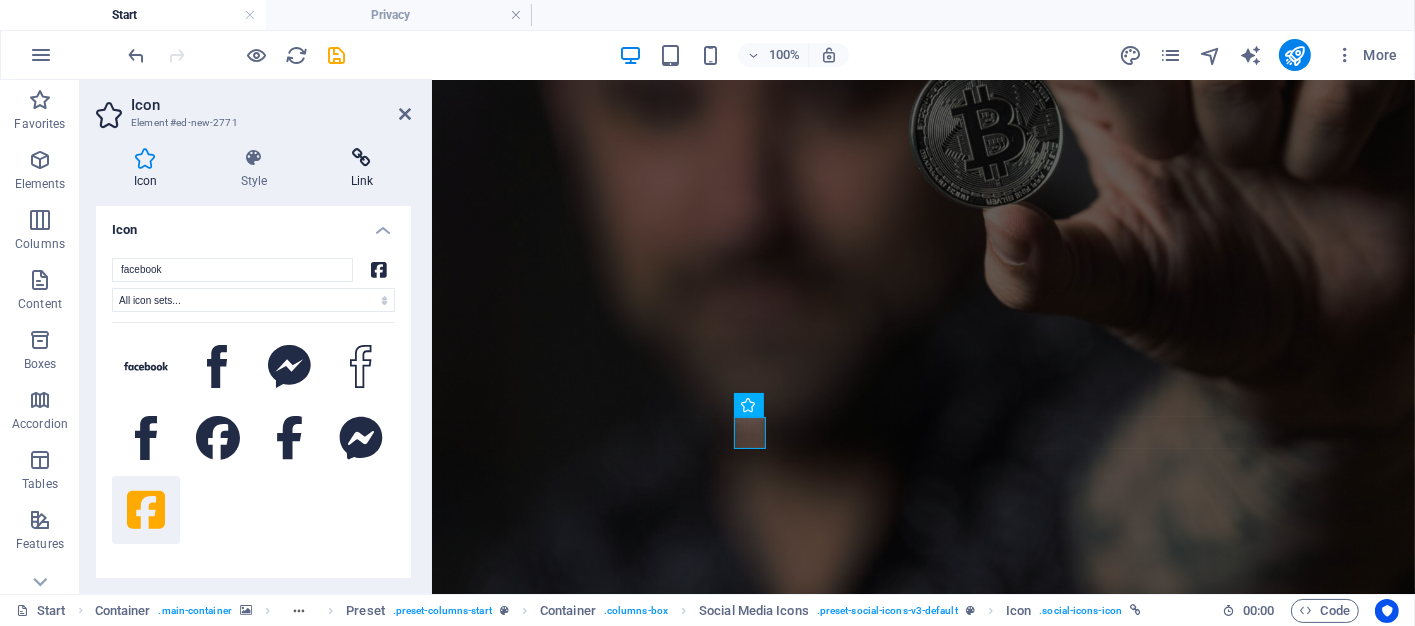 click at bounding box center [362, 158] 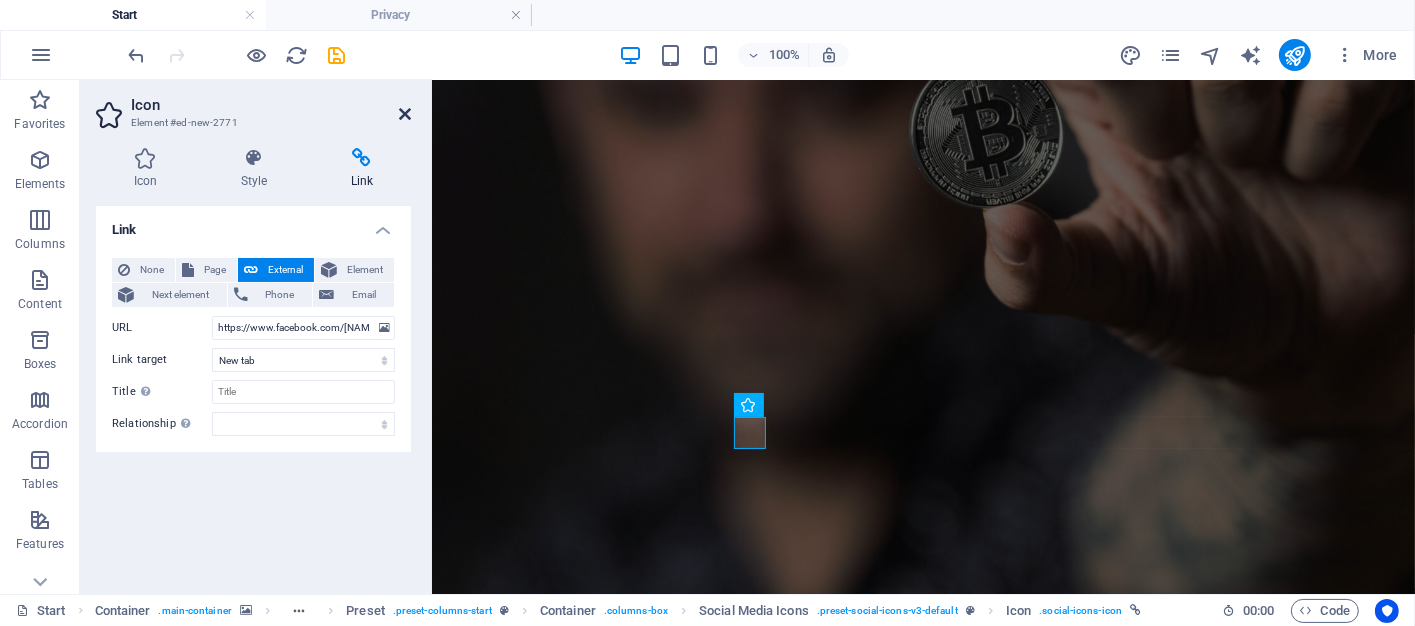 click at bounding box center [405, 114] 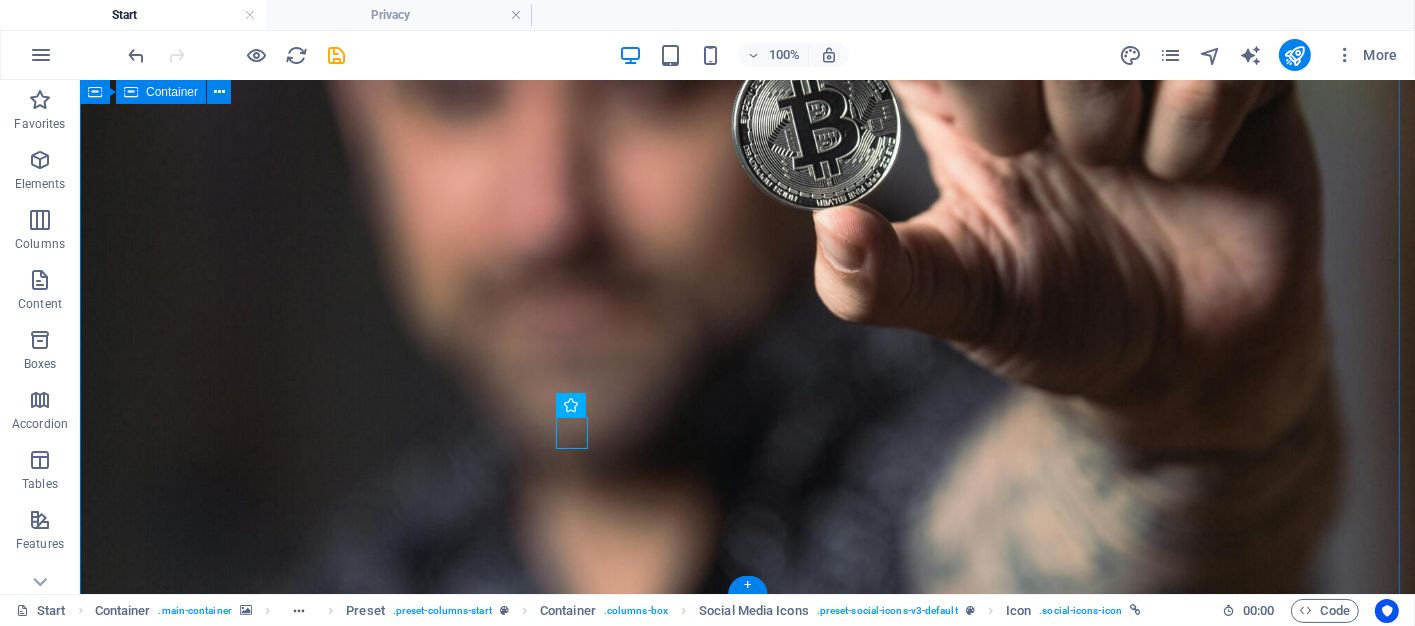 click on "BITCOIN BROKERS Where Smart Sellers Meet Savvy Buyers We connect Bitcoin sellers with buyers who are on the hunt for the best deals in the crypto space. Whether you're a crypto expert or just dipping your toes into digital currency, our mission is simple: to make every transaction more rewarding. ENGAGE WITH US TODAY 10 + CLIENTS AWAIT YOU LARRIMAR TIA Drop content here or  Add elements  Paste clipboard © Bitcoin Brokers |  Privacy Policy" at bounding box center (746, 1155) 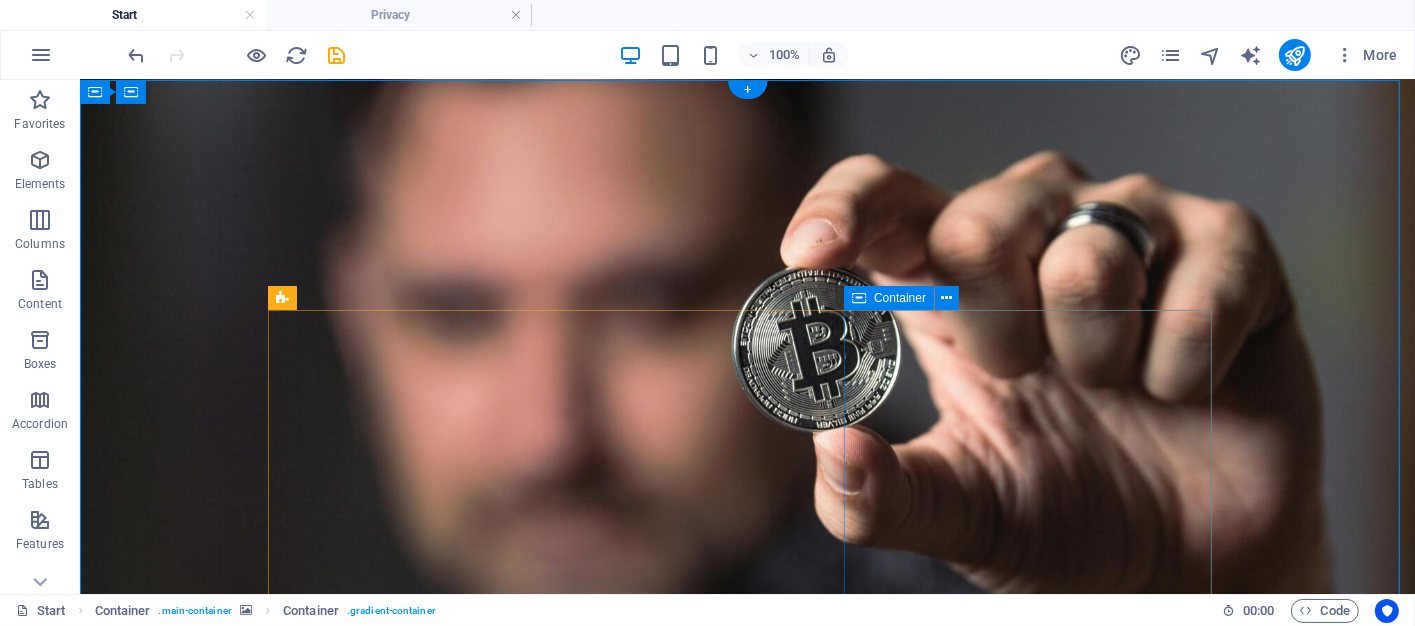 scroll, scrollTop: 295, scrollLeft: 0, axis: vertical 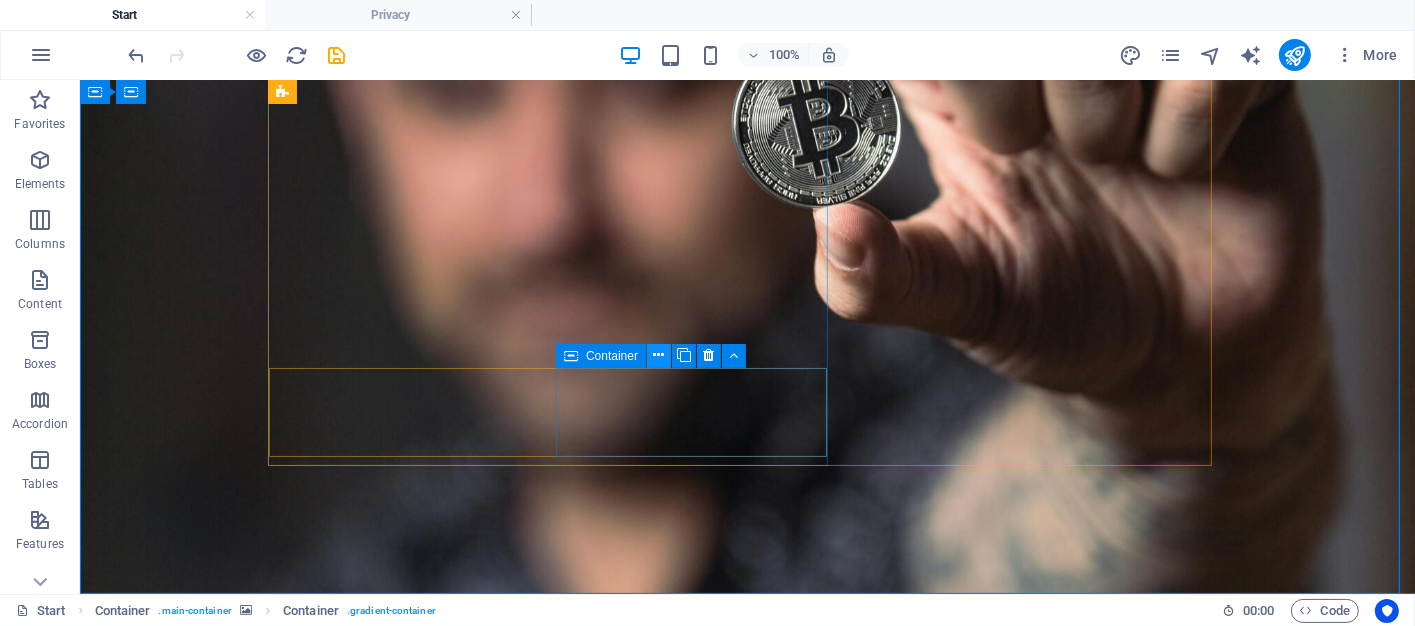 click at bounding box center [659, 355] 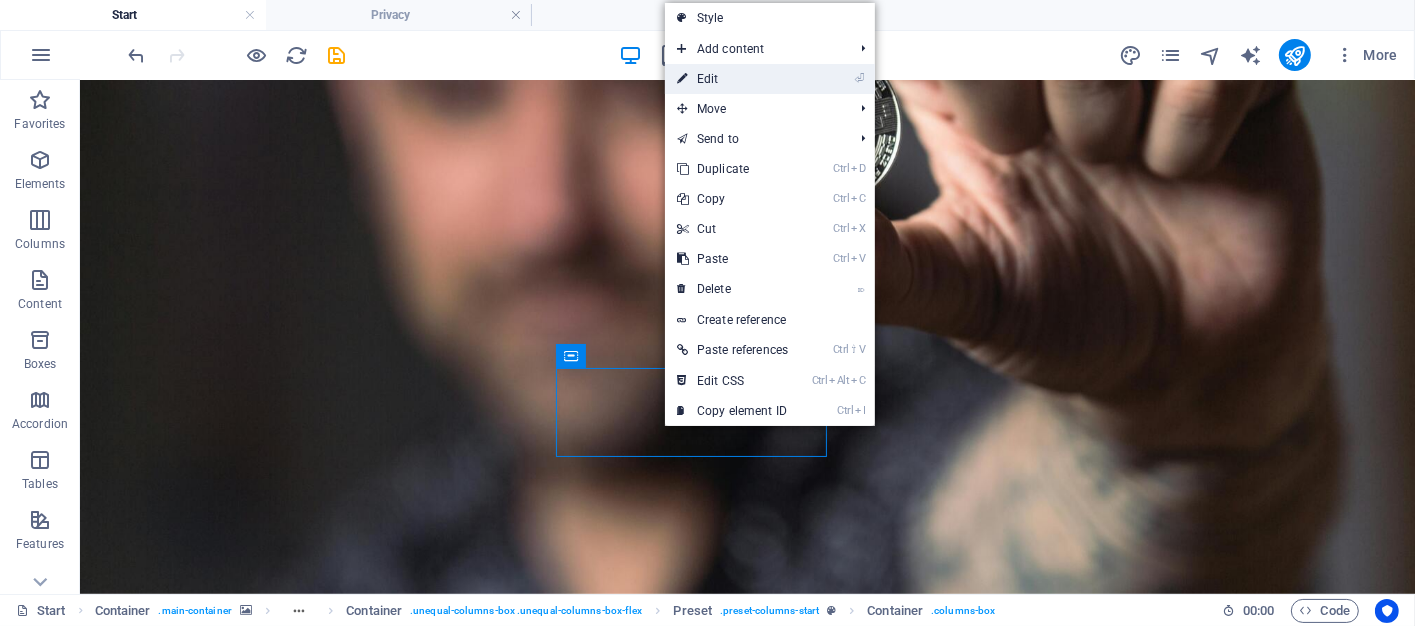 drag, startPoint x: 715, startPoint y: 75, endPoint x: 32, endPoint y: 103, distance: 683.57367 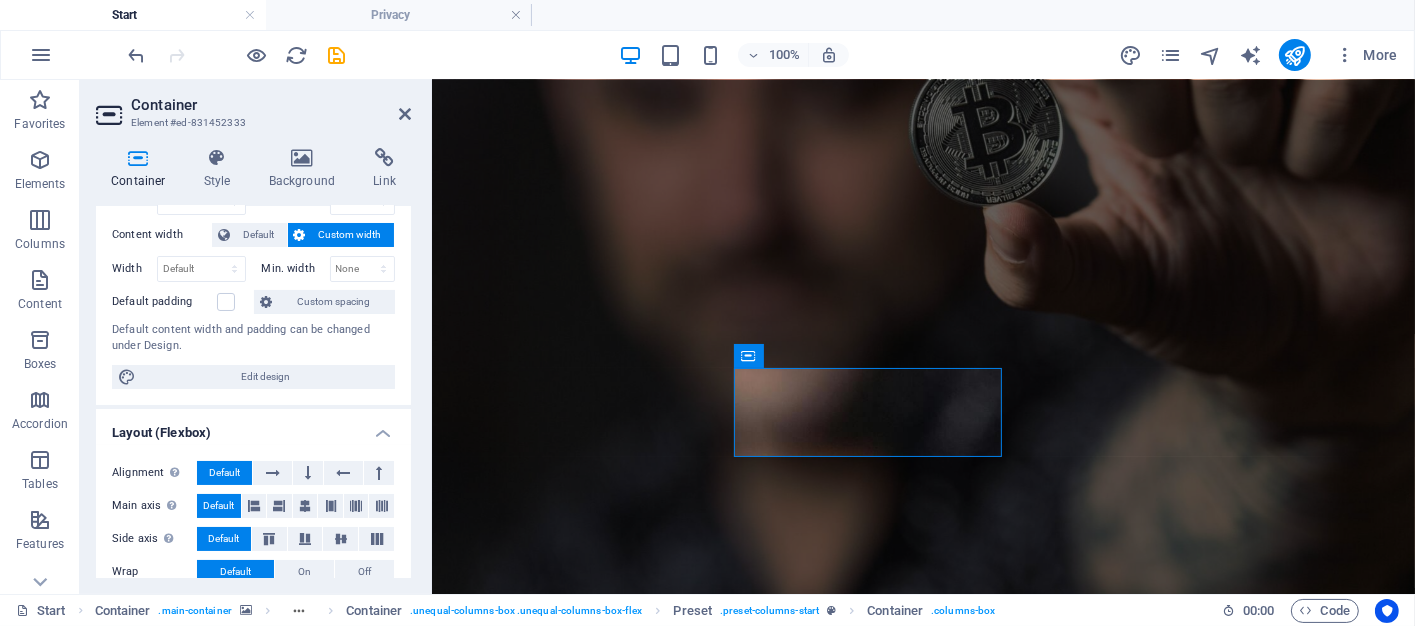 scroll, scrollTop: 0, scrollLeft: 0, axis: both 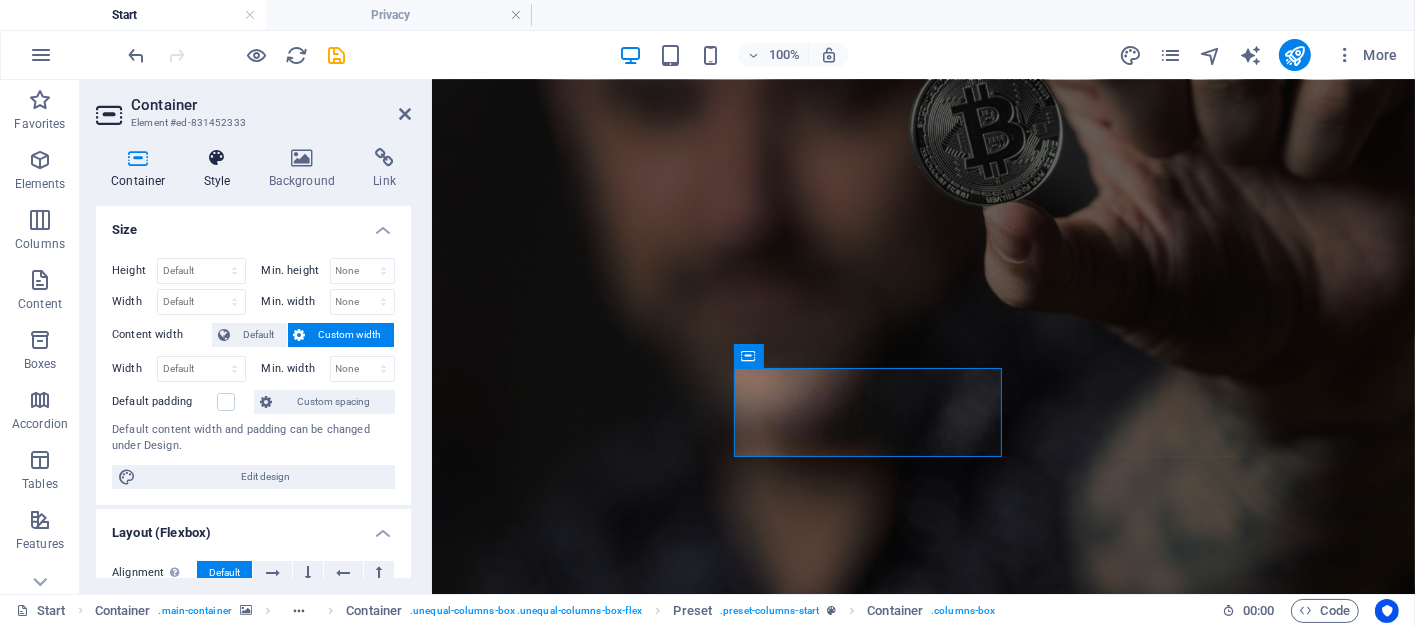 click at bounding box center [217, 158] 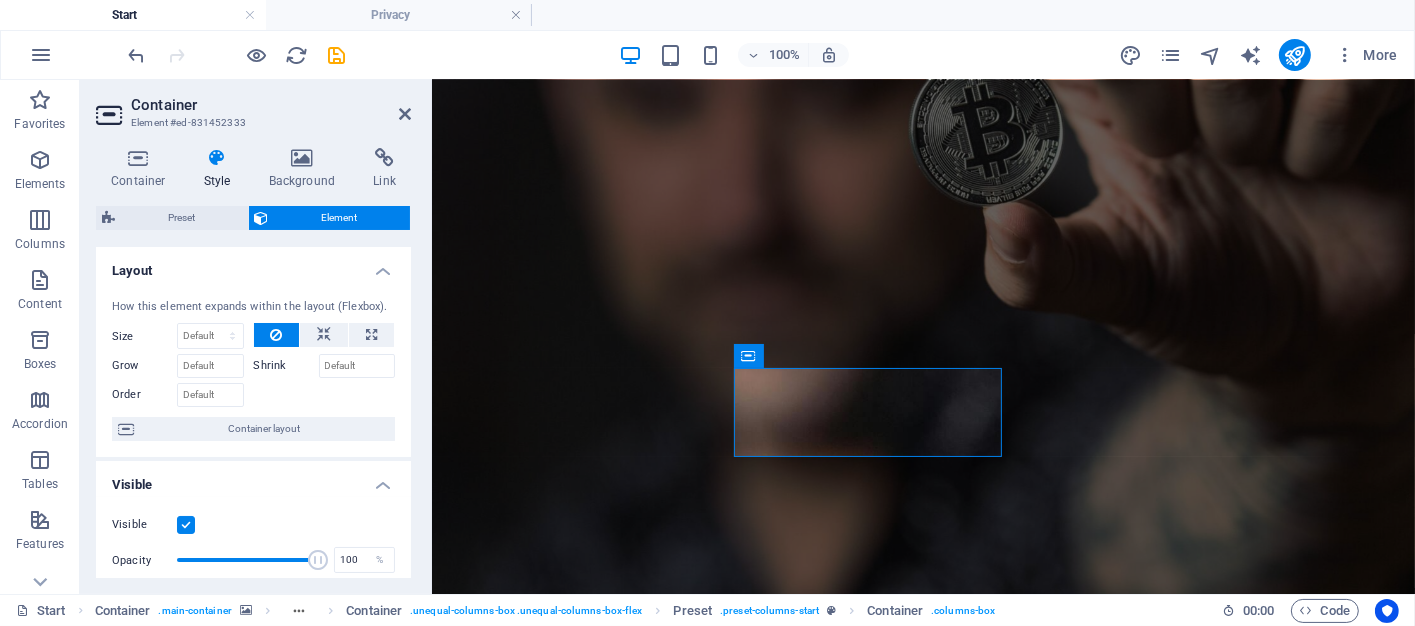 click at bounding box center [186, 525] 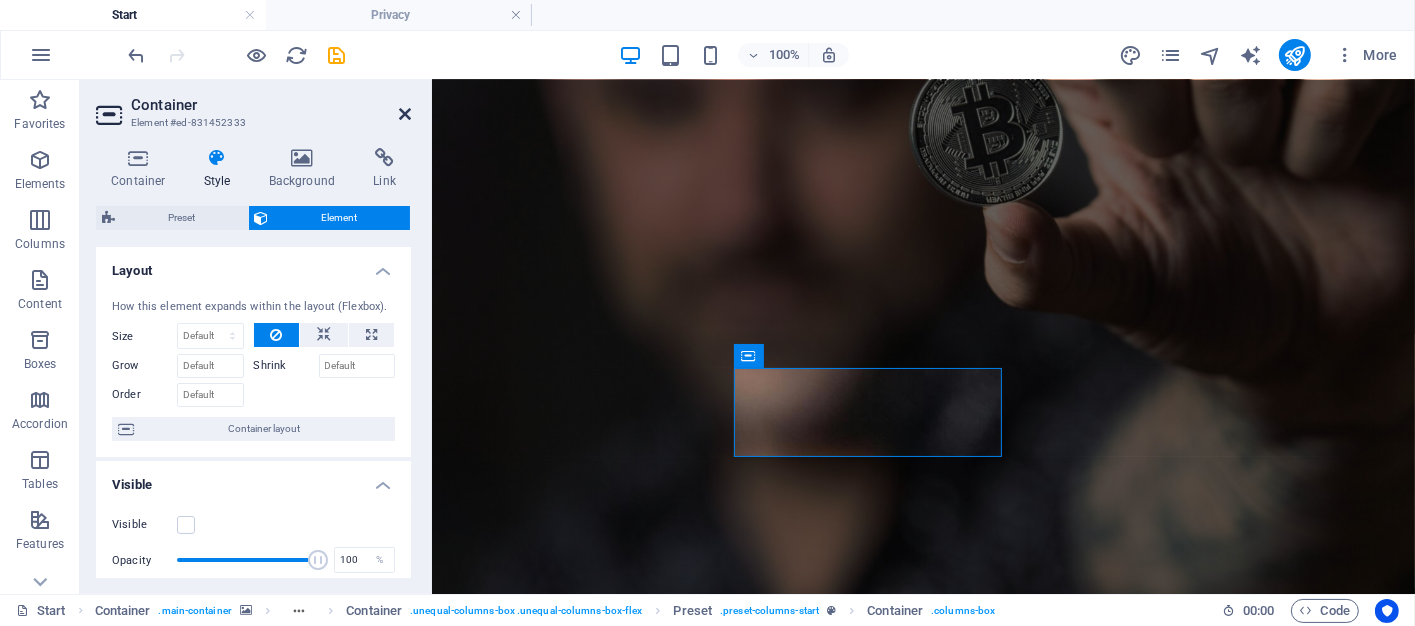 click at bounding box center [405, 114] 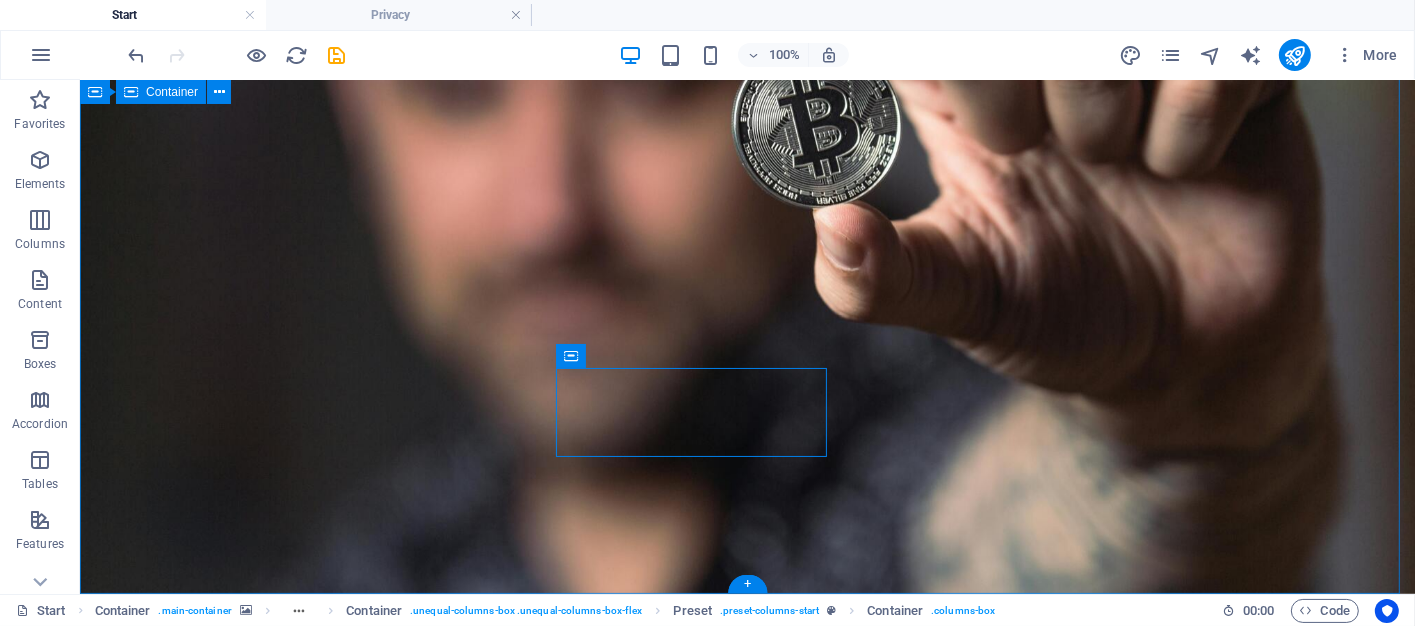 click on "BITCOIN BROKERS Where Smart Sellers Meet Savvy Buyers We connect Bitcoin sellers with buyers who are on the hunt for the best deals in the crypto space. Whether you're a crypto expert or just dipping your toes into digital currency, our mission is simple: to make every transaction more rewarding. ENGAGE WITH US TODAY 10 + CLIENTS AWAIT YOU LARRIMAR TIA Drop content here or  Add elements  Paste clipboard © Bitcoin Brokers |  Privacy Policy" at bounding box center (746, 1153) 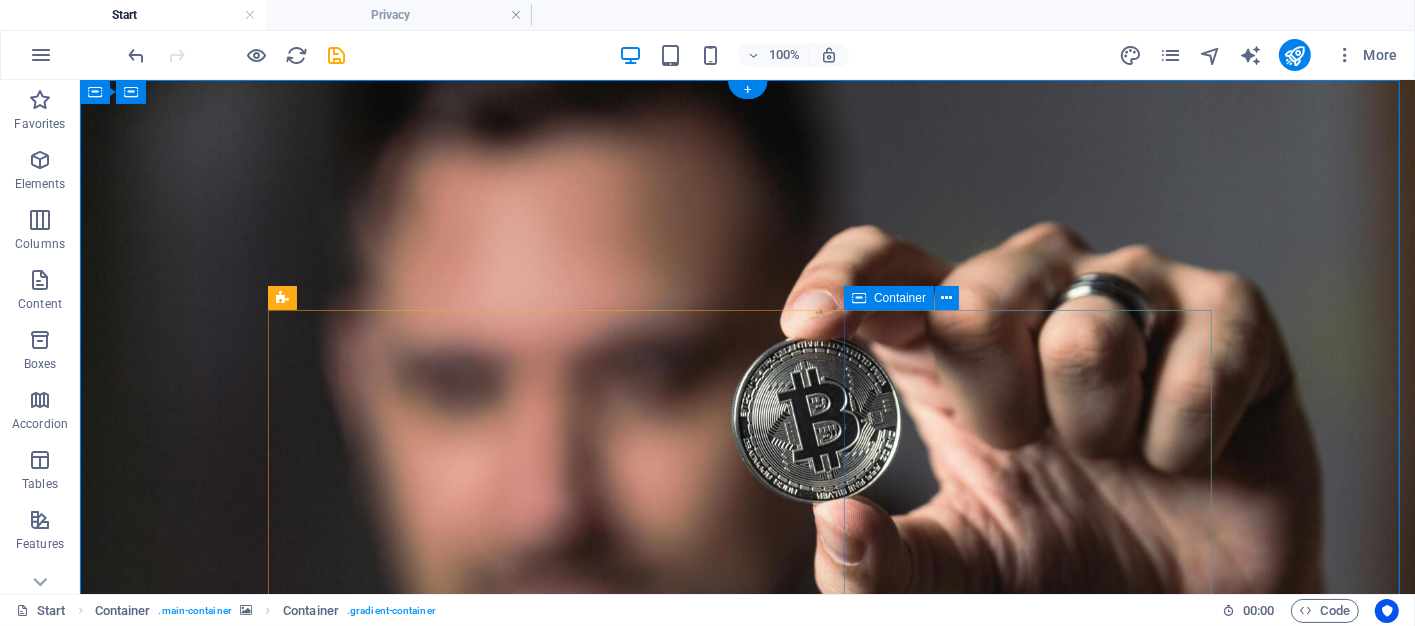 scroll, scrollTop: 295, scrollLeft: 0, axis: vertical 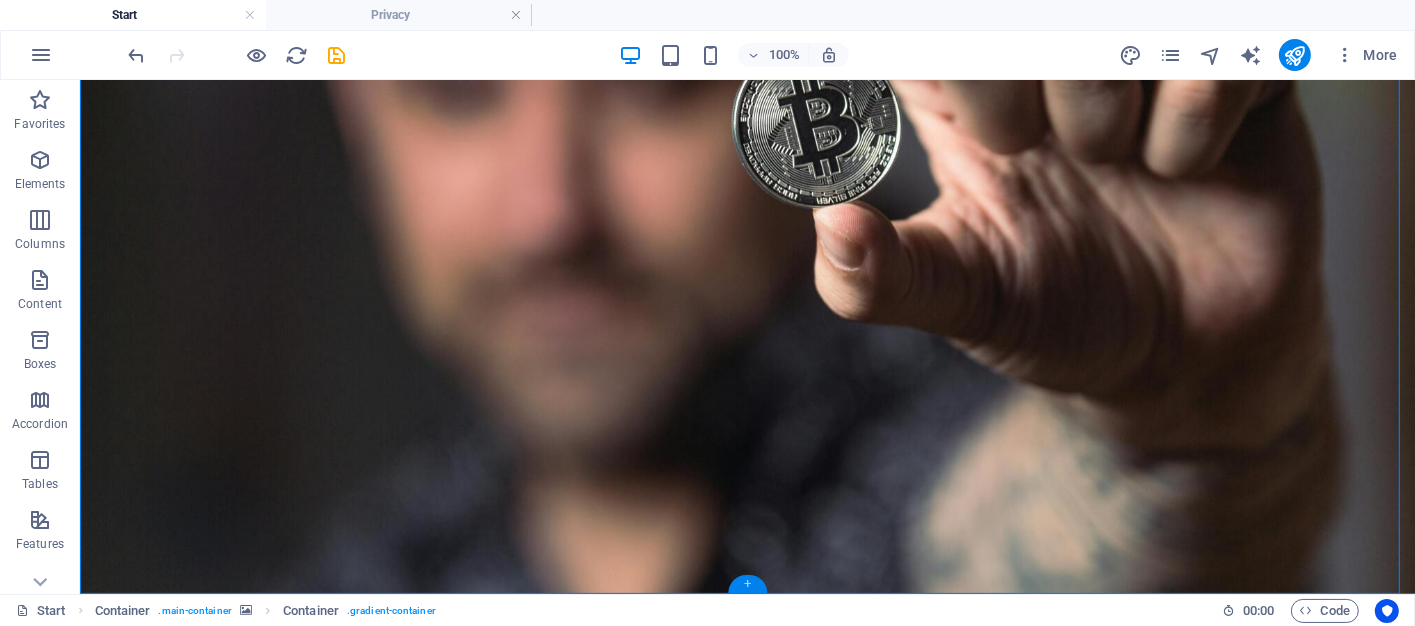 click on "+" at bounding box center (747, 584) 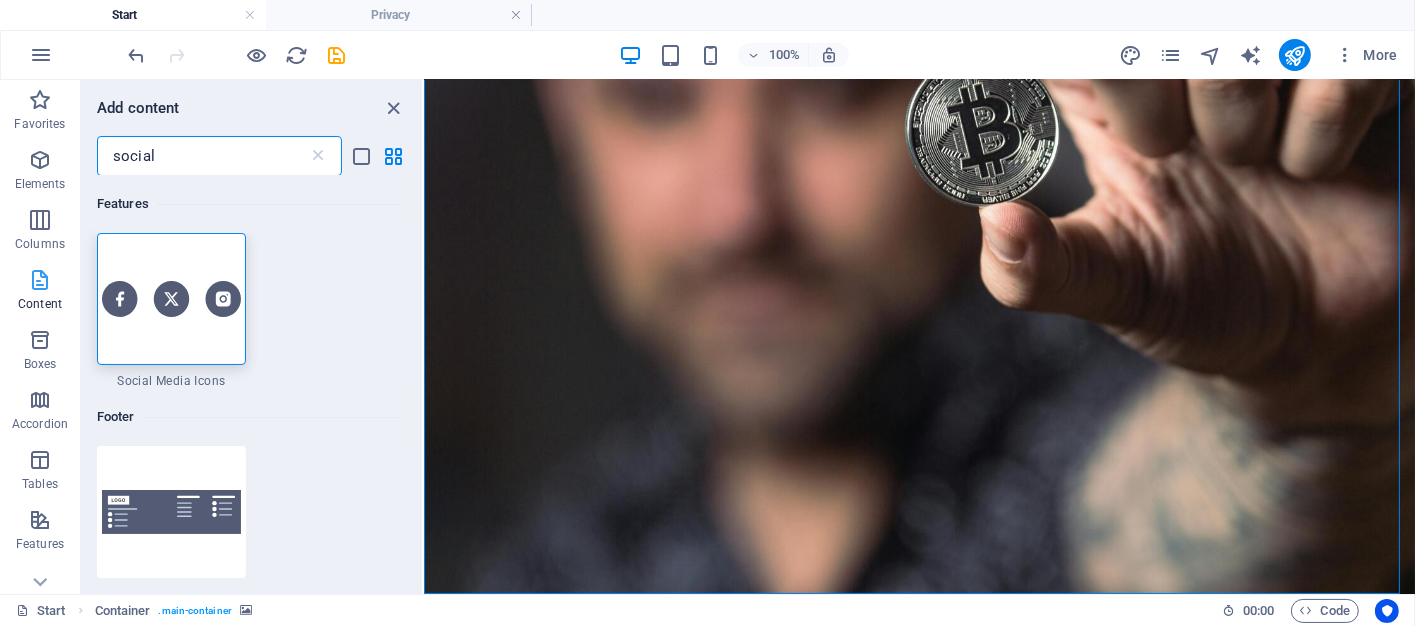 click at bounding box center (40, 280) 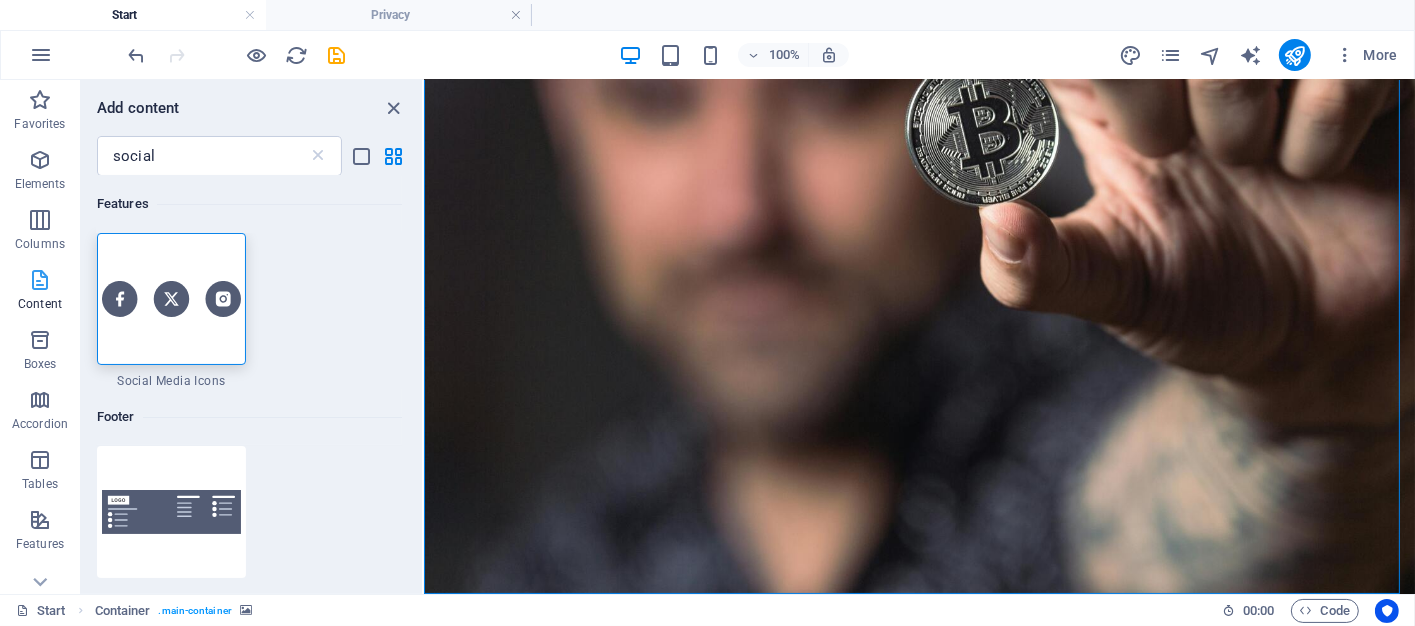 click at bounding box center [40, 280] 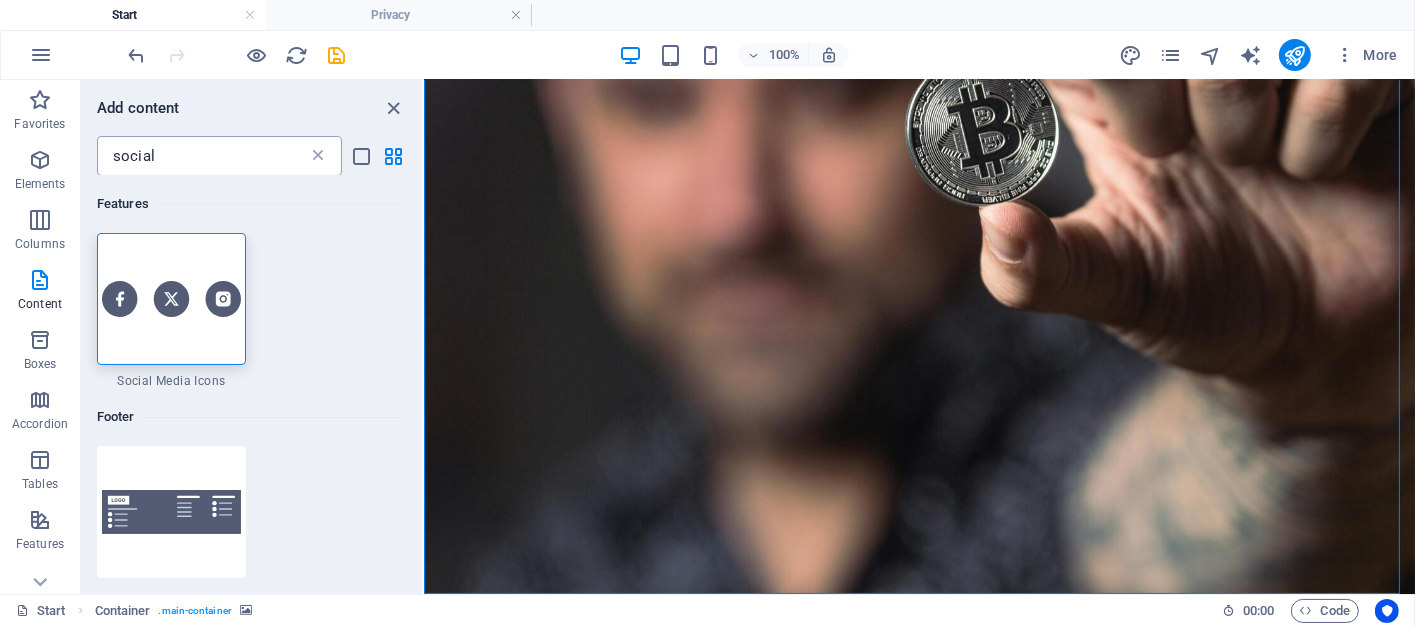 click at bounding box center [318, 156] 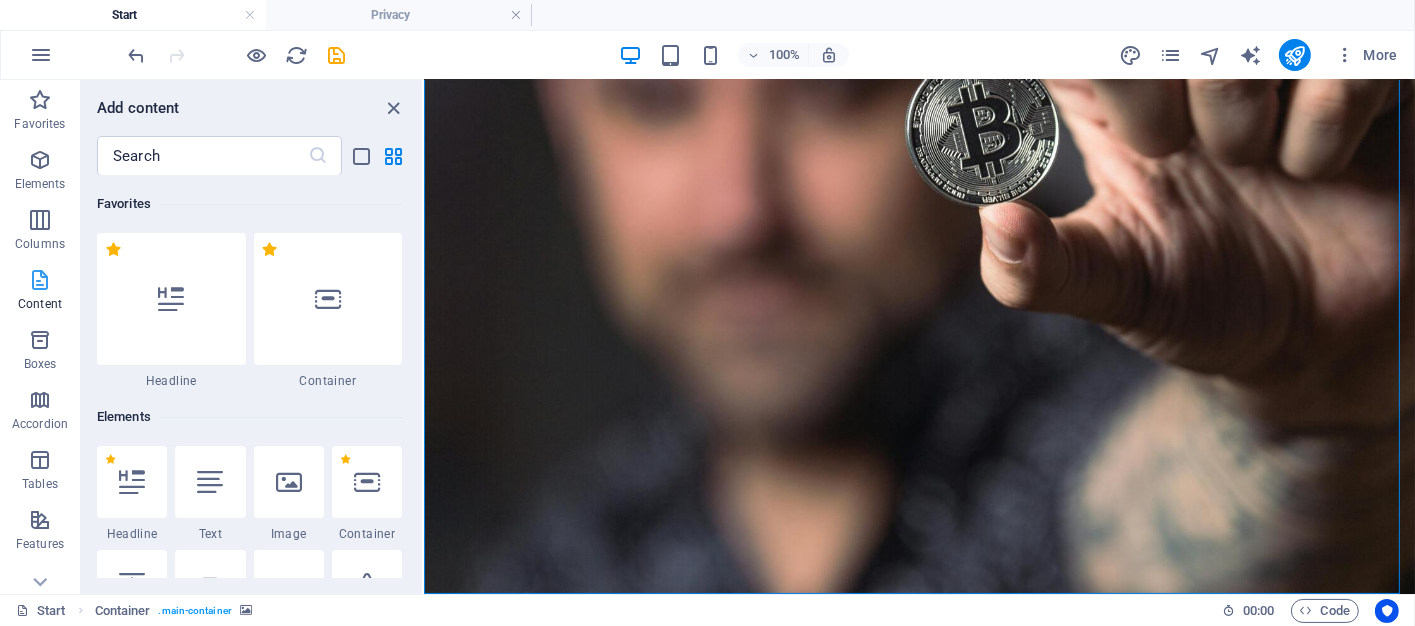 click on "Content" at bounding box center [40, 304] 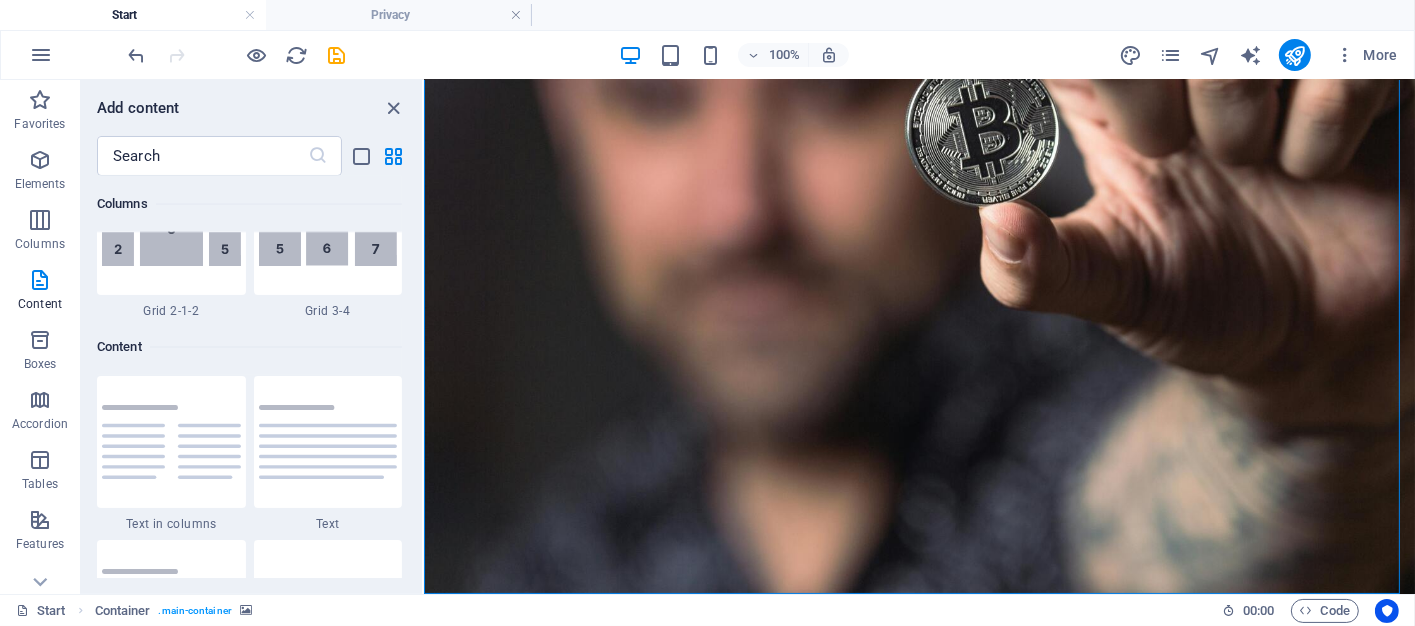 scroll, scrollTop: 3500, scrollLeft: 0, axis: vertical 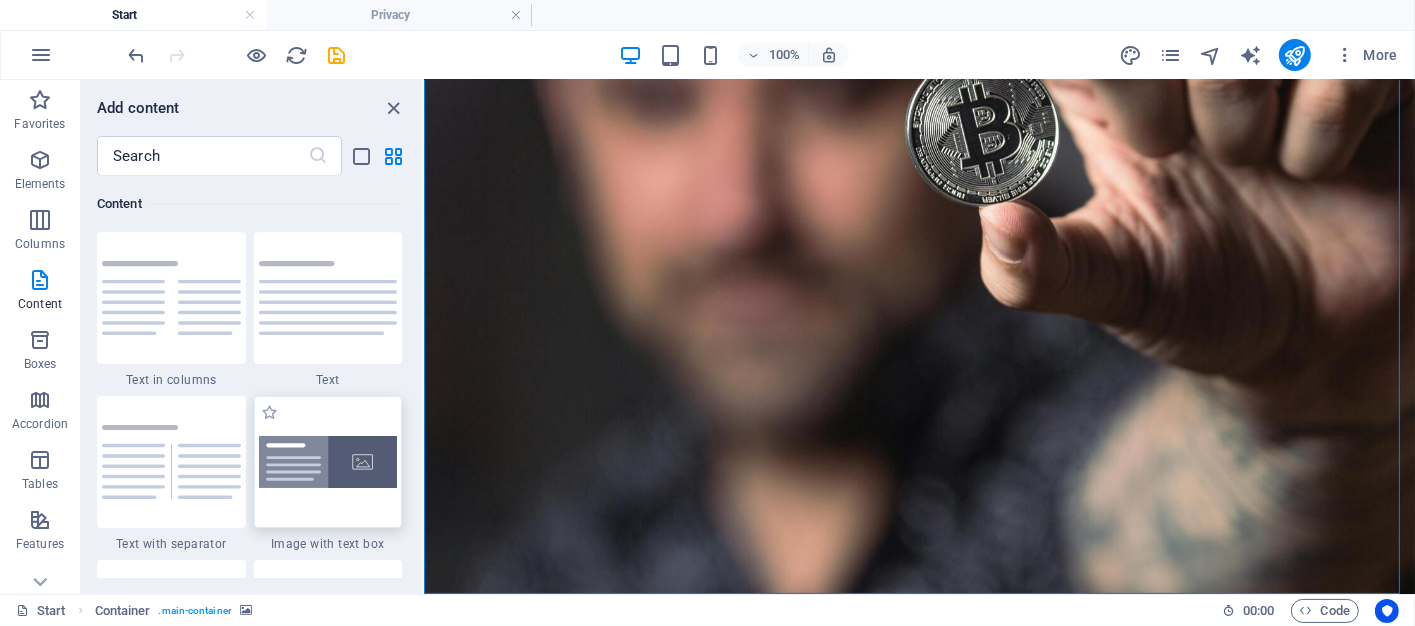 click at bounding box center (328, 462) 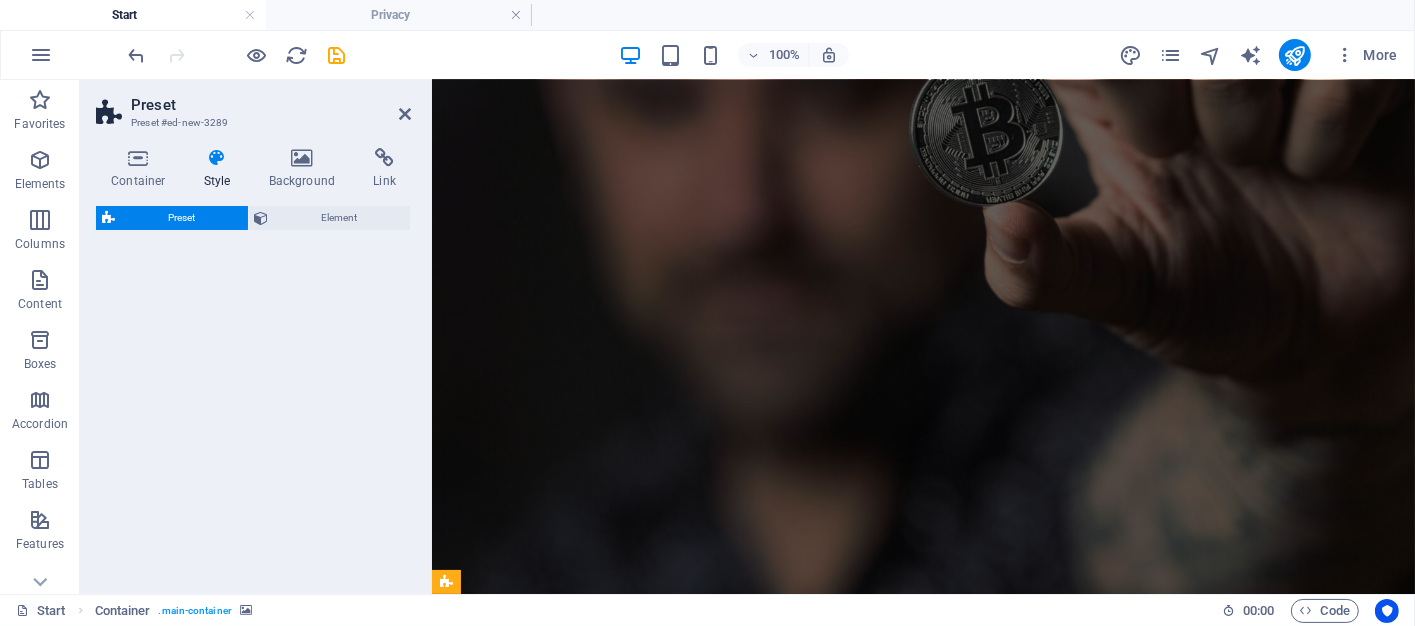 select on "rem" 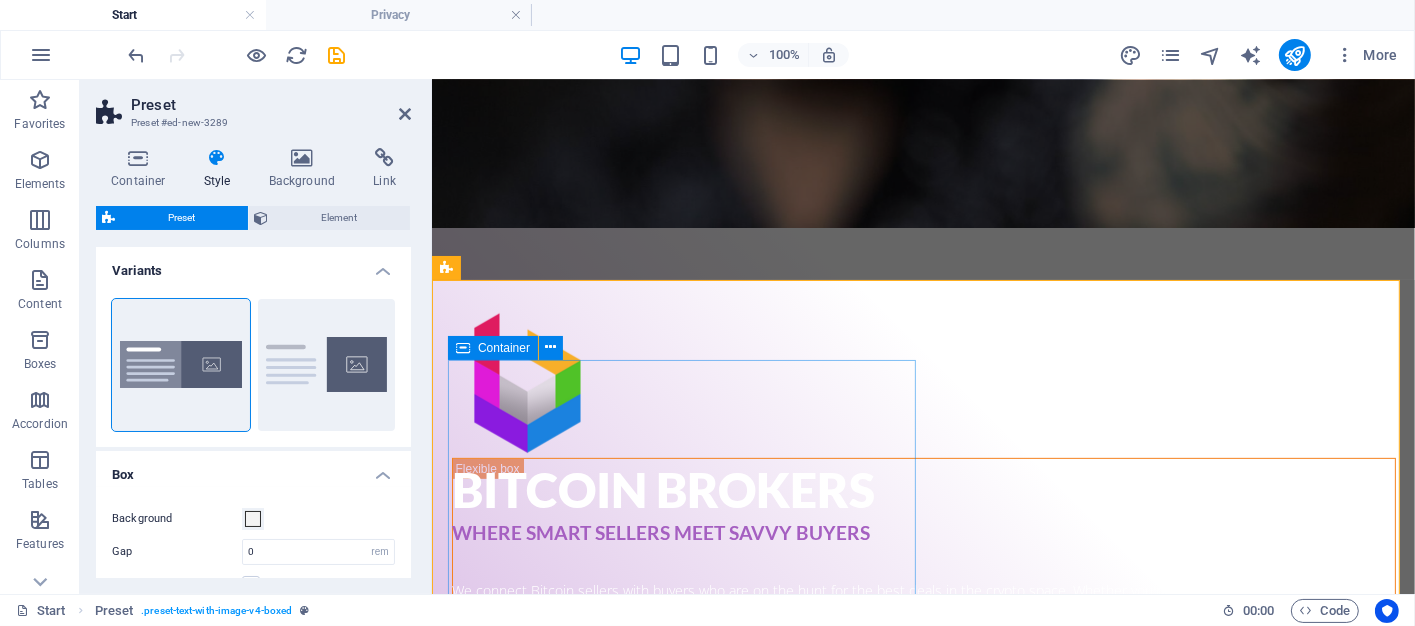 scroll, scrollTop: 585, scrollLeft: 0, axis: vertical 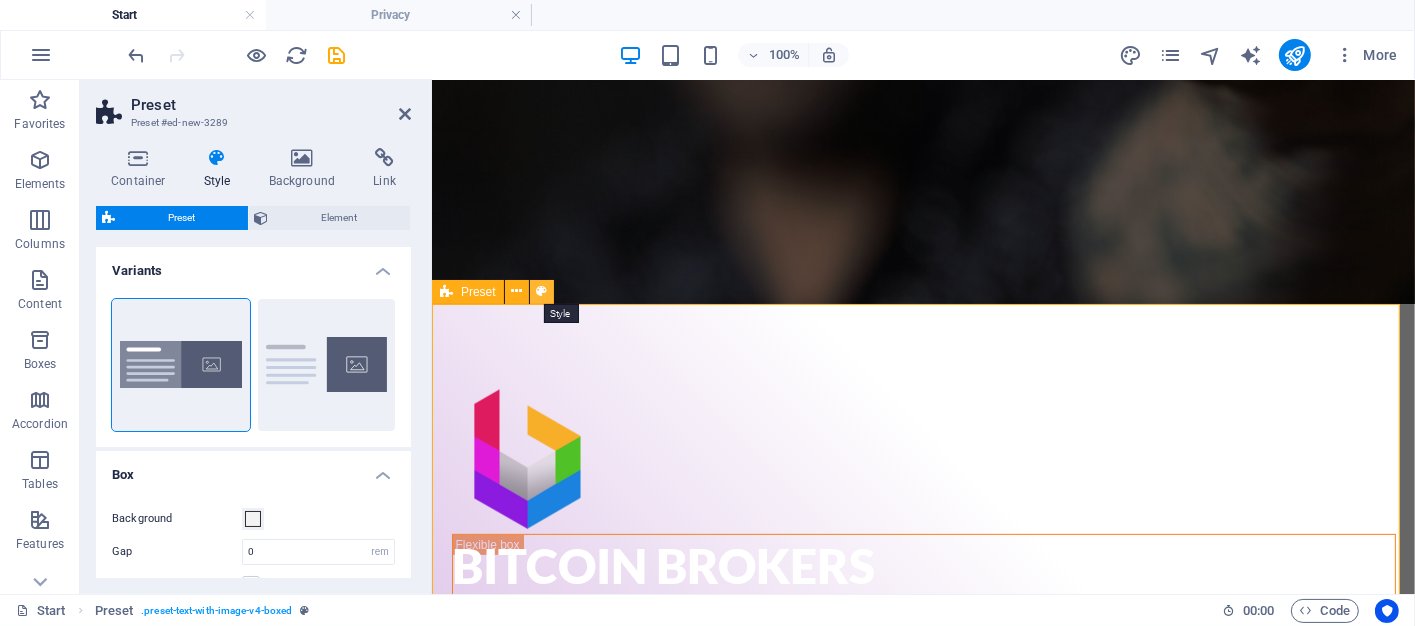 click at bounding box center (541, 291) 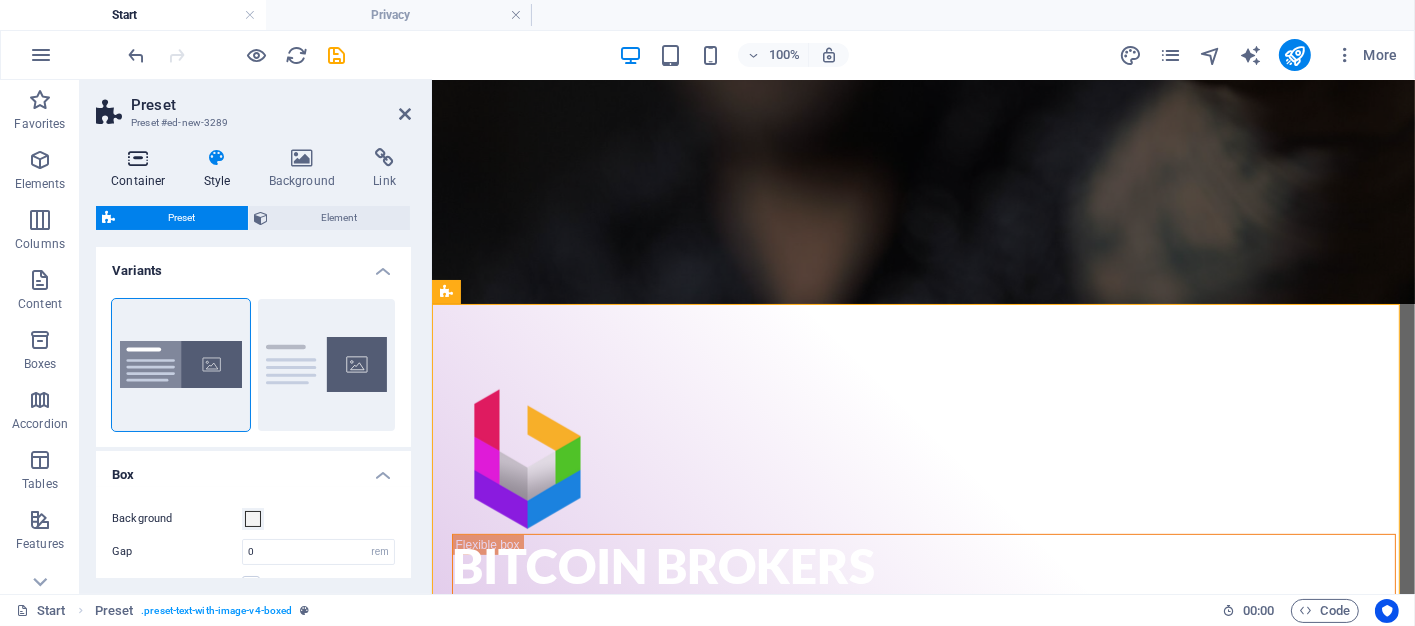 click at bounding box center (138, 158) 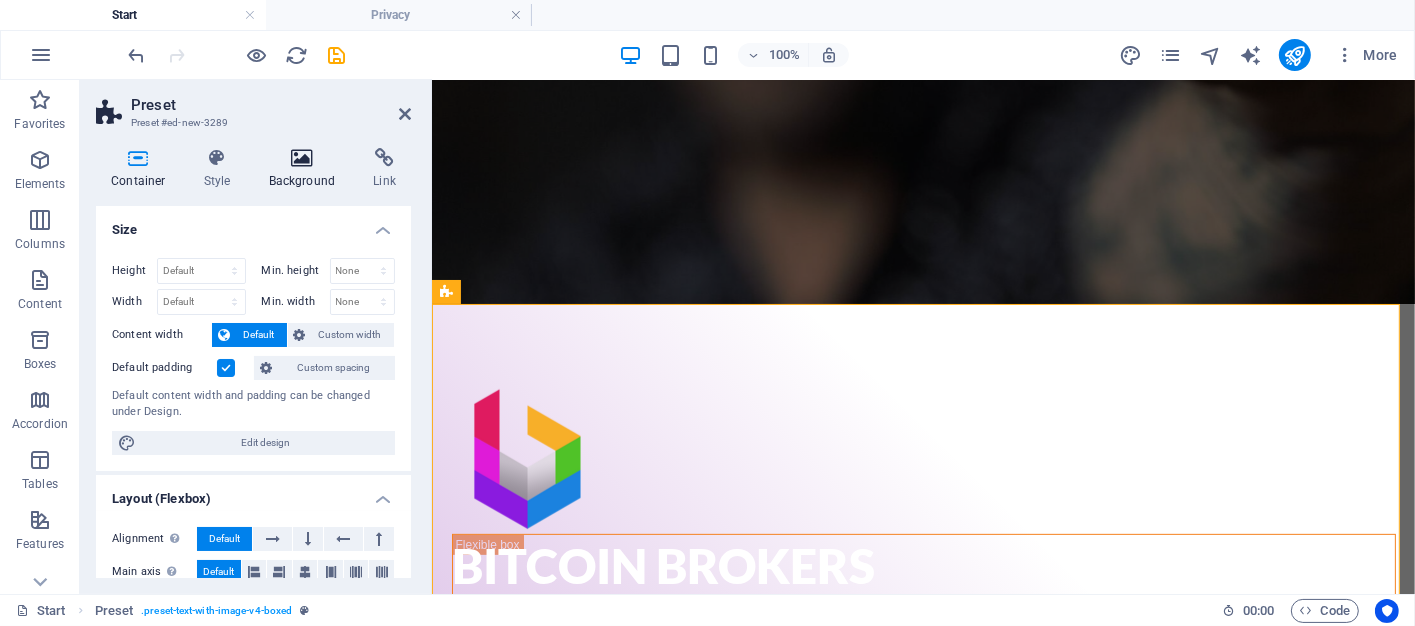 click at bounding box center (302, 158) 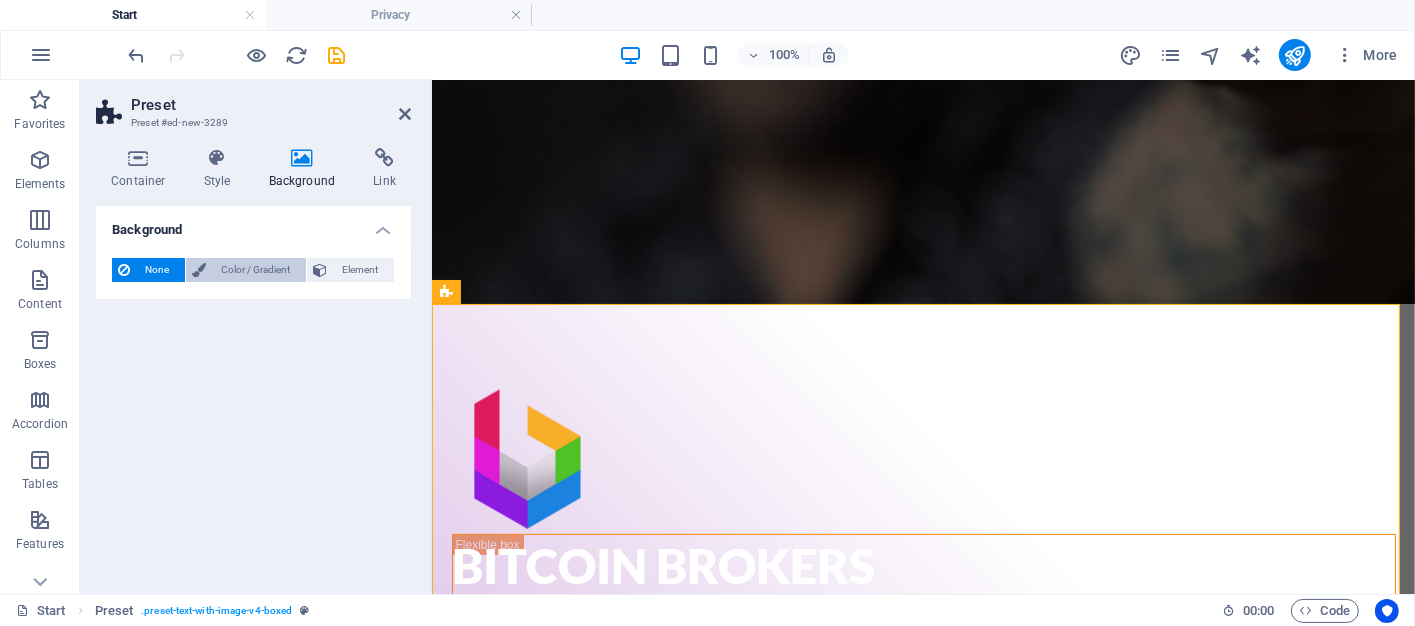 click on "Color / Gradient" at bounding box center [256, 270] 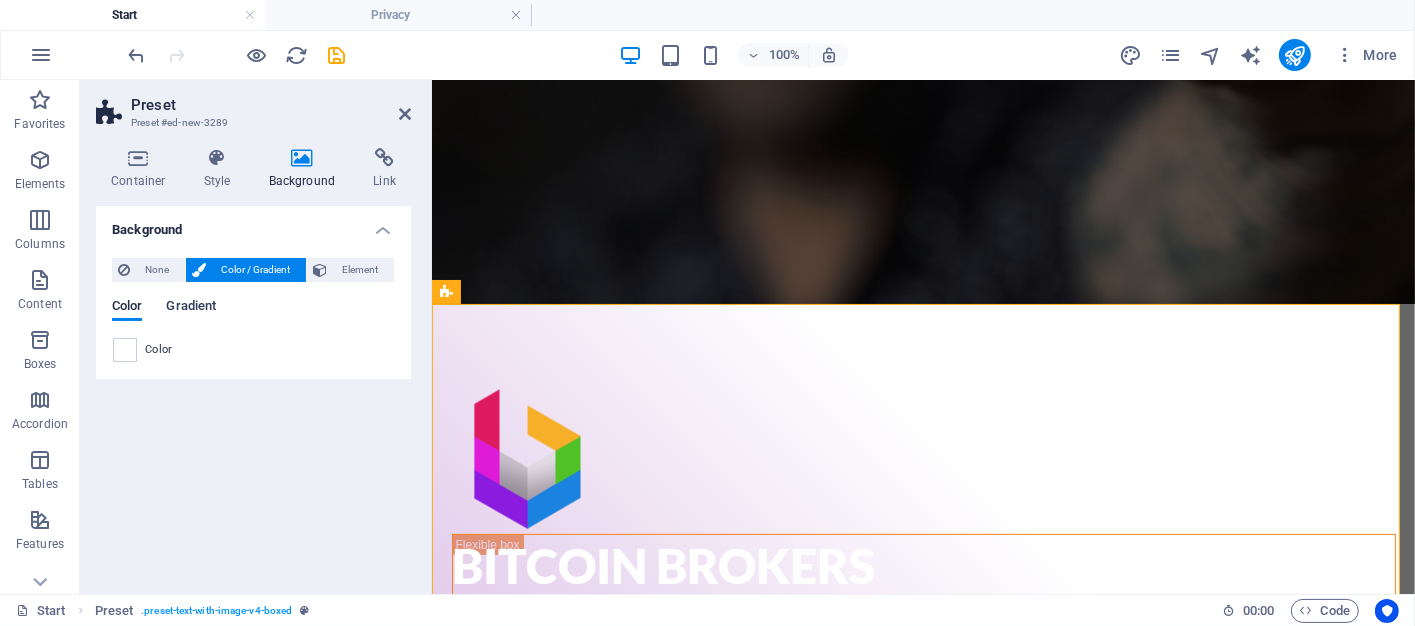 click on "Gradient" at bounding box center [191, 308] 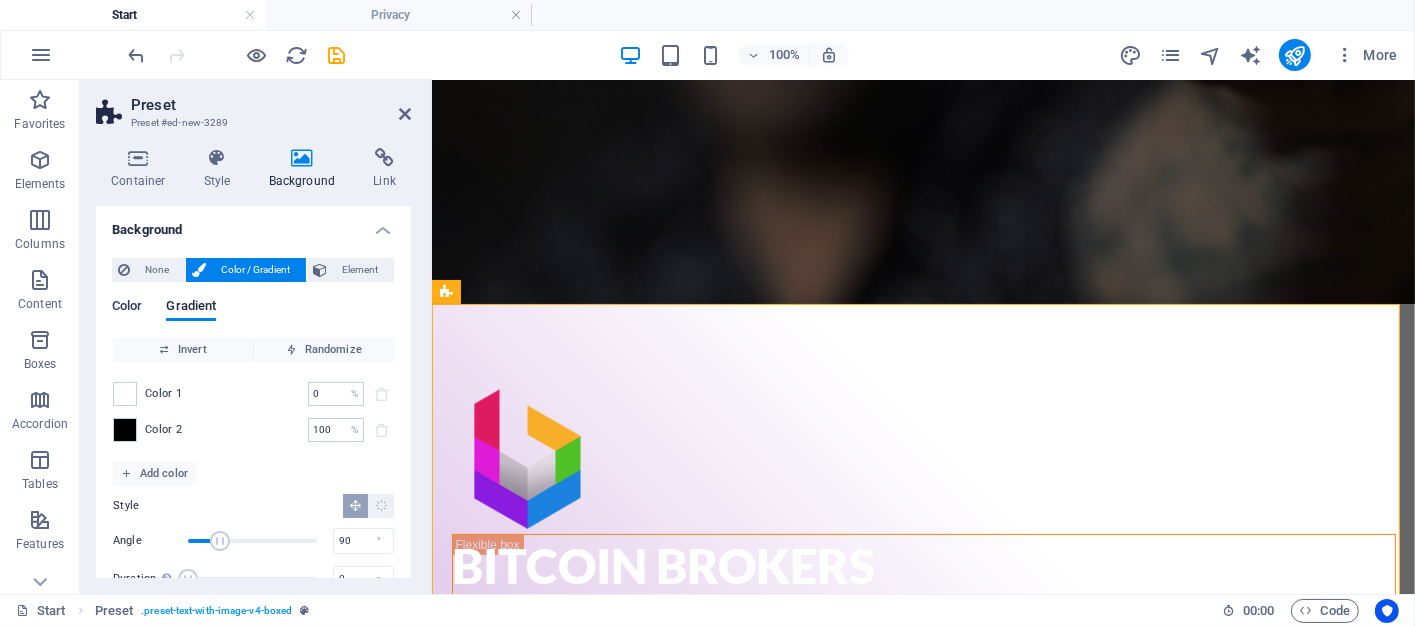 click on "Color" at bounding box center (127, 308) 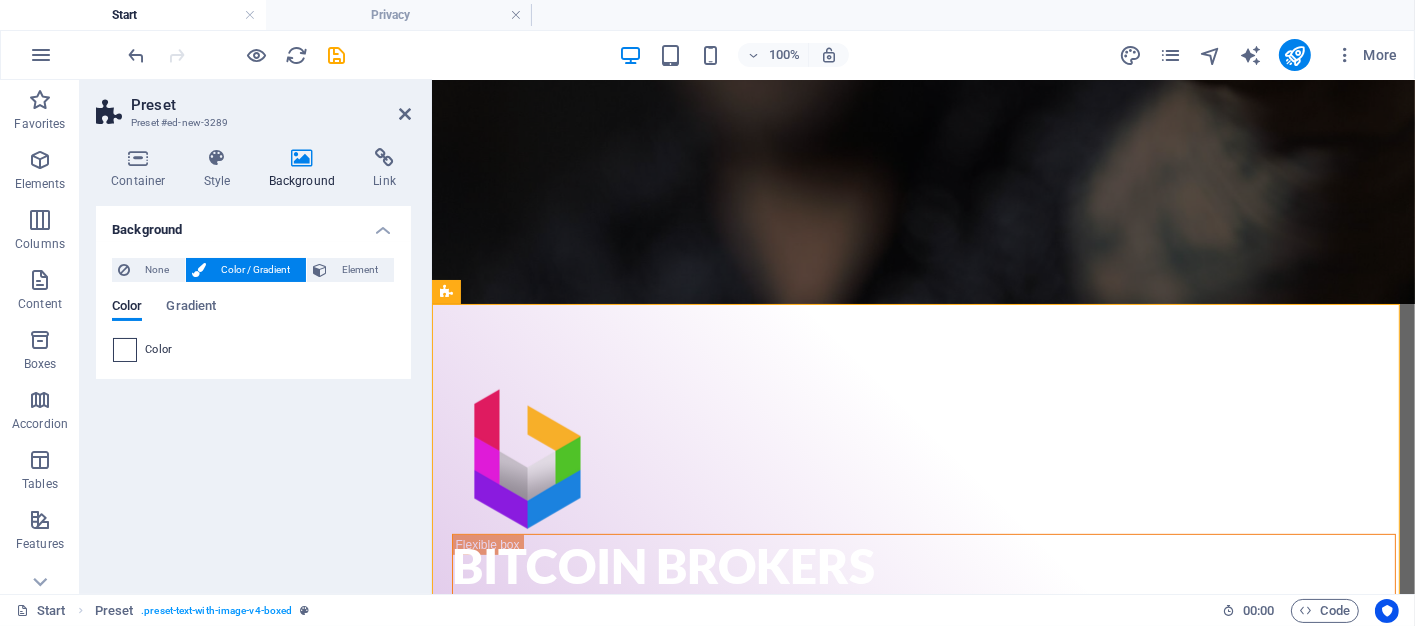 click at bounding box center (125, 350) 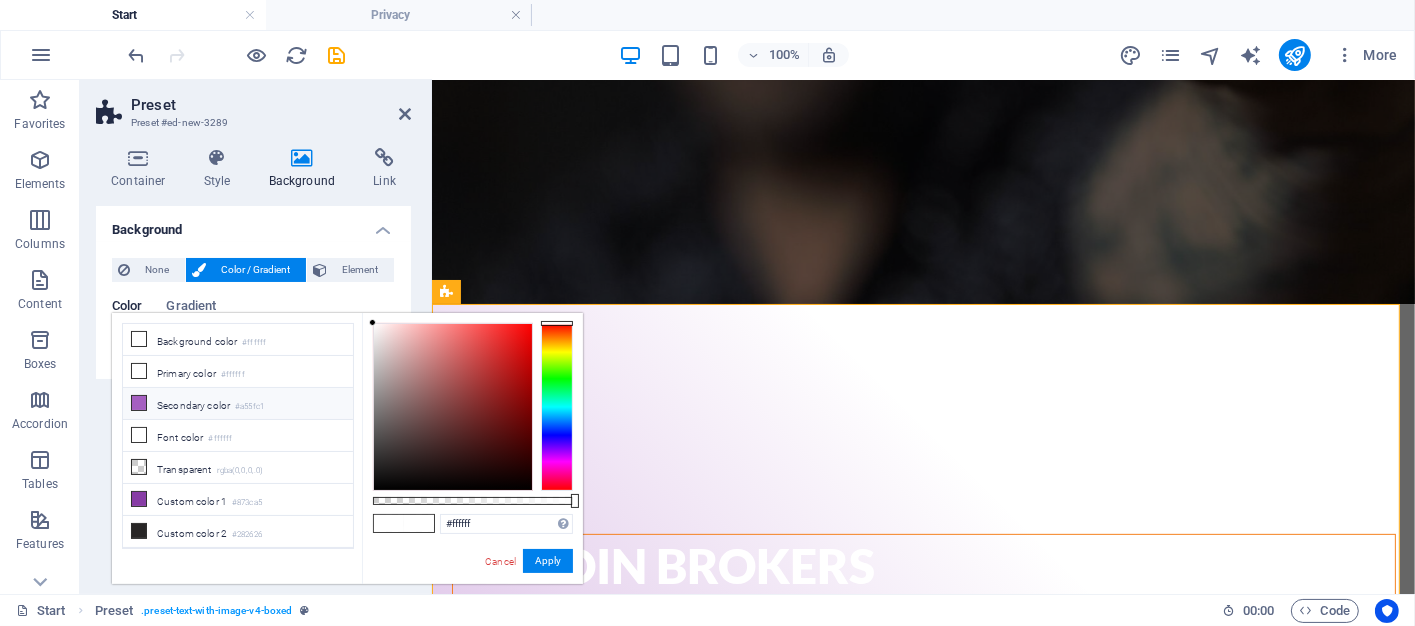 click at bounding box center (139, 403) 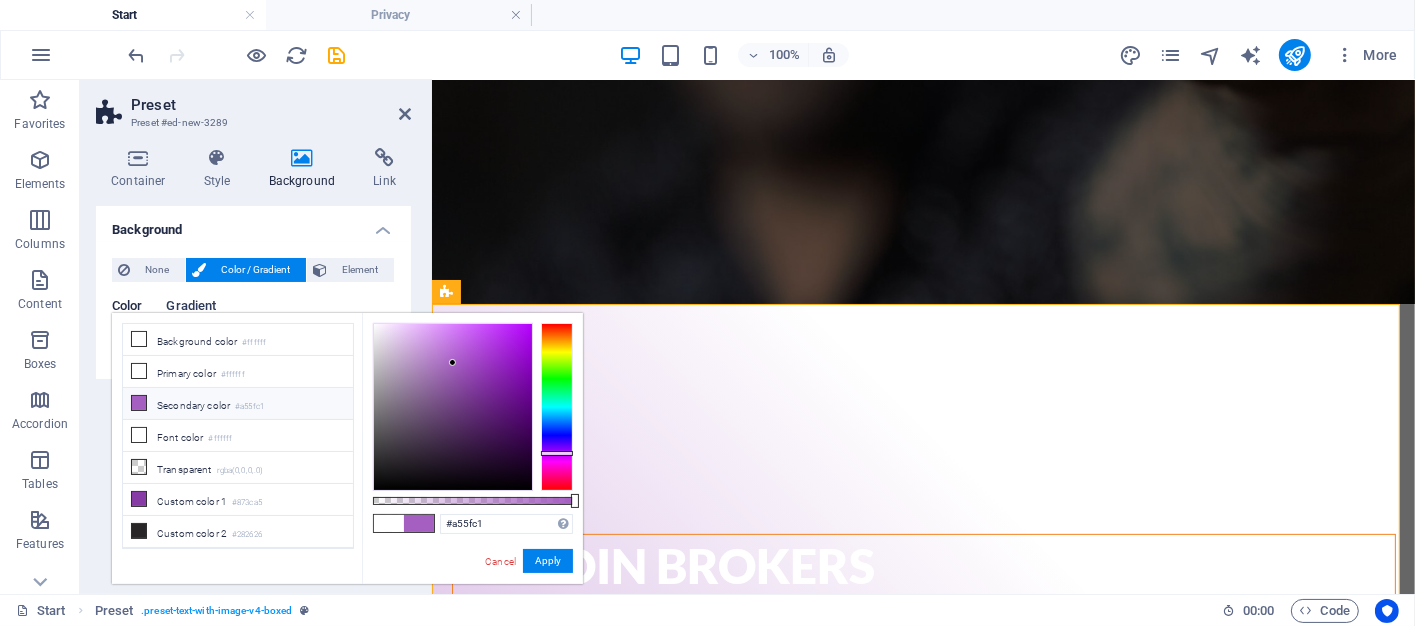 click on "Gradient" at bounding box center [191, 308] 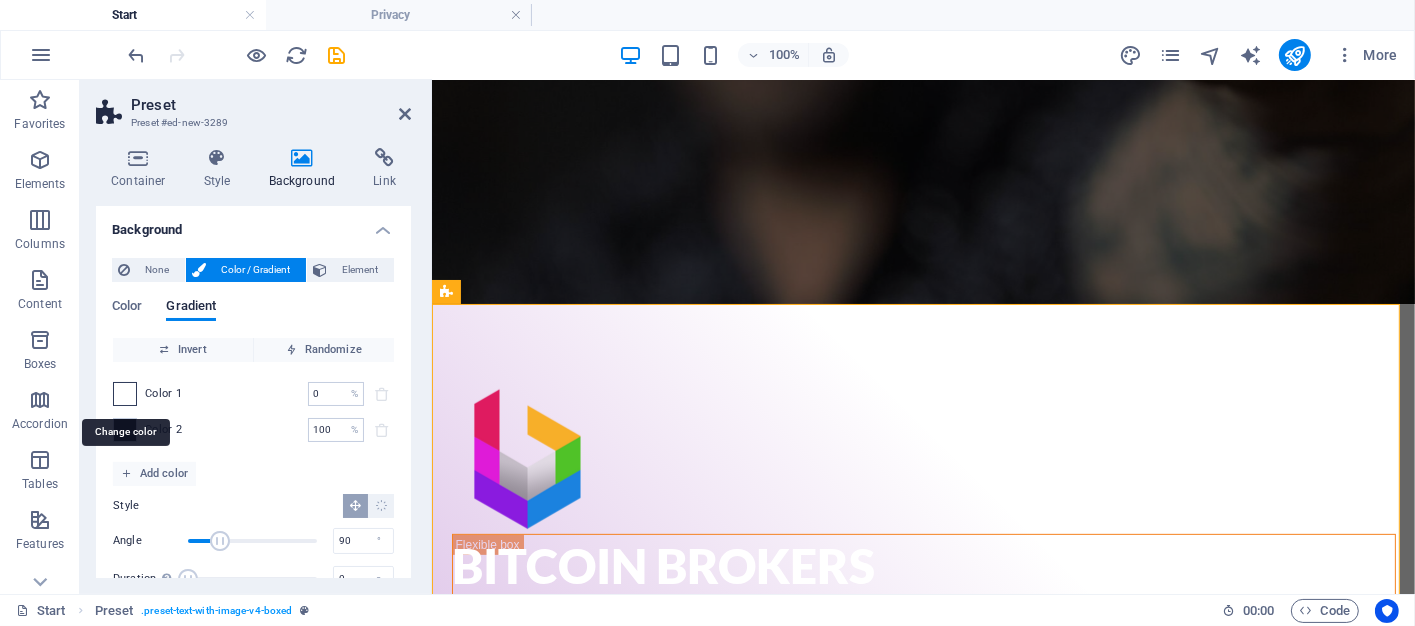 click at bounding box center (125, 394) 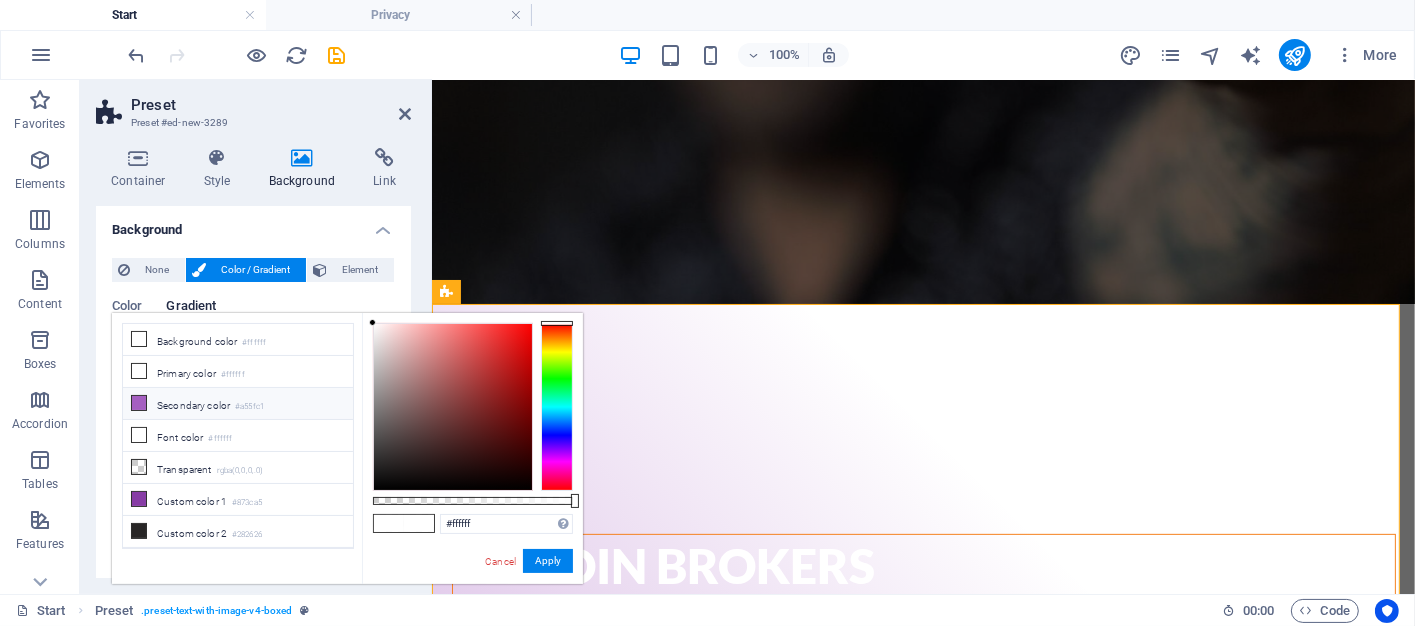 click at bounding box center [139, 403] 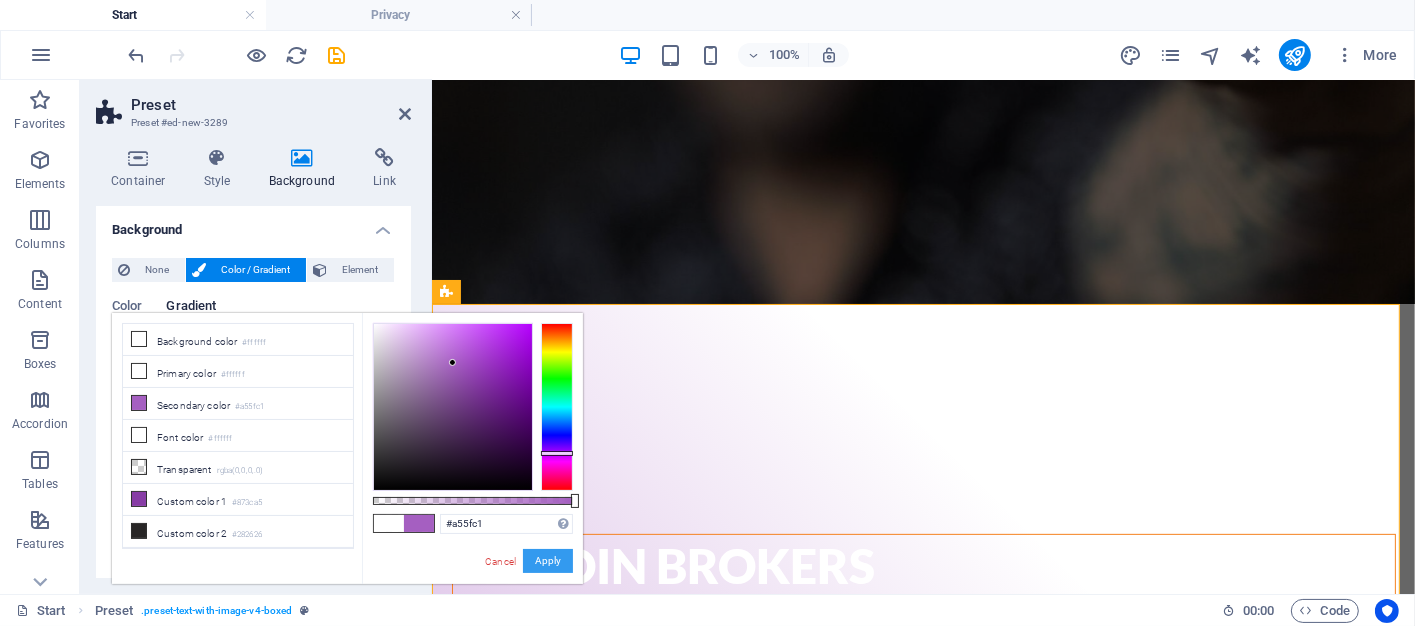 click on "Apply" at bounding box center [548, 561] 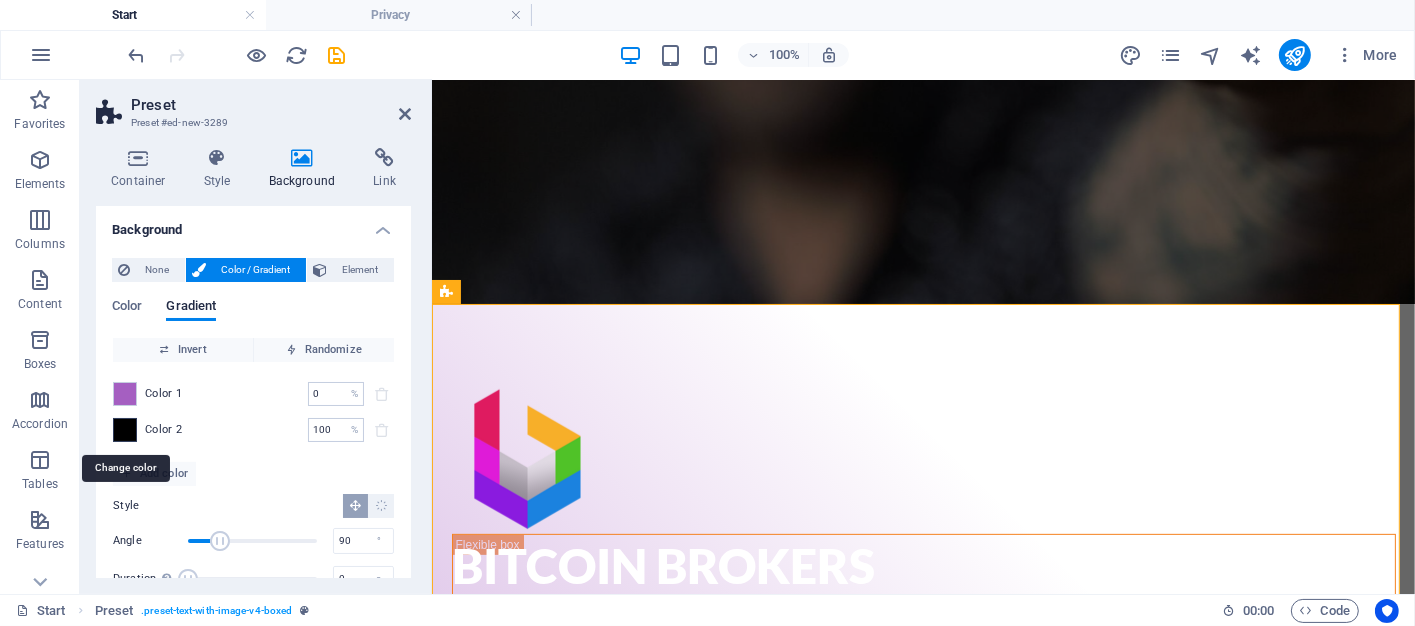 click at bounding box center [125, 430] 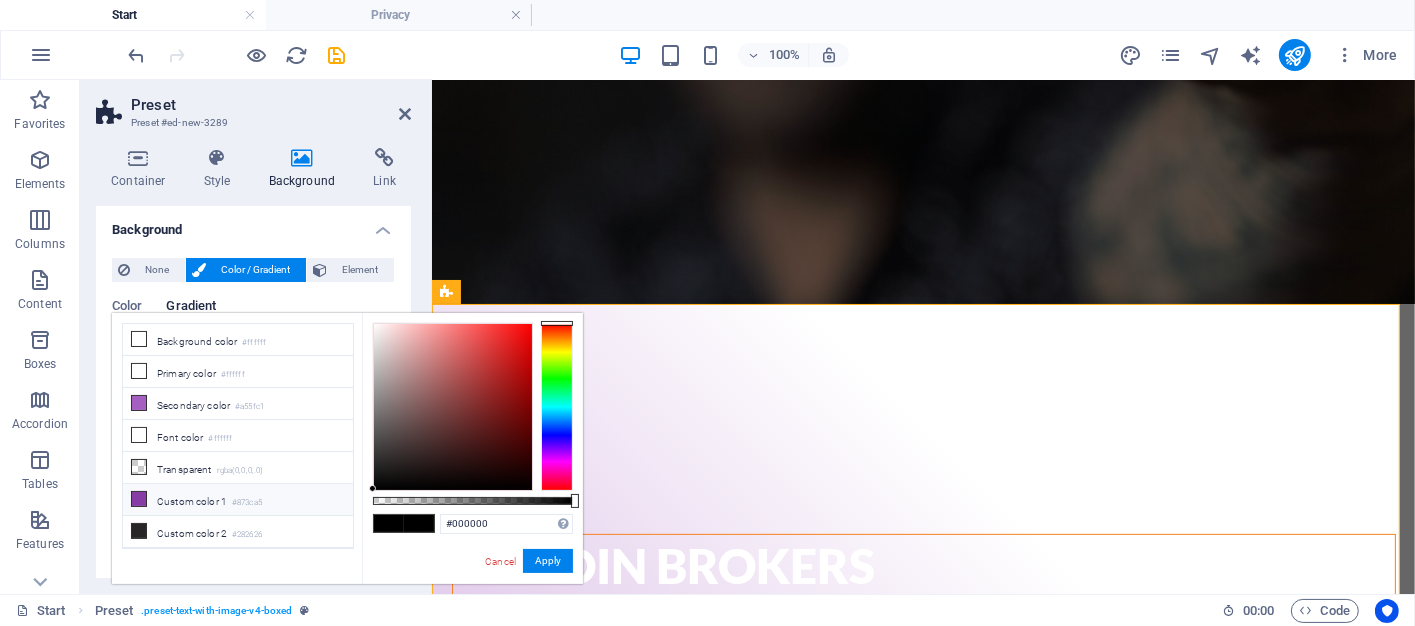click at bounding box center (139, 499) 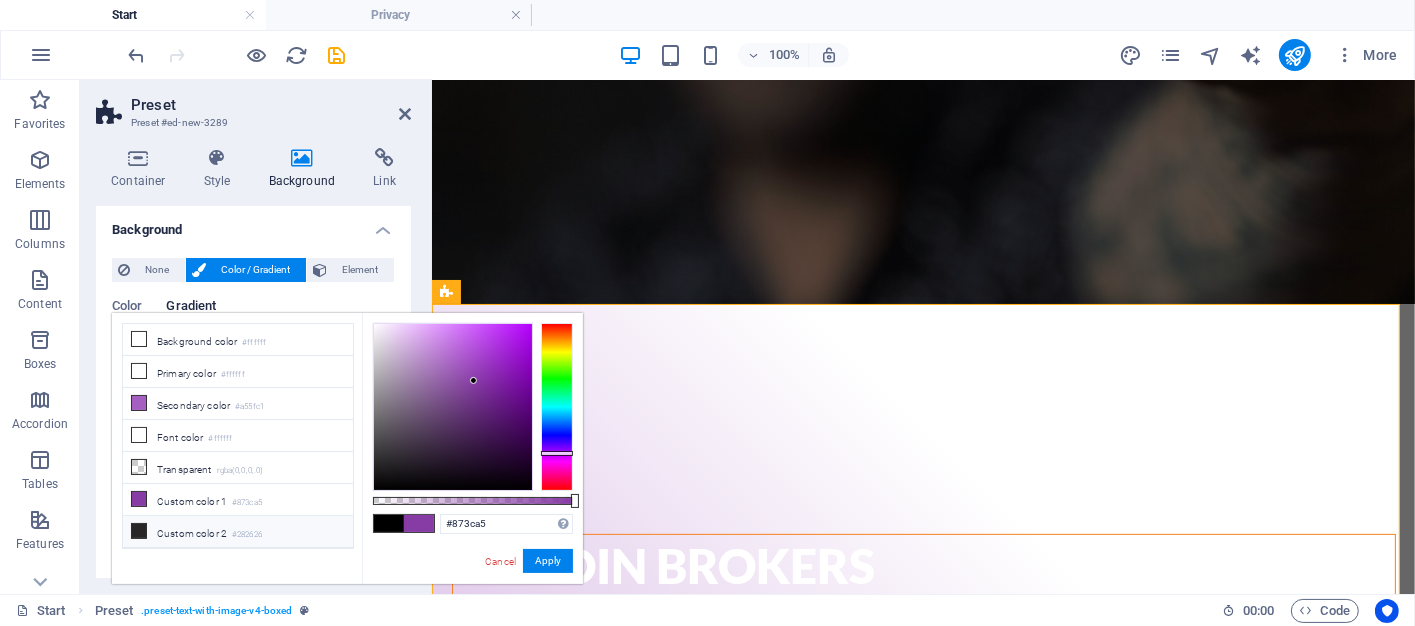 click at bounding box center (139, 531) 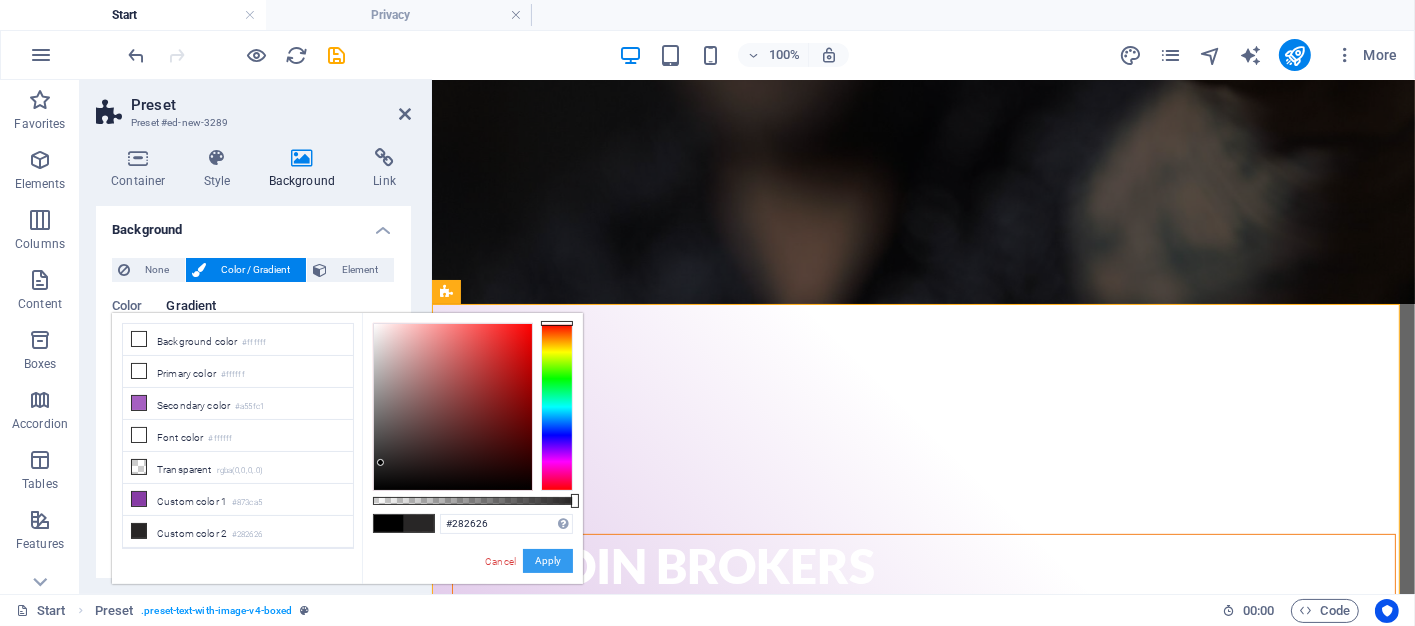 click on "Apply" at bounding box center [548, 561] 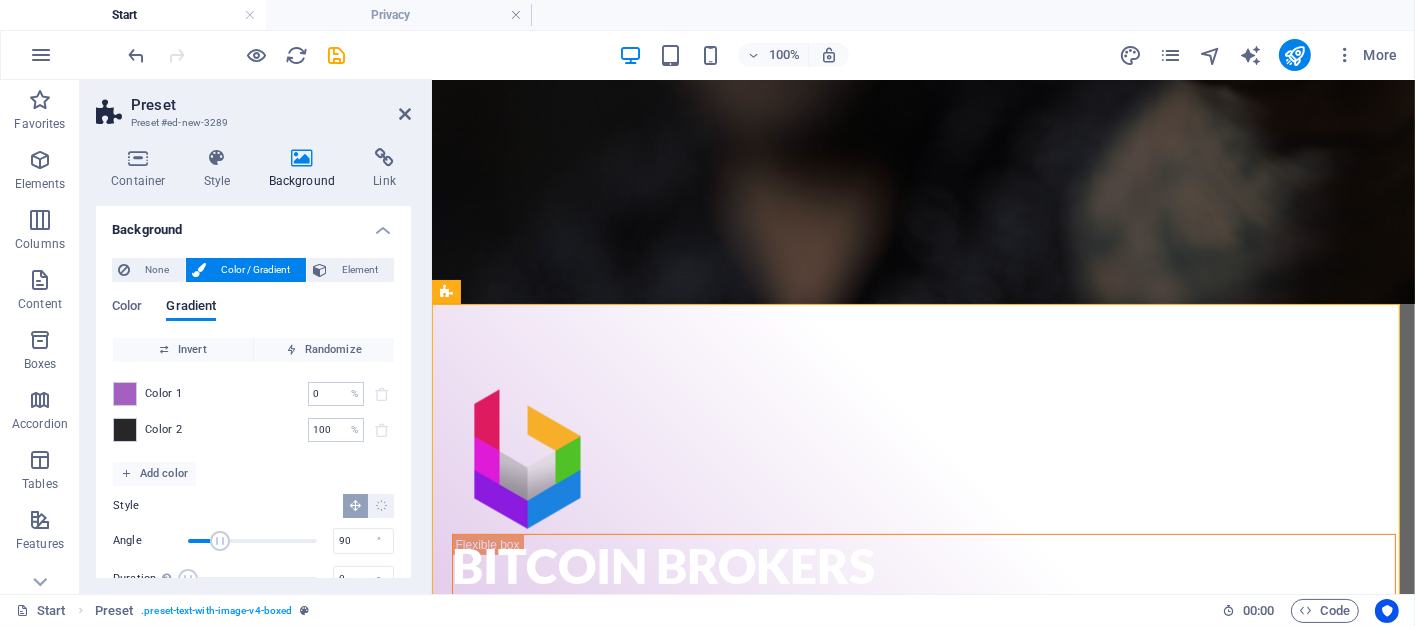 scroll, scrollTop: 40, scrollLeft: 0, axis: vertical 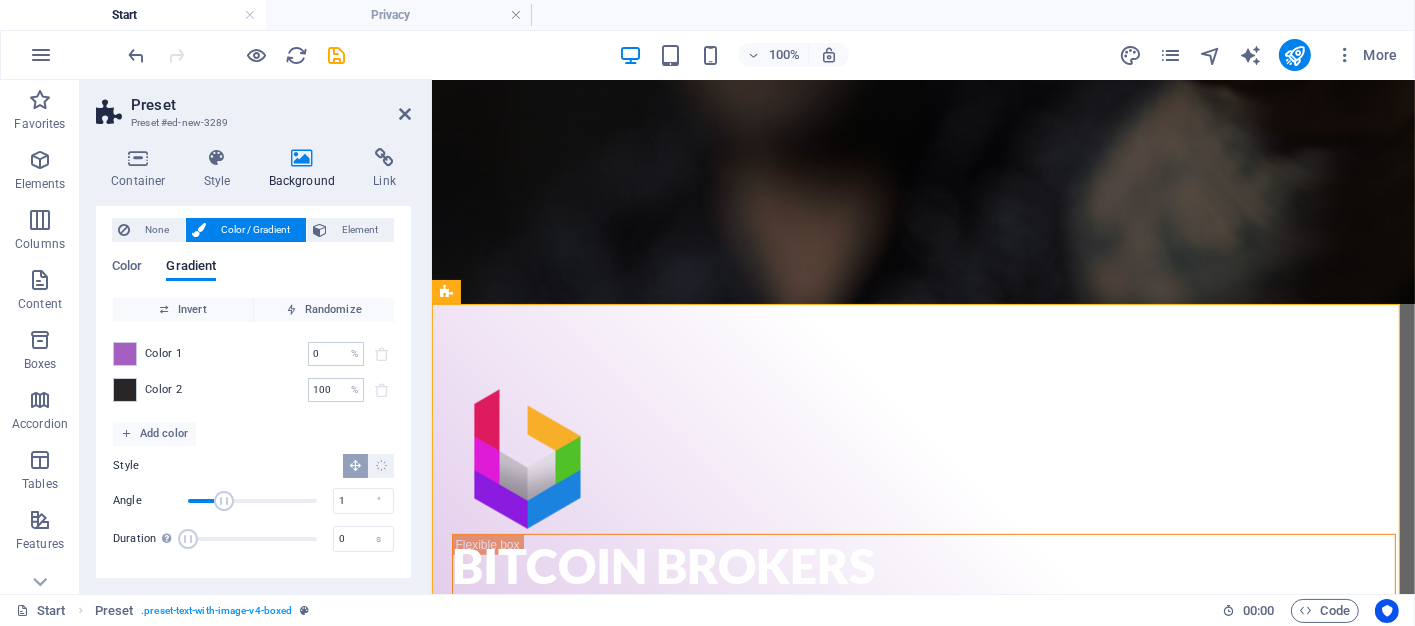 type on "0" 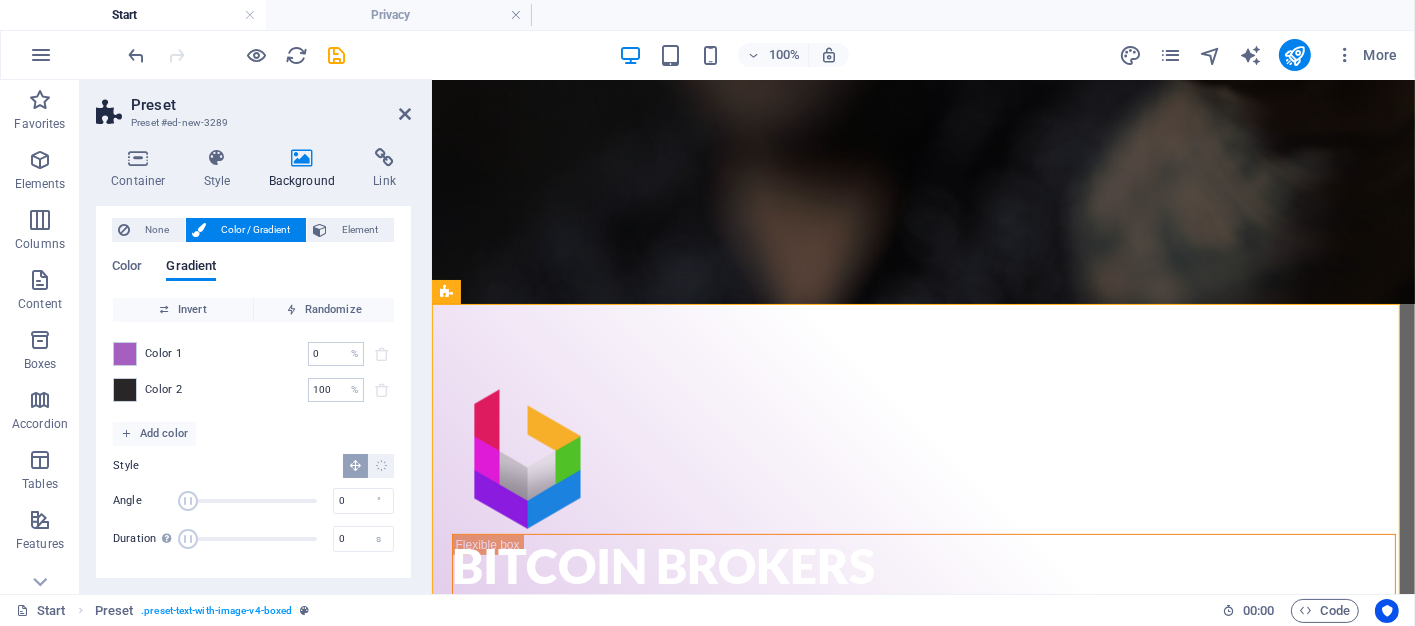 drag, startPoint x: 224, startPoint y: 500, endPoint x: 156, endPoint y: 498, distance: 68.0294 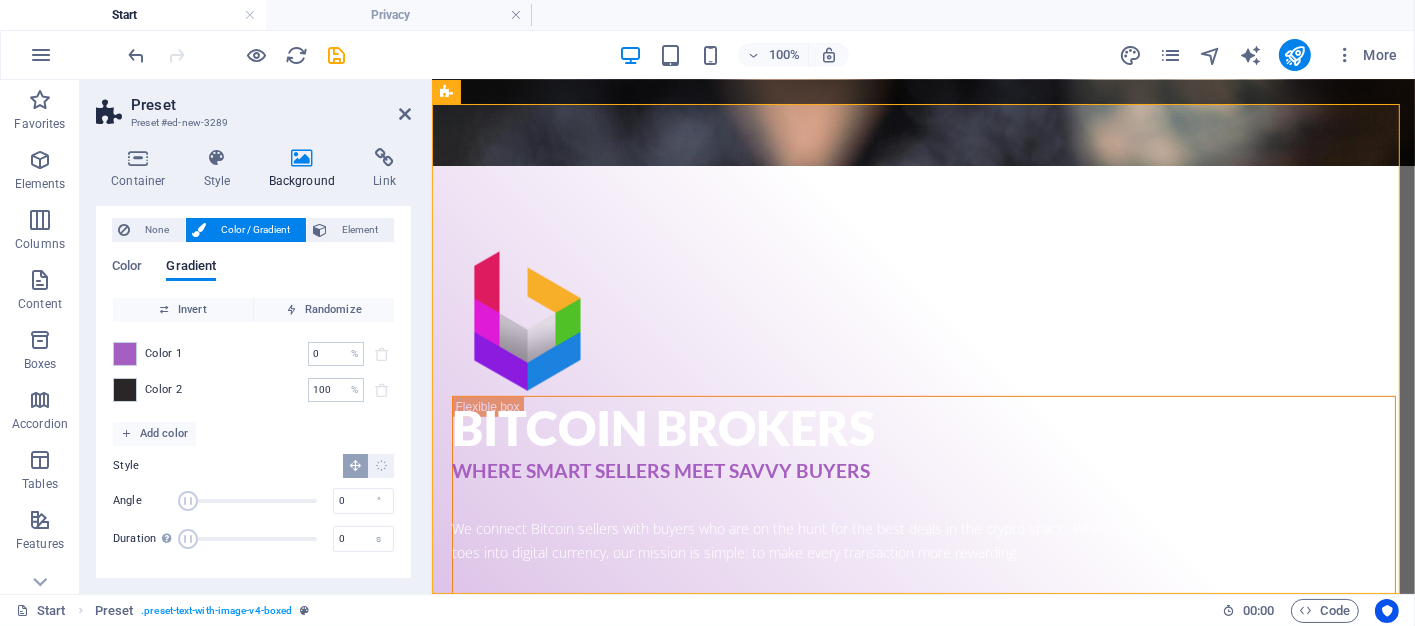scroll, scrollTop: 785, scrollLeft: 0, axis: vertical 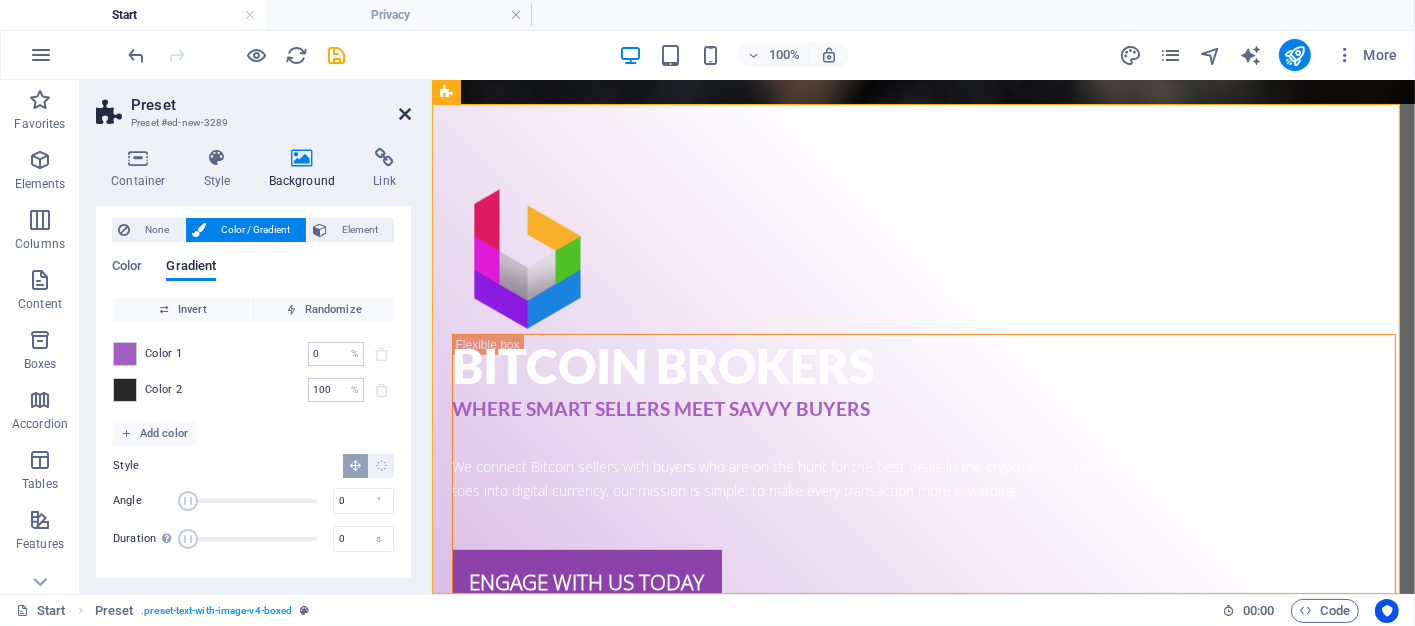 drag, startPoint x: 400, startPoint y: 112, endPoint x: 331, endPoint y: 32, distance: 105.64564 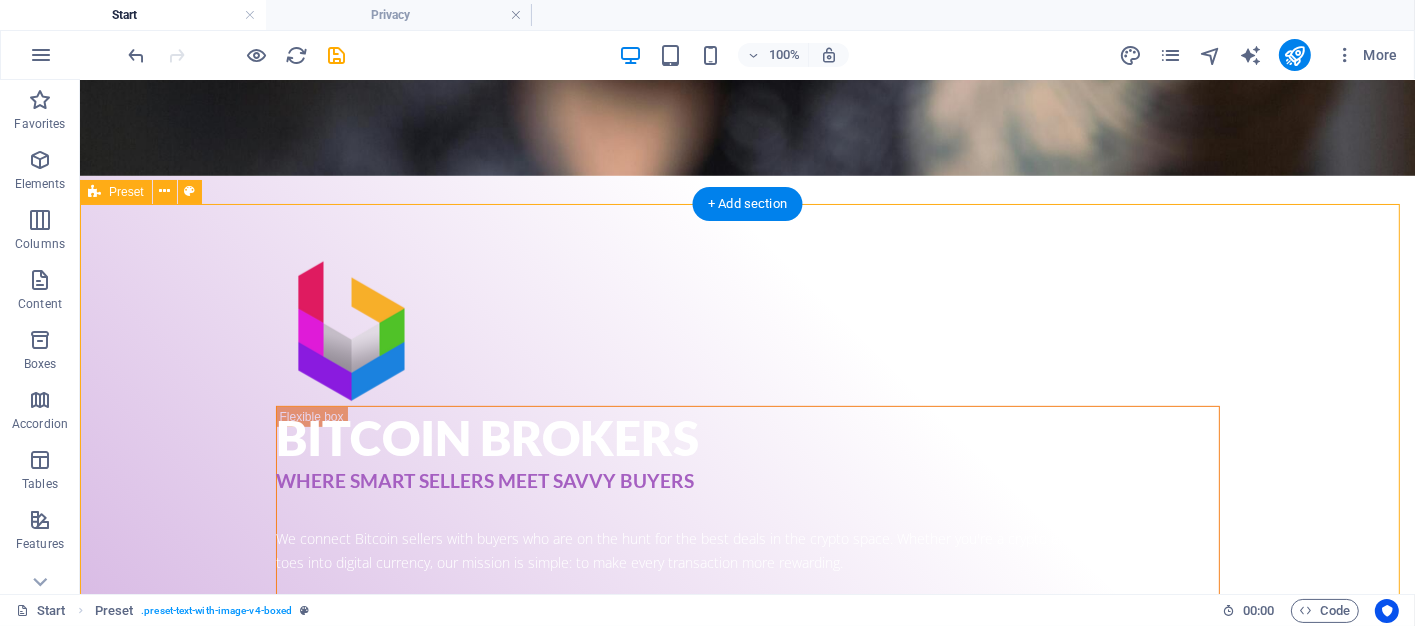 scroll, scrollTop: 685, scrollLeft: 0, axis: vertical 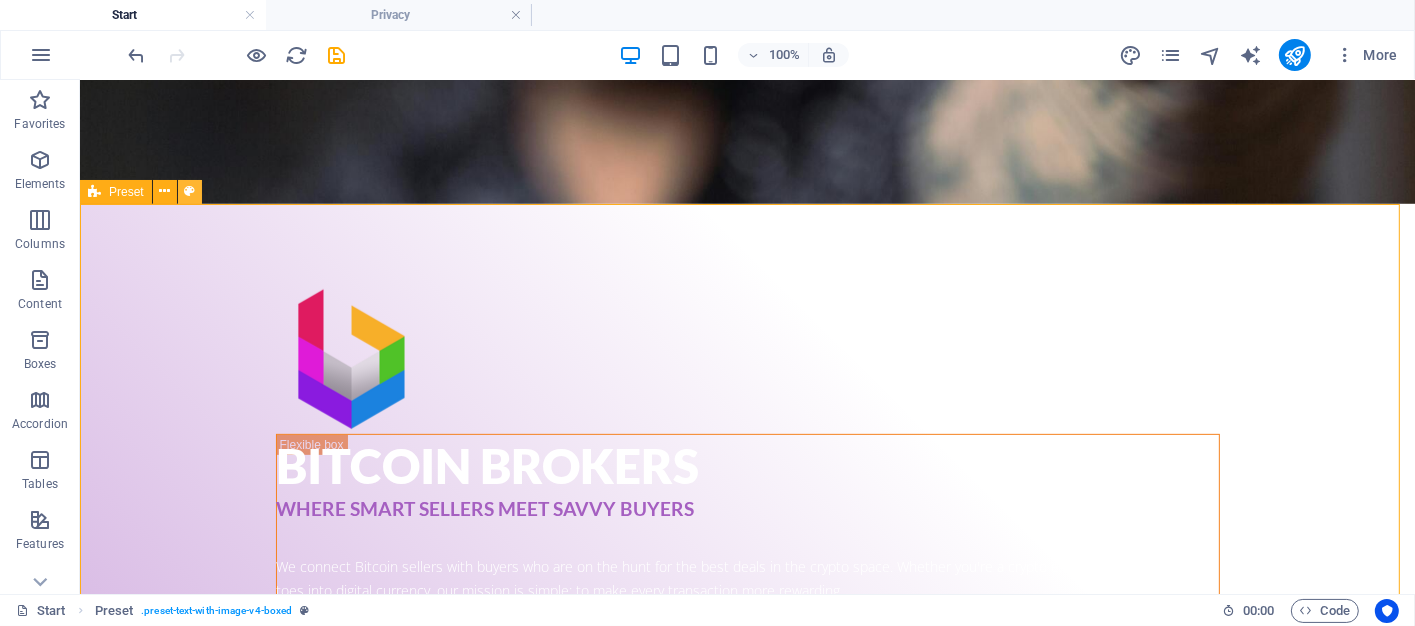 click at bounding box center [189, 191] 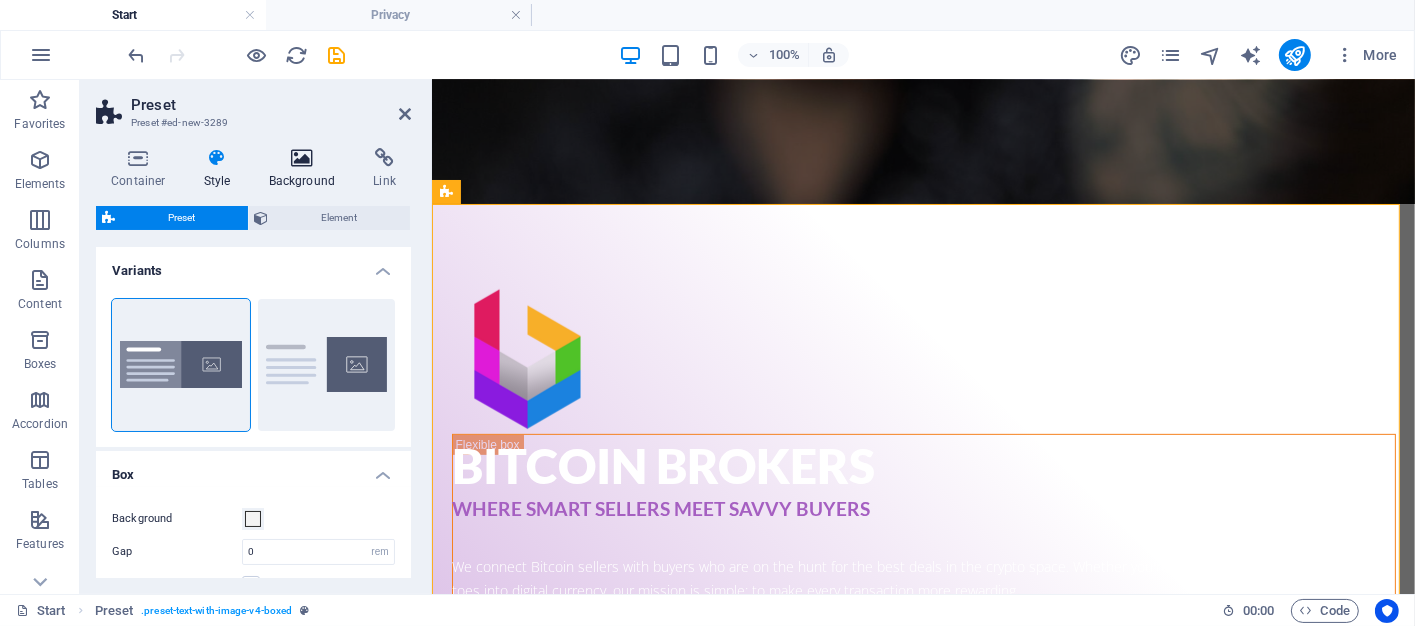 click at bounding box center [302, 158] 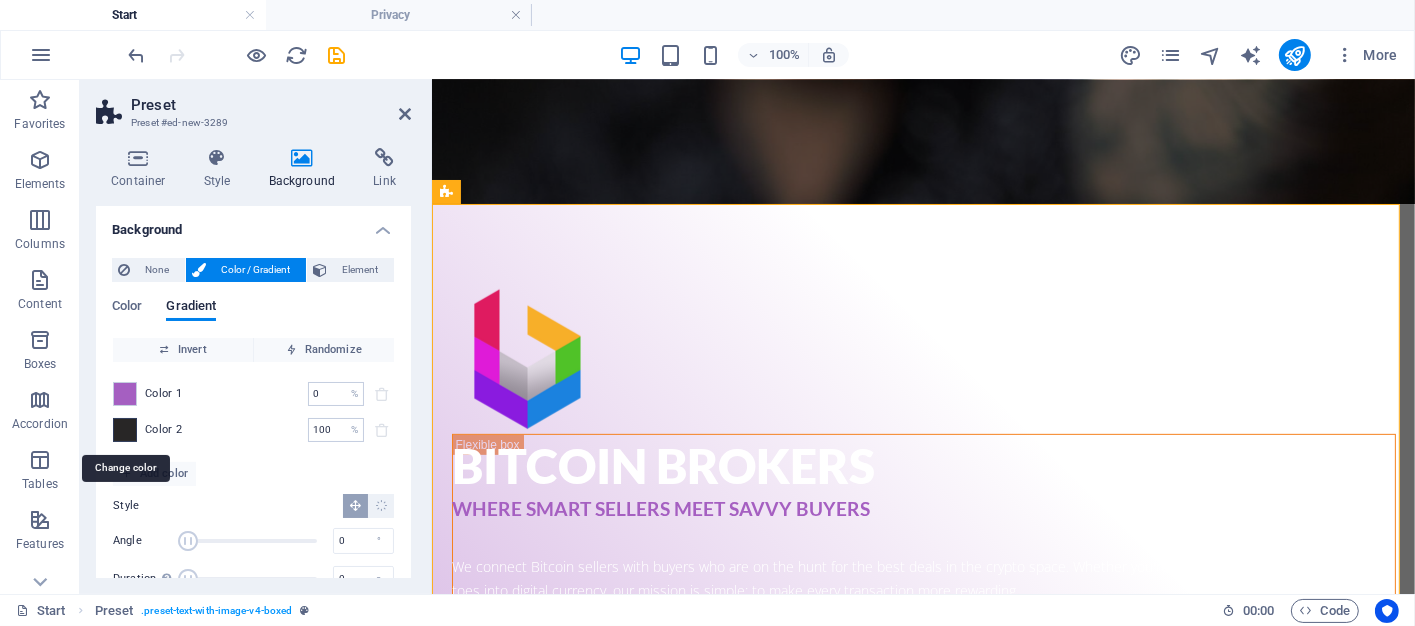click at bounding box center (125, 430) 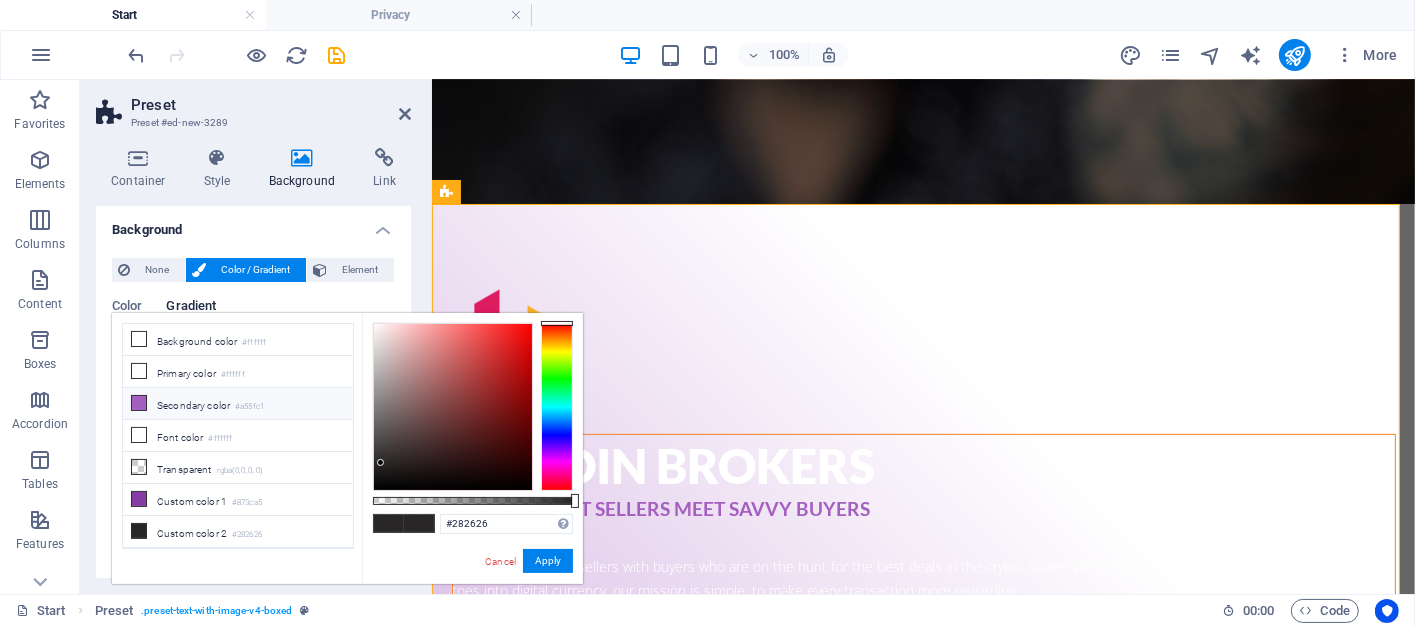 click at bounding box center (139, 403) 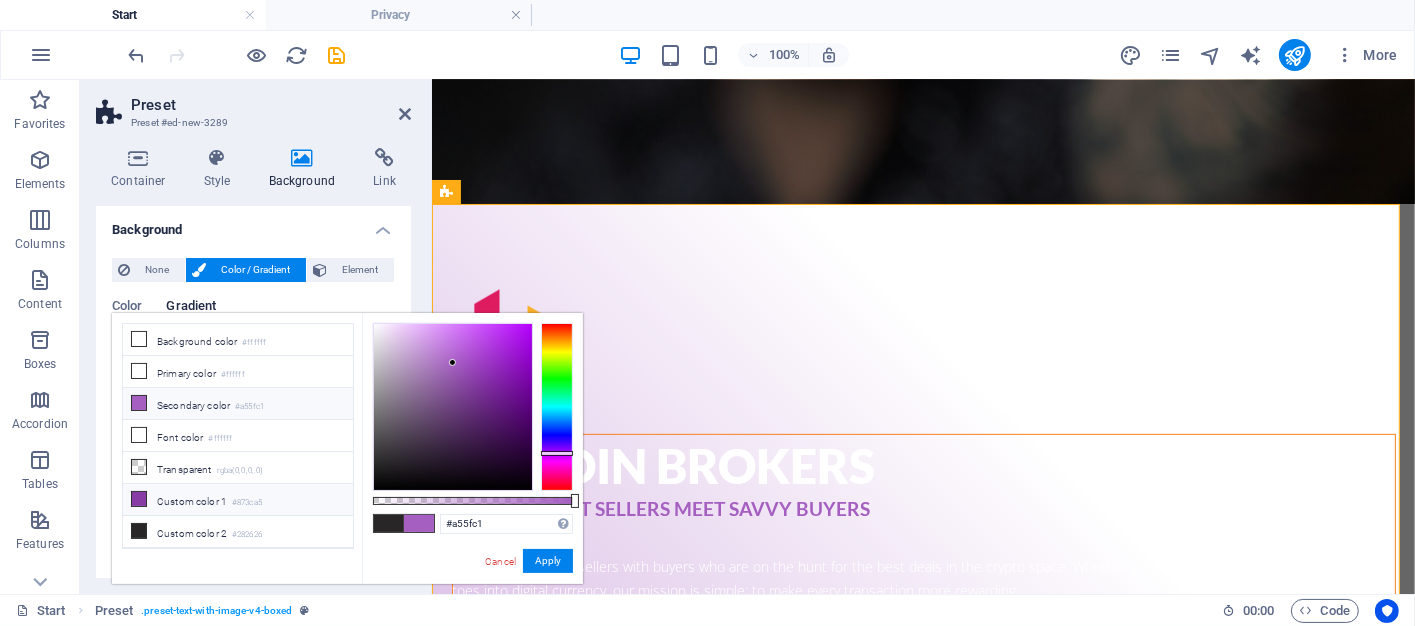click at bounding box center (139, 499) 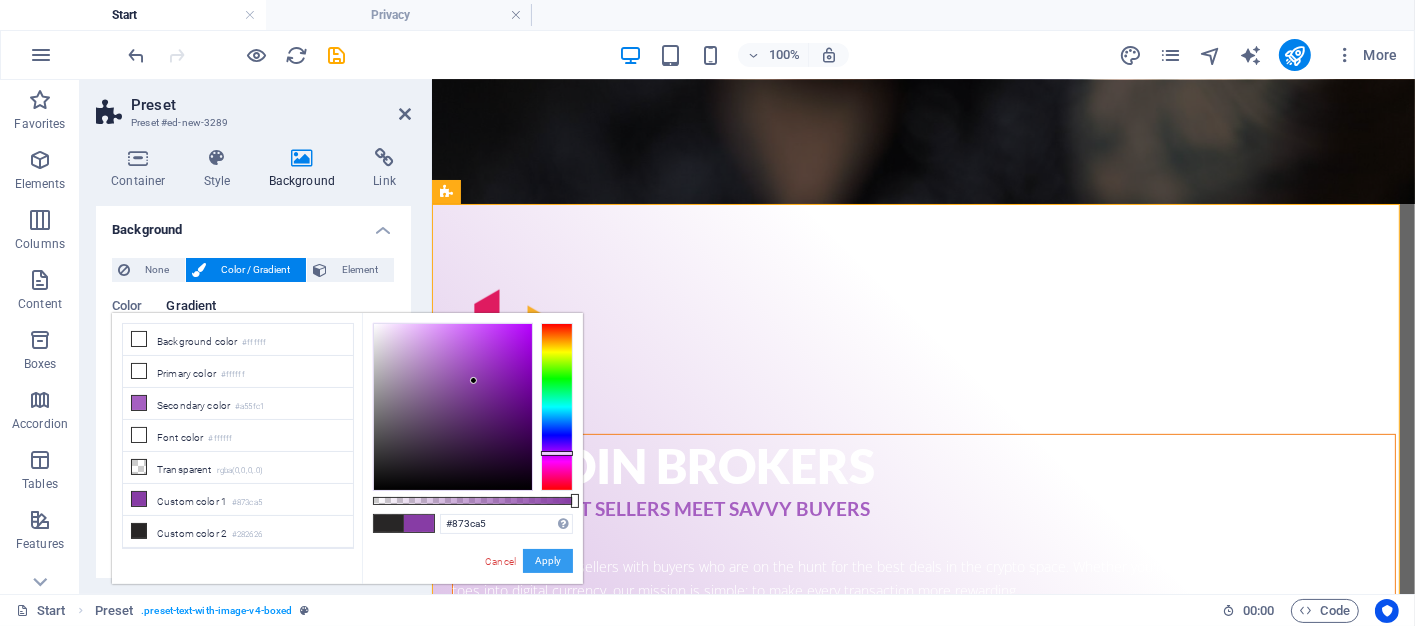 click on "Apply" at bounding box center [548, 561] 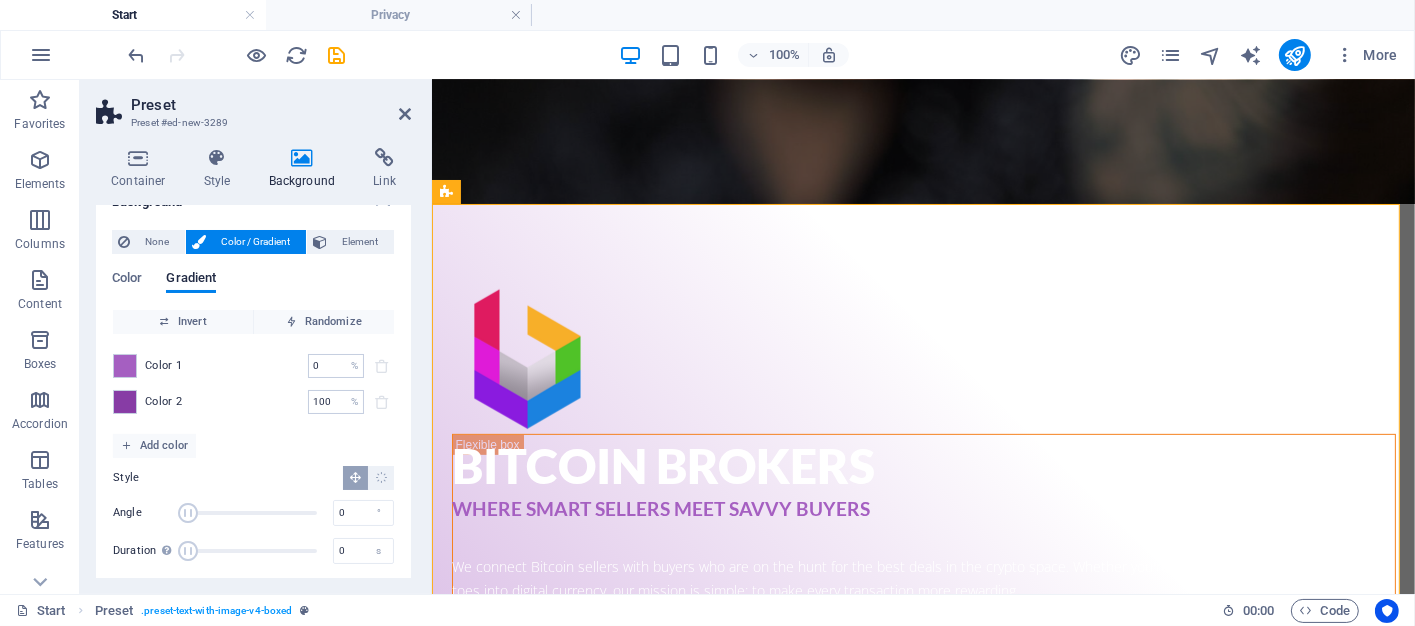 scroll, scrollTop: 40, scrollLeft: 0, axis: vertical 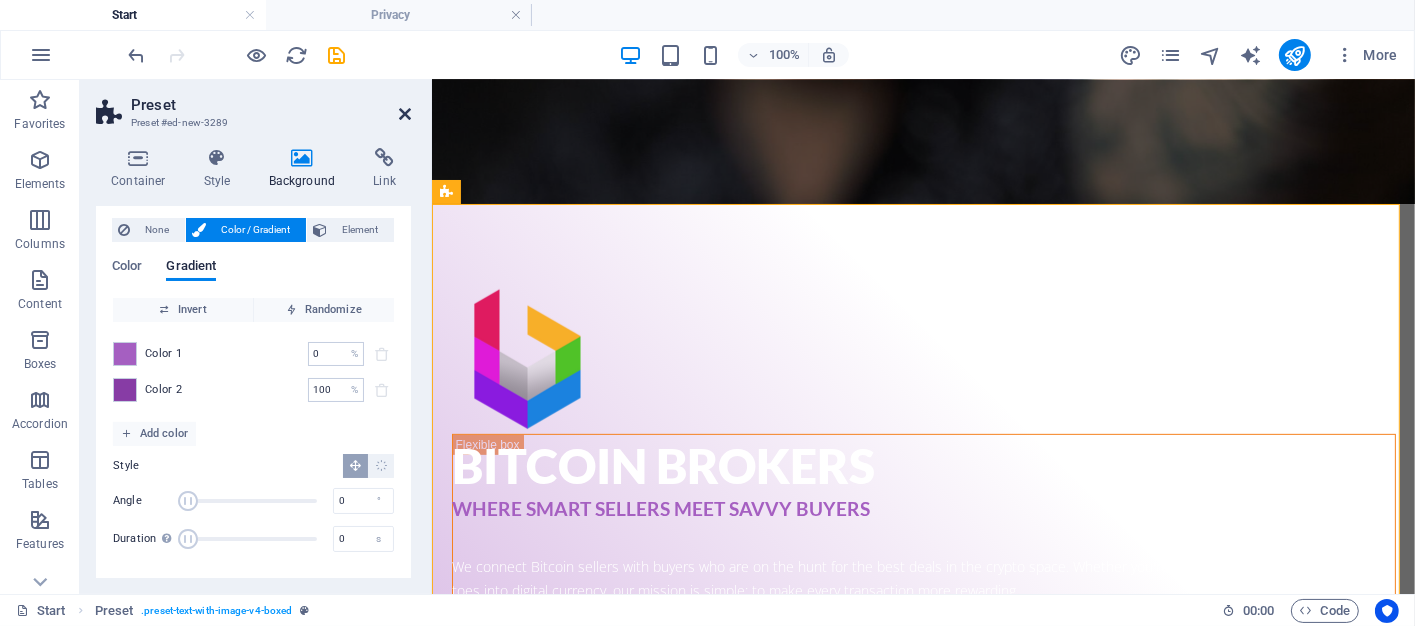 click at bounding box center (405, 114) 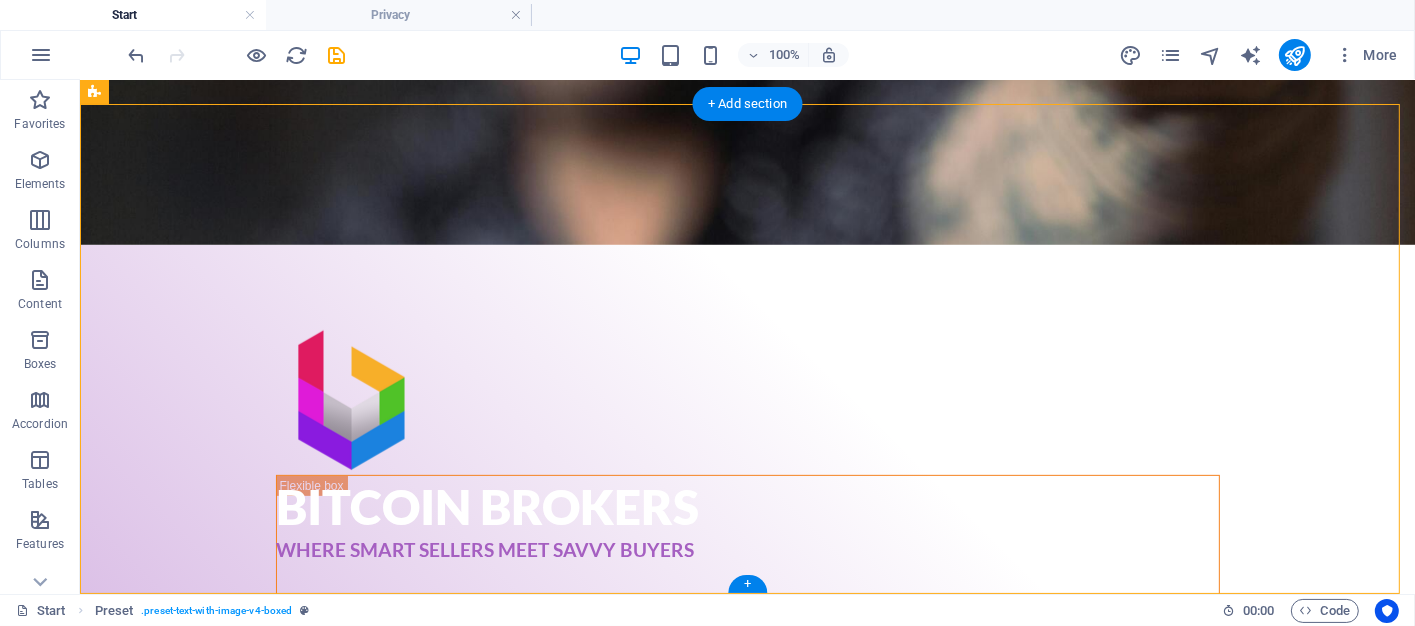 scroll, scrollTop: 785, scrollLeft: 0, axis: vertical 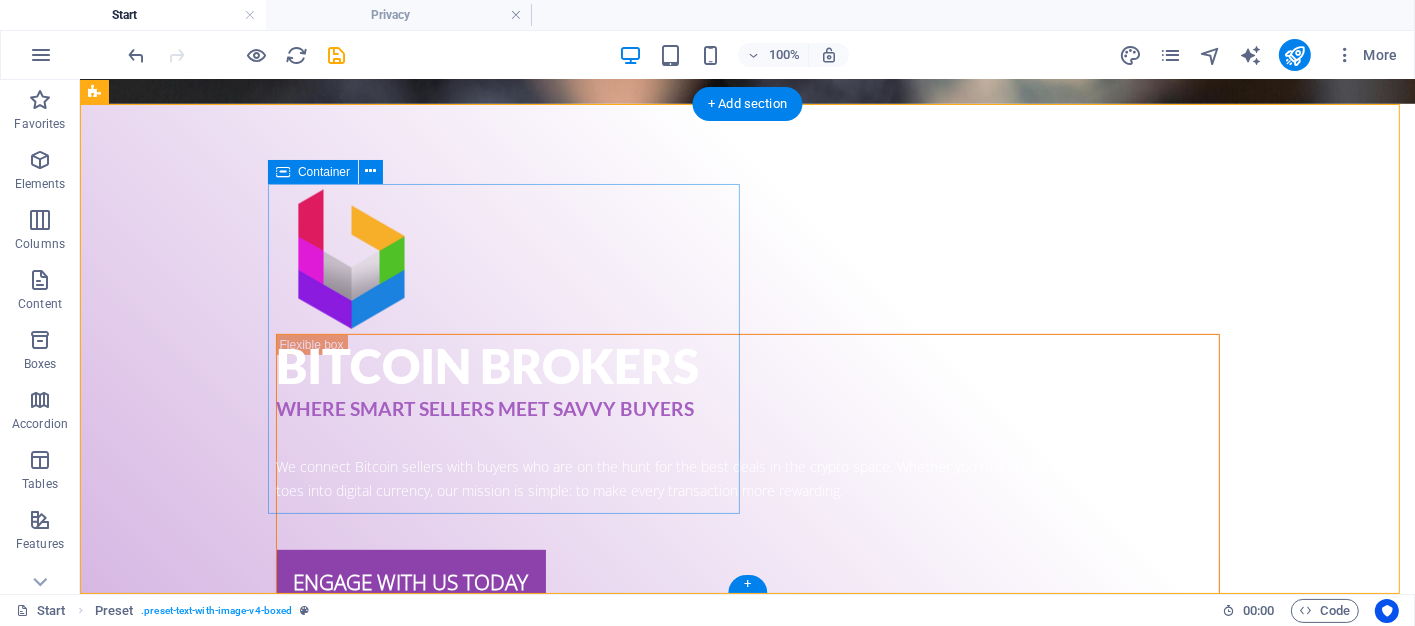 click on "New headline Lorem ipsum dolor sit amet, consectetuer adipiscing elit. Aenean commodo ligula eget dolor. Lorem ipsum dolor sit amet, consectetuer adipiscing elit leget dolor. Lorem ipsum dolor sit amet, consectetuer adipiscing elit. Aenean commodo ligula eget dolor. Lorem ipsum dolor sit amet, consectetuer adipiscing elit dolor consectetuer adipiscing elit leget dolor. Lorem elit saget ipsum dolor sit amet, consectetuer." at bounding box center [567, 1421] 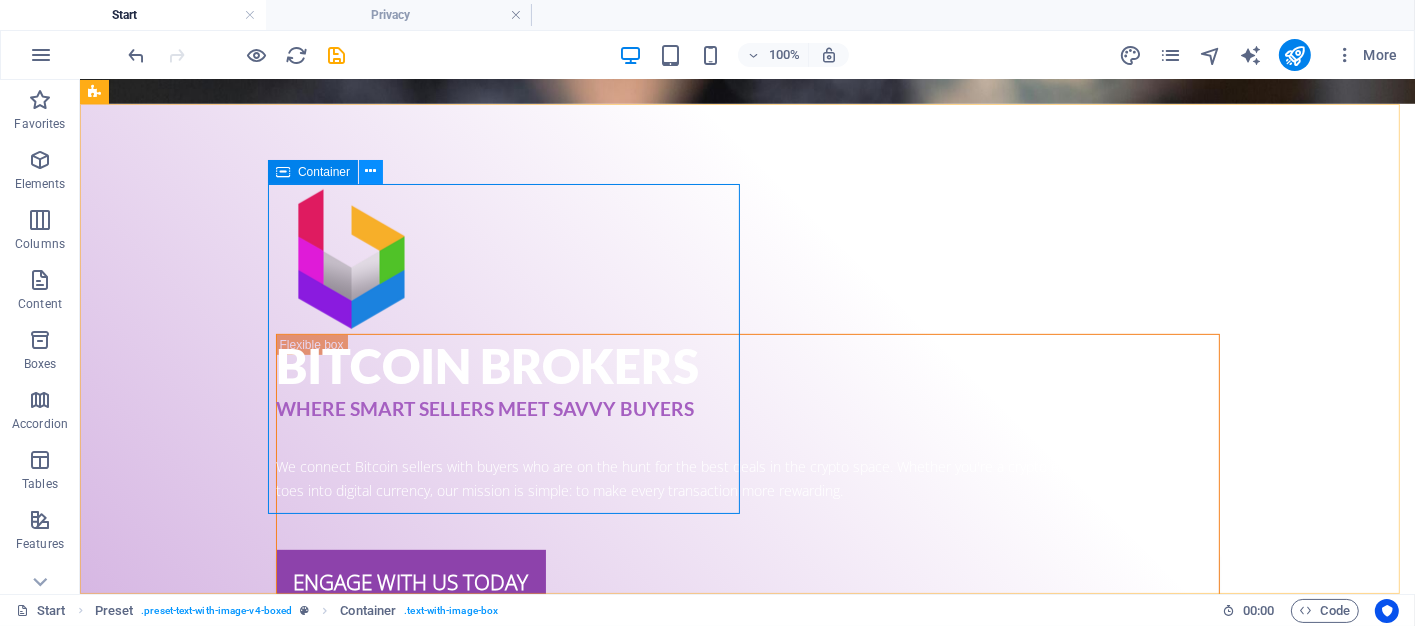 click at bounding box center [371, 171] 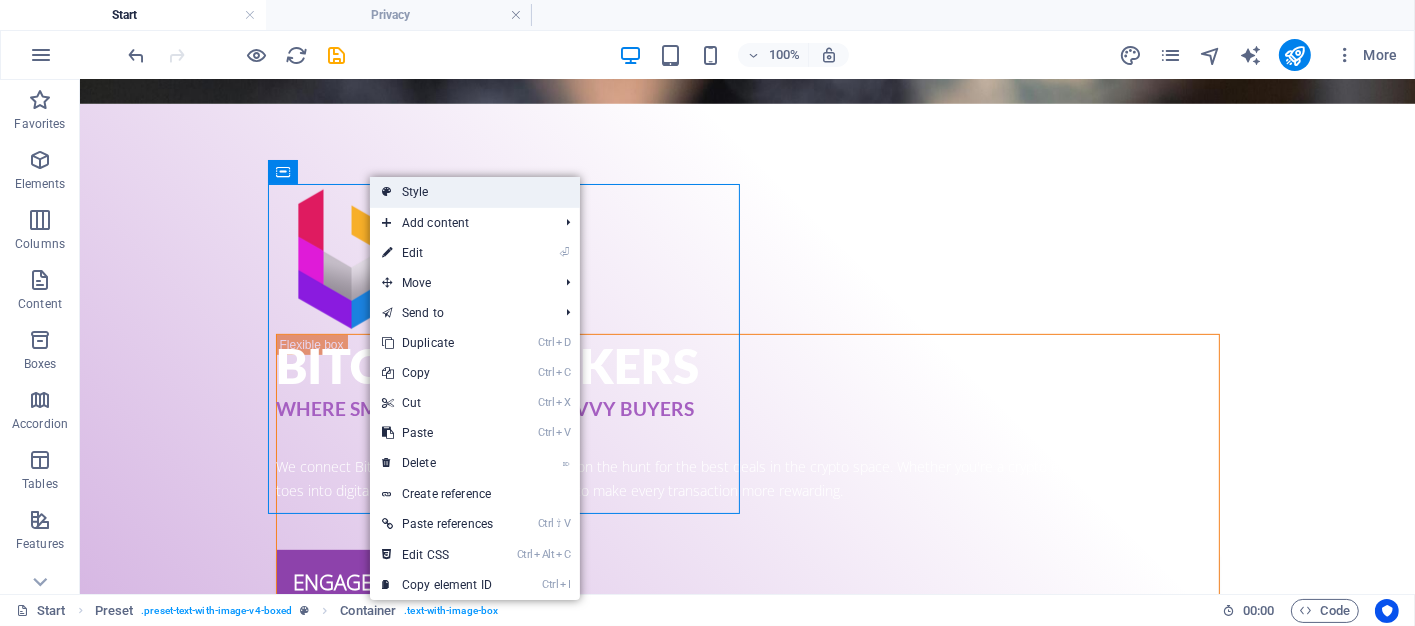 click on "Style" at bounding box center [475, 192] 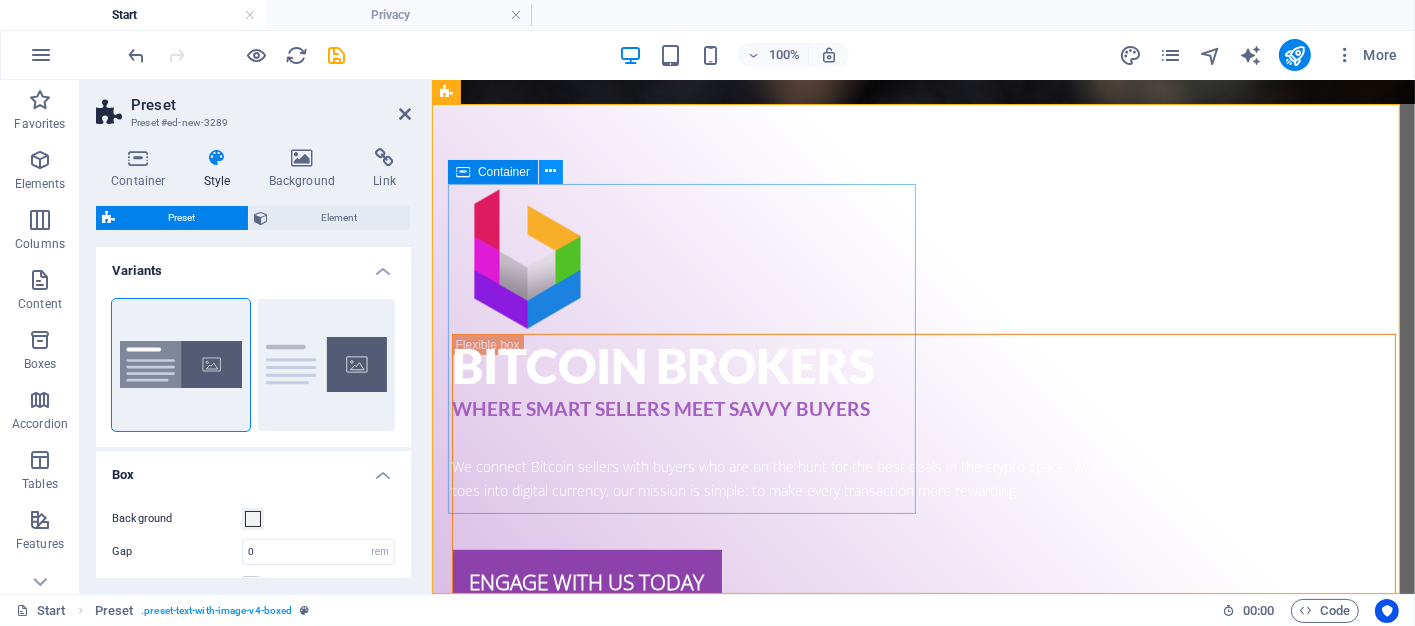click at bounding box center [551, 171] 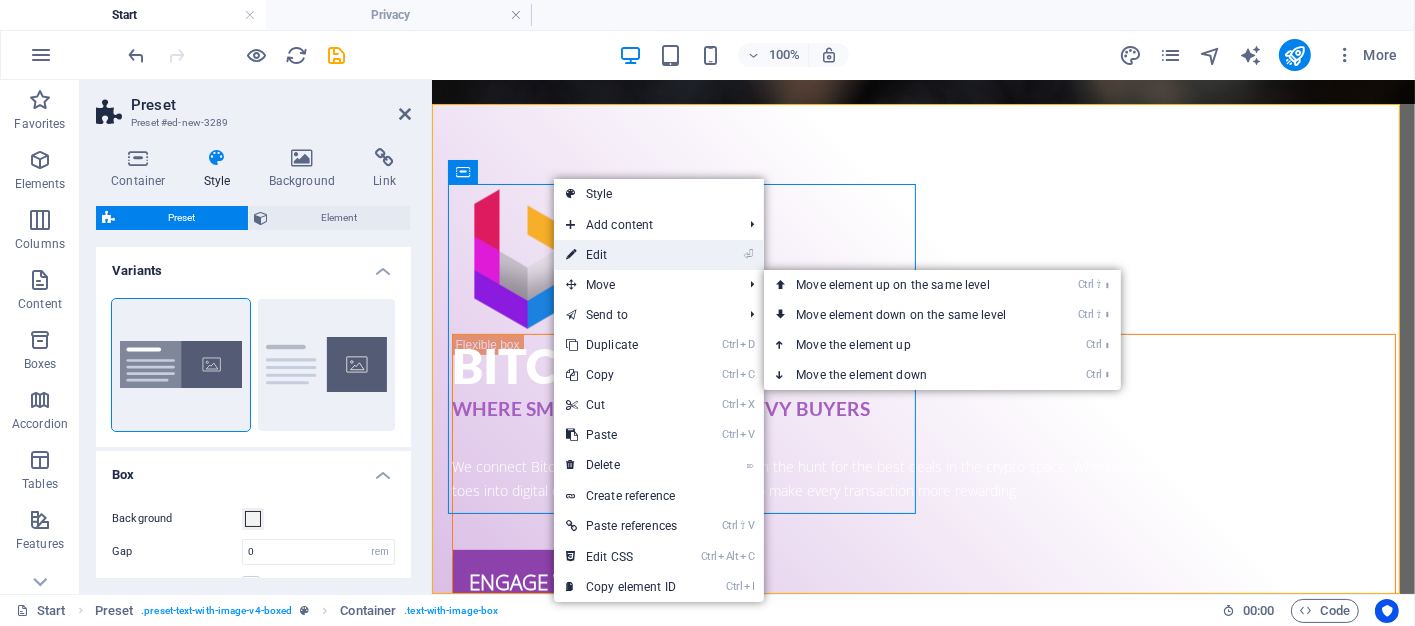 click on "⏎  Edit" at bounding box center (621, 255) 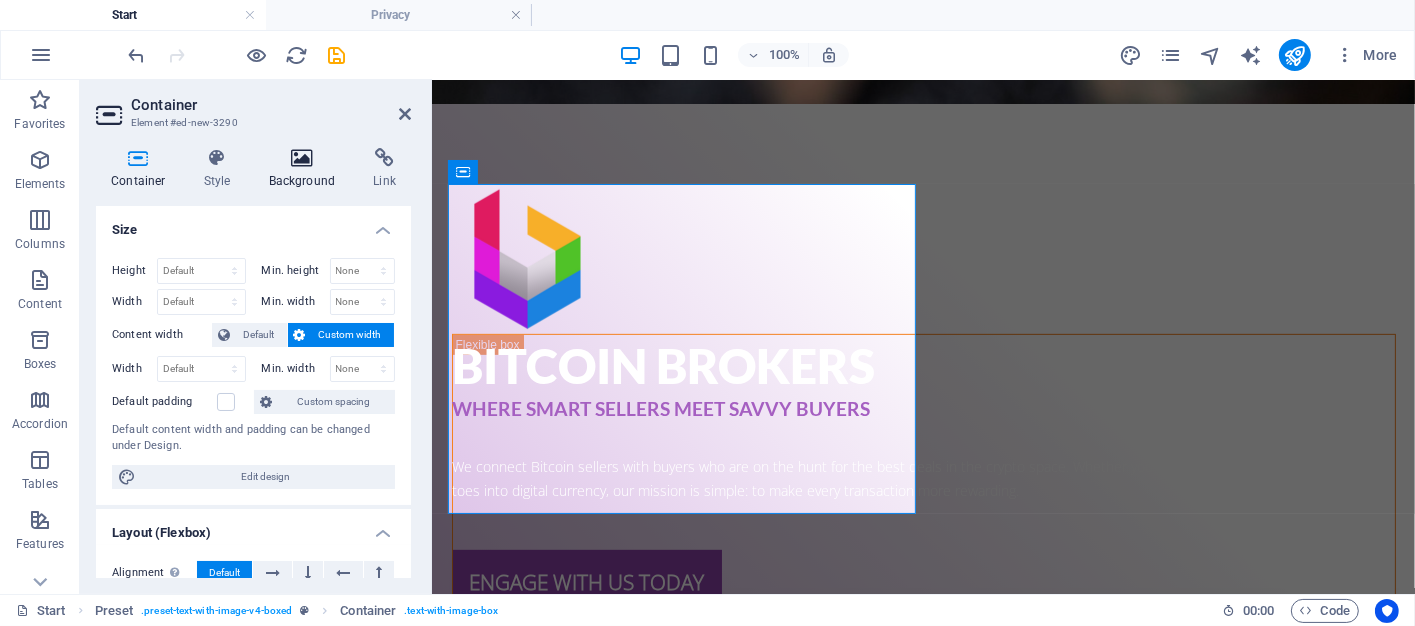 click at bounding box center (302, 158) 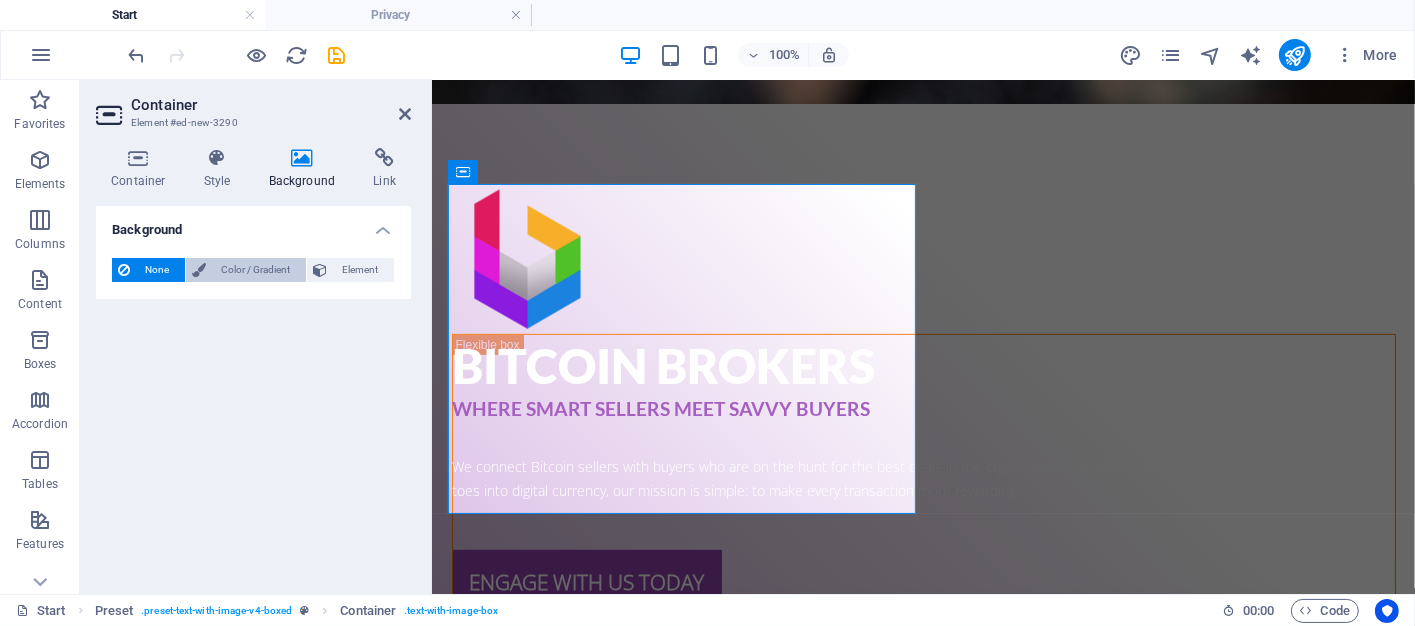 click on "Color / Gradient" at bounding box center (256, 270) 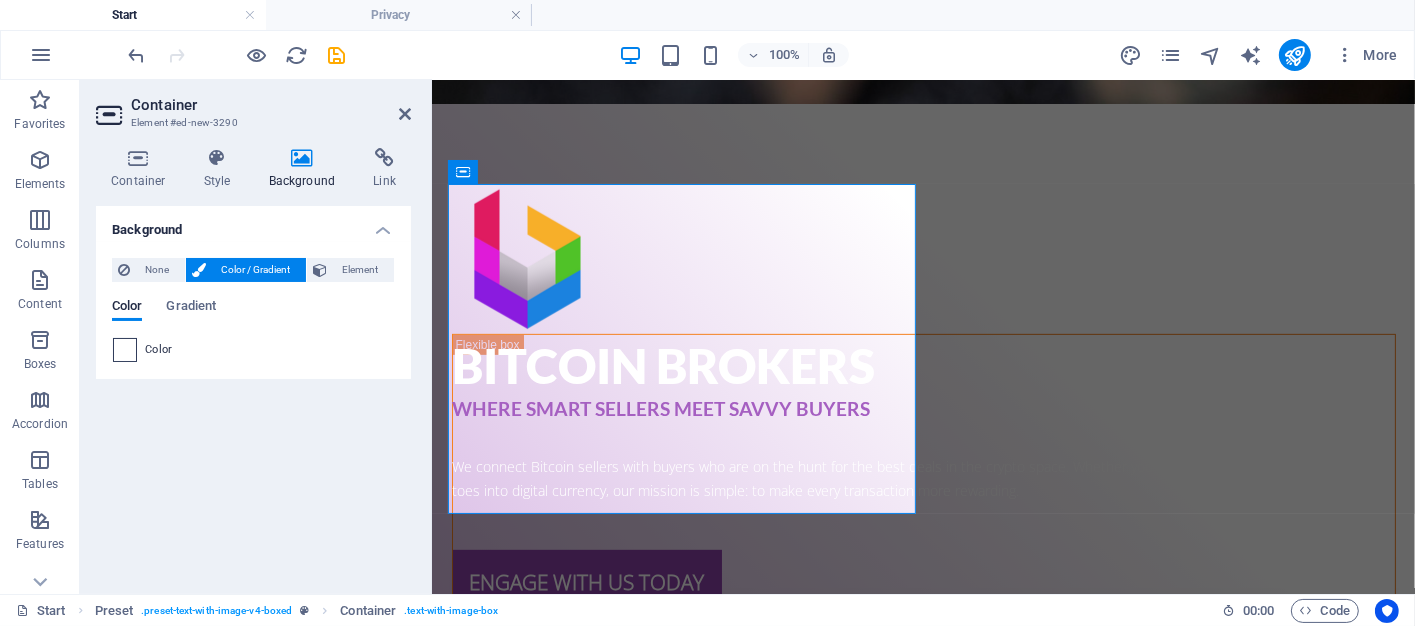 click at bounding box center [125, 350] 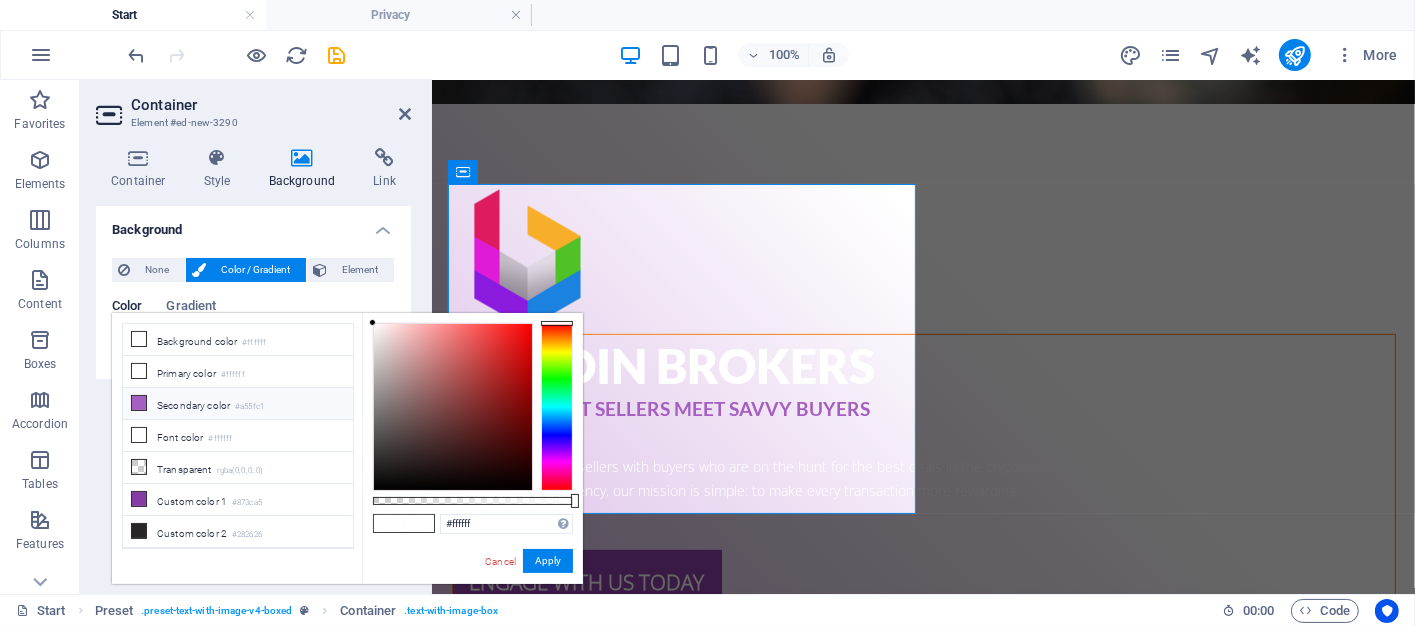 click at bounding box center [139, 403] 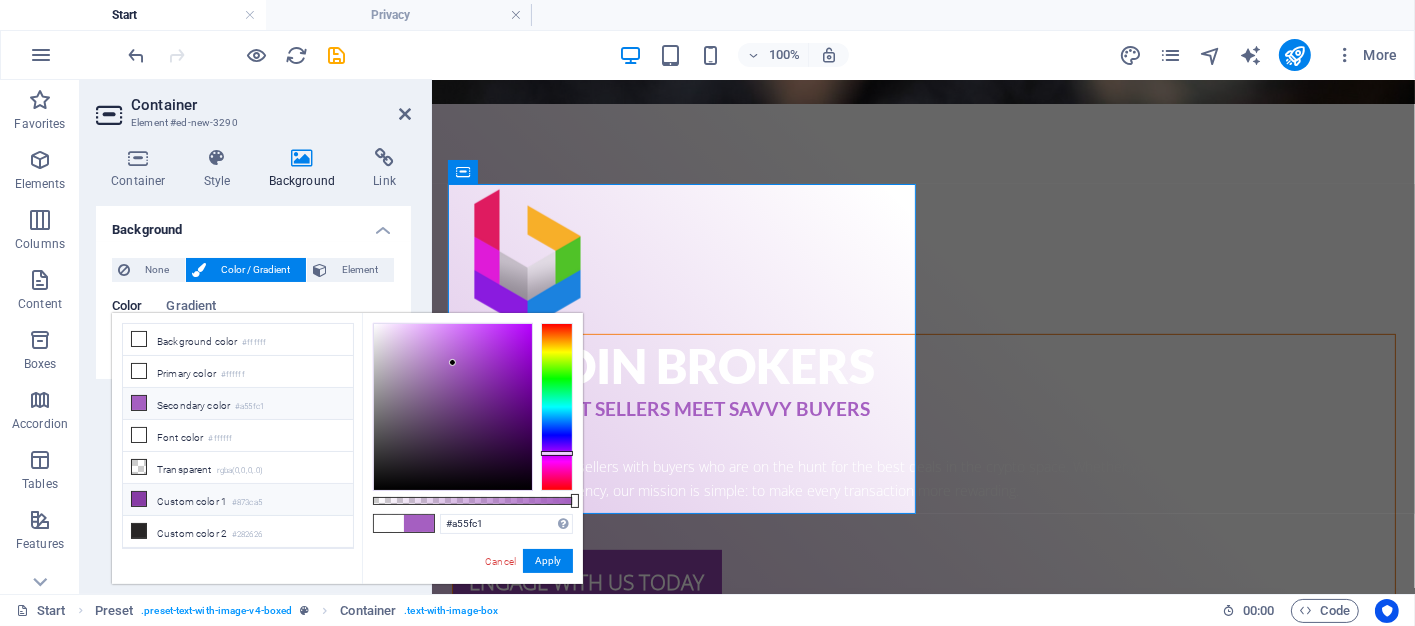 click at bounding box center (139, 499) 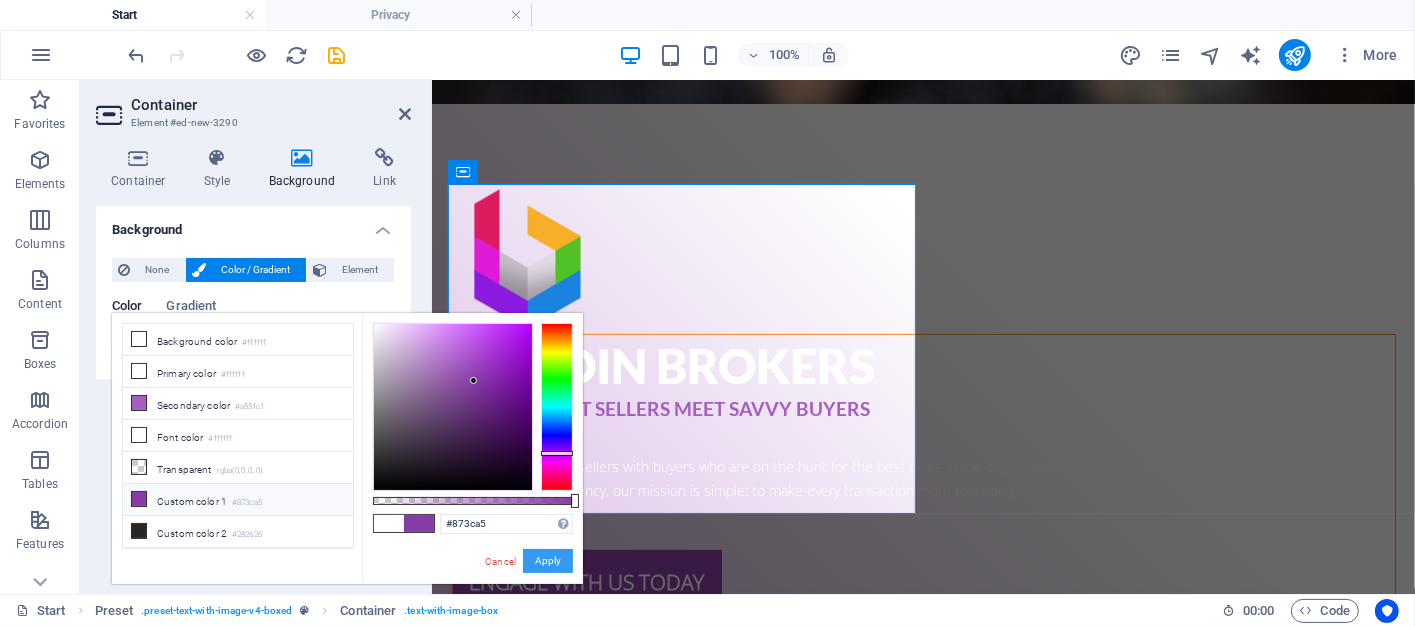 click on "Apply" at bounding box center [548, 561] 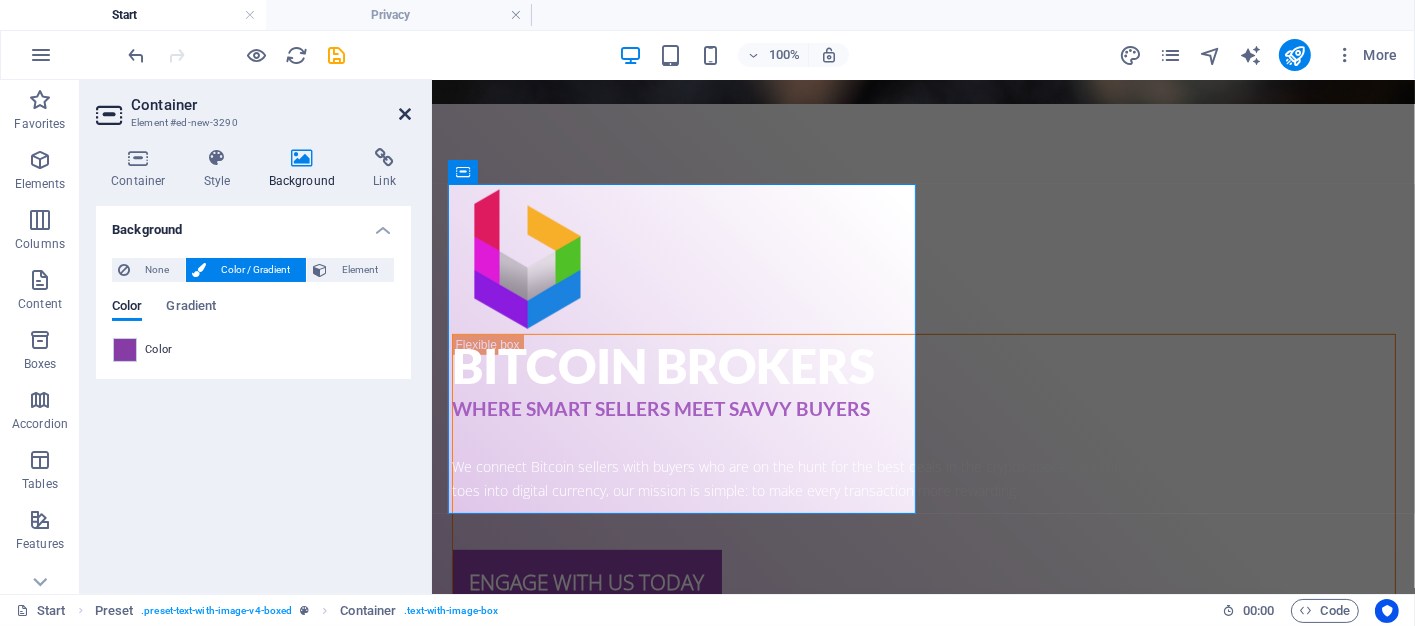 click at bounding box center [405, 114] 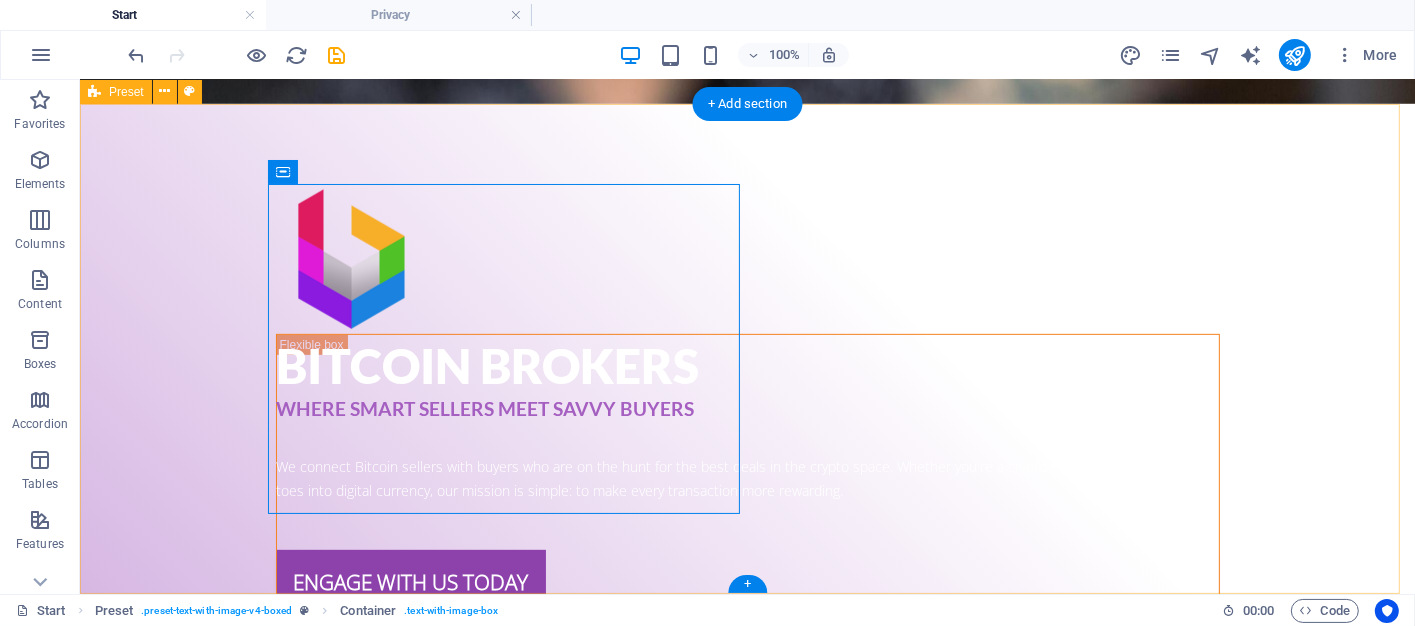 click on "New headline Lorem ipsum dolor sit amet, consectetuer adipiscing elit. Aenean commodo ligula eget dolor. Lorem ipsum dolor sit amet, consectetuer adipiscing elit leget dolor. Lorem ipsum dolor sit amet, consectetuer adipiscing elit. Aenean commodo ligula eget dolor. Lorem ipsum dolor sit amet, consectetuer adipiscing elit dolor consectetuer adipiscing elit leget dolor. Lorem elit saget ipsum dolor sit amet, consectetuer. Drop content here or  Add elements  Paste clipboard" at bounding box center [746, 1657] 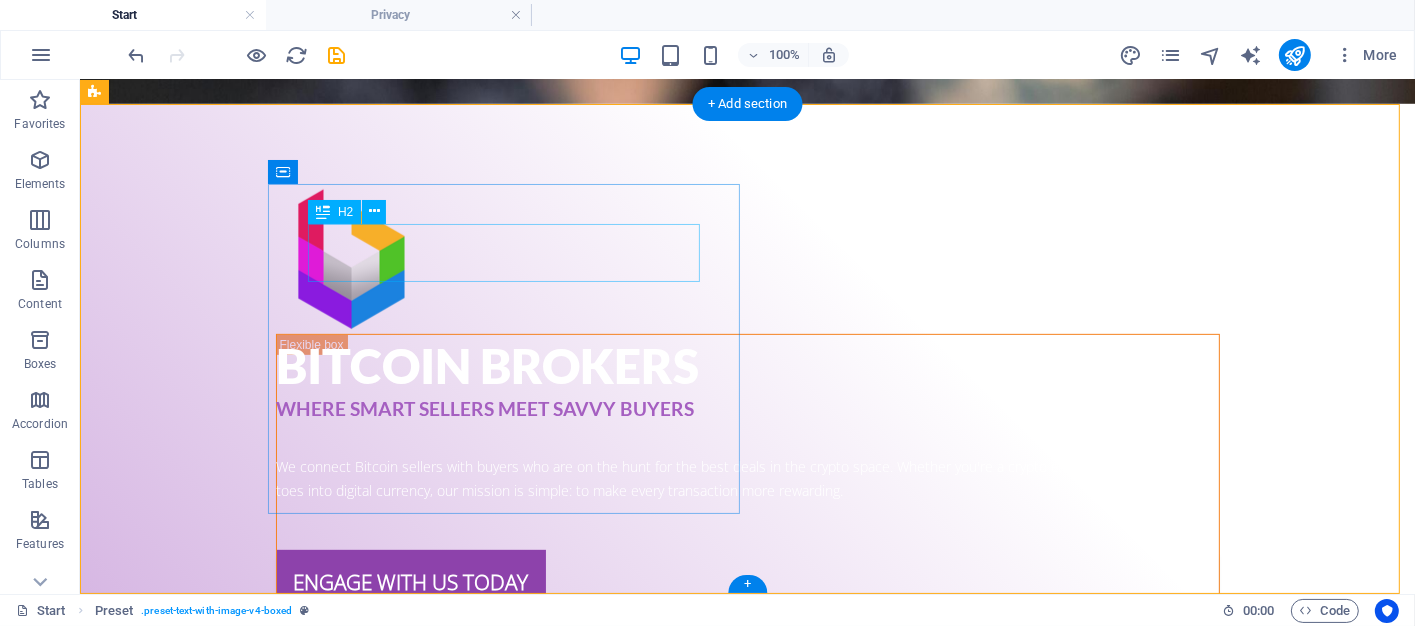 click on "New headline" at bounding box center [567, 1373] 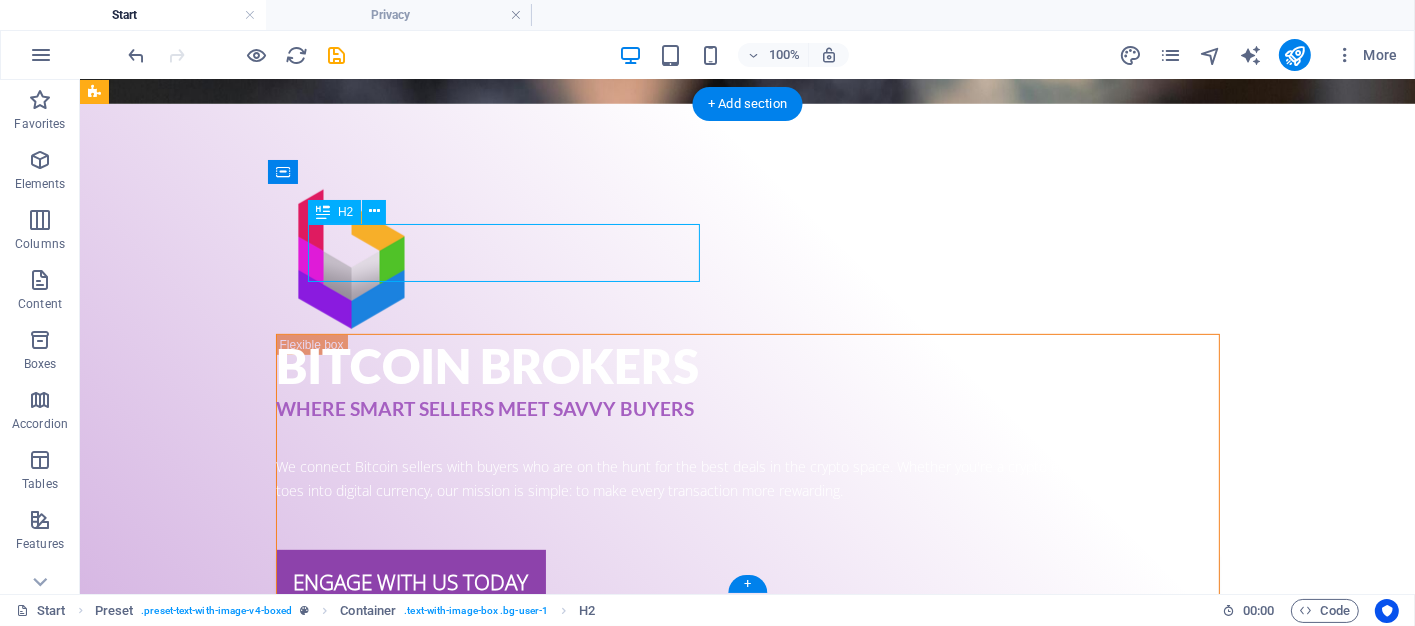 click on "New headline" at bounding box center (567, 1373) 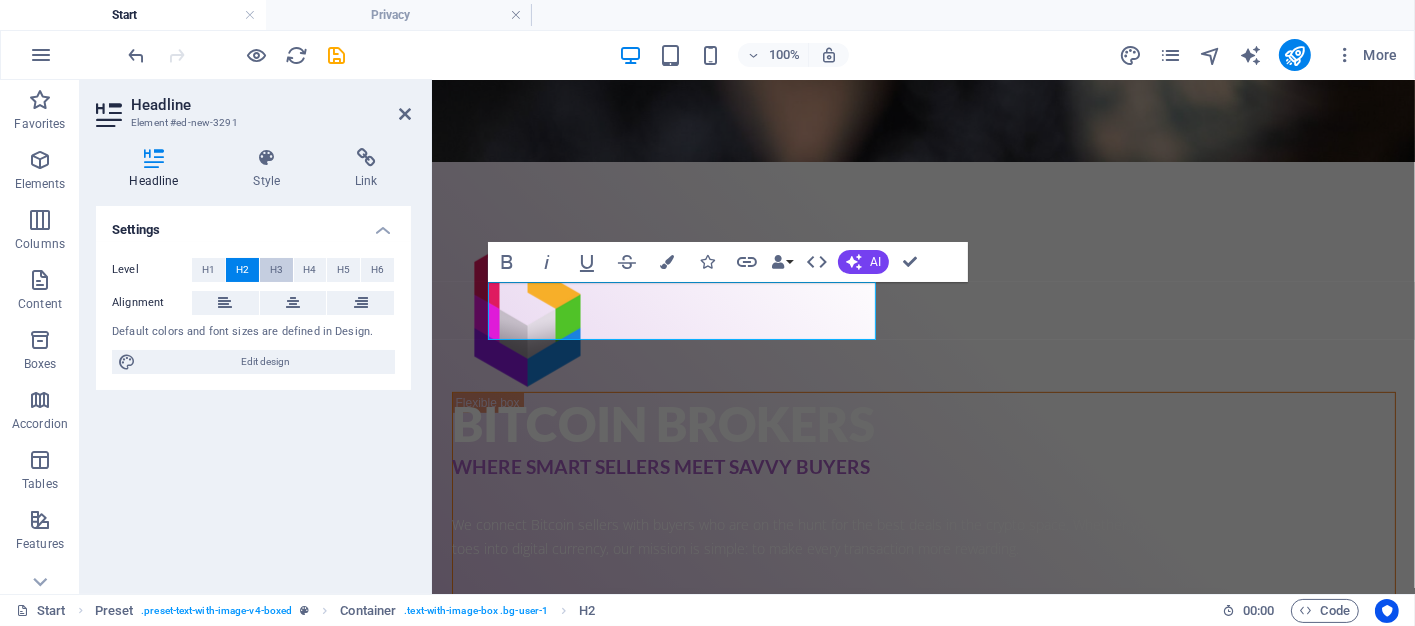 click on "H3" at bounding box center (276, 270) 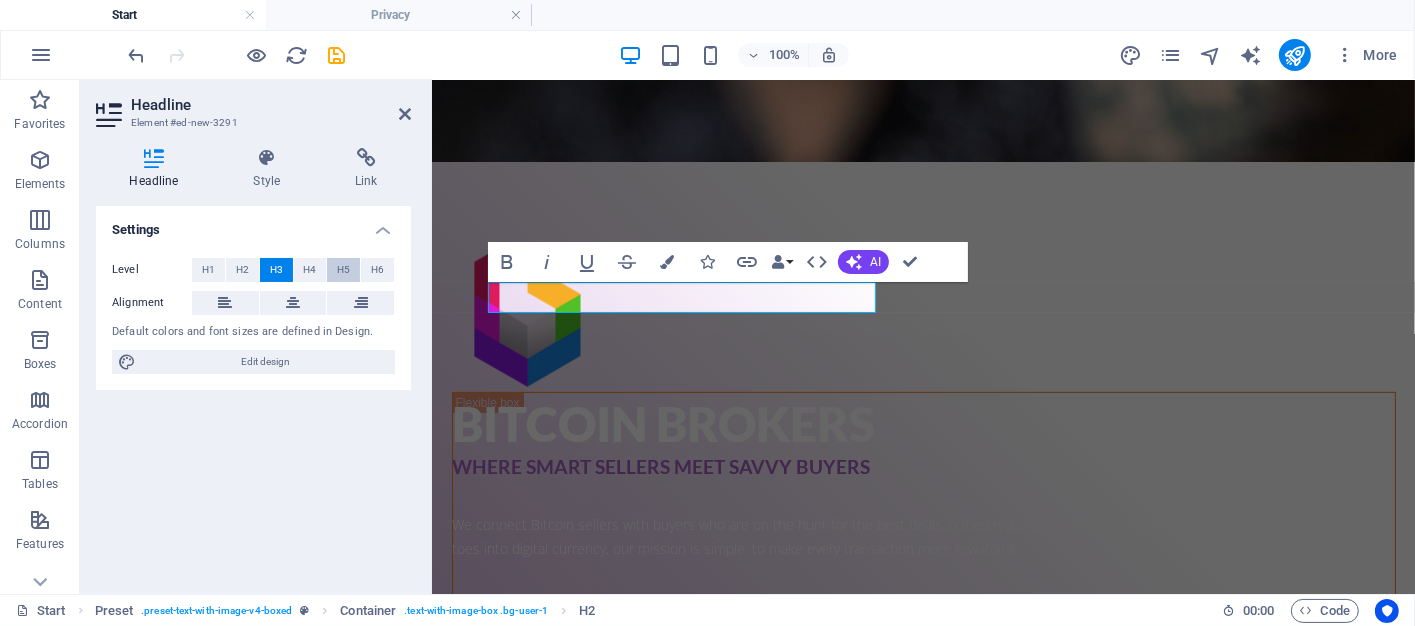 click on "H5" at bounding box center (343, 270) 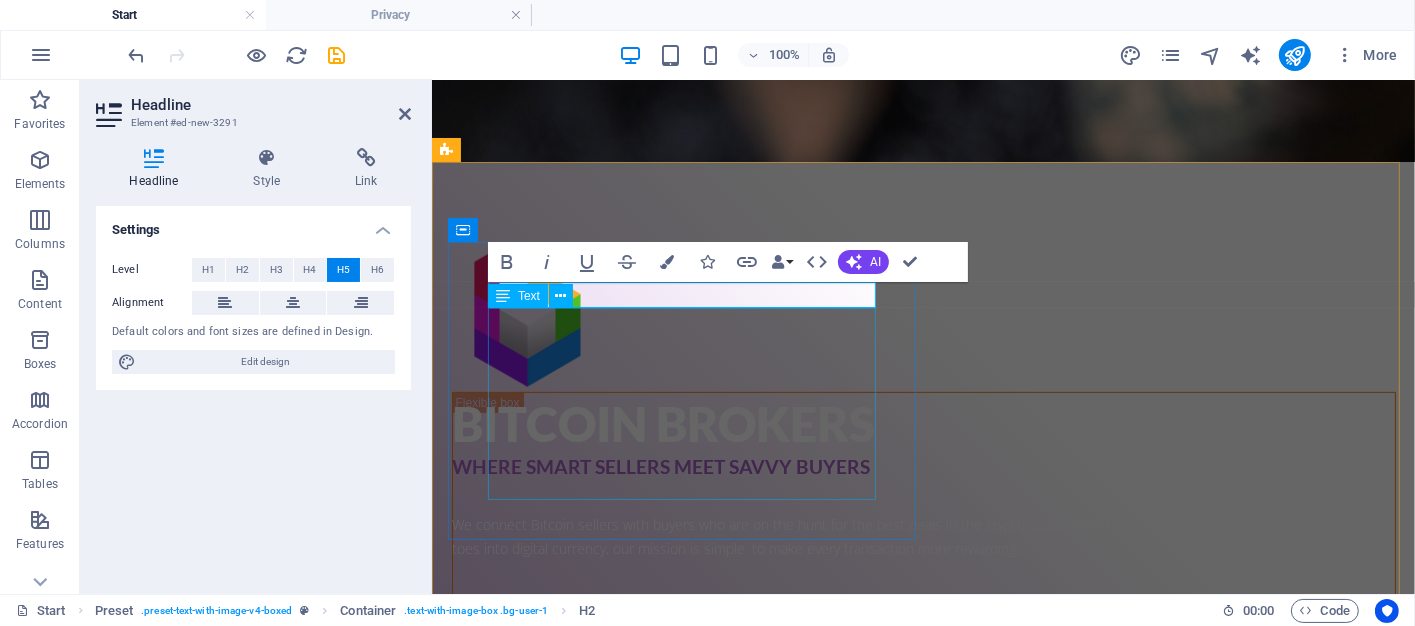 click on "Lorem ipsum dolor sit amet, consectetuer adipiscing elit. Aenean commodo ligula eget dolor. Lorem ipsum dolor sit amet, consectetuer adipiscing elit leget dolor. Lorem ipsum dolor sit amet, consectetuer adipiscing elit. Aenean commodo ligula eget dolor. Lorem ipsum dolor sit amet, consectetuer adipiscing elit dolor consectetuer adipiscing elit leget dolor. Lorem elit saget ipsum dolor sit amet, consectetuer." at bounding box center (919, 1476) 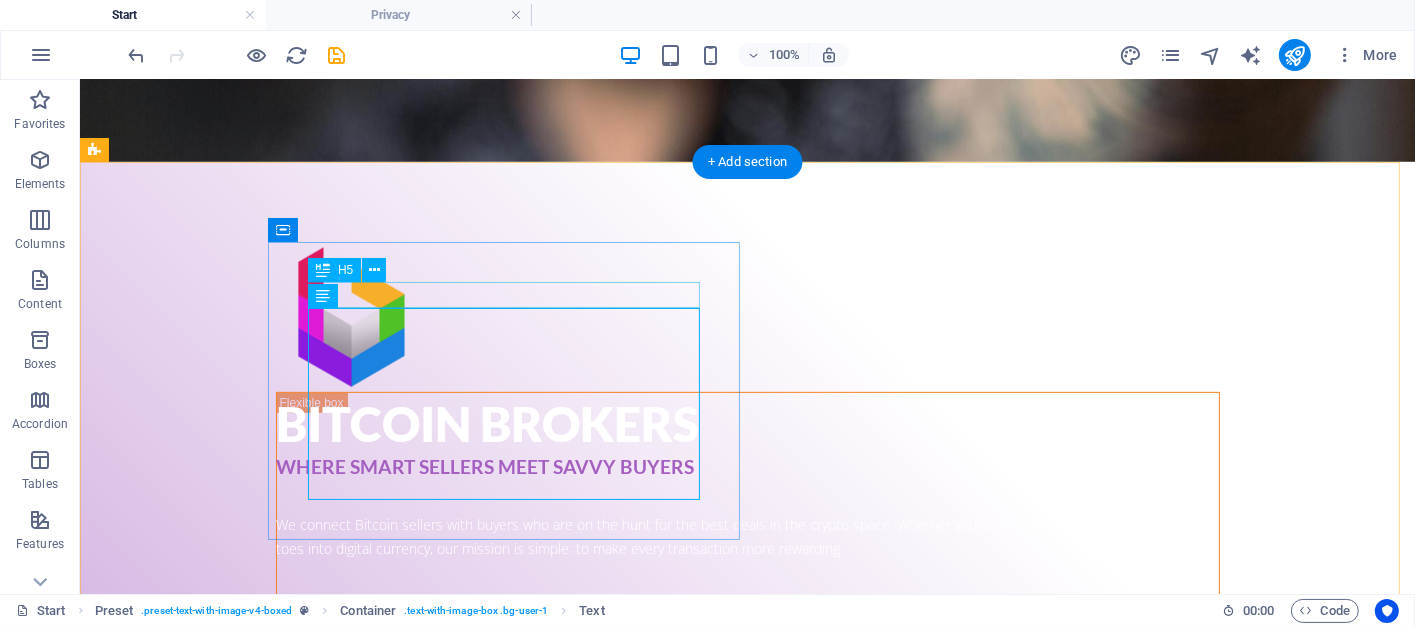 click on "New headline" at bounding box center [567, 1415] 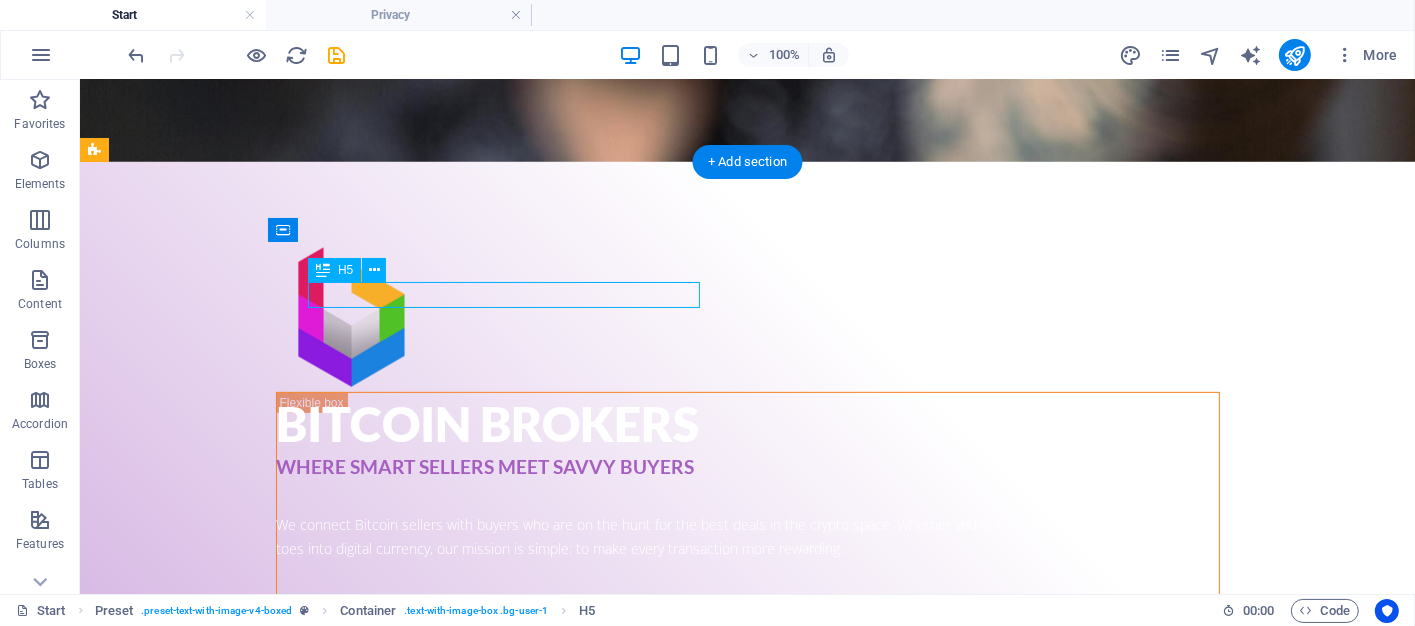 click on "New headline" at bounding box center [567, 1415] 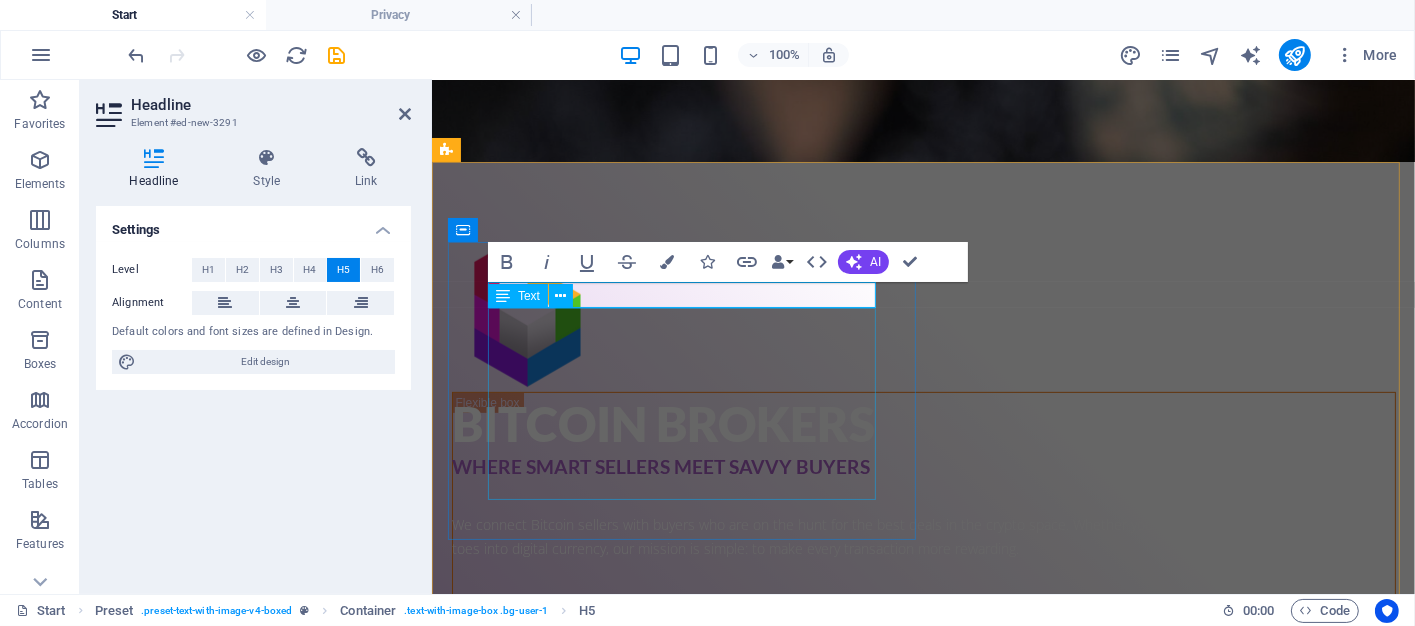 click on "Lorem ipsum dolor sit amet, consectetuer adipiscing elit. Aenean commodo ligula eget dolor. Lorem ipsum dolor sit amet, consectetuer adipiscing elit leget dolor. Lorem ipsum dolor sit amet, consectetuer adipiscing elit. Aenean commodo ligula eget dolor. Lorem ipsum dolor sit amet, consectetuer adipiscing elit dolor consectetuer adipiscing elit leget dolor. Lorem elit saget ipsum dolor sit amet, consectetuer." at bounding box center (919, 1476) 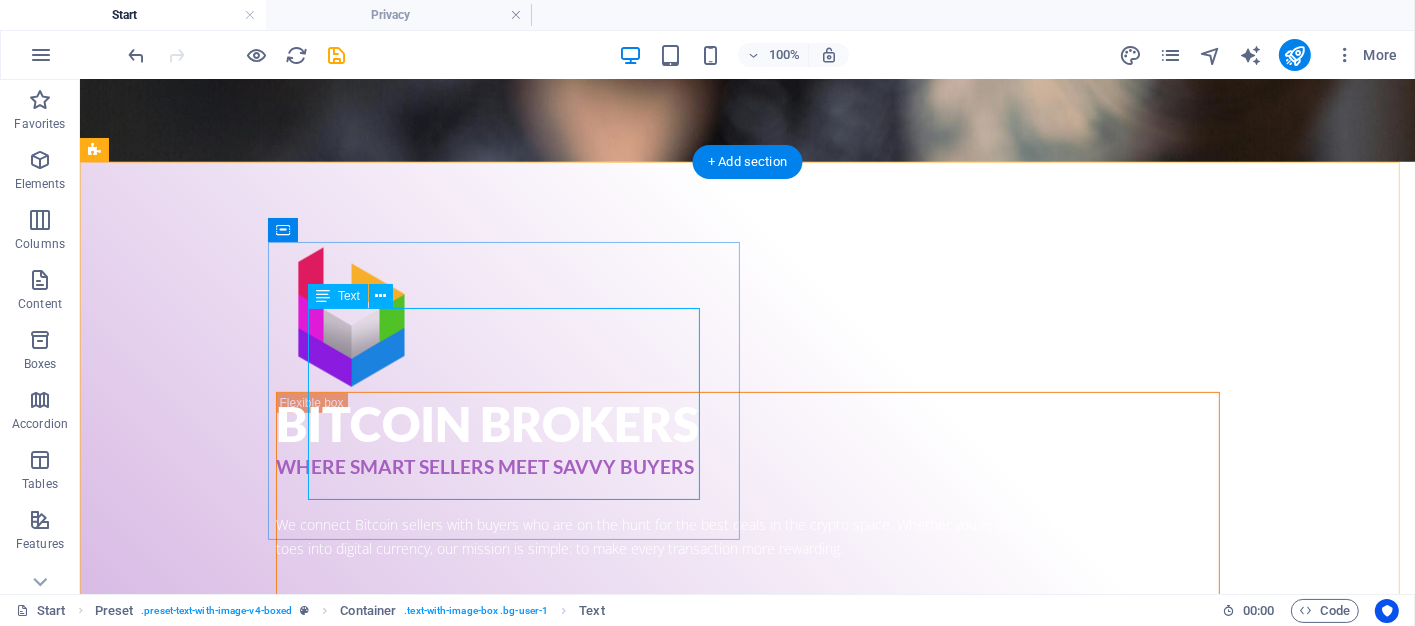 click on "Lorem ipsum dolor sit amet, consectetuer adipiscing elit. Aenean commodo ligula eget dolor. Lorem ipsum dolor sit amet, consectetuer adipiscing elit leget dolor. Lorem ipsum dolor sit amet, consectetuer adipiscing elit. Aenean commodo ligula eget dolor. Lorem ipsum dolor sit amet, consectetuer adipiscing elit dolor consectetuer adipiscing elit leget dolor. Lorem elit saget ipsum dolor sit amet, consectetuer." at bounding box center (567, 1476) 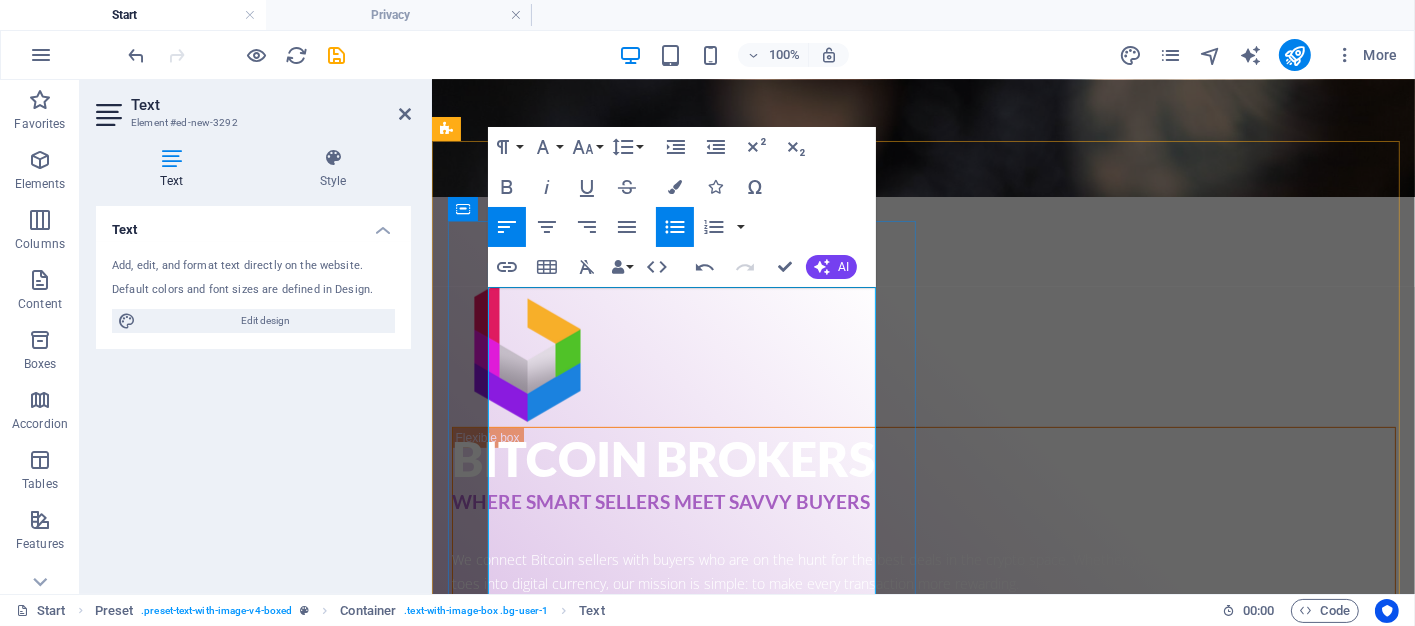 scroll, scrollTop: 796, scrollLeft: 0, axis: vertical 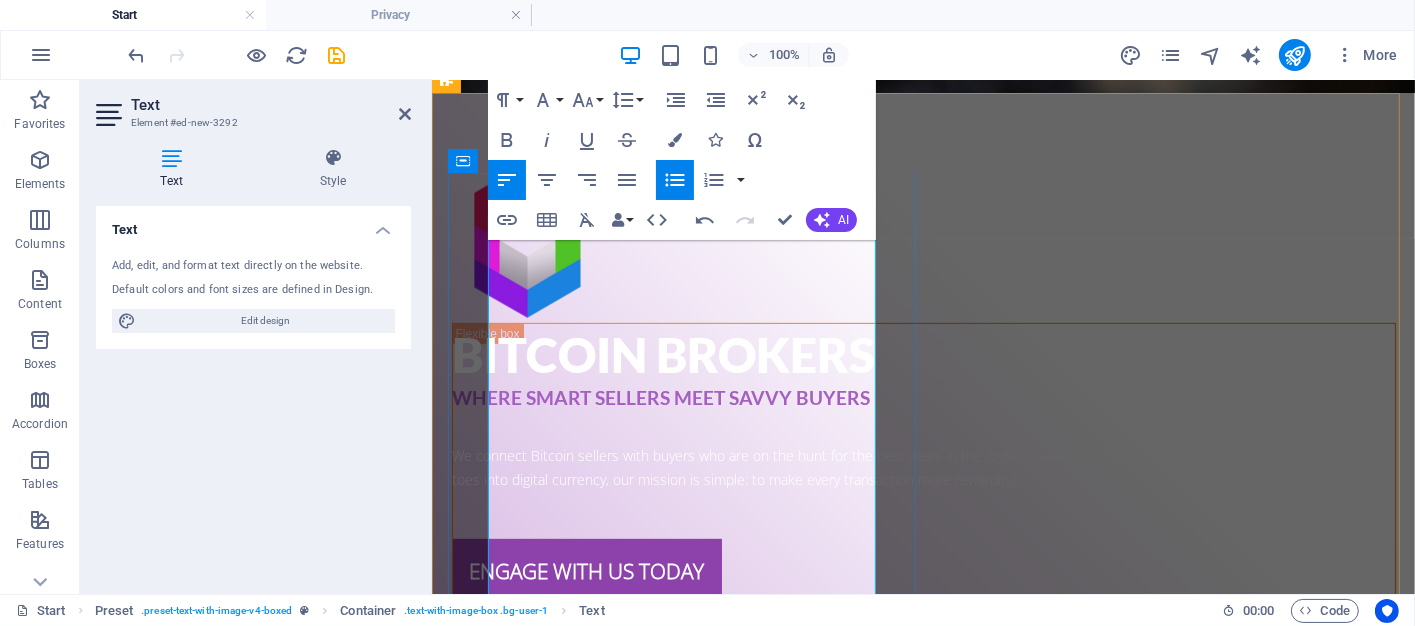 click on "Real-time deal matching  based on price preferences and volume" at bounding box center [927, 1431] 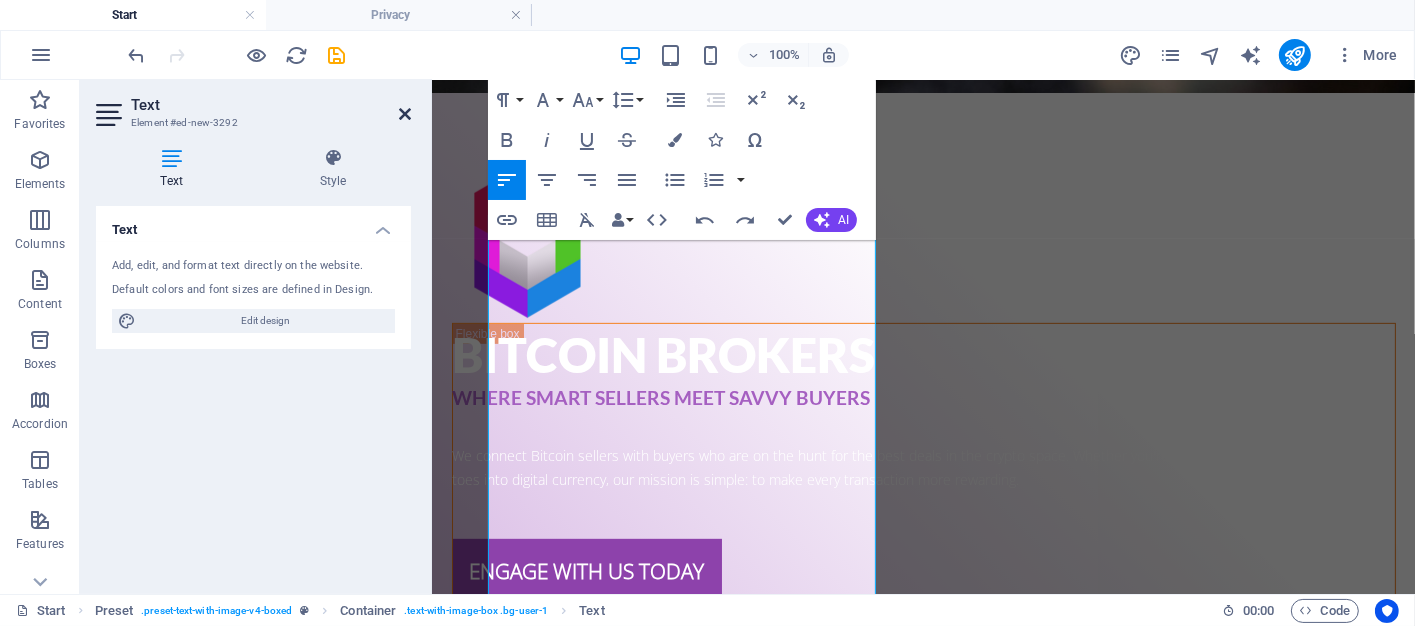 click at bounding box center (405, 114) 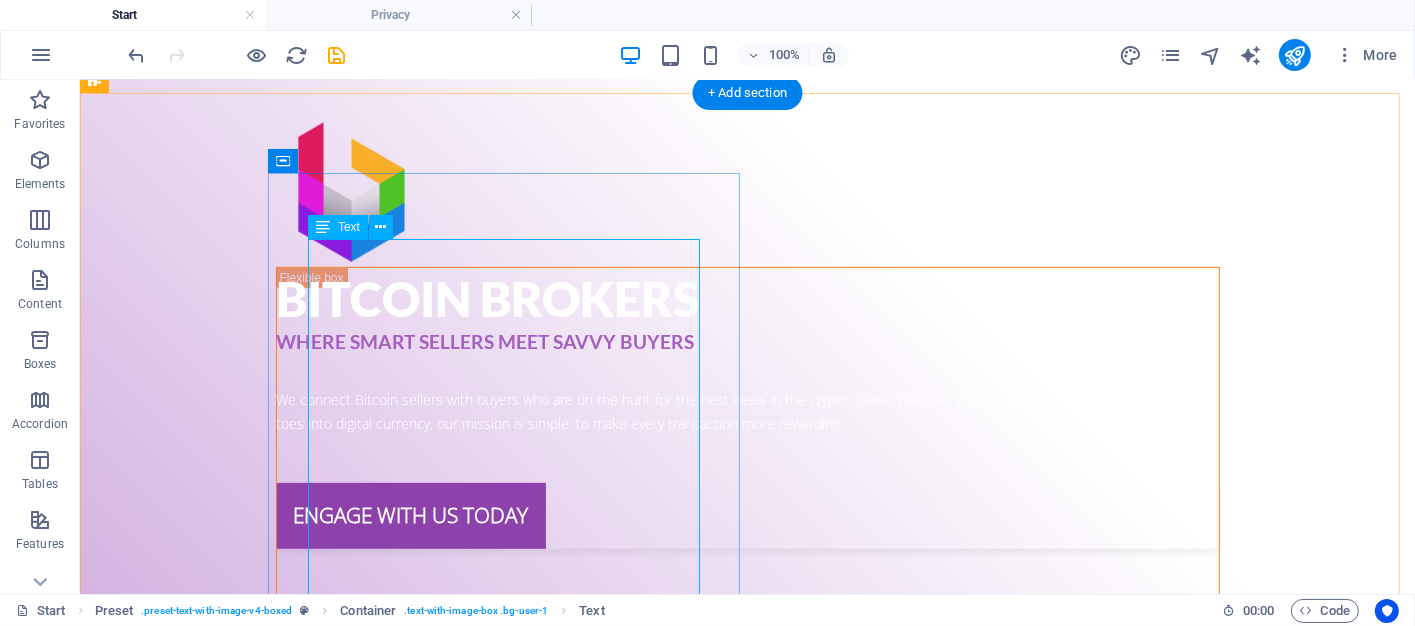 scroll, scrollTop: 921, scrollLeft: 0, axis: vertical 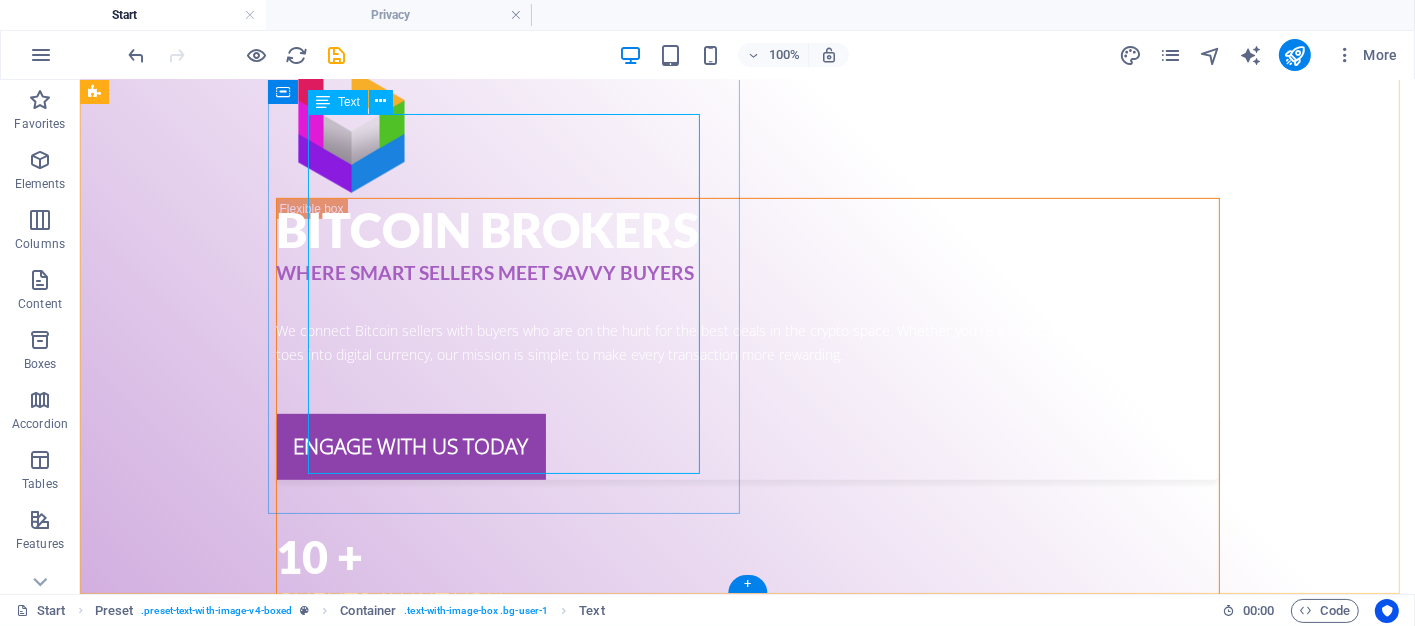 click on "At Bitcoin Broker, we specialize in matching sellers looking to cash out with buyers eager to purchase Bitcoin at competitive rates. Our platform is built to streamline the process, offering: Real-time deal matching  based on price preferences and volume Exclusive discounts  and promotional offers for buyers Secure and transparent transactions  with verified users Flexible payment options  to suit every need" at bounding box center (567, 1356) 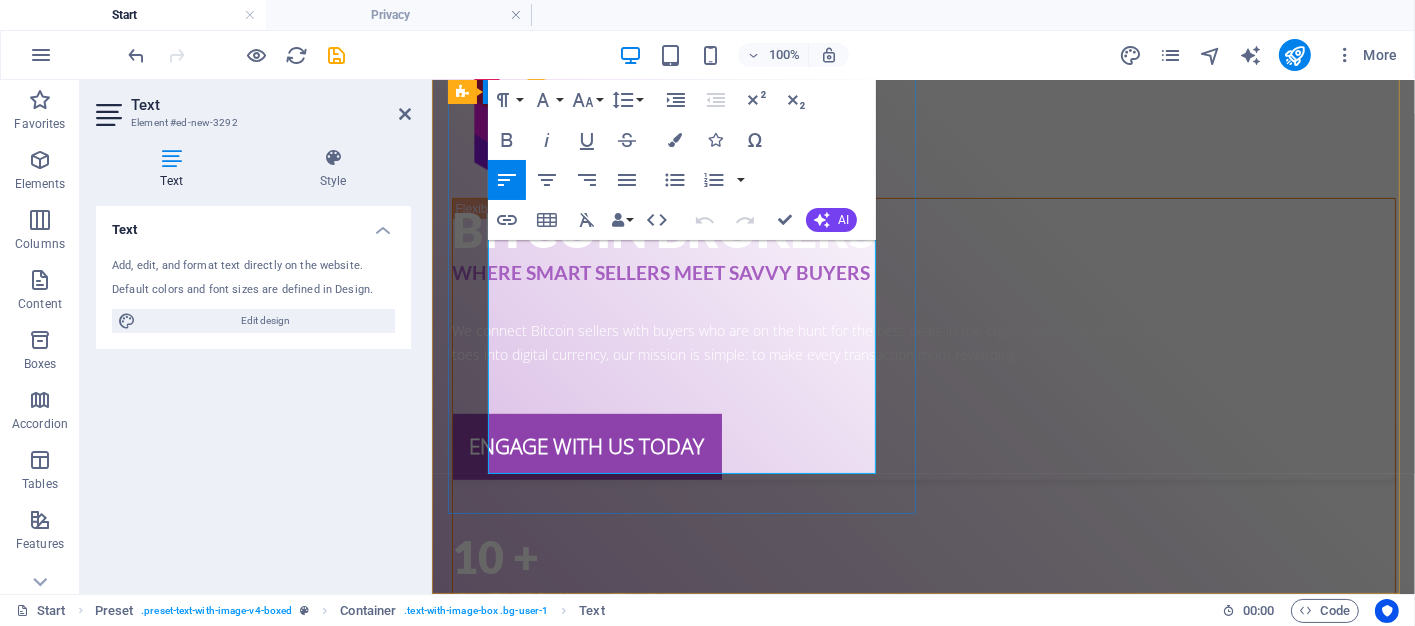 click on "Exclusive discounts  and promotional offers for buyers" at bounding box center [927, 1368] 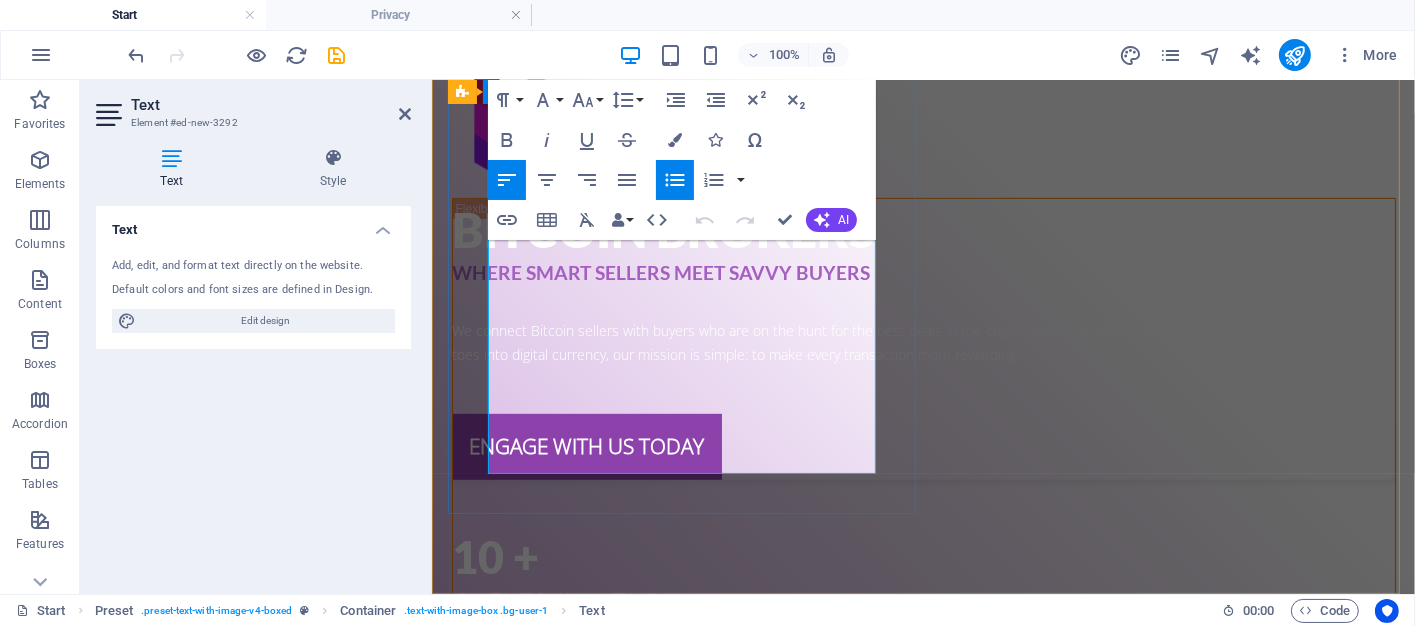 click on "Secure and transparent transactions  with verified users" at bounding box center (927, 1404) 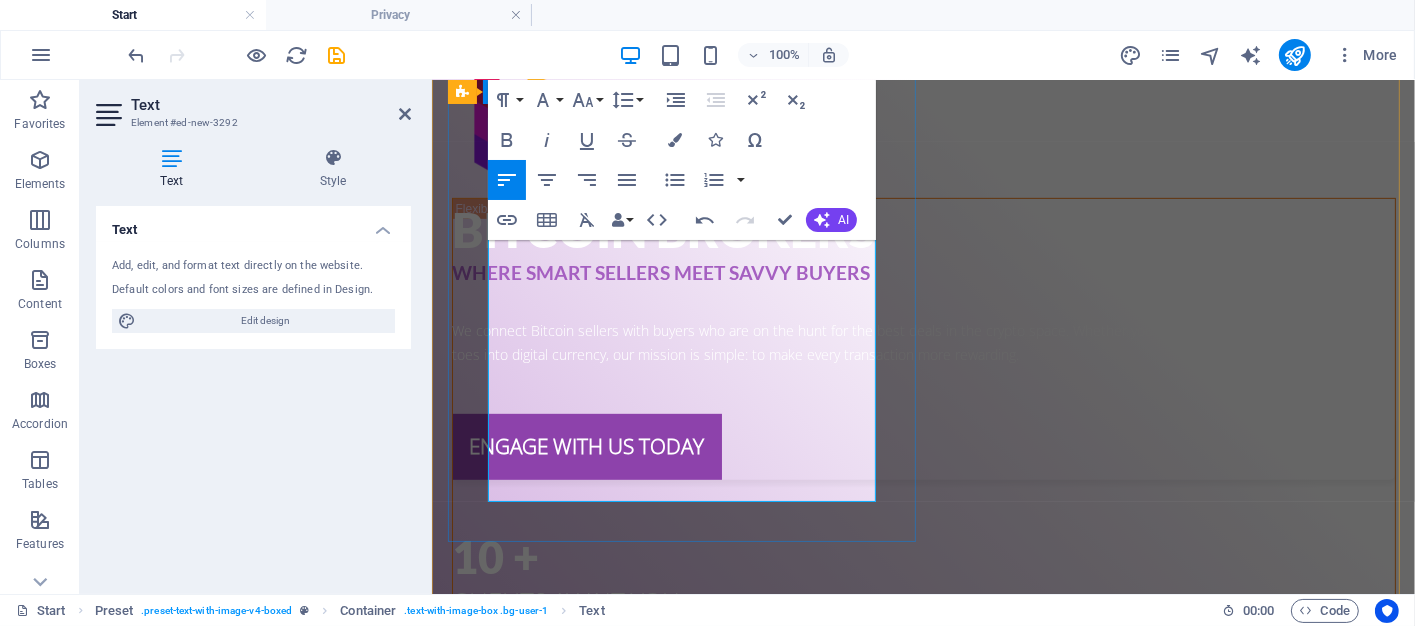 scroll, scrollTop: 721, scrollLeft: 0, axis: vertical 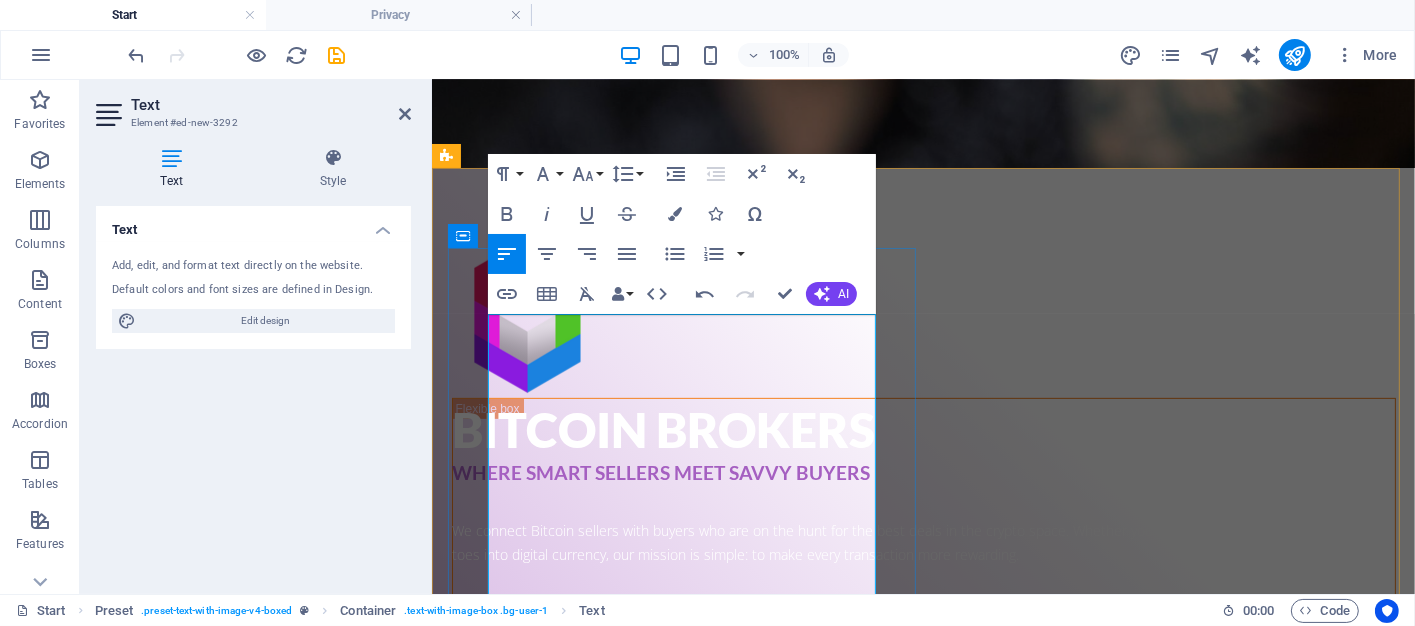click on "At Bitcoin Broker, we specialize in matching sellers looking to cash out with buyers eager to purchase Bitcoin at competitive rates. Our platform is built to streamline the process, offering:" at bounding box center (919, 1458) 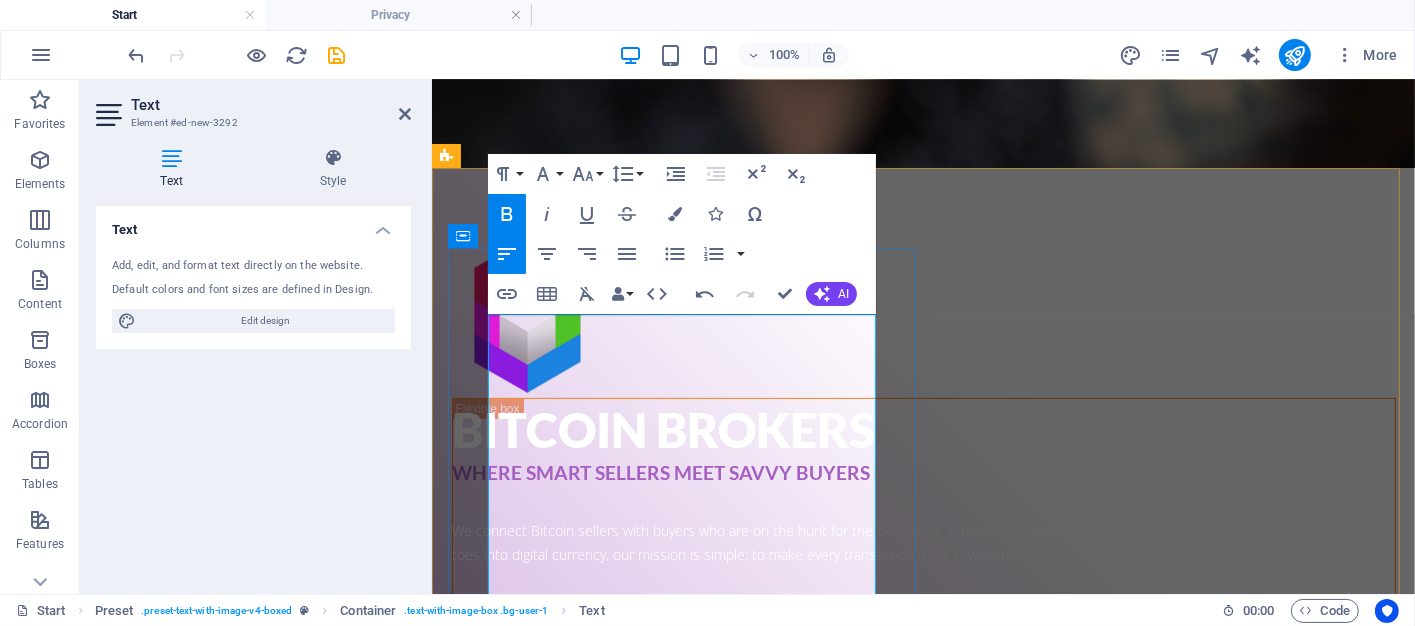 type 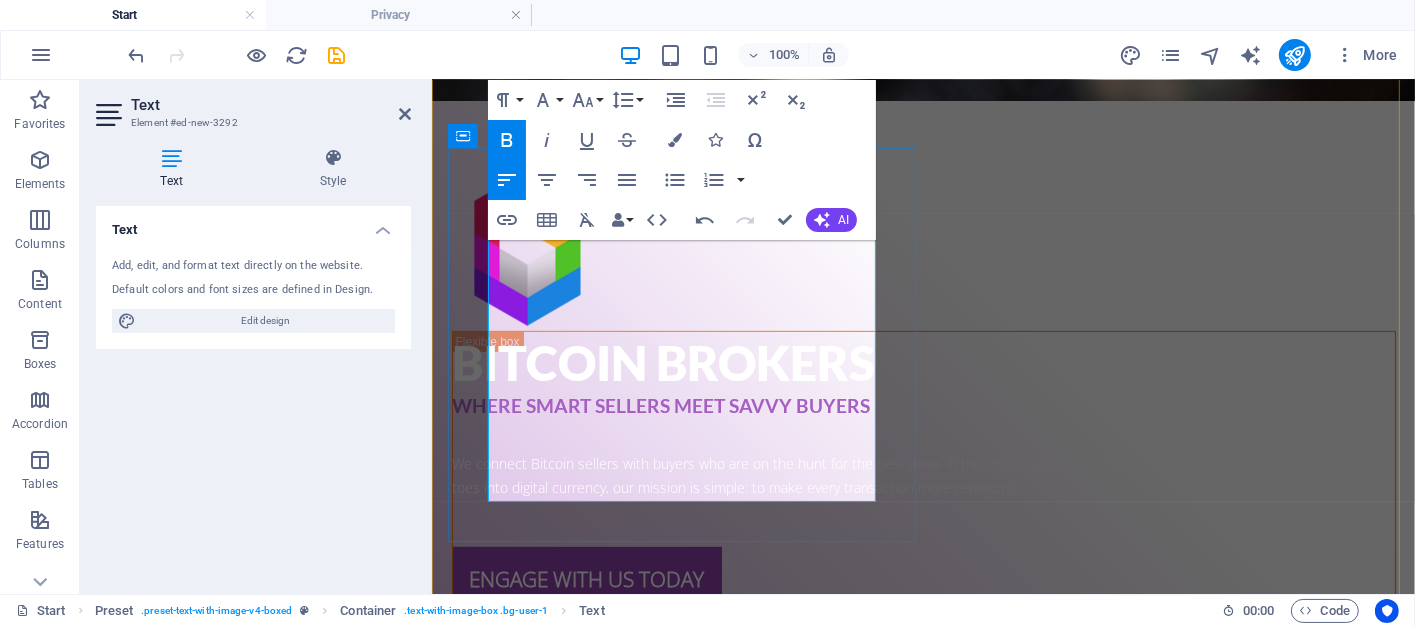 scroll, scrollTop: 821, scrollLeft: 0, axis: vertical 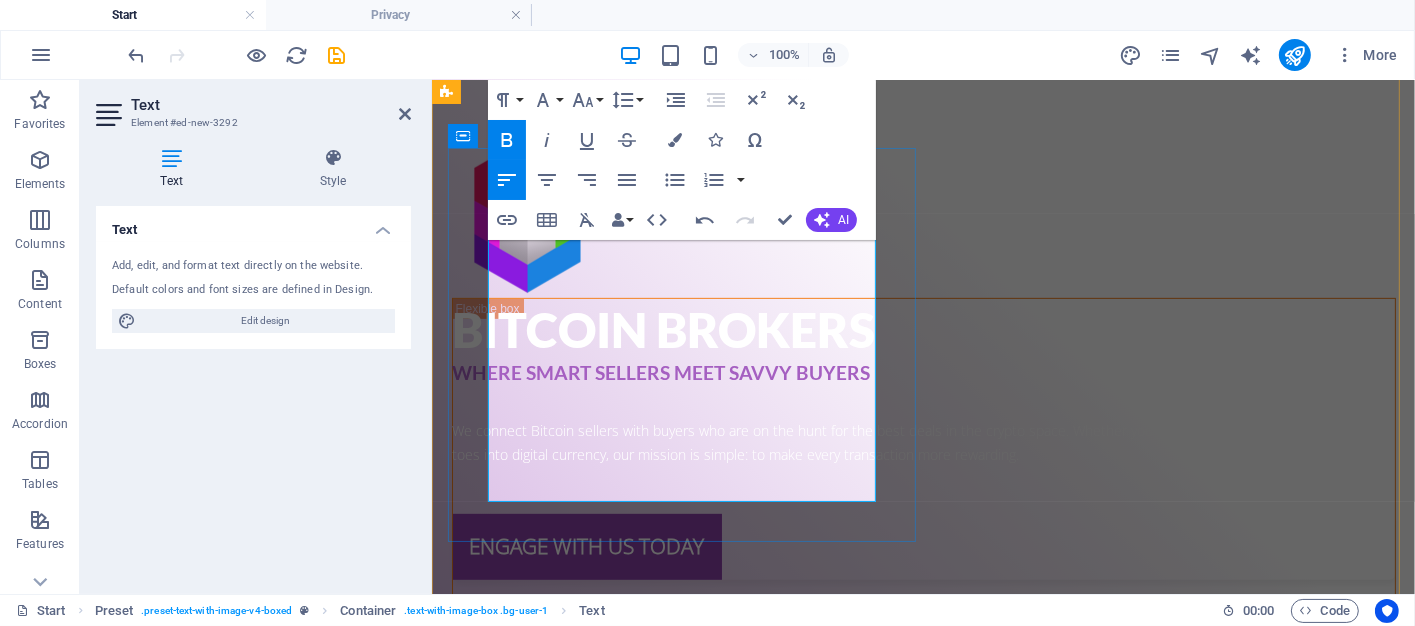 click on "Secure and transparent transactions  with verified users" at bounding box center (919, 1454) 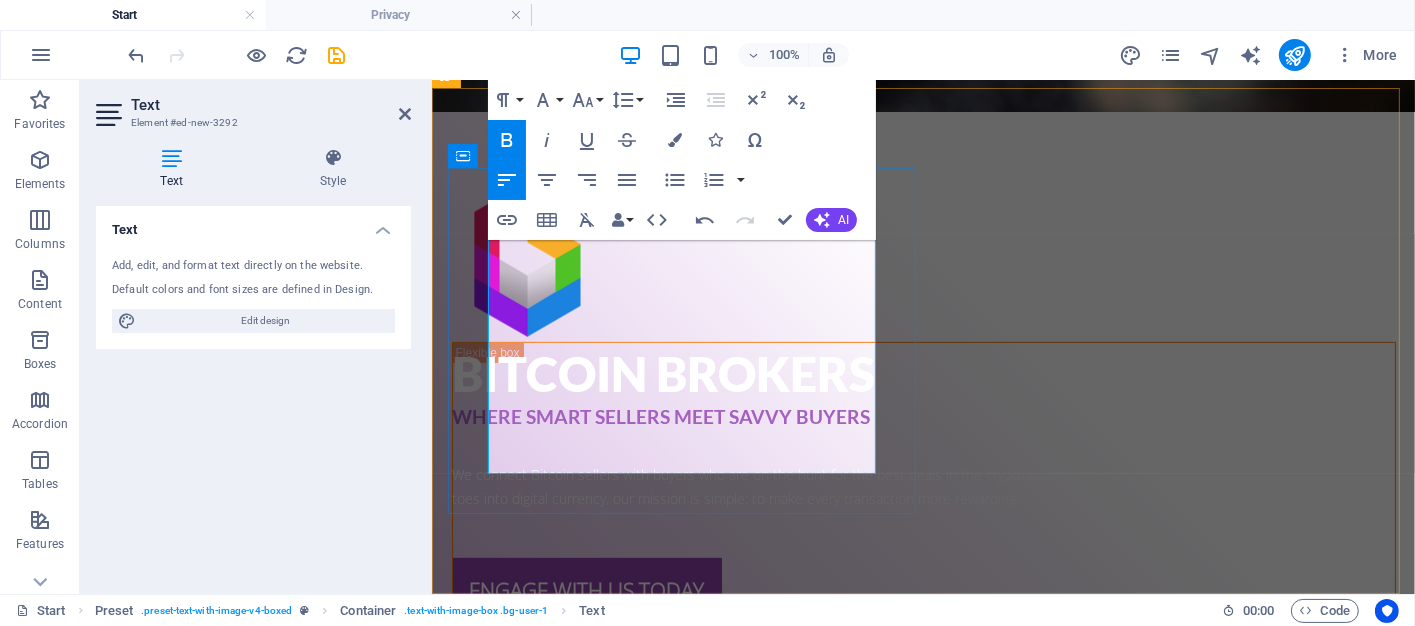 scroll, scrollTop: 801, scrollLeft: 0, axis: vertical 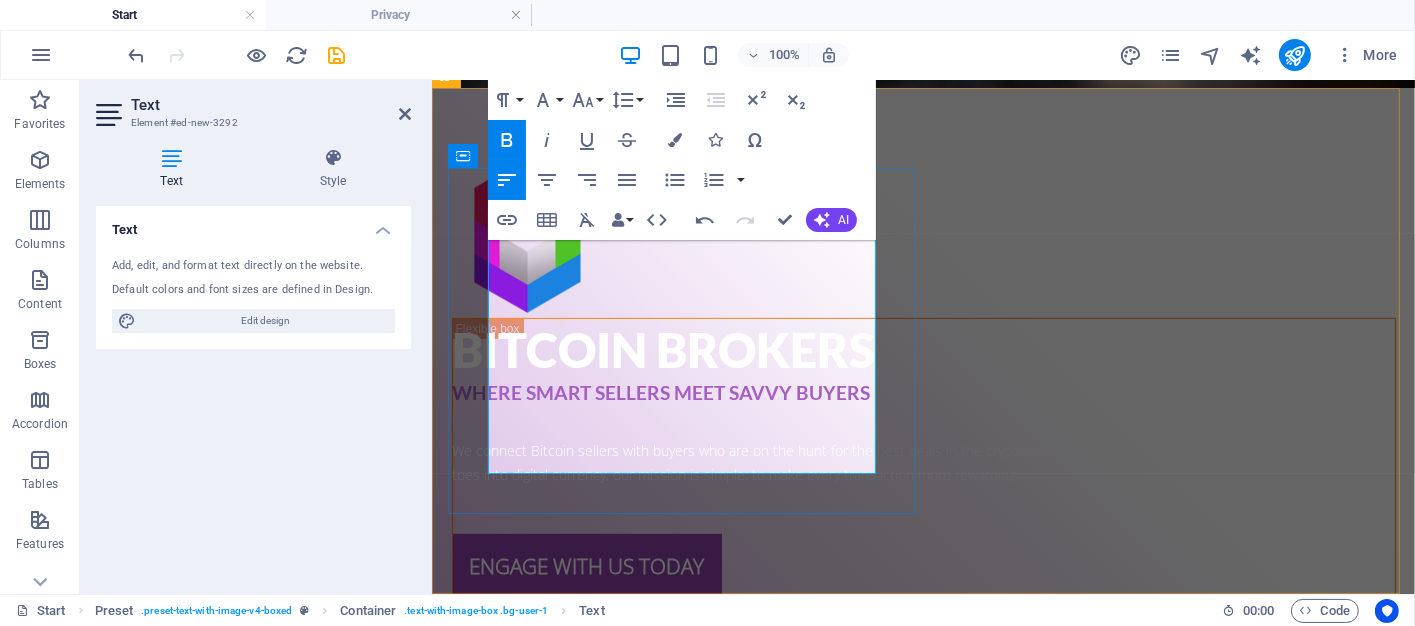 click on "At Bitcoin Broker, we specialize in matching sellers looking to cash out with buyers eager to purchase Bitcoin at competitive rates. Our platform is built to streamline the process, offering:" at bounding box center (919, 1378) 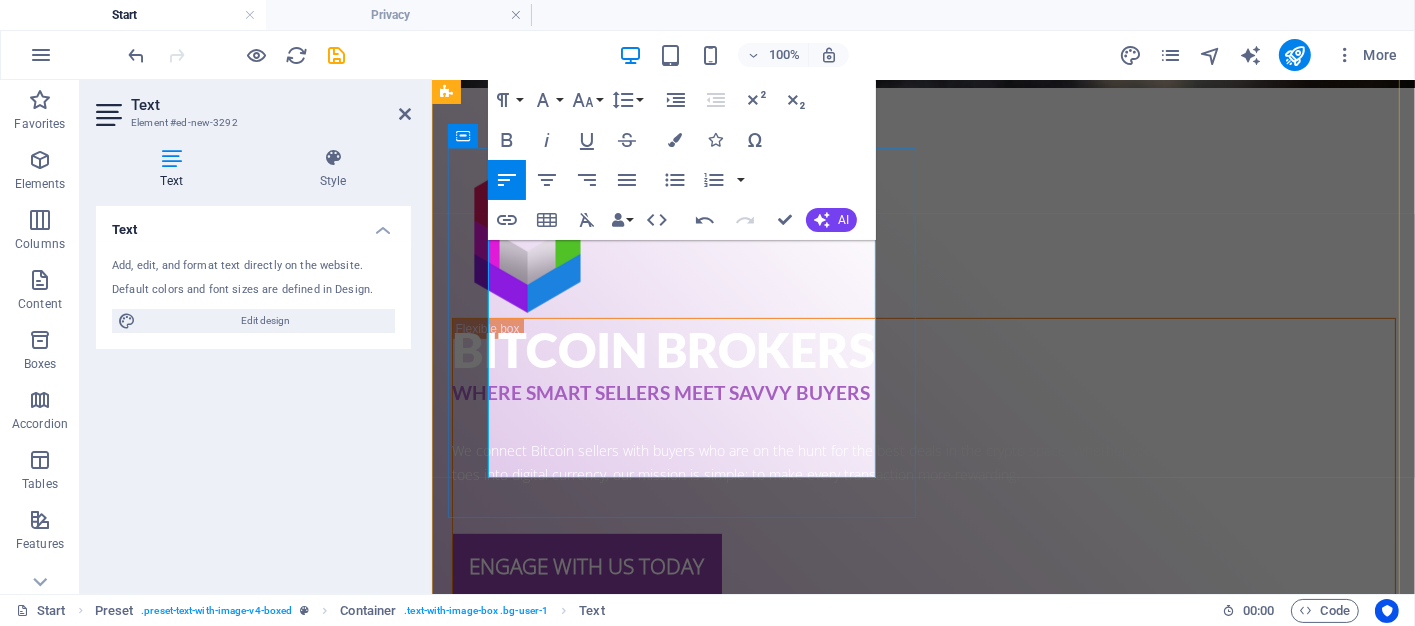 scroll, scrollTop: 821, scrollLeft: 0, axis: vertical 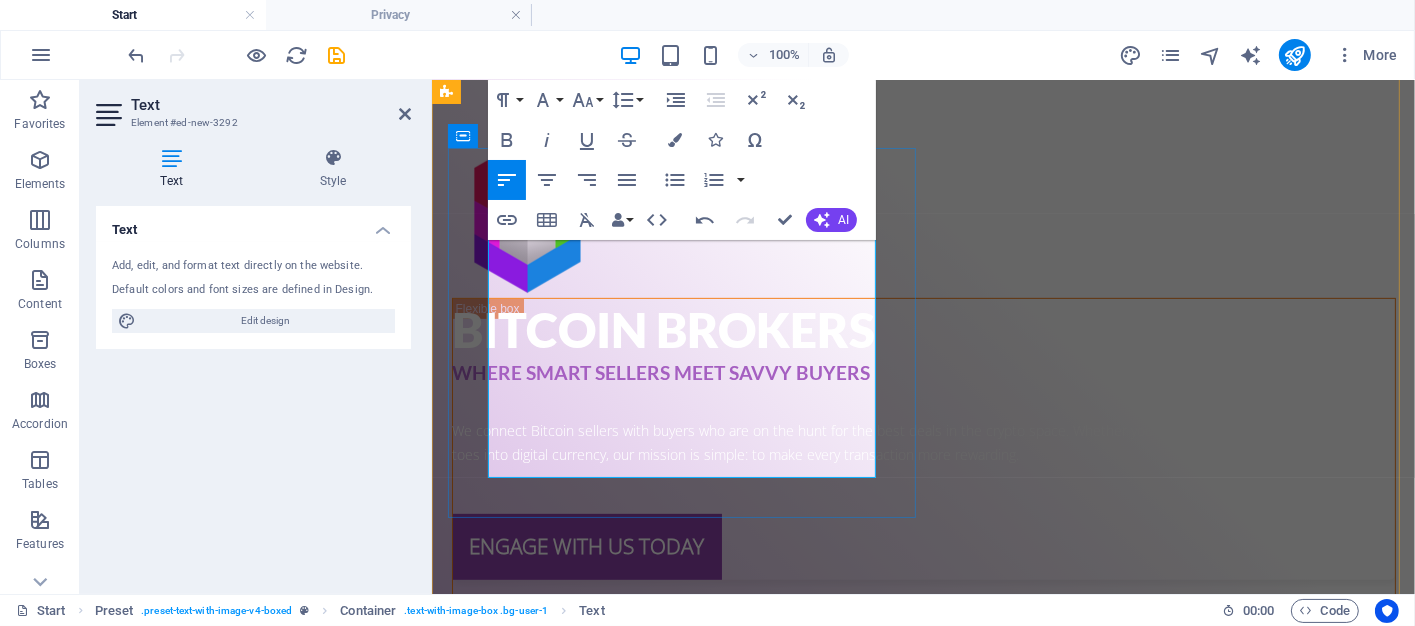 drag, startPoint x: 591, startPoint y: 339, endPoint x: 651, endPoint y: 466, distance: 140.45996 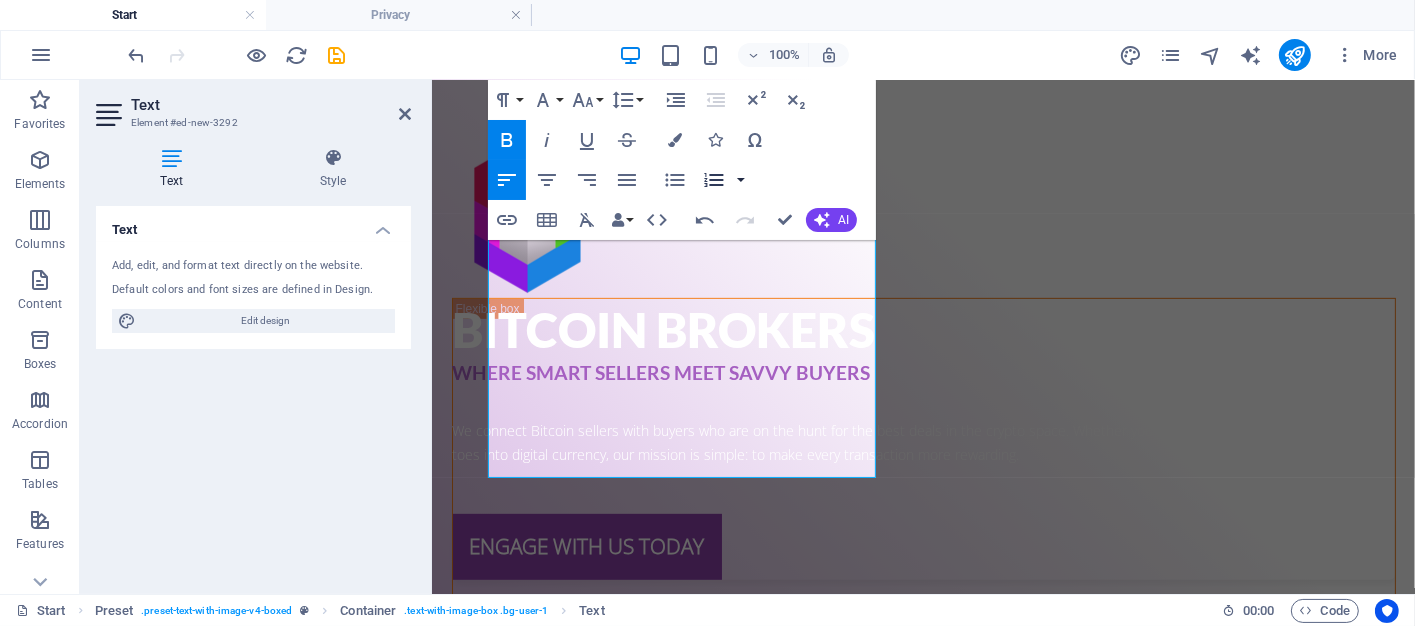 click at bounding box center [741, 180] 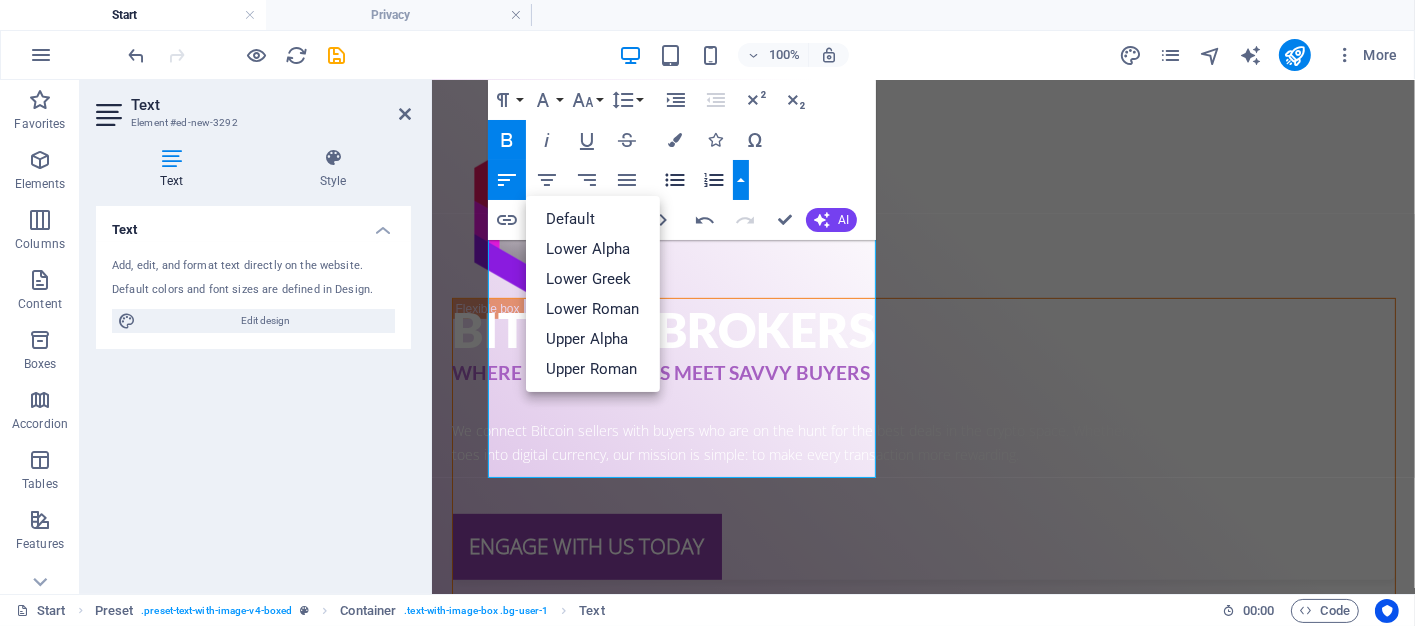click 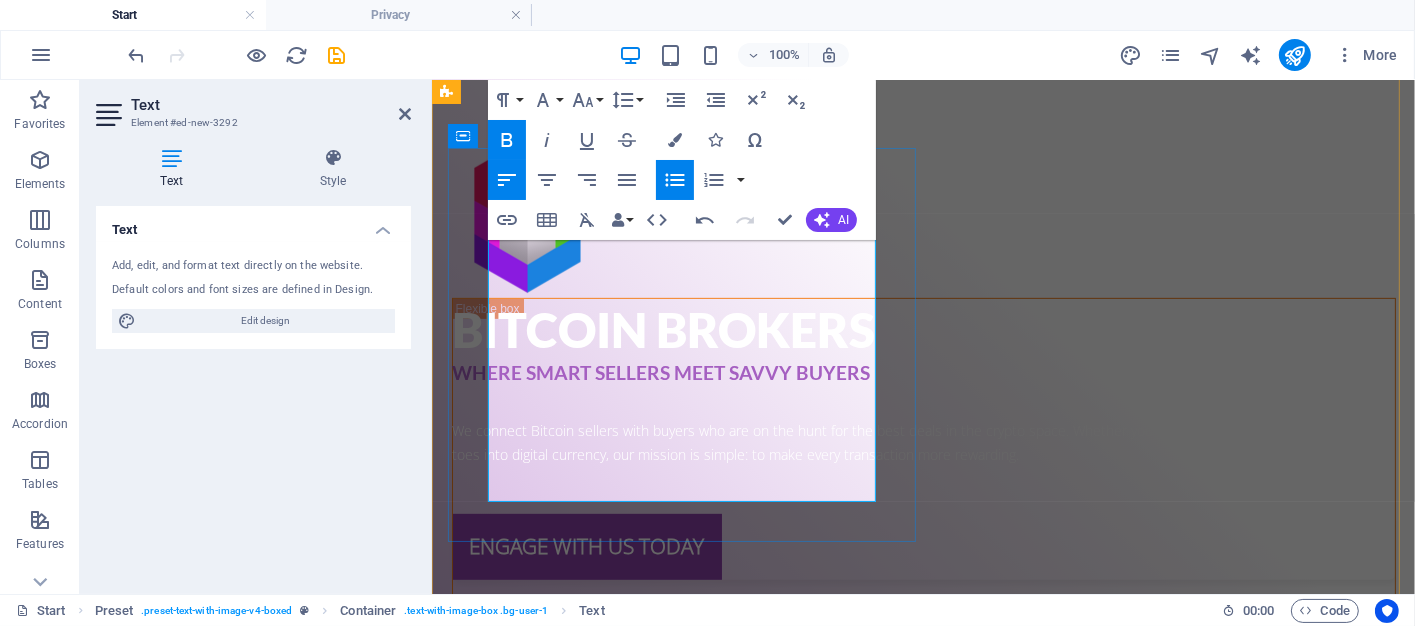 click on "Real-time deal matching" at bounding box center [589, 1418] 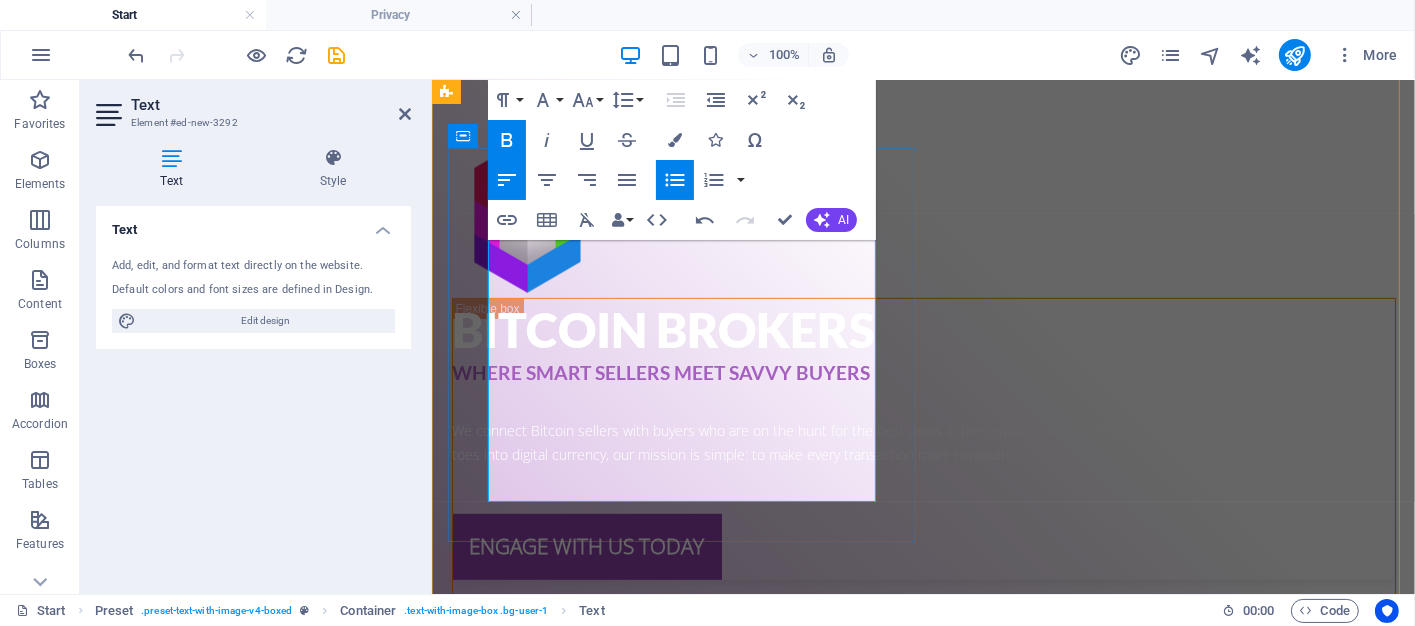 click on "Real-time deal matching  based on price preferences and volume" at bounding box center (927, 1418) 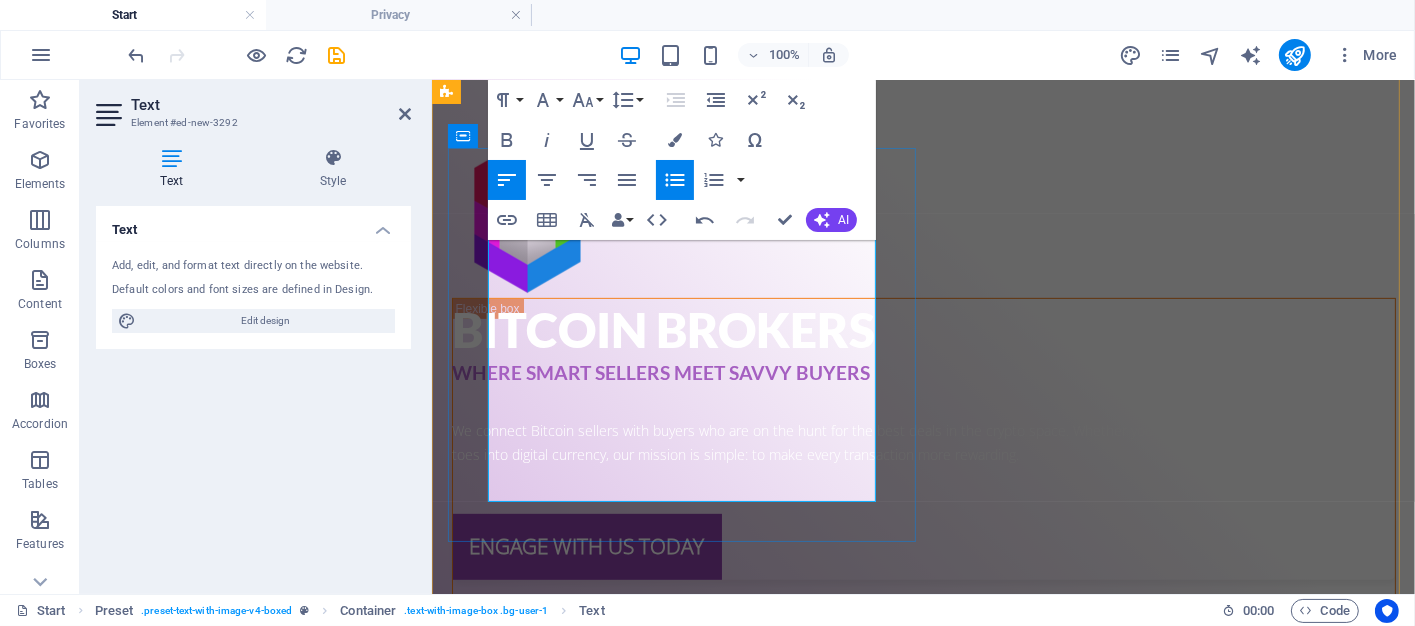 click on "Real-time deal matching  based on price preferences and volume" at bounding box center [927, 1418] 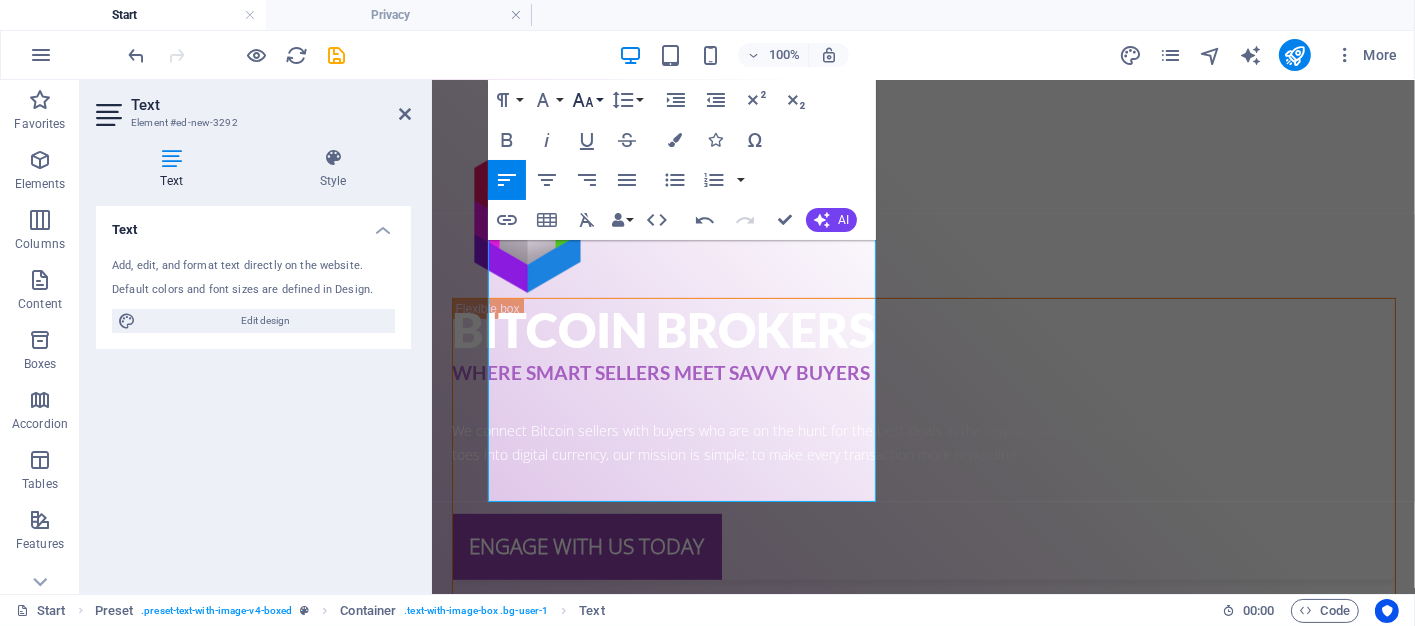 click 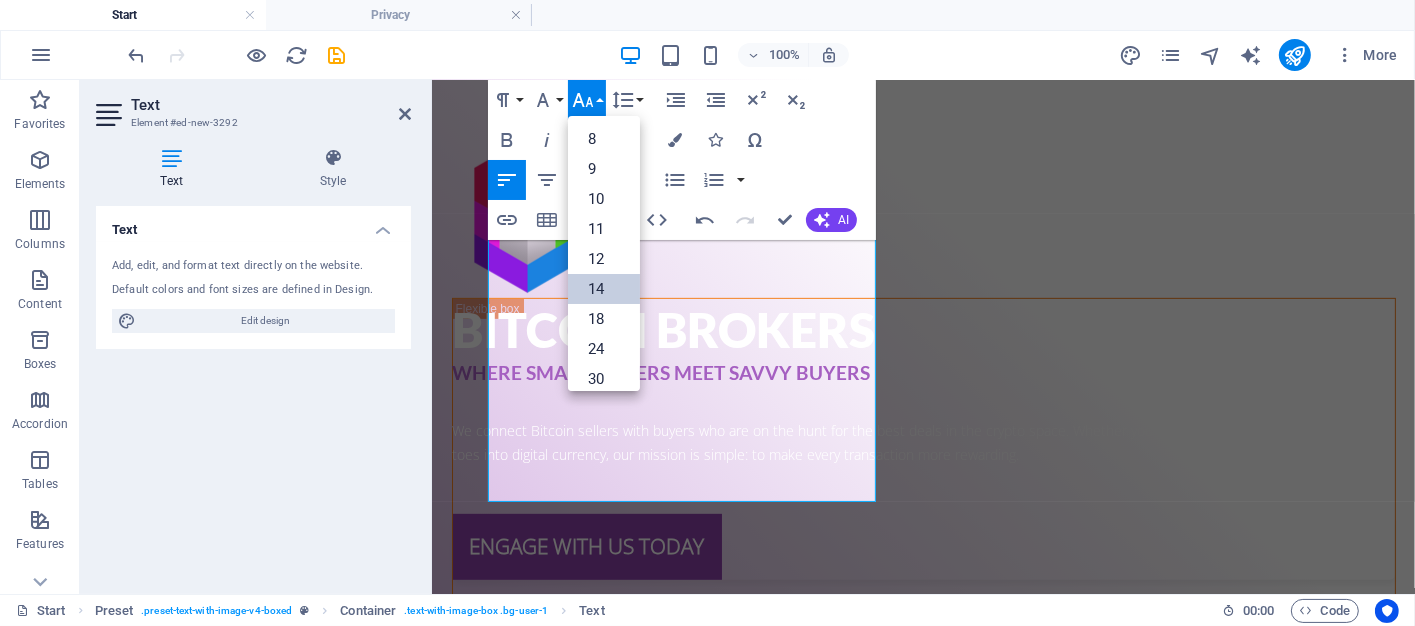 click on "14" at bounding box center (604, 289) 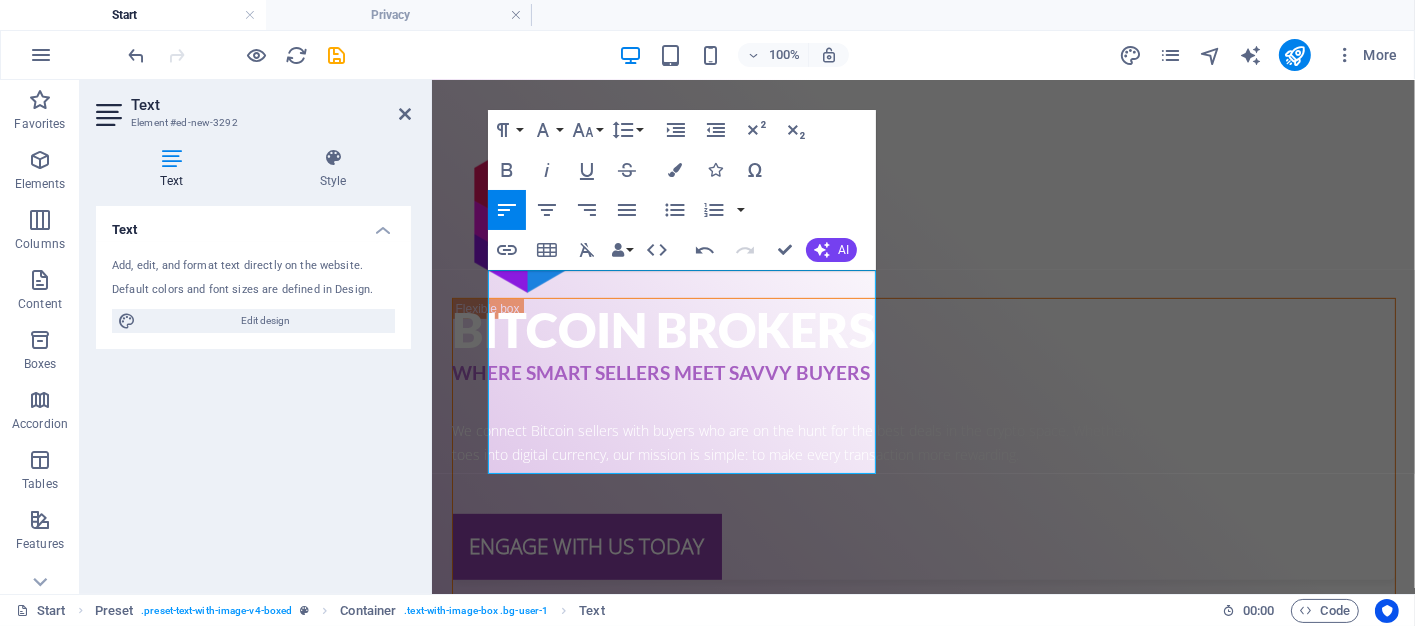 scroll, scrollTop: 765, scrollLeft: 0, axis: vertical 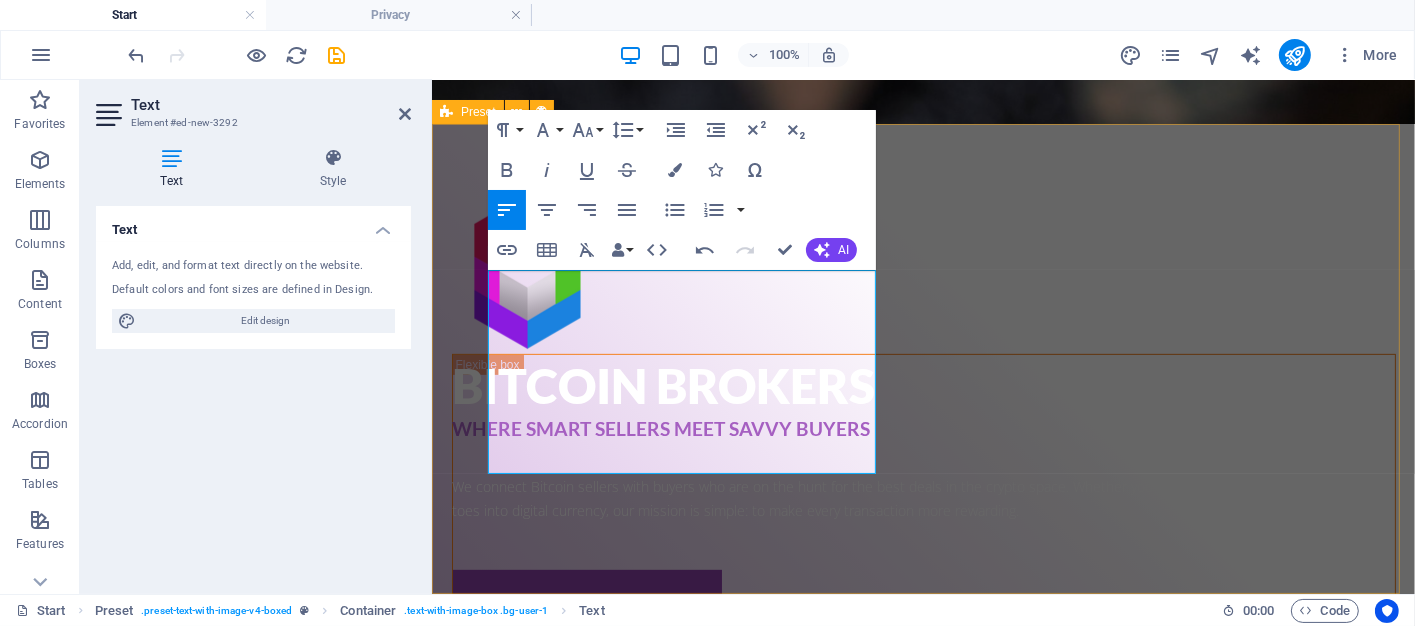 click on "What We Do At Bitcoin Broker, we specialize in matching sellers looking to cash out with buyers eager to purchase Bitcoin at competitive rates. Our platform is built to streamline the process, offering: Real-time deal matching  based on price preferences and volume Exclusive discounts  and promotional offers for buyers Secure and transparent transactions  with verified users Flexible payment options  to suit every need Drop content here or  Add elements  Paste clipboard" at bounding box center (922, 1683) 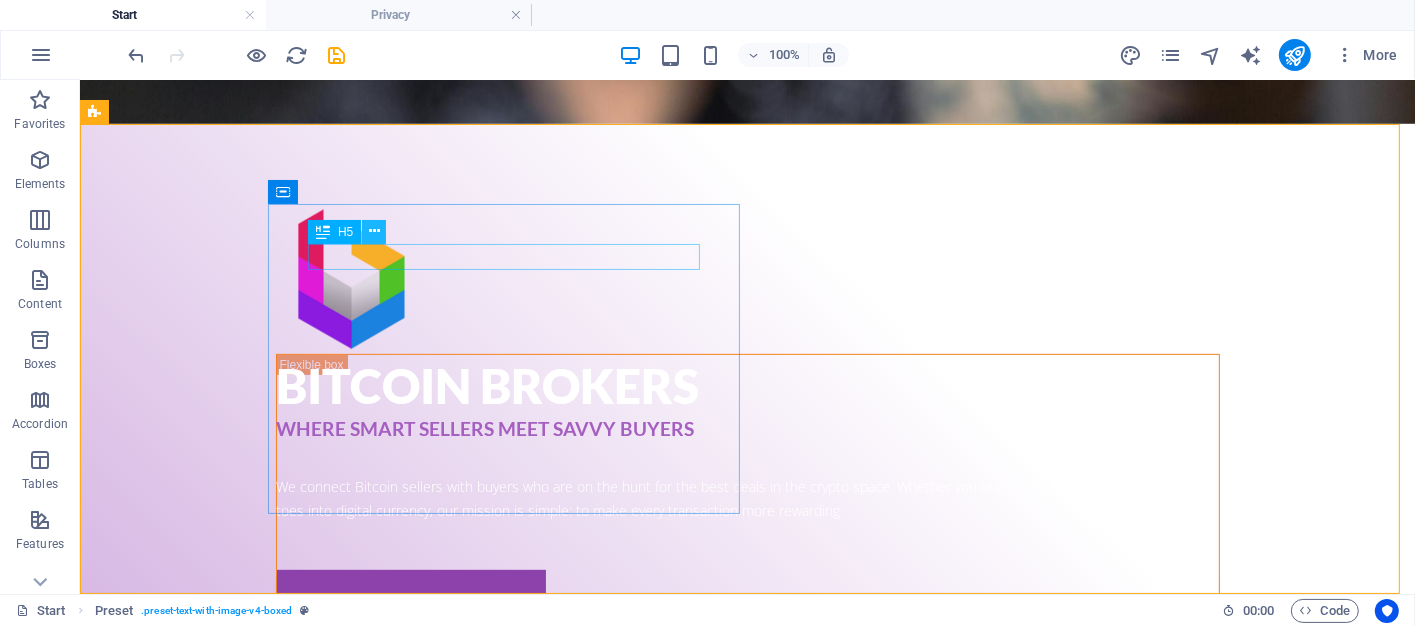 click at bounding box center (374, 231) 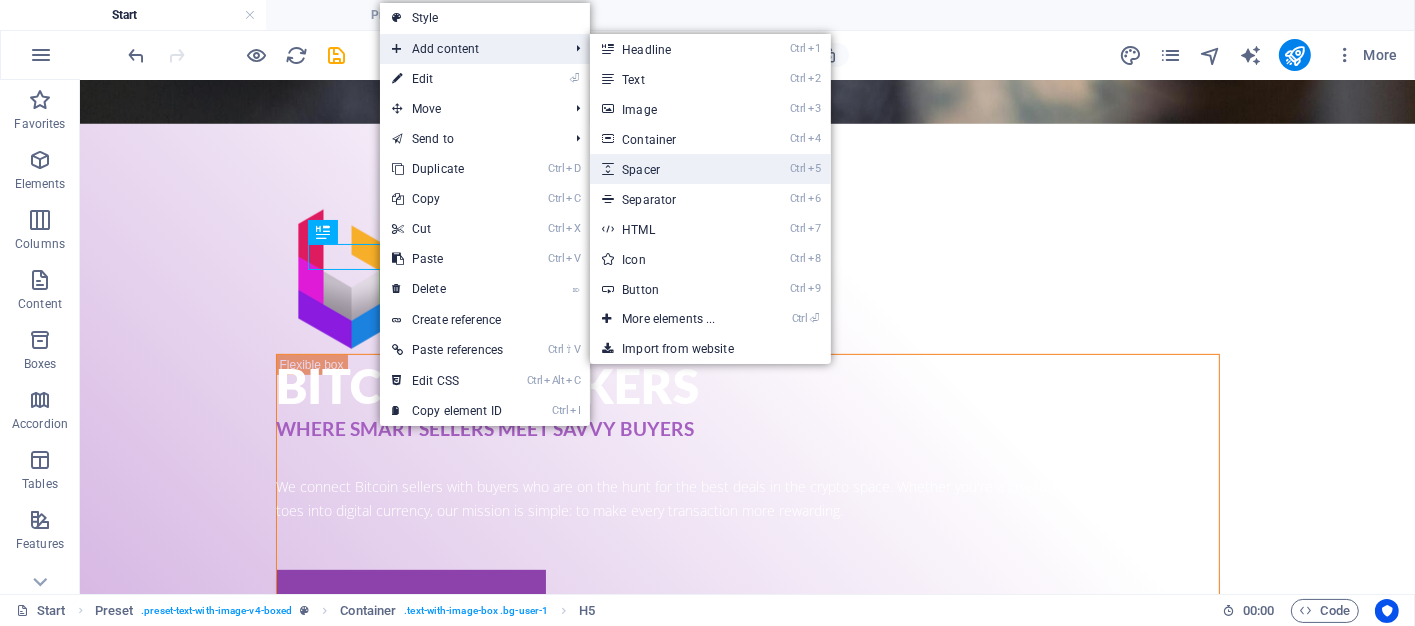 click on "Ctrl 5  Spacer" at bounding box center [672, 169] 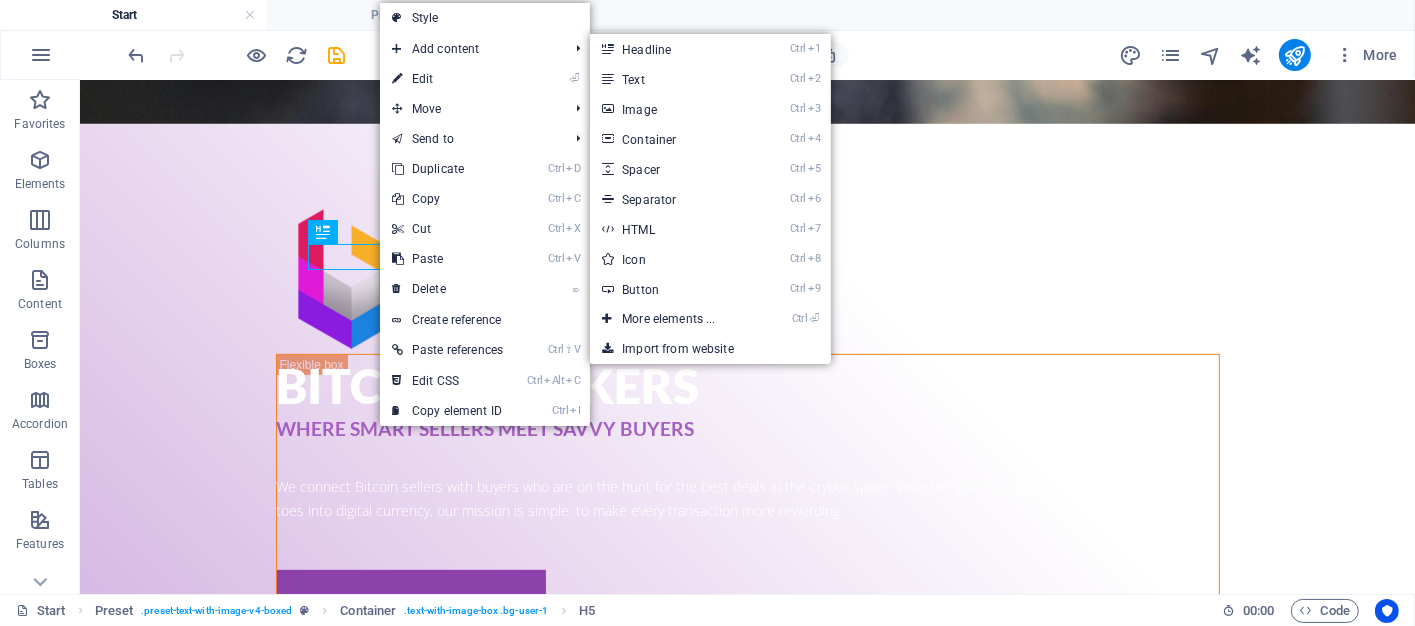 select on "px" 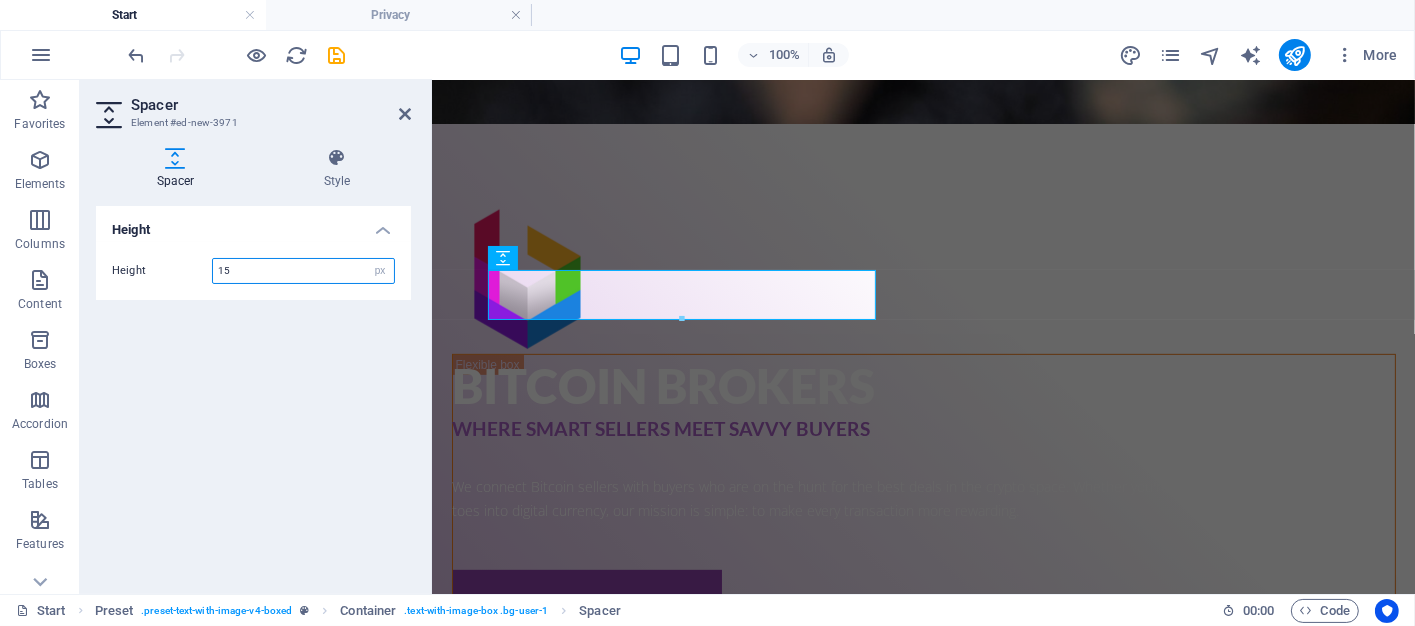 type on "15" 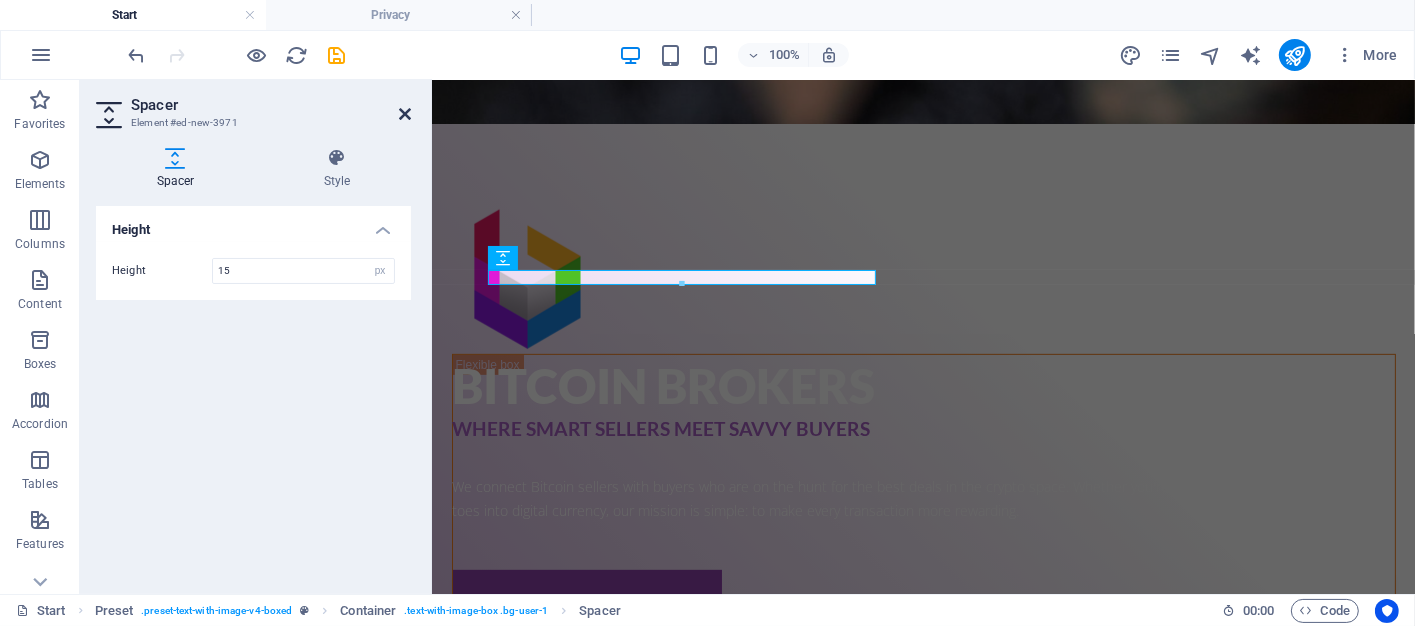 drag, startPoint x: 403, startPoint y: 110, endPoint x: 348, endPoint y: 40, distance: 89.02247 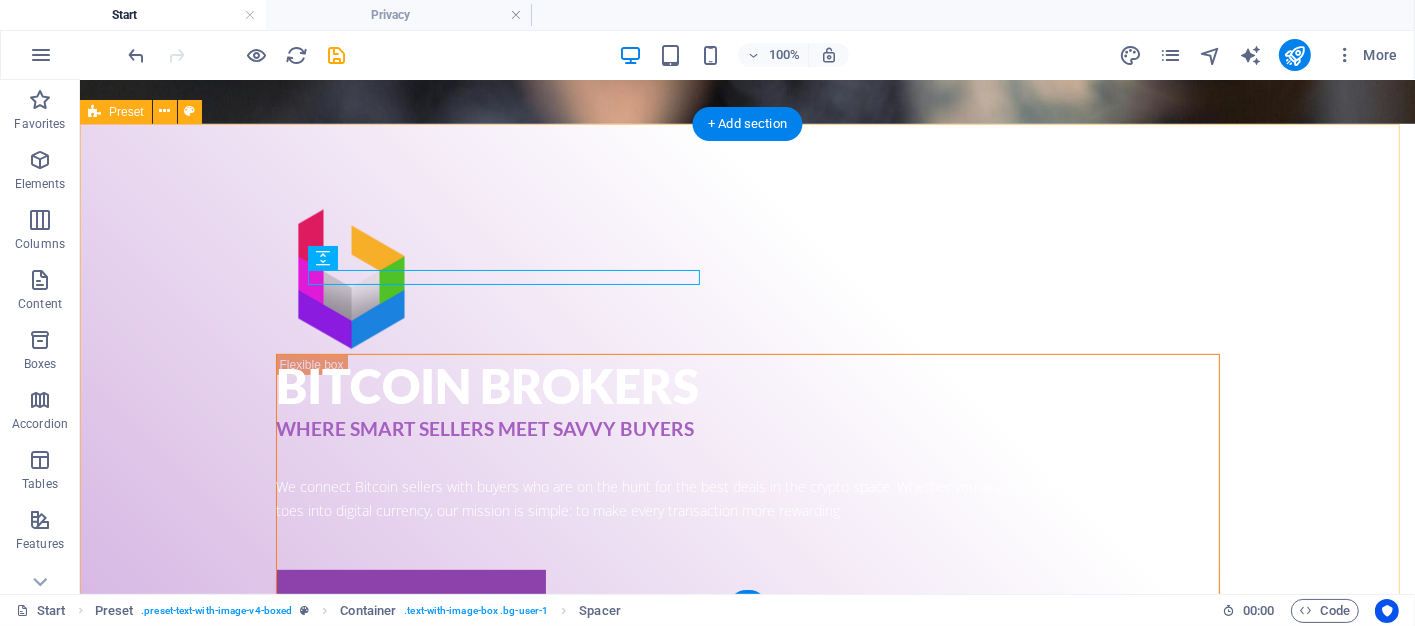 click on "What We Do At Bitcoin Broker, we specialize in matching sellers looking to cash out with buyers eager to purchase Bitcoin at competitive rates. Our platform is built to streamline the process, offering: Real-time deal matching  based on price preferences and volume Exclusive discounts  and promotional offers for buyers Secure and transparent transactions  with verified users Flexible payment options  to suit every need Drop content here or  Add elements  Paste clipboard" at bounding box center [746, 1698] 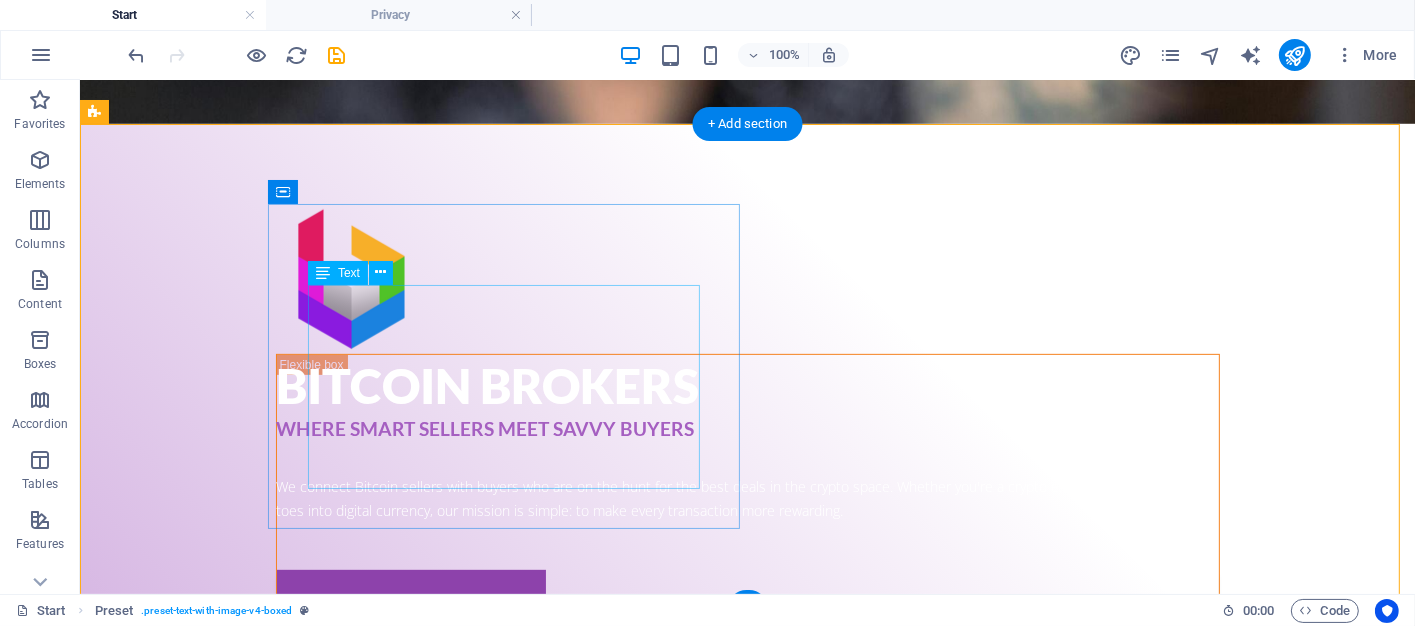 click on "At Bitcoin Broker, we specialize in matching sellers looking to cash out with buyers eager to purchase Bitcoin at competitive rates. Our platform is built to streamline the process, offering: Real-time deal matching  based on price preferences and volume Exclusive discounts  and promotional offers for buyers Secure and transparent transactions  with verified users Flexible payment options  to suit every need" at bounding box center [567, 1485] 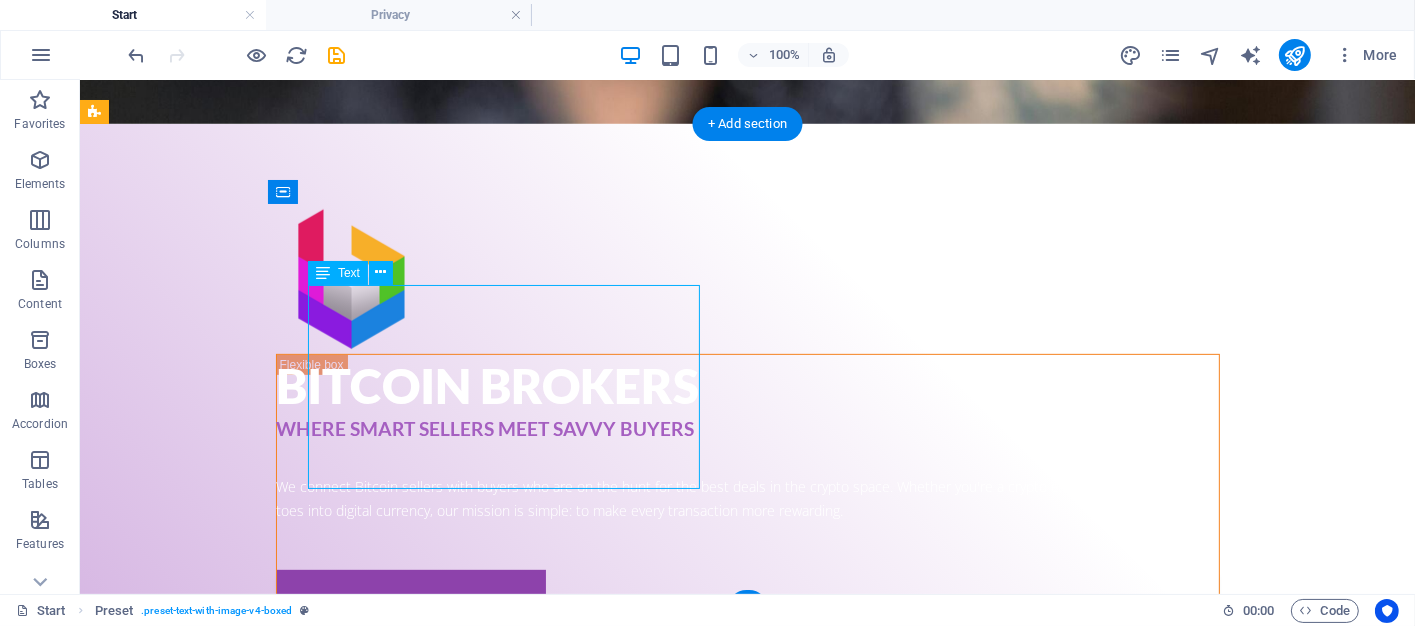 click on "At Bitcoin Broker, we specialize in matching sellers looking to cash out with buyers eager to purchase Bitcoin at competitive rates. Our platform is built to streamline the process, offering: Real-time deal matching  based on price preferences and volume Exclusive discounts  and promotional offers for buyers Secure and transparent transactions  with verified users Flexible payment options  to suit every need" at bounding box center (567, 1485) 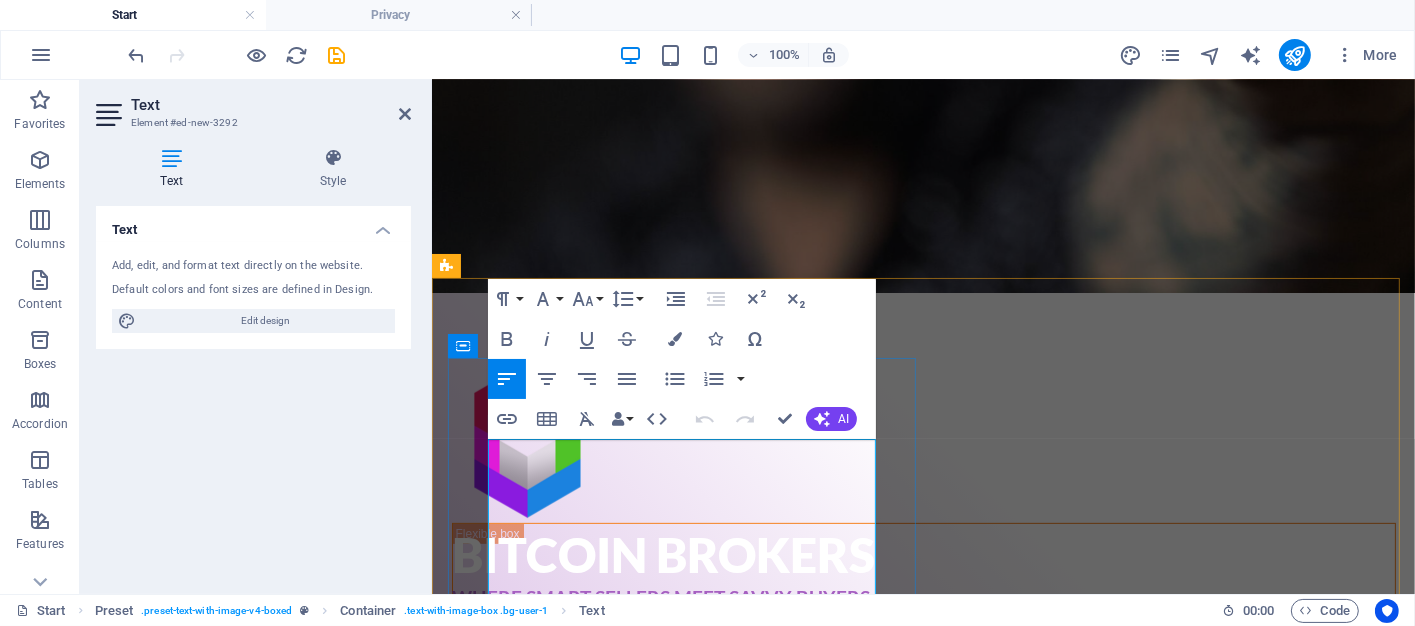 scroll, scrollTop: 780, scrollLeft: 0, axis: vertical 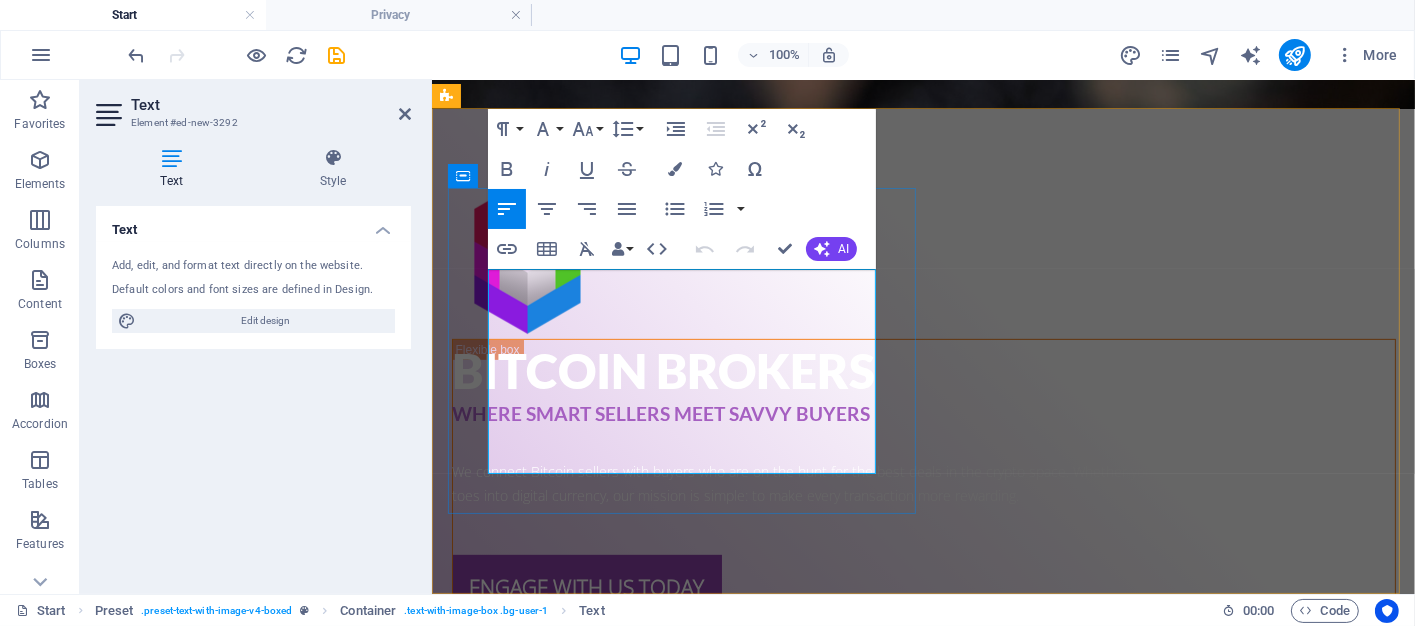 click on "Flexible payment options" at bounding box center [581, 1538] 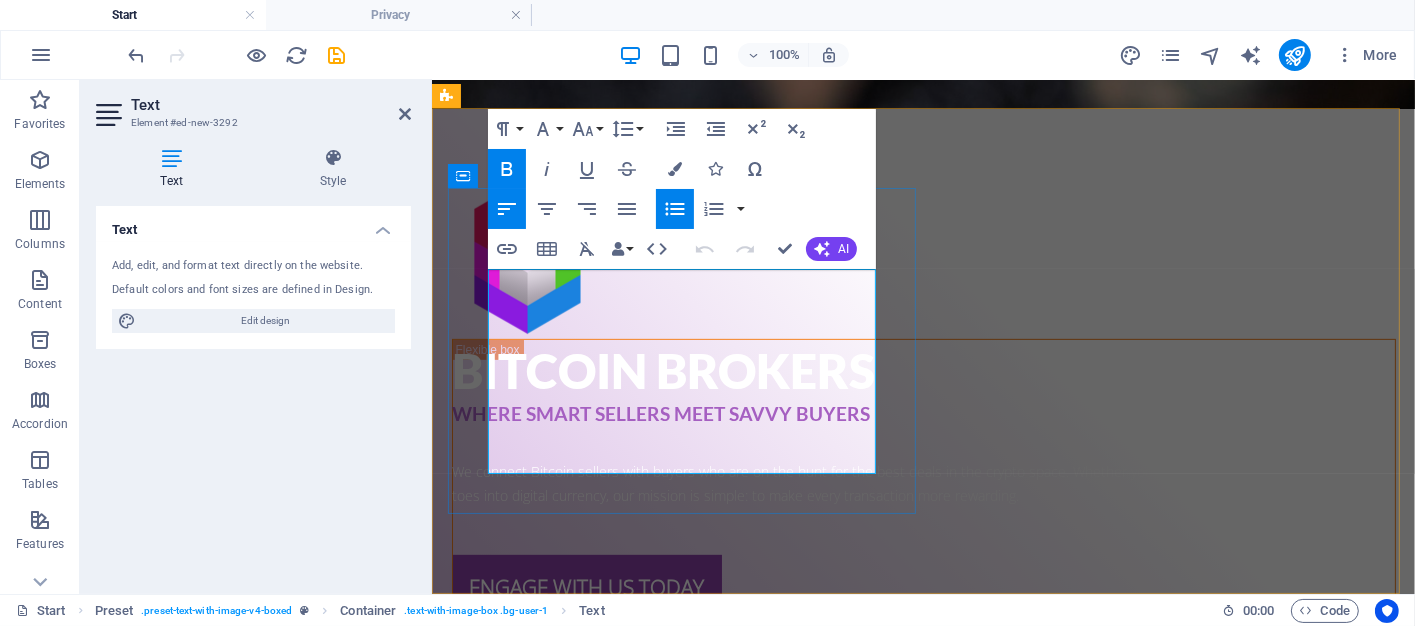 type 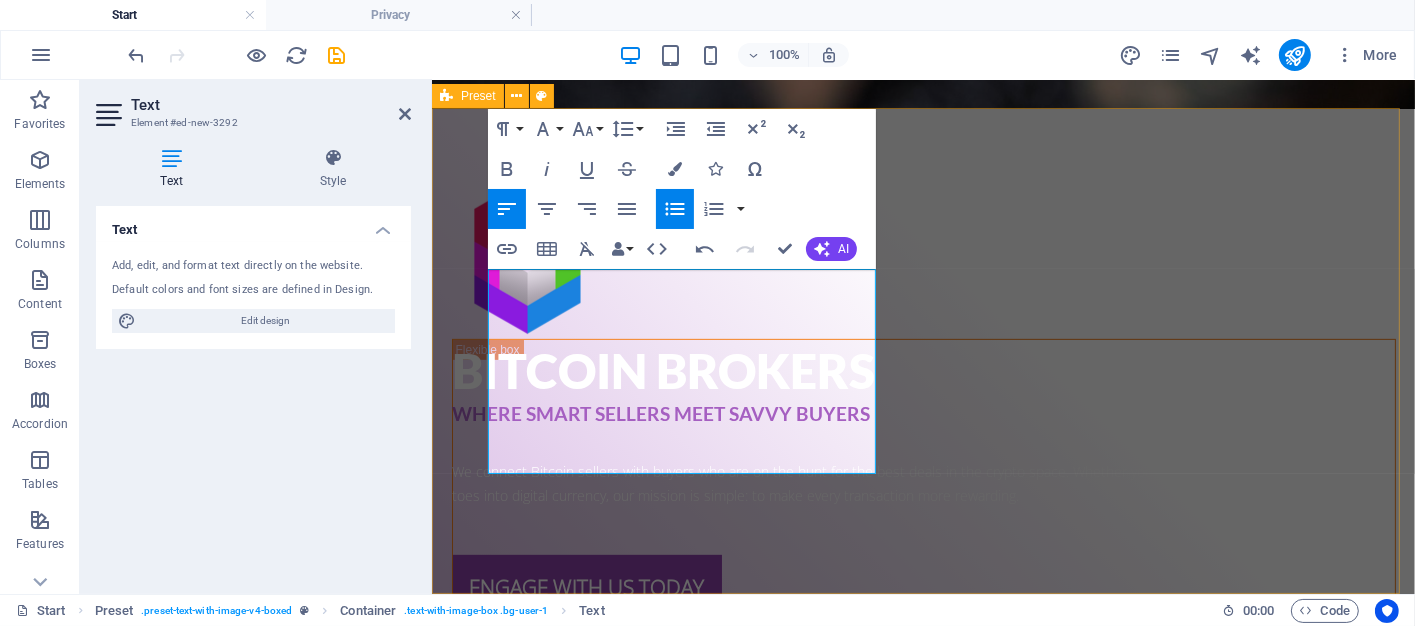 click on "What We Do At Bitcoin Broker, we specialize in matching sellers looking to cash out with buyers eager to purchase Bitcoin at competitive rates. Our platform is built to streamline the process, offering: Real-time deal matching  based on price preferences and volume Exclusive discounts  and promotional offers for buyers Secure and transparent transactions  with verified users Flexible procedural options  to suit every need Drop content here or  Add elements  Paste clipboard" at bounding box center [922, 1683] 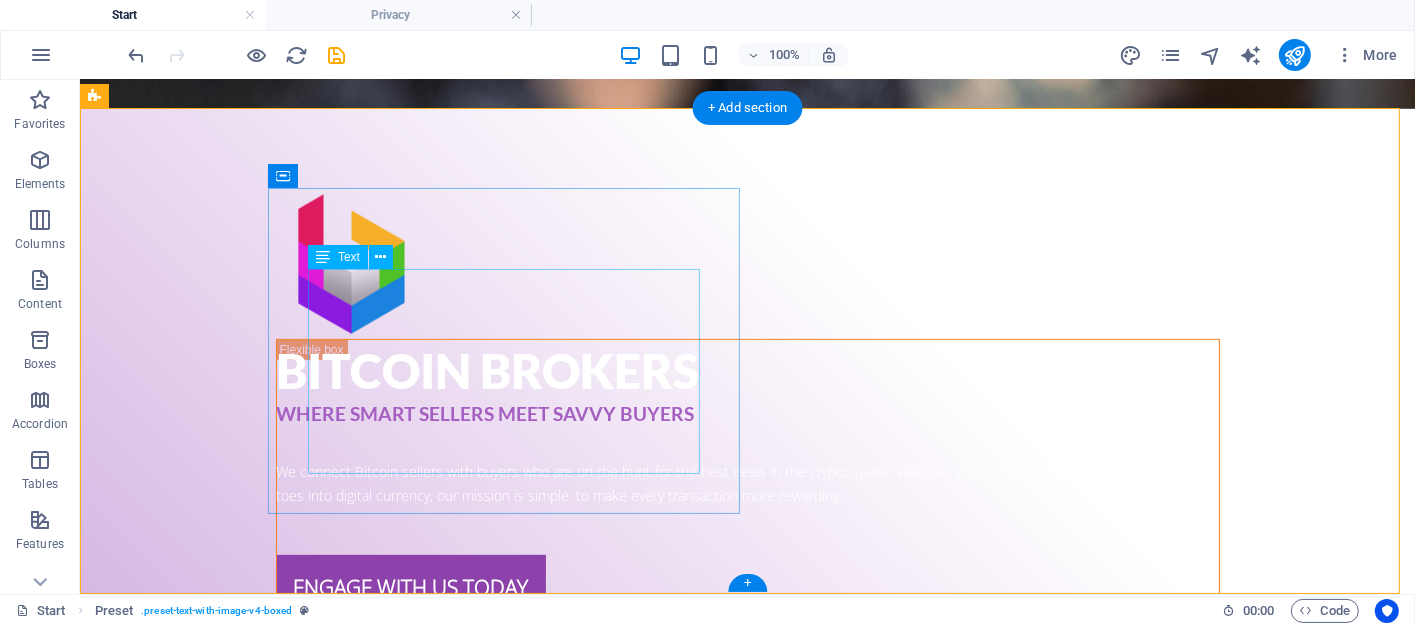 click on "At Bitcoin Broker, we specialize in matching sellers looking to cash out with buyers eager to purchase Bitcoin at competitive rates. Our platform is built to streamline the process, offering: Real-time deal matching  based on price preferences and volume Exclusive discounts  and promotional offers for buyers Secure and transparent transactions  with verified users Flexible procedural options  to suit every need" at bounding box center [567, 1470] 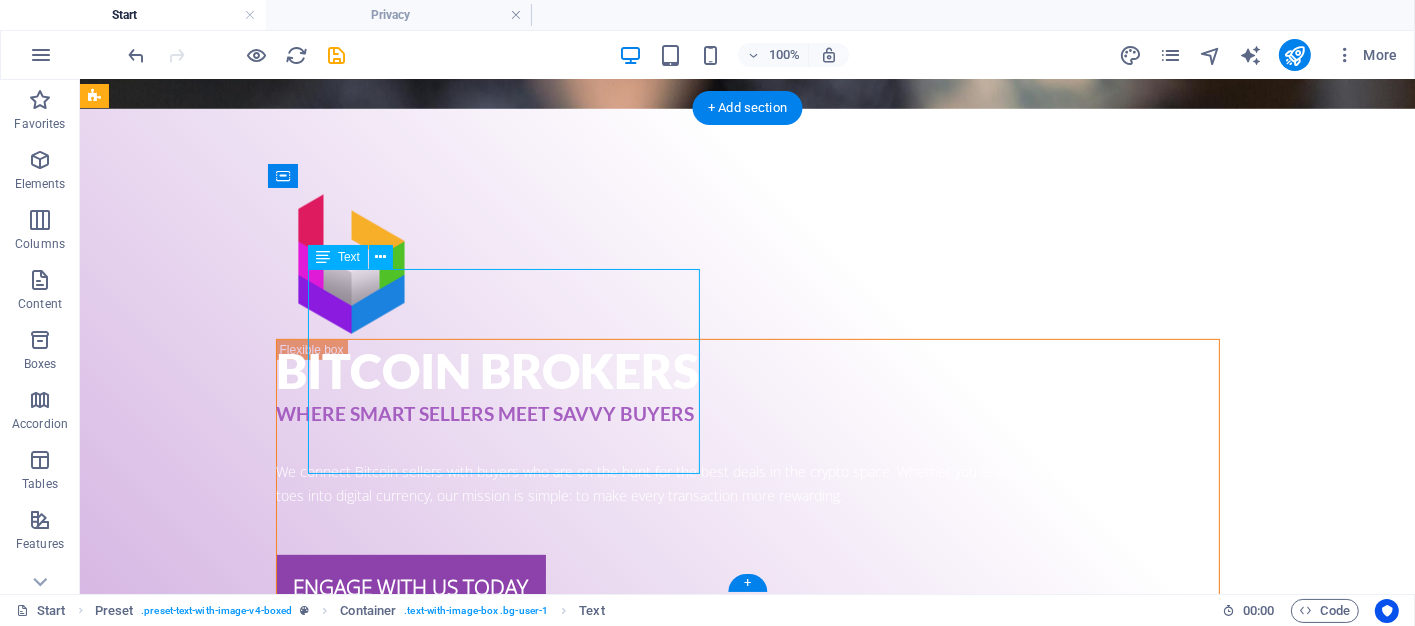 click on "At Bitcoin Broker, we specialize in matching sellers looking to cash out with buyers eager to purchase Bitcoin at competitive rates. Our platform is built to streamline the process, offering: Real-time deal matching  based on price preferences and volume Exclusive discounts  and promotional offers for buyers Secure and transparent transactions  with verified users Flexible procedural options  to suit every need" at bounding box center [567, 1470] 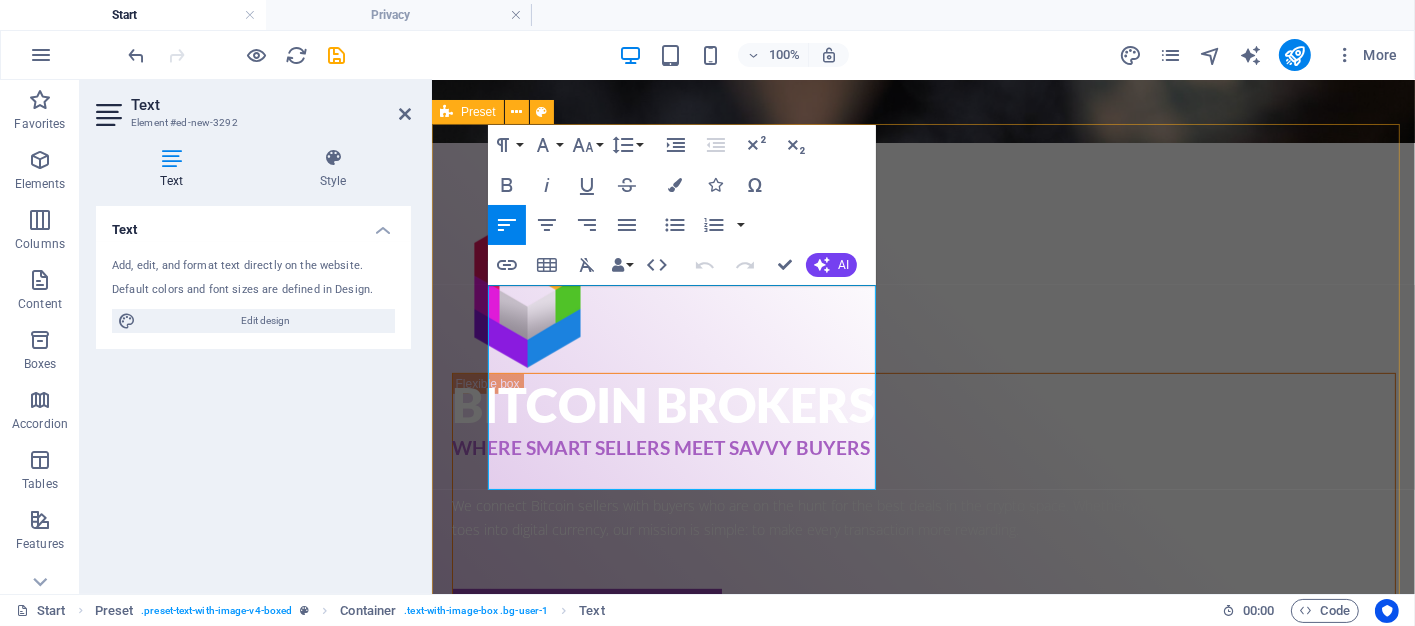 scroll, scrollTop: 780, scrollLeft: 0, axis: vertical 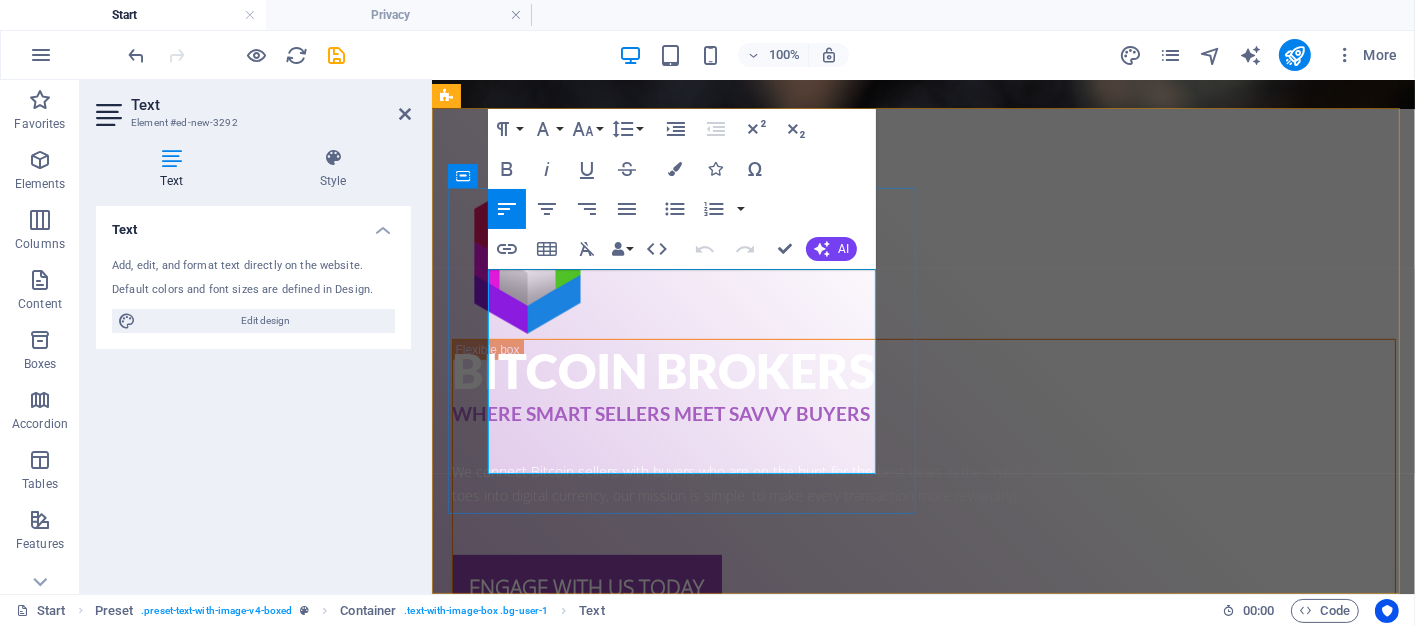 drag, startPoint x: 622, startPoint y: 458, endPoint x: 686, endPoint y: 461, distance: 64.070274 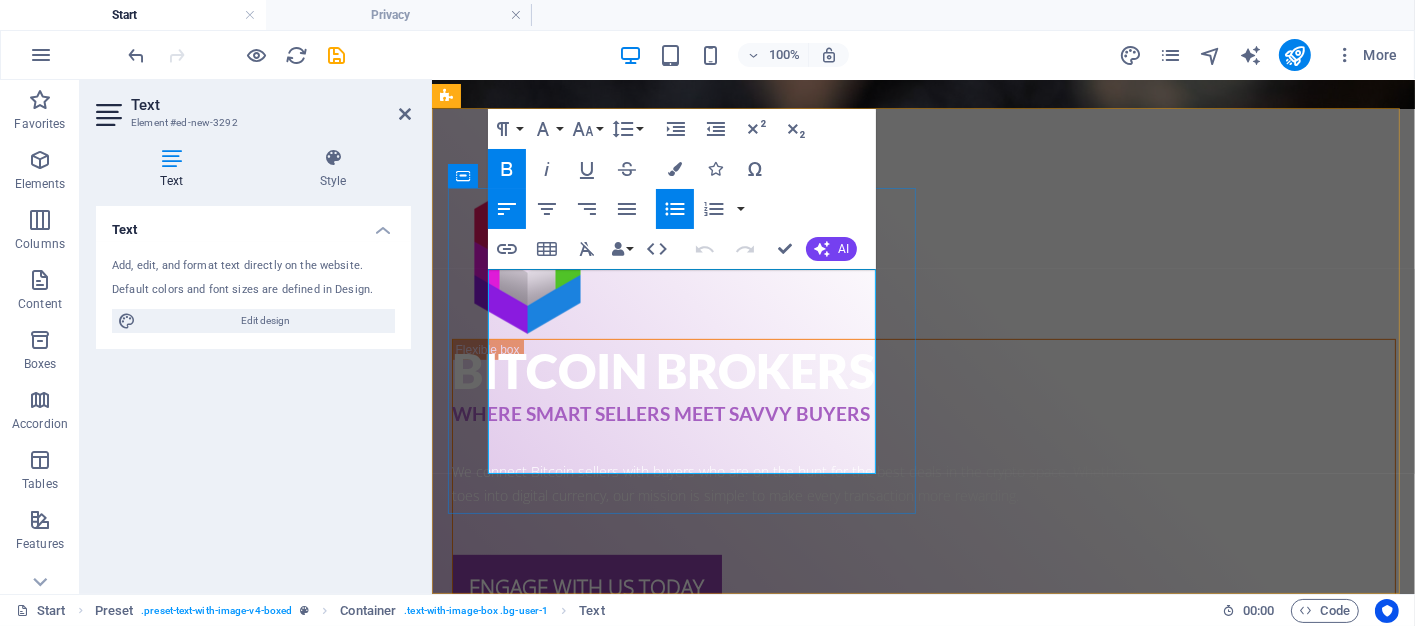 type 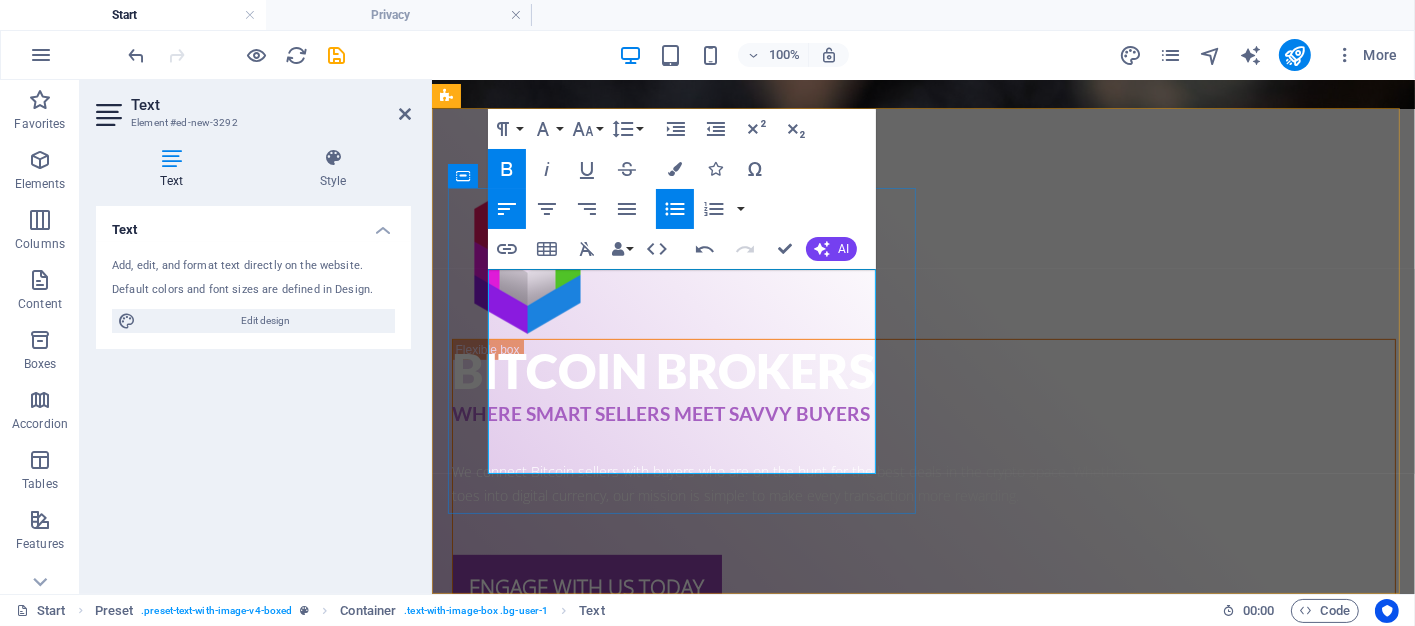 click on "Flexible procedural options  to suit every need" at bounding box center (927, 1539) 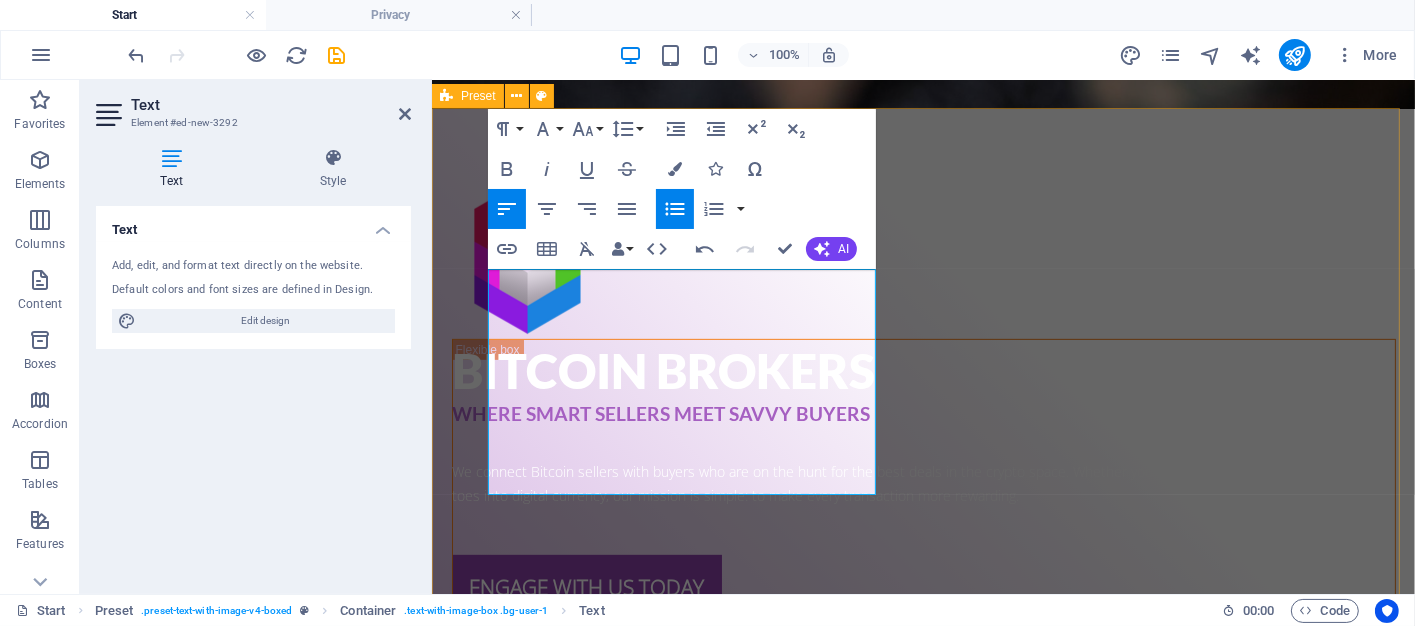 click on "What We Do At Bitcoin Broker, we specialize in matching sellers looking to cash out with buyers eager to purchase Bitcoin at competitive rates. Our platform is built to streamline the process, offering: Real-time deal matching  based on price preferences and volume Exclusive discounts  and promotional offers for buyers Secure and transparent transactions  with verified users Flexible procedural options  to suit every need (F2F, remote, Binance OTC) Drop content here or  Add elements  Paste clipboard" at bounding box center [922, 1693] 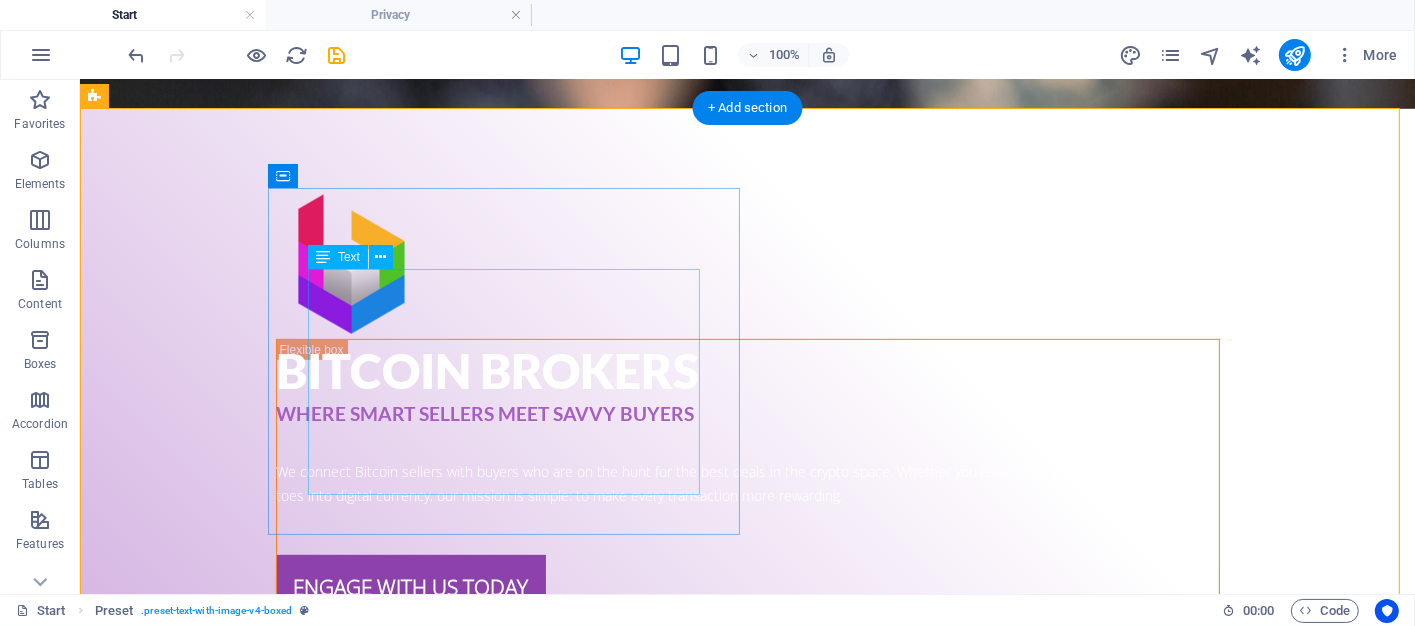 click on "At Bitcoin Broker, we specialize in matching sellers looking to cash out with buyers eager to purchase Bitcoin at competitive rates. Our platform is built to streamline the process, offering: Real-time deal matching  based on price preferences and volume Exclusive discounts  and promotional offers for buyers Secure and transparent transactions  with verified users Flexible procedural options  to suit every need (F2F, remote, Binance OTC)" at bounding box center [567, 1470] 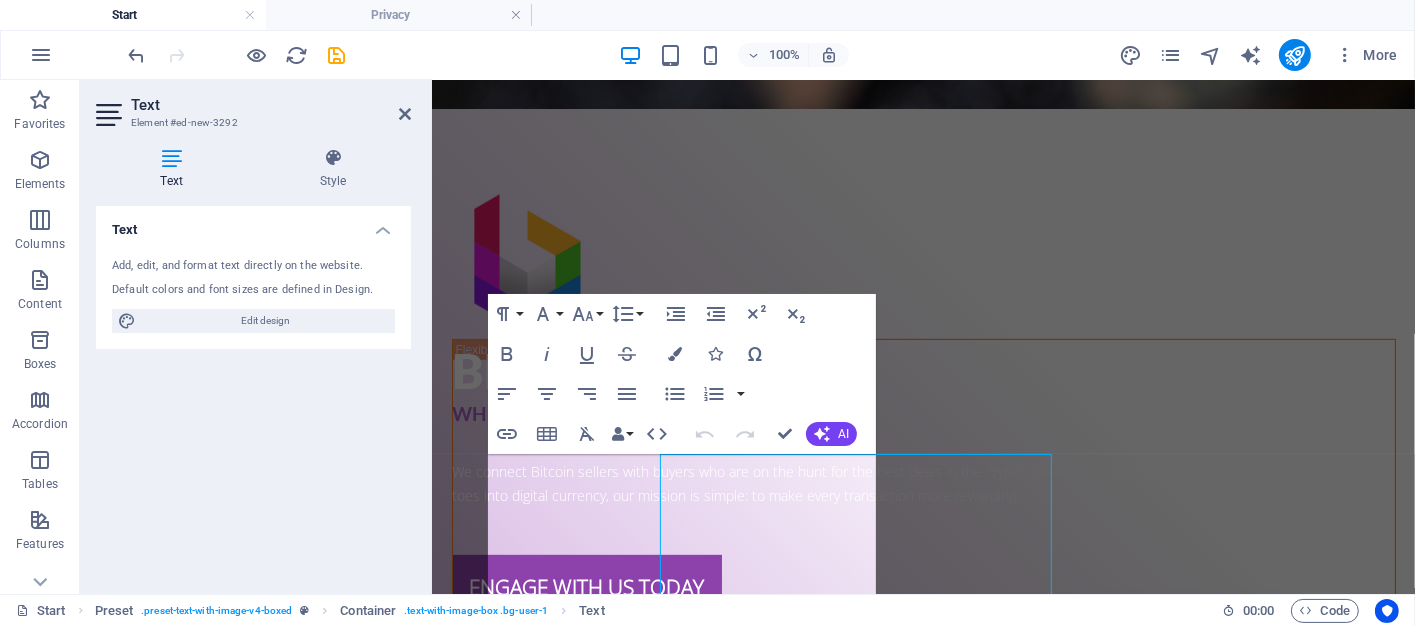 scroll, scrollTop: 596, scrollLeft: 0, axis: vertical 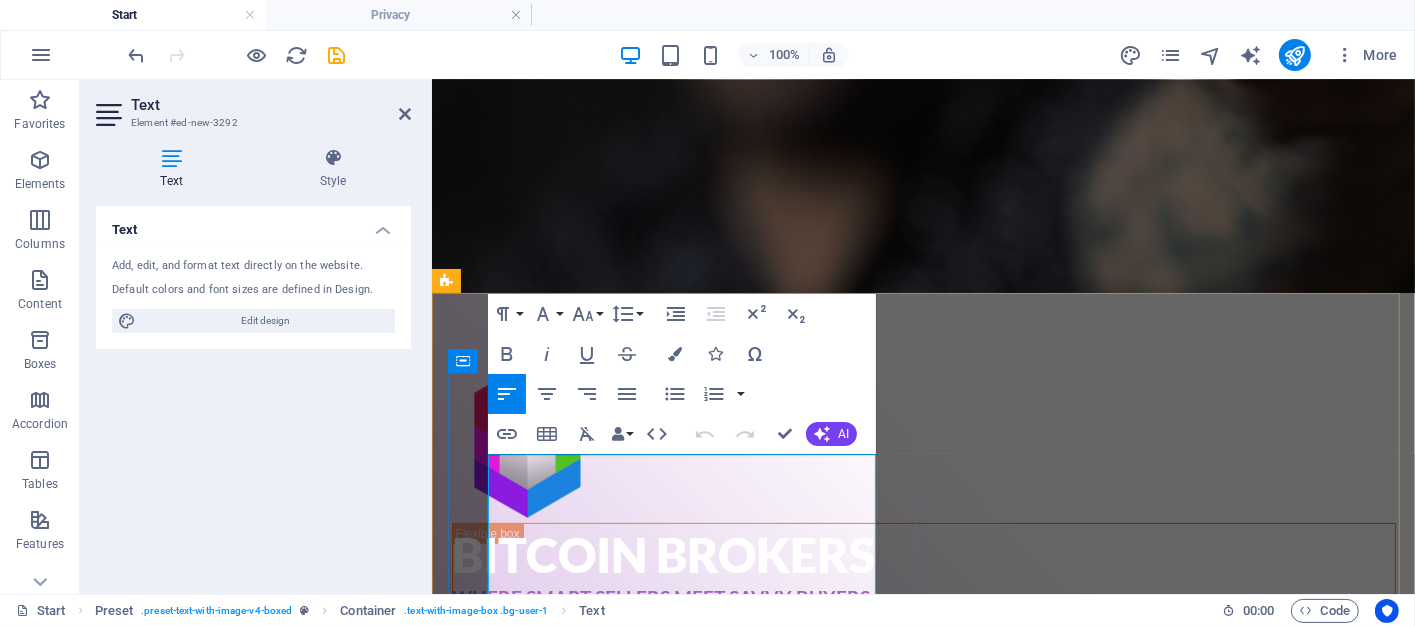 click on "At Bitcoin Broker, we specialize in matching sellers looking to cash out with buyers eager to purchase Bitcoin at competitive rates. Our platform is built to streamline the process, offering:" at bounding box center (907, 1598) 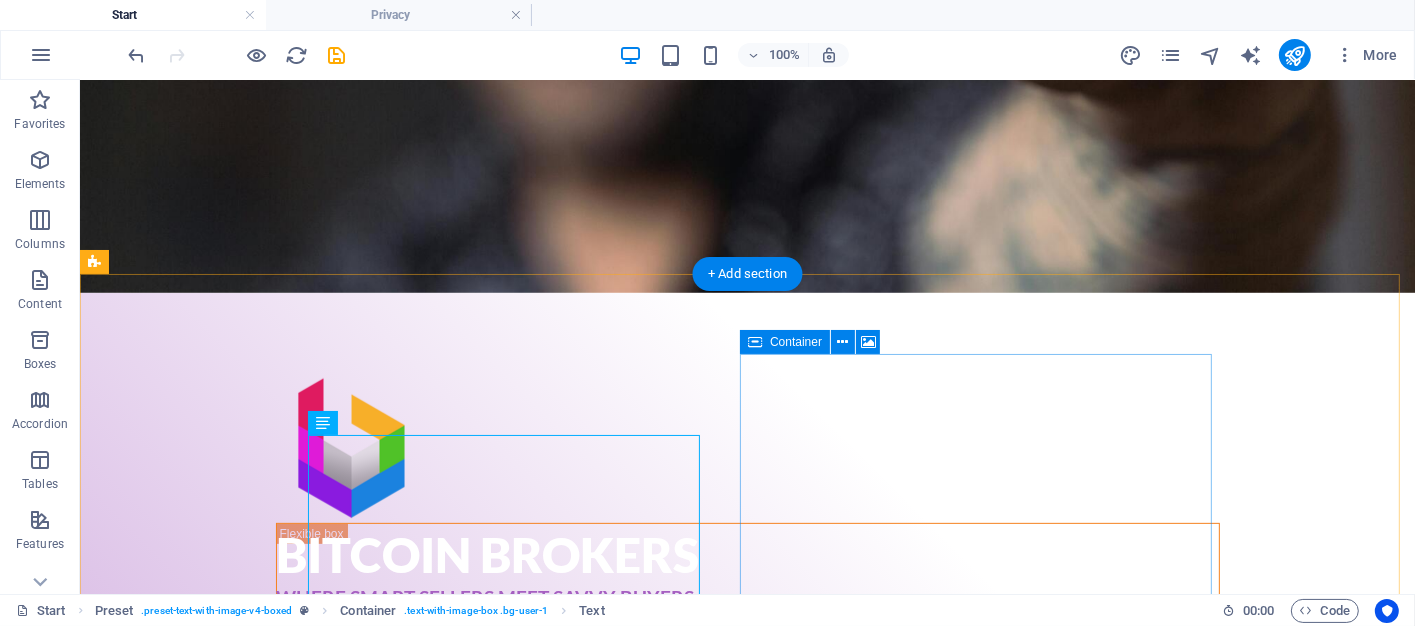 scroll, scrollTop: 796, scrollLeft: 0, axis: vertical 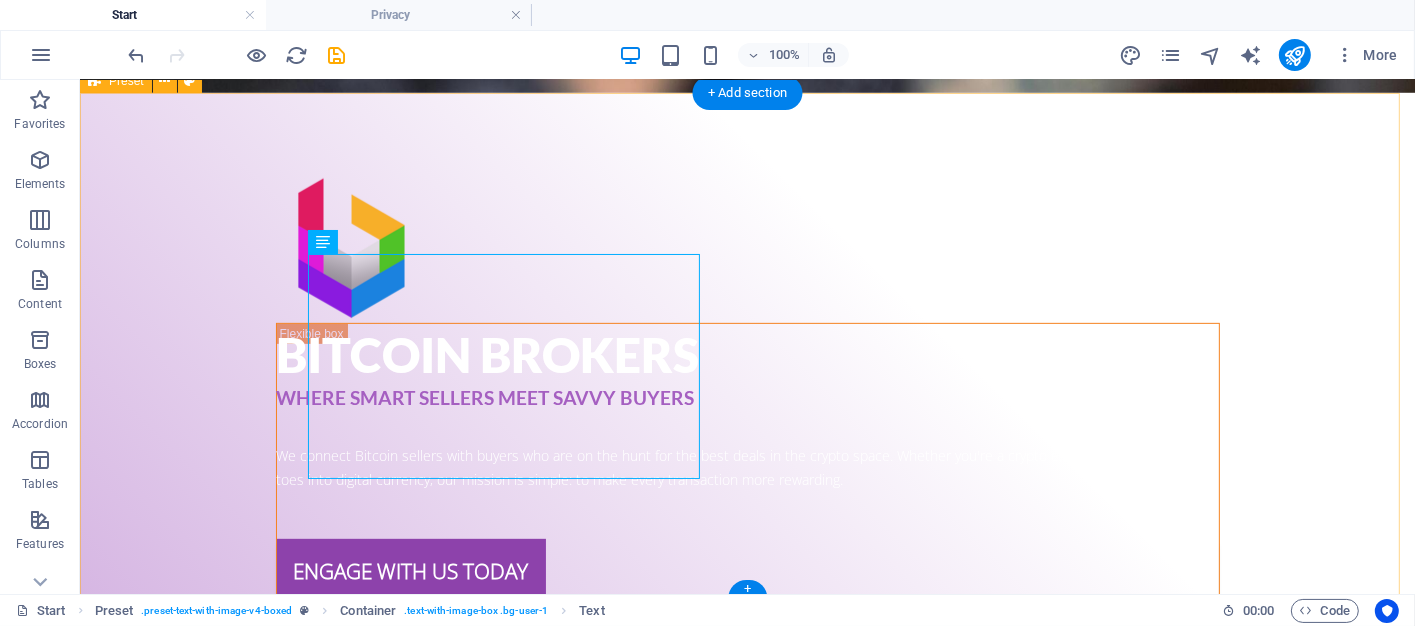 click on "What We Do At Bitcoin Brokers, we specialize in matching sellers looking to cash out with buyers eager to purchase Bitcoin at competitive rates. Our platform is built to streamline the process, offering: Real-time deal matching  based on price preferences and volume Exclusive discounts  and promotional offers for buyers Secure and transparent transactions  with verified users Flexible procedural options  to suit every need (F2F, remote, Binance OTC) Drop content here or  Add elements  Paste clipboard" at bounding box center [746, 1677] 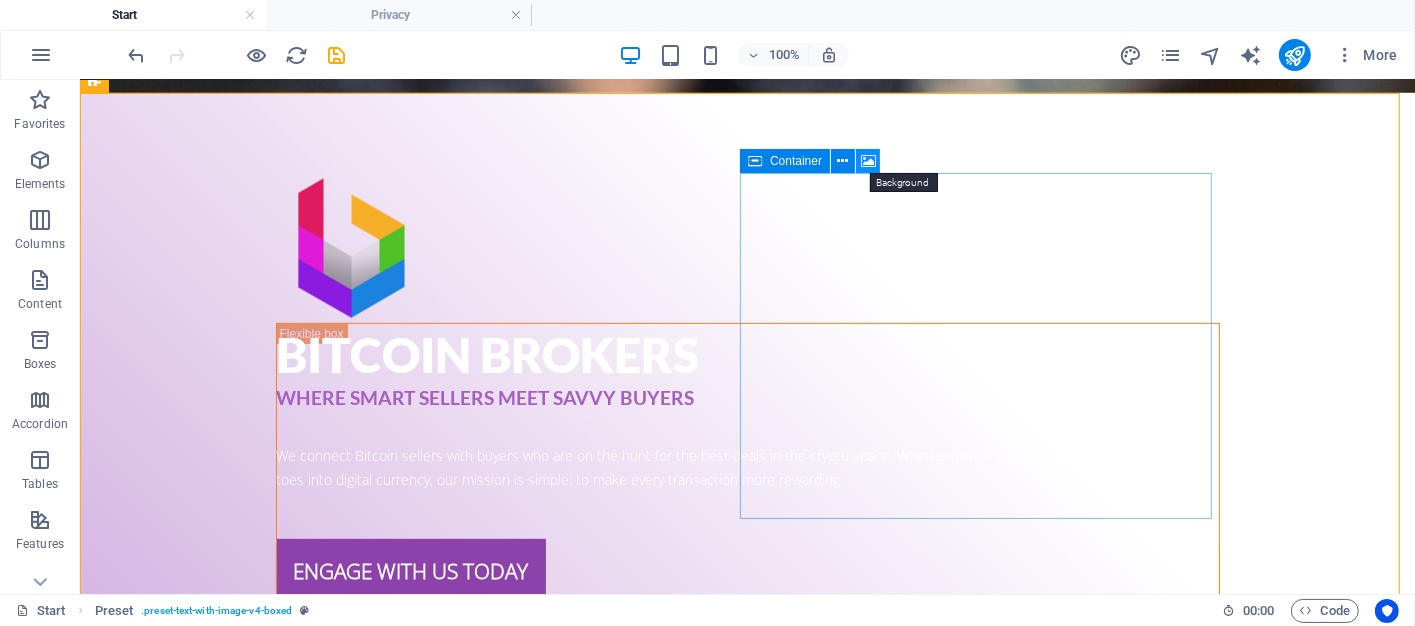 click at bounding box center [868, 161] 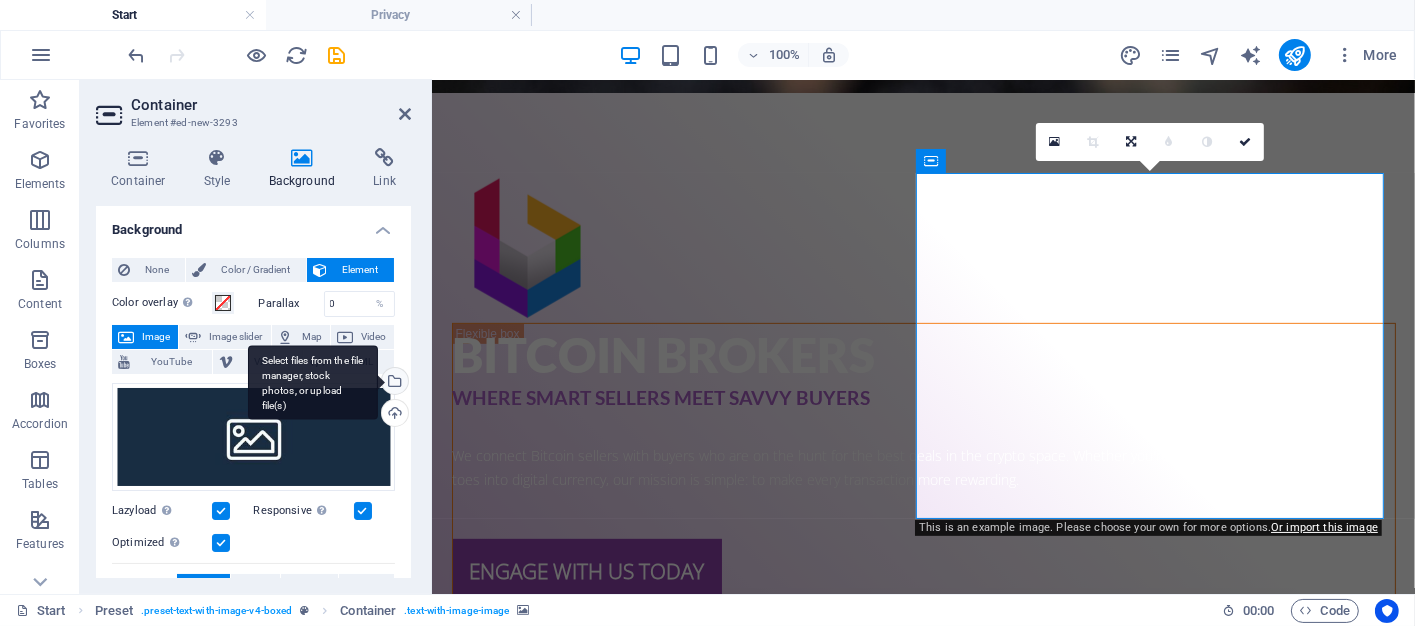 click on "Select files from the file manager, stock photos, or upload file(s)" at bounding box center (393, 383) 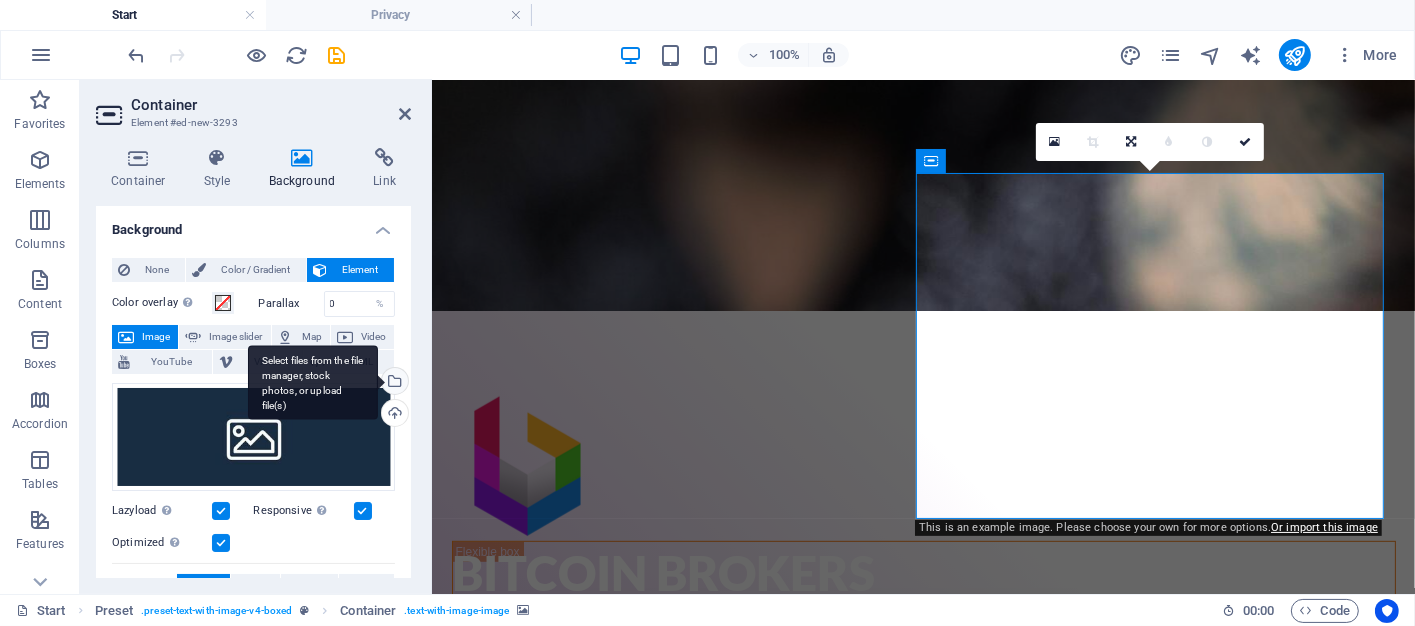 scroll, scrollTop: 506, scrollLeft: 0, axis: vertical 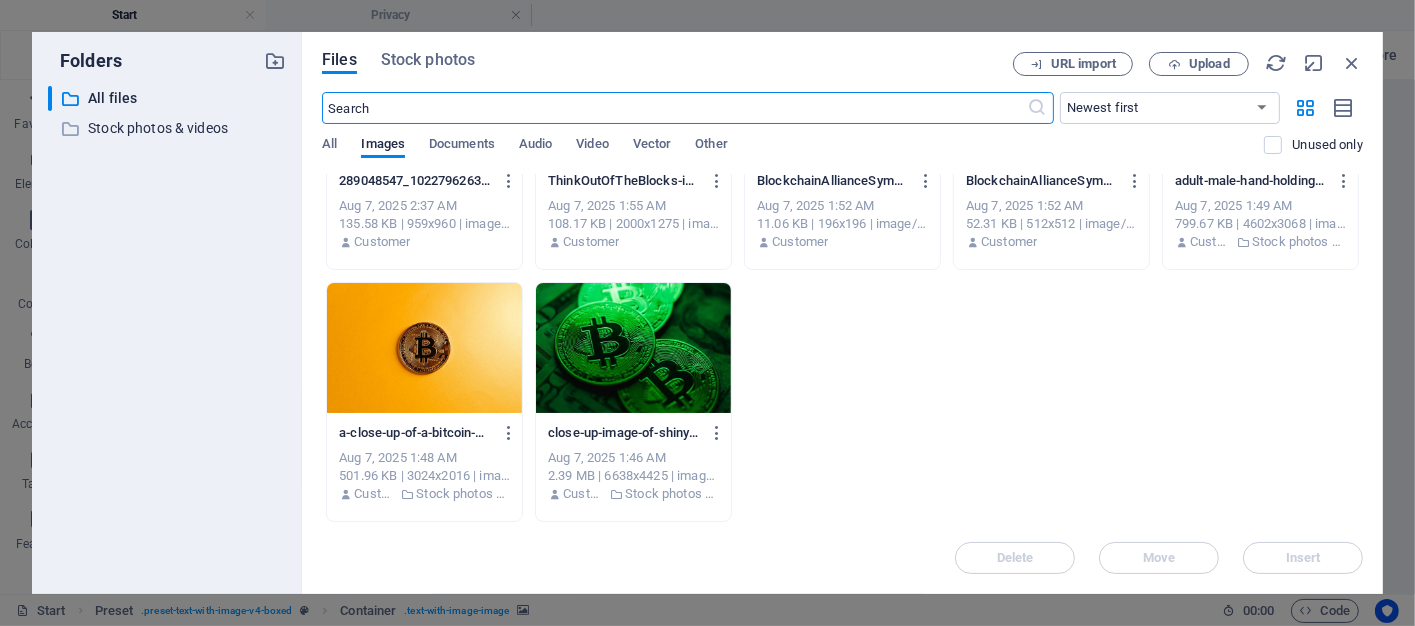 click at bounding box center [633, 348] 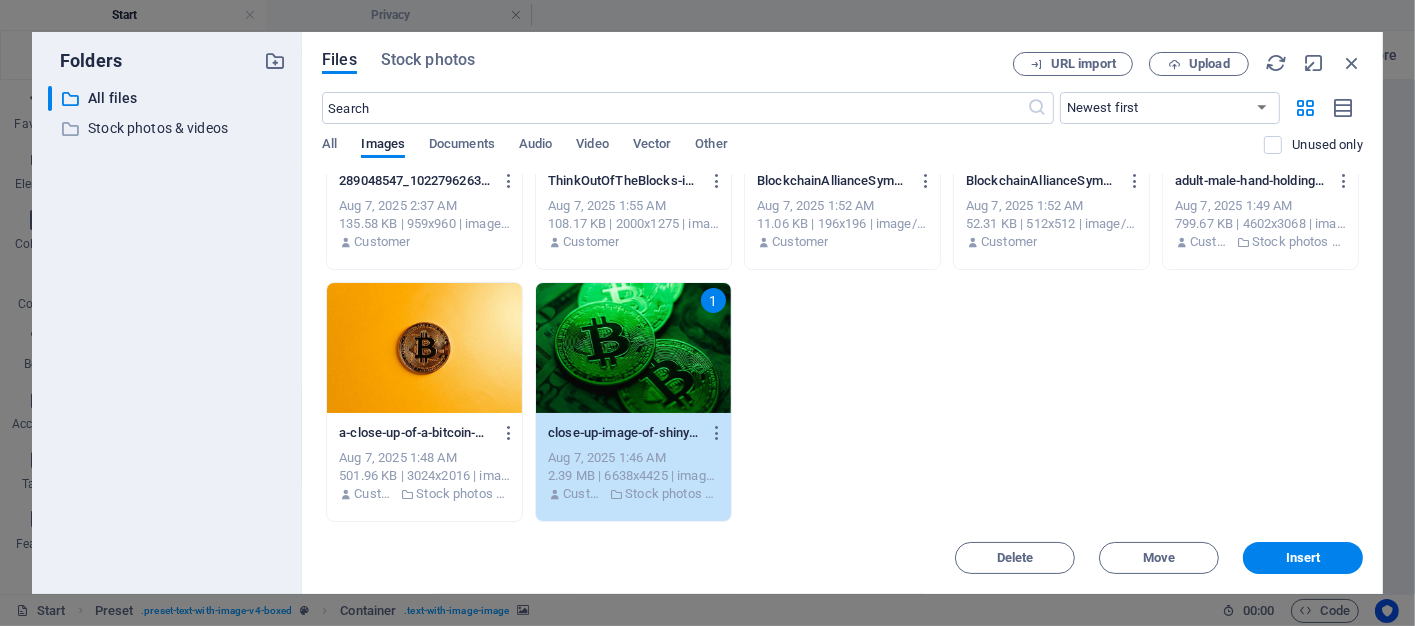 click on "1" at bounding box center (633, 348) 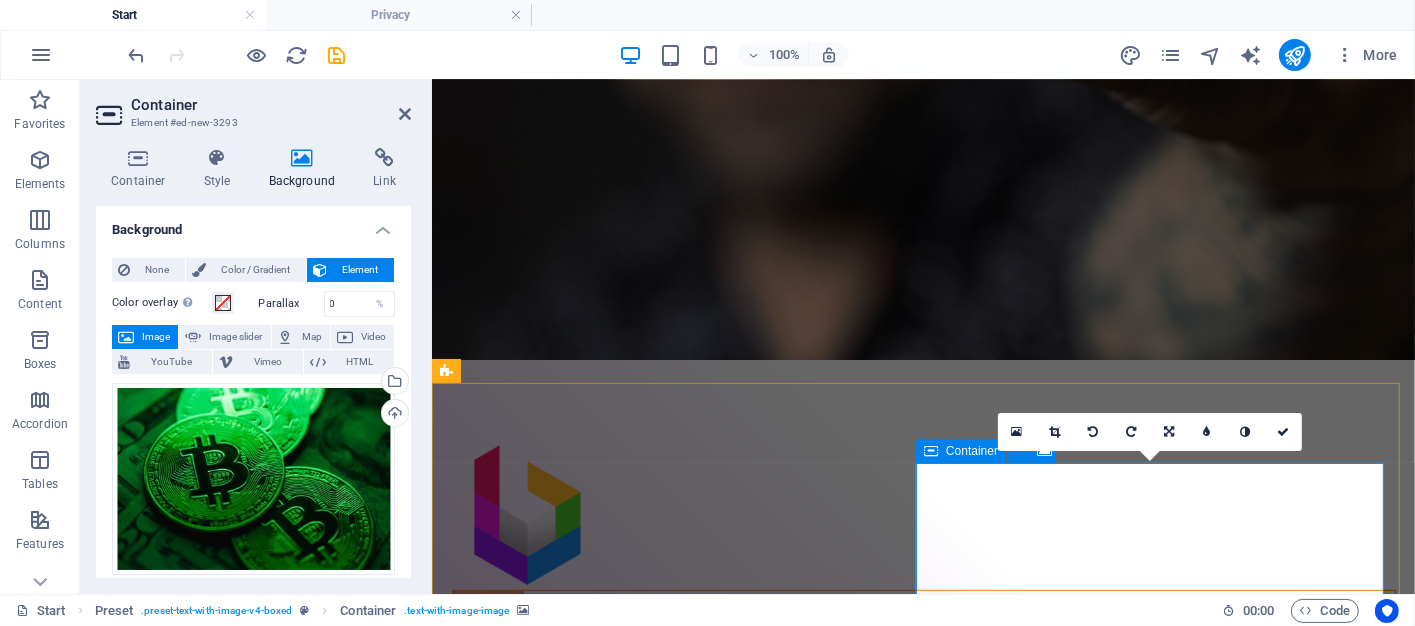 scroll, scrollTop: 706, scrollLeft: 0, axis: vertical 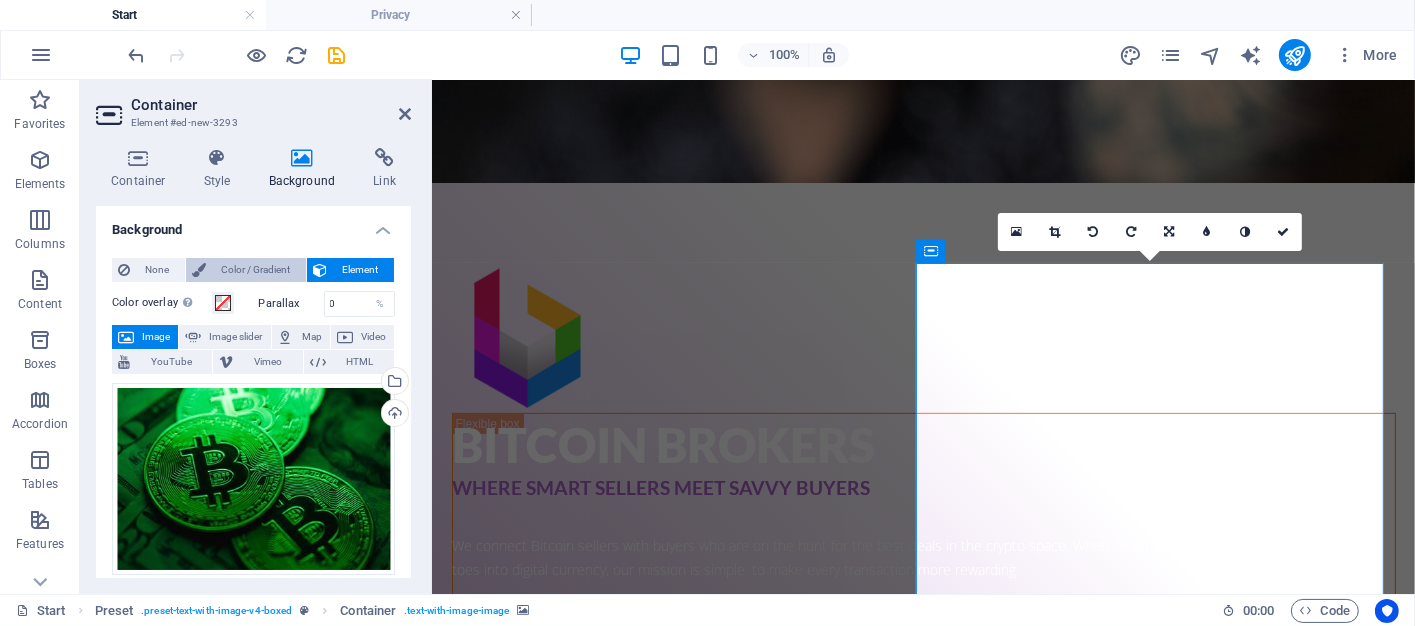 click on "Color / Gradient" at bounding box center [256, 270] 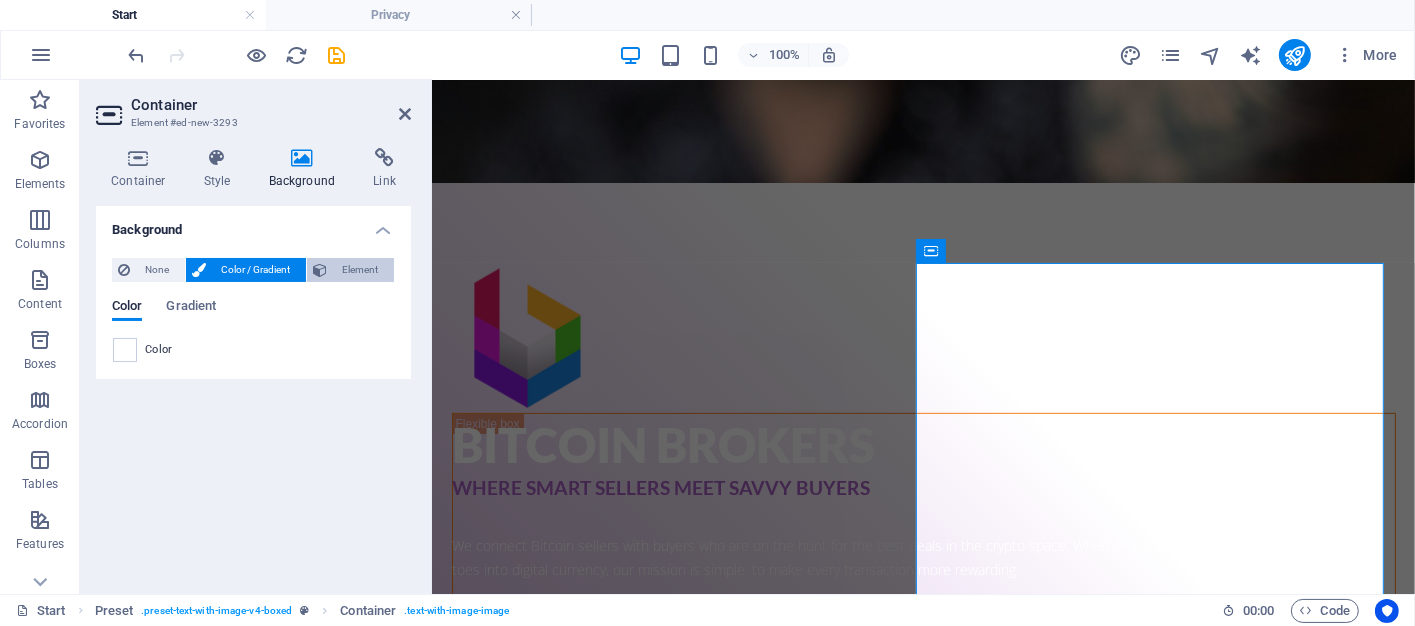 click on "Element" at bounding box center (350, 270) 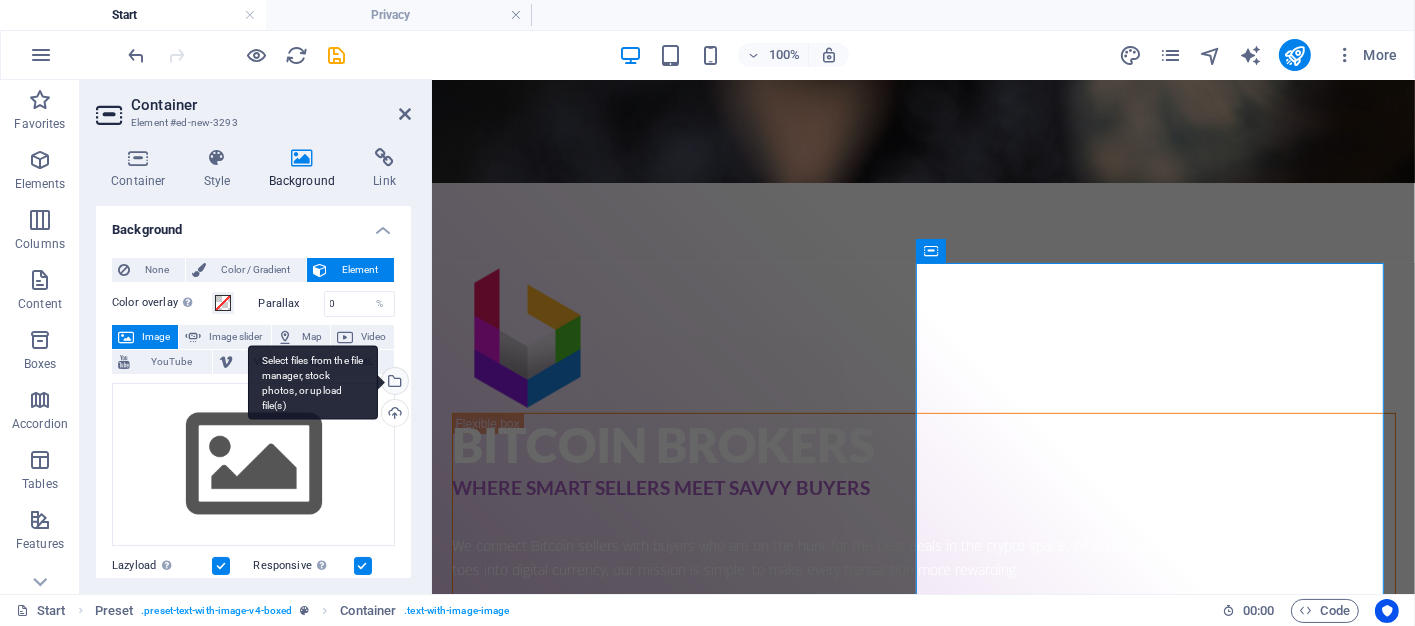 click on "Select files from the file manager, stock photos, or upload file(s)" at bounding box center [393, 383] 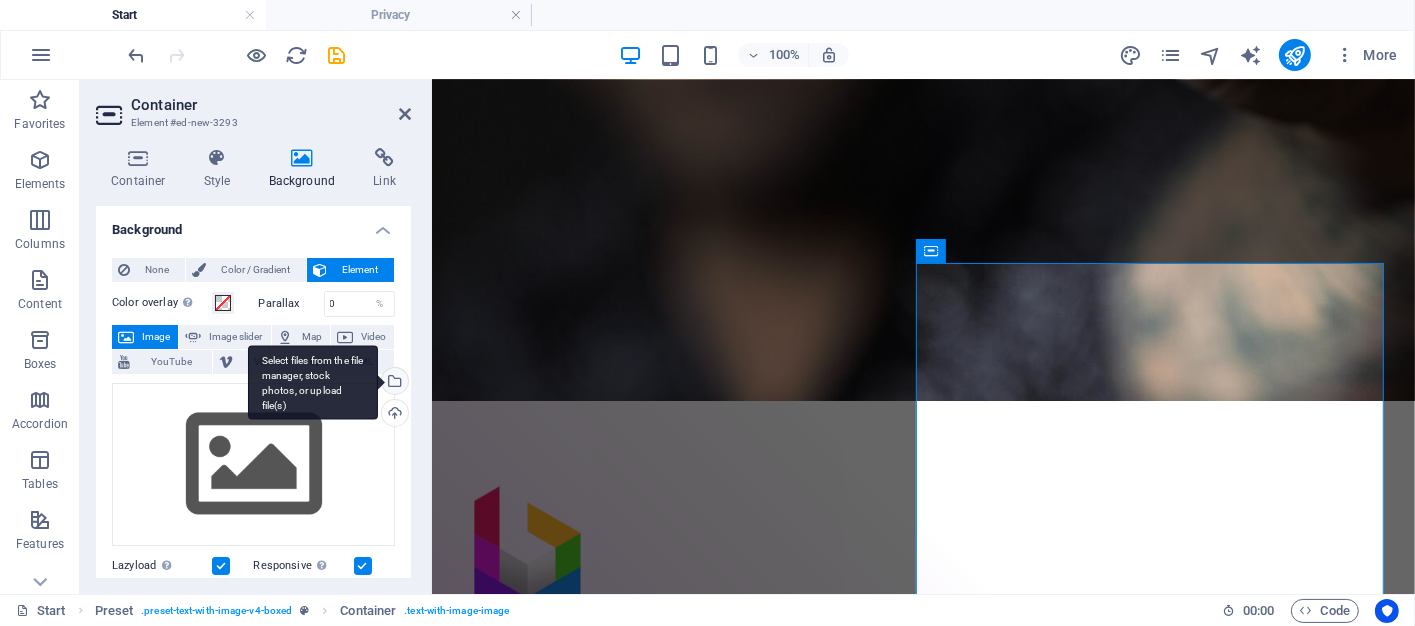 scroll, scrollTop: 506, scrollLeft: 0, axis: vertical 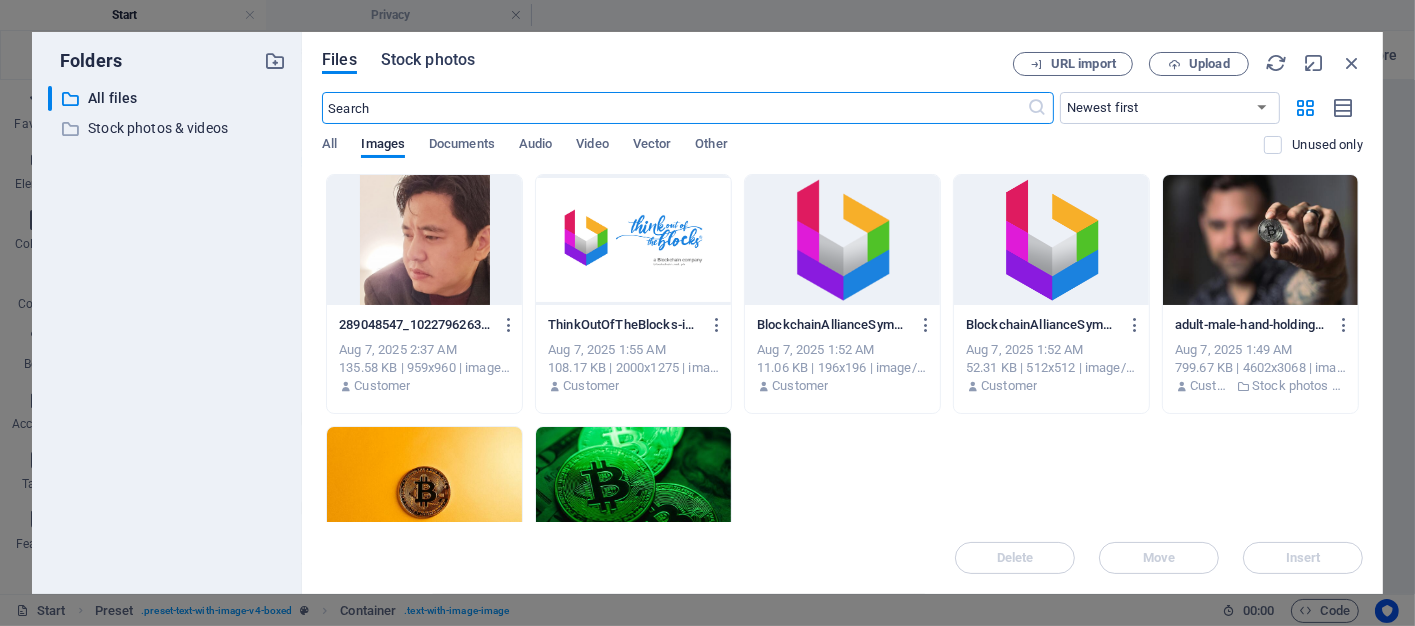 click on "Stock photos" at bounding box center (428, 60) 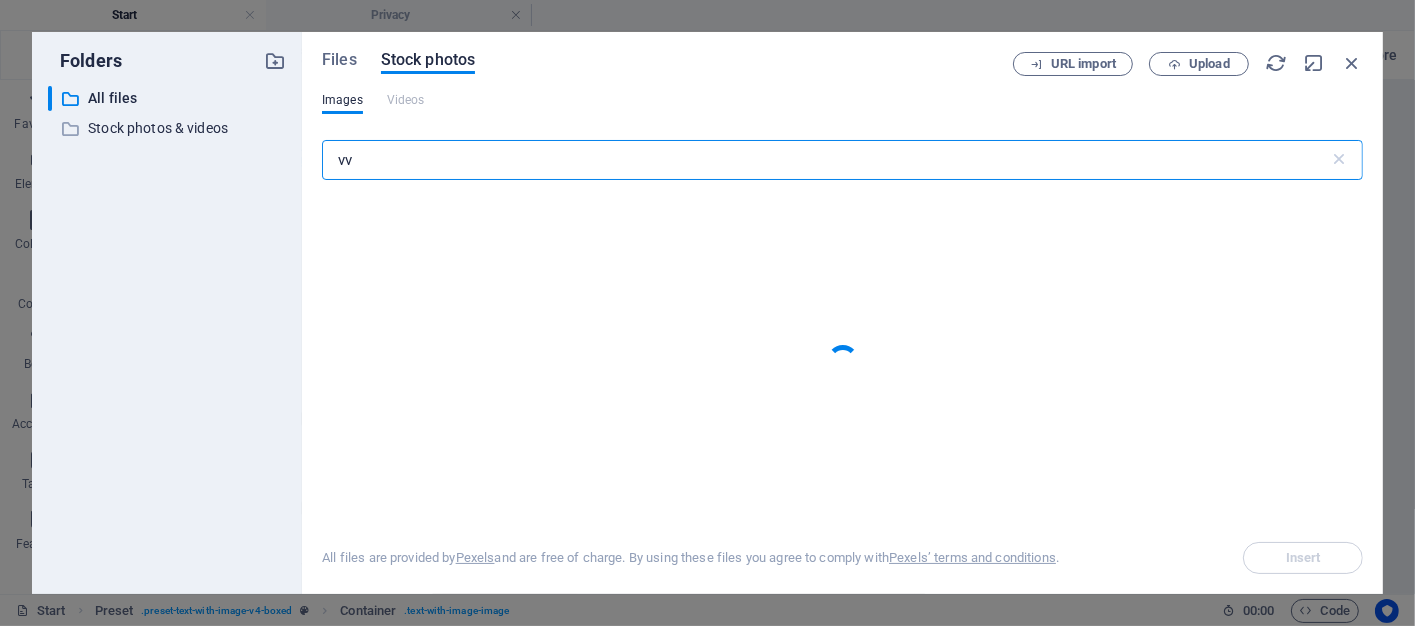 type on "v" 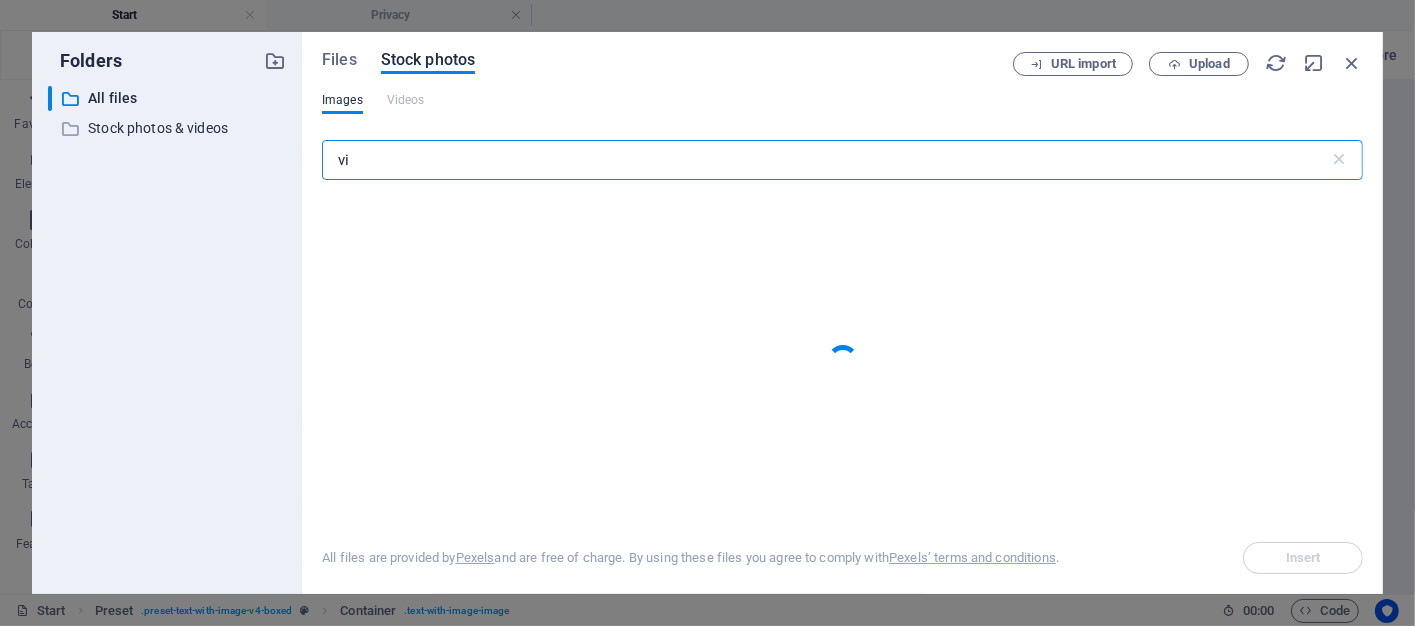 type on "v" 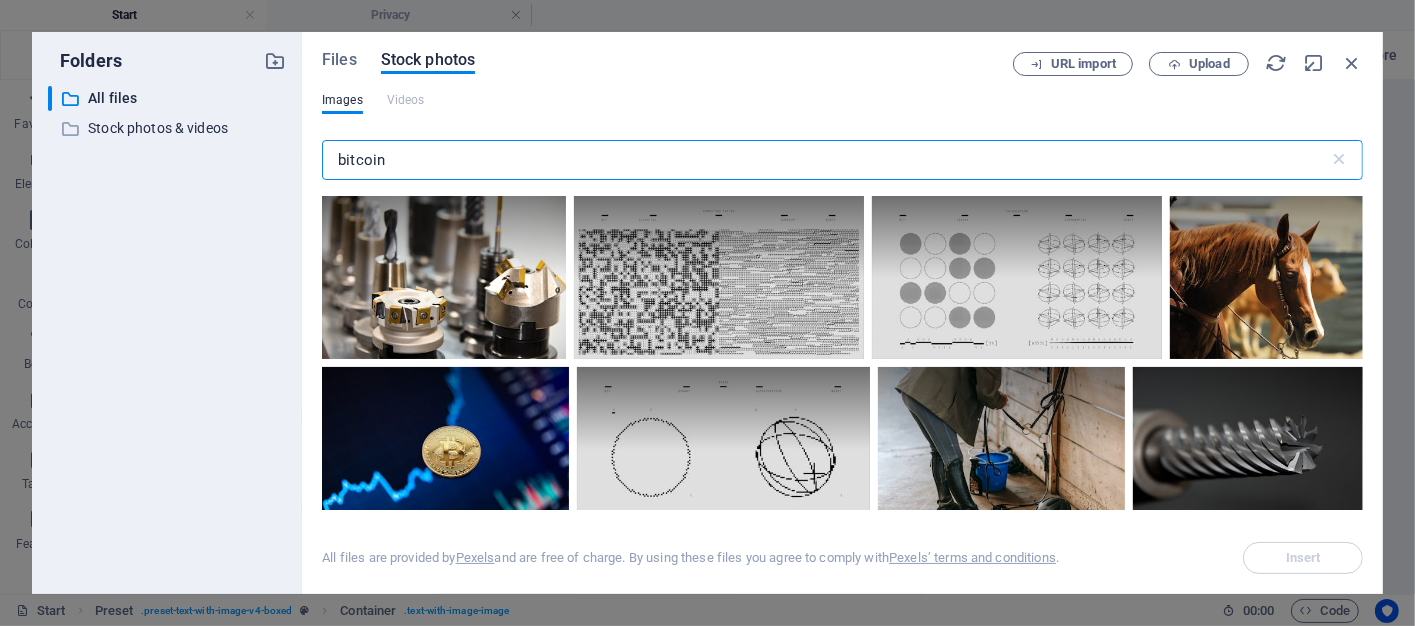 type on "bitcoin" 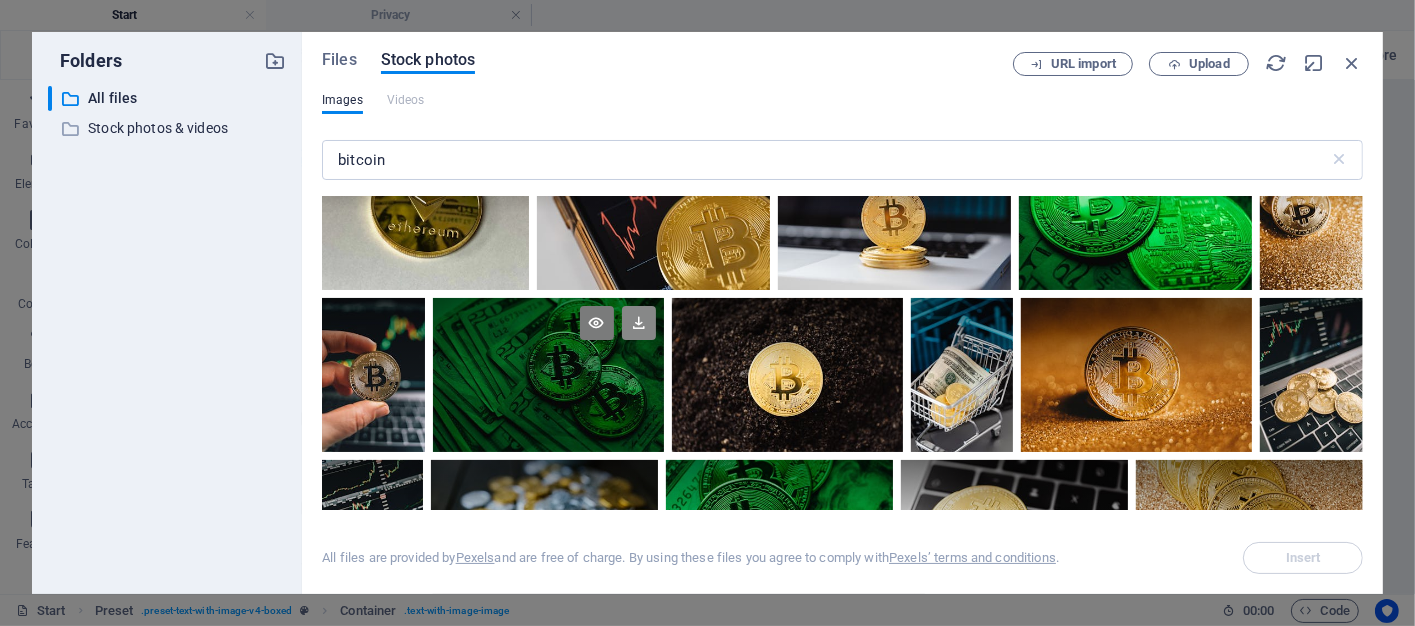 scroll, scrollTop: 800, scrollLeft: 0, axis: vertical 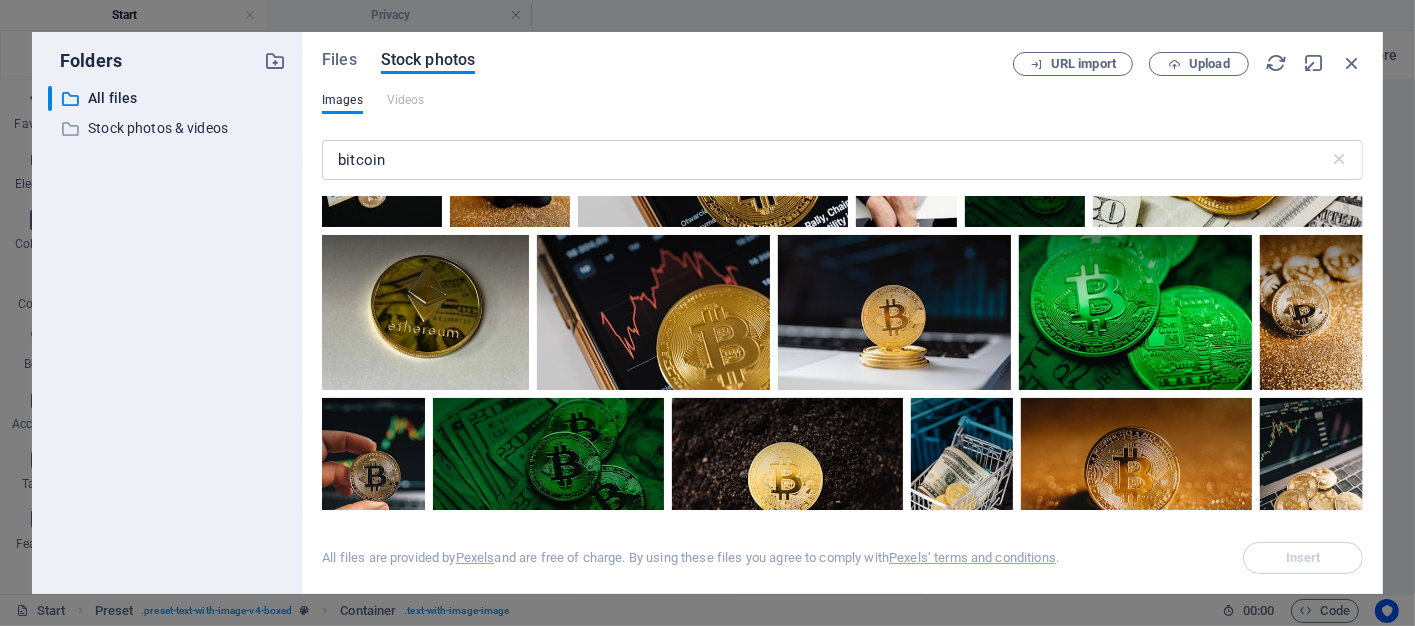 click at bounding box center [1228, 137] 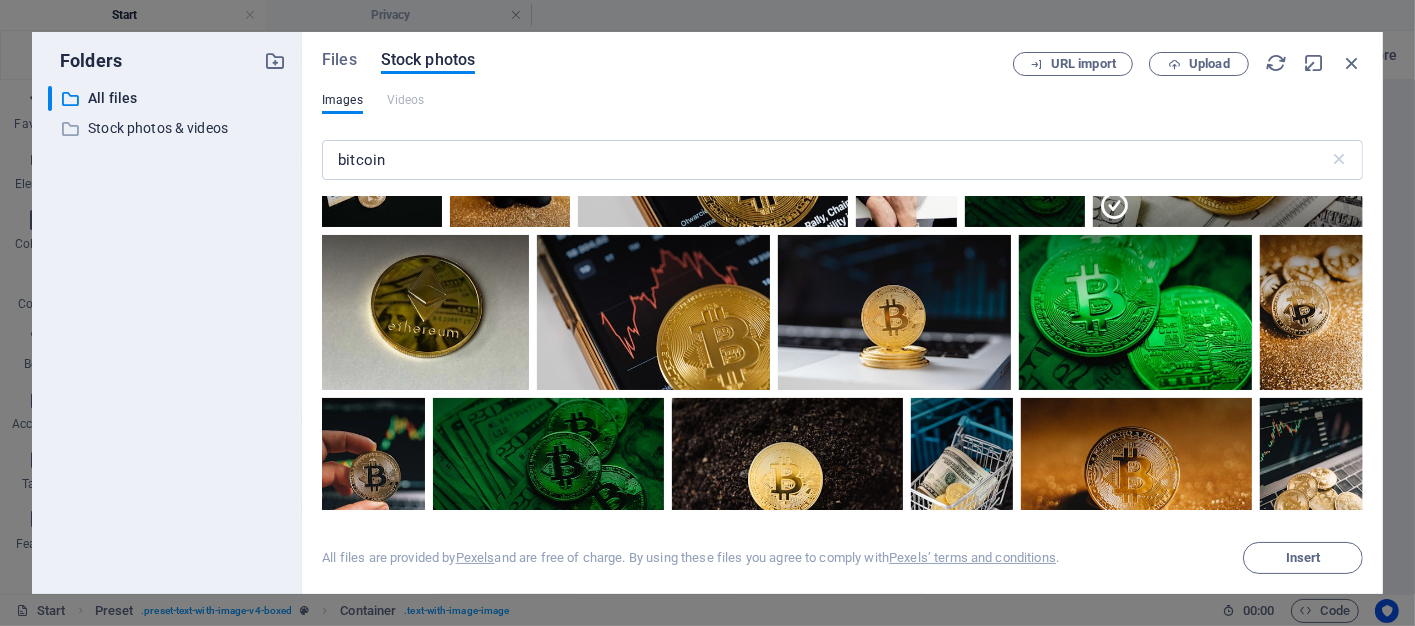 click at bounding box center (1228, 182) 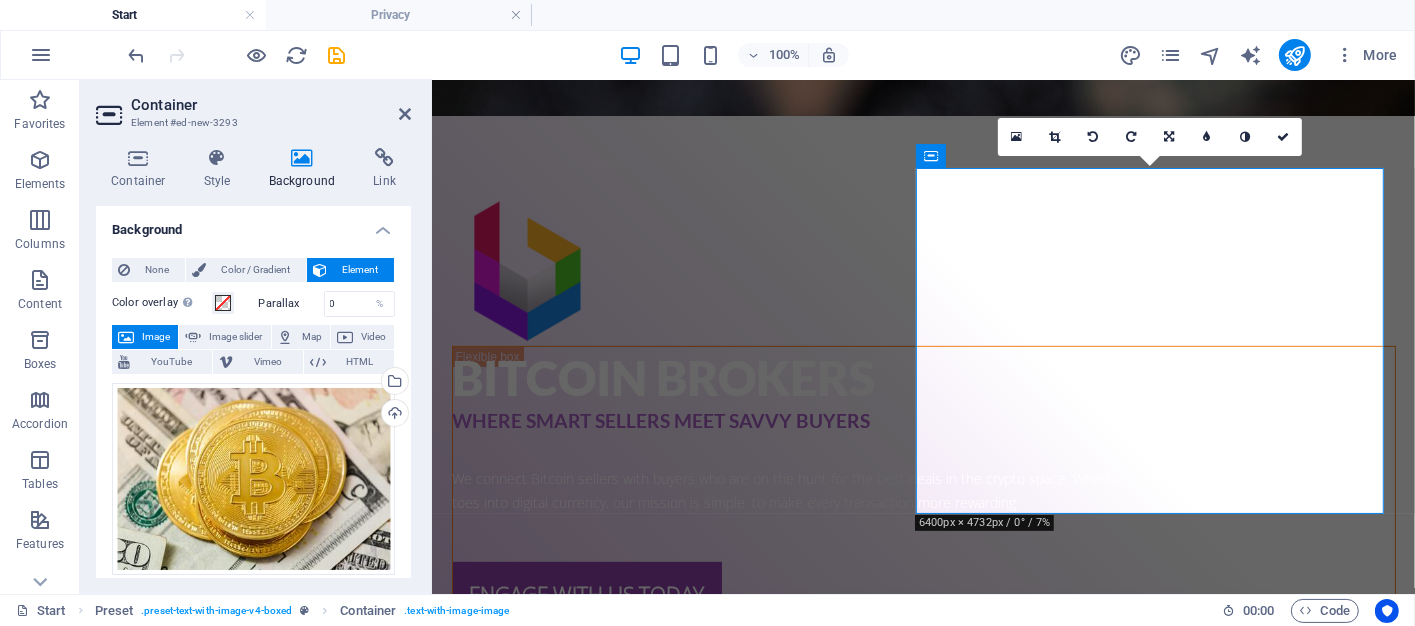 scroll, scrollTop: 801, scrollLeft: 0, axis: vertical 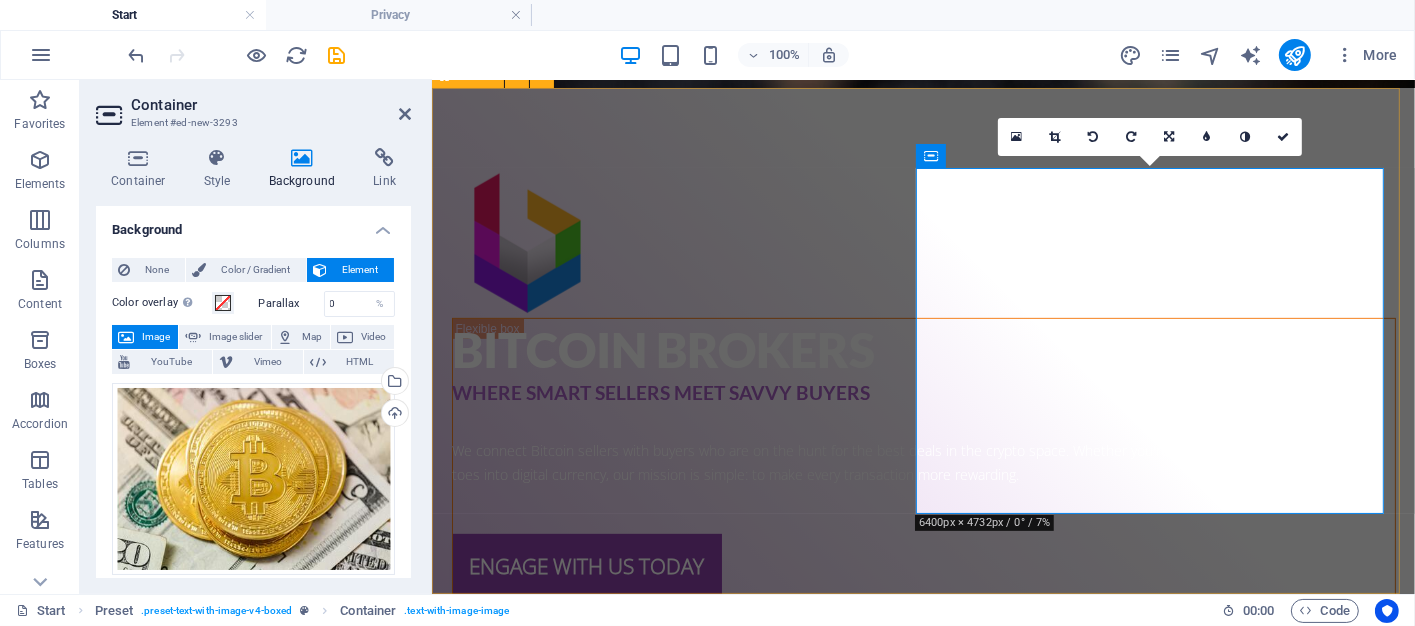 click on "What We Do At Bitcoin Brokers, we specialize in matching sellers looking to cash out with buyers eager to purchase Bitcoin at competitive rates. Our platform is built to streamline the process, offering: Real-time deal matching  based on price preferences and volume Exclusive discounts  and promotional offers for buyers Secure and transparent transactions  with verified users Flexible procedural options  to suit every need (F2F, remote, Binance OTC) Drop content here or  Add elements  Paste clipboard" at bounding box center (922, 1672) 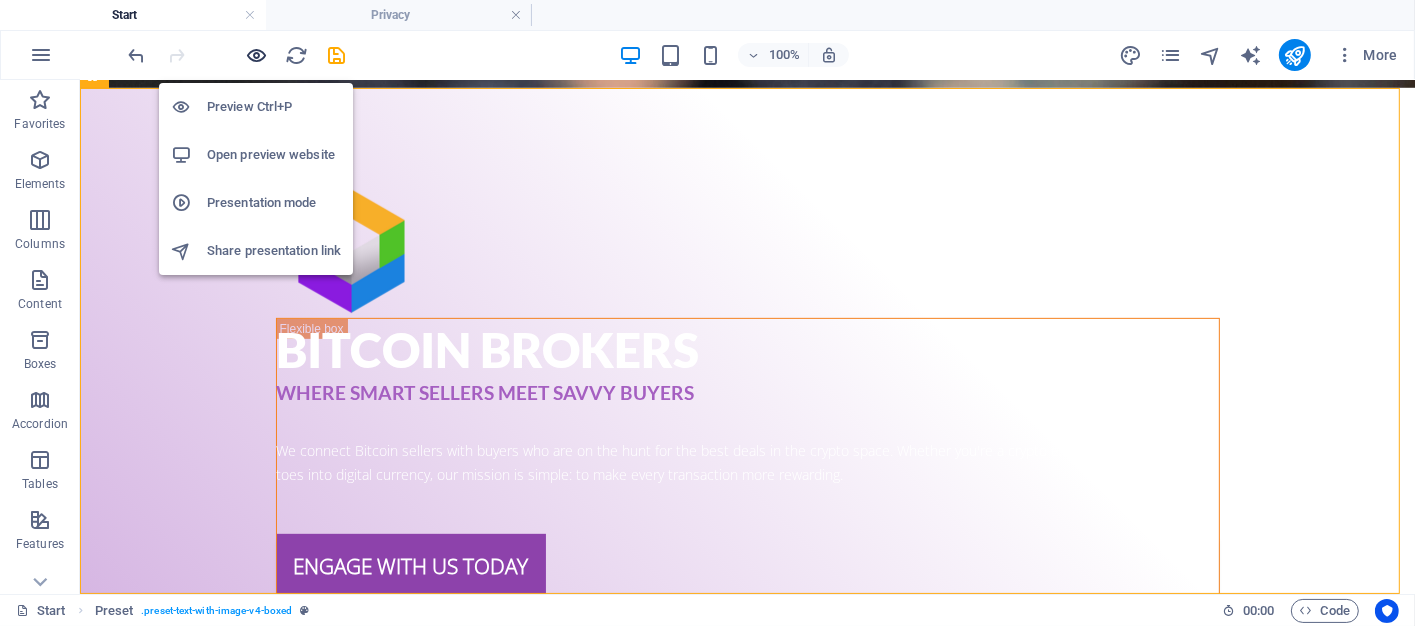 click at bounding box center [257, 55] 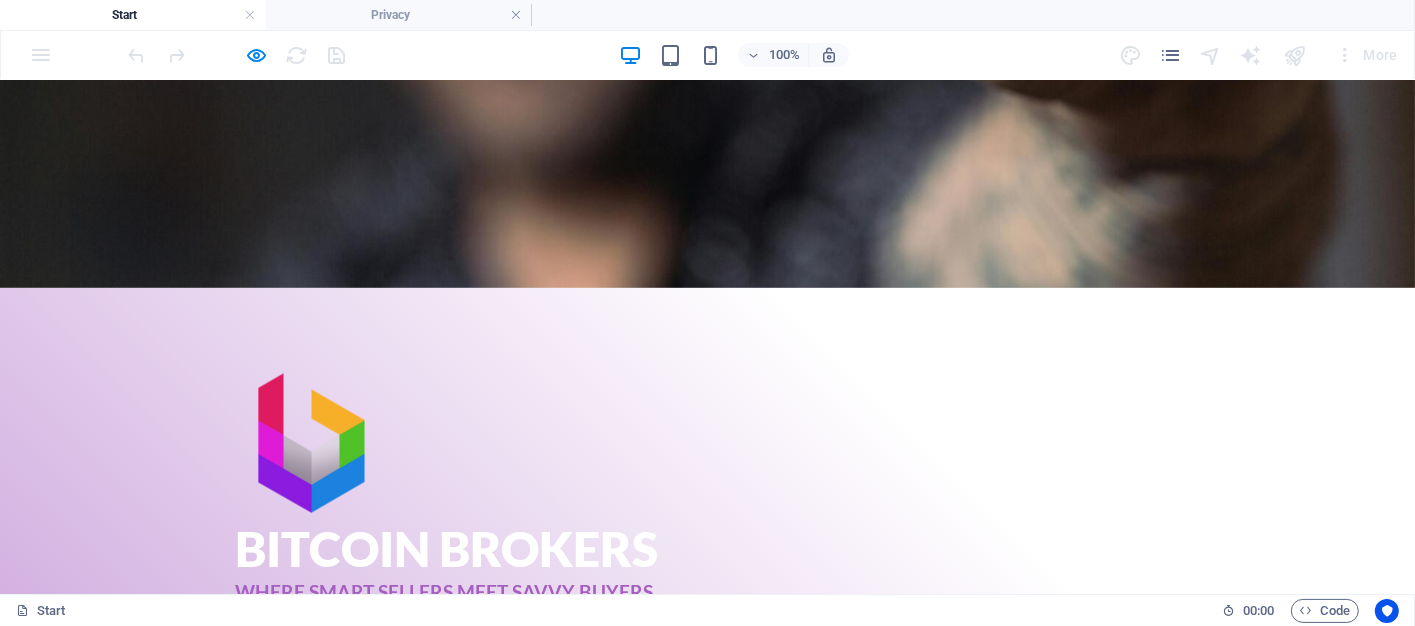 scroll, scrollTop: 800, scrollLeft: 0, axis: vertical 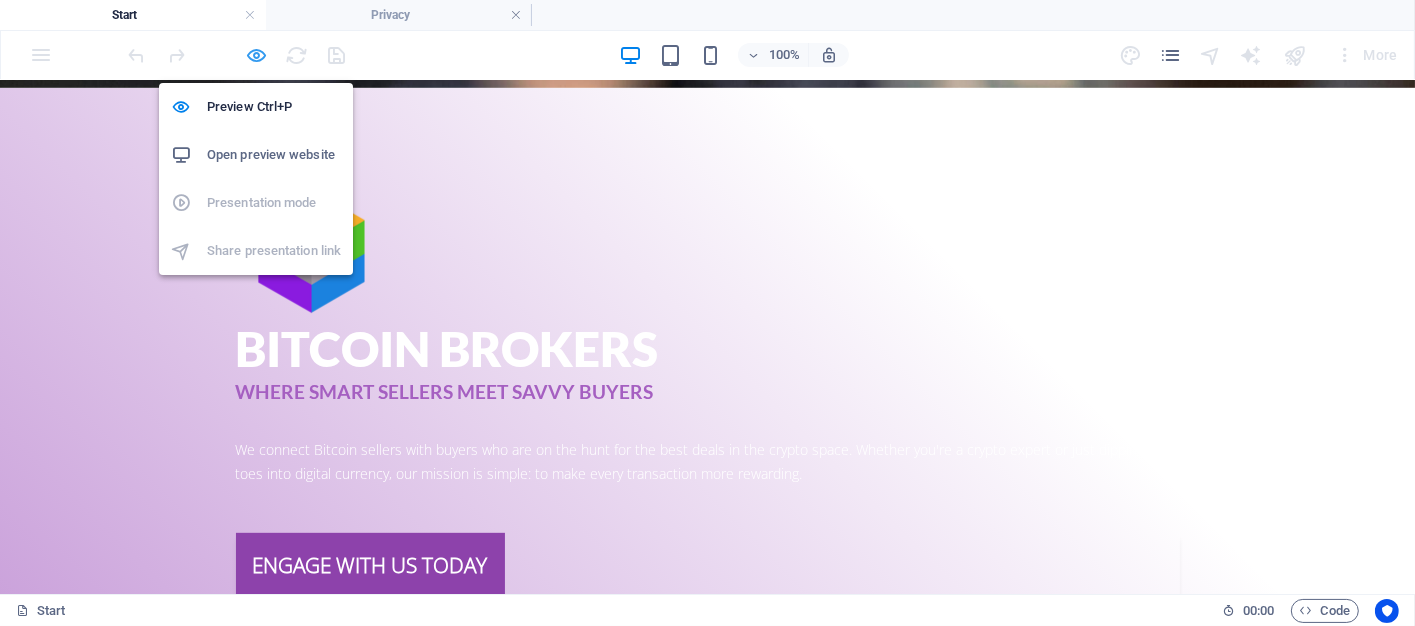 click at bounding box center (257, 55) 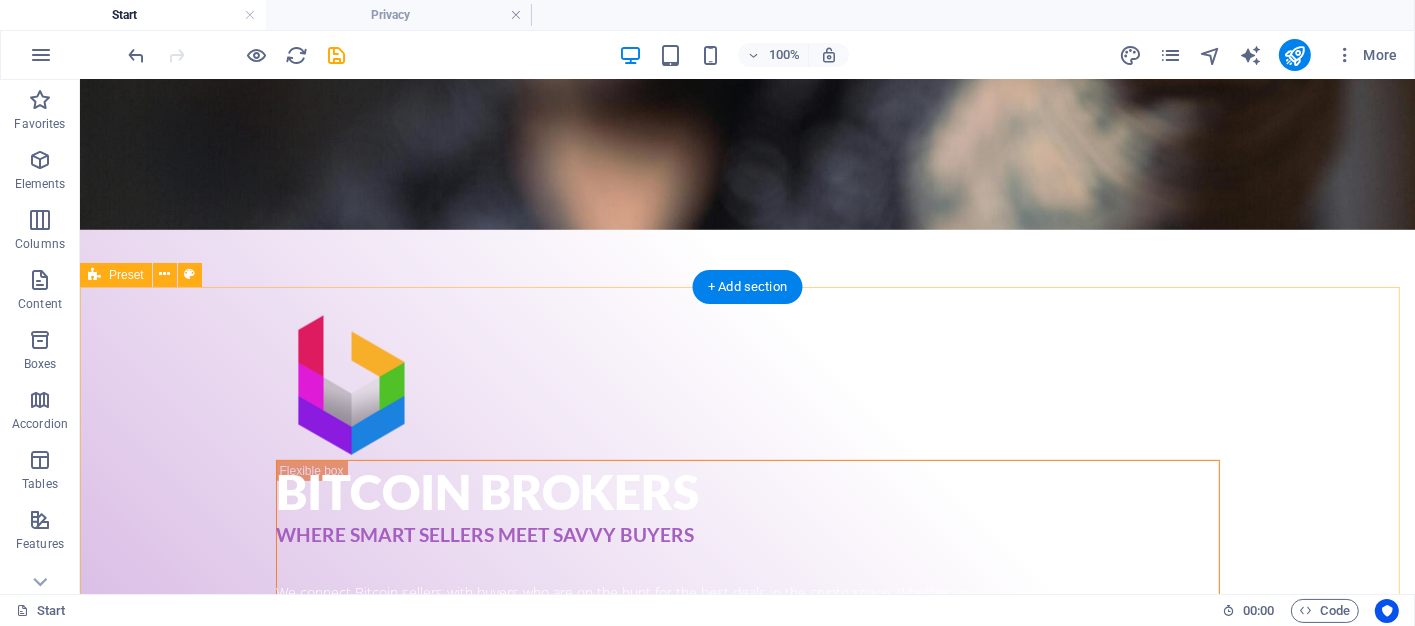 scroll, scrollTop: 600, scrollLeft: 0, axis: vertical 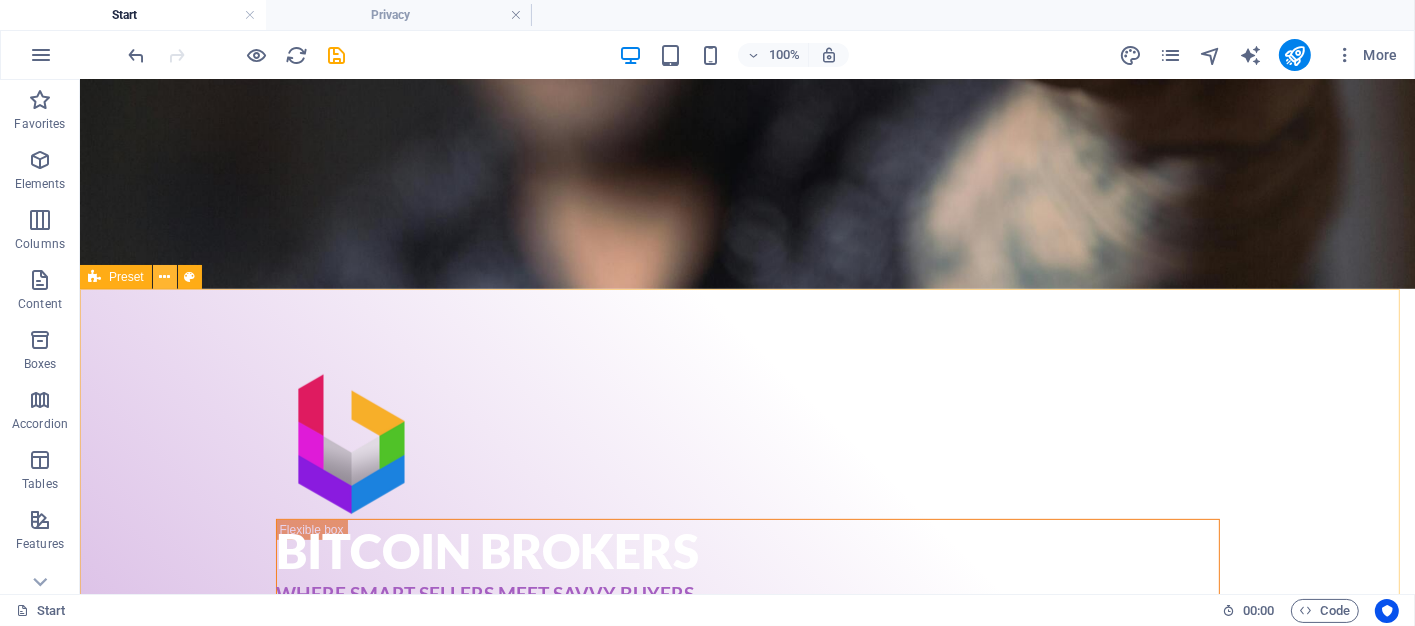 click at bounding box center (164, 277) 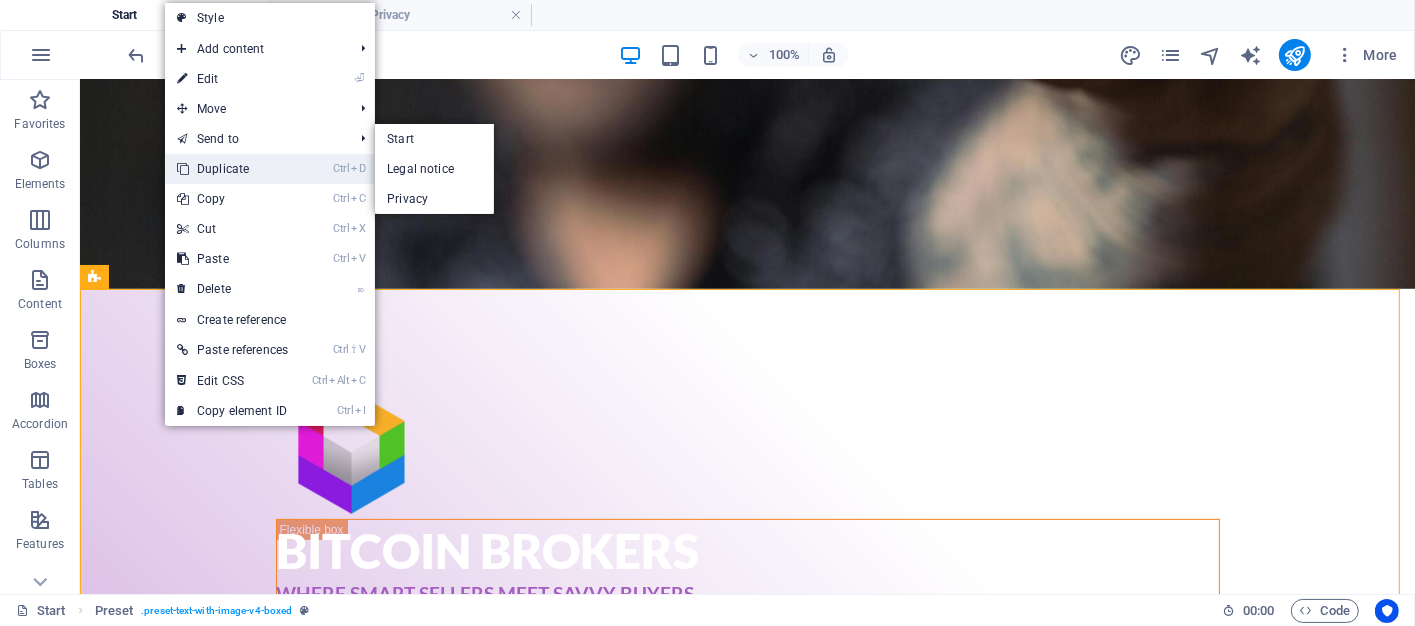 click on "Ctrl D  Duplicate" at bounding box center (232, 169) 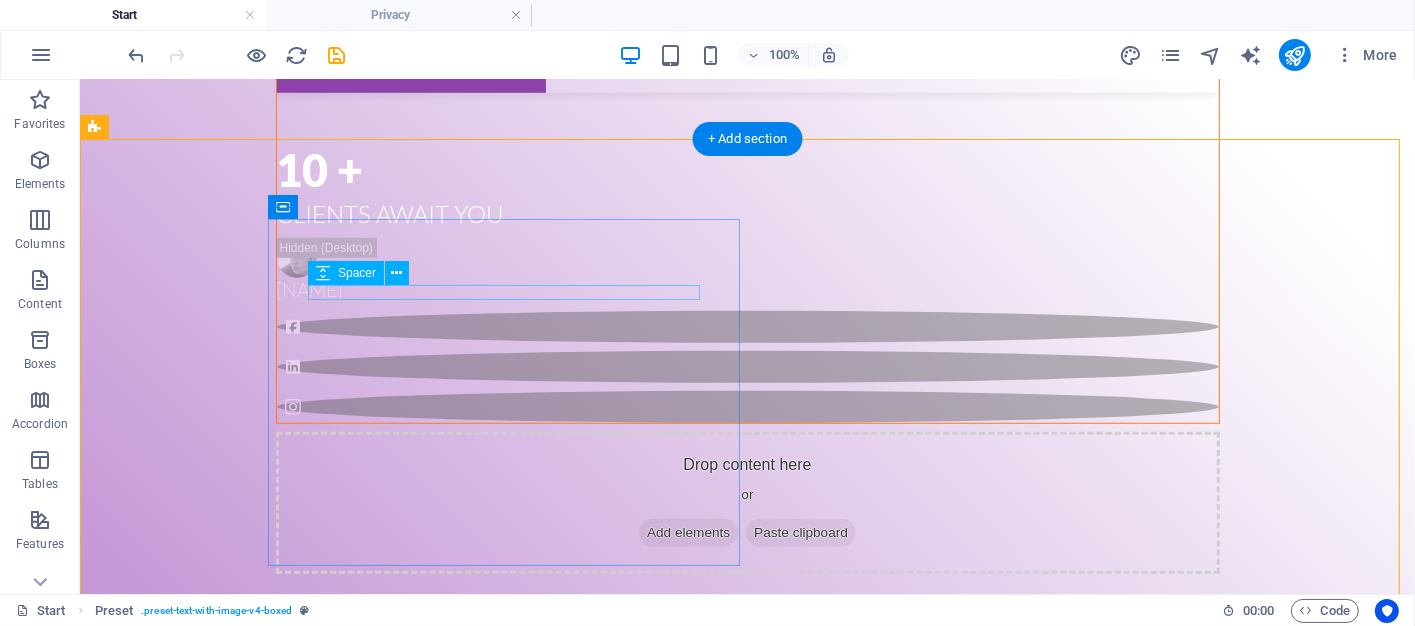 scroll, scrollTop: 1208, scrollLeft: 0, axis: vertical 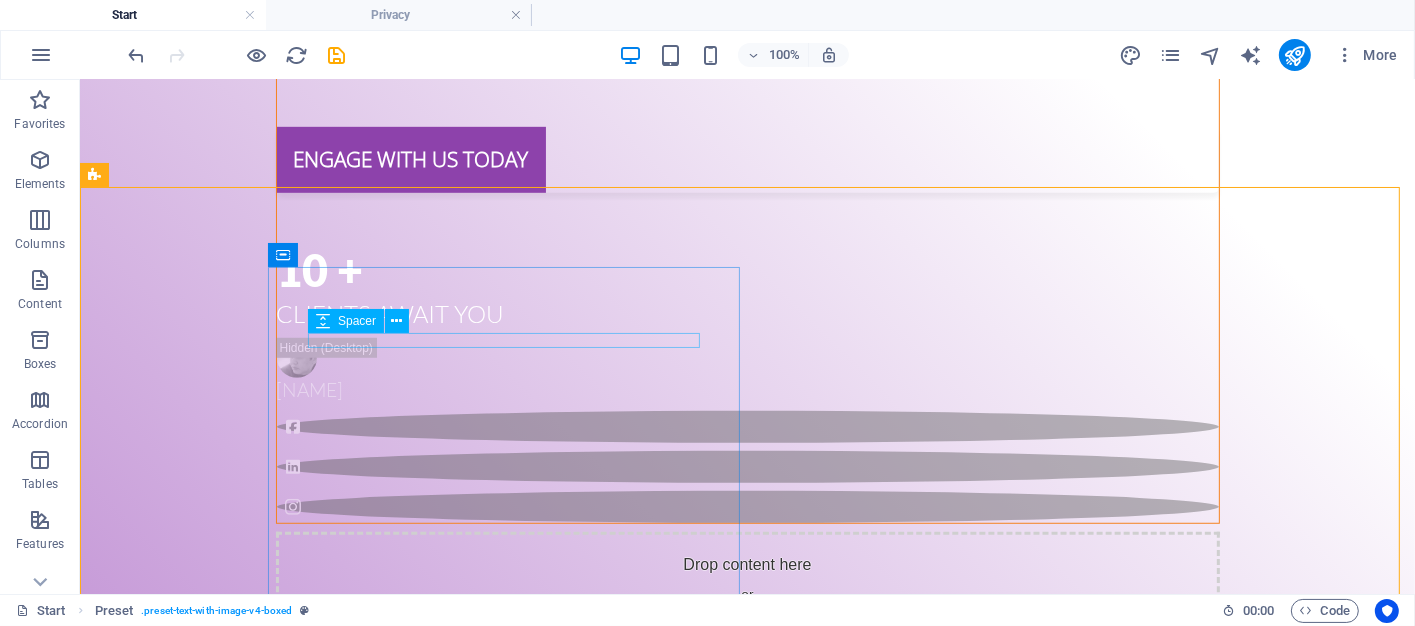 click on "Spacer" at bounding box center (365, 321) 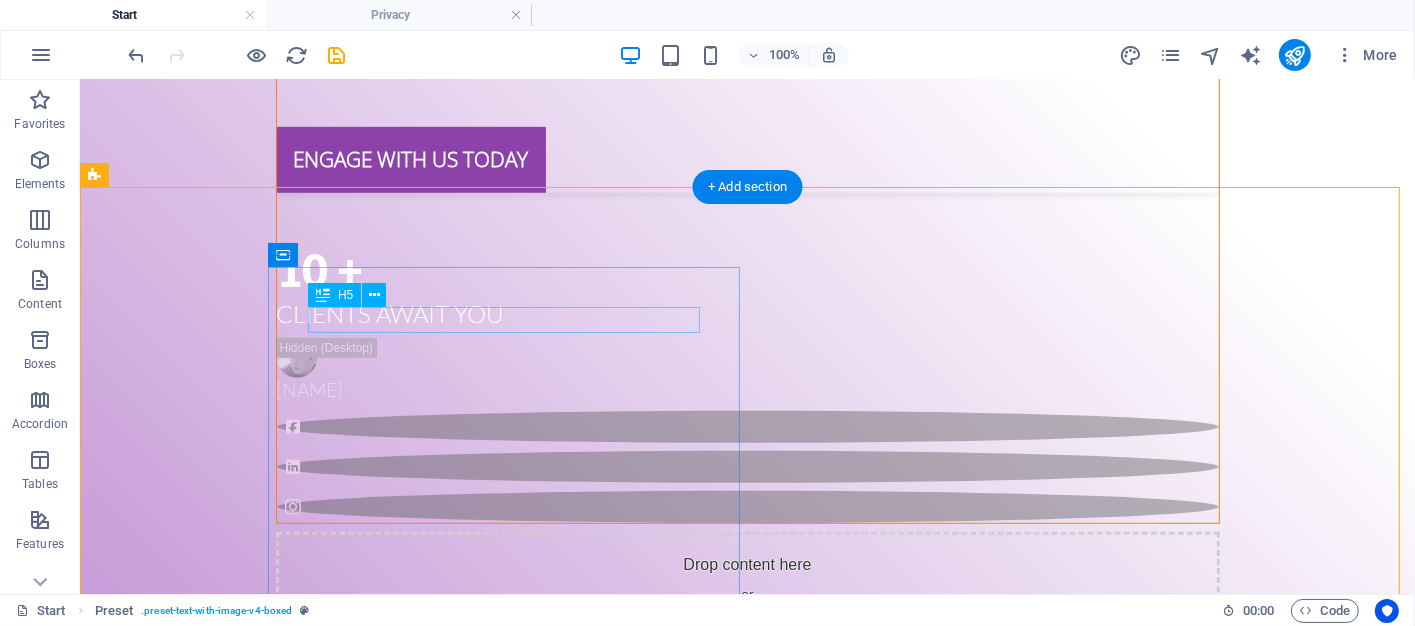 click on "What We Do" at bounding box center [567, 1863] 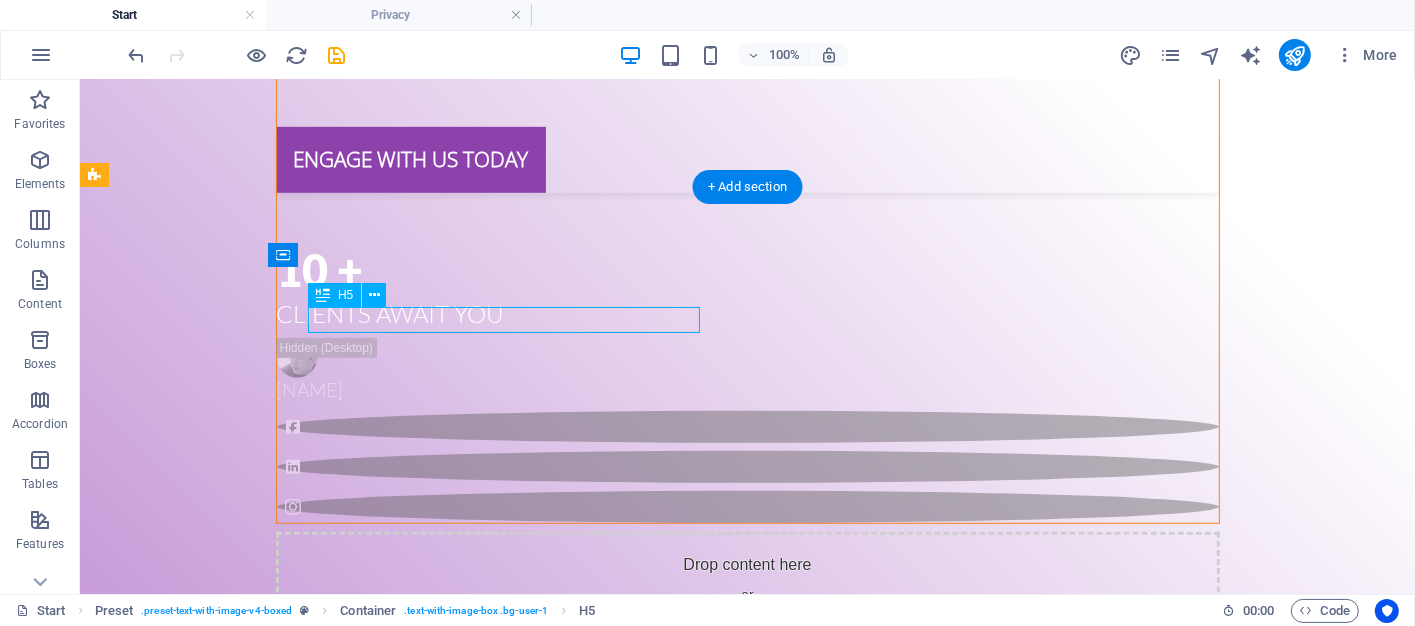 click on "What We Do" at bounding box center (567, 1863) 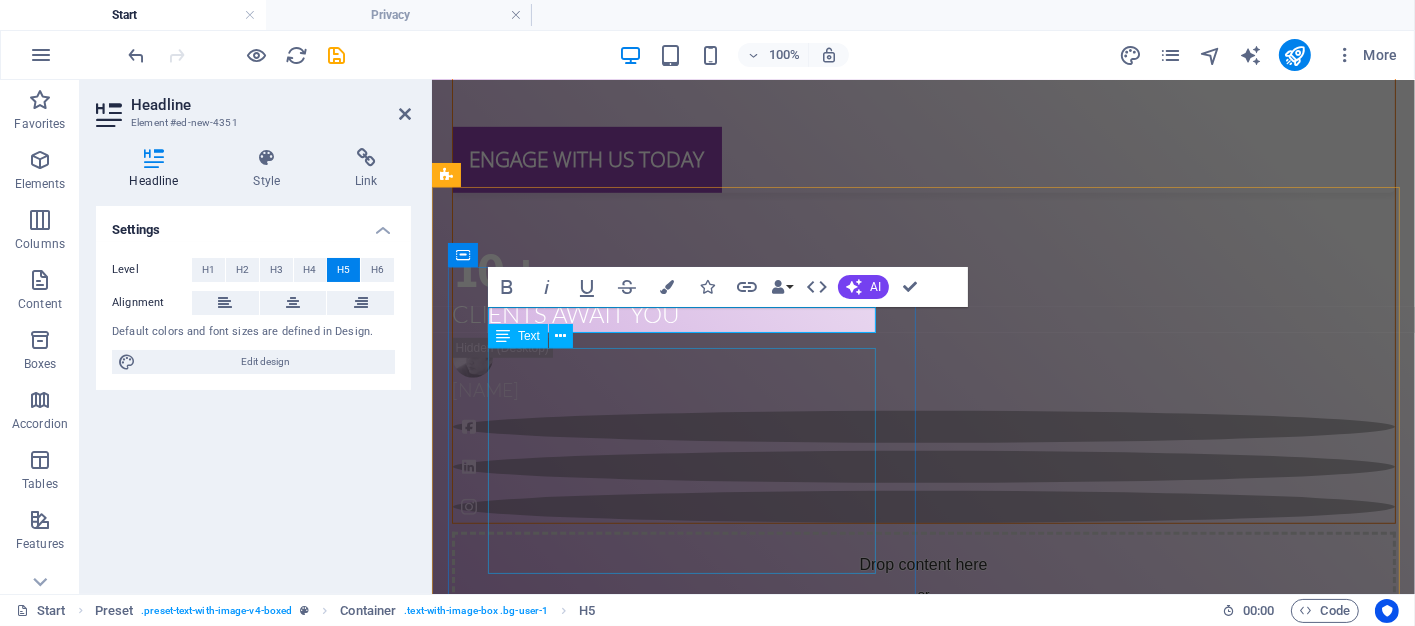 click on "At Bitcoin Brokers, we specialize in matching sellers looking to cash out with buyers eager to purchase Bitcoin at competitive rates. Our platform is built to streamline the process, offering: Real-time deal matching  based on price preferences and volume Exclusive discounts  and promotional offers for buyers Secure and transparent transactions  with verified users Flexible procedural options  to suit every need (F2F, remote, Binance OTC)" at bounding box center (919, 1971) 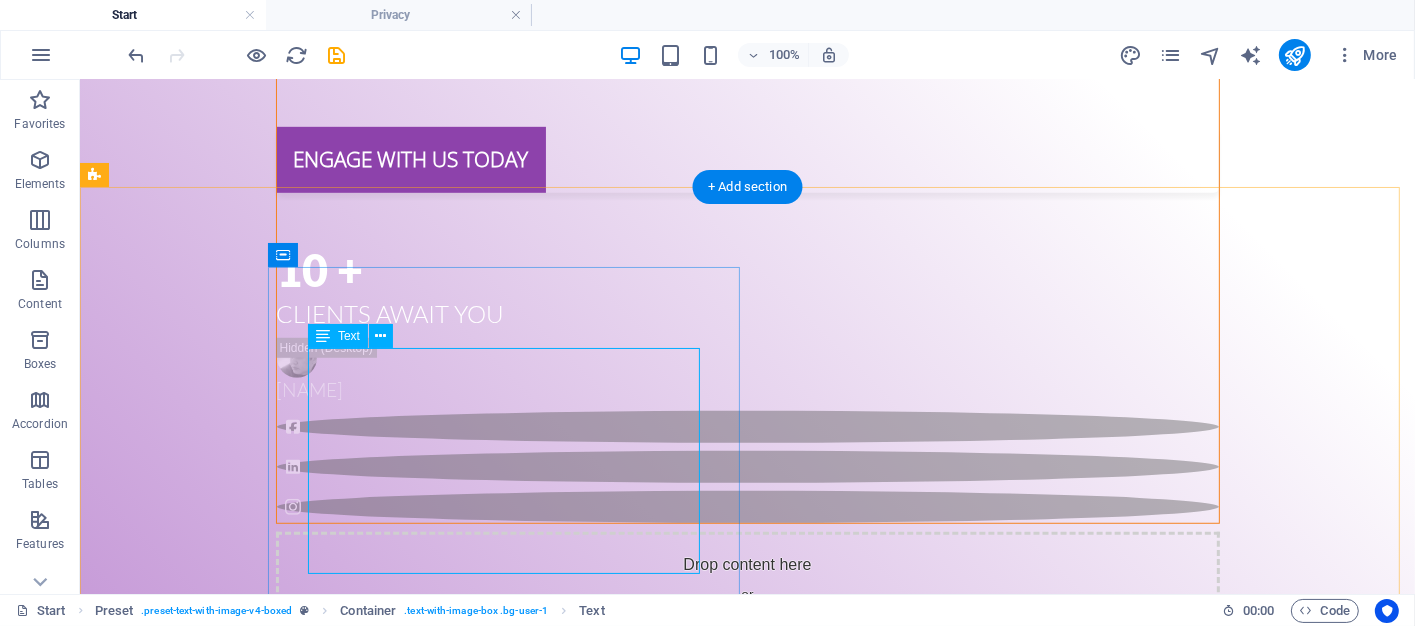 click on "At Bitcoin Brokers, we specialize in matching sellers looking to cash out with buyers eager to purchase Bitcoin at competitive rates. Our platform is built to streamline the process, offering: Real-time deal matching  based on price preferences and volume Exclusive discounts  and promotional offers for buyers Secure and transparent transactions  with verified users Flexible procedural options  to suit every need (F2F, remote, Binance OTC)" at bounding box center (567, 1971) 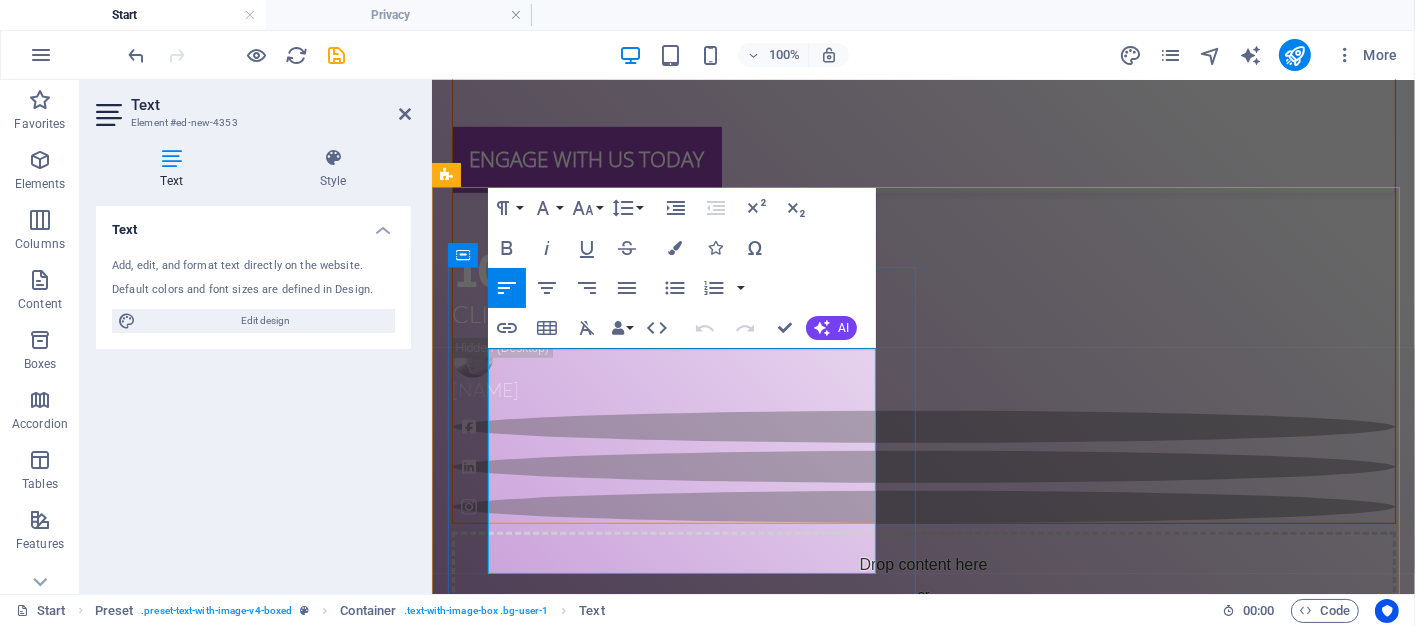 click on "Real-time deal matching  based on price preferences and volume" at bounding box center (927, 1974) 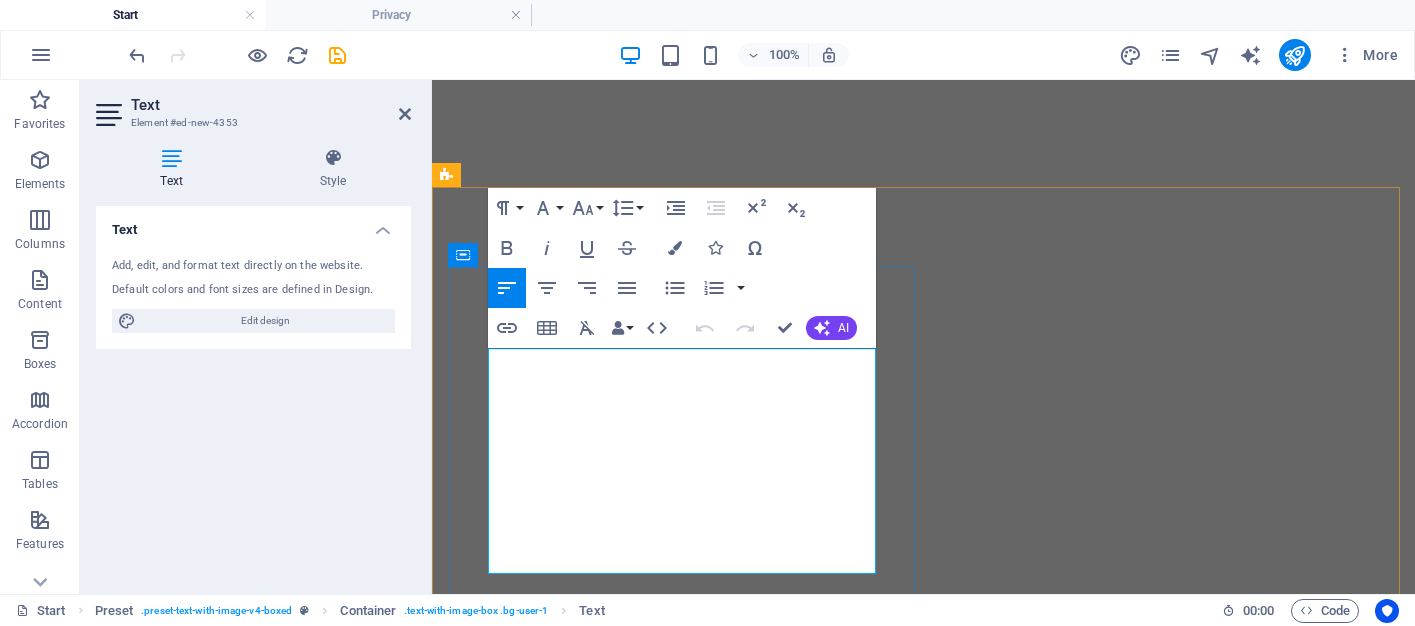 scroll, scrollTop: 0, scrollLeft: 0, axis: both 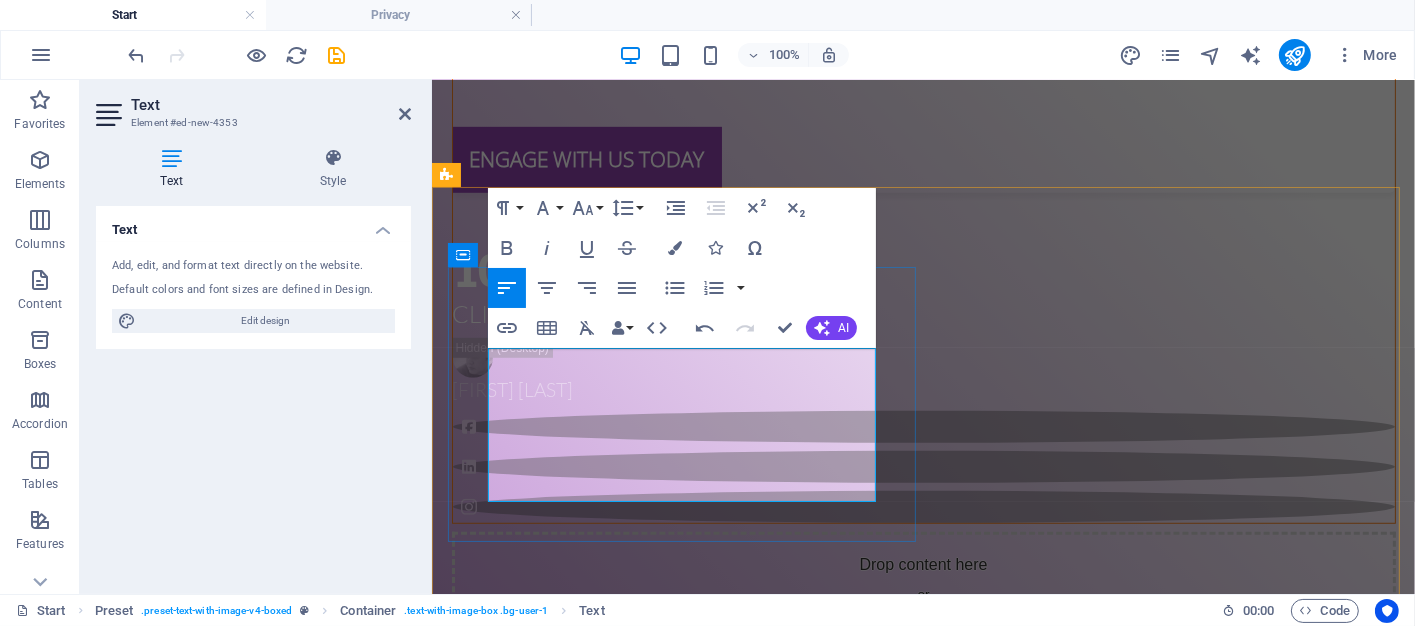 drag, startPoint x: 577, startPoint y: 407, endPoint x: 503, endPoint y: 378, distance: 79.47956 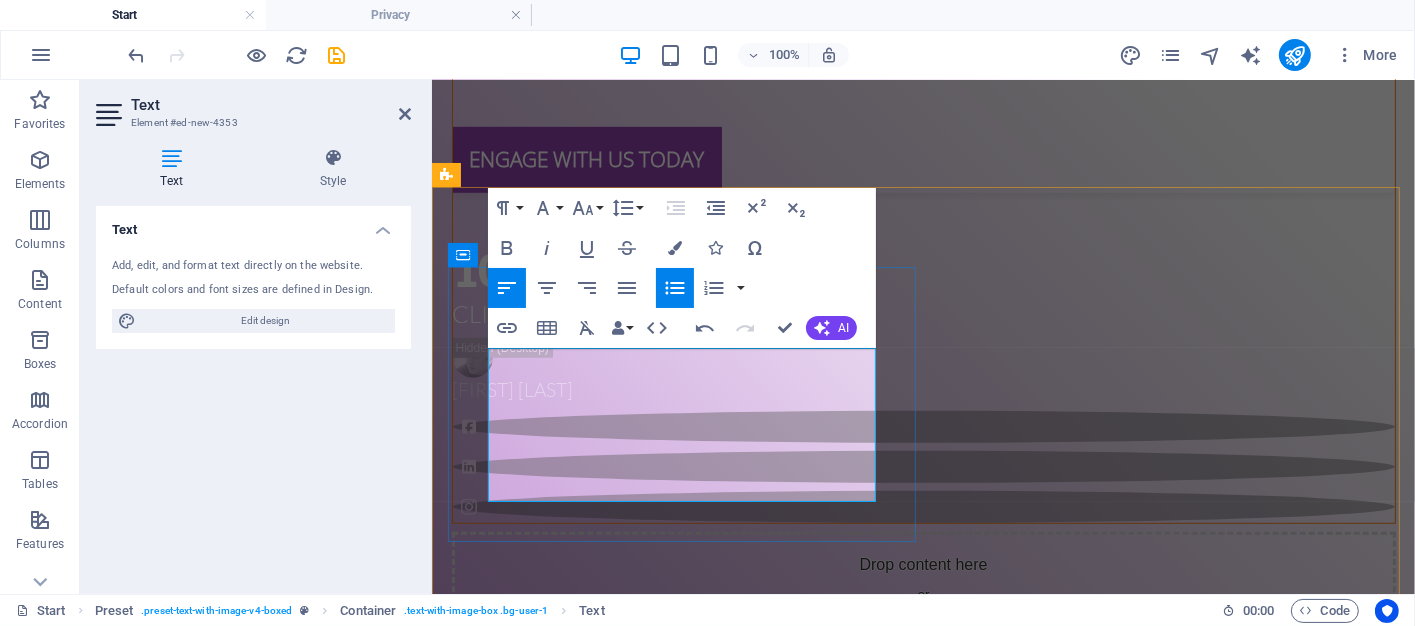 drag, startPoint x: 840, startPoint y: 424, endPoint x: 501, endPoint y: 422, distance: 339.0059 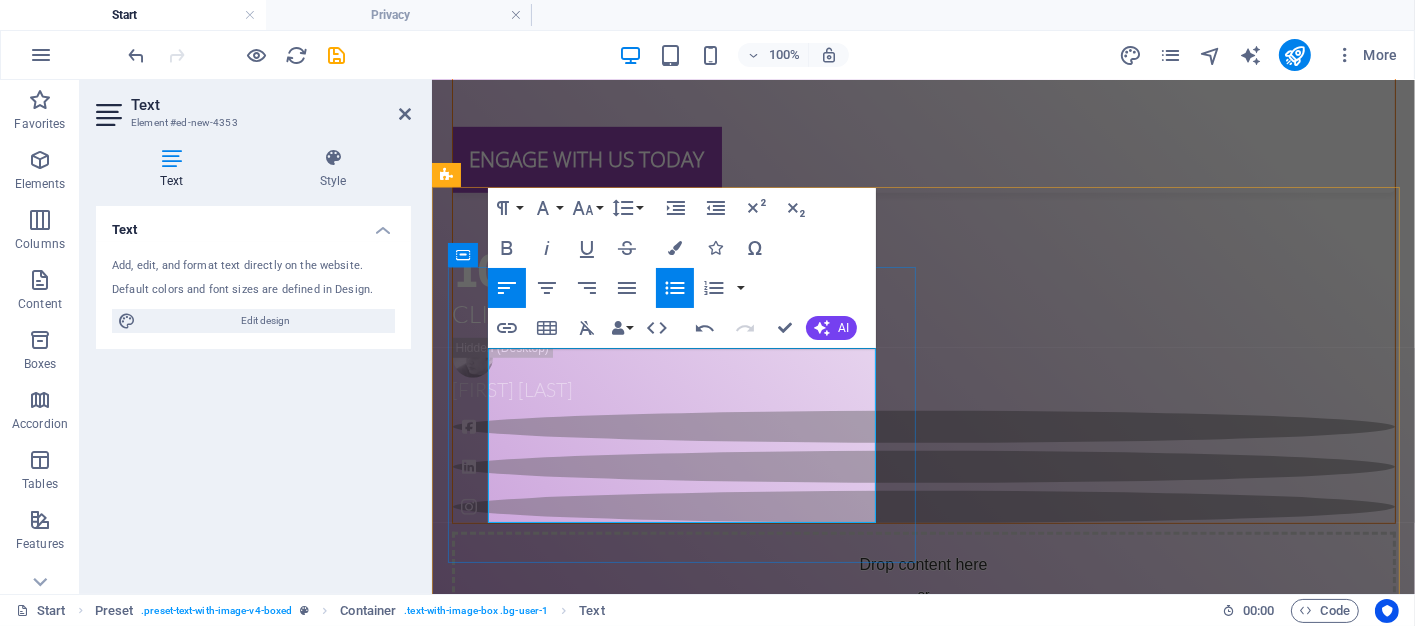 drag, startPoint x: 852, startPoint y: 467, endPoint x: 503, endPoint y: 469, distance: 349.00574 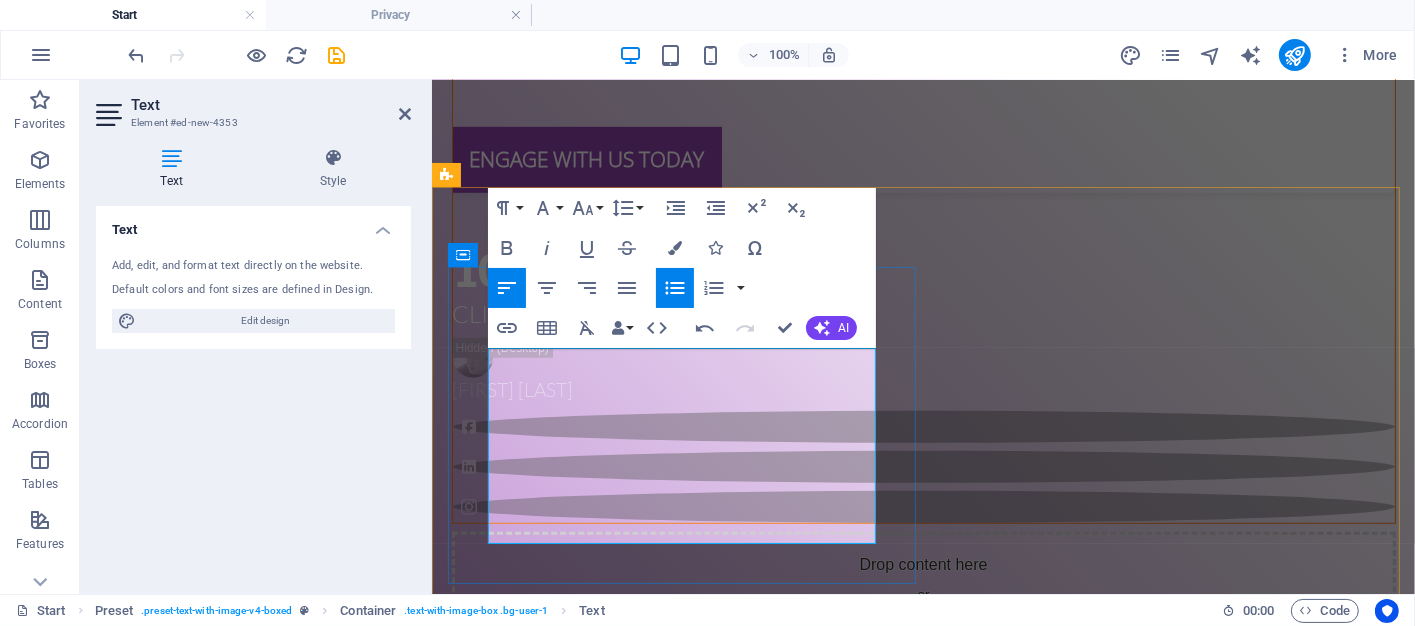 click on "Fast Matching Engine" at bounding box center [570, 1925] 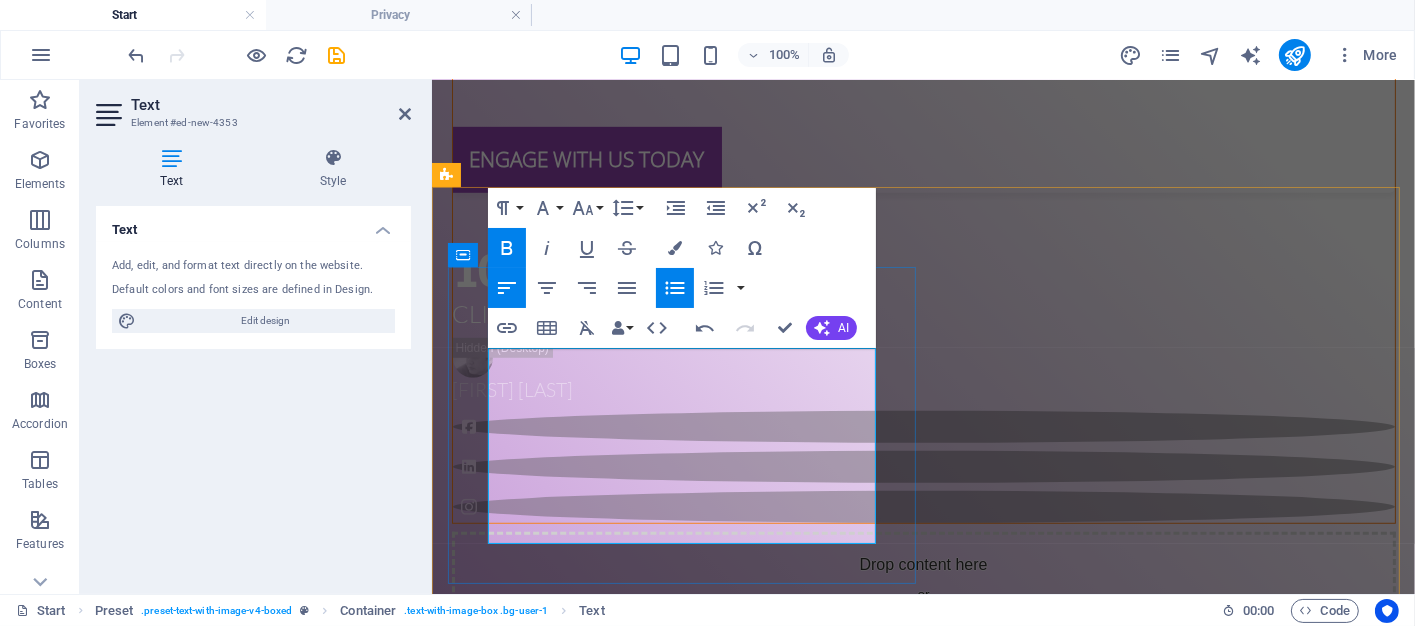 click on "Fast Matching Engine" at bounding box center [570, 1925] 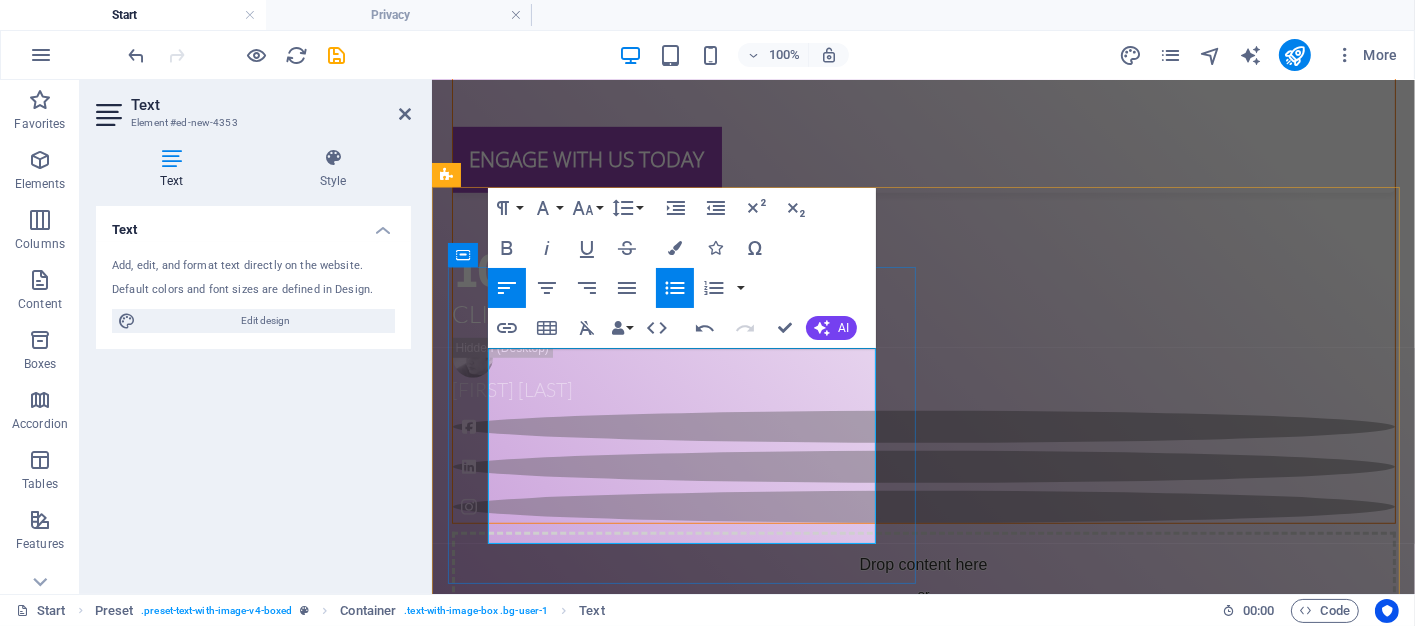 type 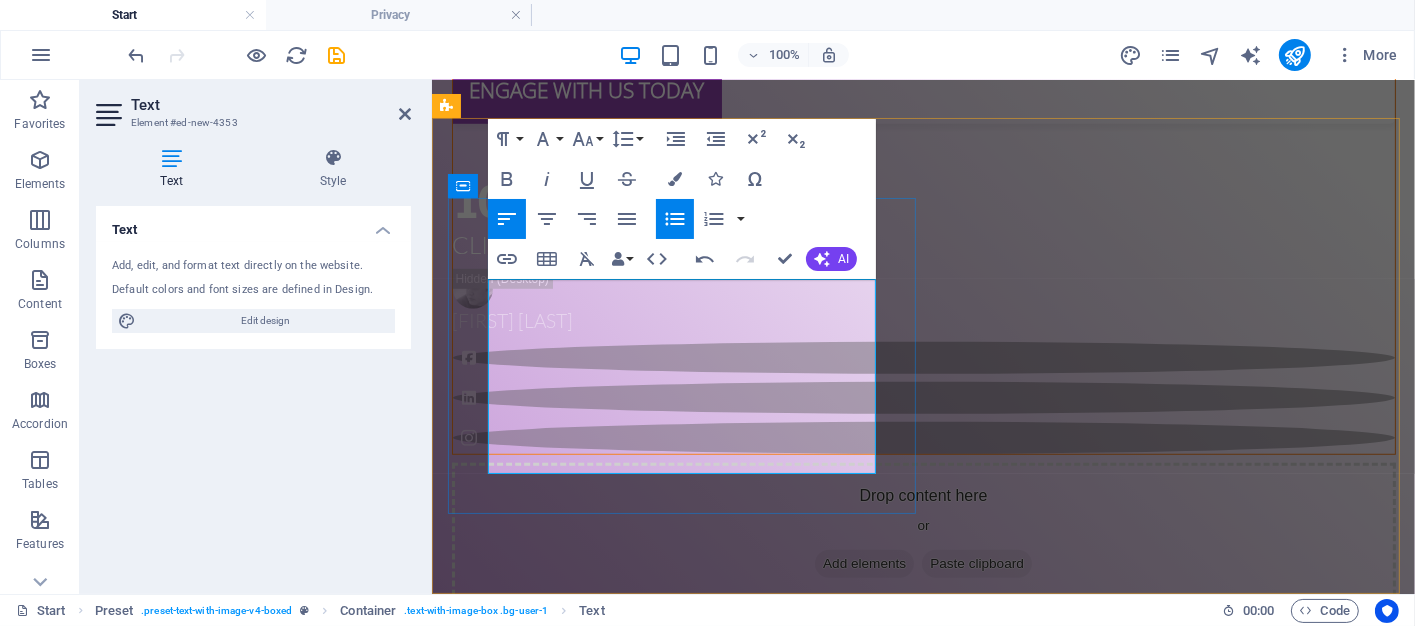 click on "Fast Matching : Our growing list of clients ensures quick and accurate pairing." at bounding box center (927, 1901) 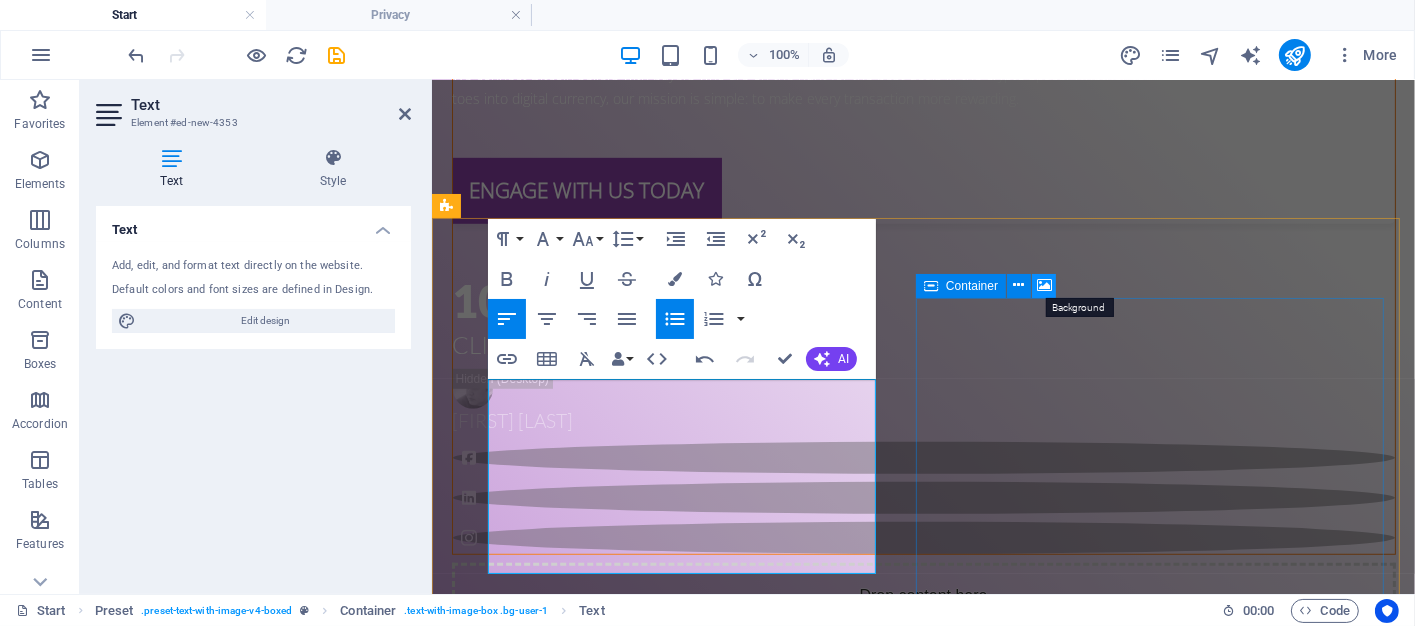 click at bounding box center (1044, 285) 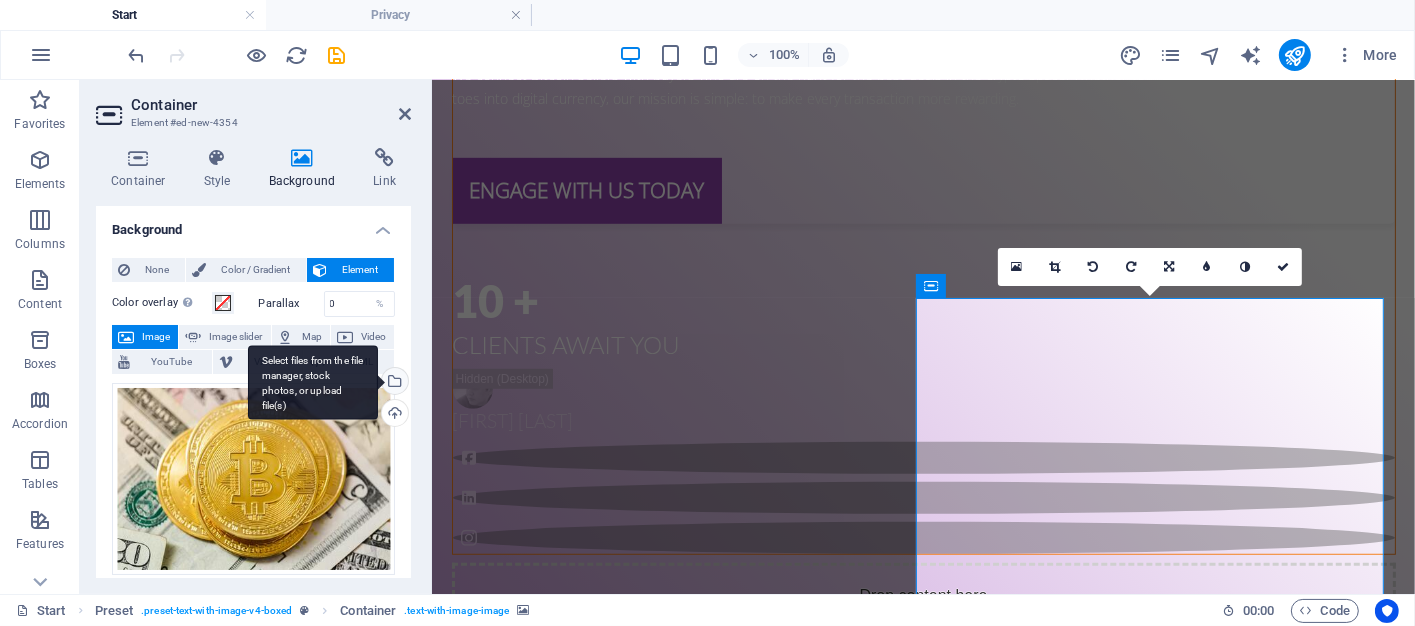 click on "Select files from the file manager, stock photos, or upload file(s)" at bounding box center (393, 383) 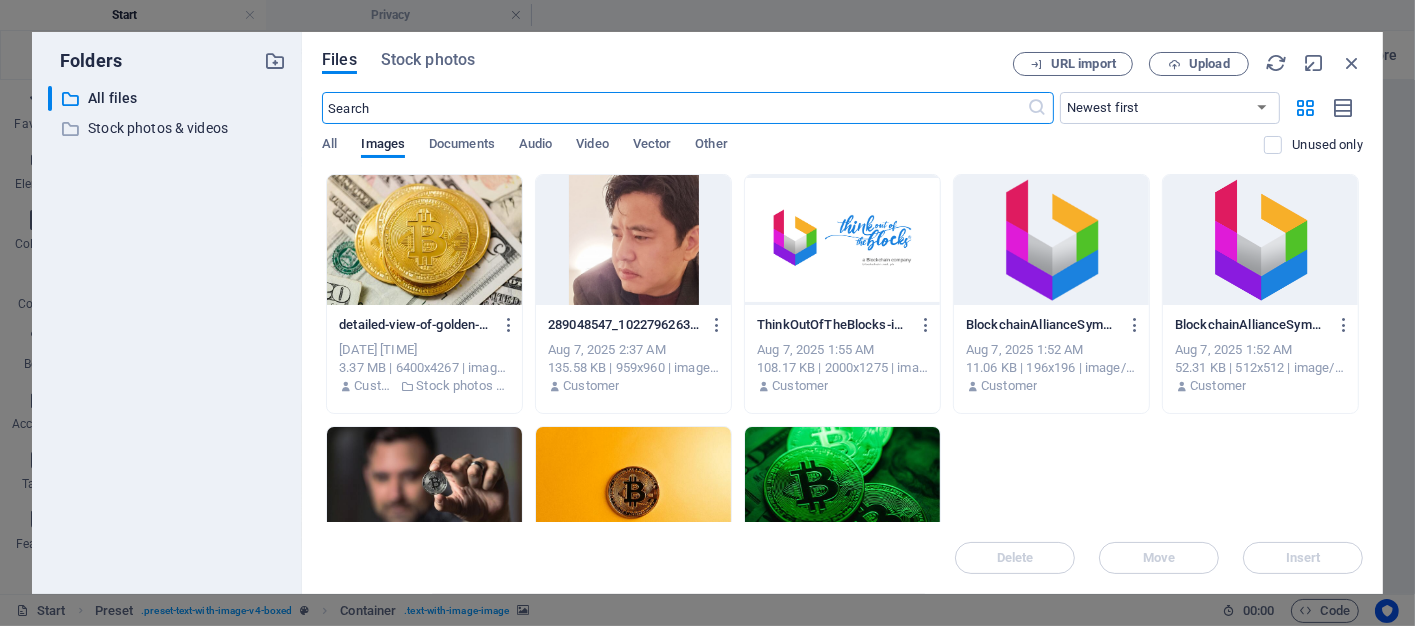 scroll, scrollTop: 982, scrollLeft: 0, axis: vertical 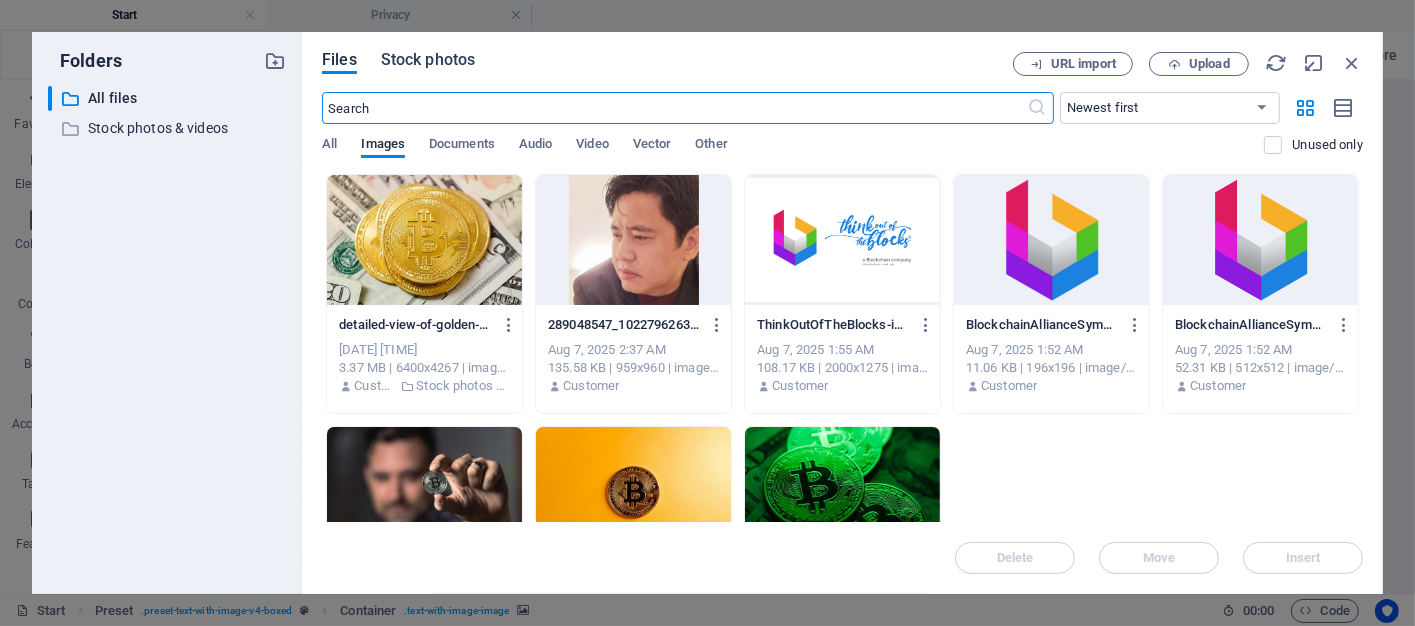 click on "Stock photos" at bounding box center (428, 60) 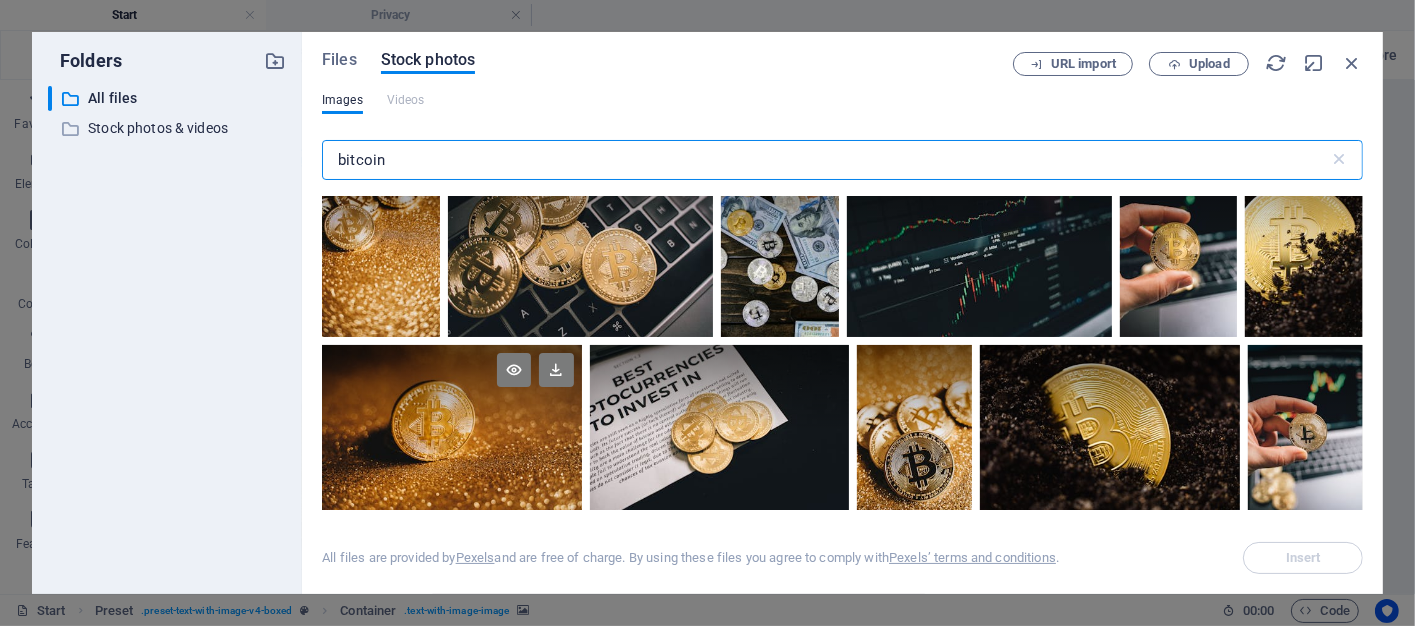 scroll, scrollTop: 2000, scrollLeft: 0, axis: vertical 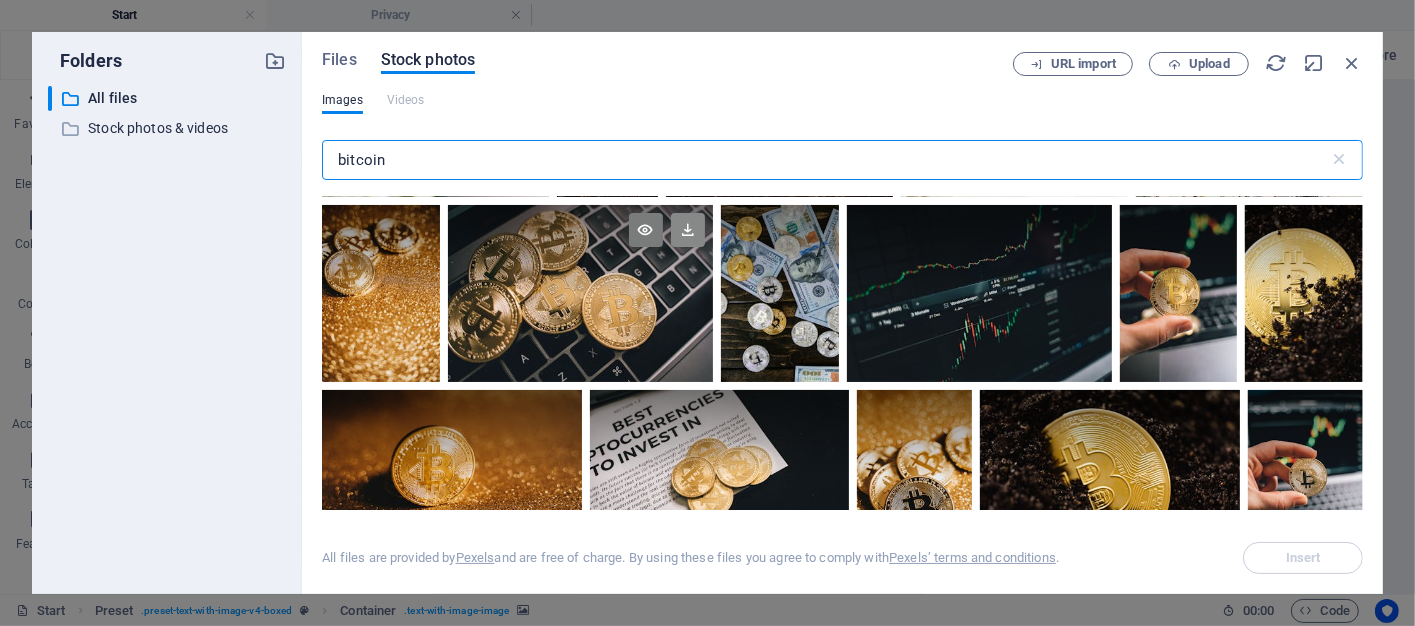 click at bounding box center [688, 230] 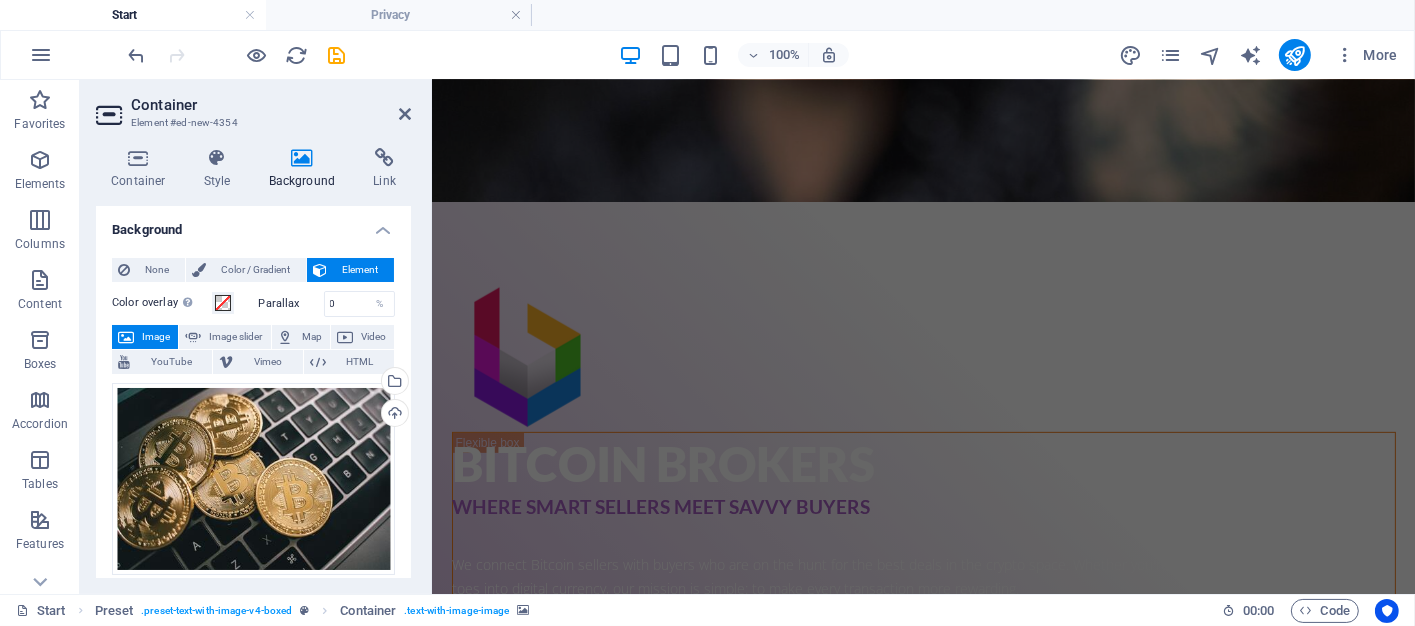 scroll, scrollTop: 677, scrollLeft: 0, axis: vertical 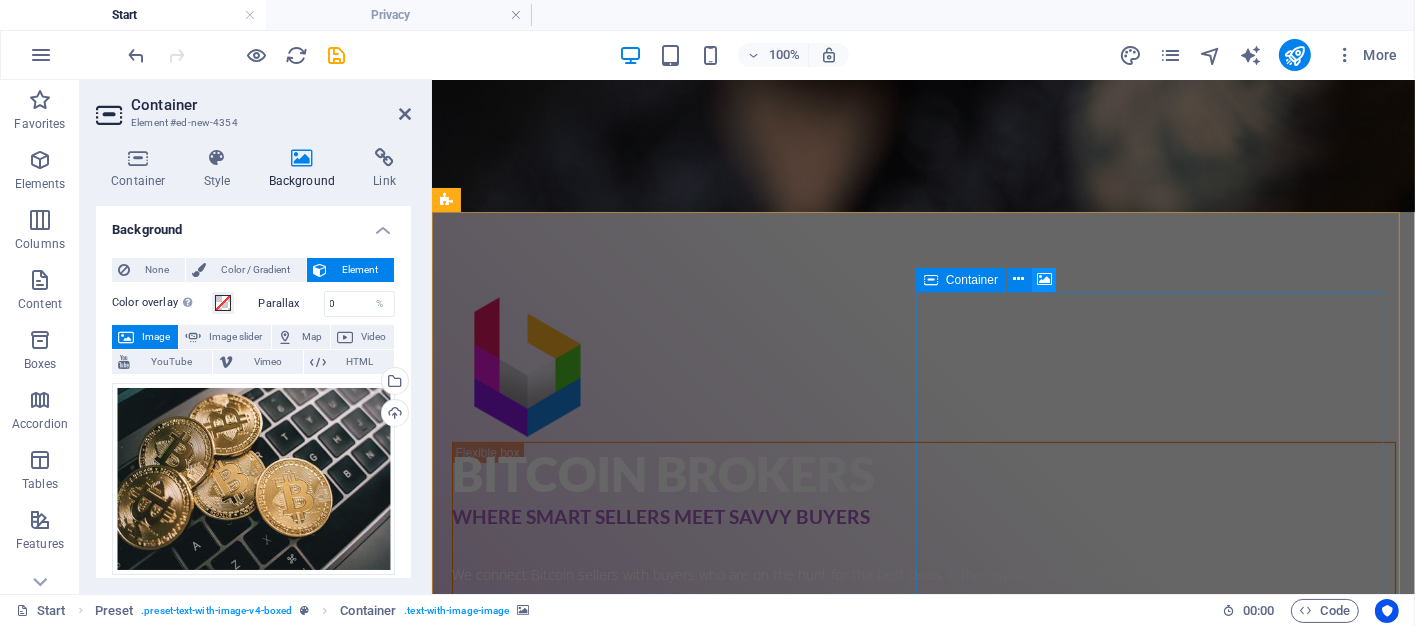 click at bounding box center [1044, 279] 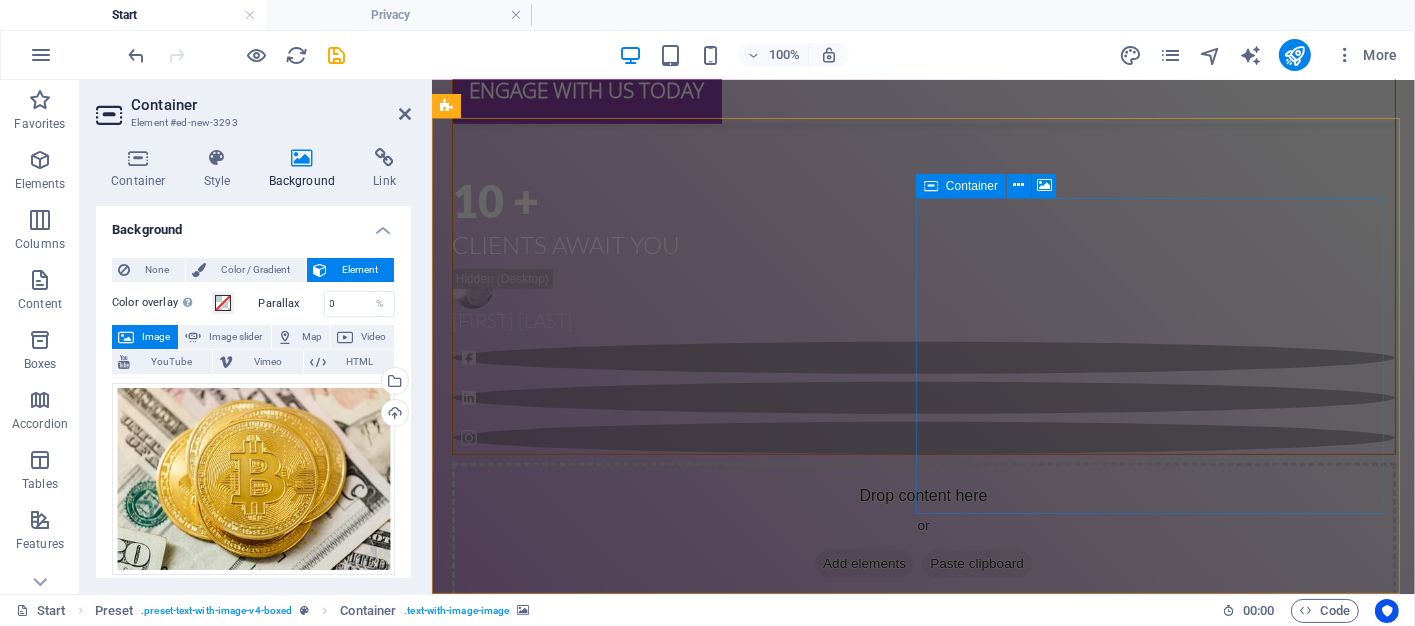 scroll, scrollTop: 804, scrollLeft: 0, axis: vertical 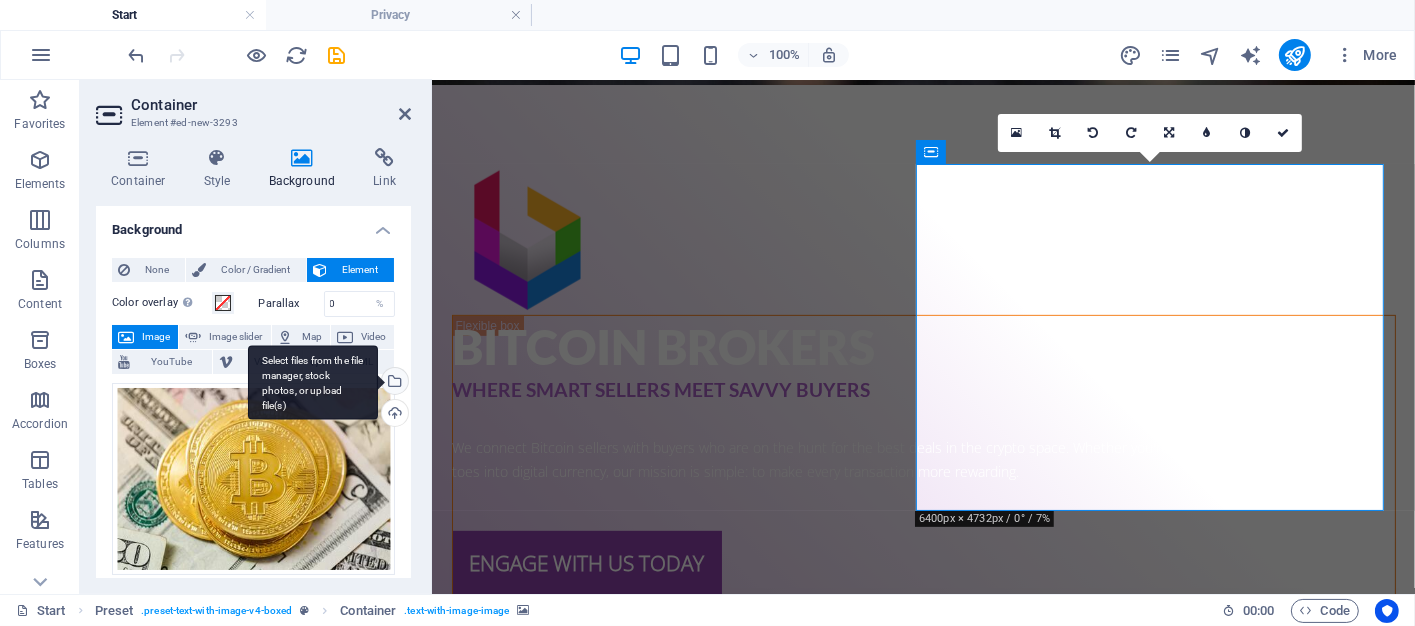click on "Select files from the file manager, stock photos, or upload file(s)" at bounding box center (393, 383) 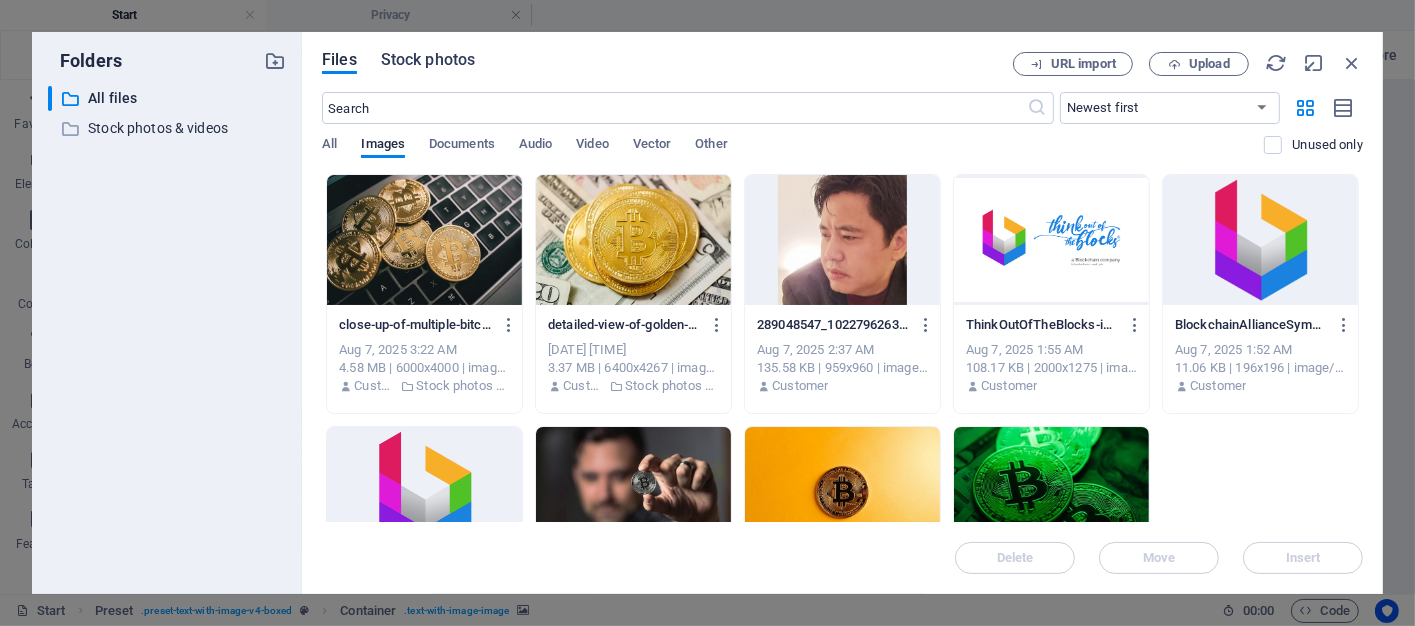 click on "Stock photos" at bounding box center (428, 60) 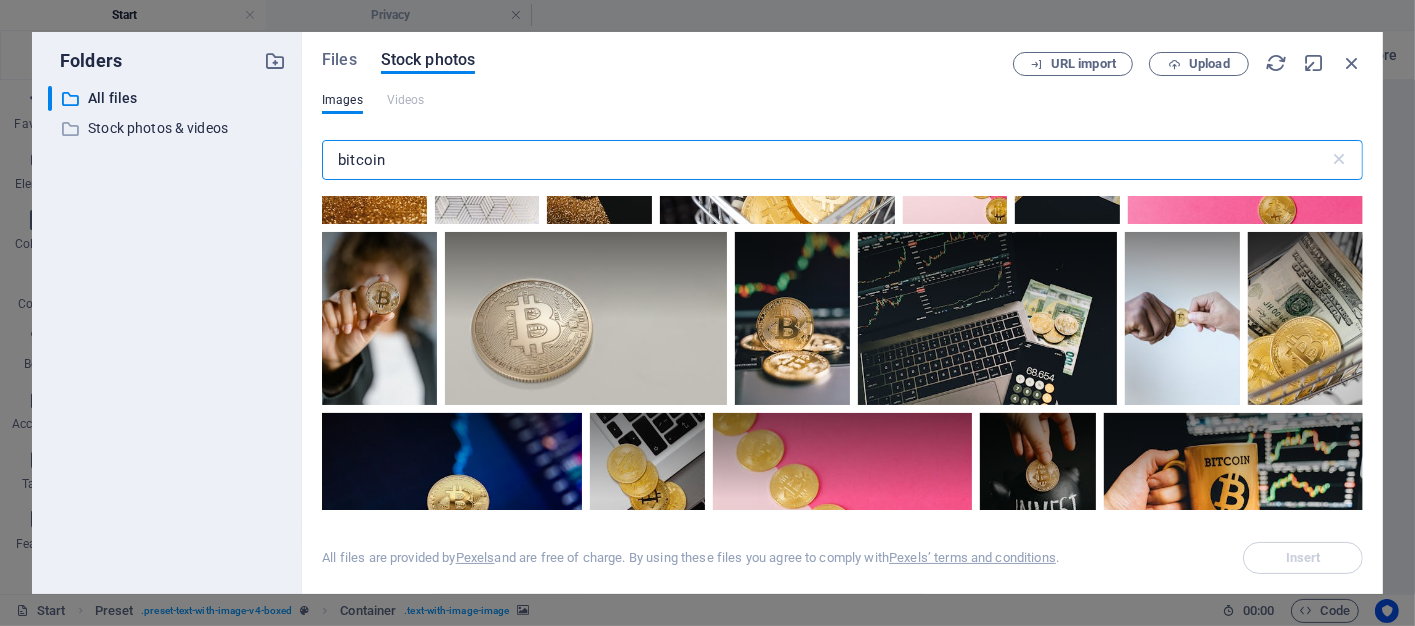 scroll, scrollTop: 1500, scrollLeft: 0, axis: vertical 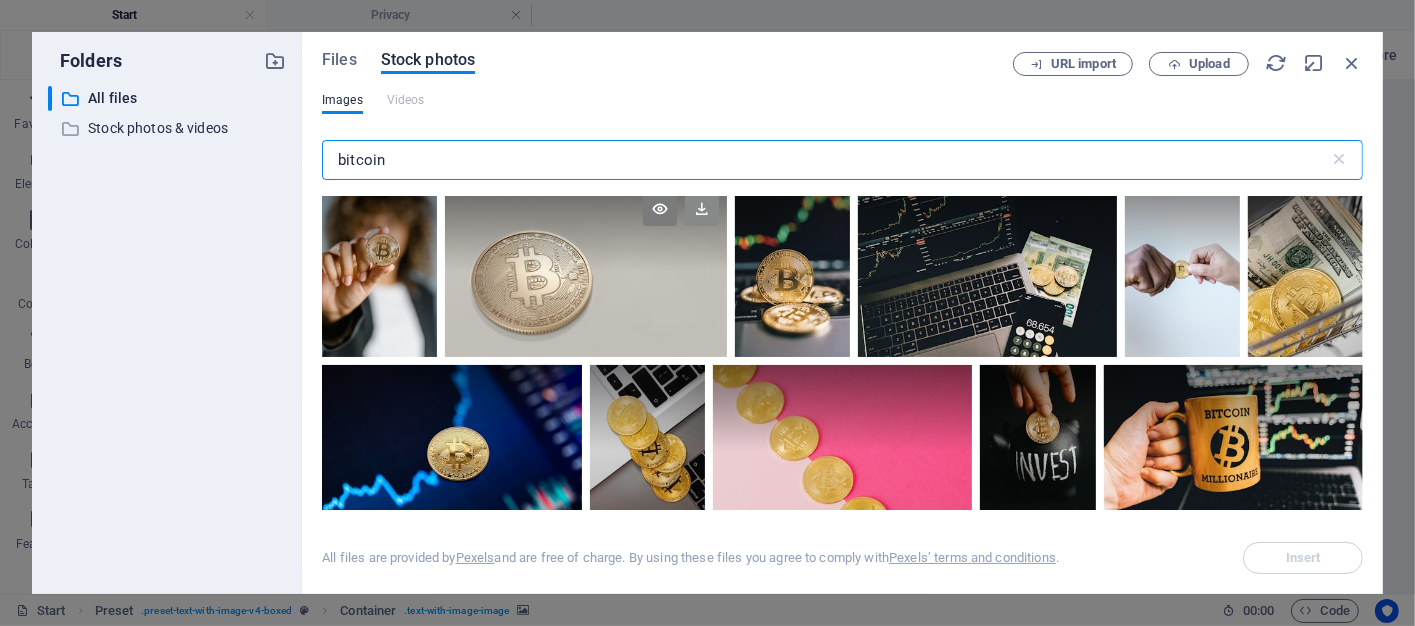 click at bounding box center [702, 209] 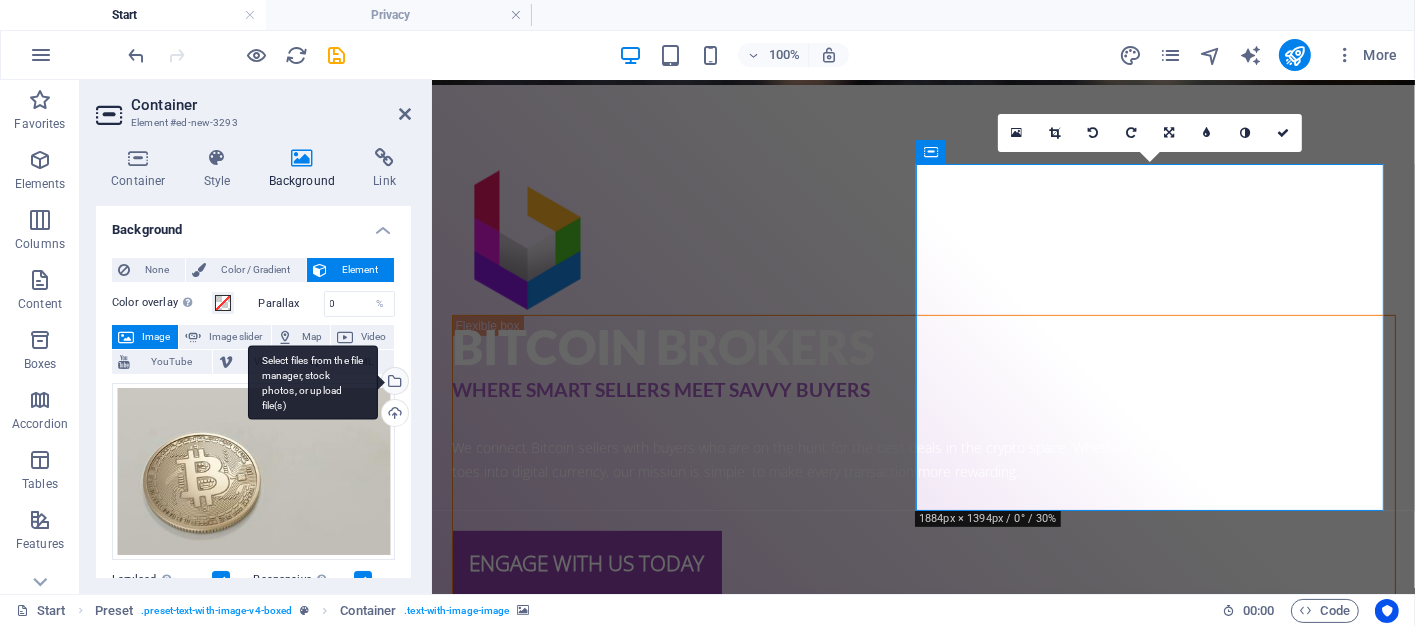 click on "Select files from the file manager, stock photos, or upload file(s)" at bounding box center [393, 383] 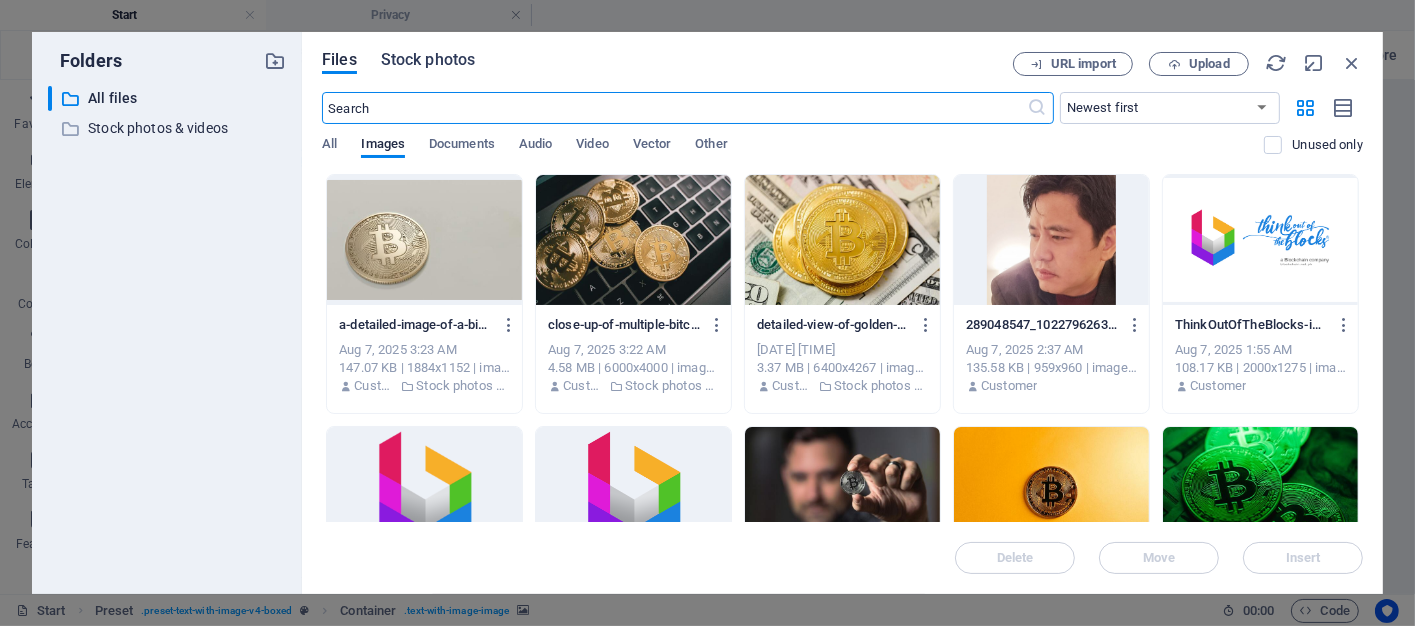 click on "Stock photos" at bounding box center [428, 60] 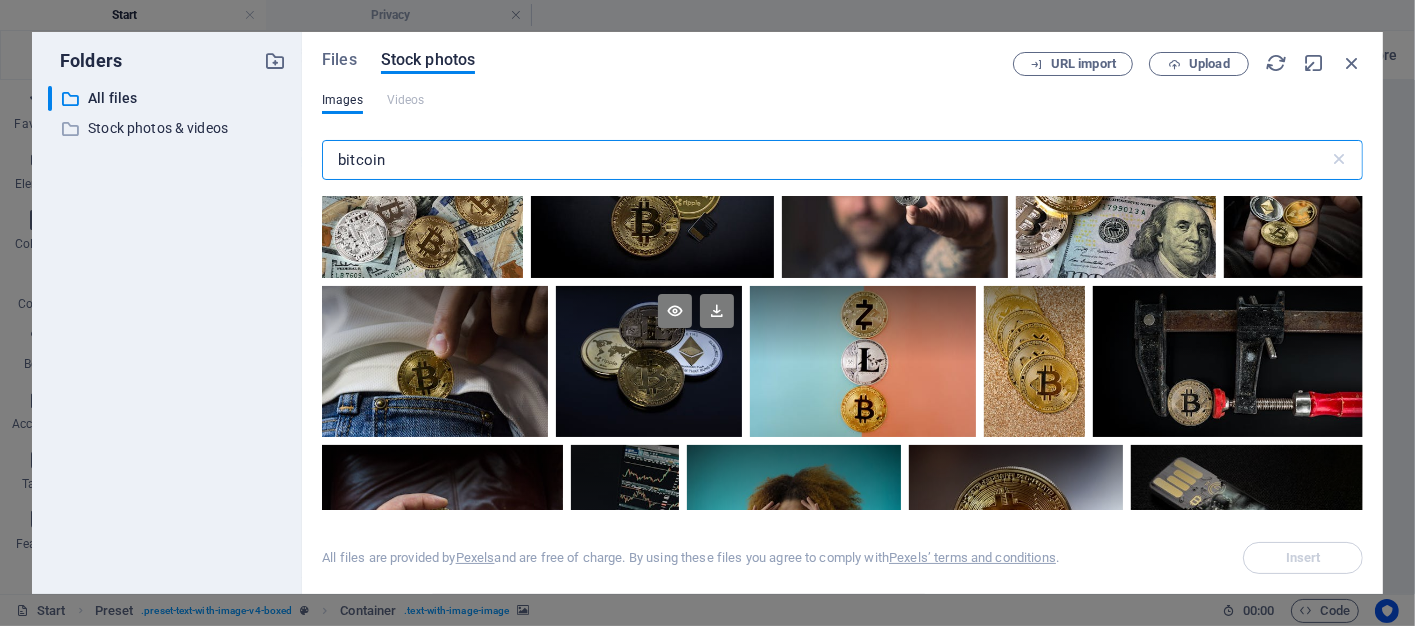 scroll, scrollTop: 100, scrollLeft: 0, axis: vertical 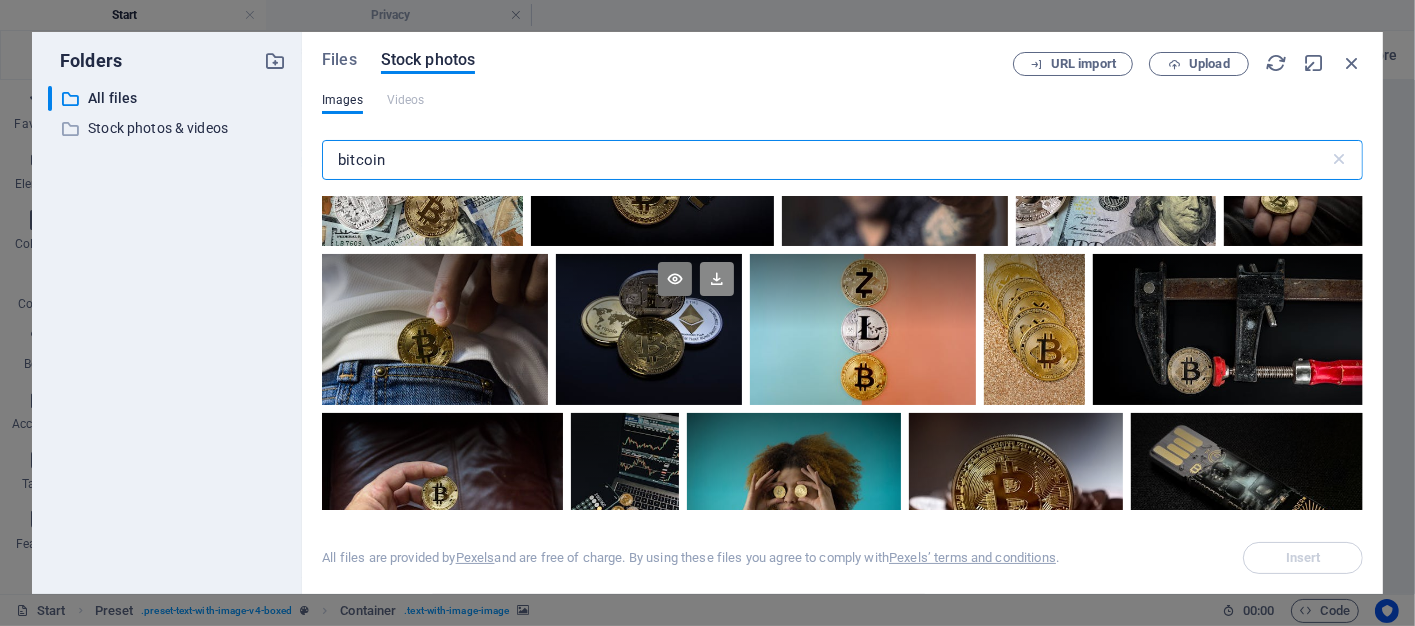 click at bounding box center [717, 279] 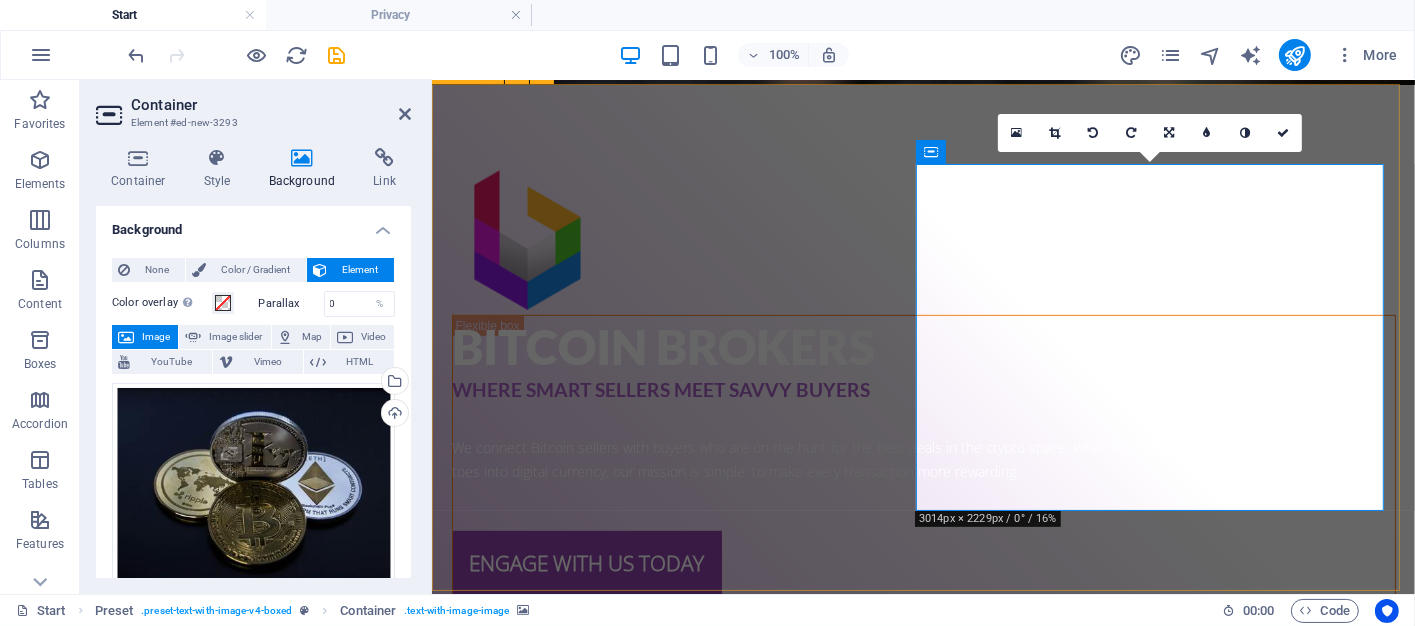 click on "What We Do At Bitcoin Brokers, we specialize in matching sellers looking to cash out with buyers eager to purchase Bitcoin at competitive rates. Our platform is built to streamline the process, offering: Real-time deal matching  based on price preferences and volume Exclusive discounts  and promotional offers for buyers Secure and transparent transactions  with verified users Flexible procedural options  to suit every need (F2F, remote, Binance OTC) Drop content here or  Add elements  Paste clipboard" at bounding box center [922, 1669] 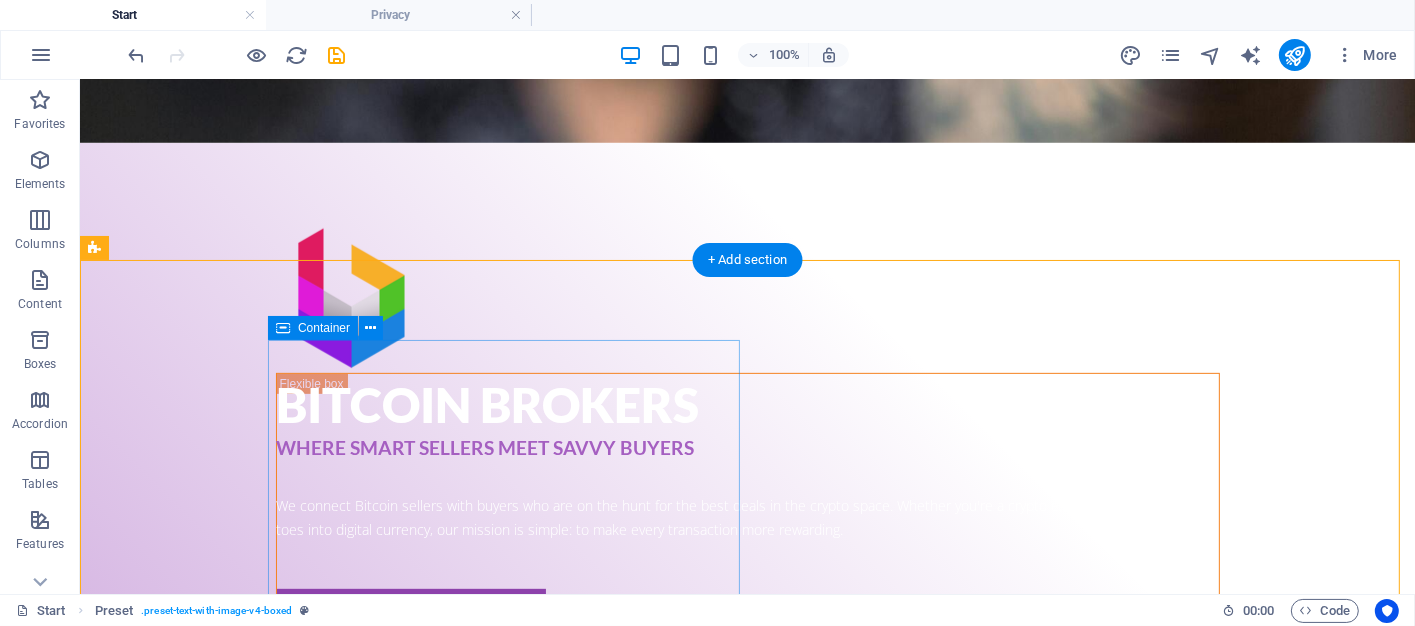 scroll, scrollTop: 804, scrollLeft: 0, axis: vertical 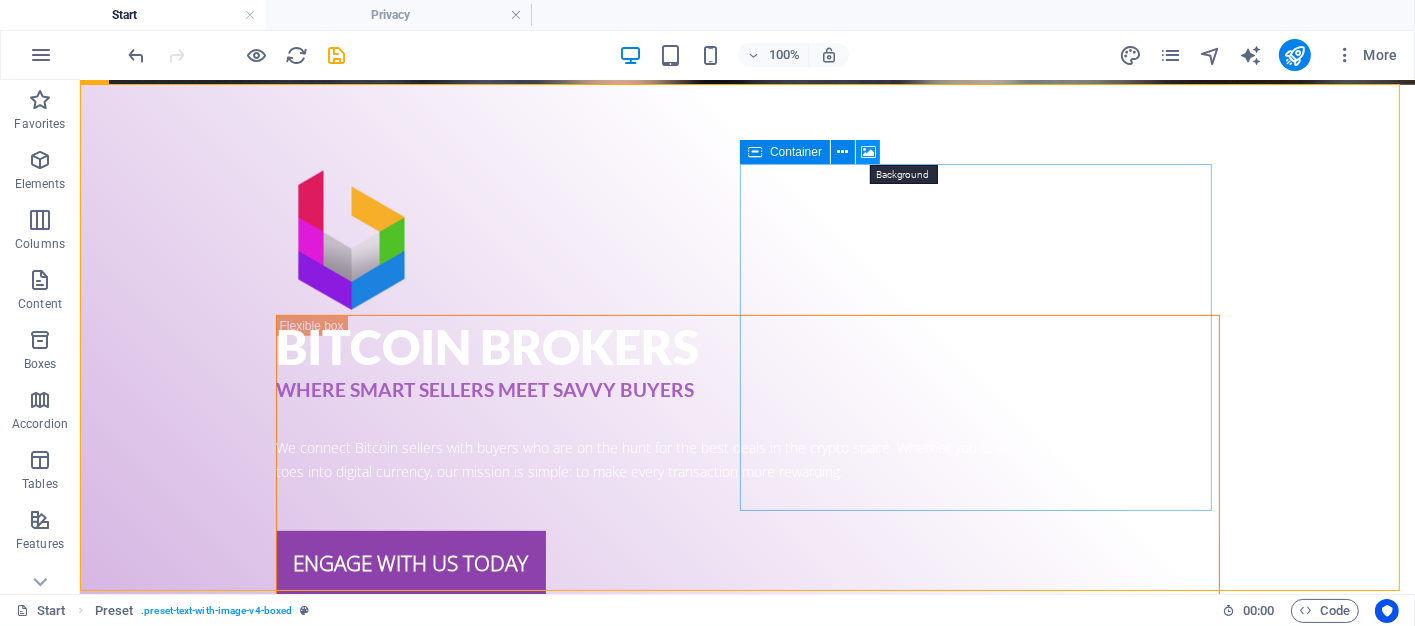 click at bounding box center (868, 152) 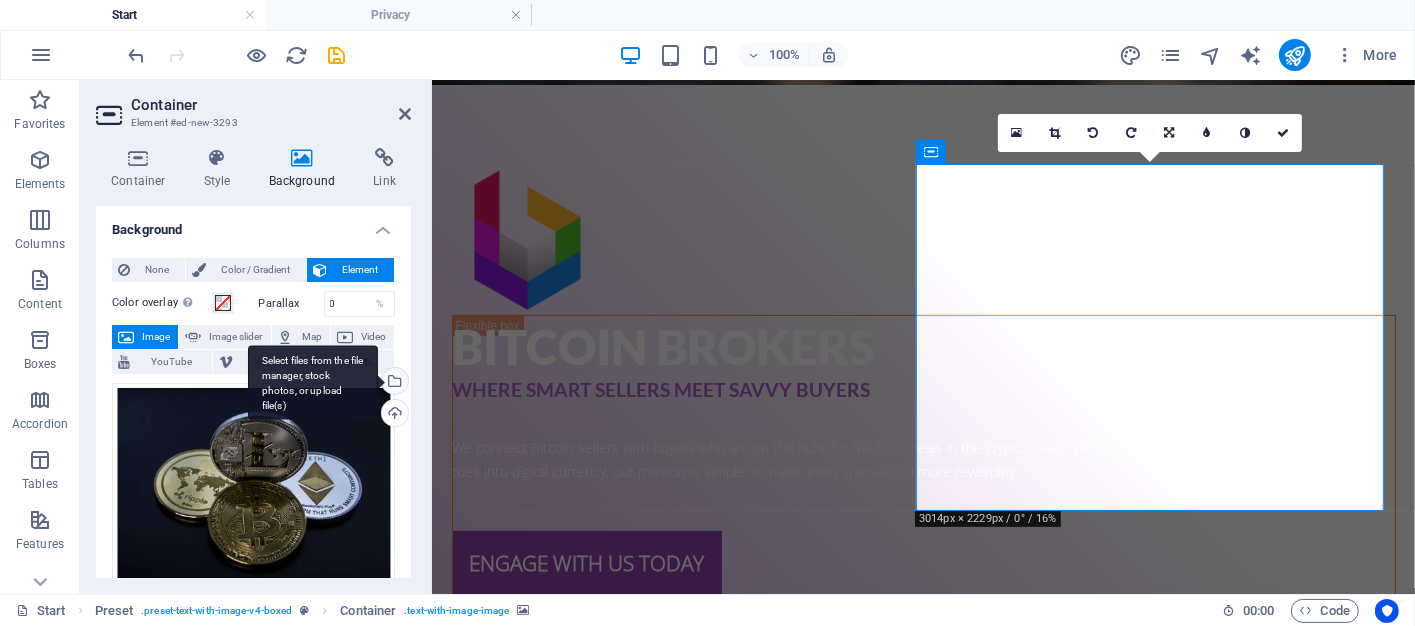 click on "Select files from the file manager, stock photos, or upload file(s)" at bounding box center (393, 383) 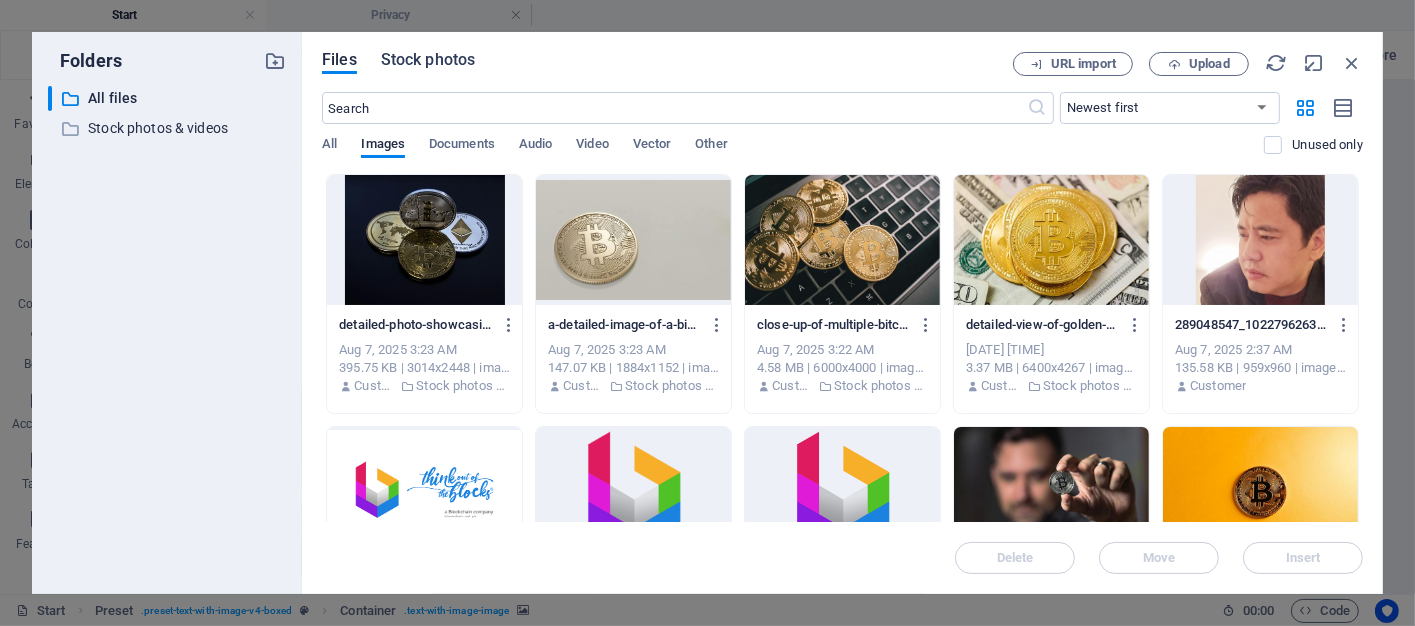 click on "Stock photos" at bounding box center [428, 60] 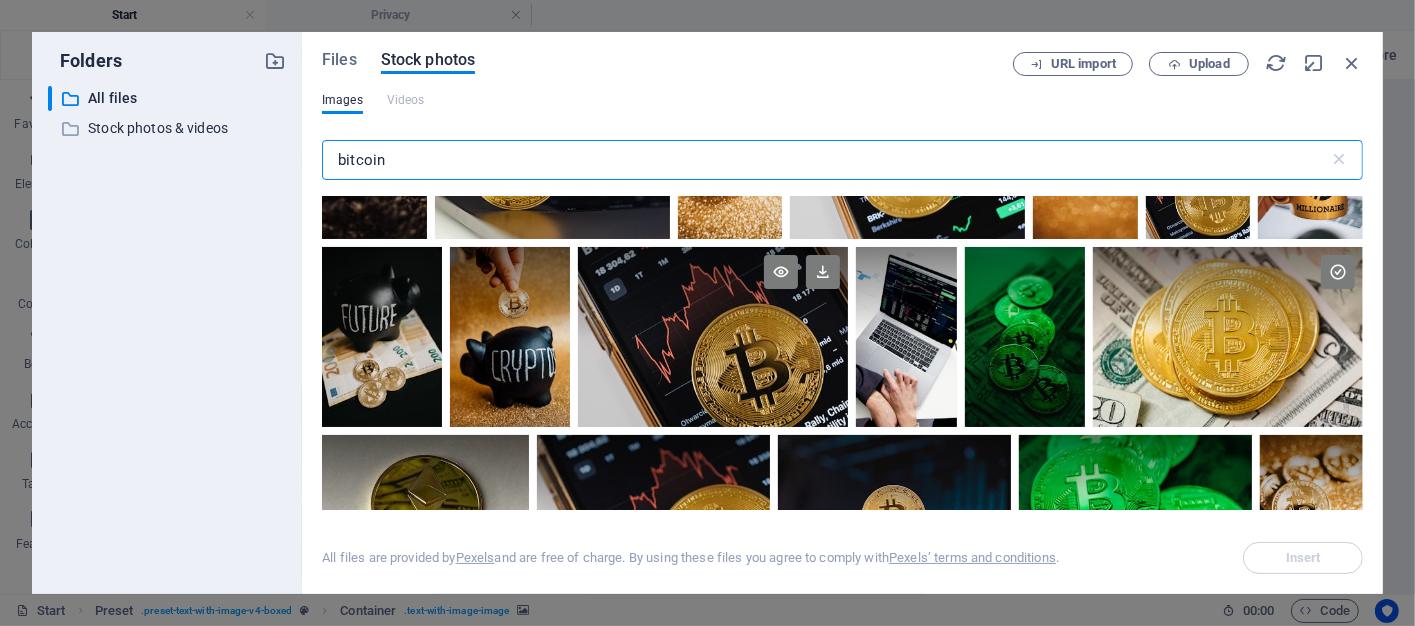 scroll, scrollTop: 800, scrollLeft: 0, axis: vertical 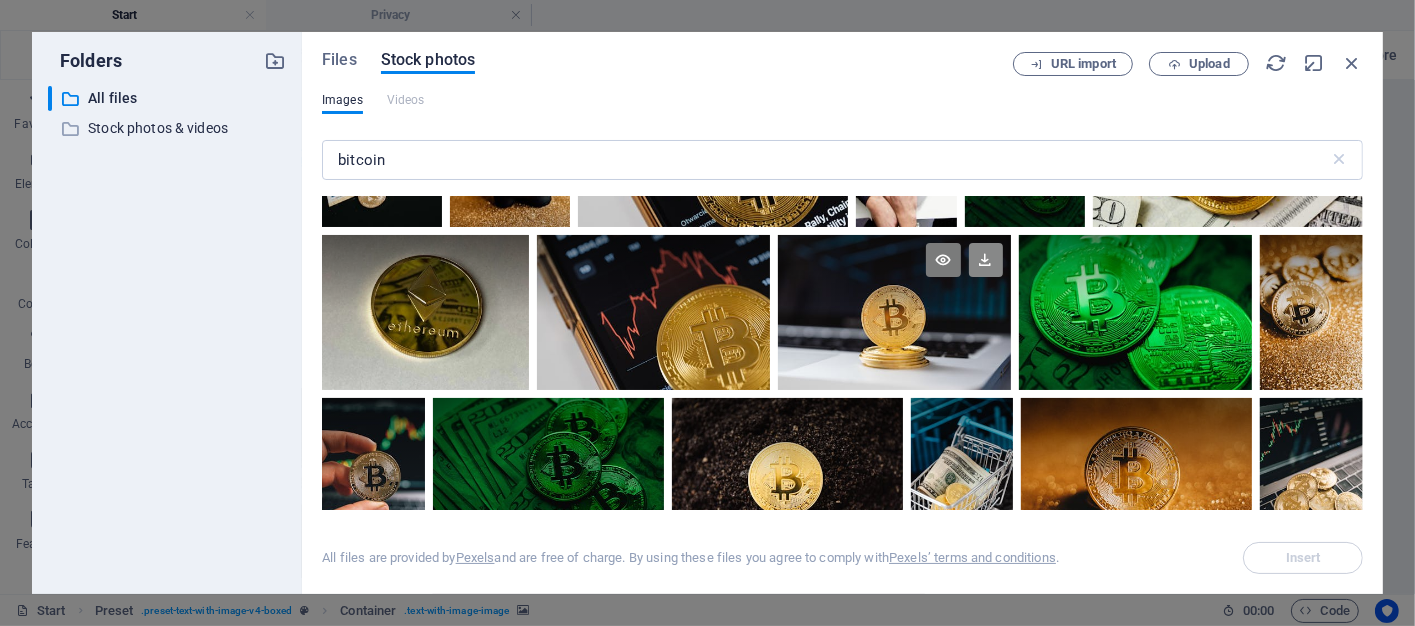 click at bounding box center [986, 260] 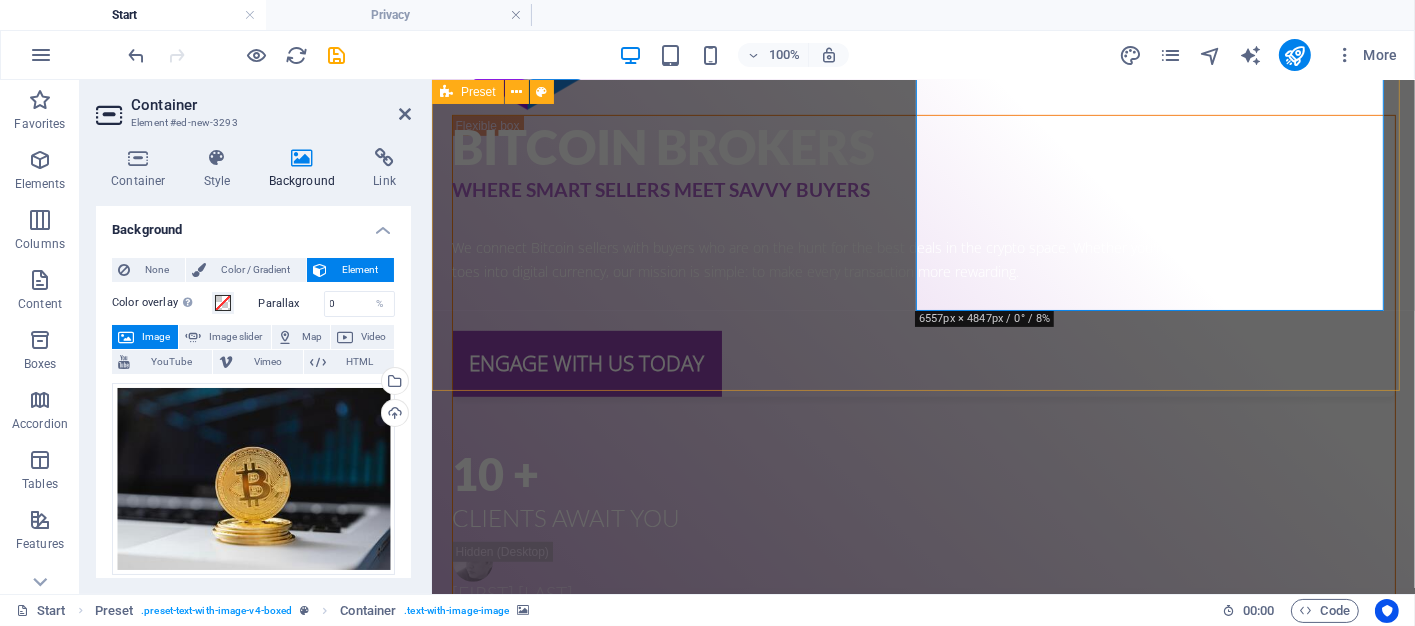 scroll, scrollTop: 1277, scrollLeft: 0, axis: vertical 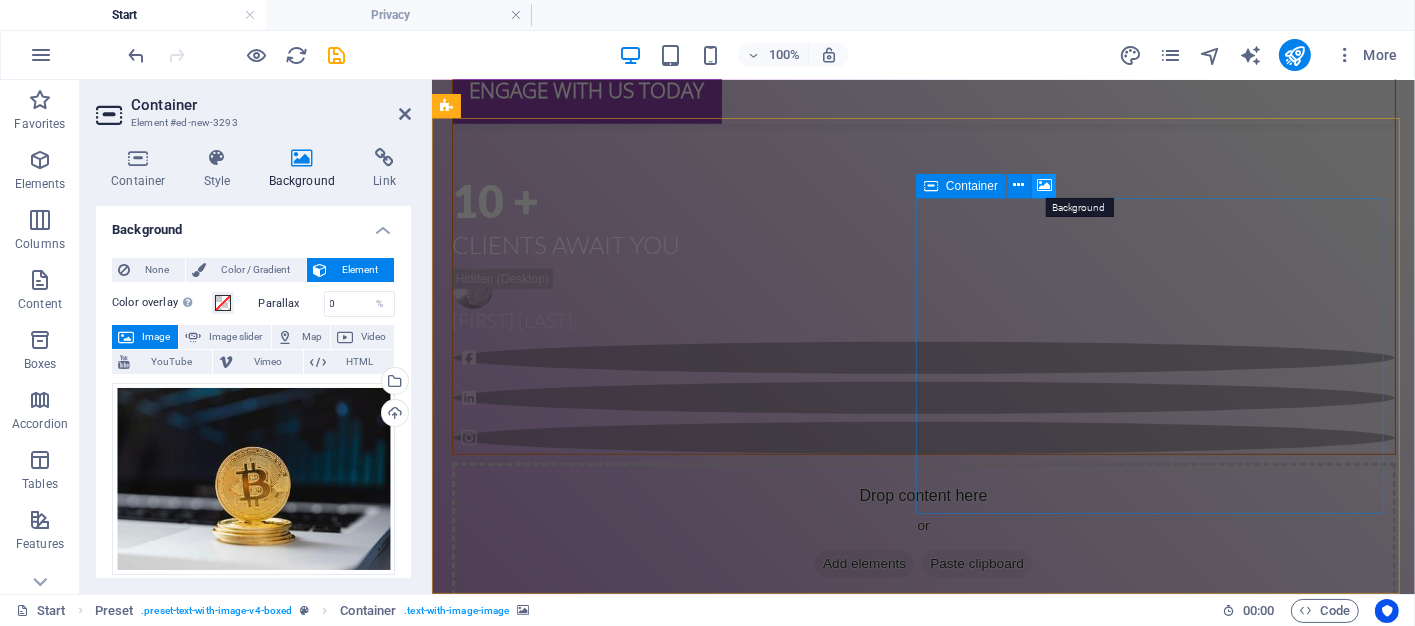 click at bounding box center [1044, 185] 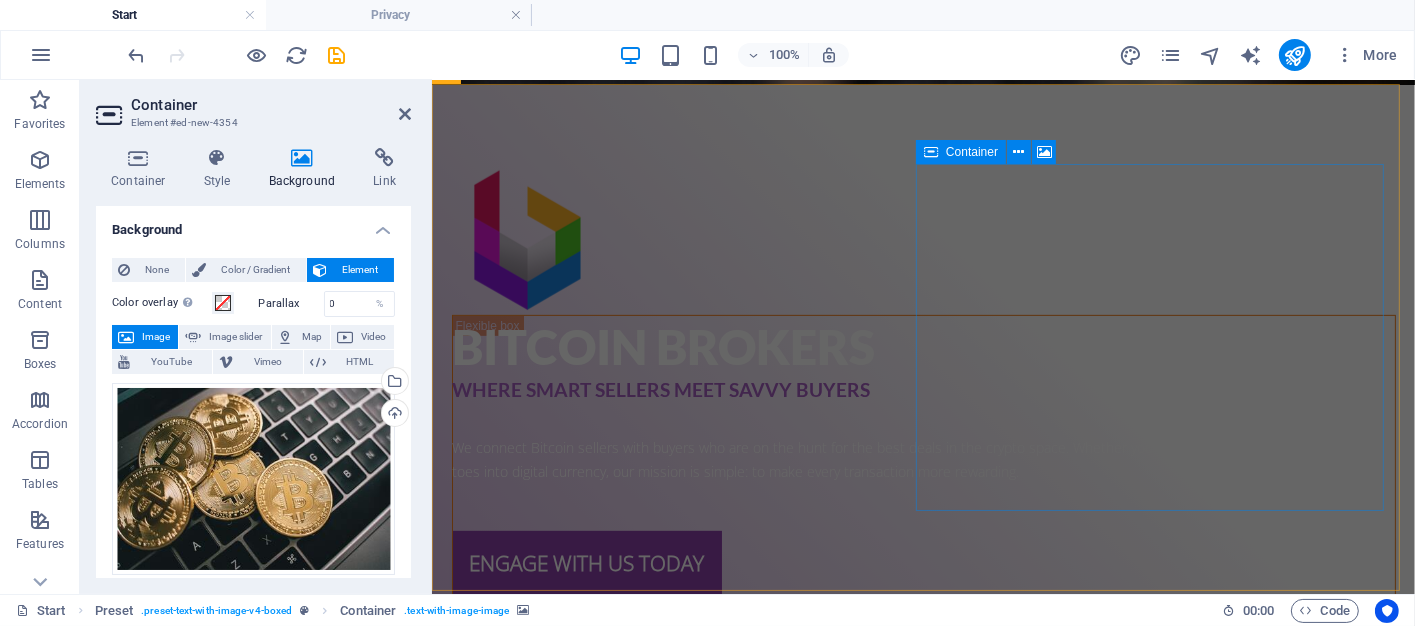 scroll, scrollTop: 1277, scrollLeft: 0, axis: vertical 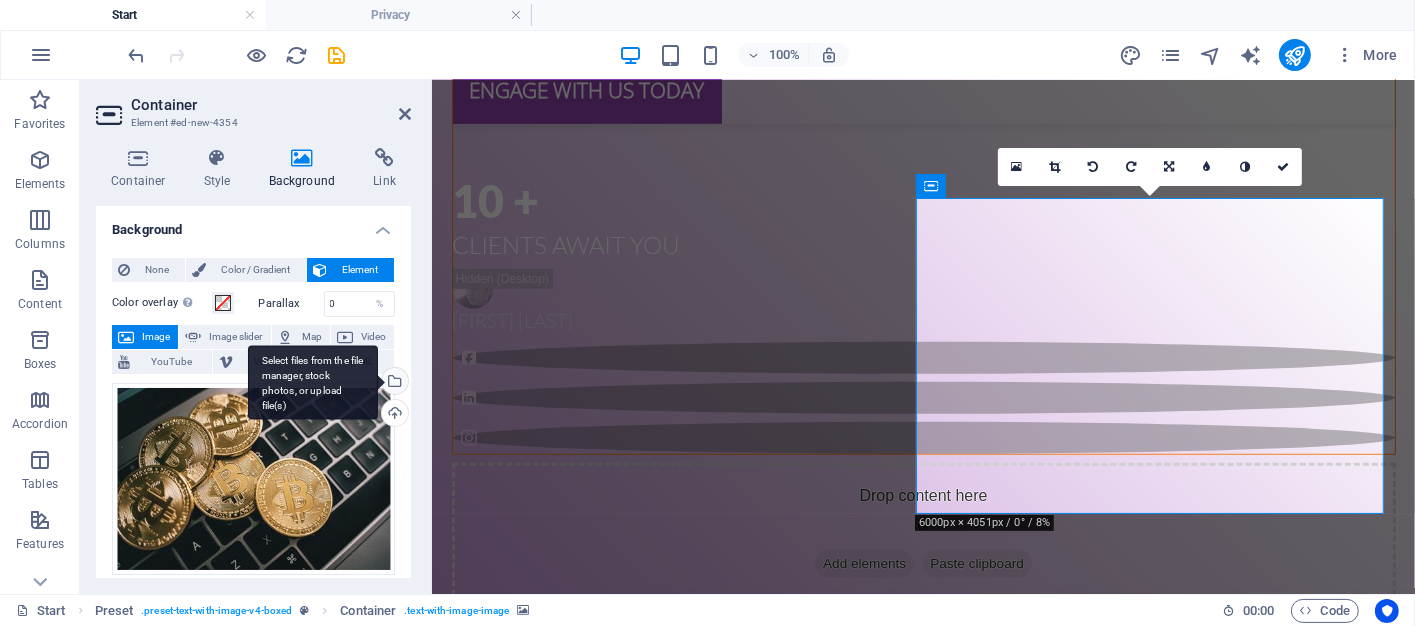 click on "Select files from the file manager, stock photos, or upload file(s)" at bounding box center [393, 383] 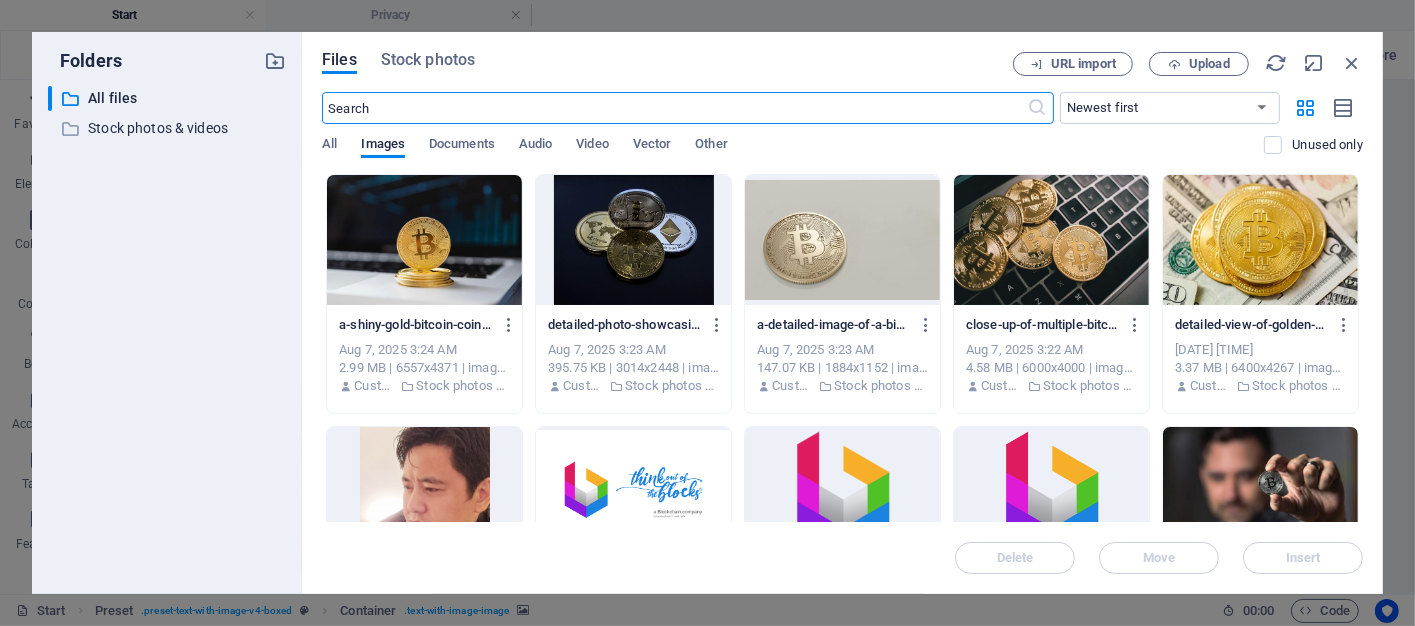 scroll, scrollTop: 982, scrollLeft: 0, axis: vertical 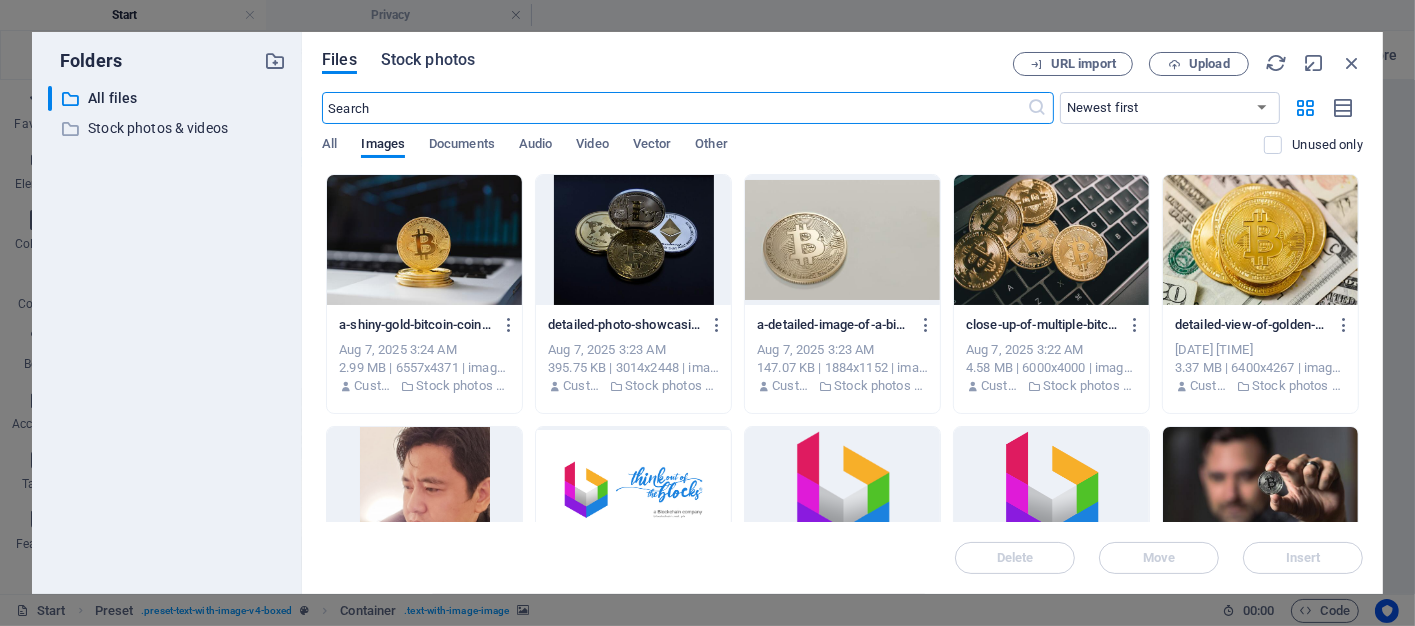 click on "Stock photos" at bounding box center [428, 60] 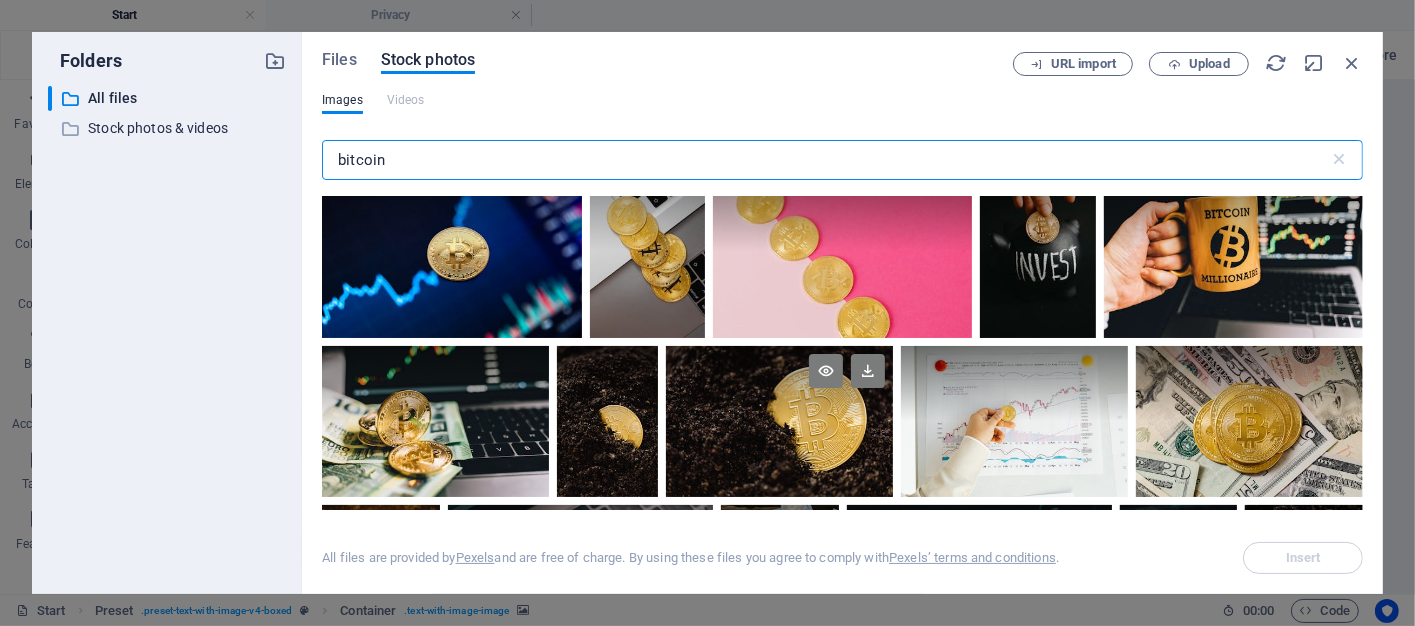scroll, scrollTop: 1800, scrollLeft: 0, axis: vertical 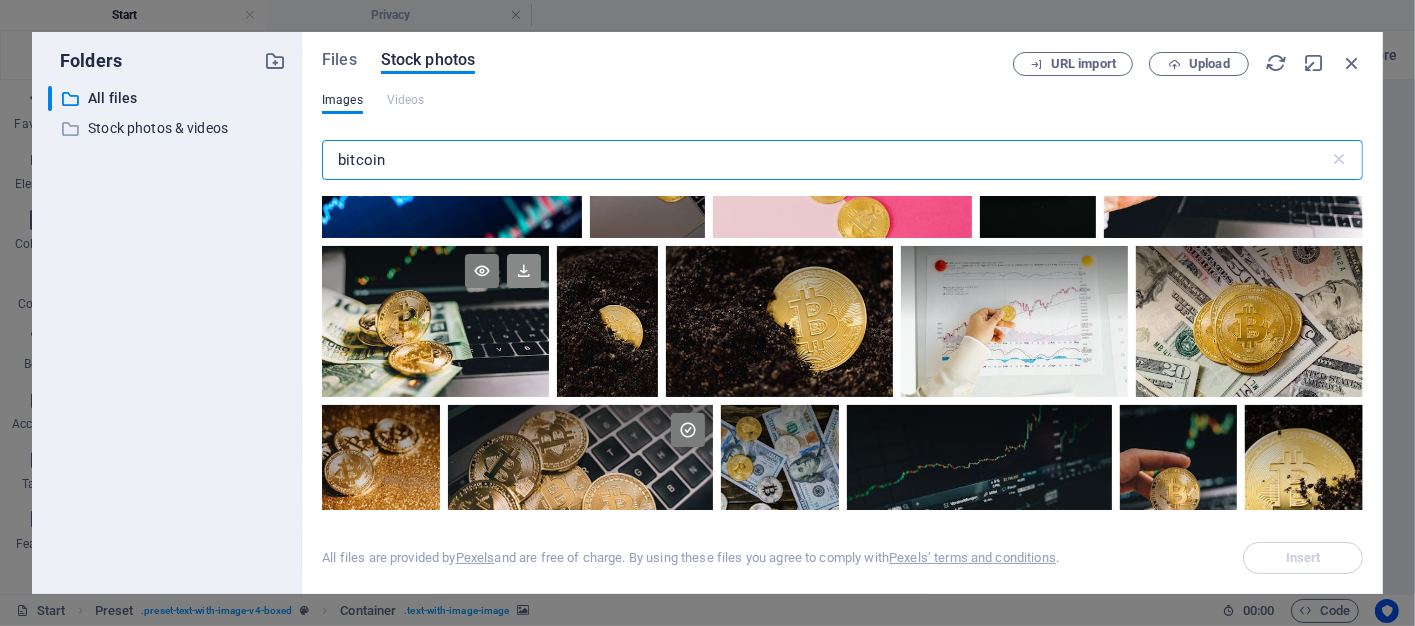 click at bounding box center [524, 271] 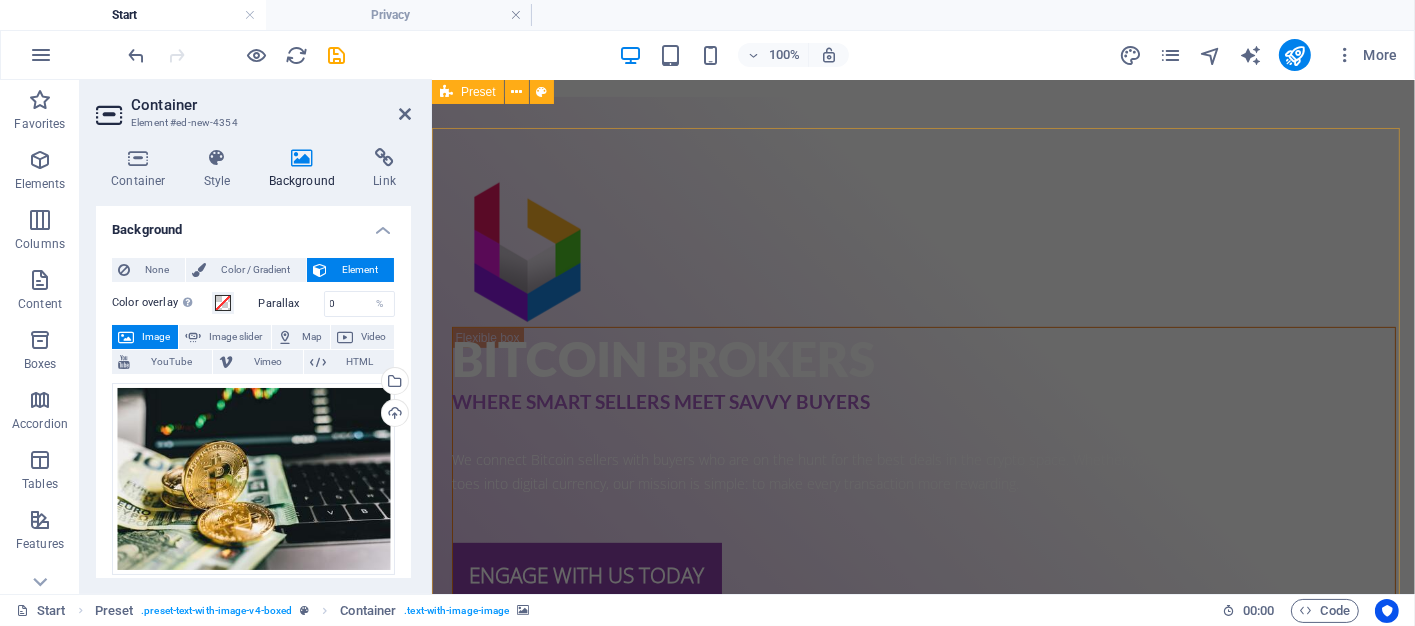 scroll, scrollTop: 677, scrollLeft: 0, axis: vertical 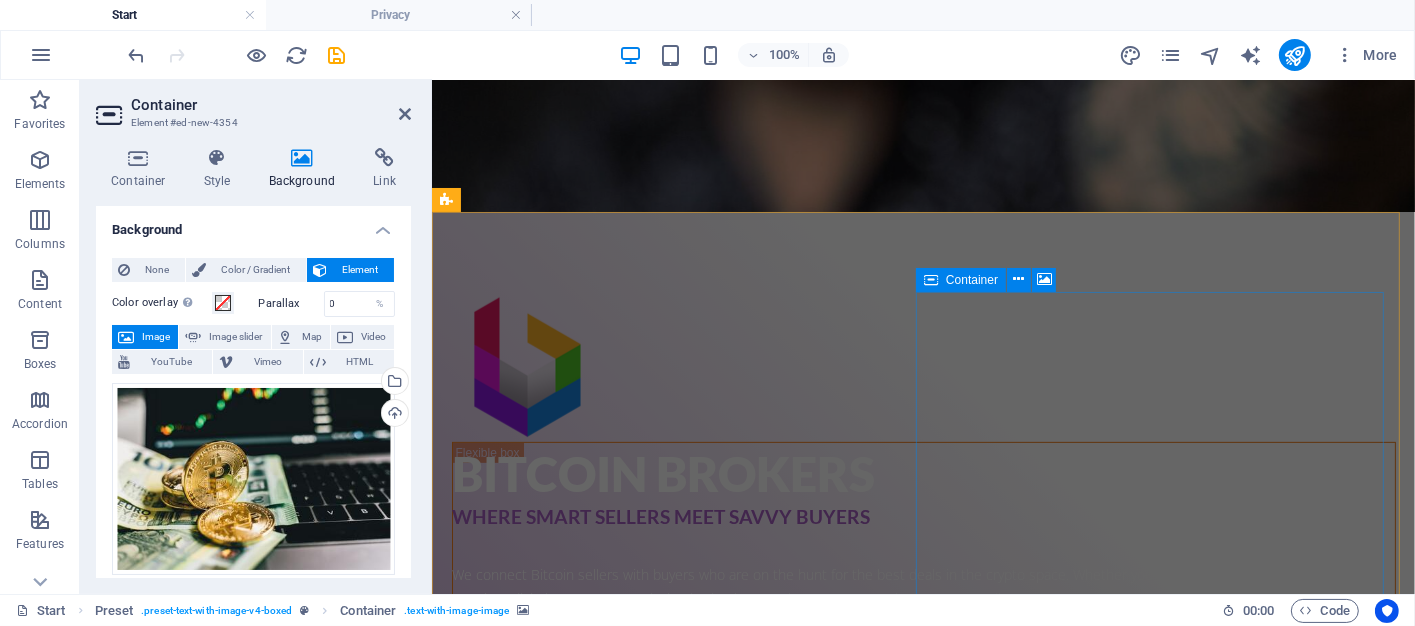 click on "Drop content here or  Add elements  Paste clipboard" at bounding box center (919, 2110) 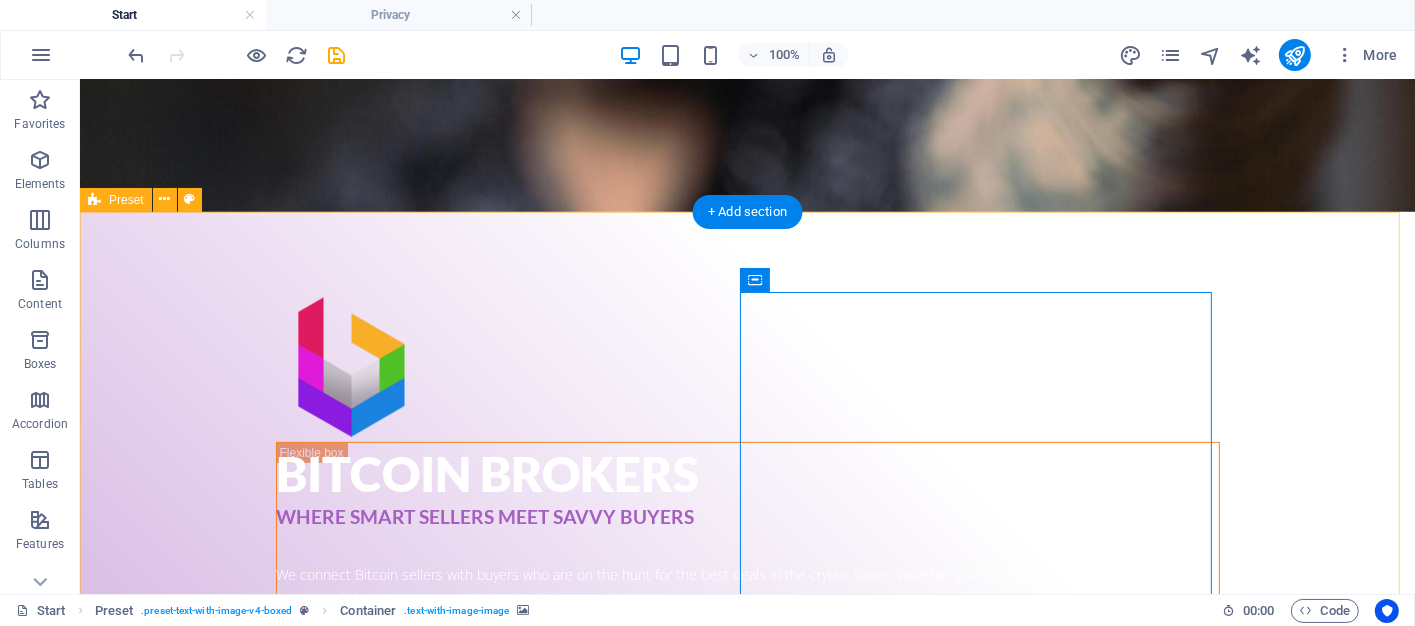click on "What We Do At Bitcoin Brokers, we specialize in matching sellers looking to cash out with buyers eager to purchase Bitcoin at competitive rates. Our platform is built to streamline the process, offering: Real-time deal matching  based on price preferences and volume Exclusive discounts  and promotional offers for buyers Secure and transparent transactions  with verified users Flexible procedural options  to suit every need (F2F, remote, Binance OTC) Drop content here or  Add elements  Paste clipboard" at bounding box center (746, 1796) 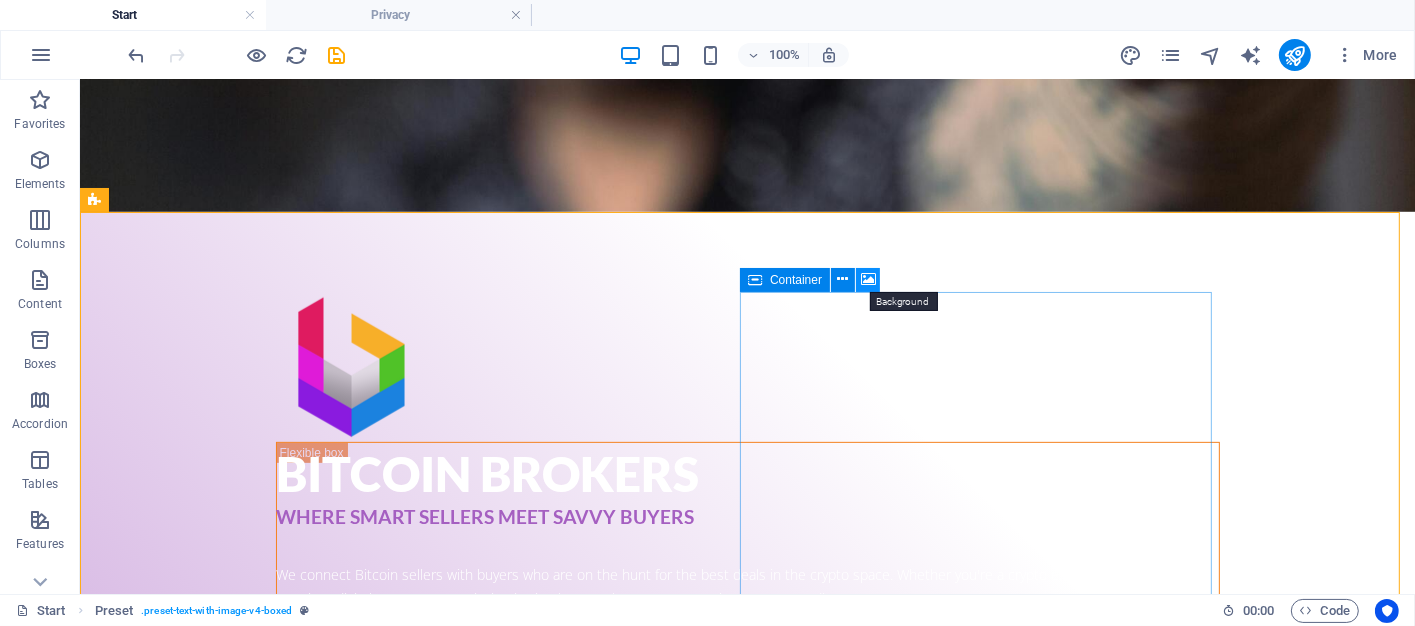 click at bounding box center (868, 279) 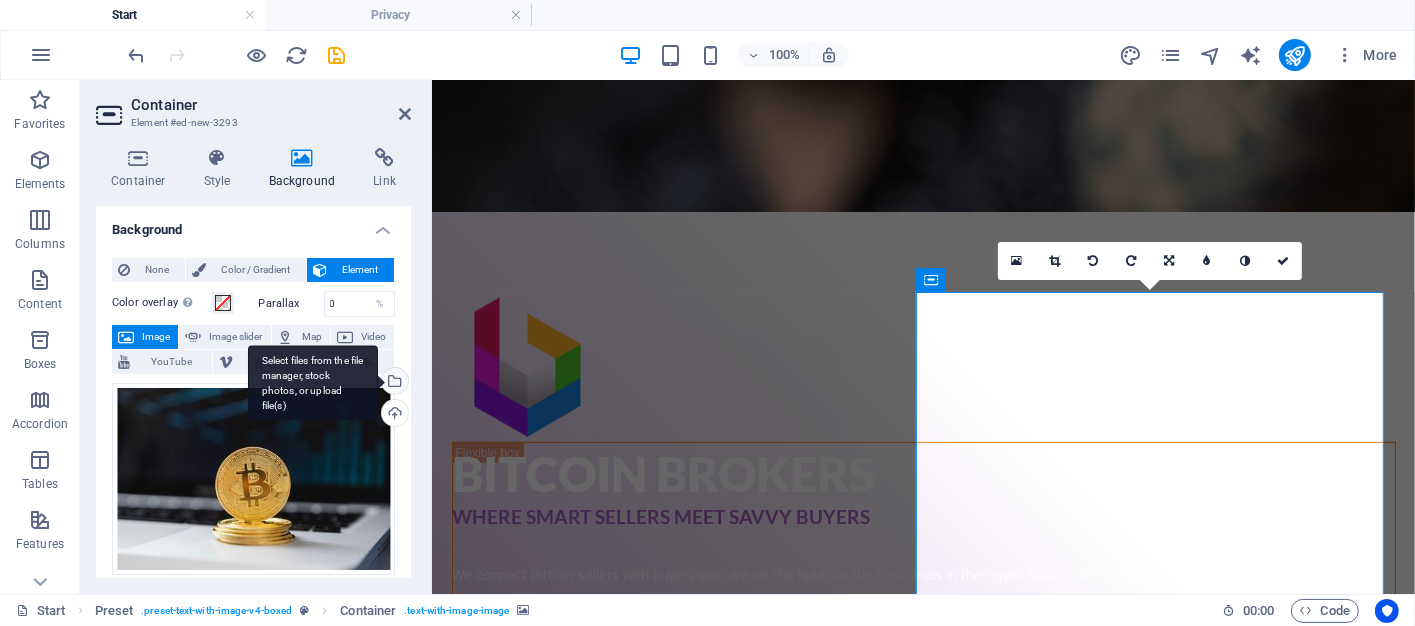 click on "Select files from the file manager, stock photos, or upload file(s)" at bounding box center [393, 383] 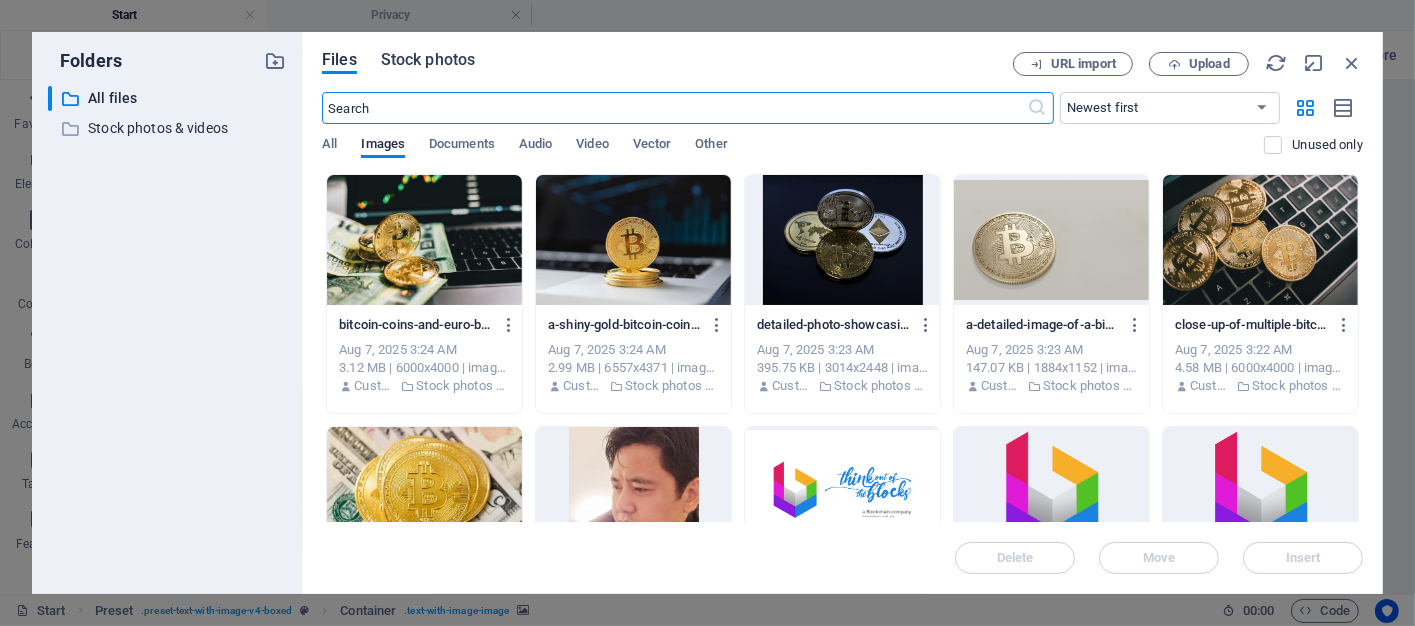 click on "Stock photos" at bounding box center [428, 60] 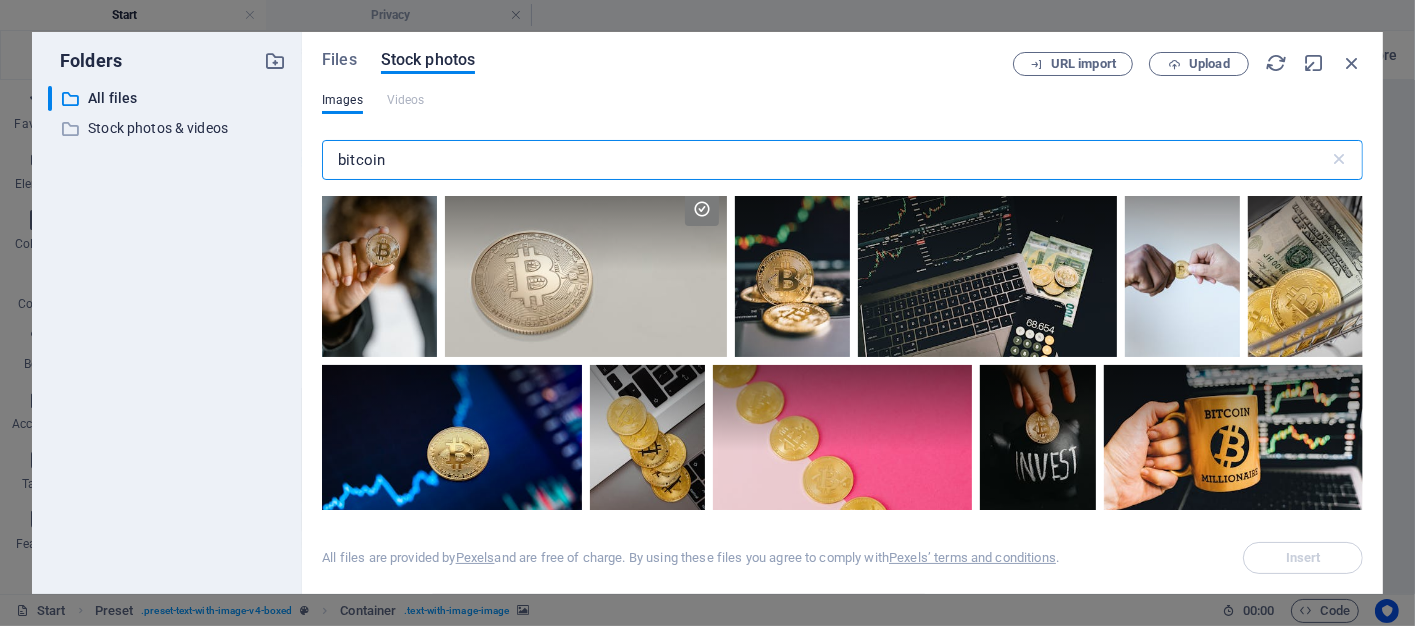 scroll, scrollTop: 1700, scrollLeft: 0, axis: vertical 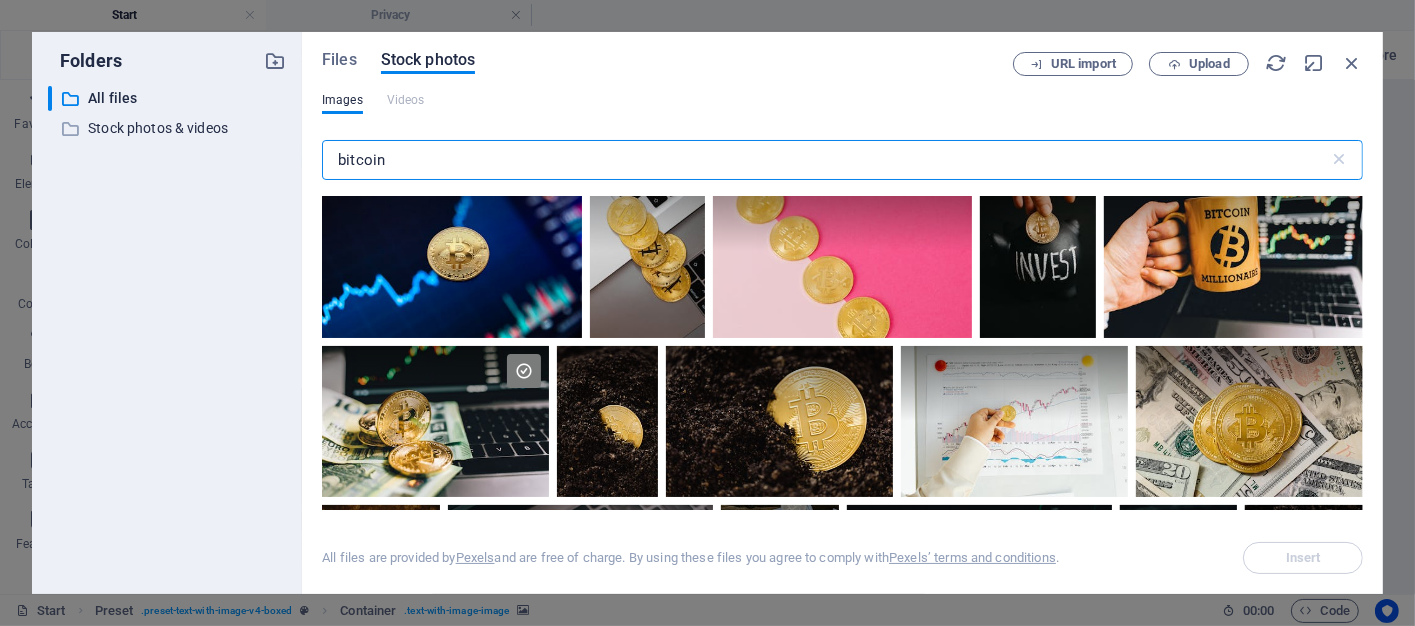 click at bounding box center [1182, 70] 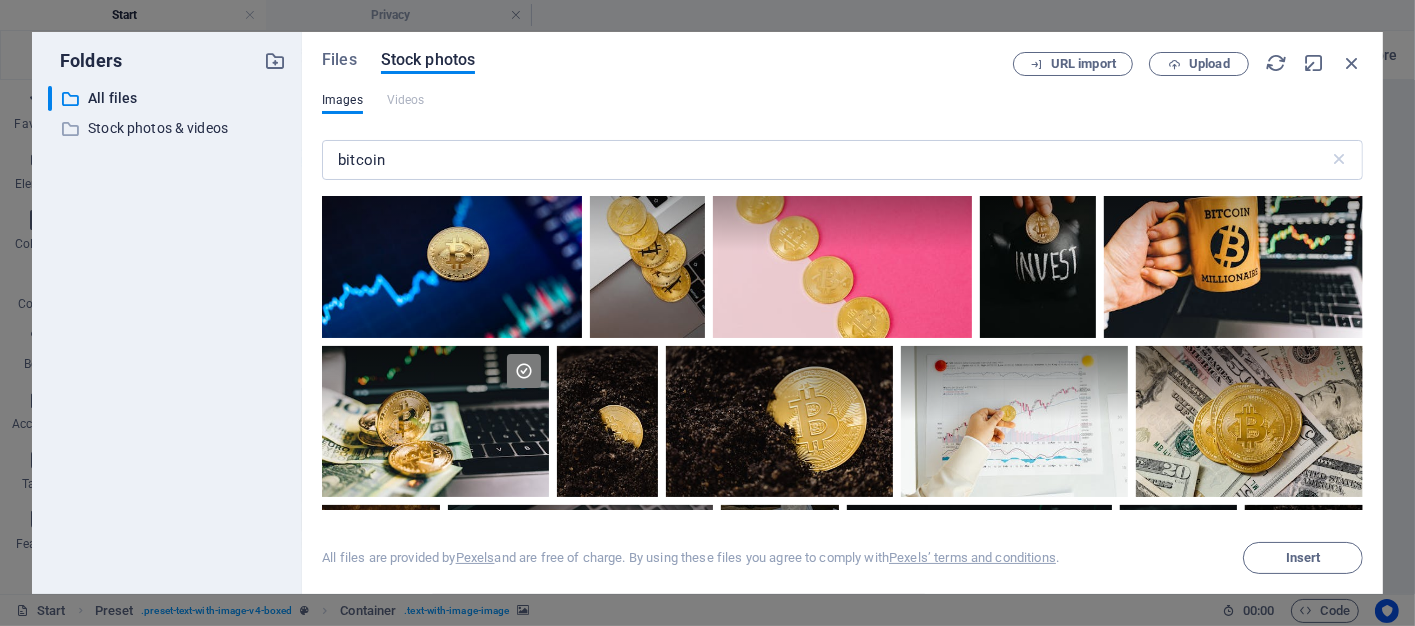 click at bounding box center (1215, 9) 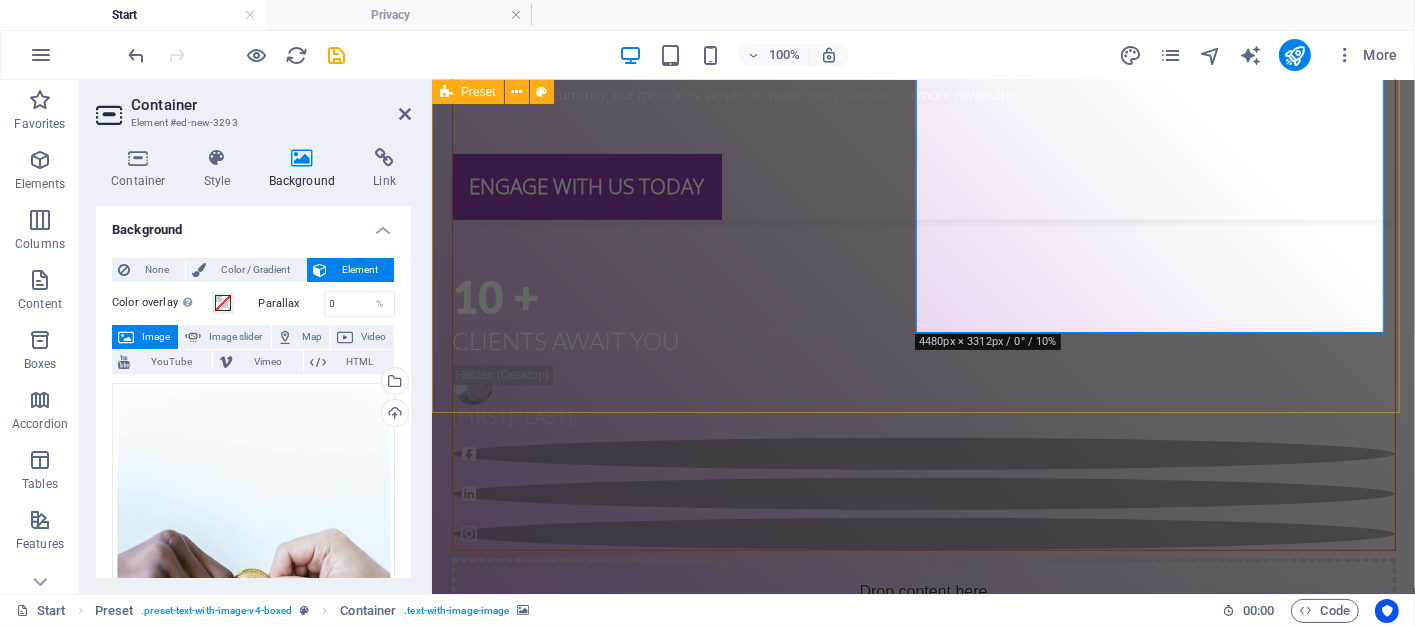 scroll, scrollTop: 1277, scrollLeft: 0, axis: vertical 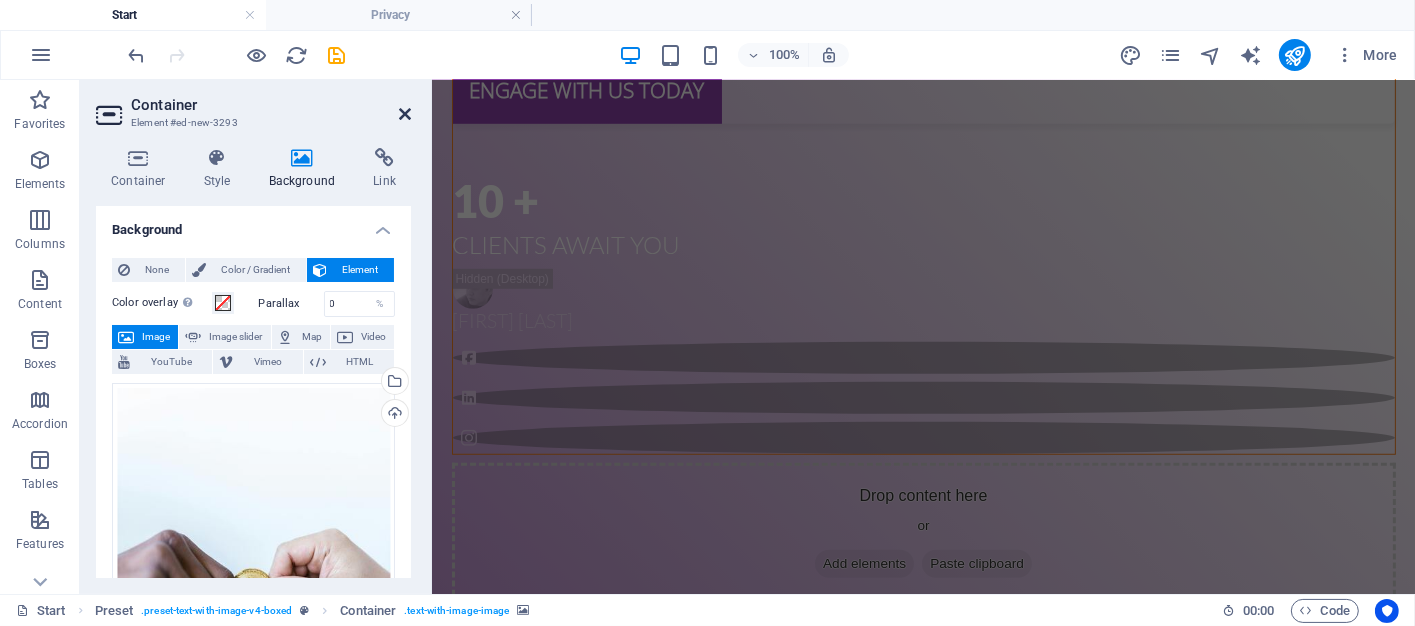 click at bounding box center (405, 114) 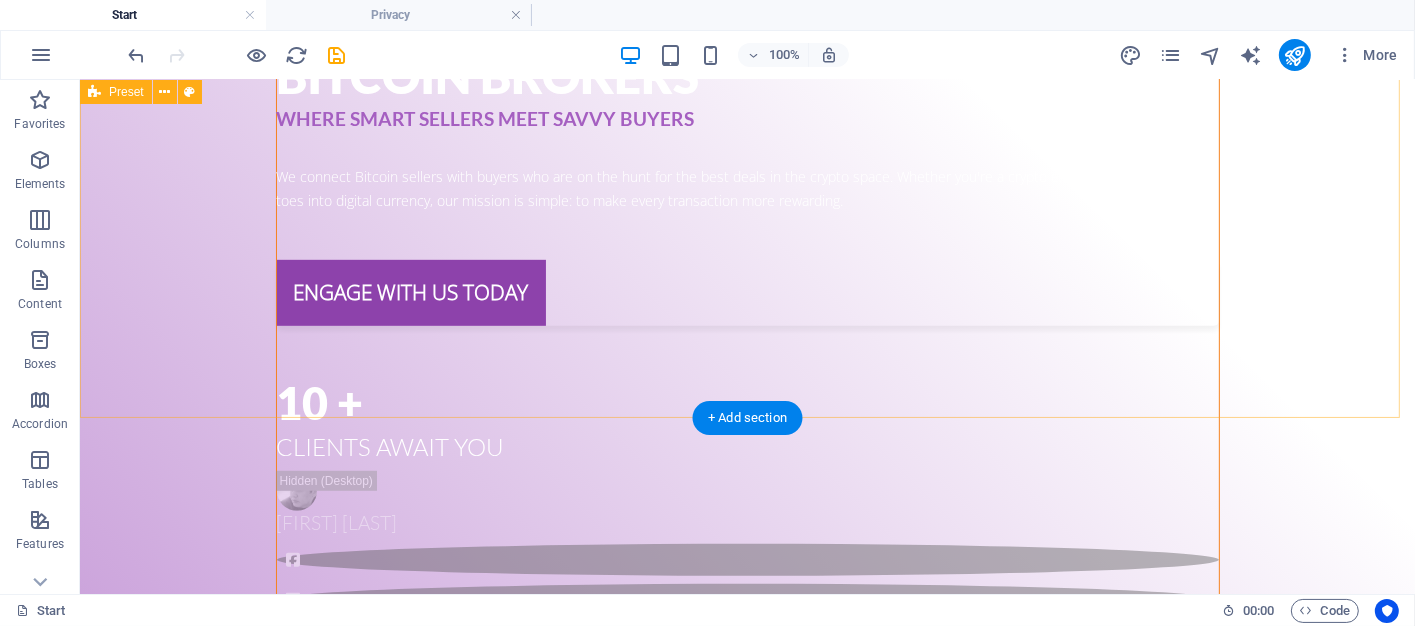 scroll, scrollTop: 1177, scrollLeft: 0, axis: vertical 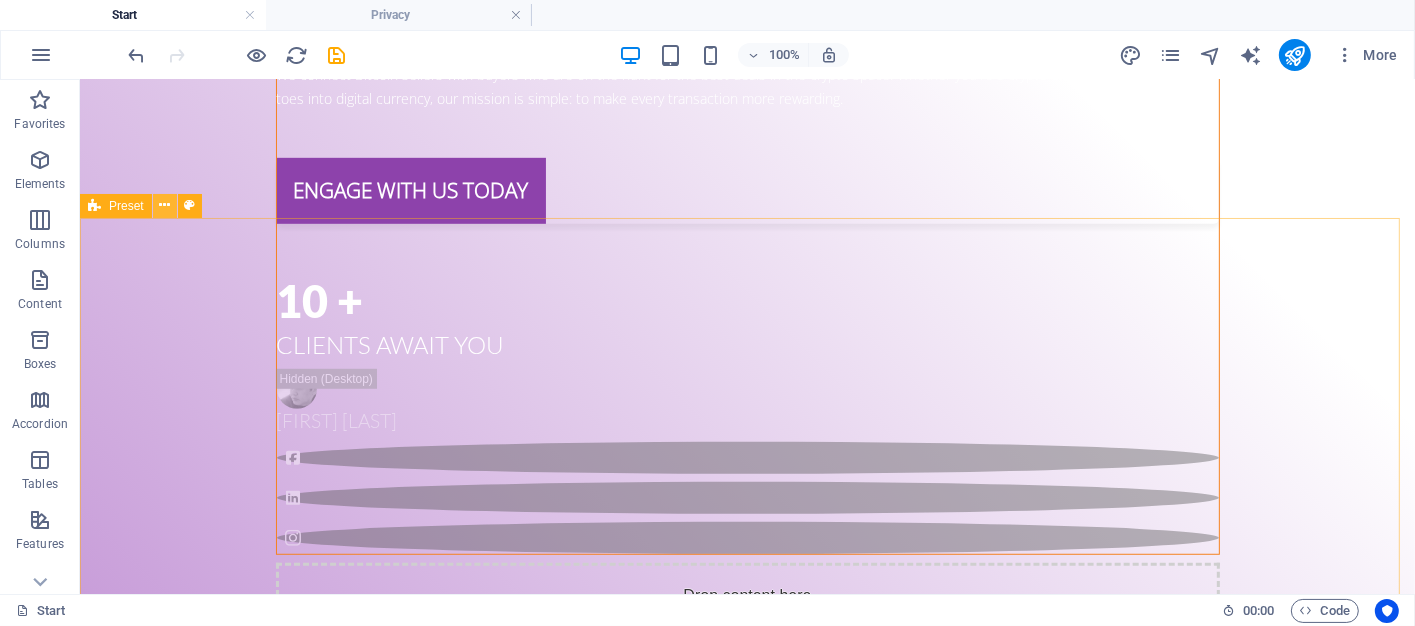 click at bounding box center [164, 205] 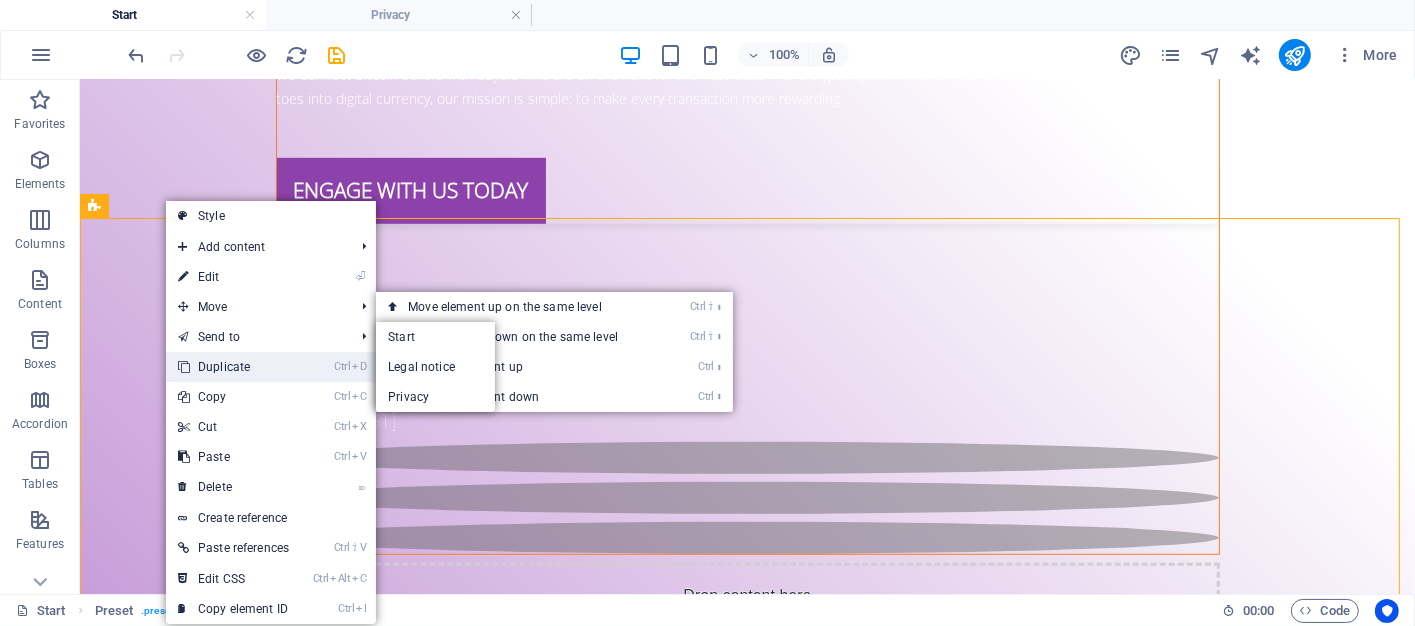 click on "Ctrl D  Duplicate" at bounding box center [233, 367] 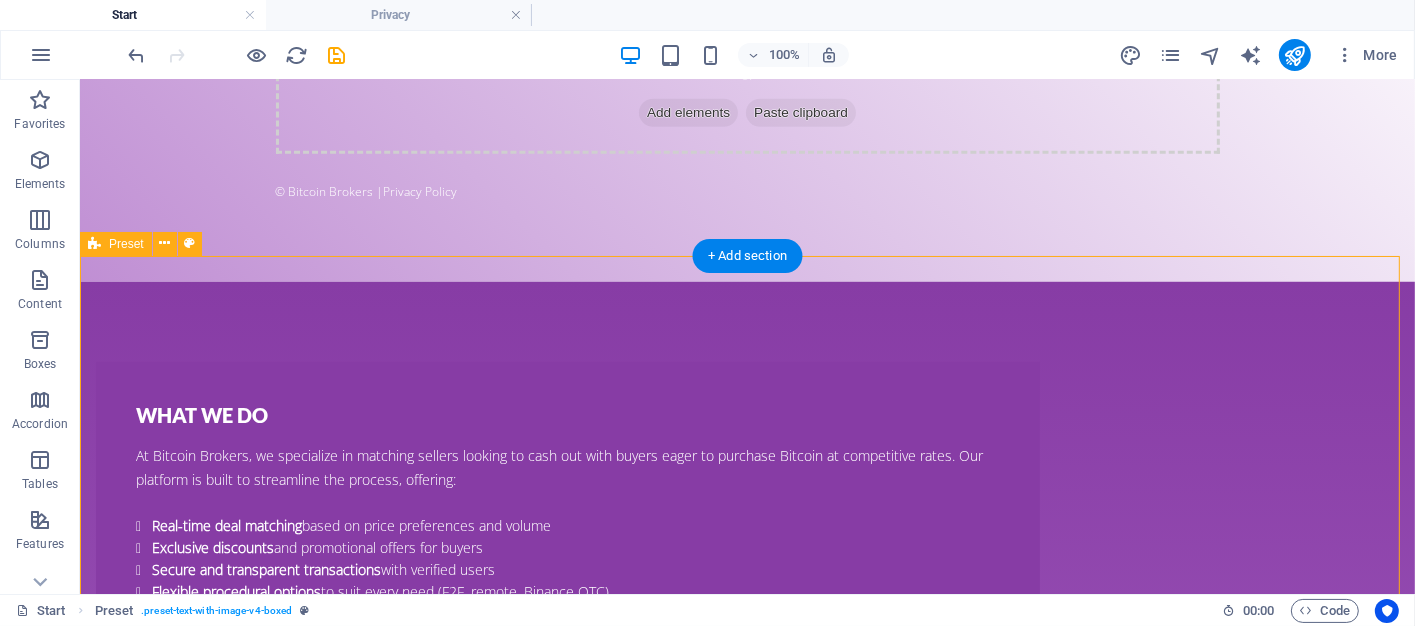 scroll, scrollTop: 1754, scrollLeft: 0, axis: vertical 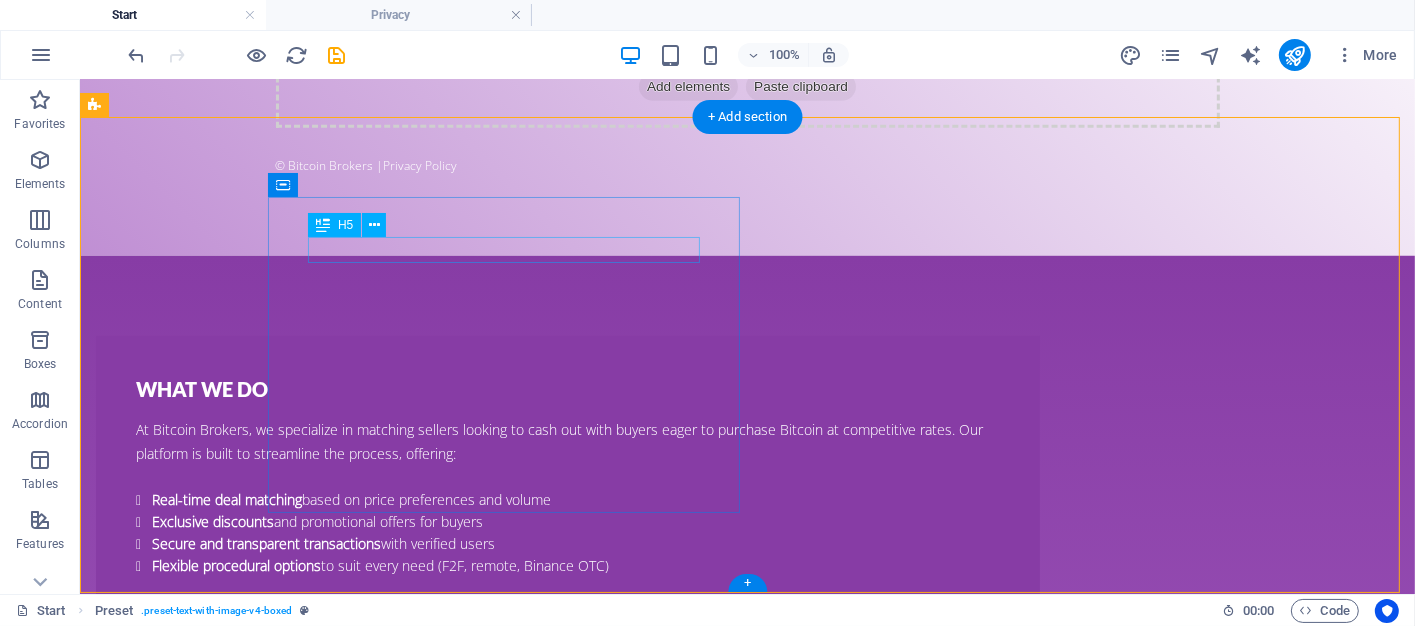 click on "Why Choose Us?" at bounding box center (567, 2168) 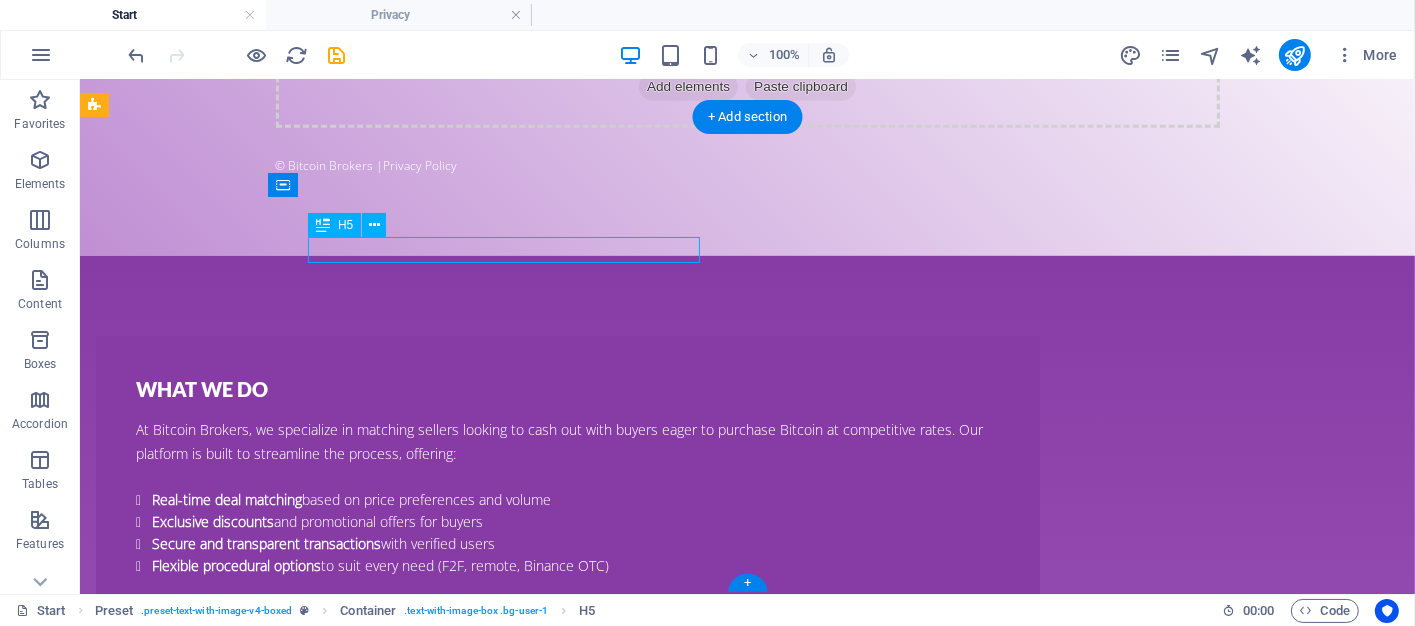 click on "Why Choose Us?" at bounding box center (567, 2168) 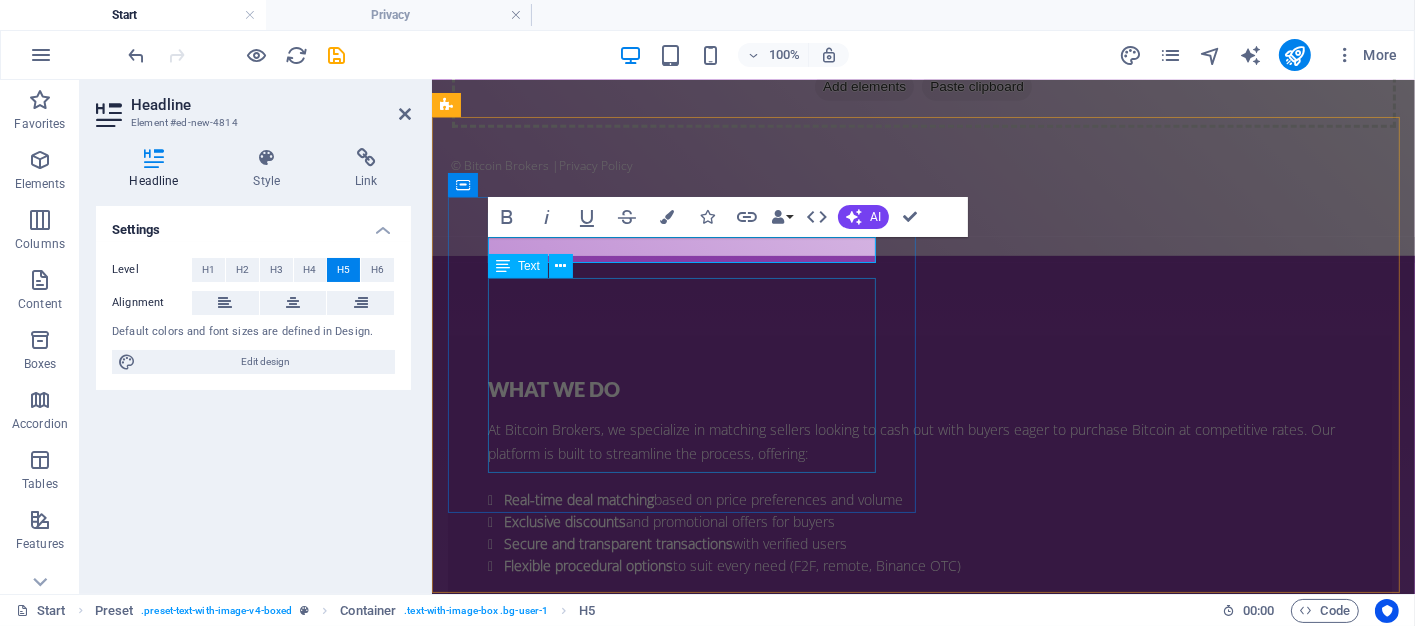 click on "Best Price Guarantee : We help buyers find Bitcoin at the most attractive rates available. Seller-Friendly Tools : Set your price, choose your buyer, and close deals with confidence. Fast Matching : Our growing list of clients ensures quick and accurate pairing. Trusted Network : We vet every client to maintain a safe and reliable trading environment." at bounding box center (919, 2252) 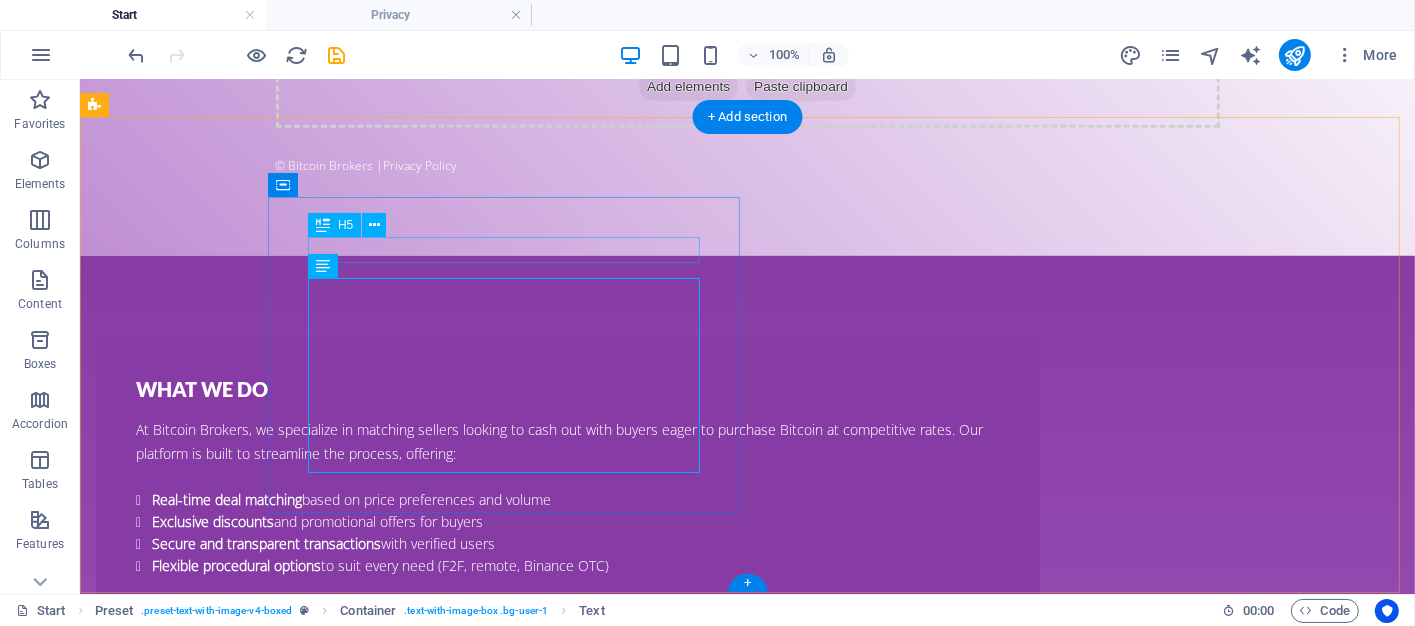 click on "Who It's For" at bounding box center [567, 2168] 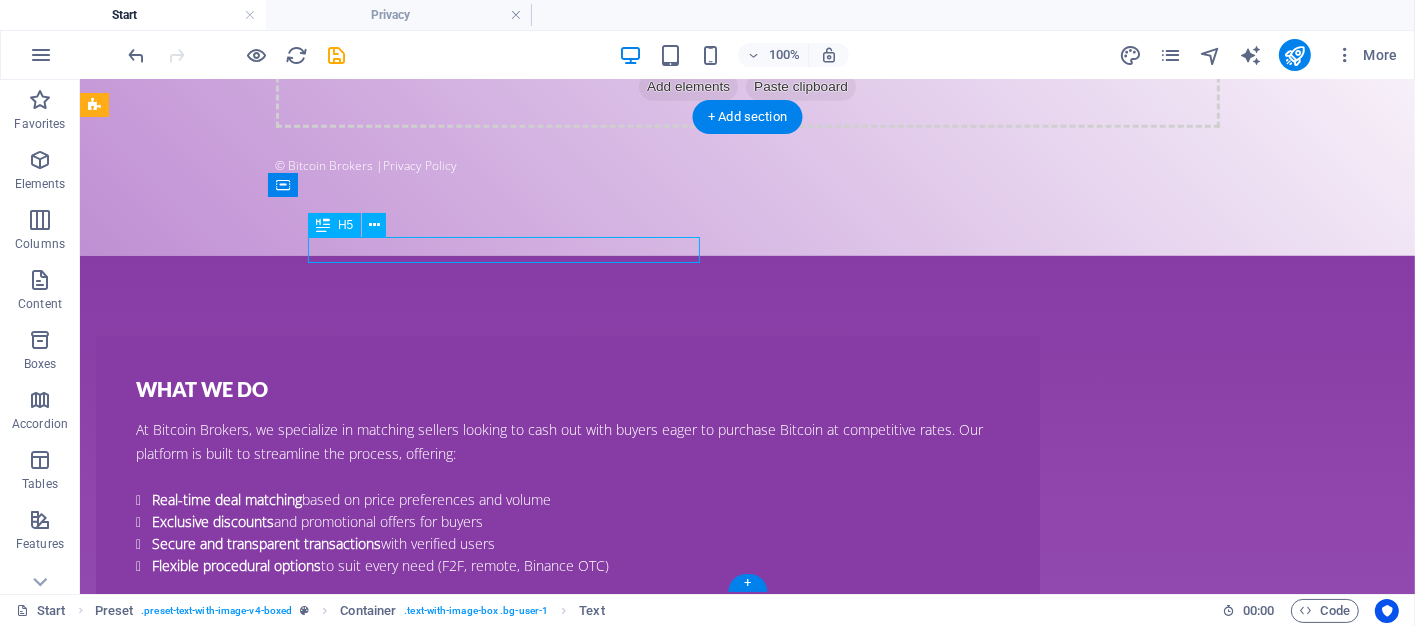click on "Who It's For" at bounding box center [567, 2168] 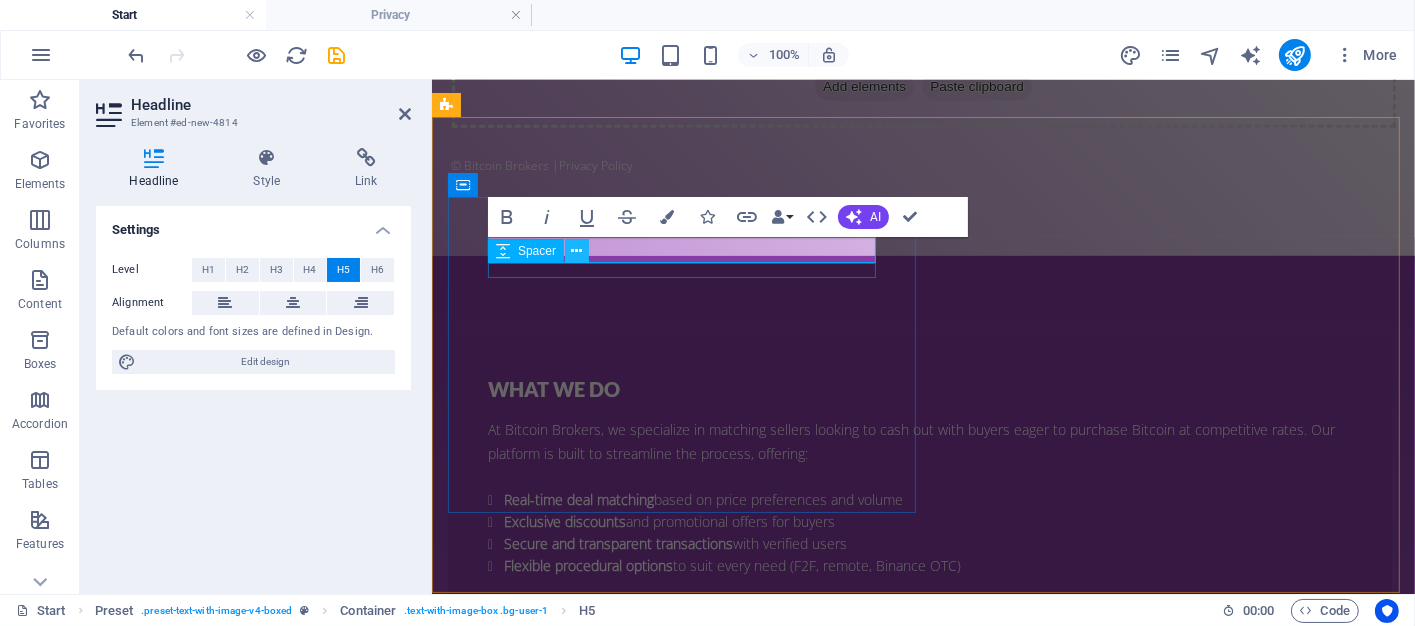click at bounding box center [577, 251] 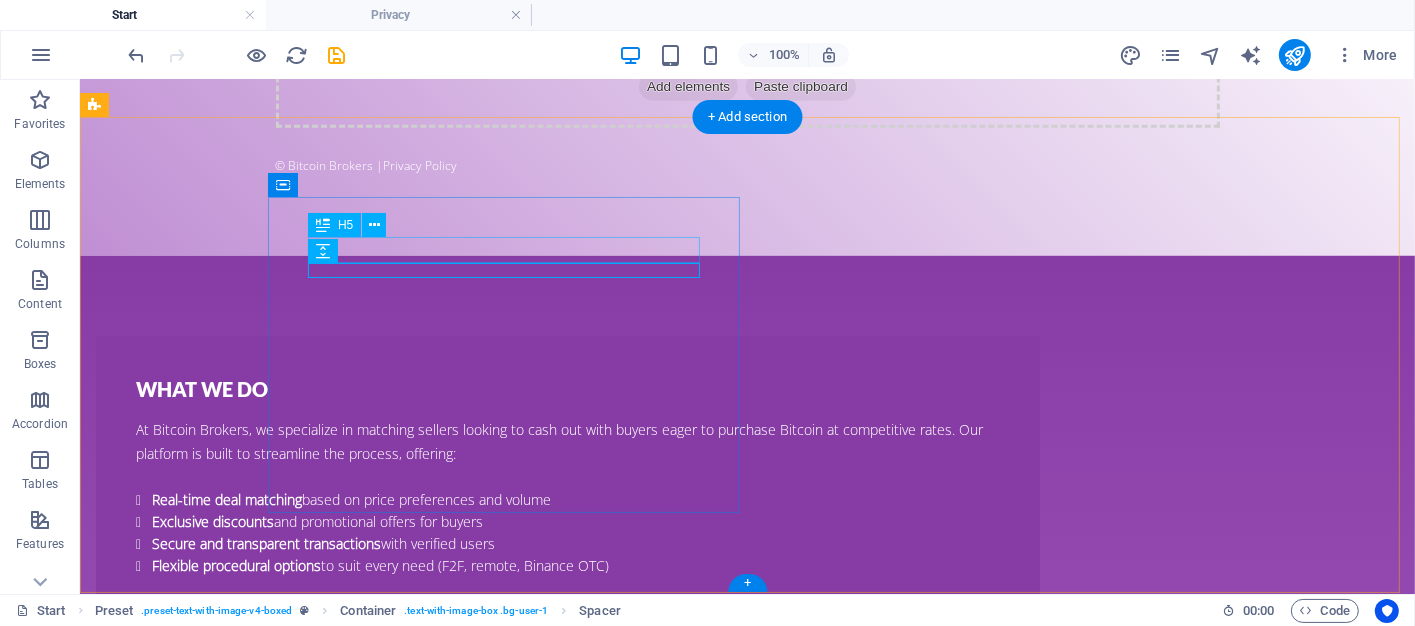 click on "Who It's For" at bounding box center [567, 2168] 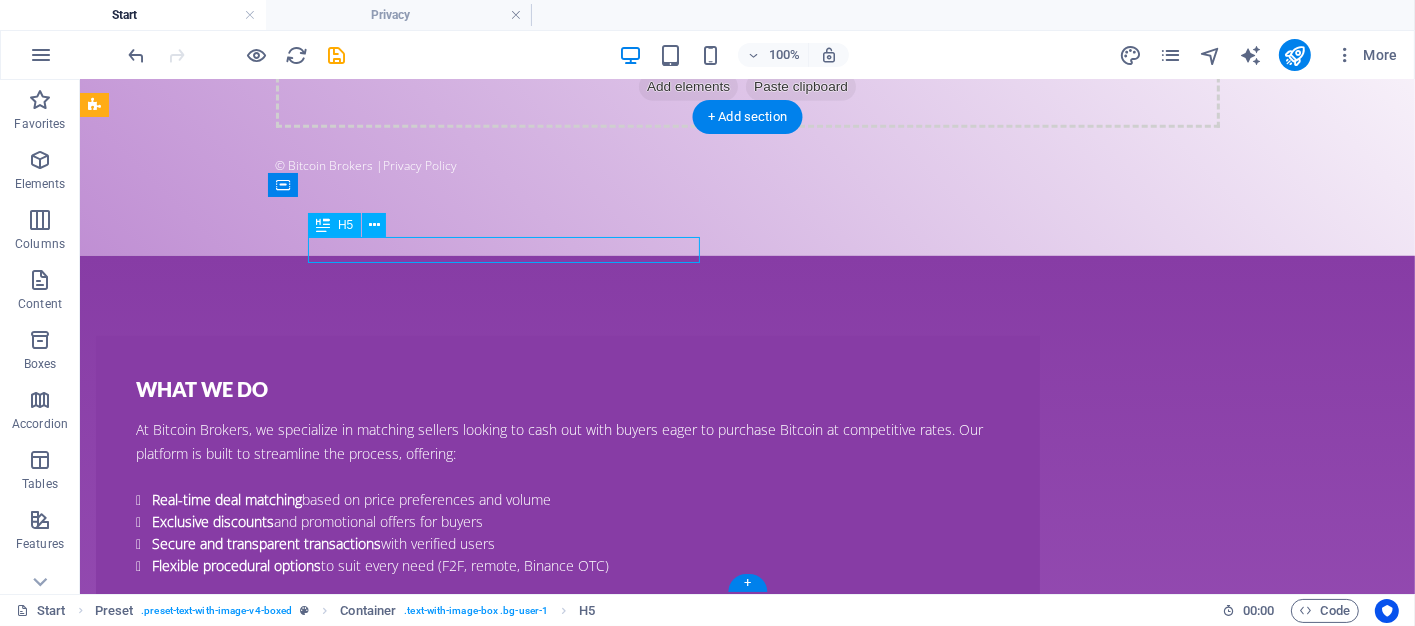 click on "Who It's For" at bounding box center (567, 2168) 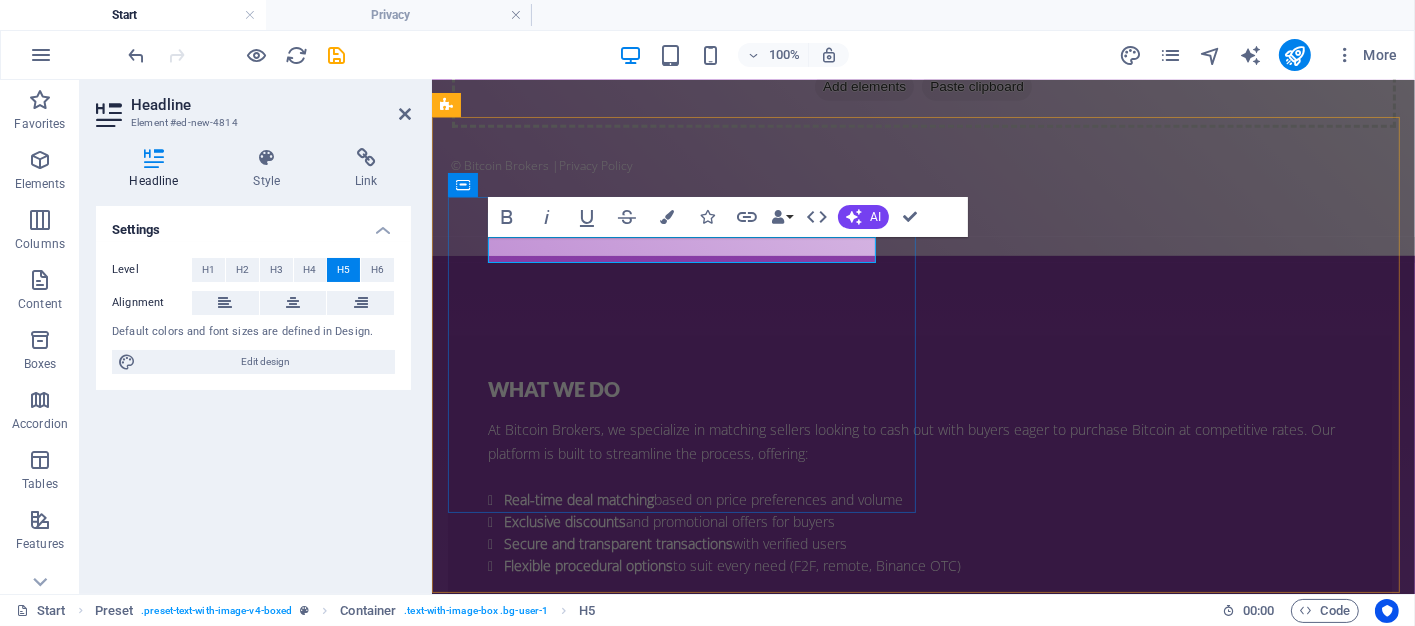click on "Who It's For" at bounding box center (919, 2168) 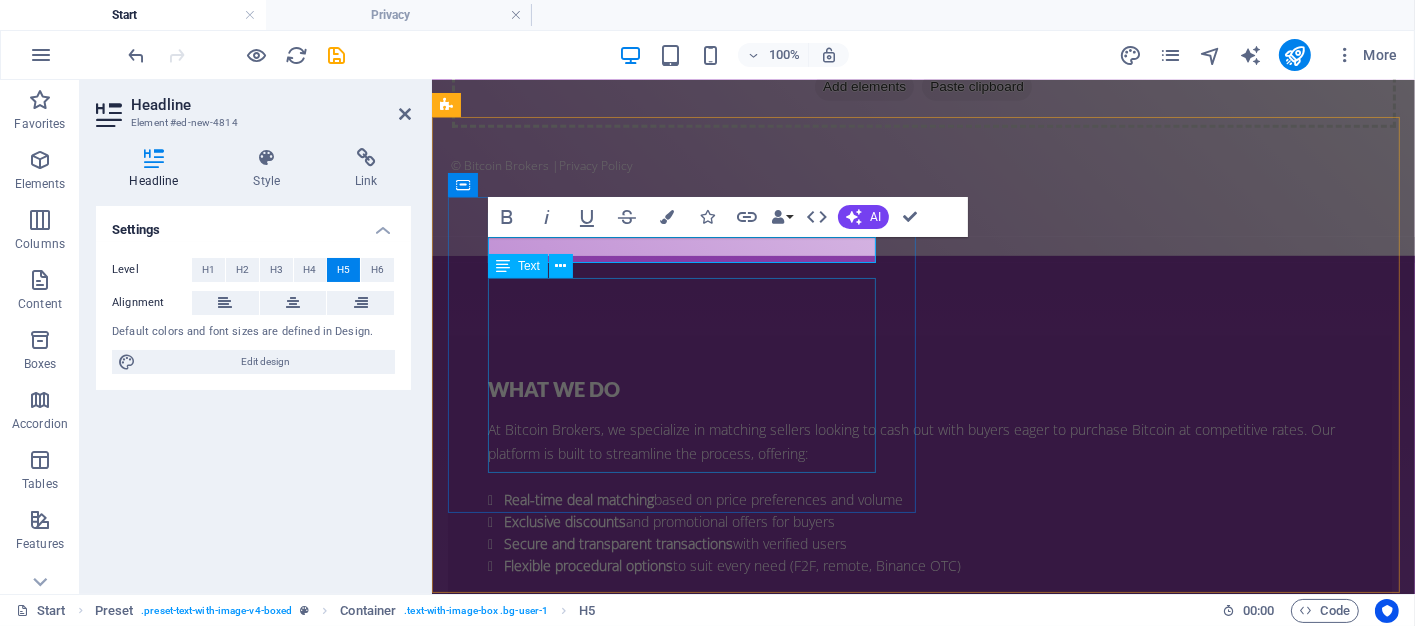 click on "Best Price Guarantee : We help buyers find Bitcoin at the most attractive rates available. Seller-Friendly Tools : Set your price, choose your buyer, and close deals with confidence. Fast Matching : Our growing list of clients ensures quick and accurate pairing. Trusted Network : We vet every client to maintain a safe and reliable trading environment." at bounding box center (919, 2252) 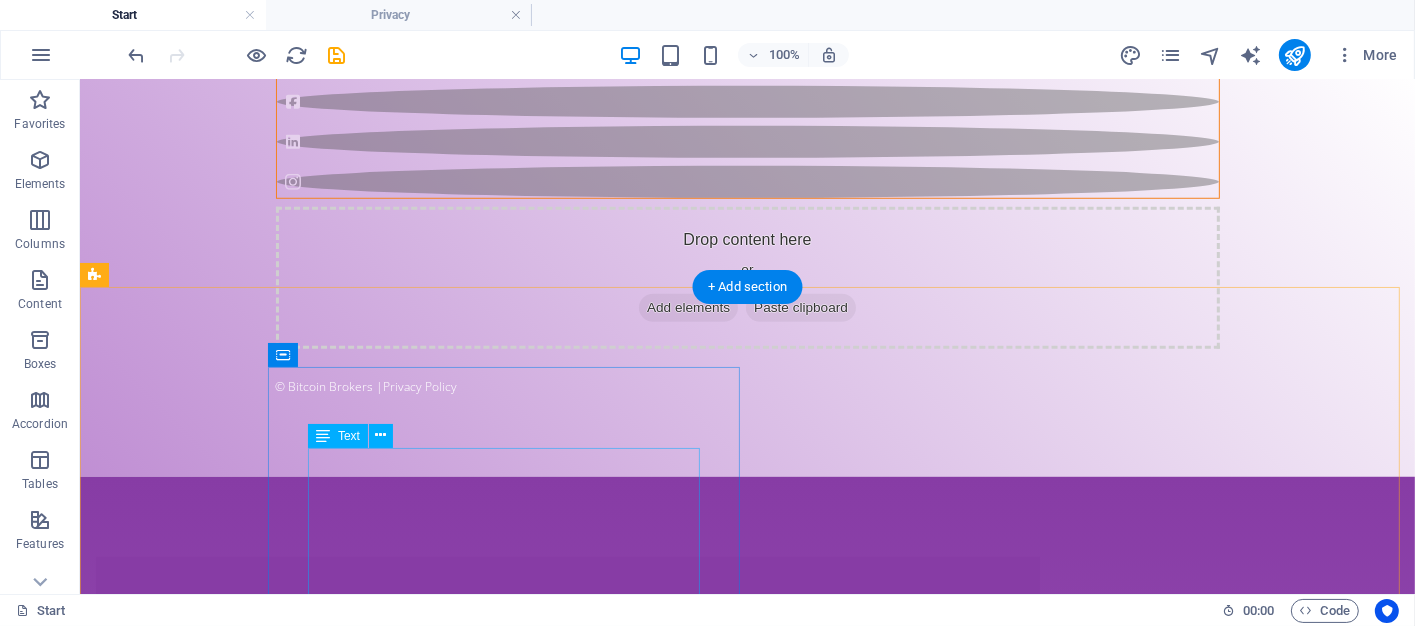 scroll, scrollTop: 1754, scrollLeft: 0, axis: vertical 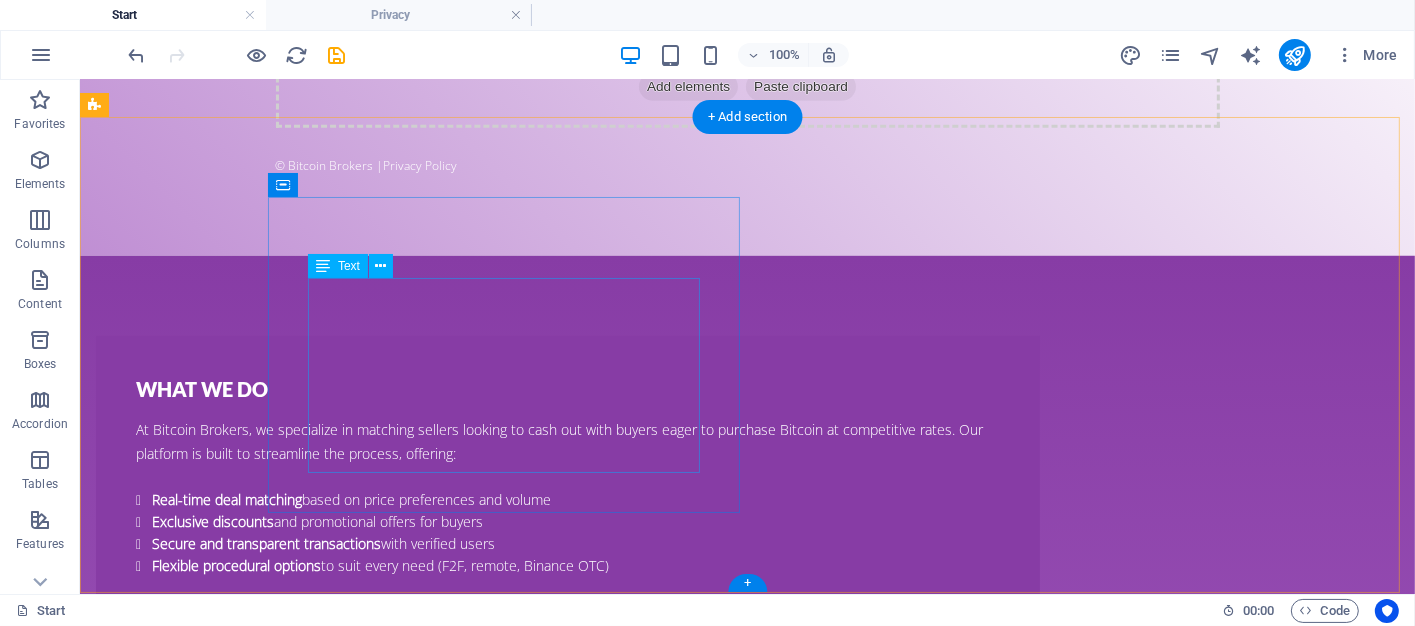 click on "Best Price Guarantee : We help buyers find Bitcoin at the most attractive rates available. Seller-Friendly Tools : Set your price, choose your buyer, and close deals with confidence. Fast Matching : Our growing list of clients ensures quick and accurate pairing. Trusted Network : We vet every client to maintain a safe and reliable trading environment." at bounding box center [567, 2252] 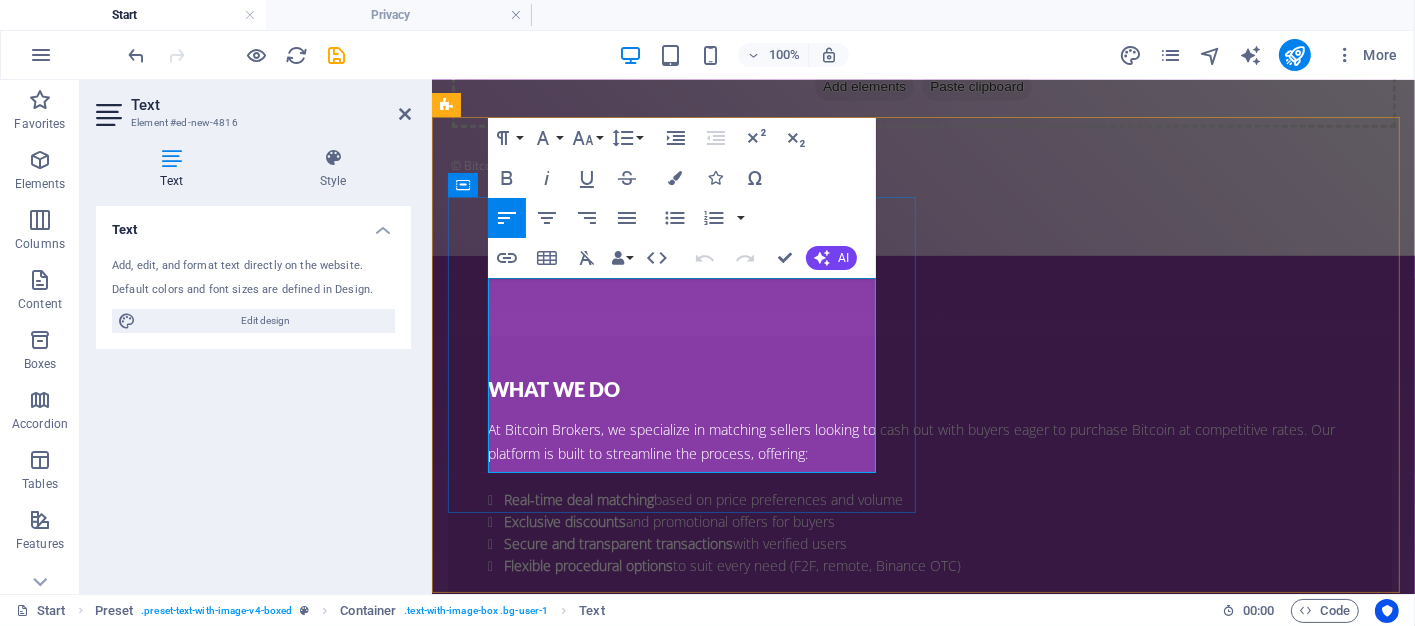 drag, startPoint x: 737, startPoint y: 329, endPoint x: 505, endPoint y: 311, distance: 232.69724 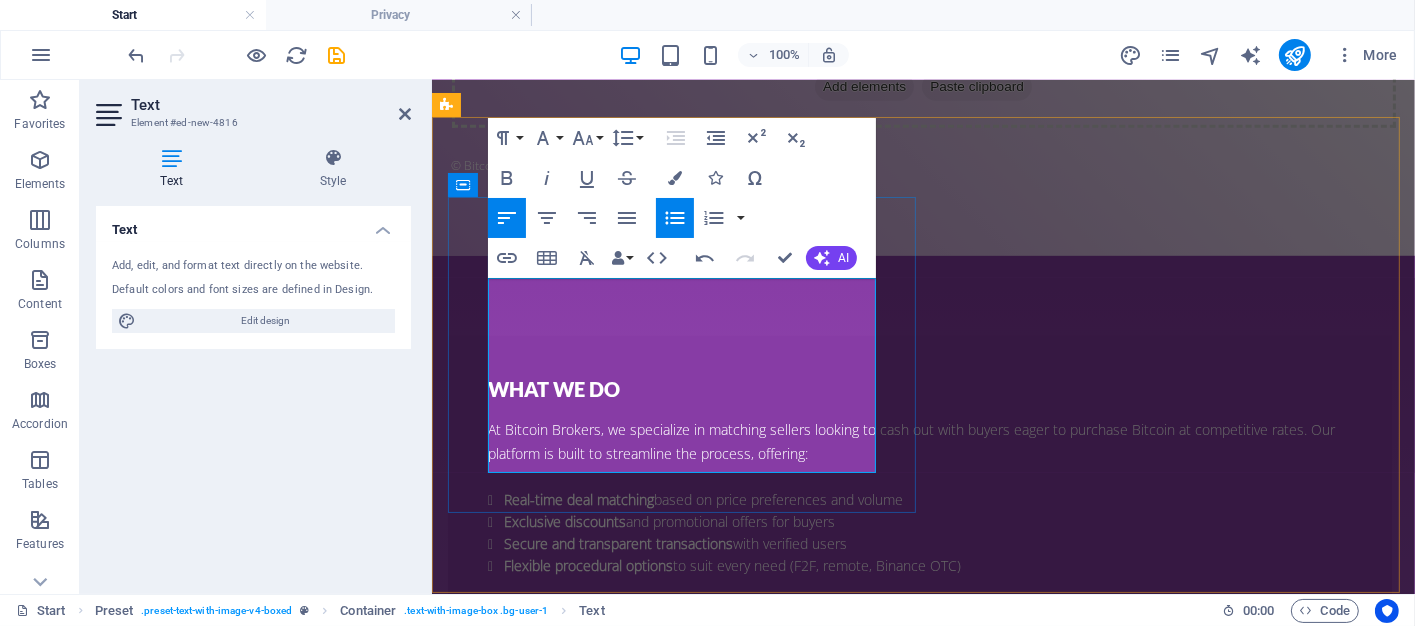 drag, startPoint x: 726, startPoint y: 378, endPoint x: 503, endPoint y: 355, distance: 224.18297 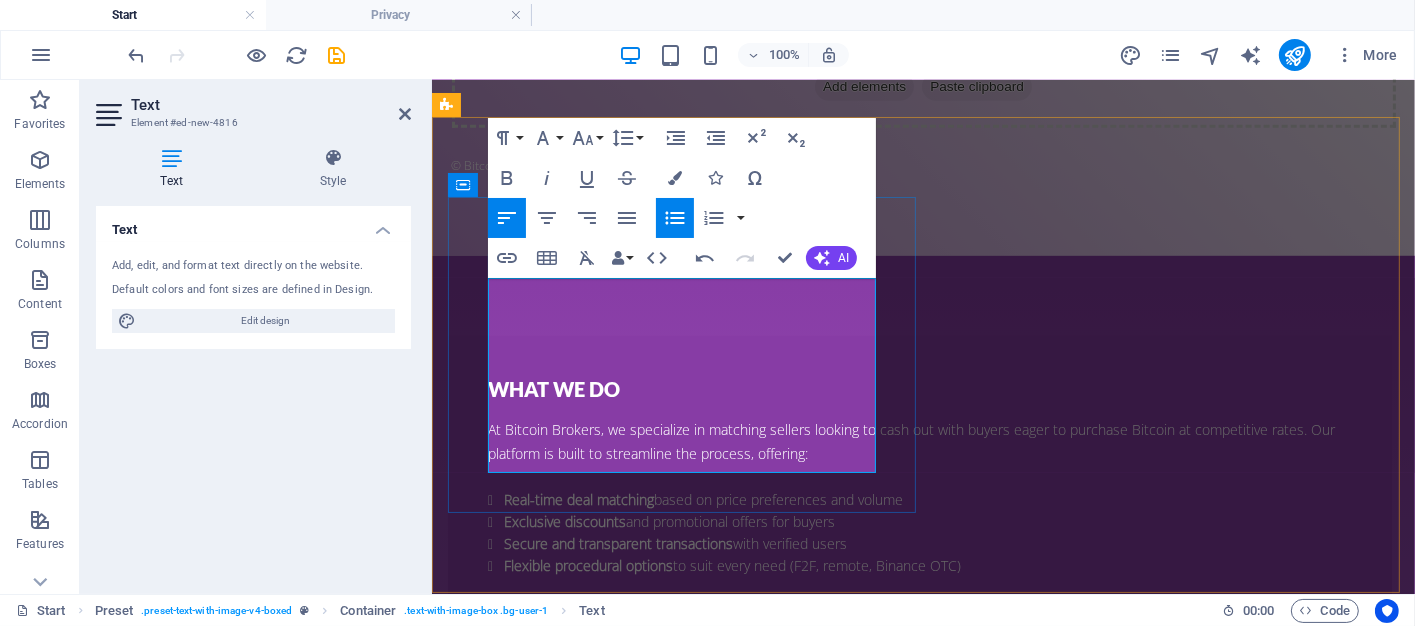 drag, startPoint x: 636, startPoint y: 418, endPoint x: 504, endPoint y: 398, distance: 133.50656 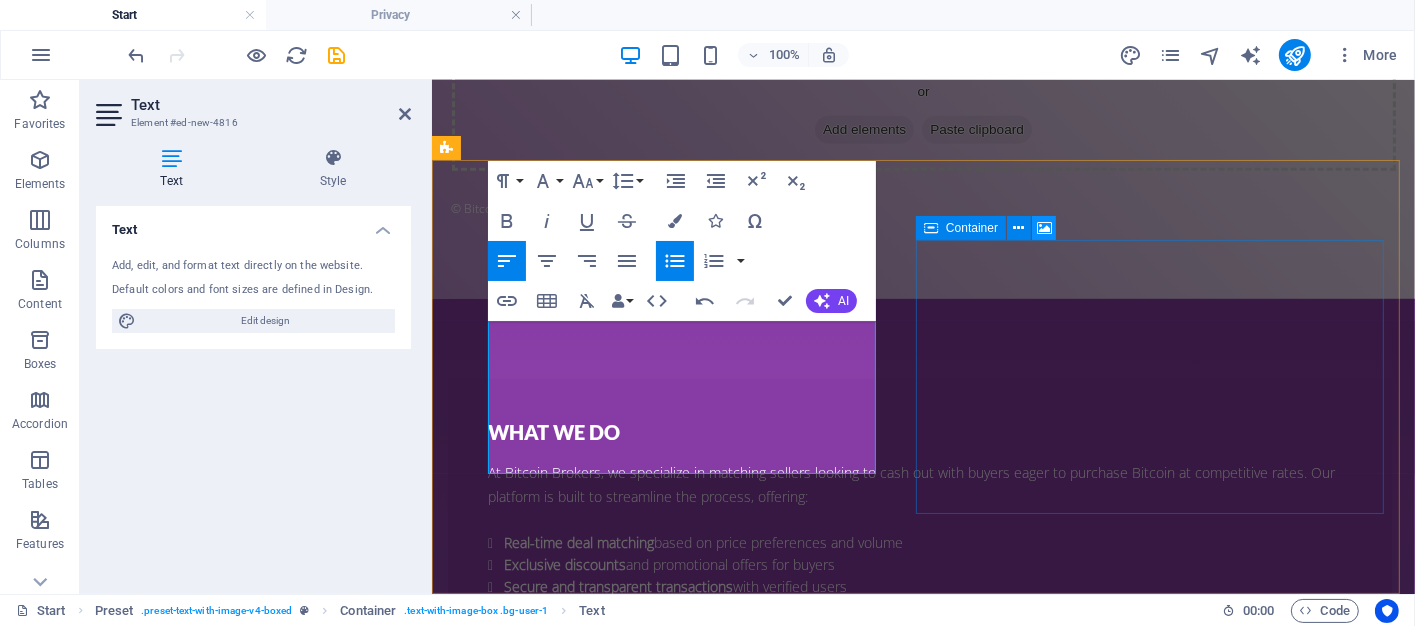click at bounding box center [1044, 228] 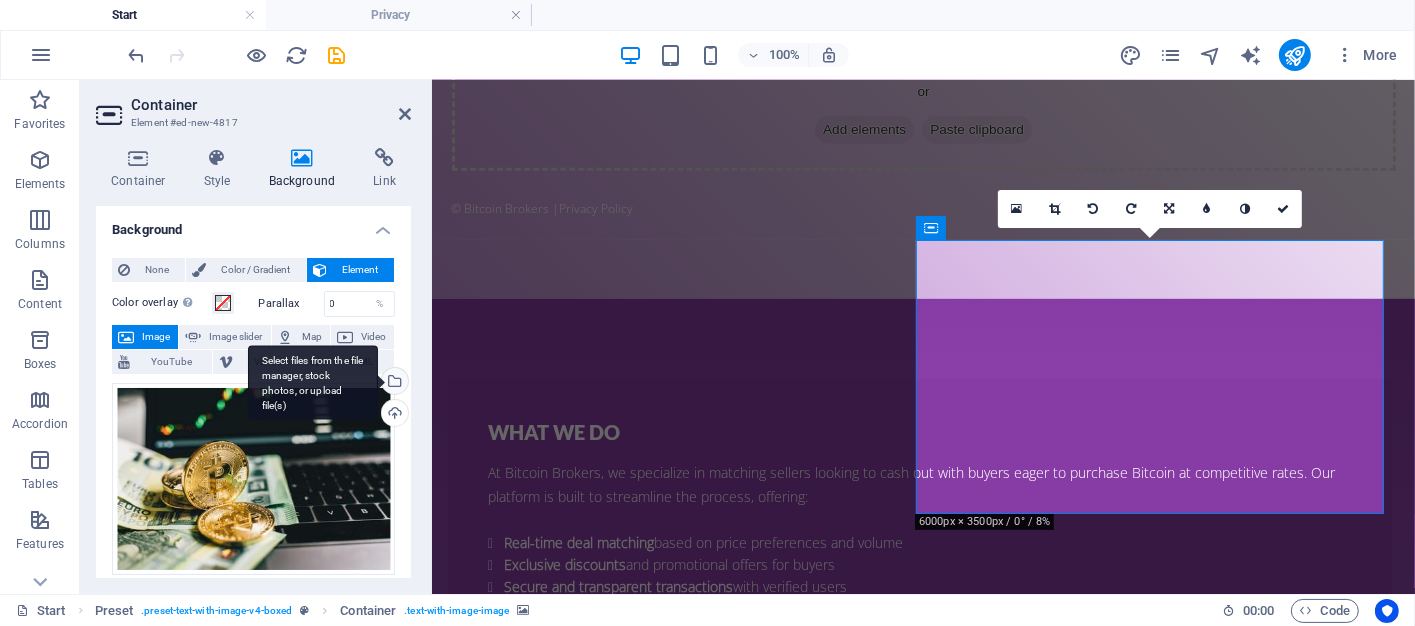 click on "Select files from the file manager, stock photos, or upload file(s)" at bounding box center (393, 383) 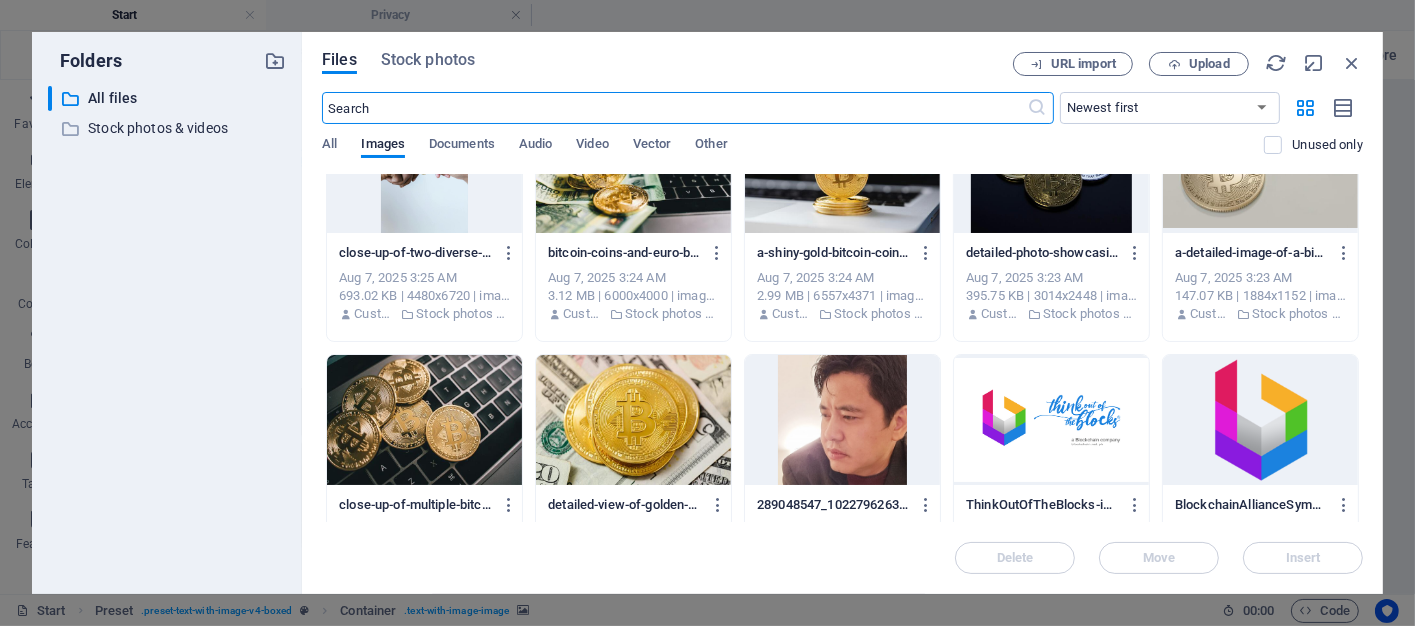 scroll, scrollTop: 100, scrollLeft: 0, axis: vertical 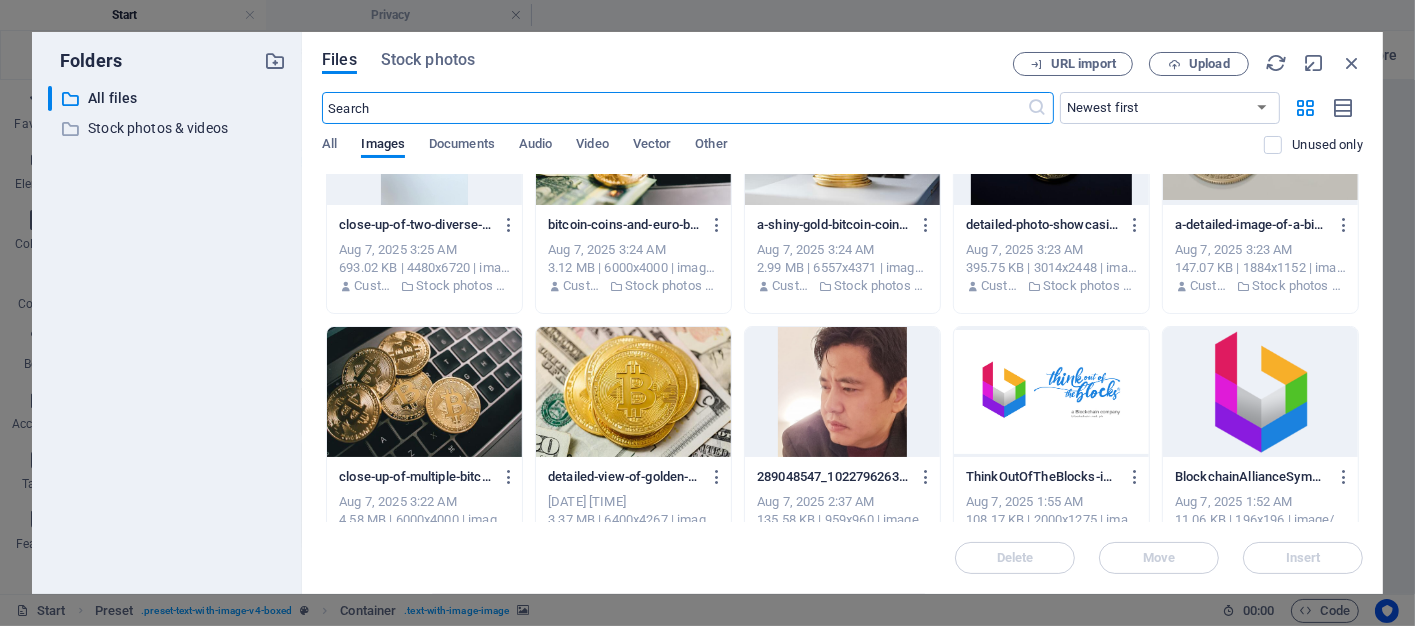 click at bounding box center [424, 392] 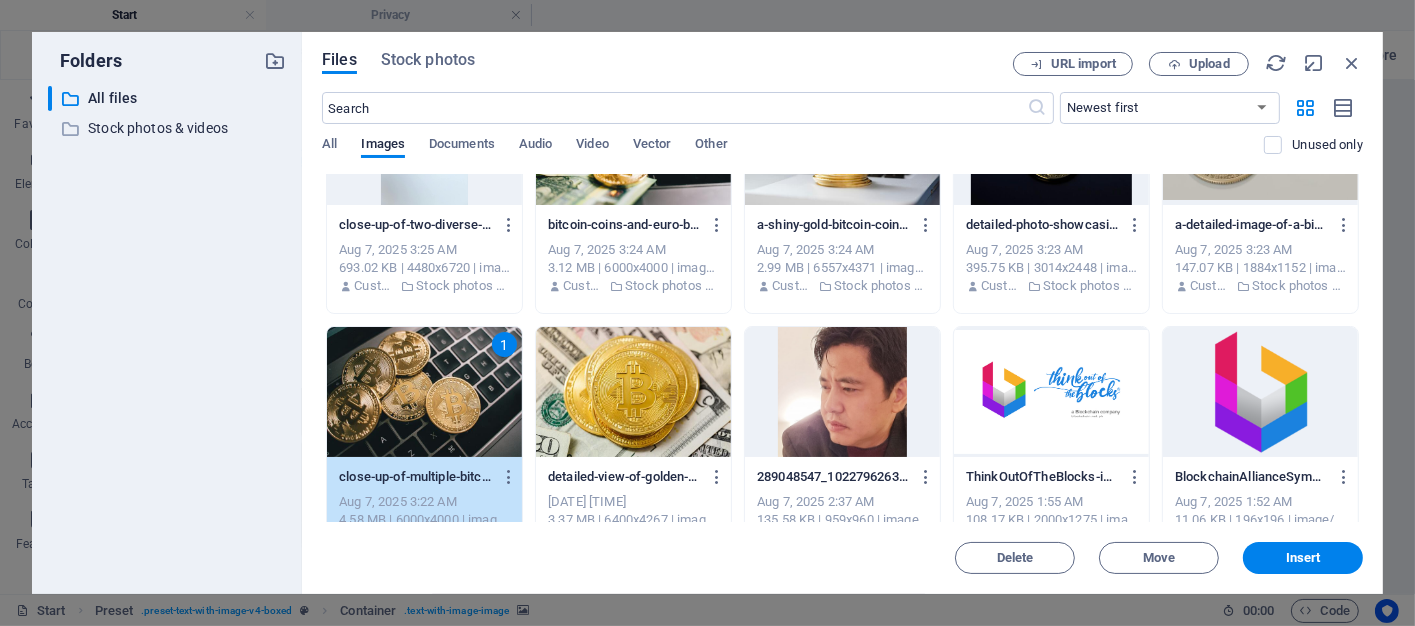 click on "1" at bounding box center (424, 392) 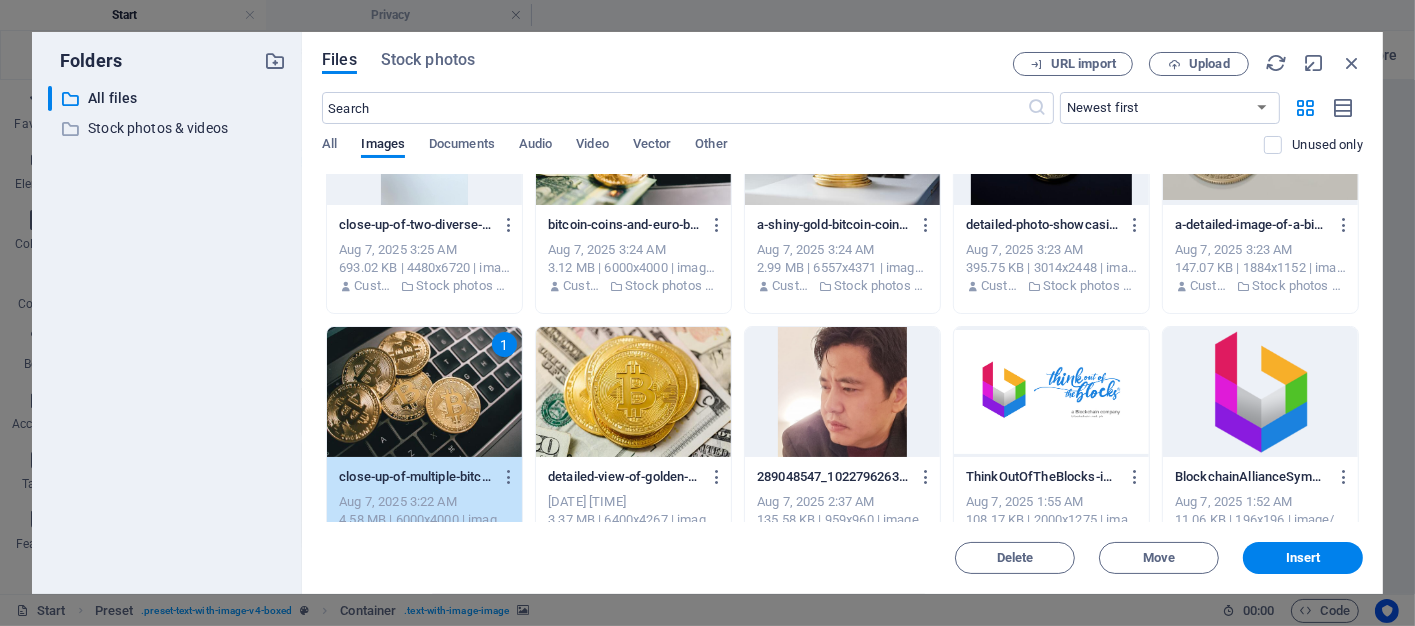 scroll, scrollTop: 1711, scrollLeft: 0, axis: vertical 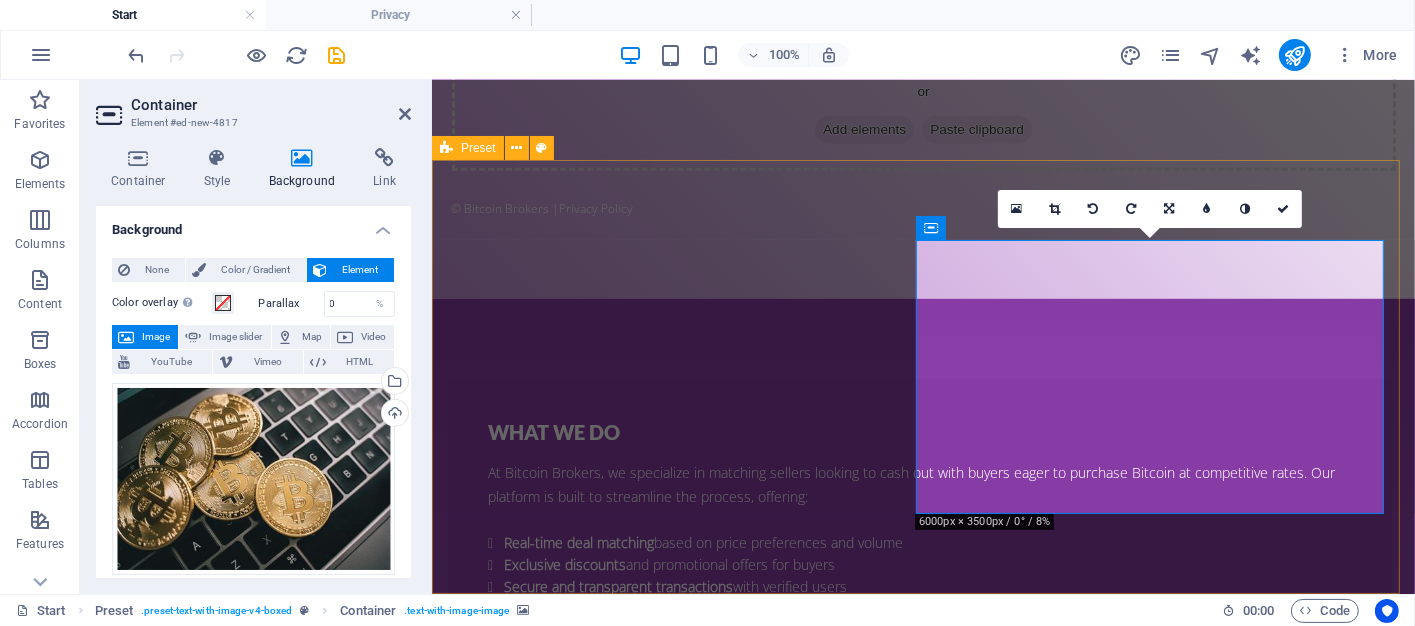 click on "Who we are For Sellers  who want to maximize their returns without the hassle of traditional exchanges. Buyers  who are tired of inflated prices and want direct access to discounted Bitcoin. Crypto Enthusiasts  who value speed, transparency, and great deals. Drop content here or  Add elements  Paste clipboard" at bounding box center [922, 2471] 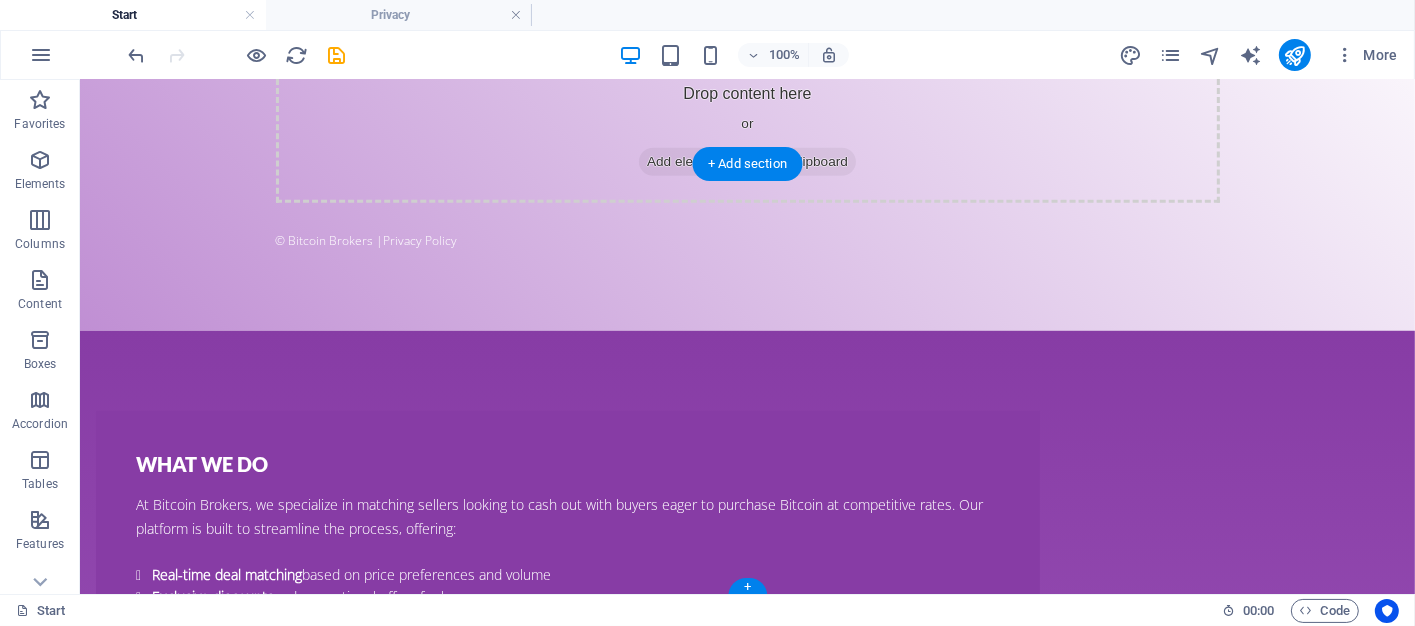 scroll, scrollTop: 1711, scrollLeft: 0, axis: vertical 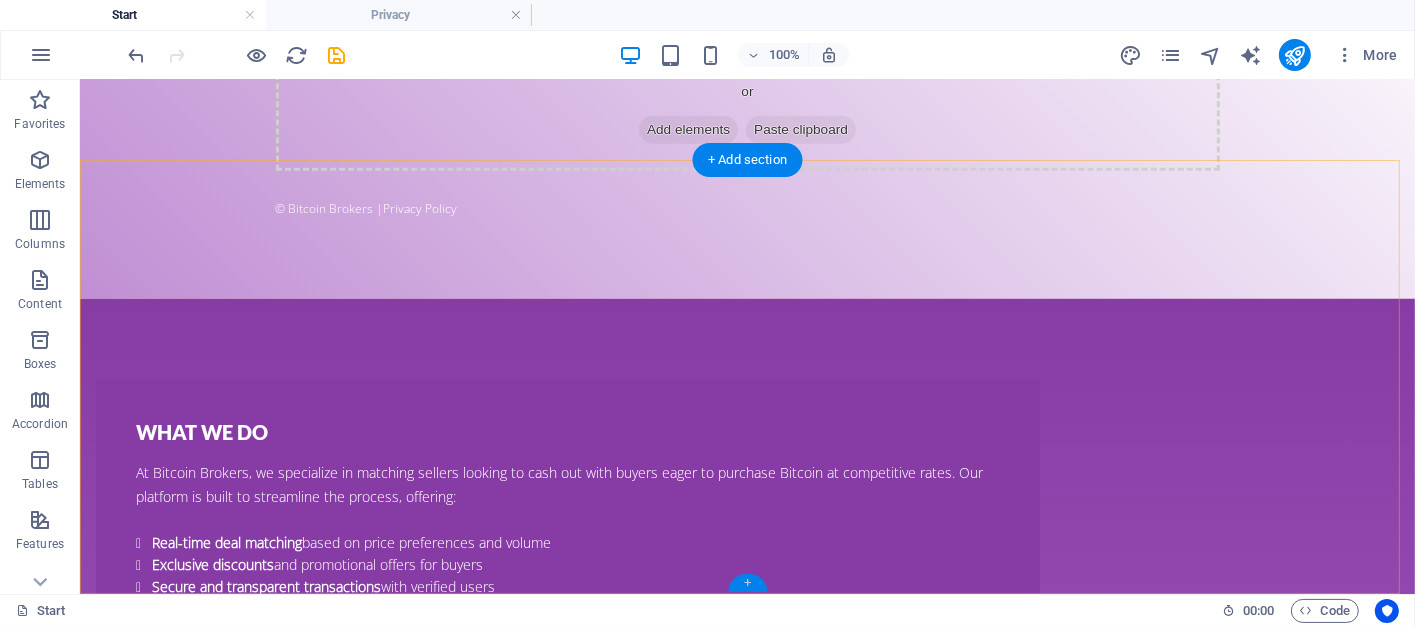 drag, startPoint x: 754, startPoint y: 582, endPoint x: 330, endPoint y: 502, distance: 431.48117 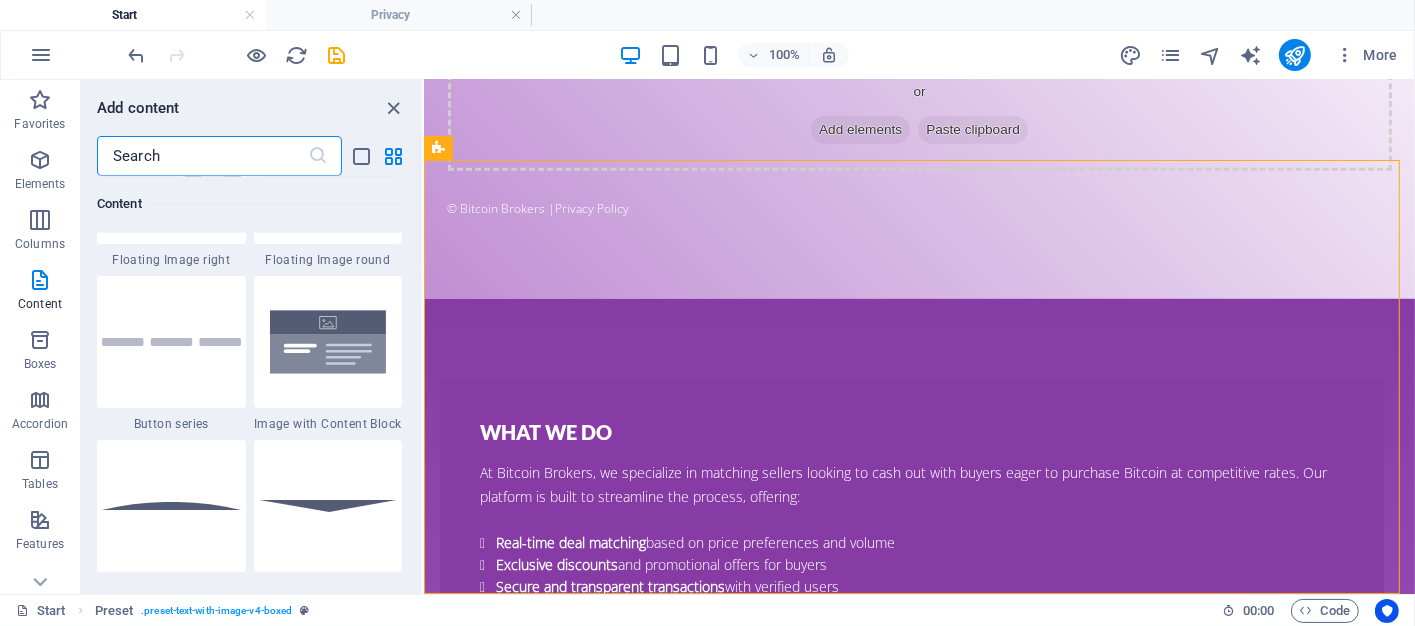 scroll, scrollTop: 4499, scrollLeft: 0, axis: vertical 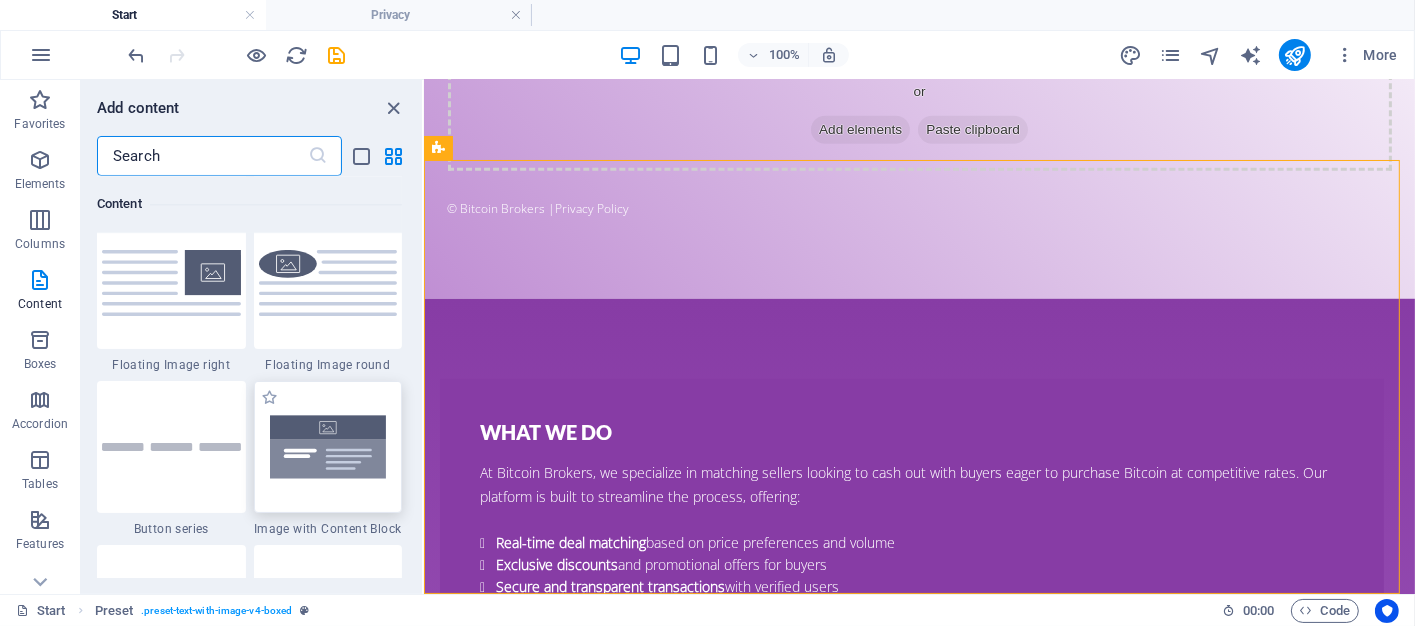 click at bounding box center [328, 447] 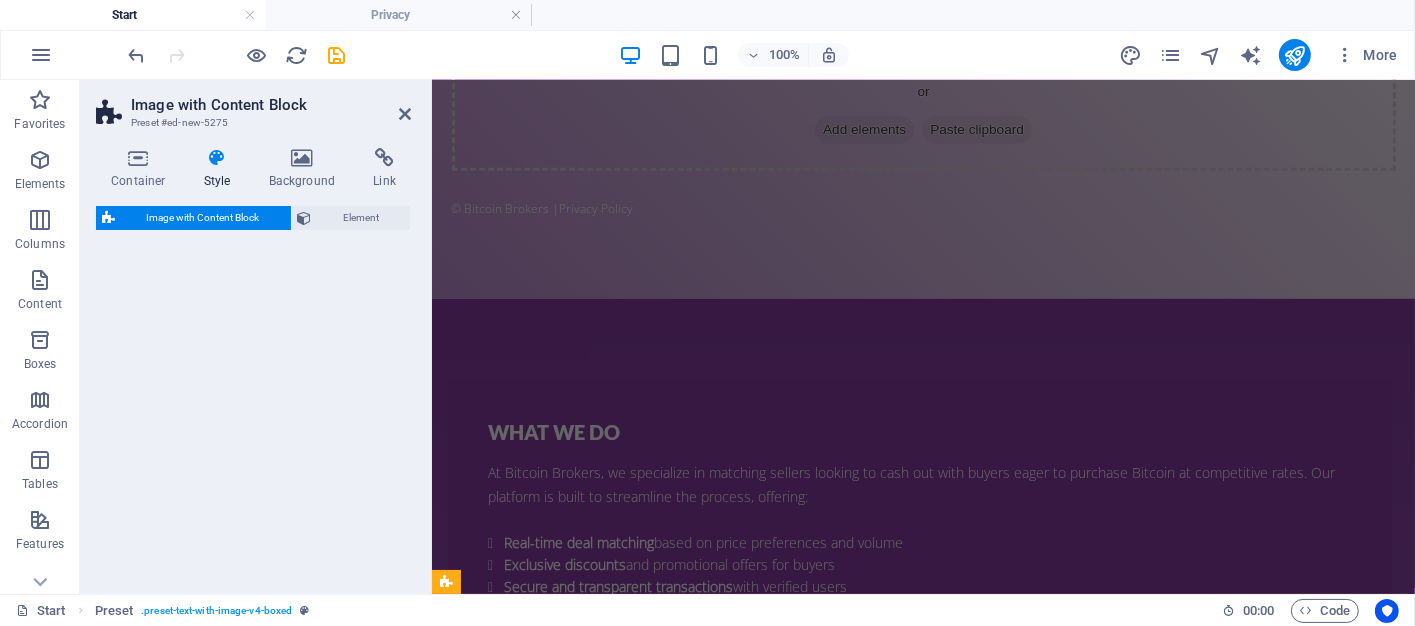 select on "rem" 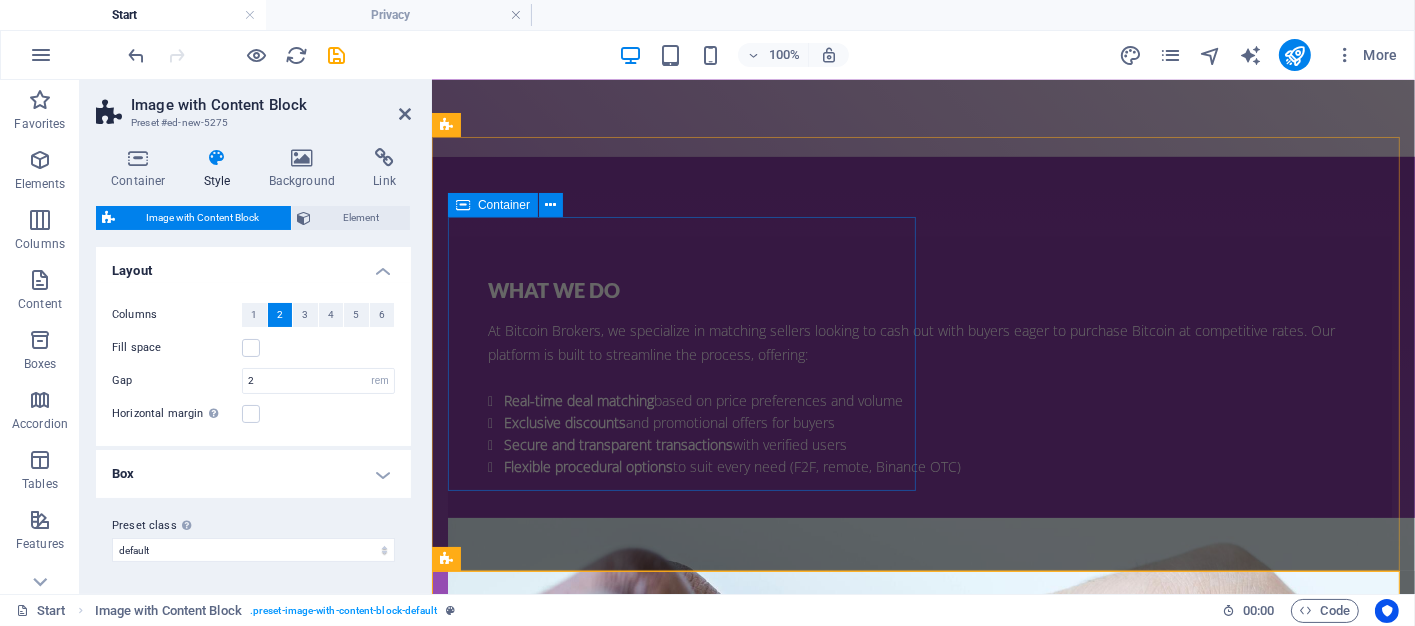 scroll, scrollTop: 2011, scrollLeft: 0, axis: vertical 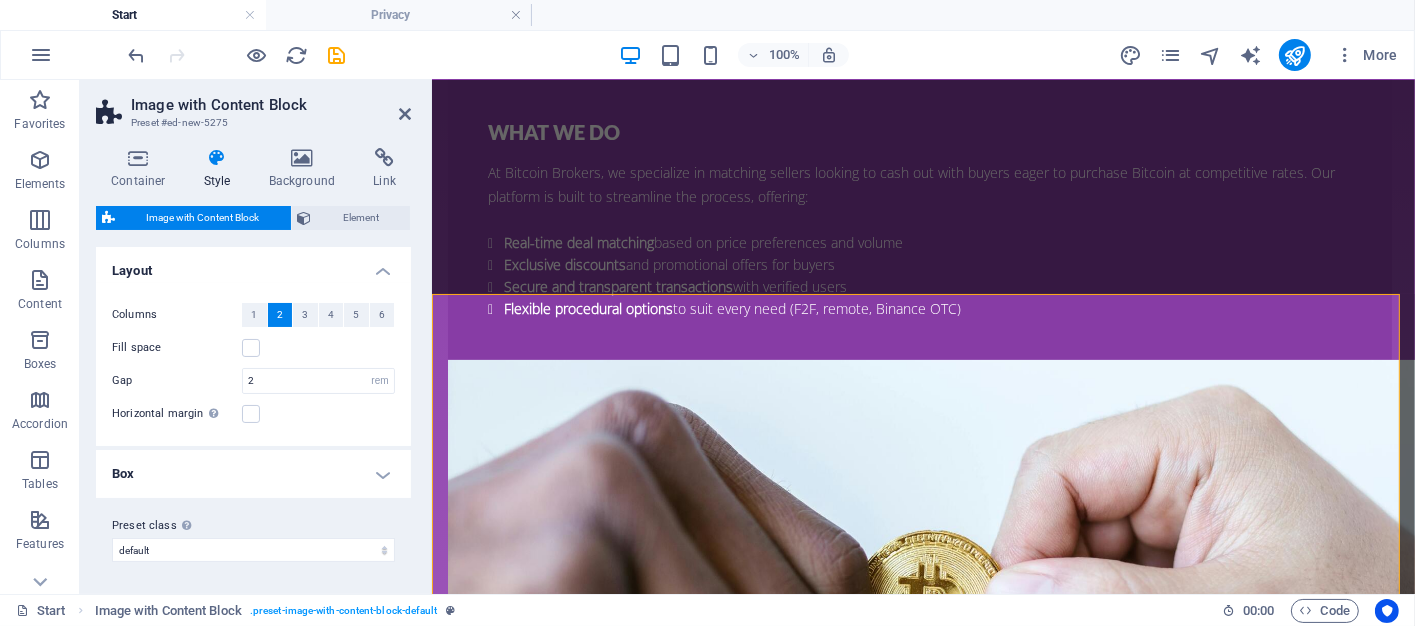 click at bounding box center (922, 2714) 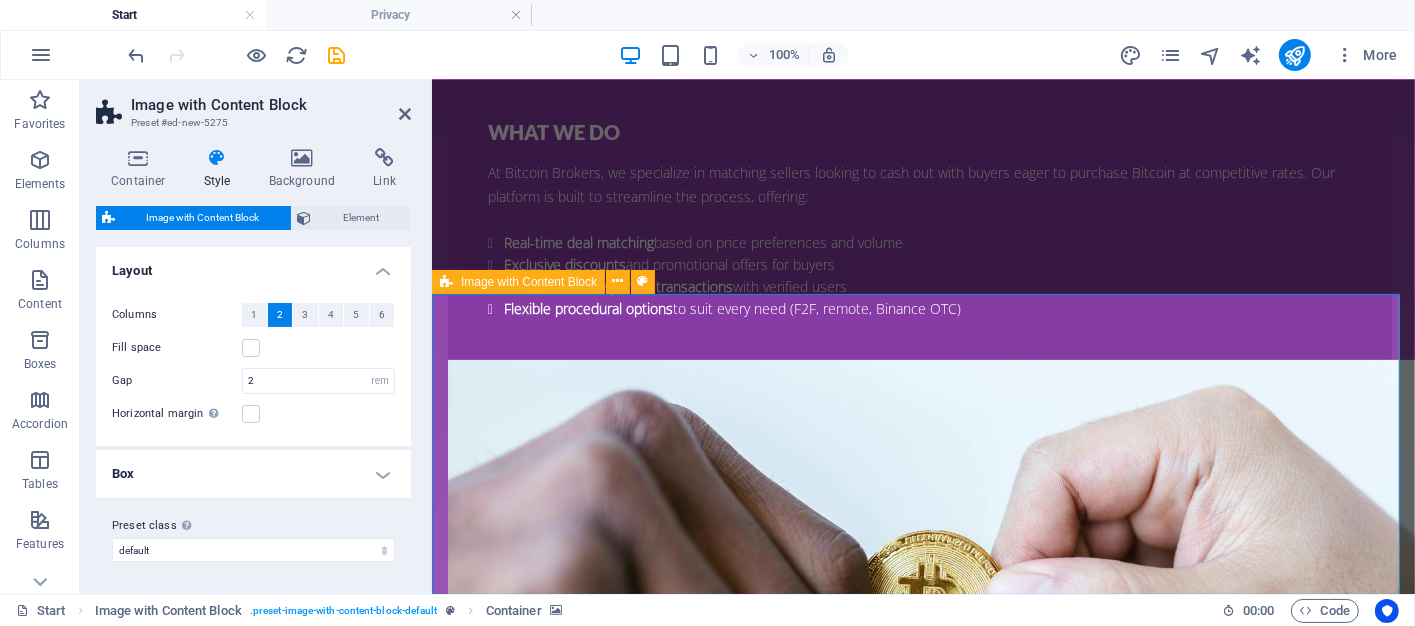 click at bounding box center (446, 282) 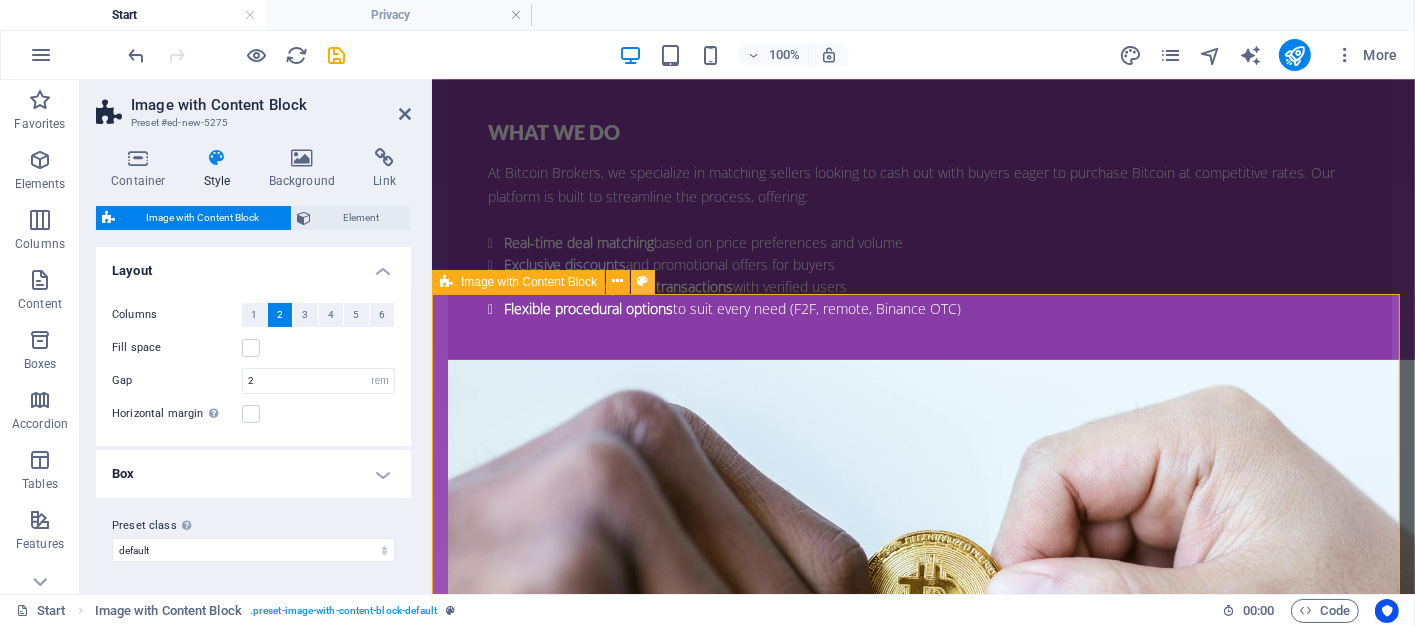 click at bounding box center (643, 281) 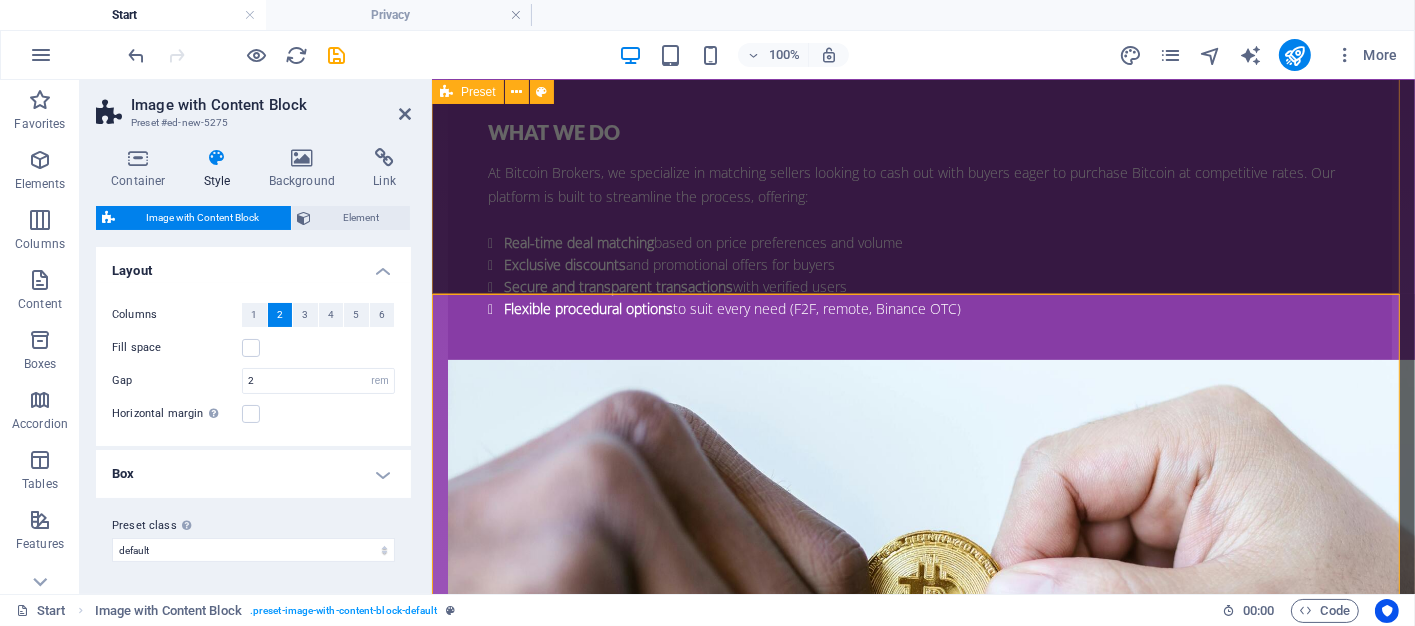 click on "Who we are For Sellers  who want to maximize their returns without the hassle of traditional exchanges. Buyers  who are tired of inflated prices and want direct access to discounted Bitcoin. Crypto Enthusiasts  who value speed, transparency, and great deals. Drop content here or  Add elements  Paste clipboard" at bounding box center [922, 2171] 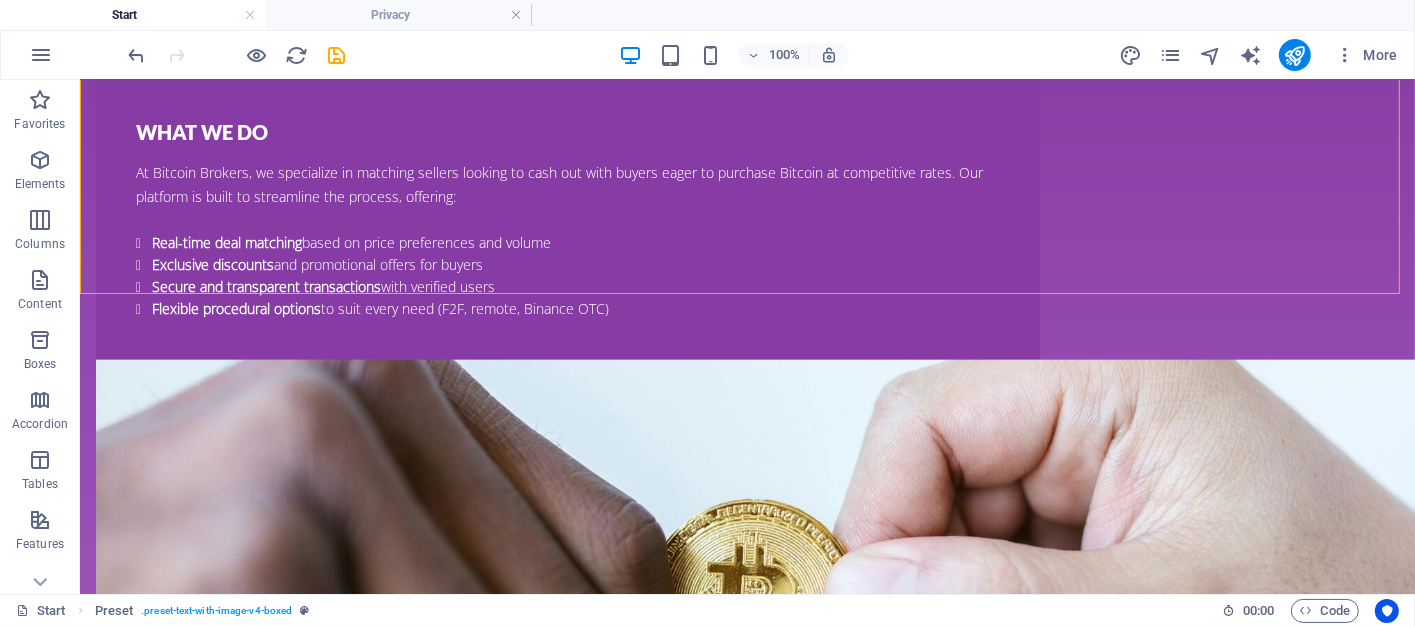 click at bounding box center [746, 2714] 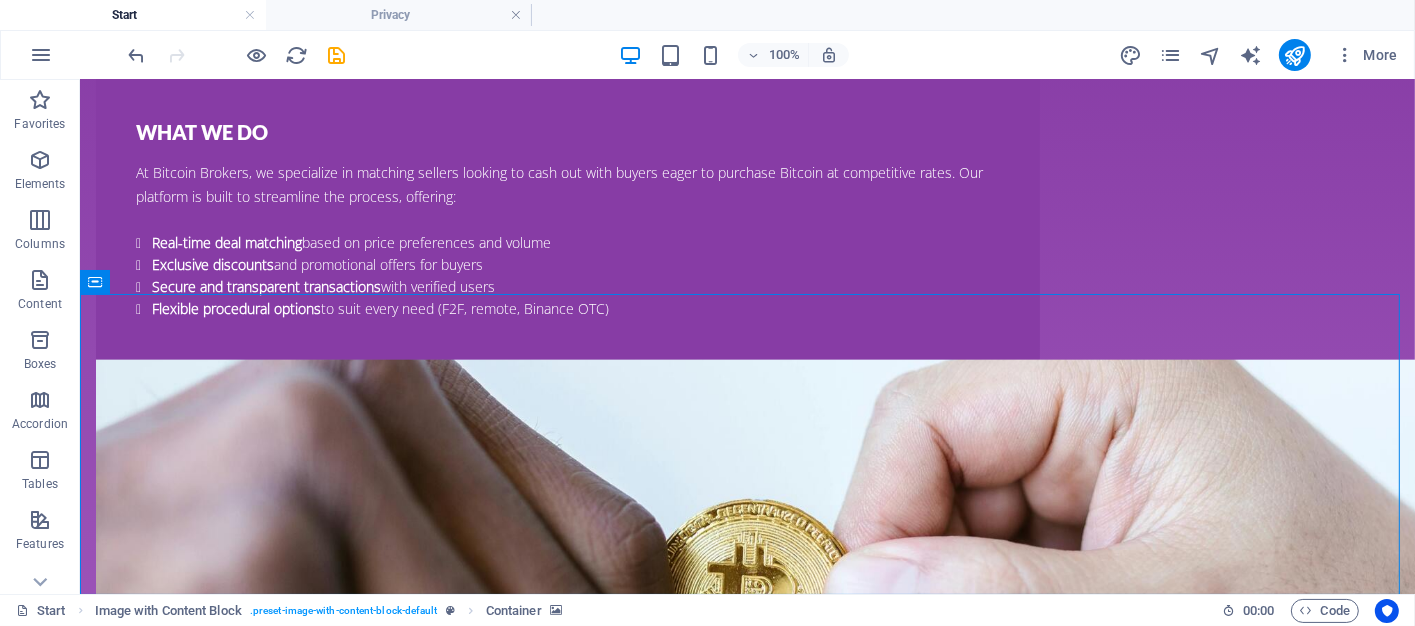 click at bounding box center [746, 2714] 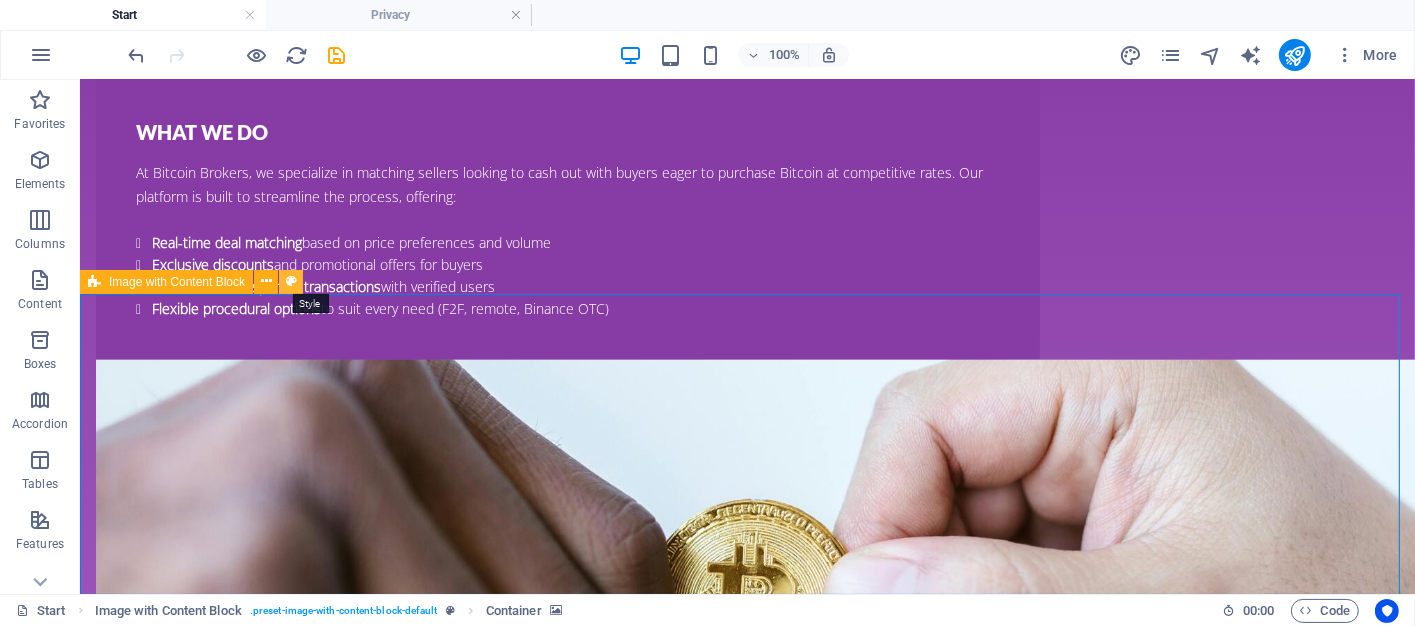 click at bounding box center (291, 281) 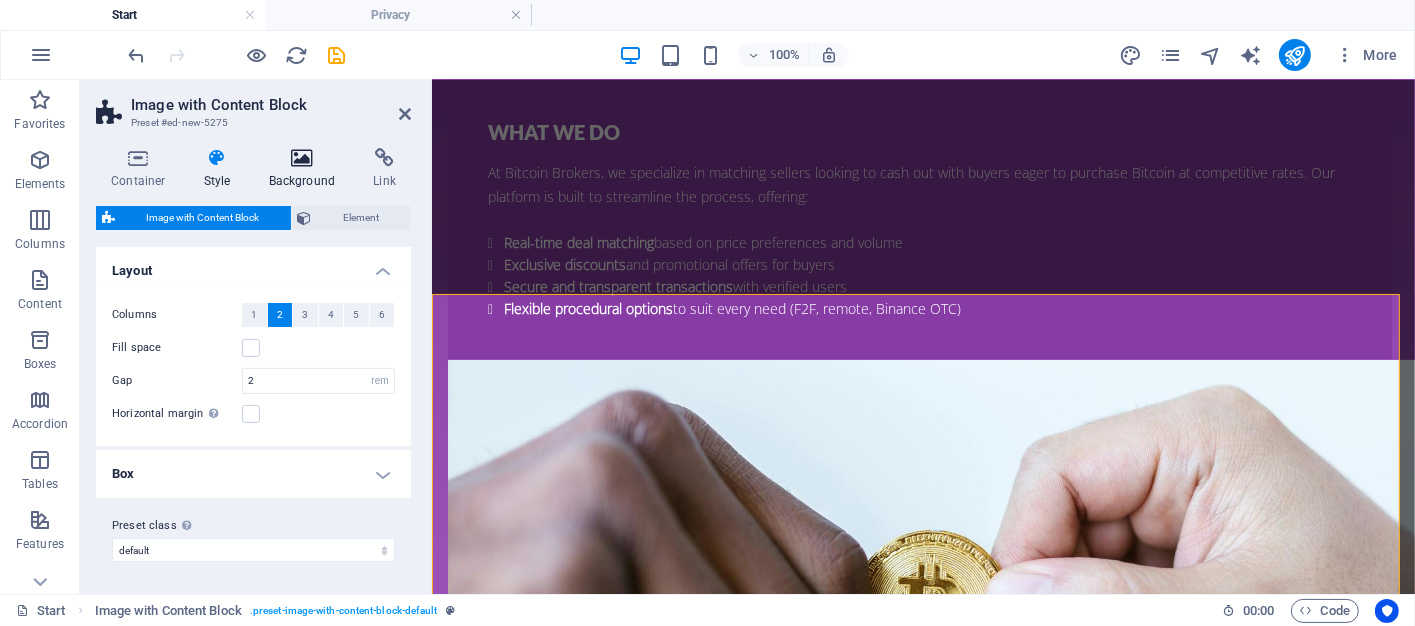 click at bounding box center [302, 158] 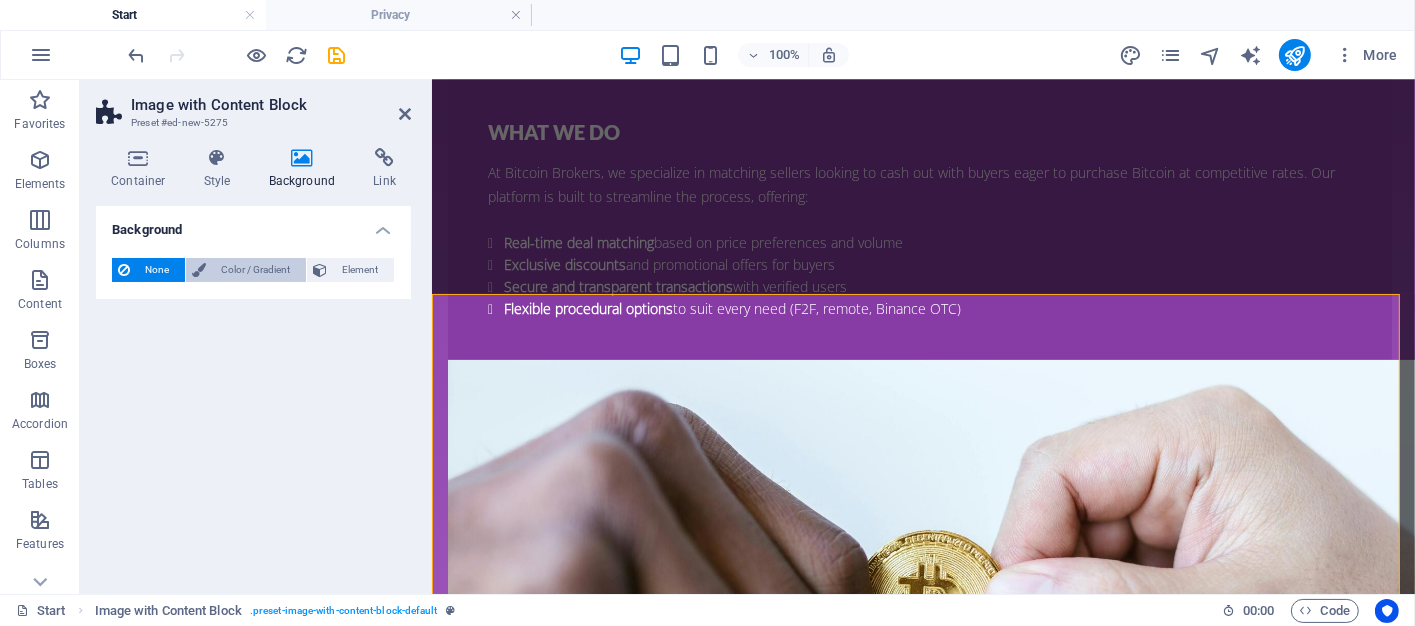click on "Color / Gradient" at bounding box center (256, 270) 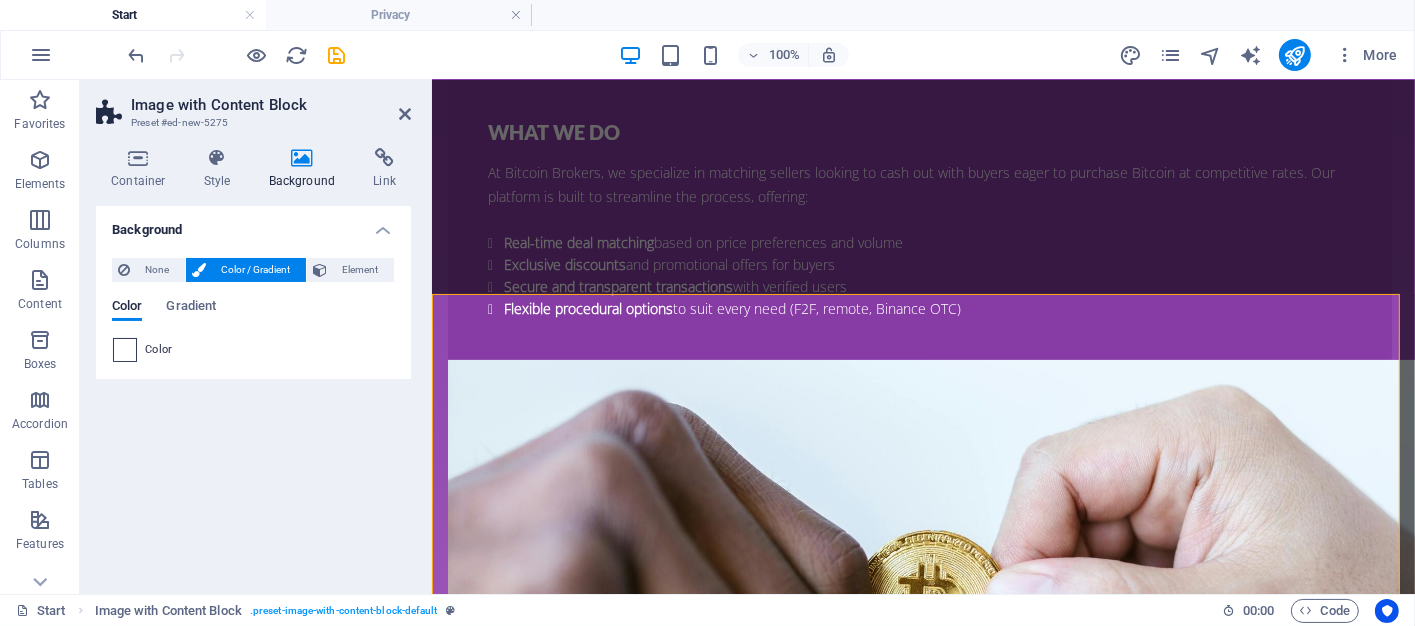 click at bounding box center [125, 350] 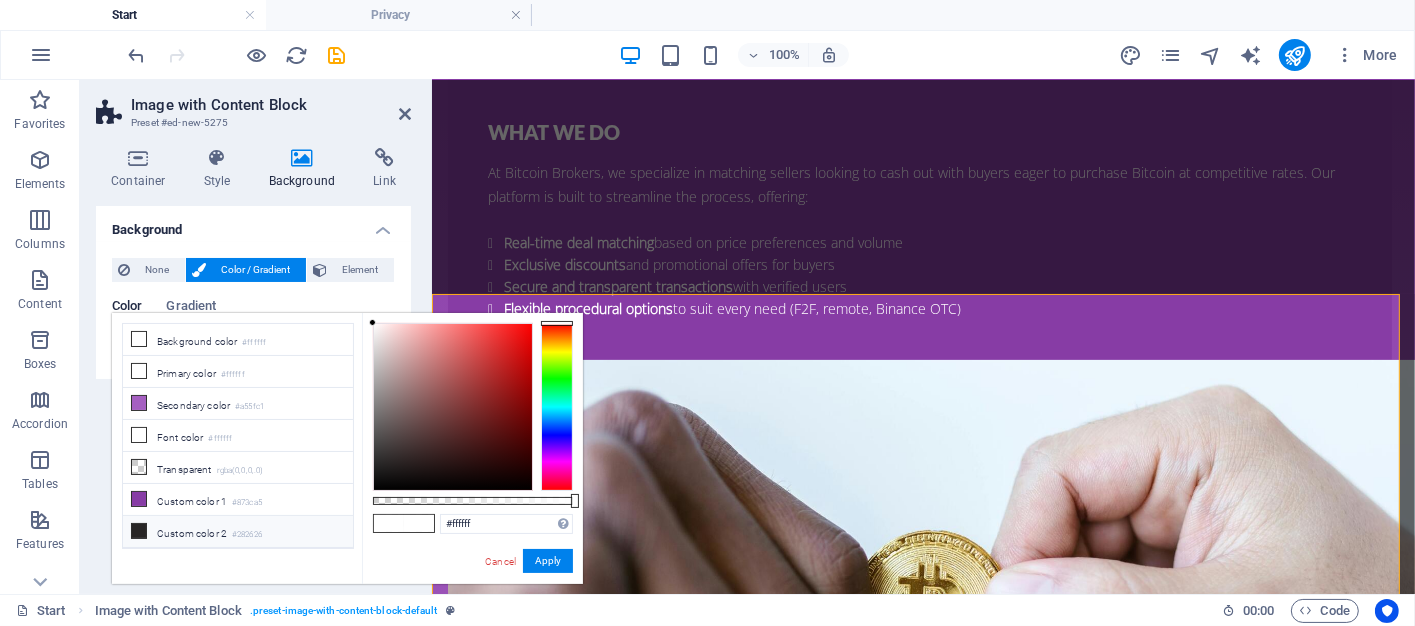 click at bounding box center [139, 531] 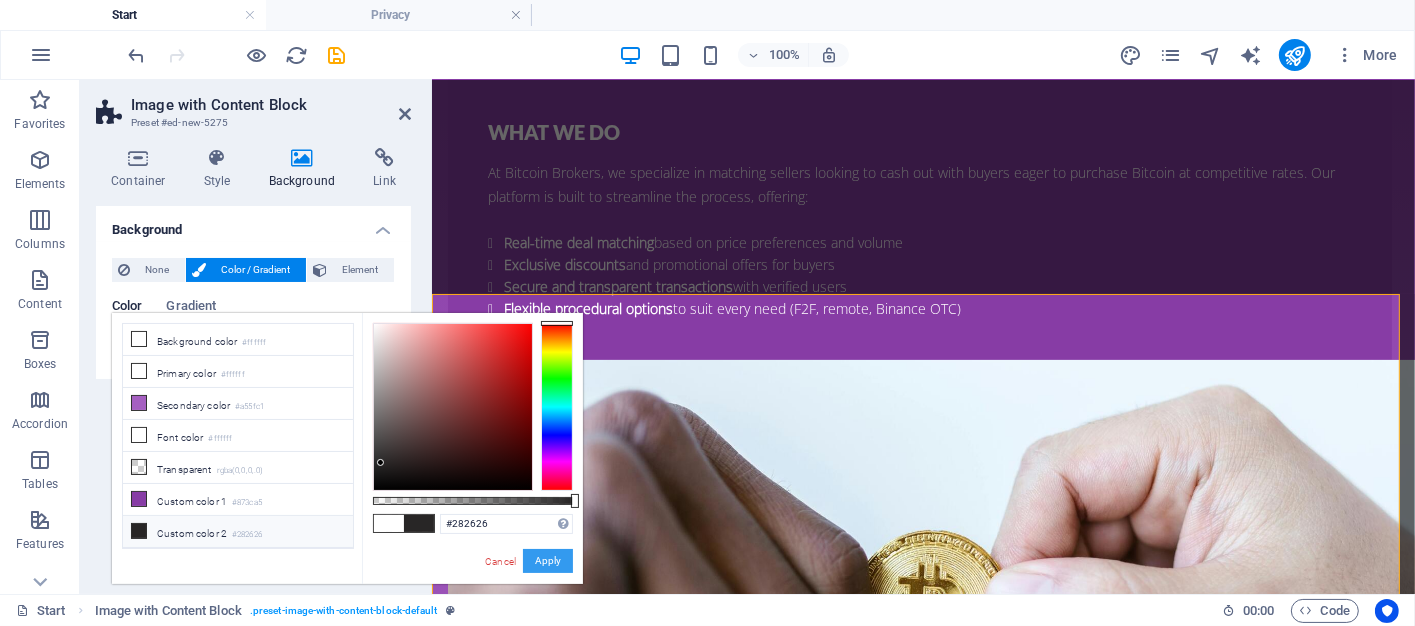 click on "Apply" at bounding box center (548, 561) 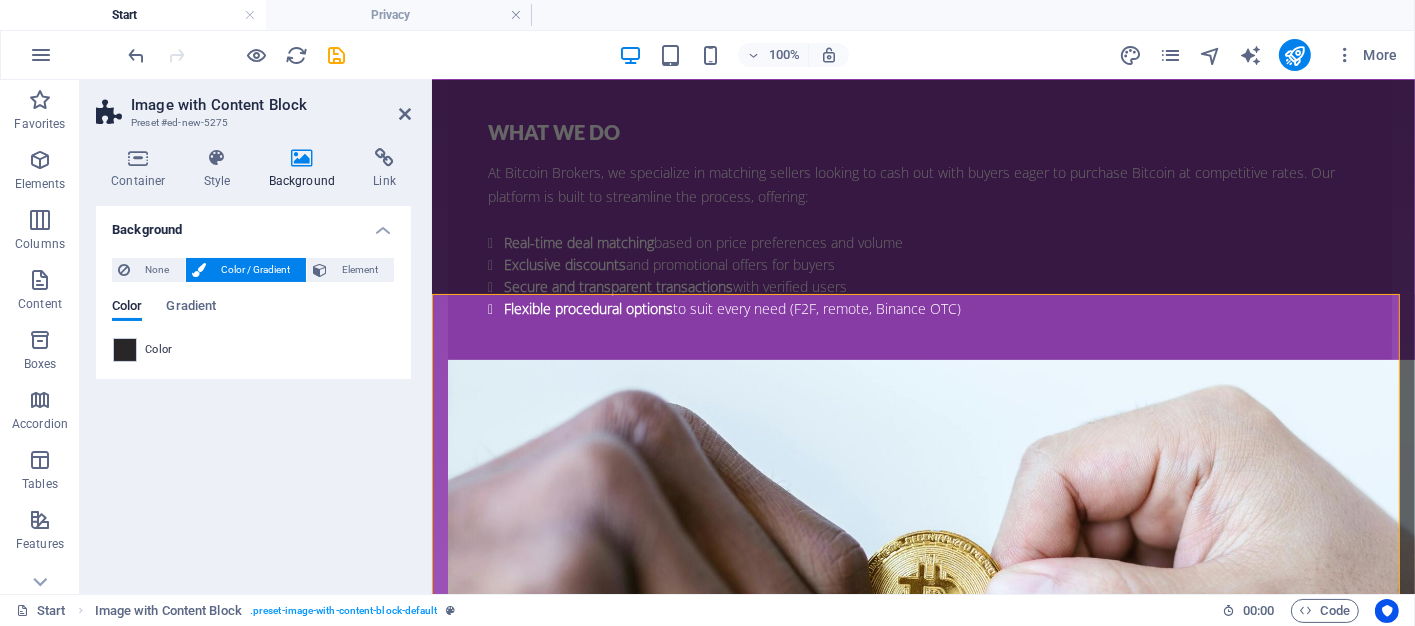 click on "Image with Content Block Preset #ed-new-5275" at bounding box center (253, 106) 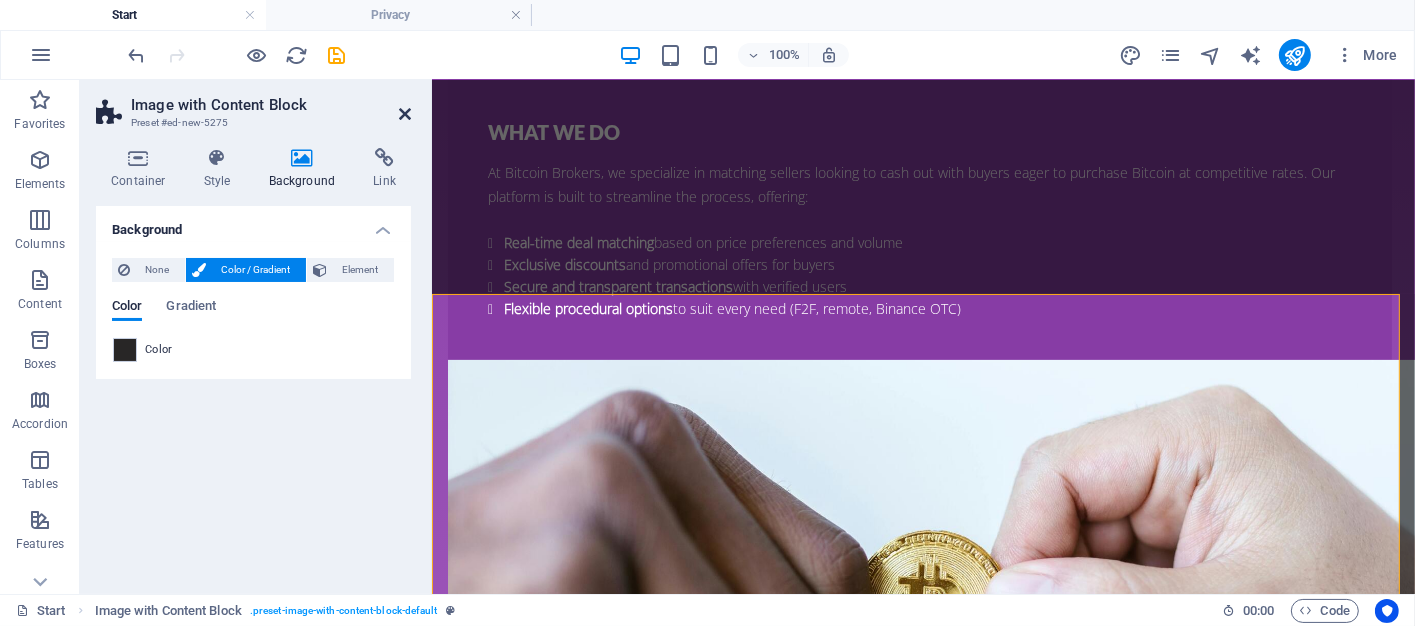 click at bounding box center (405, 114) 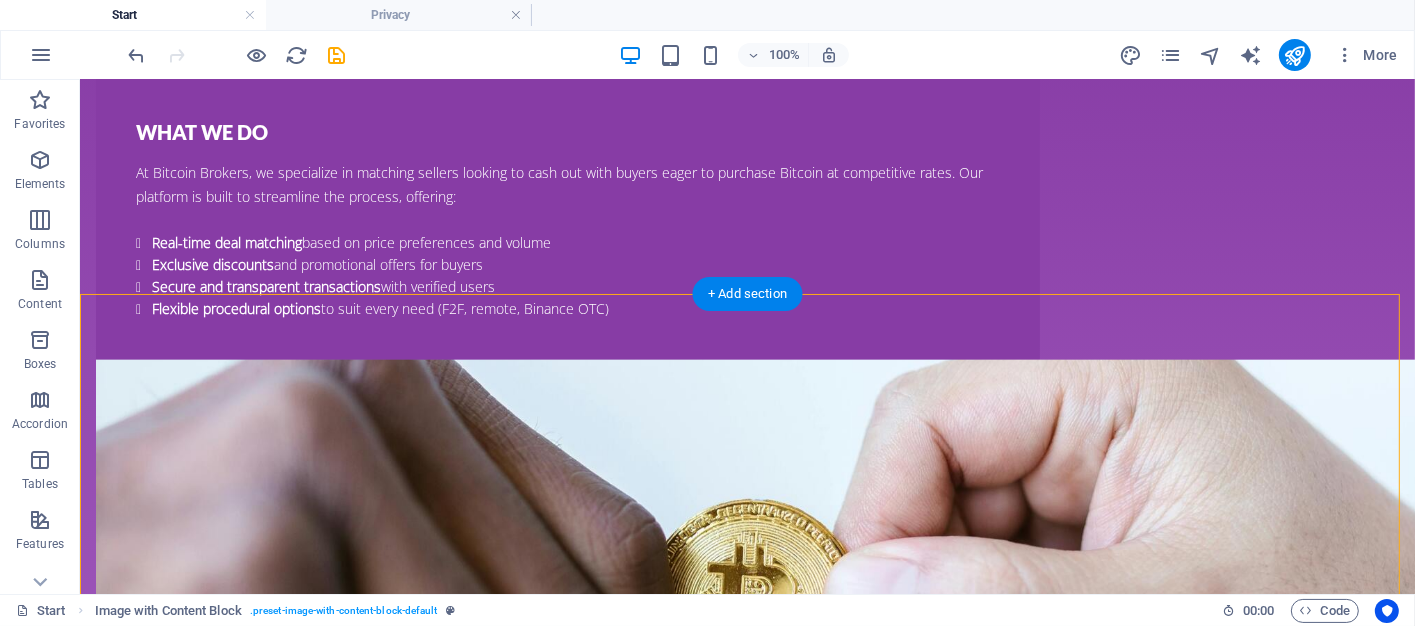 drag, startPoint x: 1387, startPoint y: 398, endPoint x: 1373, endPoint y: 389, distance: 16.643316 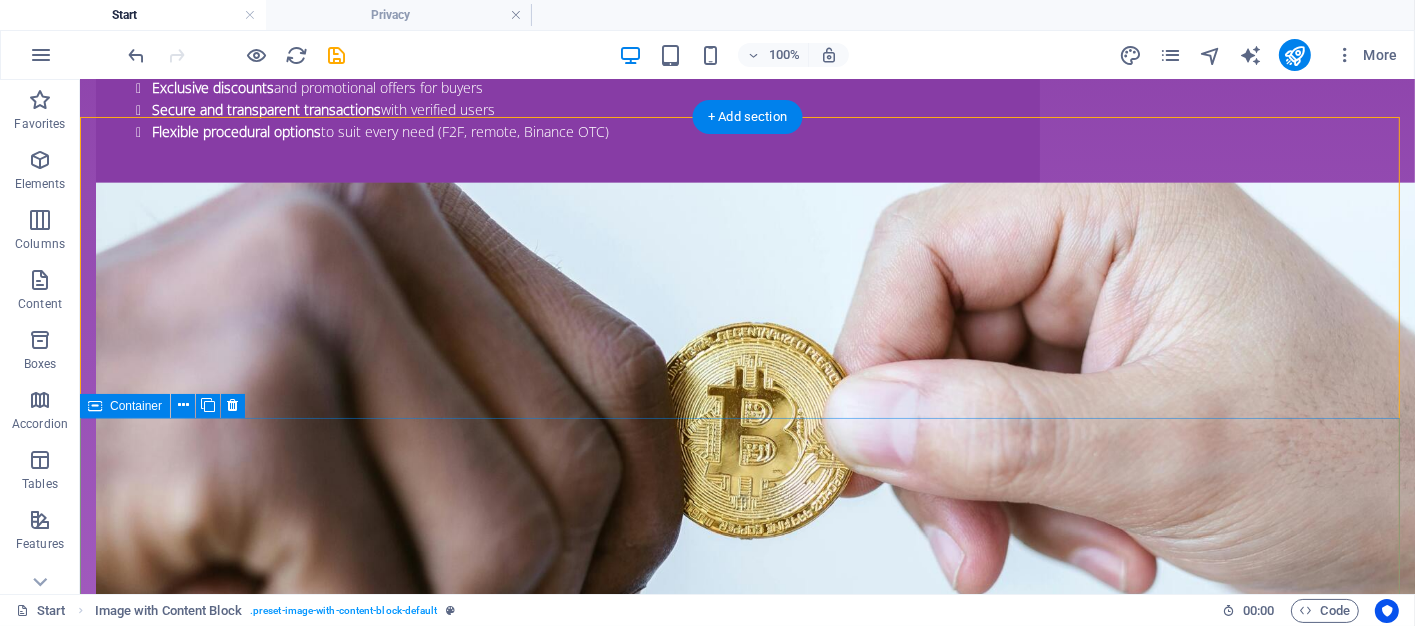 scroll, scrollTop: 2388, scrollLeft: 0, axis: vertical 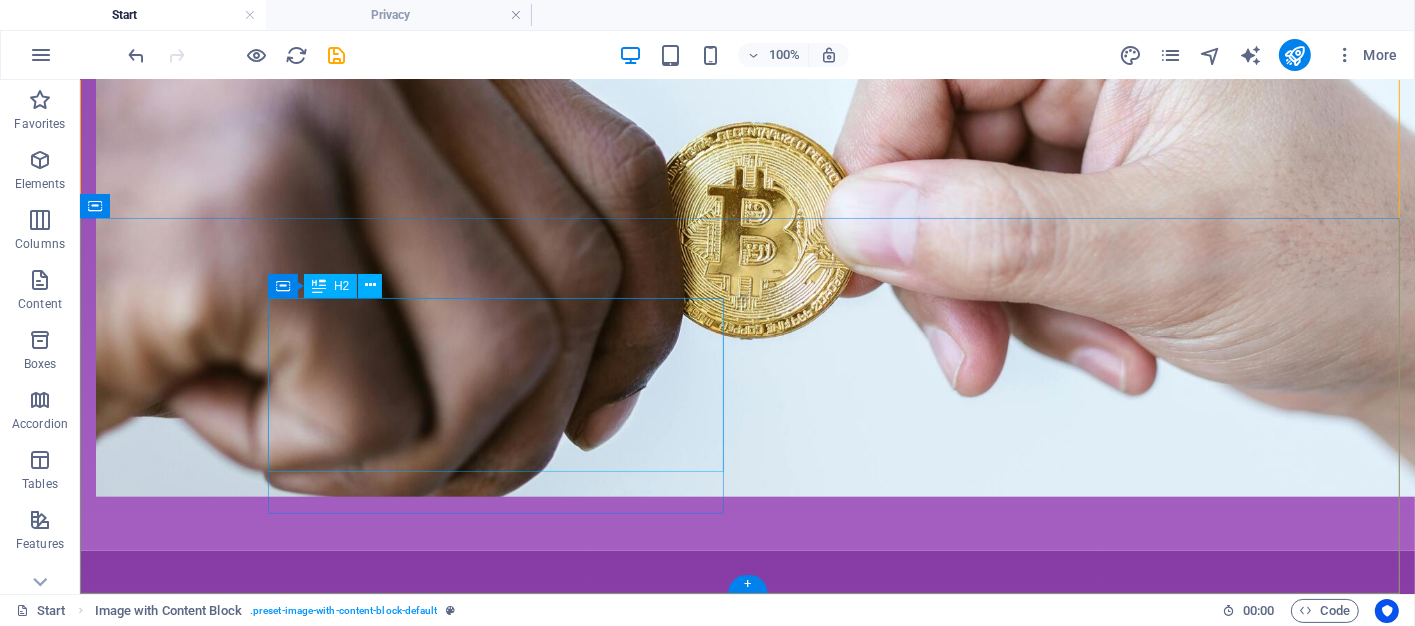 click on "Lorem ipsum dolor sit amet consectetur" at bounding box center [323, 2957] 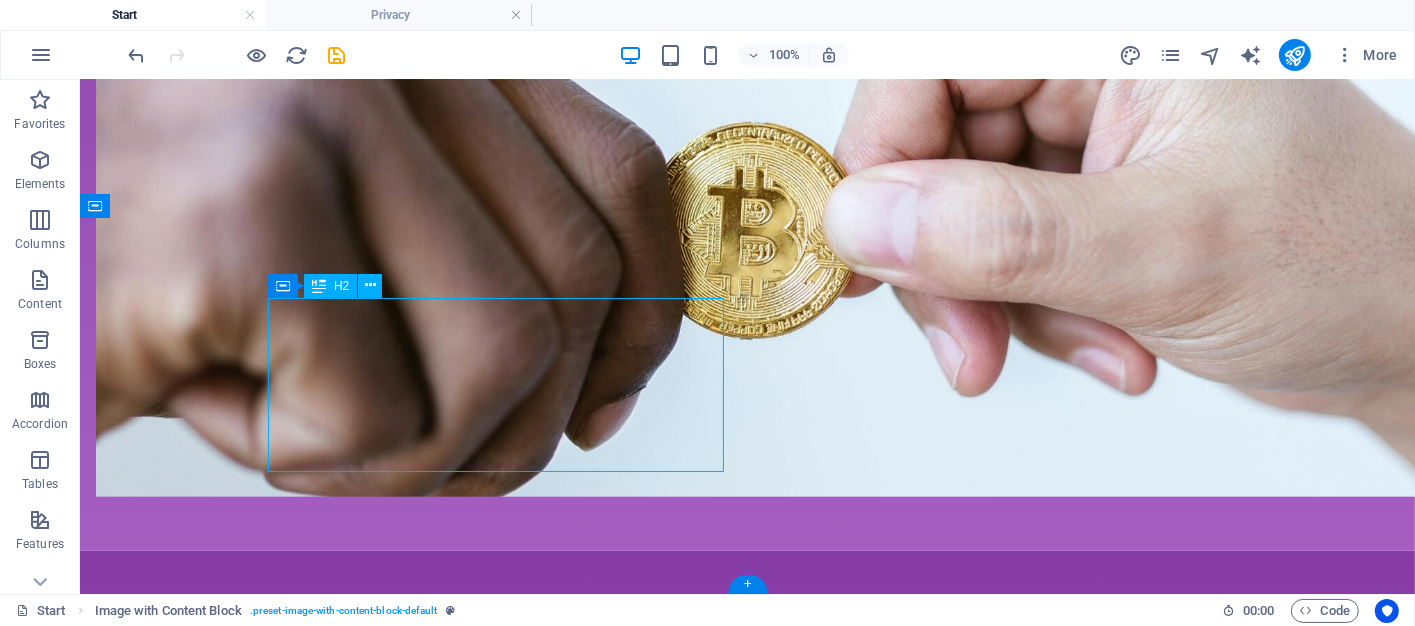 click on "Lorem ipsum dolor sit amet consectetur" at bounding box center (323, 2957) 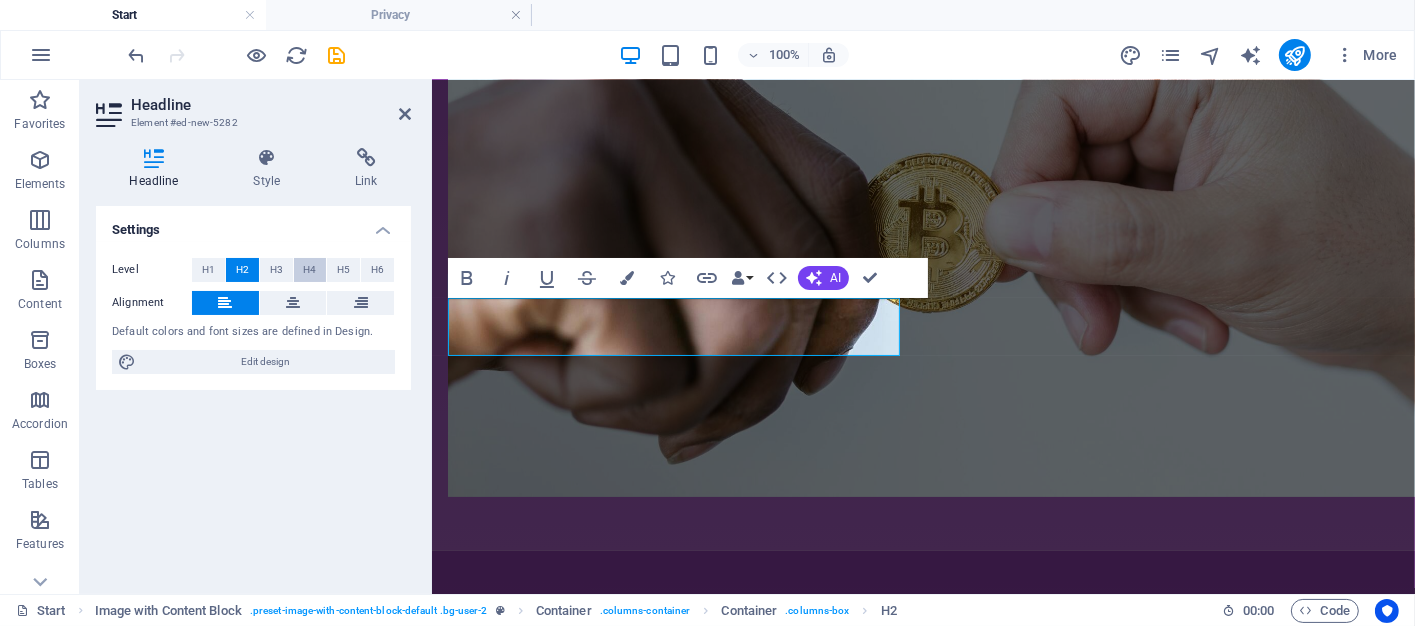 click on "H4" at bounding box center (309, 270) 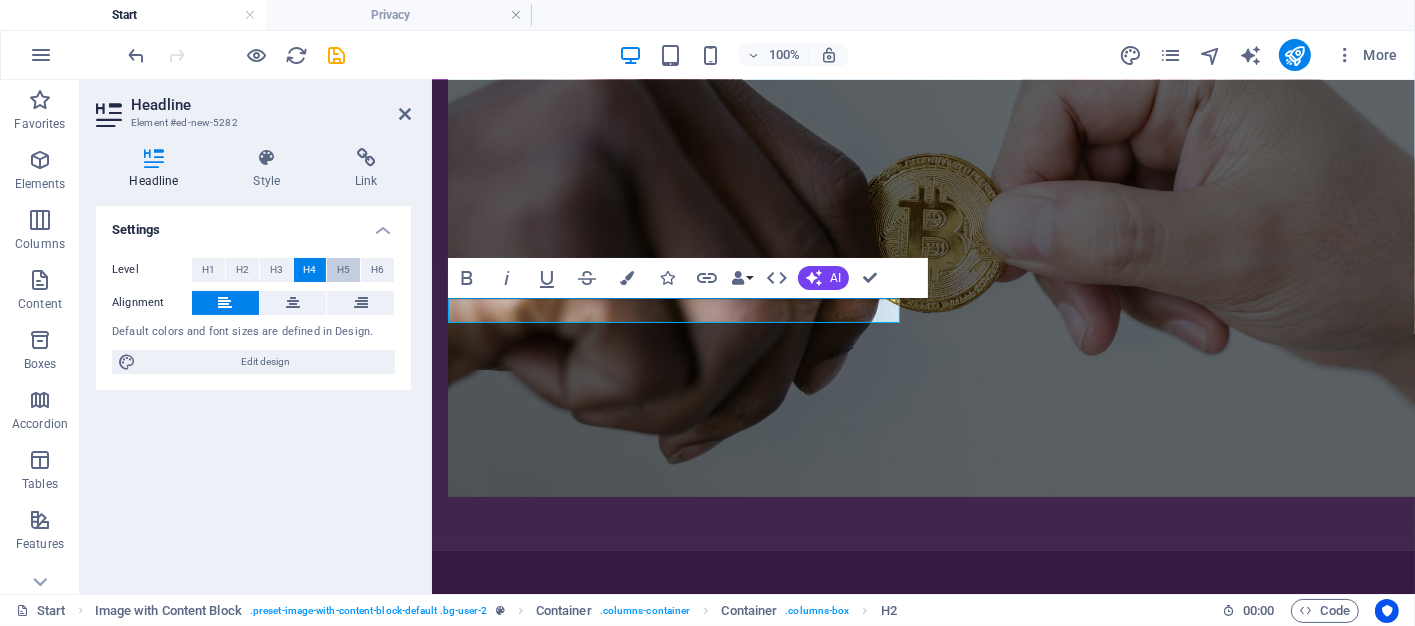 click on "H5" at bounding box center (343, 270) 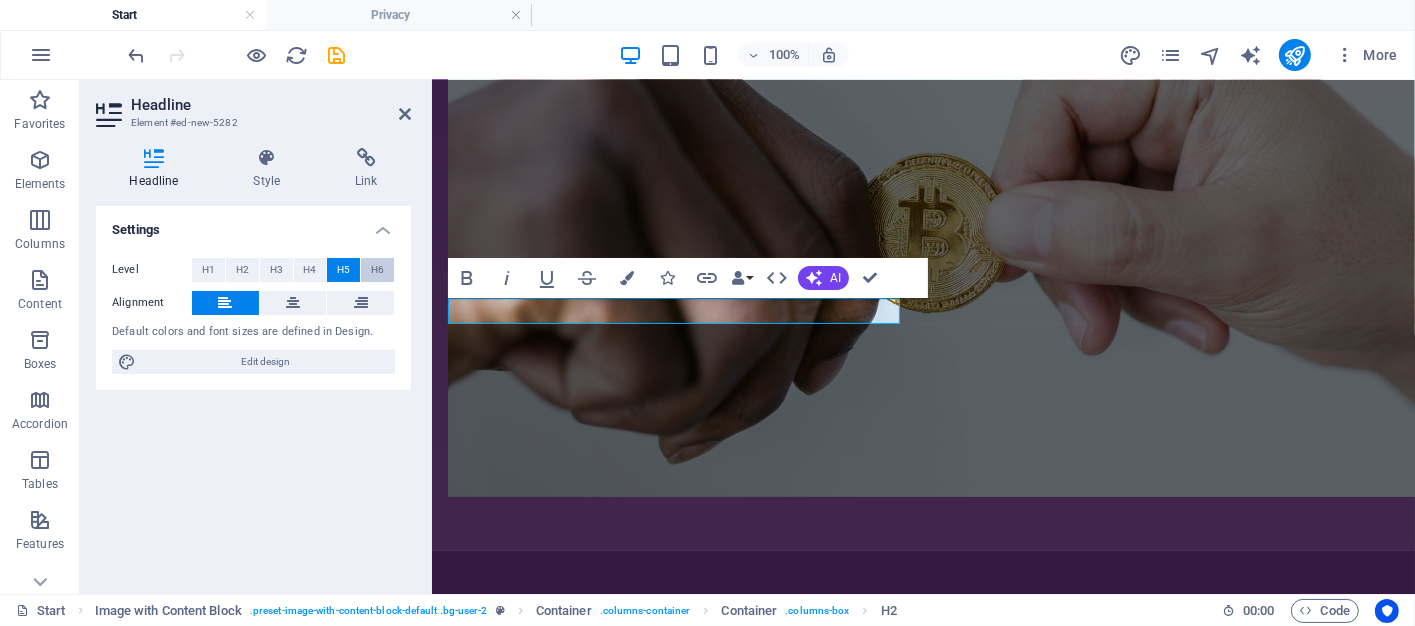 click on "H6" at bounding box center (377, 270) 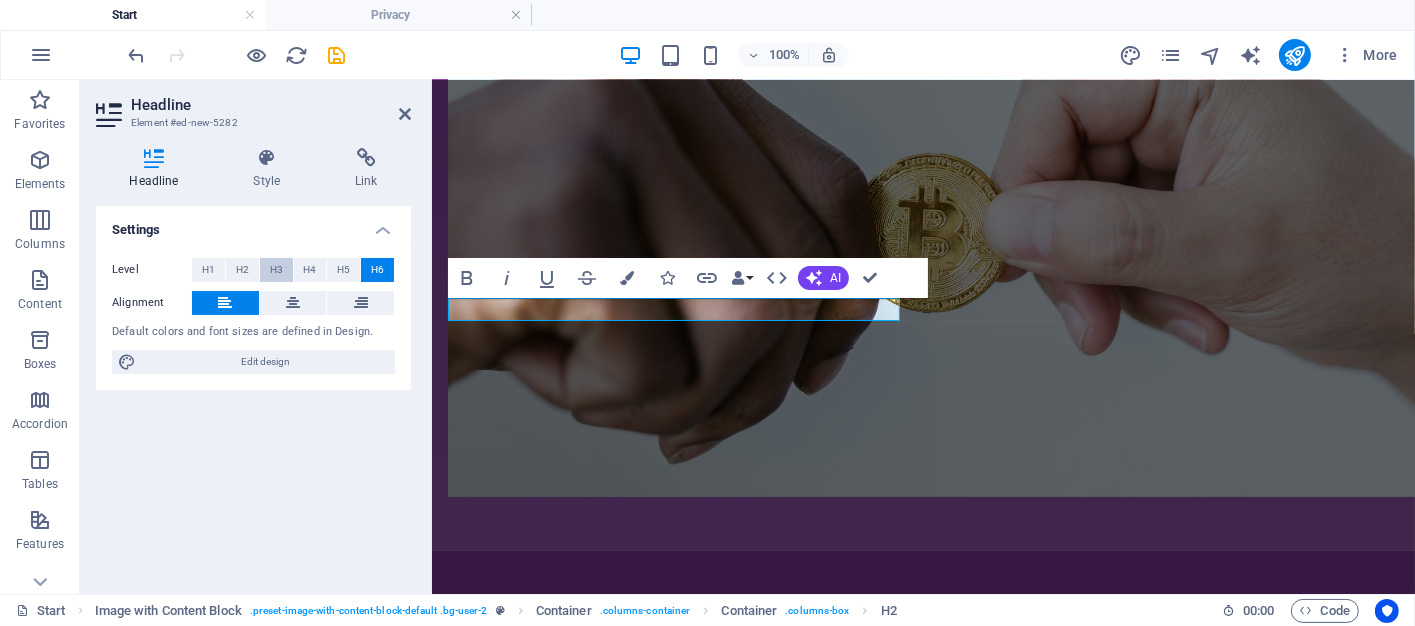click on "H3" at bounding box center (276, 270) 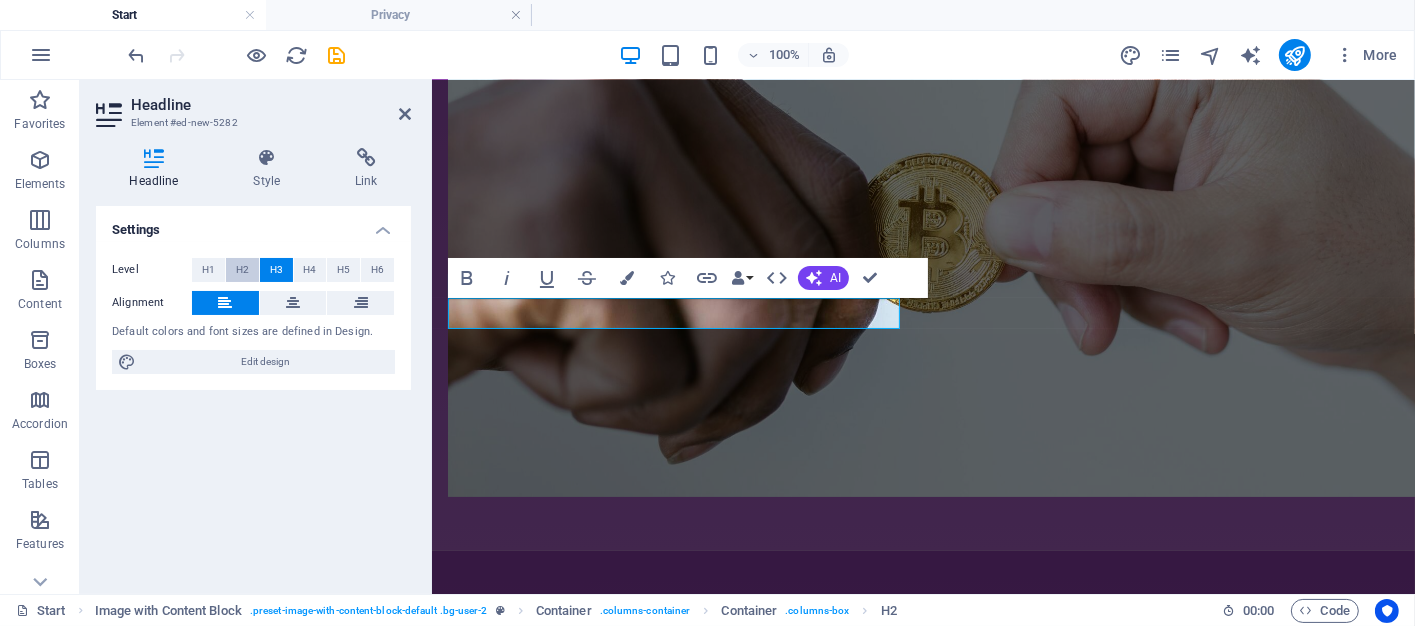 click on "H2" at bounding box center [242, 270] 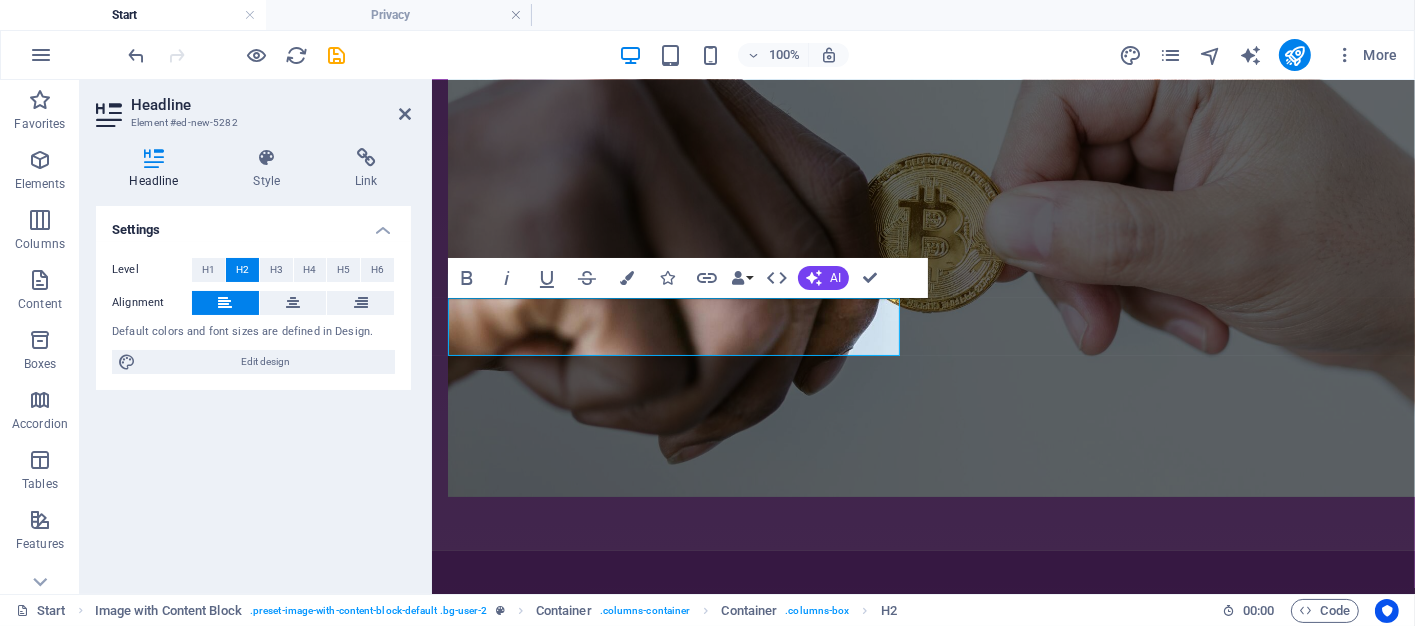 click on "Level" at bounding box center (152, 270) 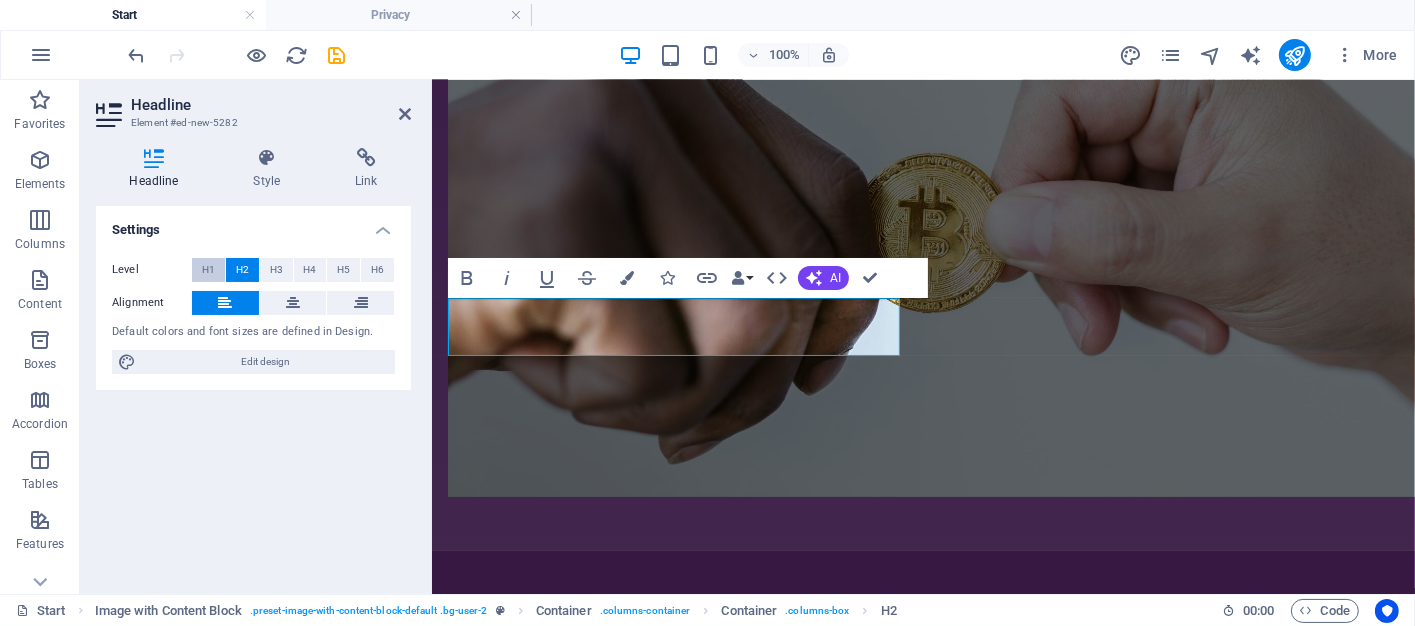 click on "H1" at bounding box center [208, 270] 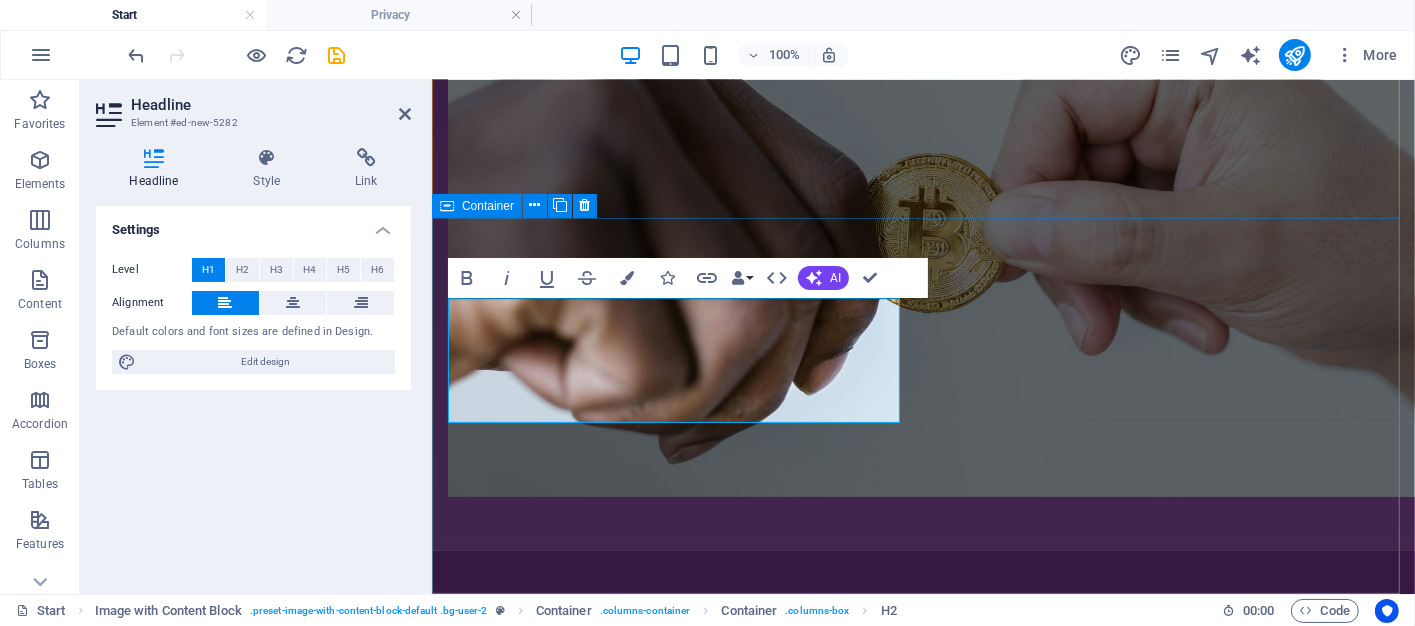 click on "Get Started Today Quo facere optio ut repellat ipsam sed. Culpa deleniti molestiae ex. A doloremque provident eveniet est eligendi recusandae hic. Quam commodi aut omnis autem facilis eos. Omnis vitae quibusdam provident provident. Quia libero iste id eligendi est consequatur vel id. Natus iste in dicta qui consequuntur optio. Soluta voluptas harum quod ut officia quia. Nesciunt in quod suscipit sed animi laborum. Aut aut quia et quas iusto quae quos." at bounding box center (922, 3048) 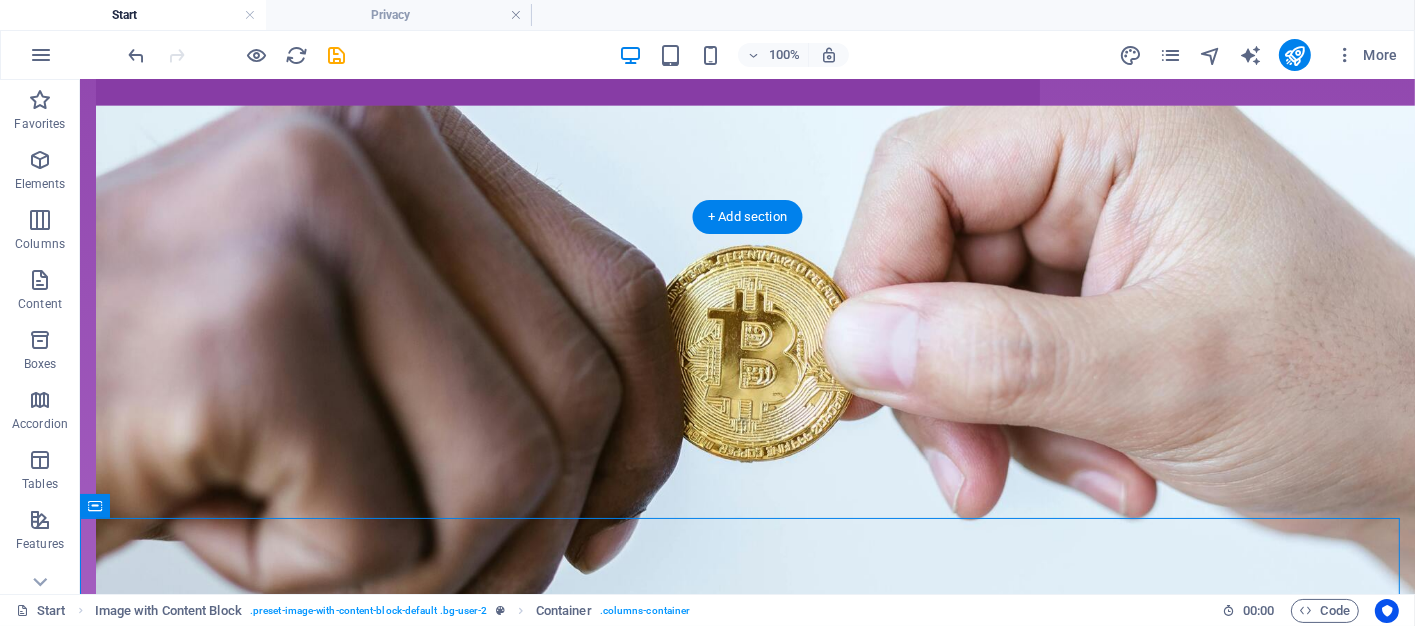 scroll, scrollTop: 2388, scrollLeft: 0, axis: vertical 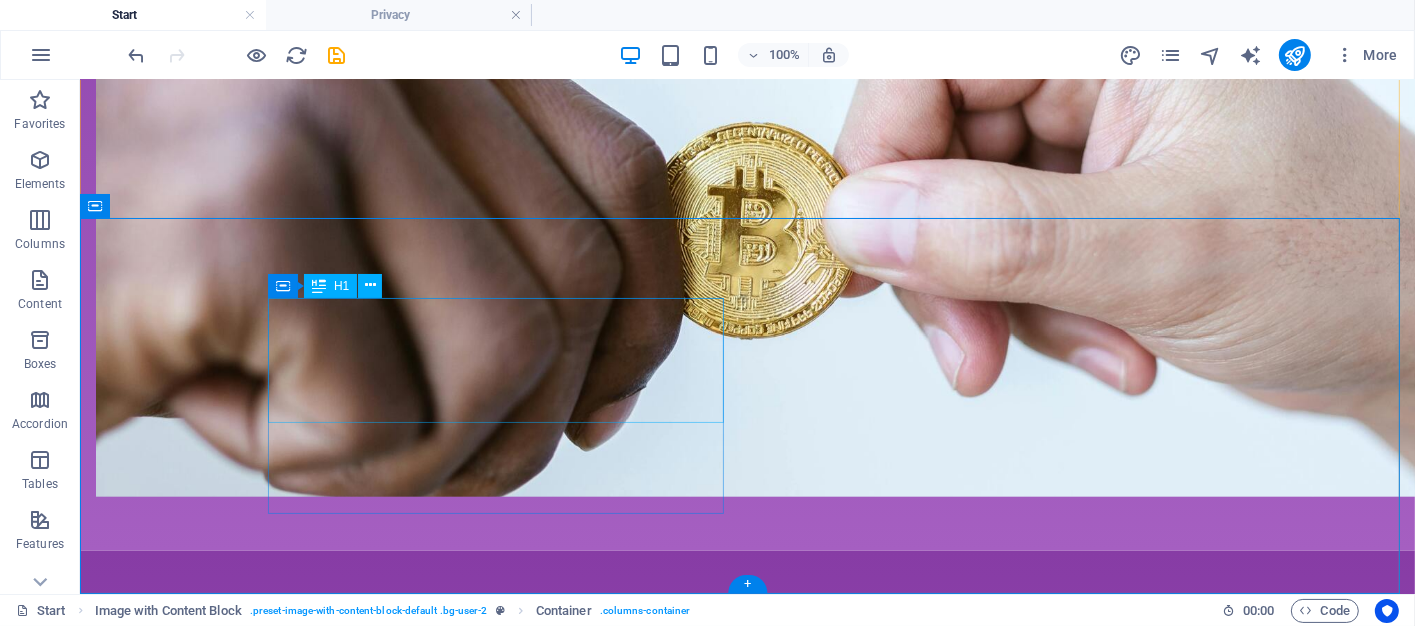 click on "Get Started Today" at bounding box center (323, 2932) 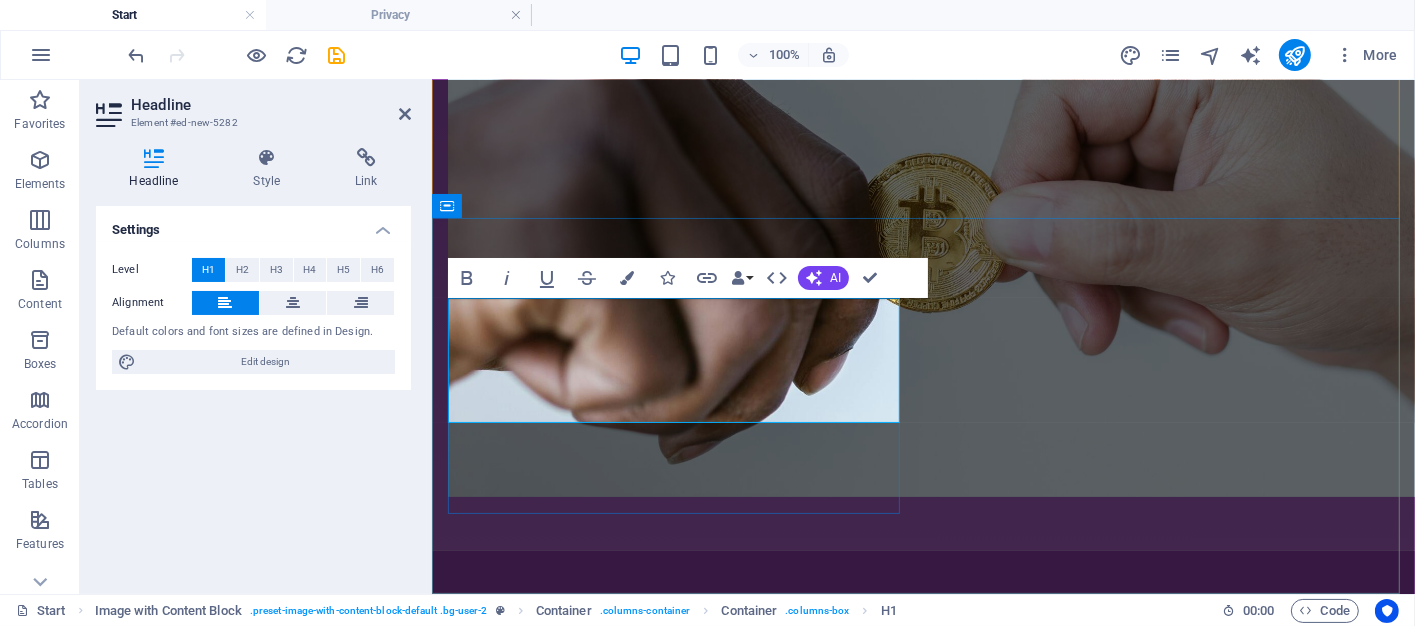click on "Get Started Today" at bounding box center (675, 2932) 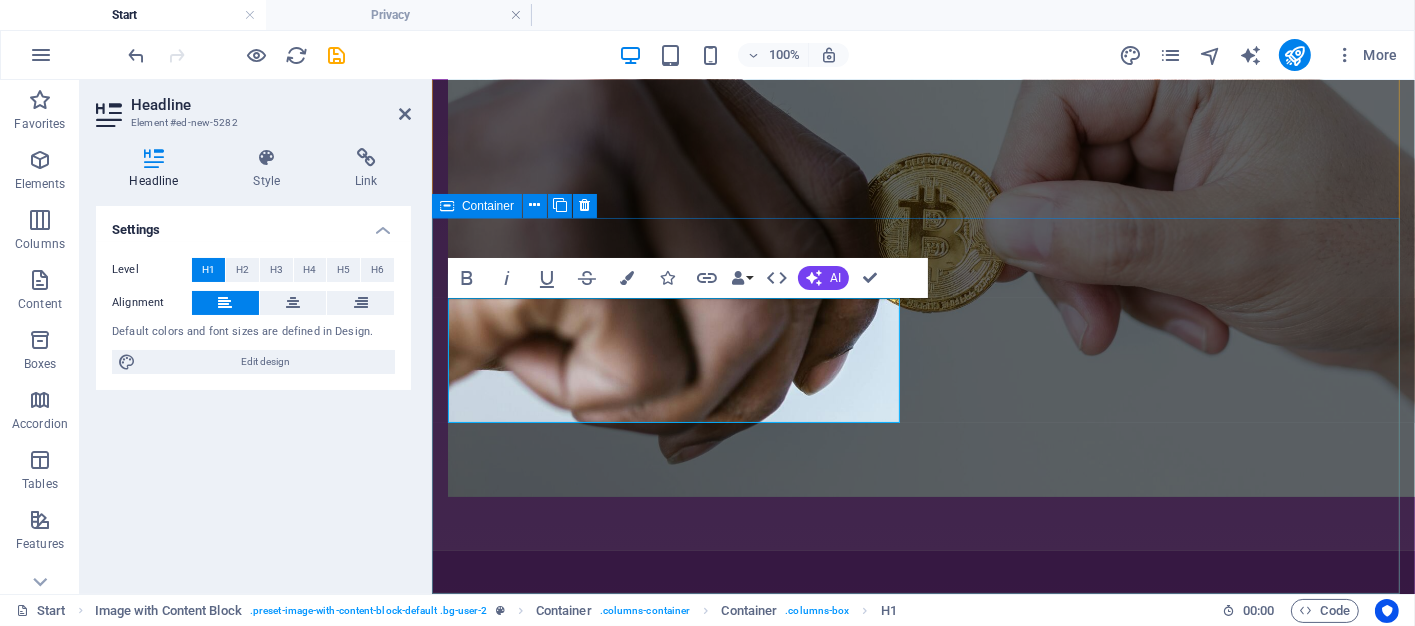 click on "ENGAGE WITH US Today Quo facere optio ut repellat ipsam sed. Culpa deleniti molestiae ex. A doloremque provident eveniet est eligendi recusandae hic. Quam commodi aut omnis autem facilis eos. Omnis vitae quibusdam provident provident. Quia libero iste id eligendi est consequatur vel id. Natus iste in dicta qui consequuntur optio. Soluta voluptas harum quod ut officia quia. Nesciunt in quod suscipit sed animi laborum. Aut aut quia et quas iusto quae quos." at bounding box center (922, 3048) 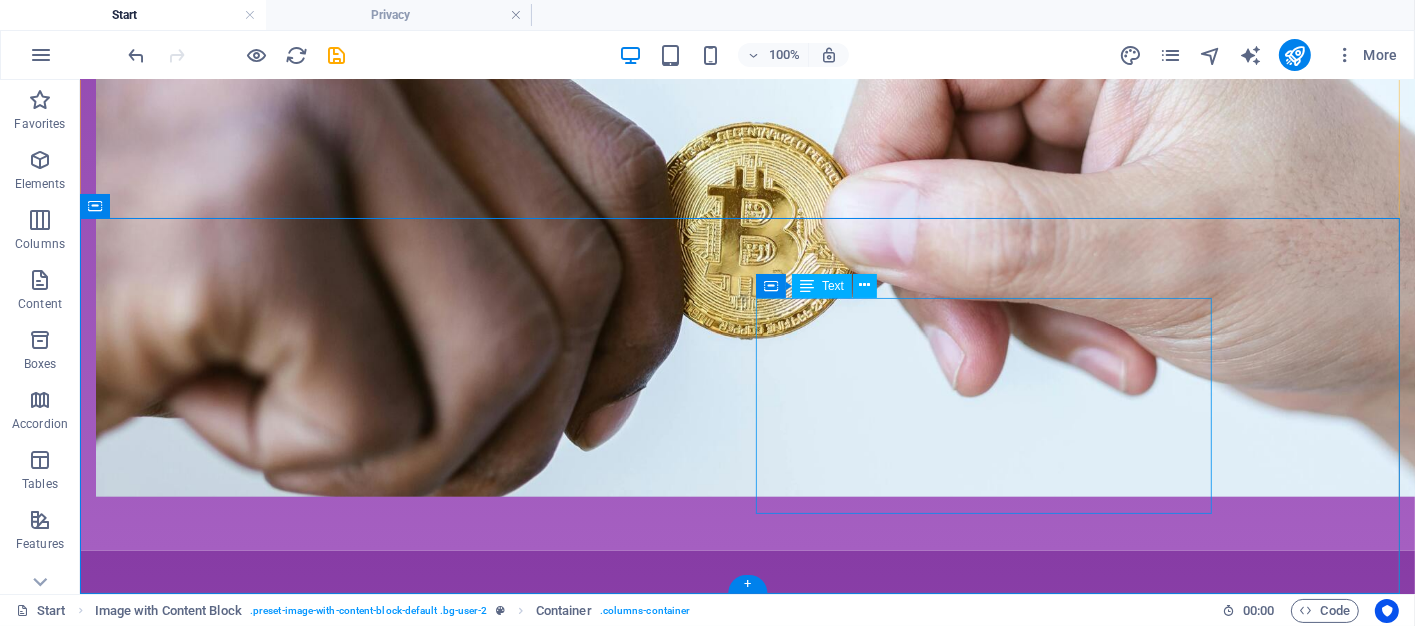 click on "Quo facere optio ut repellat ipsam sed. Culpa deleniti molestiae ex. A doloremque provident eveniet est eligendi recusandae hic. Quam commodi aut omnis autem facilis eos. Omnis vitae quibusdam provident provident. Quia libero iste id eligendi est consequatur vel id. Natus iste in dicta qui consequuntur optio. Soluta voluptas harum quod ut officia quia. Nesciunt in quod suscipit sed animi laborum. Aut aut quia et quas iusto quae quos." at bounding box center (323, 3119) 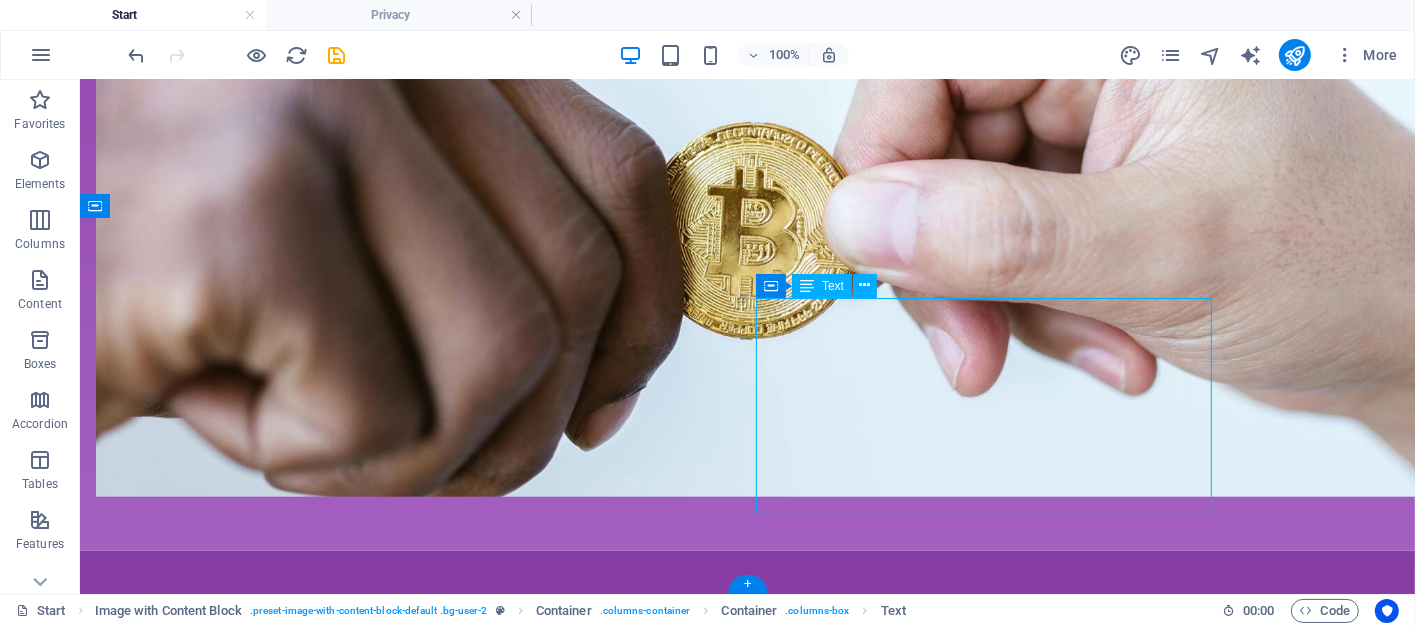 click on "Quo facere optio ut repellat ipsam sed. Culpa deleniti molestiae ex. A doloremque provident eveniet est eligendi recusandae hic. Quam commodi aut omnis autem facilis eos. Omnis vitae quibusdam provident provident. Quia libero iste id eligendi est consequatur vel id. Natus iste in dicta qui consequuntur optio. Soluta voluptas harum quod ut officia quia. Nesciunt in quod suscipit sed animi laborum. Aut aut quia et quas iusto quae quos." at bounding box center (323, 3119) 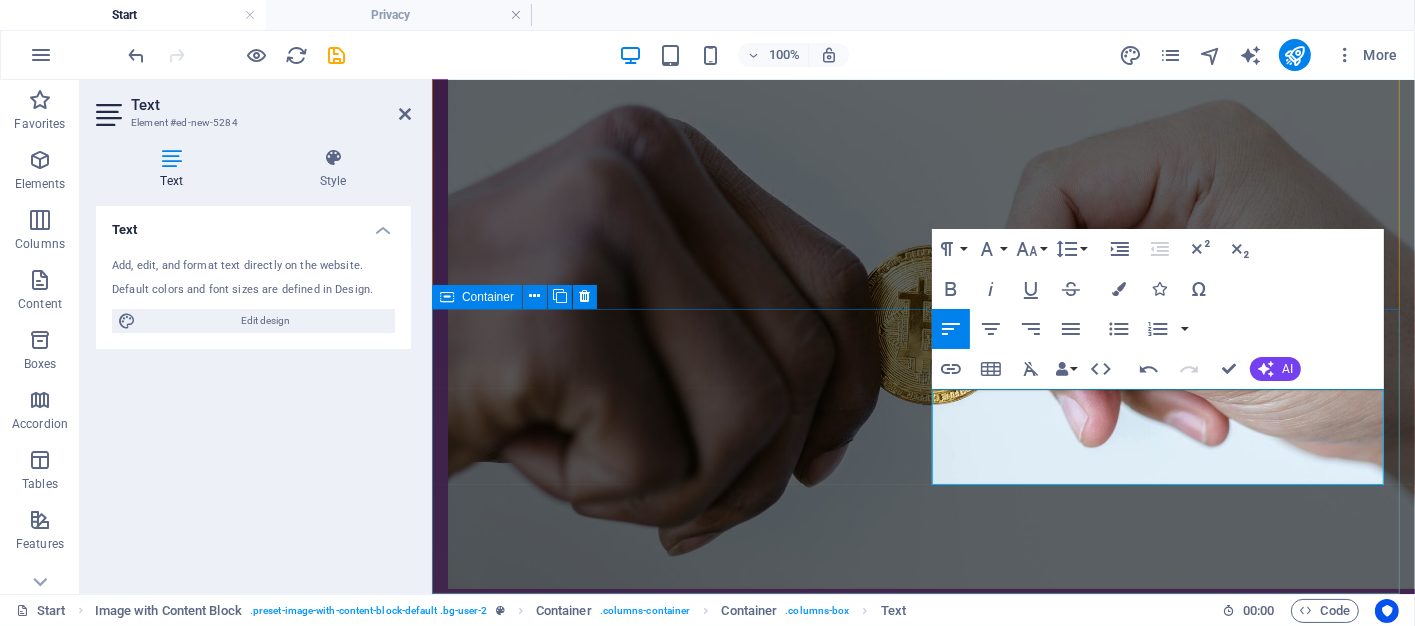 click on "ENGAGE WITH US Today Join the growing community of Bitcoin traders who are making smarter moves with Bitcoin Broker. Whether you're selling or buying, we make sure you get the most out of every transaction." at bounding box center [922, 3068] 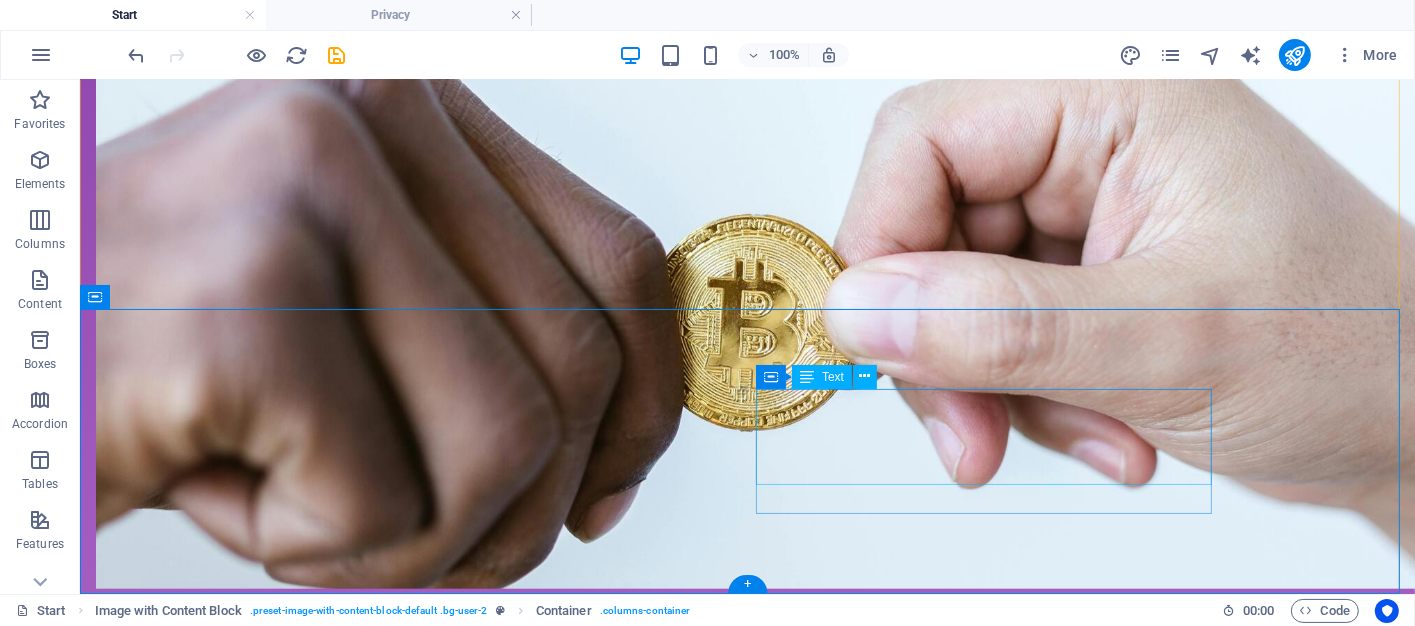 click on "Join the growing community of Bitcoin traders who are making smarter moves with Bitcoin Broker. Whether you're selling or buying, we make sure you get the most out of every transaction." at bounding box center [323, 3139] 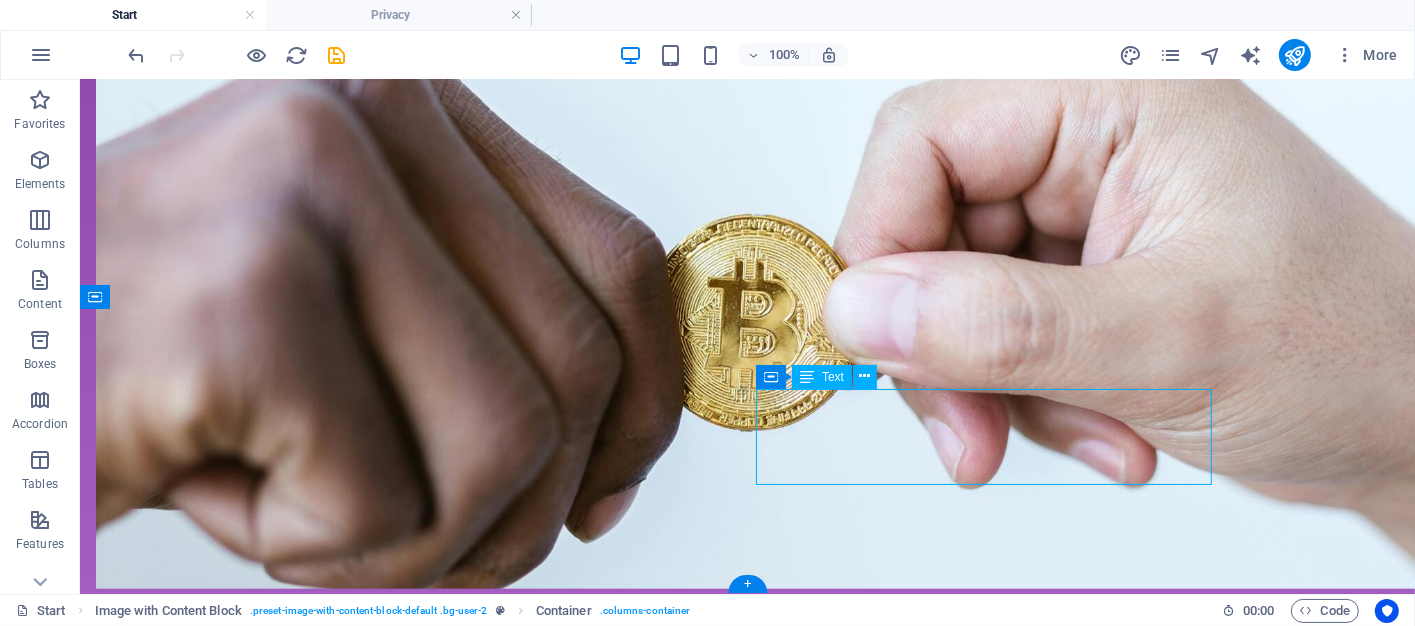 click on "Join the growing community of Bitcoin traders who are making smarter moves with Bitcoin Broker. Whether you're selling or buying, we make sure you get the most out of every transaction." at bounding box center (323, 3139) 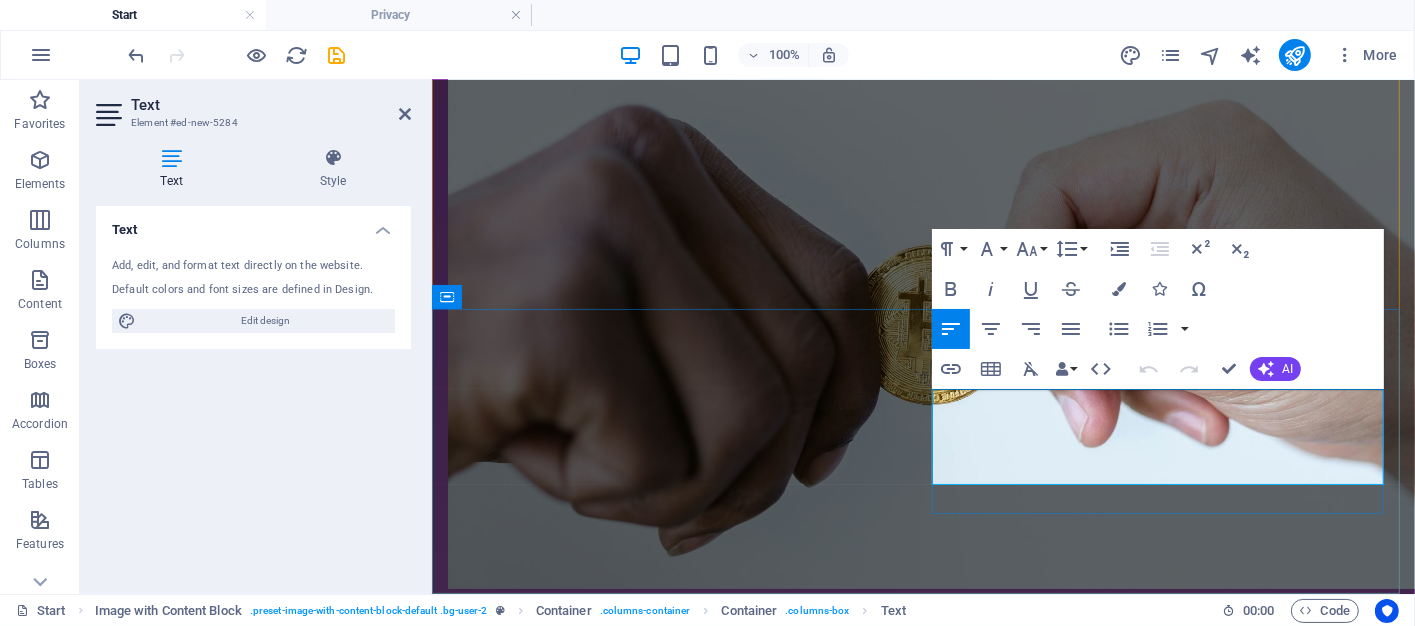 click on "Join the growing community of Bitcoin traders who are making smarter moves with Bitcoin Broker. Whether you're selling or buying, we make sure you get the most out of every transaction." at bounding box center [675, 3139] 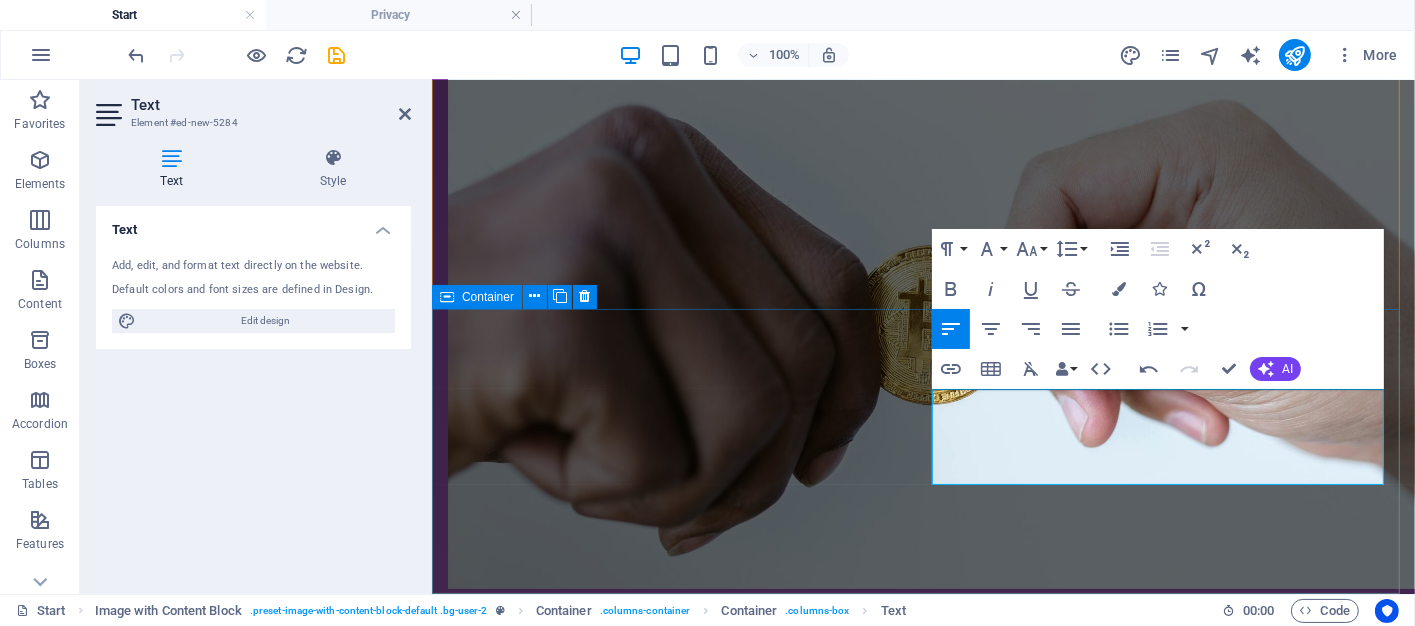 click on "ENGAGE WITH US Today Join the growing community of Bitcoin investors who are making smarter moves with Bitcoin Brokers. Whether you're selling or buying, we make sure you get the most out of every transaction." at bounding box center [922, 3068] 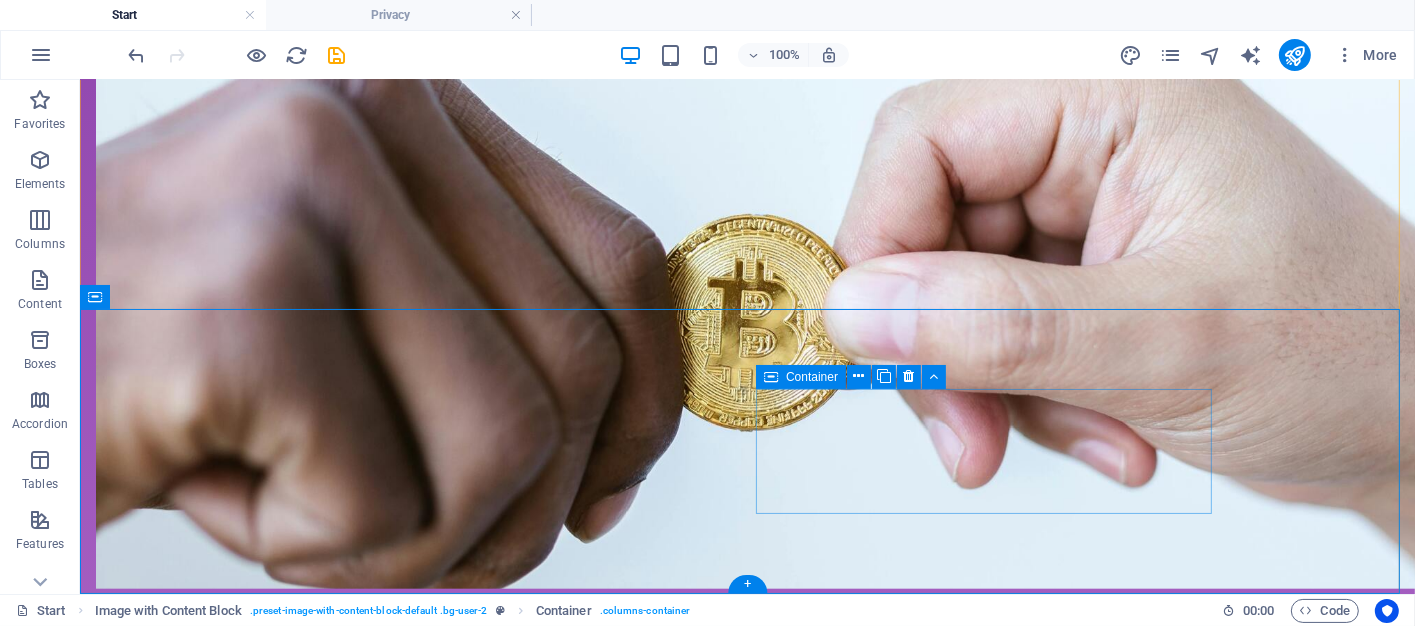 click on "Join the growing community of Bitcoin investors who are making smarter moves with Bitcoin Brokers. Whether you're selling or buying, we make sure you get the most out of every transaction." at bounding box center [323, 3139] 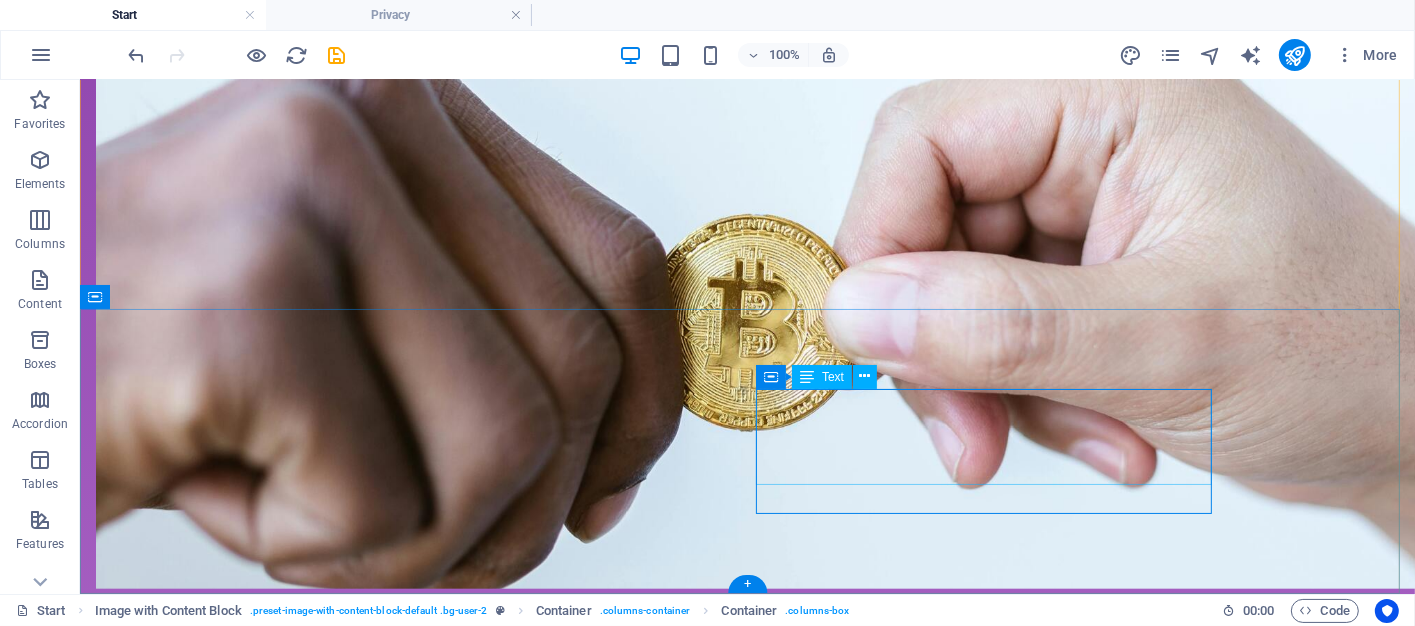 click on "Join the growing community of Bitcoin investors who are making smarter moves with Bitcoin Brokers. Whether you're selling or buying, we make sure you get the most out of every transaction." at bounding box center (323, 3139) 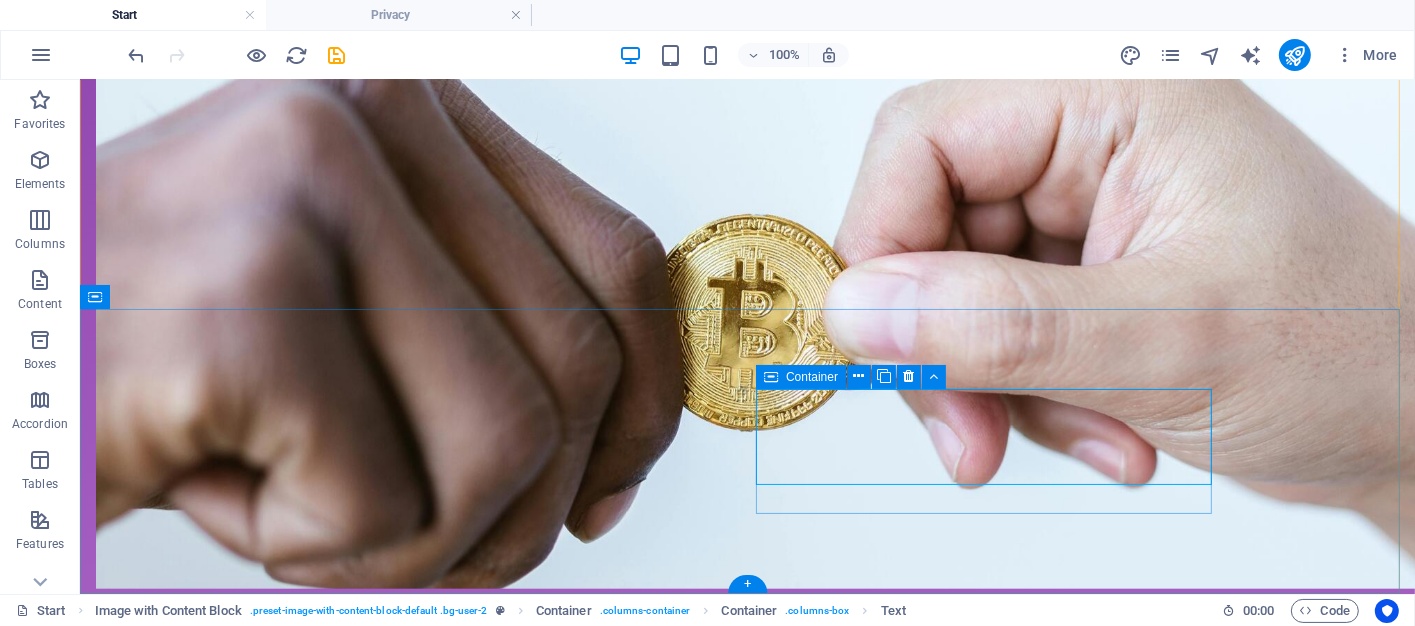 click on "Join the growing community of Bitcoin investors who are making smarter moves with Bitcoin Brokers. Whether you're selling or buying, we make sure you get the most out of every transaction." at bounding box center (323, 3139) 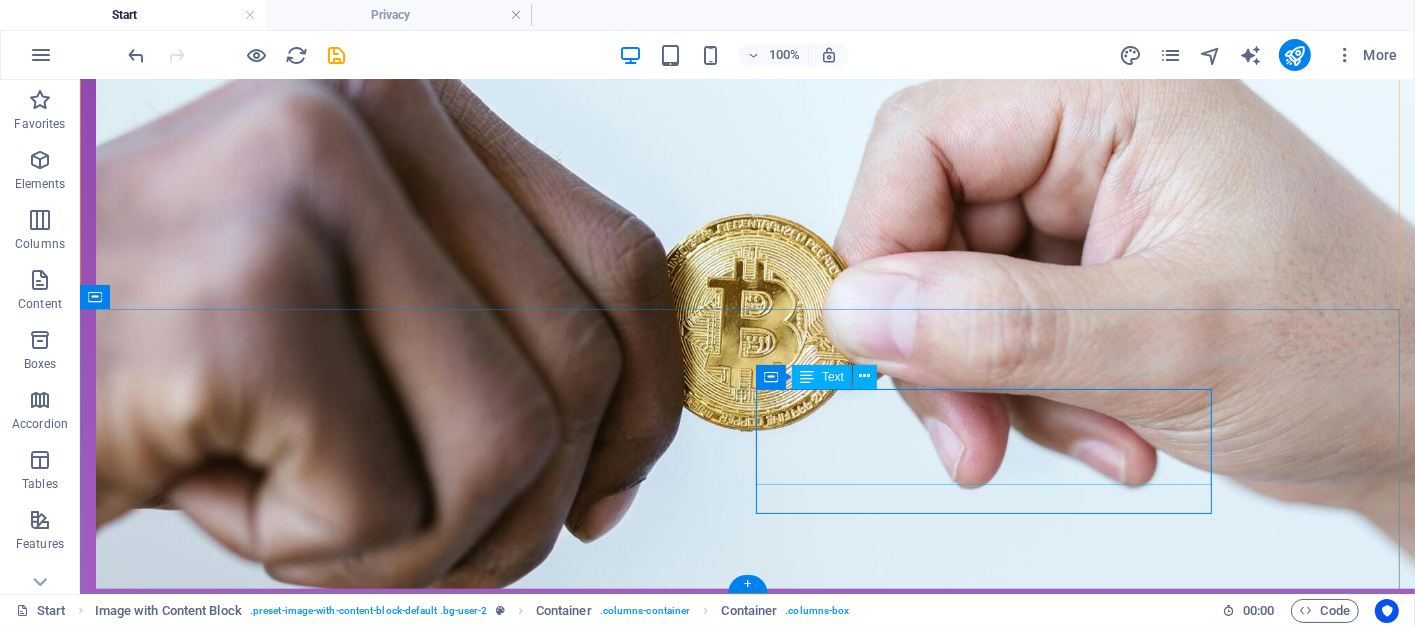 click on "Join the growing community of Bitcoin investors who are making smarter moves with Bitcoin Brokers. Whether you're selling or buying, we make sure you get the most out of every transaction." at bounding box center [323, 3139] 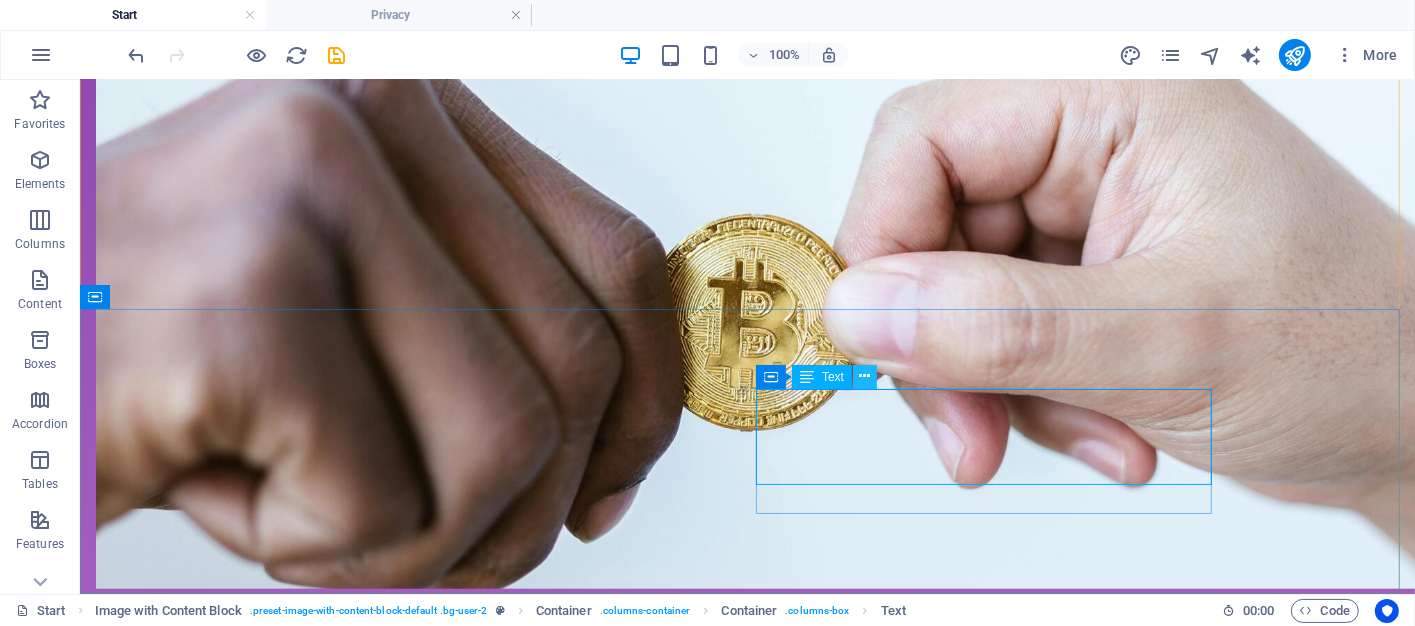 click at bounding box center [865, 376] 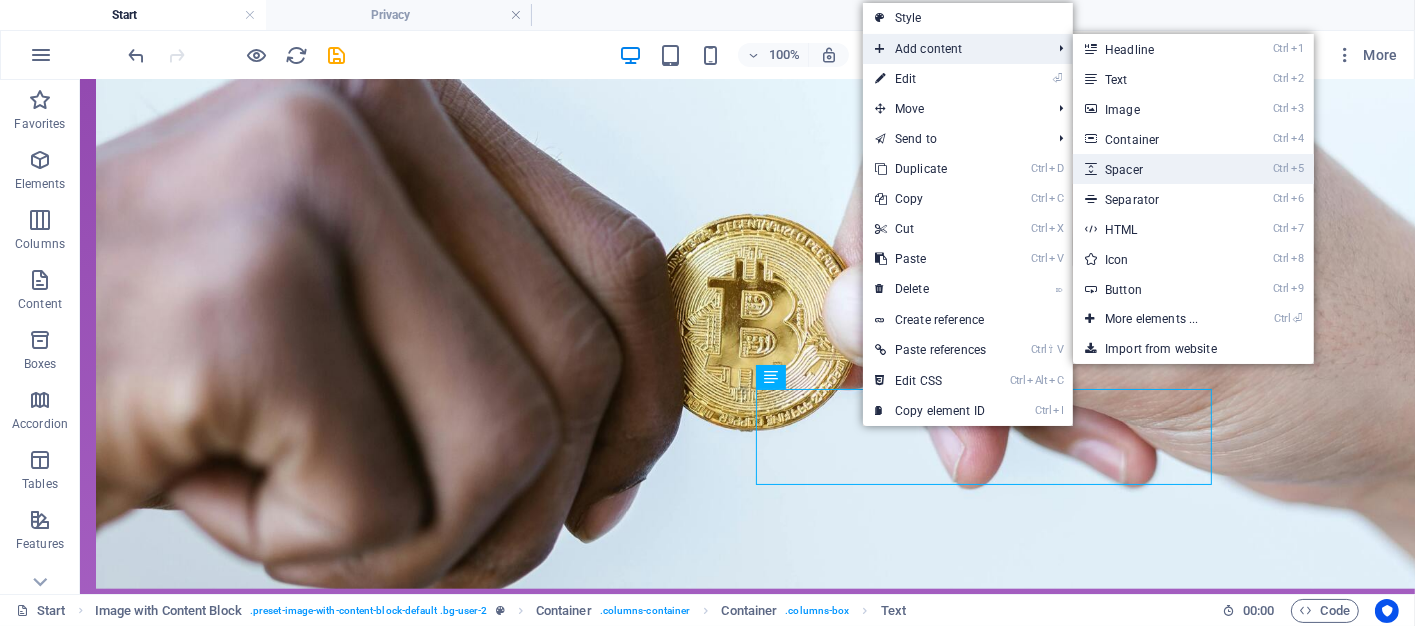 click on "Ctrl 5  Spacer" at bounding box center [1155, 169] 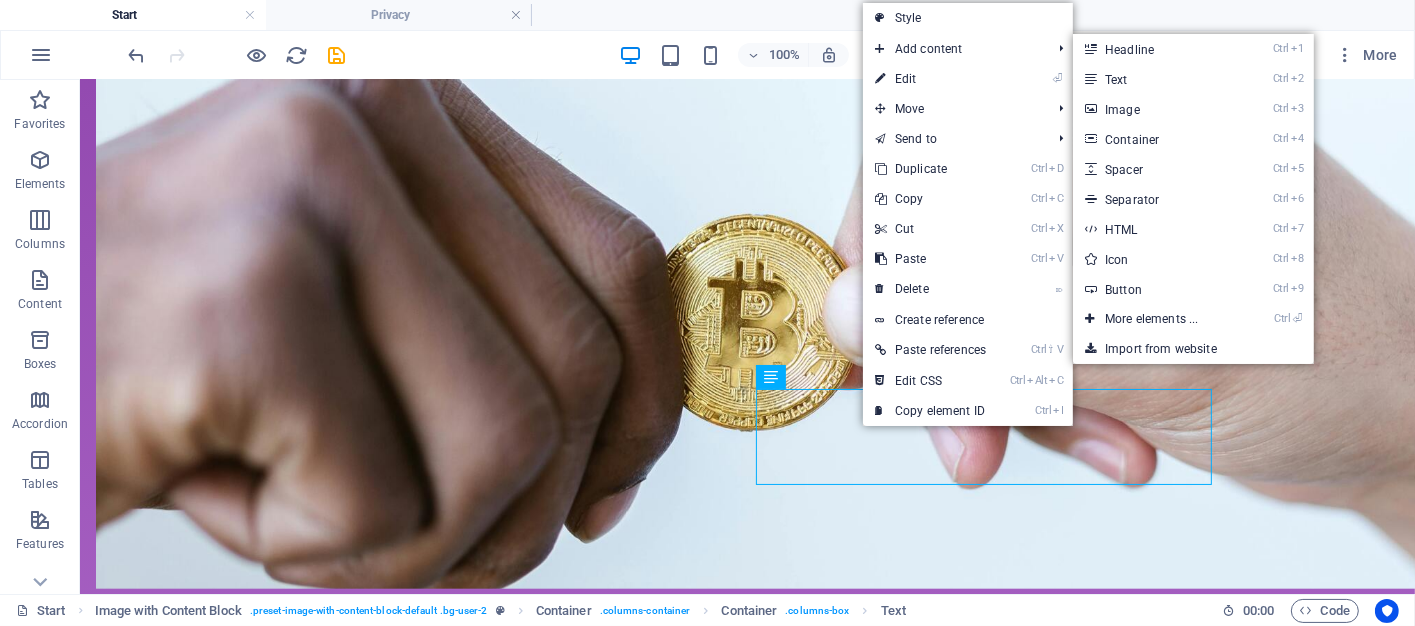 select on "px" 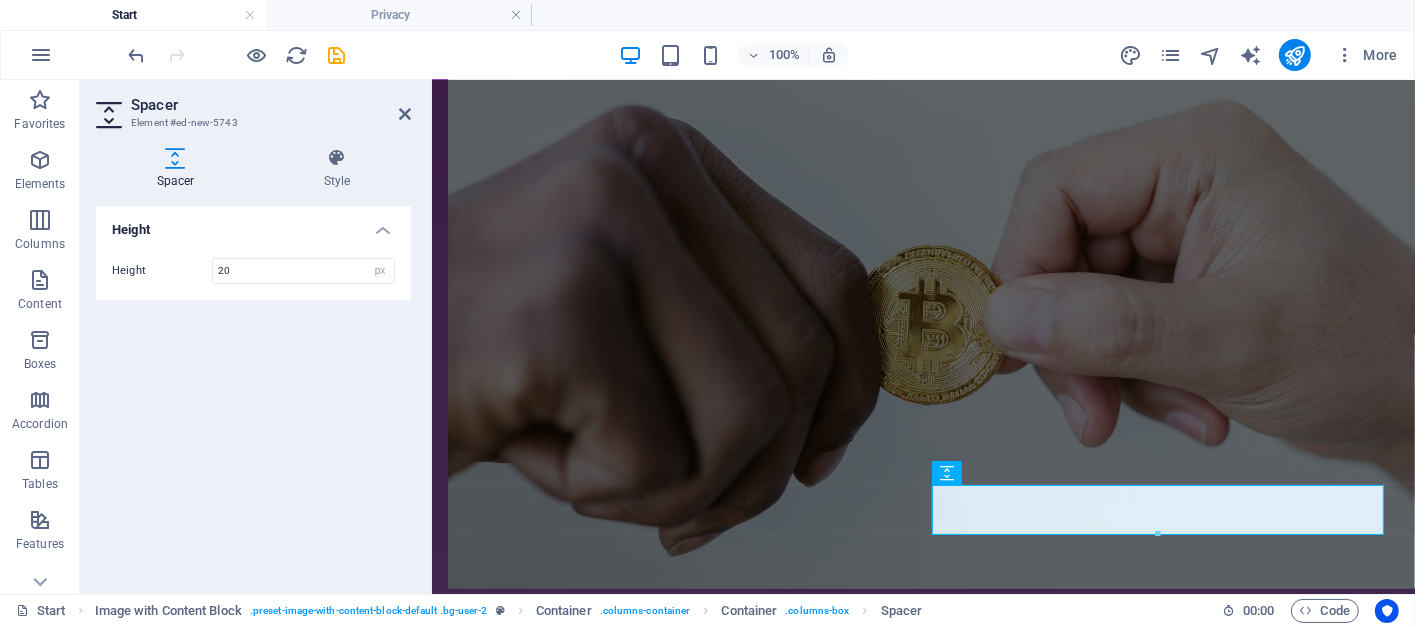 type on "20" 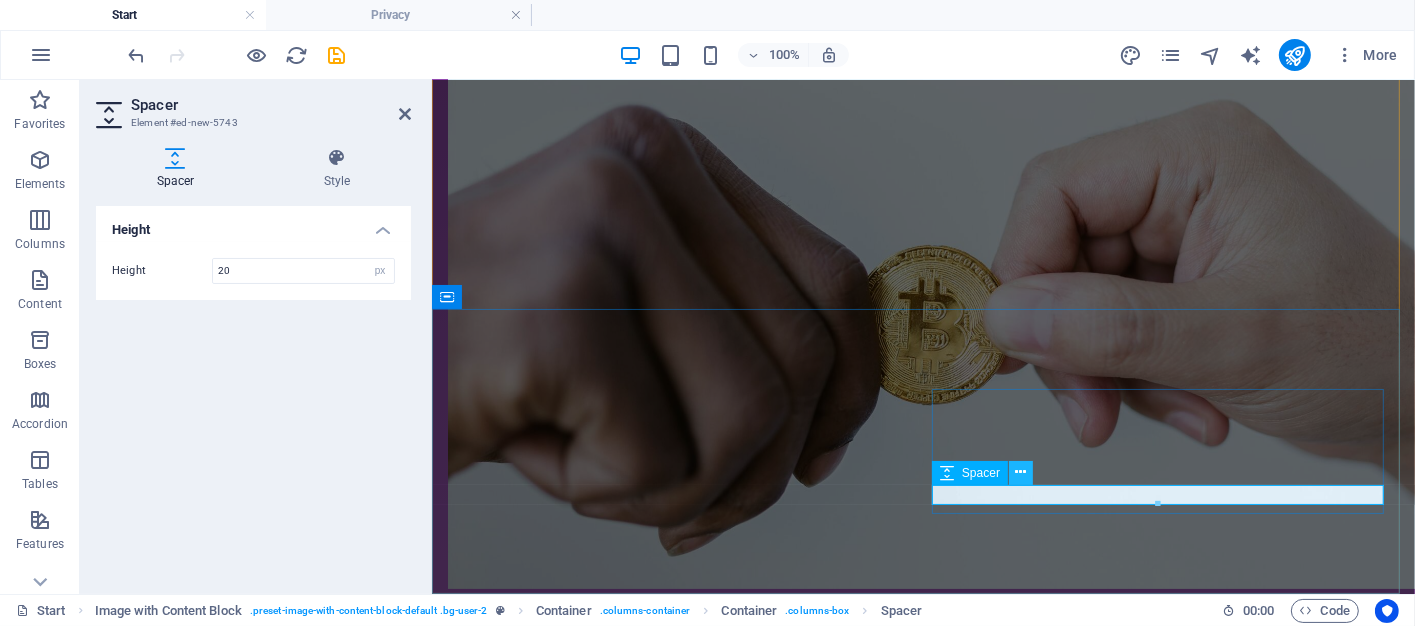 click at bounding box center (1021, 472) 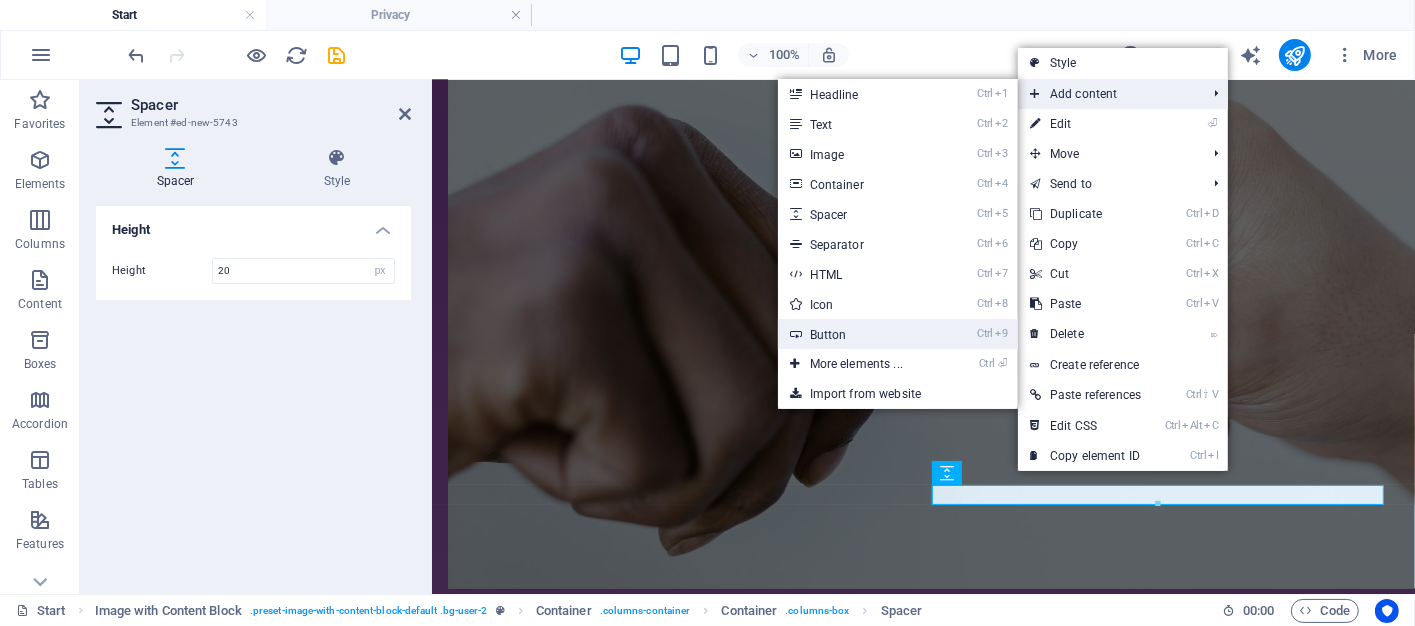 click on "Ctrl 9  Button" at bounding box center (860, 334) 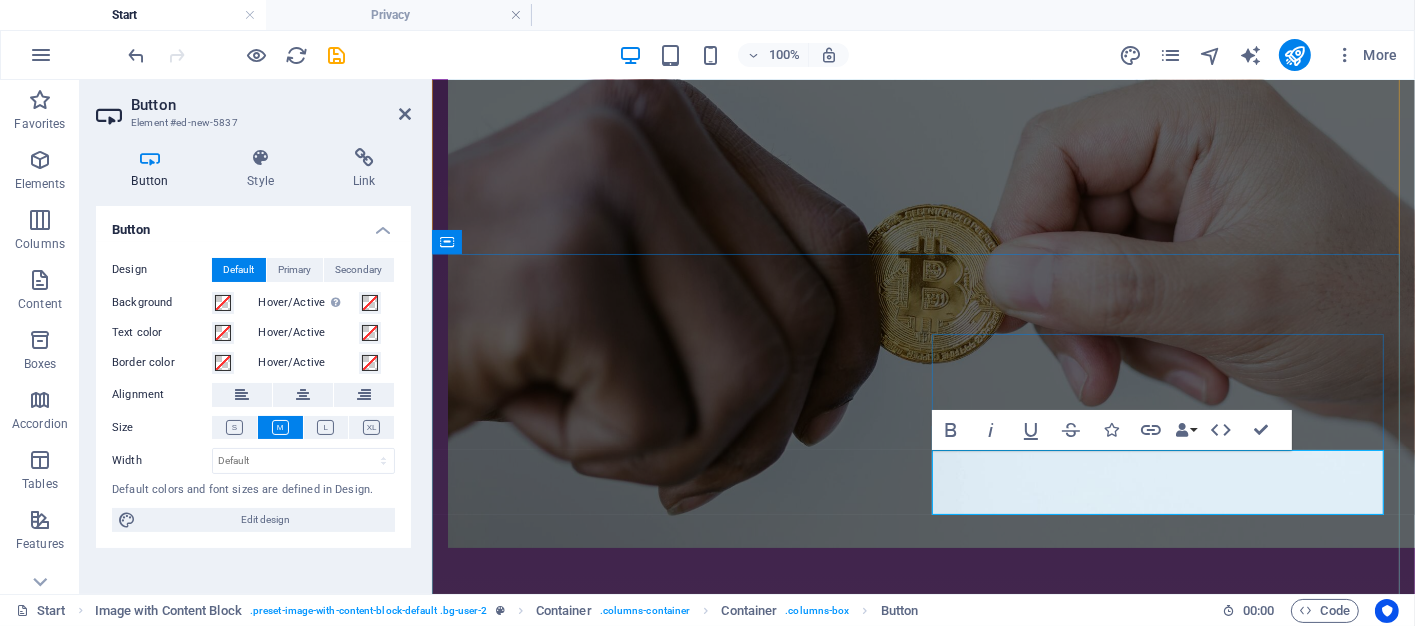 scroll, scrollTop: 2352, scrollLeft: 0, axis: vertical 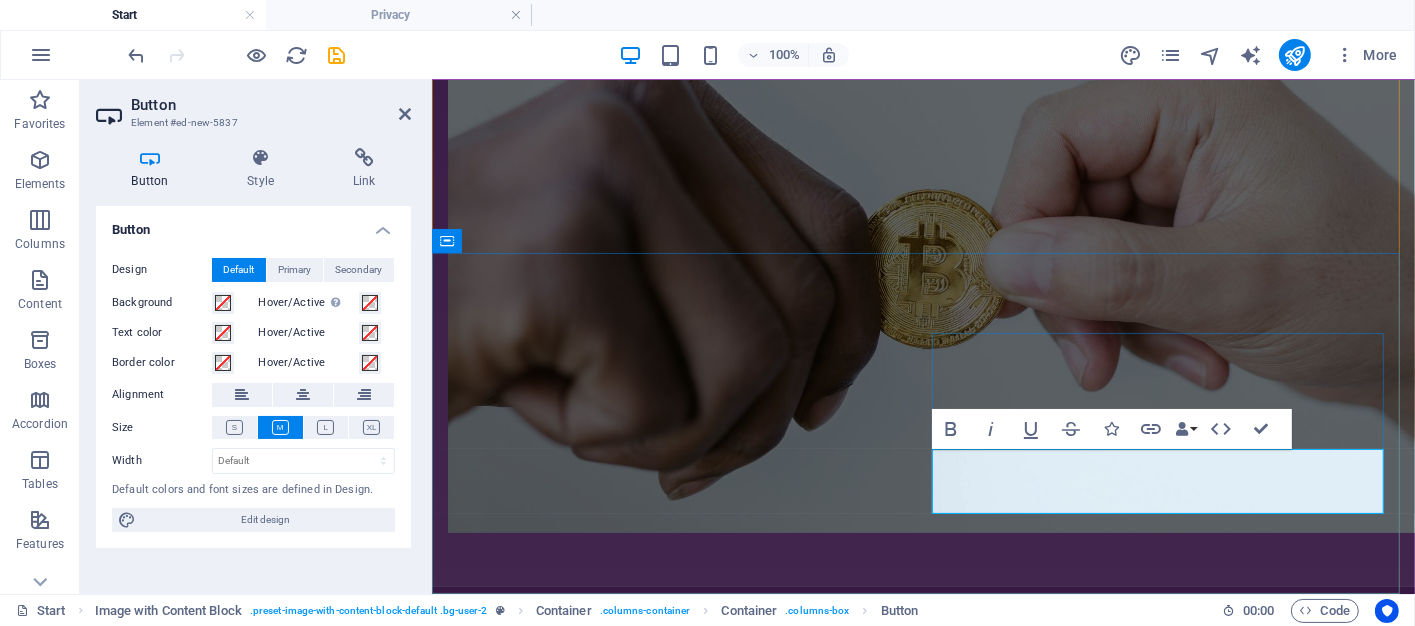 type 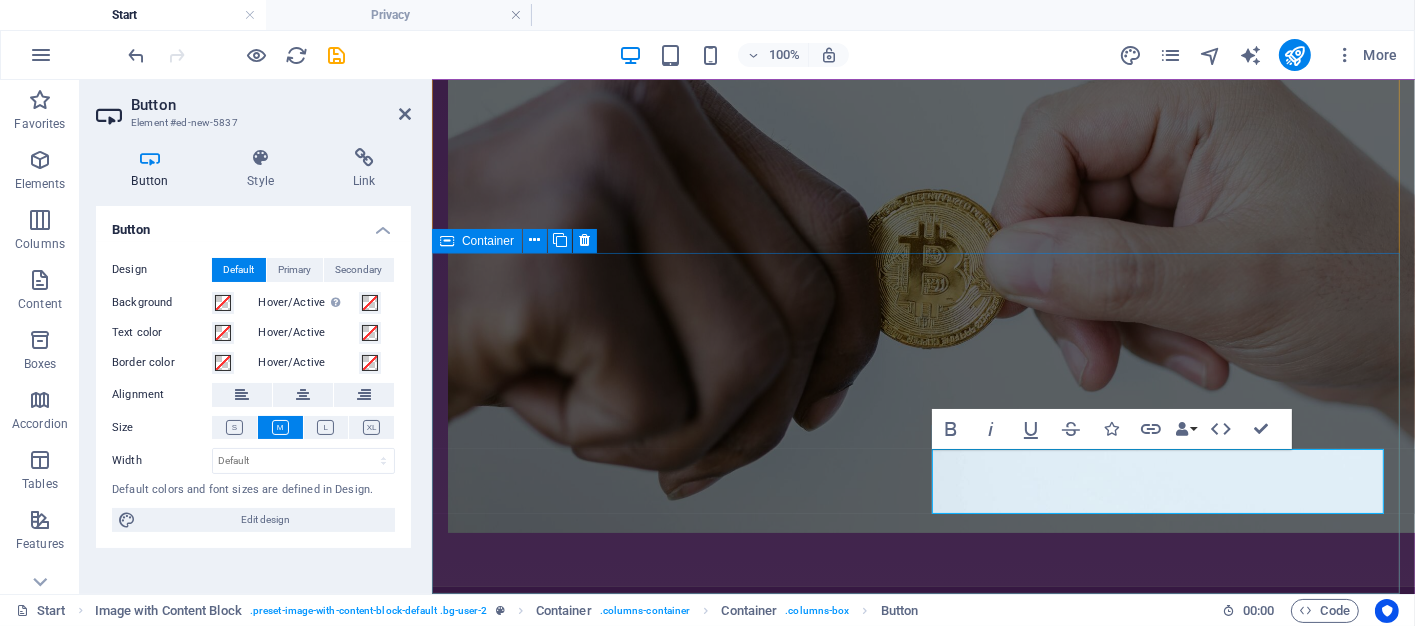 click on "ENGAGE WITH US Today Join the growing community of Bitcoin investors who are making smarter moves with Bitcoin Brokers. Whether you're selling or buying, we make sure you get the most out of every transaction. LET'S GET STARTED" at bounding box center [922, 3055] 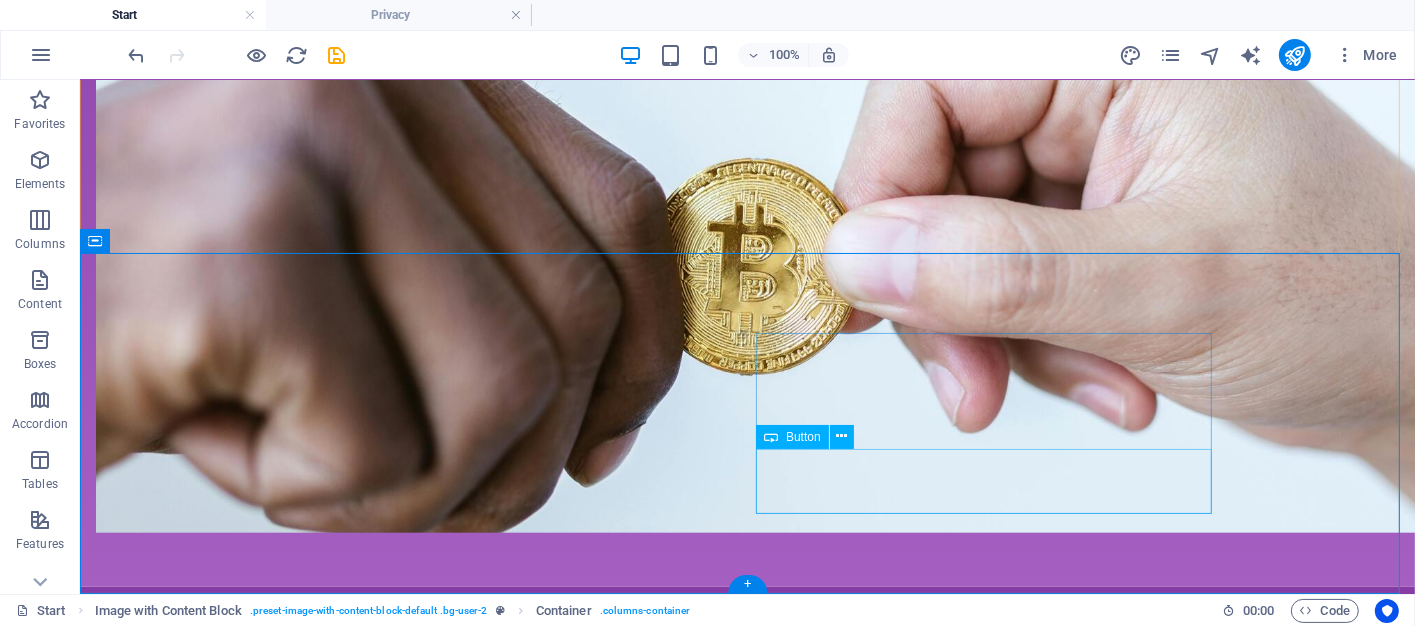 click on "LET'S GET STARTED" at bounding box center (323, 3171) 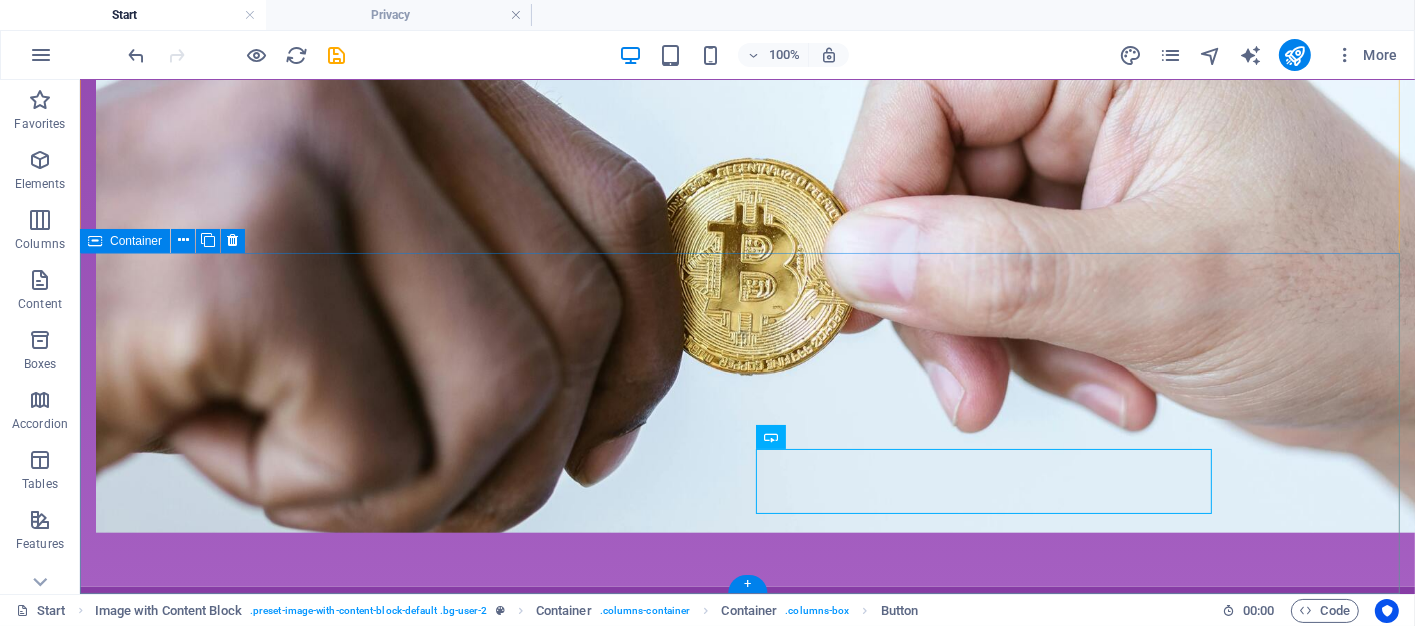 click on "ENGAGE WITH US Today Join the growing community of Bitcoin investors who are making smarter moves with Bitcoin Brokers. Whether you're selling or buying, we make sure you get the most out of every transaction. LET'S GET STARTED" at bounding box center (746, 3055) 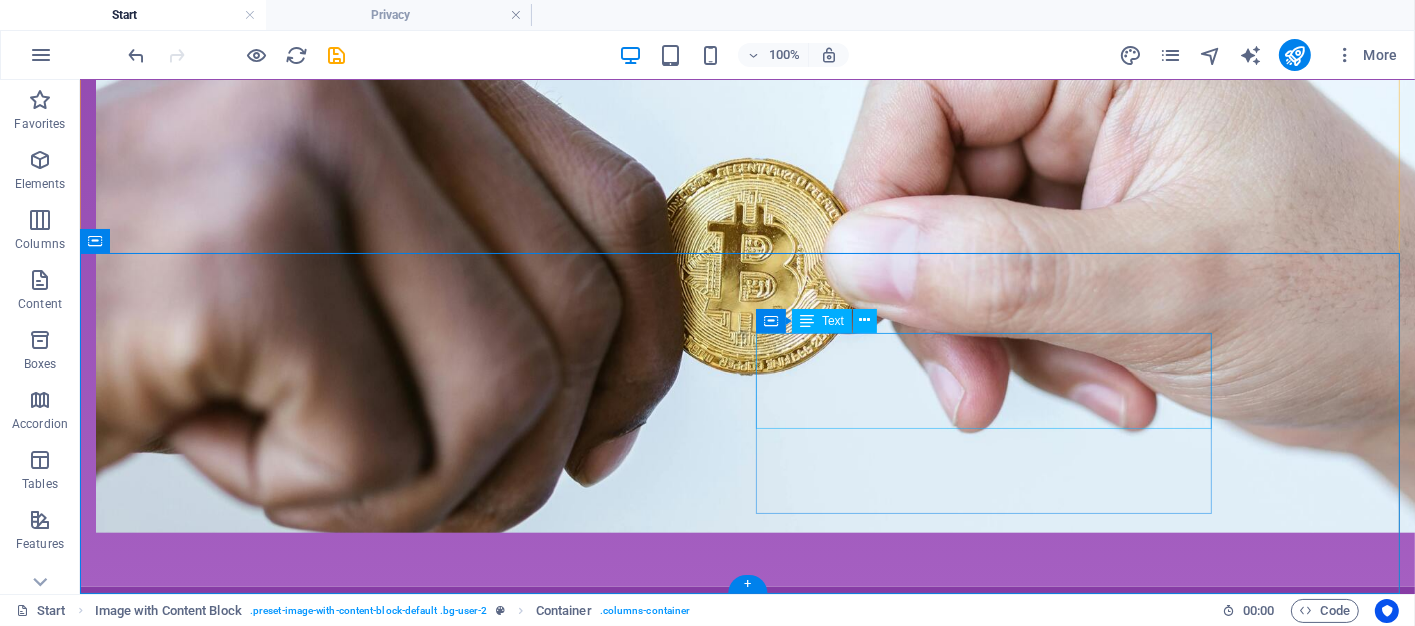 click on "Join the growing community of Bitcoin investors who are making smarter moves with Bitcoin Brokers. Whether you're selling or buying, we make sure you get the most out of every transaction." at bounding box center [323, 3083] 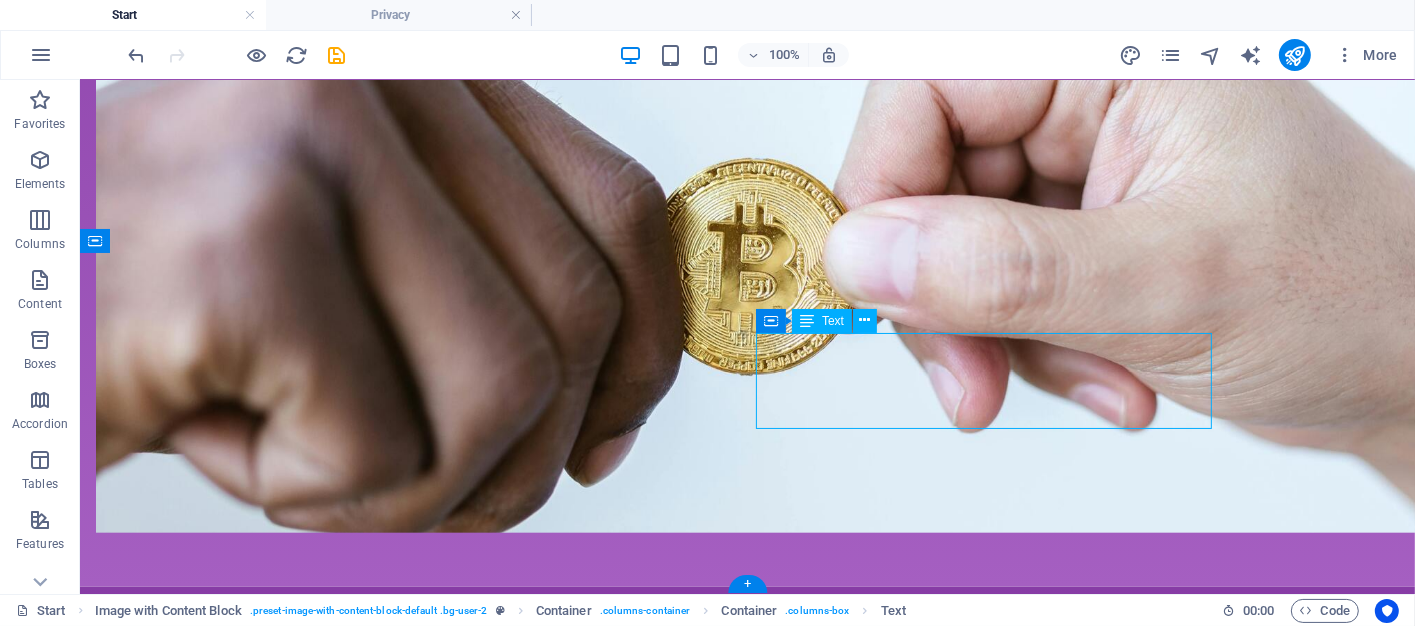 click on "Join the growing community of Bitcoin investors who are making smarter moves with Bitcoin Brokers. Whether you're selling or buying, we make sure you get the most out of every transaction." at bounding box center (323, 3083) 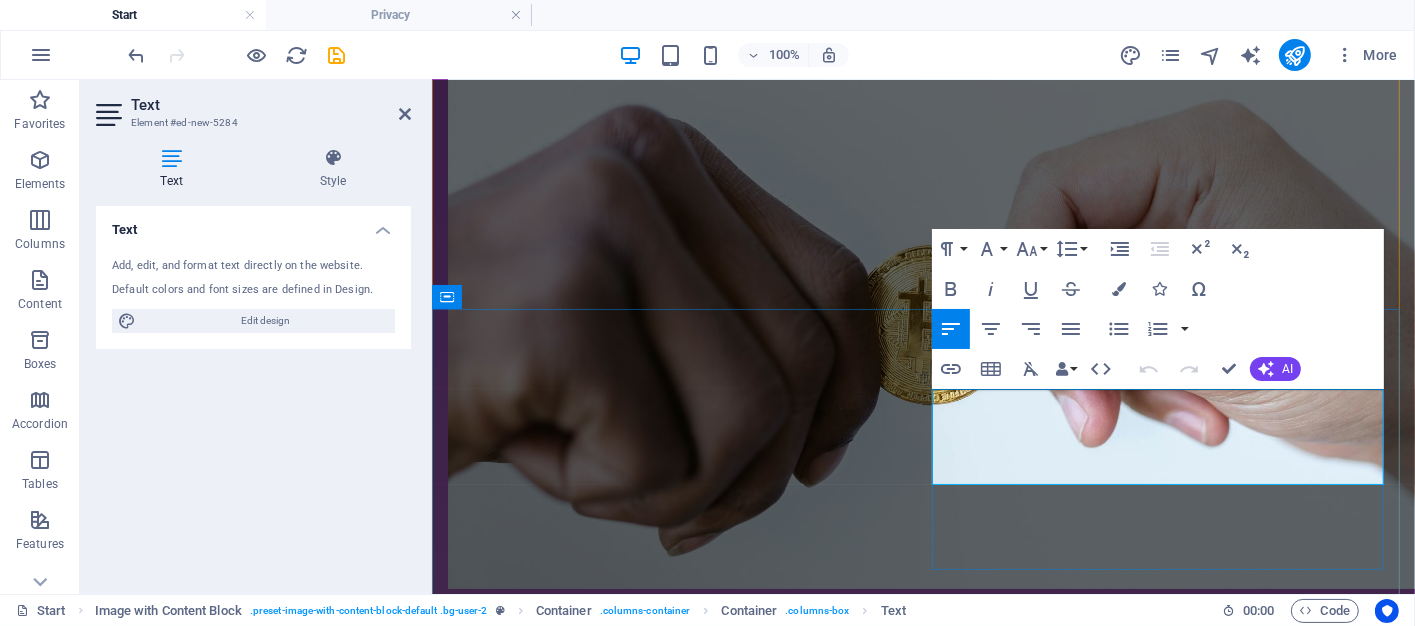 click on "Join the growing community of Bitcoin investors who are making smarter moves with Bitcoin Brokers. Whether you're selling or buying, we make sure you get the most out of every transaction." at bounding box center [675, 3139] 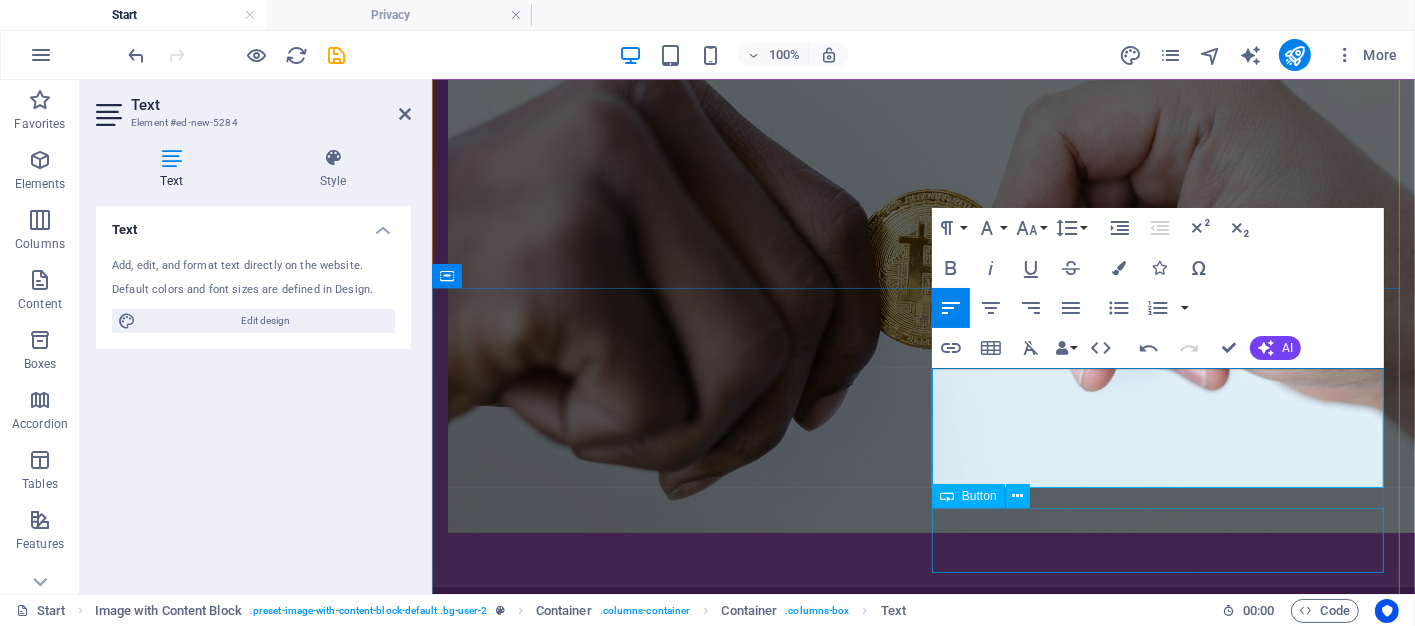 scroll, scrollTop: 2376, scrollLeft: 0, axis: vertical 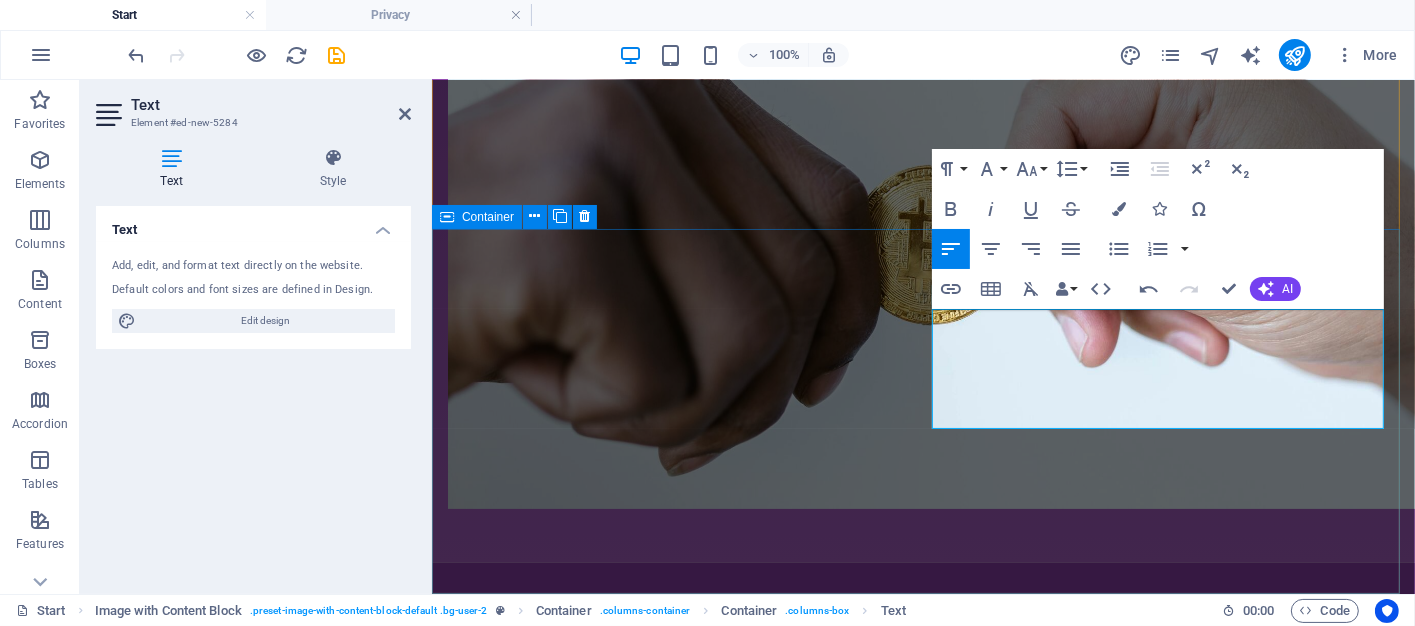 click on "ENGAGE WITH US Today Join the growing community of Bitcoin investors who are making smarter moves with Bitcoin Brokers. Whether you're selling or buying, we make sure you get the most out of every transaction. Fill out this questionnaire to help us get to know you better before we engage in a professional  discussion. LET'S GET STARTED" at bounding box center (922, 3055) 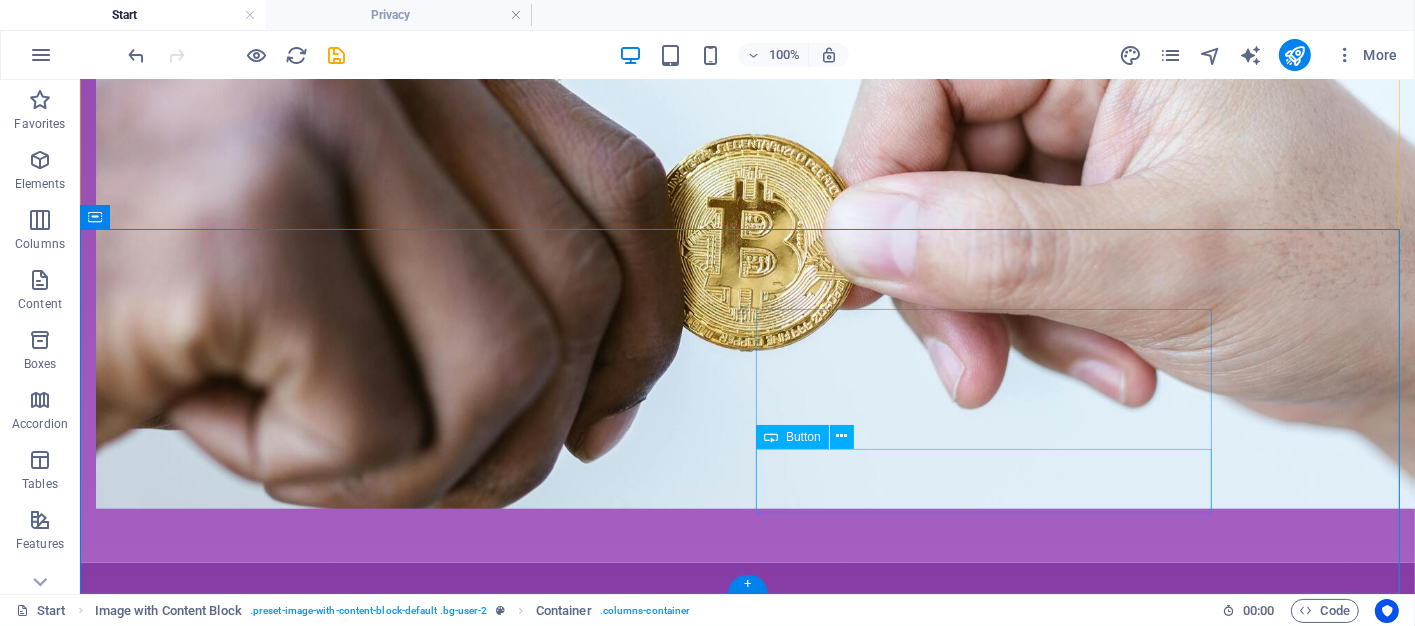 click on "LET'S GET STARTED" at bounding box center (323, 3195) 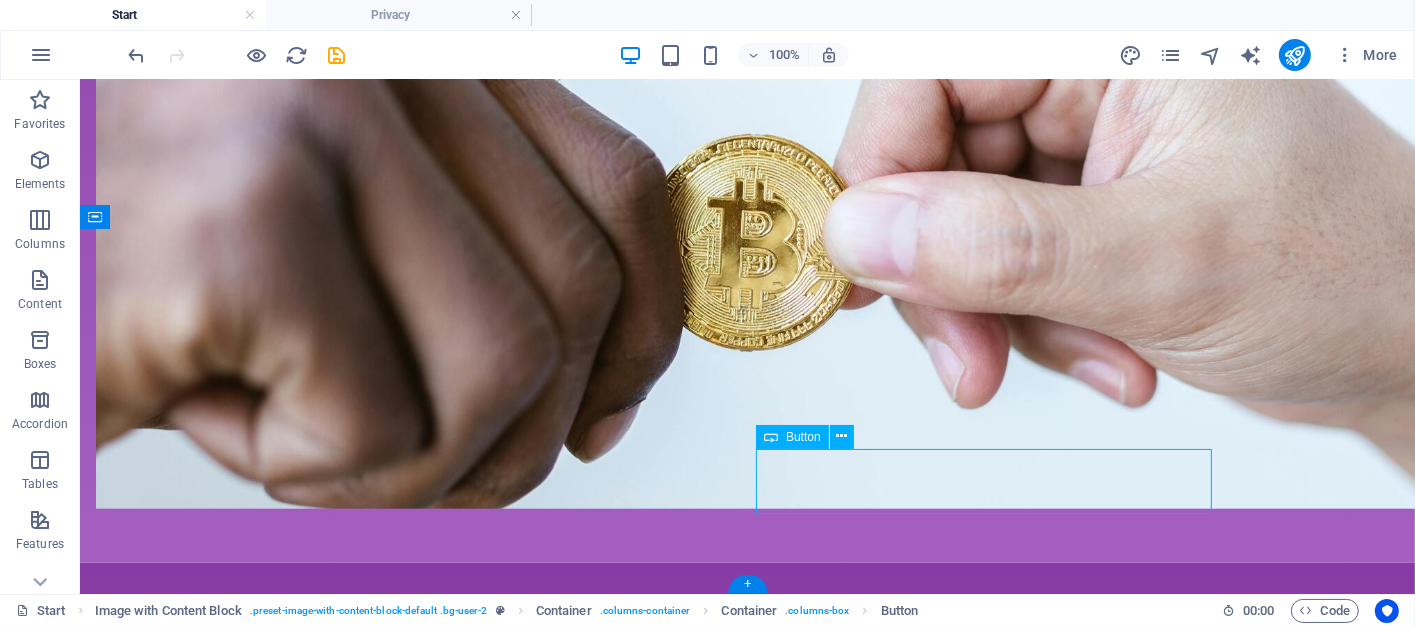 click on "LET'S GET STARTED" at bounding box center (323, 3195) 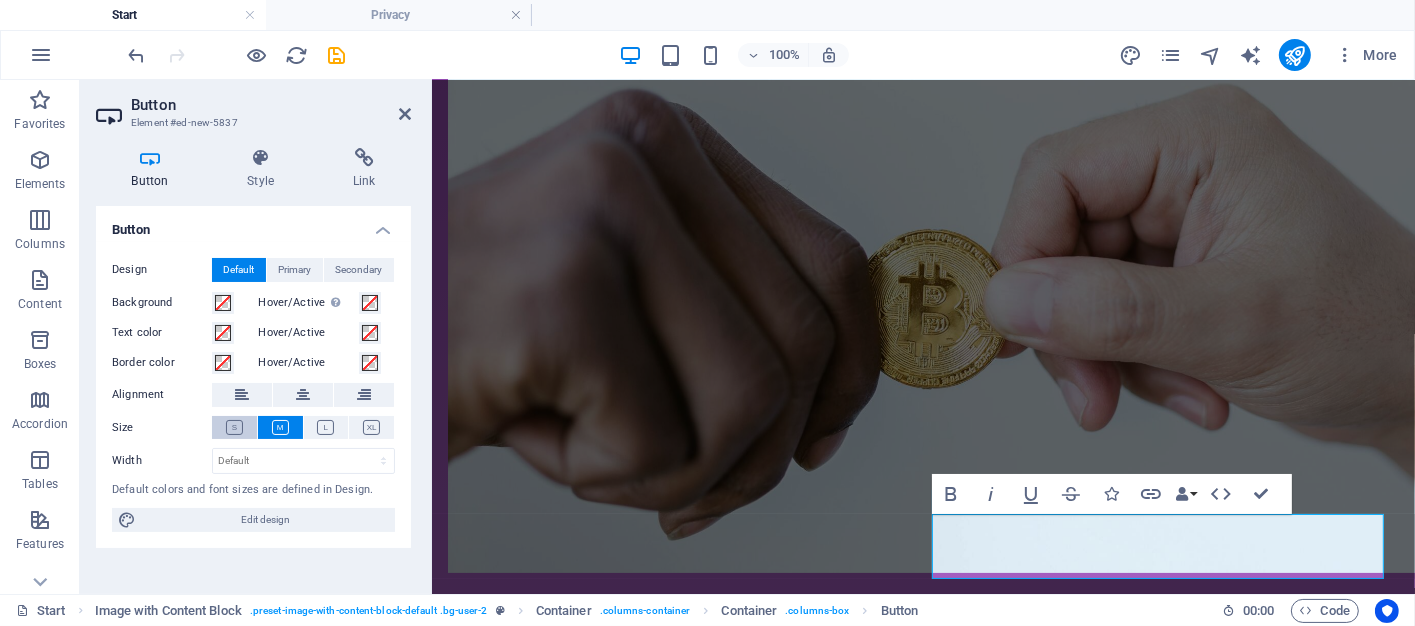 click at bounding box center [234, 427] 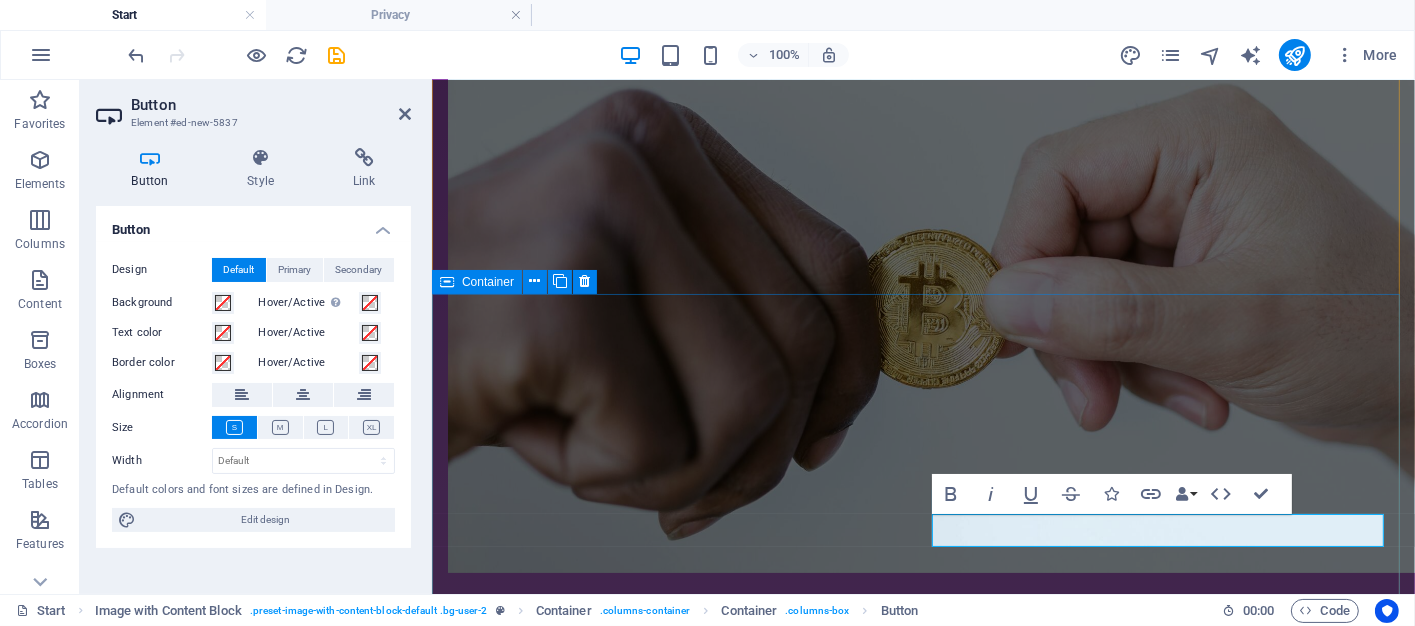 click on "ENGAGE WITH US Today Join the growing community of Bitcoin investors who are making smarter moves with Bitcoin Brokers. Whether you're selling or buying, we make sure you get the most out of every transaction. Fill out this questionnaire to help us get to know you better before we engage in a professional discussion. LET'S GET STARTED" at bounding box center [922, 3103] 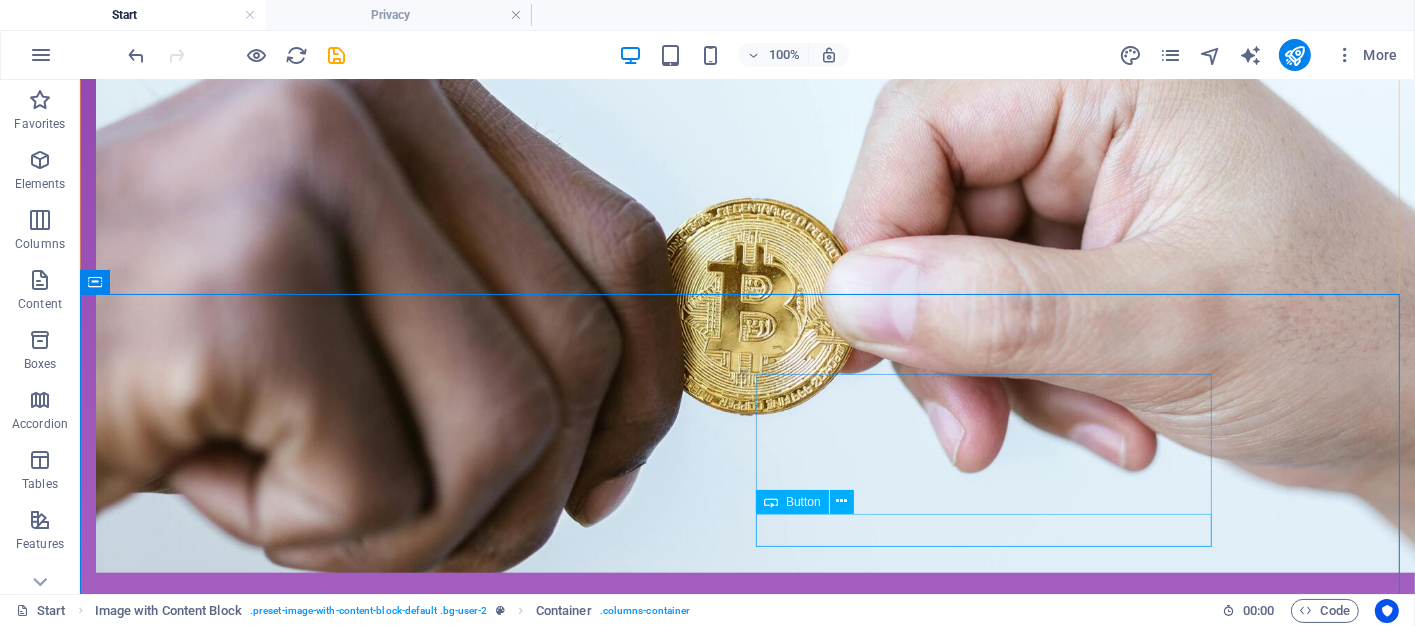 click on "LET'S GET STARTED" at bounding box center [323, 3244] 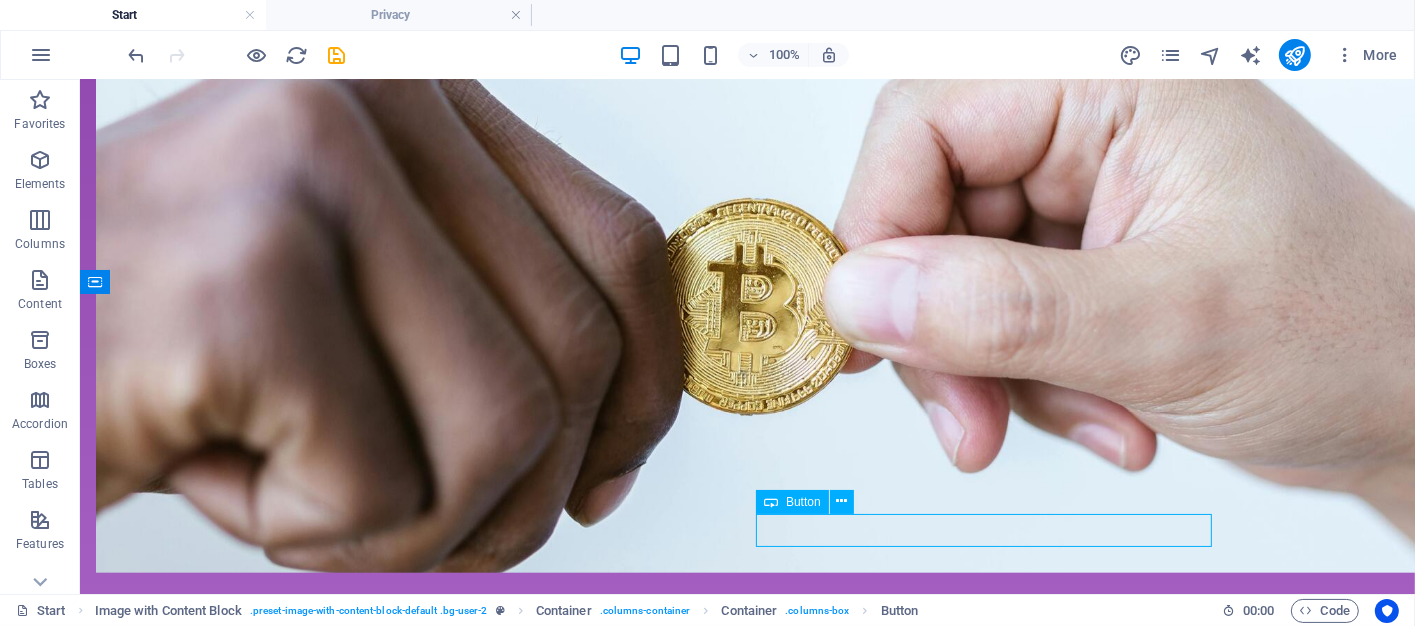 click on "LET'S GET STARTED" at bounding box center (323, 3244) 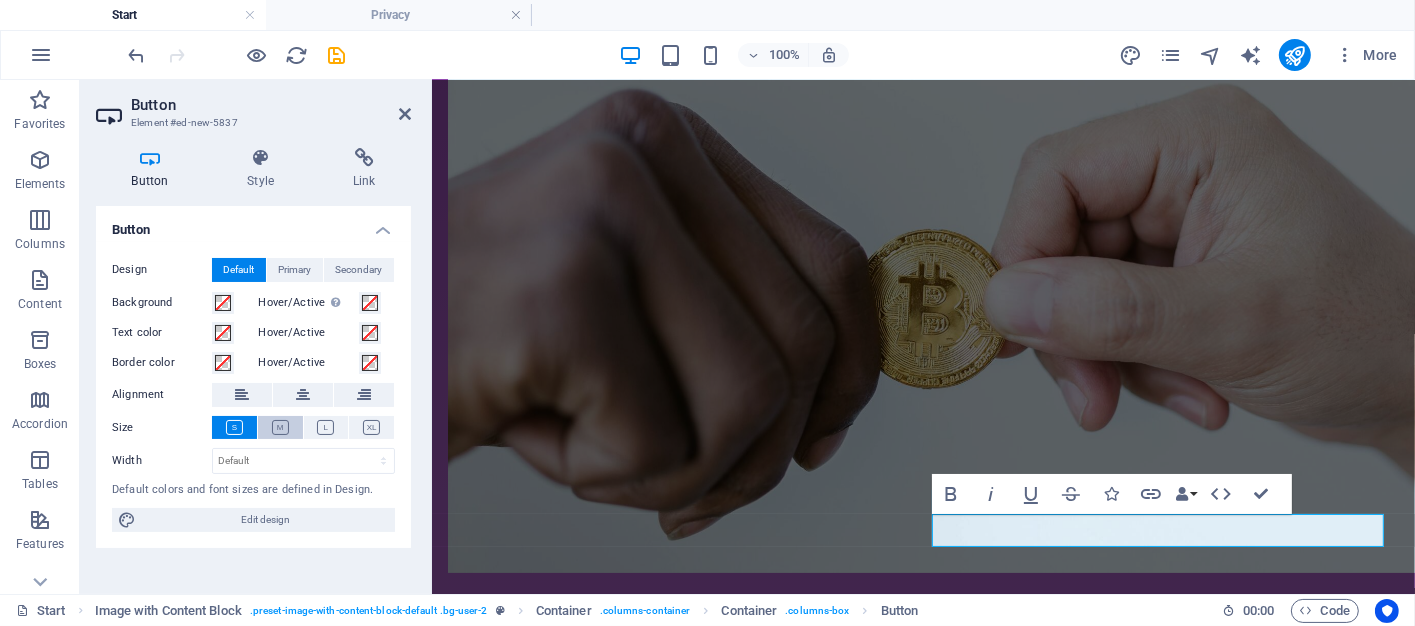 click at bounding box center (280, 427) 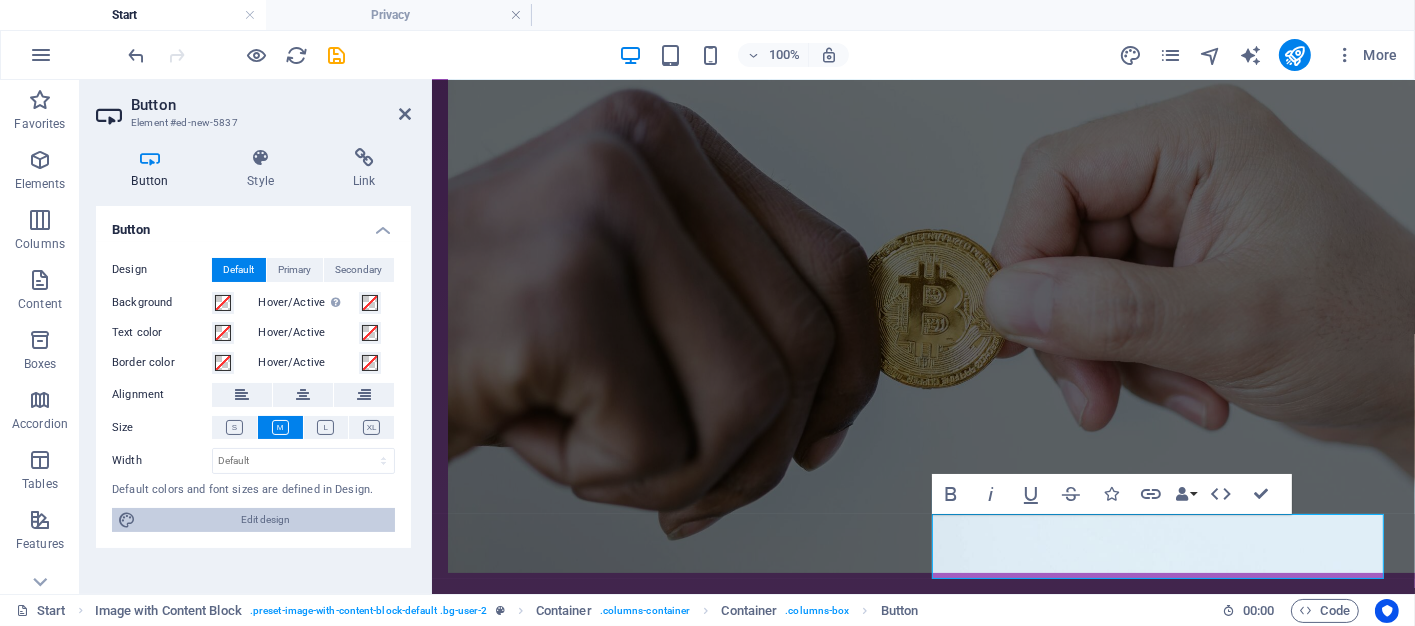 click on "Edit design" at bounding box center (265, 520) 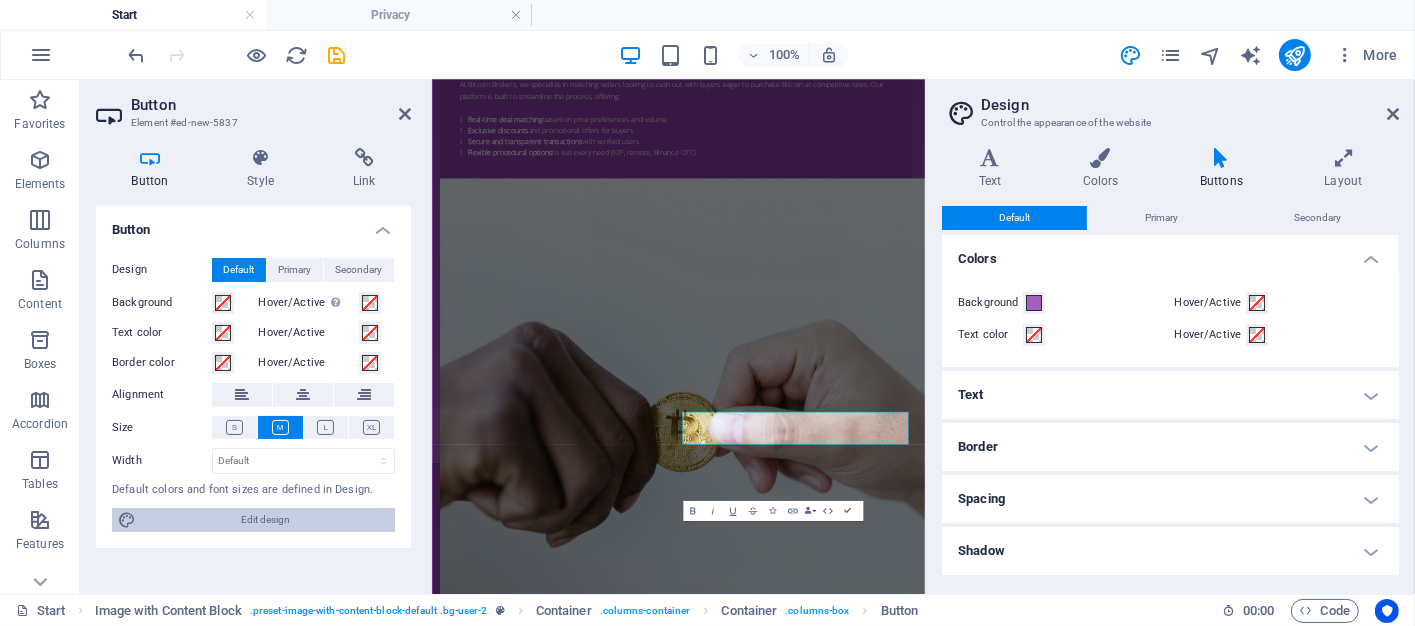 scroll, scrollTop: 2081, scrollLeft: 0, axis: vertical 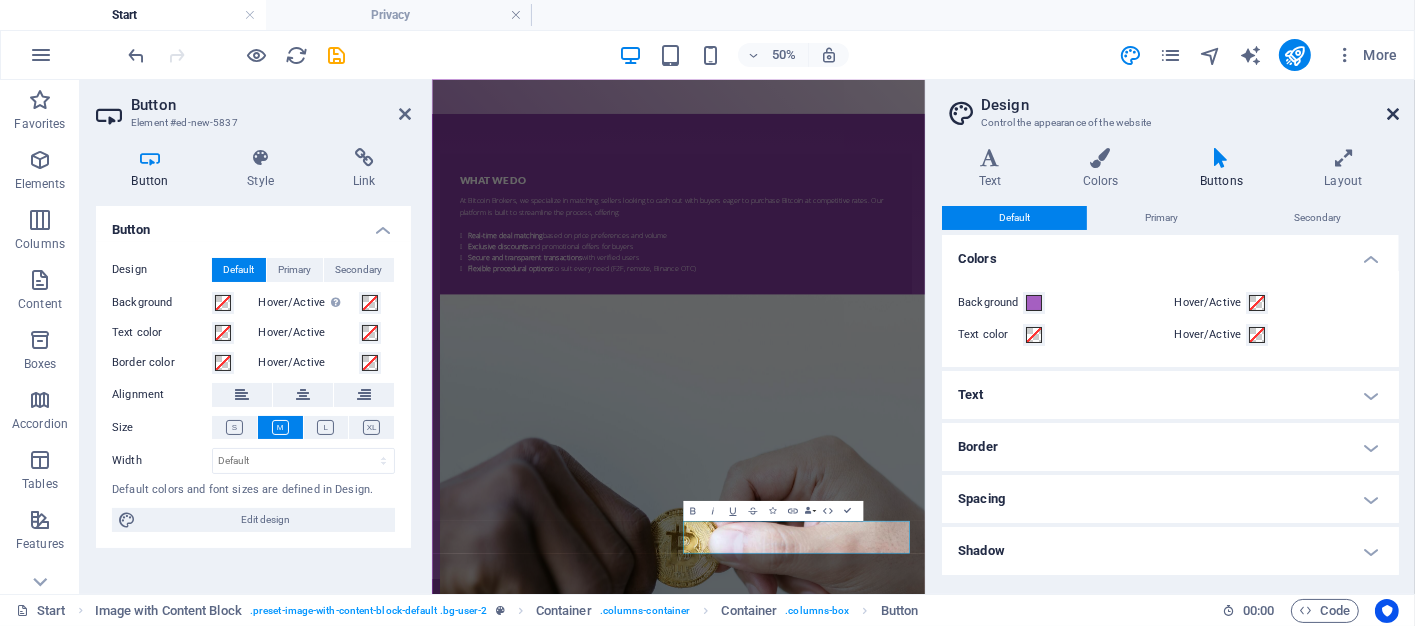 click at bounding box center (1393, 114) 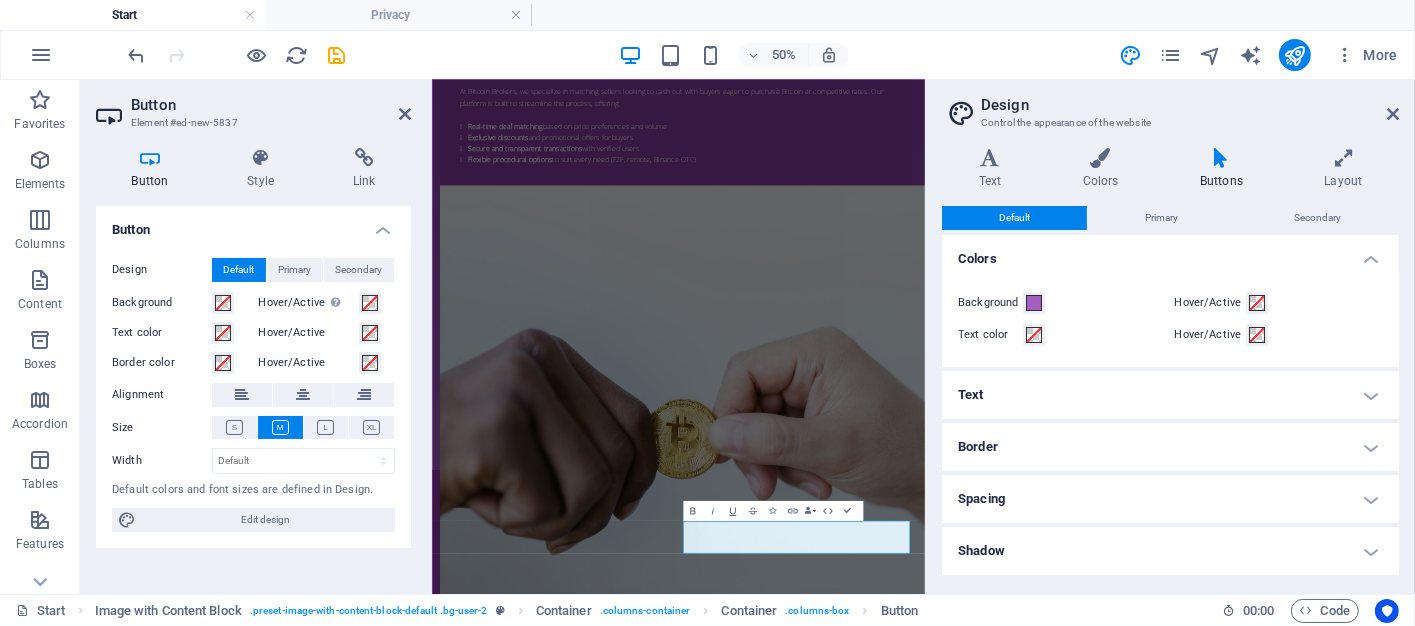 scroll, scrollTop: 2376, scrollLeft: 0, axis: vertical 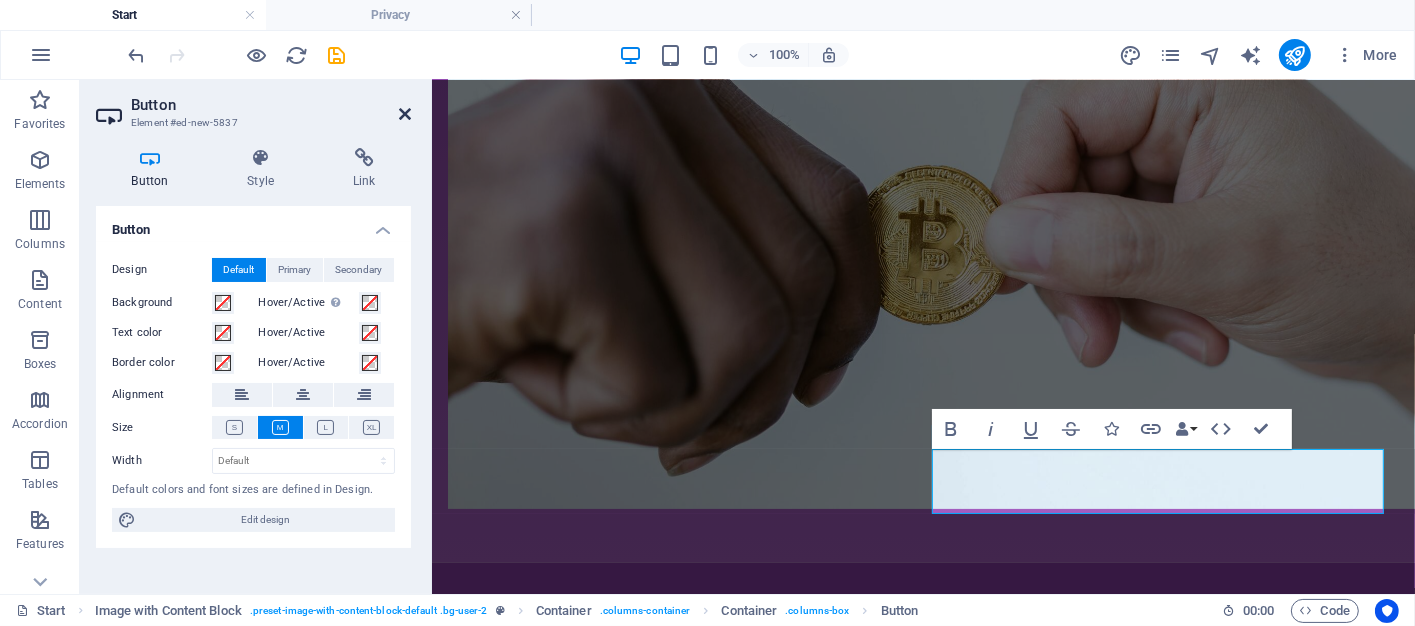 drag, startPoint x: 406, startPoint y: 112, endPoint x: 199, endPoint y: 1, distance: 234.88295 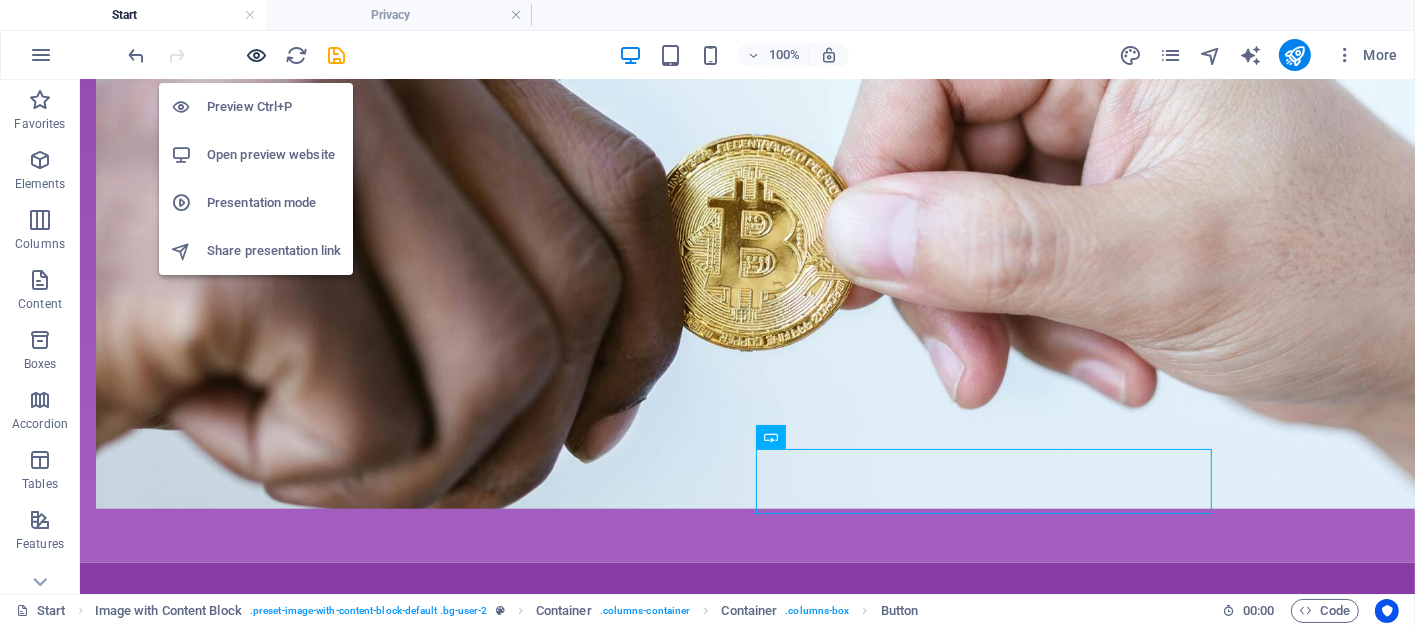 click at bounding box center [257, 55] 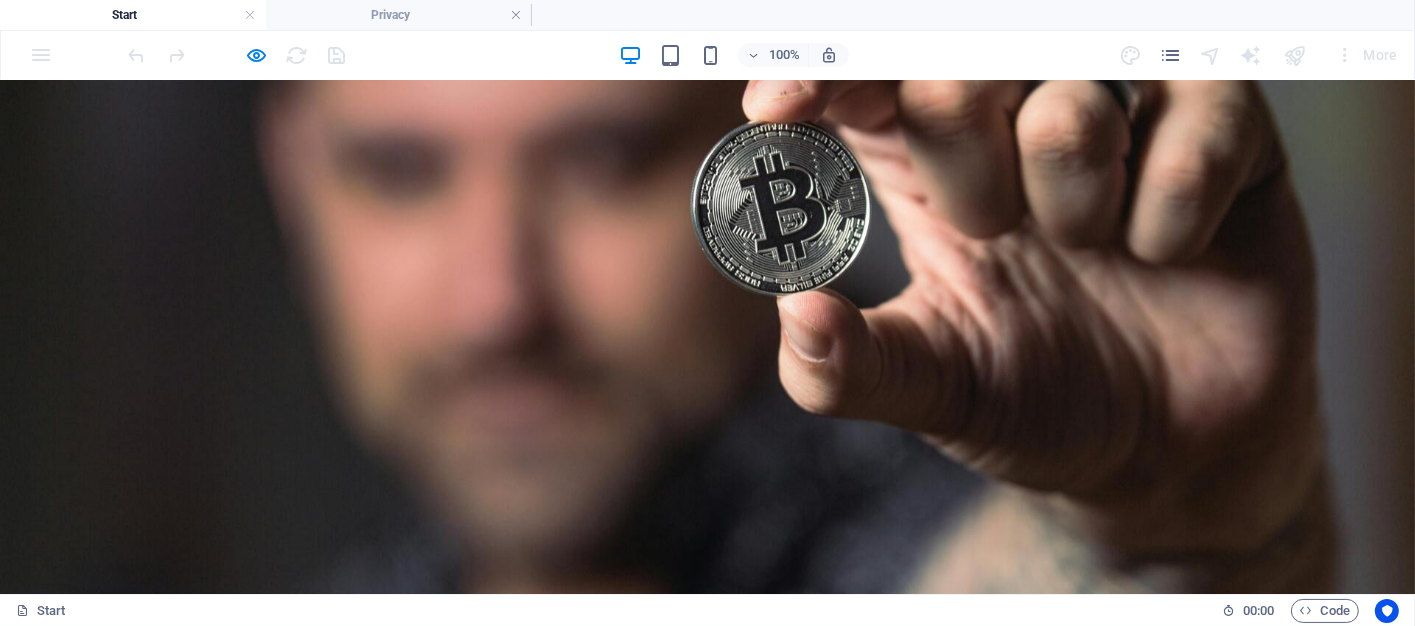 scroll, scrollTop: 300, scrollLeft: 0, axis: vertical 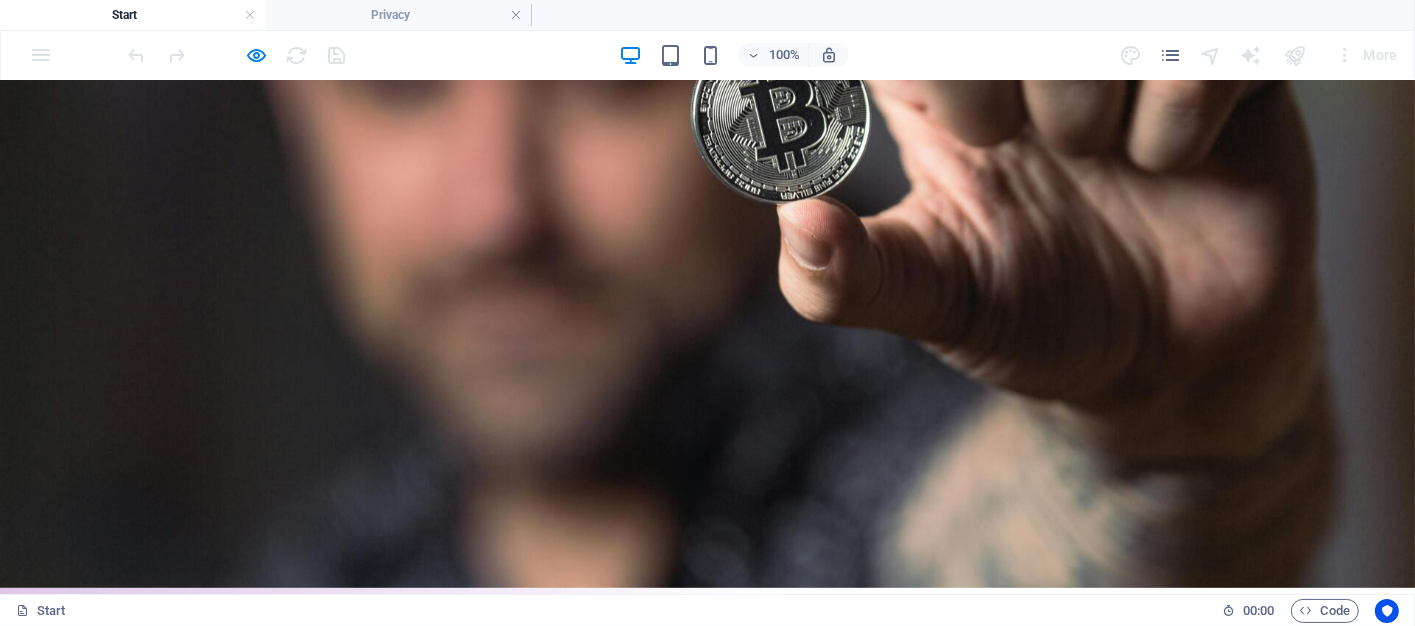 click on "ENGAGE WITH US TODAY" at bounding box center [370, 1064] 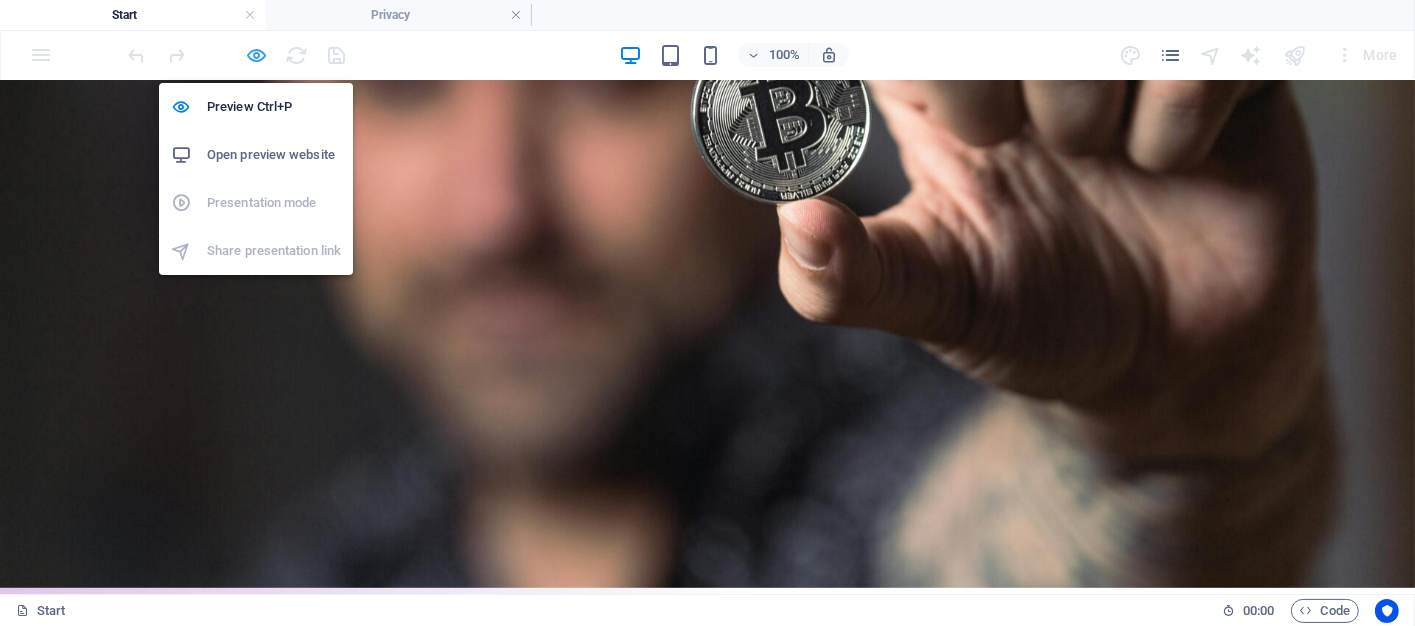 click at bounding box center (257, 55) 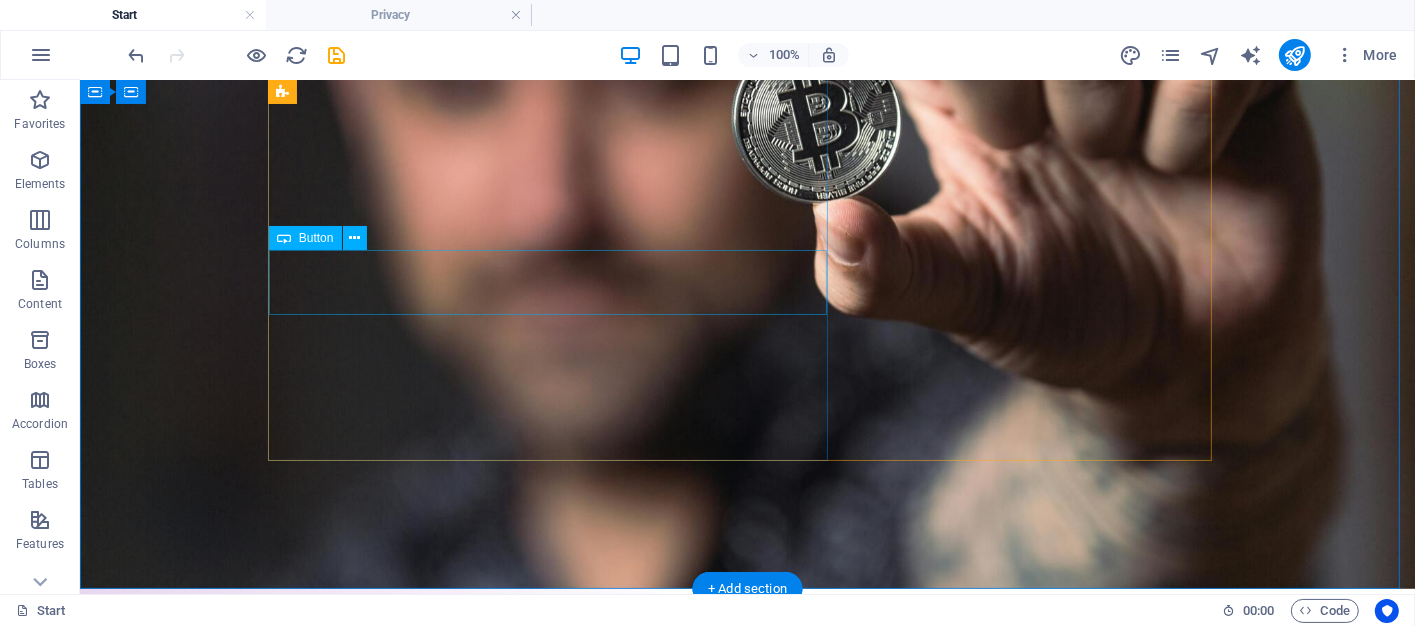 click on "ENGAGE WITH US TODAY" at bounding box center (747, 1066) 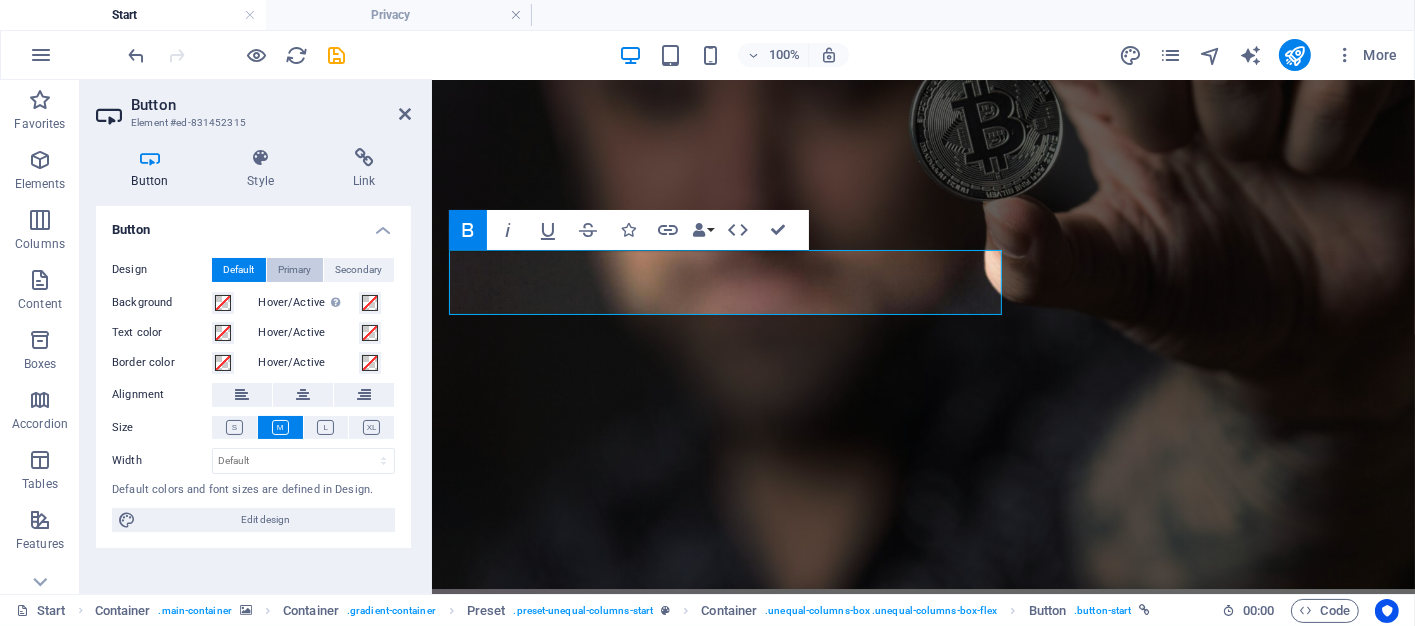 click on "Primary" at bounding box center (295, 270) 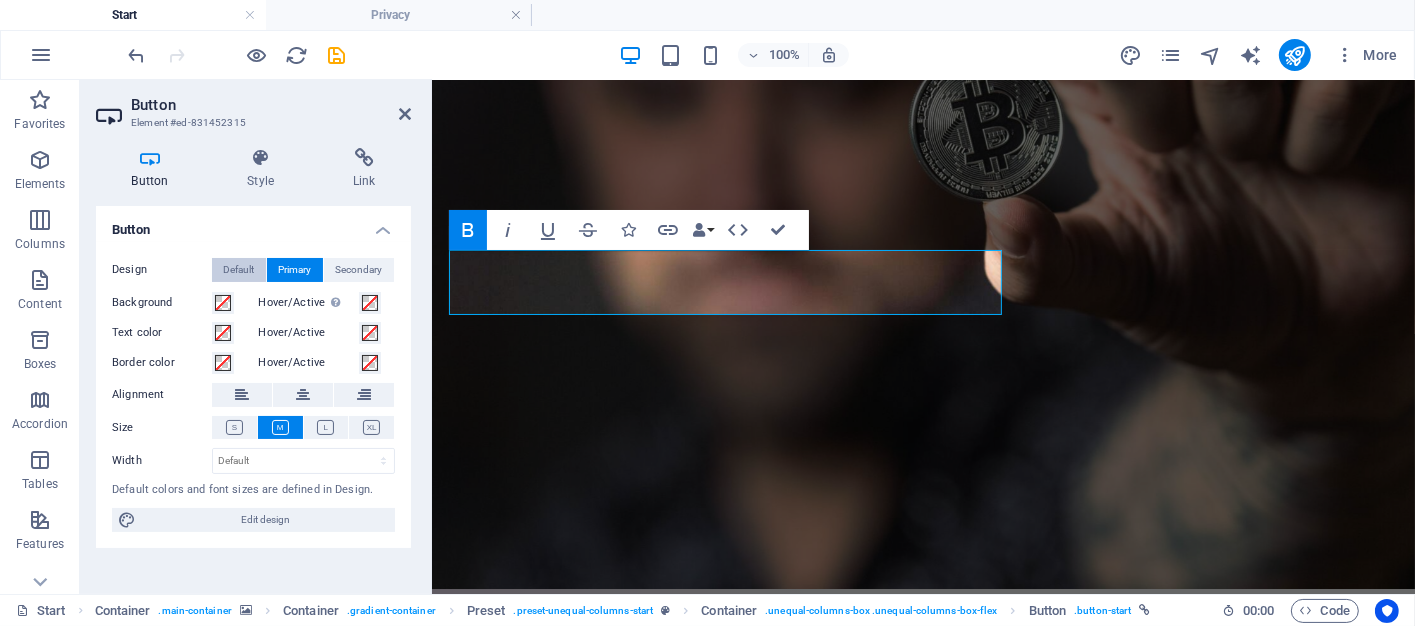 click on "Default" at bounding box center (239, 270) 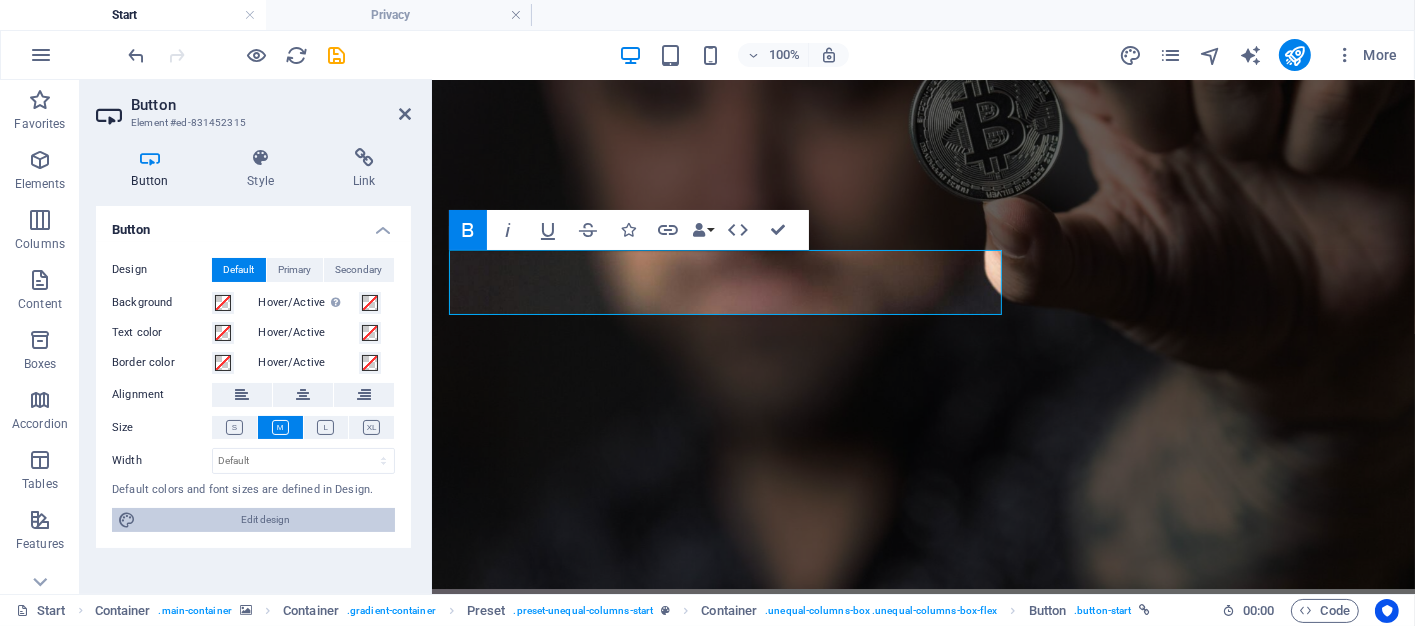 click on "Edit design" at bounding box center (265, 520) 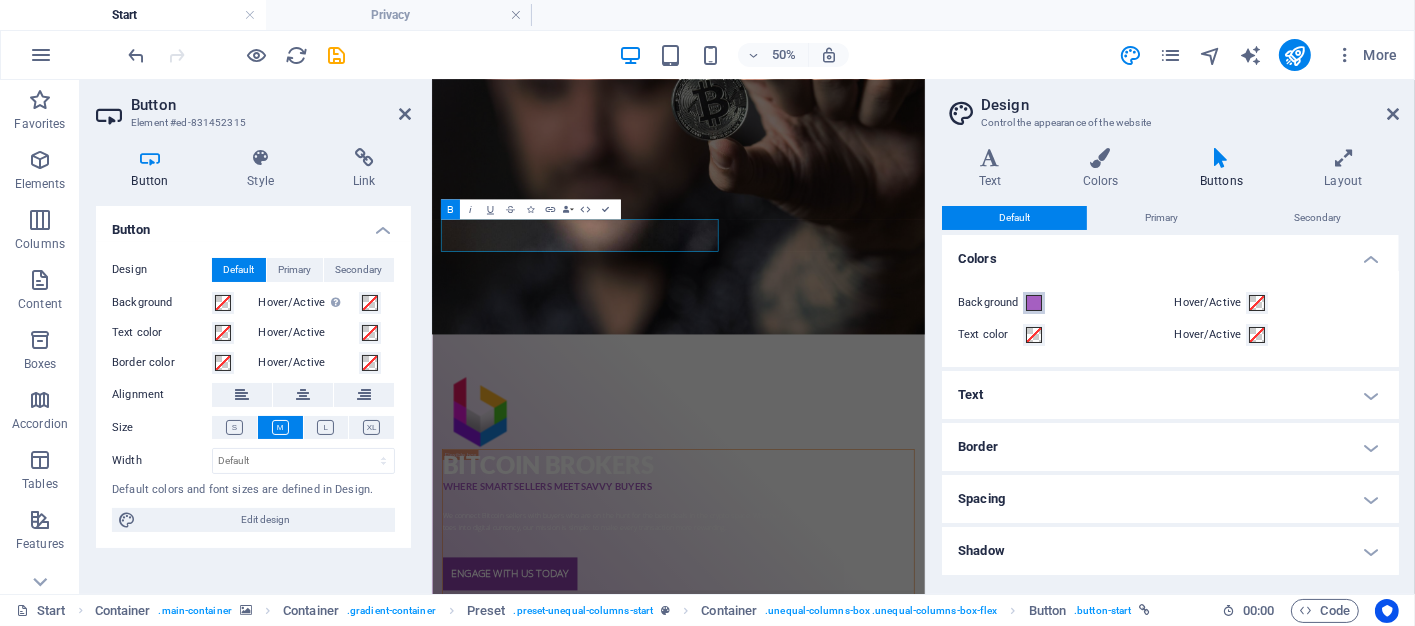 click at bounding box center (1034, 303) 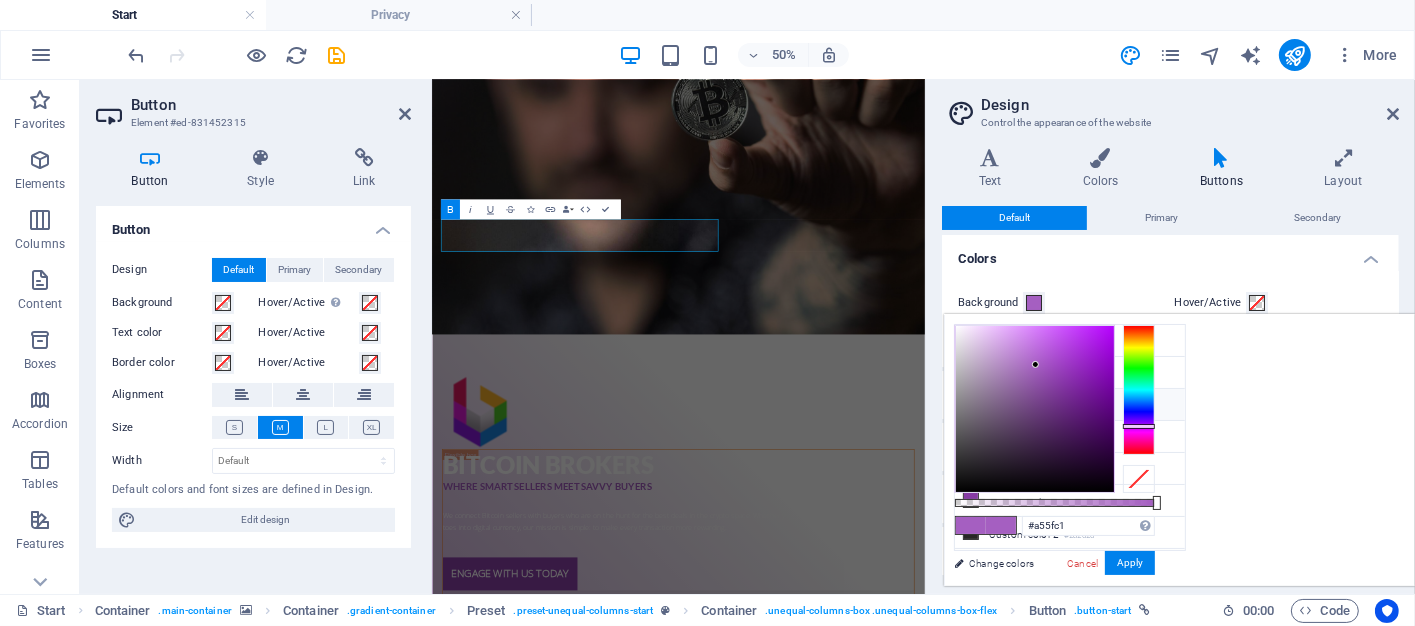 click at bounding box center [971, 404] 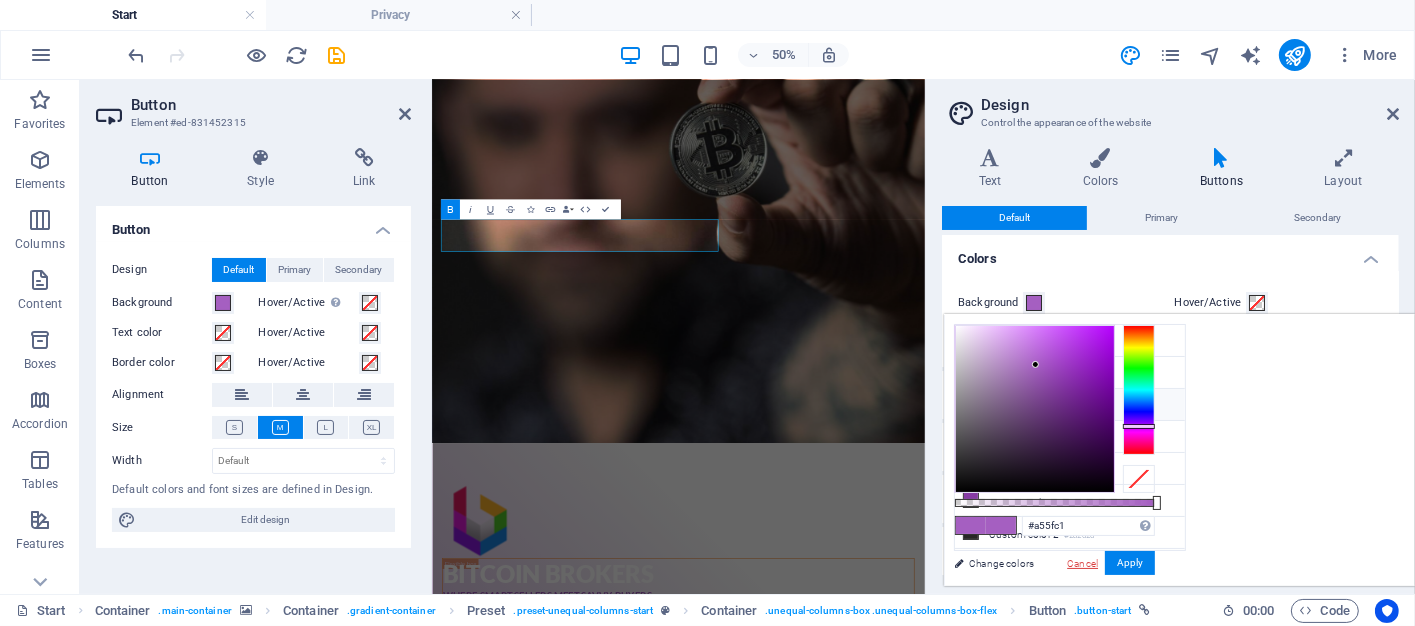 click on "Cancel" at bounding box center [1082, 563] 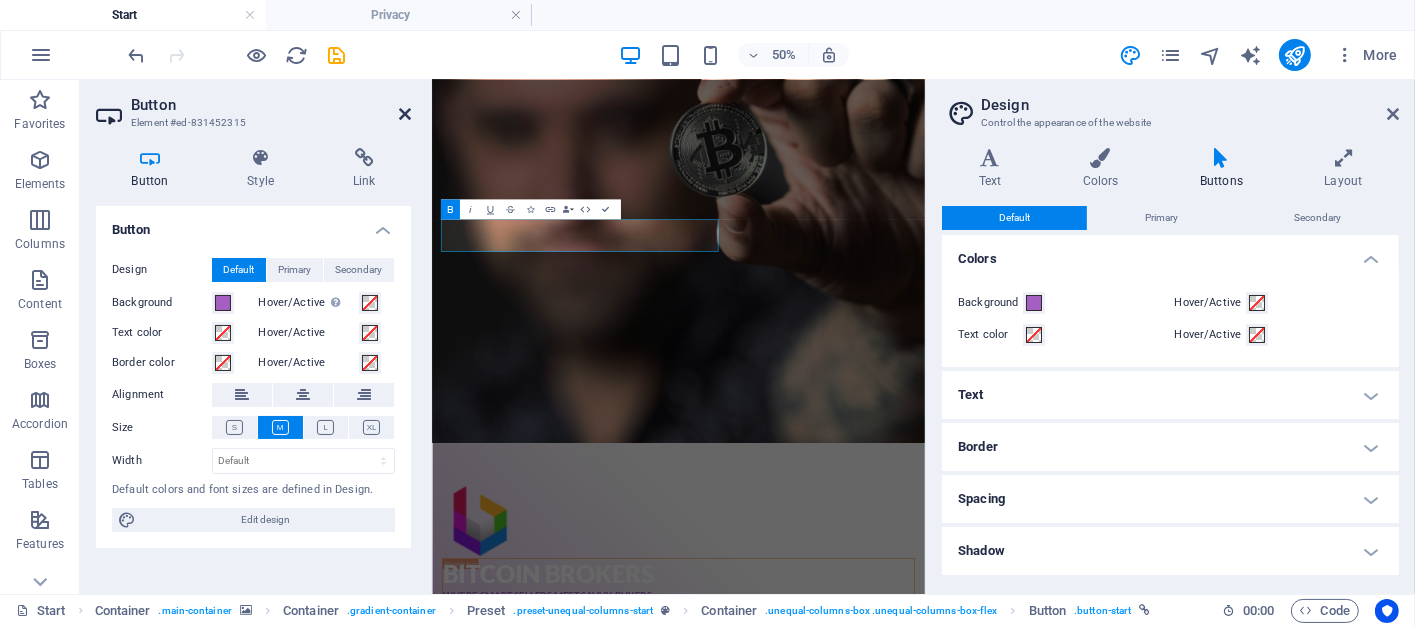 click at bounding box center (405, 114) 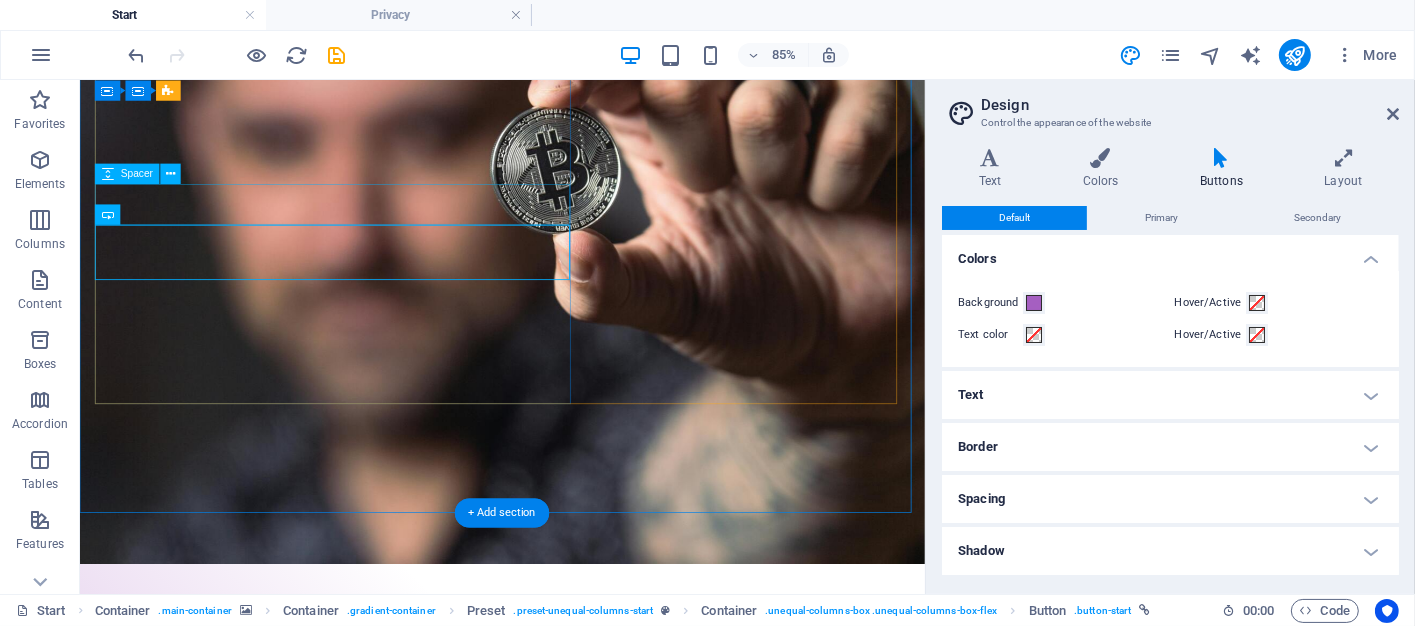 scroll, scrollTop: 200, scrollLeft: 0, axis: vertical 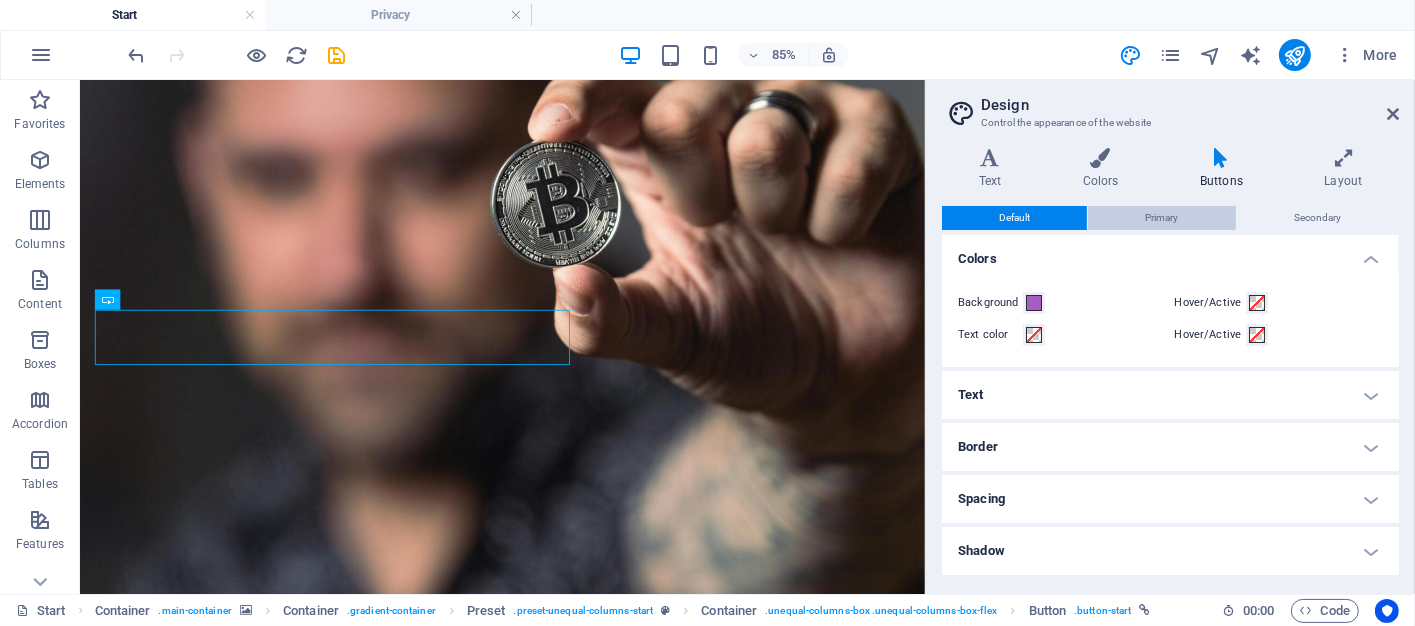 click on "Primary" at bounding box center [1161, 218] 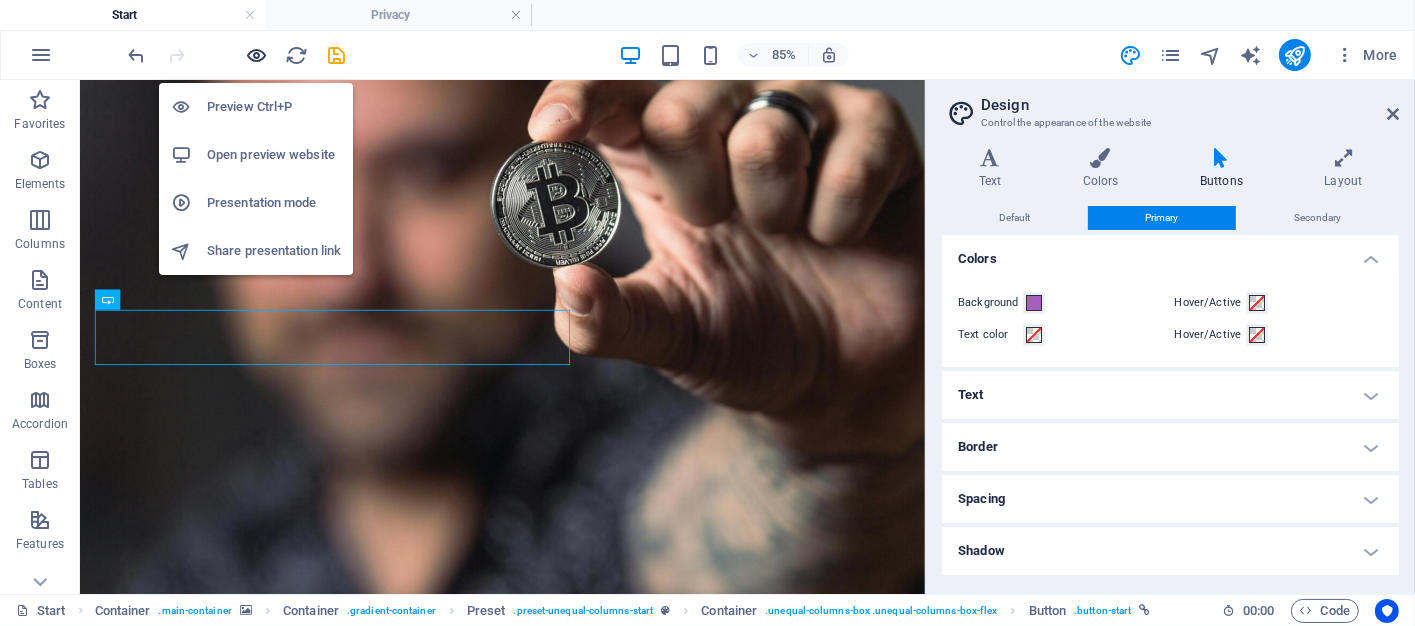 click at bounding box center [257, 55] 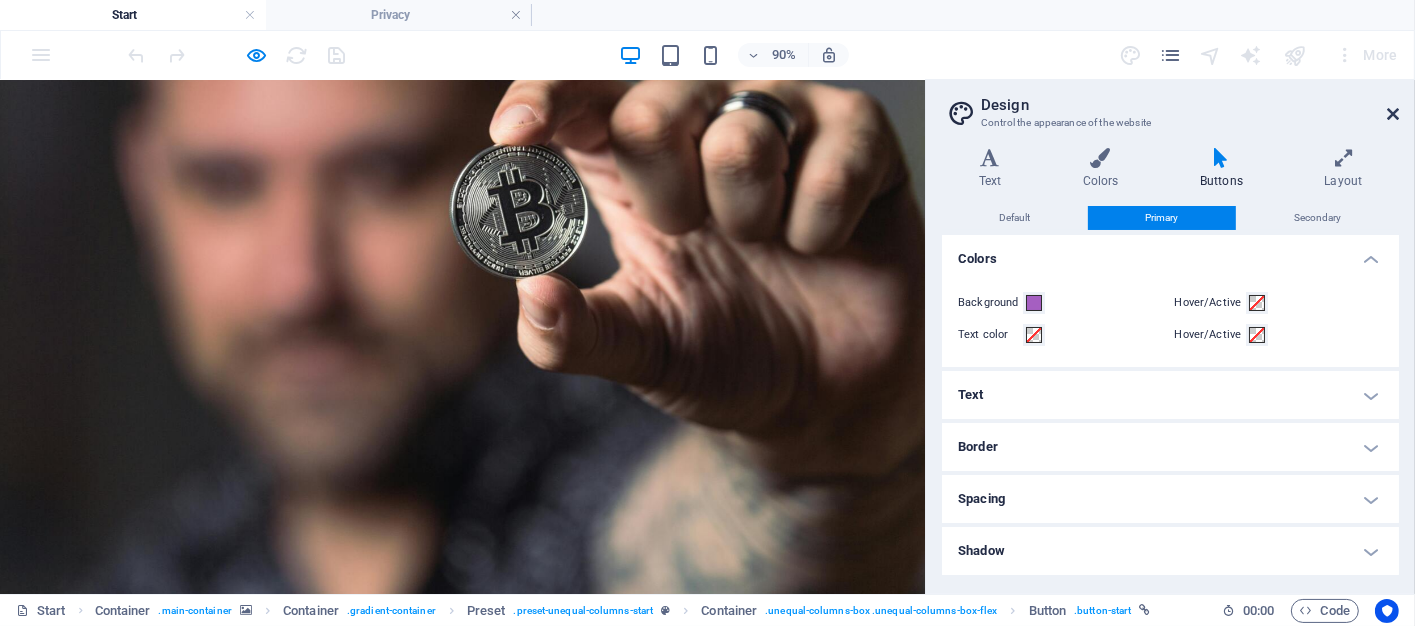 drag, startPoint x: 1389, startPoint y: 112, endPoint x: 1369, endPoint y: 32, distance: 82.46211 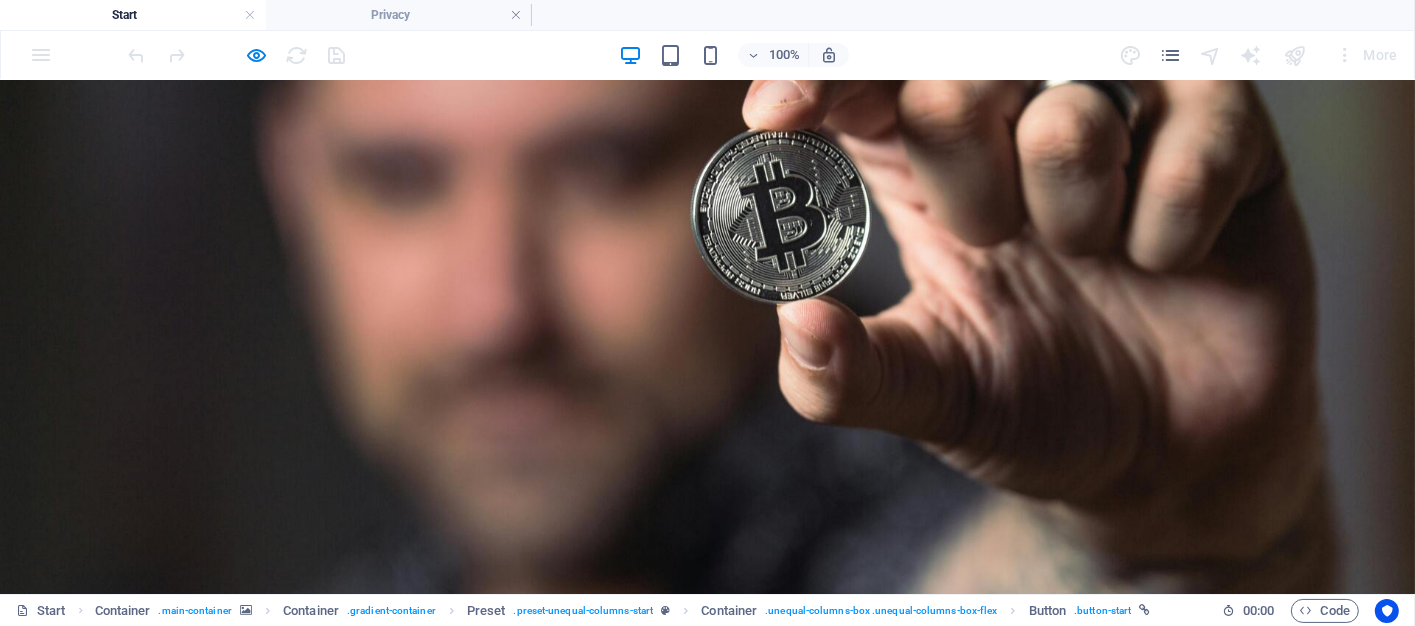 click on "ENGAGE WITH US TODAY" at bounding box center [370, 1164] 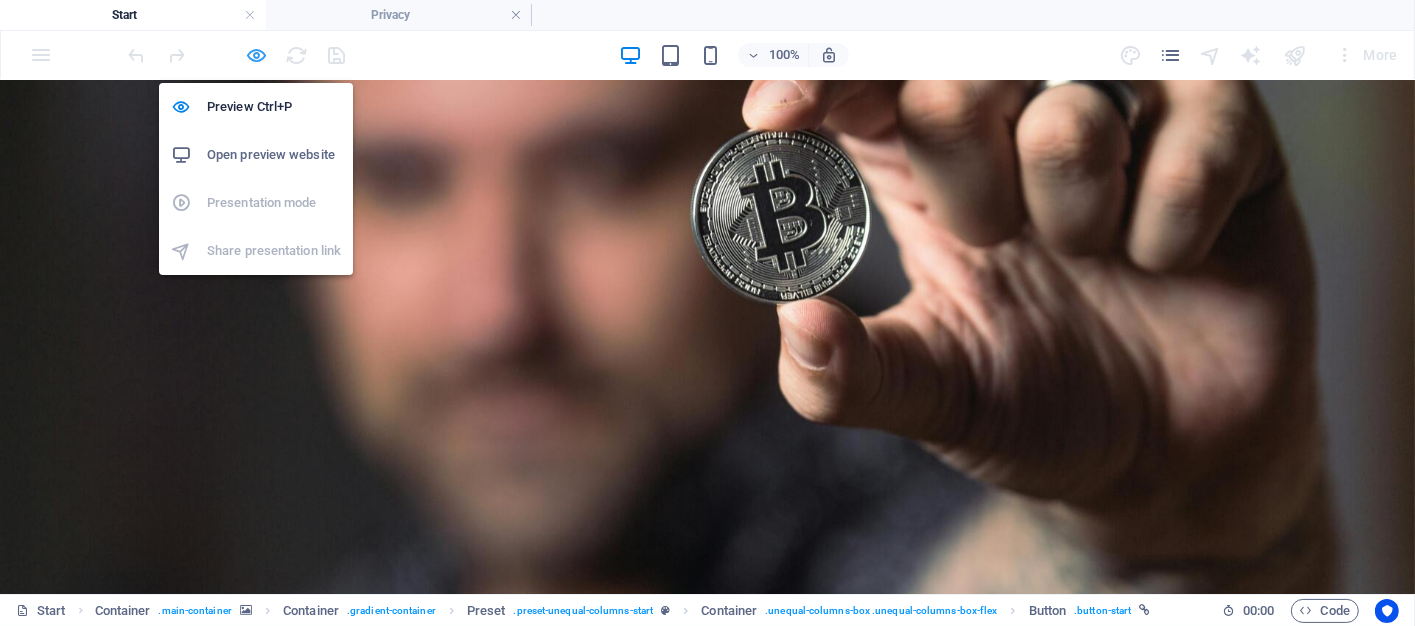 click at bounding box center [257, 55] 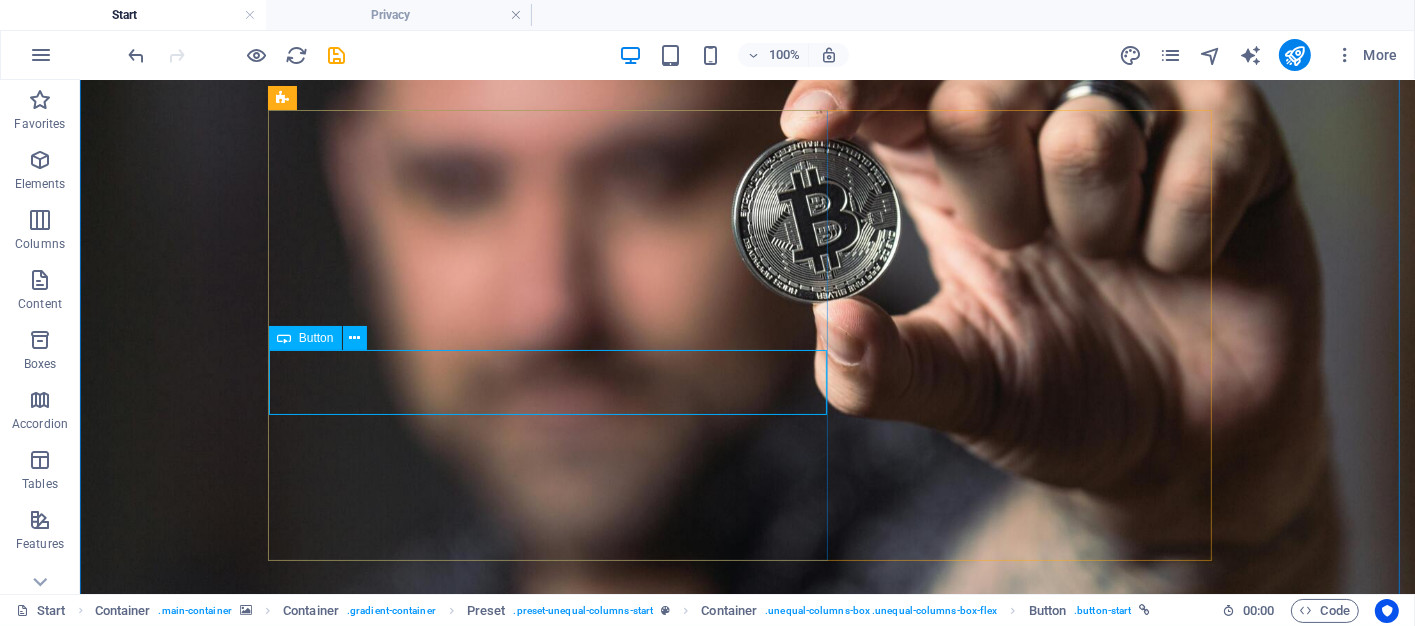 click on "ENGAGE WITH US TODAY" at bounding box center [747, 1166] 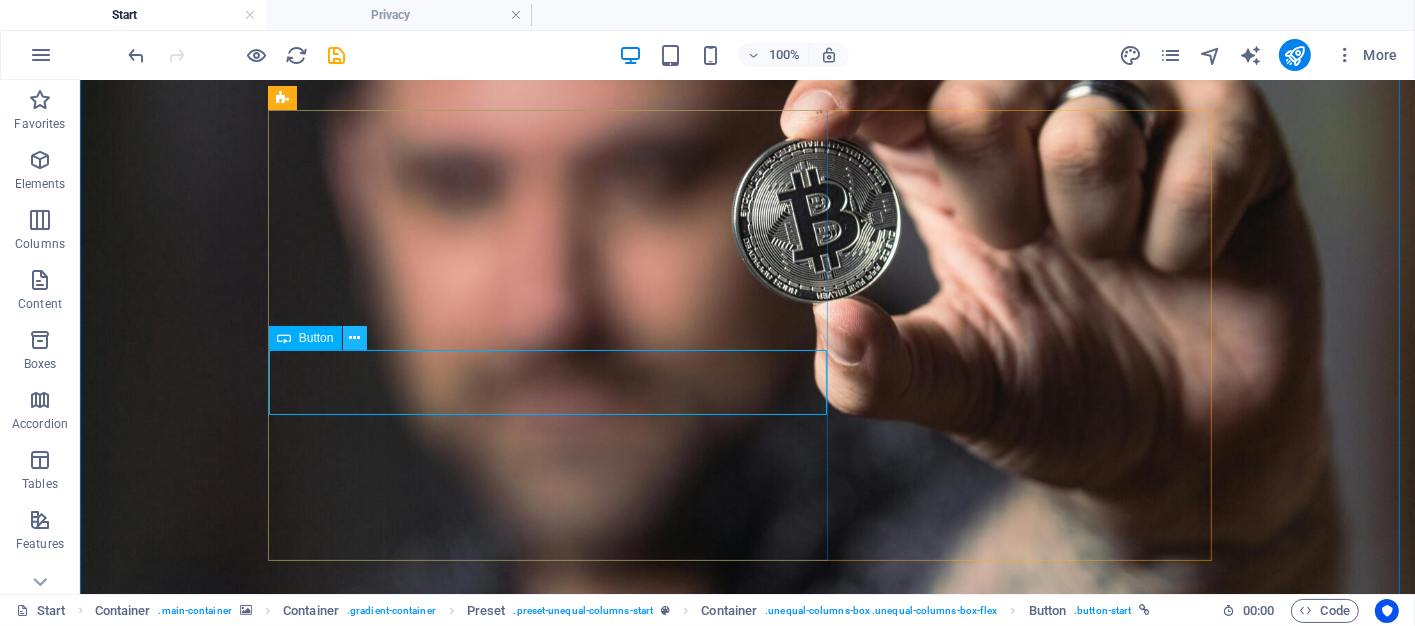 click at bounding box center [354, 338] 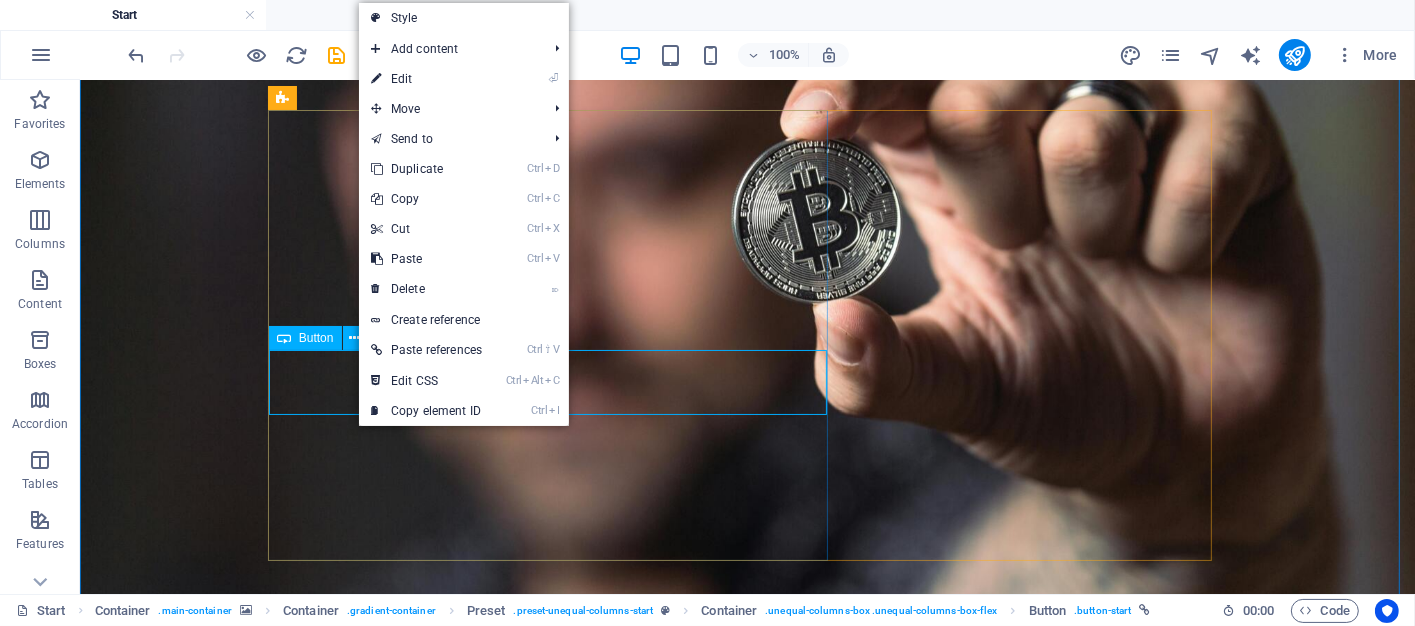 click on "ENGAGE WITH US TODAY" at bounding box center [747, 1166] 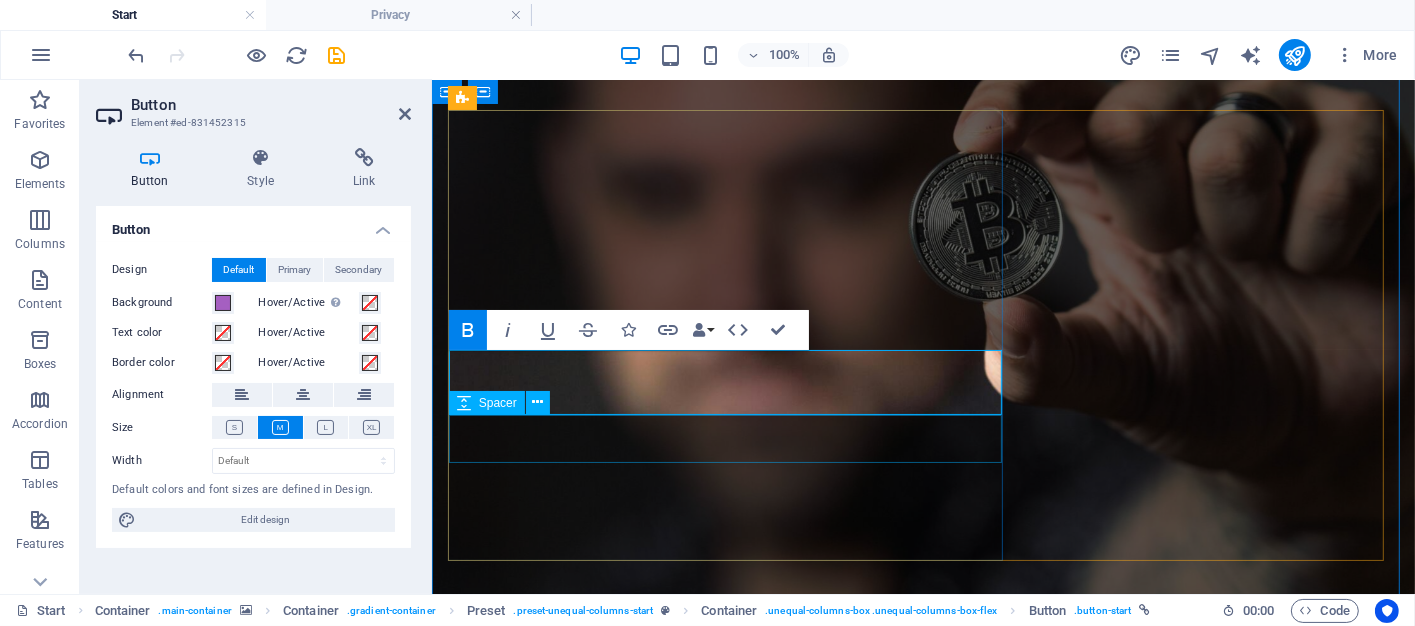click at bounding box center (923, 1224) 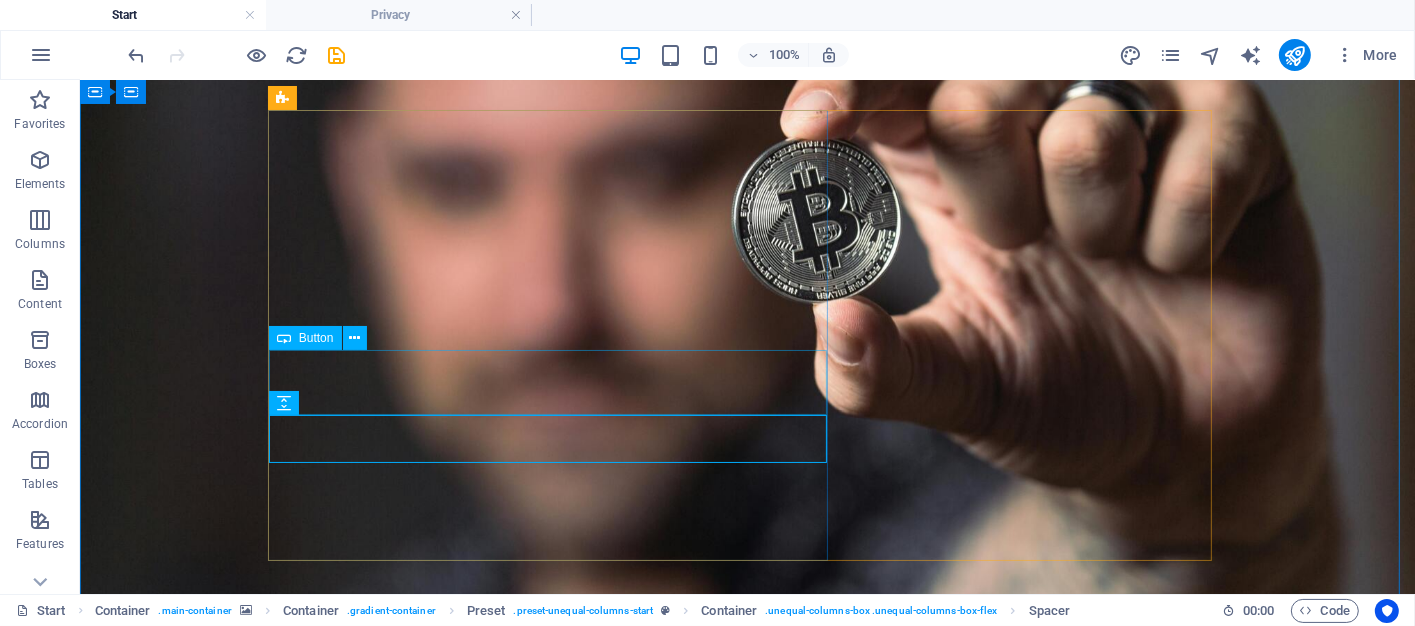 click on "ENGAGE WITH US TODAY" at bounding box center [747, 1166] 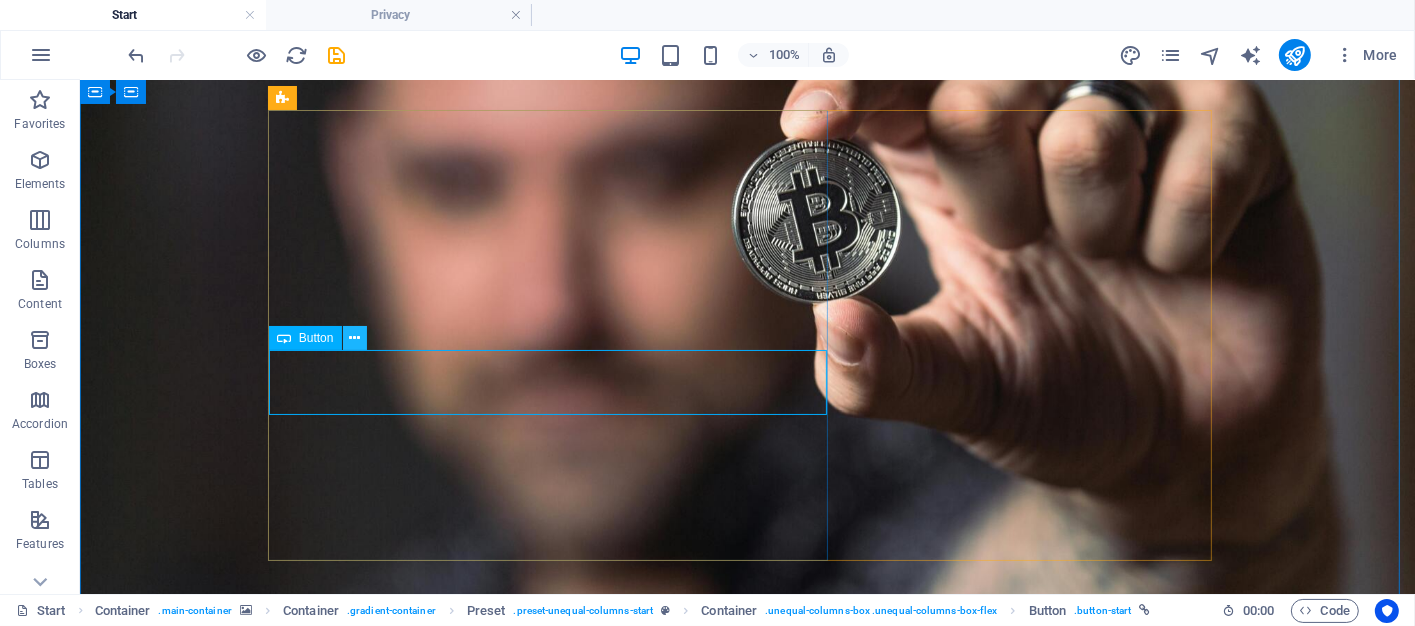 click at bounding box center (355, 338) 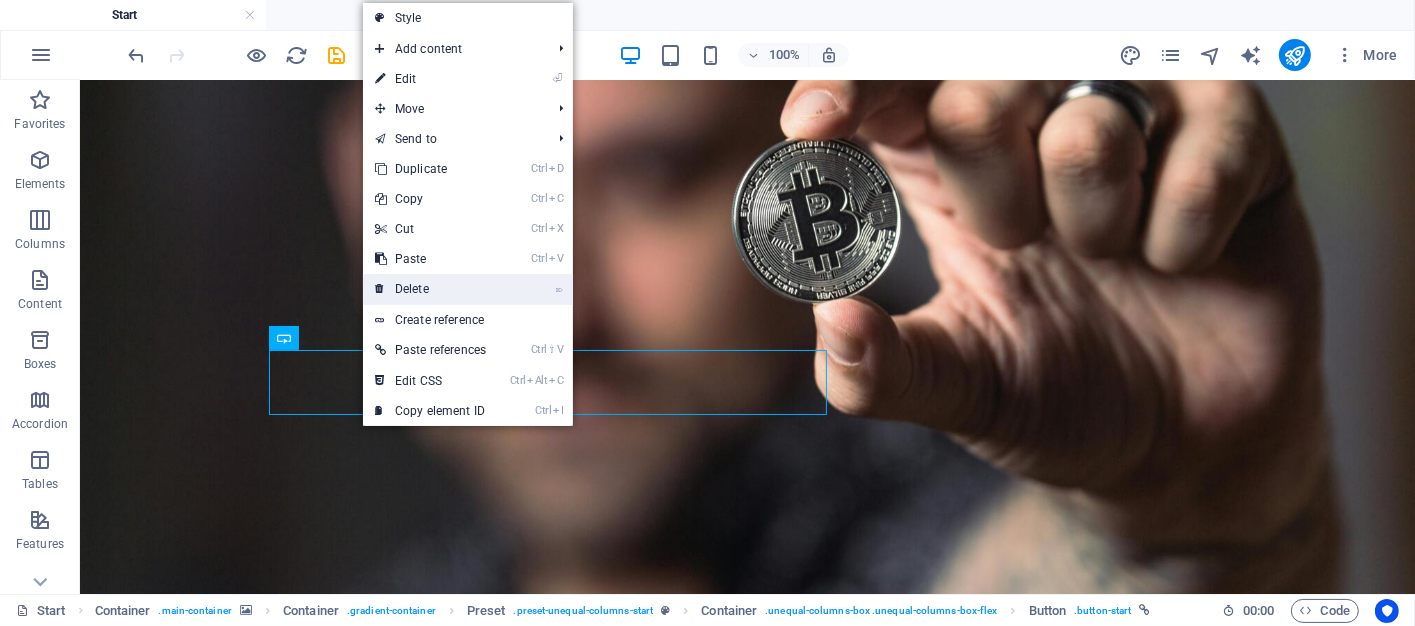 click on "⌦  Delete" at bounding box center [430, 289] 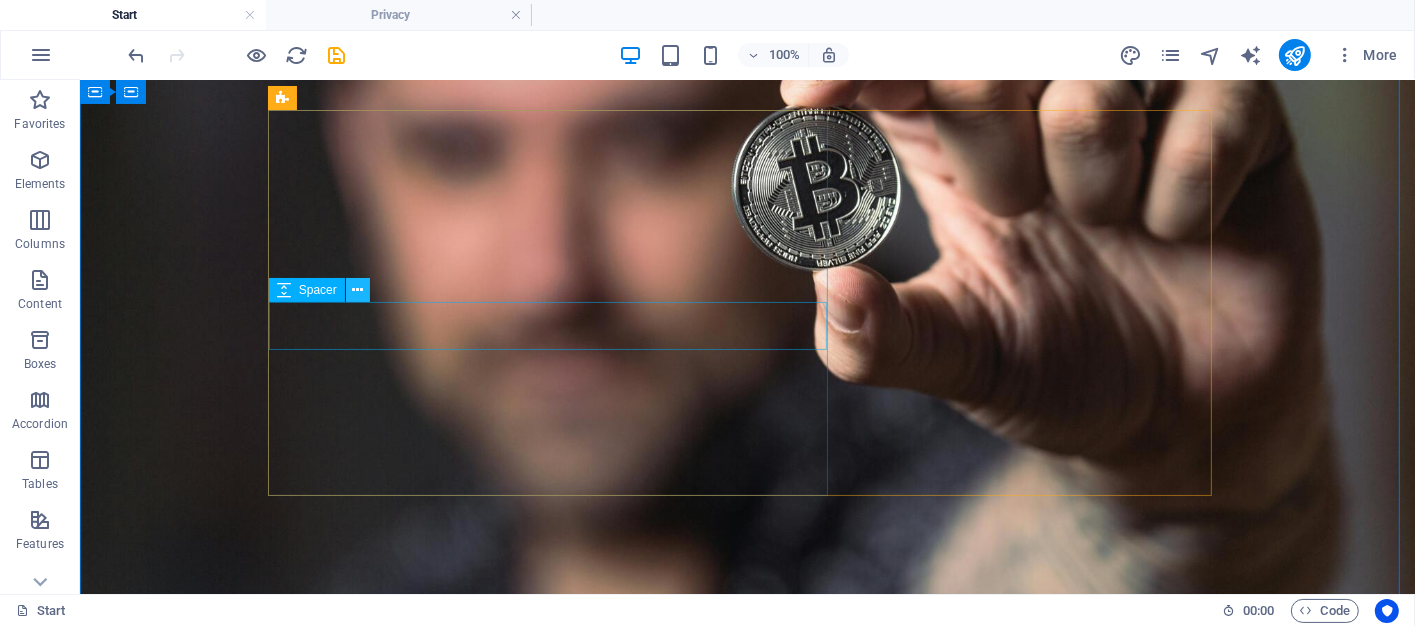 click at bounding box center (357, 290) 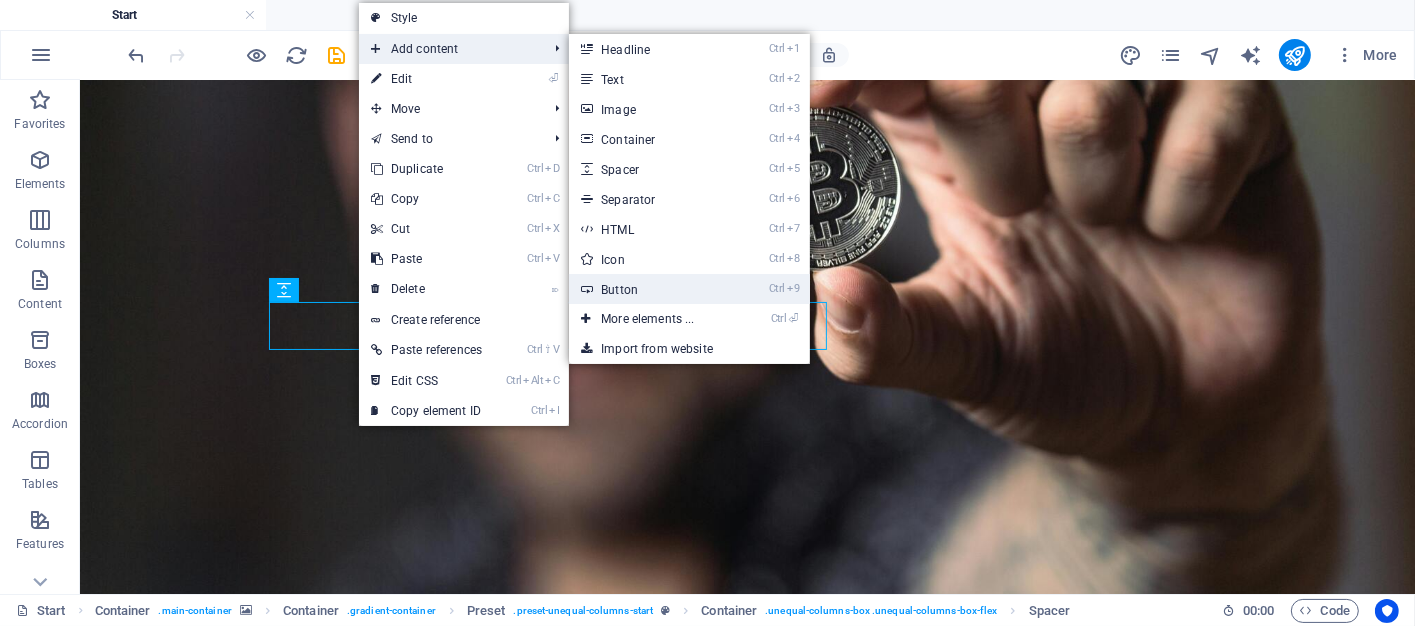 drag, startPoint x: 616, startPoint y: 283, endPoint x: 176, endPoint y: 239, distance: 442.19452 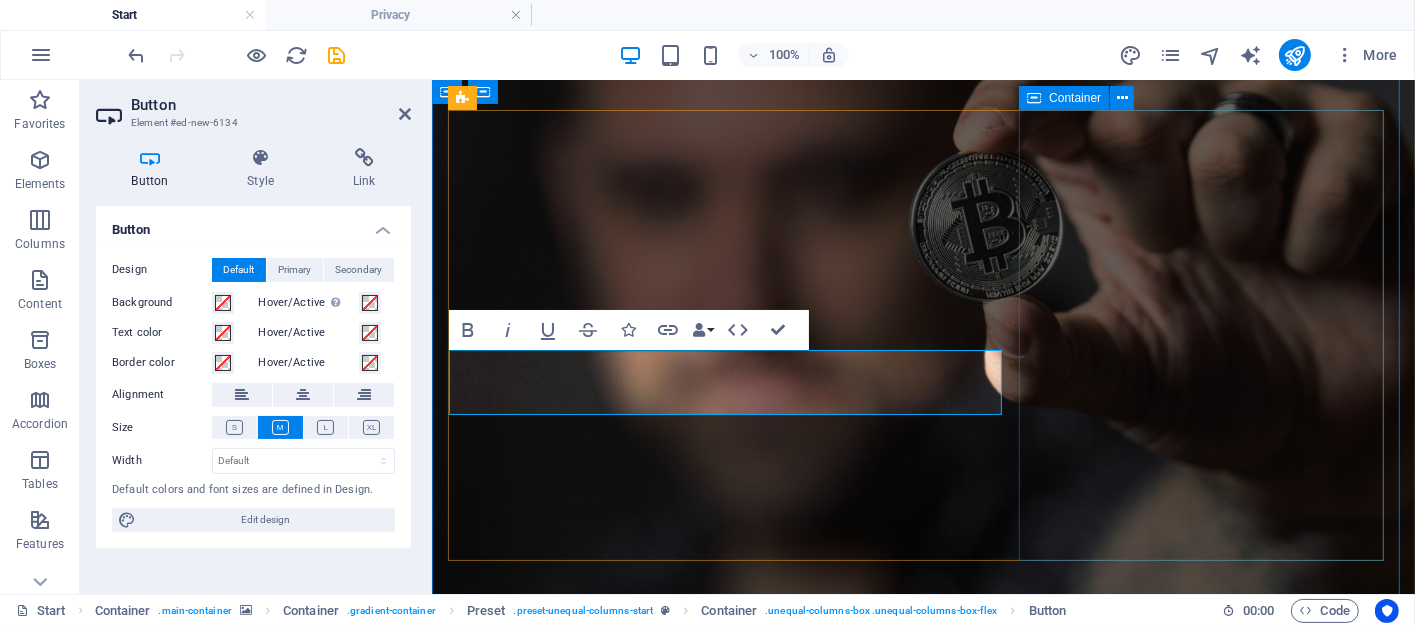 click on "Drop content here or  Add elements  Paste clipboard" at bounding box center (923, 1610) 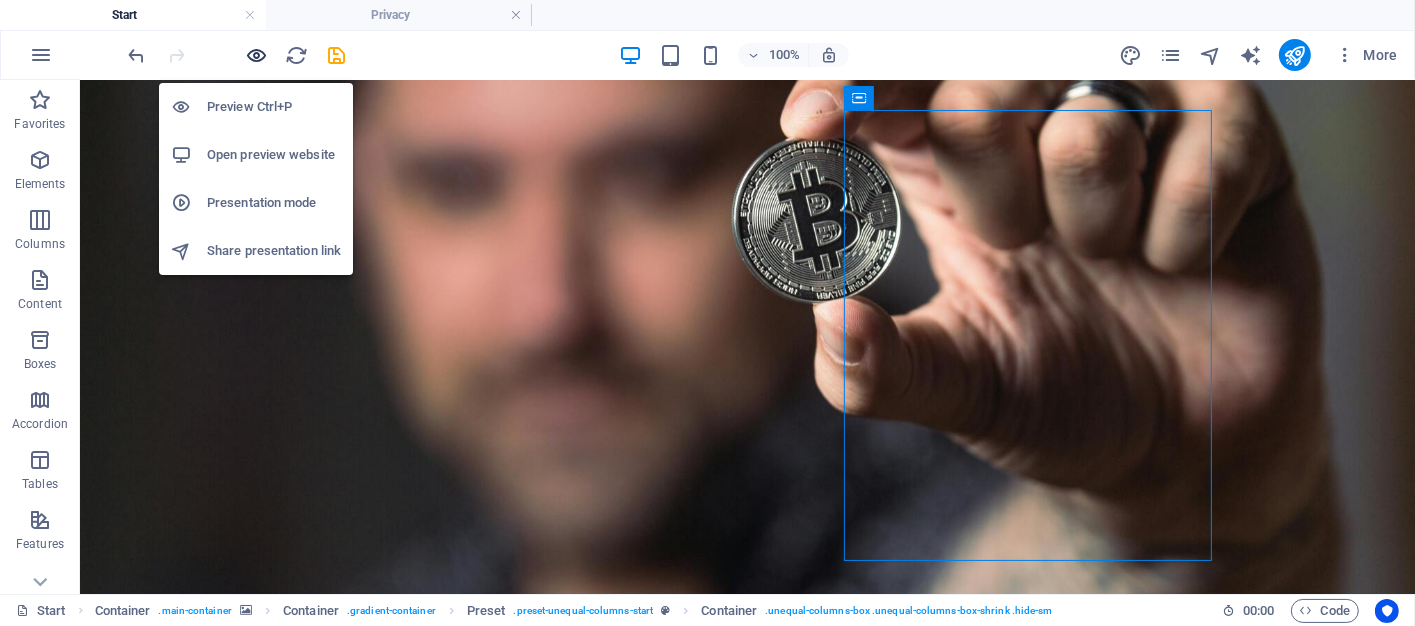 click at bounding box center [257, 55] 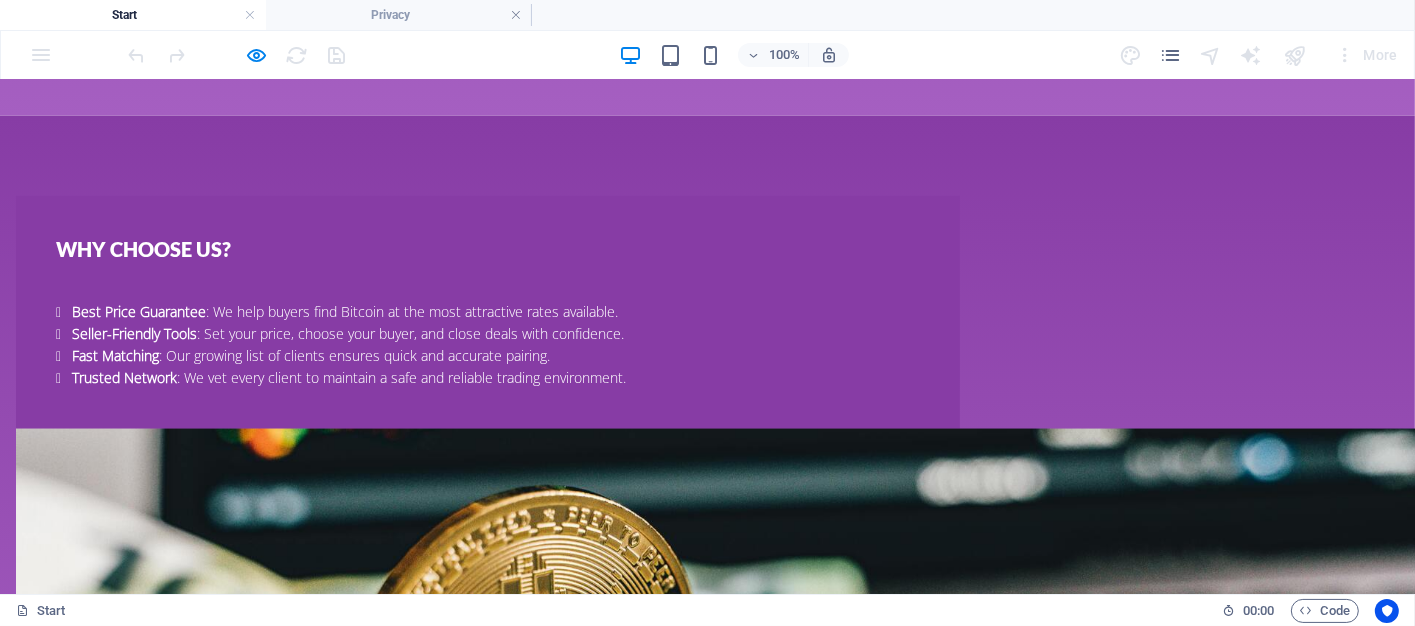 scroll, scrollTop: 2374, scrollLeft: 0, axis: vertical 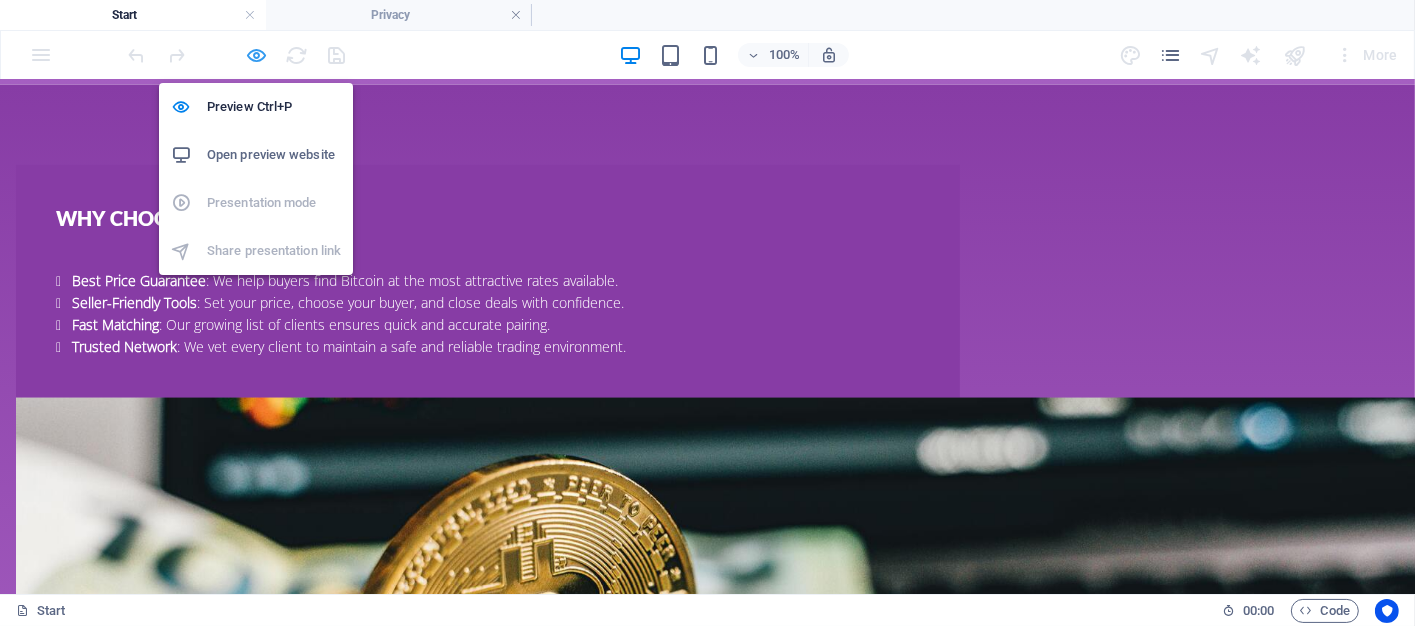 click at bounding box center (257, 55) 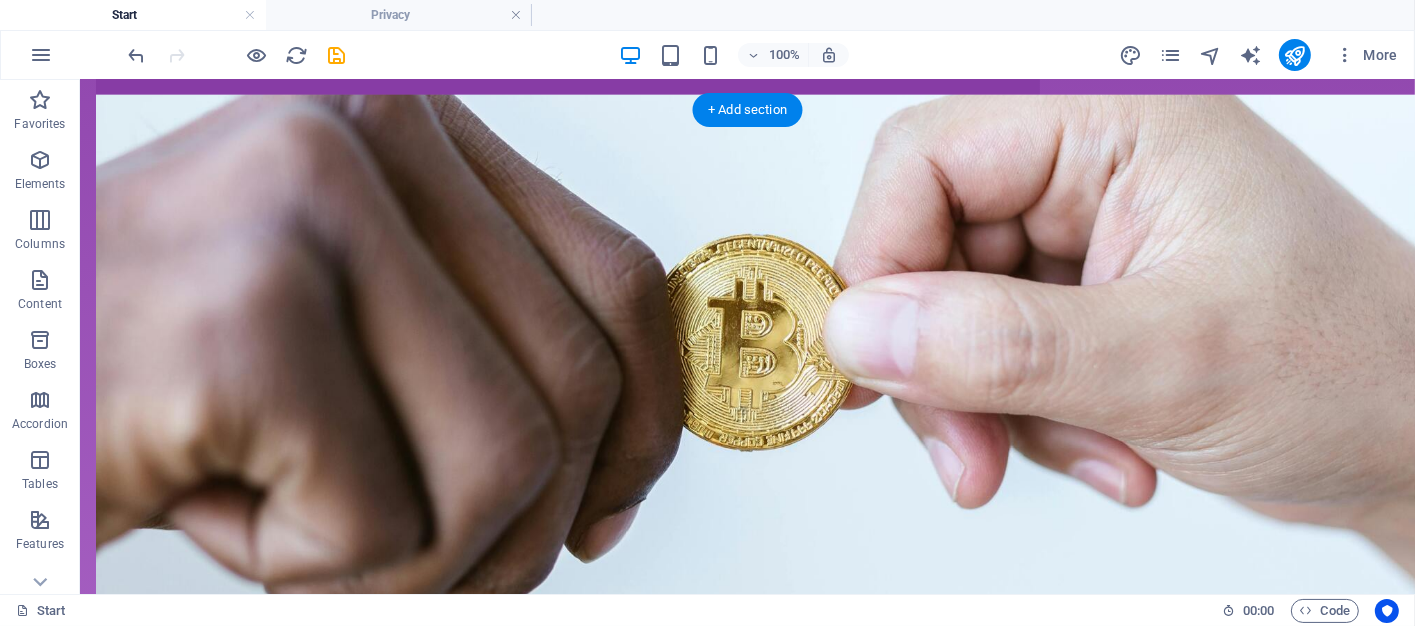 scroll, scrollTop: 2174, scrollLeft: 0, axis: vertical 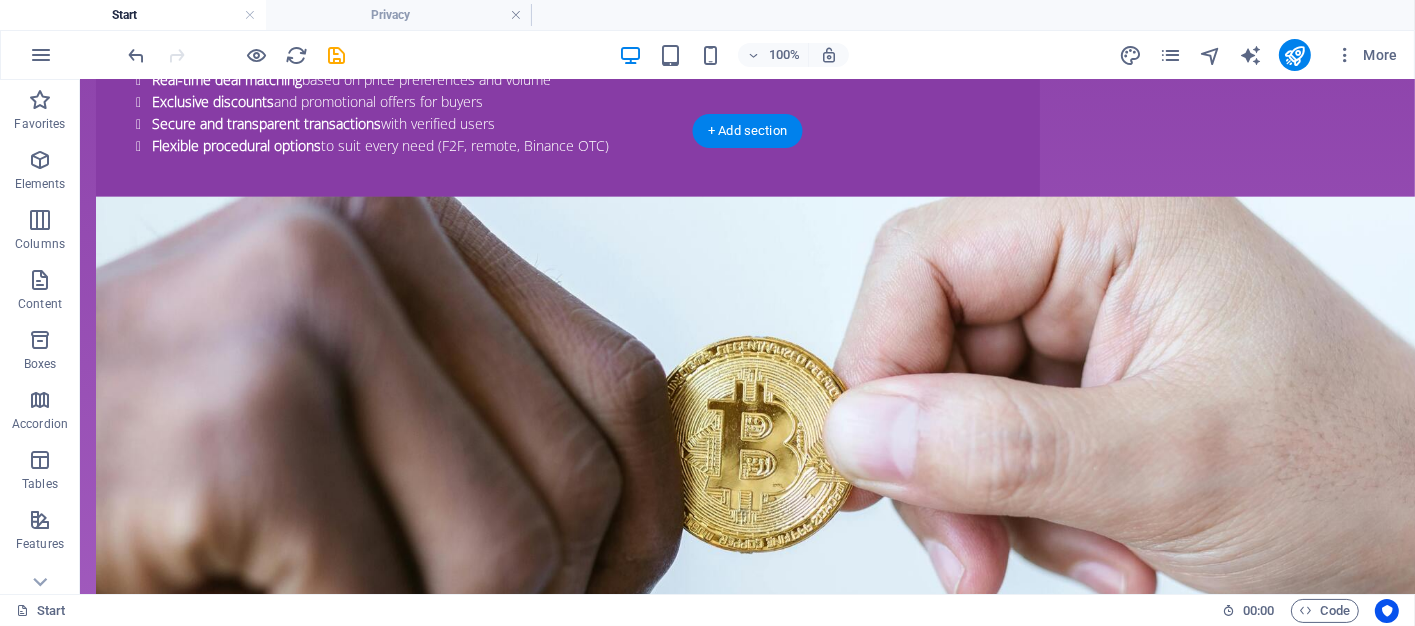 click at bounding box center (746, 2551) 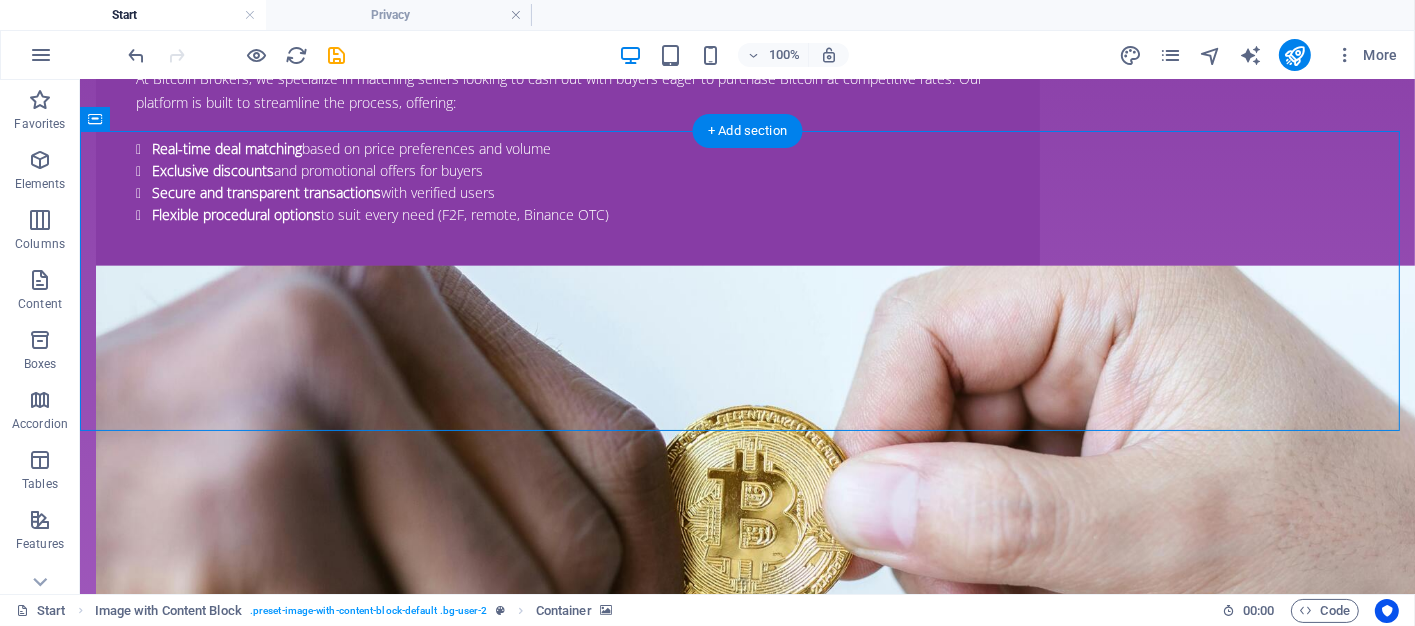 scroll, scrollTop: 2074, scrollLeft: 0, axis: vertical 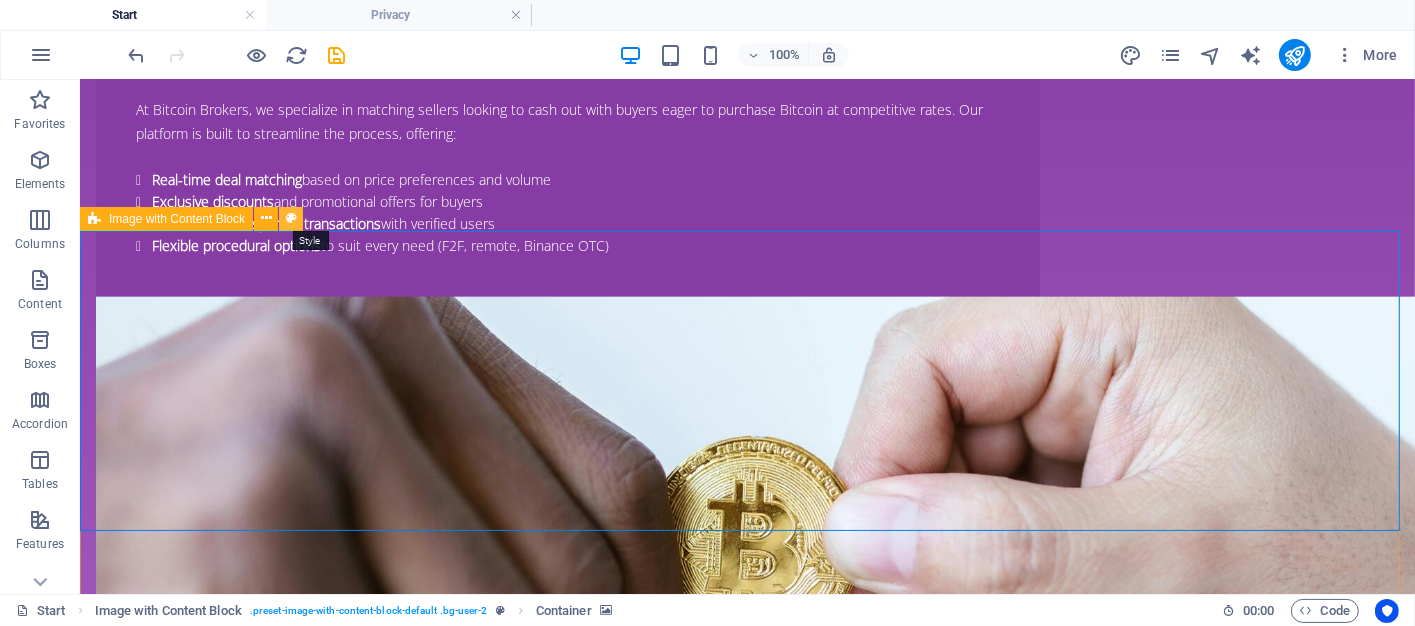 click at bounding box center (291, 218) 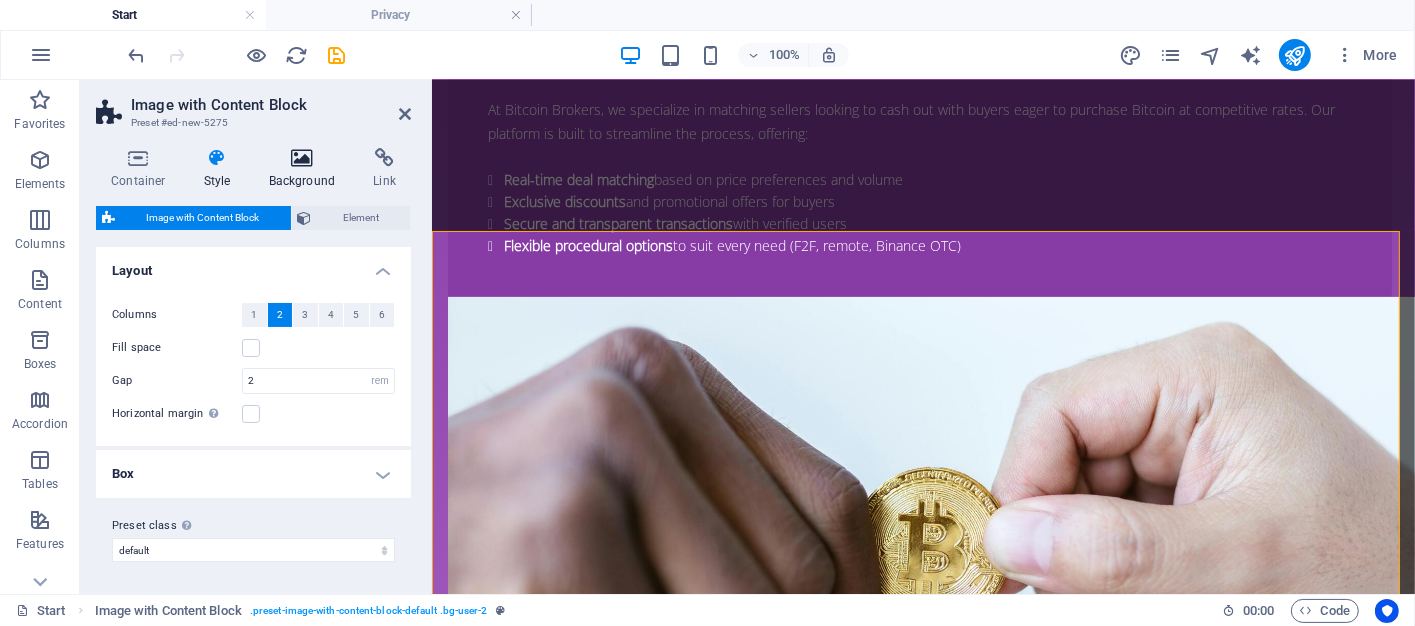 click at bounding box center [302, 158] 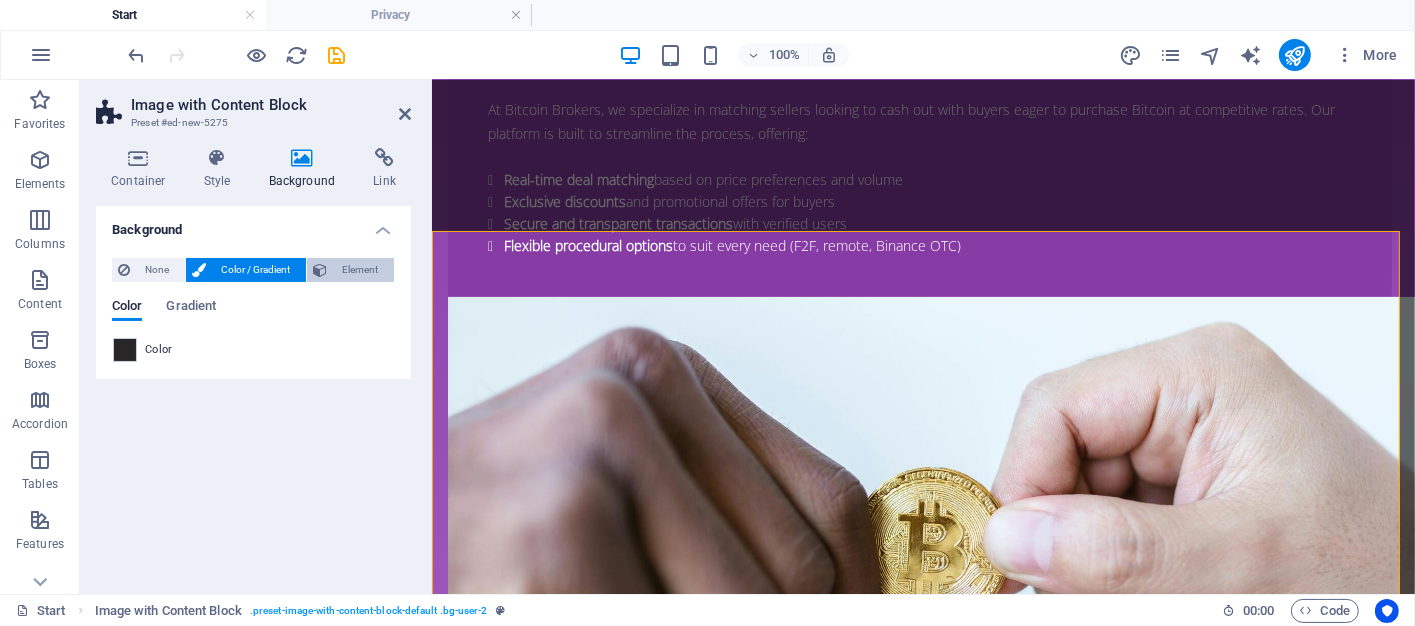click on "Element" at bounding box center (360, 270) 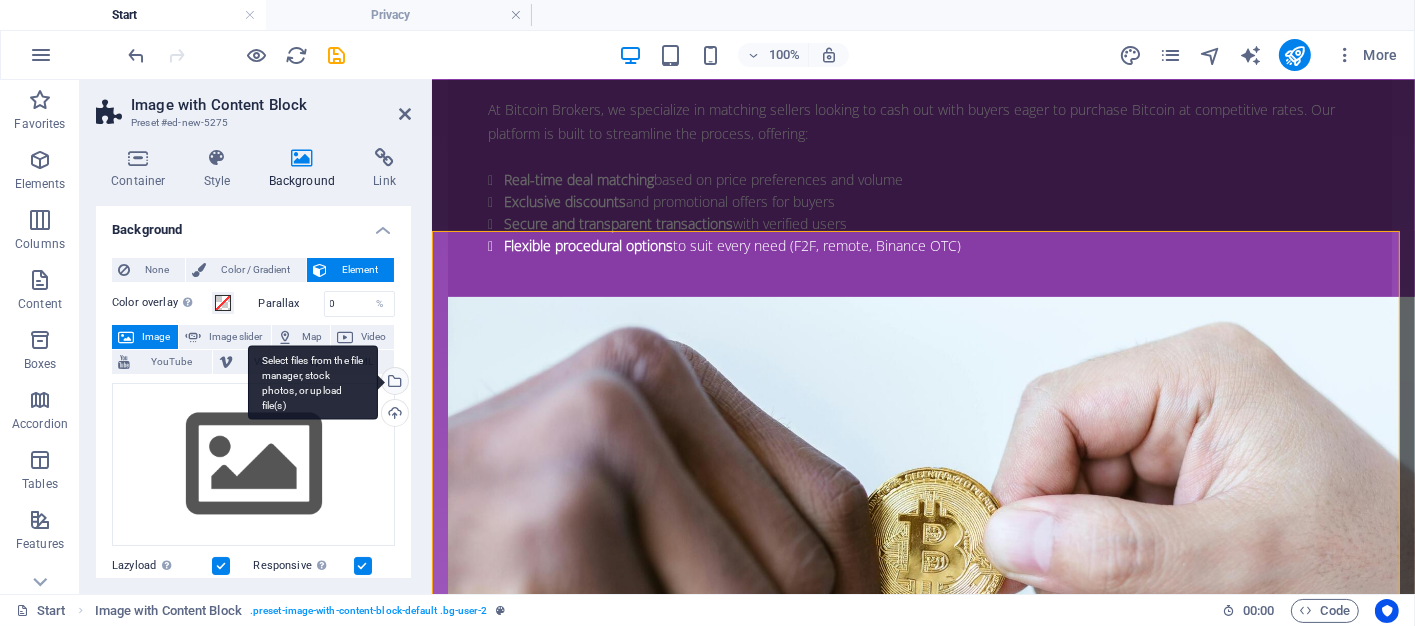 click on "Select files from the file manager, stock photos, or upload file(s)" at bounding box center (393, 383) 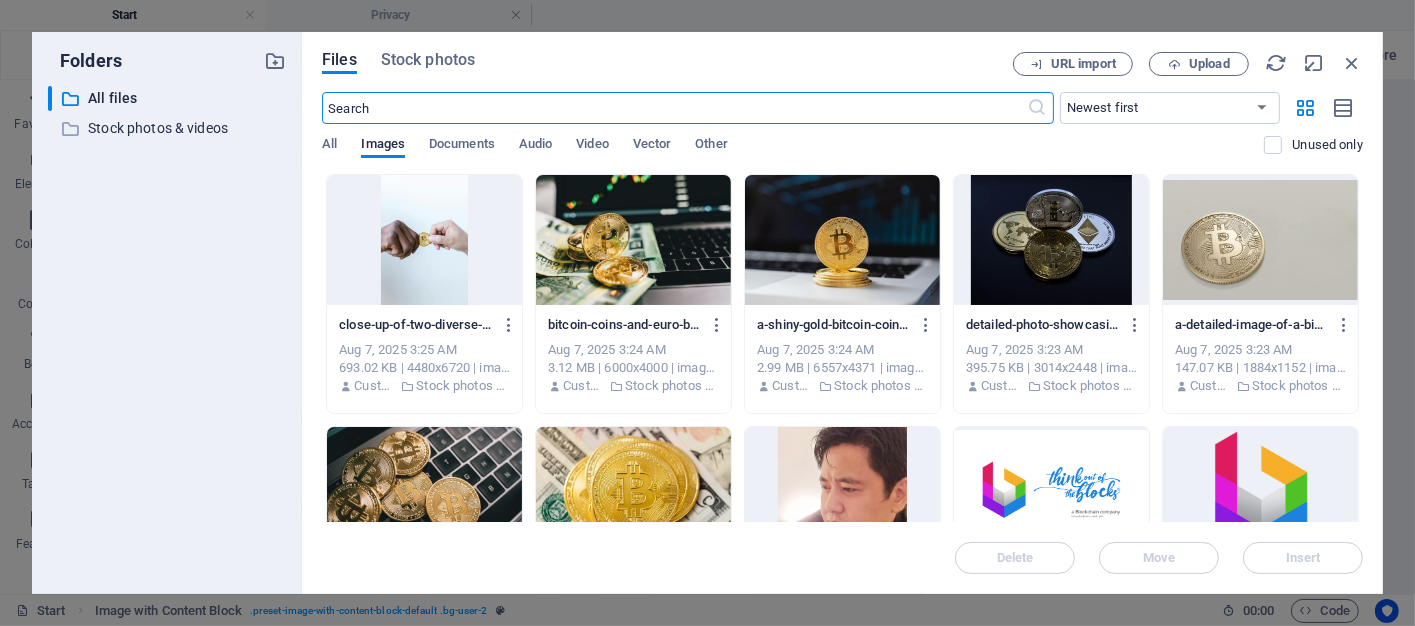 scroll, scrollTop: 2081, scrollLeft: 0, axis: vertical 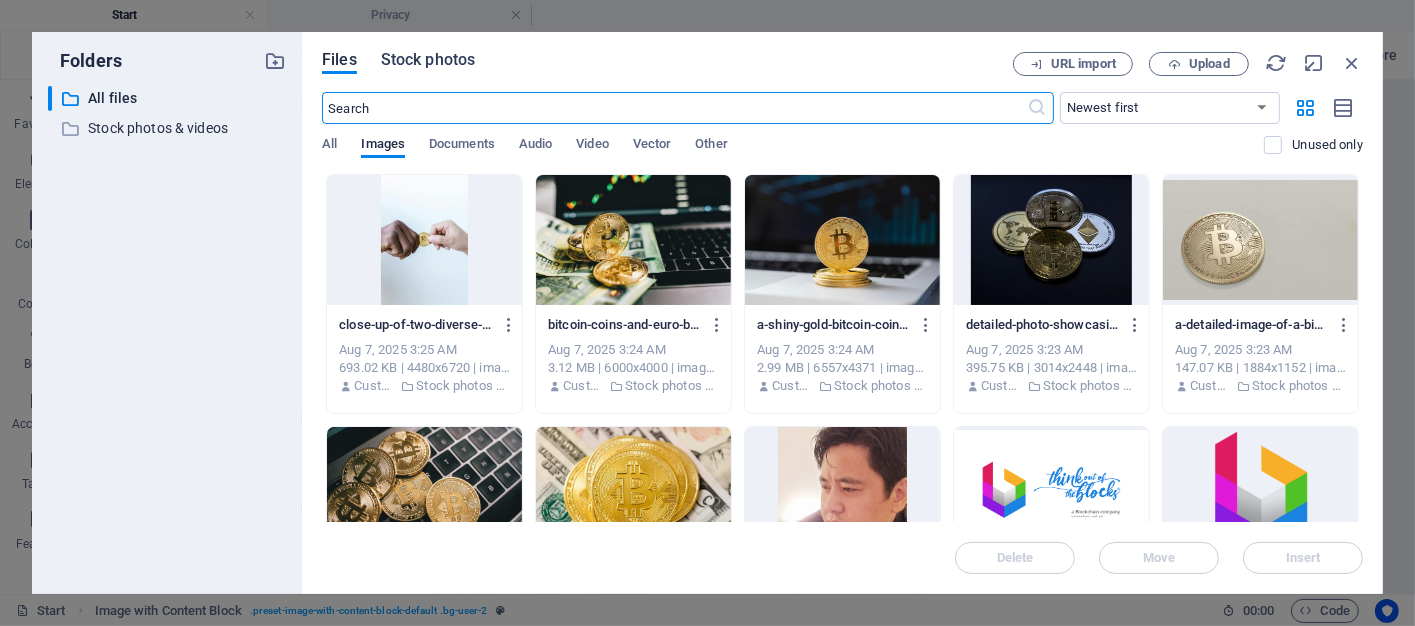 click on "Stock photos" at bounding box center (428, 60) 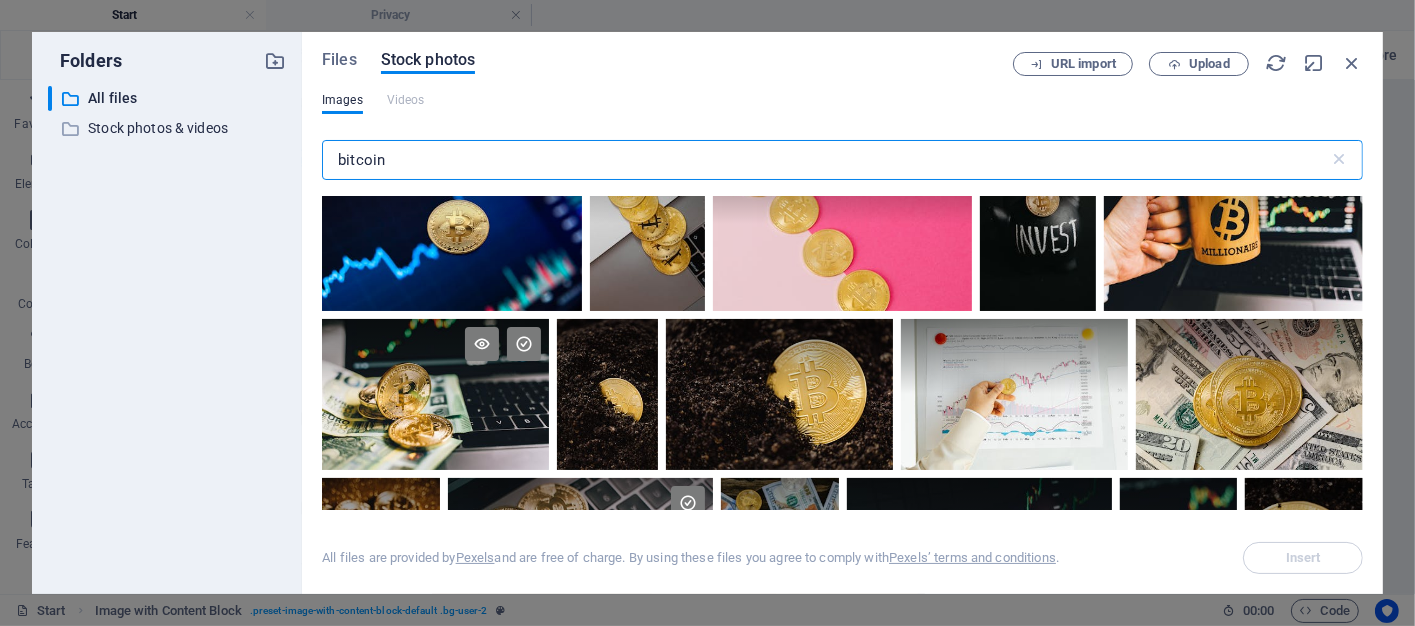 scroll, scrollTop: 1700, scrollLeft: 0, axis: vertical 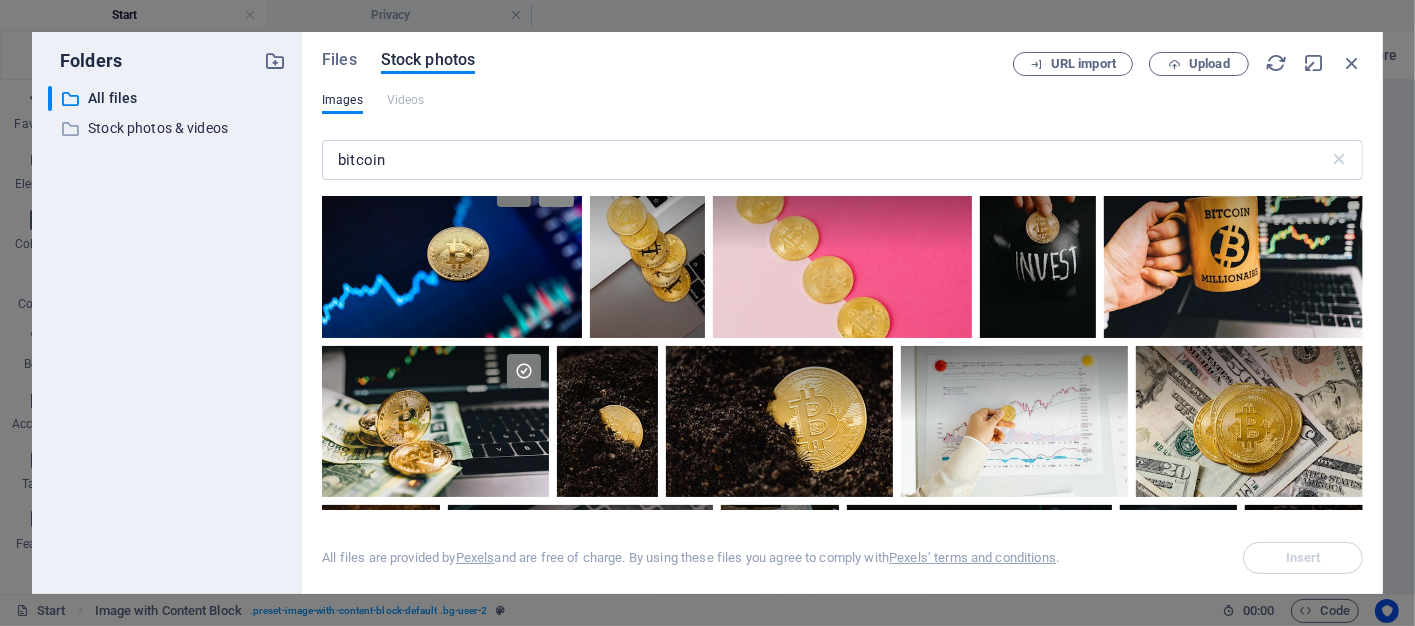 click at bounding box center (556, 190) 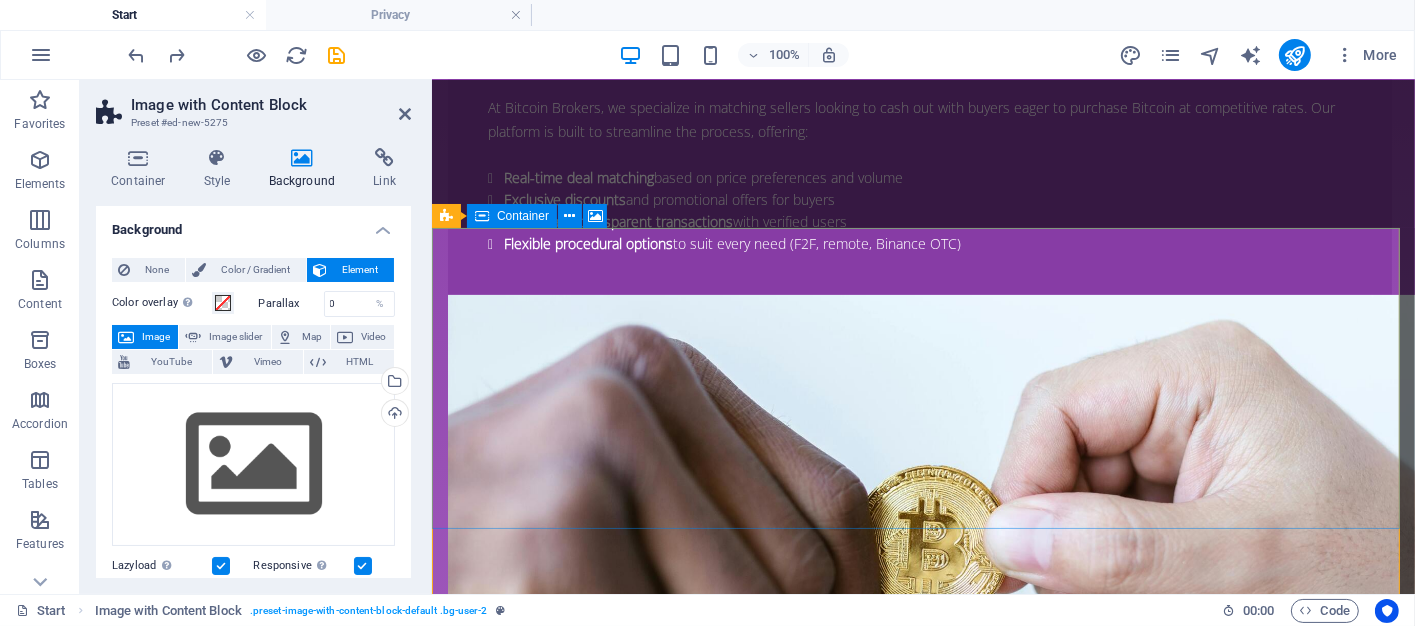 scroll, scrollTop: 2376, scrollLeft: 0, axis: vertical 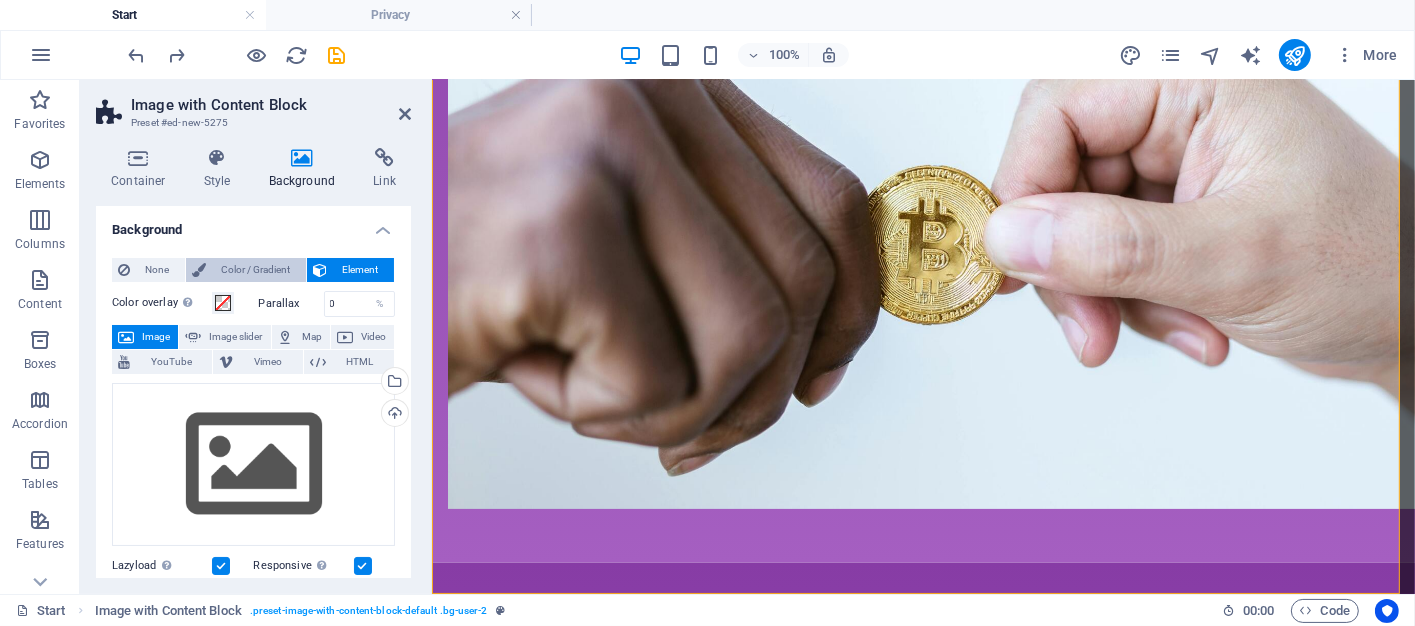 click on "Color / Gradient" at bounding box center [256, 270] 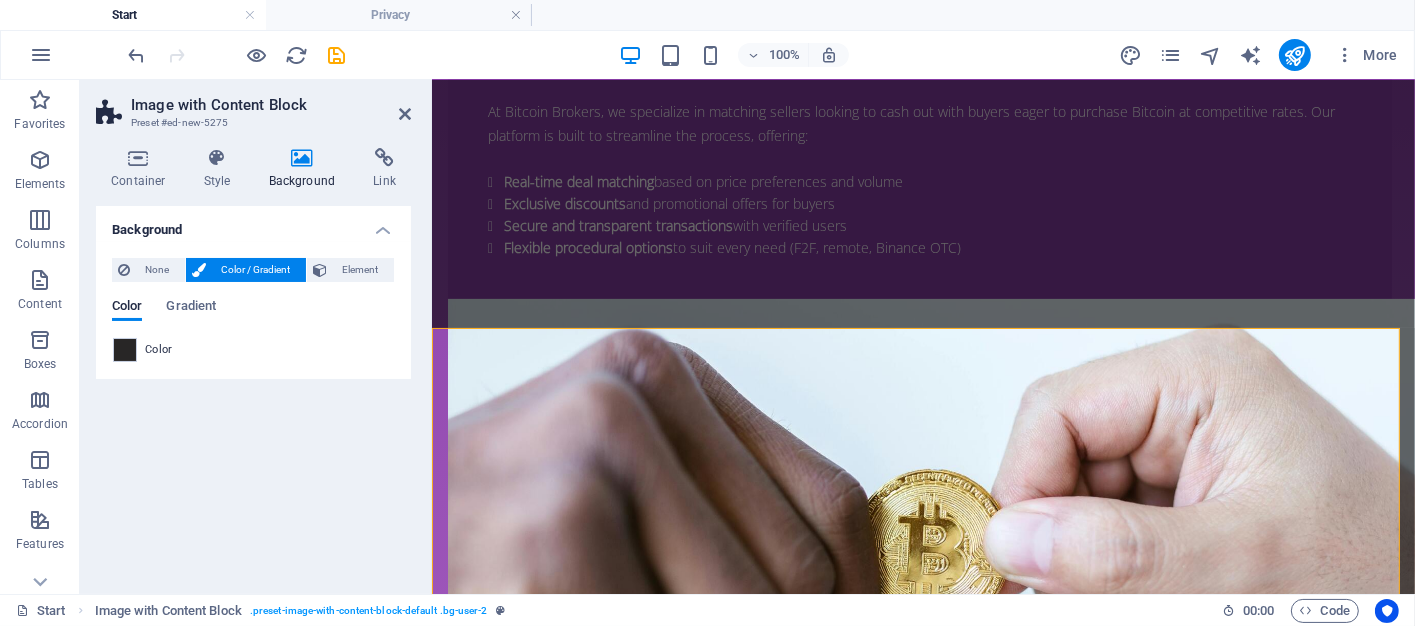 scroll, scrollTop: 1976, scrollLeft: 0, axis: vertical 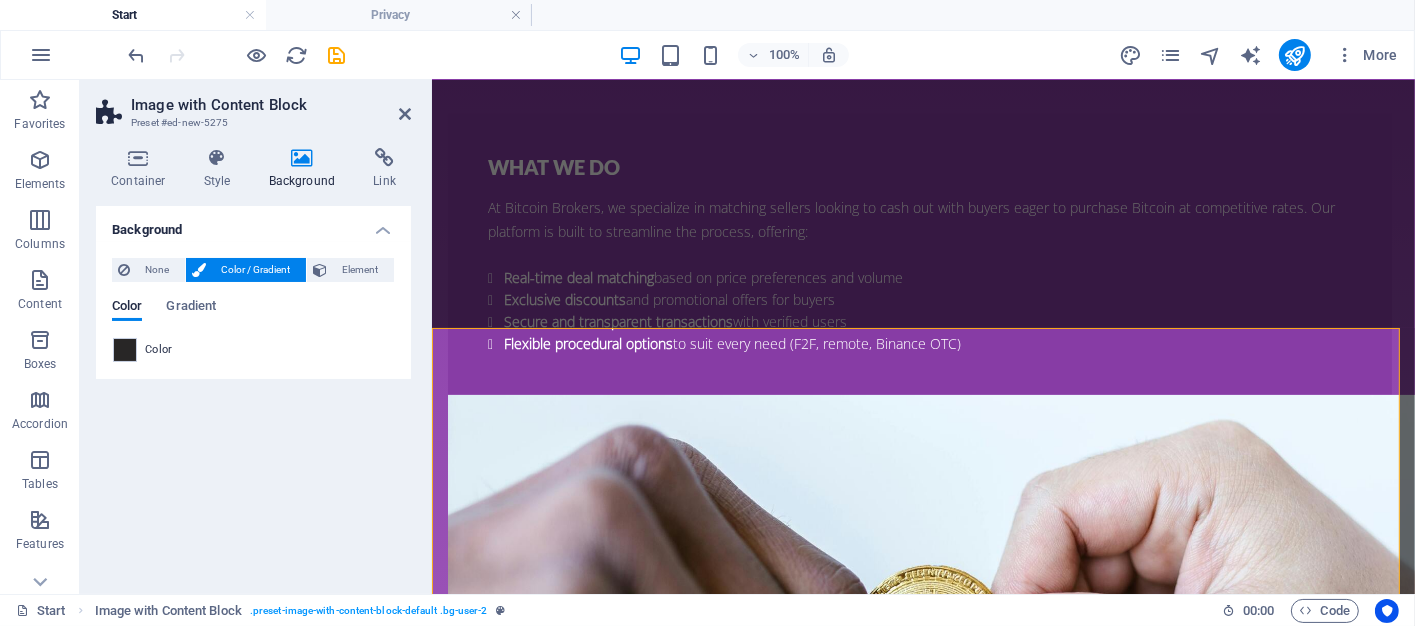 click at bounding box center [922, 2749] 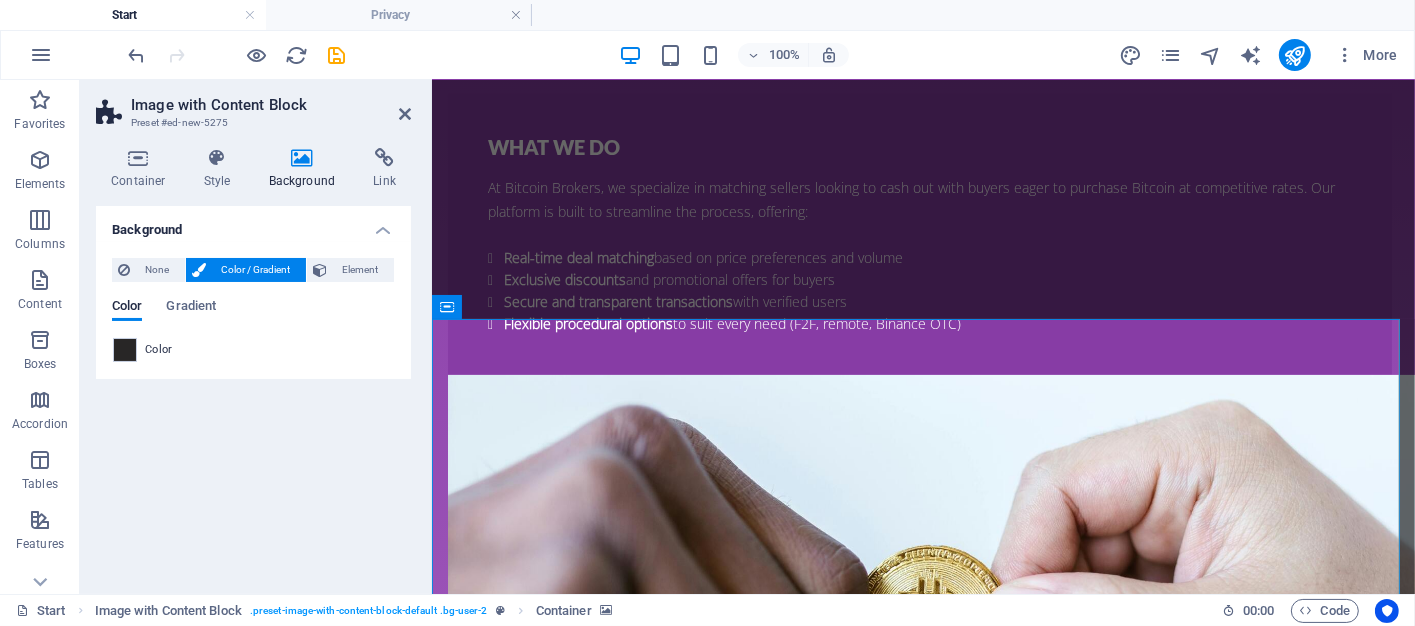 scroll, scrollTop: 1976, scrollLeft: 0, axis: vertical 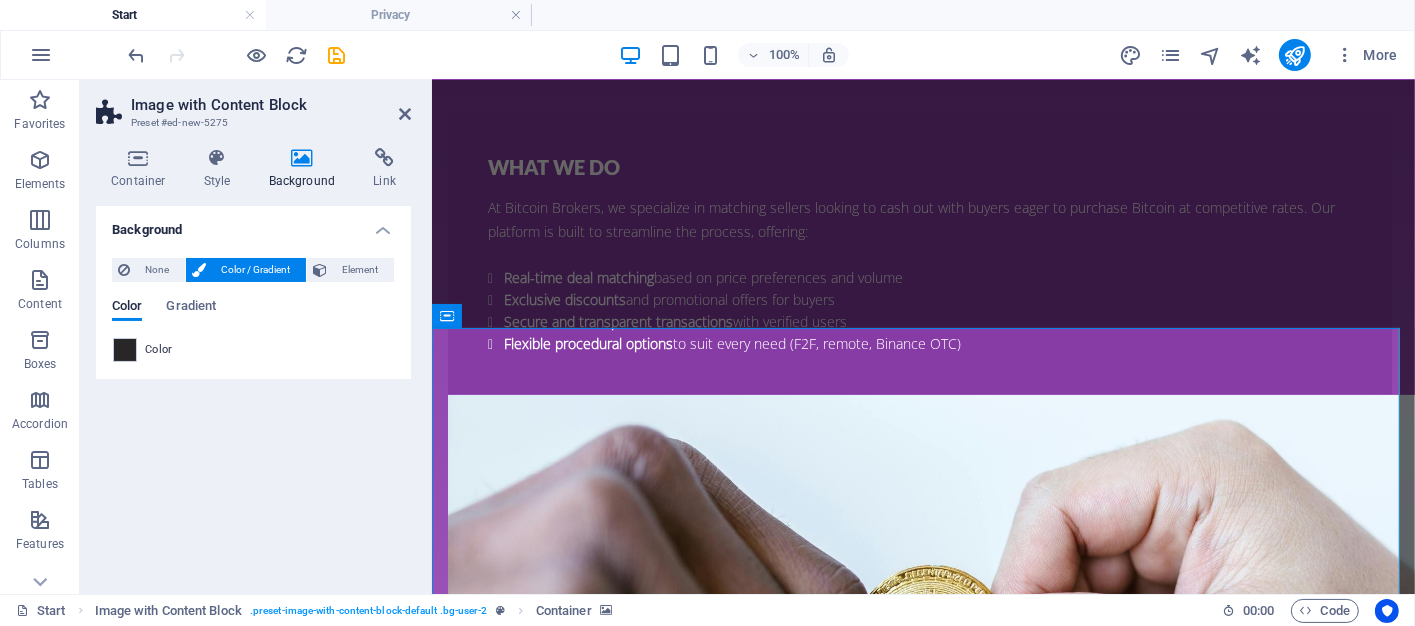 click at bounding box center (922, 2749) 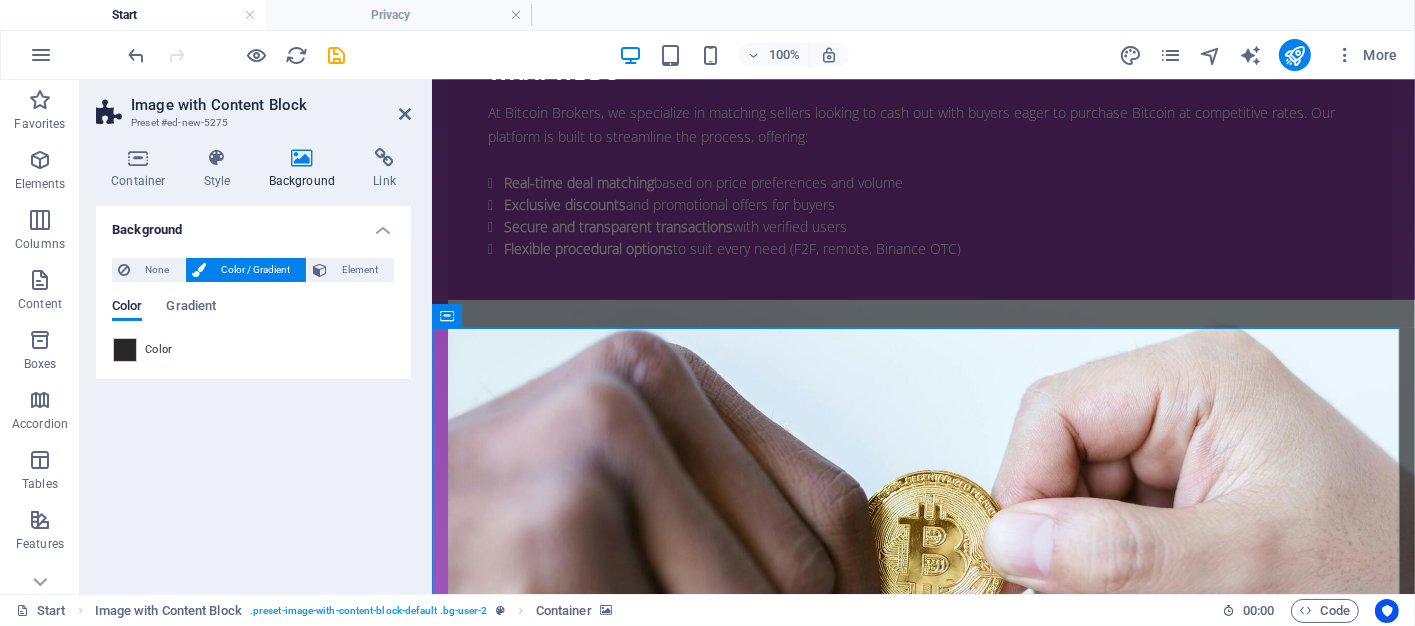 scroll, scrollTop: 2176, scrollLeft: 0, axis: vertical 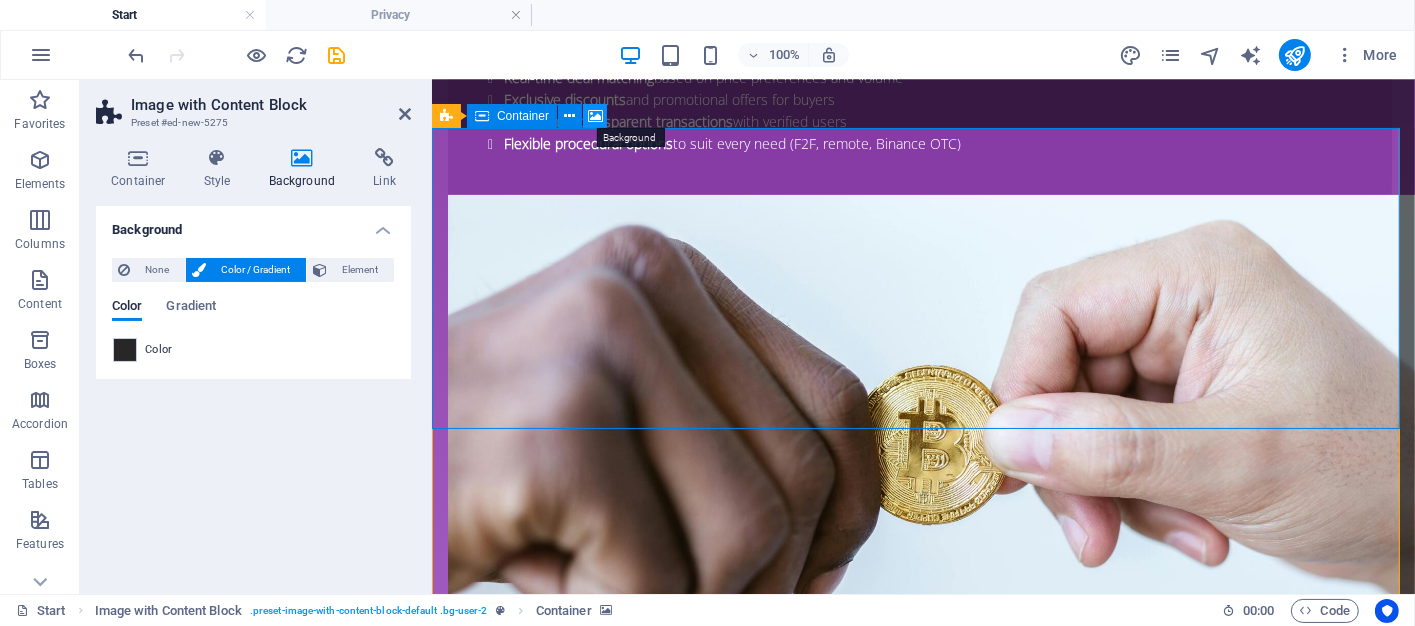 click at bounding box center (595, 116) 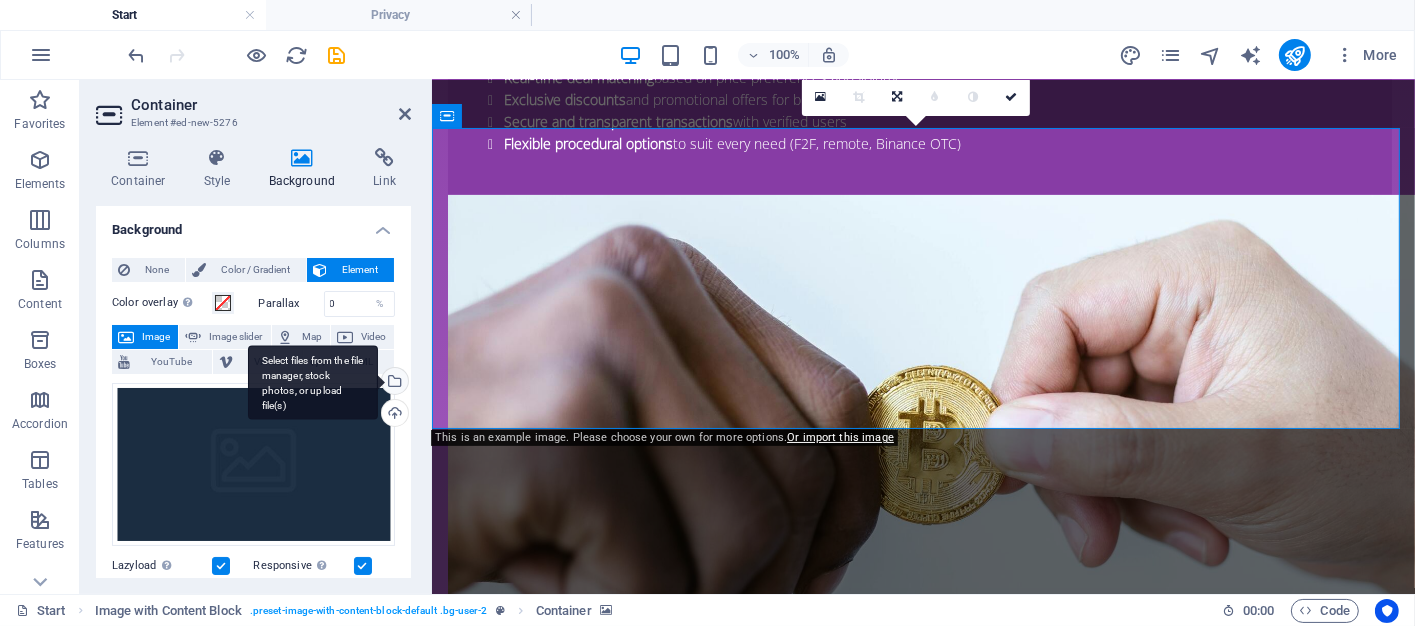 click on "Select files from the file manager, stock photos, or upload file(s)" at bounding box center (393, 383) 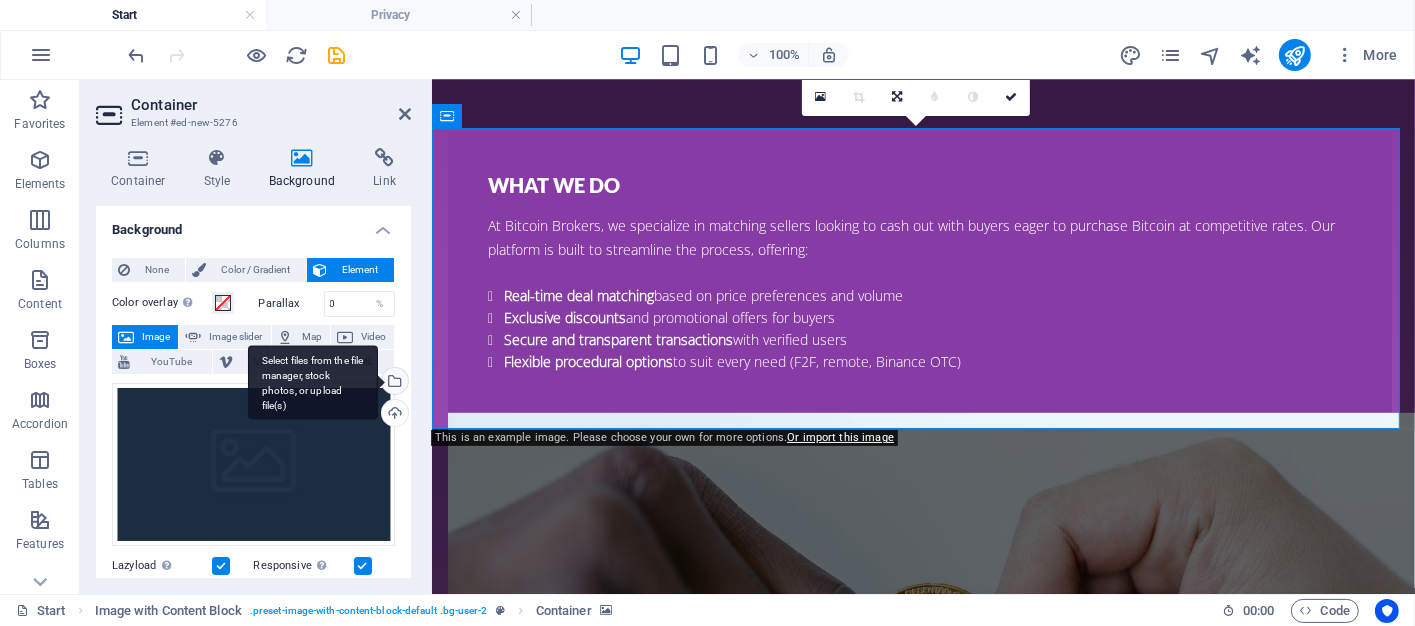scroll, scrollTop: 2081, scrollLeft: 0, axis: vertical 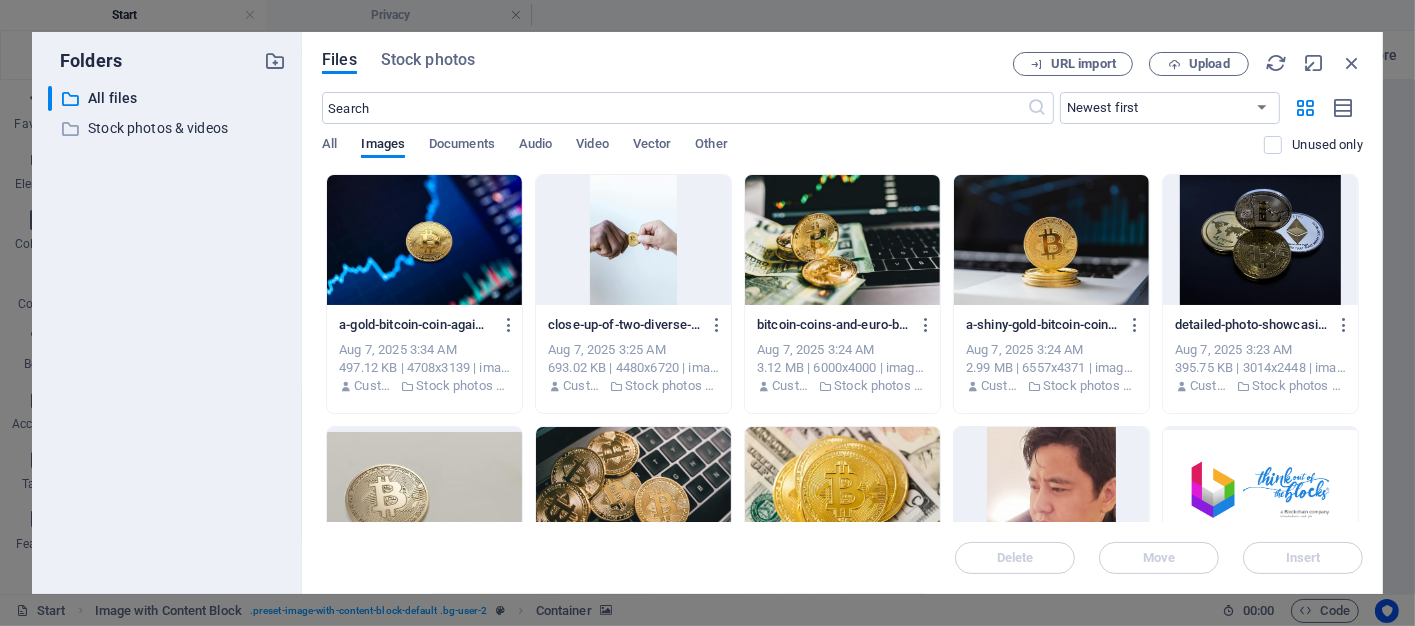 click at bounding box center (424, 240) 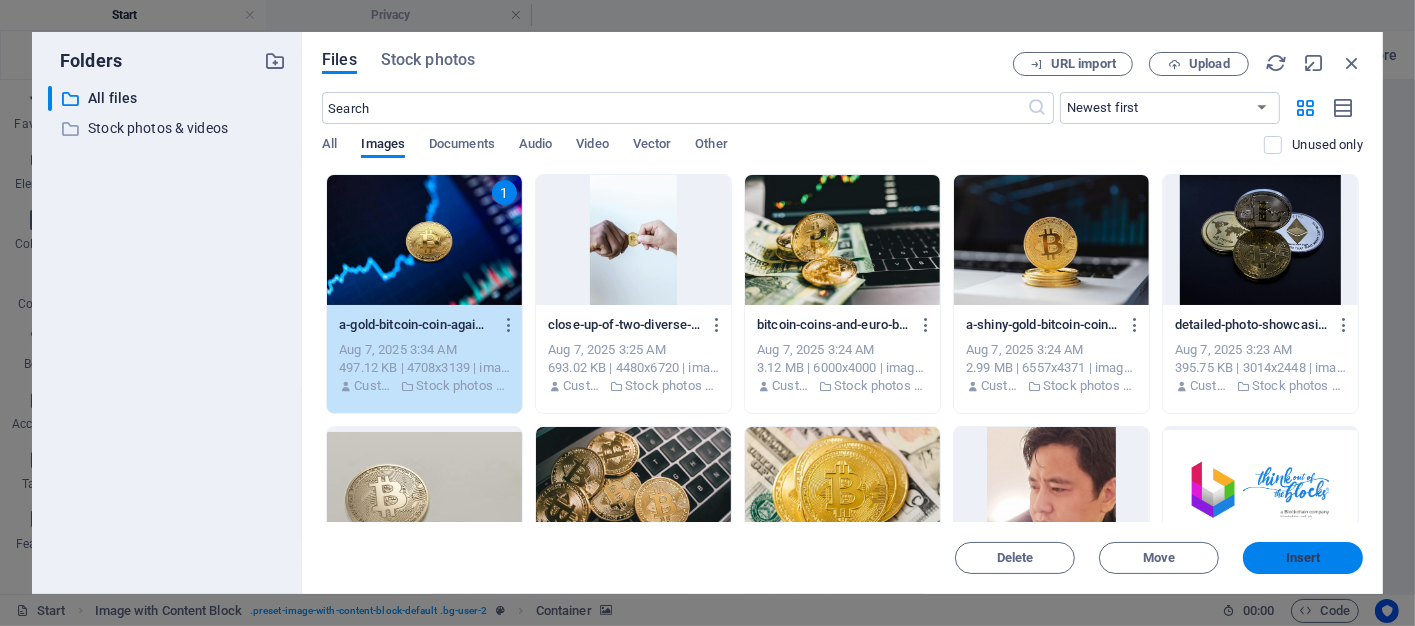 click on "Insert" at bounding box center (1303, 558) 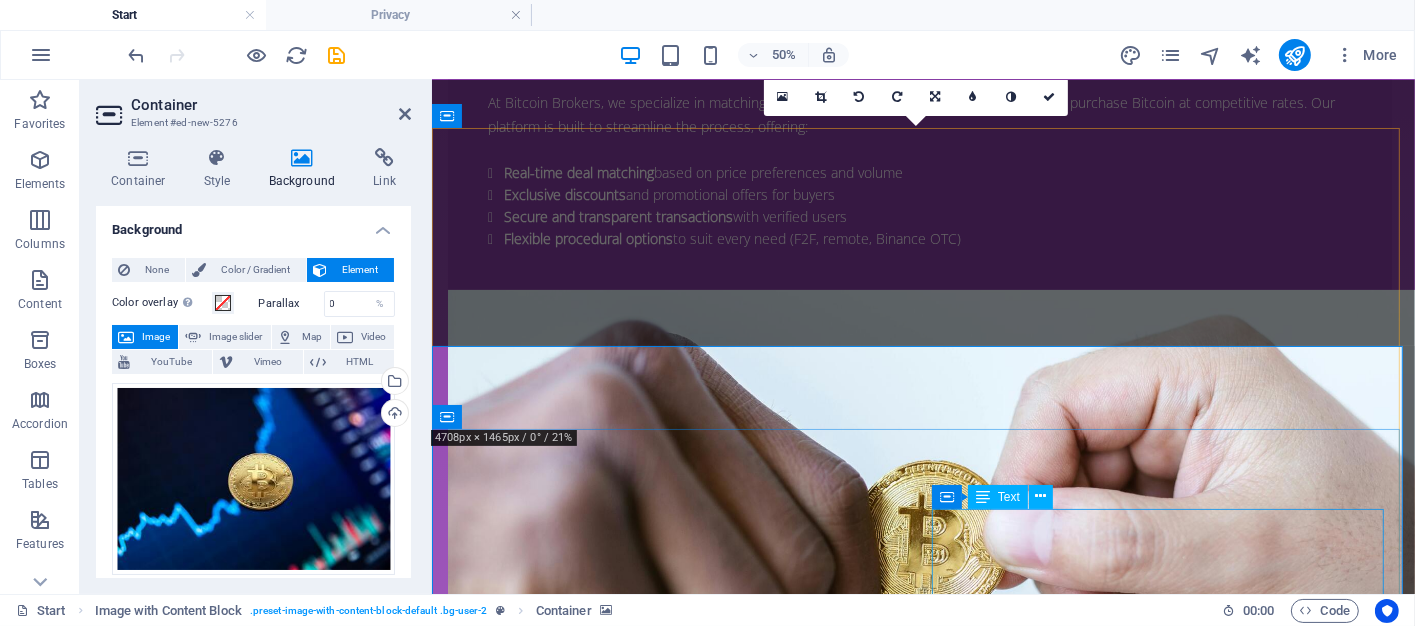 scroll, scrollTop: 2176, scrollLeft: 0, axis: vertical 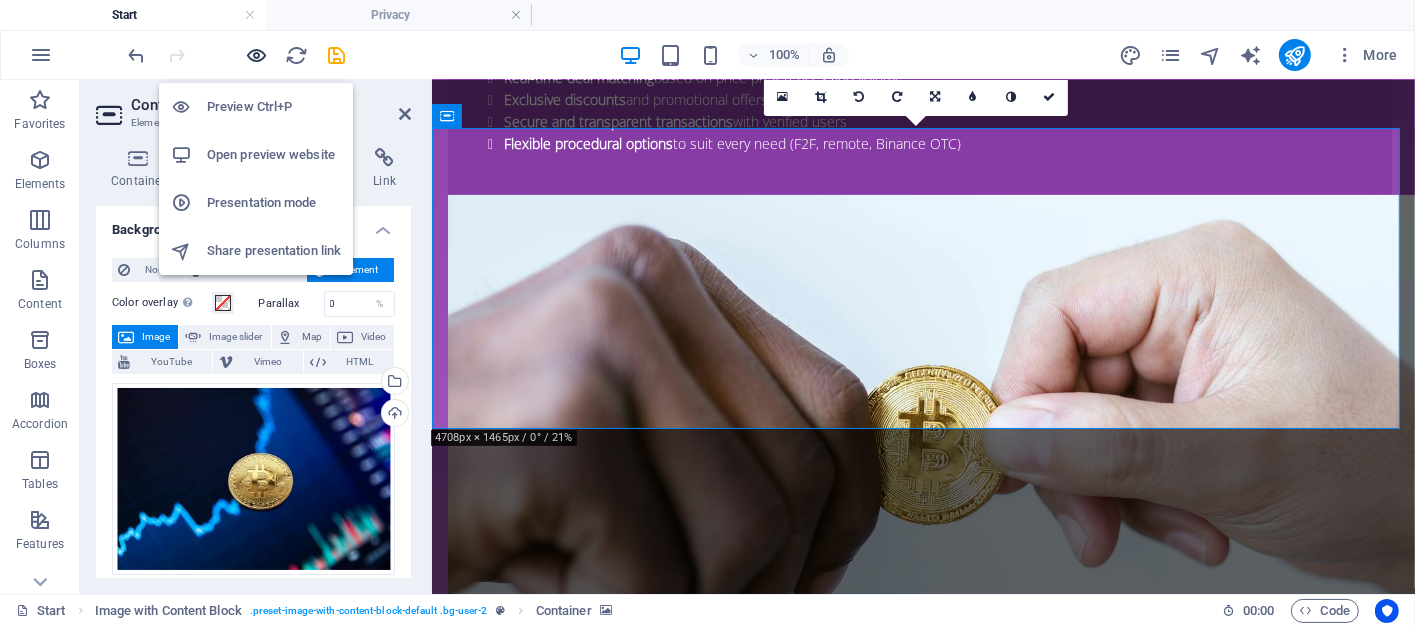 click at bounding box center [257, 55] 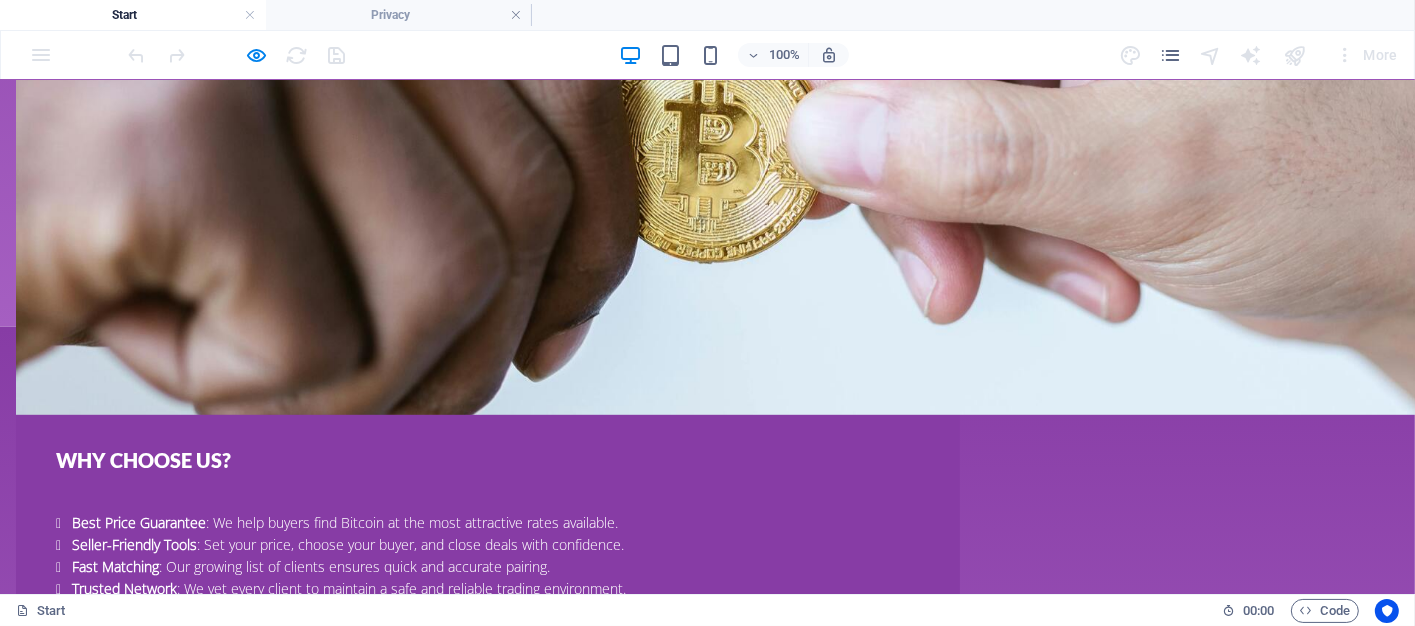 scroll, scrollTop: 1974, scrollLeft: 0, axis: vertical 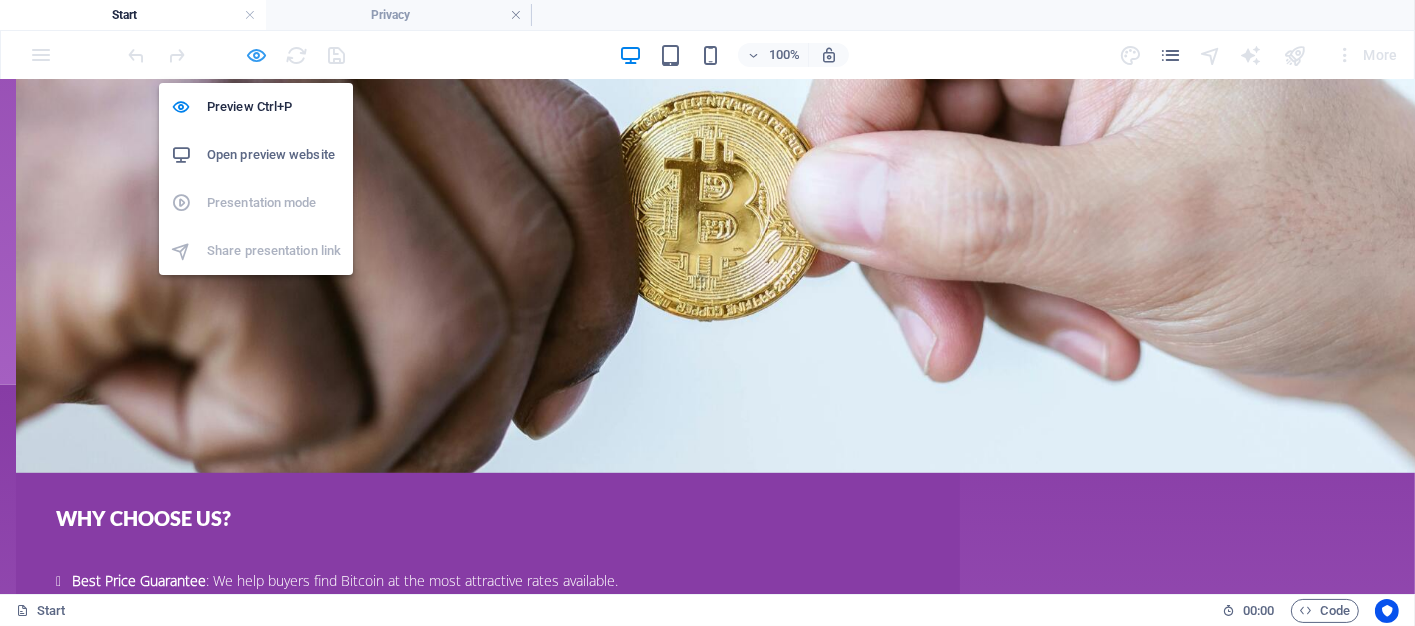 click at bounding box center (257, 55) 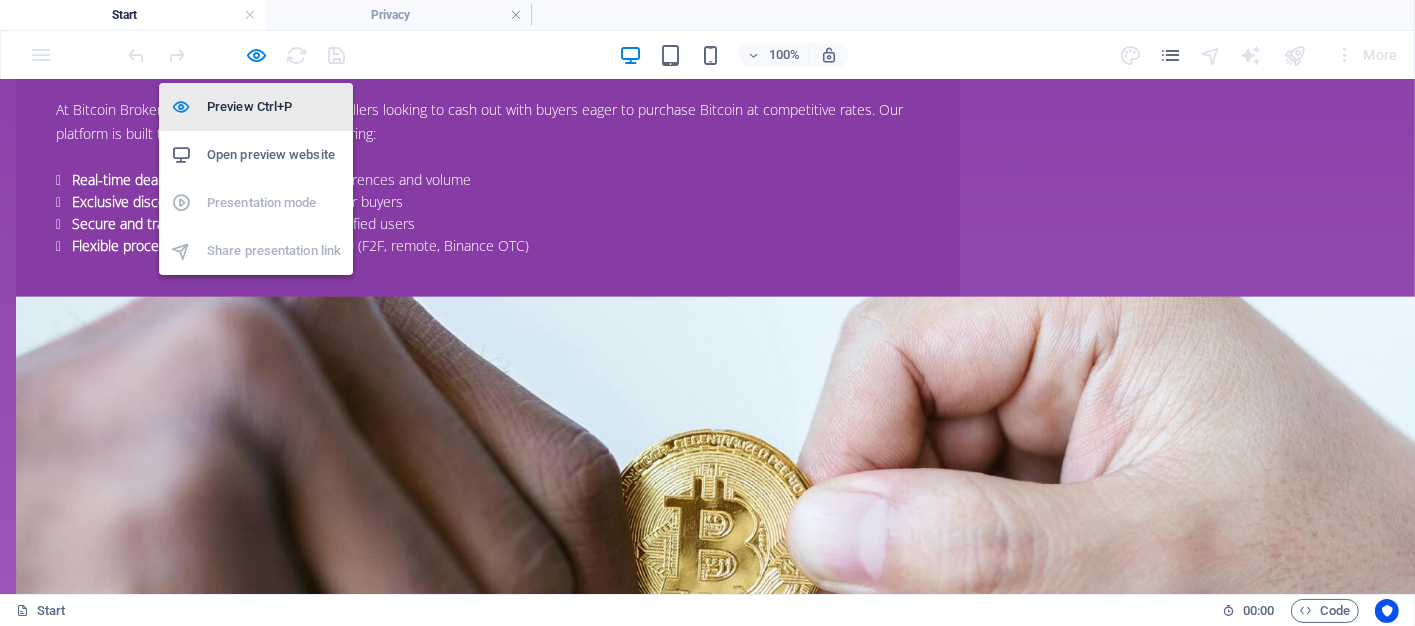 scroll, scrollTop: 2076, scrollLeft: 0, axis: vertical 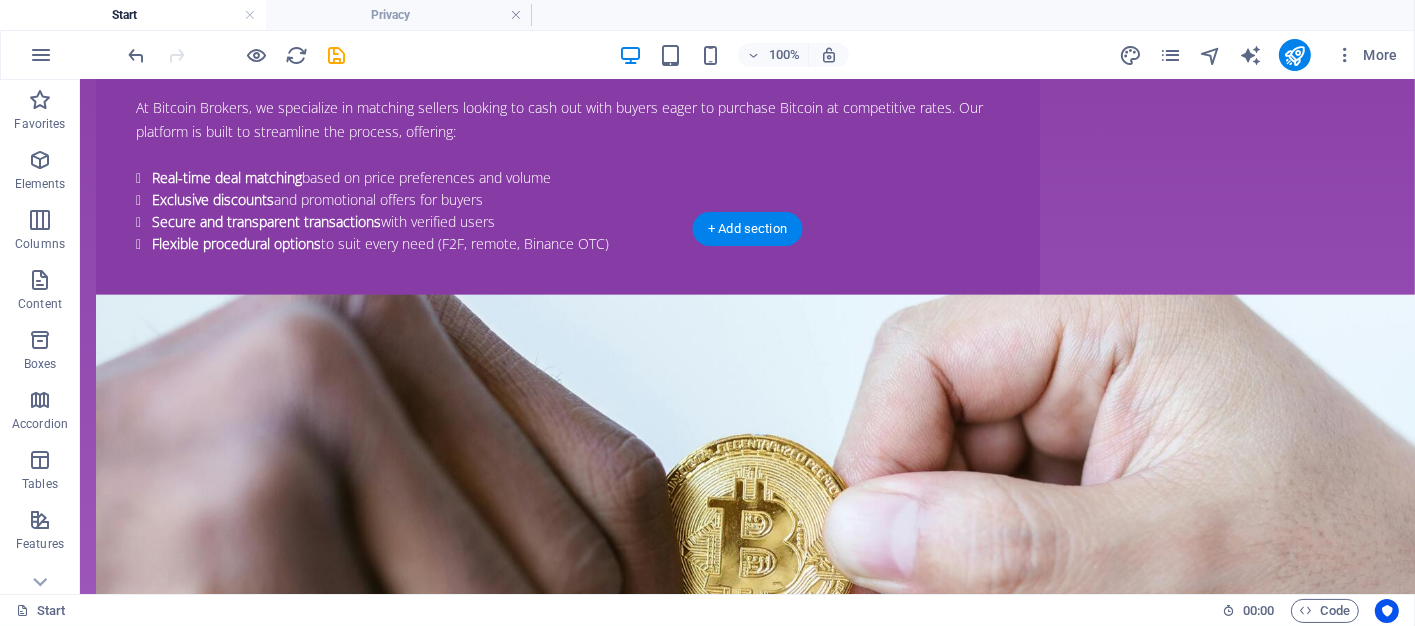click at bounding box center (746, 2649) 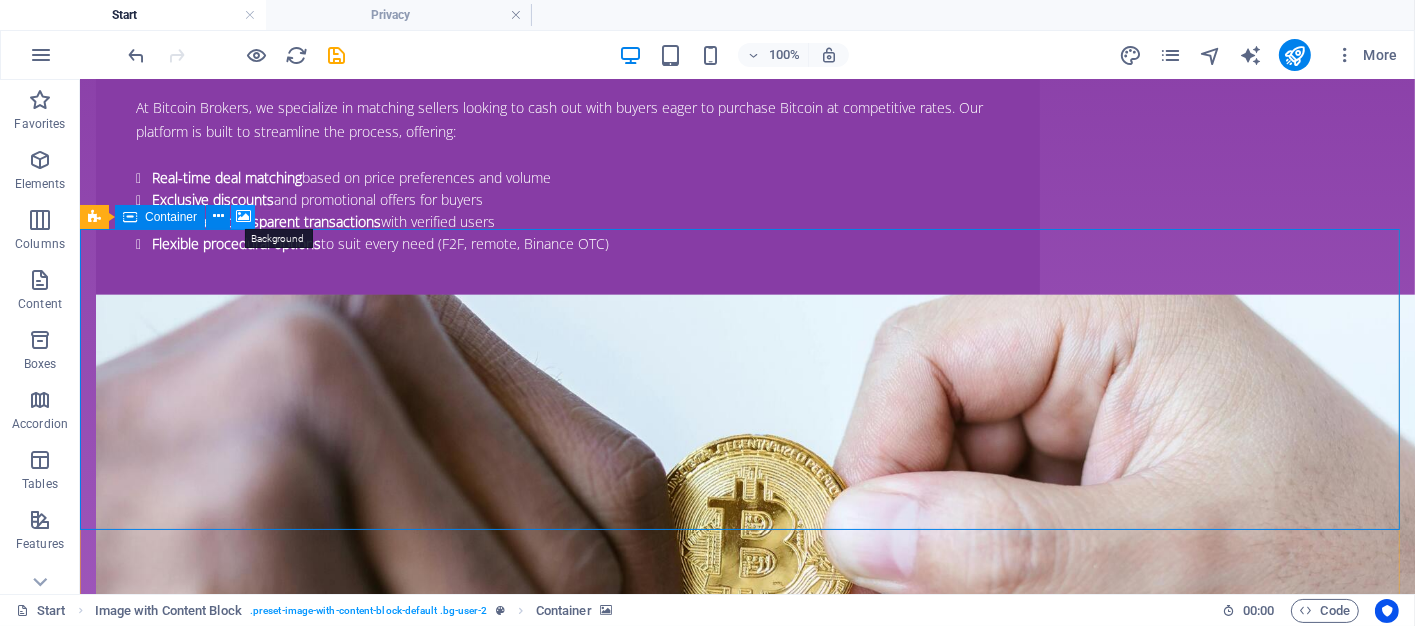 click at bounding box center (243, 216) 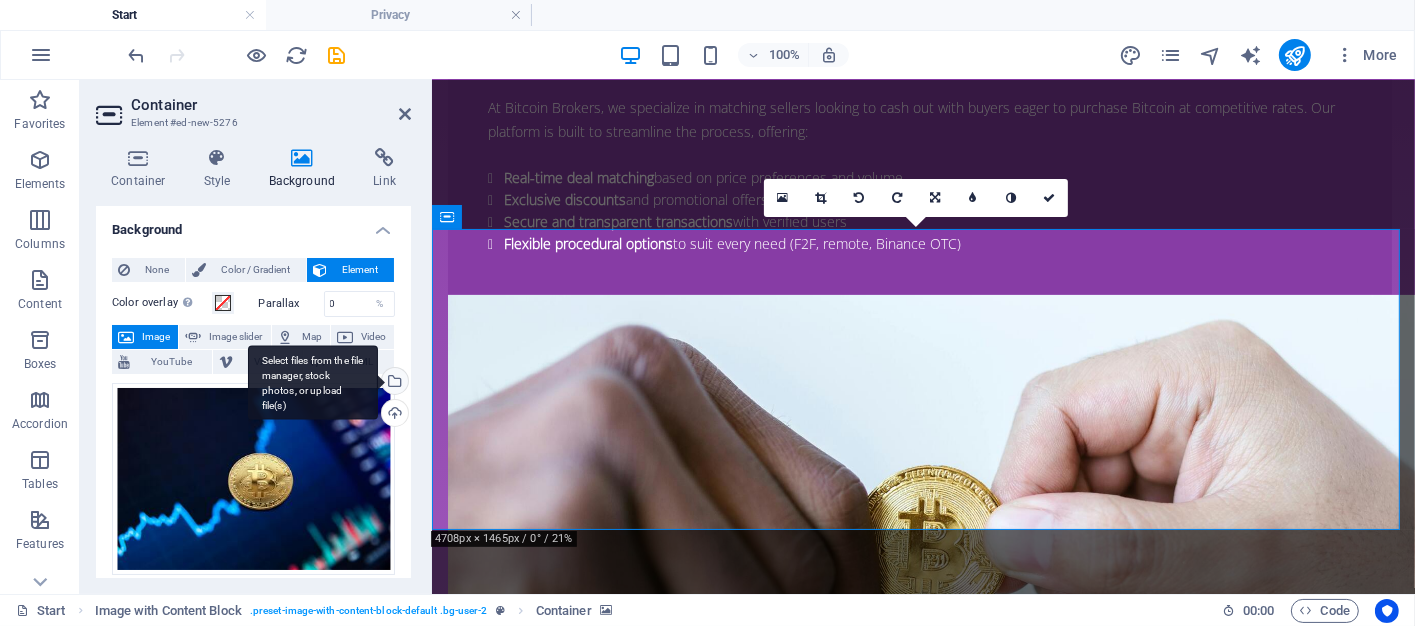 click on "Select files from the file manager, stock photos, or upload file(s)" at bounding box center (313, 382) 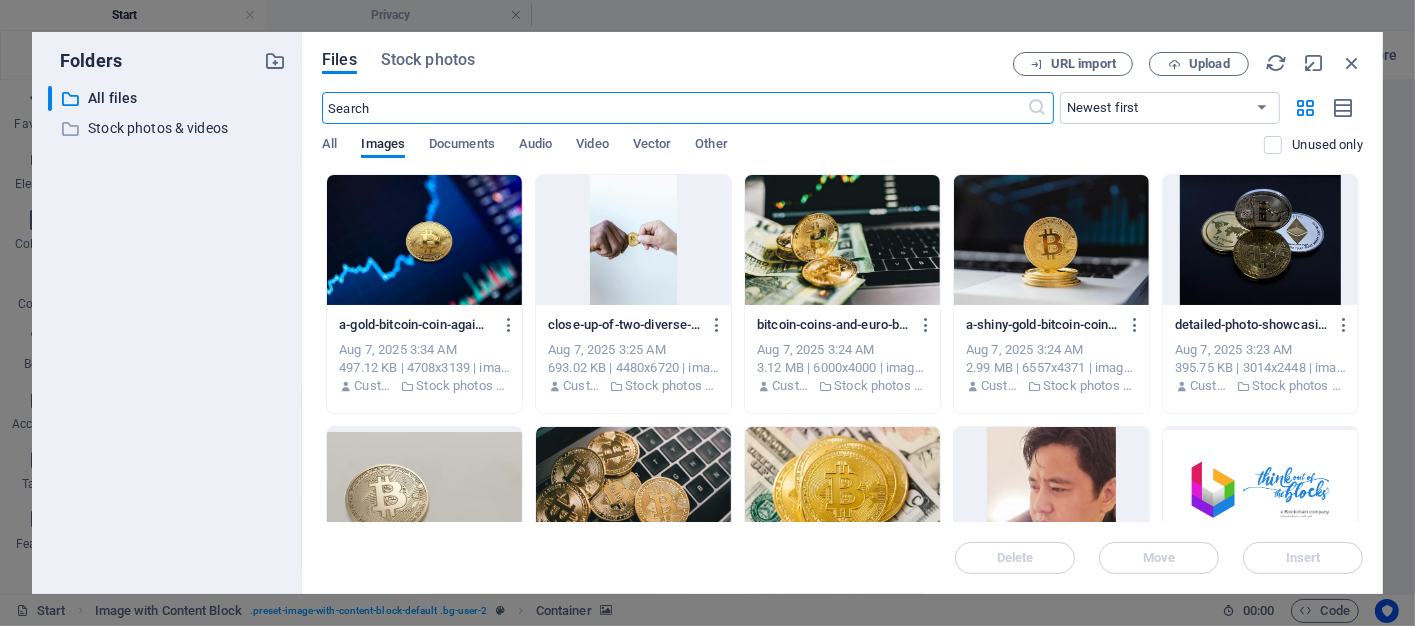 scroll, scrollTop: 2081, scrollLeft: 0, axis: vertical 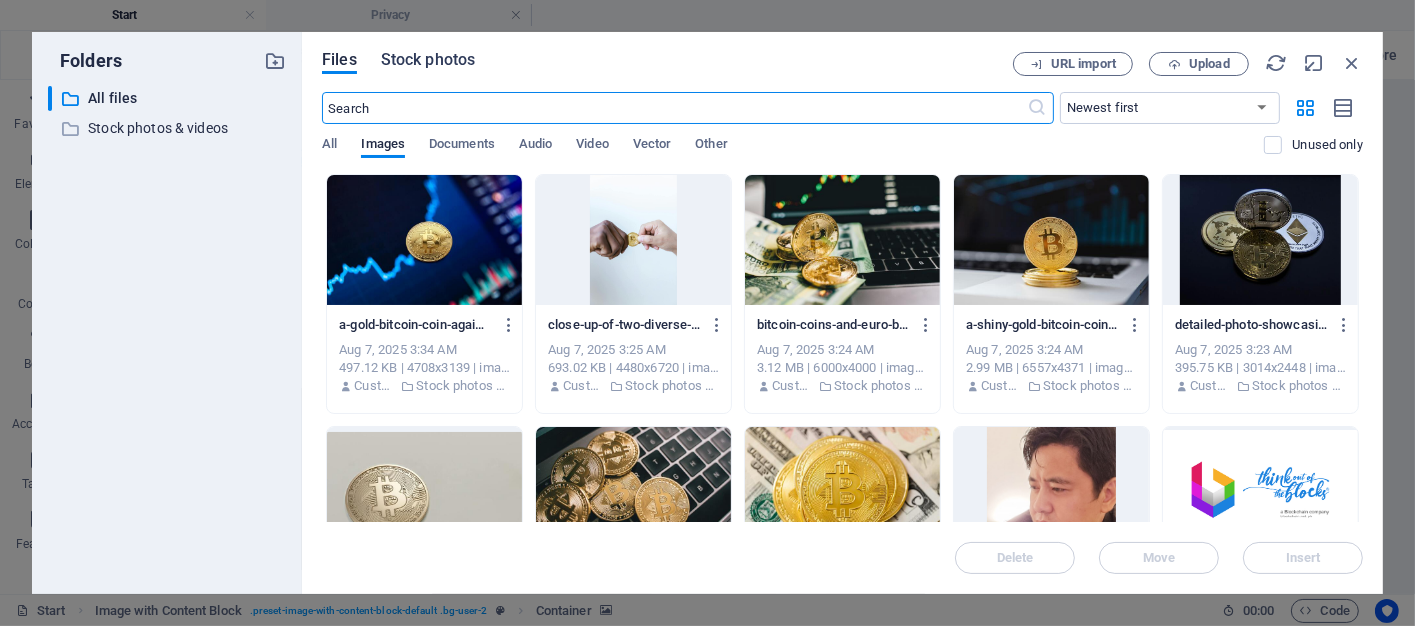 click on "Stock photos" at bounding box center (428, 60) 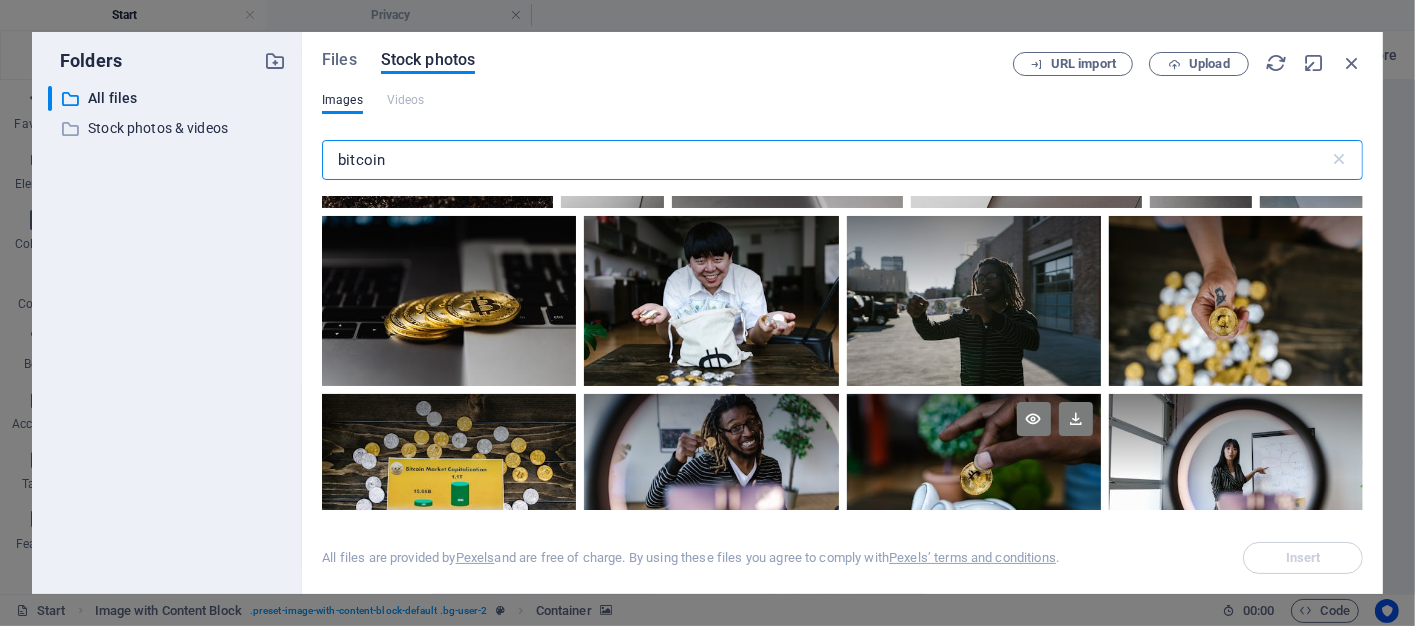 scroll, scrollTop: 12300, scrollLeft: 0, axis: vertical 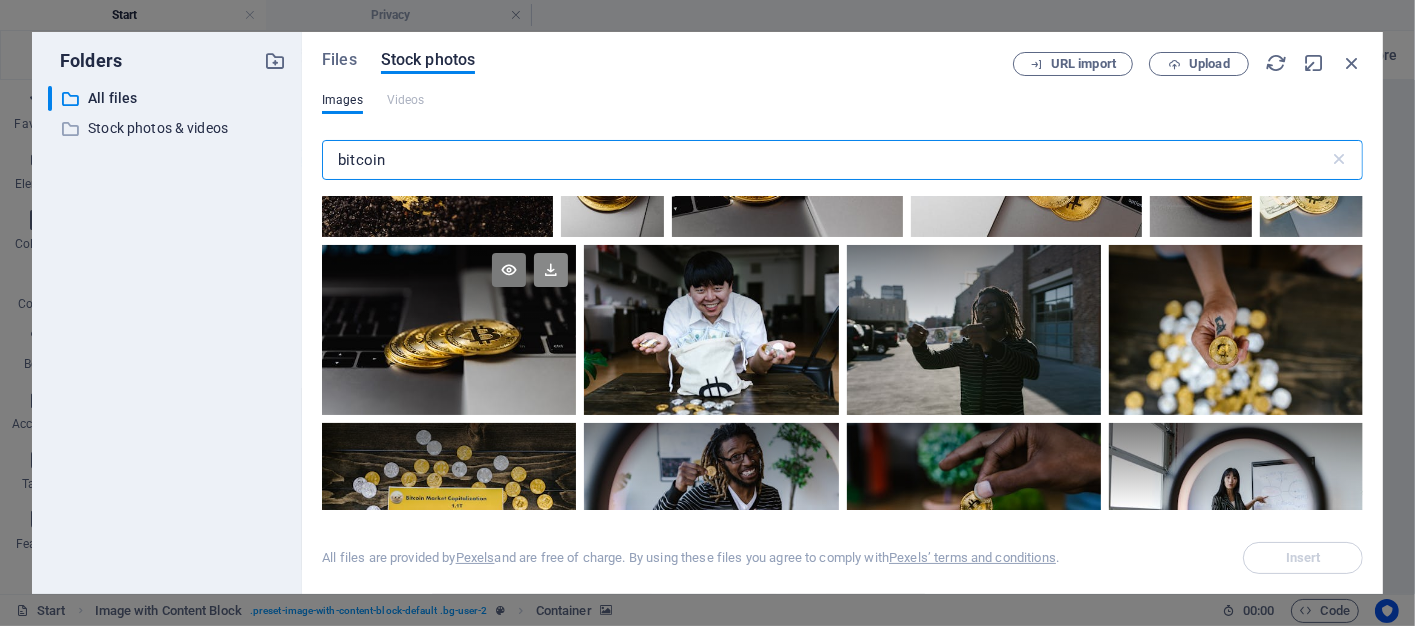 click at bounding box center [551, 270] 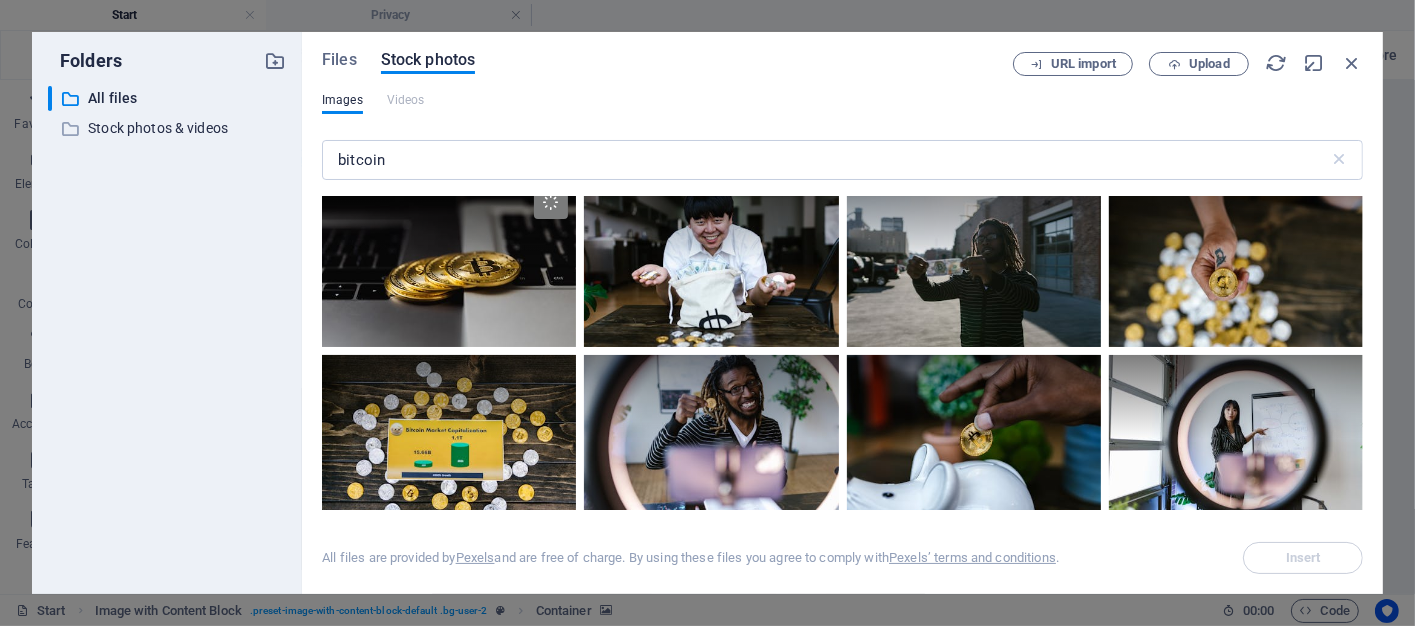 scroll, scrollTop: 0, scrollLeft: 0, axis: both 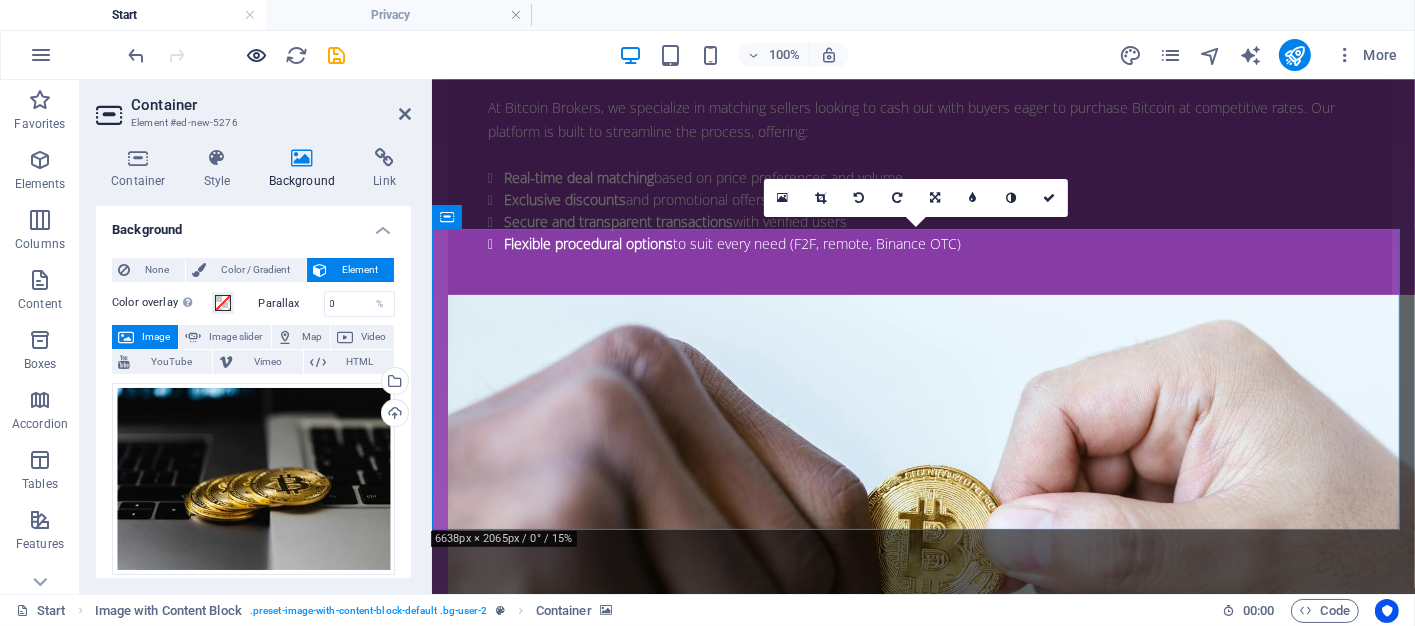 click at bounding box center [257, 55] 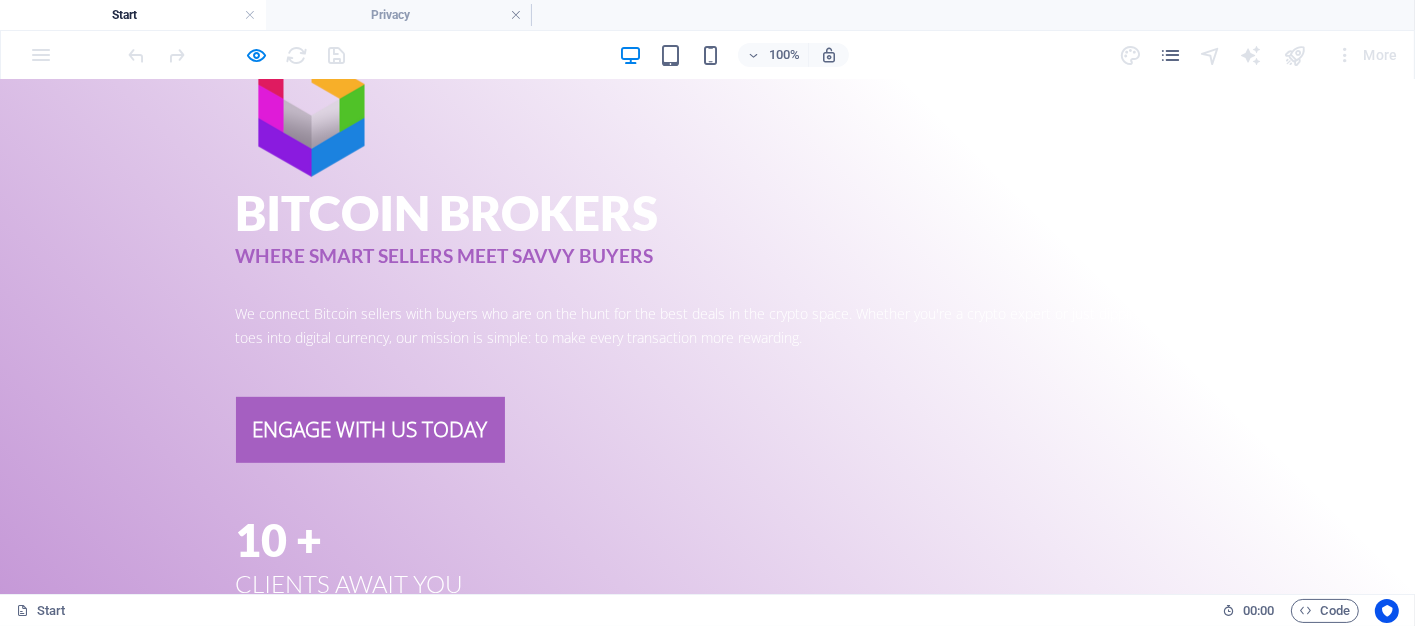 scroll, scrollTop: 774, scrollLeft: 0, axis: vertical 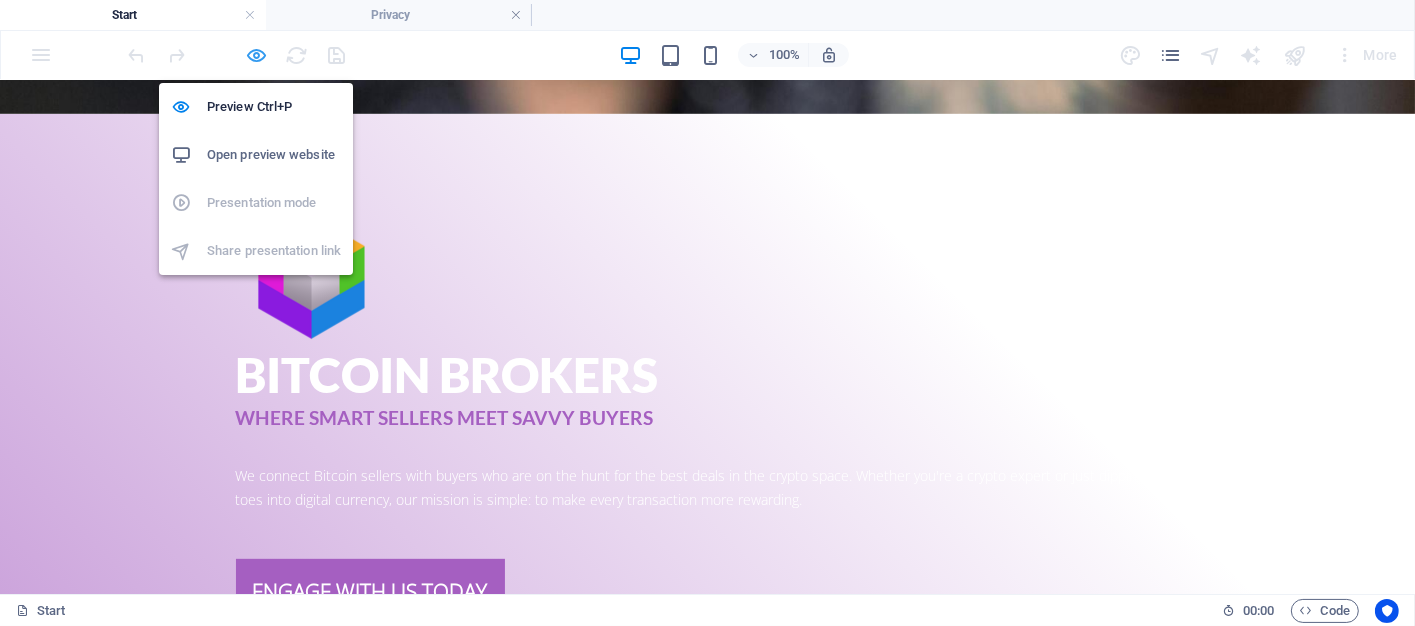 click at bounding box center [257, 55] 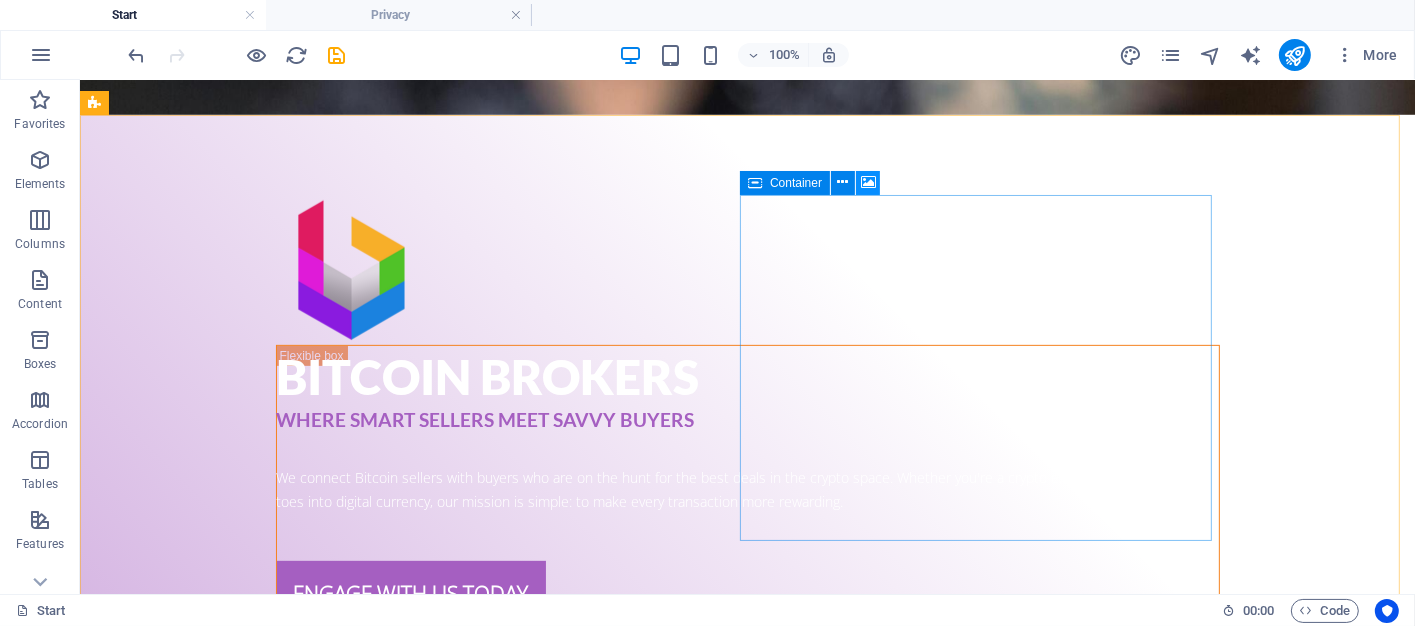 click at bounding box center (868, 182) 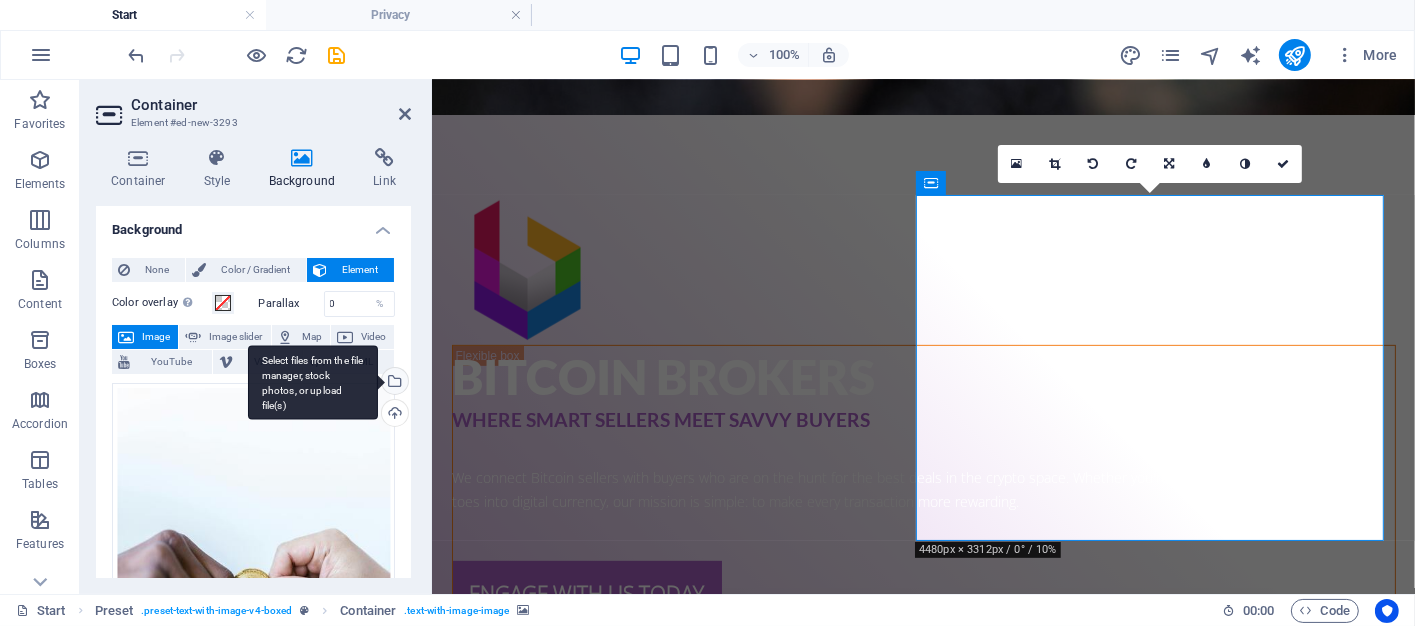 click on "Select files from the file manager, stock photos, or upload file(s)" at bounding box center [393, 383] 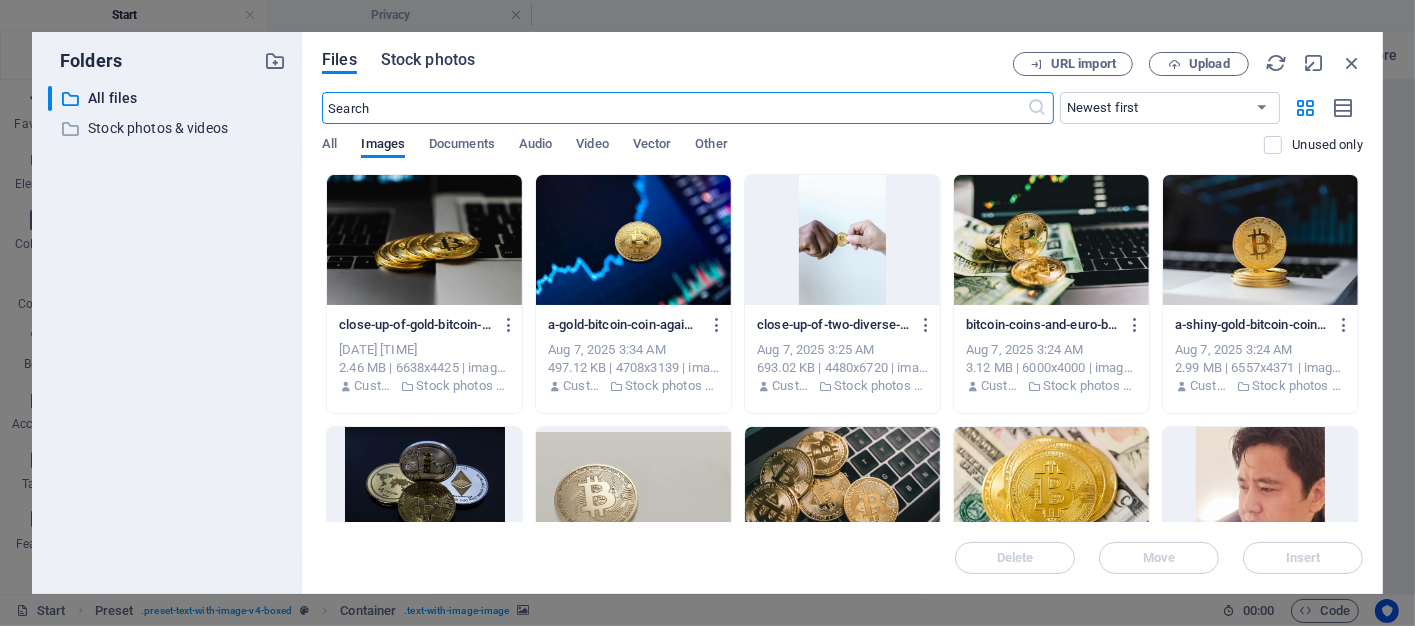 click on "Stock photos" at bounding box center [428, 60] 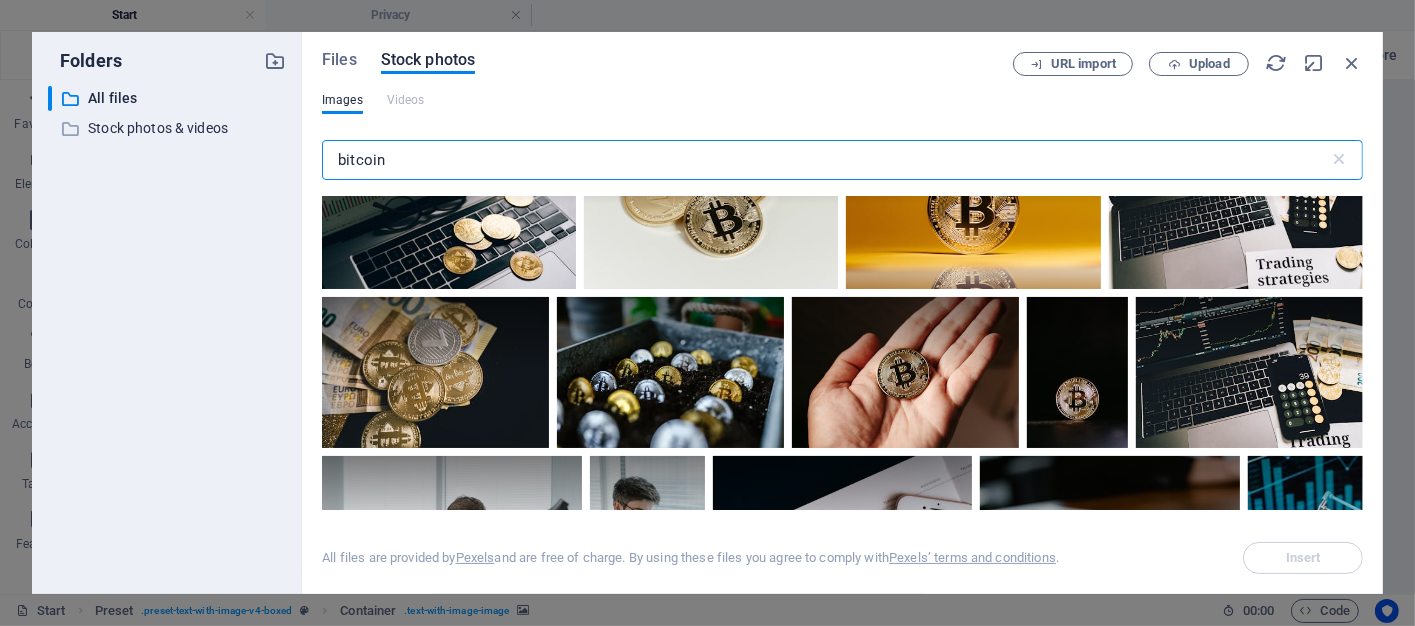scroll, scrollTop: 3800, scrollLeft: 0, axis: vertical 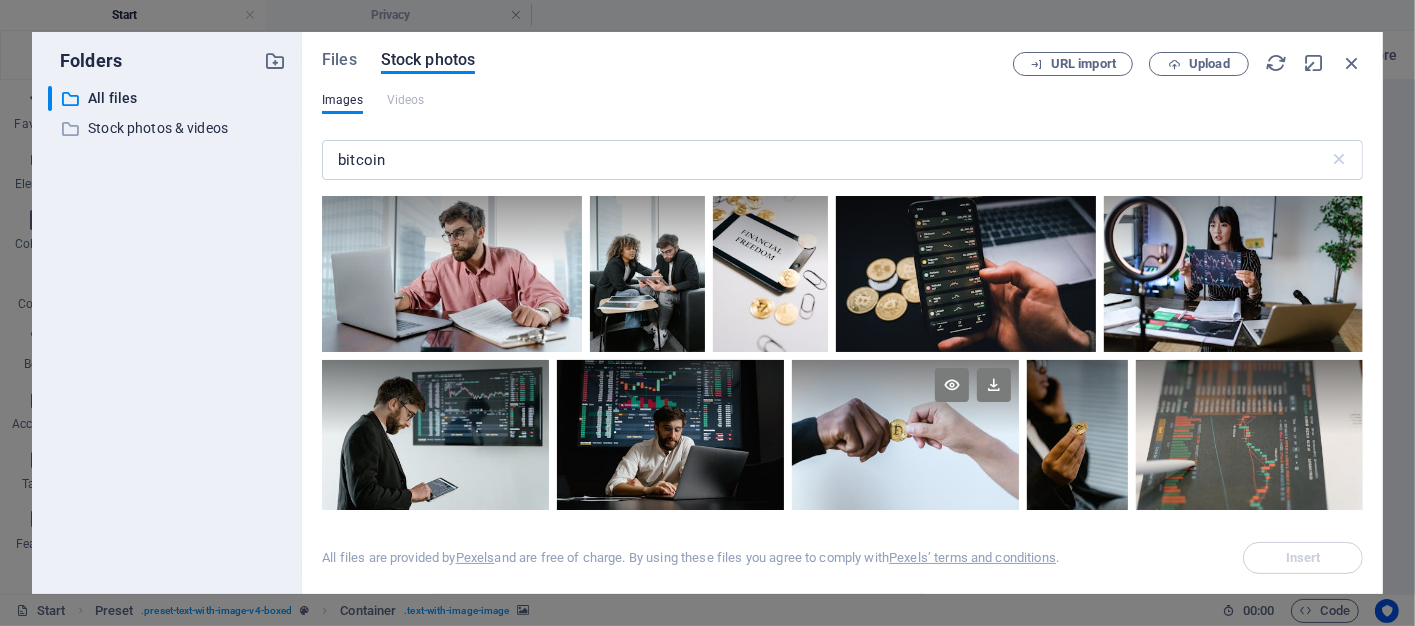 click at bounding box center [905, 398] 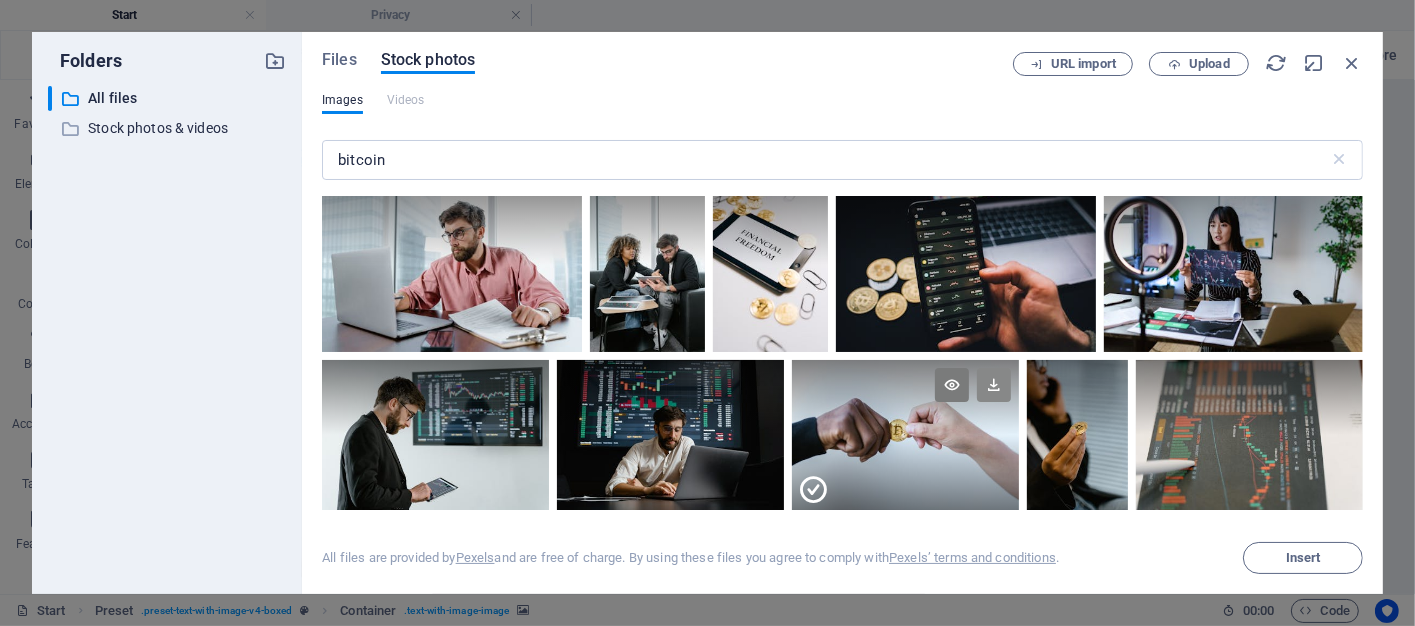 click at bounding box center (994, 385) 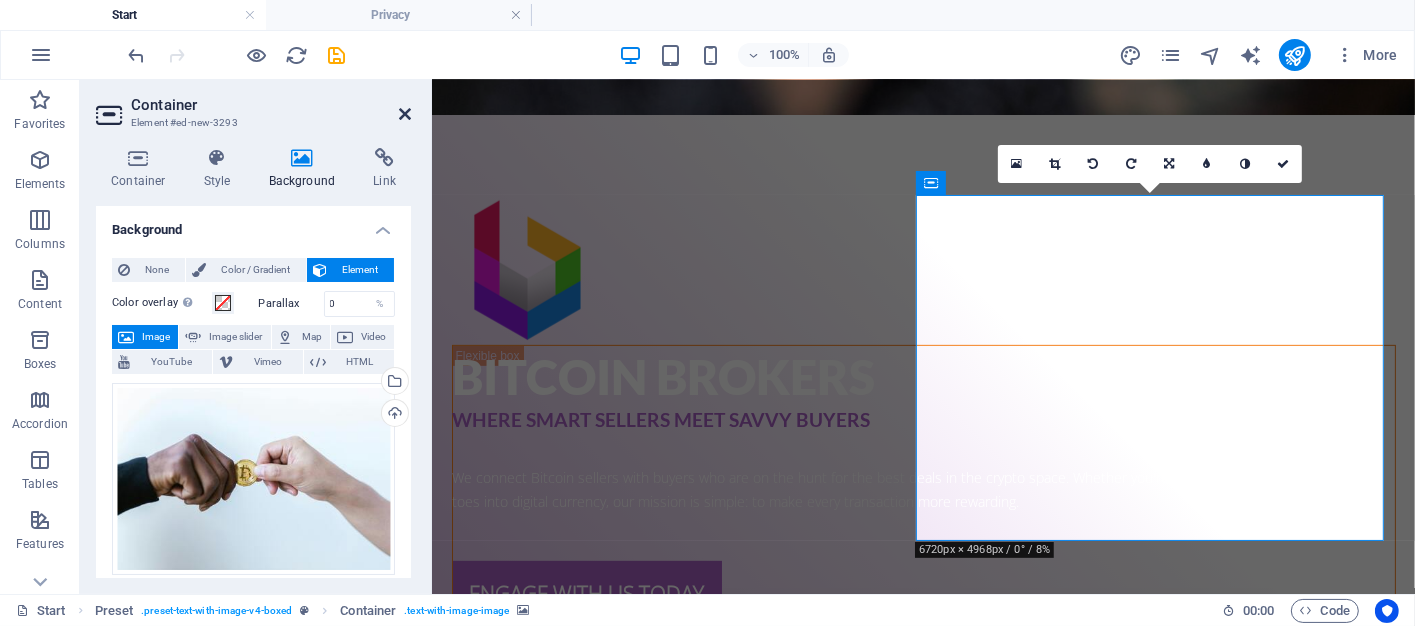 click at bounding box center (405, 114) 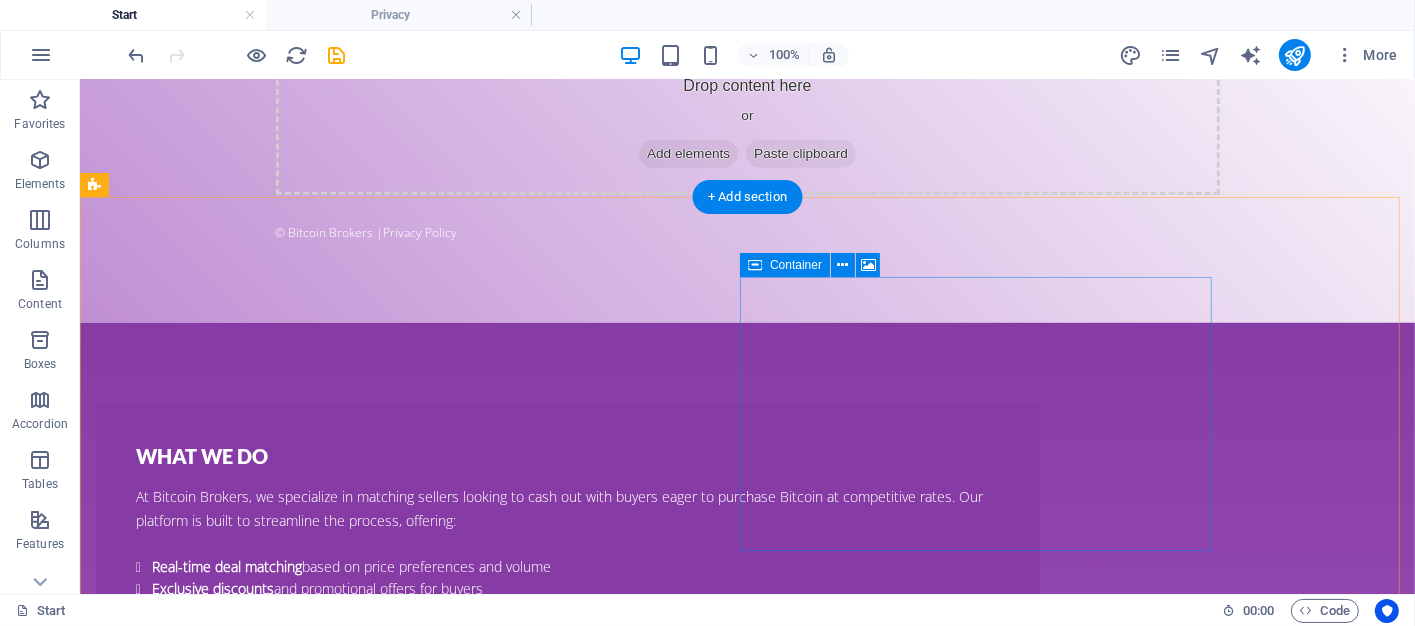 scroll, scrollTop: 1674, scrollLeft: 0, axis: vertical 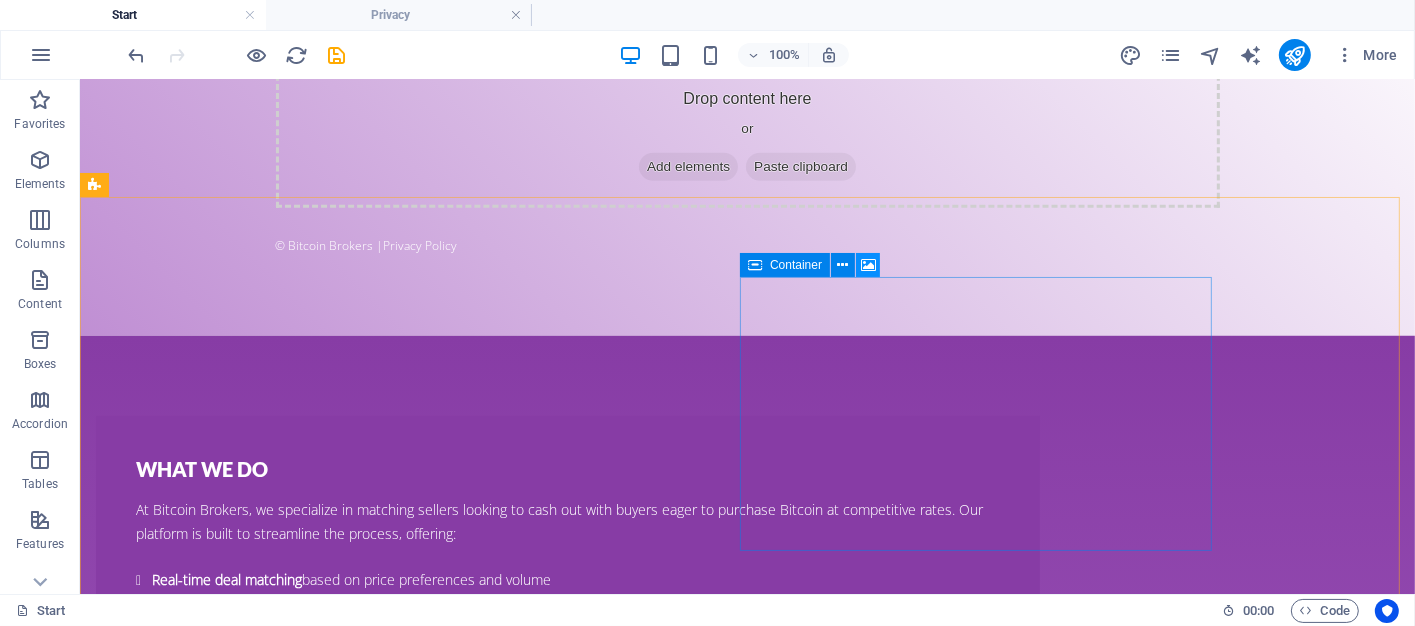 click at bounding box center (868, 265) 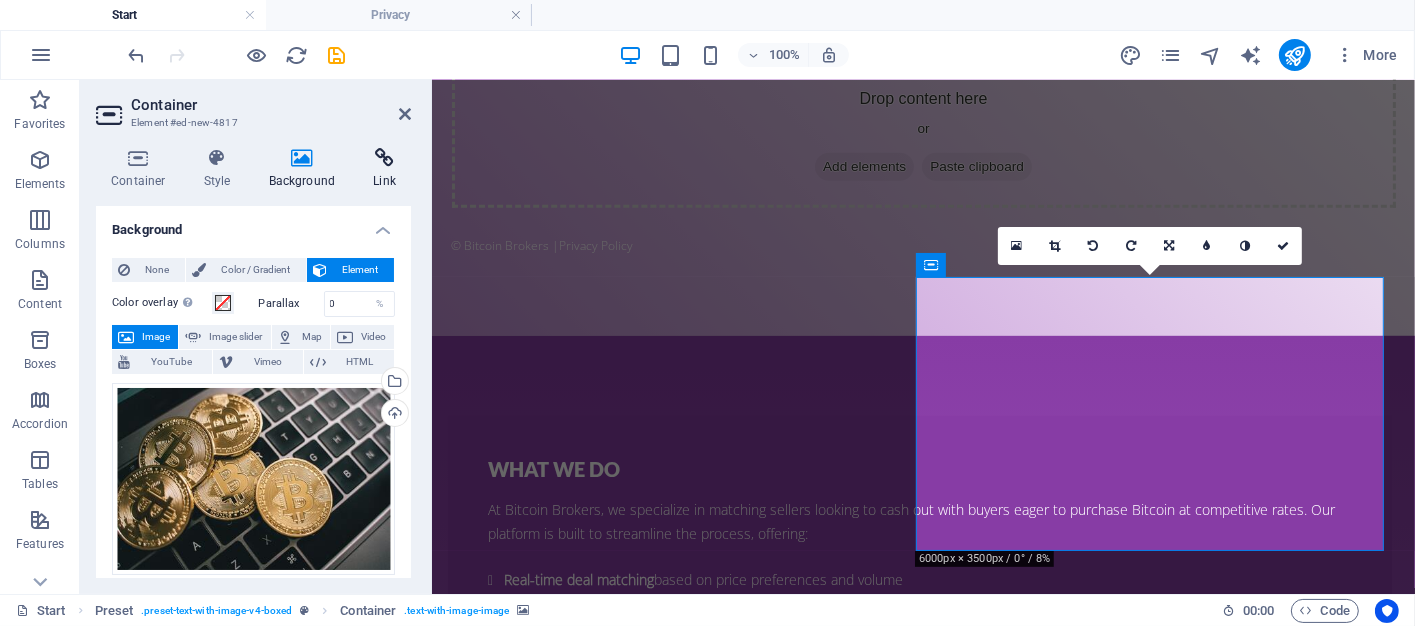 click on "Link" at bounding box center (384, 169) 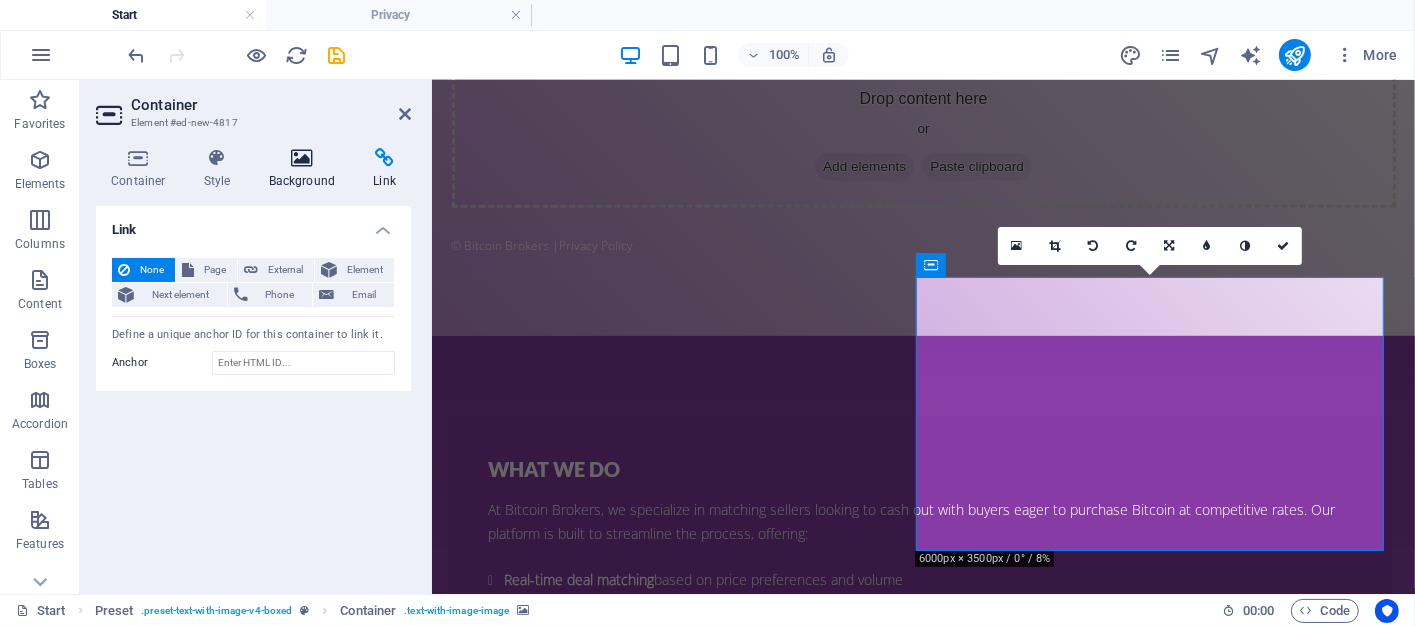 click at bounding box center [302, 158] 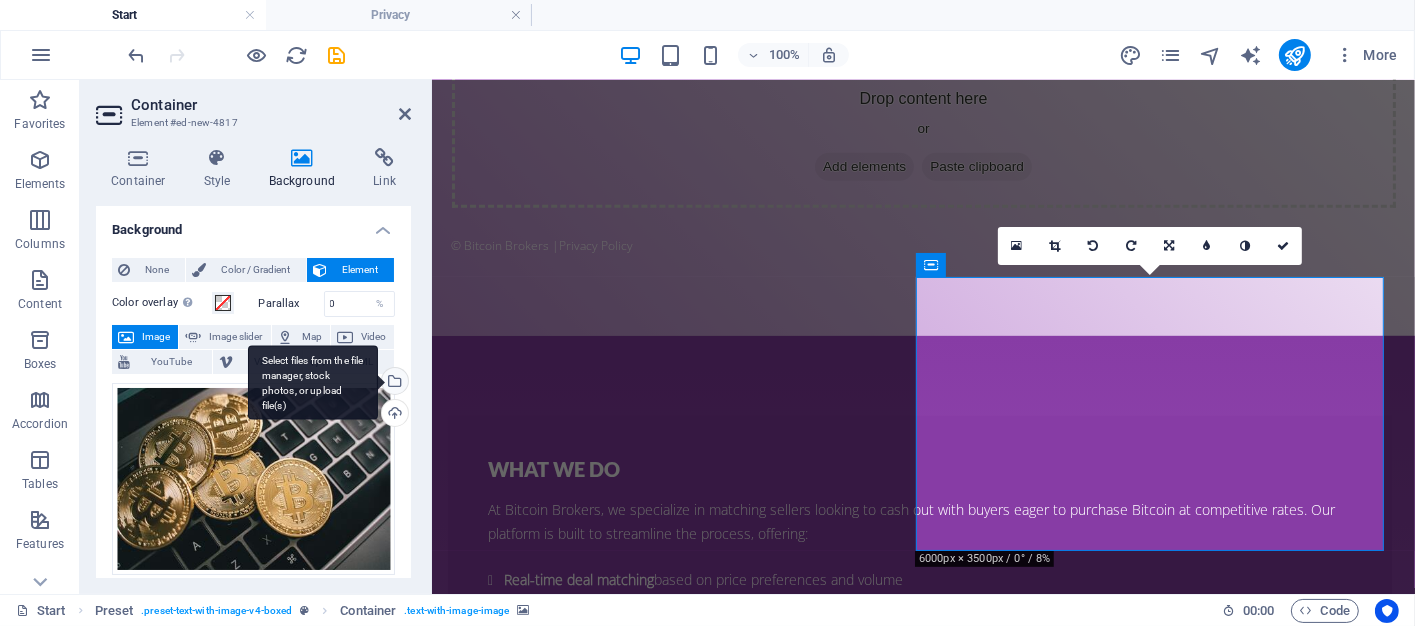 click on "Select files from the file manager, stock photos, or upload file(s)" at bounding box center [393, 383] 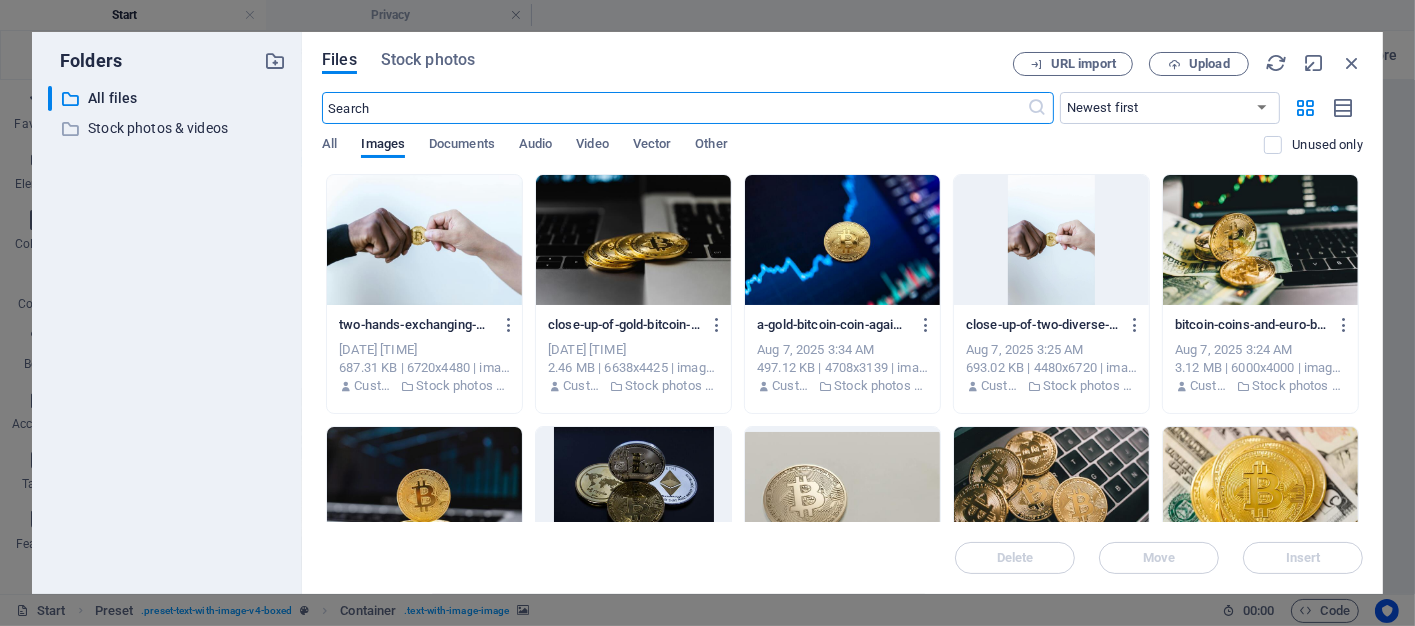 scroll, scrollTop: 1892, scrollLeft: 0, axis: vertical 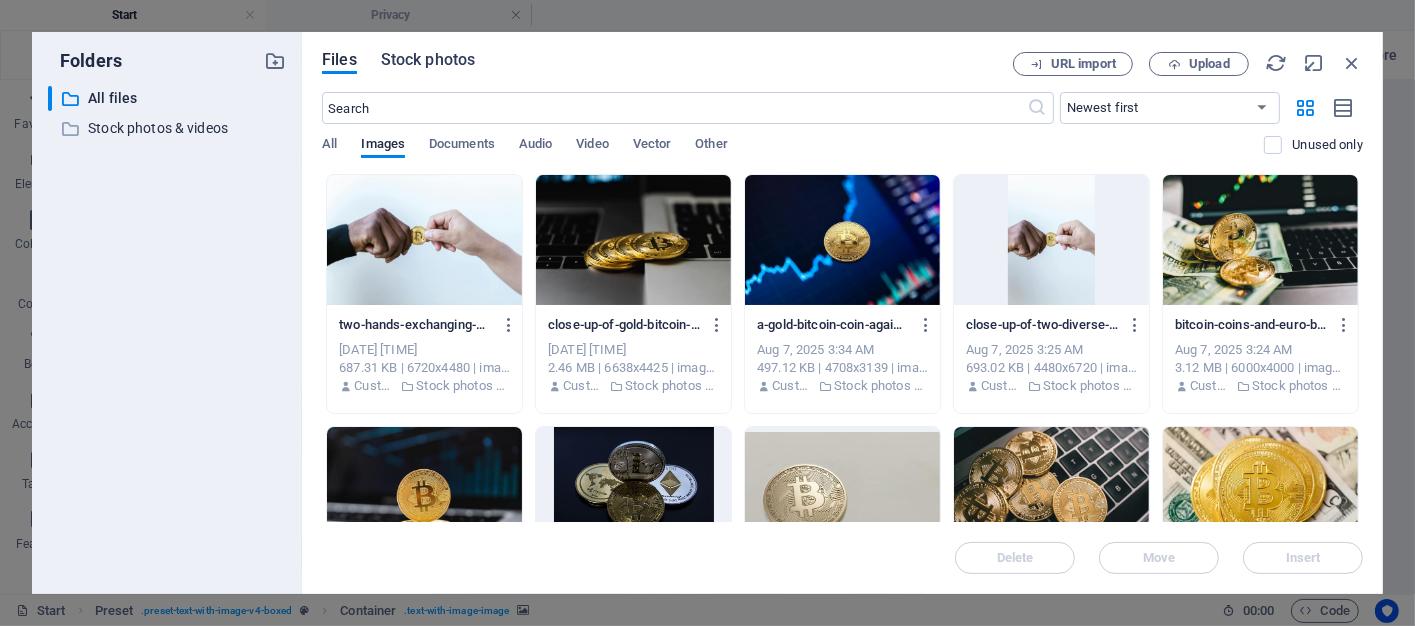 click on "Stock photos" at bounding box center (428, 60) 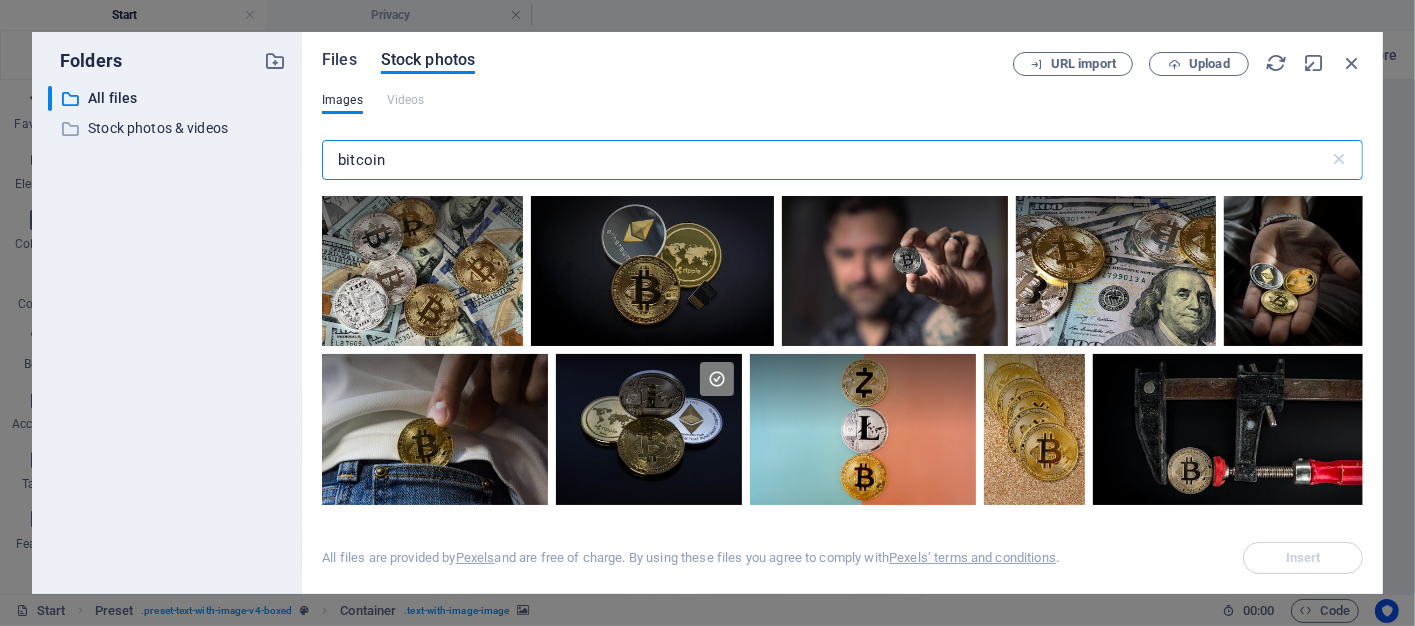 click on "Files" at bounding box center [339, 60] 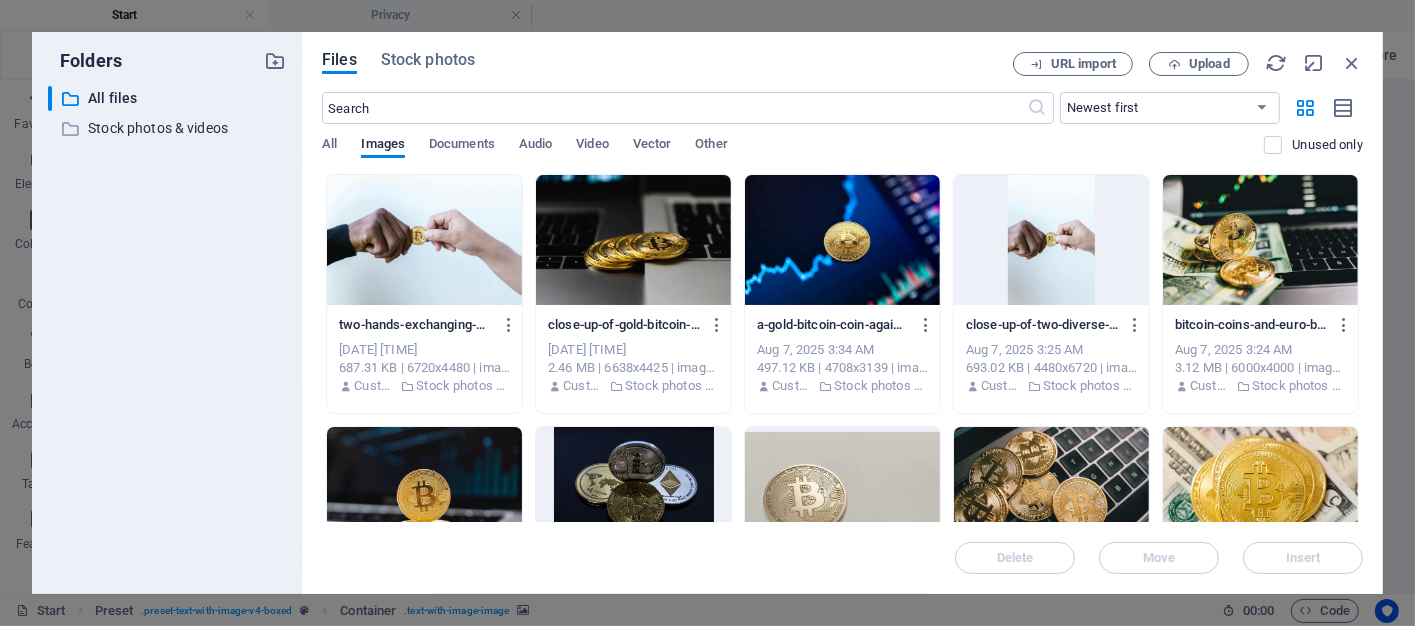 click at bounding box center [842, 240] 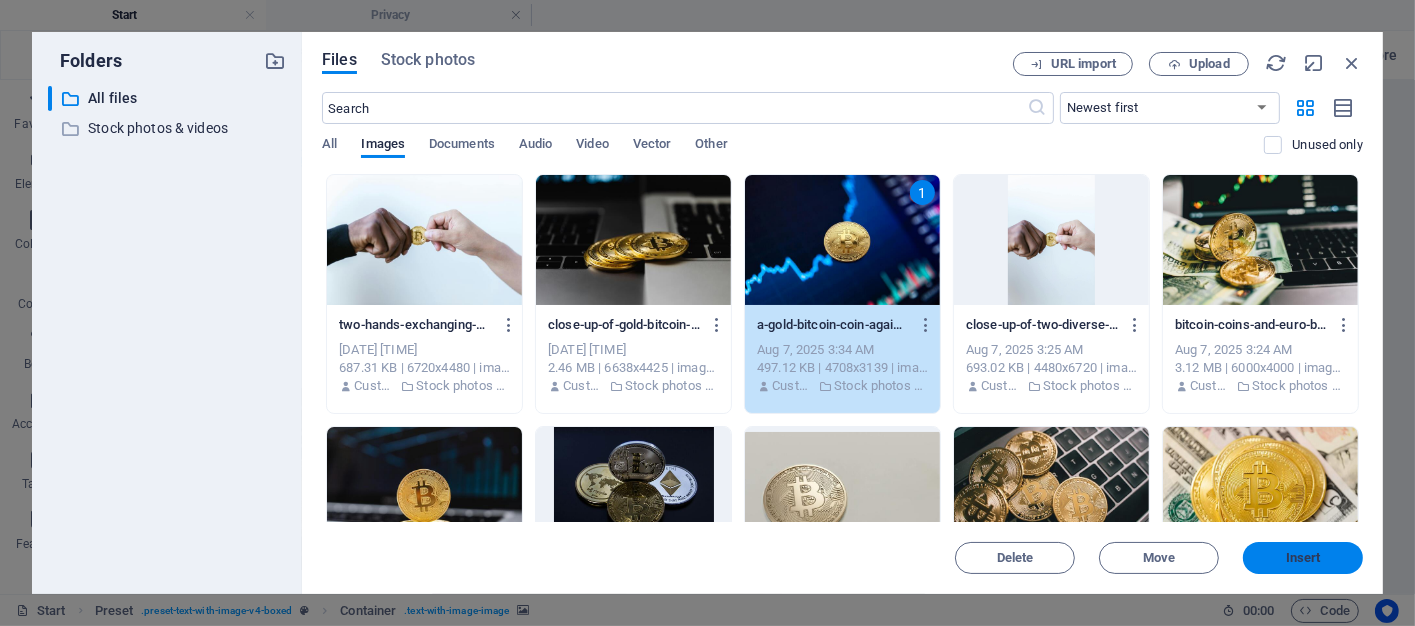 click on "Insert" at bounding box center (1303, 558) 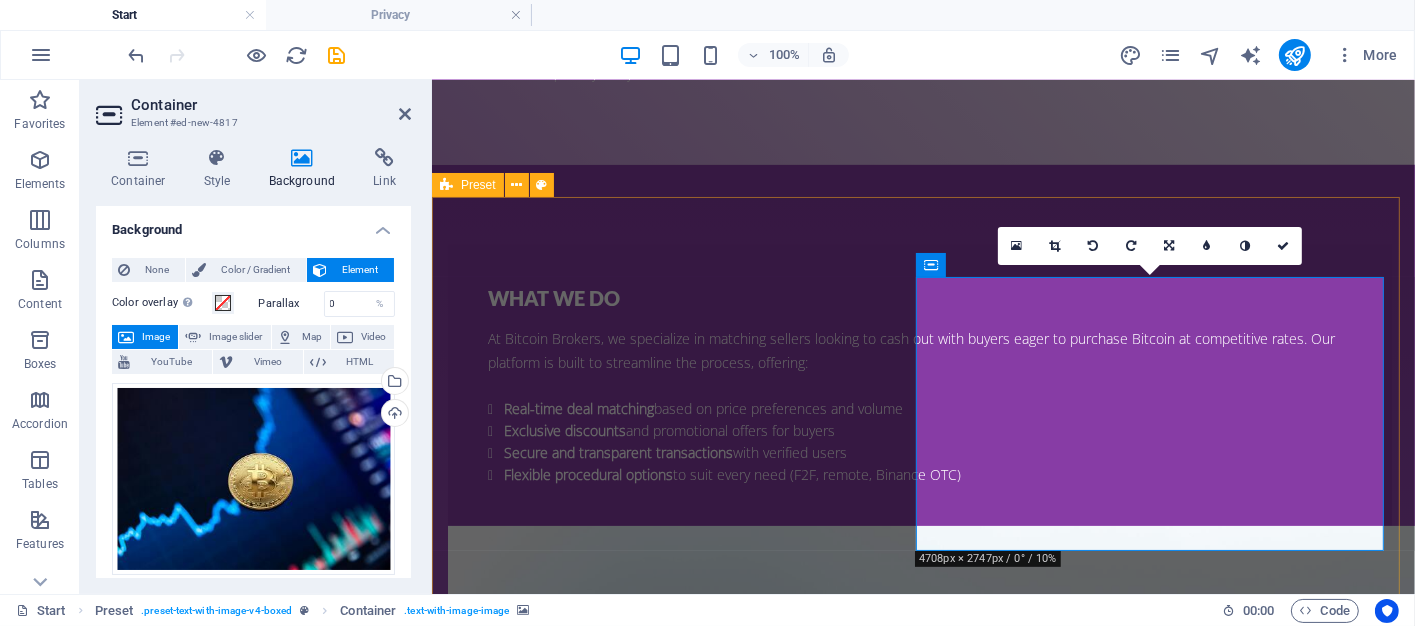 scroll, scrollTop: 1874, scrollLeft: 0, axis: vertical 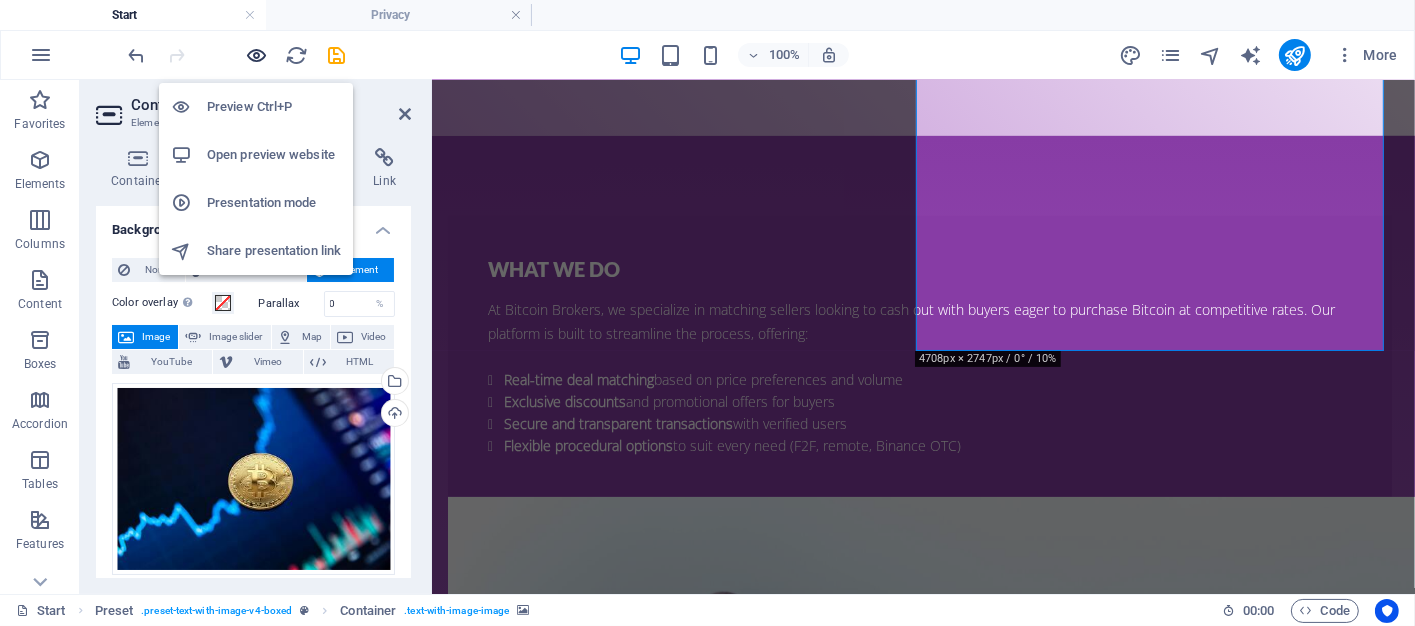 click at bounding box center [257, 55] 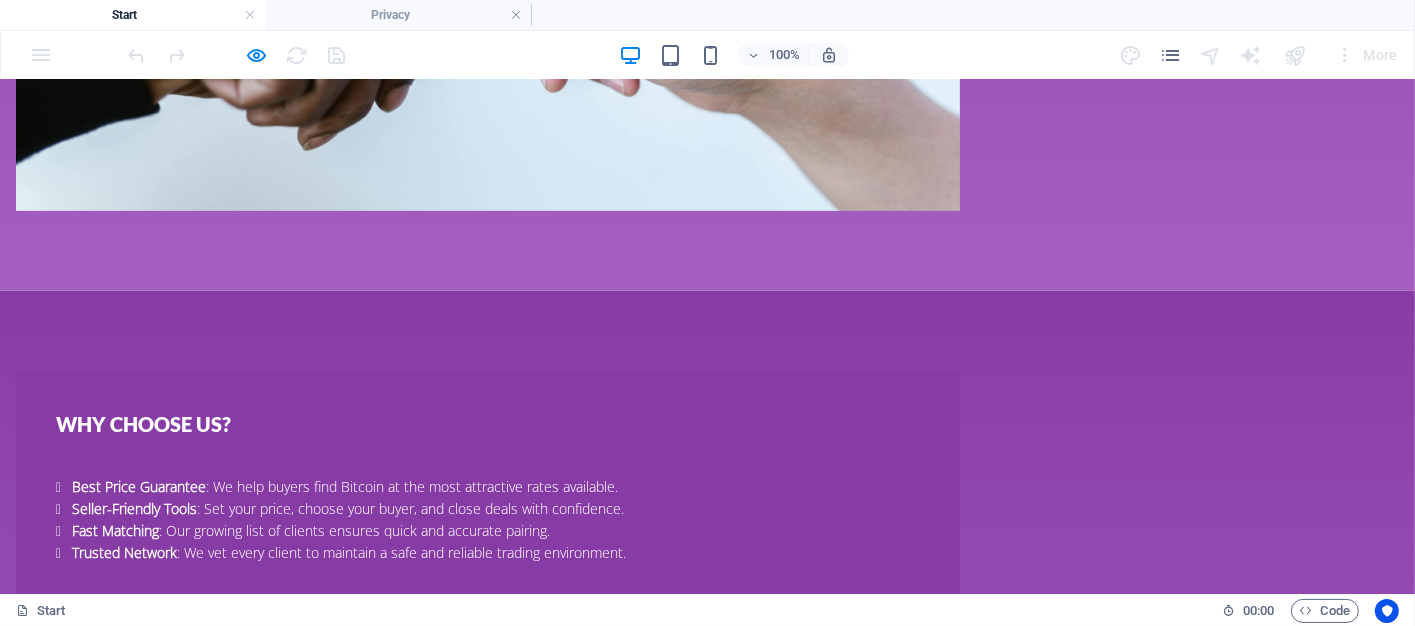 scroll, scrollTop: 2100, scrollLeft: 0, axis: vertical 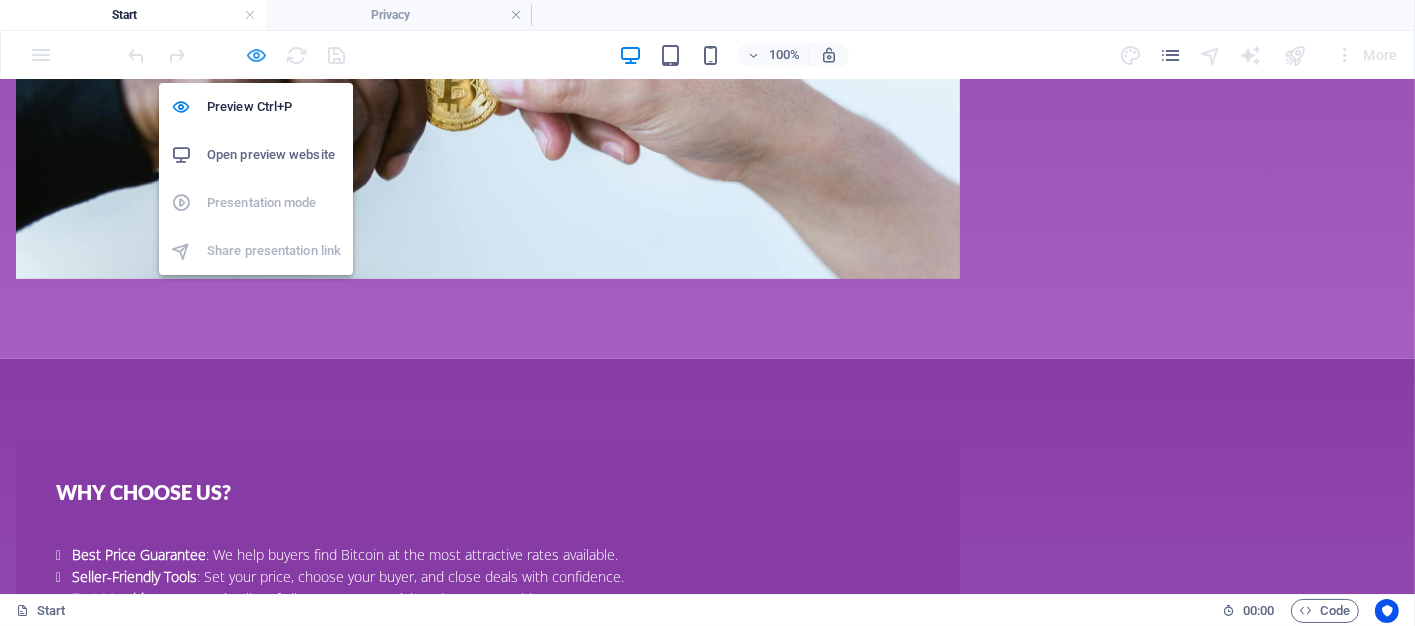 click at bounding box center [257, 55] 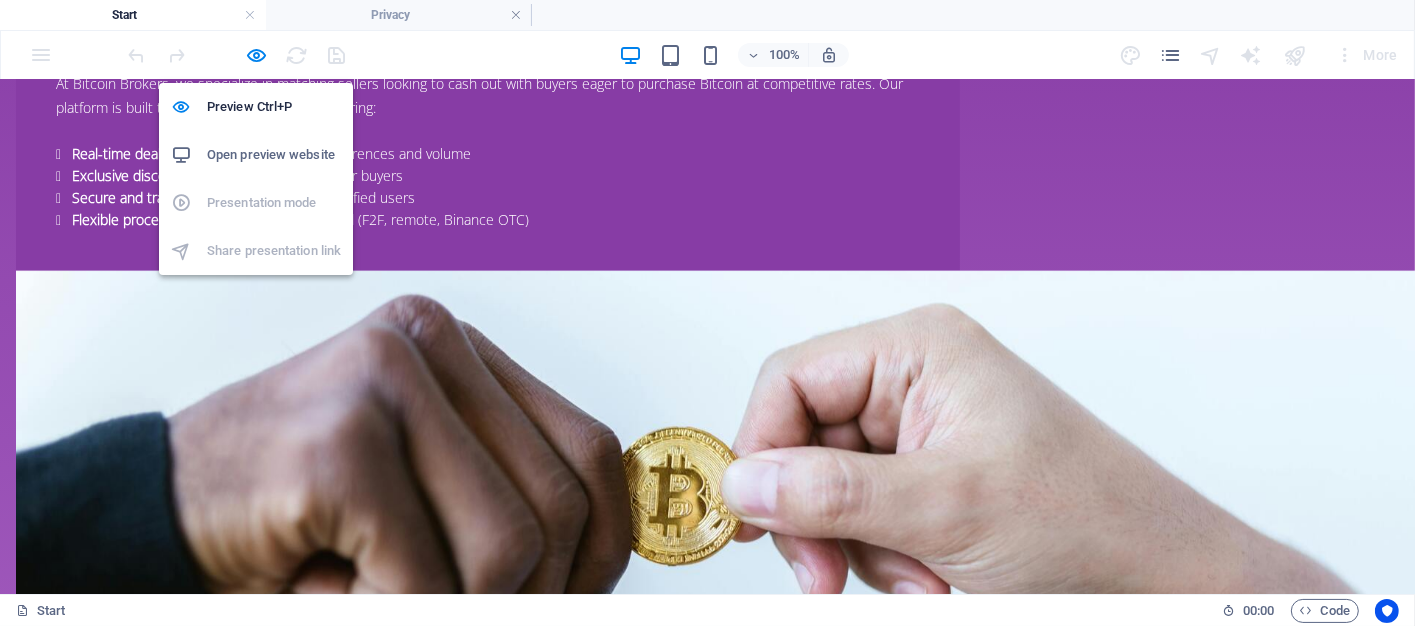 scroll, scrollTop: 2101, scrollLeft: 0, axis: vertical 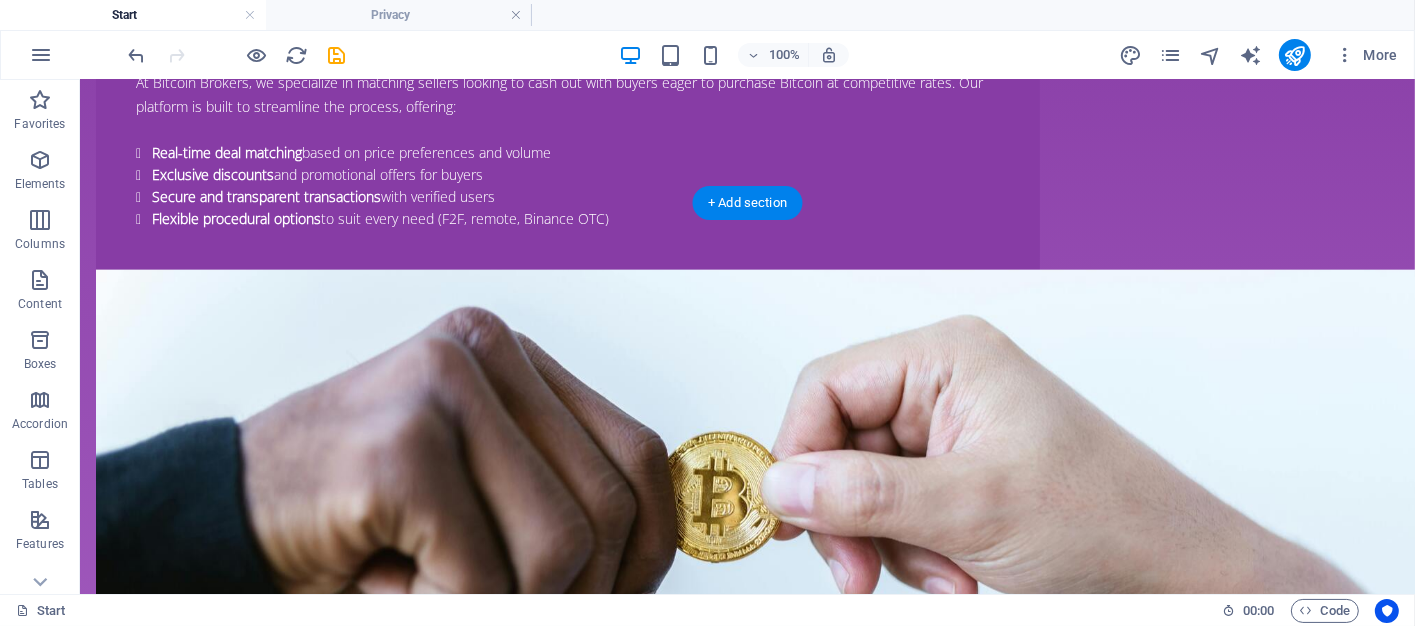 click at bounding box center (746, 2624) 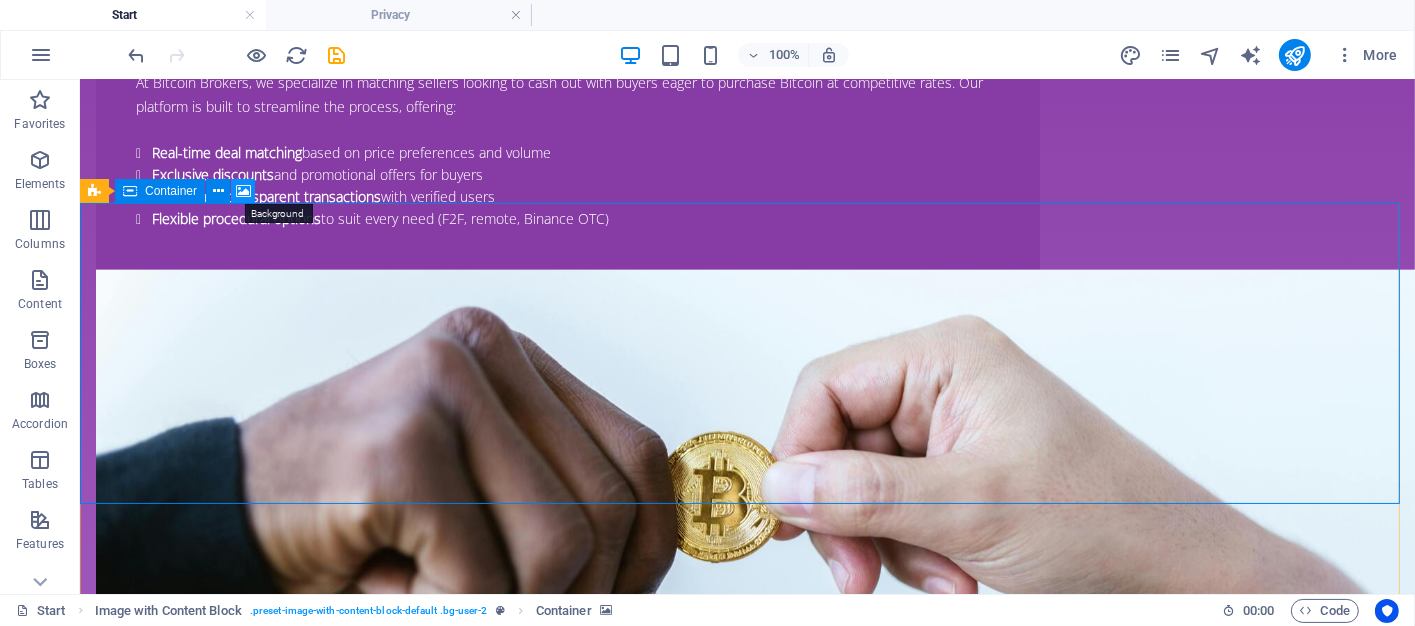 click at bounding box center [243, 191] 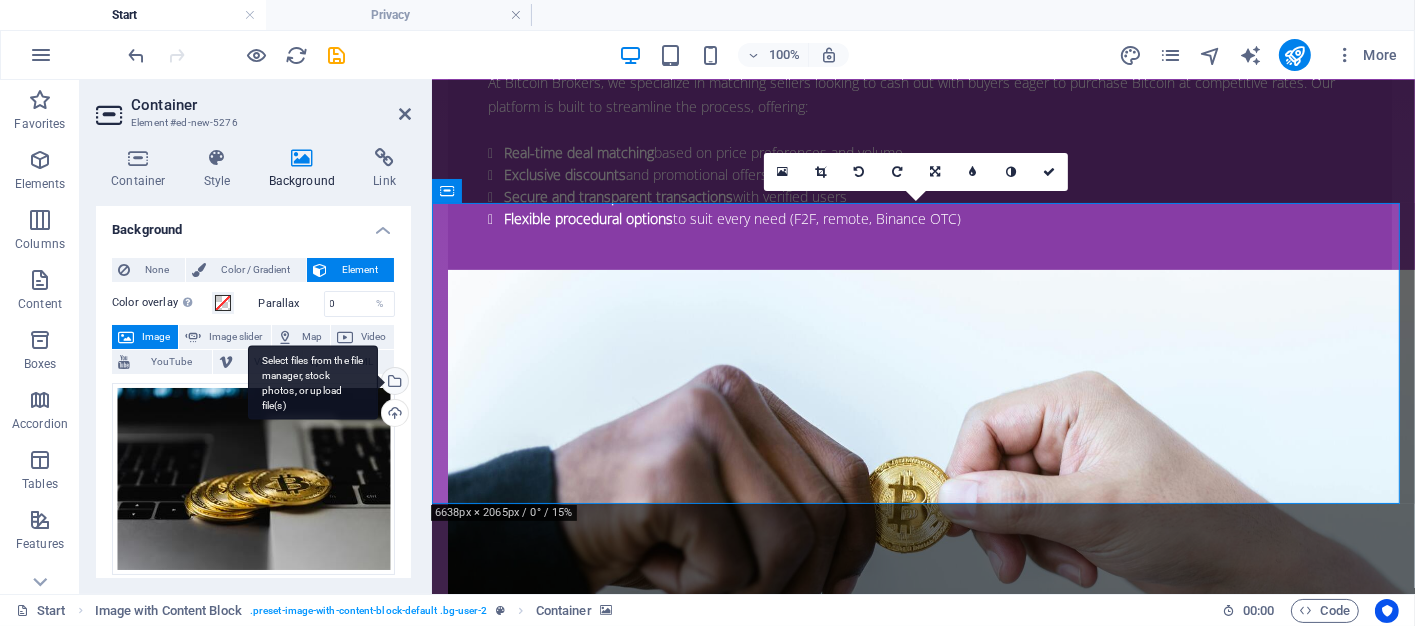 click on "Select files from the file manager, stock photos, or upload file(s)" at bounding box center (313, 382) 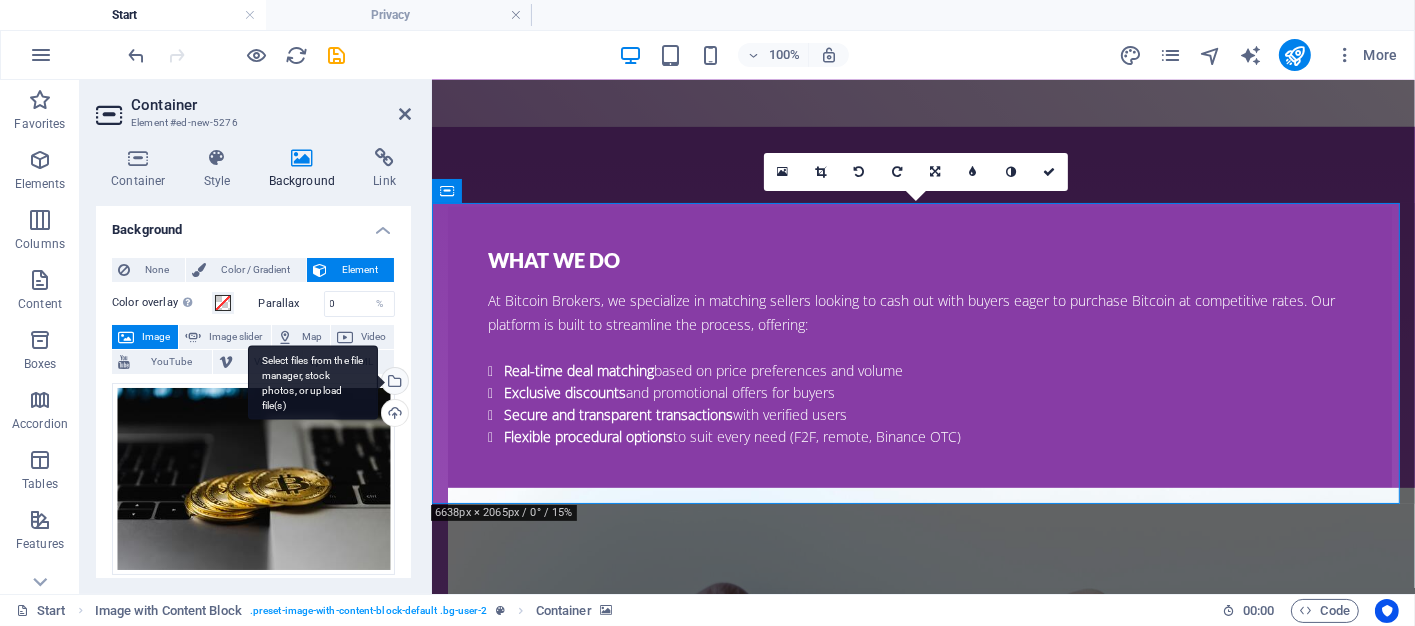 scroll, scrollTop: 2081, scrollLeft: 0, axis: vertical 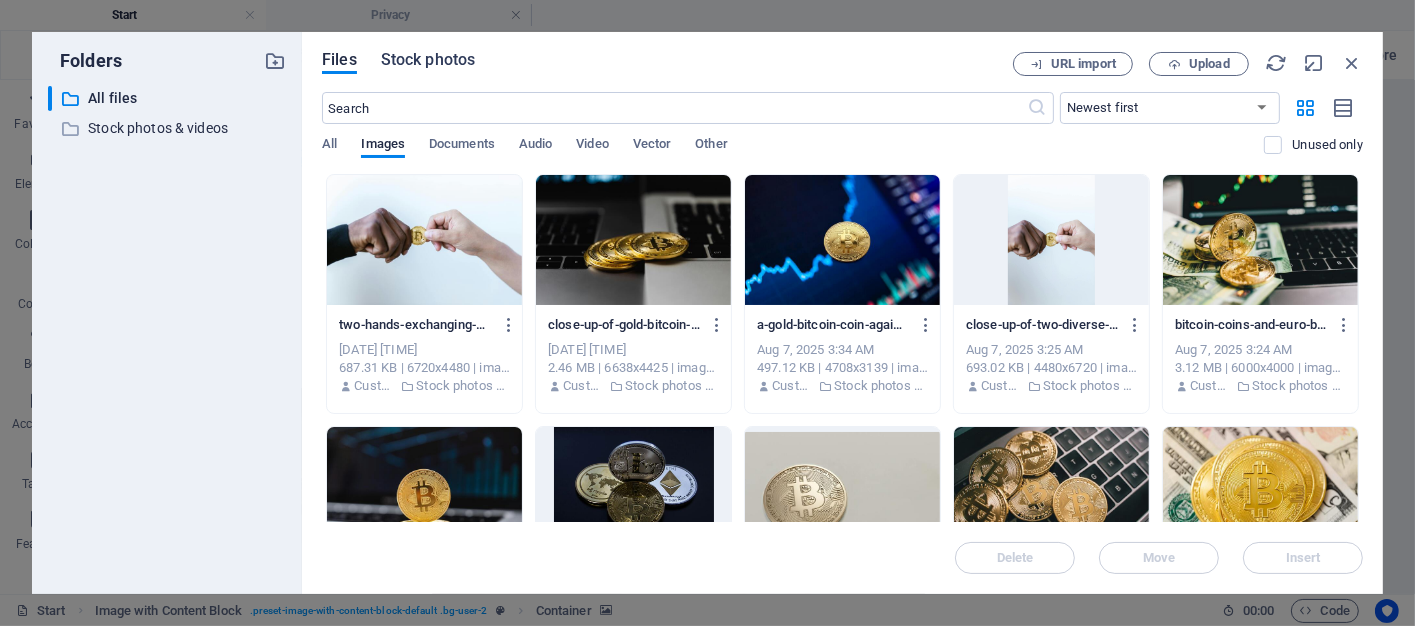 click on "Stock photos" at bounding box center (428, 60) 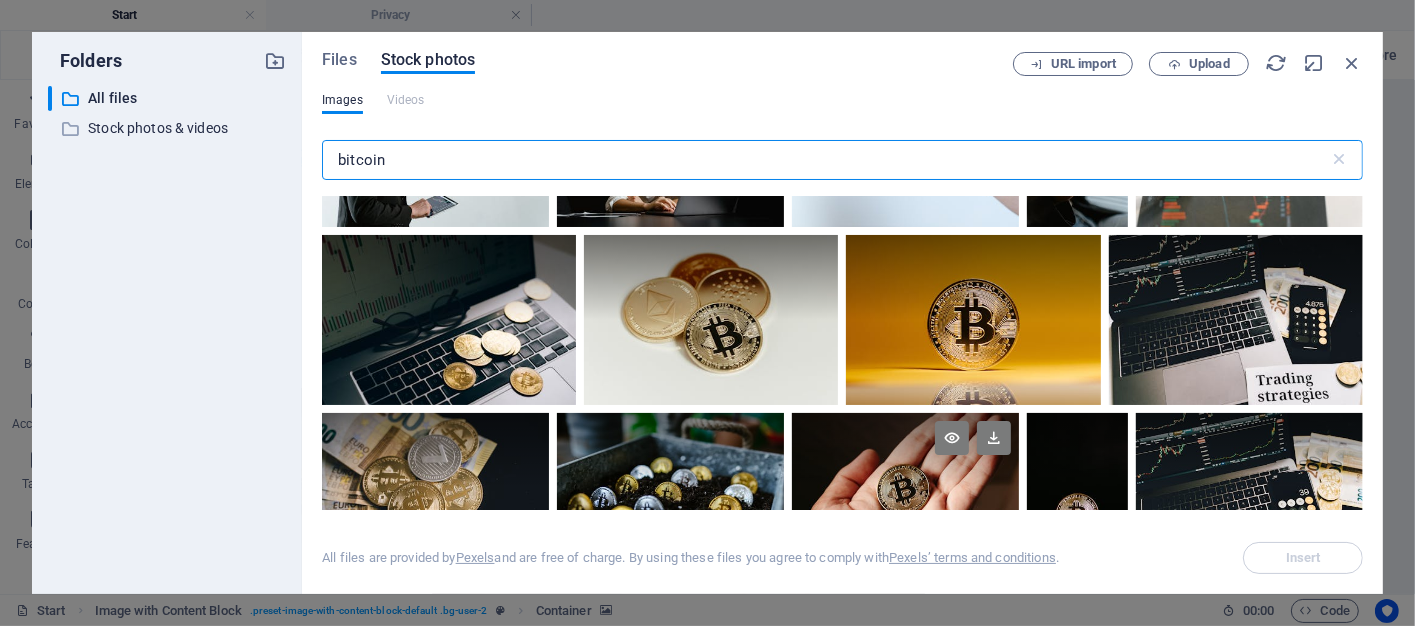 scroll, scrollTop: 4100, scrollLeft: 0, axis: vertical 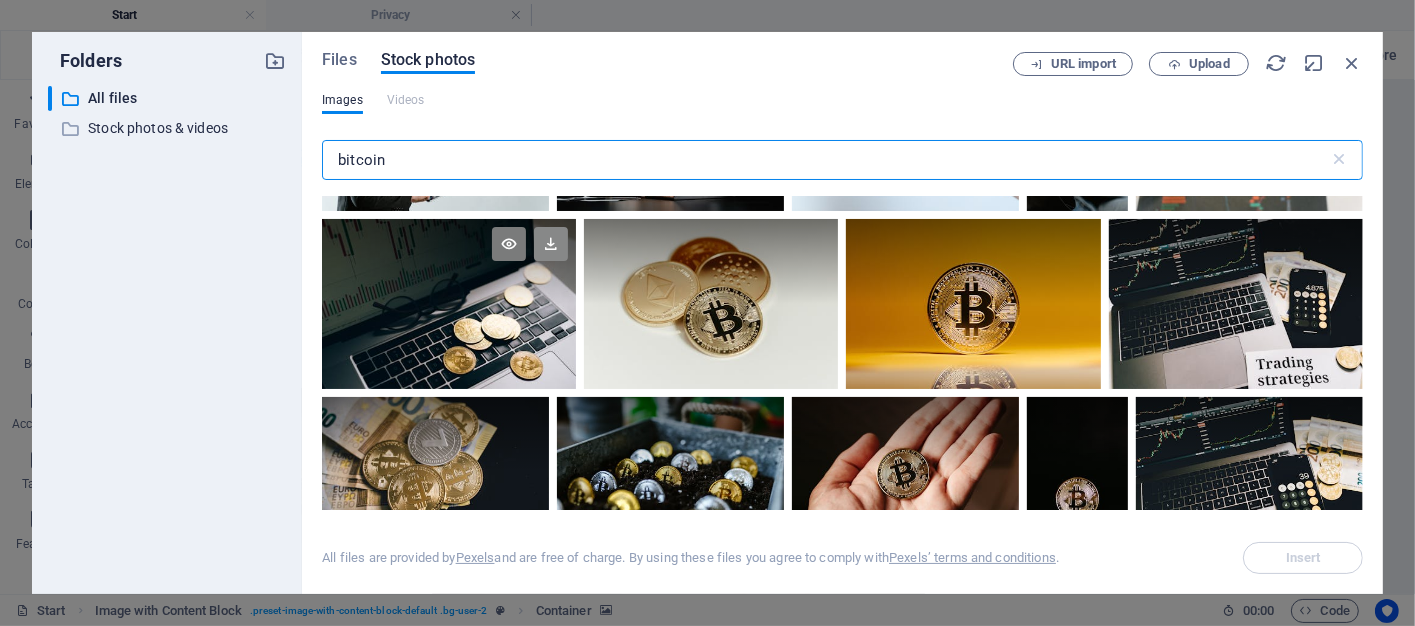click at bounding box center [551, 244] 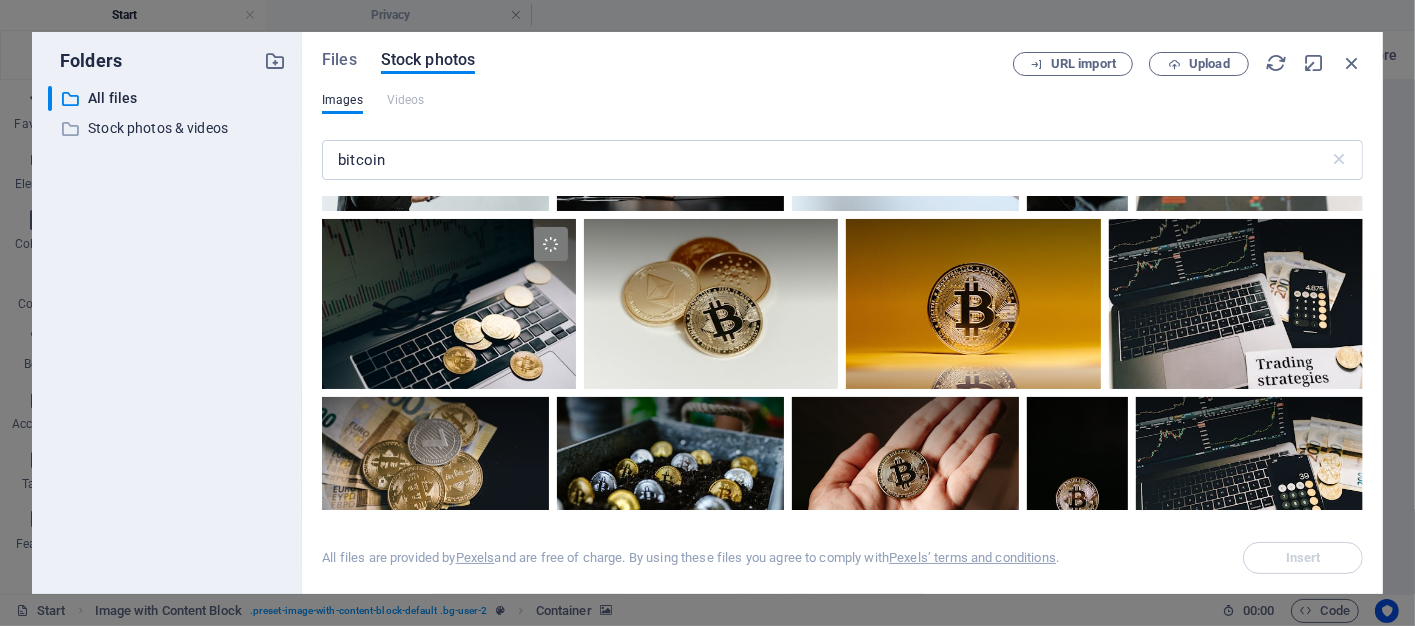 scroll, scrollTop: 4256, scrollLeft: 0, axis: vertical 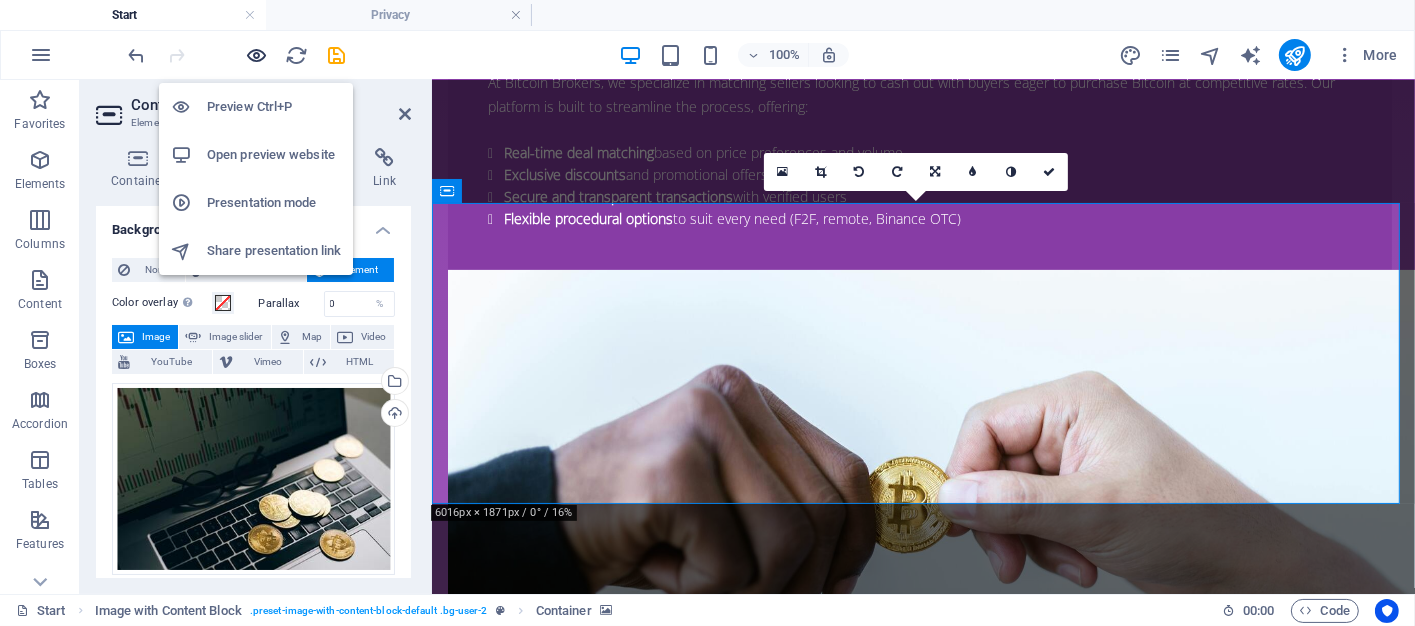 click at bounding box center (257, 55) 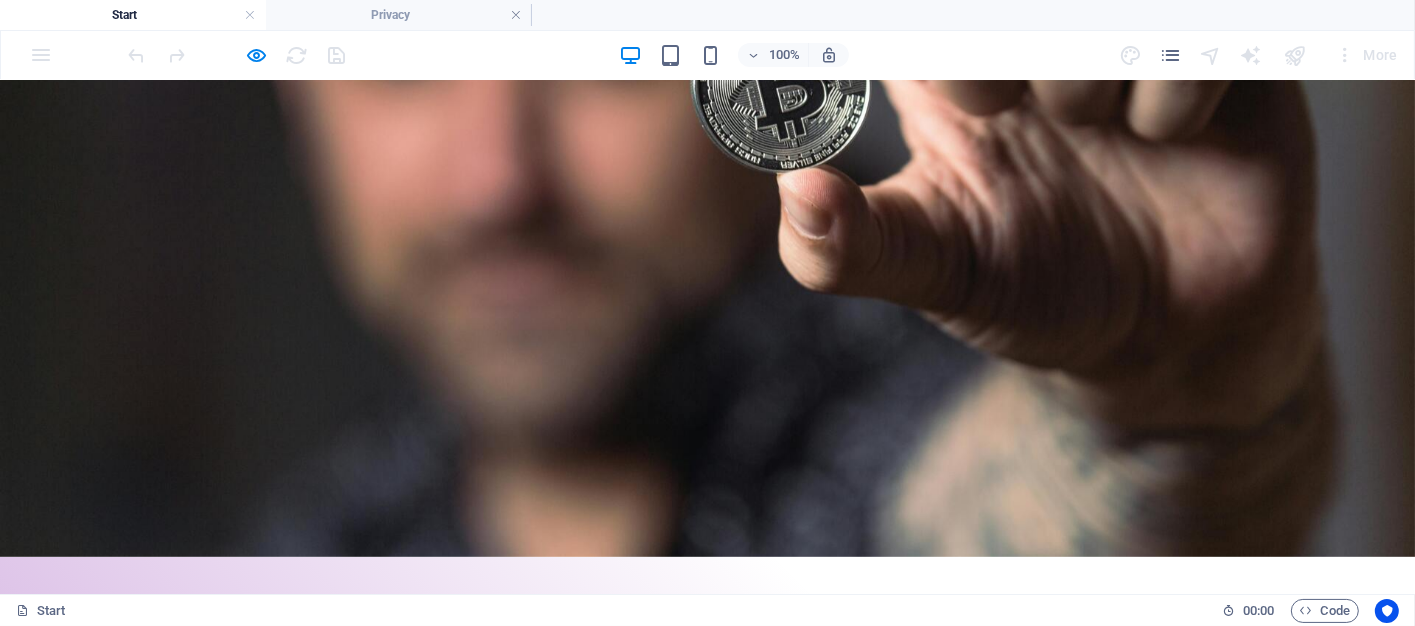 scroll, scrollTop: 300, scrollLeft: 0, axis: vertical 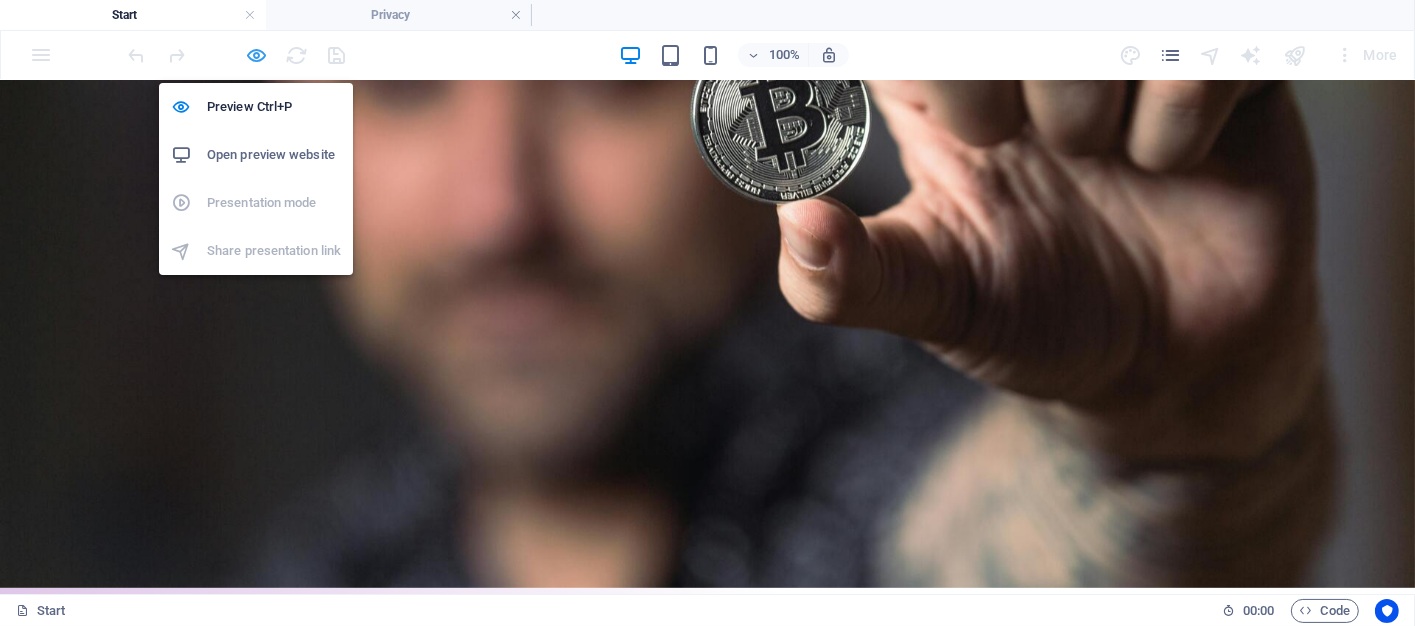 click at bounding box center (257, 55) 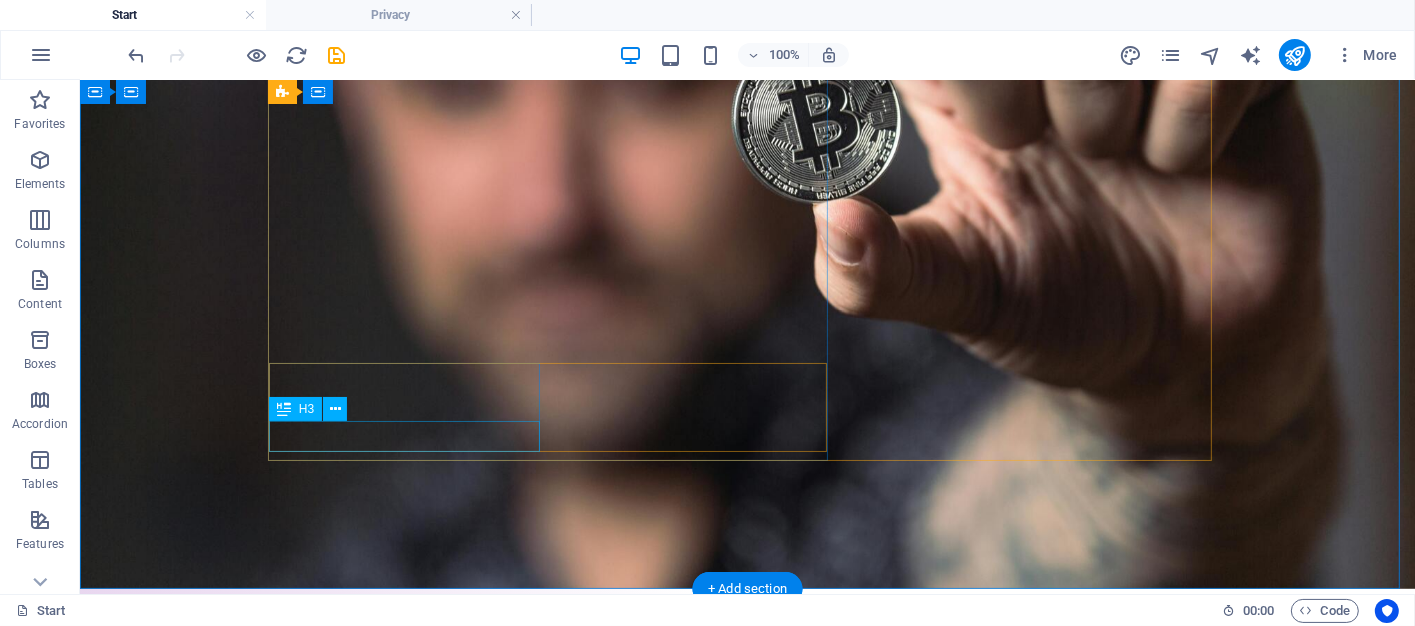 click on "CLIENTS AWAIT YOU" at bounding box center [747, 1221] 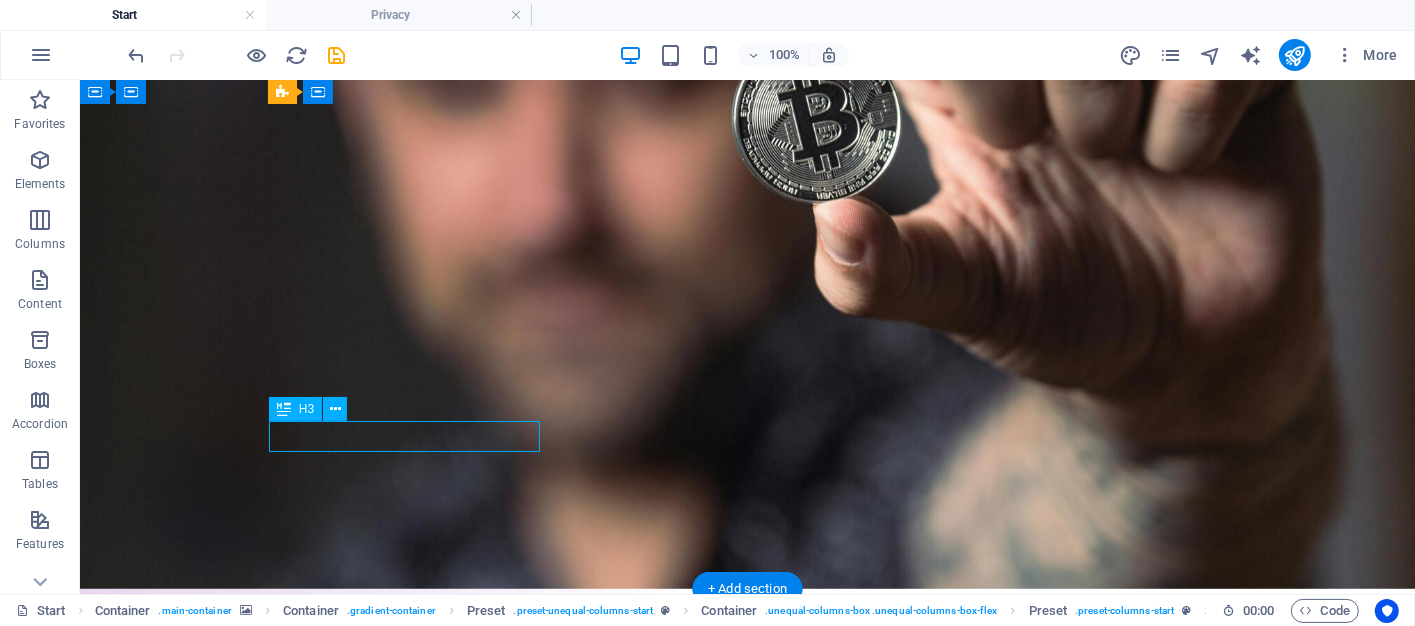 click on "CLIENTS AWAIT YOU" at bounding box center [747, 1221] 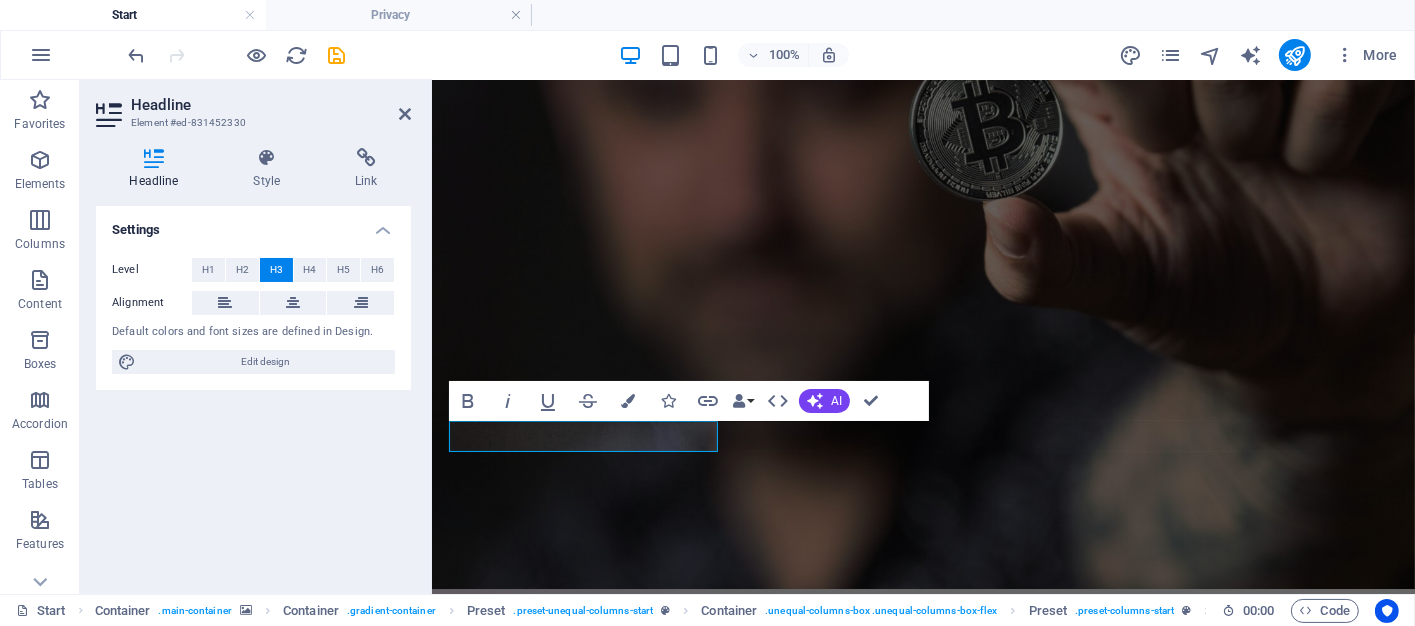 type 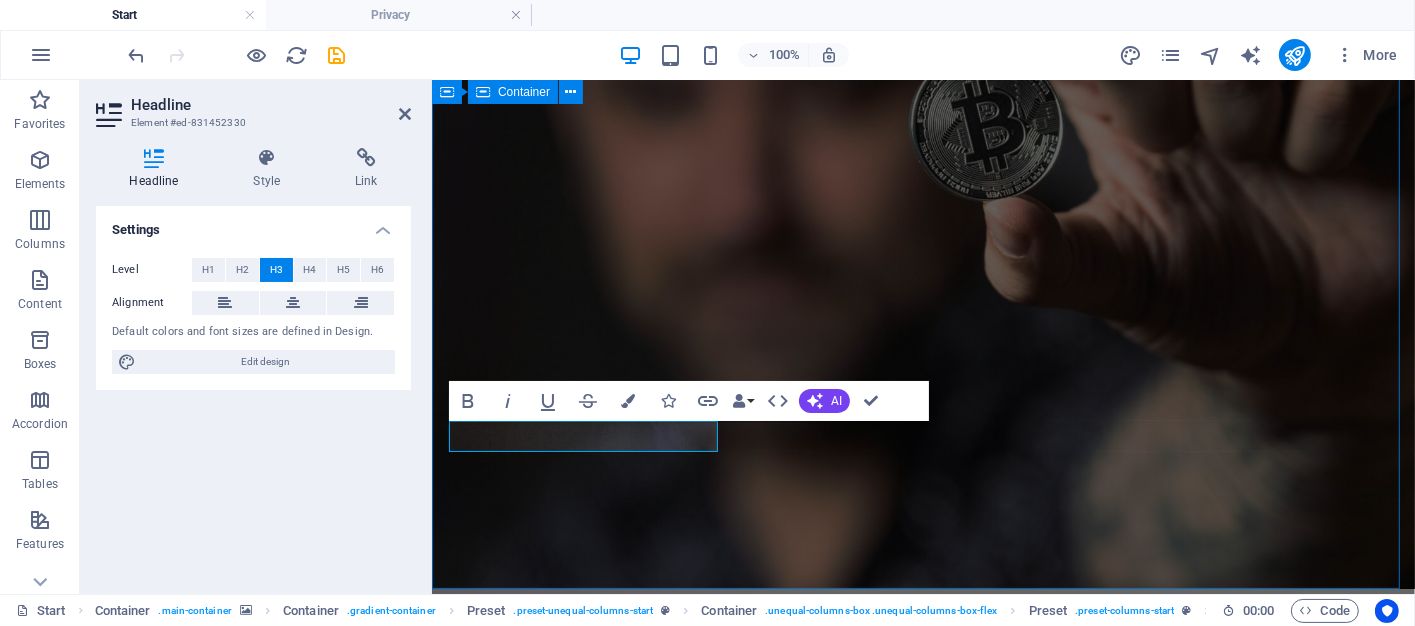 click on "BITCOIN BROKERS Where Smart Sellers Meet Savvy Buyers We connect Bitcoin sellers with buyers who are on the hunt for the best deals in the crypto space. Whether you're a crypto expert or just dipping your toes into digital currency, our mission is simple: to make every transaction more rewarding. ENGAGE WITH US TODAY 10 + CLIENTS AWAIT YOU LARRIMAR TIA Drop content here or  Add elements  Paste clipboard © Bitcoin Brokers |  Privacy Policy" at bounding box center [922, 1148] 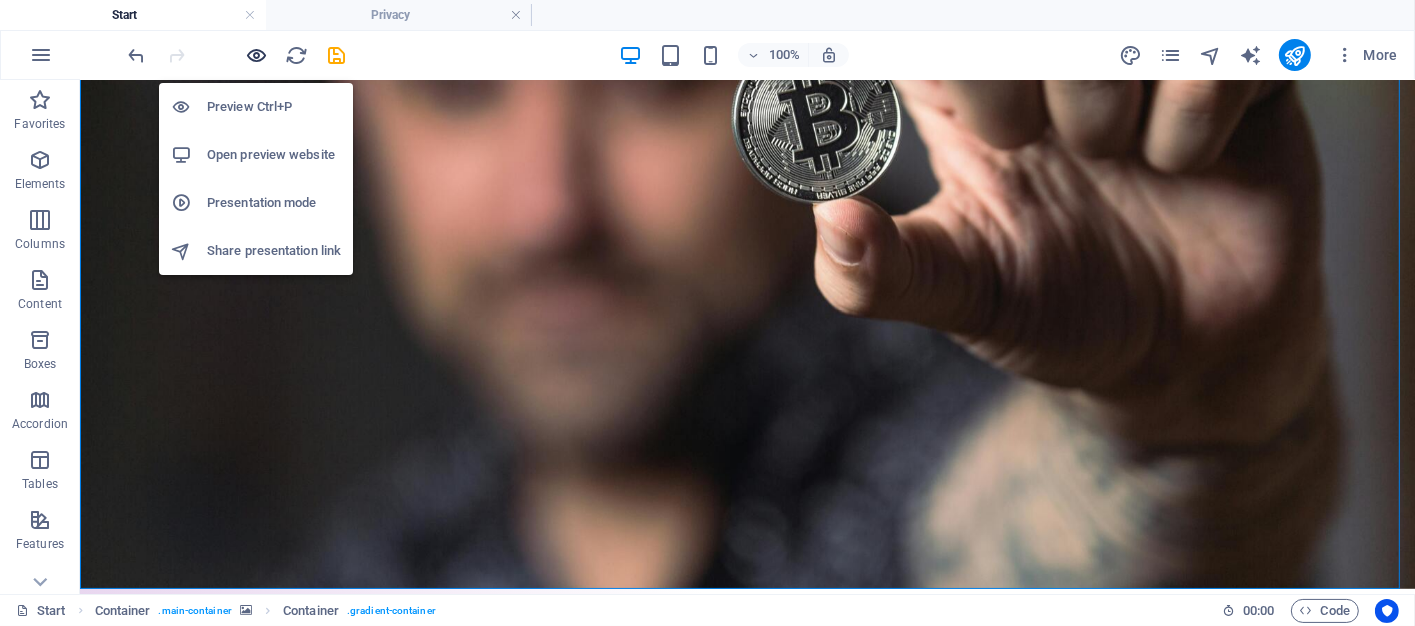 click at bounding box center (257, 55) 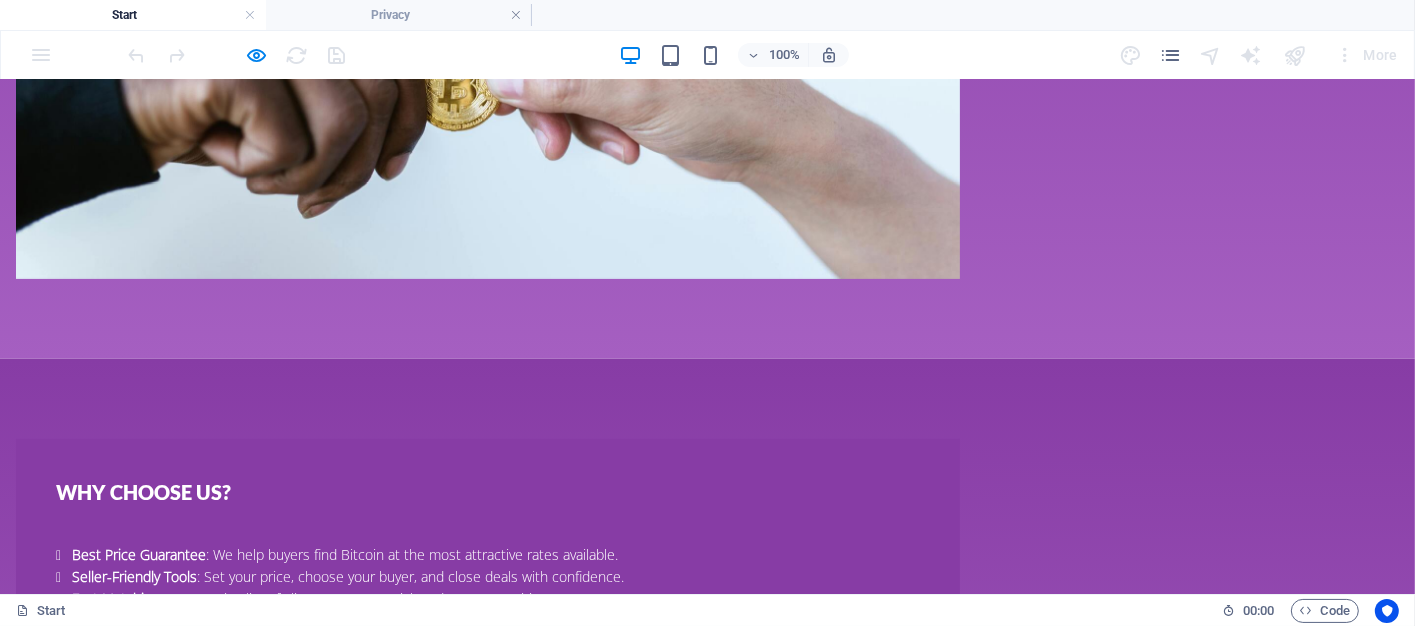 scroll, scrollTop: 2374, scrollLeft: 0, axis: vertical 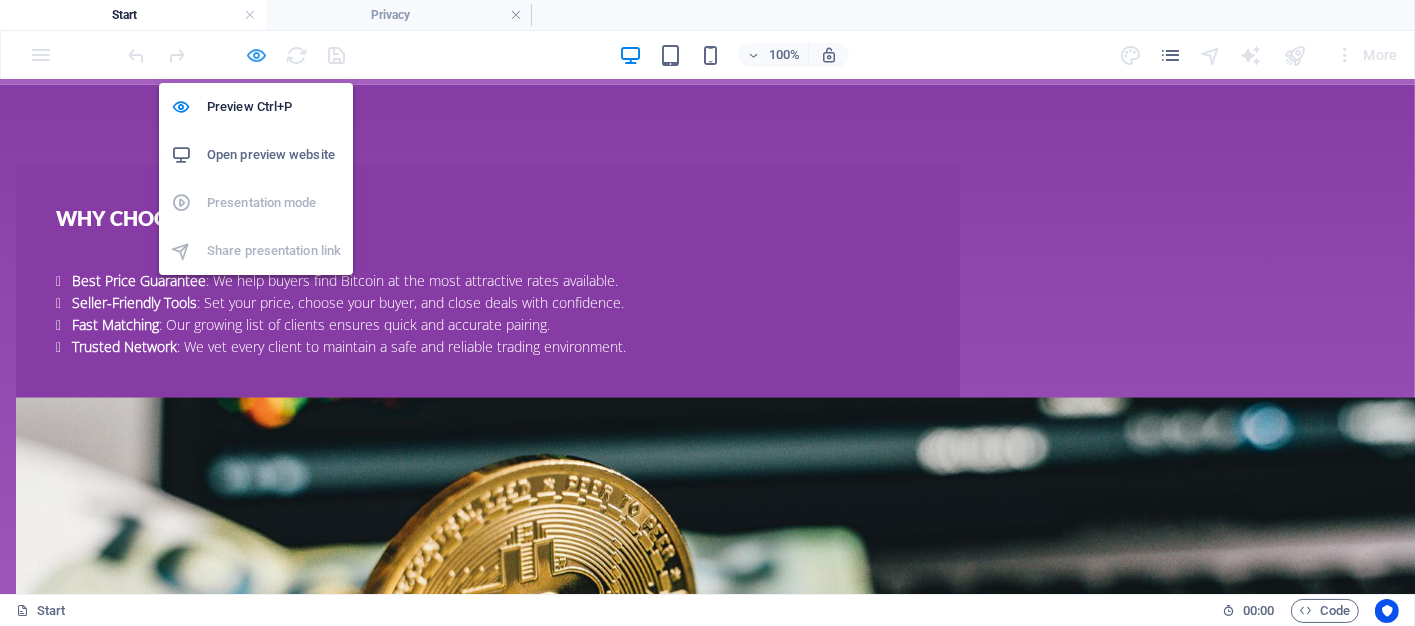 click at bounding box center (257, 55) 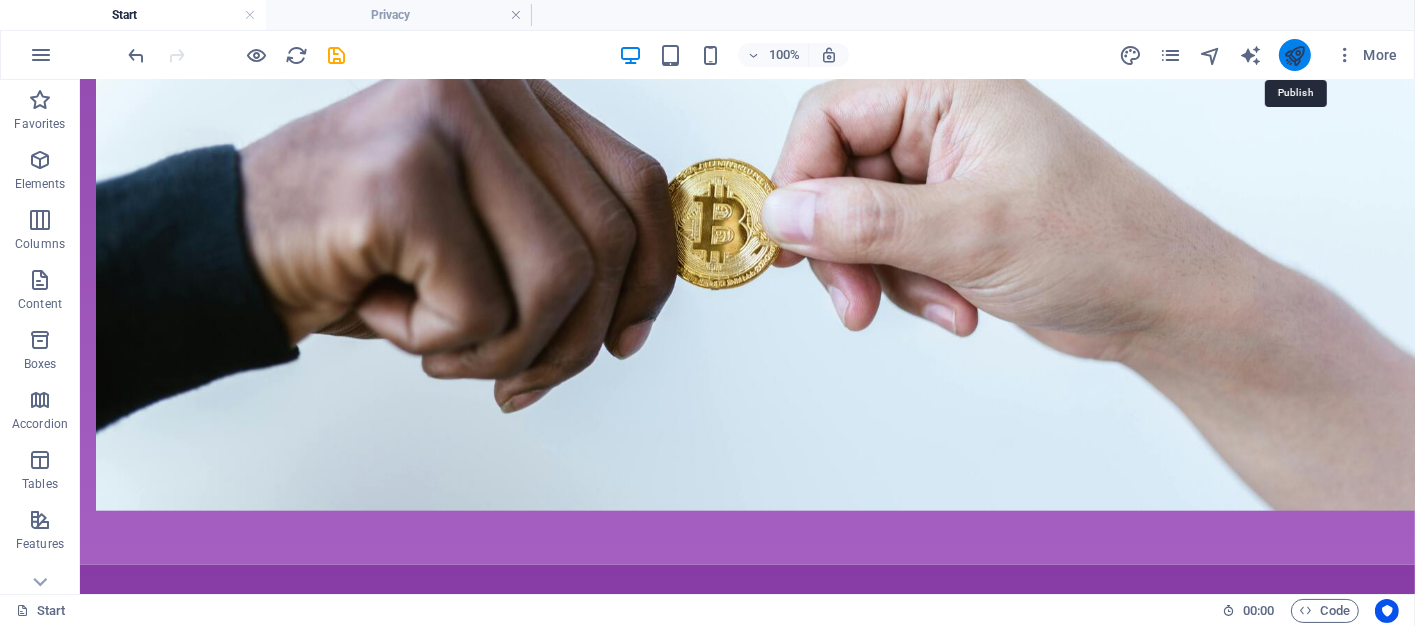 click at bounding box center (1294, 55) 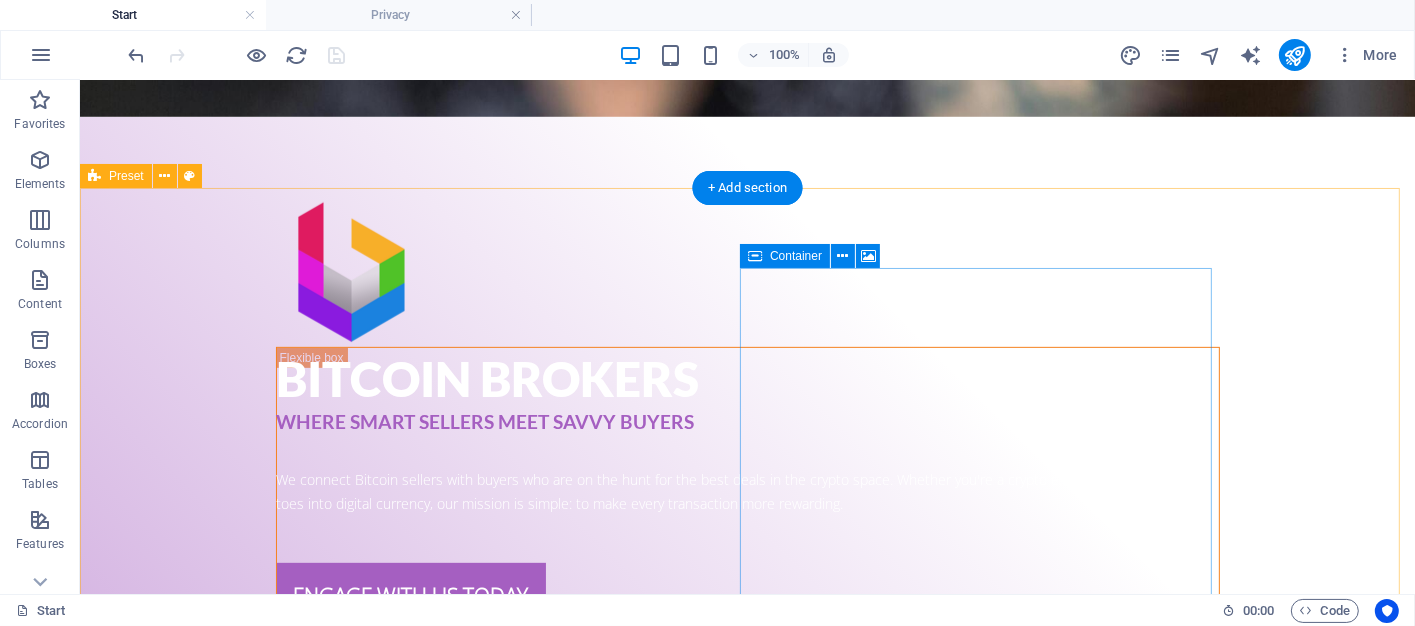 scroll, scrollTop: 874, scrollLeft: 0, axis: vertical 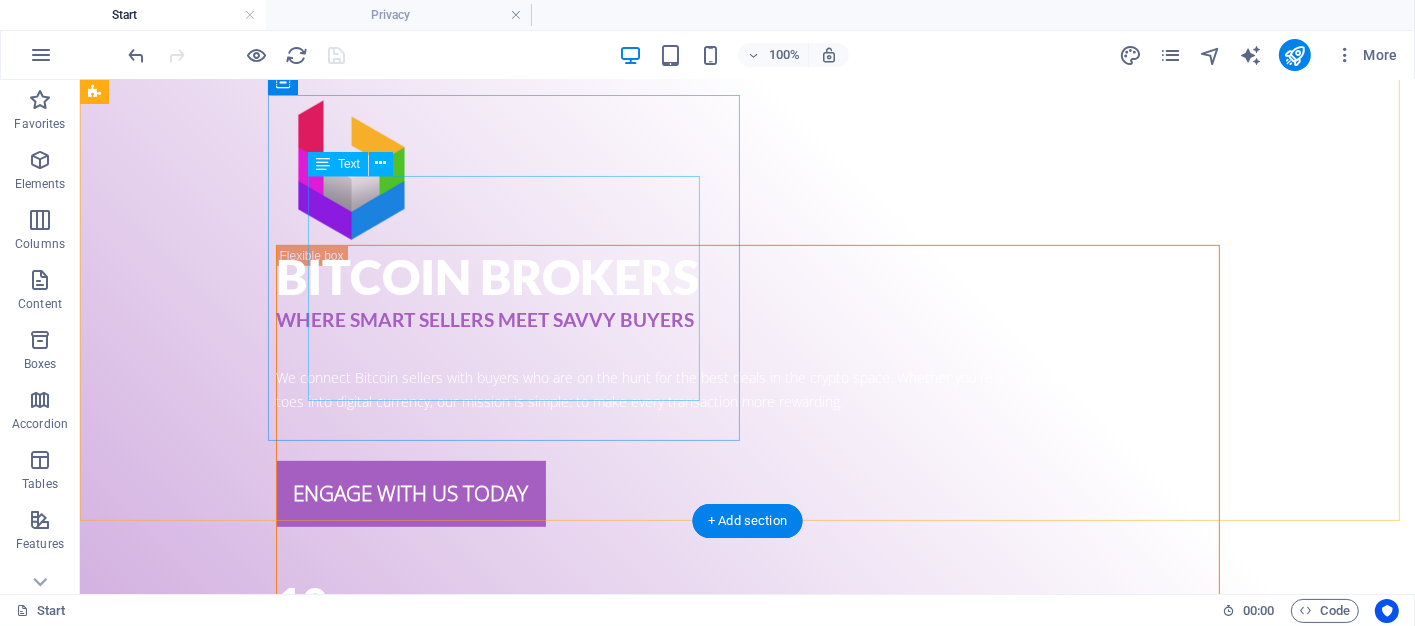 click on "At Bitcoin Brokers, we specialize in matching sellers looking to cash out with buyers eager to purchase Bitcoin at competitive rates. Our platform is built to streamline the process, offering: Real-time deal matching  based on price preferences and volume Exclusive discounts  and promotional offers for buyers Secure and transparent transactions  with verified users Flexible procedural options  to suit every need (F2F, remote, Binance OTC)" at bounding box center [567, 1376] 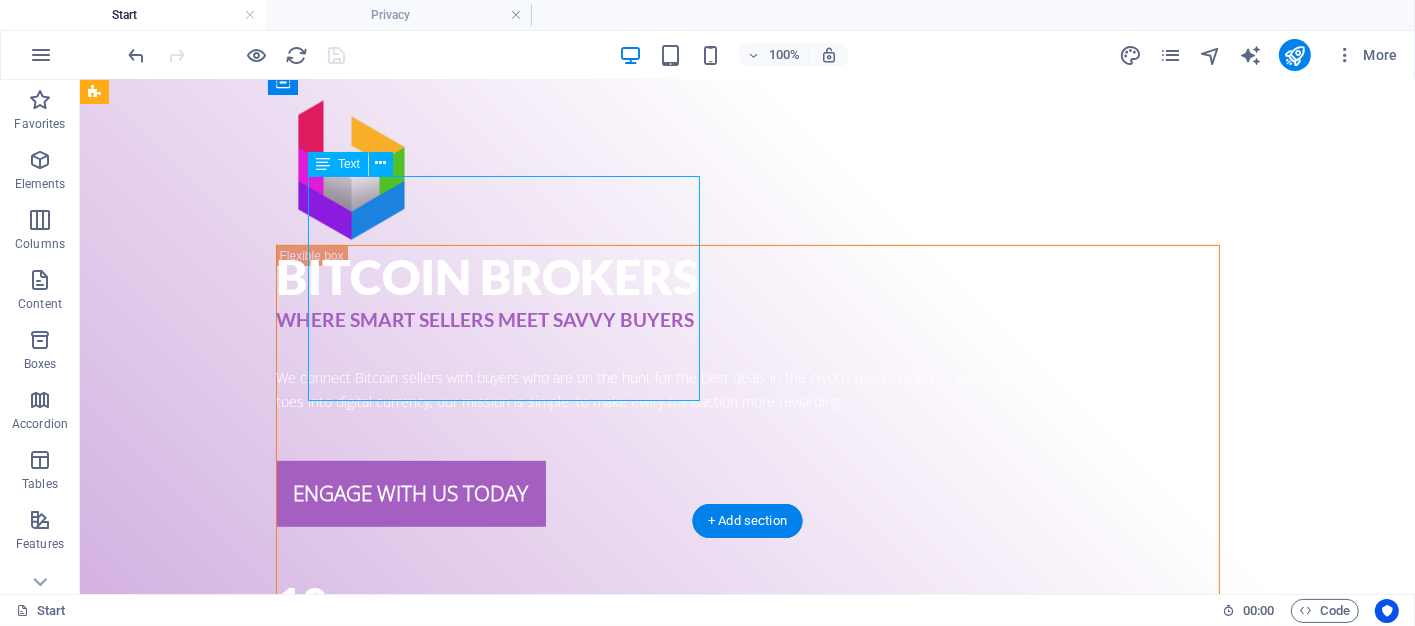 click on "At Bitcoin Brokers, we specialize in matching sellers looking to cash out with buyers eager to purchase Bitcoin at competitive rates. Our platform is built to streamline the process, offering: Real-time deal matching  based on price preferences and volume Exclusive discounts  and promotional offers for buyers Secure and transparent transactions  with verified users Flexible procedural options  to suit every need (F2F, remote, Binance OTC)" at bounding box center [567, 1376] 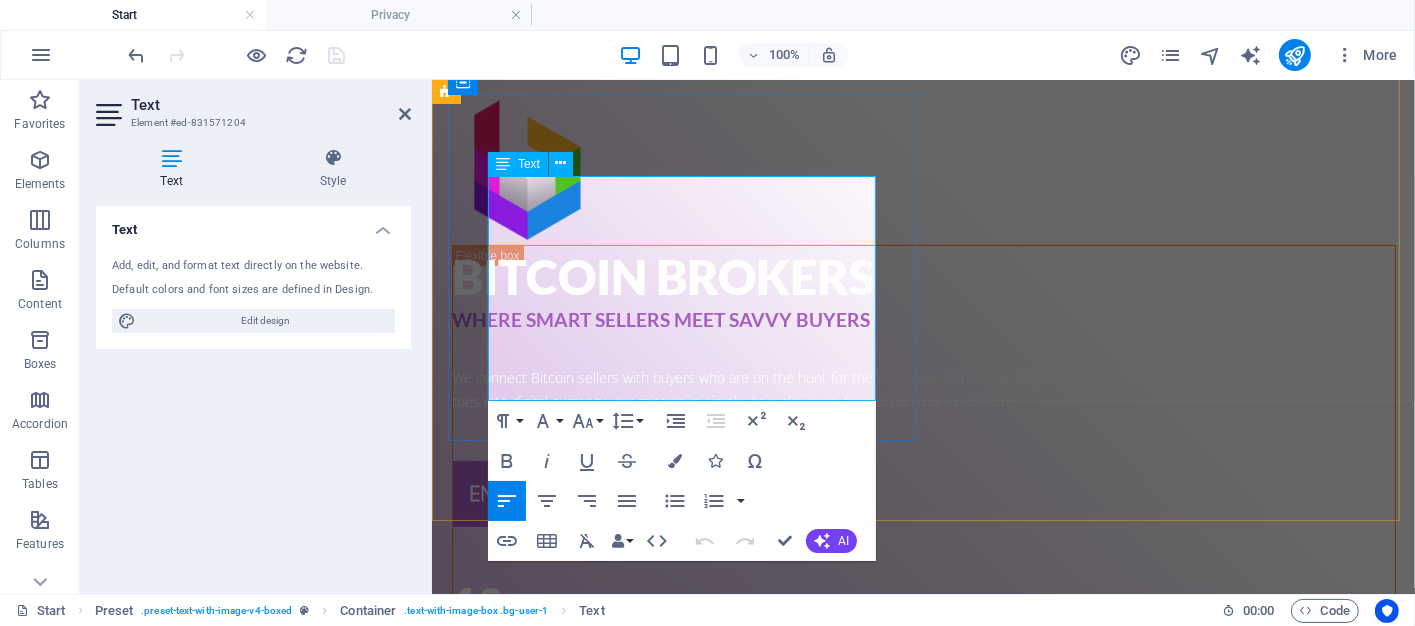 click on "Secure and transparent transactions  with verified users" at bounding box center (927, 1423) 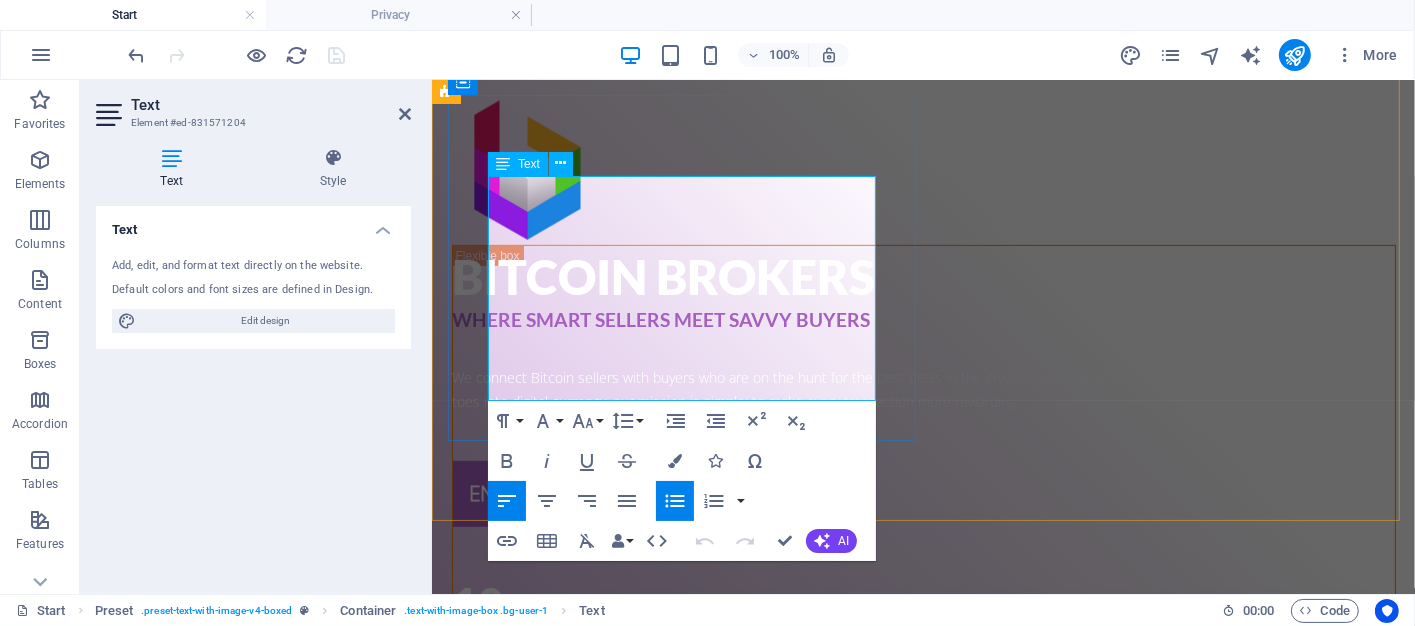 type 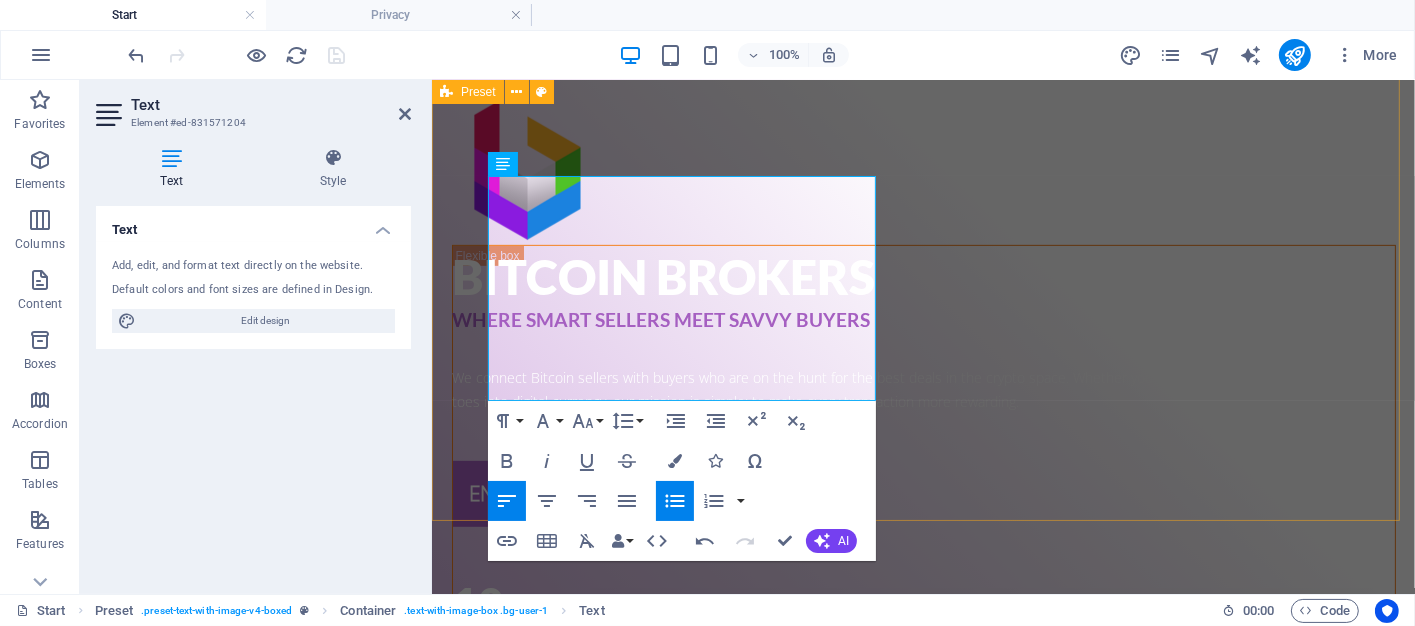click on "What We Do At Bitcoin Brokers, we specialize in matching sellers looking to cash out with buyers eager to purchase Bitcoin at competitive rates. Our platform is built to streamline the process, offering: Real-time deal matching  based on price preferences and volume Exclusive discounts  and promotional offers for buyers Secure and transparent transactions  with verifiedclients Flexible procedural options  to suit every need (F2F, remote, Binance OTC) Drop content here or  Add elements  Paste clipboard" at bounding box center [922, 1599] 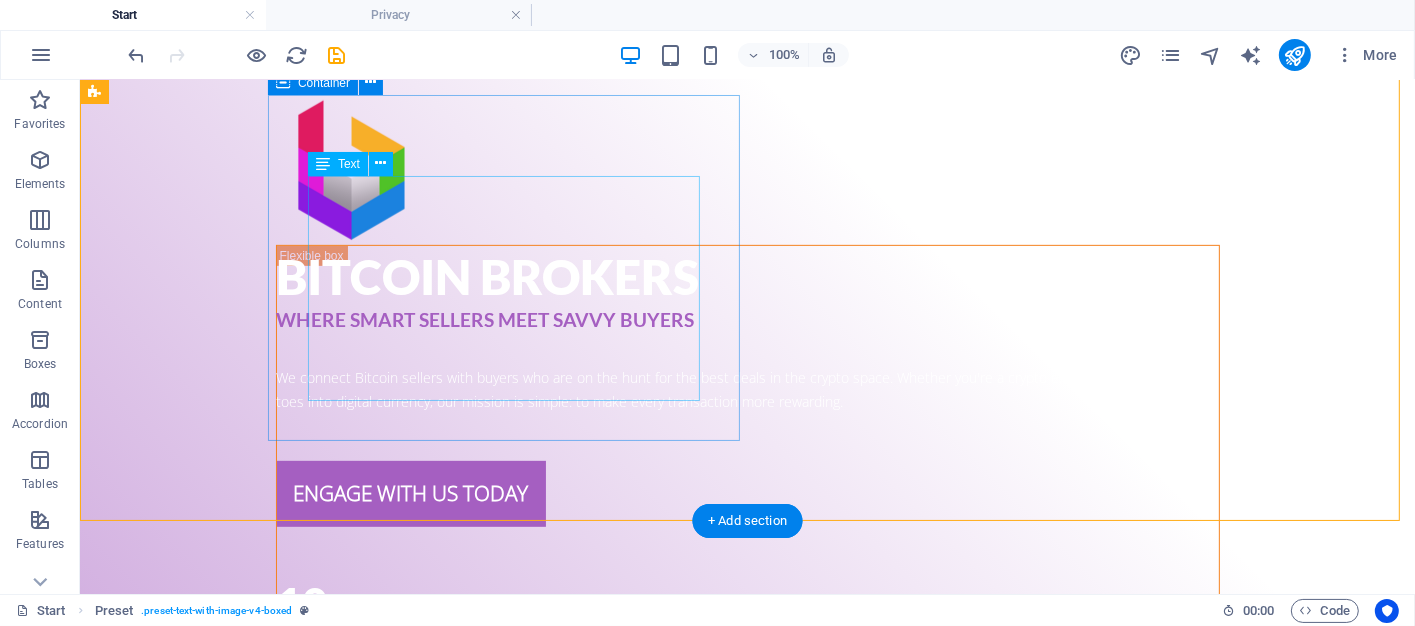 click on "At Bitcoin Brokers, we specialize in matching sellers looking to cash out with buyers eager to purchase Bitcoin at competitive rates. Our platform is built to streamline the process, offering: Real-time deal matching  based on price preferences and volume Exclusive discounts  and promotional offers for buyers Secure and transparent transactions  with verifiedclients Flexible procedural options  to suit every need (F2F, remote, Binance OTC)" at bounding box center (567, 1376) 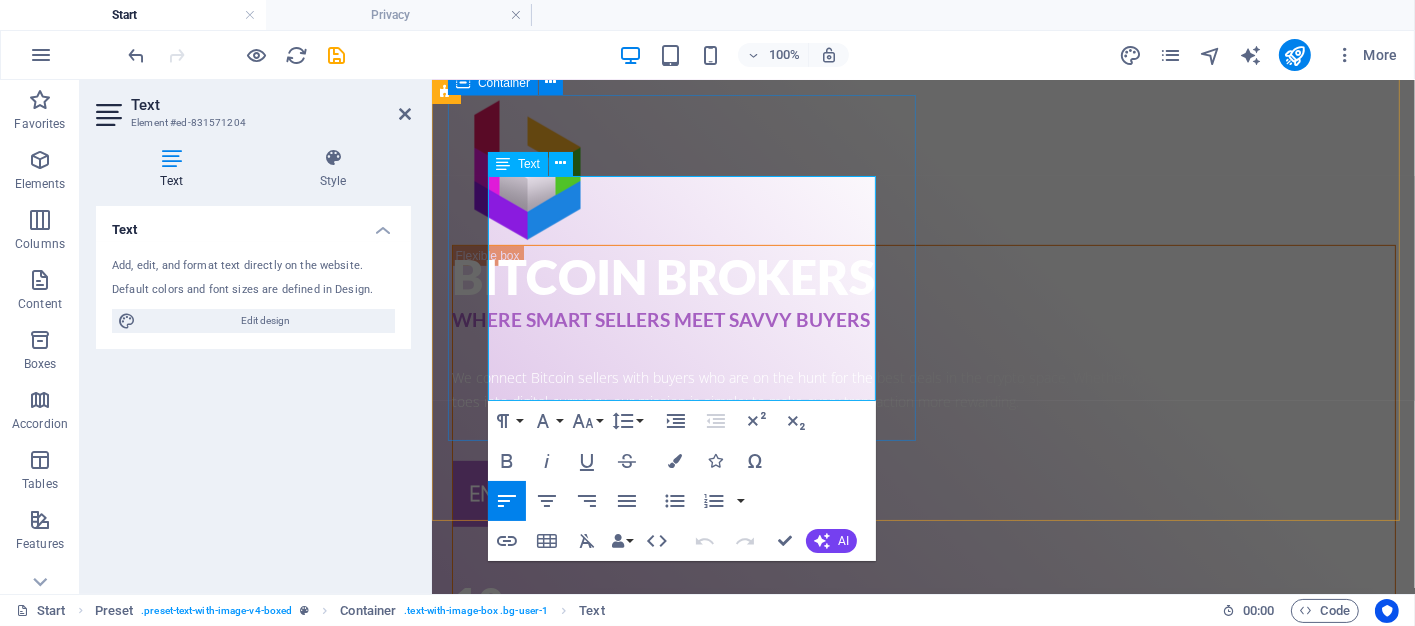 click on "Secure and transparent transactions  with verifiedclients" at bounding box center [927, 1423] 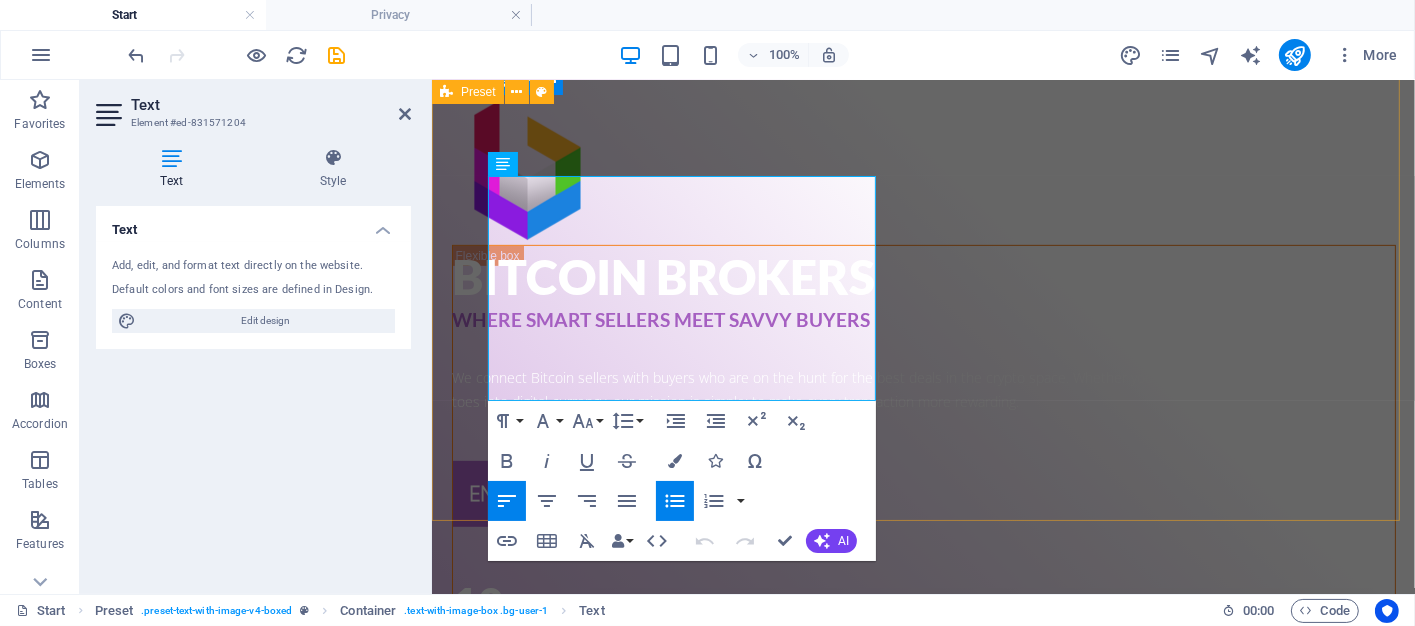 click on "What We Do At Bitcoin Brokers, we specialize in matching sellers looking to cash out with buyers eager to purchase Bitcoin at competitive rates. Our platform is built to streamline the process, offering: Real-time deal matching  based on price preferences and volume Exclusive discounts  and promotional offers for buyers Secure and transparent transactions  with verified  clients Flexible procedural options  to suit every need (F2F, remote, Binance OTC) Drop content here or  Add elements  Paste clipboard" at bounding box center (922, 1599) 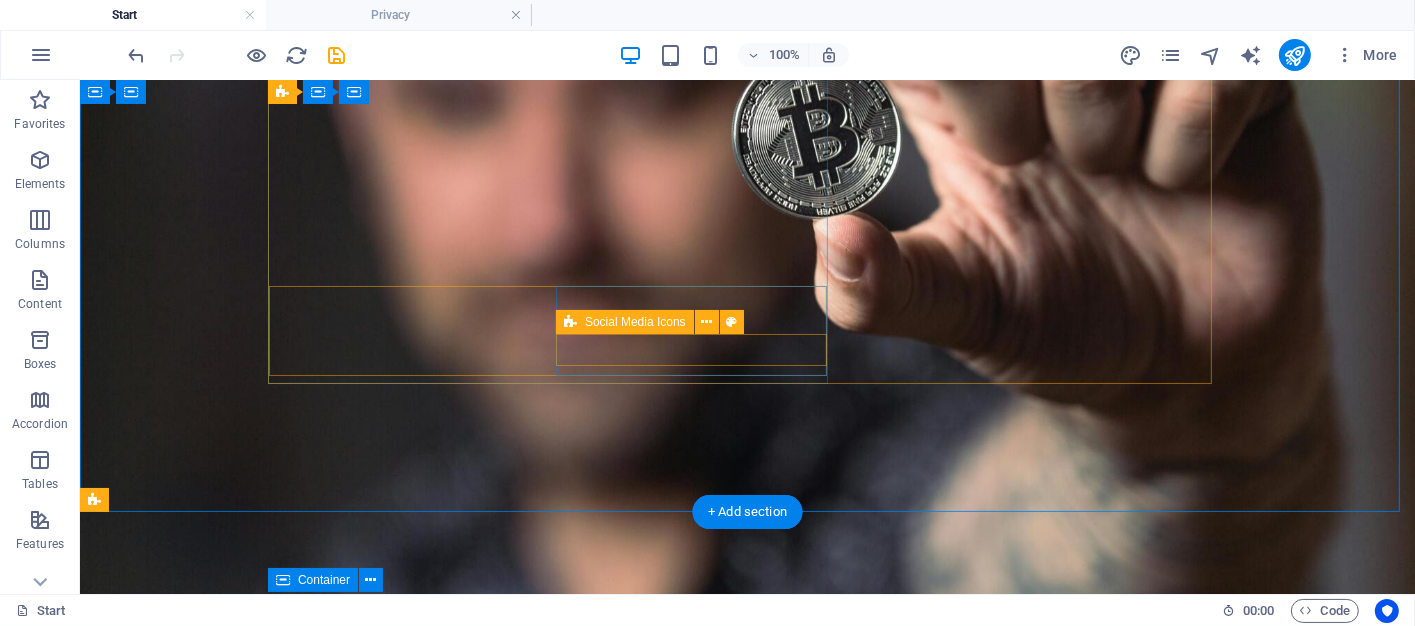 scroll, scrollTop: 276, scrollLeft: 0, axis: vertical 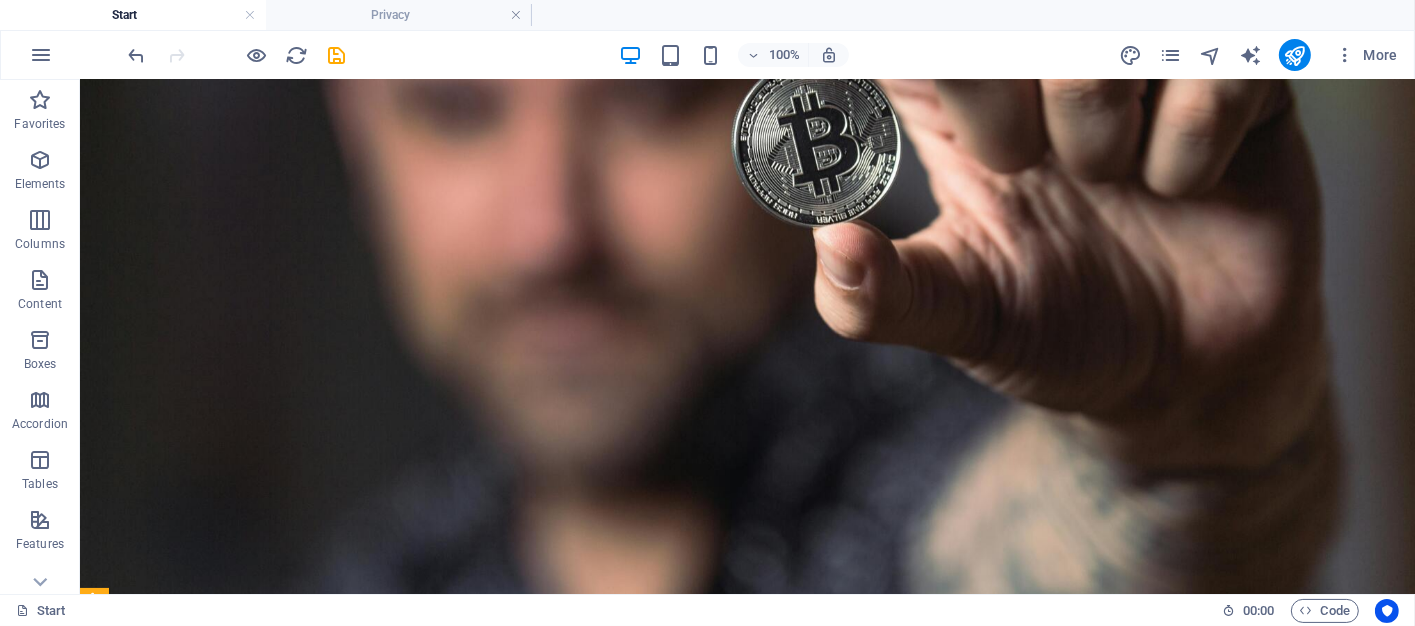 click at bounding box center [1295, 55] 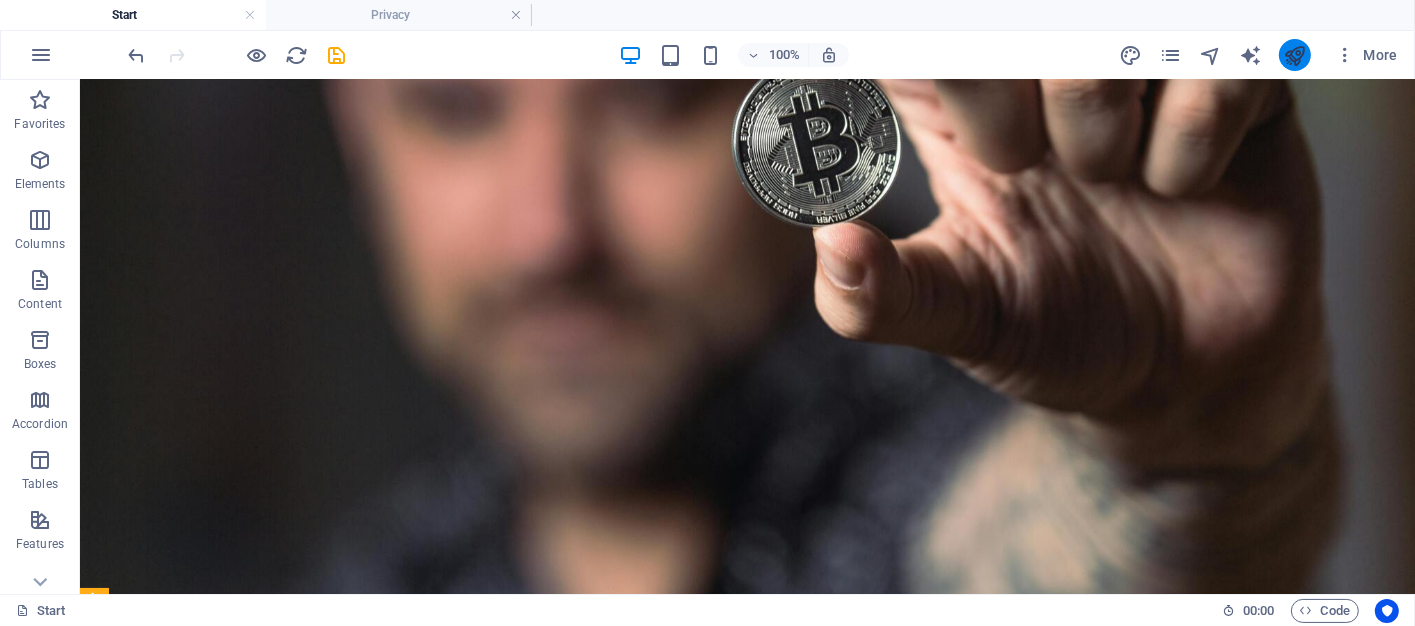 click at bounding box center [1294, 55] 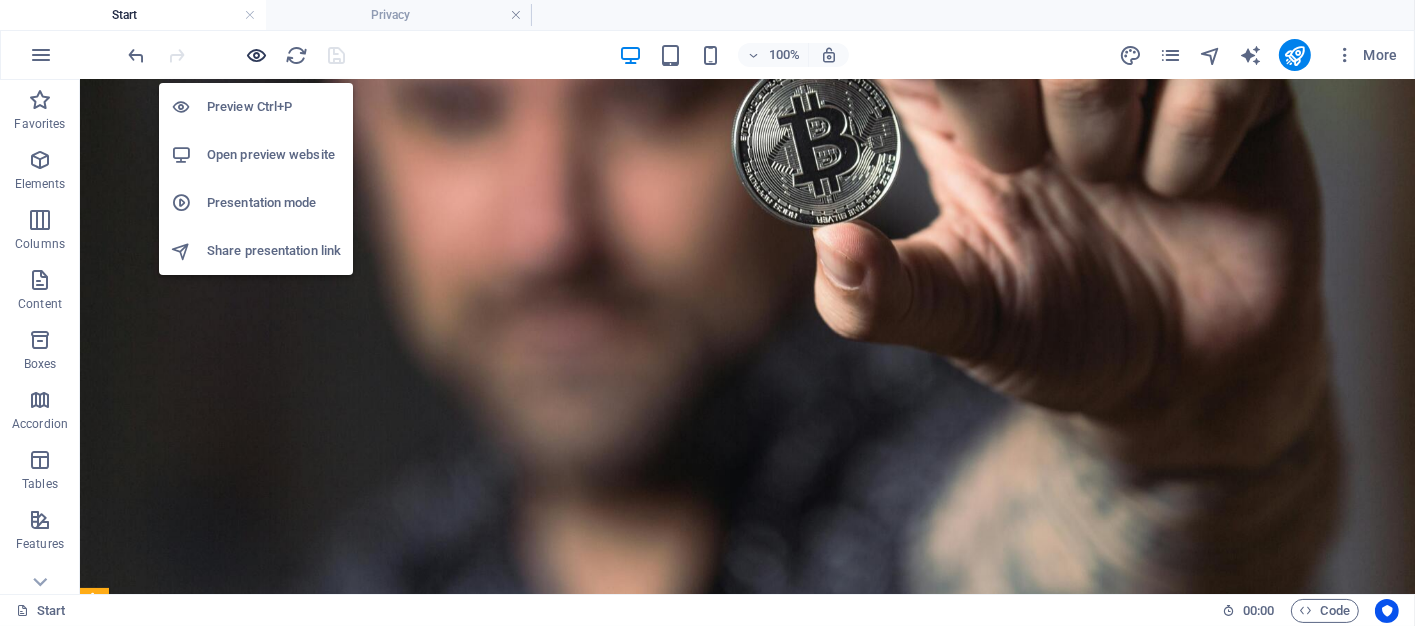 click at bounding box center (257, 55) 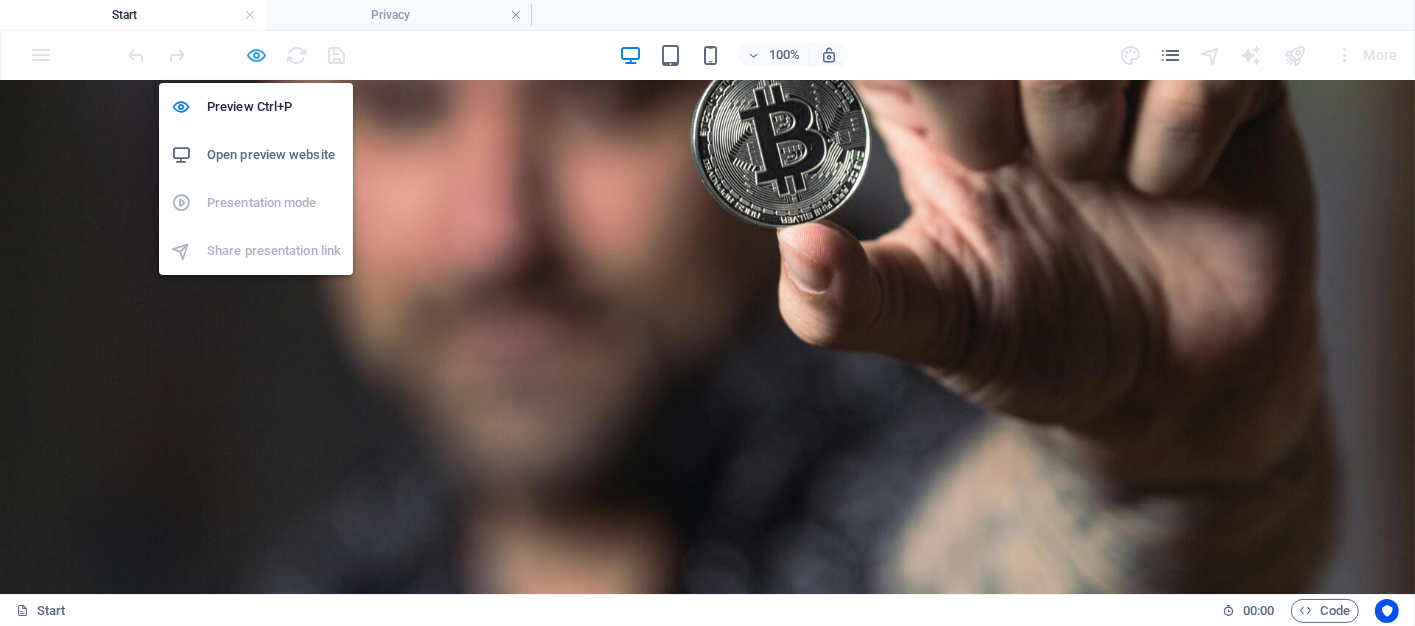 click at bounding box center [257, 55] 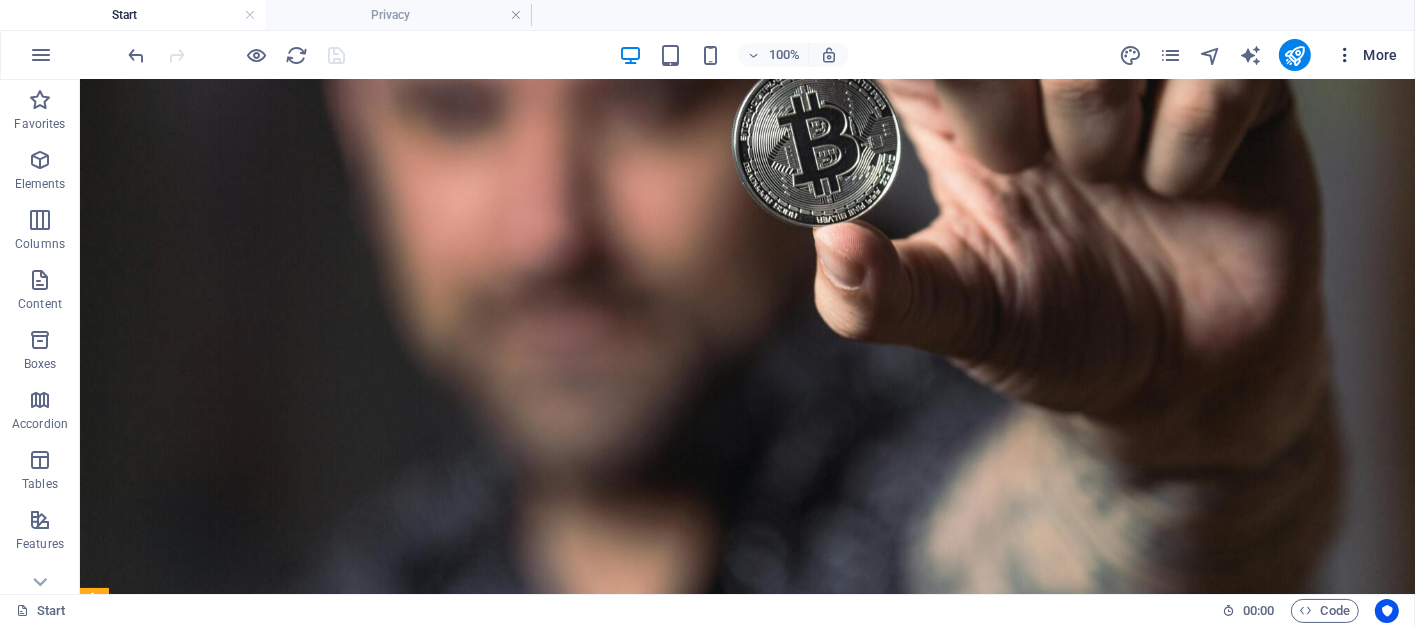 click at bounding box center [1345, 55] 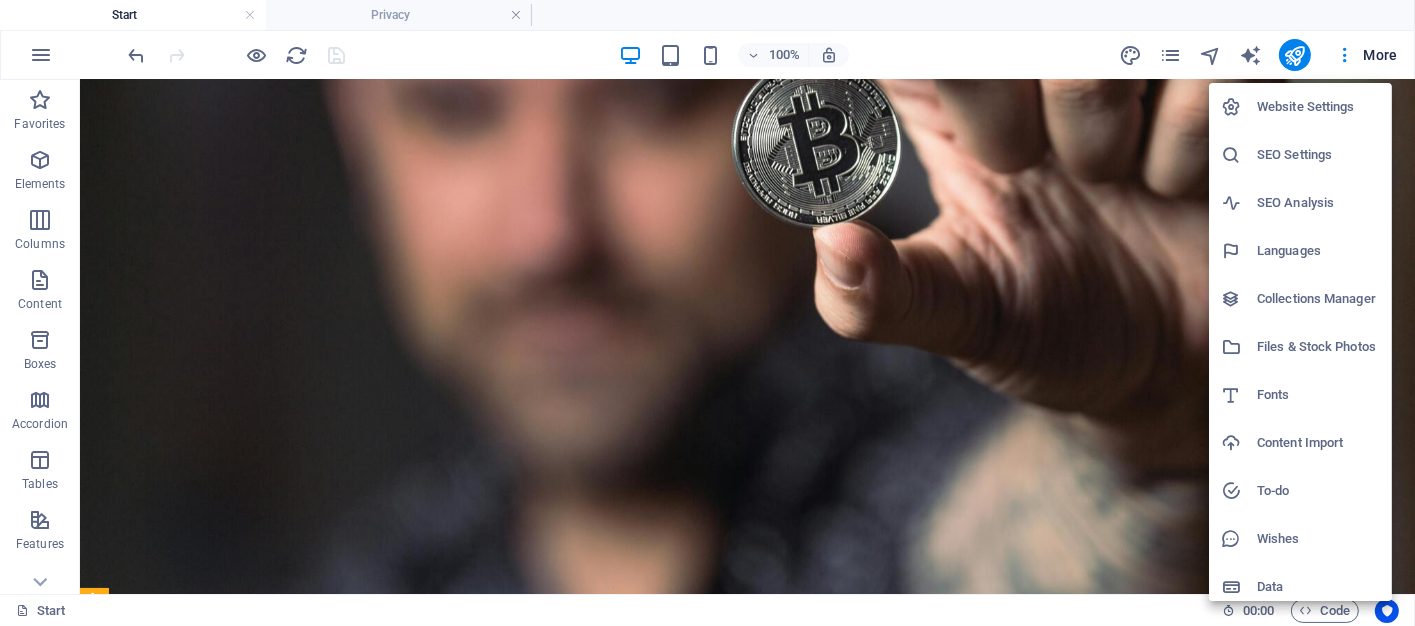 click at bounding box center (707, 313) 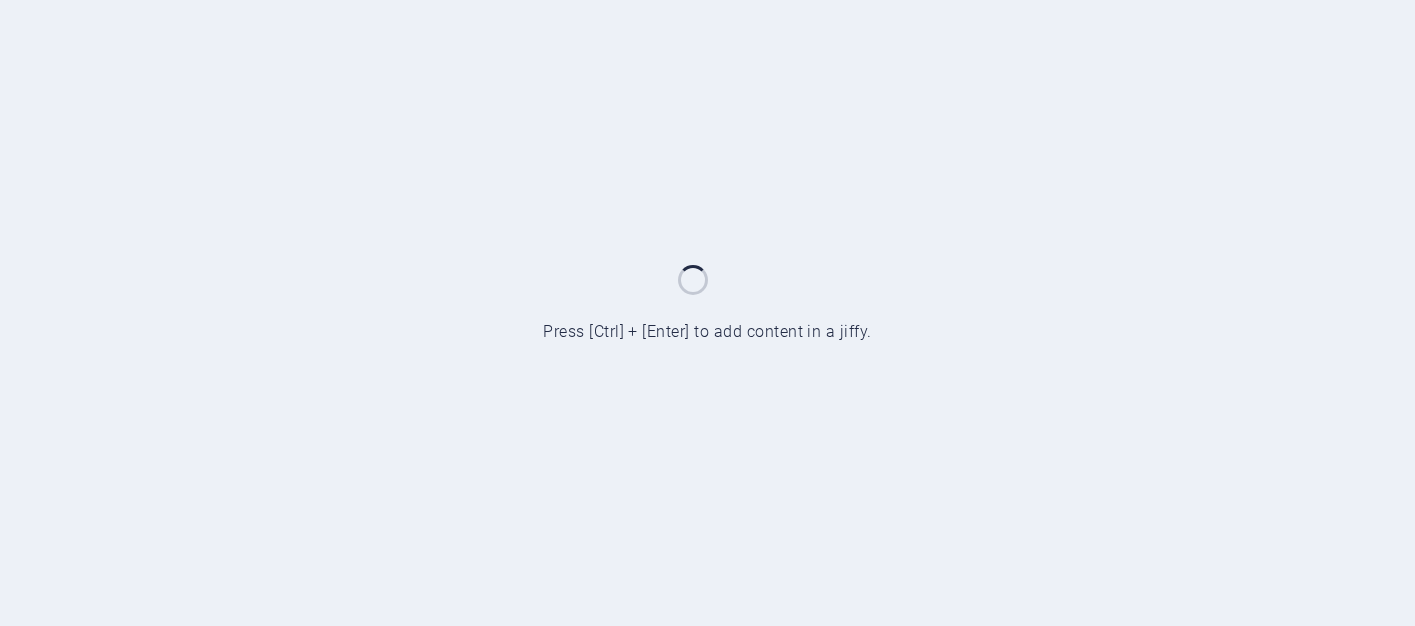 scroll, scrollTop: 0, scrollLeft: 0, axis: both 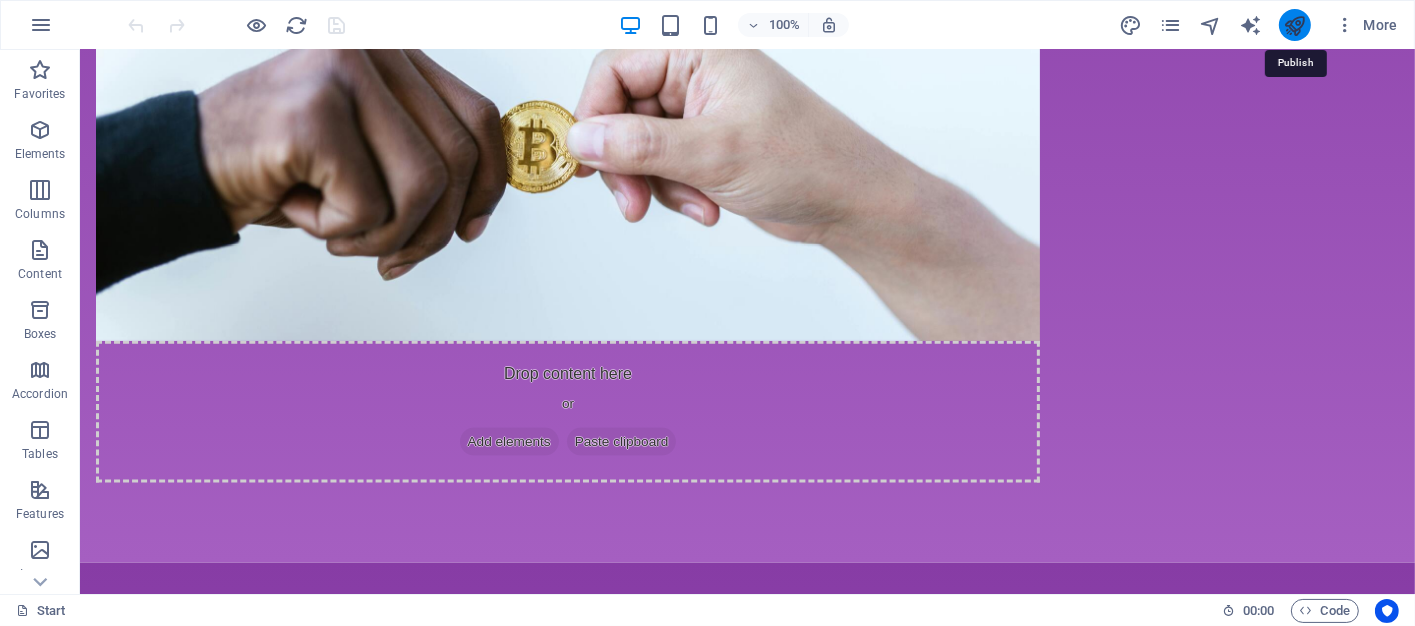click at bounding box center (1294, 25) 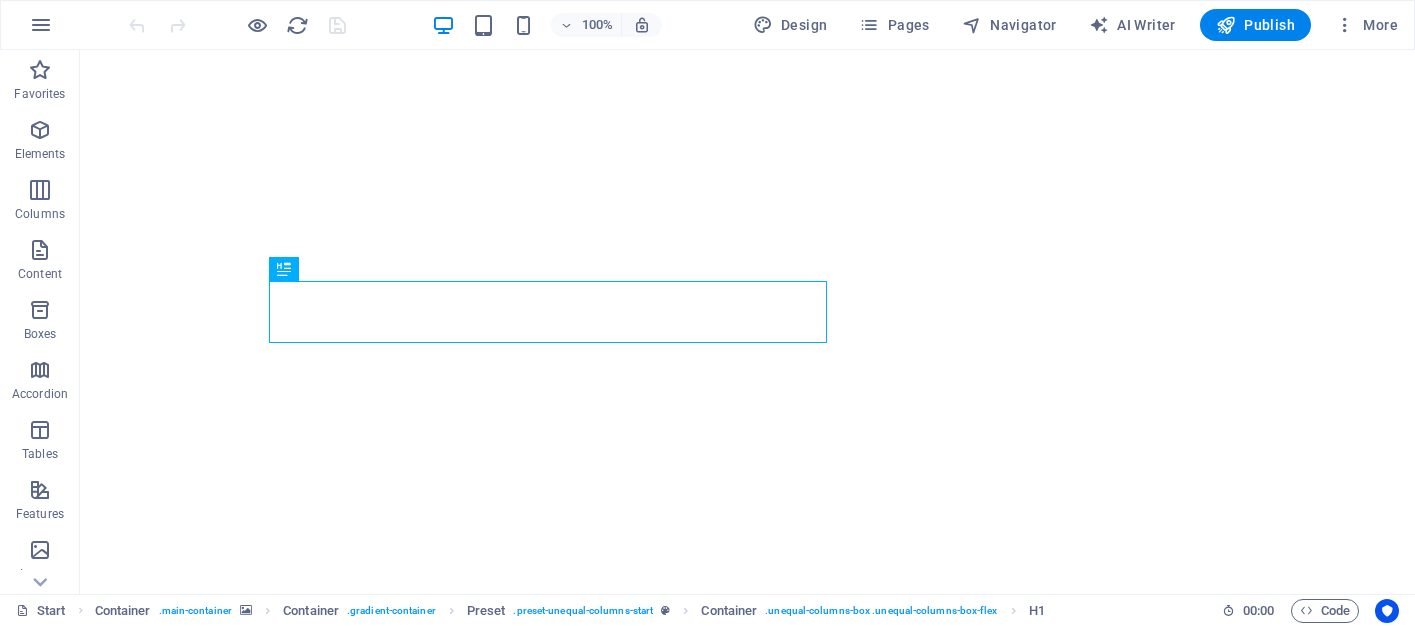 scroll, scrollTop: 0, scrollLeft: 0, axis: both 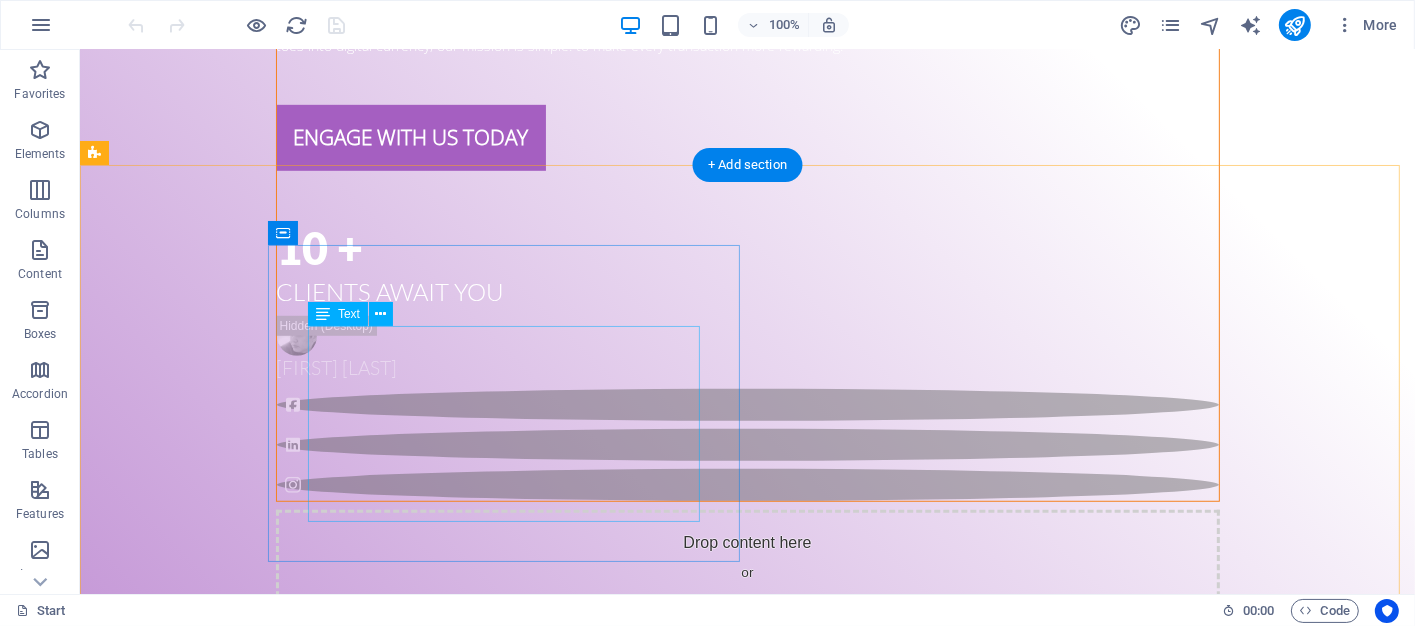 click on "Best Price Guarantee : We help buyers find Bitcoin at the most attractive rates available. Seller-Friendly Tools : Set your price, choose your buyer, and close deals with confidence. Fast Matching : Our growing list of clients ensures quick and accurate pairing. Trusted Network : We vet every client to maintain a safe and reliable trading environment." at bounding box center [567, 1926] 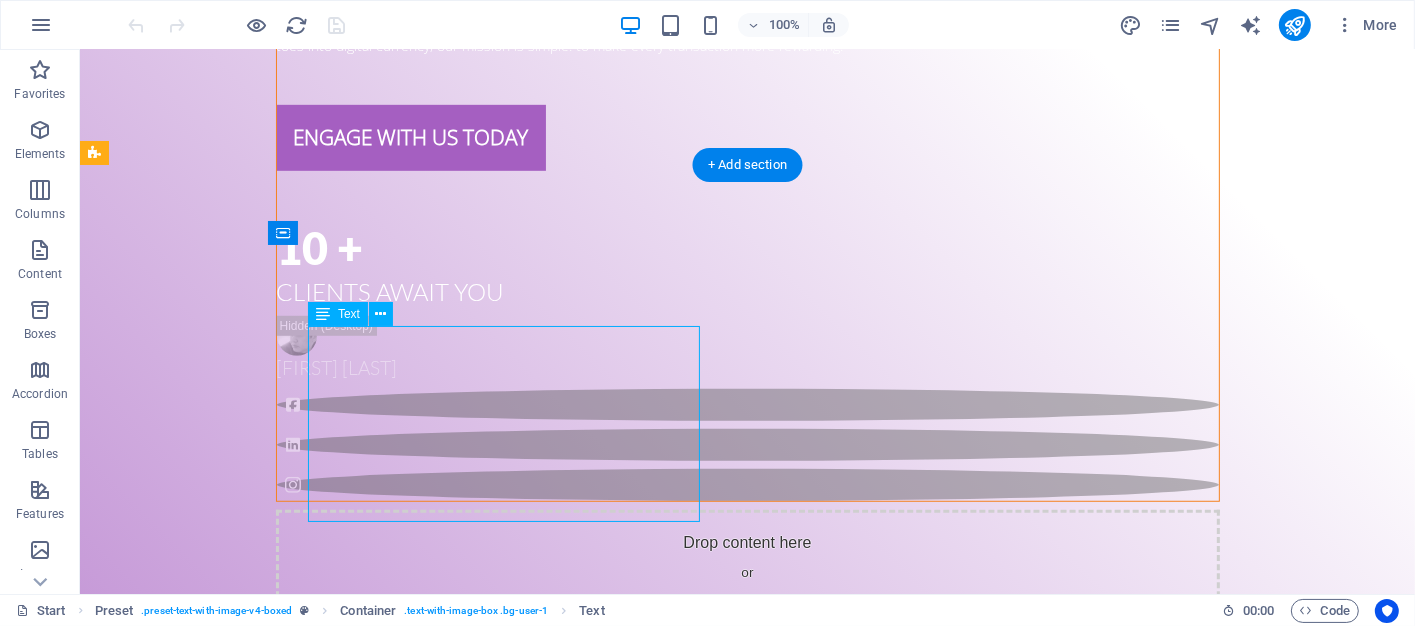 click on "Best Price Guarantee : We help buyers find Bitcoin at the most attractive rates available. Seller-Friendly Tools : Set your price, choose your buyer, and close deals with confidence. Fast Matching : Our growing list of clients ensures quick and accurate pairing. Trusted Network : We vet every client to maintain a safe and reliable trading environment." at bounding box center (567, 1926) 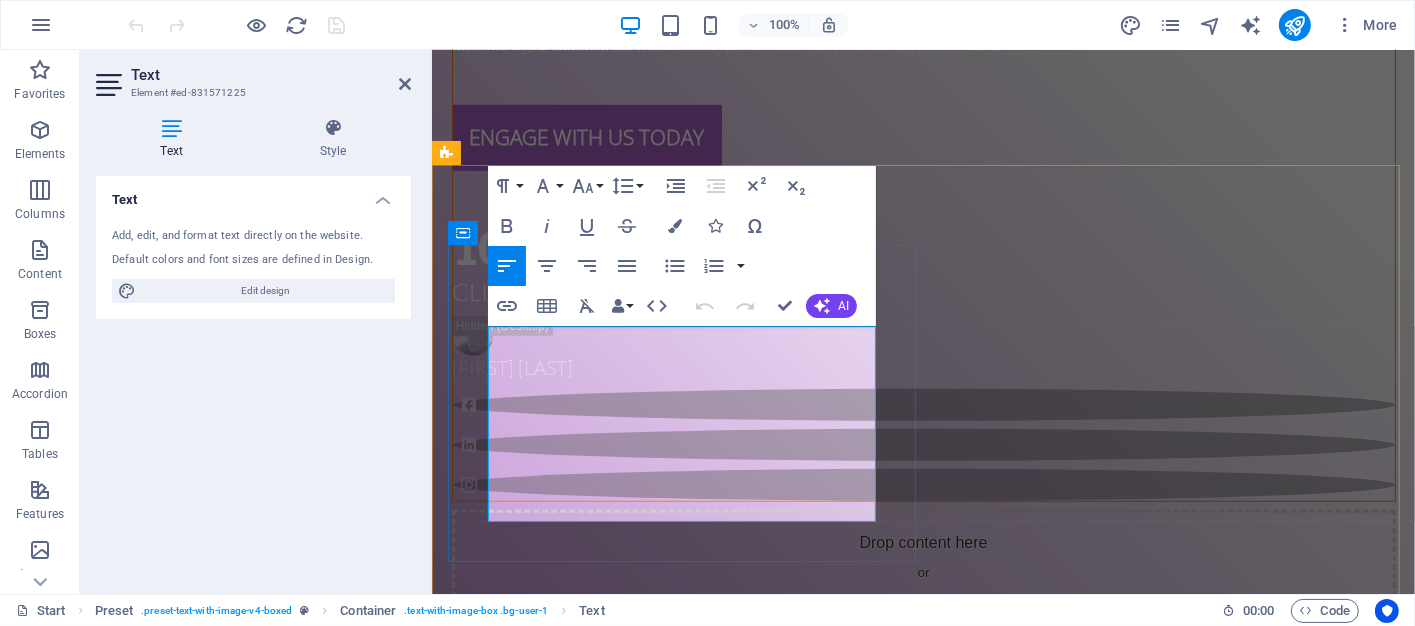 click on "Seller-Friendly Tools" at bounding box center (565, 1926) 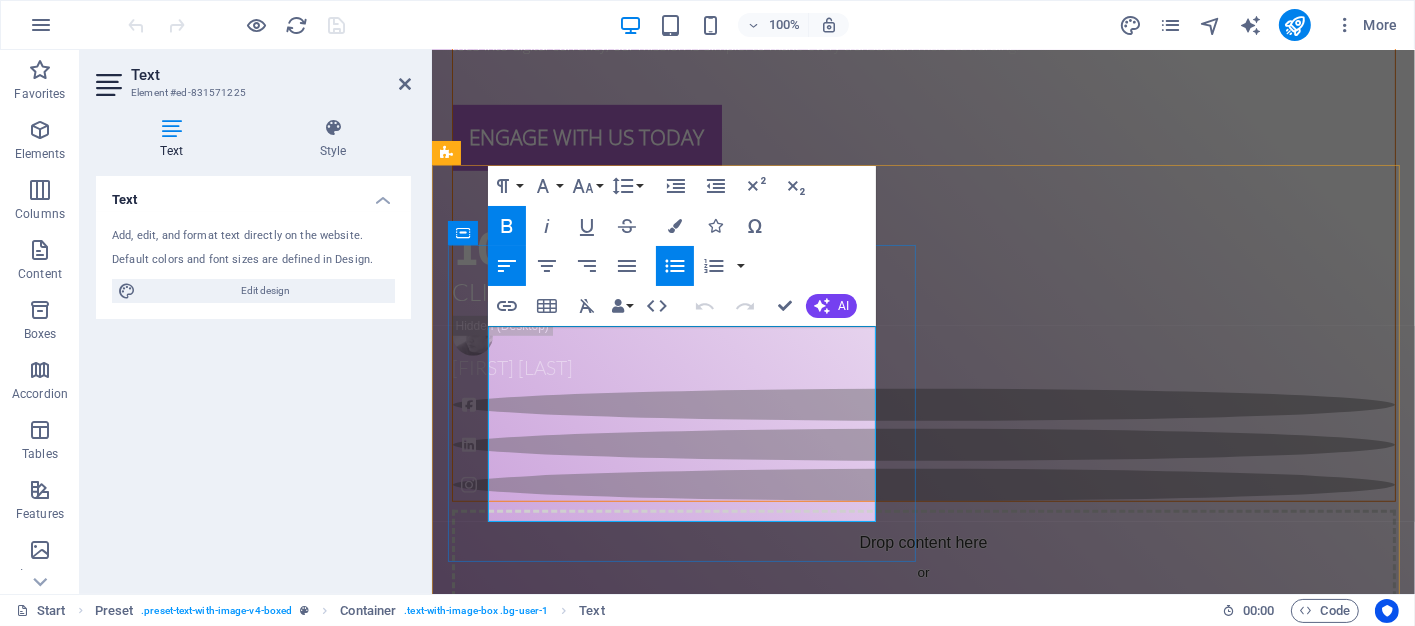 type 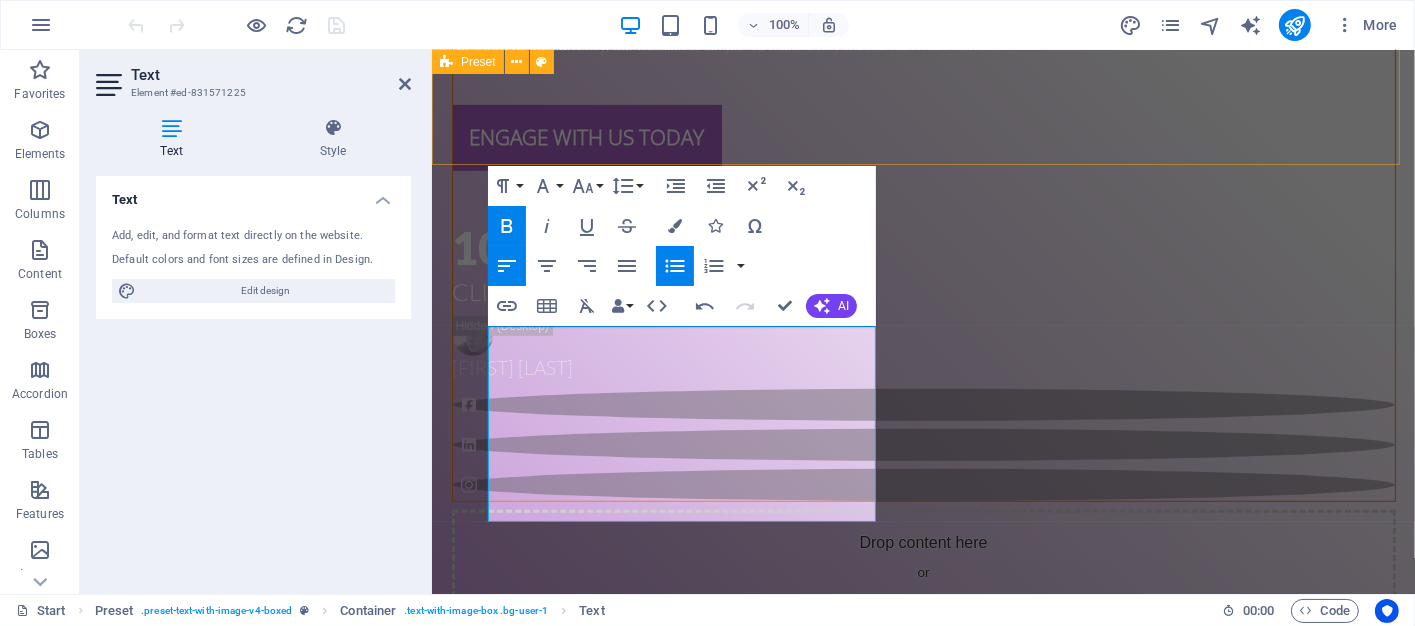 click on "What We Do At Bitcoin Brokers, we specialize in matching sellers looking to cash out with buyers eager to purchase Bitcoin at competitive rates. Our platform is built to streamline the process, offering: Real-time deal matching  based on price preferences and volume Exclusive discounts  and promotional offers for buyers Secure and transparent transactions  with verified clients Flexible procedural options  to suit every need (F2F, remote, Binance OTC) Drop content here or  Add elements  Paste clipboard" at bounding box center (922, 1244) 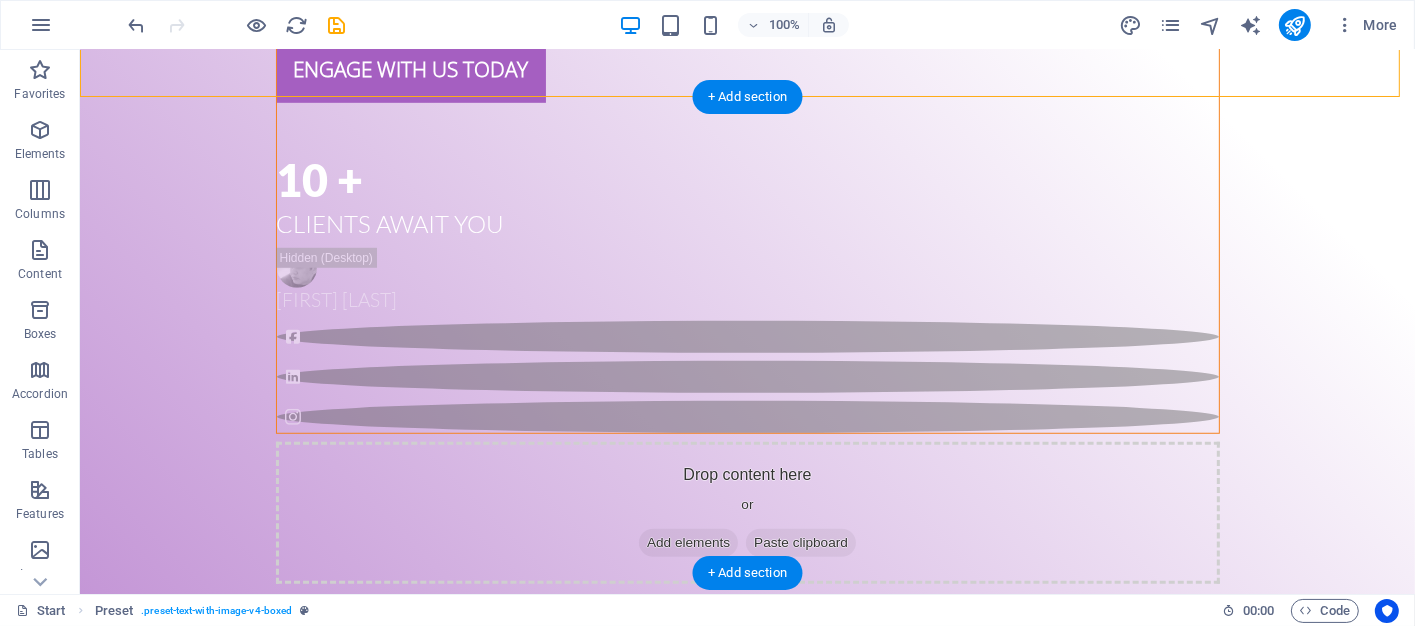 scroll, scrollTop: 1301, scrollLeft: 0, axis: vertical 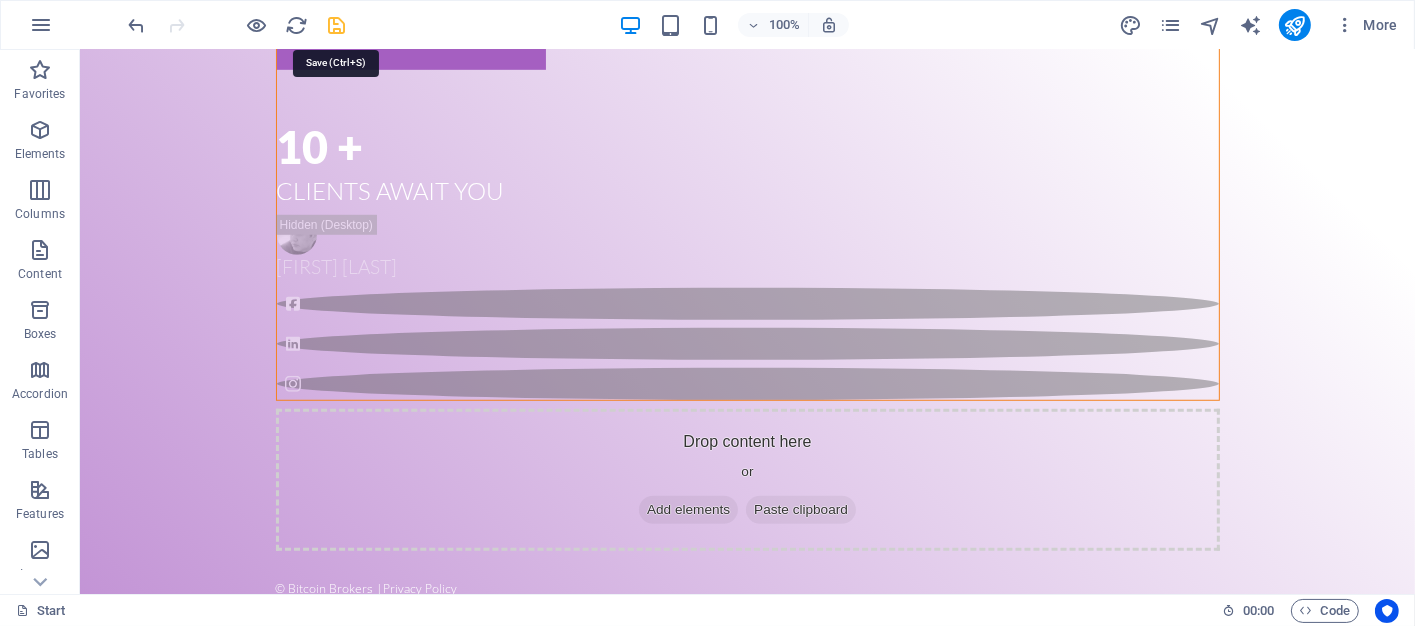 click at bounding box center [337, 25] 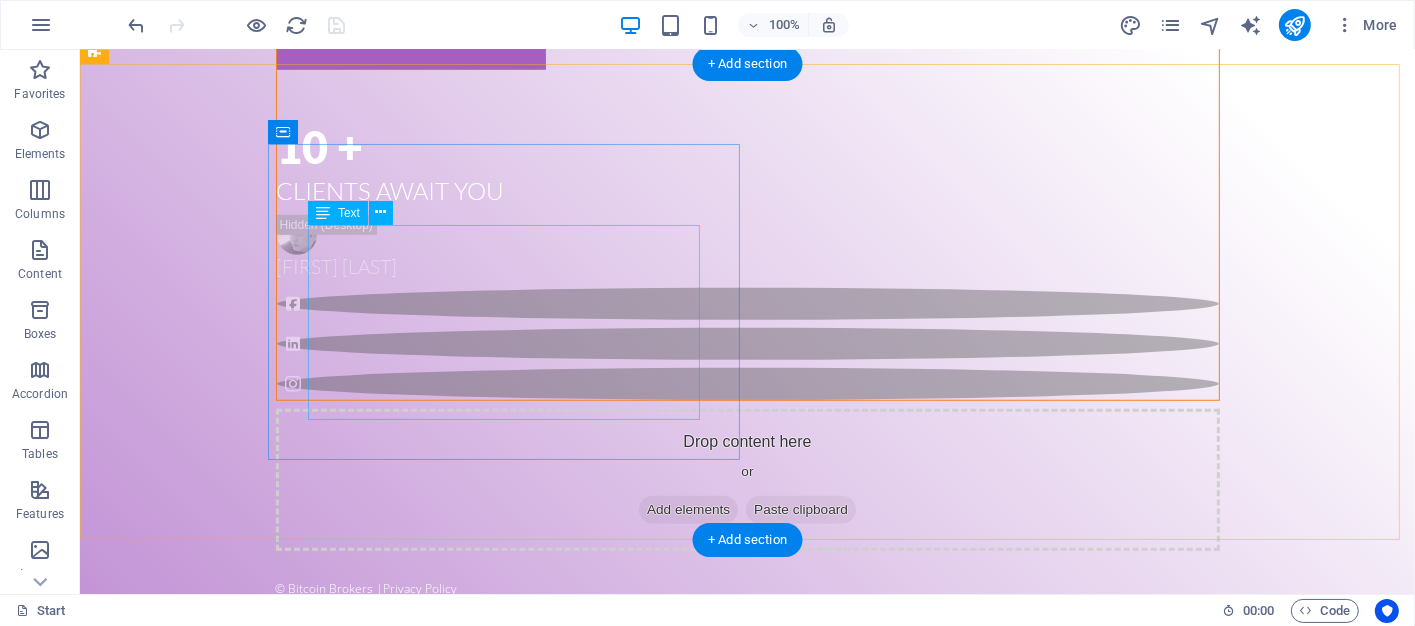click on "Best Price Guarantee : We help buyers find Bitcoin at the most attractive rates available. Seller-Friendly Engagements : Set your price, choose your buyer, and close deals with confidence. Fast Matching : Our growing list of clients ensures quick and accurate pairing. Trusted Network : We vet every client to maintain a safe and reliable trading environment." at bounding box center (567, 1825) 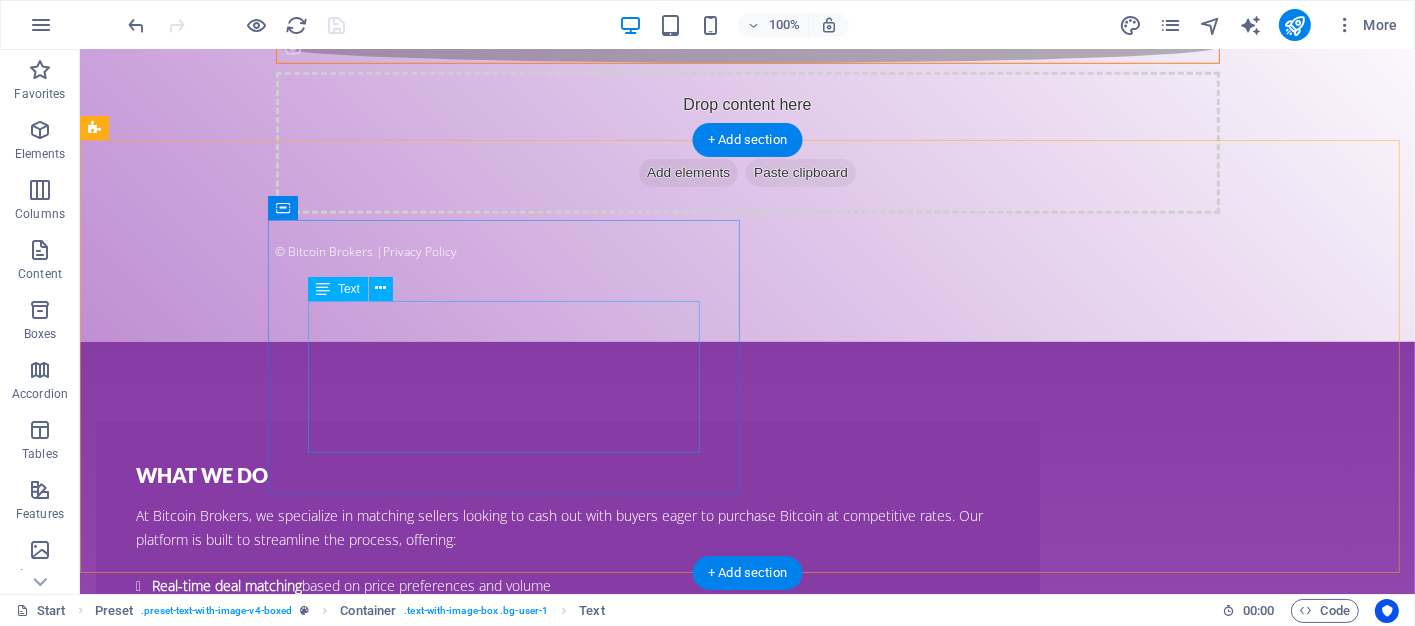 scroll, scrollTop: 1701, scrollLeft: 0, axis: vertical 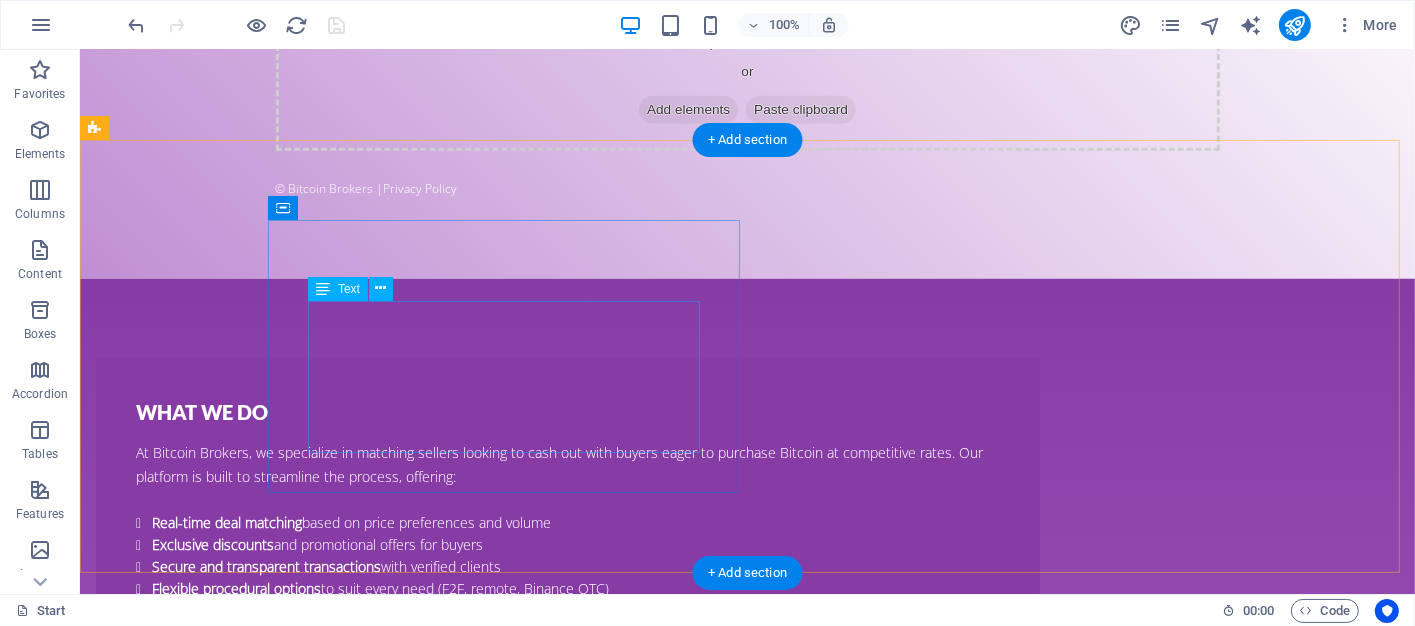 click on "Sellers  who want to maximize their returns without the hassle of traditional exchanges. Buyers  who are tired of inflated prices and want direct access to discounted Bitcoin. Crypto Enthusiasts  who value speed, transparency, and great deals." at bounding box center (567, 2265) 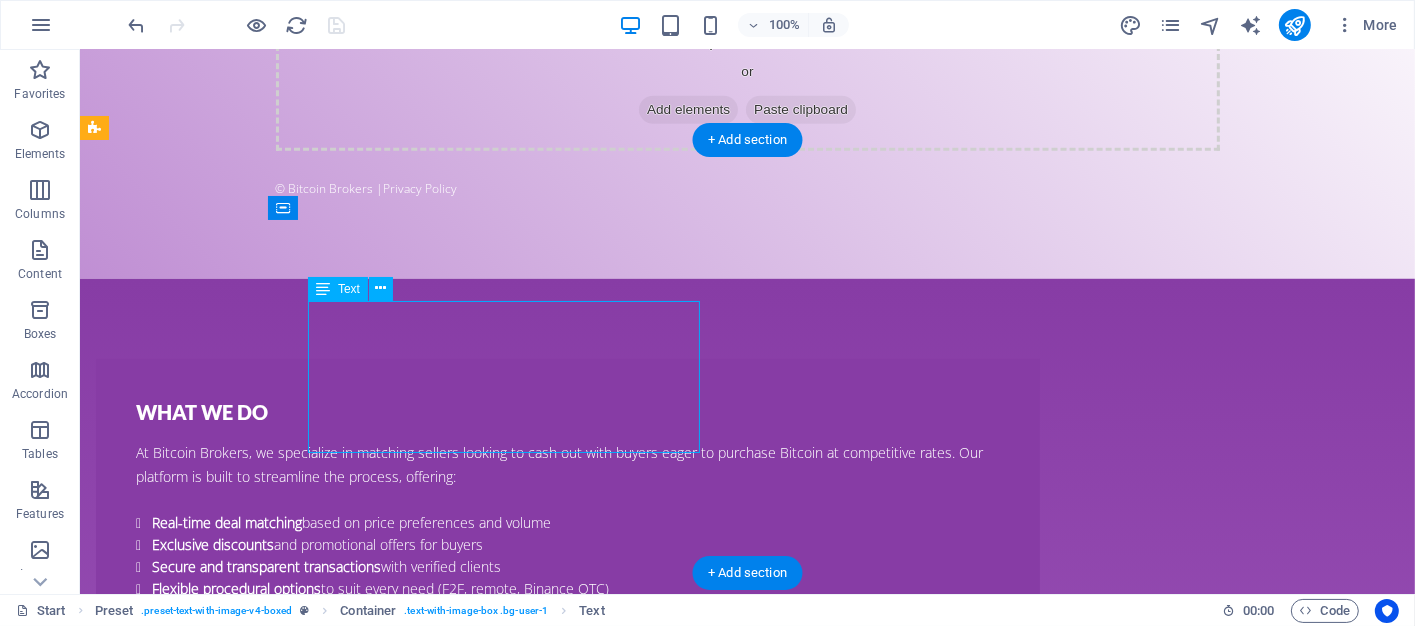 click on "Sellers  who want to maximize their returns without the hassle of traditional exchanges. Buyers  who are tired of inflated prices and want direct access to discounted Bitcoin. Crypto Enthusiasts  who value speed, transparency, and great deals." at bounding box center [567, 2265] 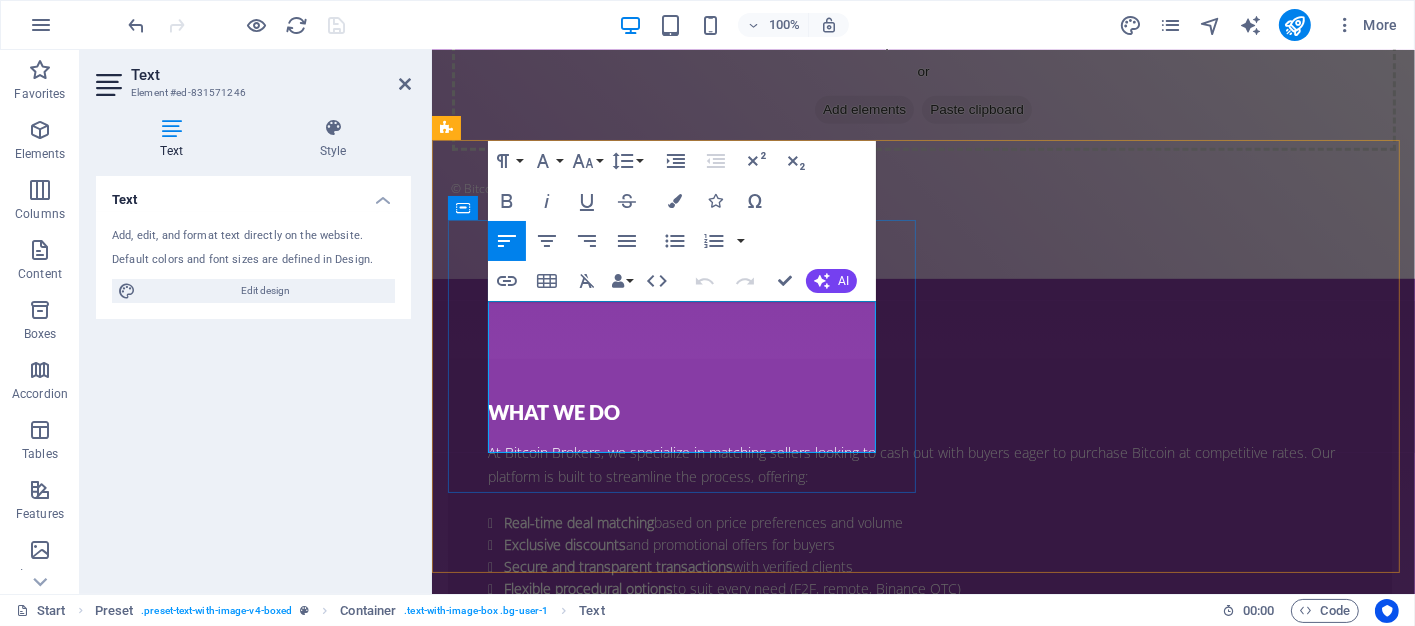 click on "Buyers  who are tired of inflated prices and want direct access to discounted Bitcoin." at bounding box center [927, 2277] 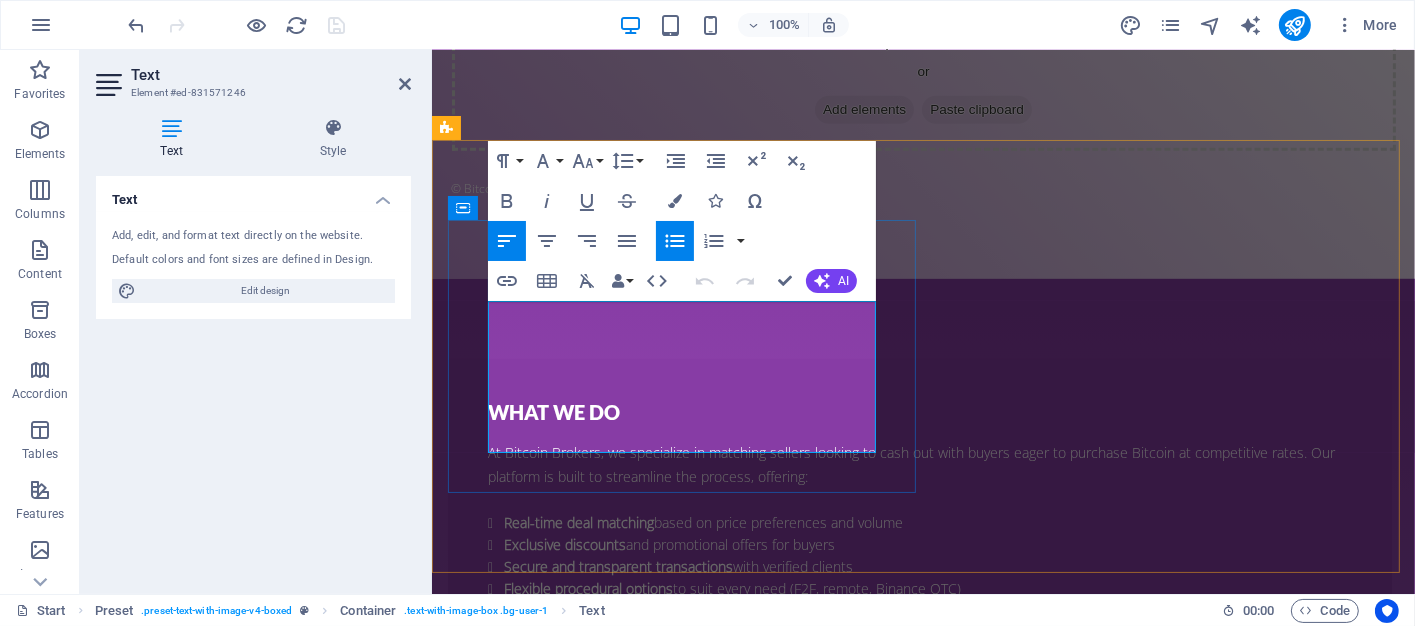 type 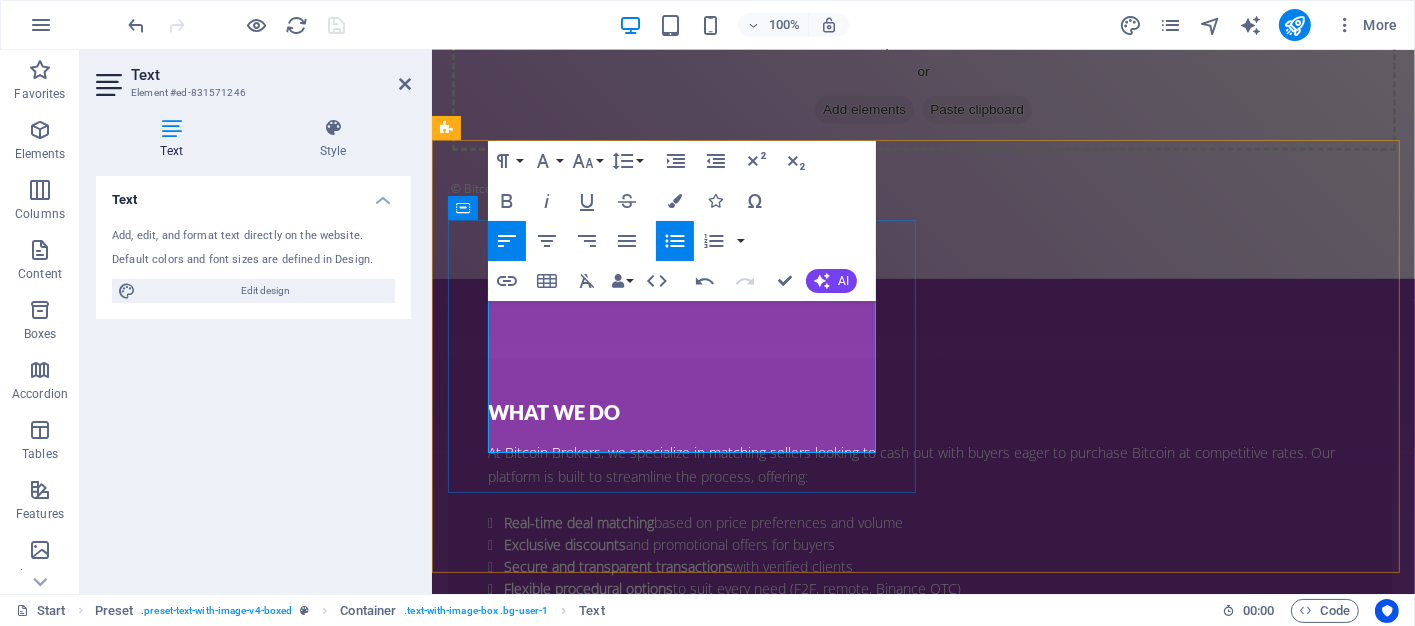 click on "Buyers  who are tired of unprofessional intermediaries and want direct access to real sellers with best discounts." at bounding box center (927, 2277) 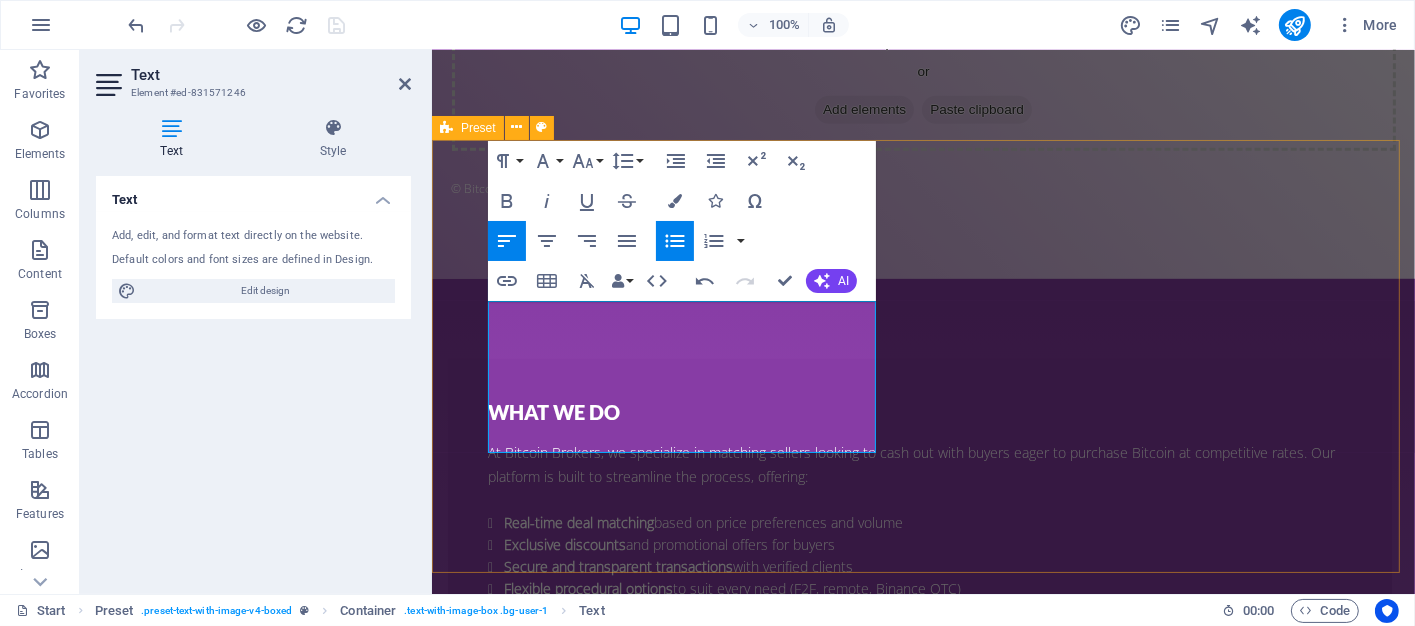 click on "Who we are For Sellers  who want to maximize their returns without the hassle of traditional exchanges. Buyers  who are tired of unprofessional intermediaries and want direct access to sellers with best discounts. Crypto Enthusiasts  who value speed, transparency, and great deals. Drop content here or  Add elements  Paste clipboard" at bounding box center (922, 2452) 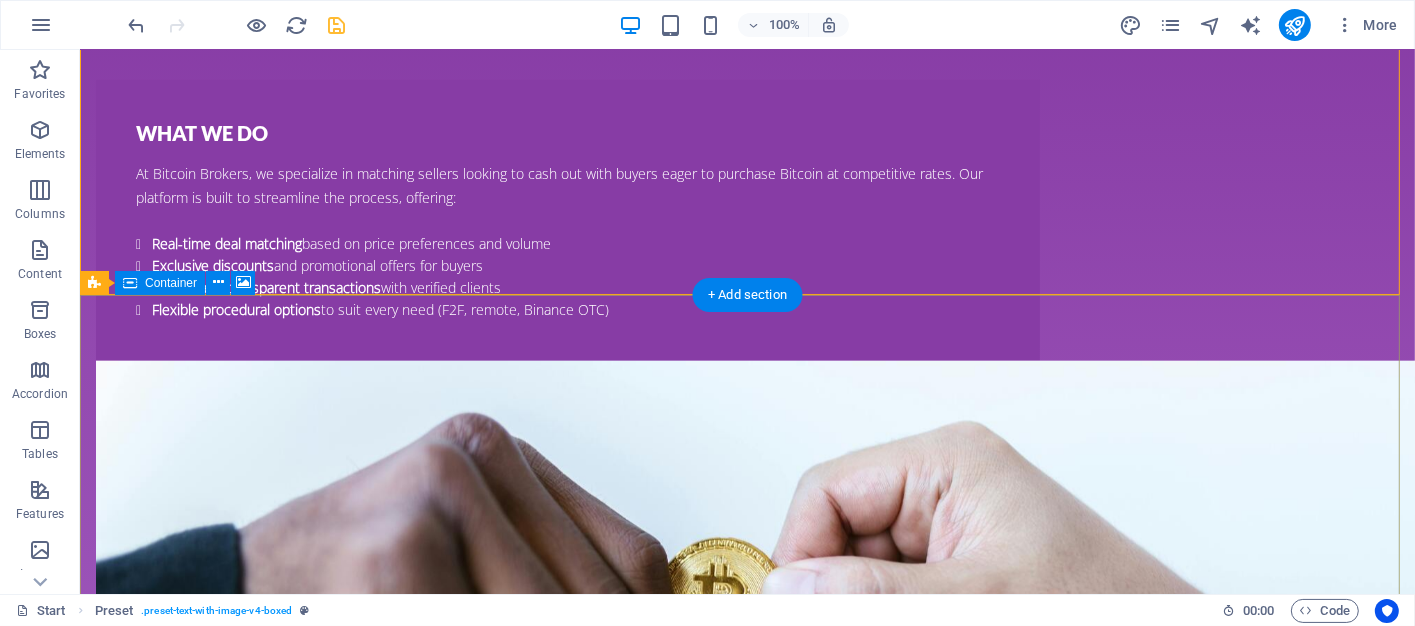 scroll, scrollTop: 2101, scrollLeft: 0, axis: vertical 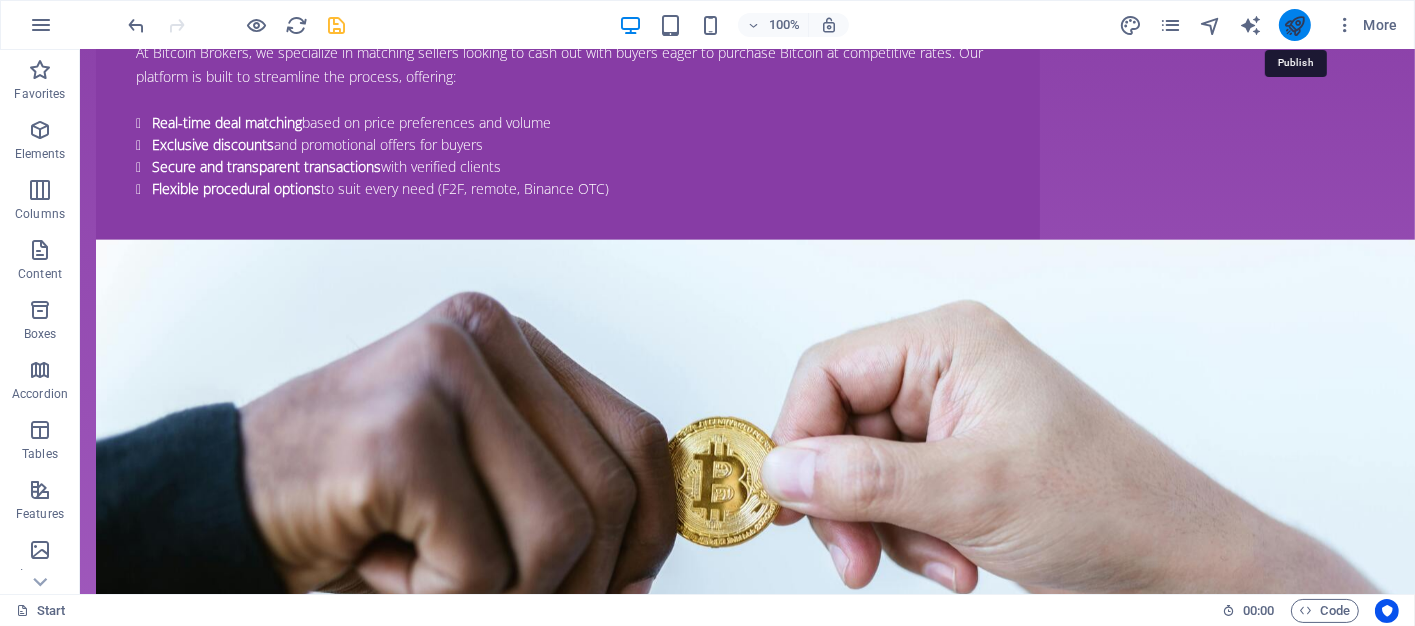 click at bounding box center (1294, 25) 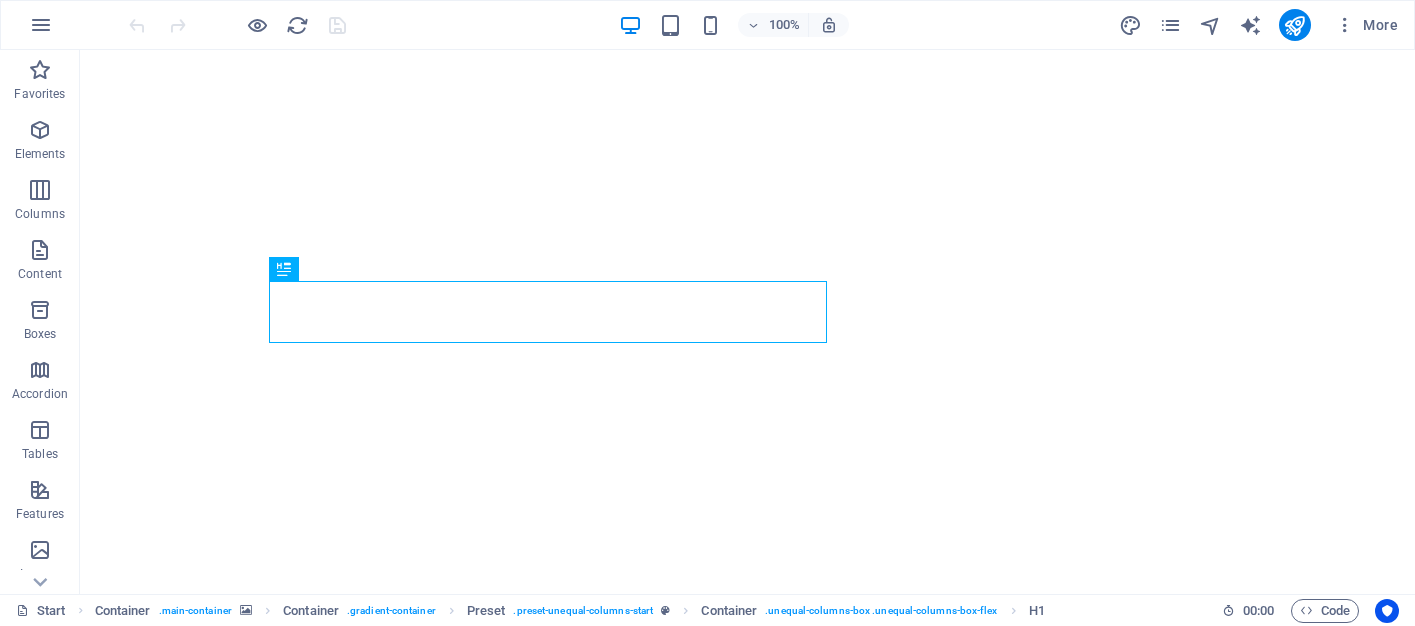 scroll, scrollTop: 0, scrollLeft: 0, axis: both 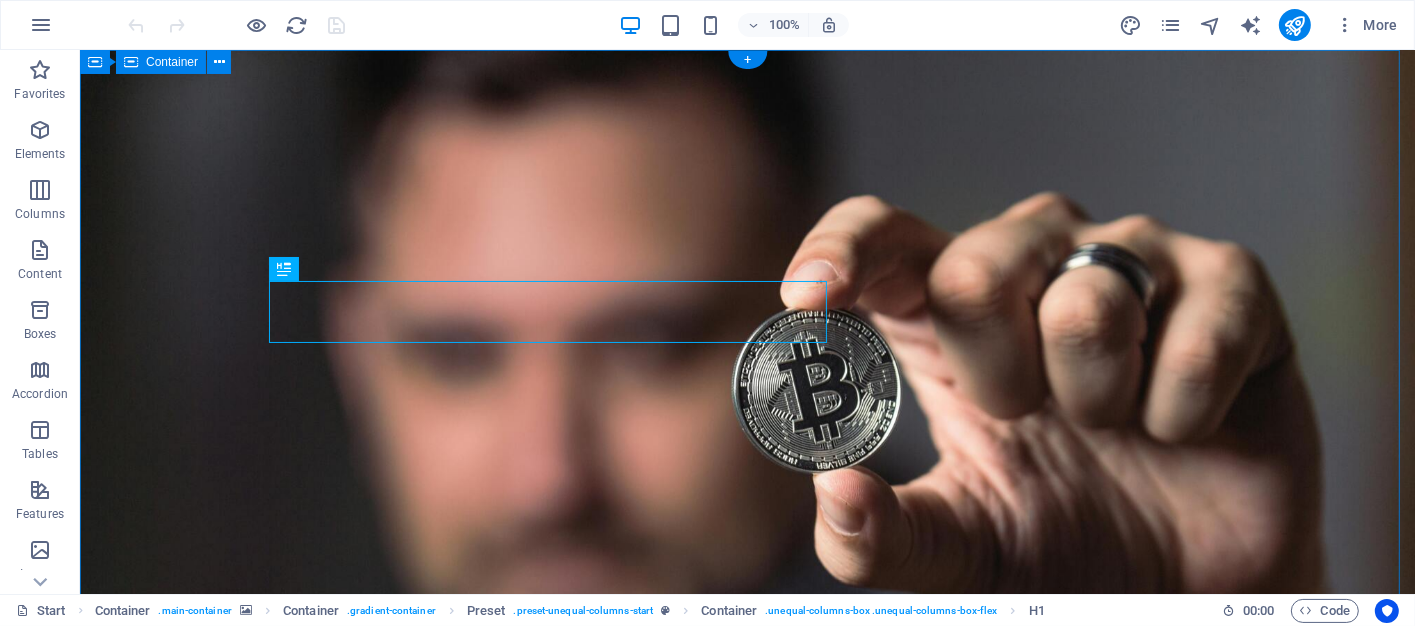 click on "BITCOIN BROKERS Where Smart Sellers Meet Savvy Buyers We connect Bitcoin sellers with buyers who are on the hunt for the best deals in the crypto space. Whether you're a crypto expert or just dipping your toes into digital currency, our mission is simple: to make every transaction more rewarding. ENGAGE WITH US TODAY 10 + CLIENTS AWAIT YOU LARRIMAR TIA Drop content here or  Add elements  Paste clipboard © Bitcoin Brokers |  Privacy Policy" at bounding box center [746, 1419] 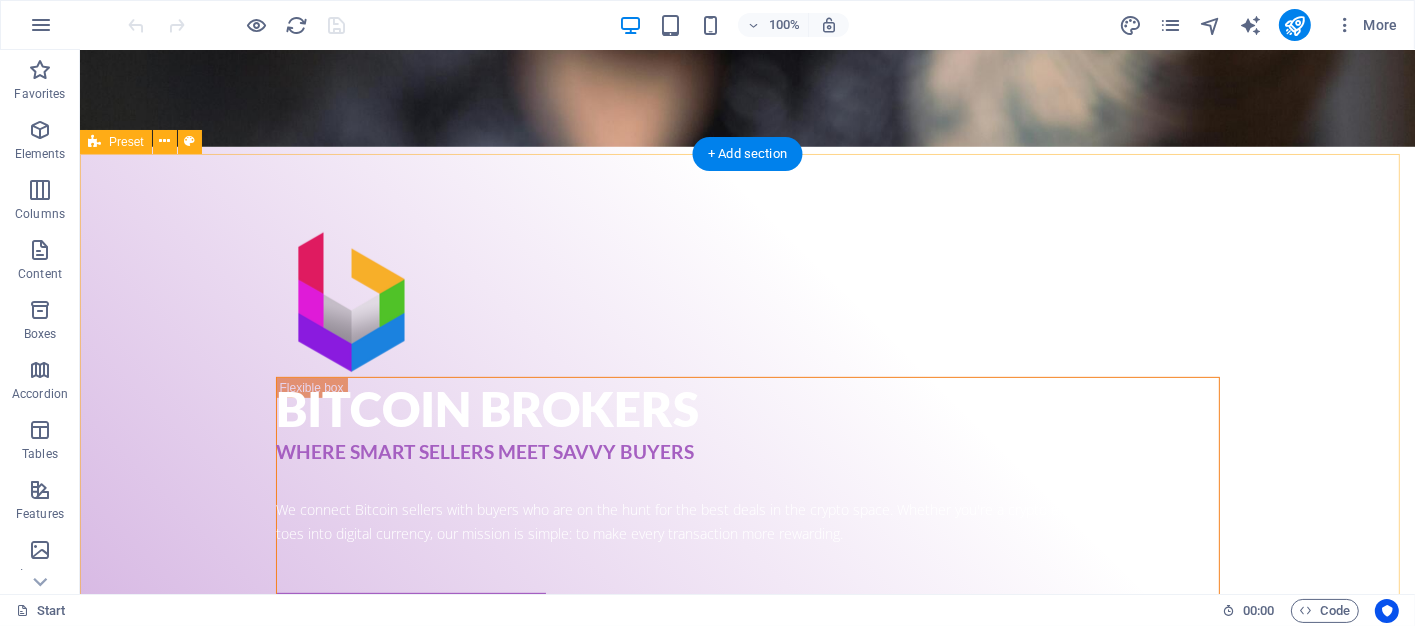 scroll, scrollTop: 700, scrollLeft: 0, axis: vertical 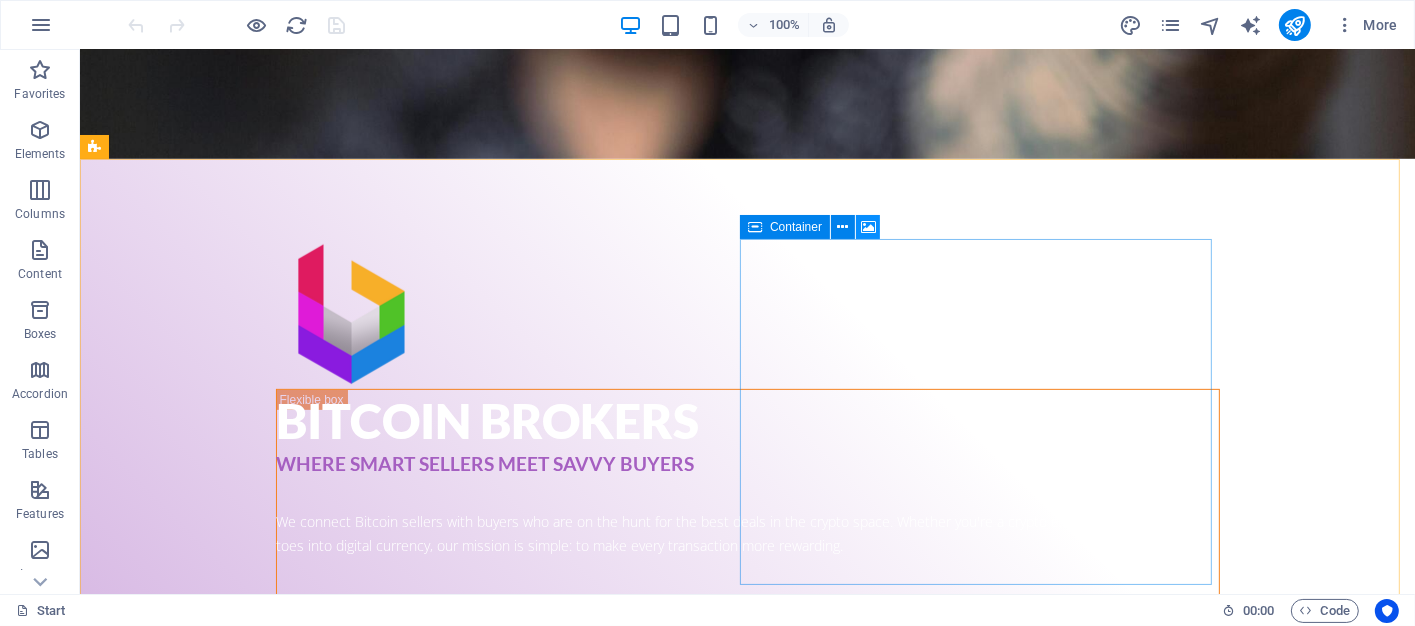 click at bounding box center (868, 227) 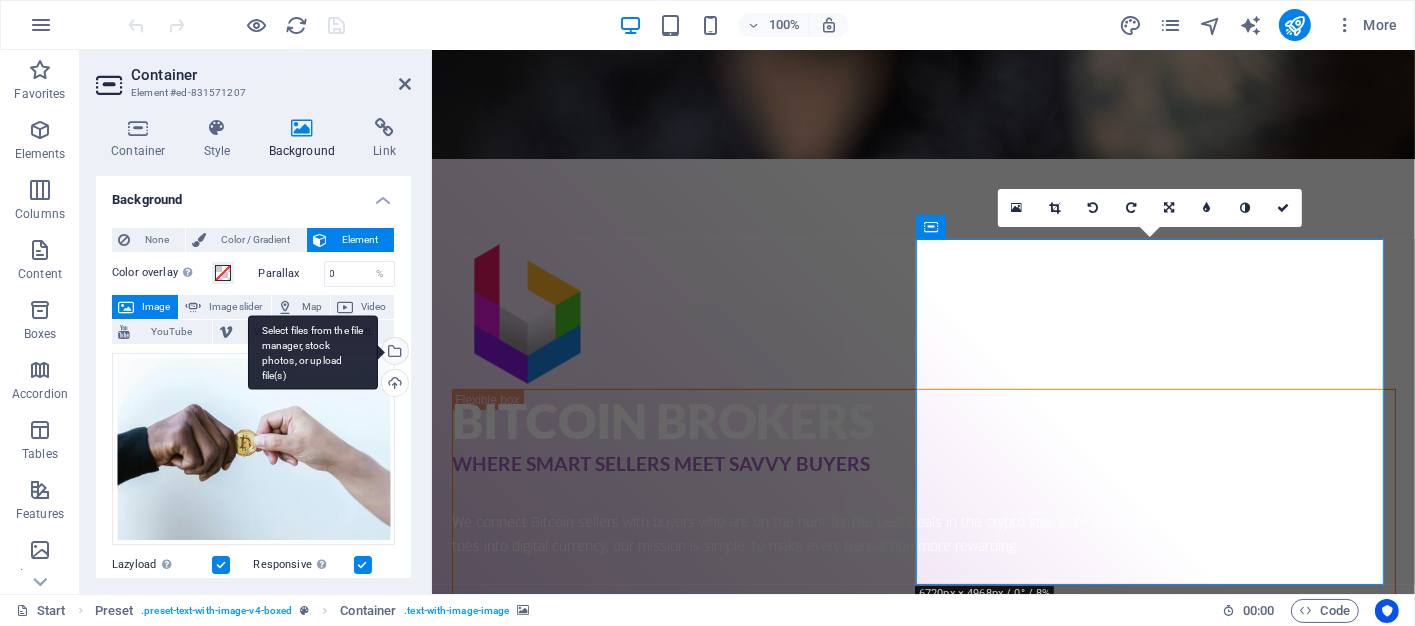 click on "Select files from the file manager, stock photos, or upload file(s)" at bounding box center (393, 353) 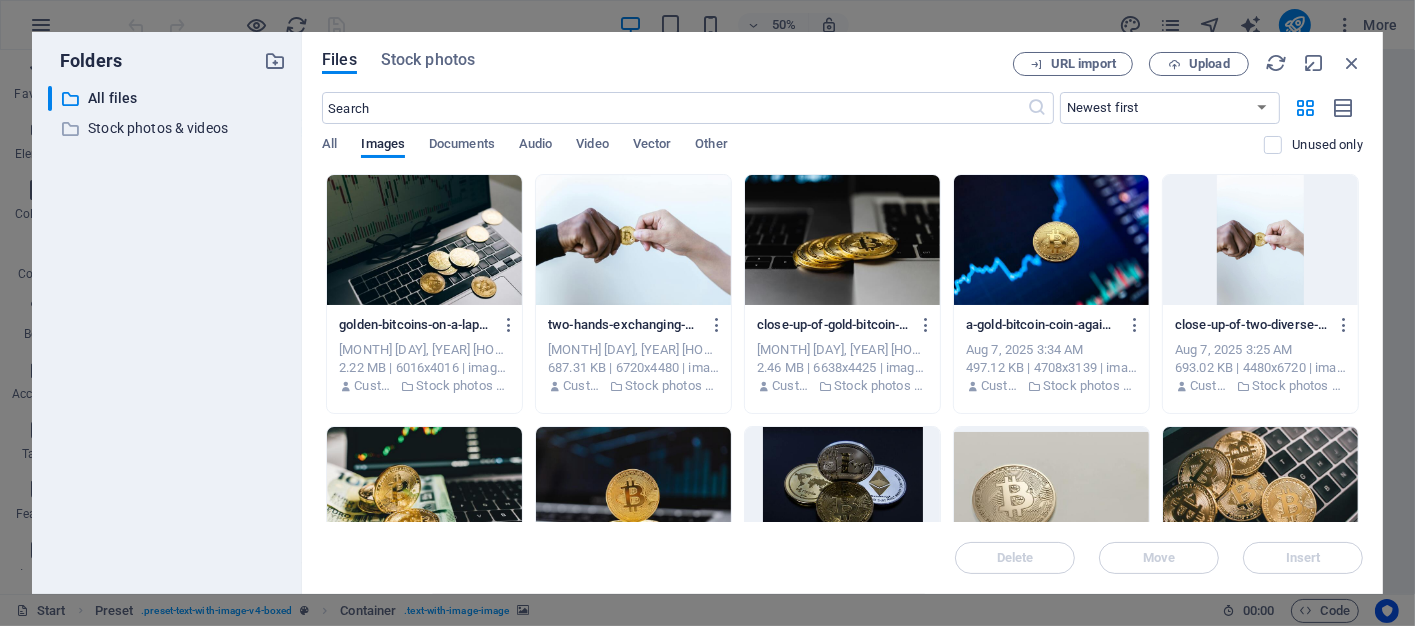 click at bounding box center (1260, 240) 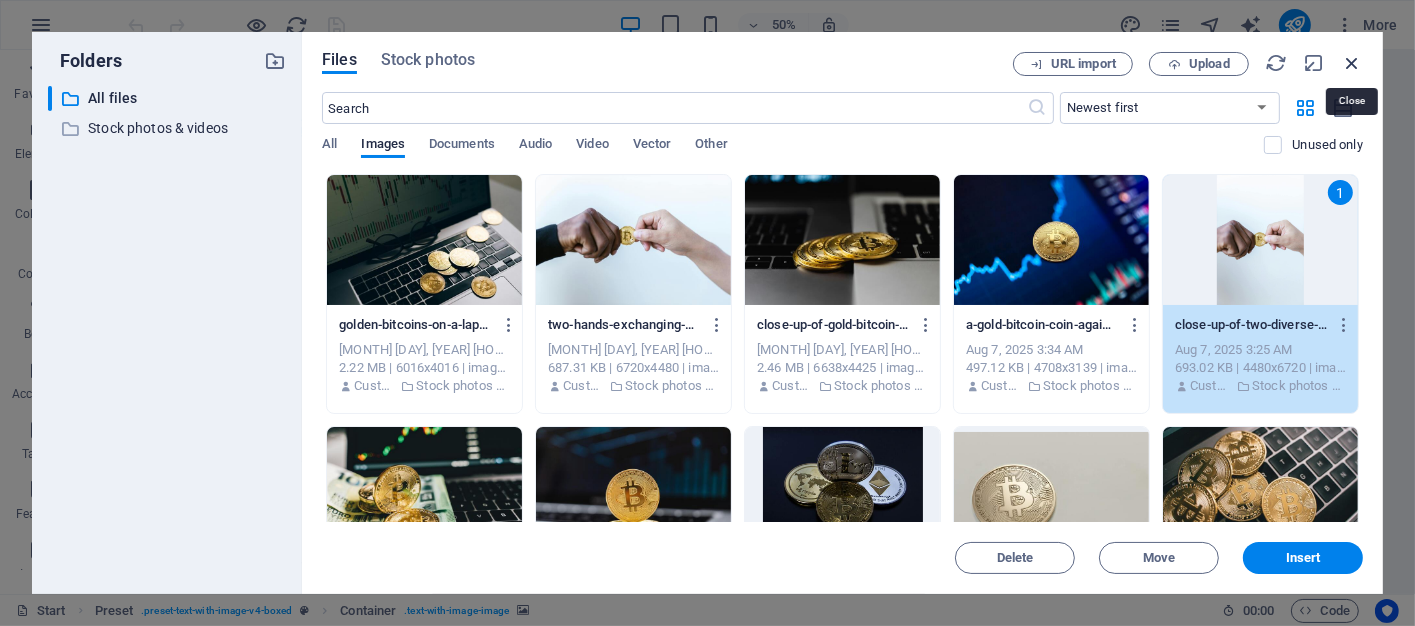 drag, startPoint x: 1346, startPoint y: 58, endPoint x: 896, endPoint y: 26, distance: 451.13635 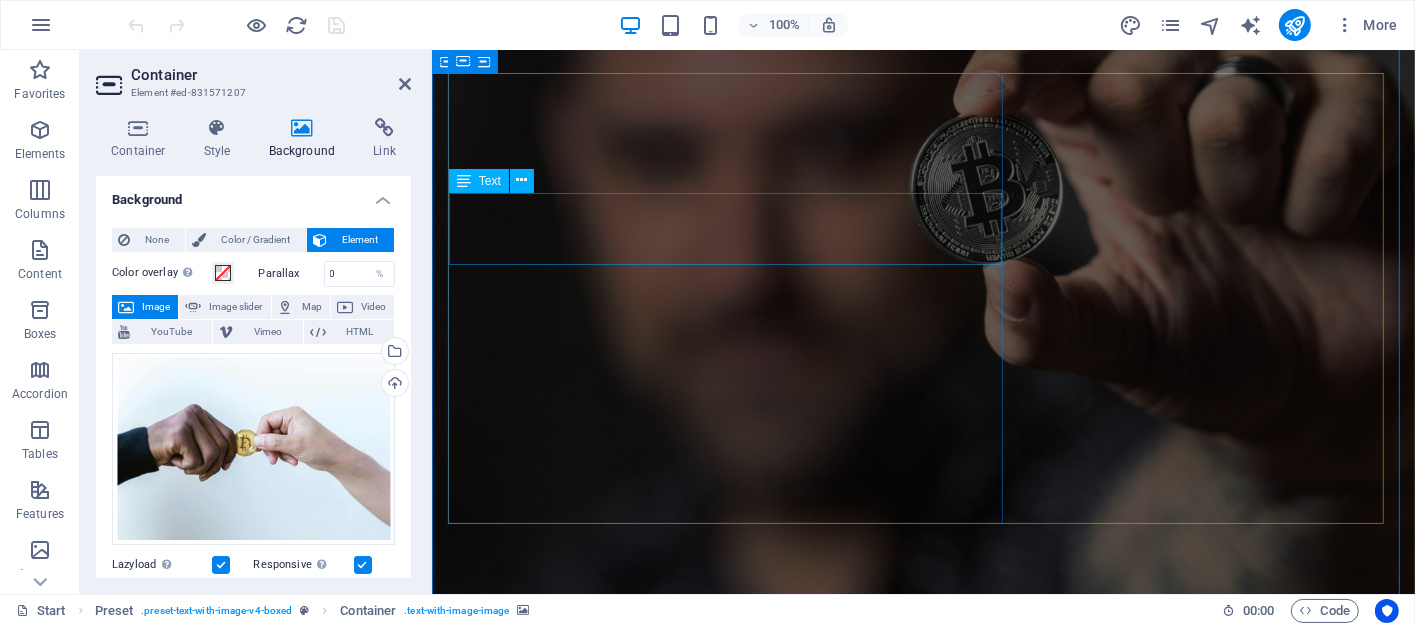 scroll, scrollTop: 200, scrollLeft: 0, axis: vertical 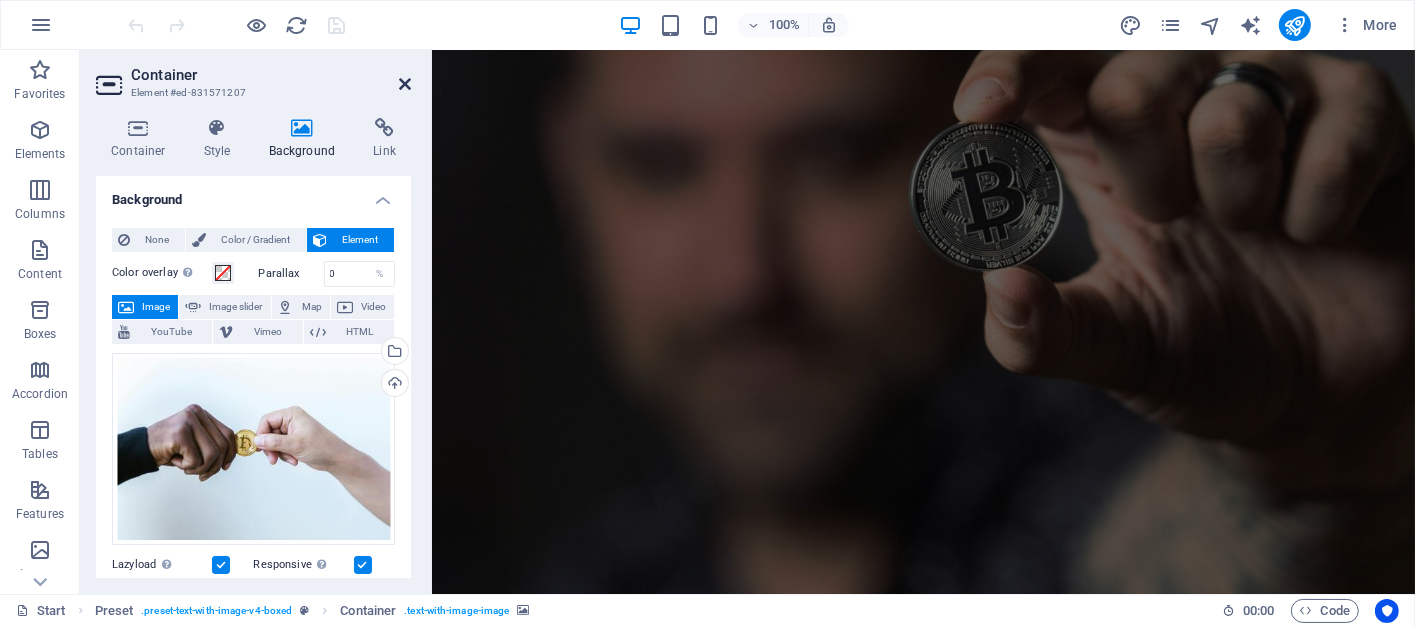 click at bounding box center (405, 84) 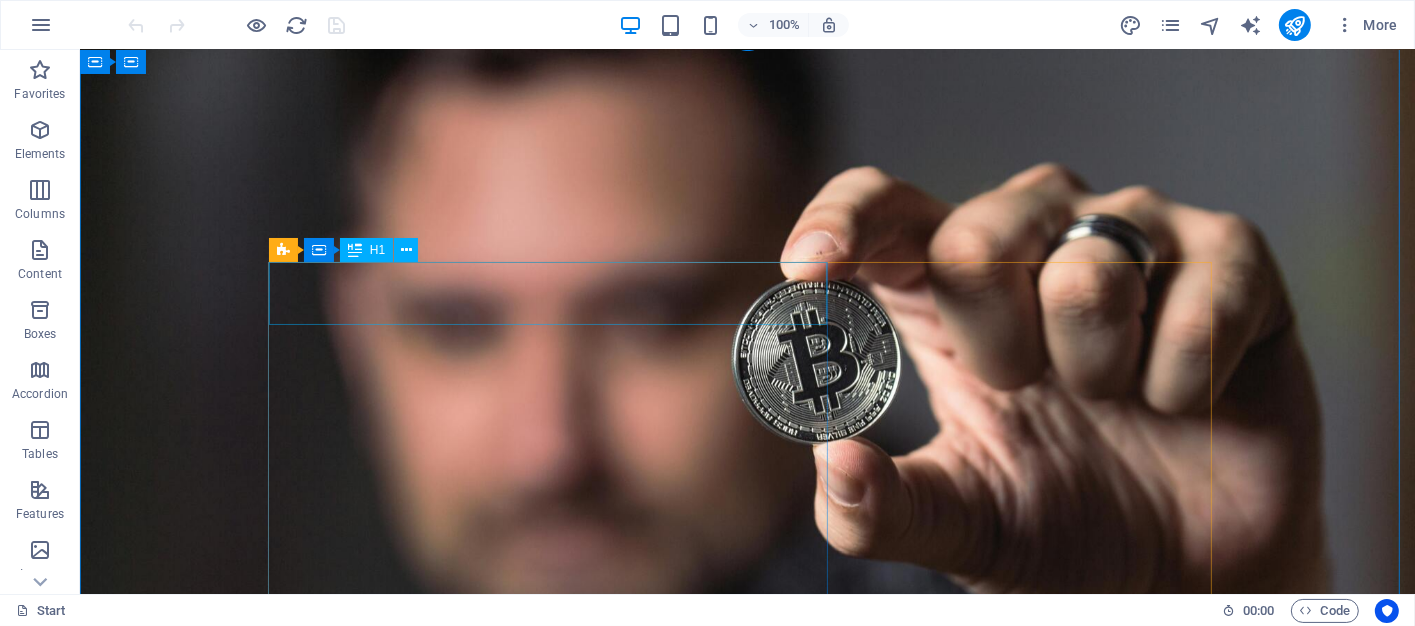 scroll, scrollTop: 0, scrollLeft: 0, axis: both 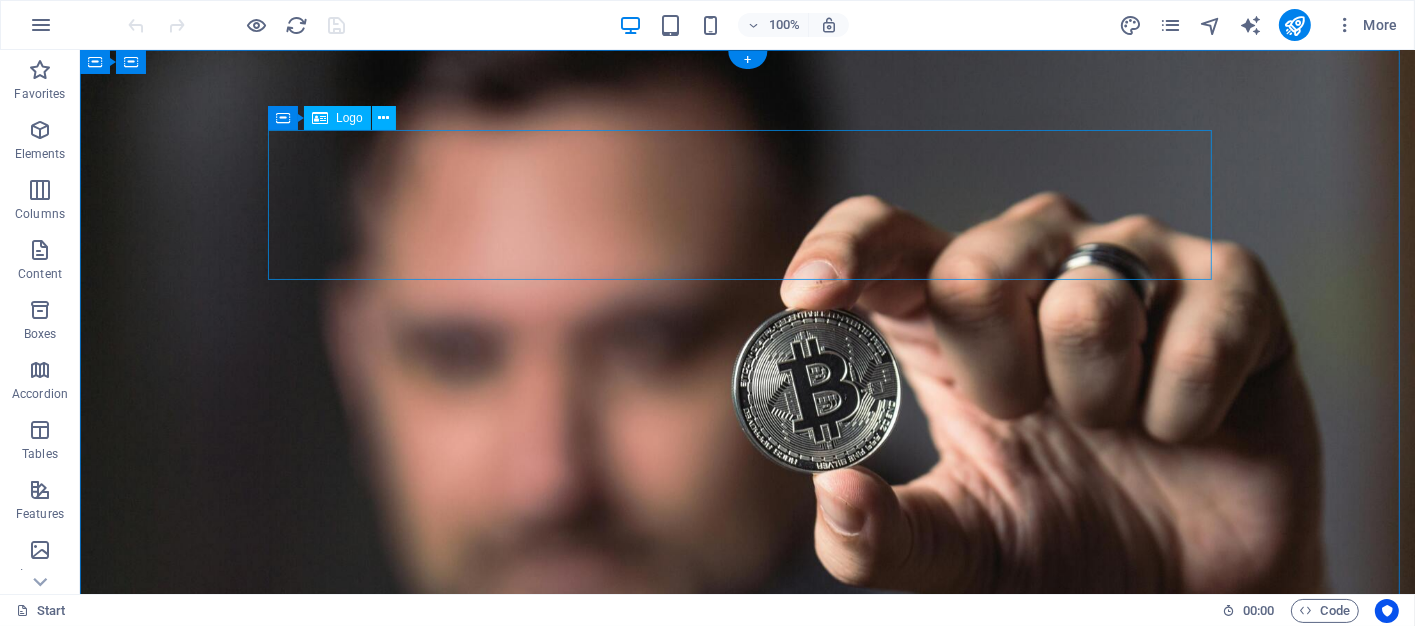 click at bounding box center [747, 1014] 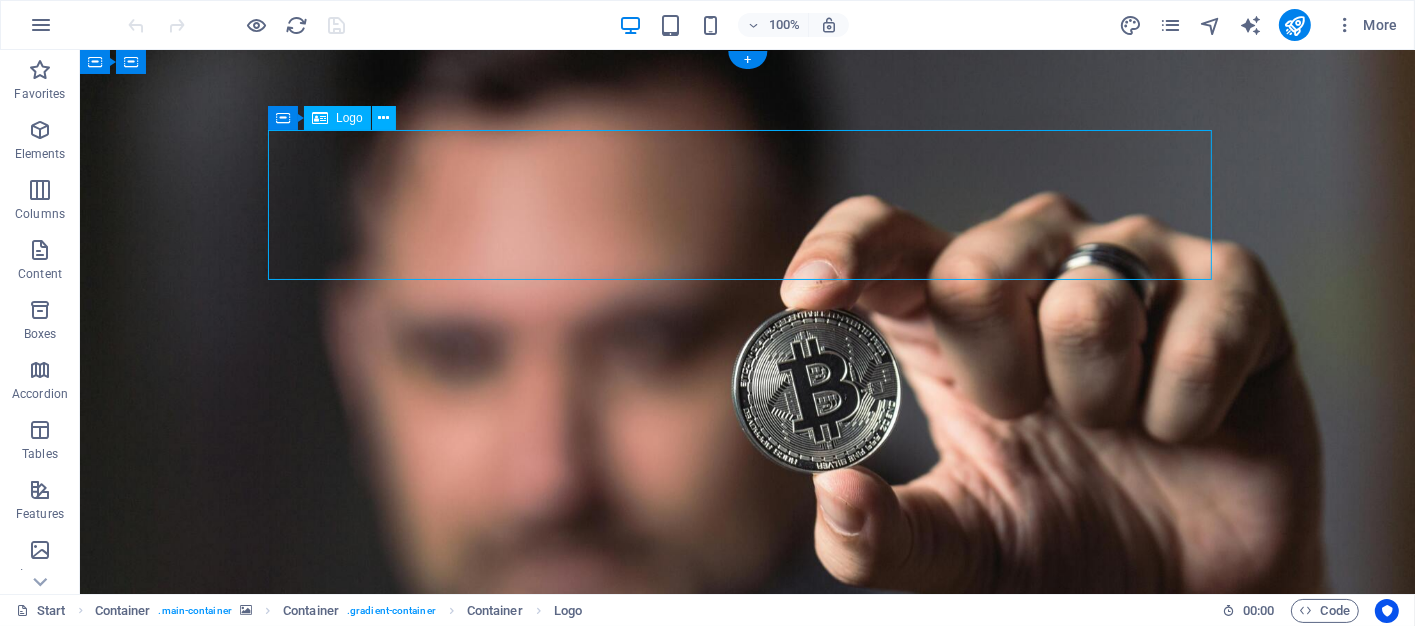 click at bounding box center (747, 1014) 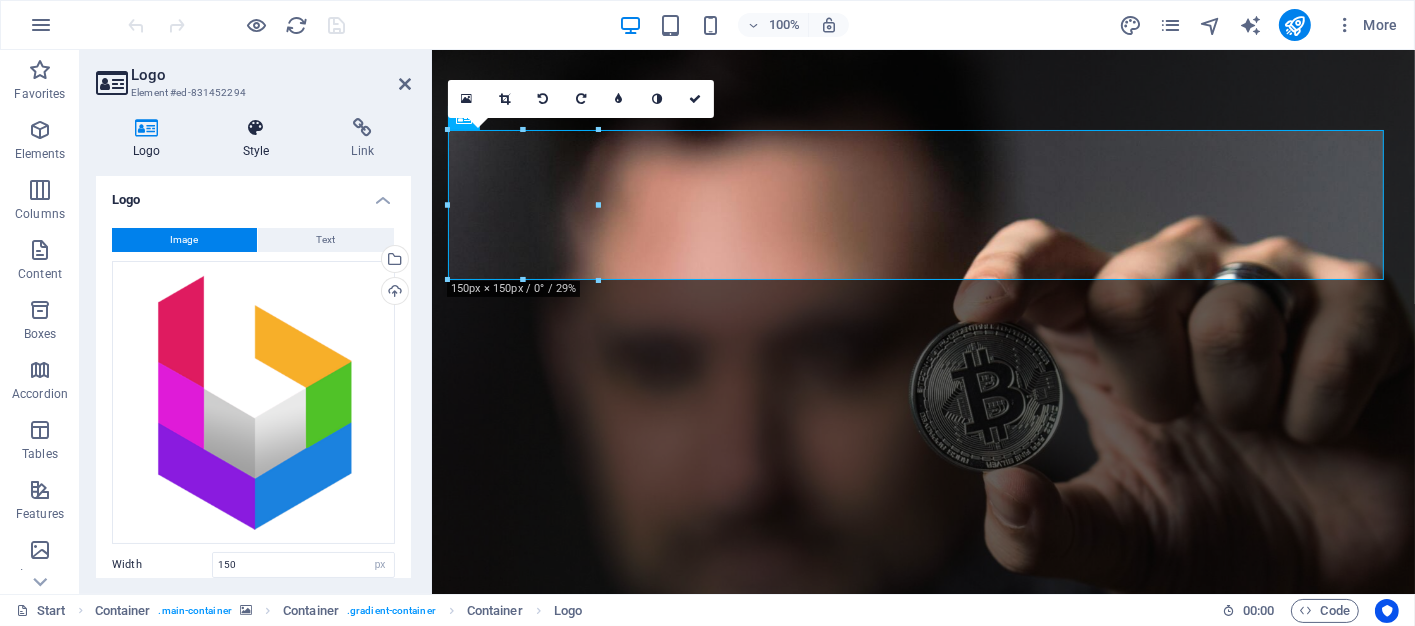 click on "Style" at bounding box center [260, 139] 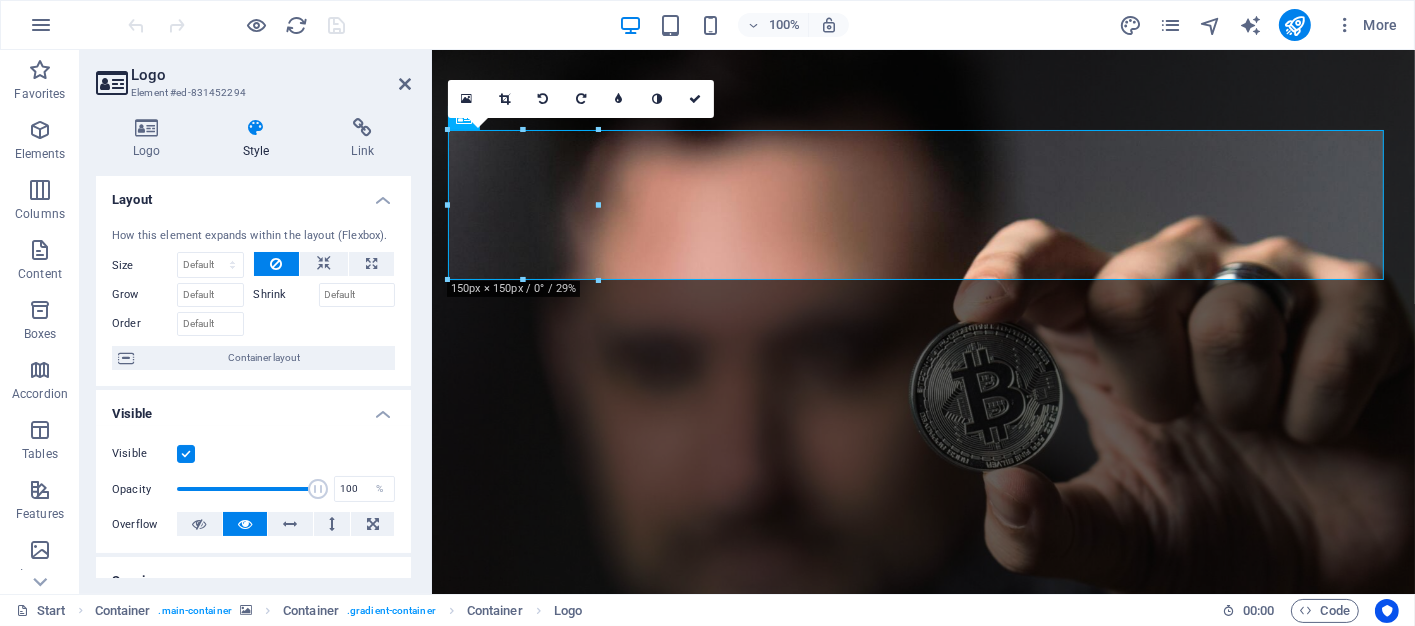 scroll, scrollTop: 400, scrollLeft: 0, axis: vertical 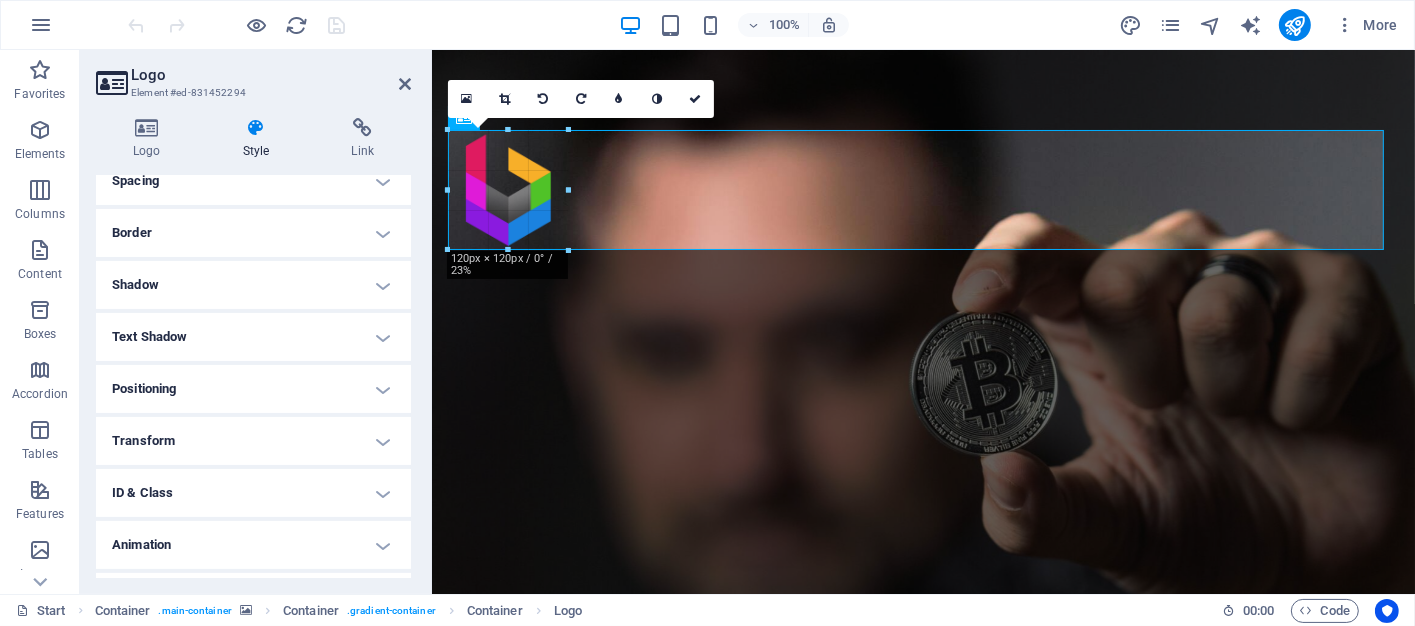 drag, startPoint x: 596, startPoint y: 279, endPoint x: 561, endPoint y: 247, distance: 47.423622 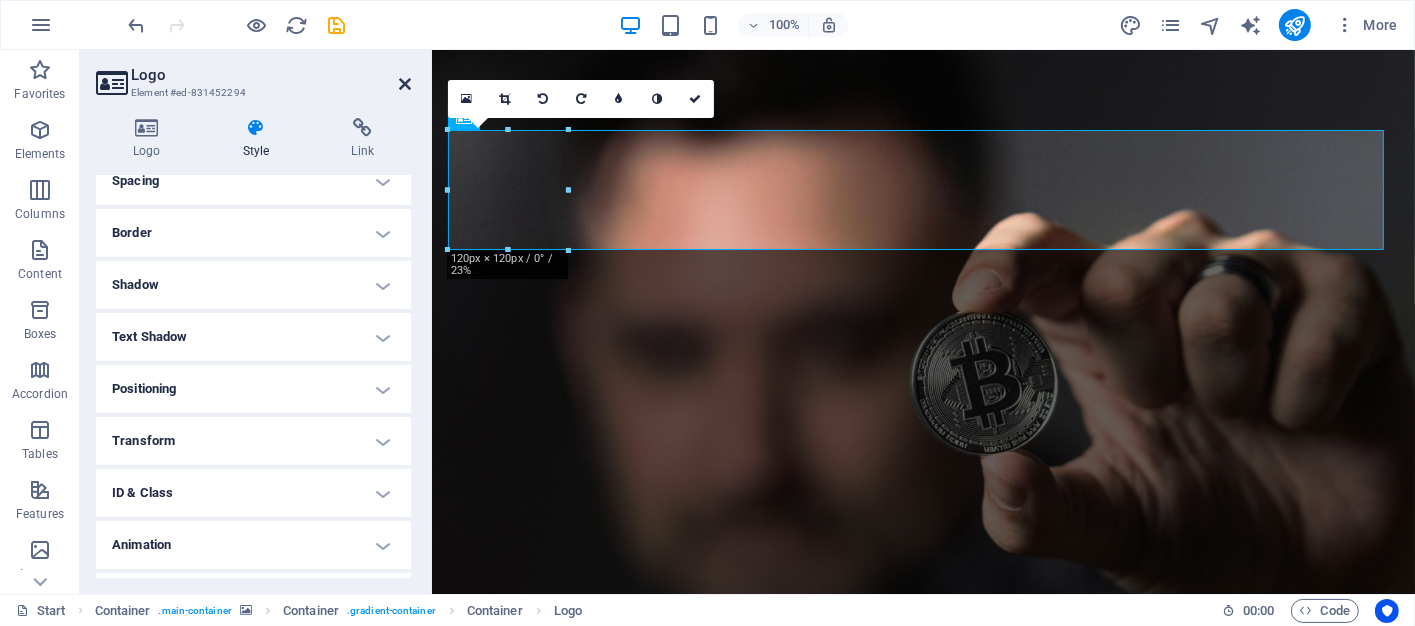 click at bounding box center [405, 84] 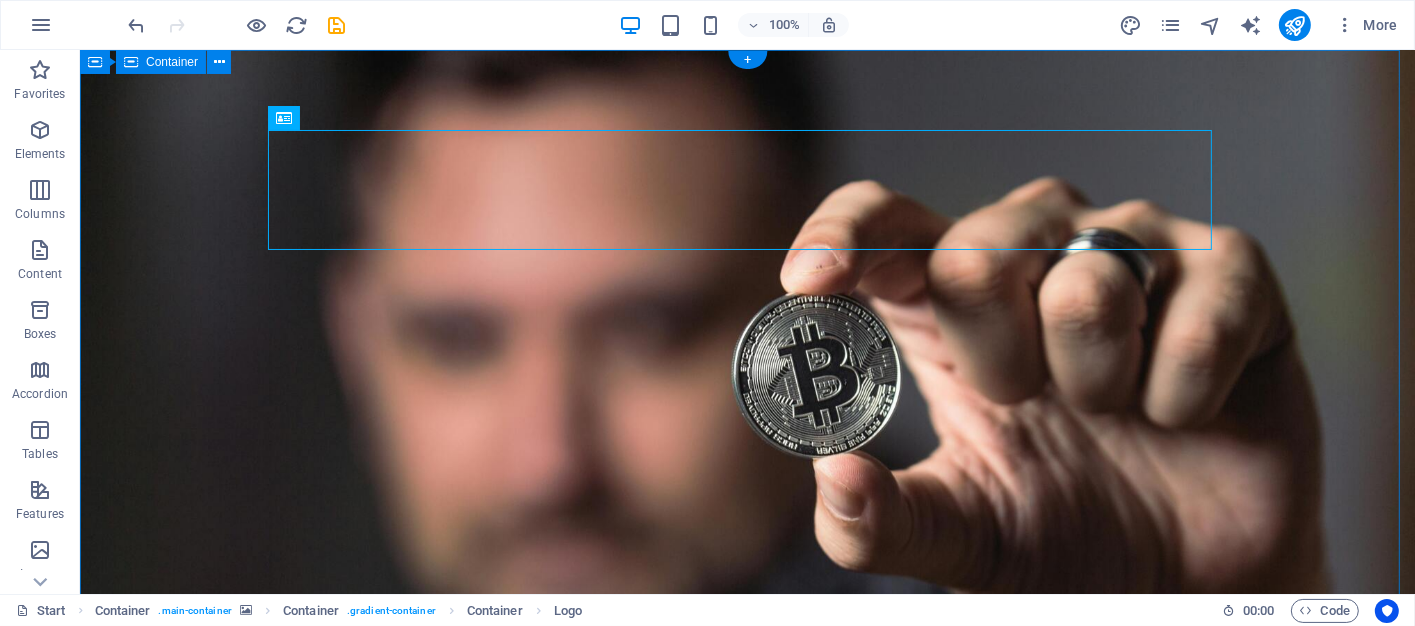 click on "BITCOIN BROKERS Where Smart Sellers Meet Savvy Buyers We connect Bitcoin sellers with buyers who are on the hunt for the best deals in the crypto space. Whether you're a crypto expert or just dipping your toes into digital currency, our mission is simple: to make every transaction more rewarding. ENGAGE WITH US TODAY 10 + CLIENTS AWAIT YOU LARRIMAR TIA Drop content here or  Add elements  Paste clipboard © Bitcoin Brokers |  Privacy Policy" at bounding box center [746, 1374] 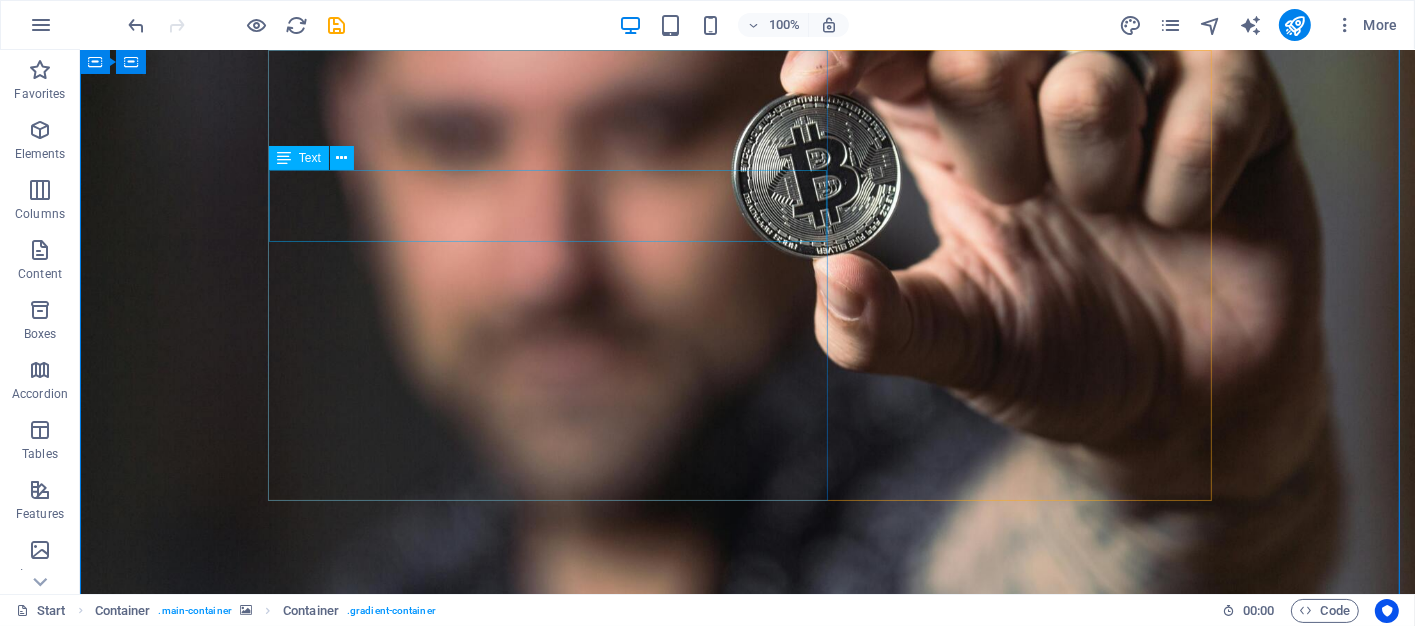 scroll, scrollTop: 0, scrollLeft: 0, axis: both 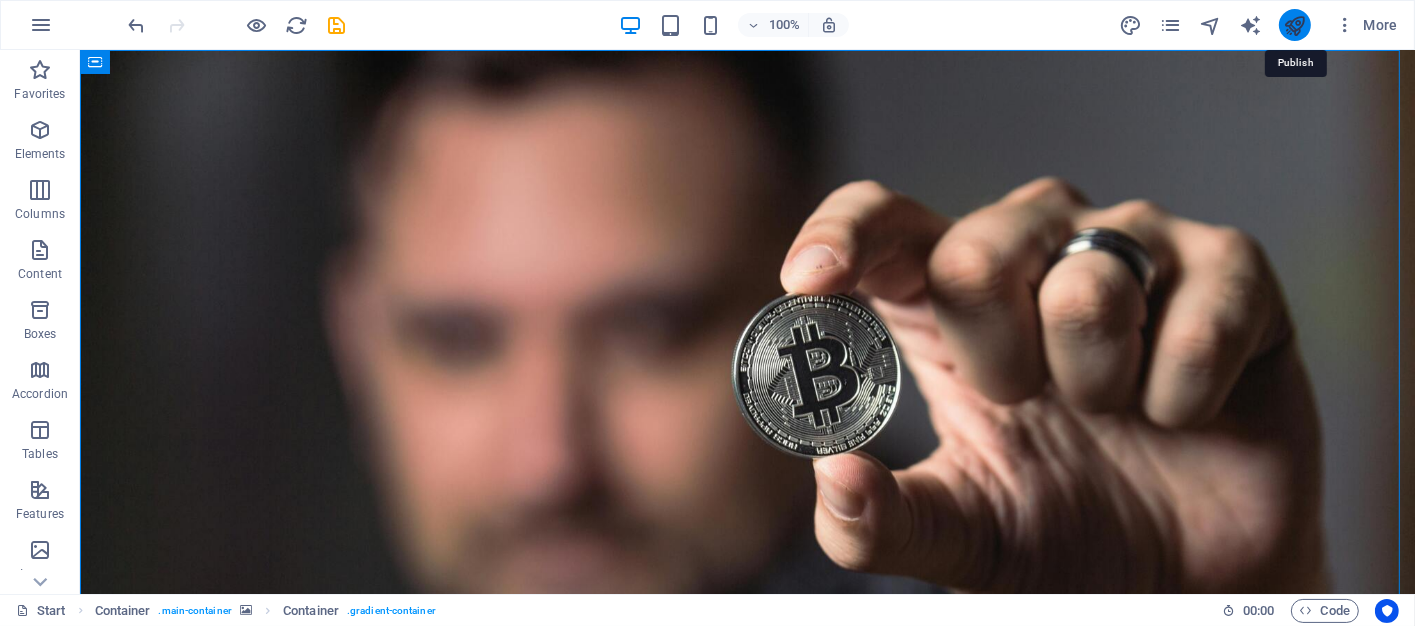 click at bounding box center (1294, 25) 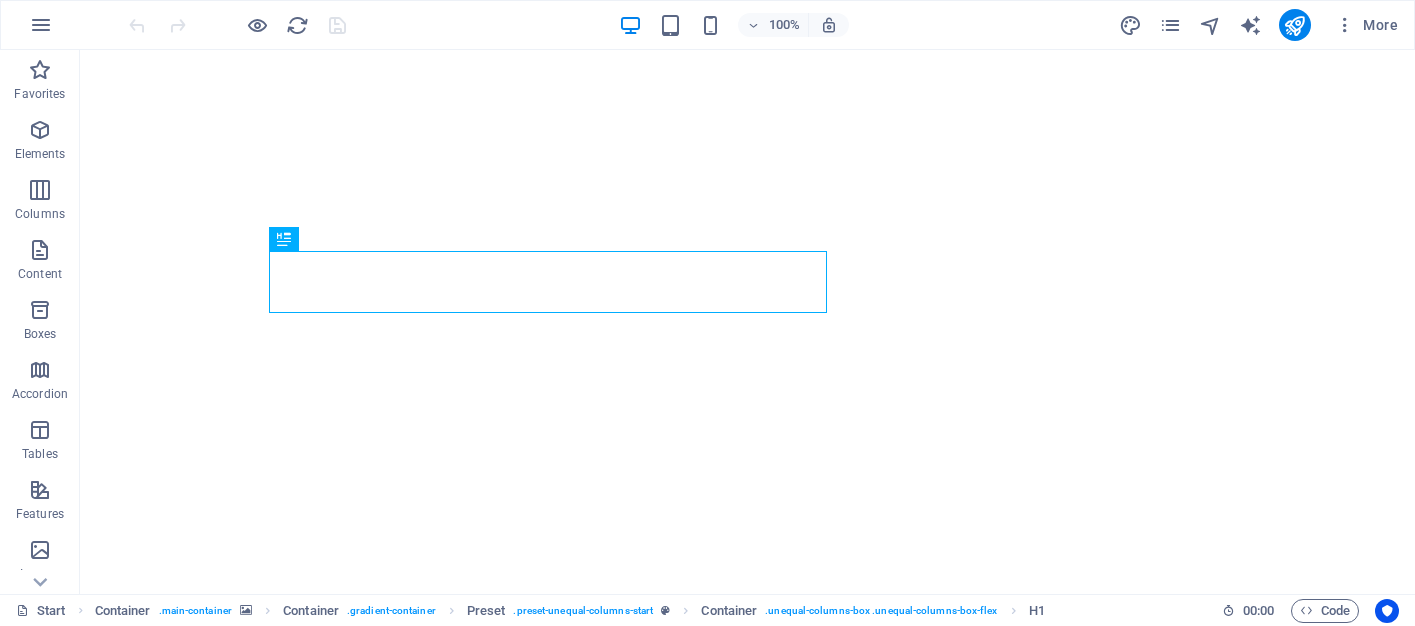 scroll, scrollTop: 0, scrollLeft: 0, axis: both 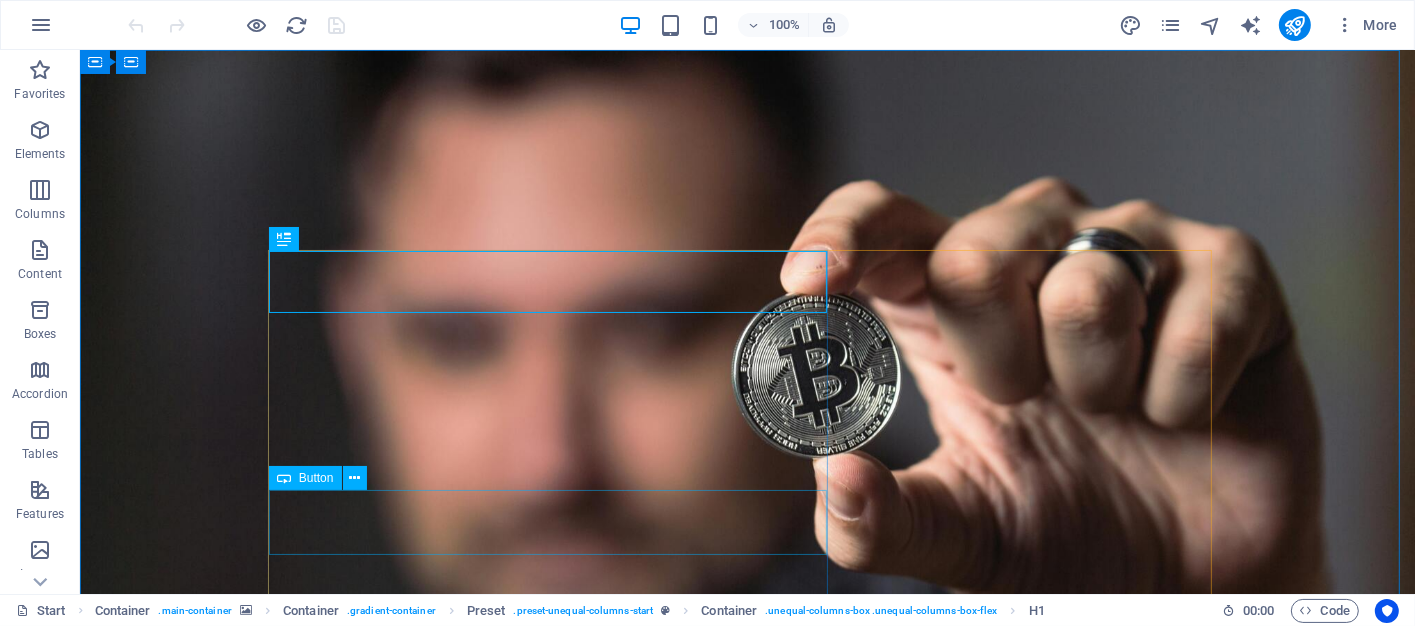click at bounding box center [747, 1221] 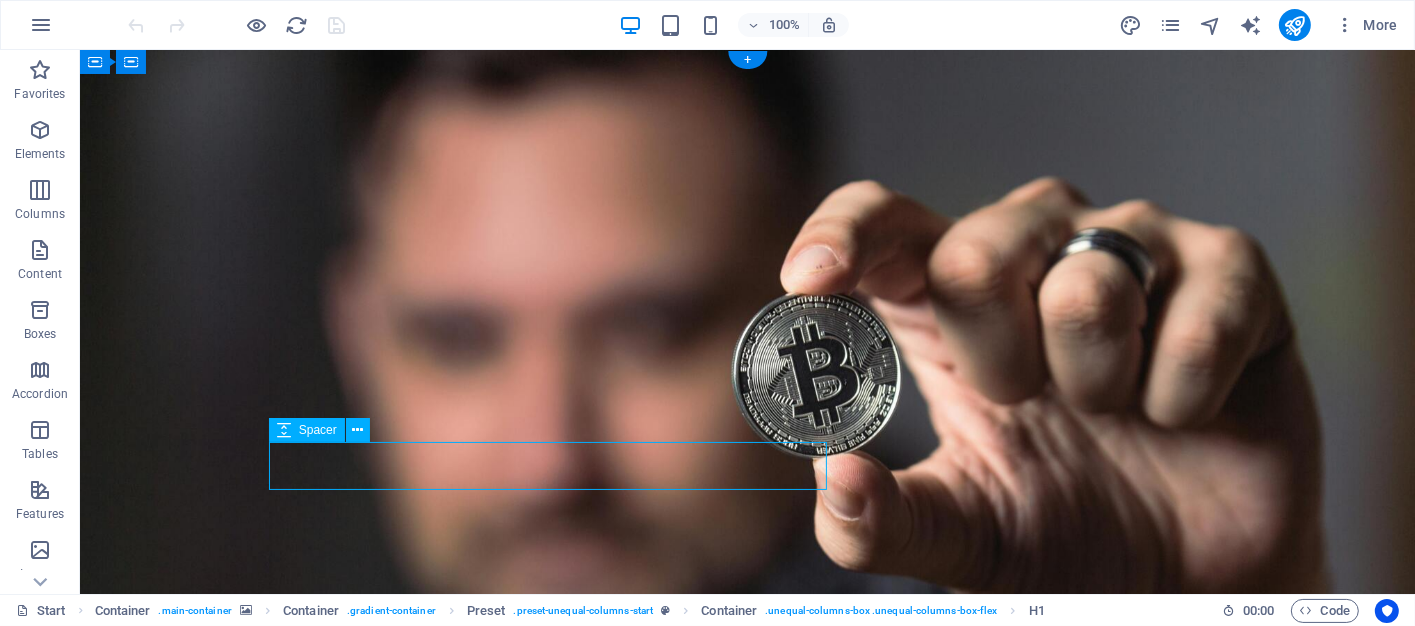 click at bounding box center [747, 1221] 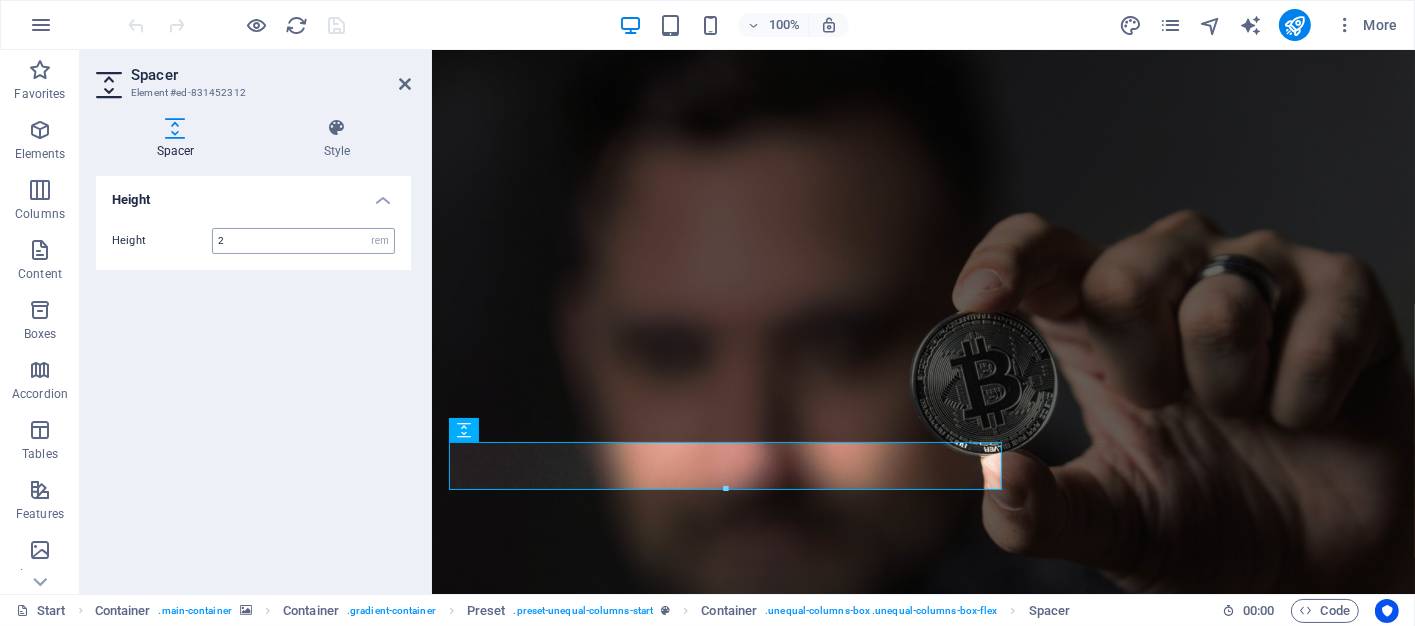 type on "2" 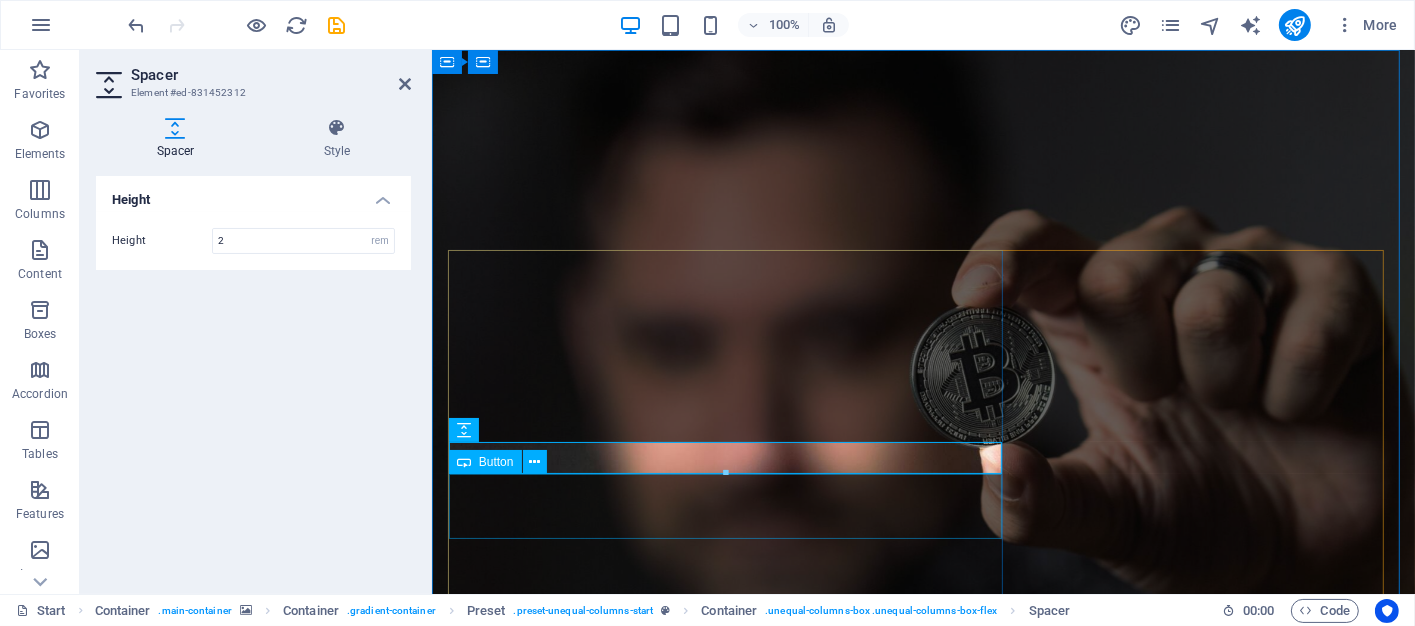 click on "ENGAGE WITH US TODAY" at bounding box center [923, 1245] 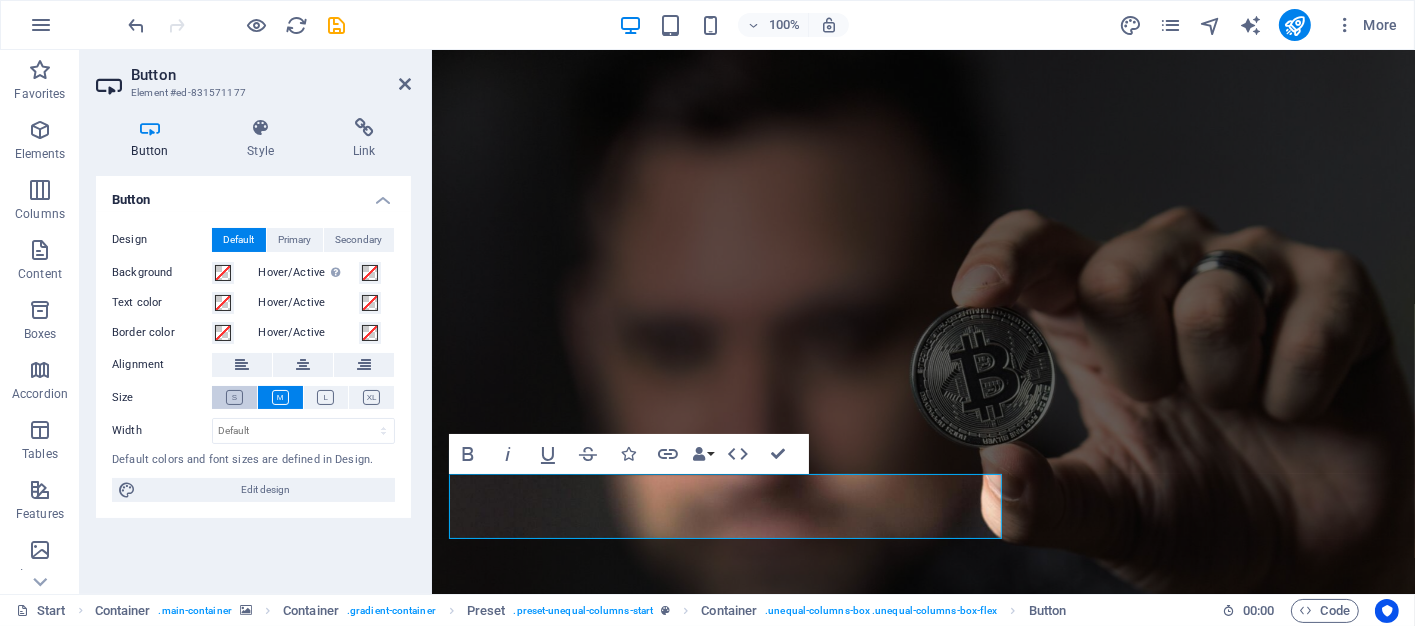 click at bounding box center [234, 397] 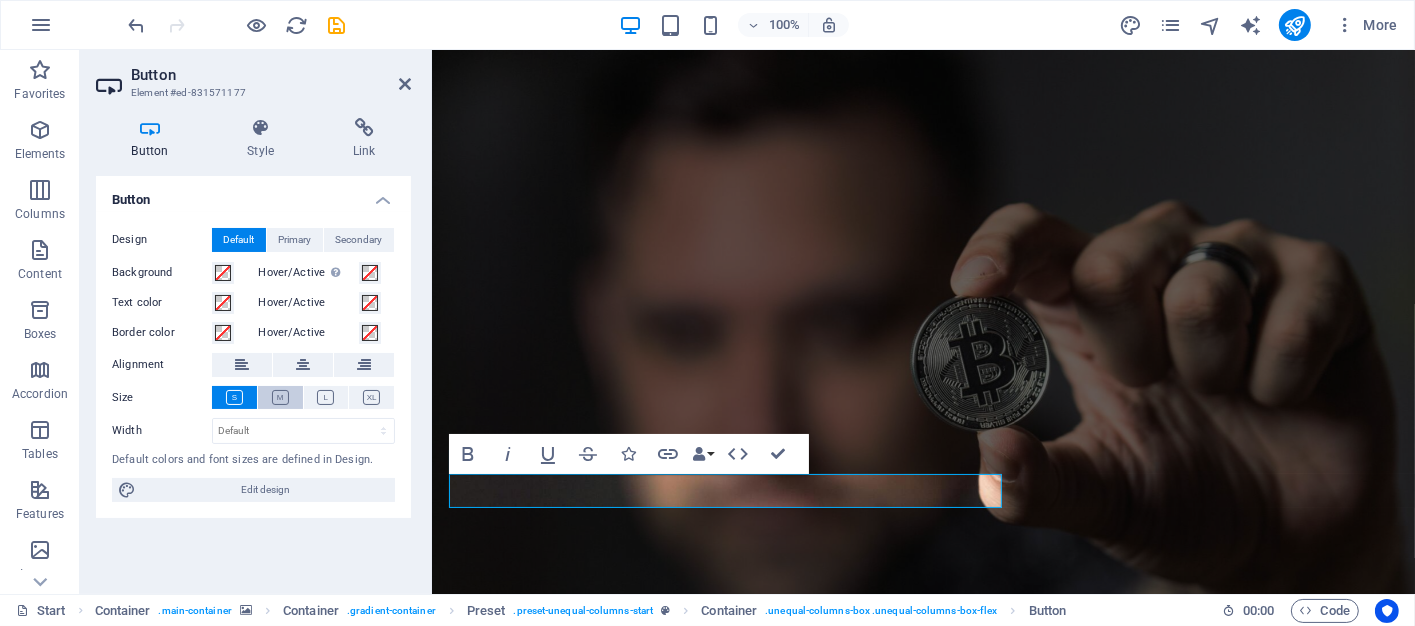 click at bounding box center [280, 397] 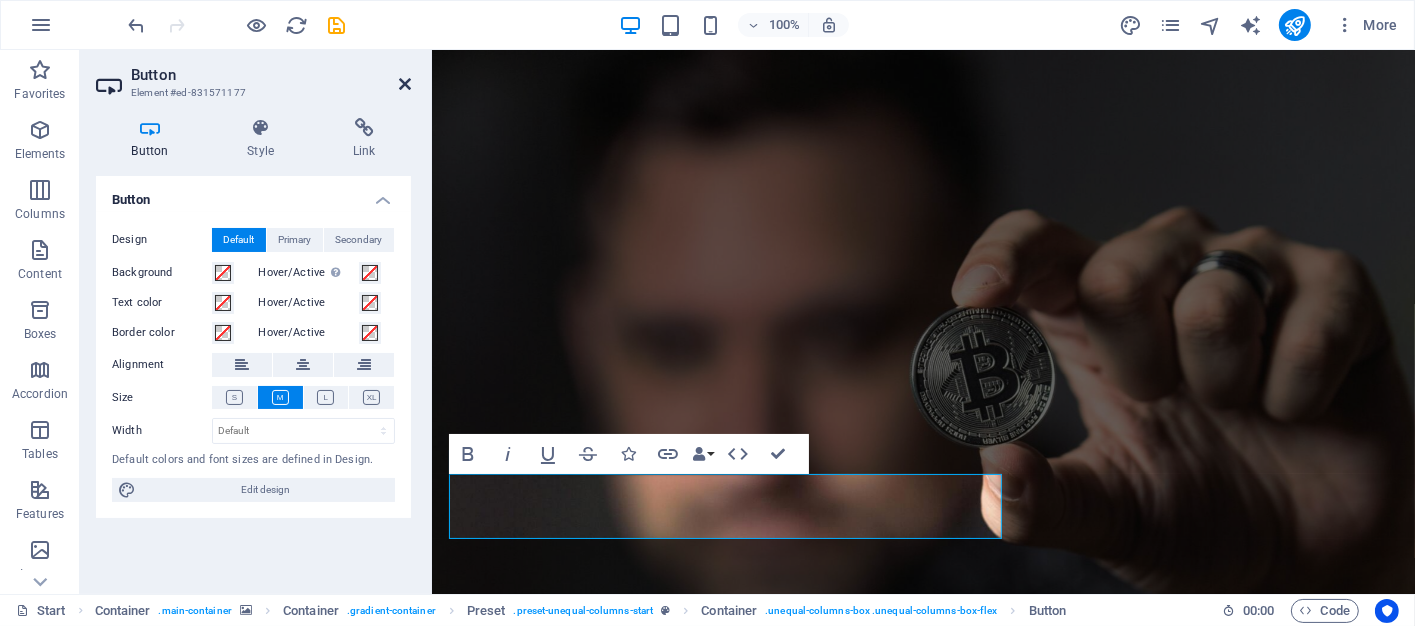 click at bounding box center (405, 84) 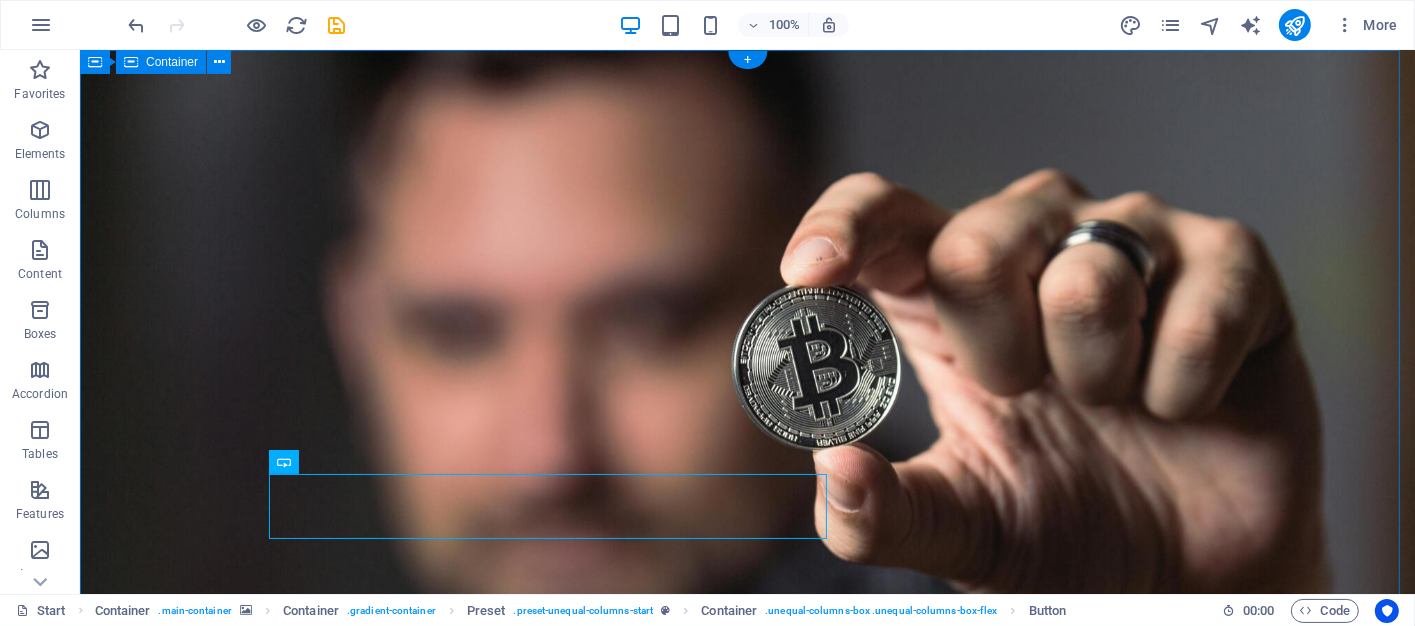 click on "BITCOIN BROKERS Where Smart Sellers Meet Savvy Buyers We connect Bitcoin sellers with buyers who are on the hunt for the best deals in the crypto space. Whether you're a crypto expert or just dipping your toes into digital currency, our mission is simple: to make every transaction more rewarding. ENGAGE WITH US TODAY 10 + CLIENTS AWAIT YOU LARRIMAR TIA Drop content here or  Add elements  Paste clipboard © Bitcoin Brokers |  Privacy Policy" at bounding box center (746, 1350) 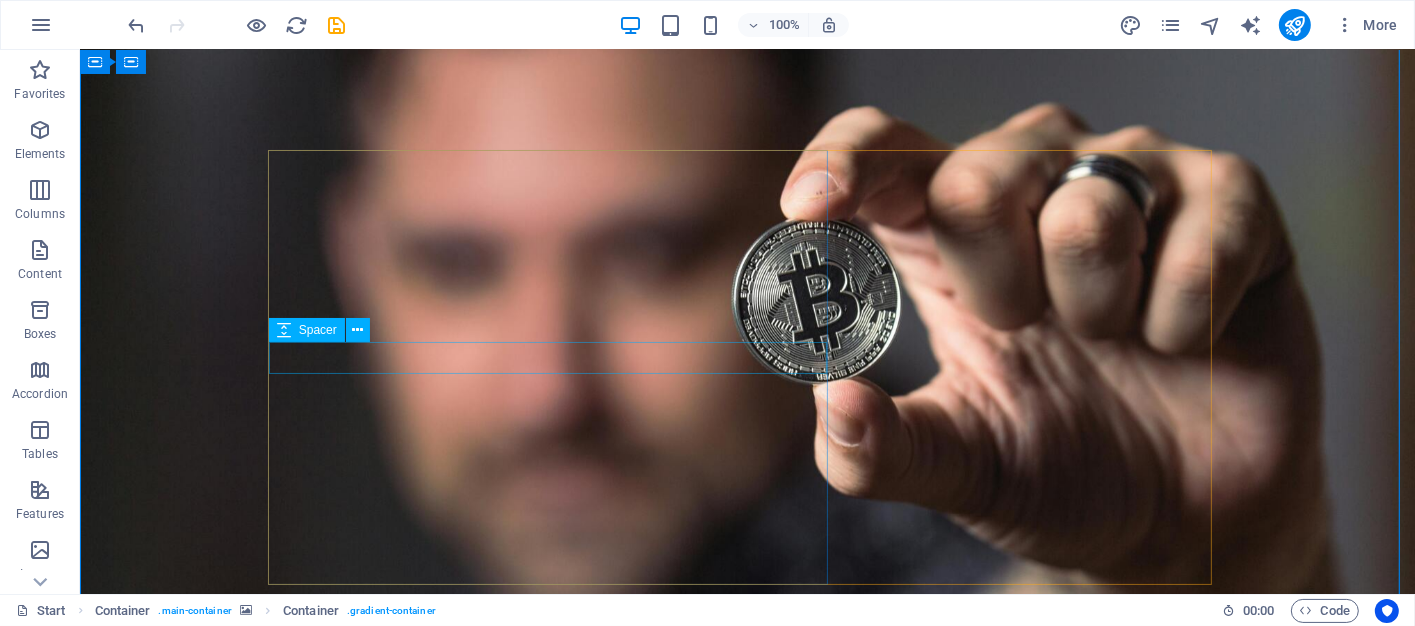 scroll, scrollTop: 100, scrollLeft: 0, axis: vertical 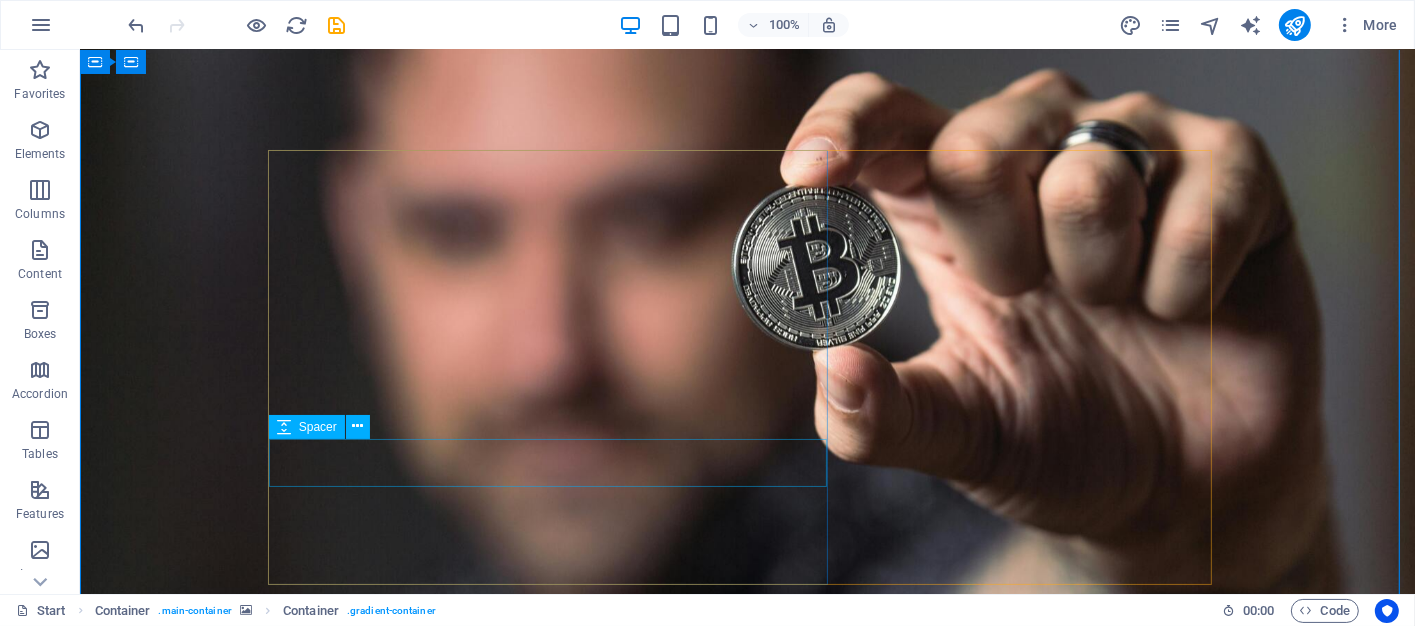 click at bounding box center [747, 1203] 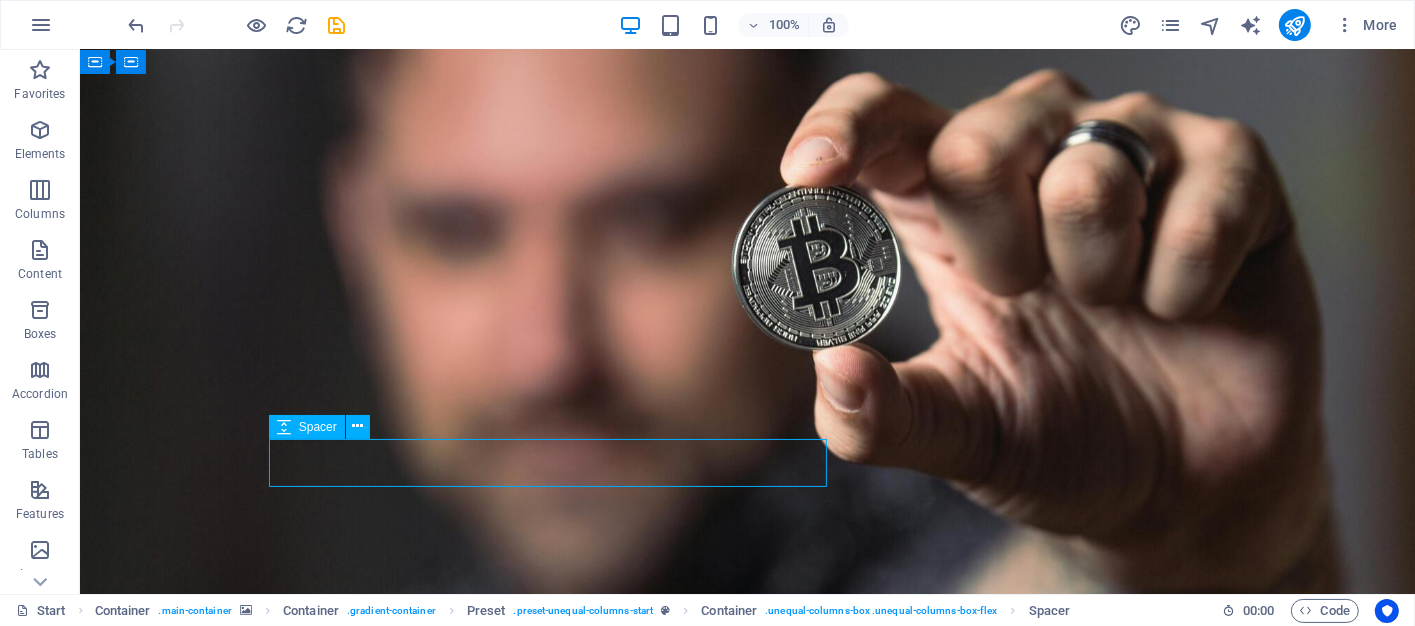 click at bounding box center [747, 1203] 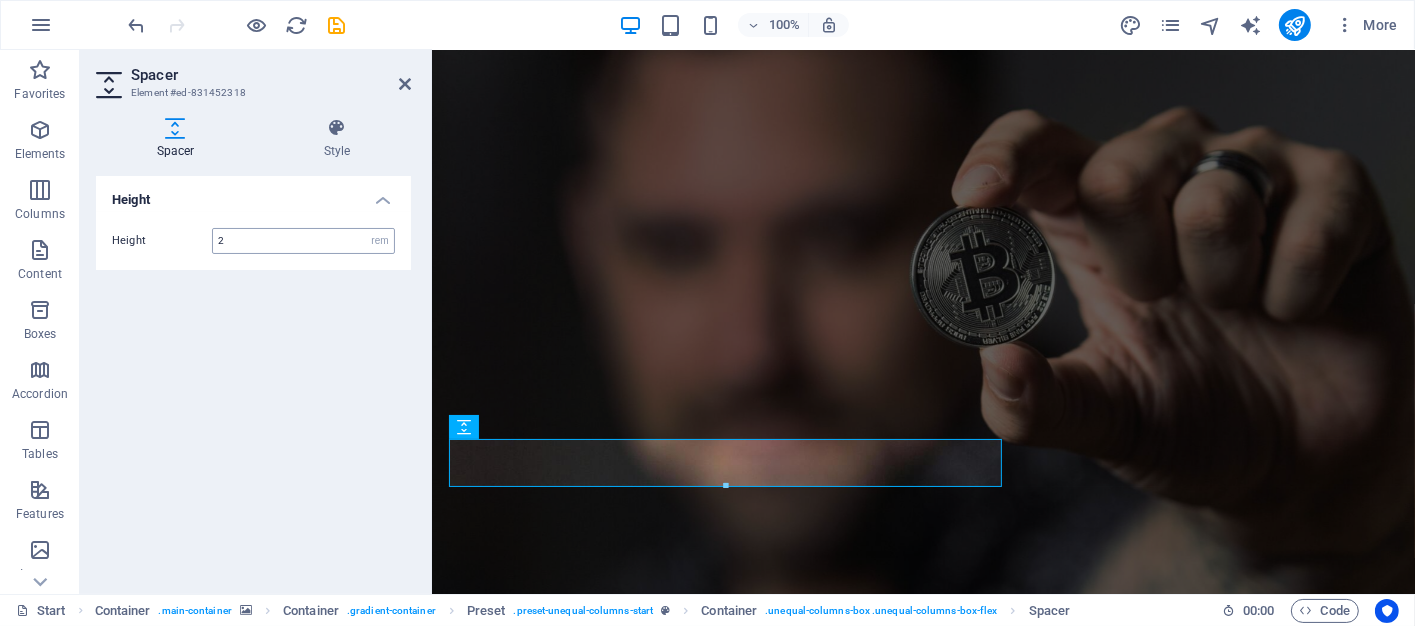 type on "2" 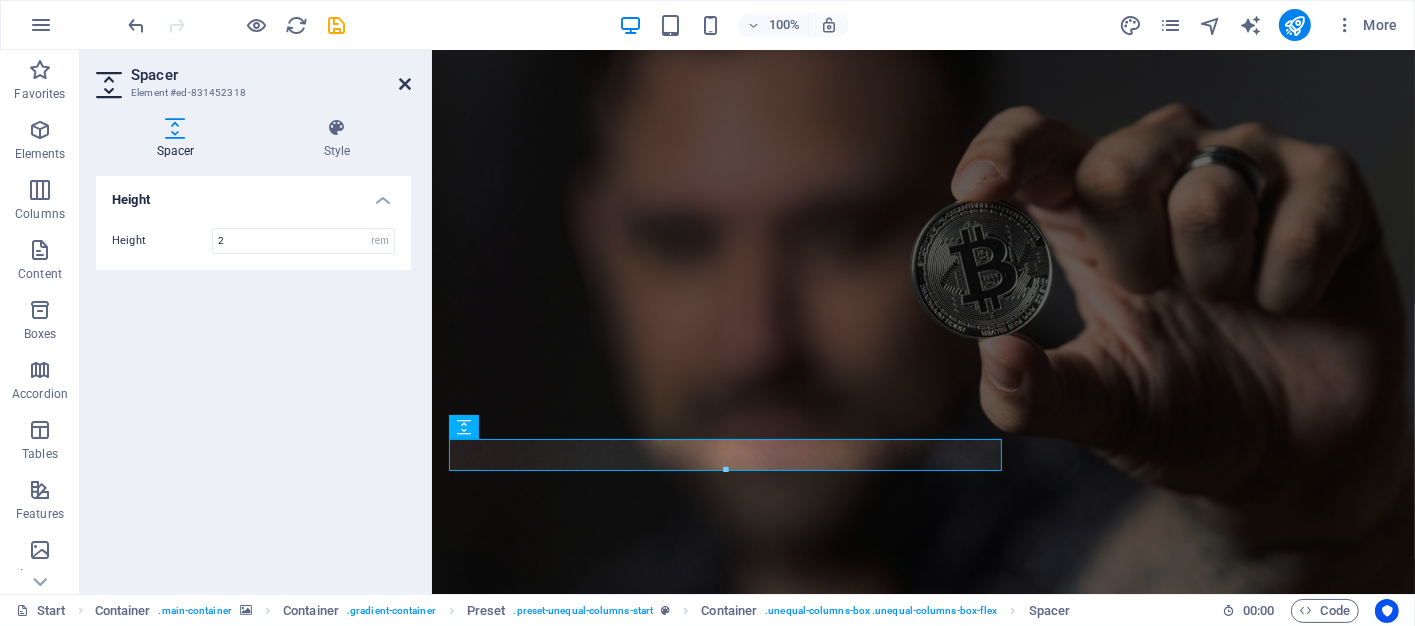 drag, startPoint x: 403, startPoint y: 82, endPoint x: 798, endPoint y: 288, distance: 445.48962 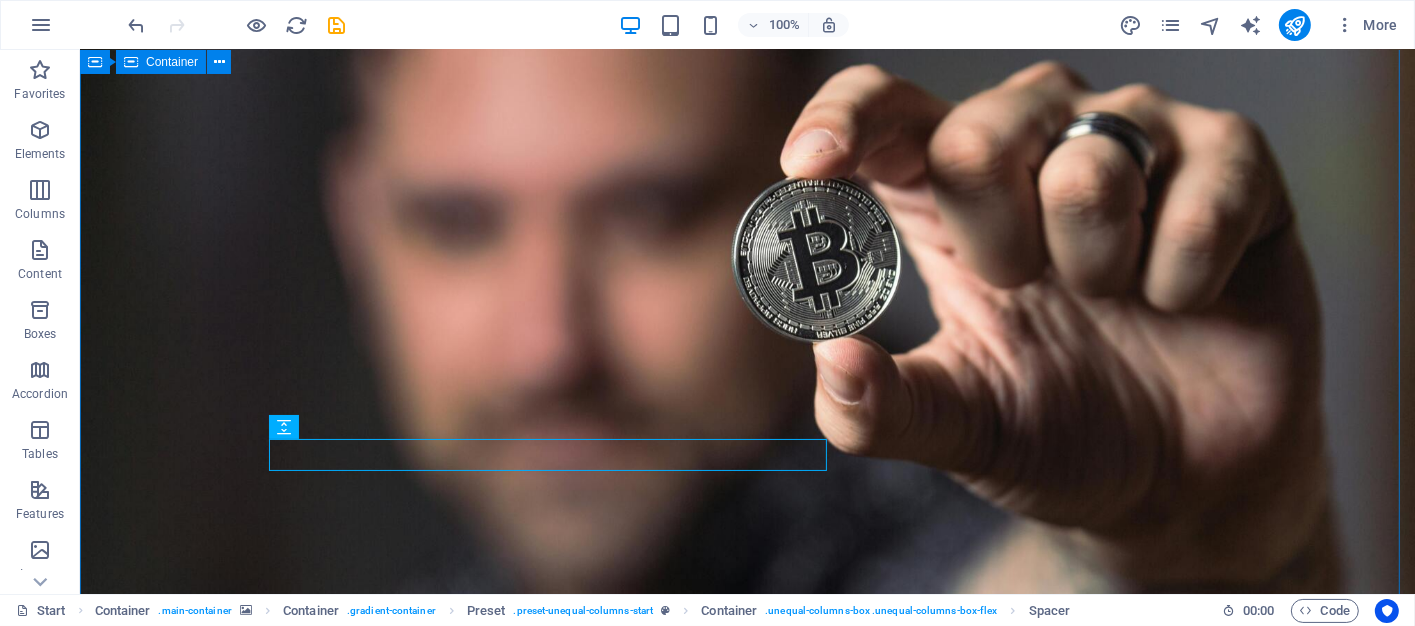 click on "BITCOIN BROKERS Where Smart Sellers Meet Savvy Buyers We connect Bitcoin sellers with buyers who are on the hunt for the best deals in the crypto space. Whether you're a crypto expert or just dipping your toes into digital currency, our mission is simple: to make every transaction more rewarding. ENGAGE WITH US TODAY 10 + CLIENTS AWAIT YOU LARRIMAR TIA Drop content here or  Add elements  Paste clipboard © Bitcoin Brokers |  Privacy Policy" at bounding box center [746, 1226] 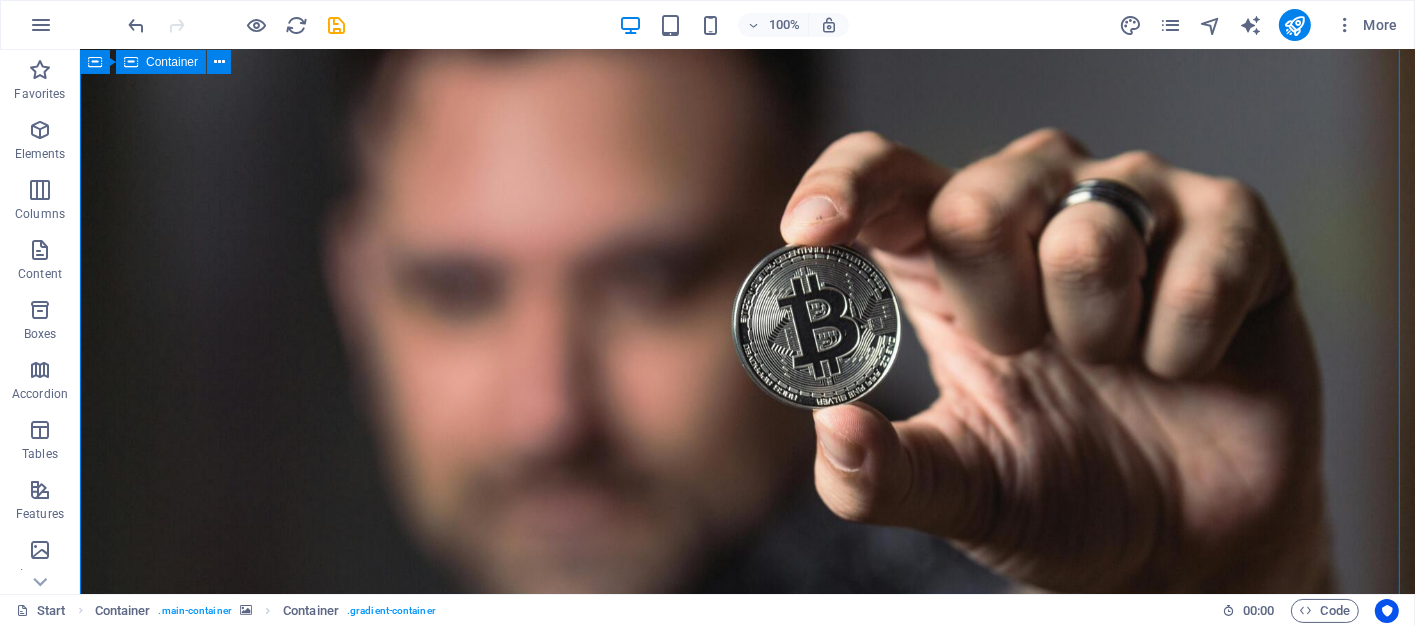 scroll, scrollTop: 0, scrollLeft: 0, axis: both 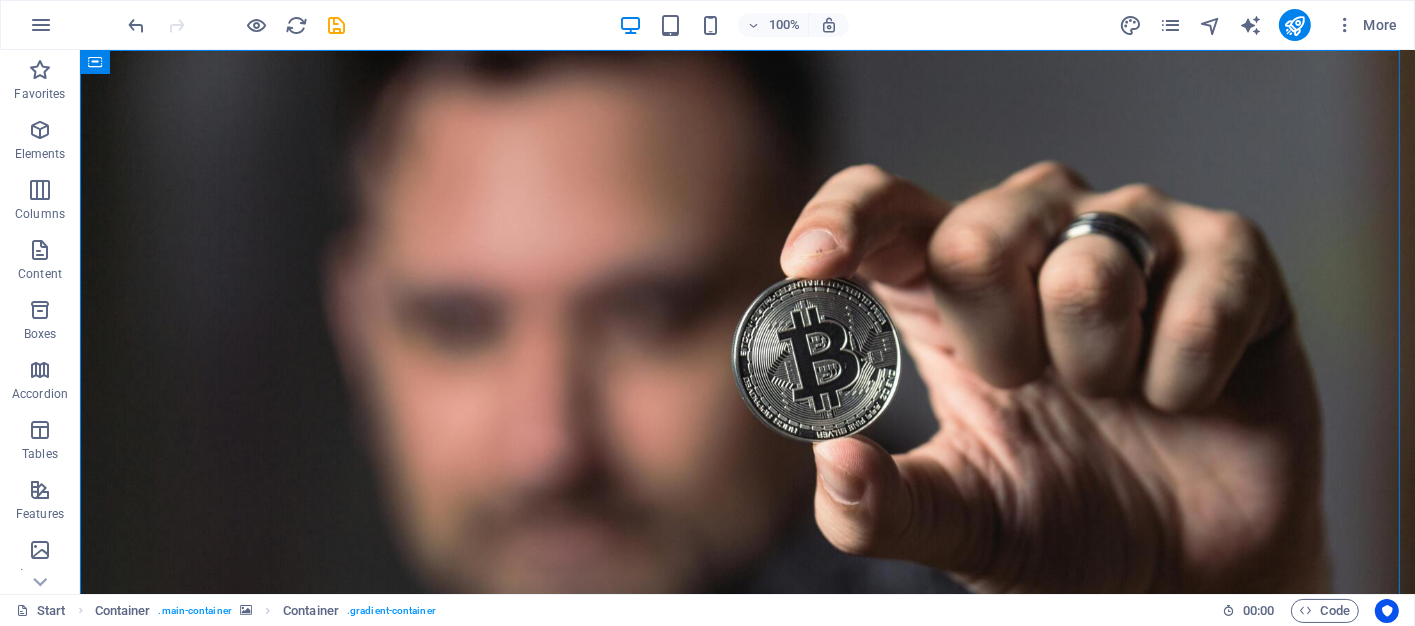click at bounding box center (1294, 25) 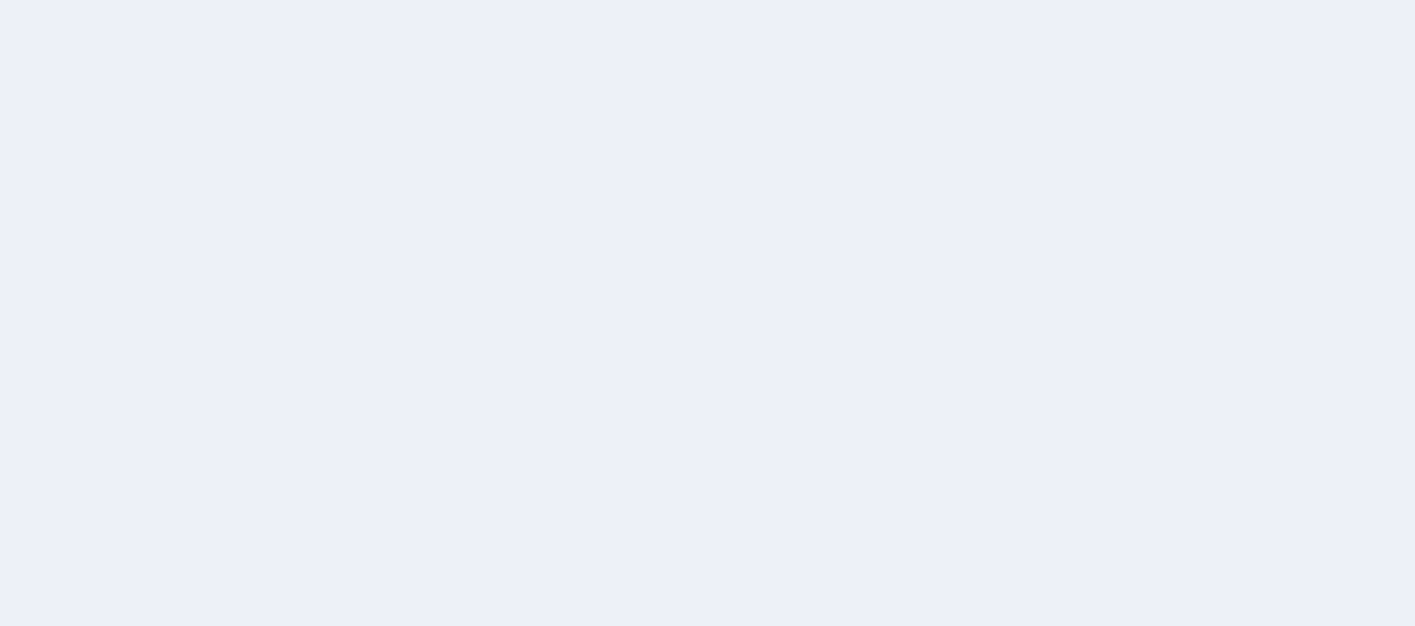 scroll, scrollTop: 0, scrollLeft: 0, axis: both 